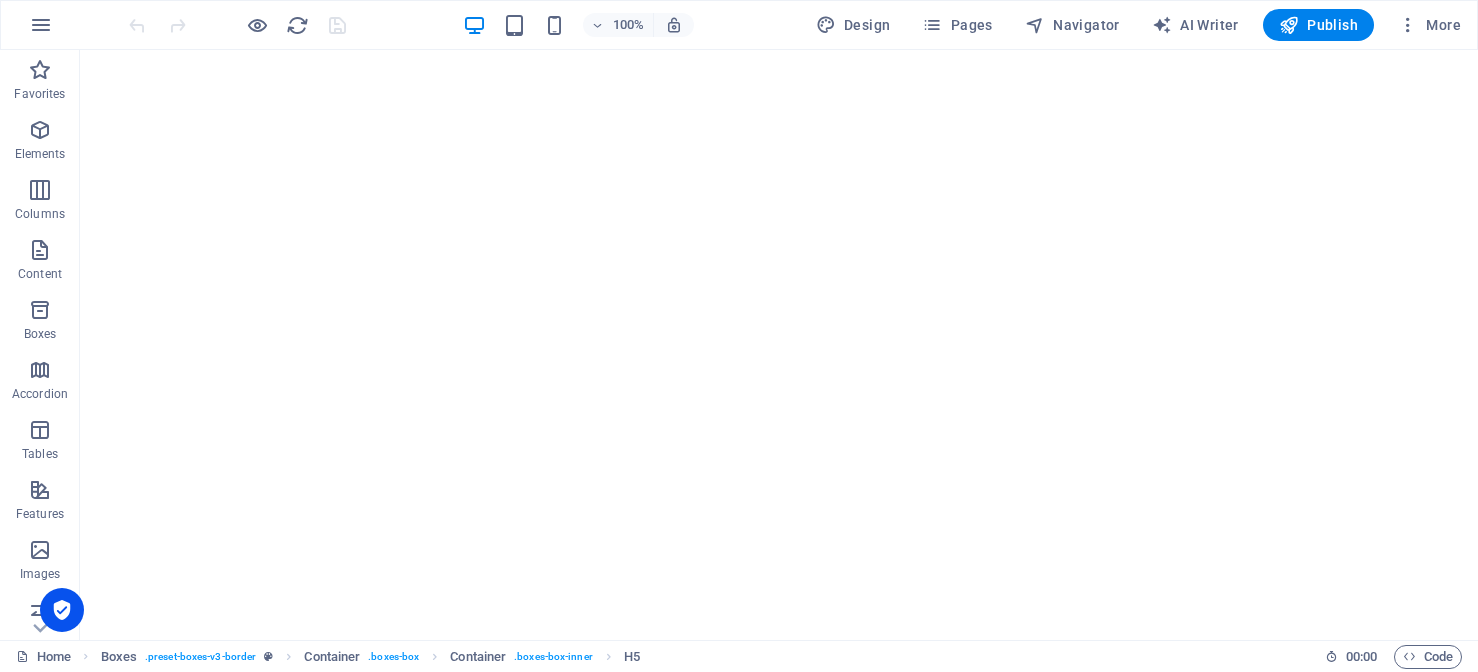 scroll, scrollTop: 0, scrollLeft: 0, axis: both 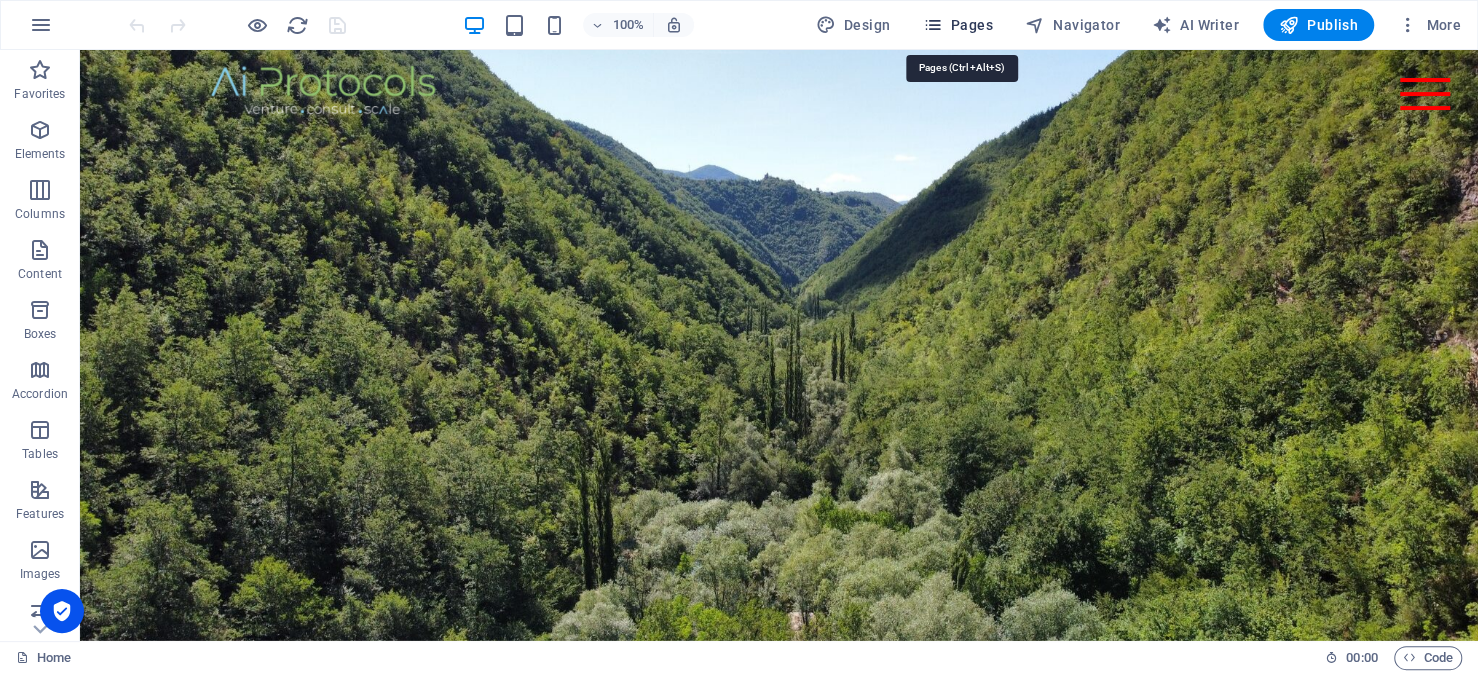click on "Pages" at bounding box center (957, 25) 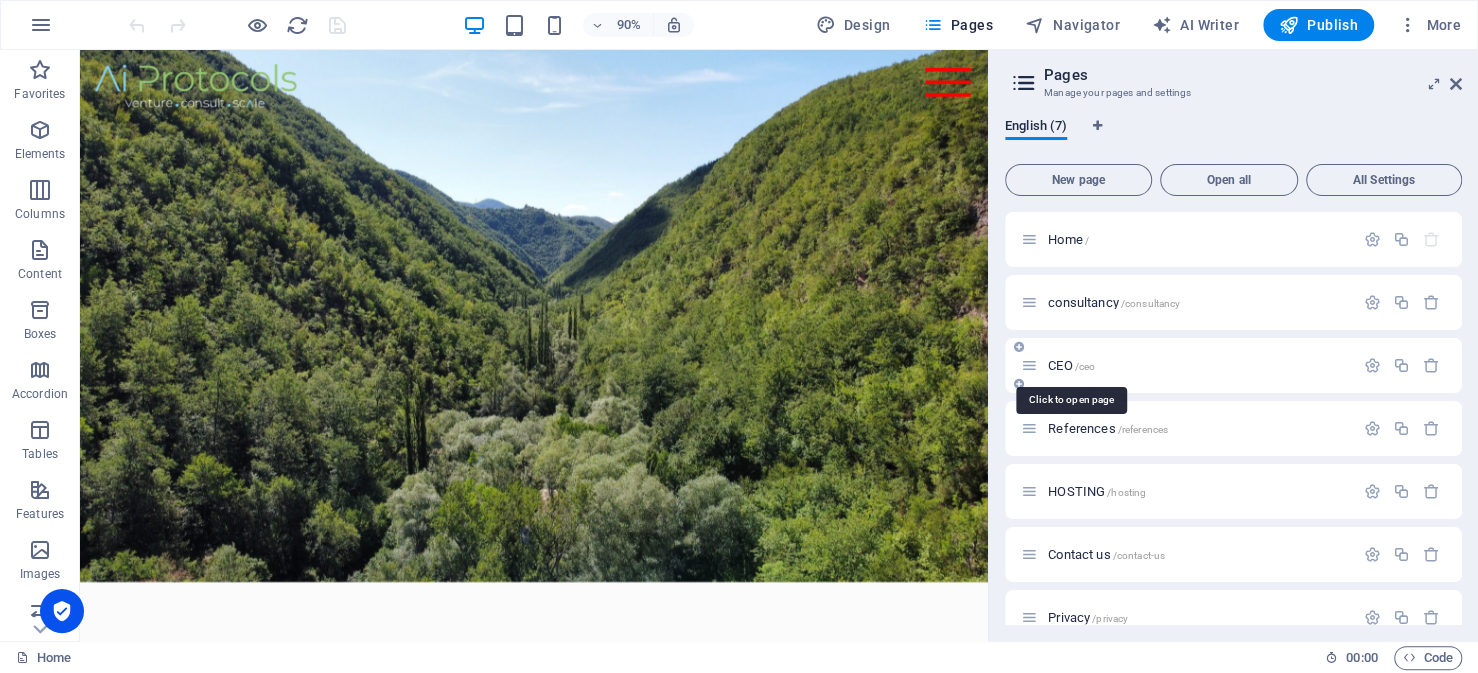 click on "CEO /ceo" at bounding box center [1071, 365] 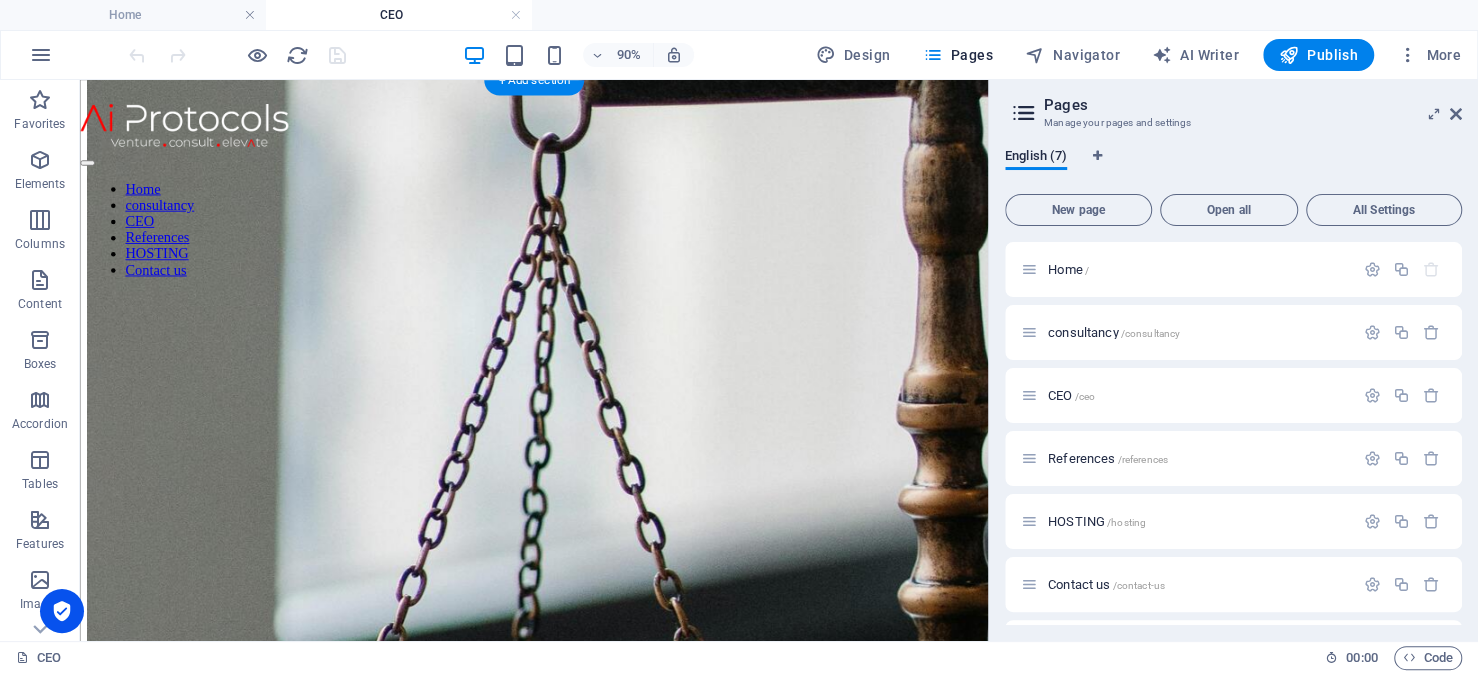 scroll, scrollTop: 0, scrollLeft: 0, axis: both 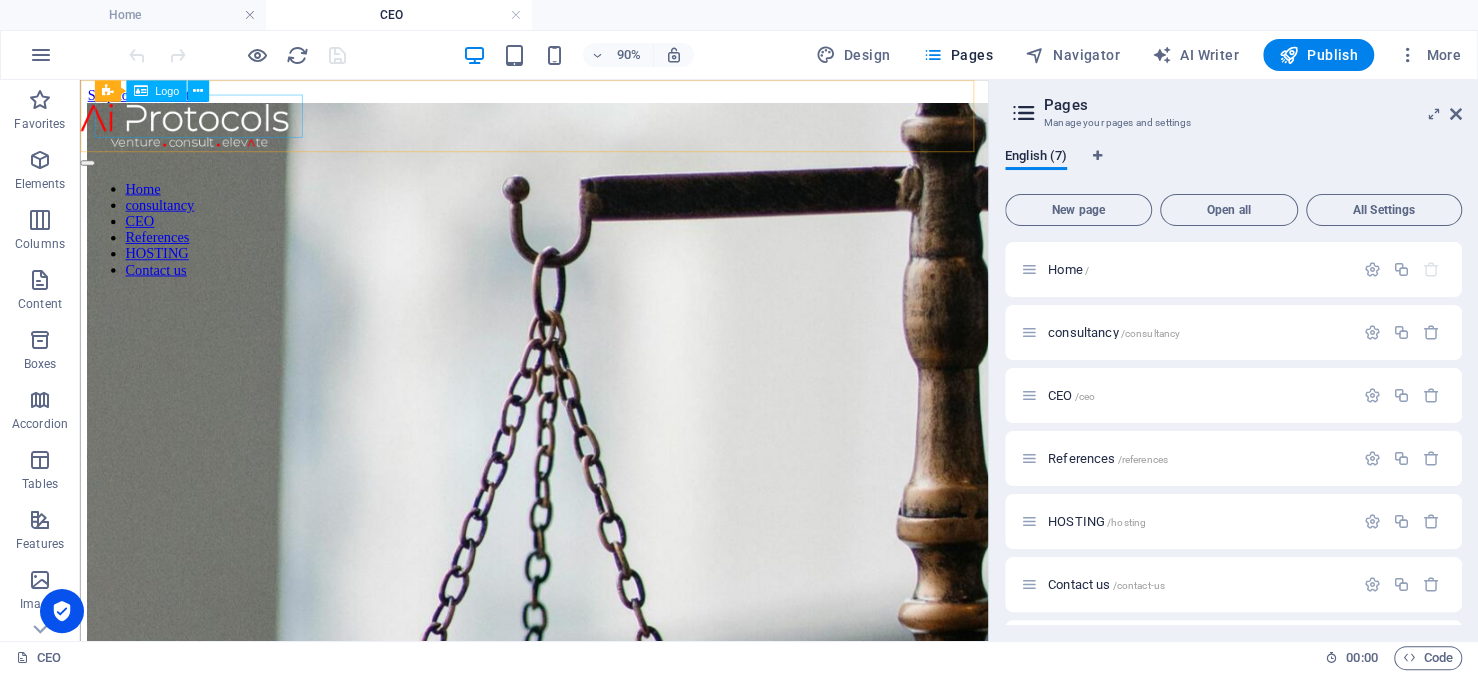 click at bounding box center [584, 132] 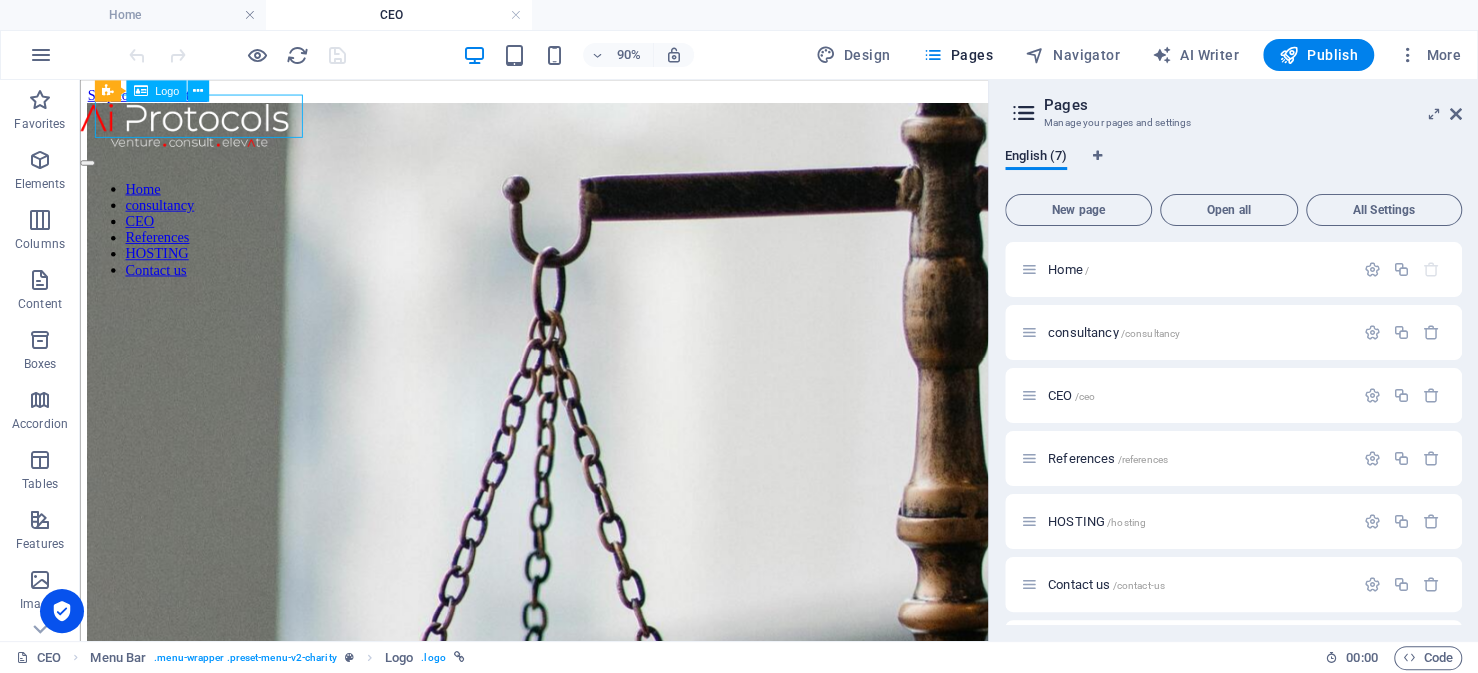 click at bounding box center [584, 132] 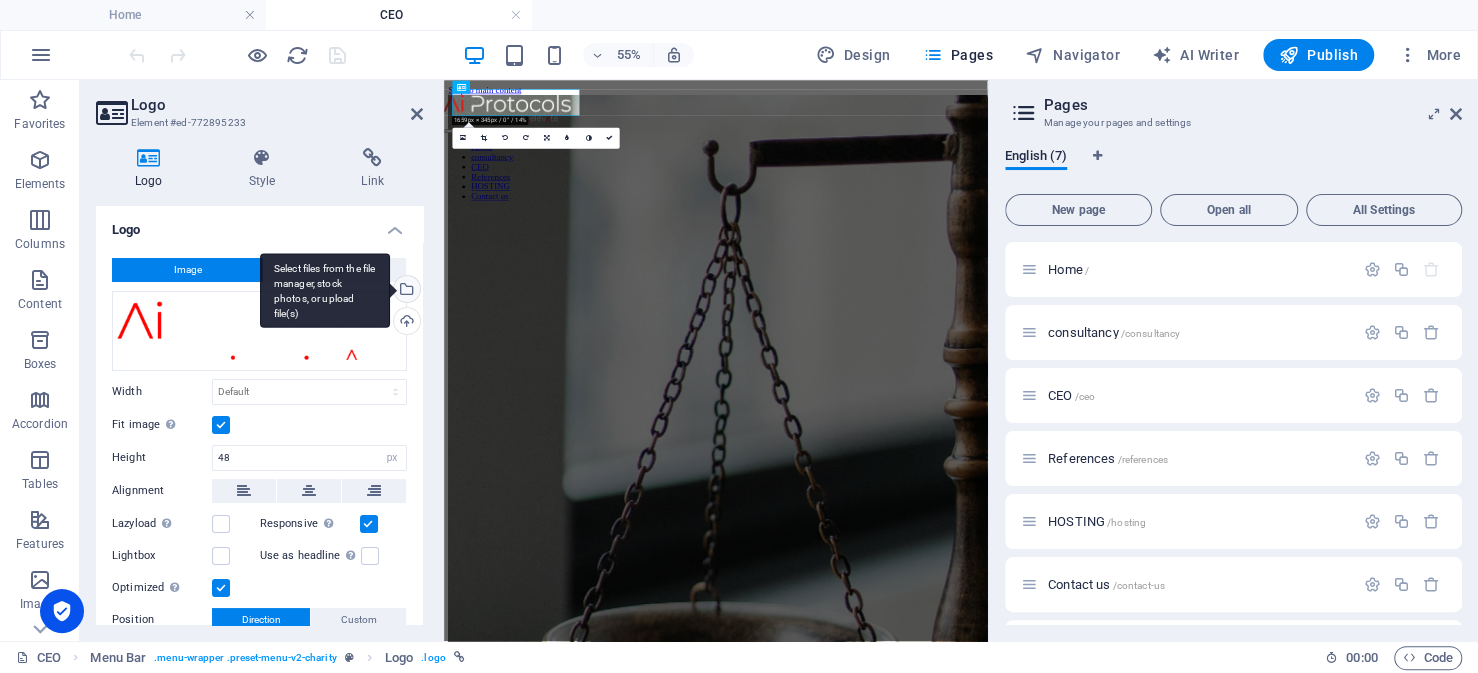click on "Select files from the file manager, stock photos, or upload file(s)" at bounding box center [405, 291] 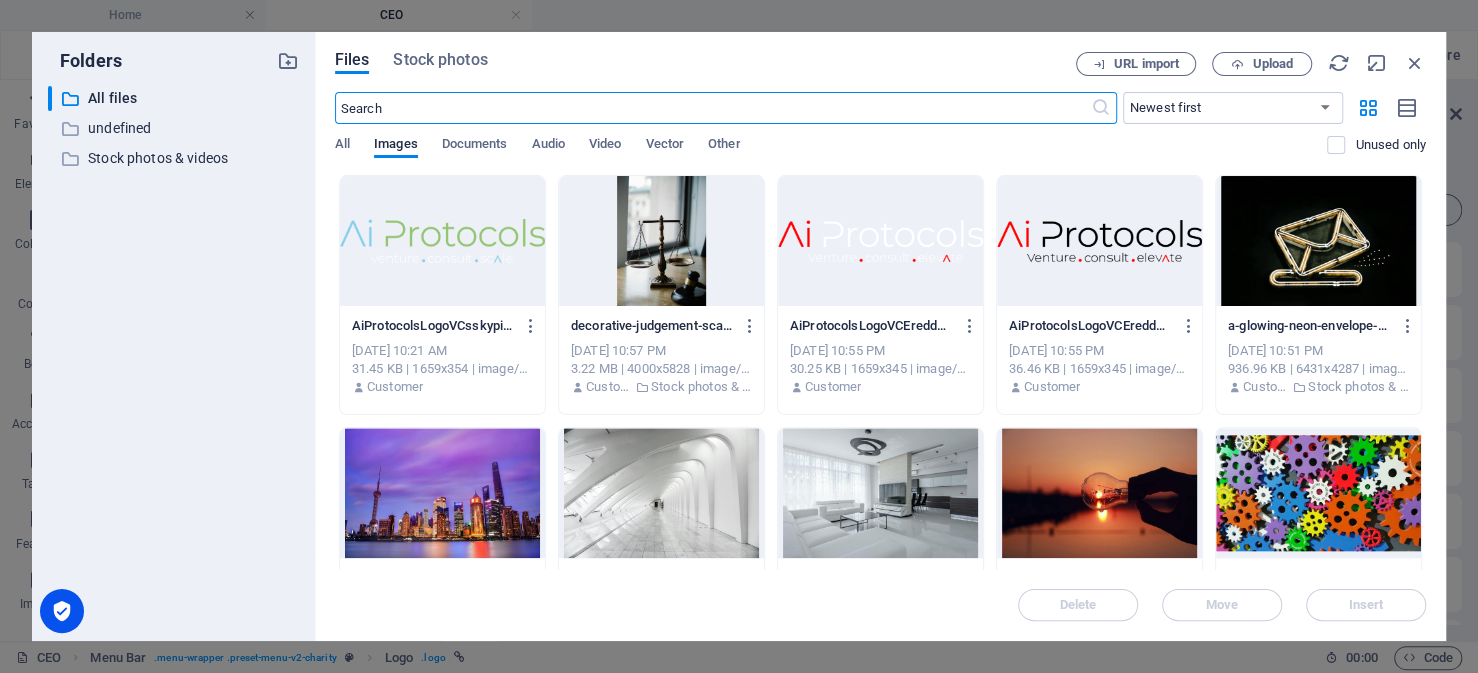 scroll, scrollTop: 1300, scrollLeft: 0, axis: vertical 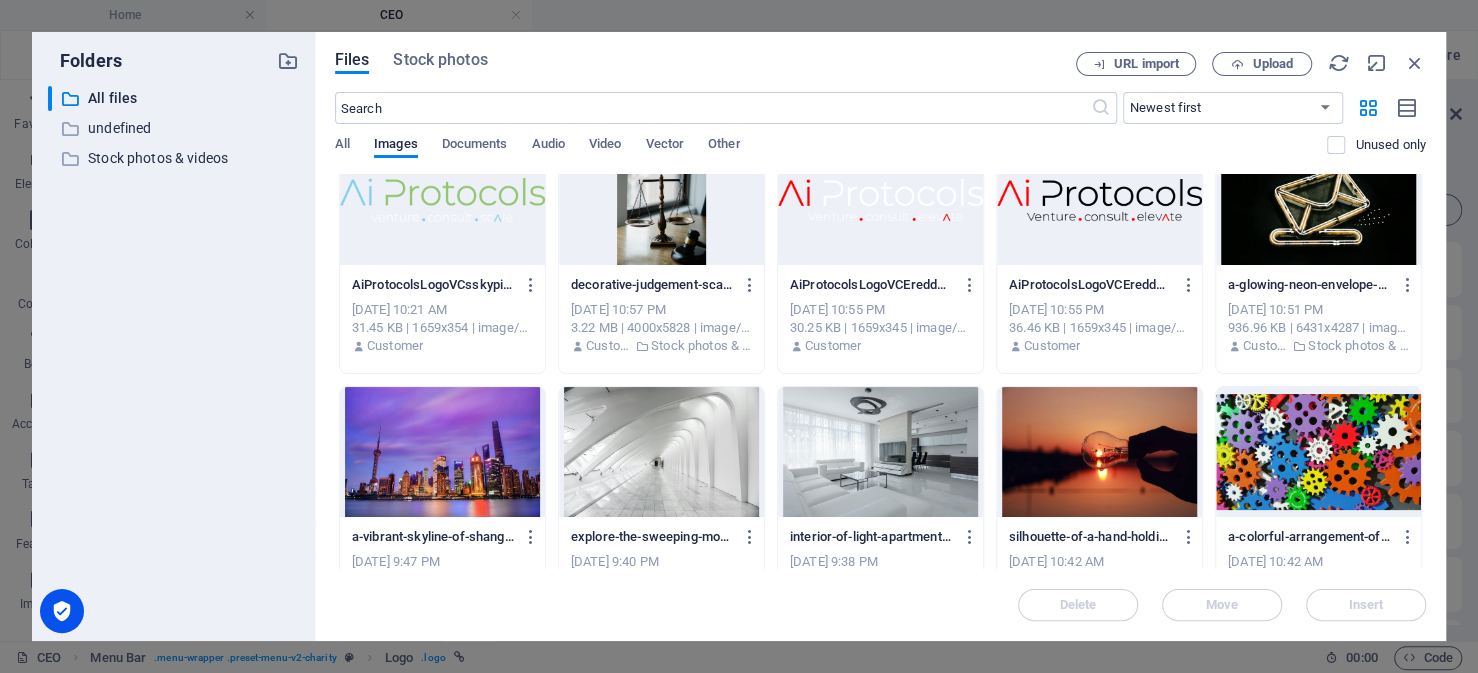click at bounding box center [1099, 200] 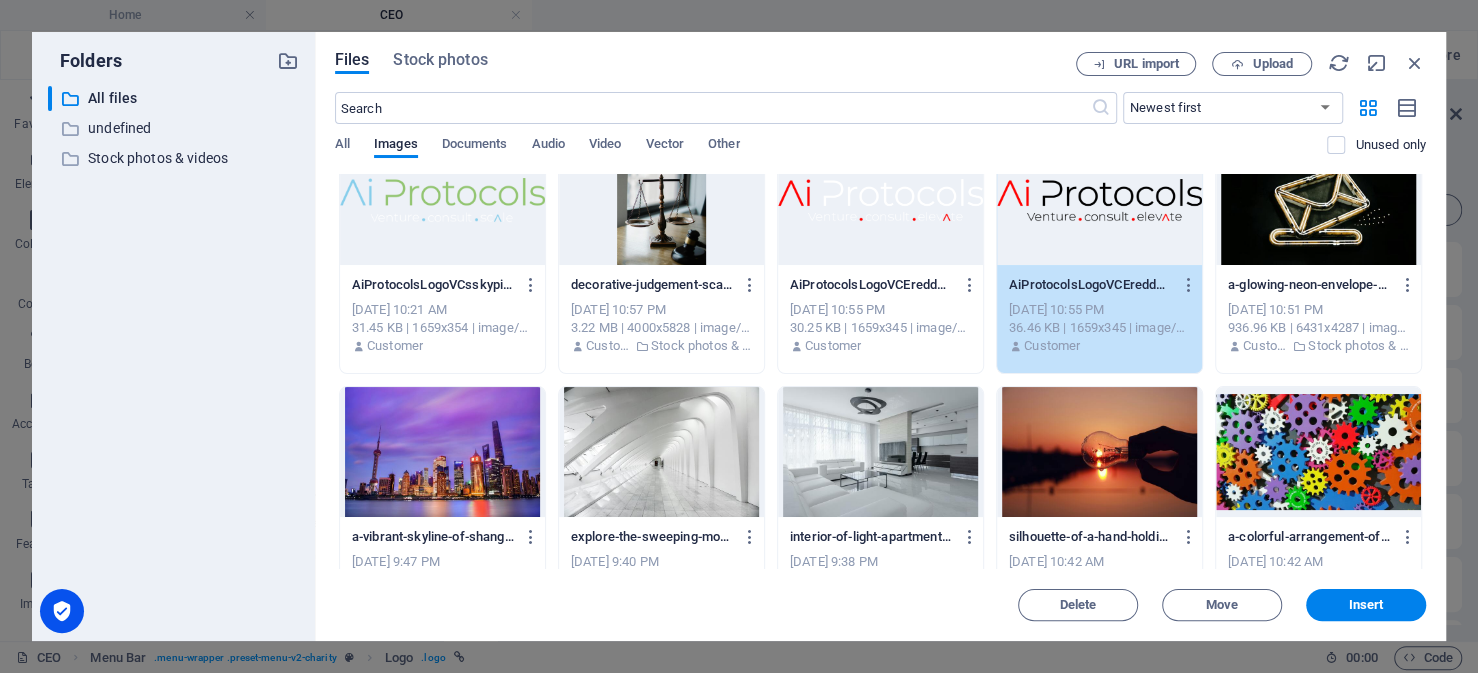 click on "1" at bounding box center [1099, 200] 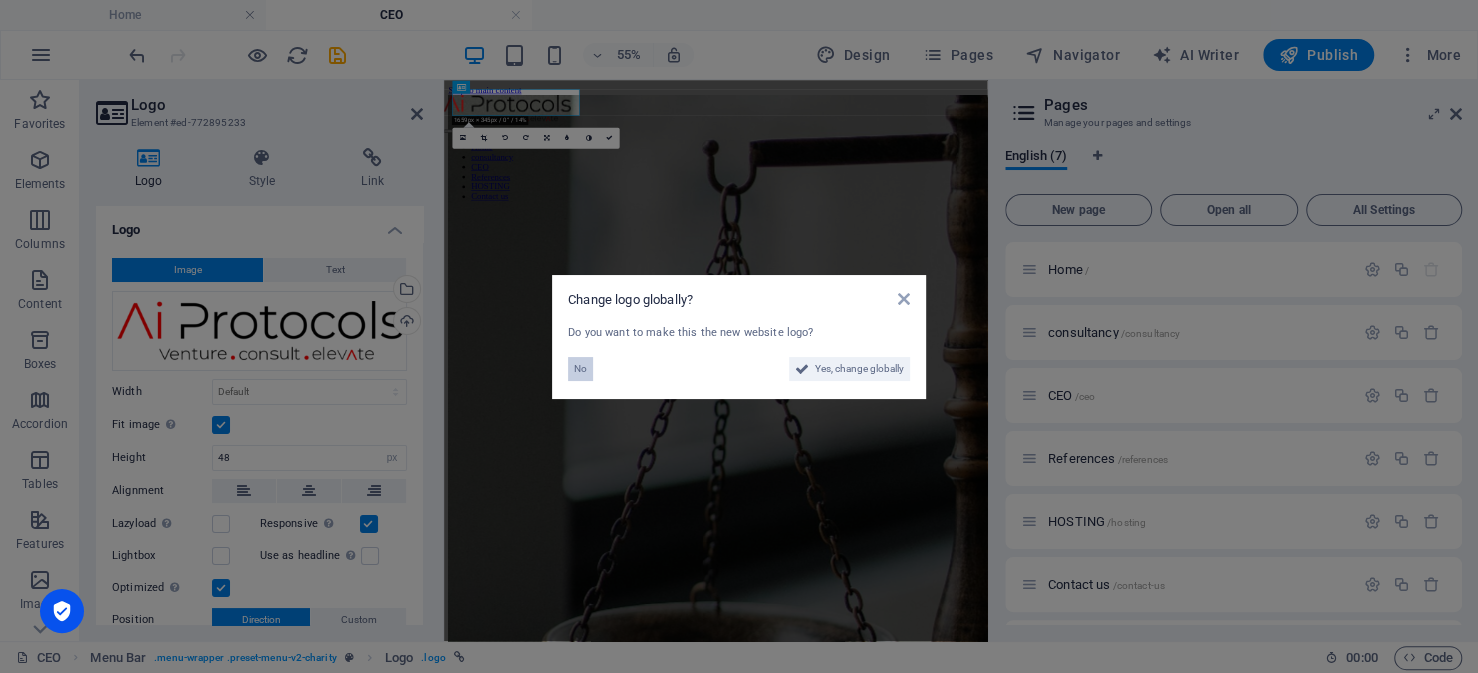 click on "No" at bounding box center [580, 369] 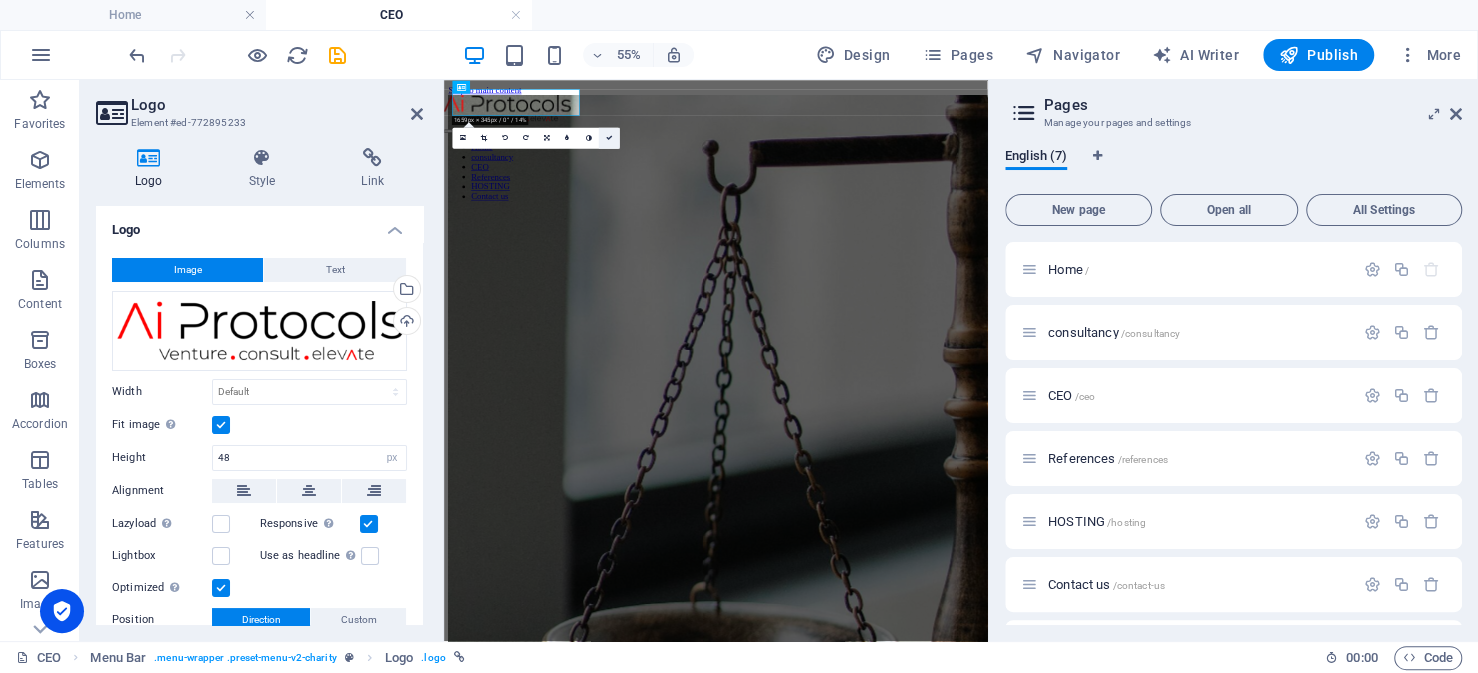 click at bounding box center [609, 137] 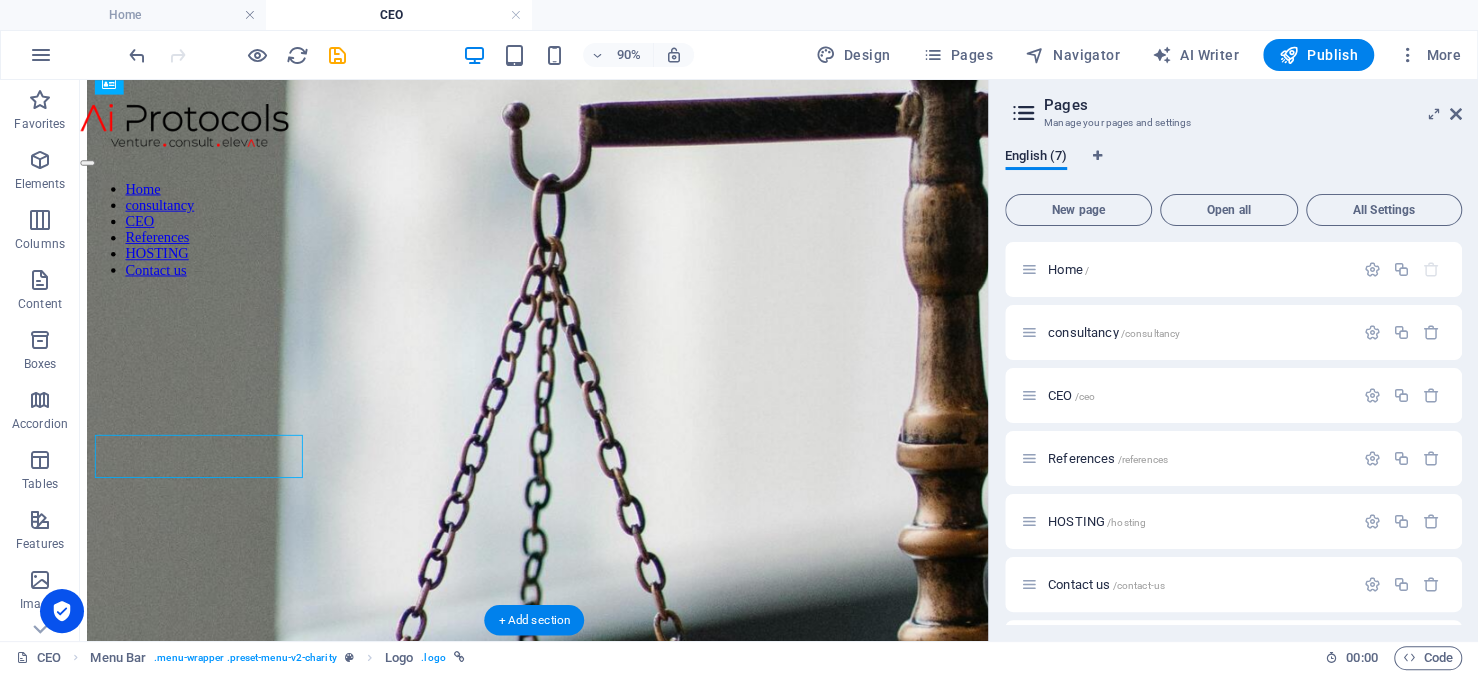 scroll, scrollTop: 0, scrollLeft: 0, axis: both 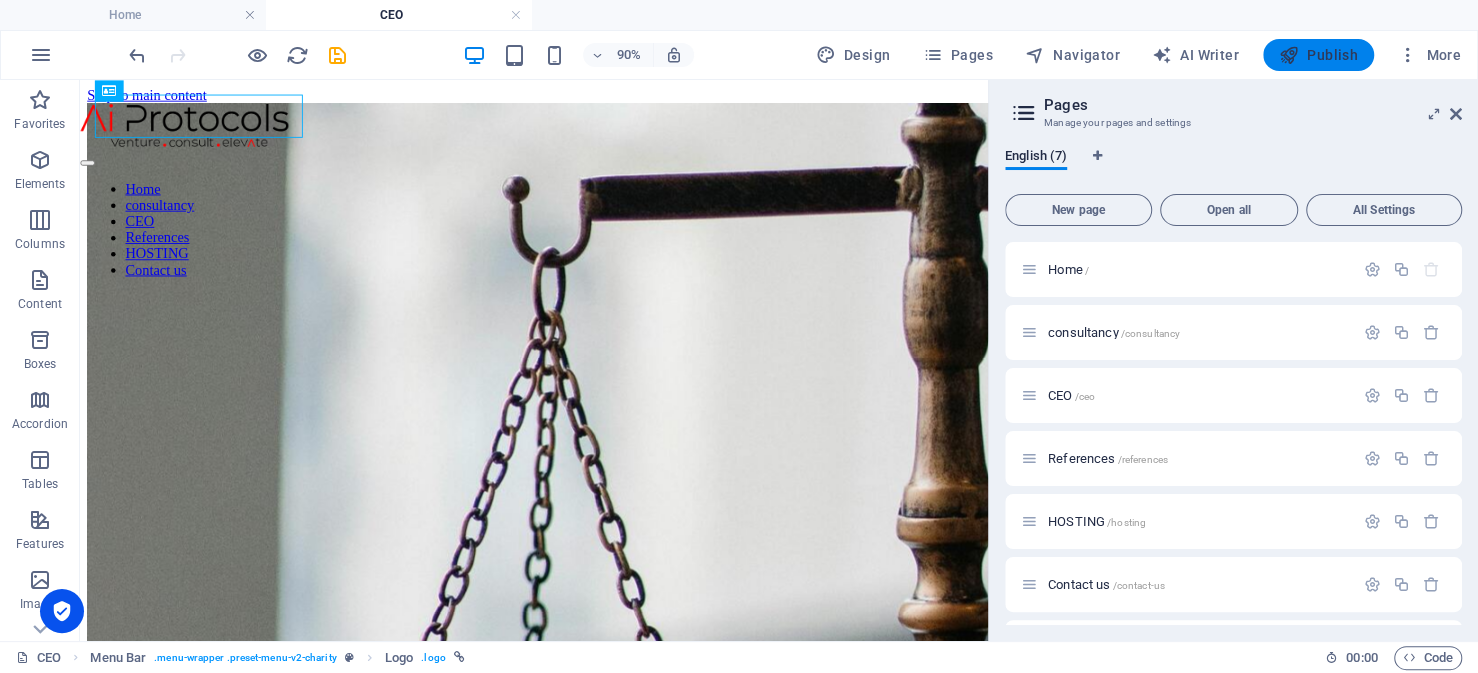 click at bounding box center [1289, 55] 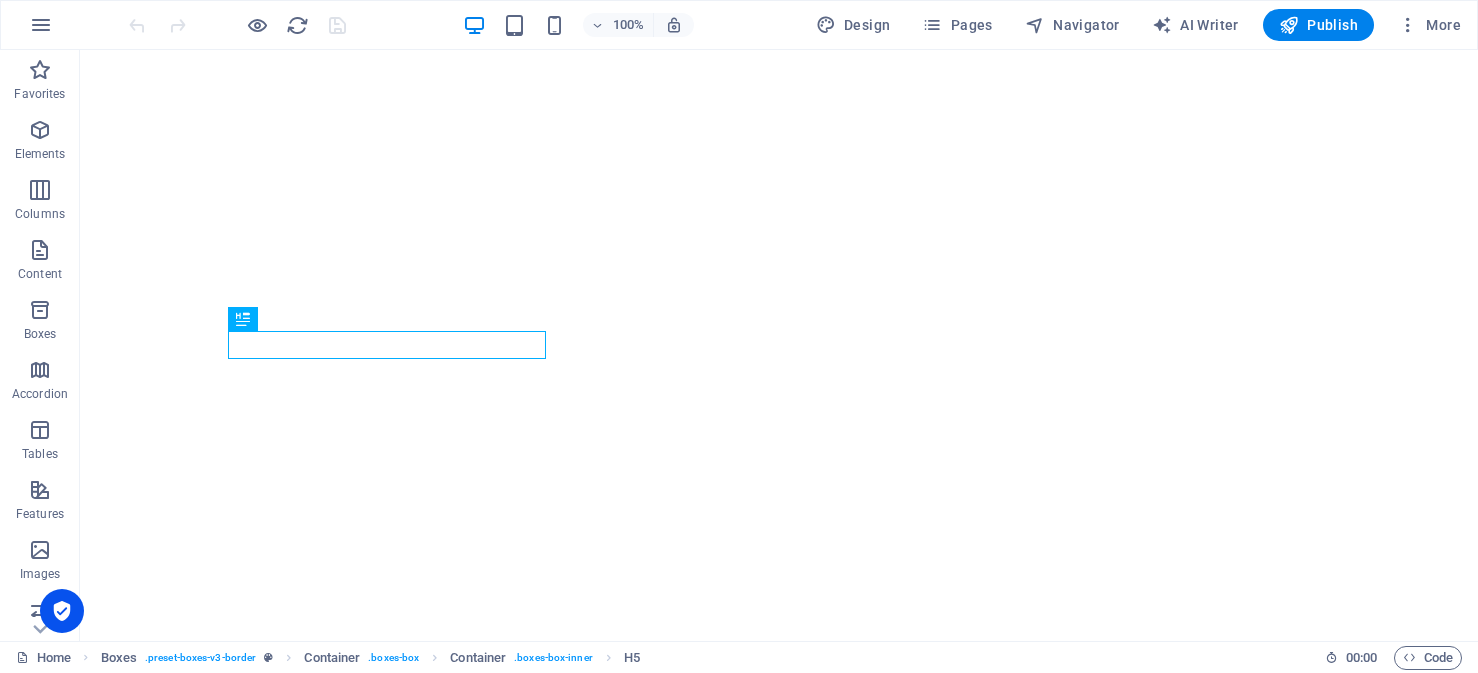 scroll, scrollTop: 0, scrollLeft: 0, axis: both 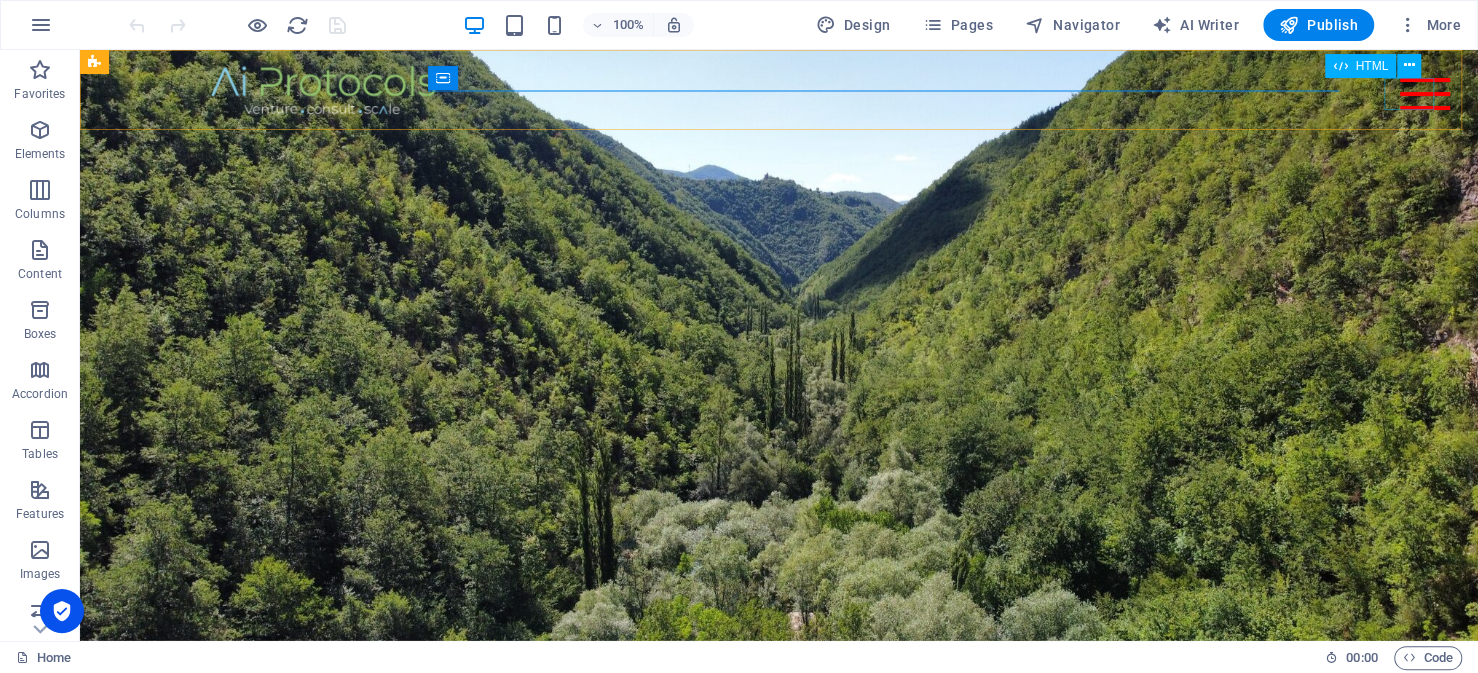 click at bounding box center (1425, 94) 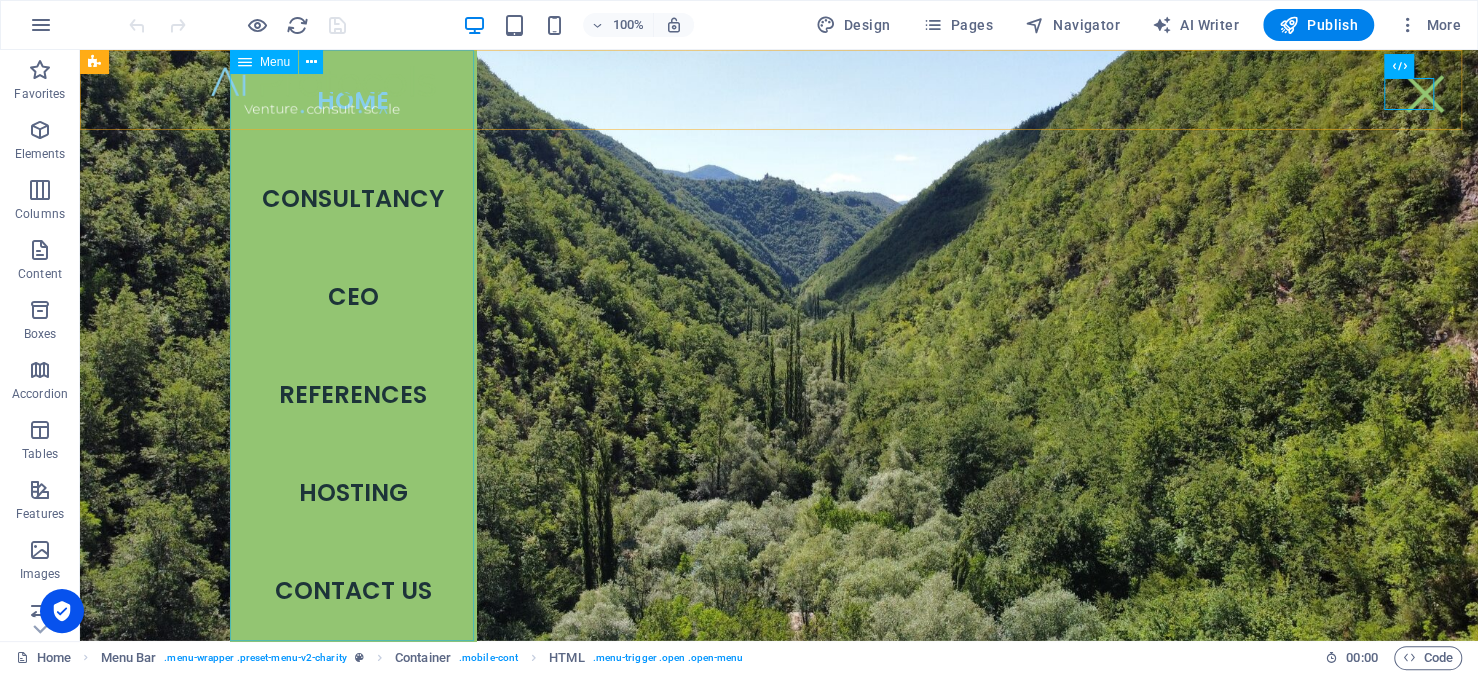 click on "HOME consultancy CEO References hosting CONTACT US" at bounding box center [353, 345] 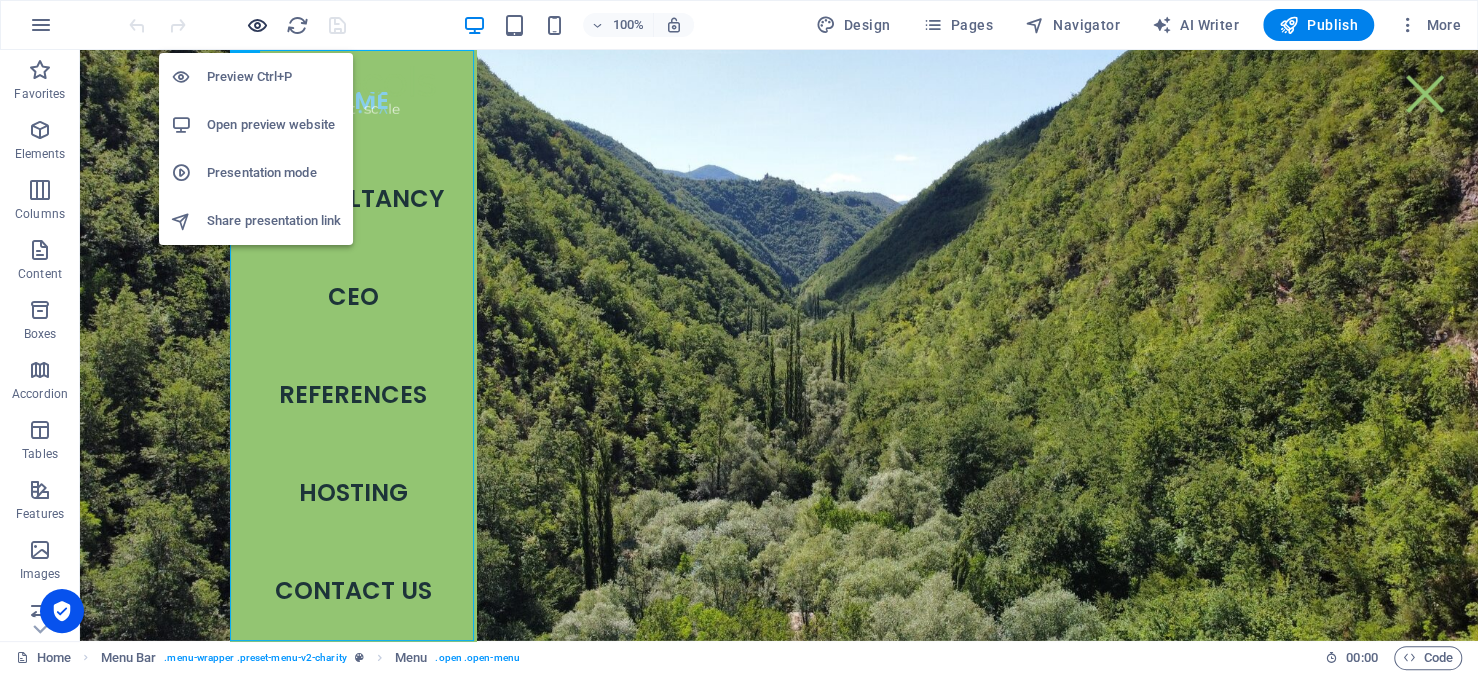 click at bounding box center (257, 25) 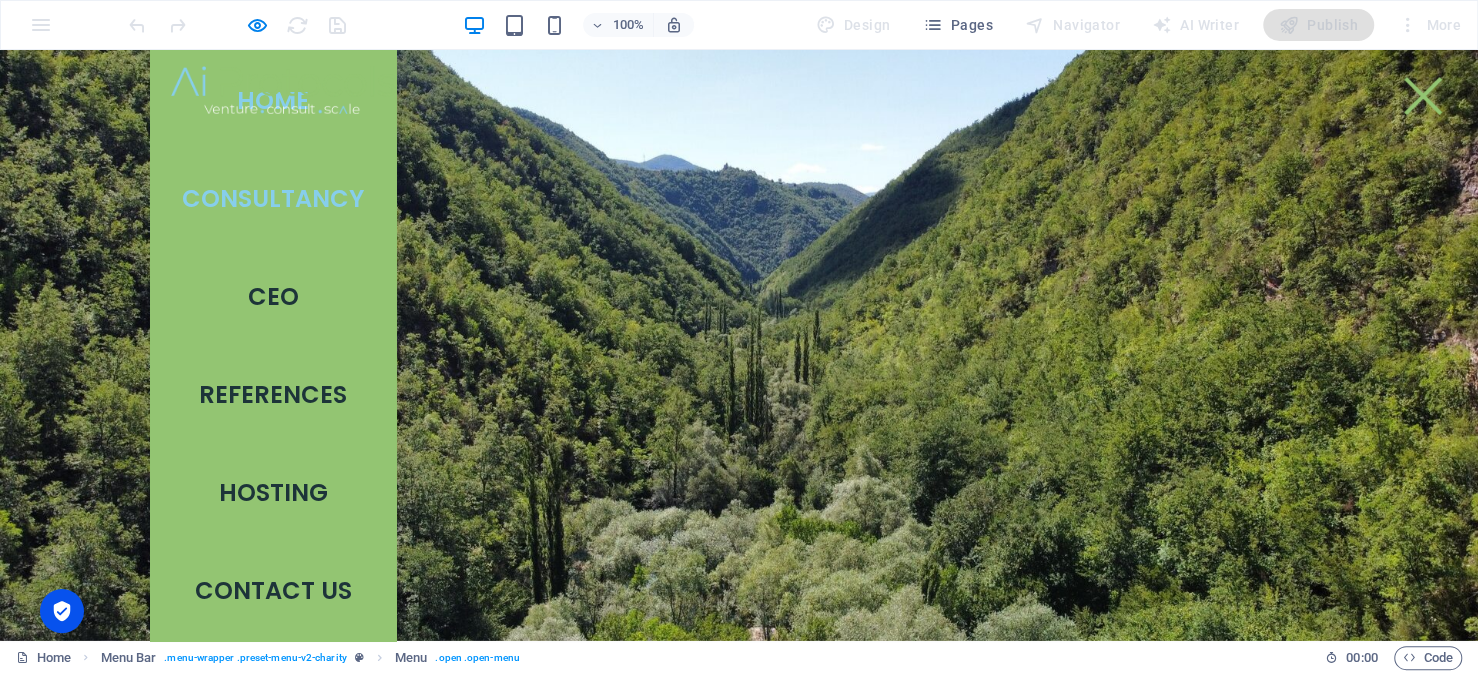 click on "consultancy" at bounding box center (273, 199) 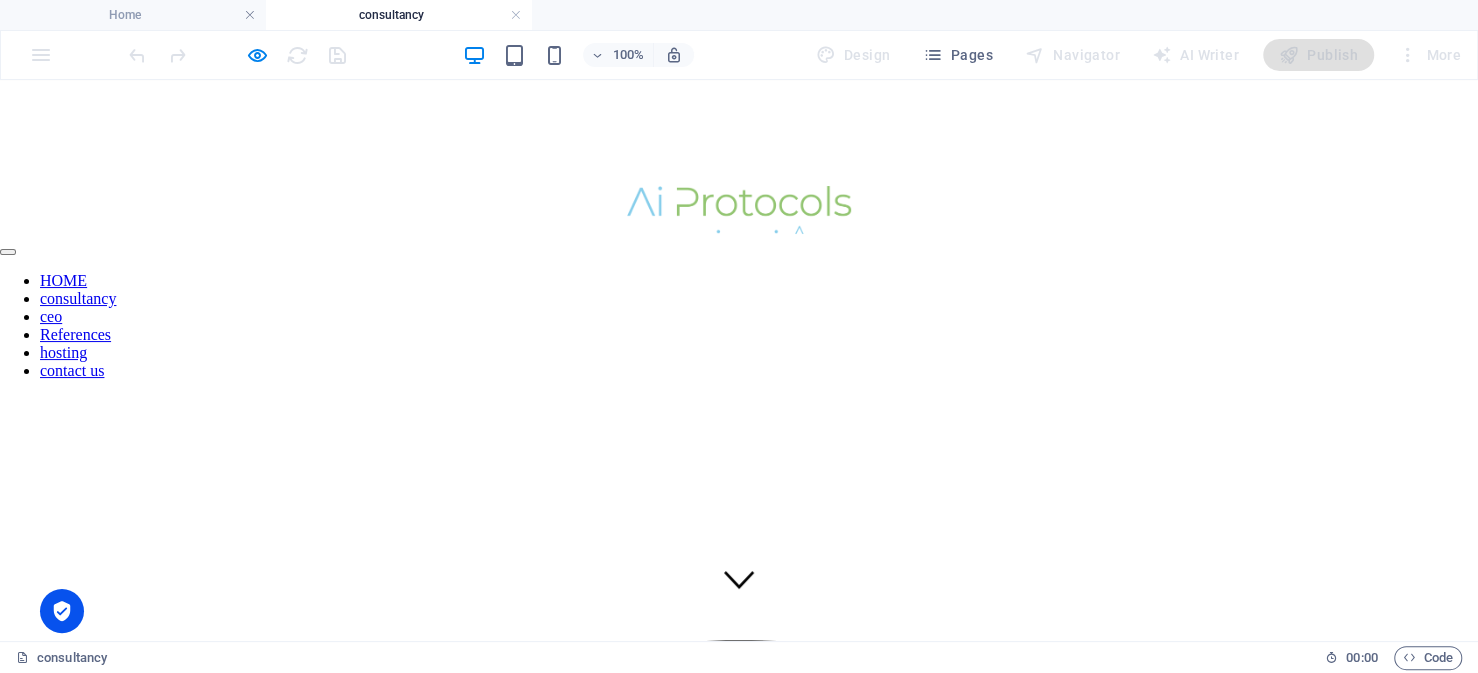 scroll, scrollTop: 0, scrollLeft: 0, axis: both 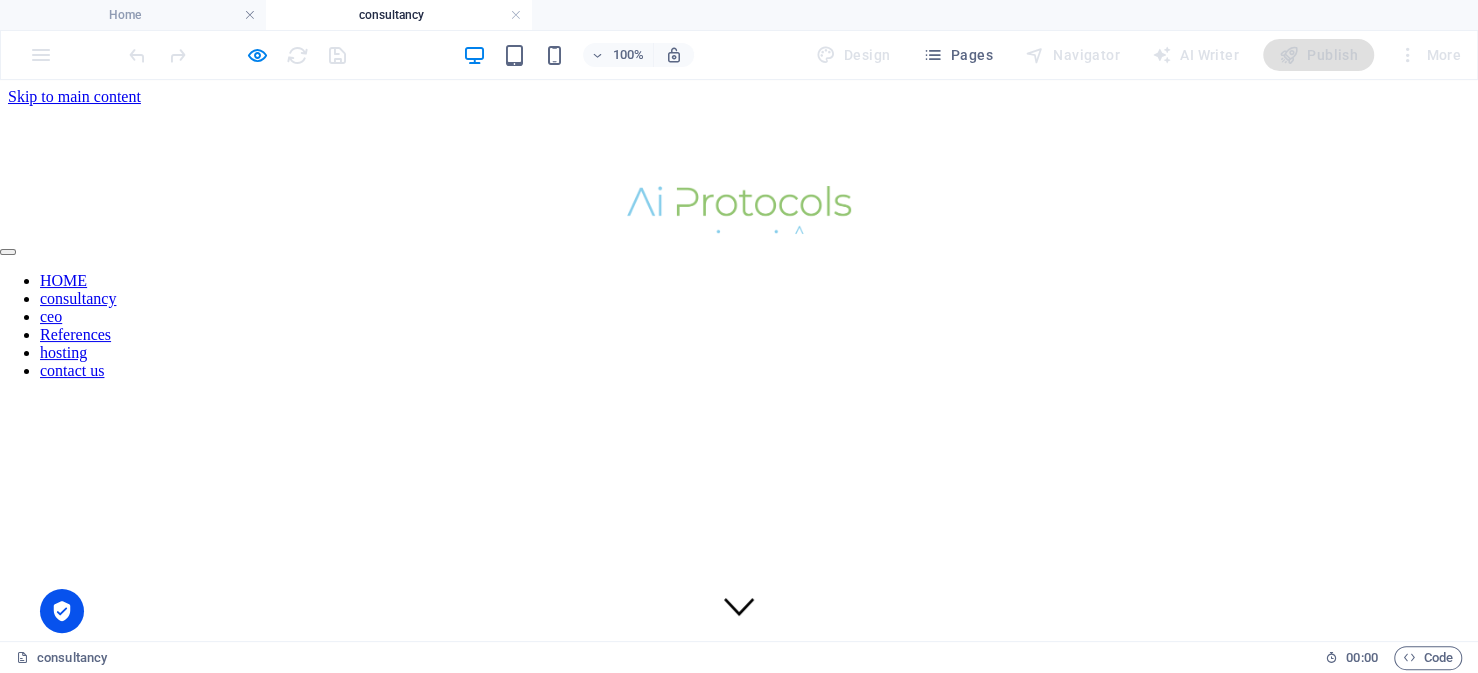 click at bounding box center [739, 247] 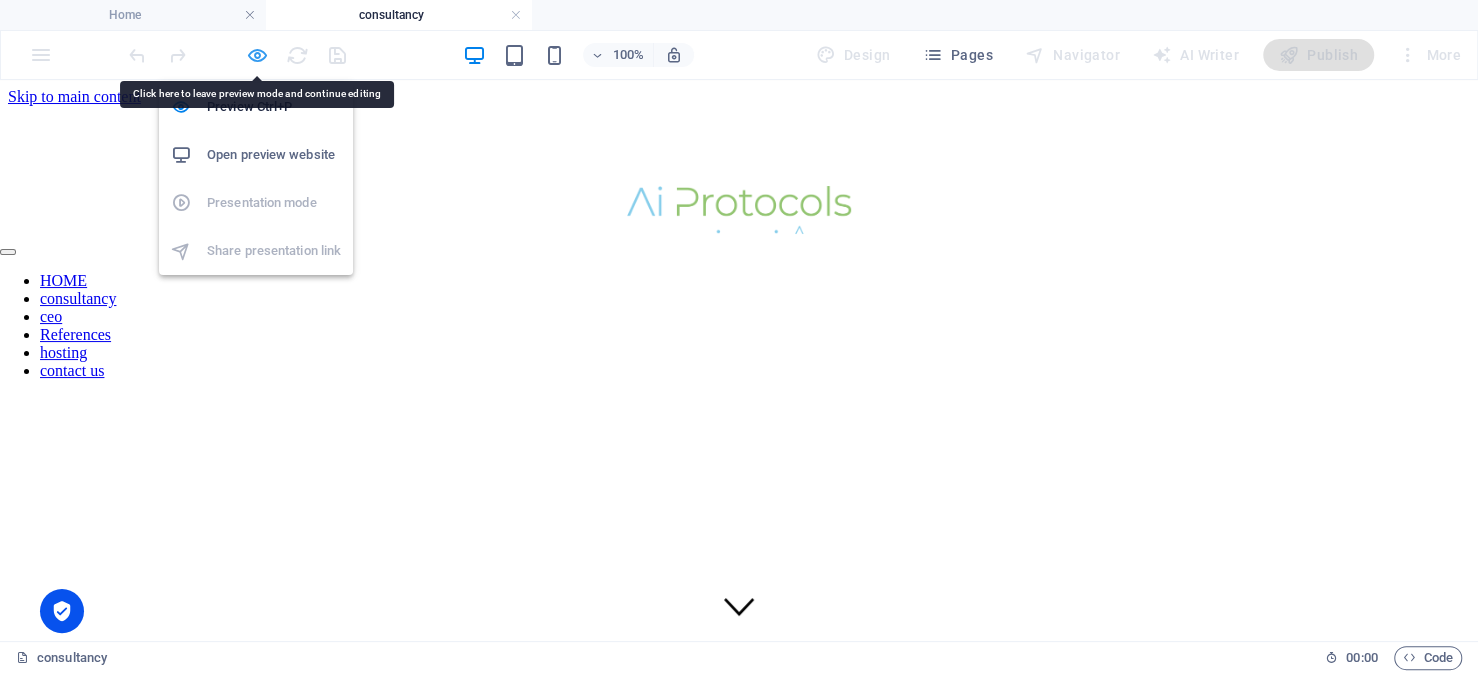 click at bounding box center [257, 55] 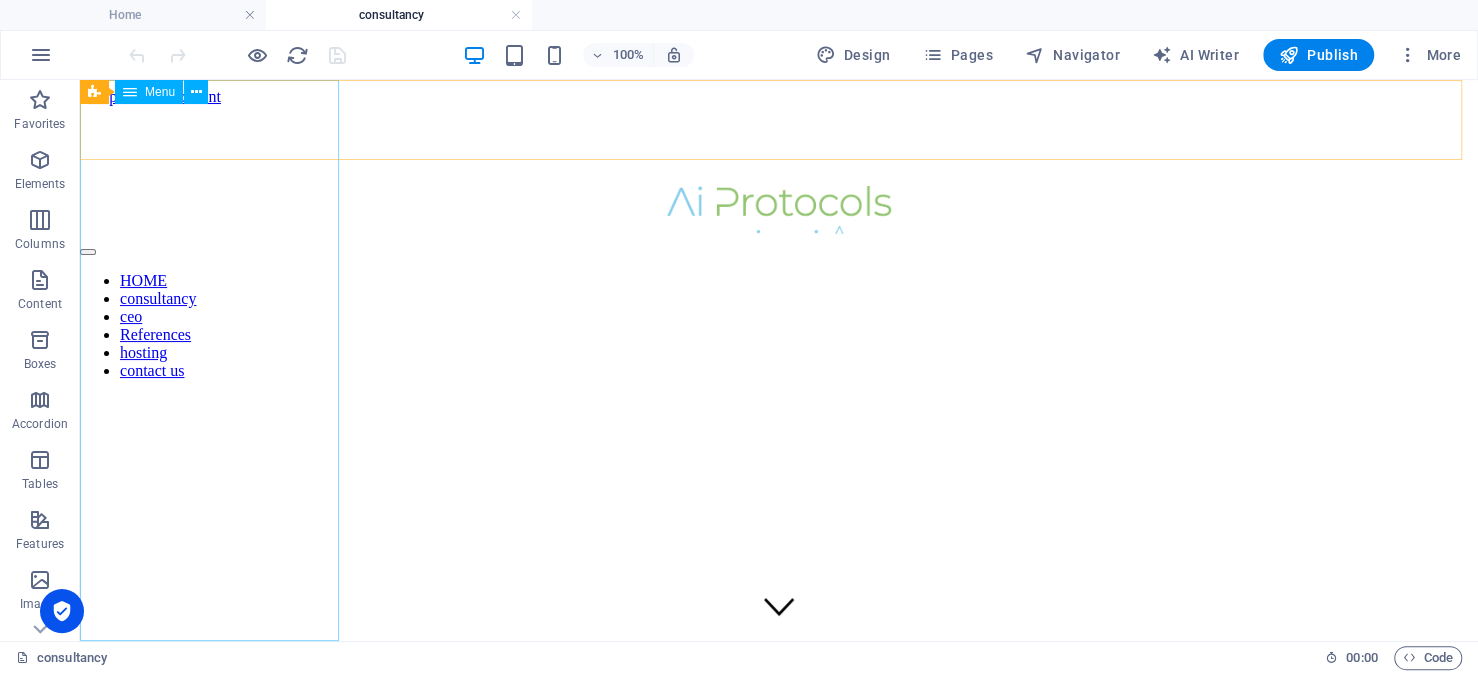 click on "HOME consultancy ceo References hosting contact us" at bounding box center (779, 326) 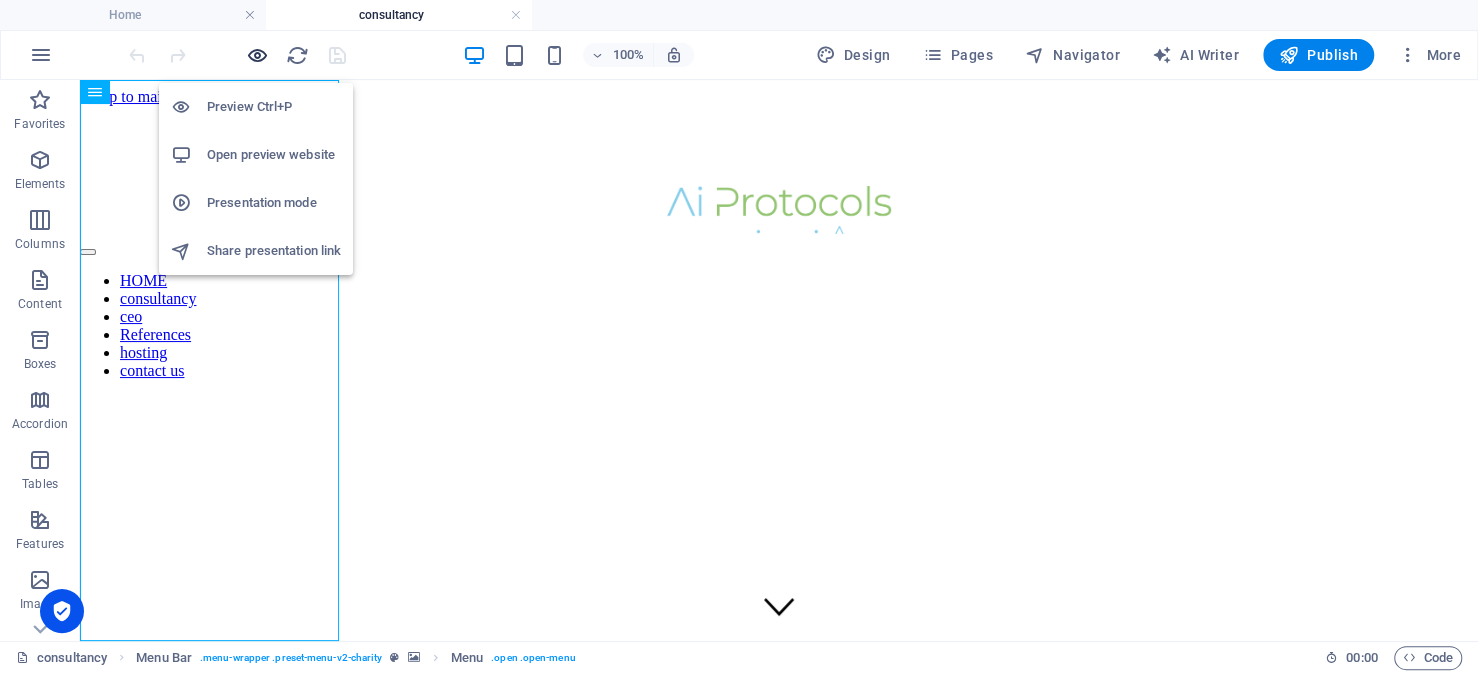 click at bounding box center [257, 55] 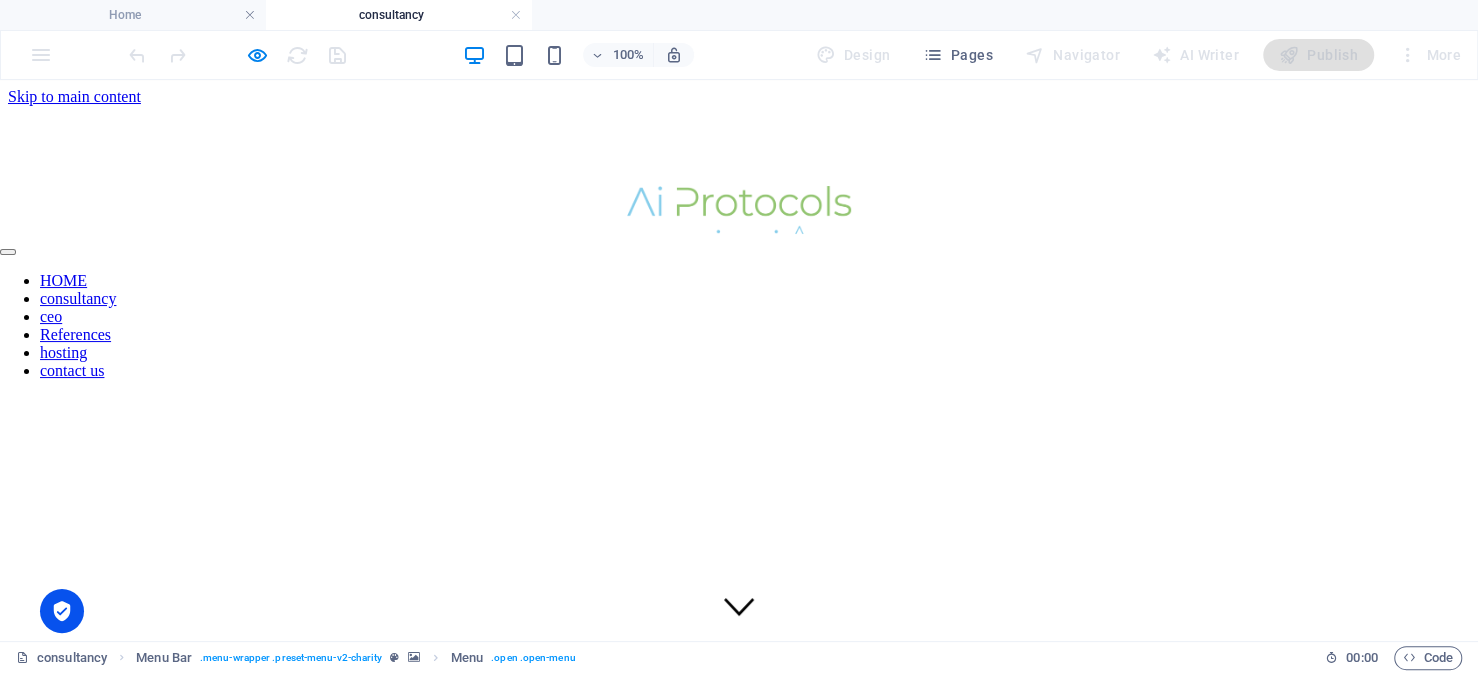 click on "ceo" at bounding box center (51, 316) 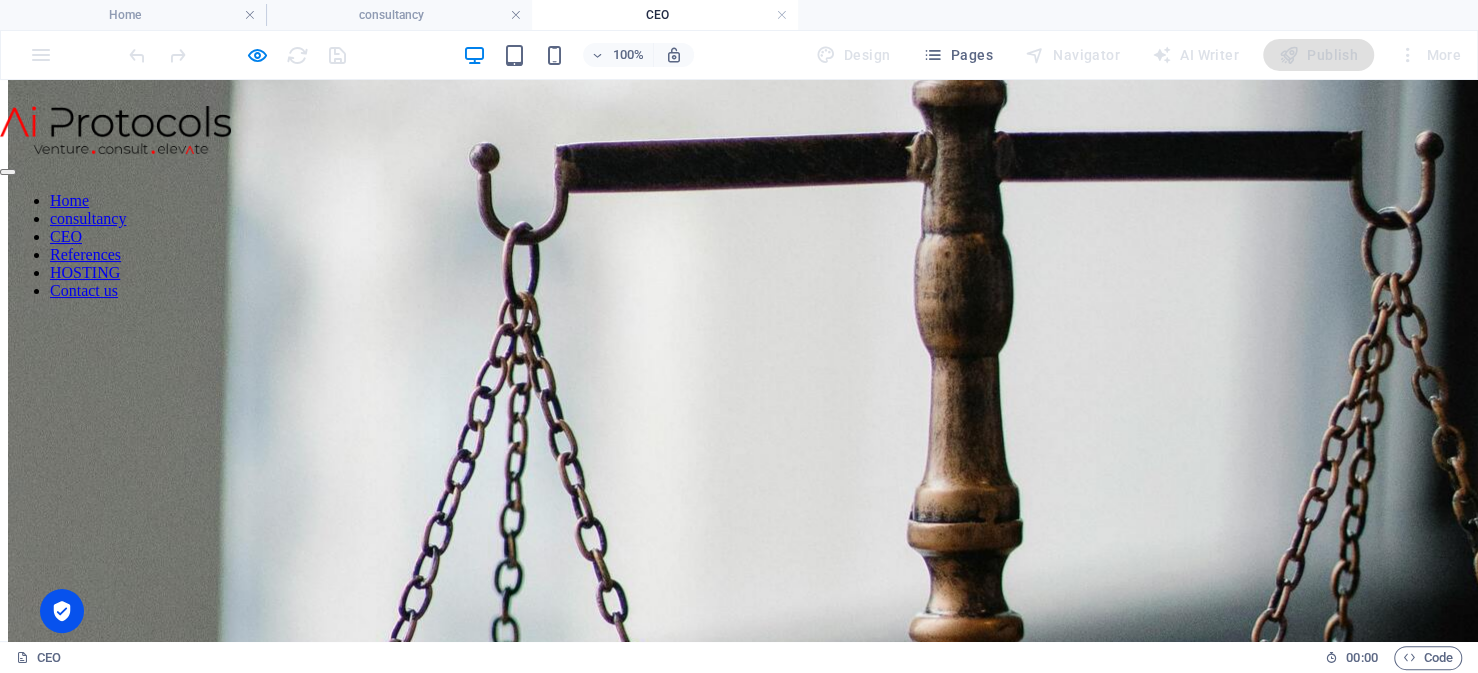 scroll, scrollTop: 0, scrollLeft: 0, axis: both 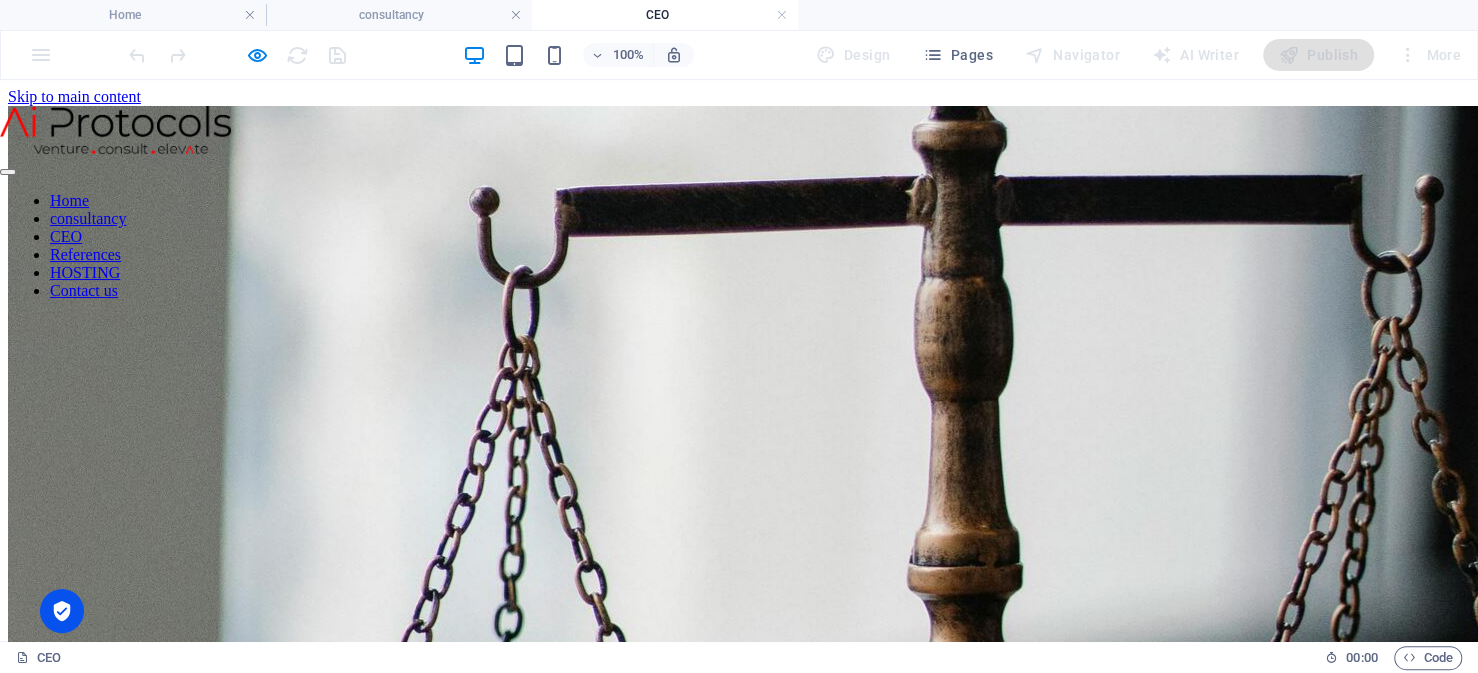 click at bounding box center [739, 167] 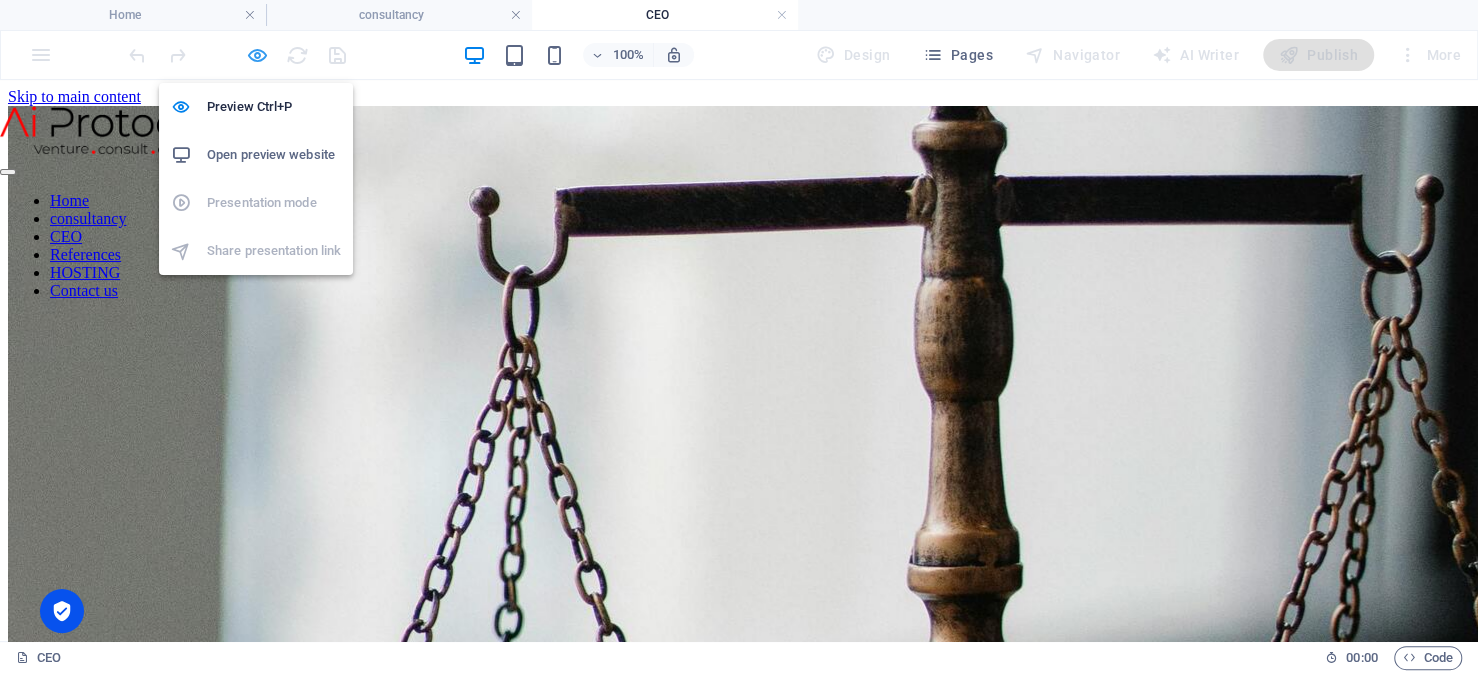 click at bounding box center (257, 55) 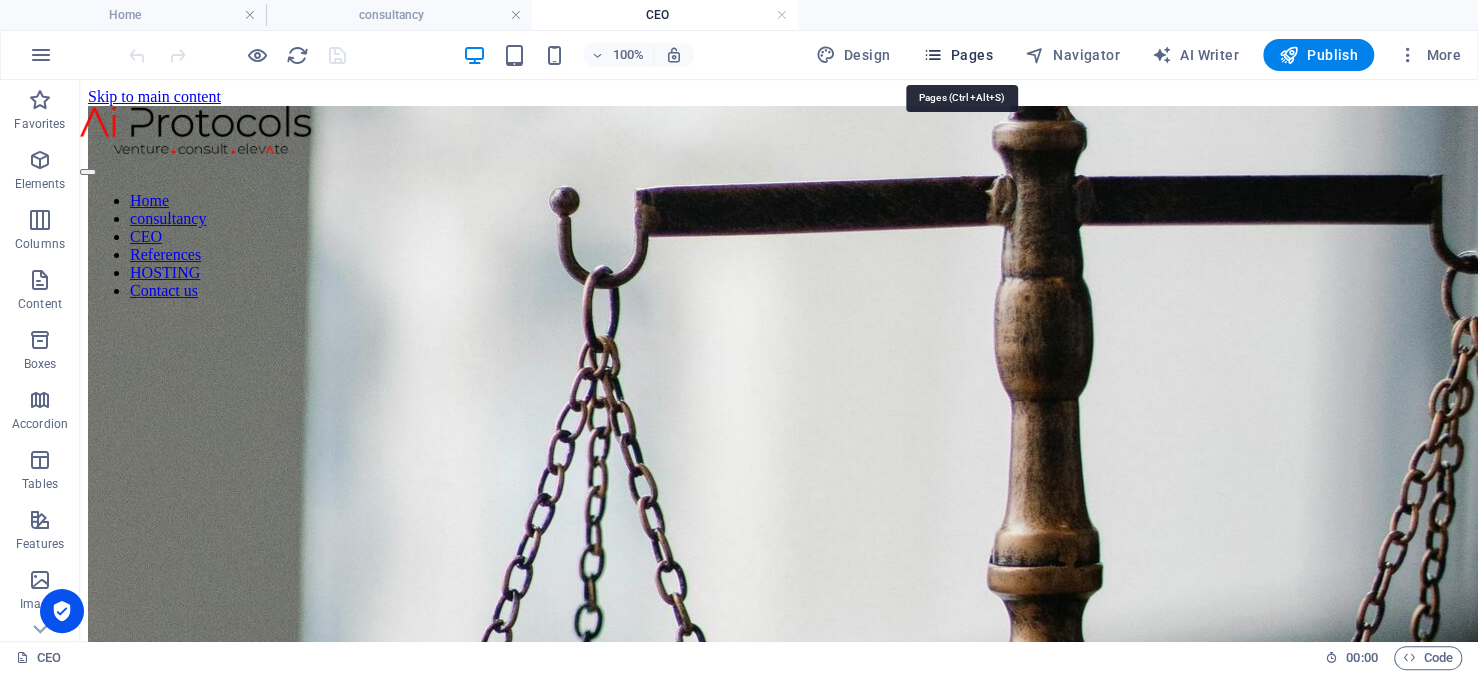 click on "Pages" at bounding box center (957, 55) 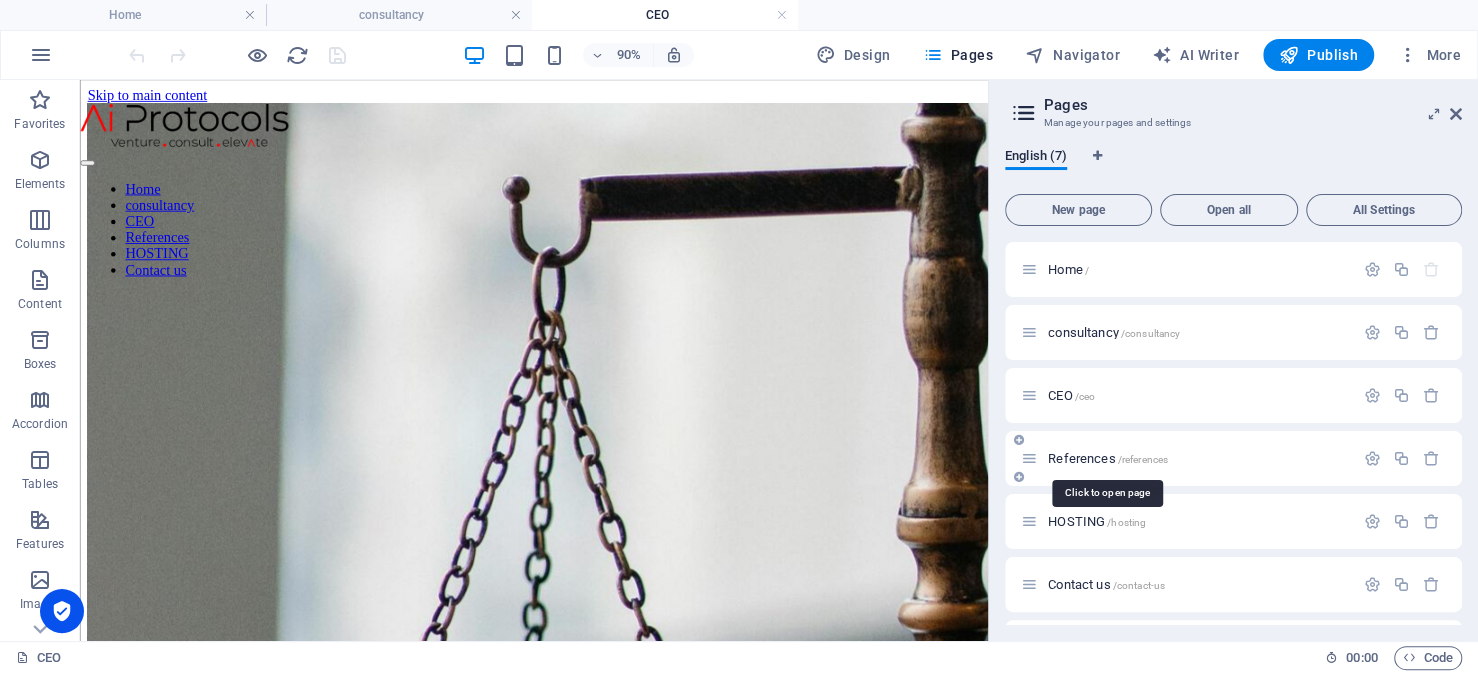 click on "References /references" at bounding box center (1108, 458) 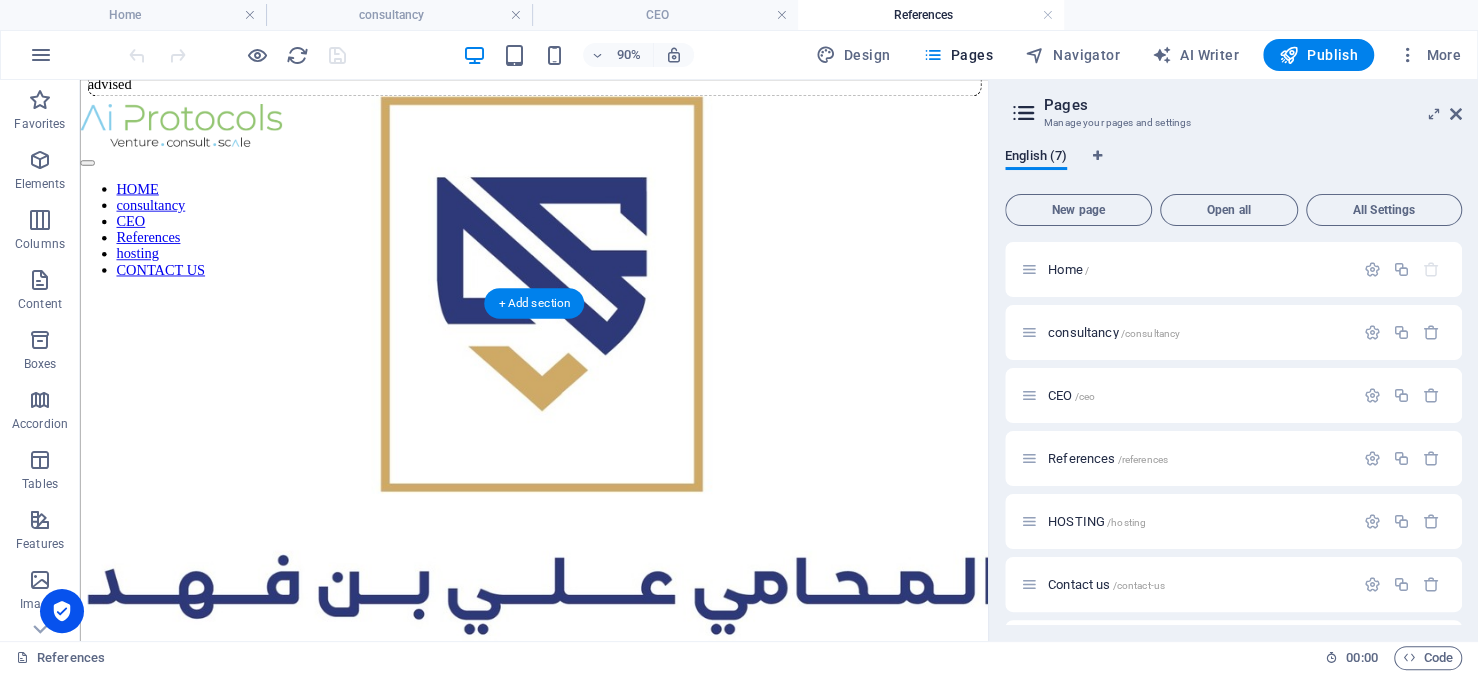 scroll, scrollTop: 900, scrollLeft: 0, axis: vertical 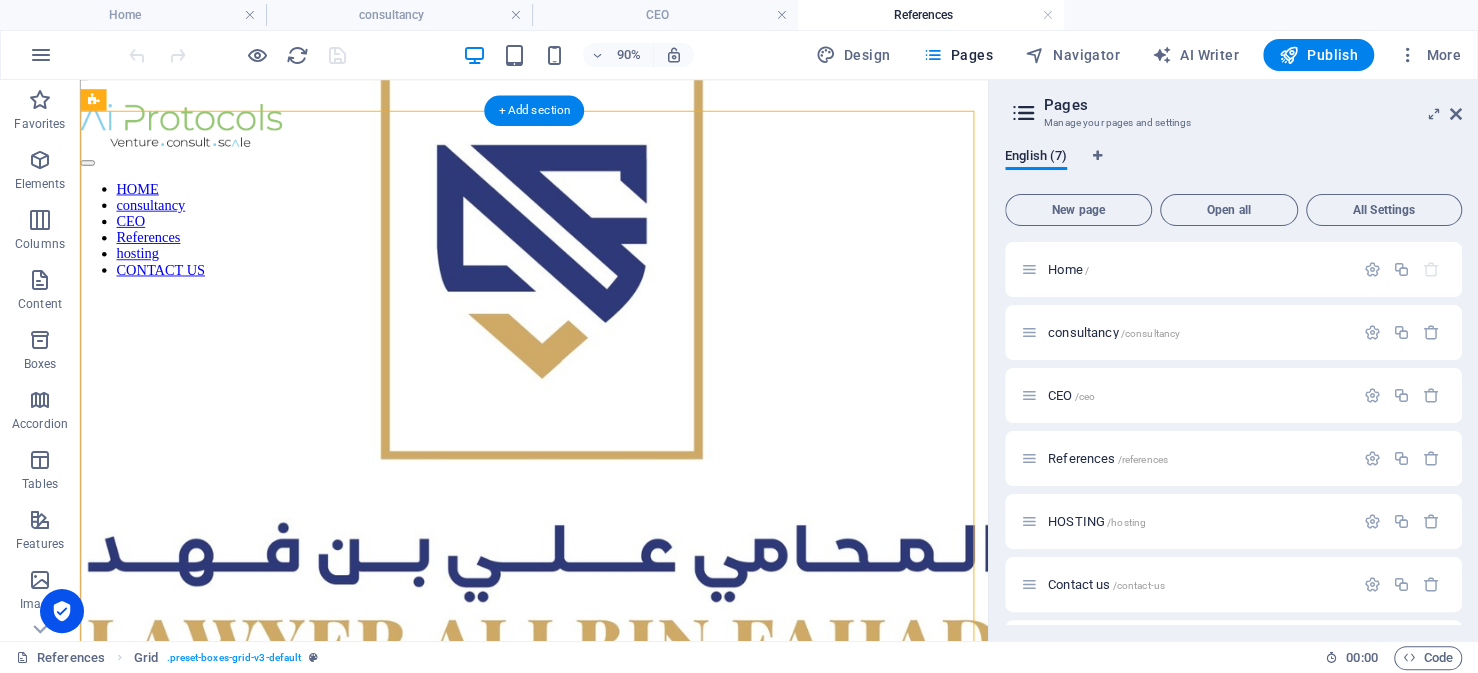 drag, startPoint x: 789, startPoint y: 252, endPoint x: 124, endPoint y: 203, distance: 666.8028 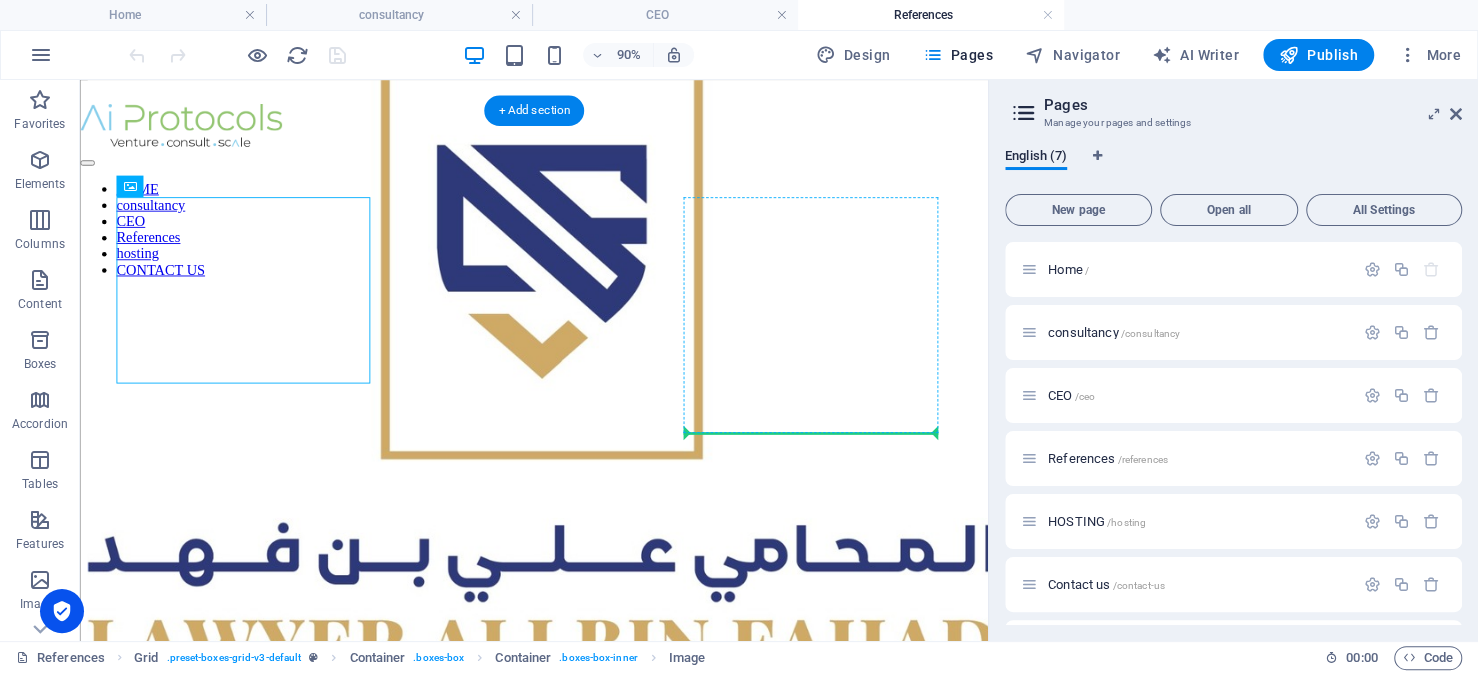 drag, startPoint x: 293, startPoint y: 264, endPoint x: 820, endPoint y: 354, distance: 534.62976 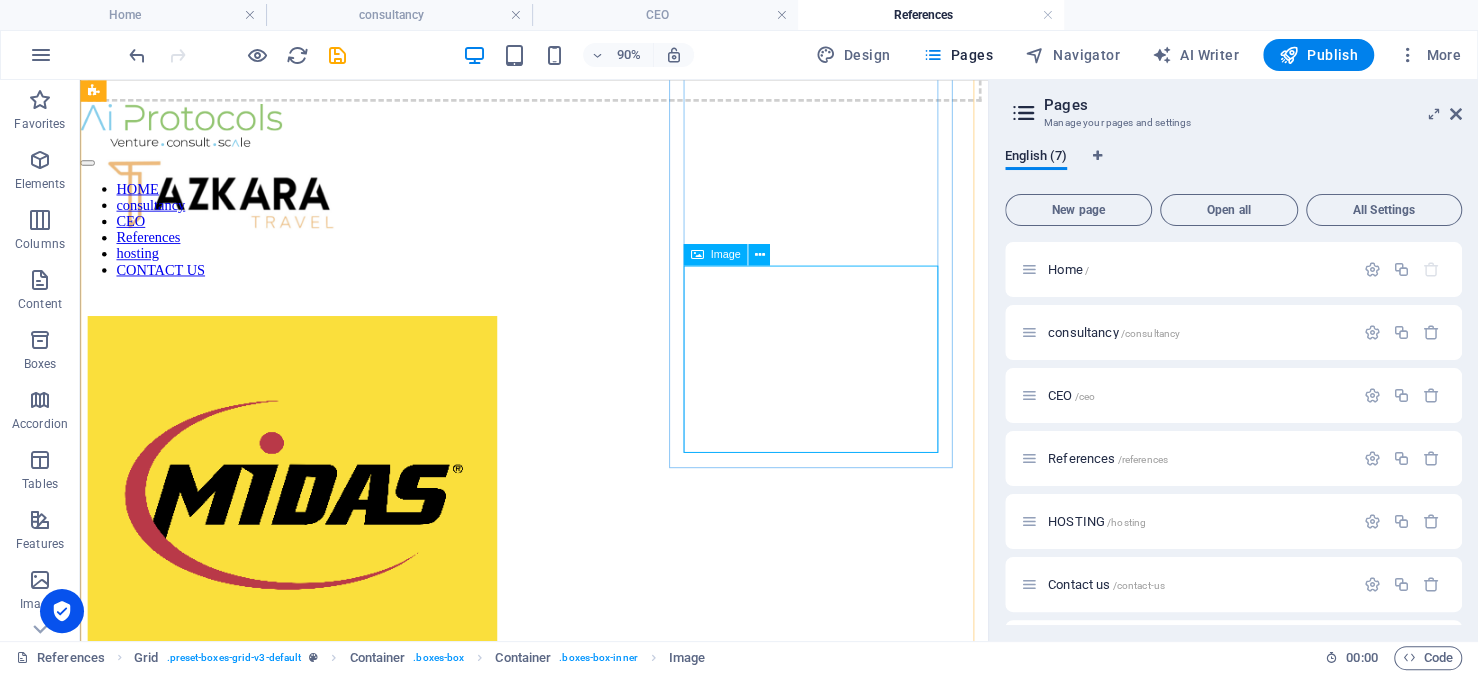 scroll, scrollTop: 900, scrollLeft: 0, axis: vertical 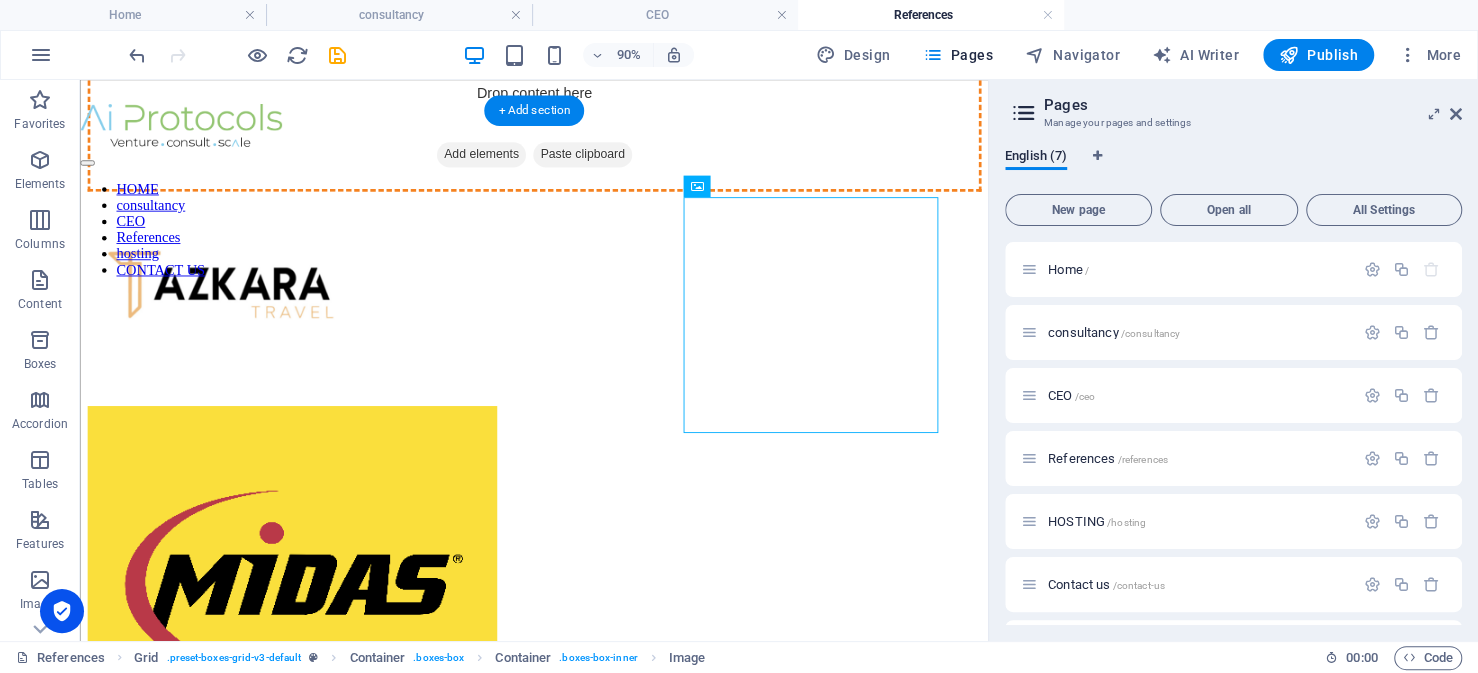 drag, startPoint x: 857, startPoint y: 269, endPoint x: 308, endPoint y: 286, distance: 549.2631 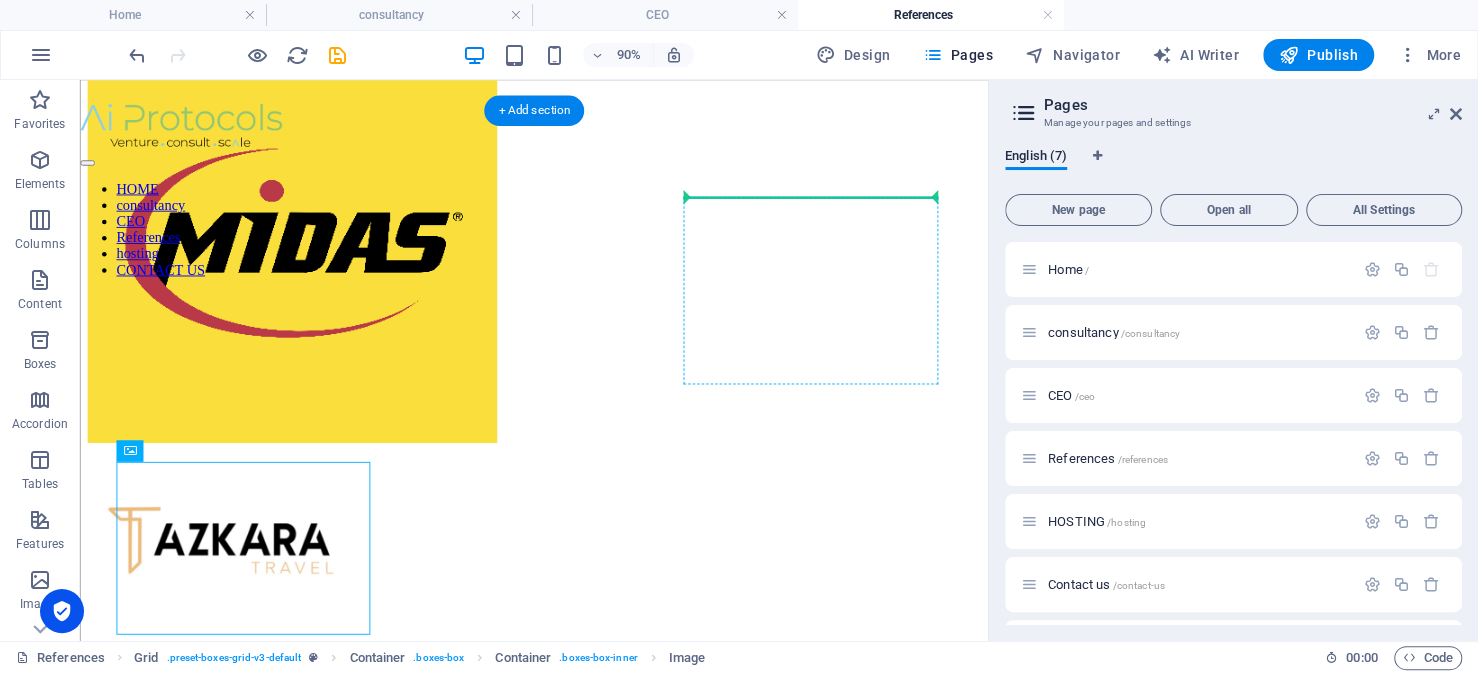 drag, startPoint x: 409, startPoint y: 454, endPoint x: 802, endPoint y: 248, distance: 443.71725 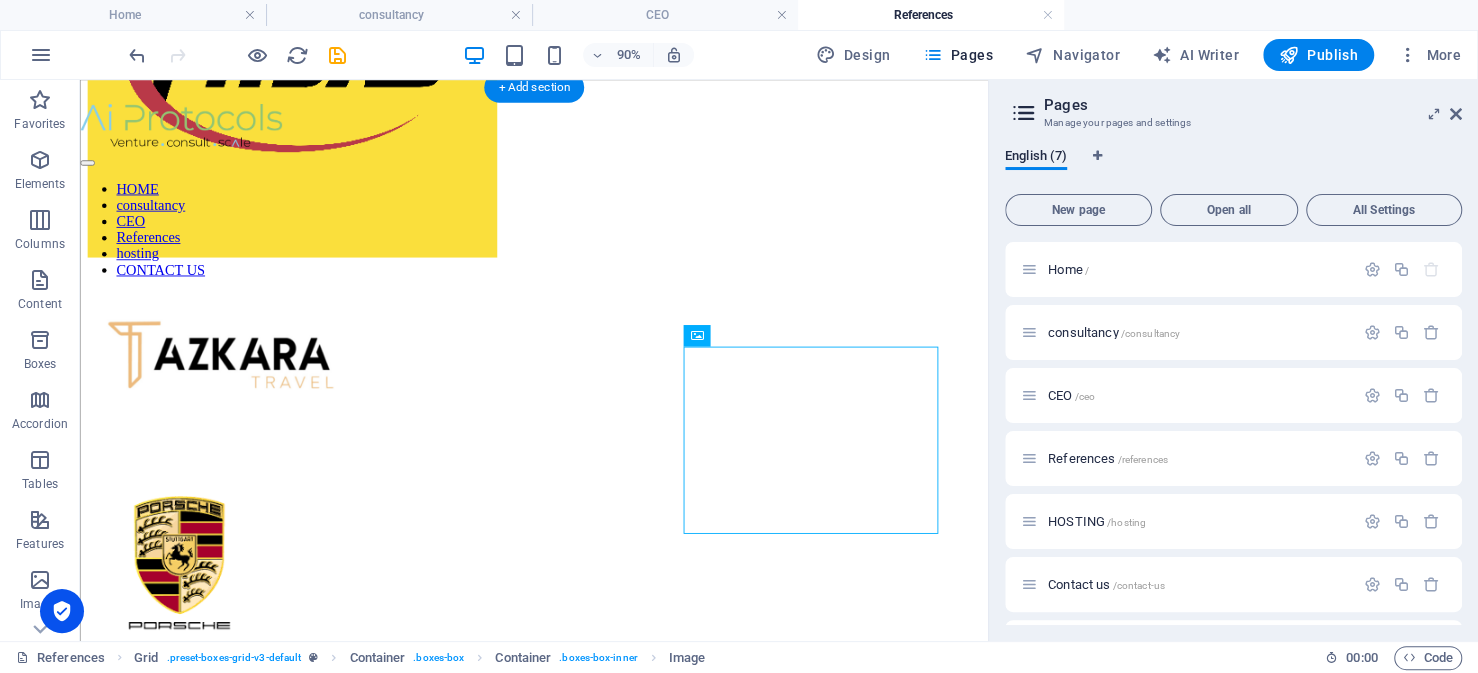 scroll, scrollTop: 1249, scrollLeft: 0, axis: vertical 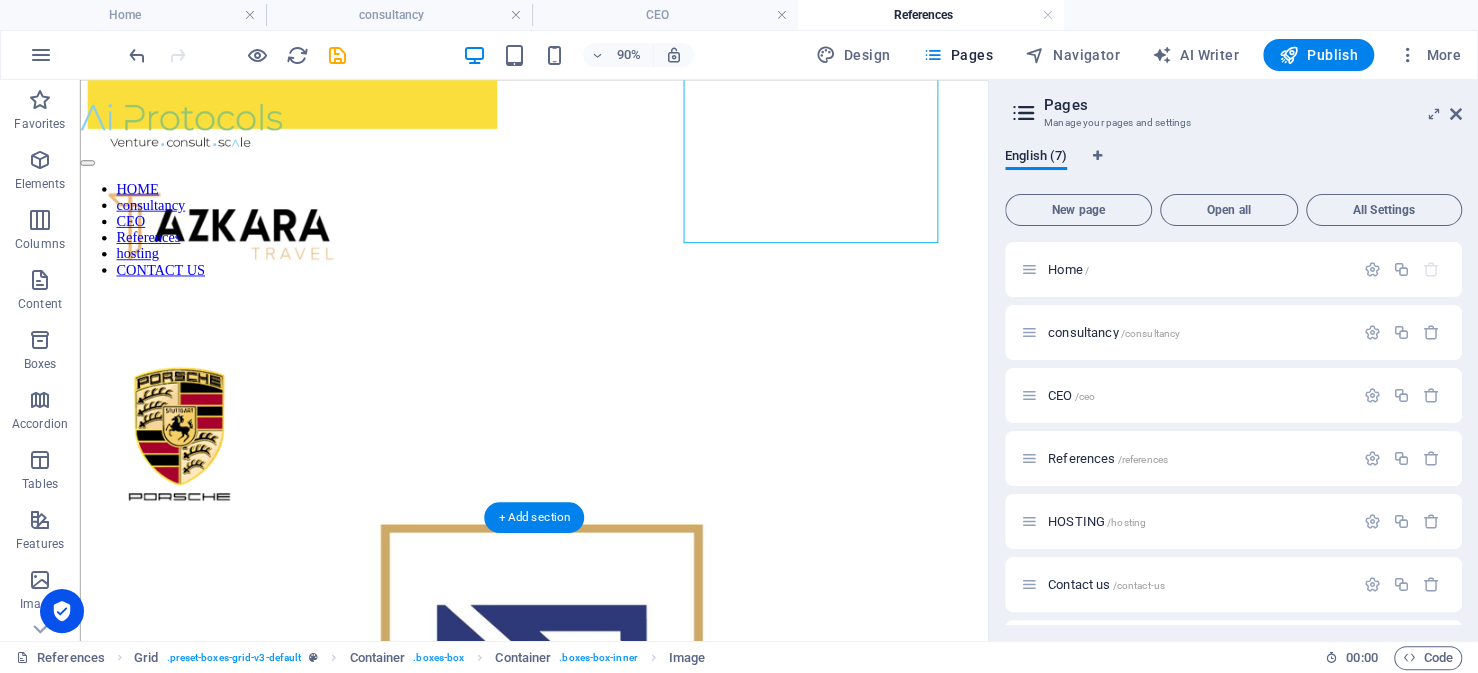 drag, startPoint x: 809, startPoint y: 439, endPoint x: 345, endPoint y: 418, distance: 464.47498 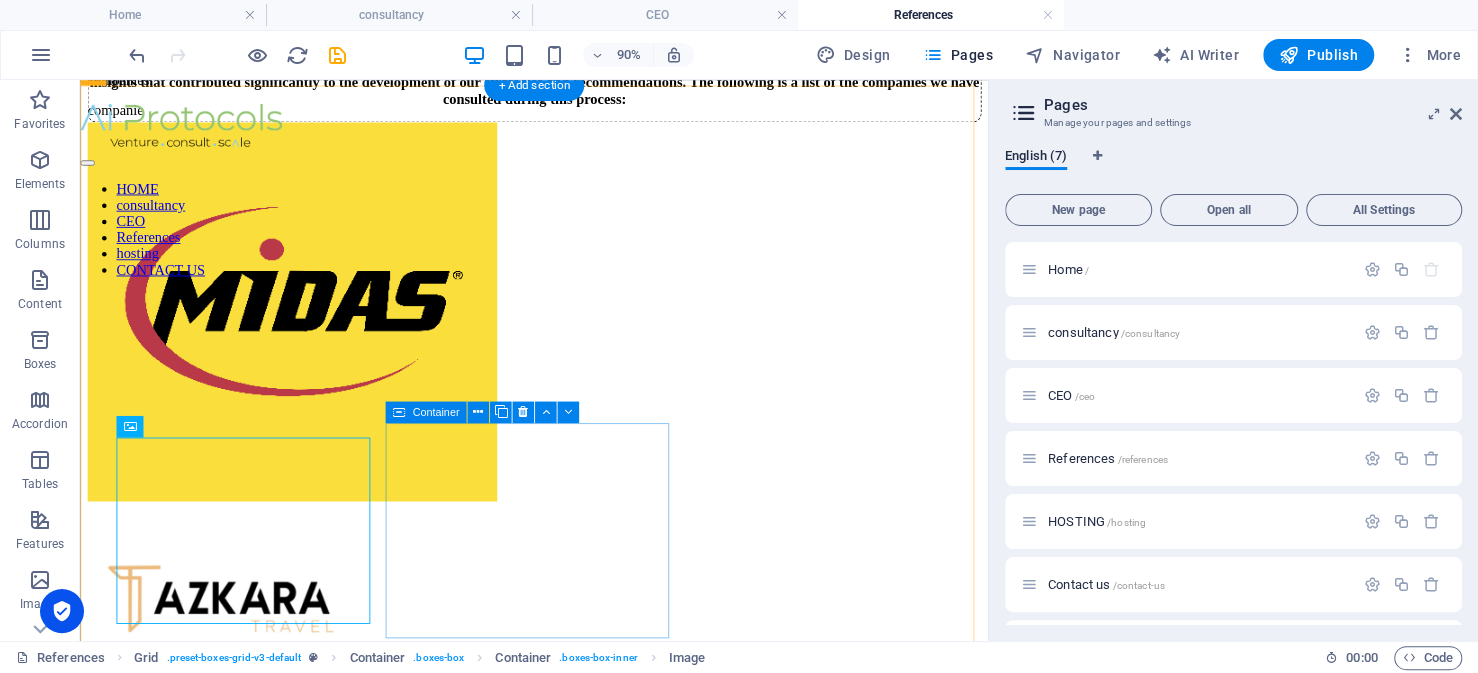 scroll, scrollTop: 949, scrollLeft: 0, axis: vertical 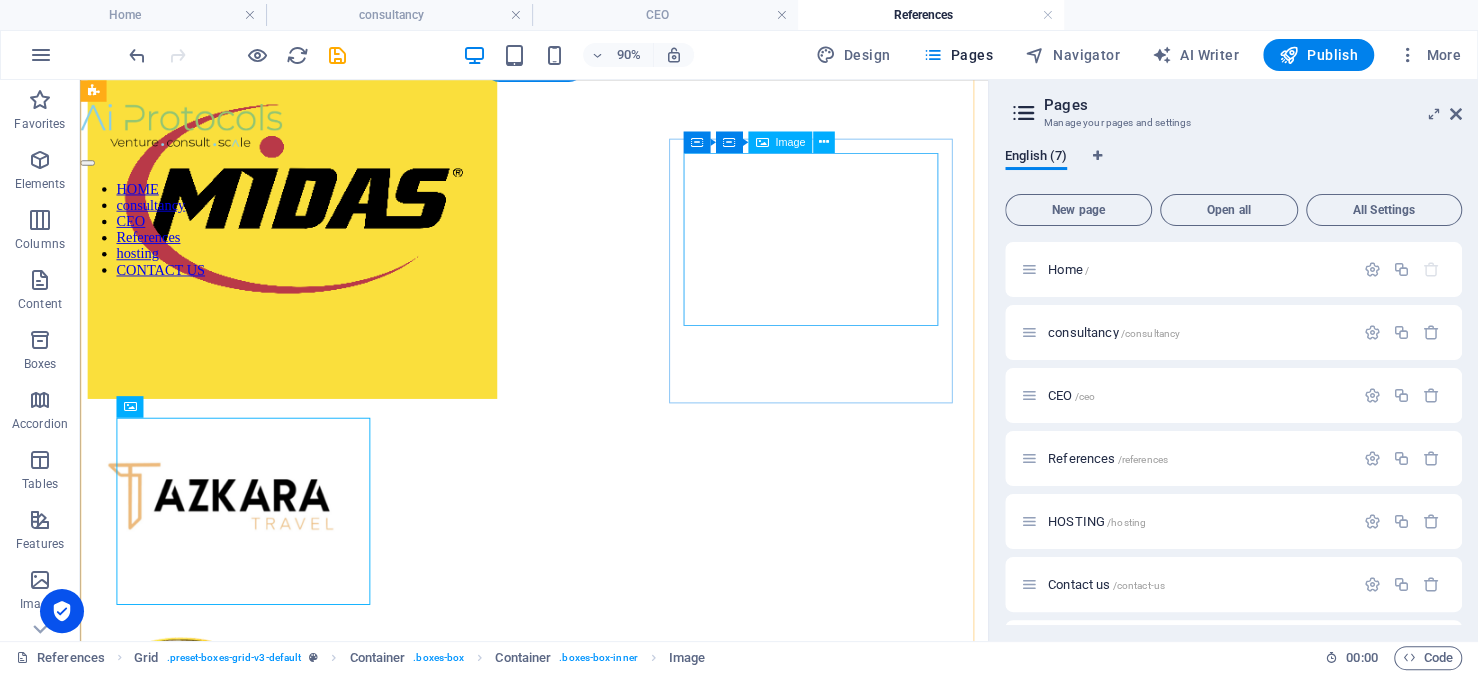 click at bounding box center (584, 775) 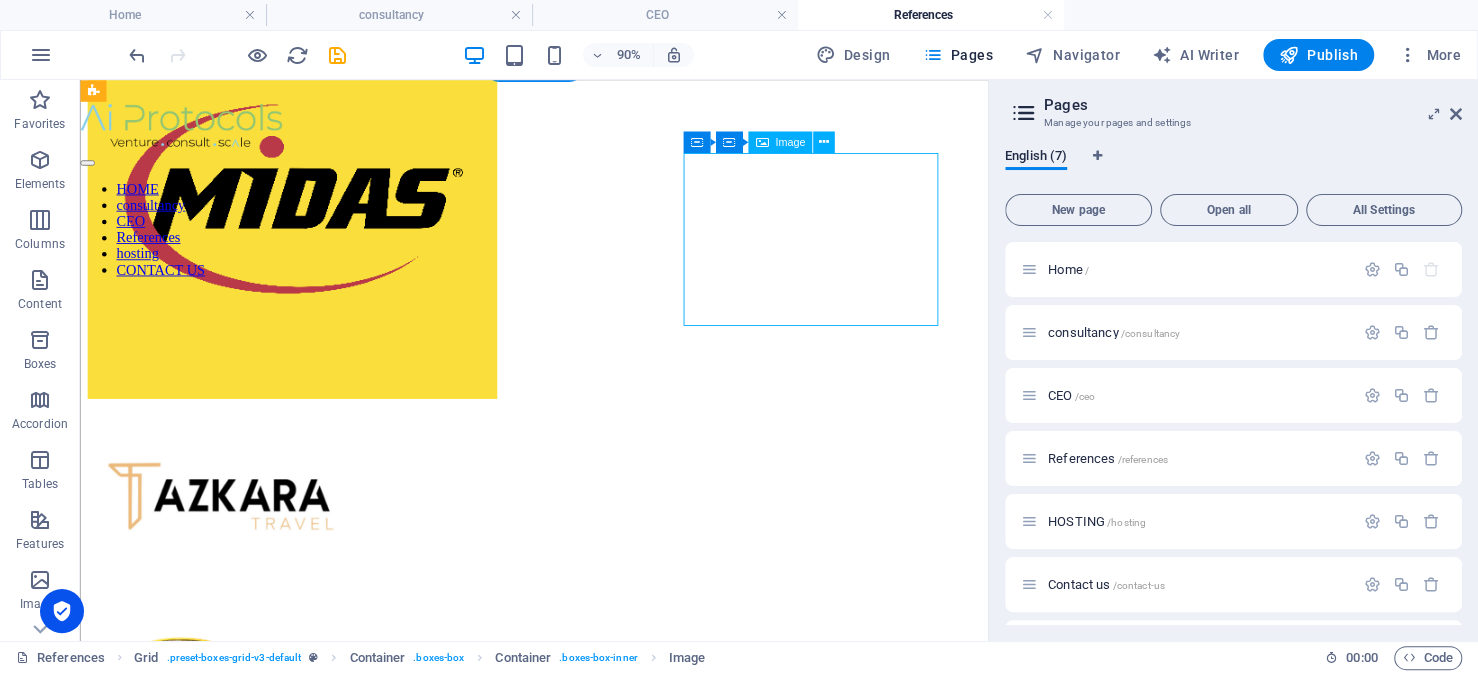 click at bounding box center [584, 775] 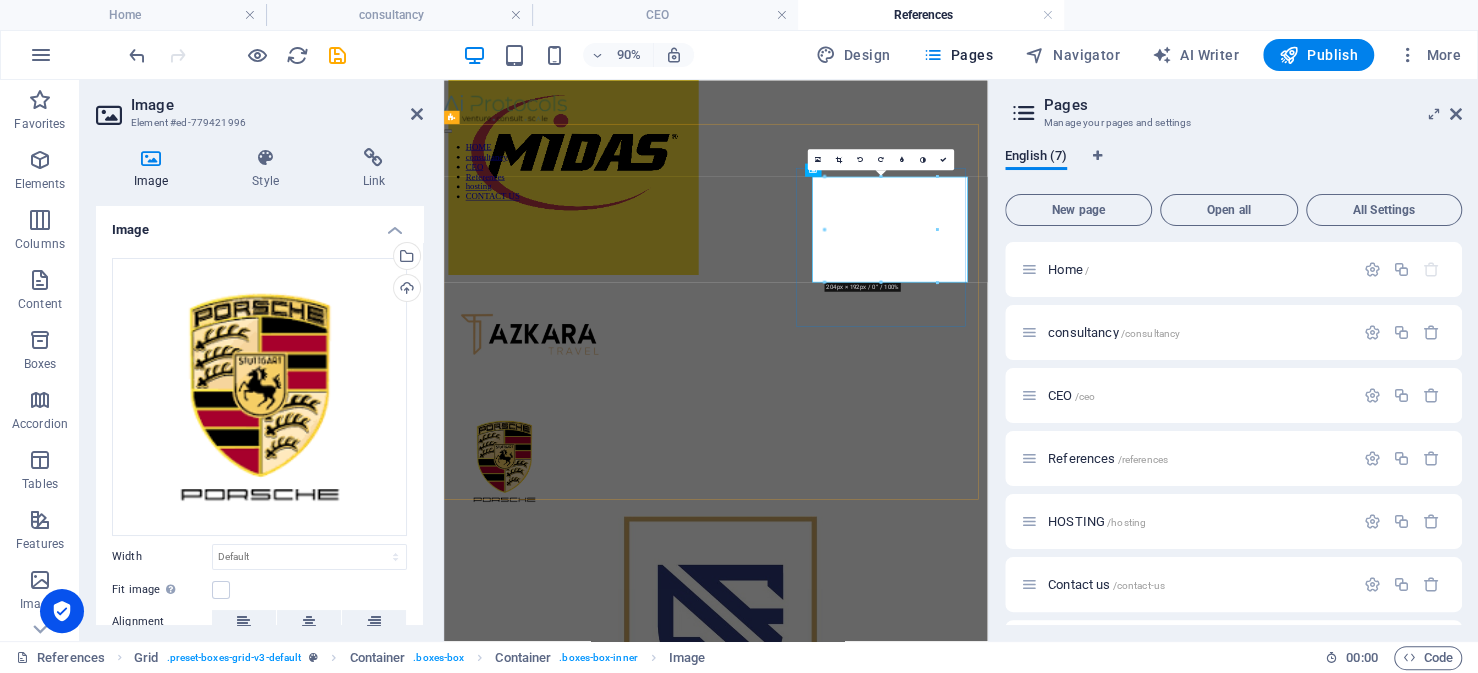 scroll, scrollTop: 854, scrollLeft: 0, axis: vertical 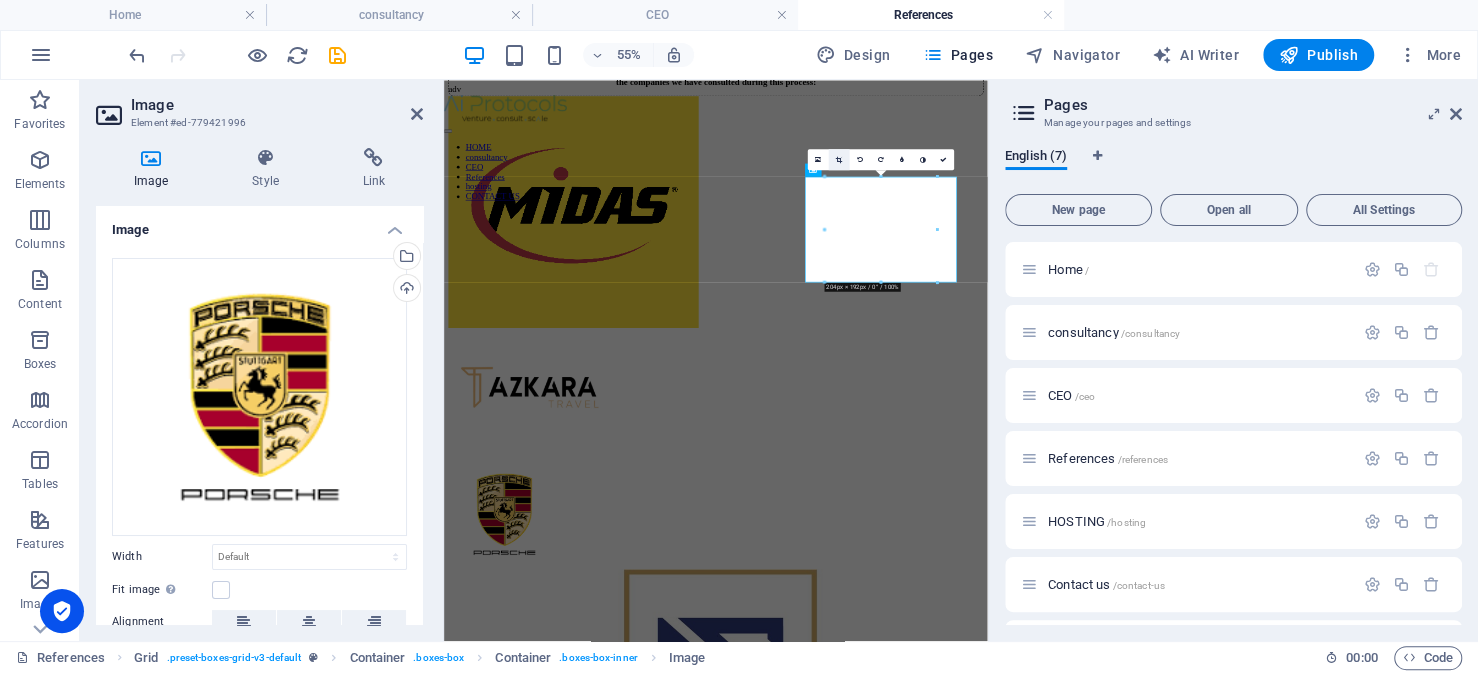click at bounding box center [839, 159] 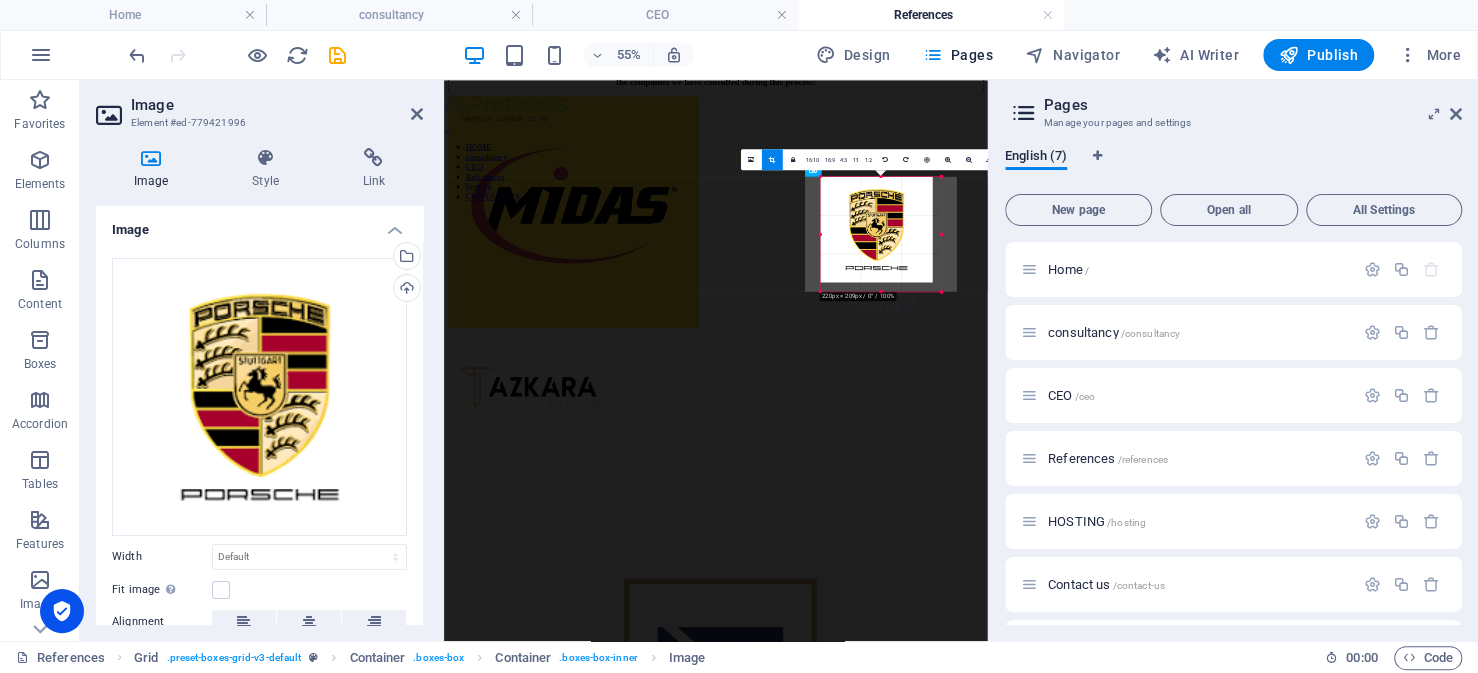 drag, startPoint x: 825, startPoint y: 282, endPoint x: 683, endPoint y: 400, distance: 184.62936 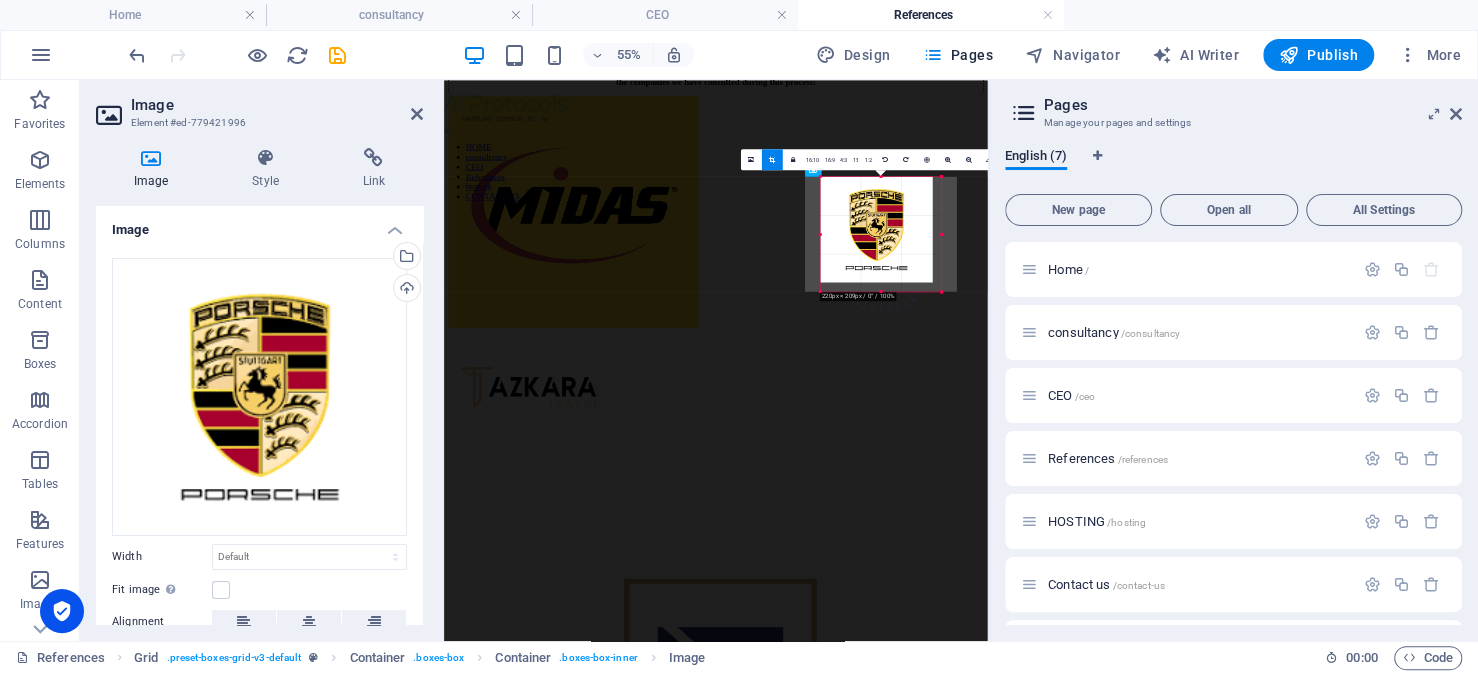 click on "Preset   Typewriter   Preset   Container   Text   Container   HTML   Text   Grid   Container   Container   Image   Container   Container   Container   Container   Container   Container   Image   Container   Container   Container   Container   Image   Container   Container   Container   Image   Container   Container   Container   Image   Container   Container   Container   Container   Image   Container   Container 180 170 160 150 140 130 120 110 100 90 80 70 60 50 40 30 20 10 0 -10 -20 -30 -40 -50 -60 -70 -80 -90 -100 -110 -120 -130 -140 -150 -160 -170 220px × 209px / 0° / 100% 16:10 16:9 4:3 1:1 1:2 0" at bounding box center [716, 125] 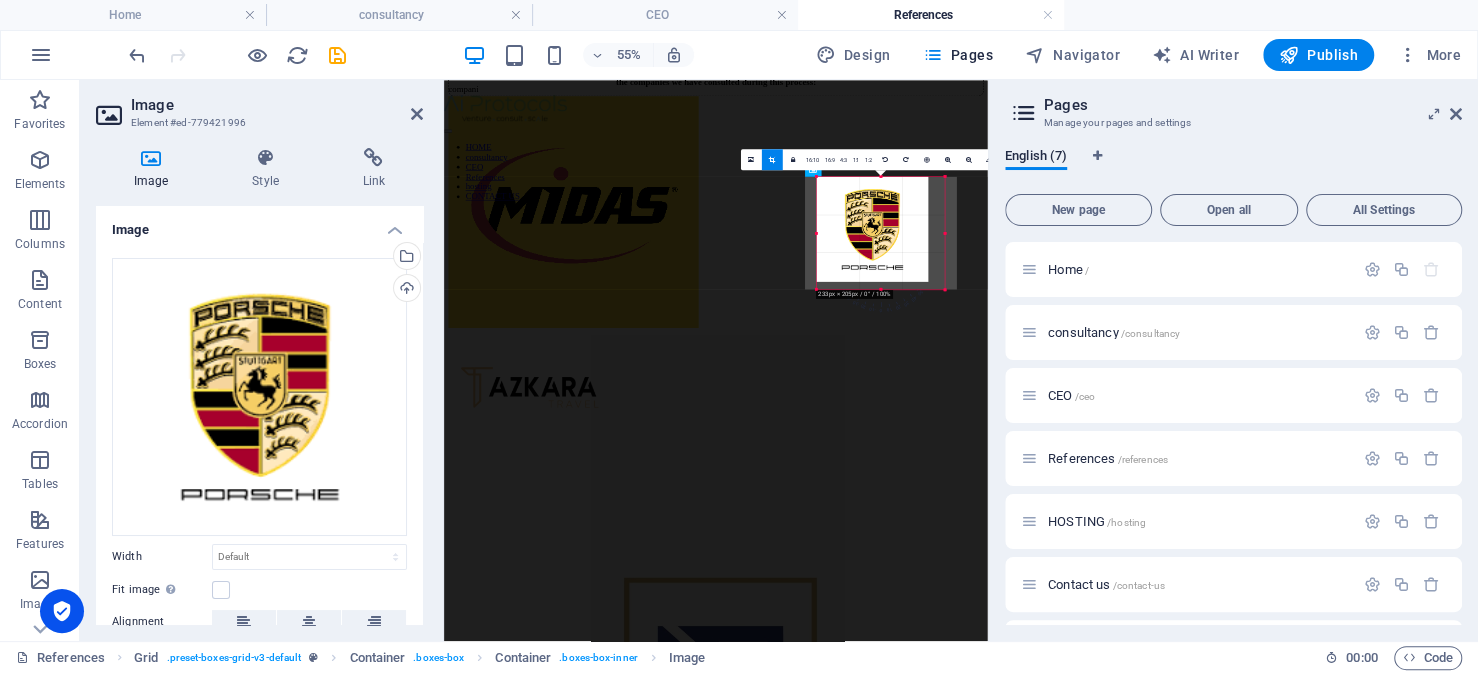 drag, startPoint x: 930, startPoint y: 279, endPoint x: 961, endPoint y: 294, distance: 34.43835 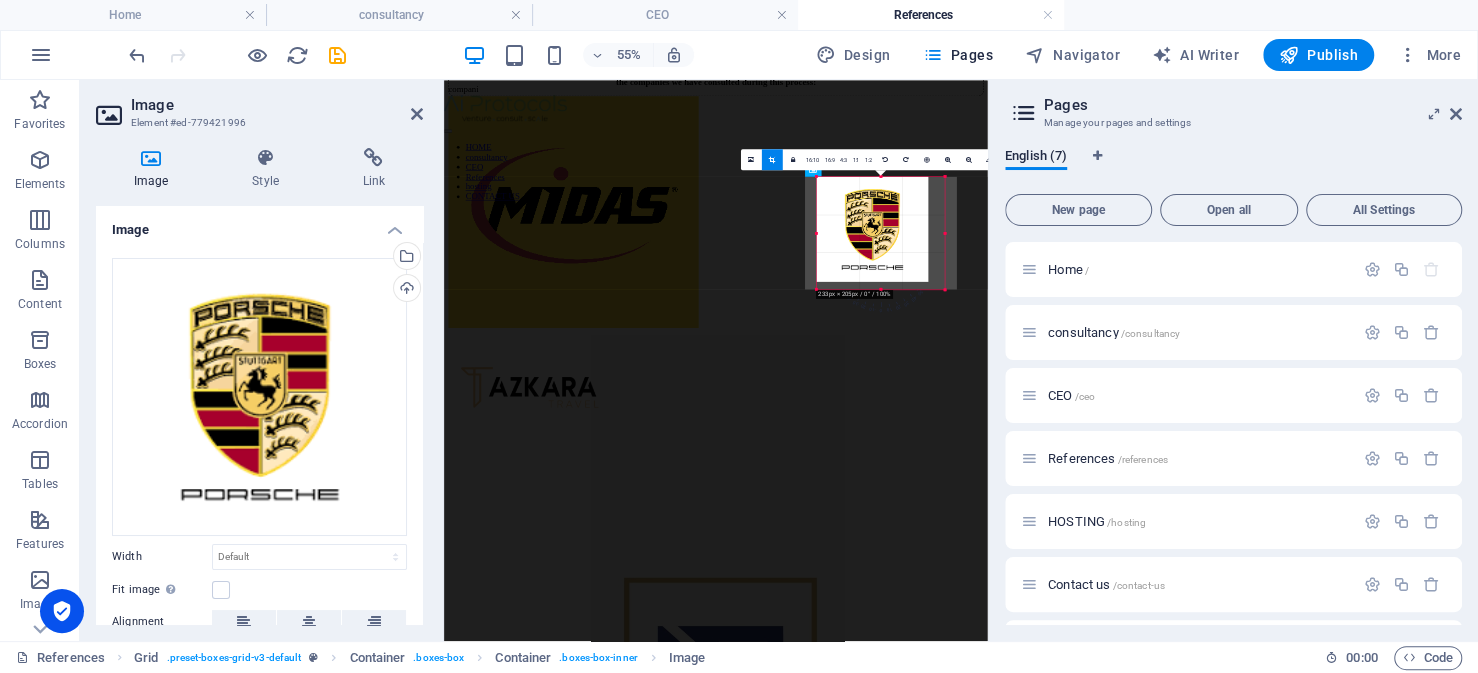 click on "Preset   Typewriter   Preset   Container   Text   Container   HTML   Text   Grid   Container   Container   Image   Container   Container   Container   Container   Container   Container   Image   Container   Container   Container   Container   Image   Container   Container   Container   Image   Container   Container   Container   Image   Container   Container   Container   Container   Image   Container   Container 180 170 160 150 140 130 120 110 100 90 80 70 60 50 40 30 20 10 0 -10 -20 -30 -40 -50 -60 -70 -80 -90 -100 -110 -120 -130 -140 -150 -160 -170 233px × 205px / 0° / 100% 16:10 16:9 4:3 1:1 1:2 0" at bounding box center [716, 125] 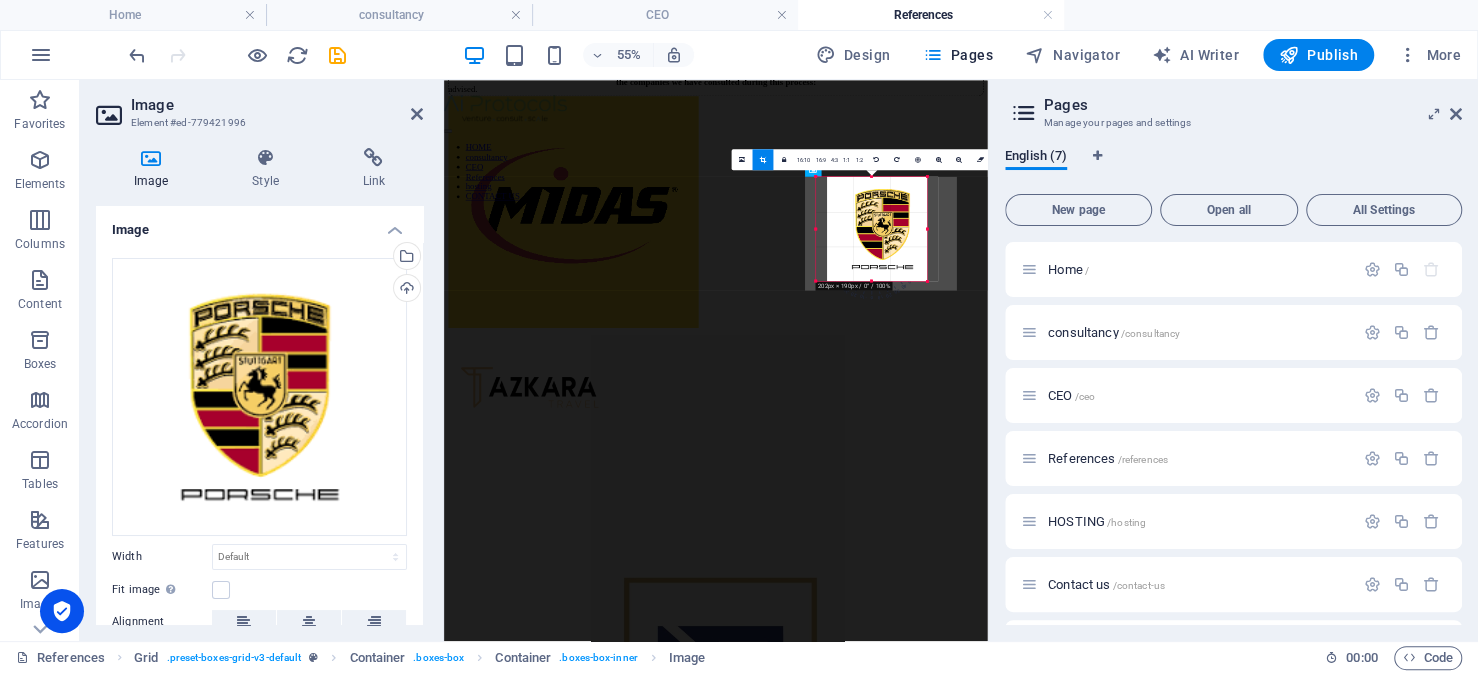 drag, startPoint x: 885, startPoint y: 254, endPoint x: 905, endPoint y: 251, distance: 20.22375 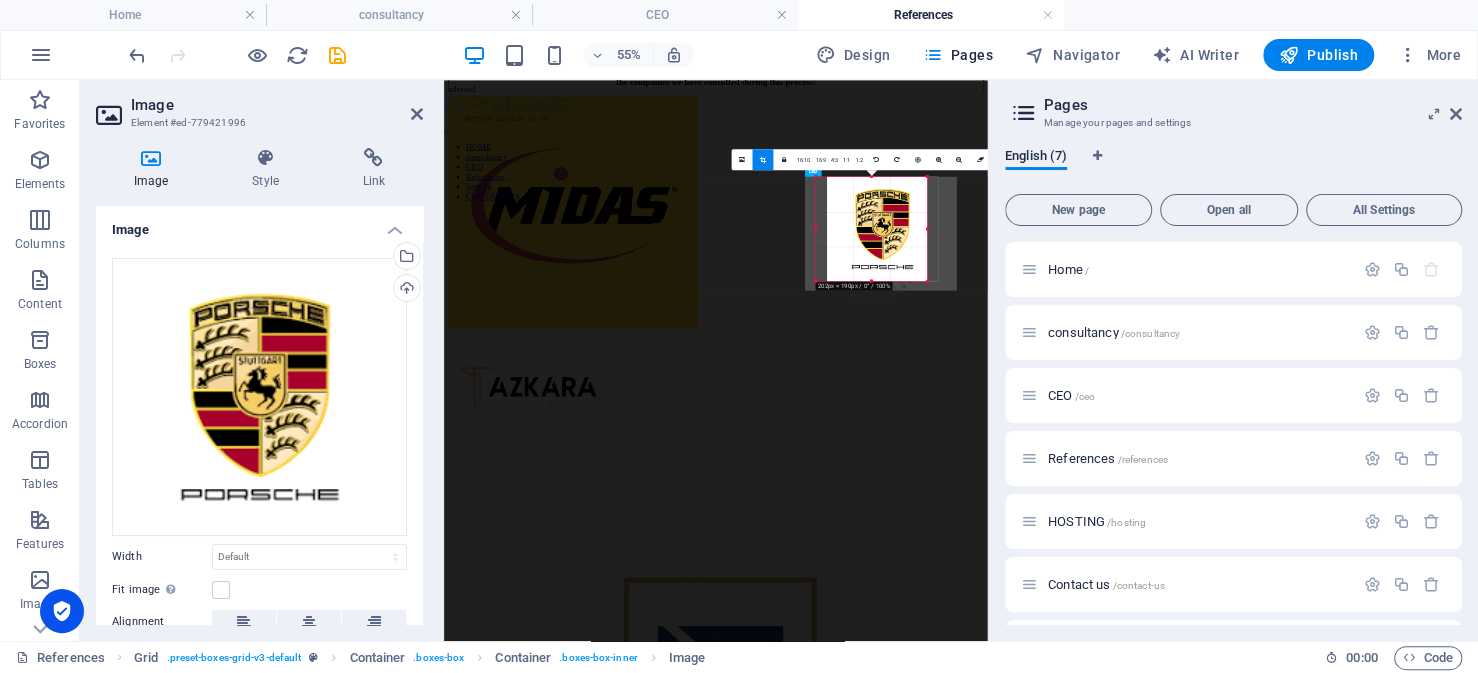 click at bounding box center [883, 228] 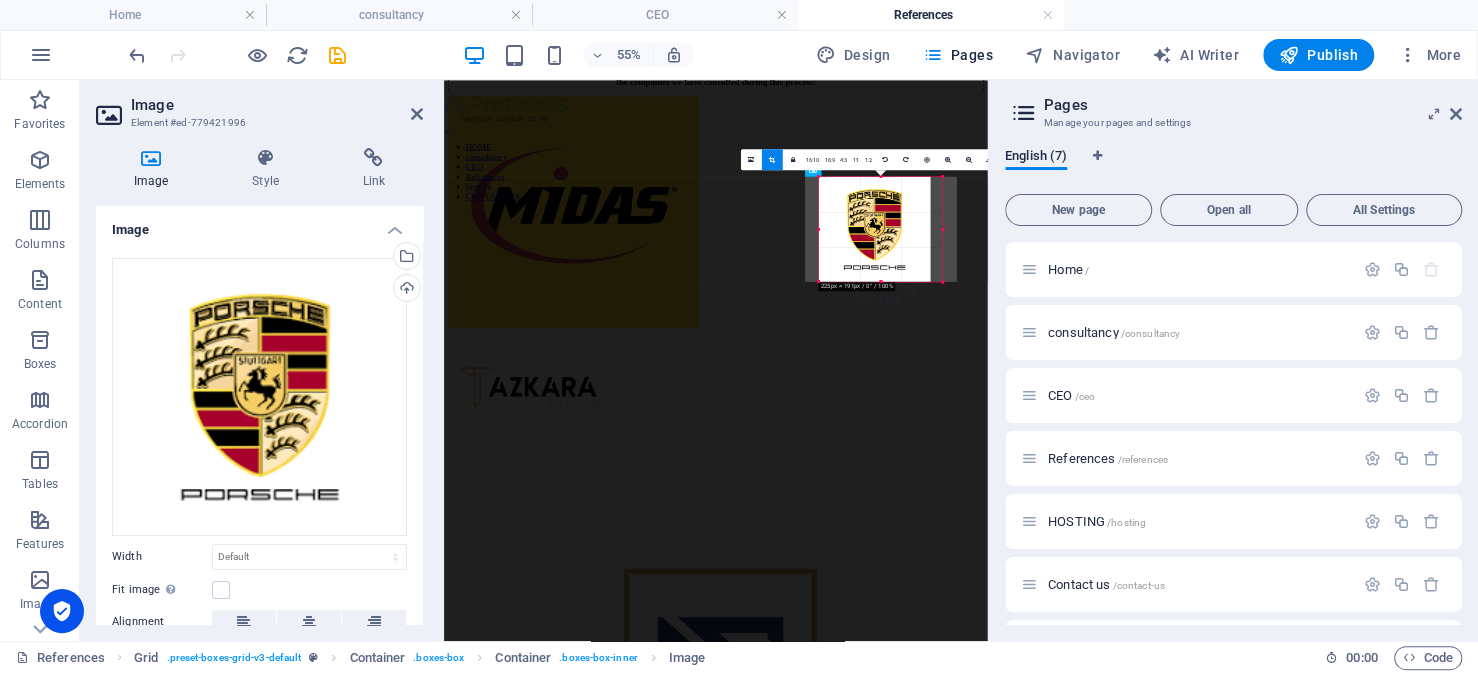 drag, startPoint x: 928, startPoint y: 233, endPoint x: 922, endPoint y: 277, distance: 44.407207 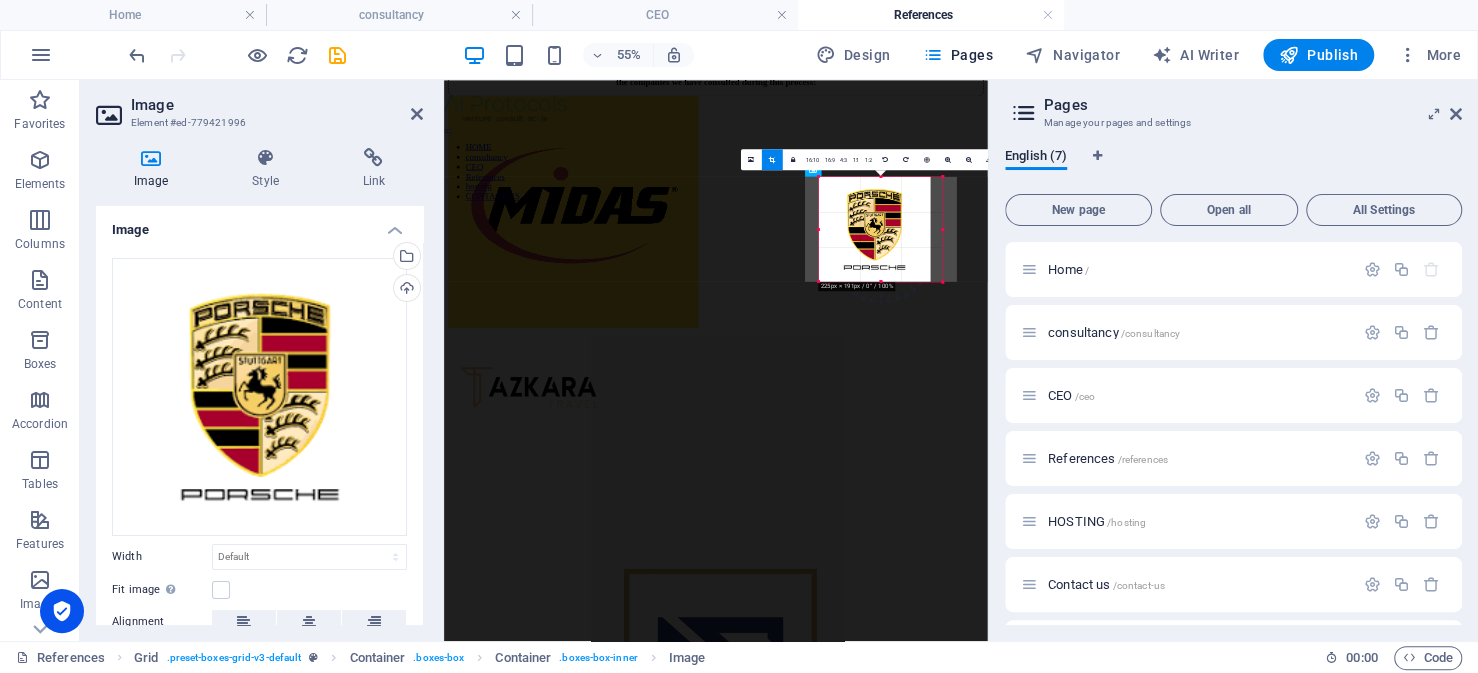 click on "Preset   Typewriter   Preset   Container   Text   Container   HTML   Text   Grid   Container   Container   Image   Container   Container   Container   Container   Container   Container   Image   Container   Container   Container   Container   Image   Container   Container   Container   Image   Container   Container   Container   Image   Container   Container   Container   Container   Container   Image   Container   Container 180 170 160 150 140 130 120 110 100 90 80 70 60 50 40 30 20 10 0 -10 -20 -30 -40 -50 -60 -70 -80 -90 -100 -110 -120 -130 -140 -150 -160 -170 225px × 191px / 0° / 100% 16:10 16:9 4:3 1:1 1:2 0" at bounding box center [716, 125] 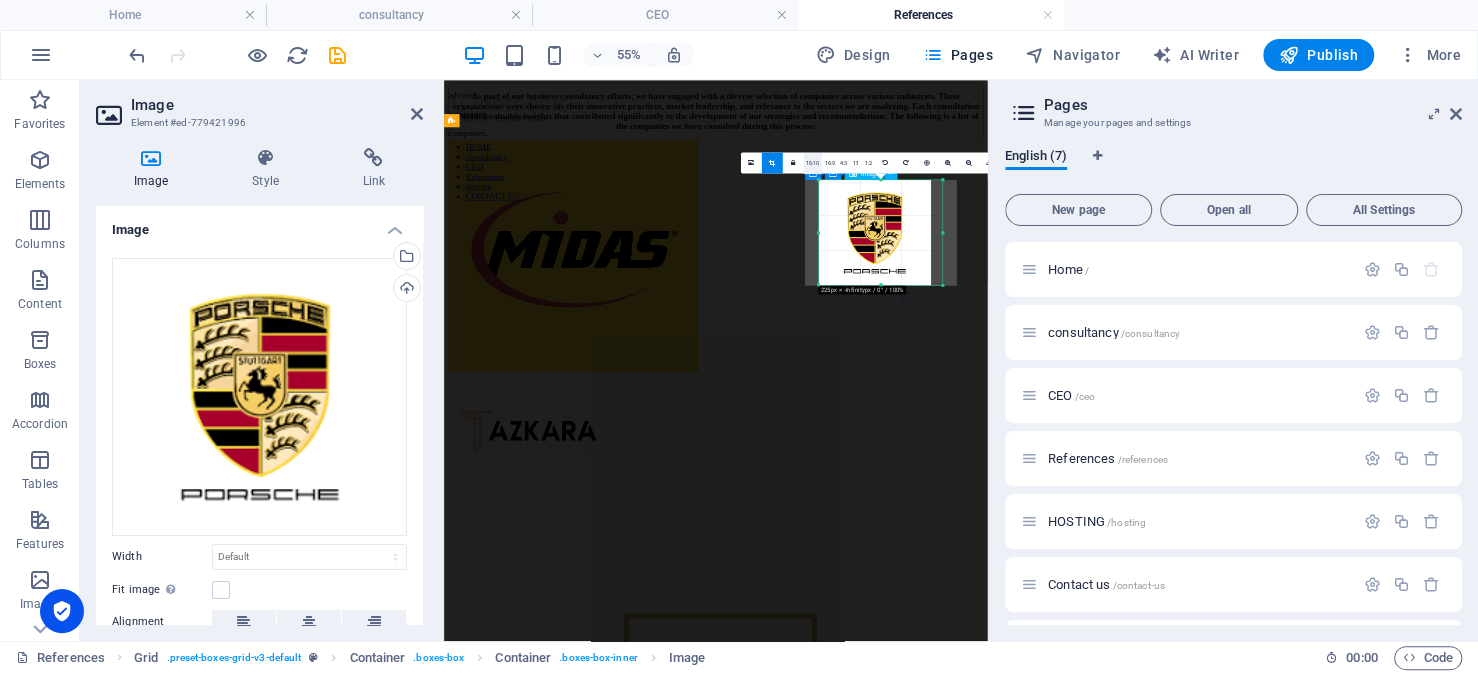 scroll, scrollTop: 654, scrollLeft: 0, axis: vertical 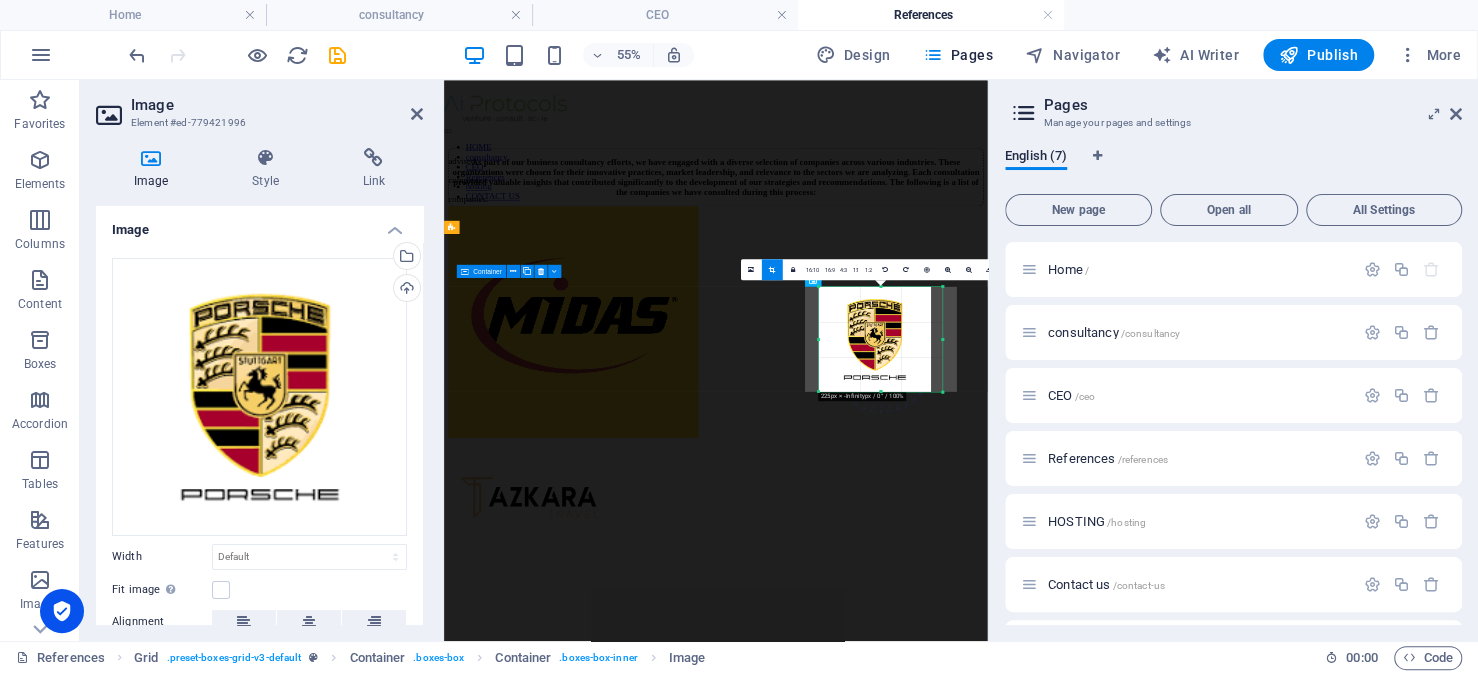 click at bounding box center [938, 521] 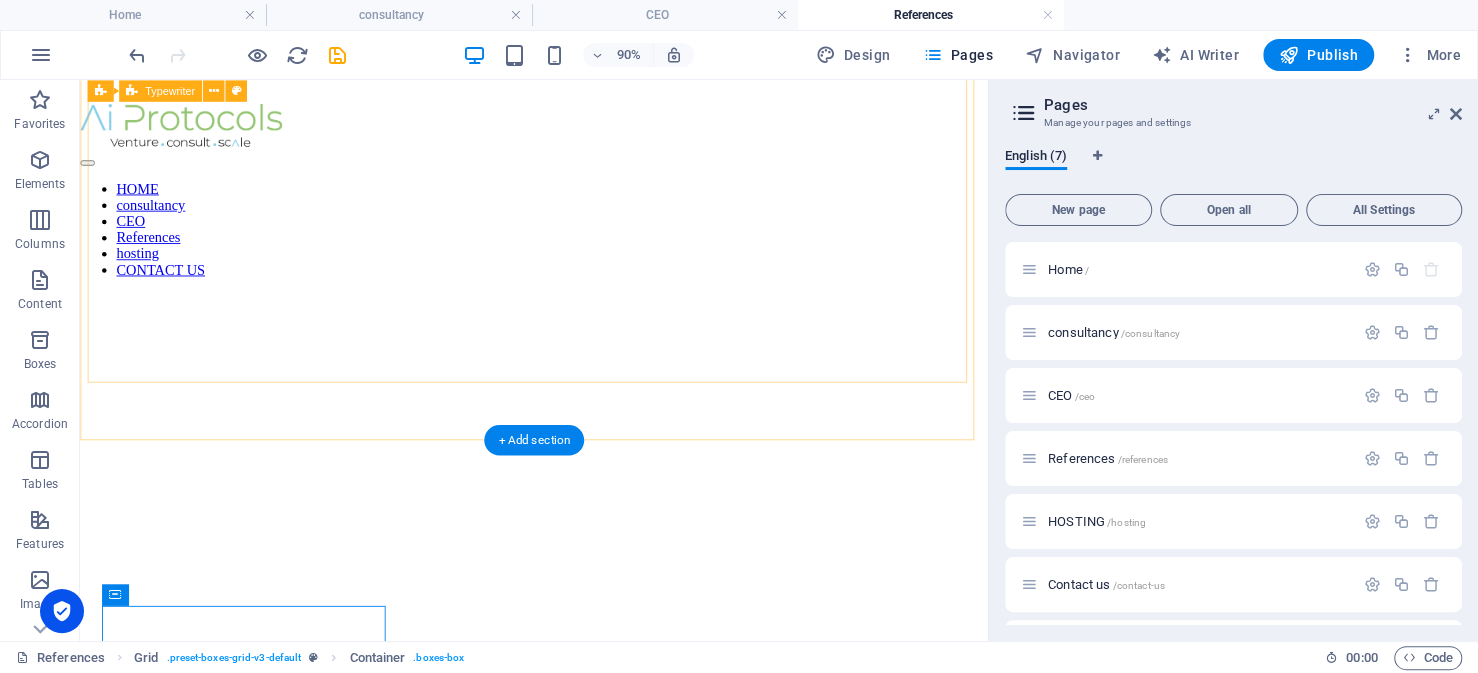scroll, scrollTop: 0, scrollLeft: 0, axis: both 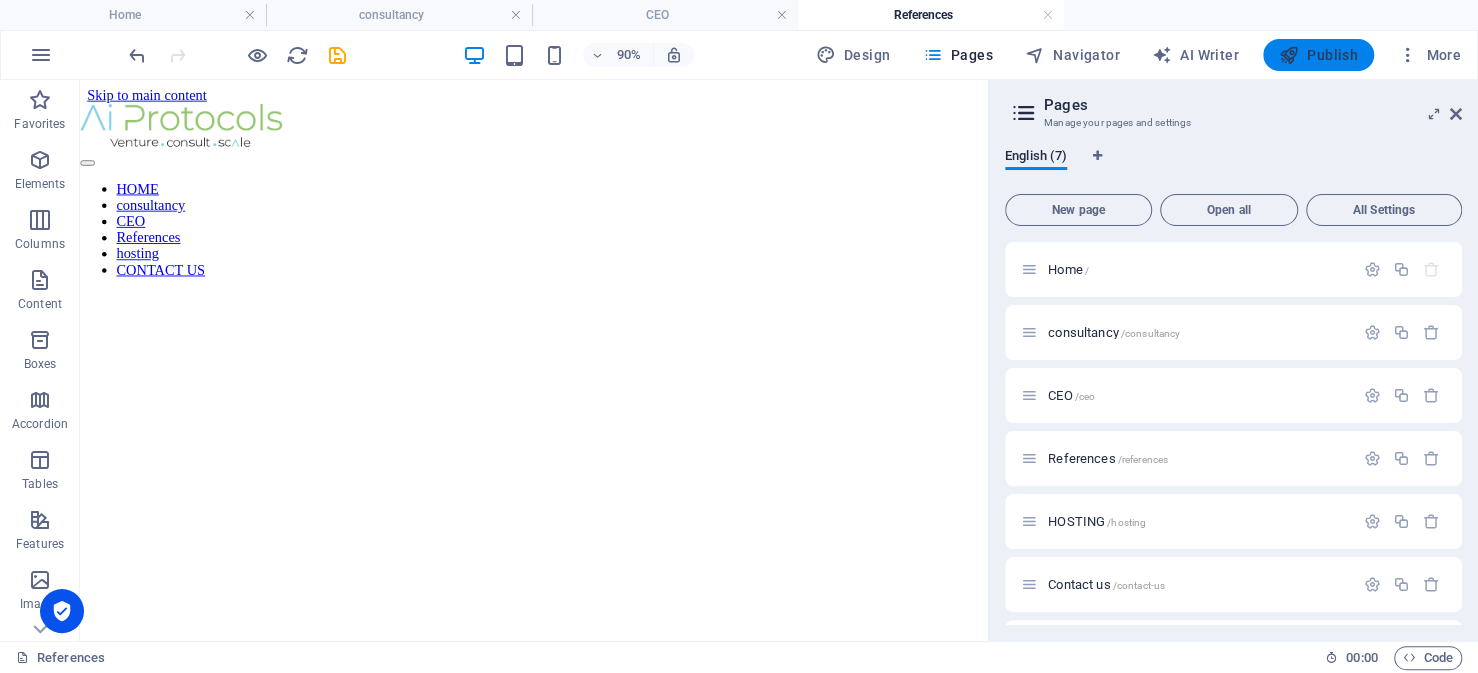 click on "Publish" at bounding box center (1318, 55) 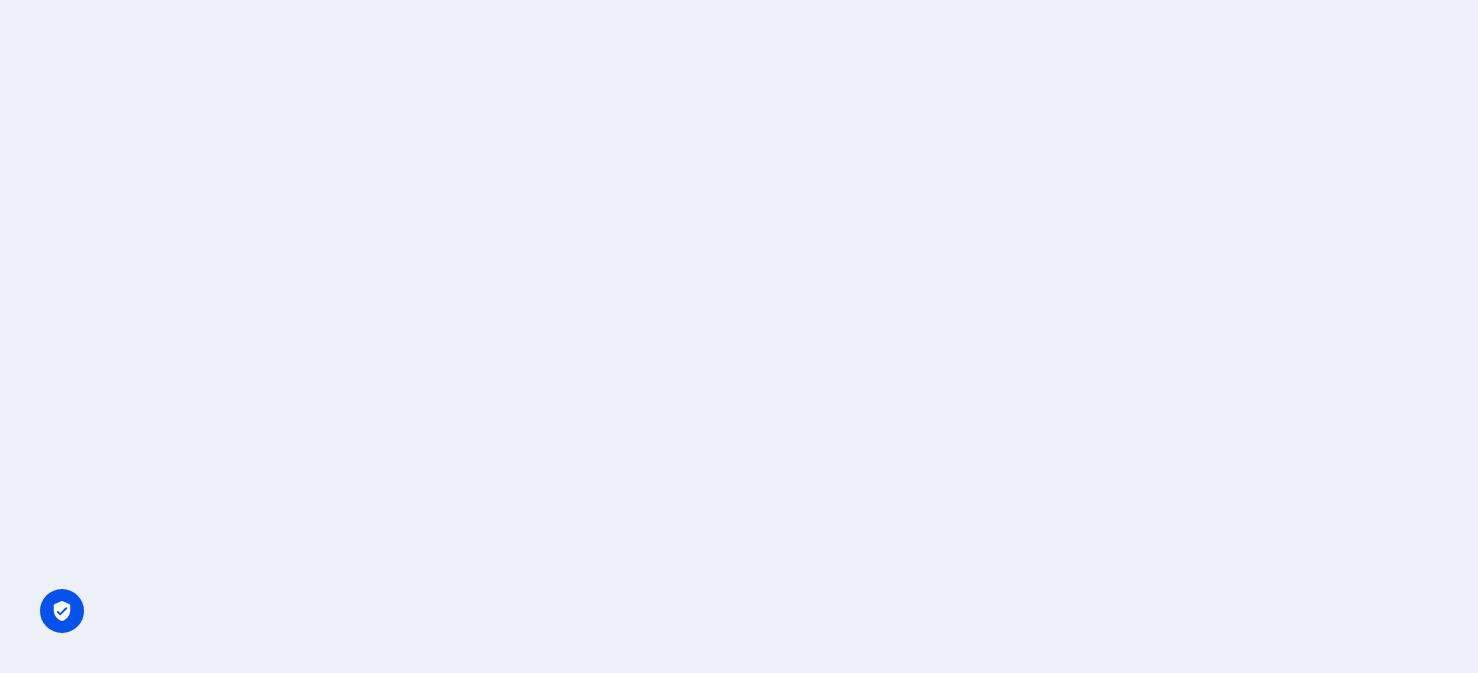scroll, scrollTop: 0, scrollLeft: 0, axis: both 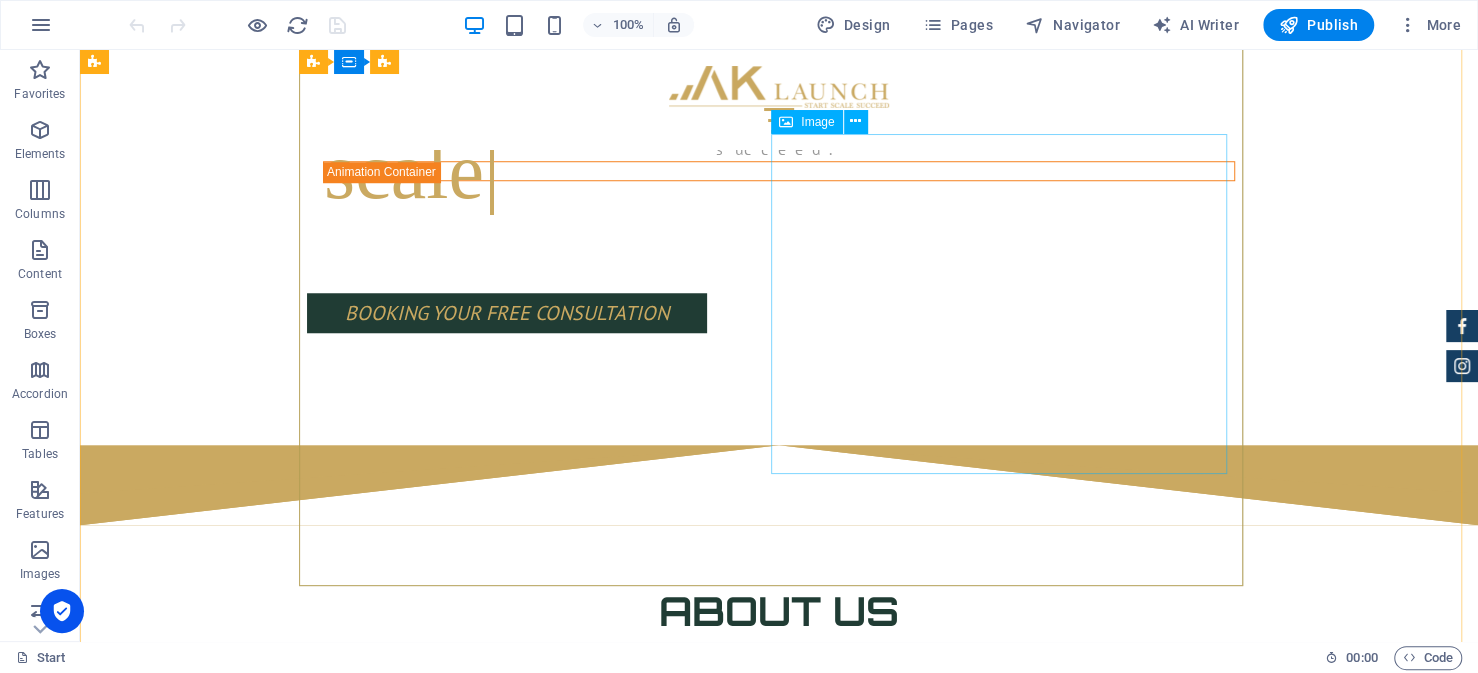 click at bounding box center (779, 1462) 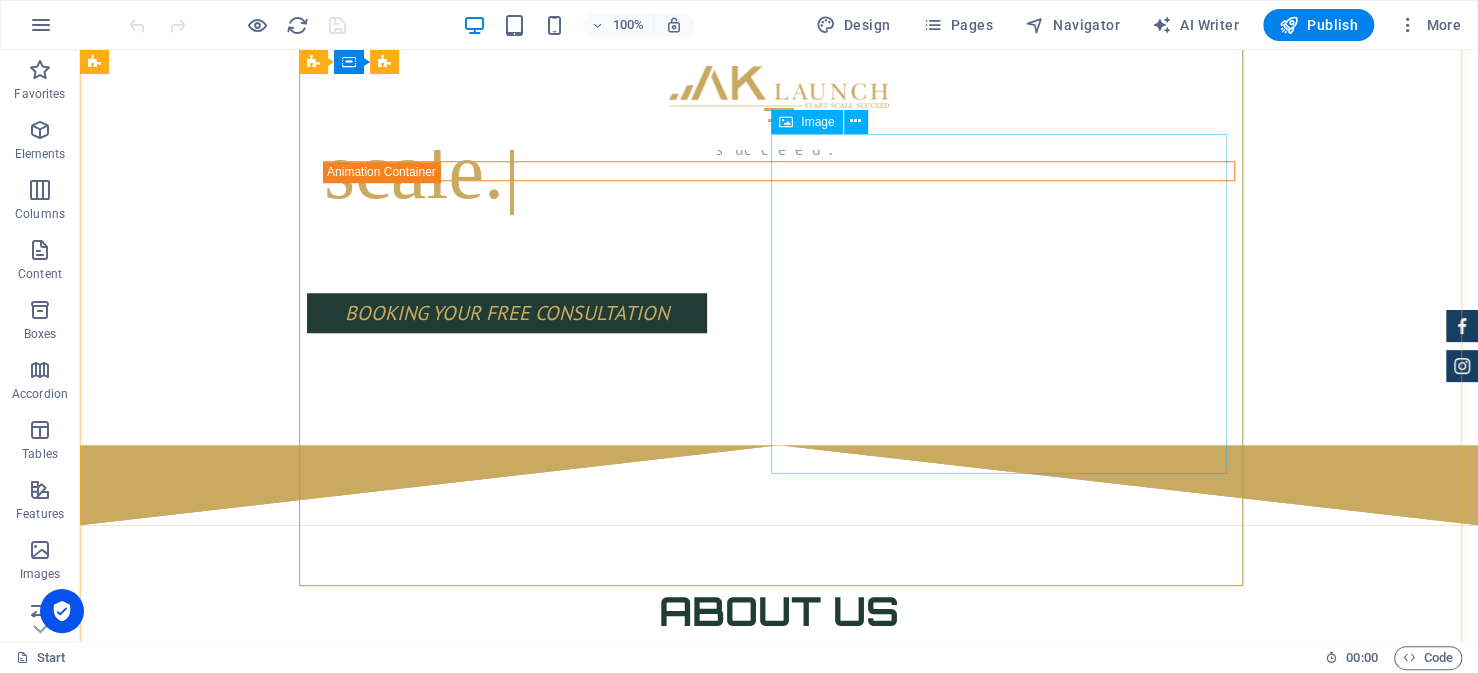 click at bounding box center [779, 1462] 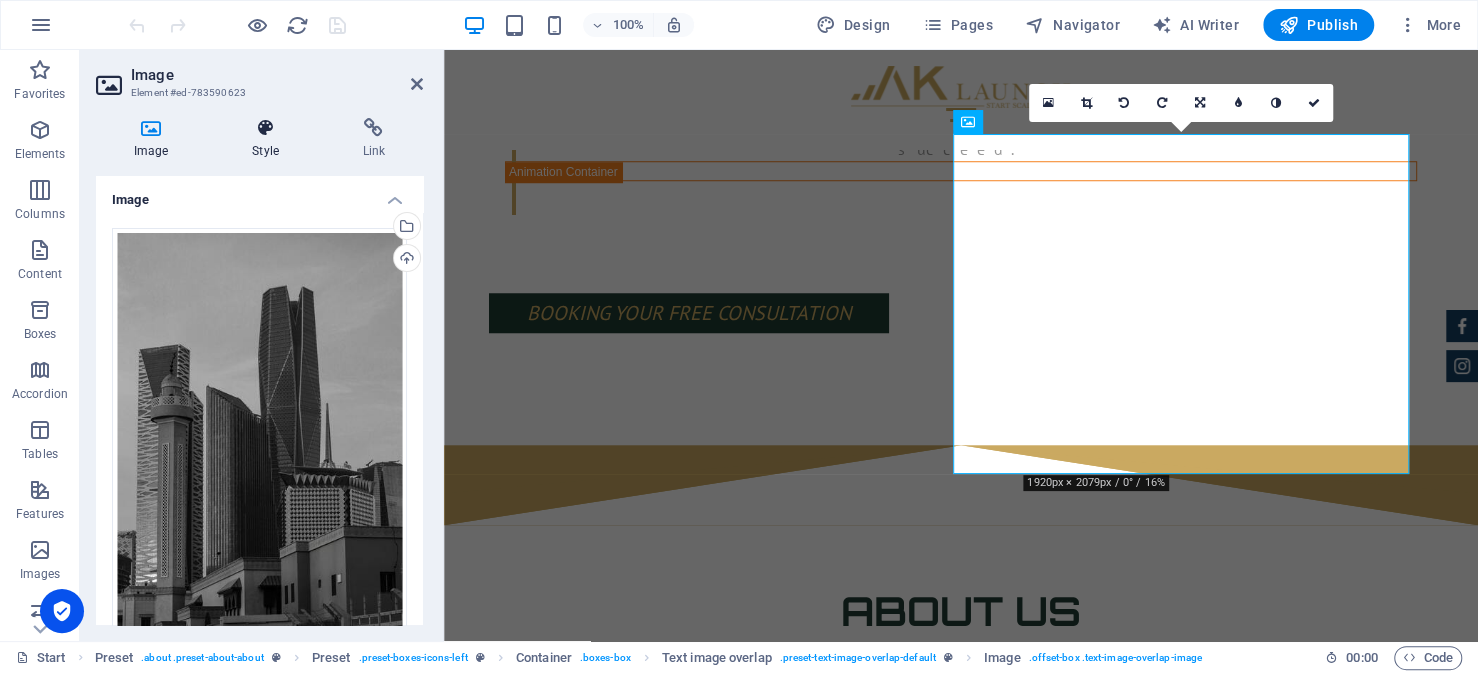 click on "Style" at bounding box center [269, 139] 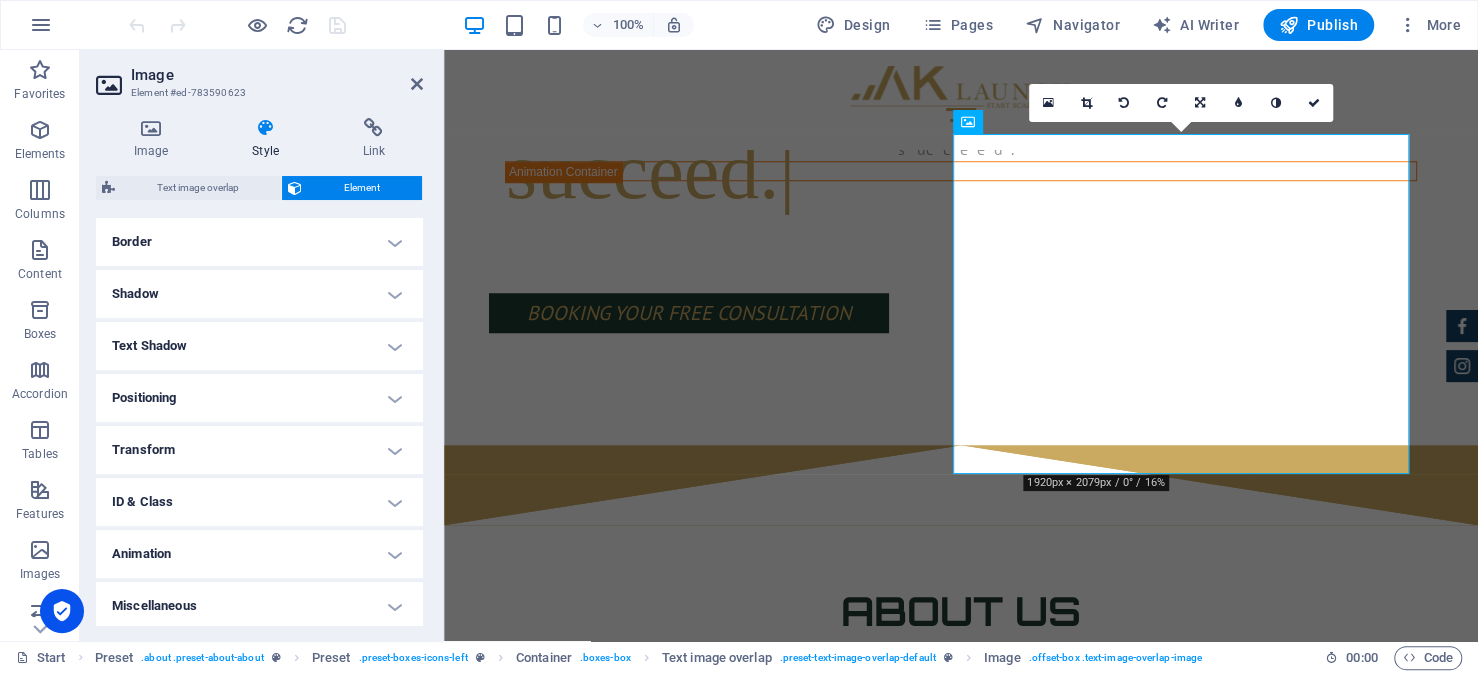 scroll, scrollTop: 436, scrollLeft: 0, axis: vertical 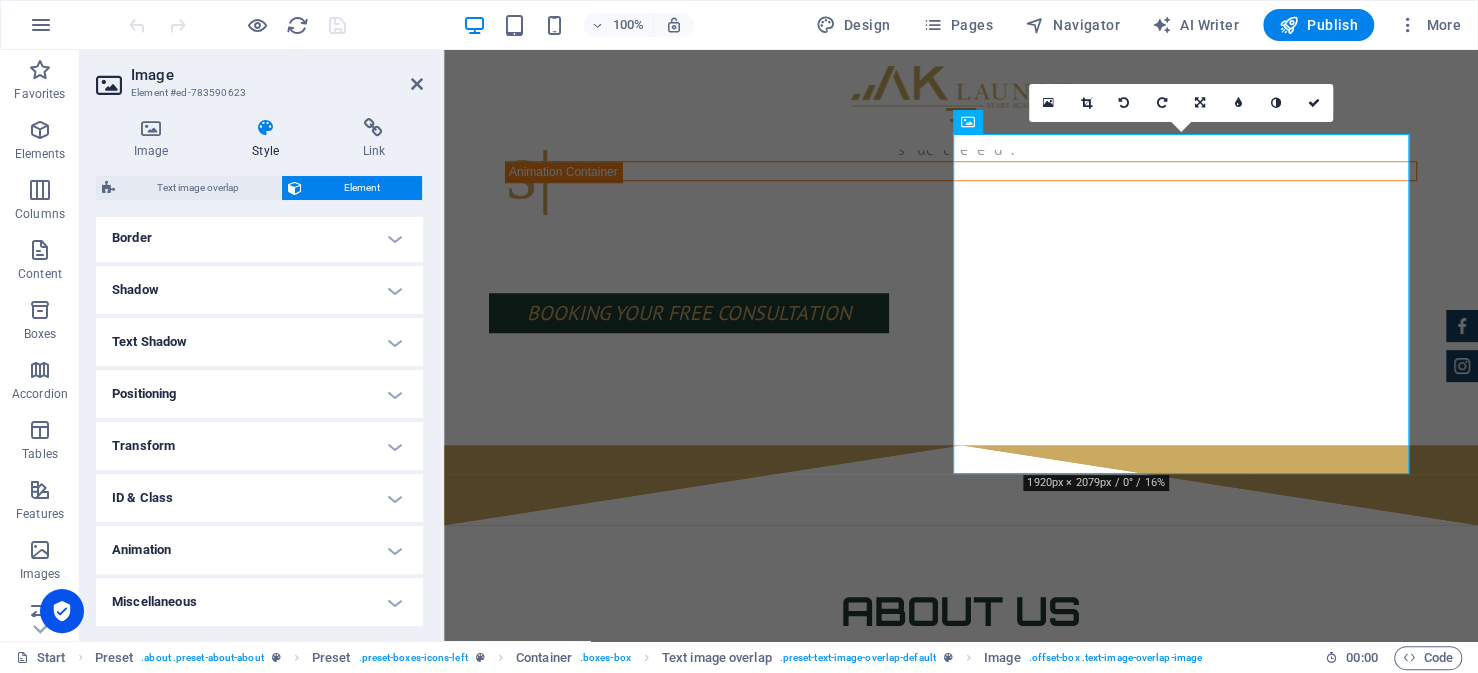 click on "Animation" at bounding box center (259, 550) 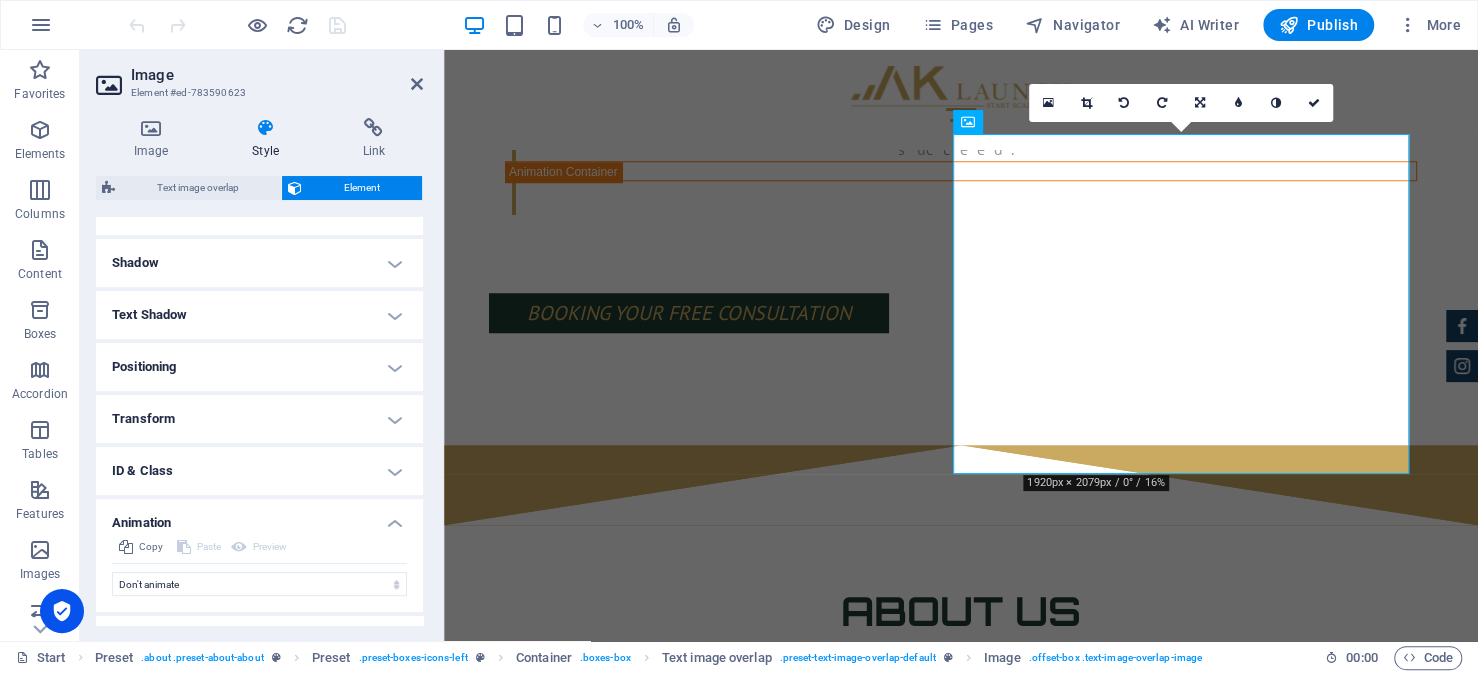 scroll, scrollTop: 500, scrollLeft: 0, axis: vertical 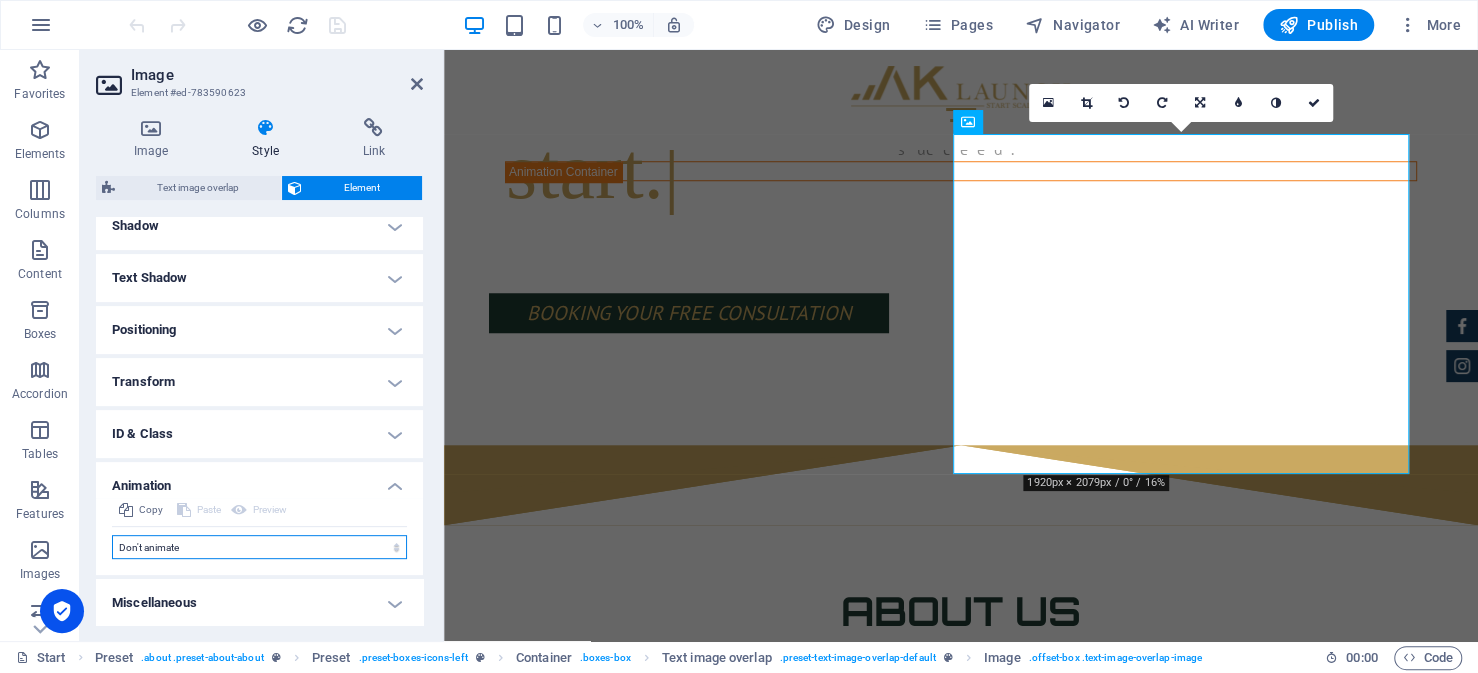 click on "Don't animate Show / Hide Slide up/down Zoom in/out Slide left to right Slide right to left Slide top to bottom Slide bottom to top Pulse Blink Open as overlay" at bounding box center (259, 547) 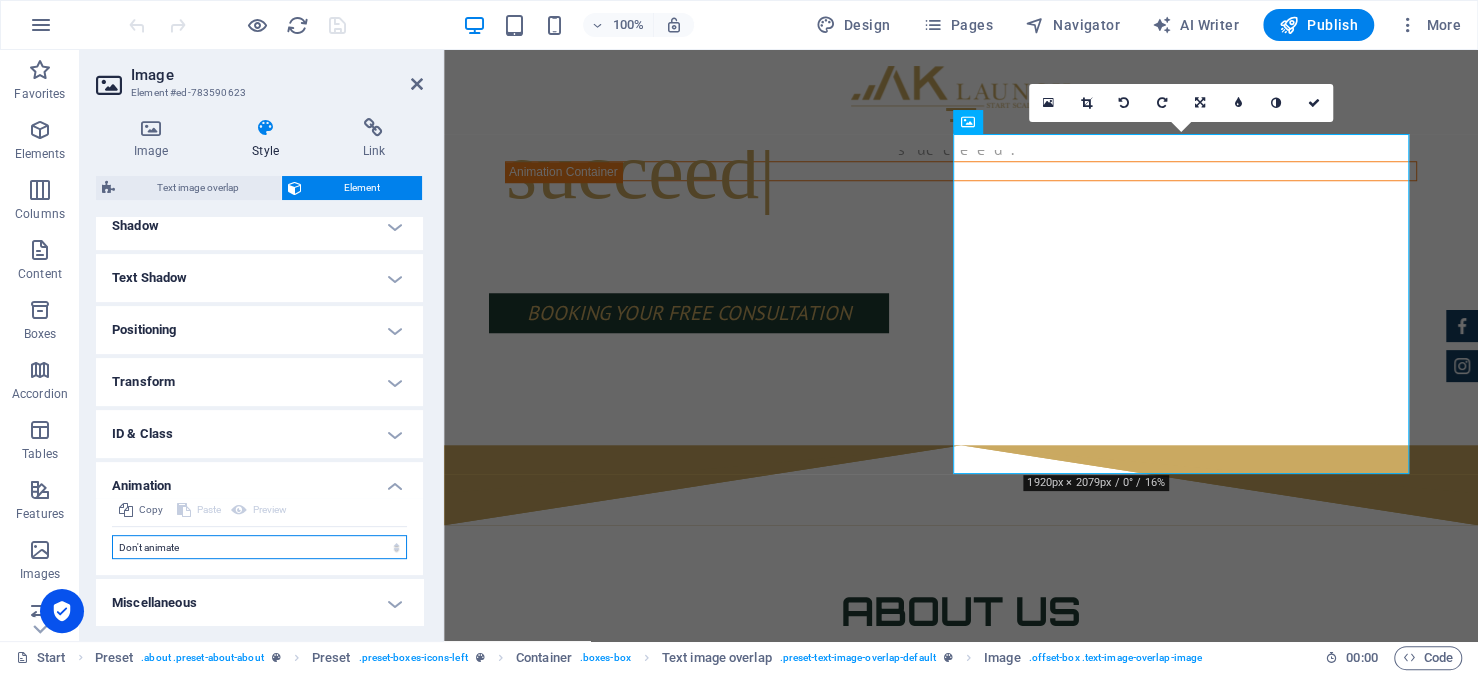 select on "move-right-to-left" 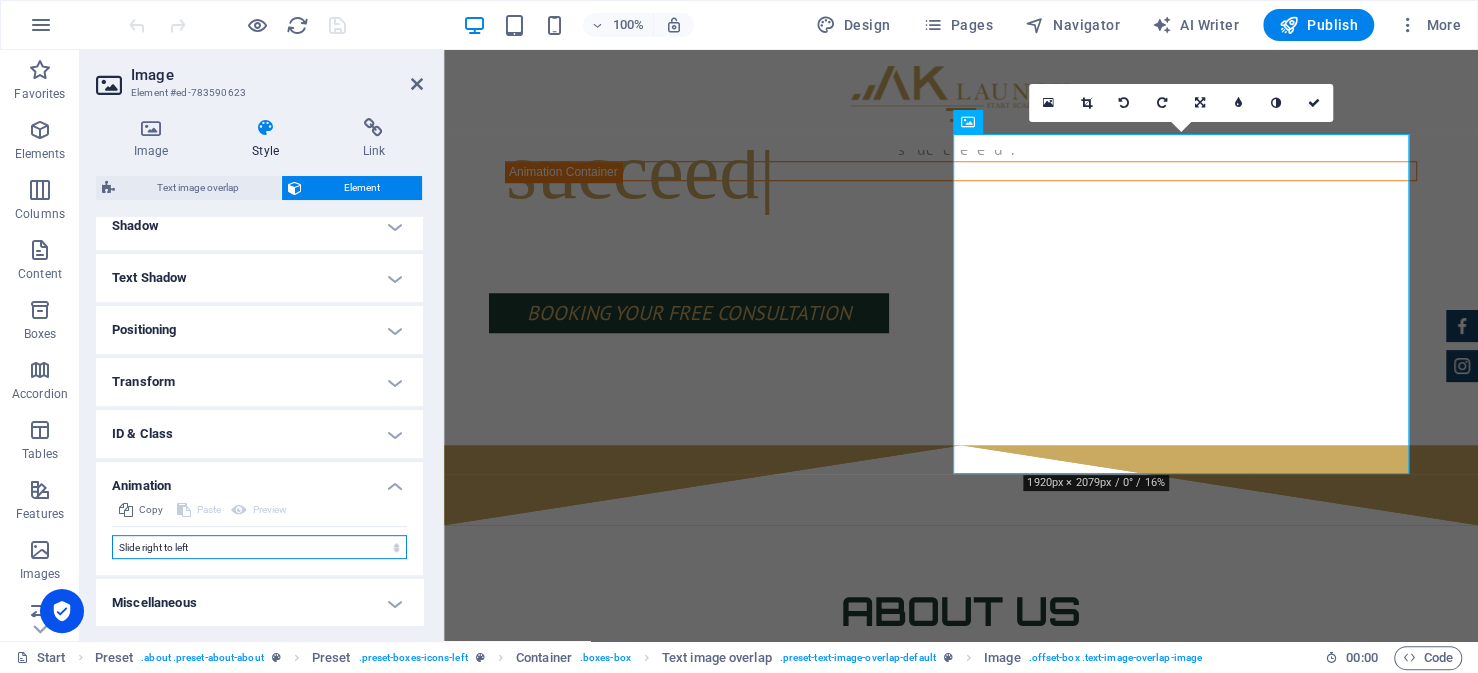 click on "Don't animate Show / Hide Slide up/down Zoom in/out Slide left to right Slide right to left Slide top to bottom Slide bottom to top Pulse Blink Open as overlay" at bounding box center (259, 547) 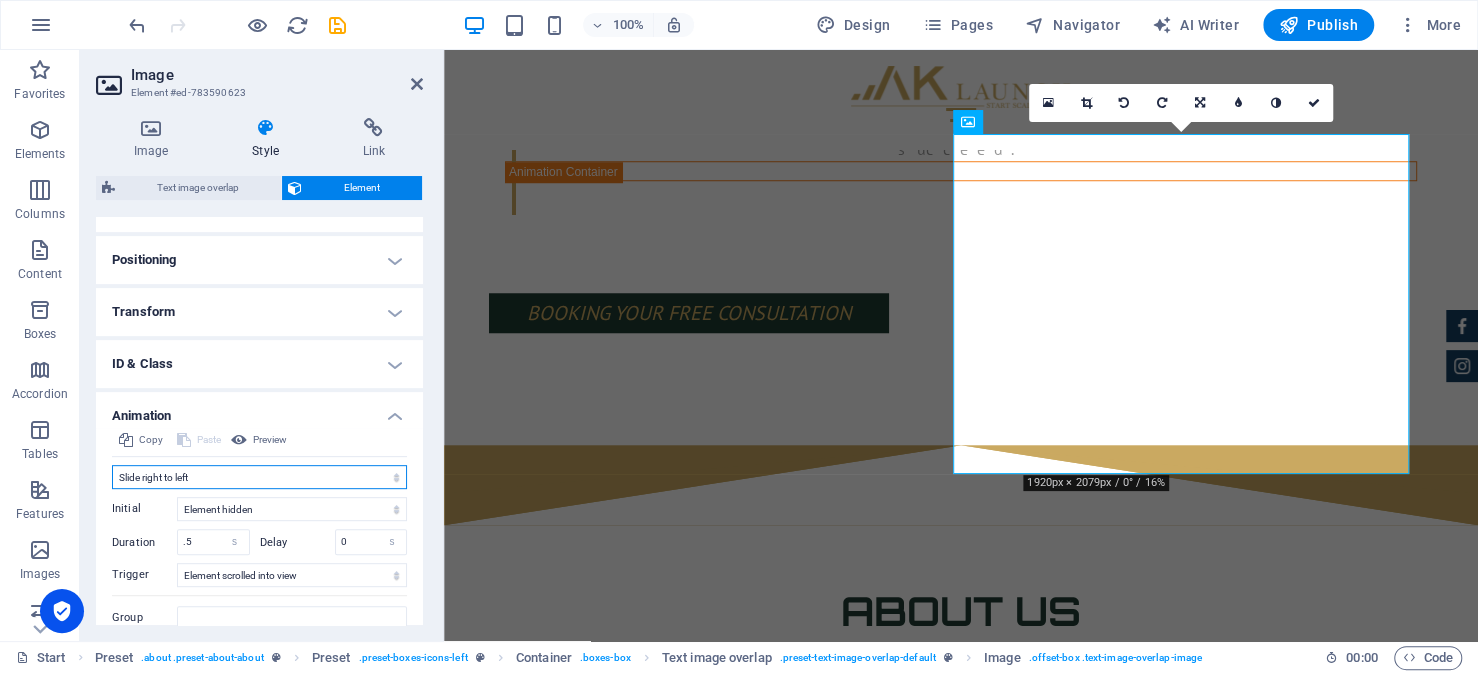 scroll, scrollTop: 641, scrollLeft: 0, axis: vertical 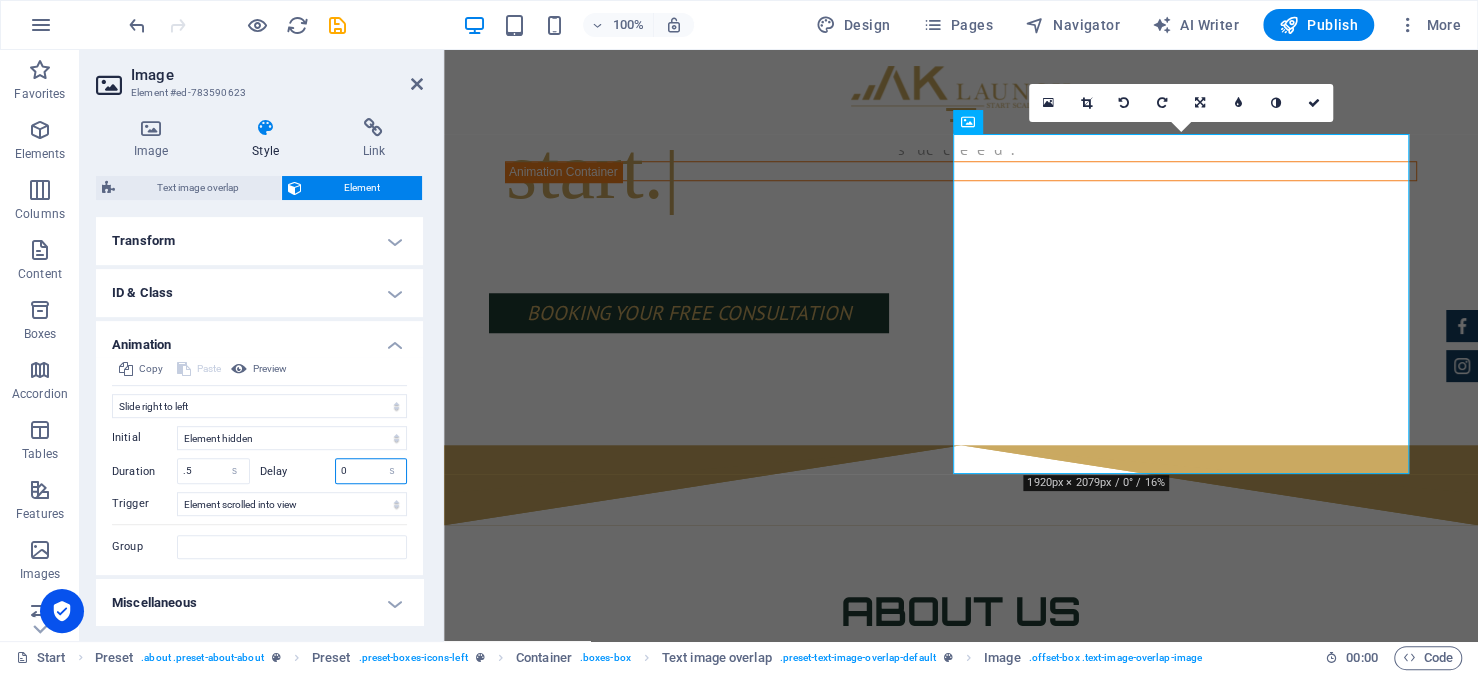 drag, startPoint x: 348, startPoint y: 468, endPoint x: 329, endPoint y: 471, distance: 19.235384 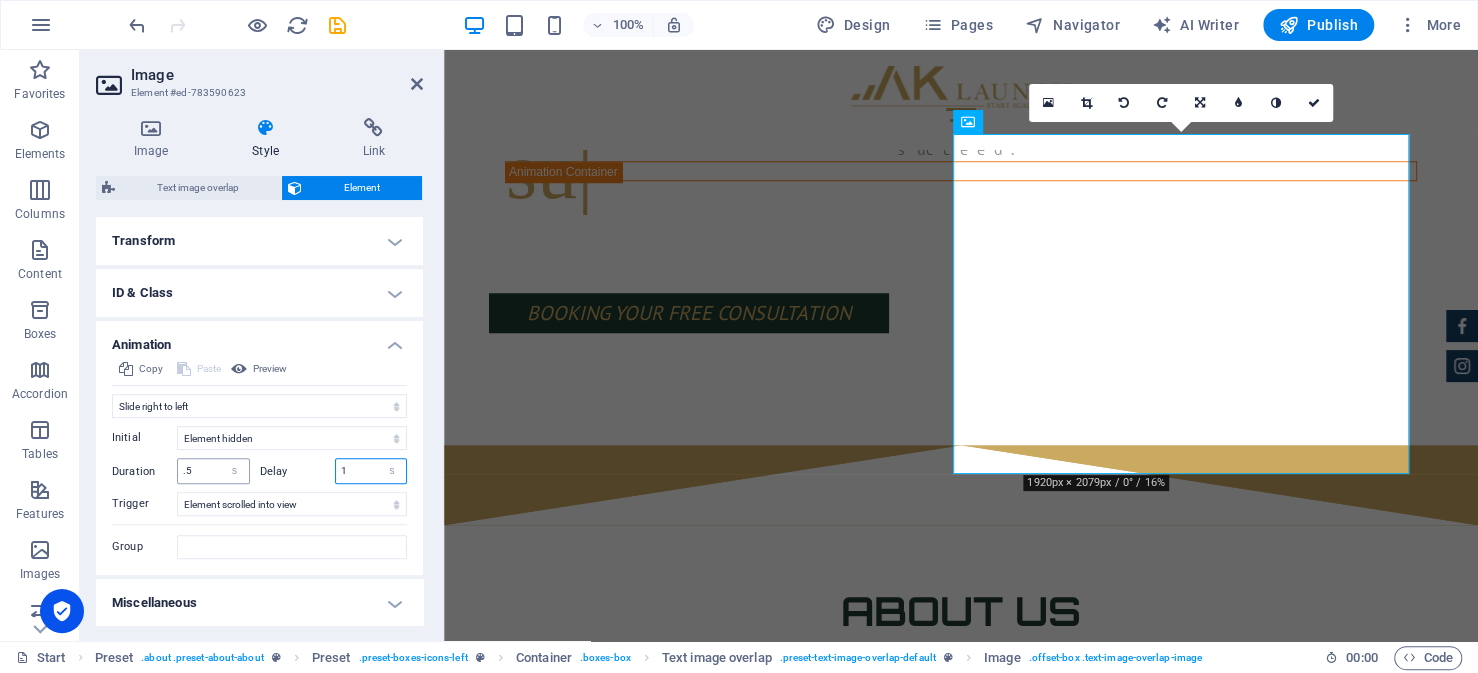 type on "1" 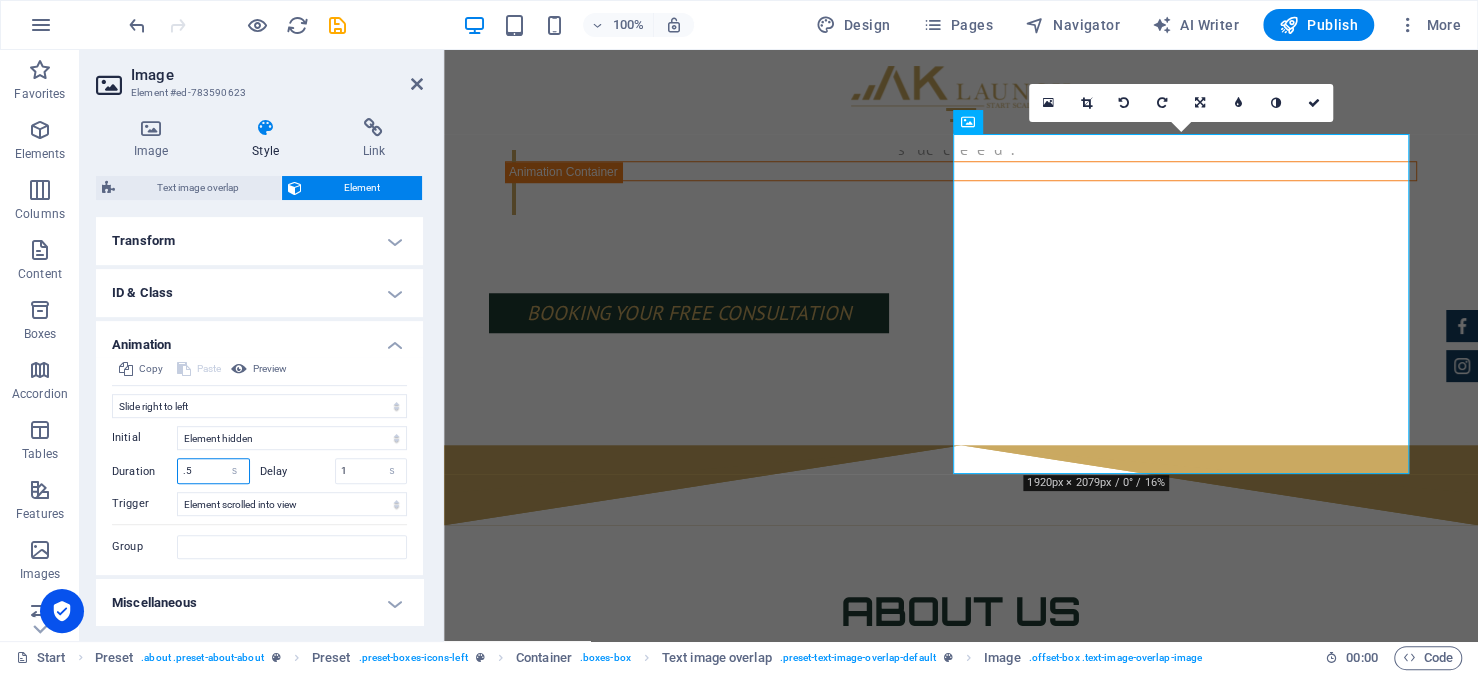 drag, startPoint x: 209, startPoint y: 468, endPoint x: 160, endPoint y: 472, distance: 49.162994 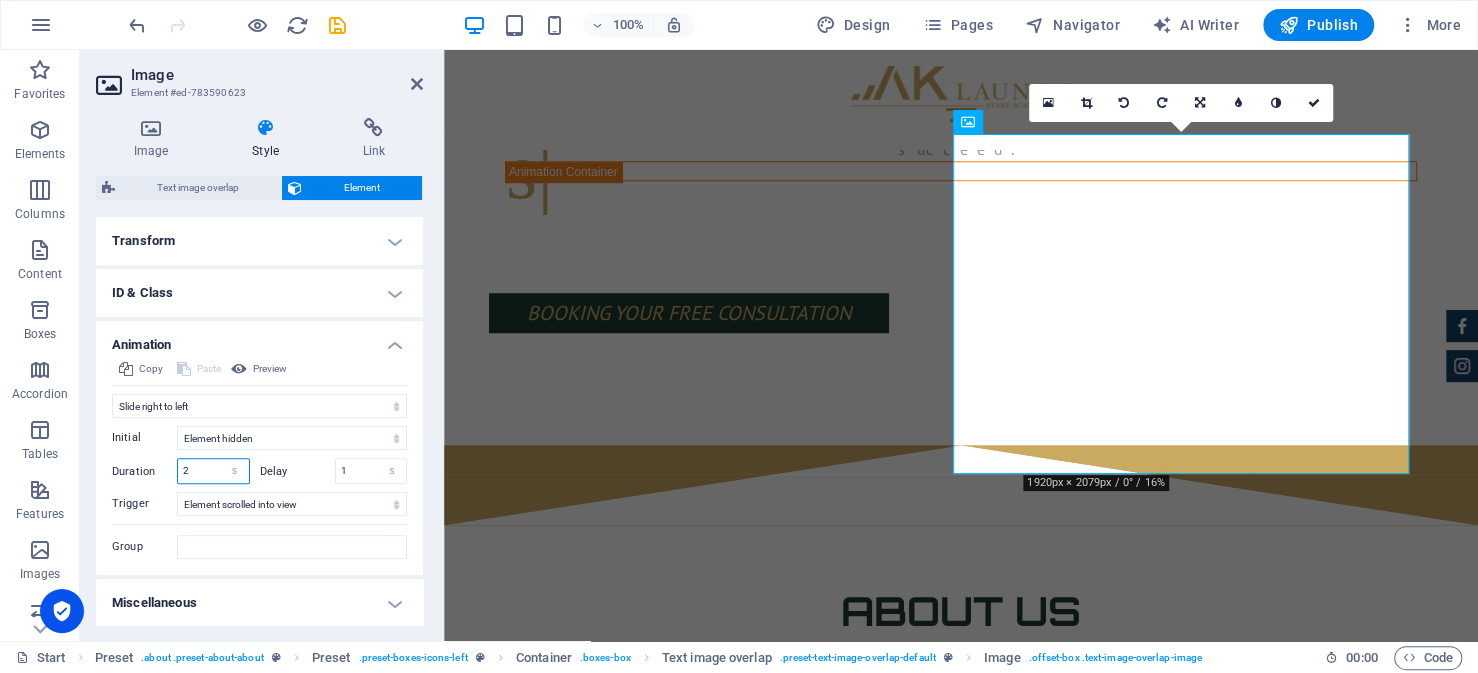 drag, startPoint x: 214, startPoint y: 468, endPoint x: 173, endPoint y: 475, distance: 41.59327 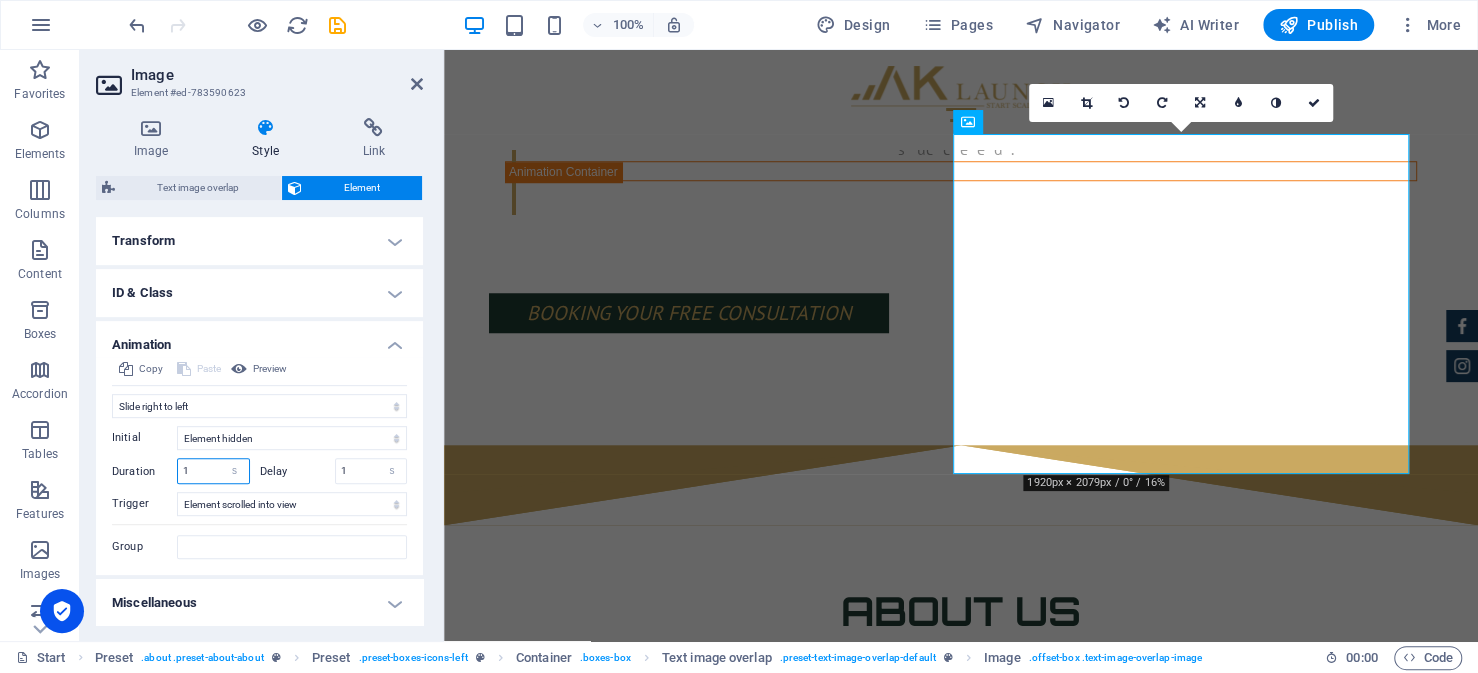 drag, startPoint x: 203, startPoint y: 468, endPoint x: 146, endPoint y: 478, distance: 57.870544 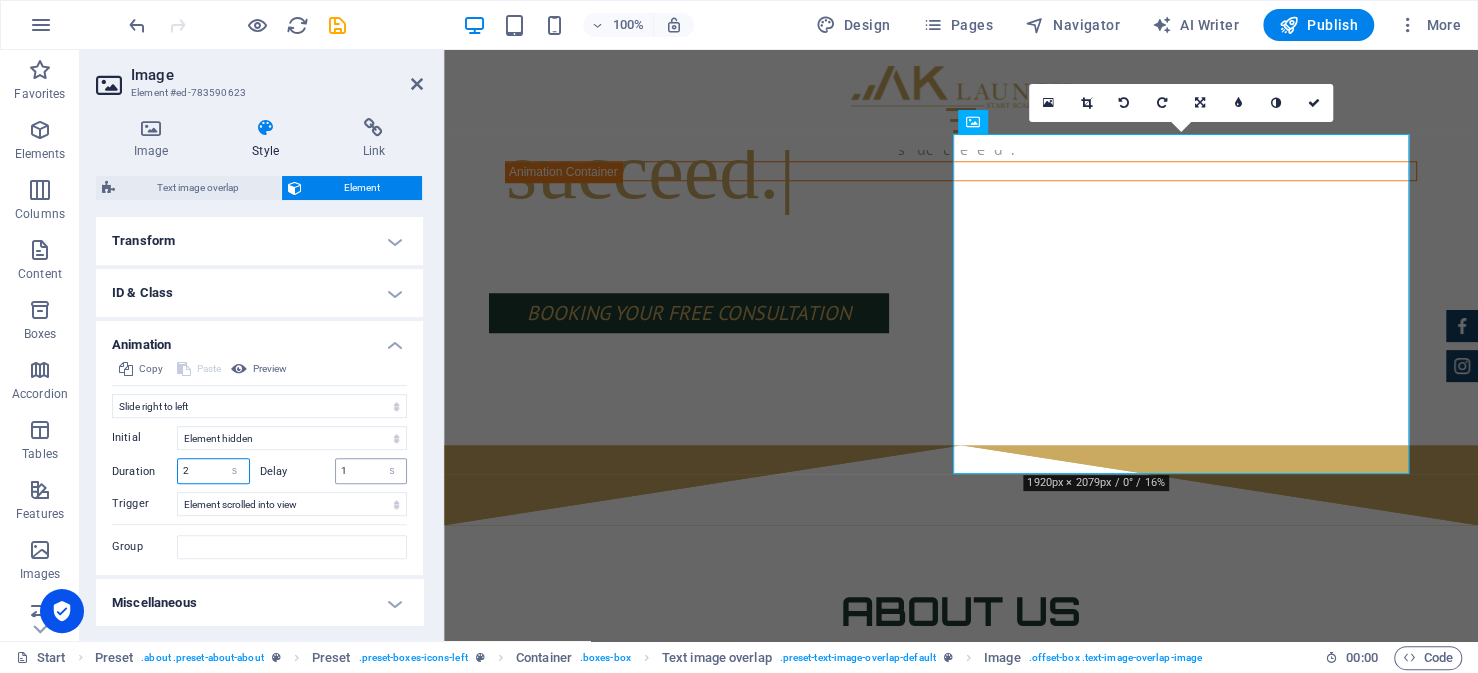 type on "2" 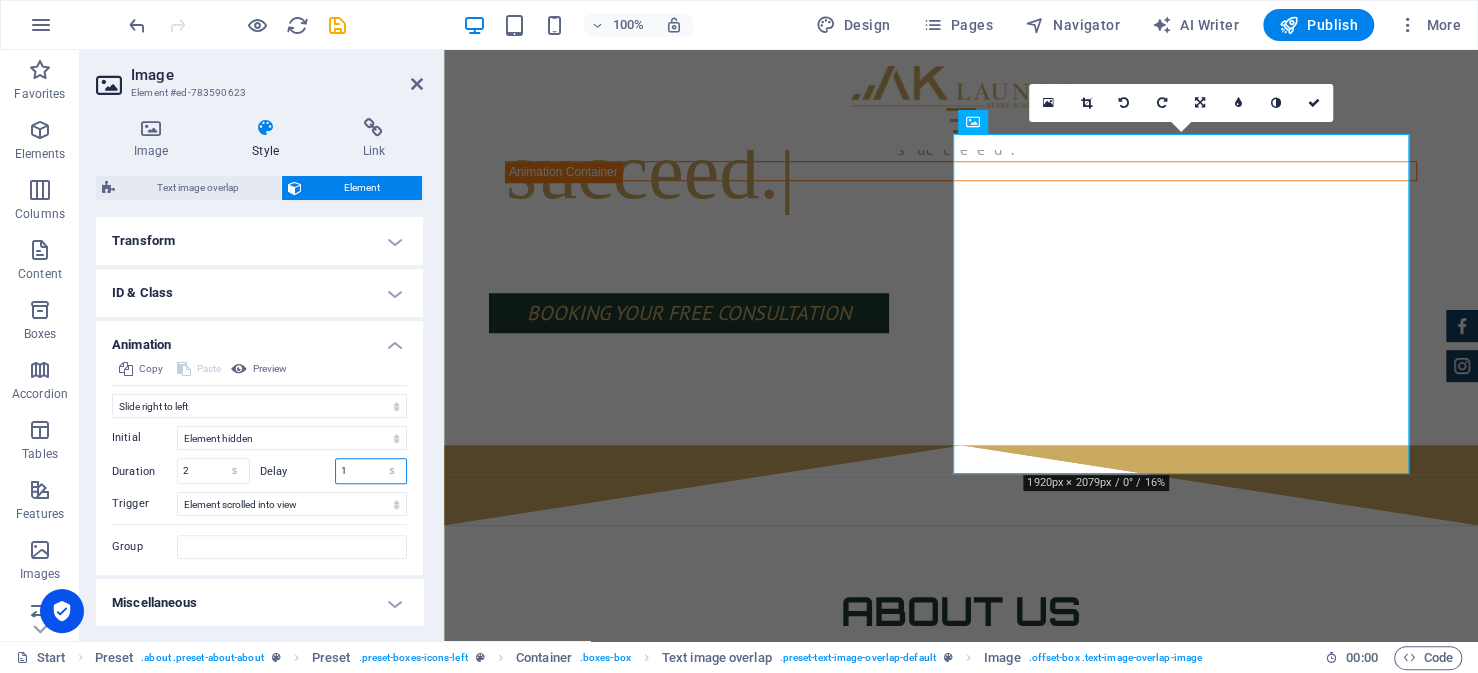 drag, startPoint x: 366, startPoint y: 469, endPoint x: 313, endPoint y: 478, distance: 53.75872 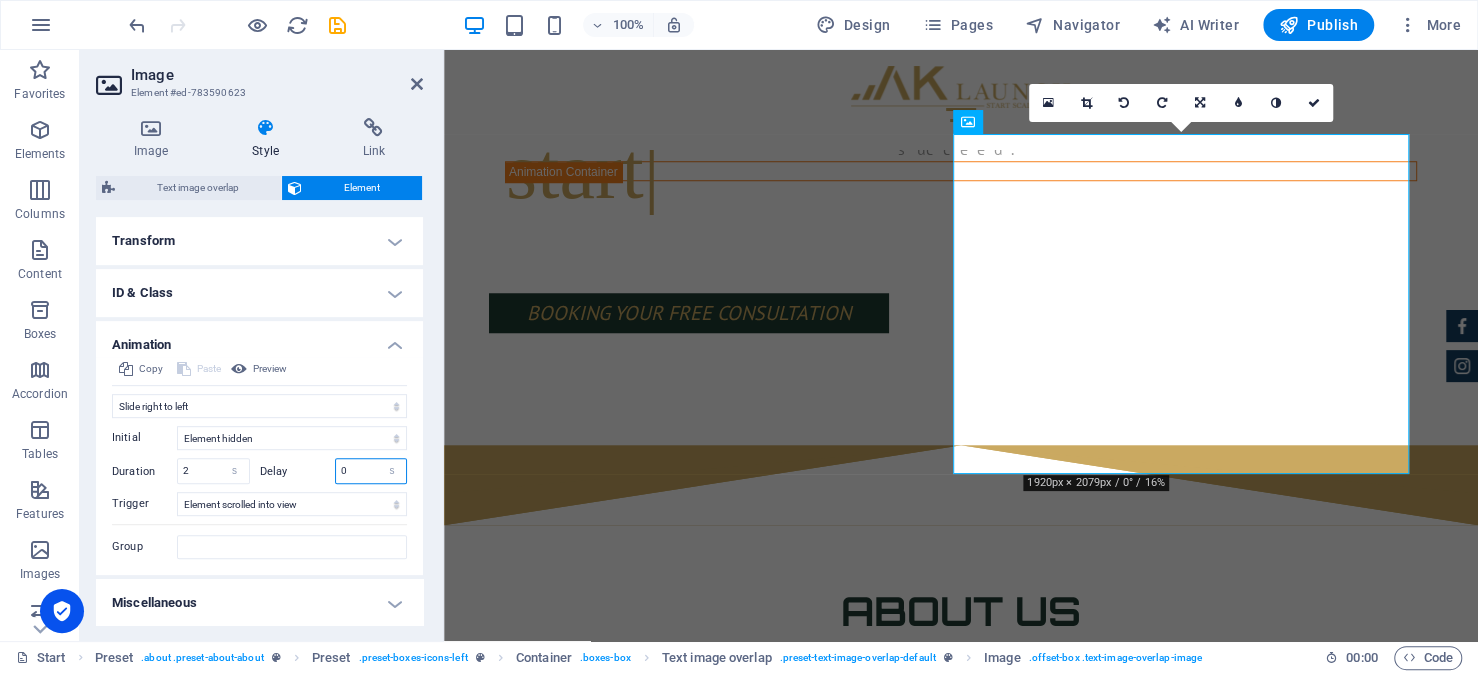 type on "0" 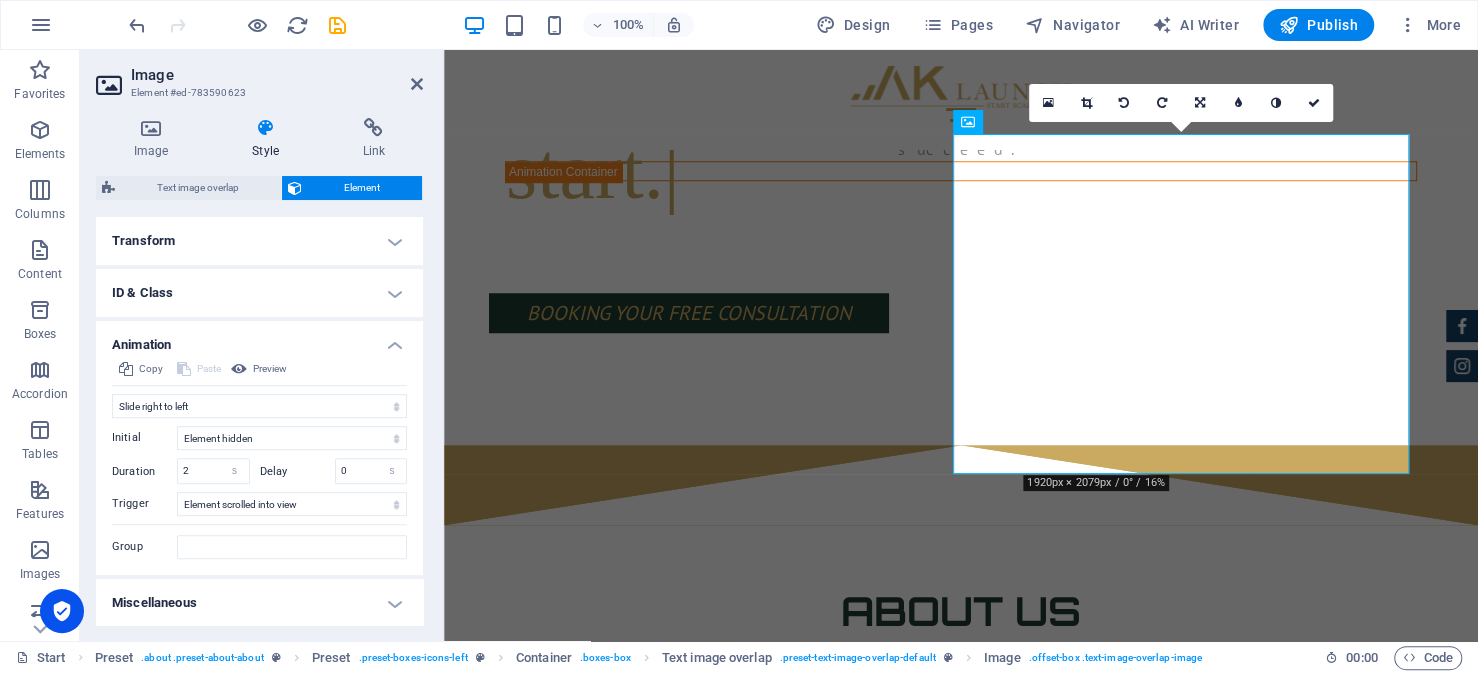 click on "Initial Element hidden Element shown Duration 2 s ms Delay 0 s ms Width auto px % Trigger No automatic trigger On page load Element scrolled into view Close This label appears when hovering over the close button, indicating its function. Group Show Don't alter this element Hide this element Show this element Hide Don't alter this element Hide this element Show this element" at bounding box center (259, 488) 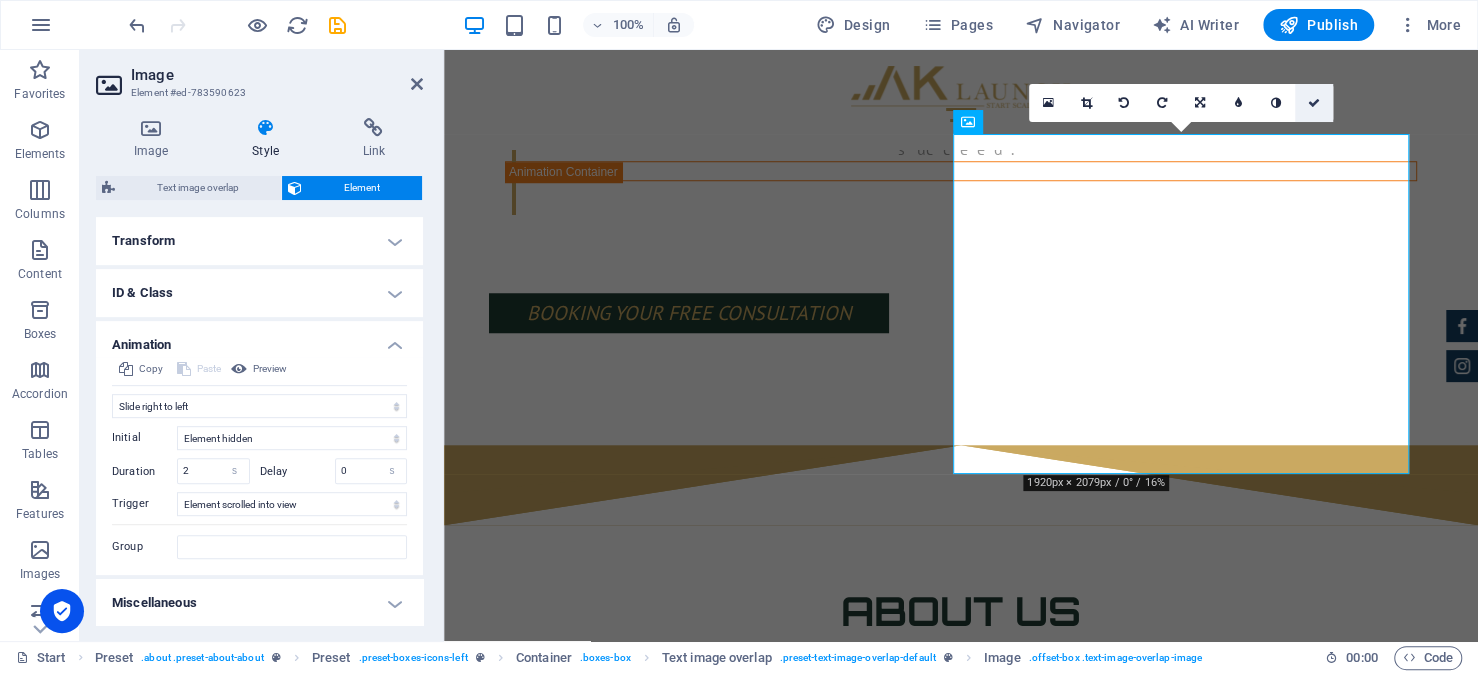 click at bounding box center [1314, 103] 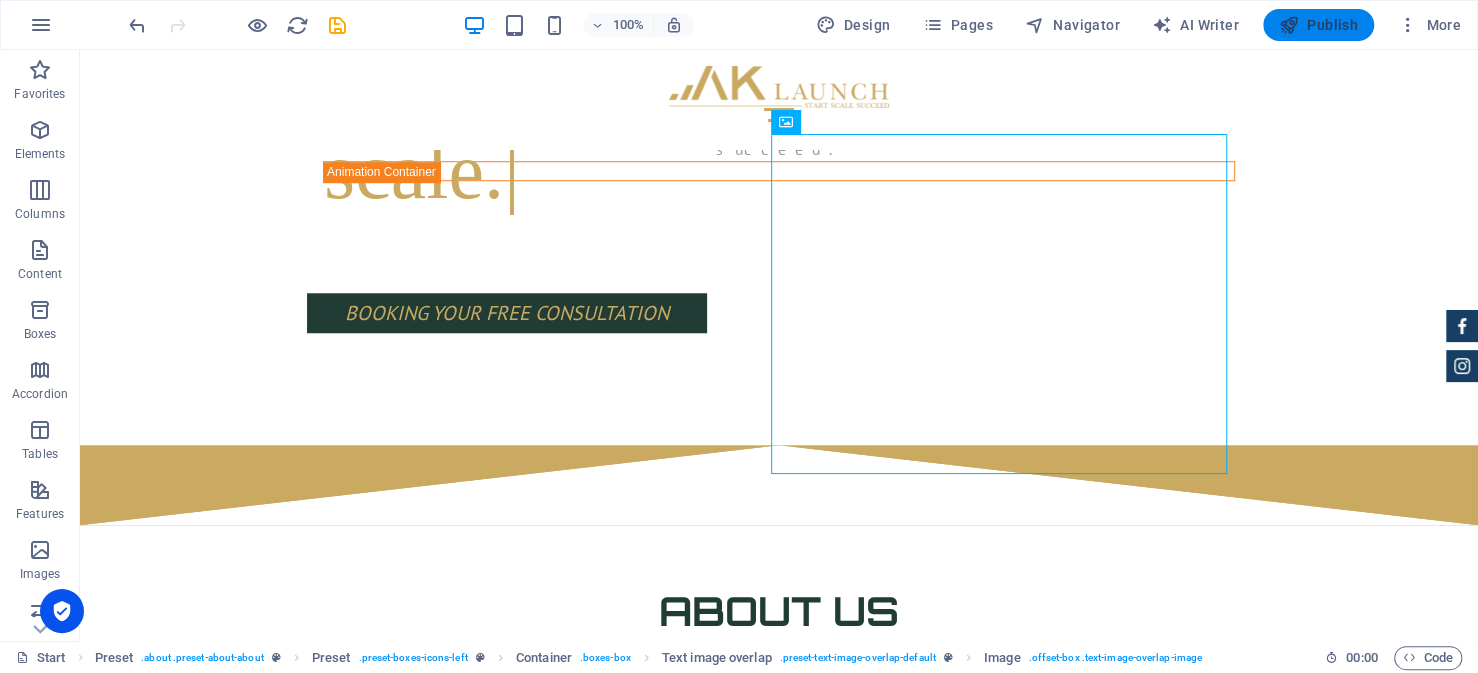click on "Publish" at bounding box center (1318, 25) 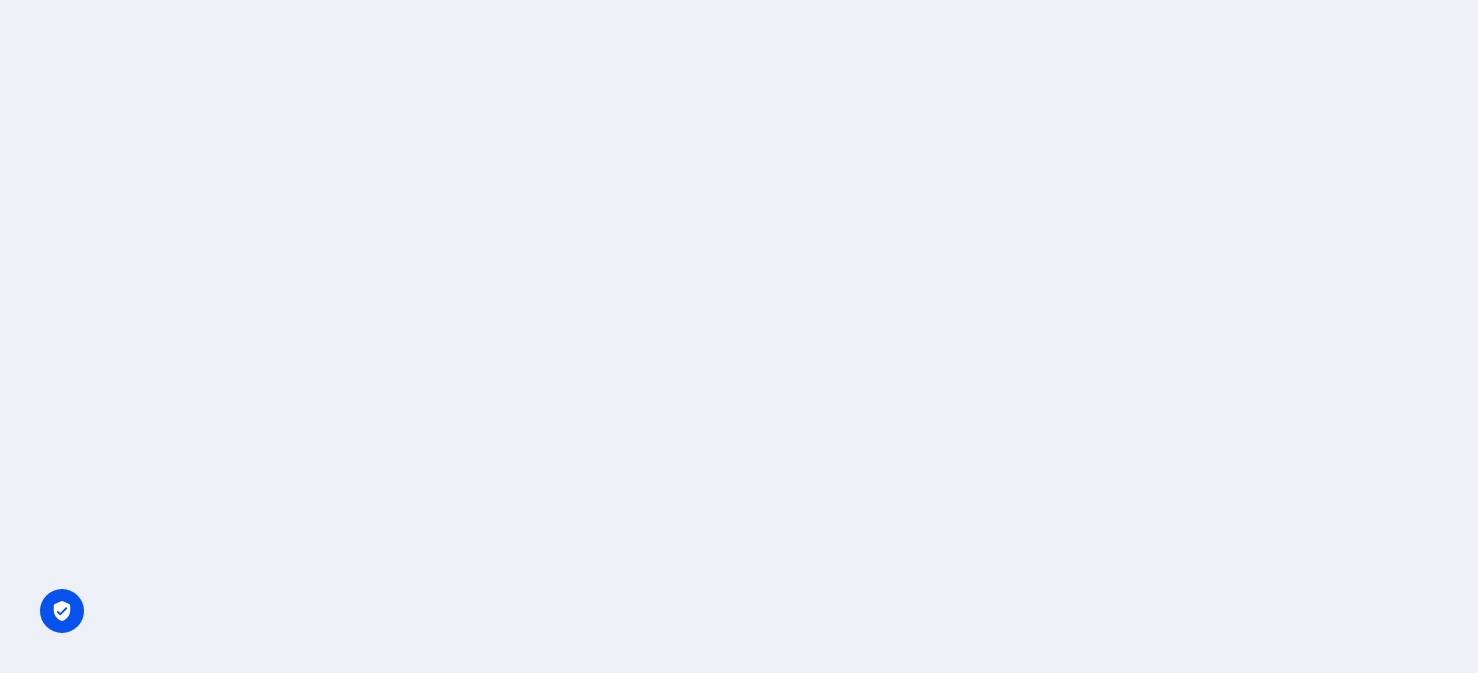 scroll, scrollTop: 0, scrollLeft: 0, axis: both 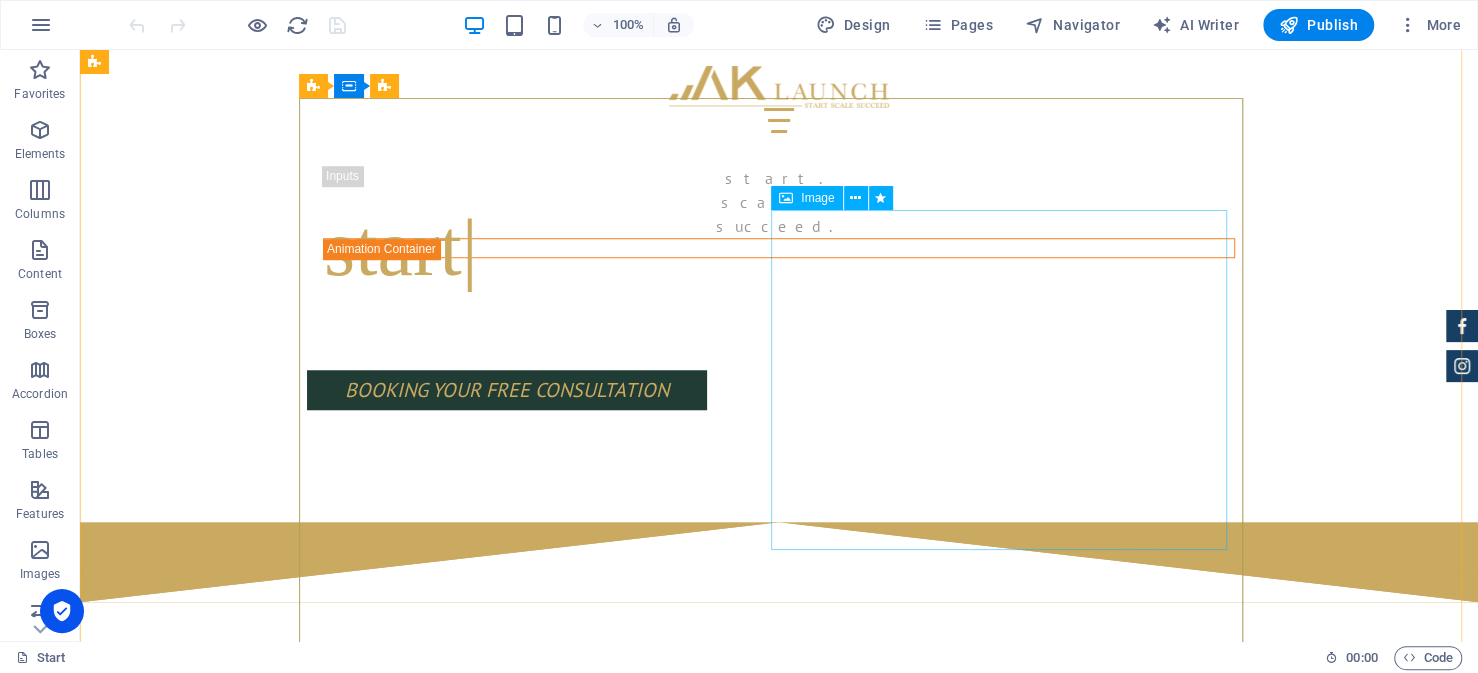 click at bounding box center [779, 1539] 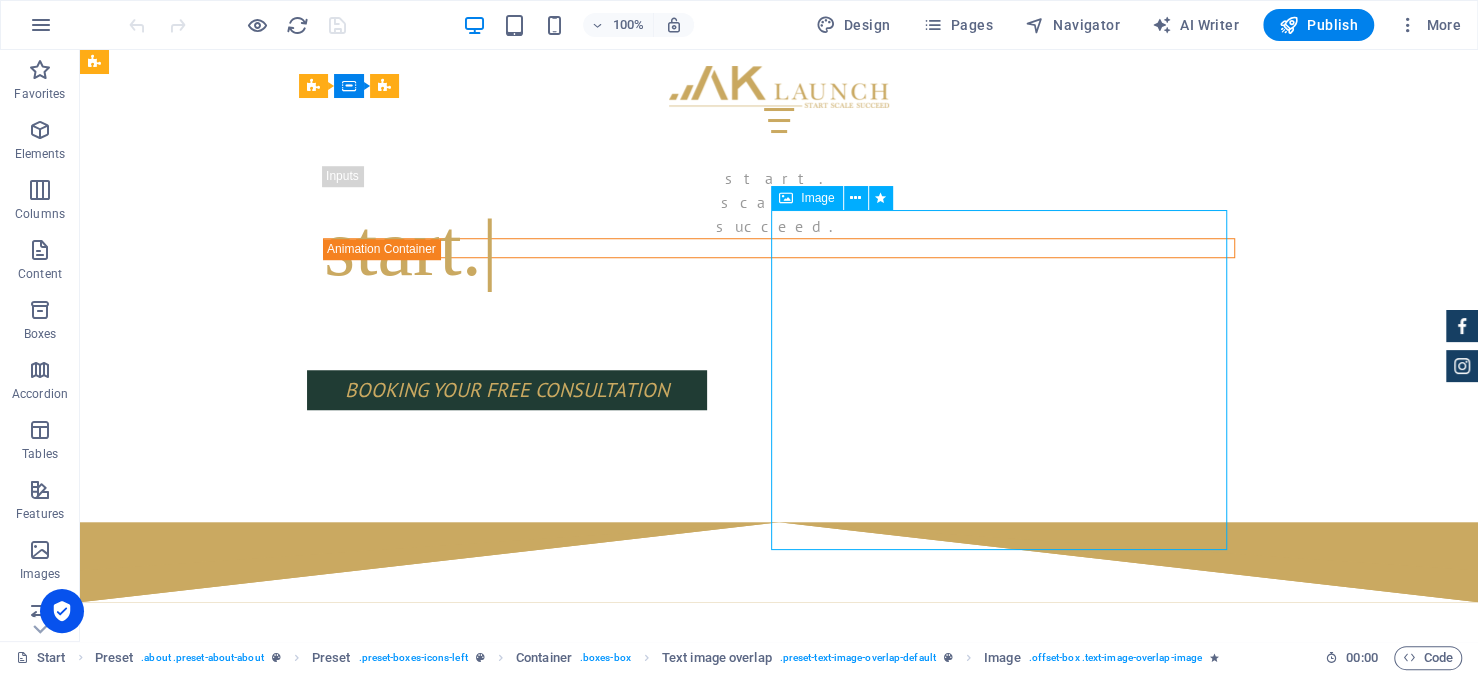 click at bounding box center [779, 1539] 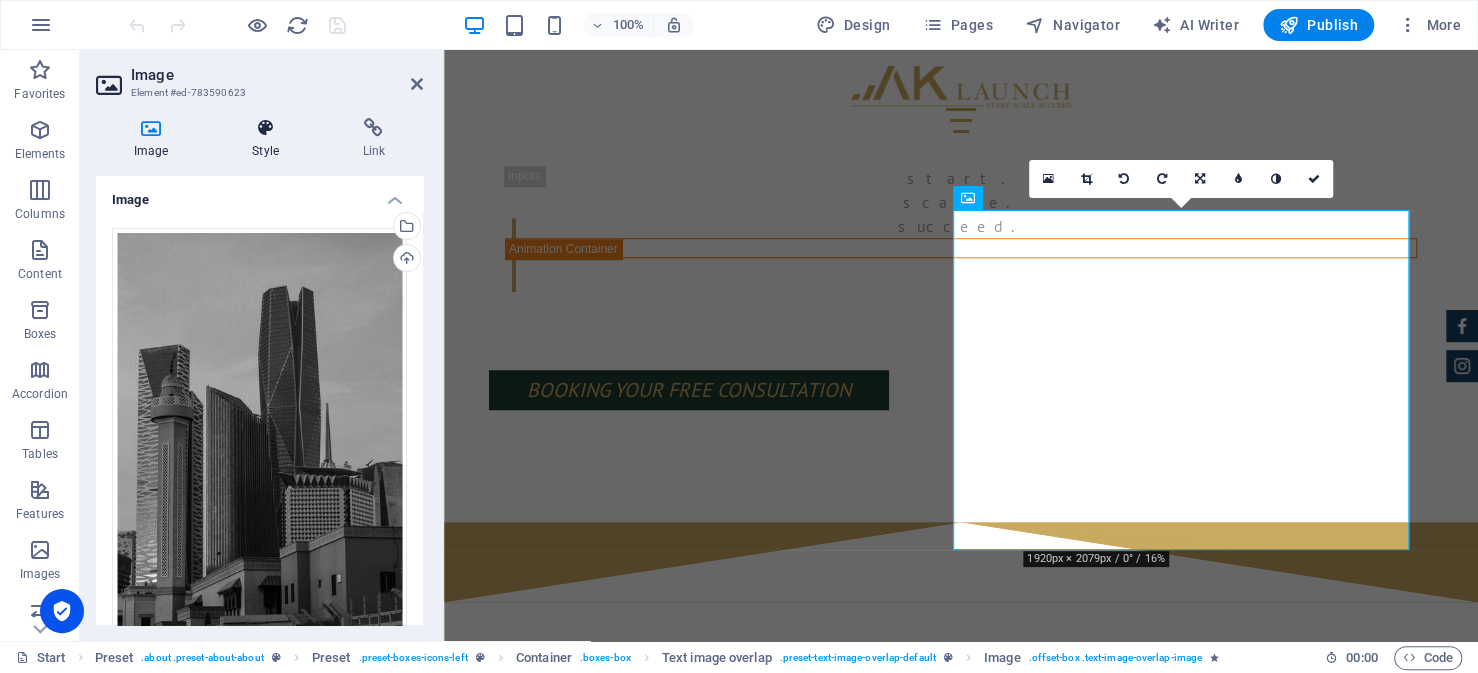 click on "Style" at bounding box center [269, 139] 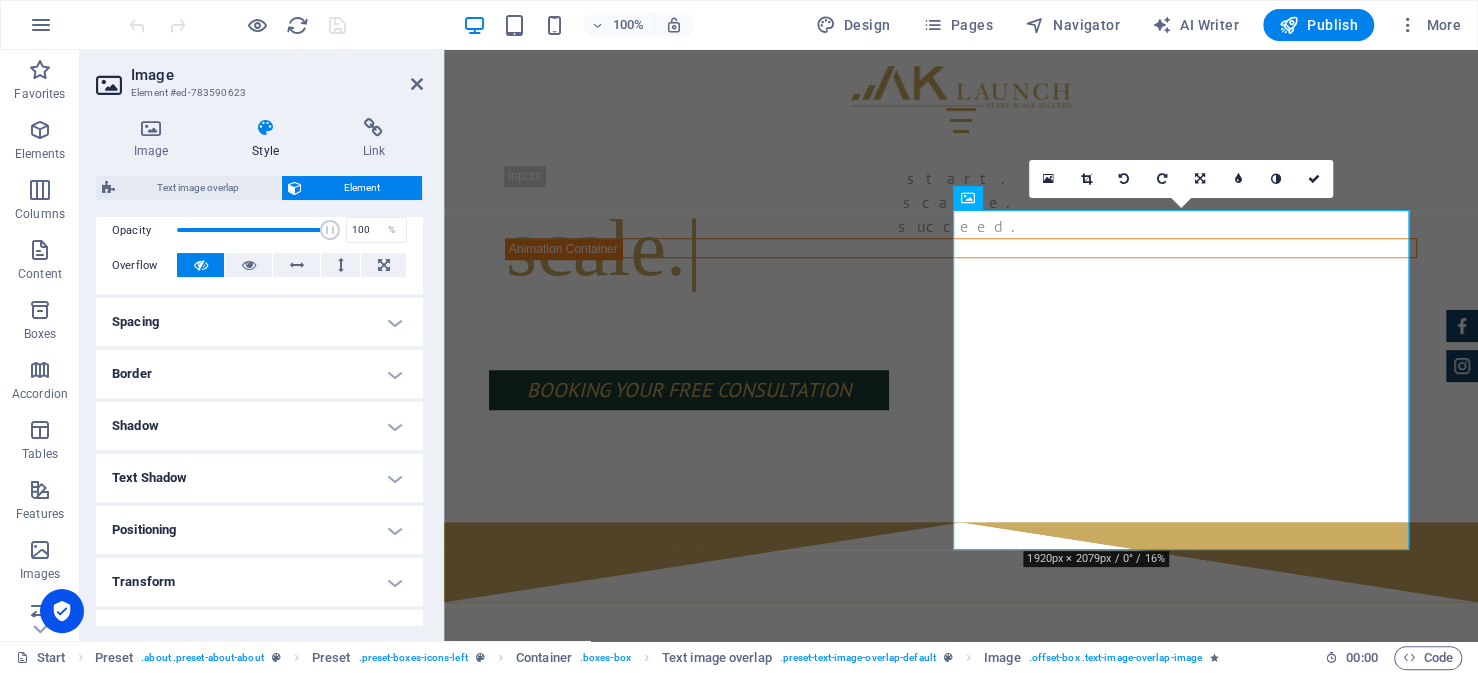 scroll, scrollTop: 436, scrollLeft: 0, axis: vertical 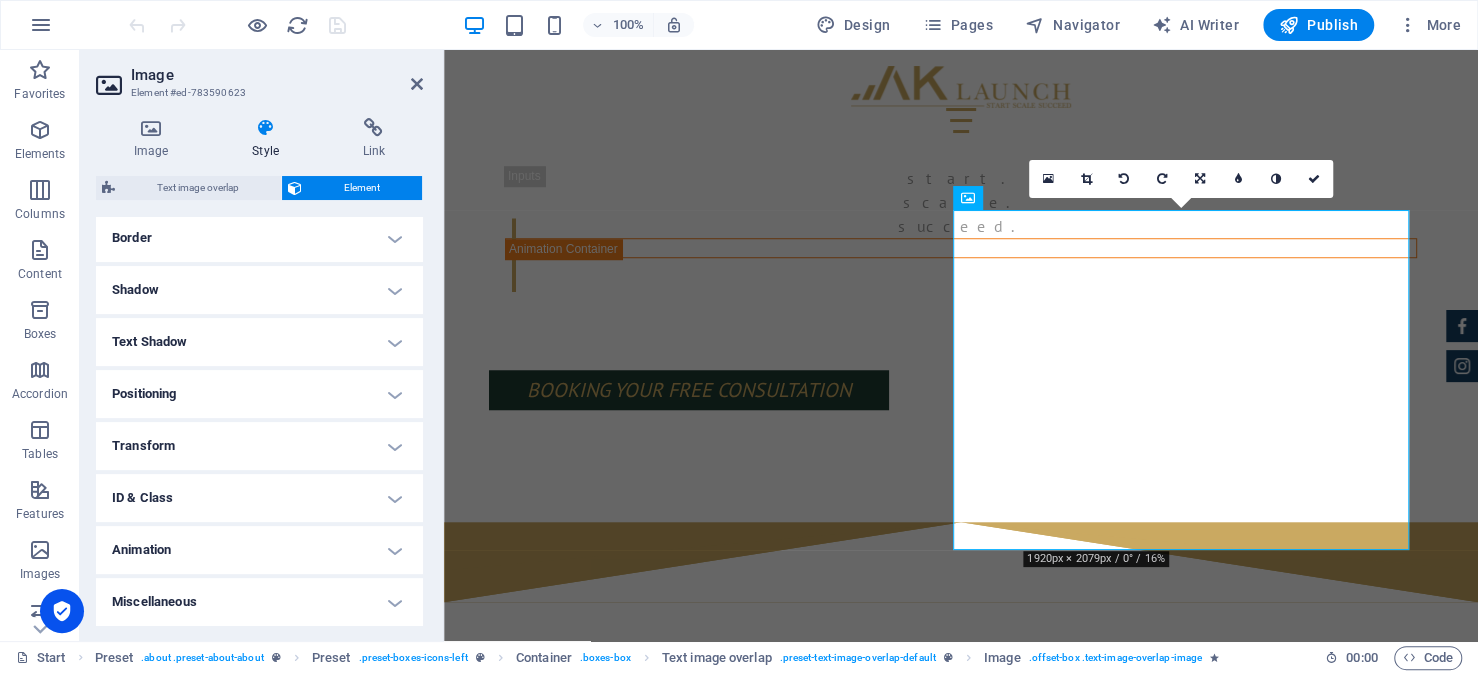 click on "Animation" at bounding box center (259, 550) 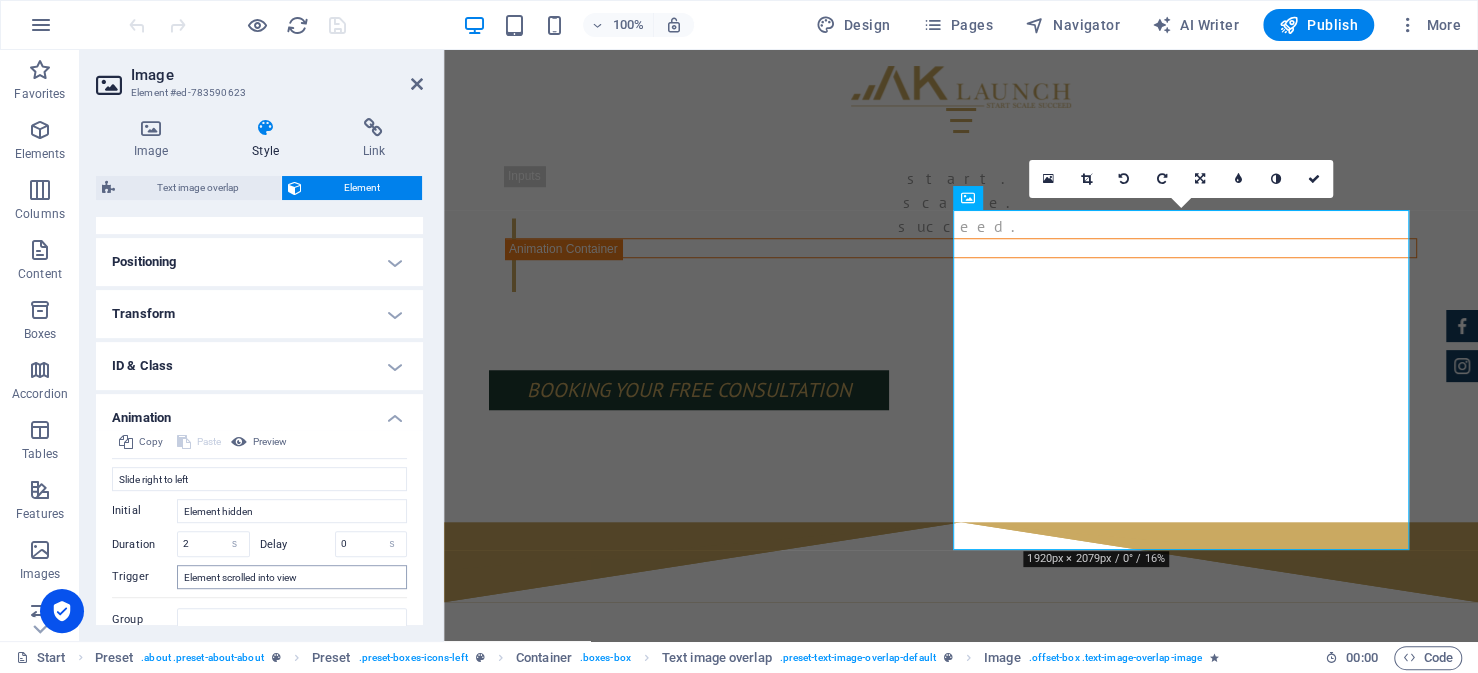 scroll, scrollTop: 636, scrollLeft: 0, axis: vertical 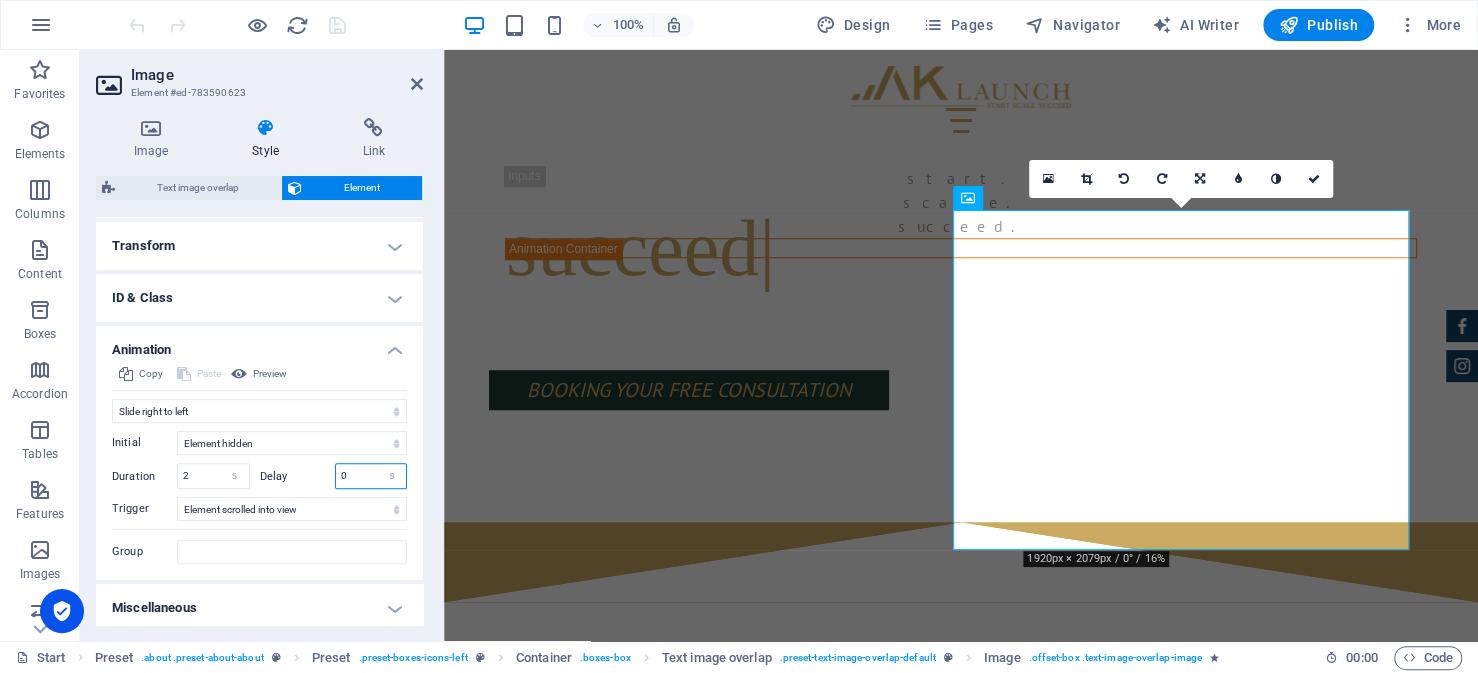 drag, startPoint x: 351, startPoint y: 478, endPoint x: 329, endPoint y: 474, distance: 22.36068 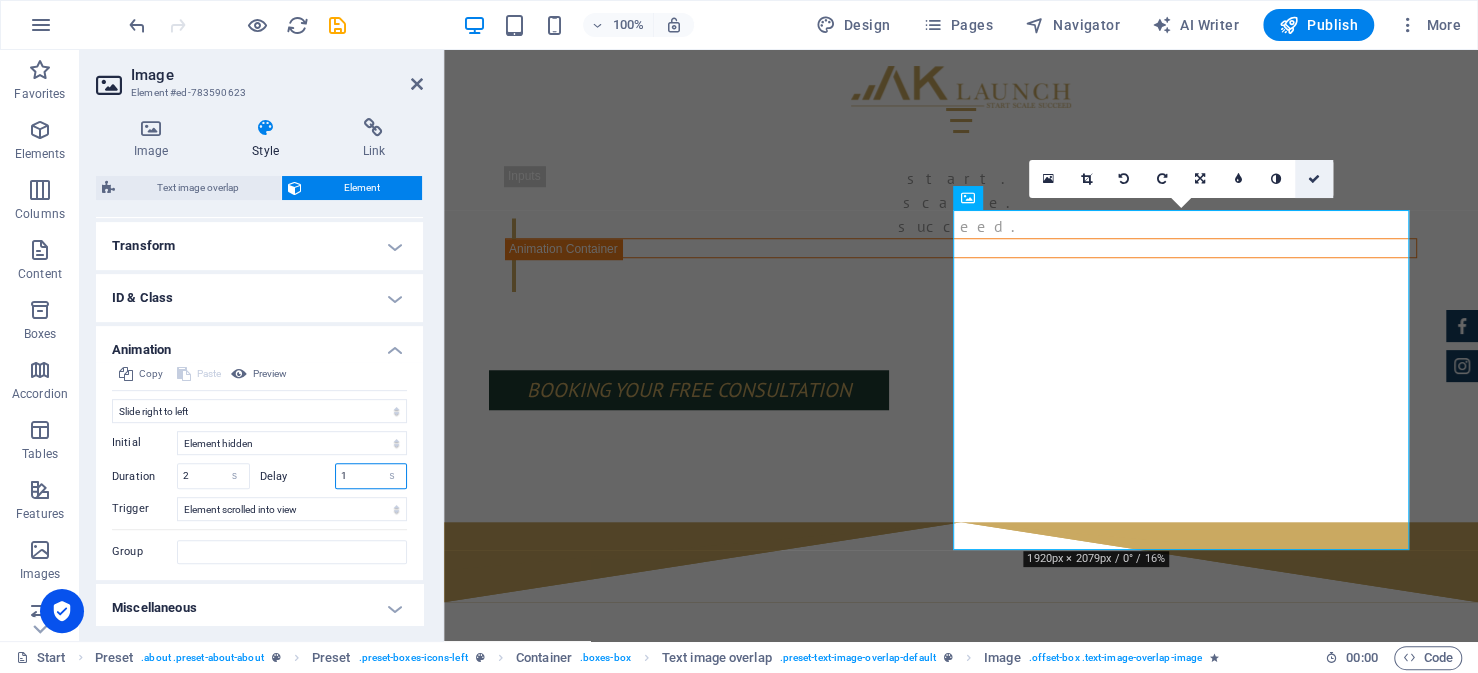type on "1" 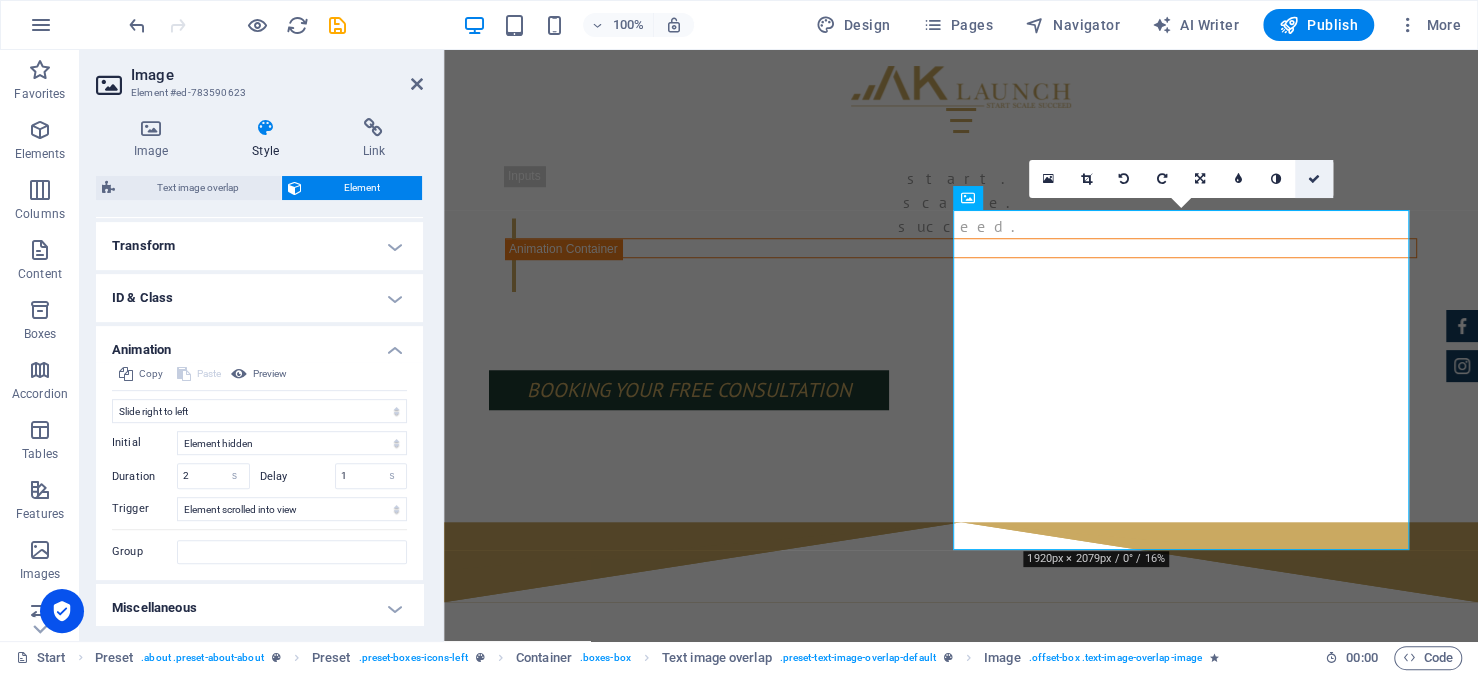 click at bounding box center (1314, 179) 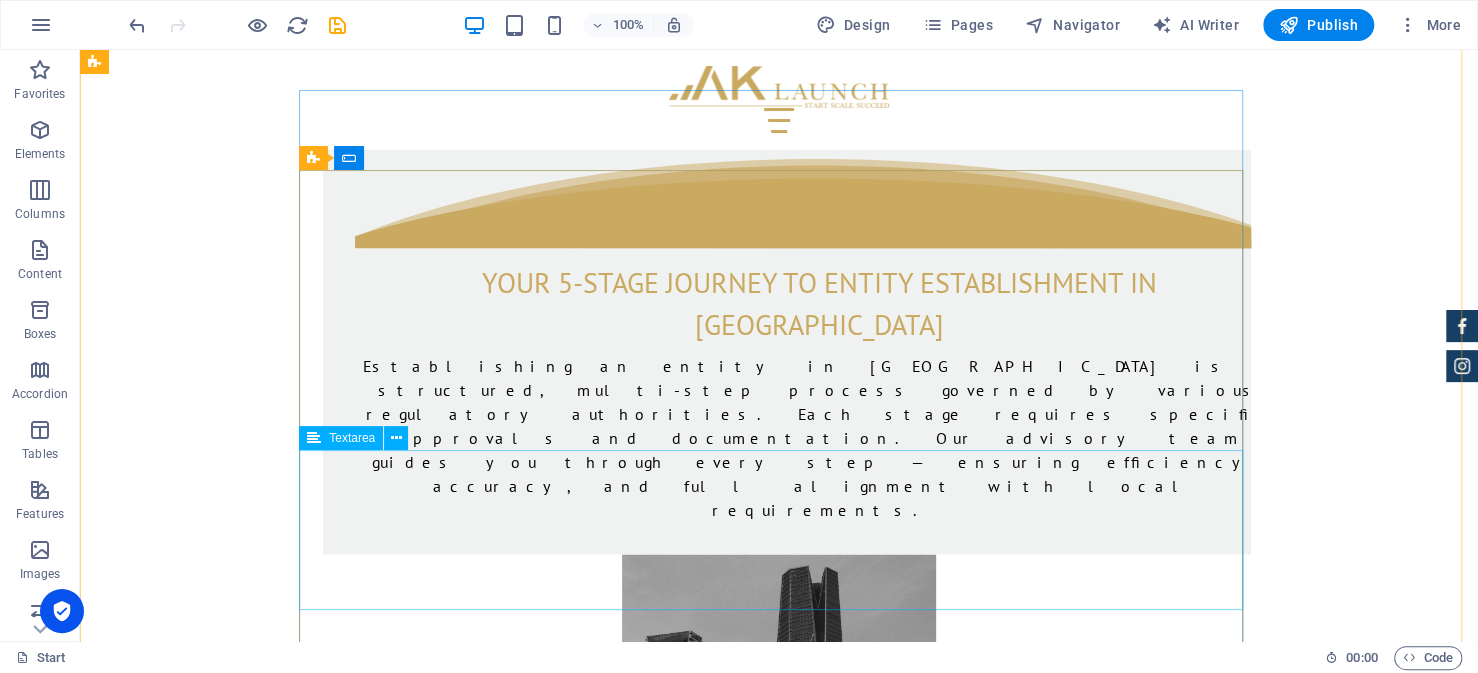 scroll, scrollTop: 1823, scrollLeft: 0, axis: vertical 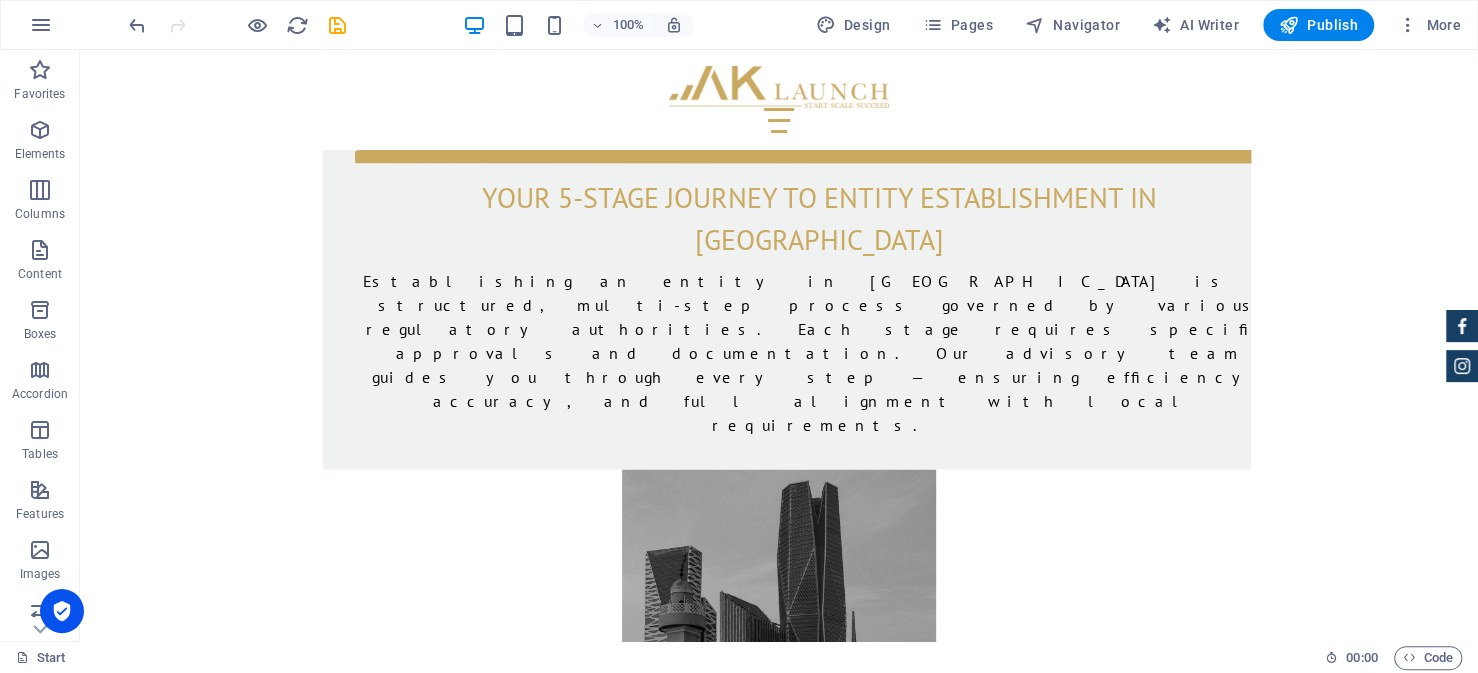 click at bounding box center [779, 1329] 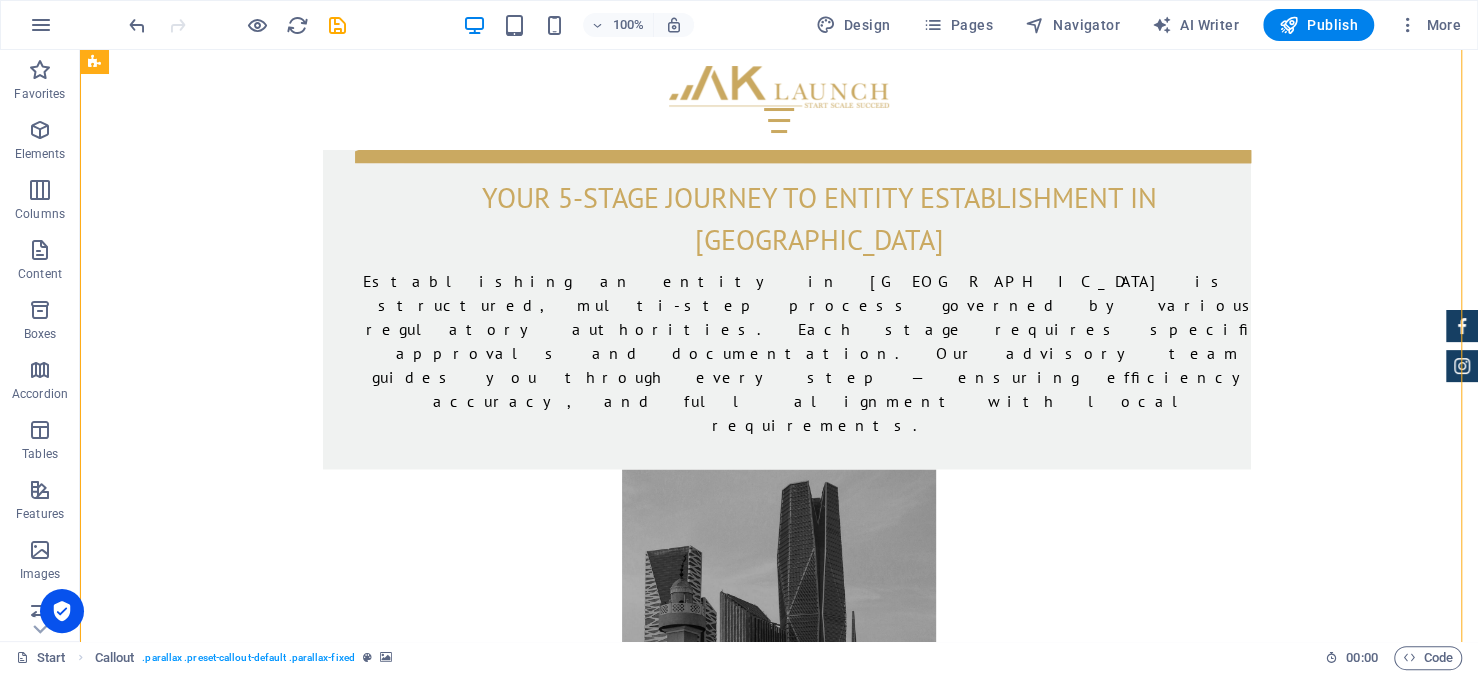 click at bounding box center [779, 1329] 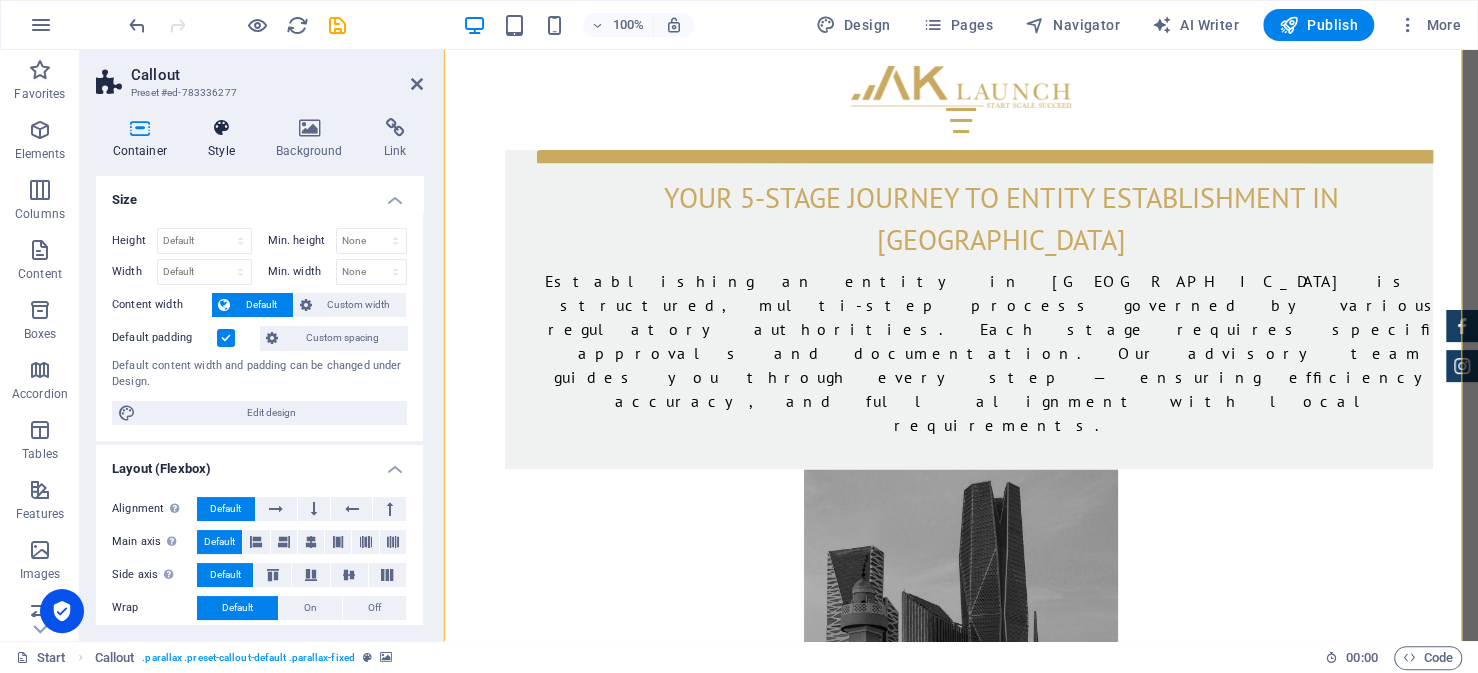 click at bounding box center [222, 128] 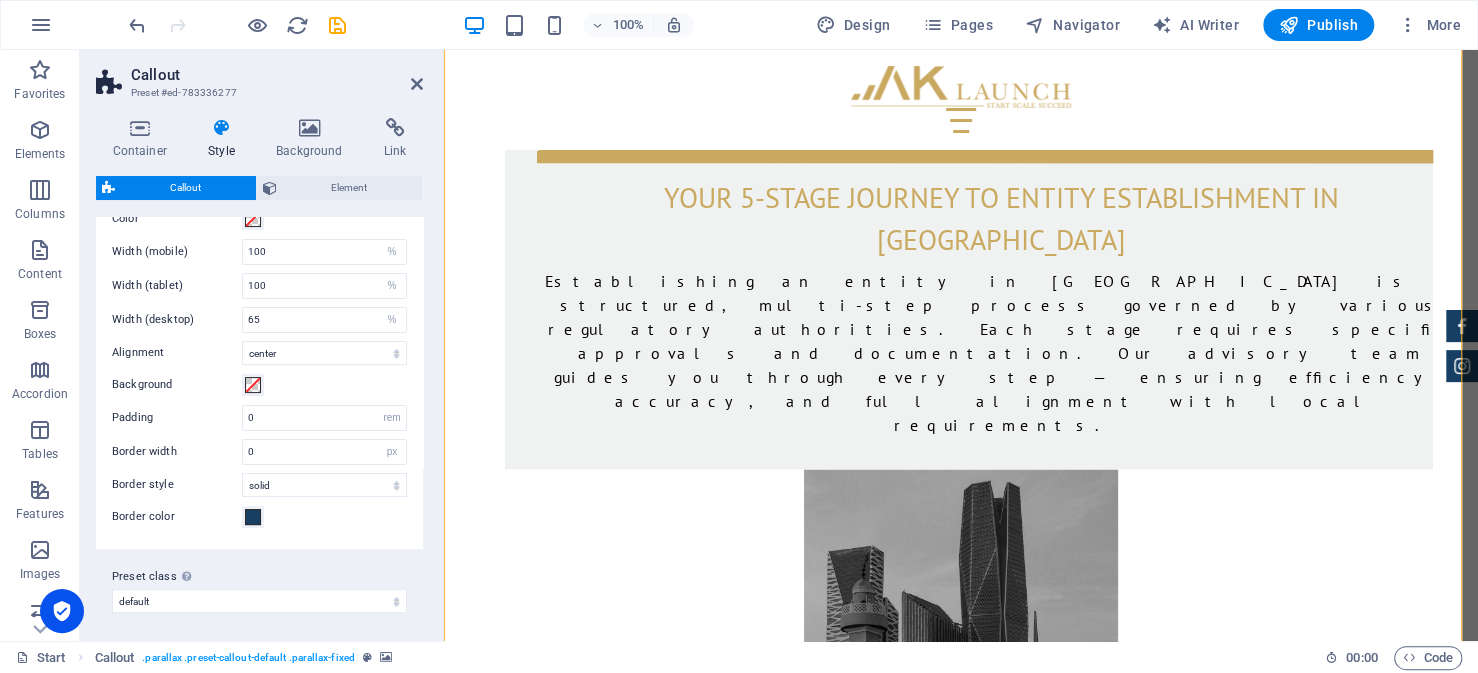 scroll, scrollTop: 0, scrollLeft: 0, axis: both 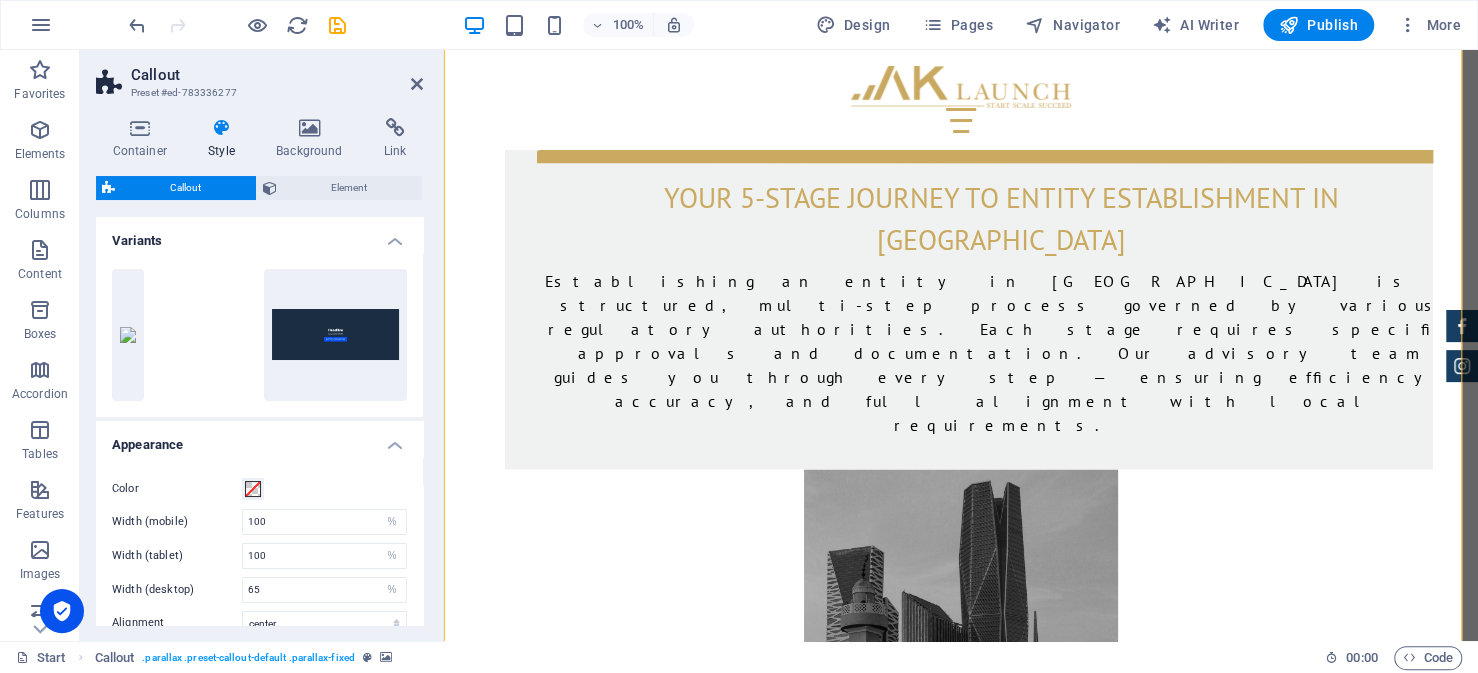 click at bounding box center (222, 128) 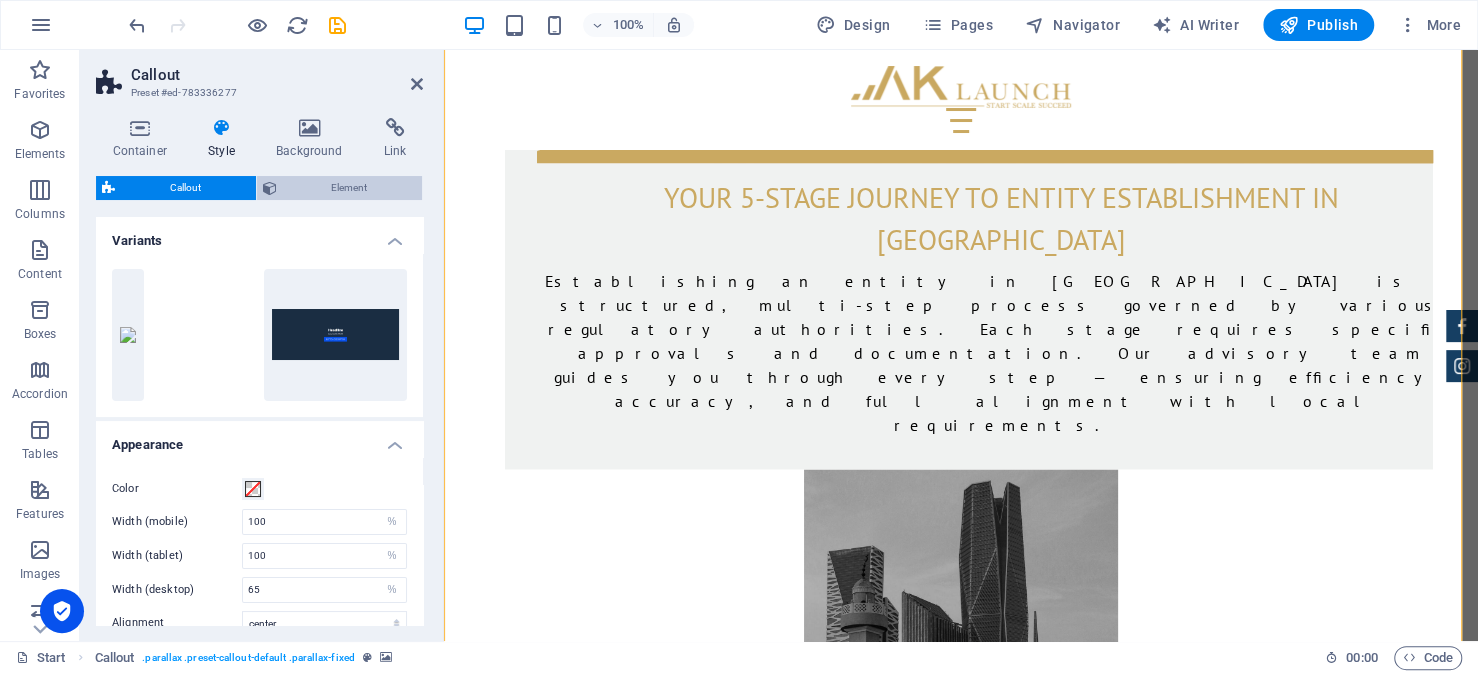 click on "Element" at bounding box center (340, 188) 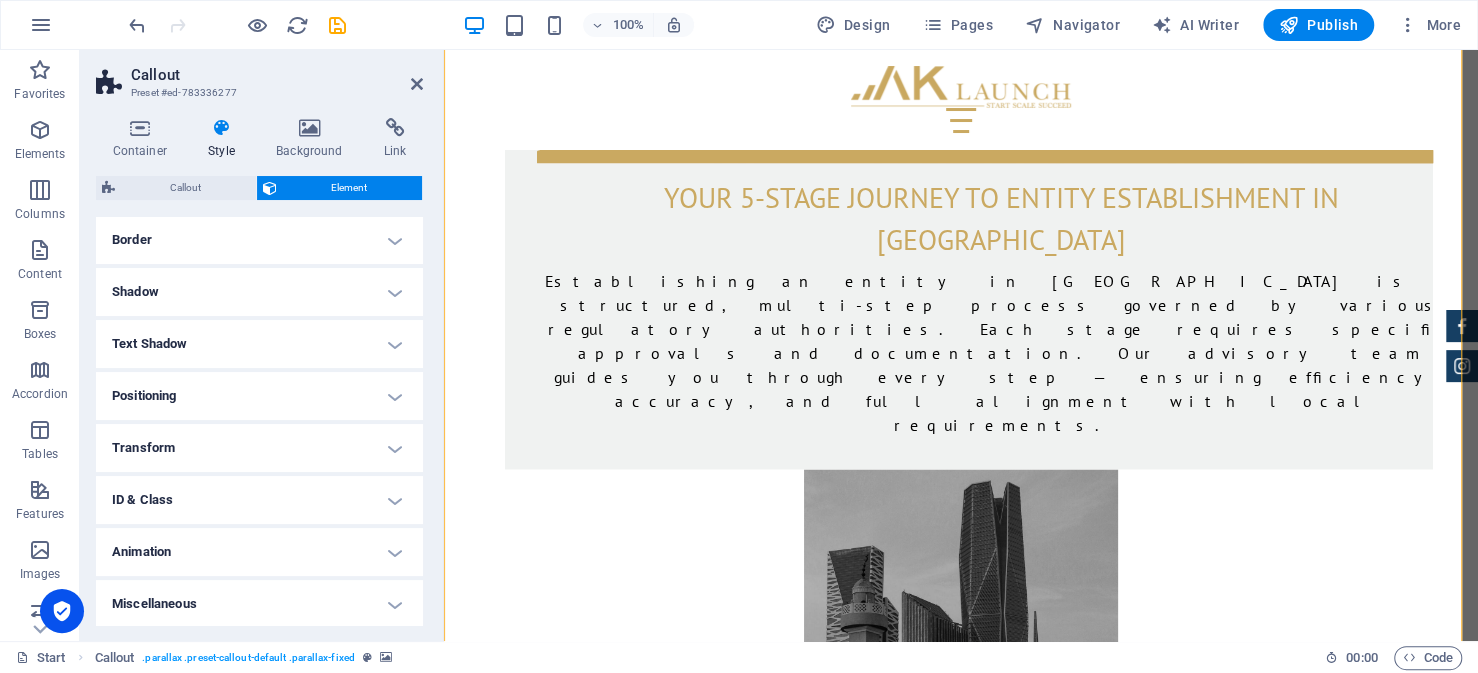 scroll, scrollTop: 226, scrollLeft: 0, axis: vertical 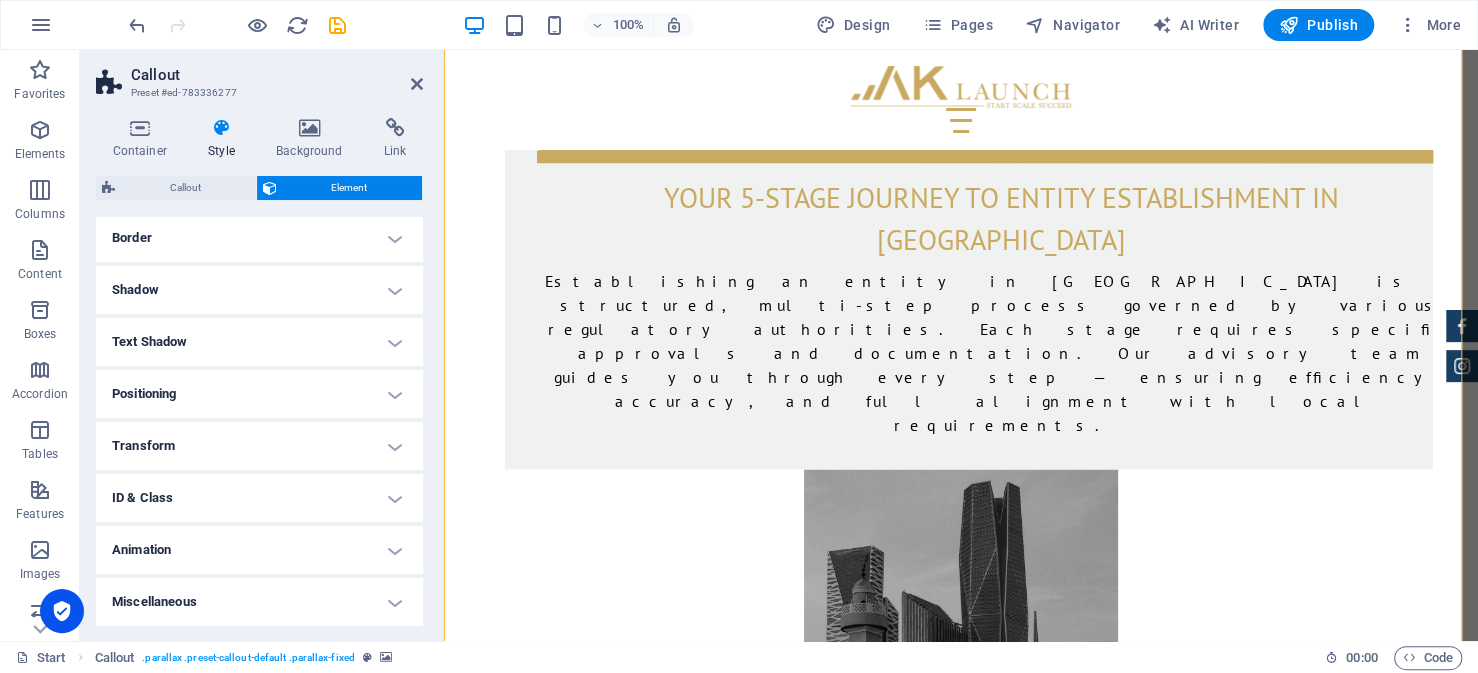 click on "Animation" at bounding box center [259, 550] 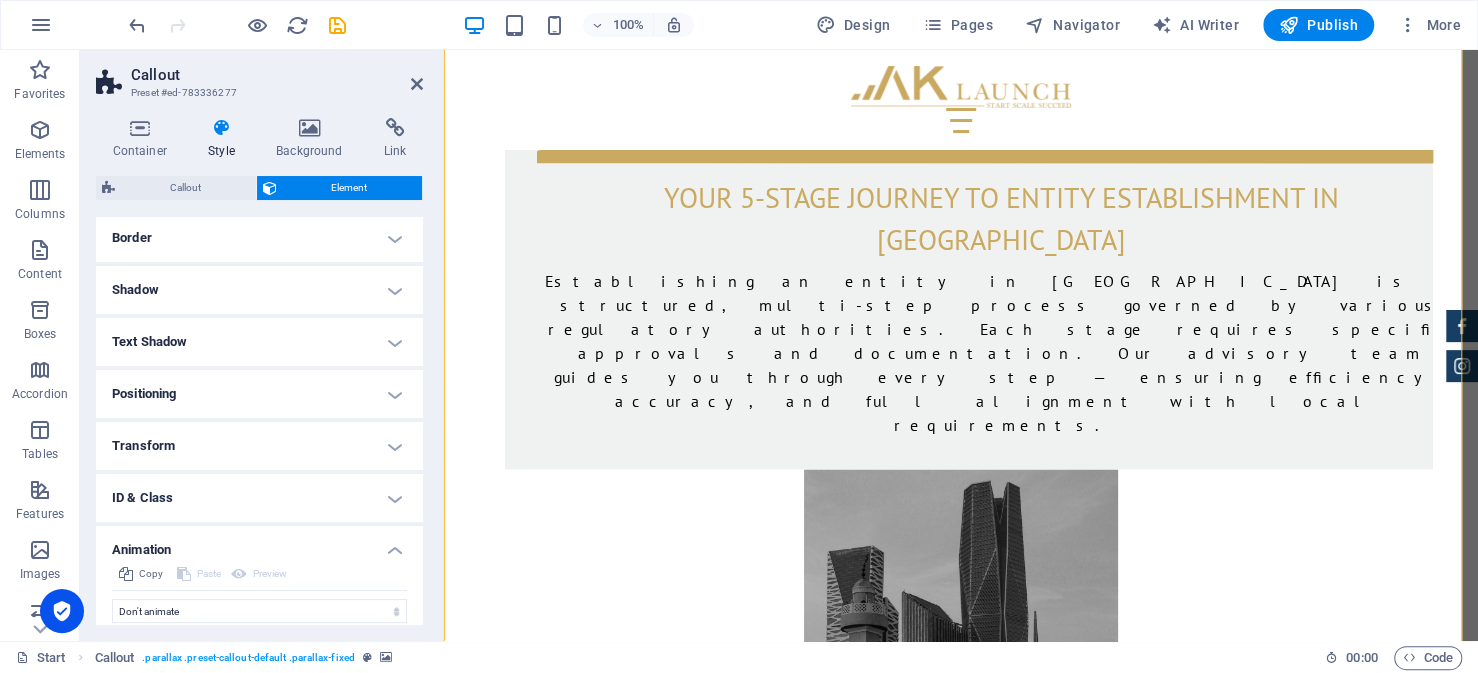 scroll, scrollTop: 290, scrollLeft: 0, axis: vertical 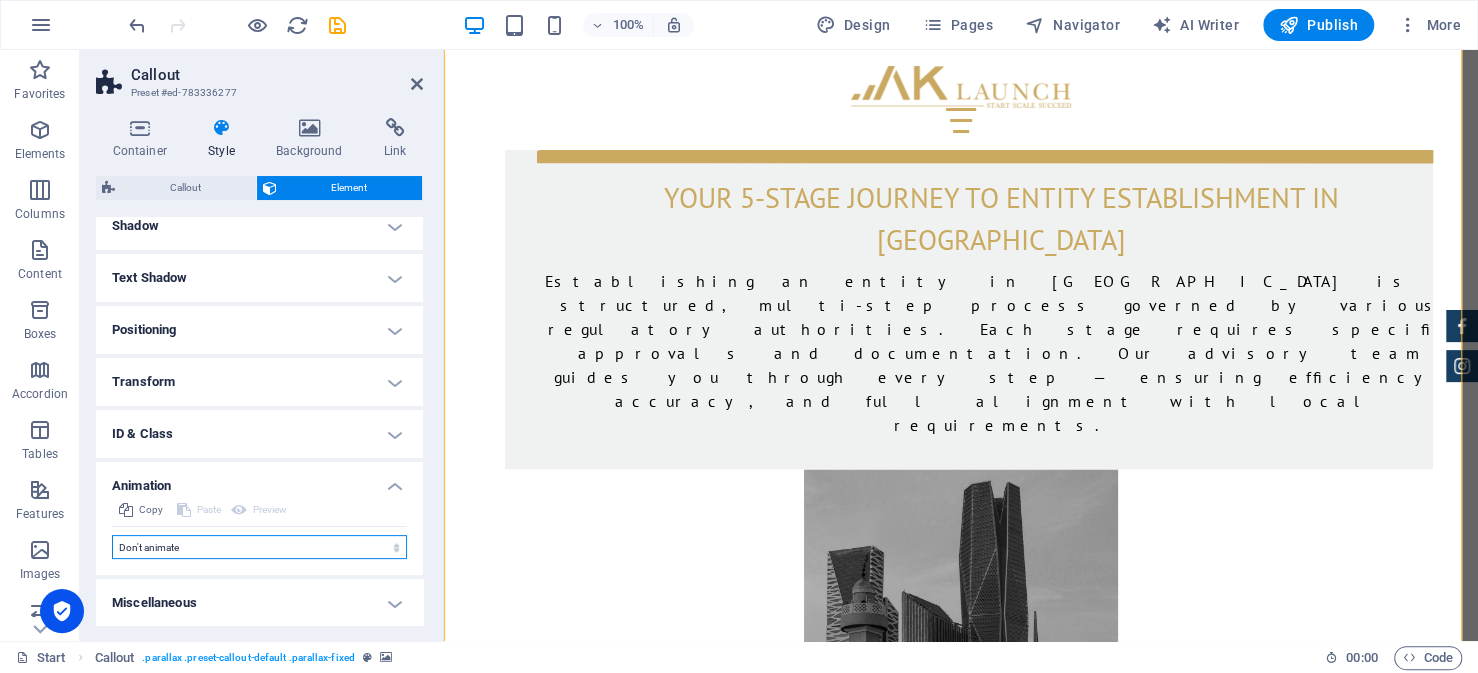 click on "Don't animate Show / Hide Slide up/down Zoom in/out Slide left to right Slide right to left Slide top to bottom Slide bottom to top Pulse Blink Open as overlay" at bounding box center [259, 547] 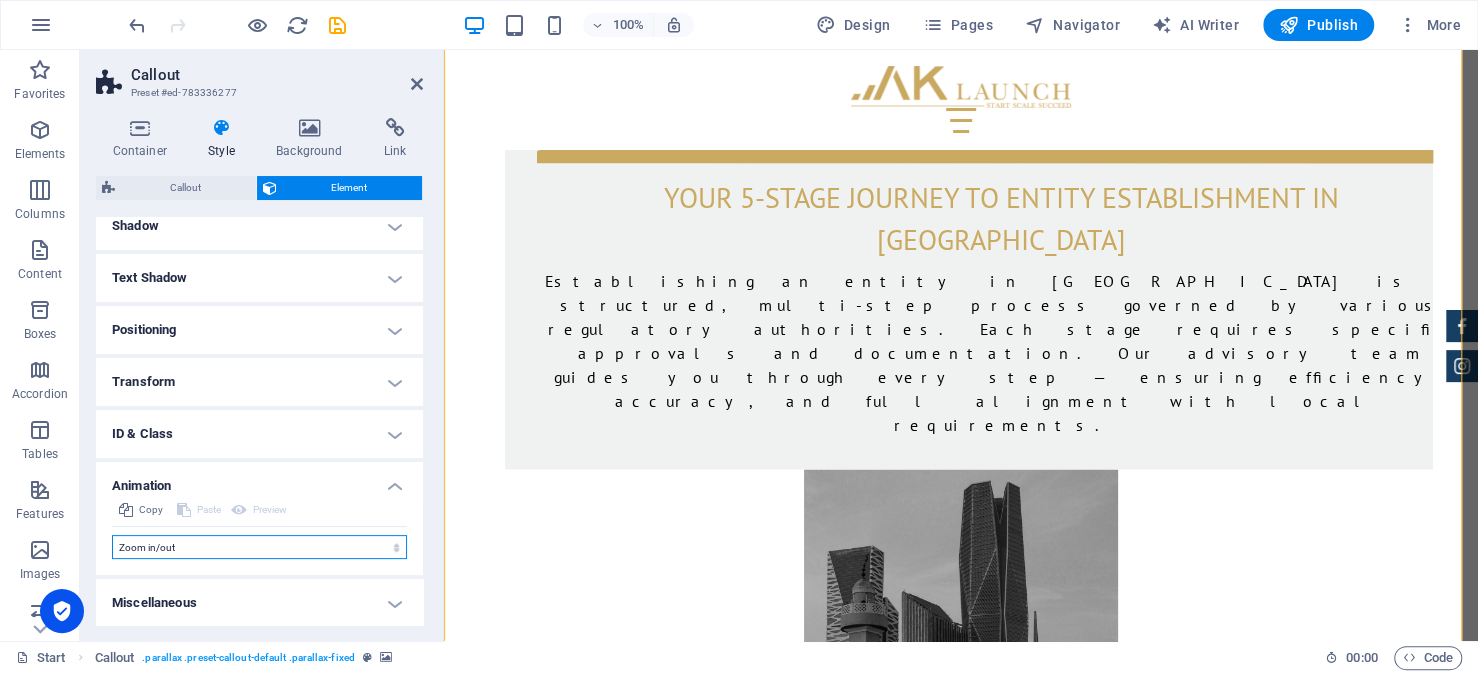 click on "Don't animate Show / Hide Slide up/down Zoom in/out Slide left to right Slide right to left Slide top to bottom Slide bottom to top Pulse Blink Open as overlay" at bounding box center (259, 547) 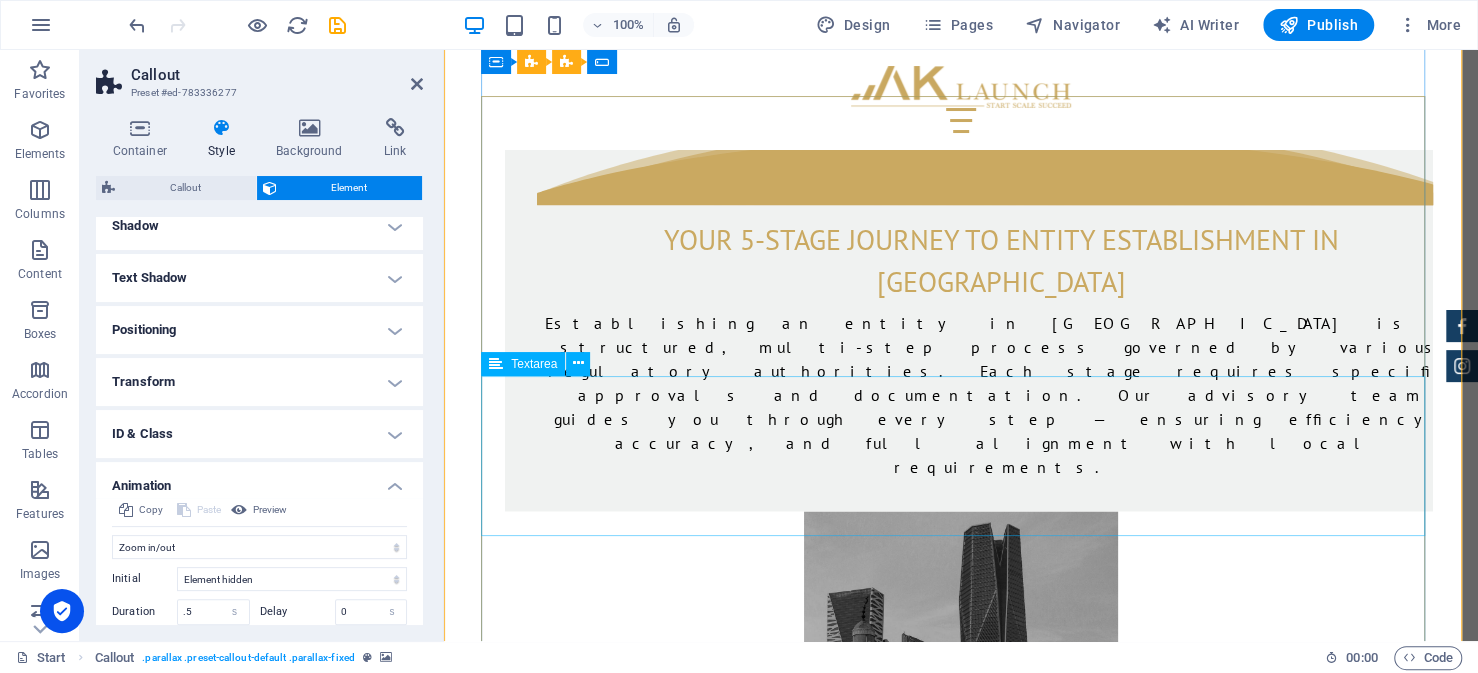 scroll, scrollTop: 1723, scrollLeft: 0, axis: vertical 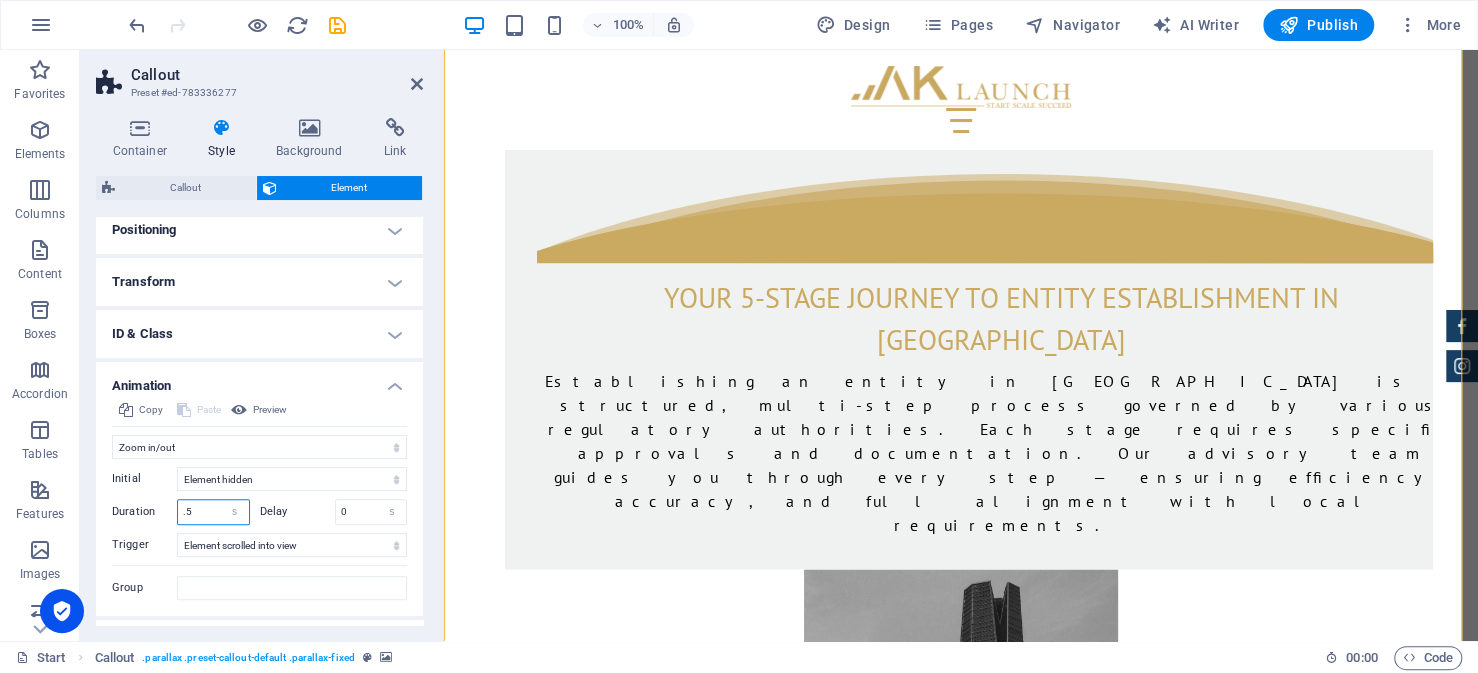 drag, startPoint x: 215, startPoint y: 505, endPoint x: 163, endPoint y: 505, distance: 52 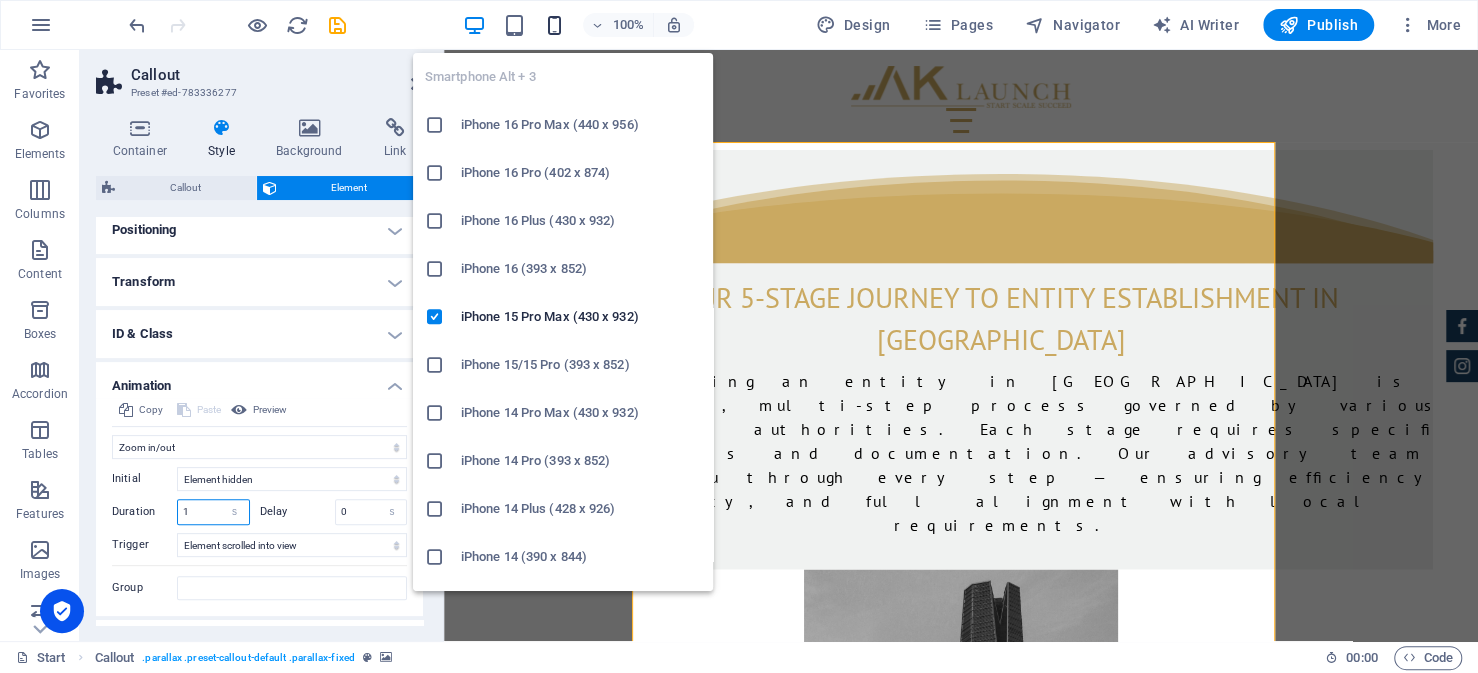 type on "1" 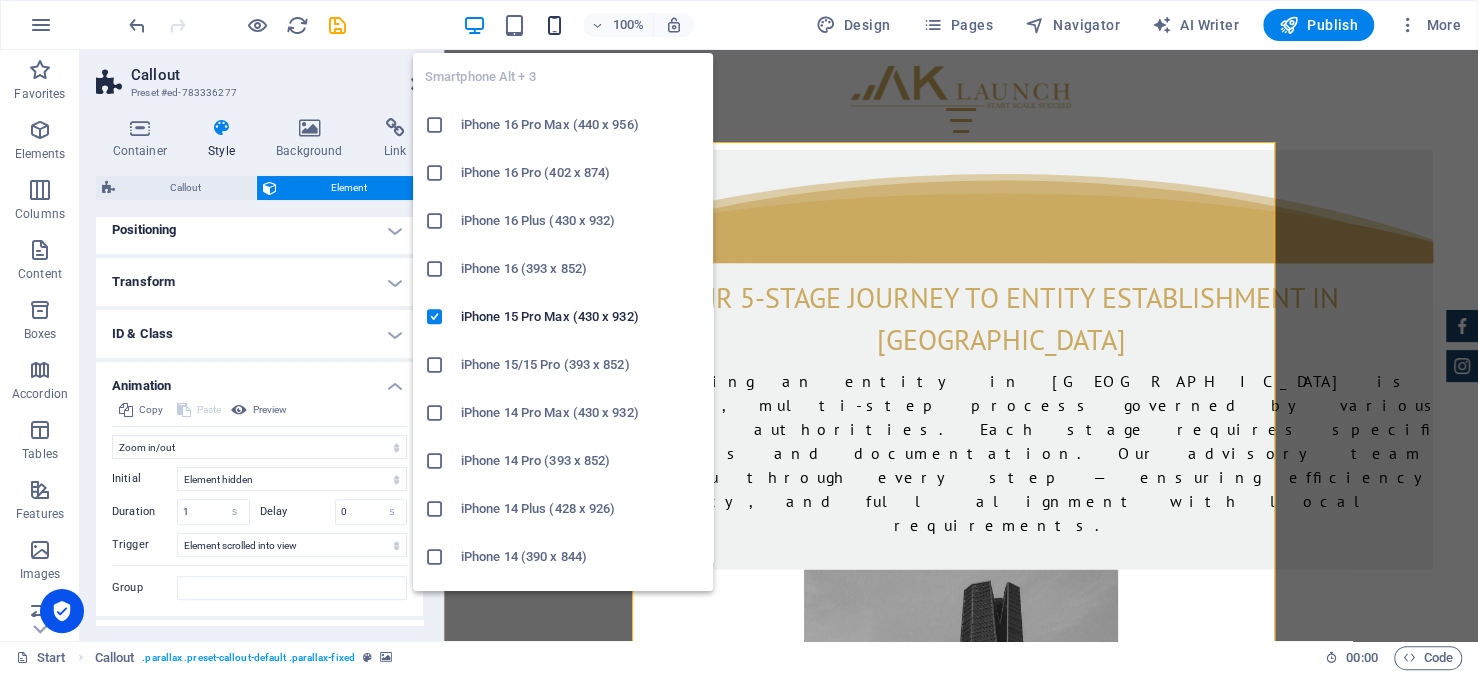 click at bounding box center (554, 25) 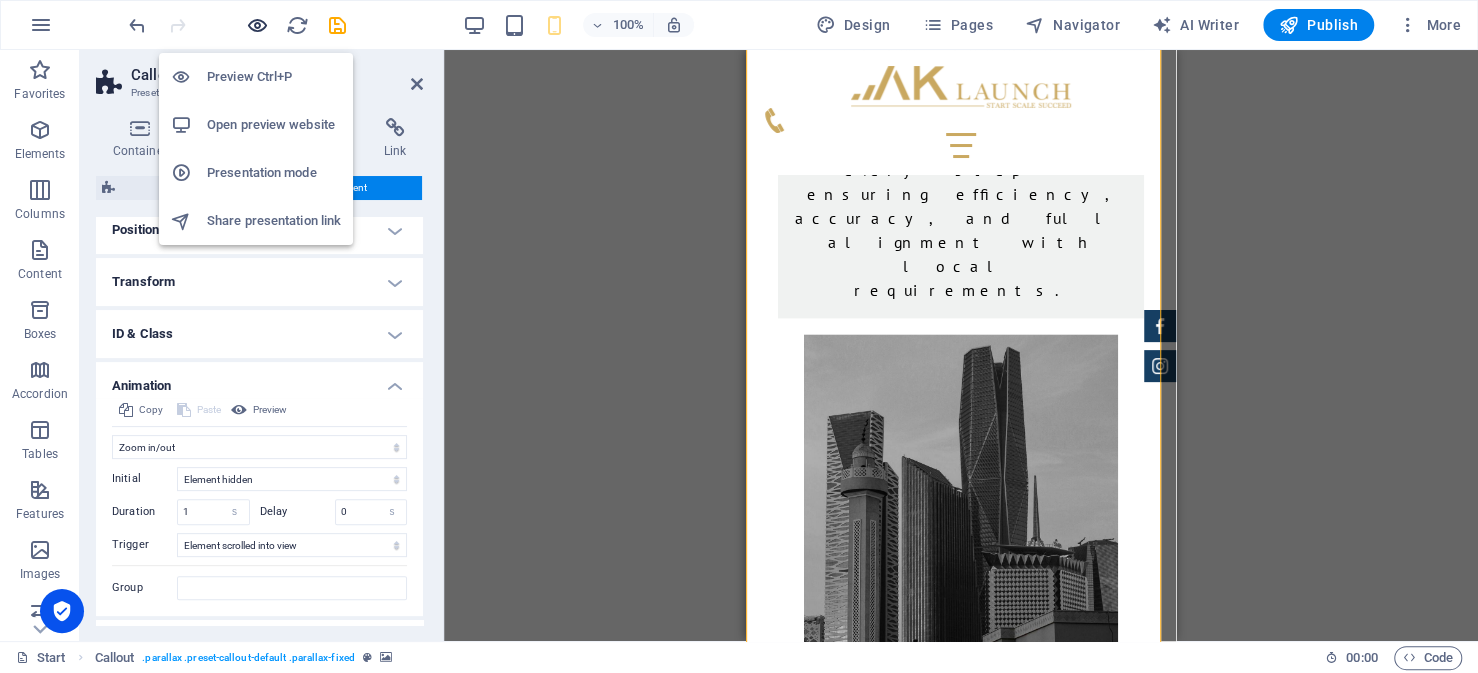 click at bounding box center [257, 25] 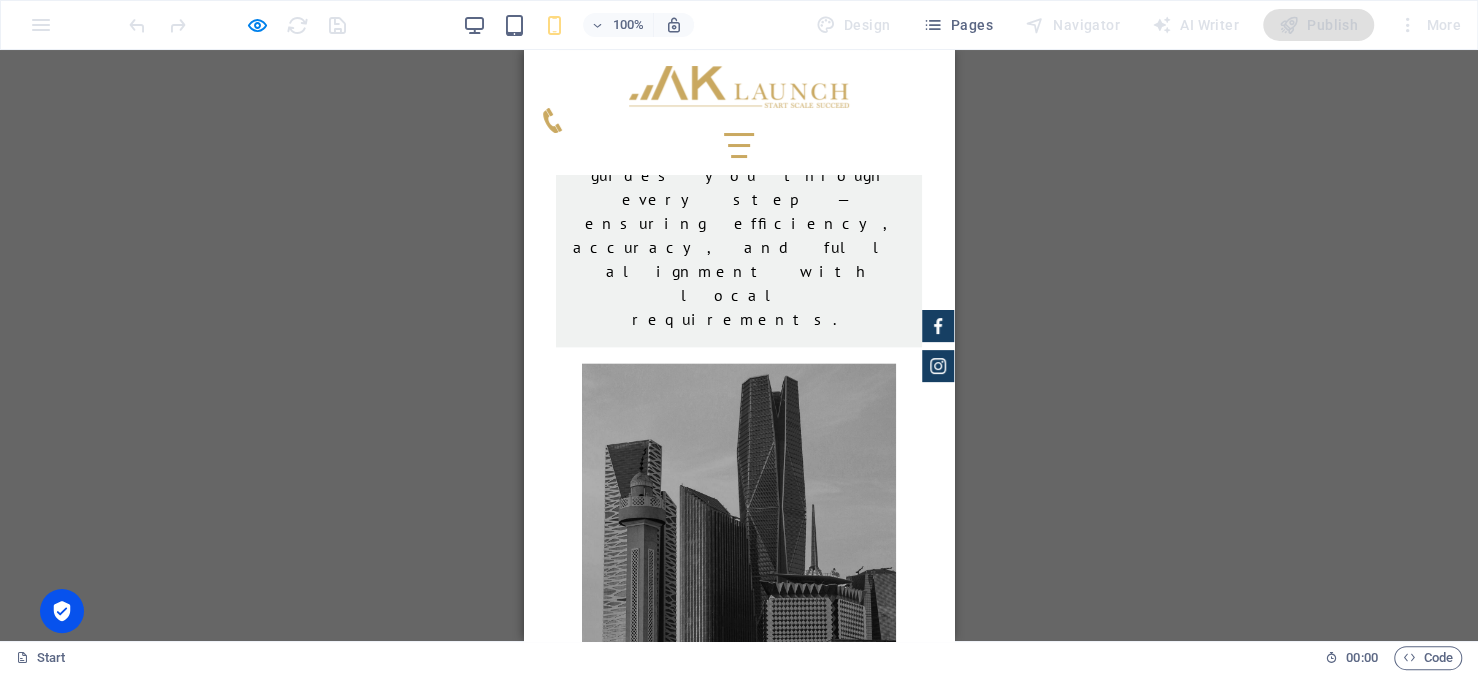 scroll, scrollTop: 950, scrollLeft: 0, axis: vertical 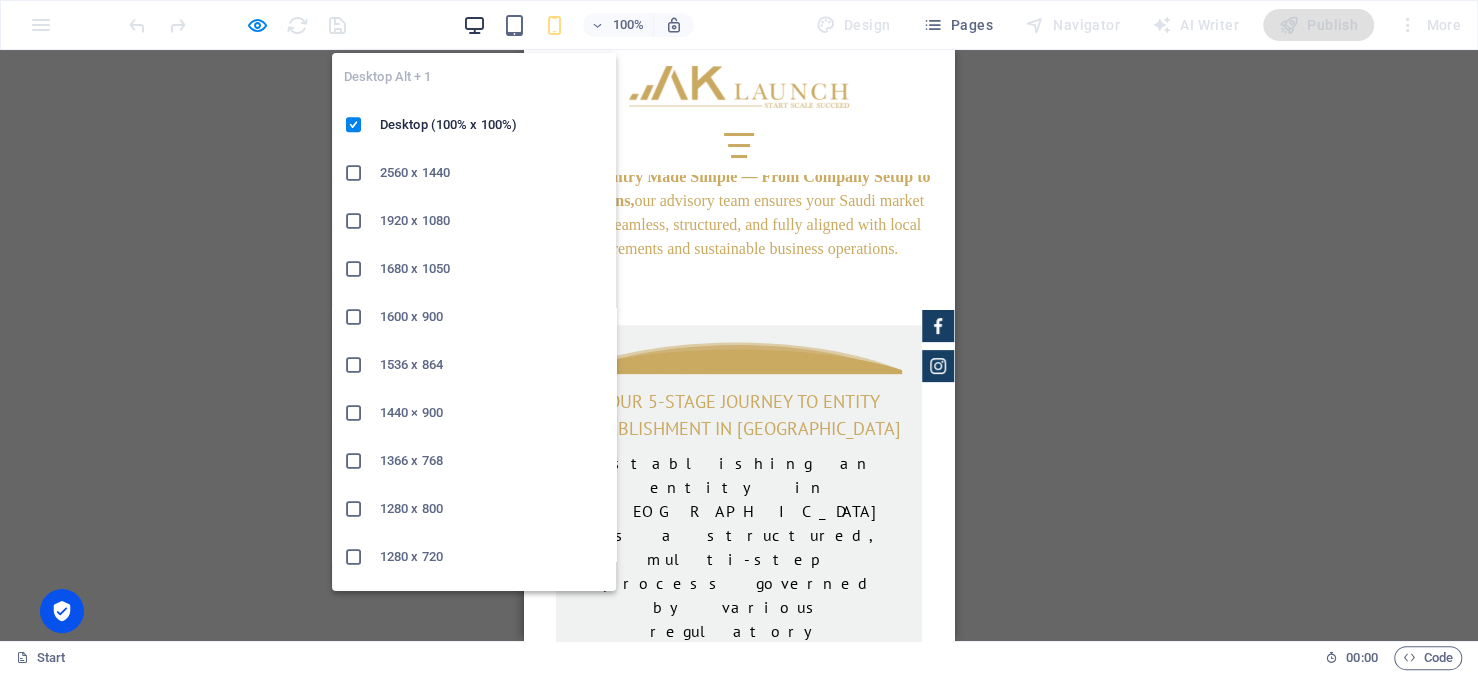 click at bounding box center [474, 25] 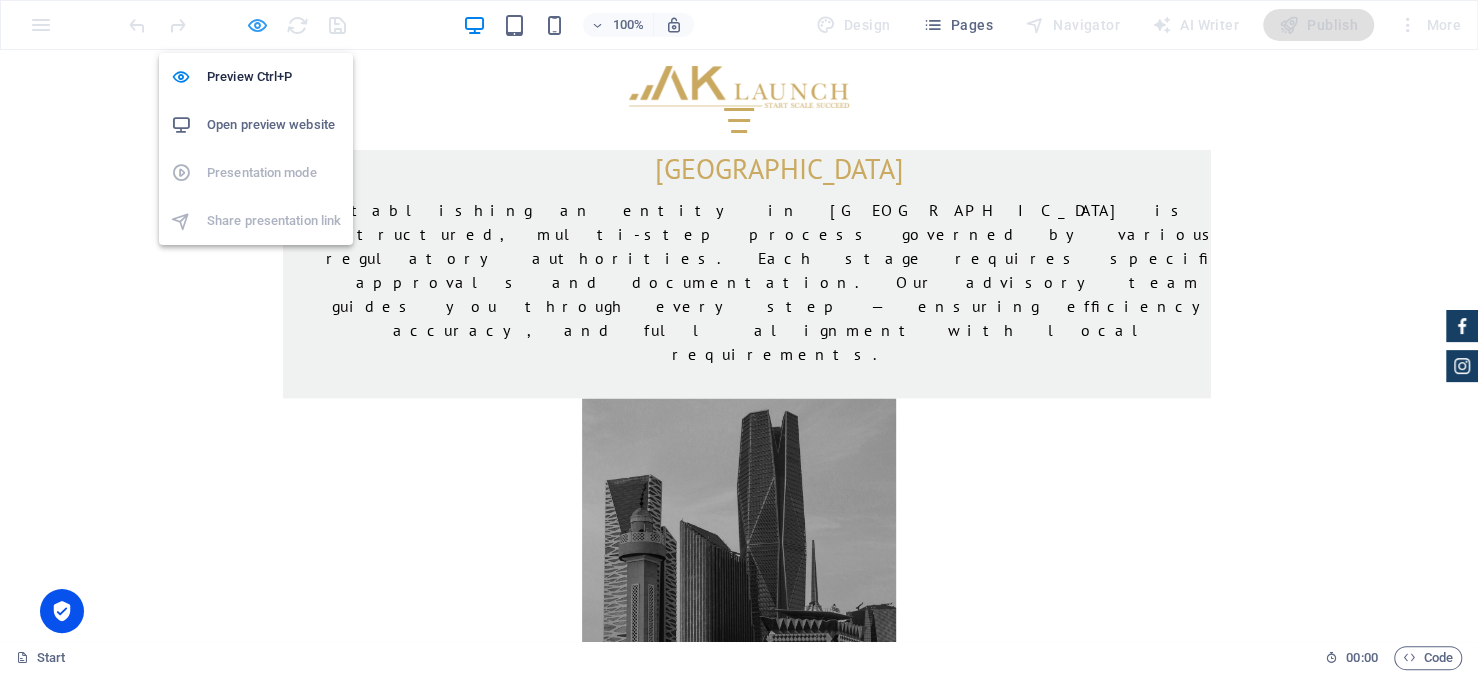 click at bounding box center (257, 25) 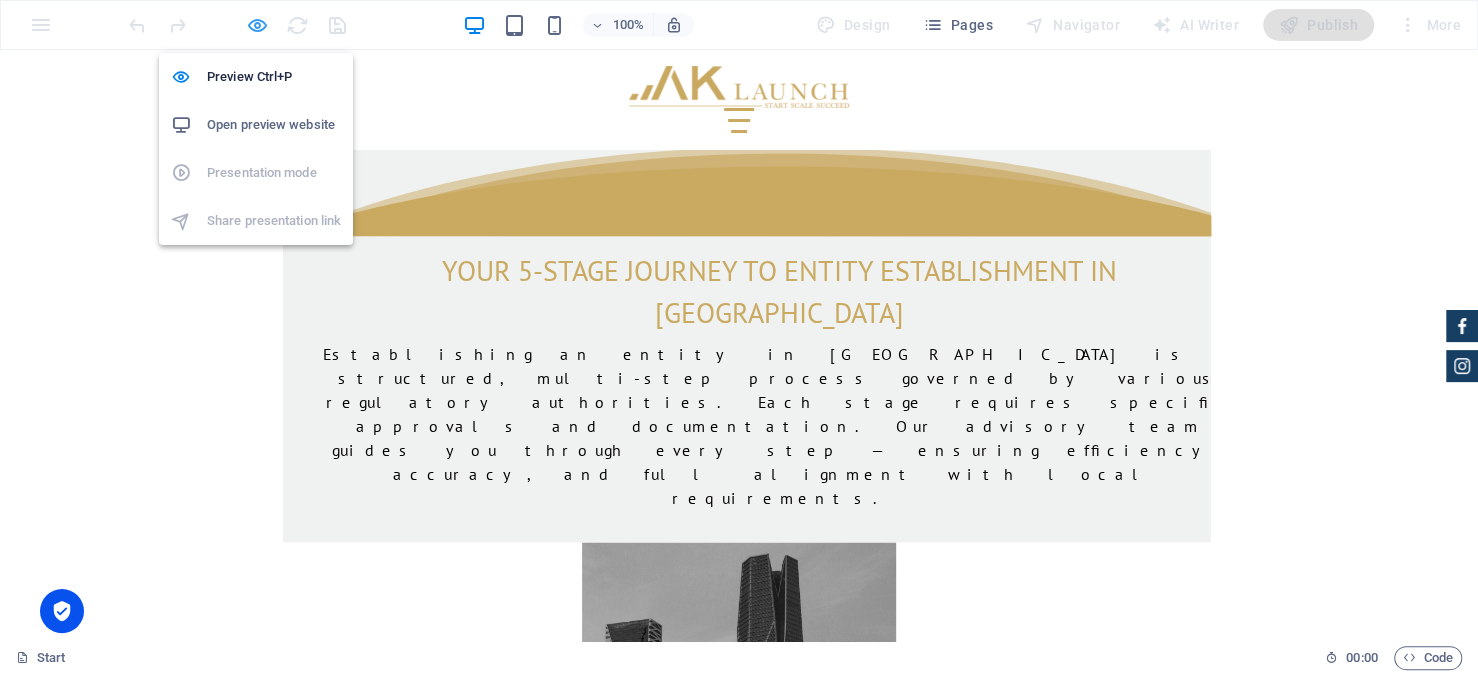scroll, scrollTop: 1824, scrollLeft: 0, axis: vertical 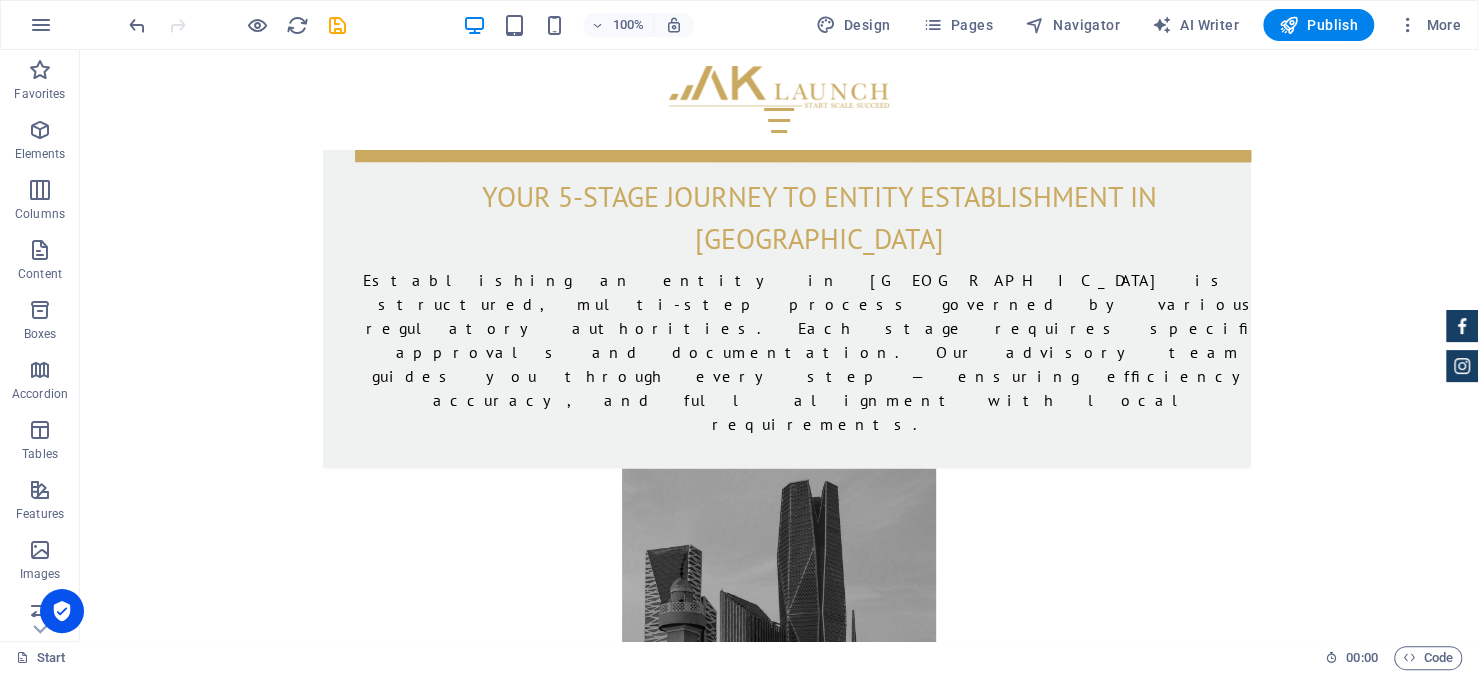 click at bounding box center [779, 1328] 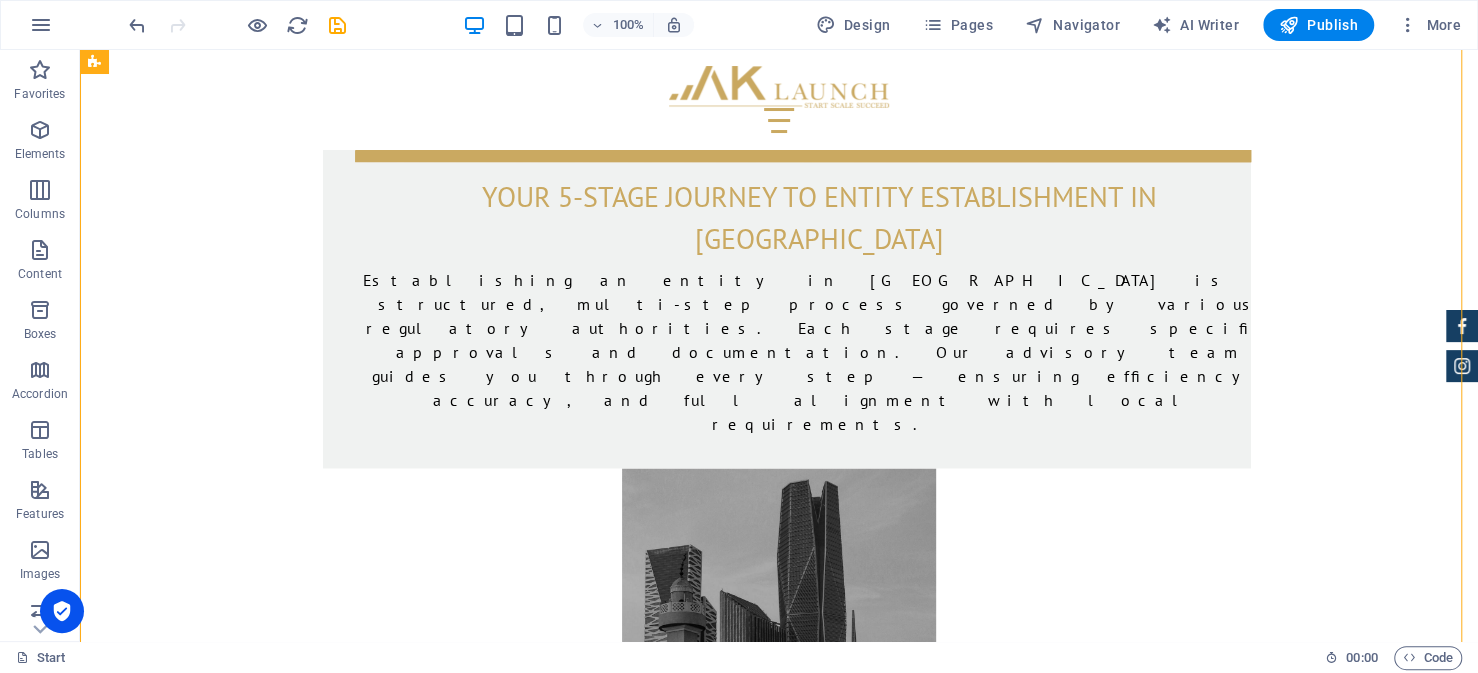 click at bounding box center [779, 1328] 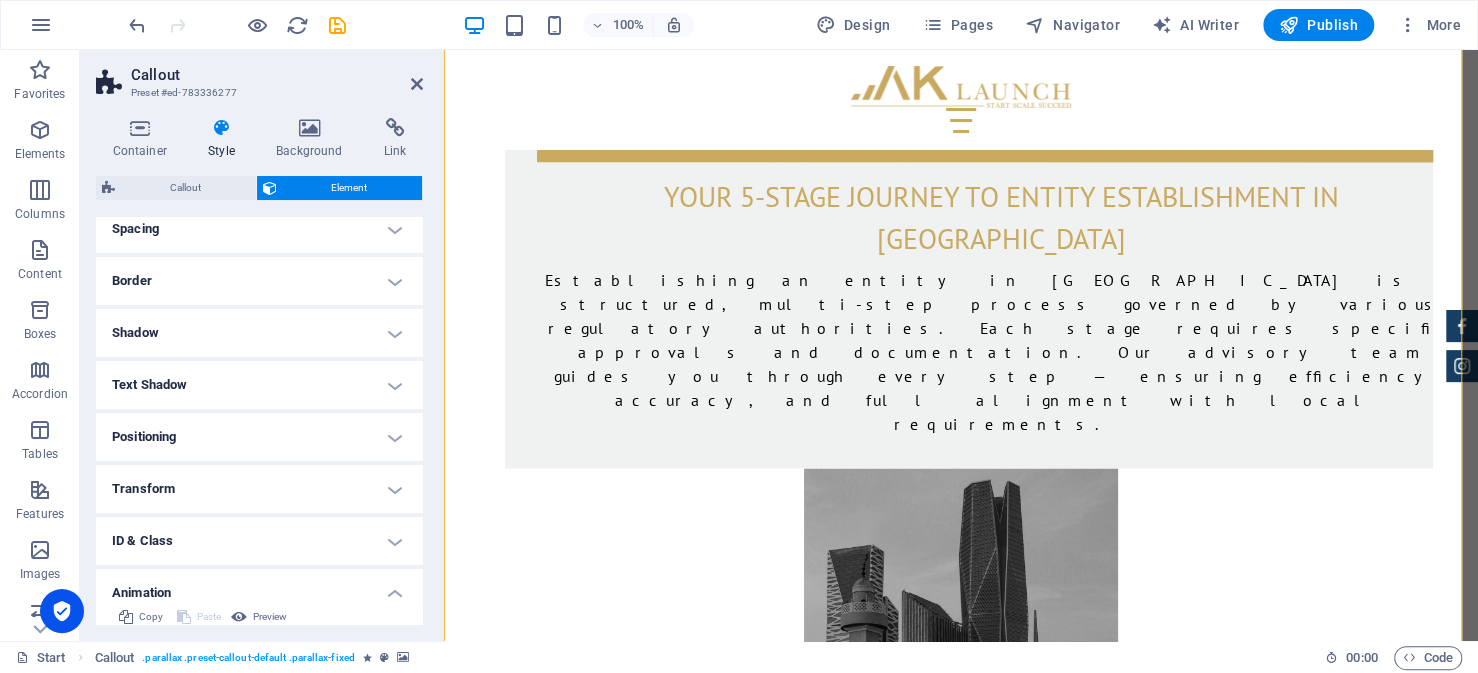 scroll, scrollTop: 431, scrollLeft: 0, axis: vertical 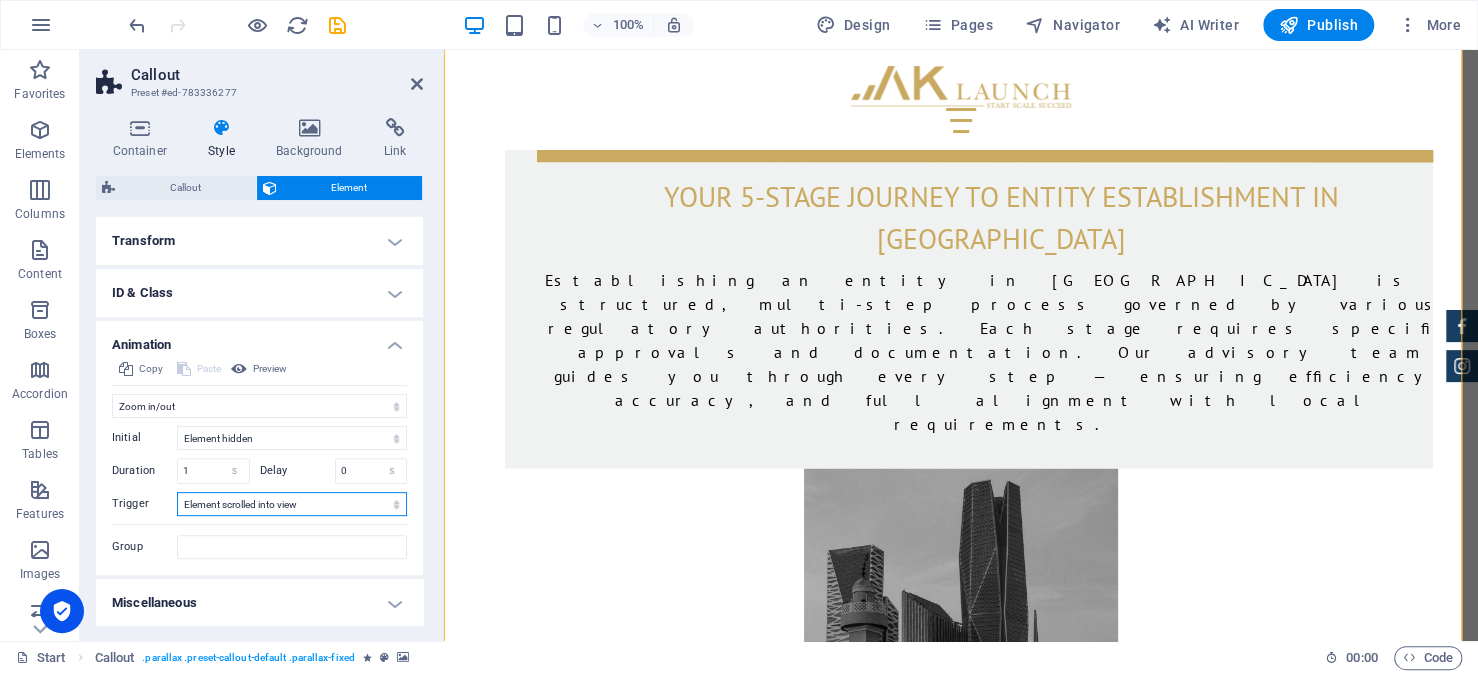 click on "No automatic trigger On page load Element scrolled into view" at bounding box center [292, 504] 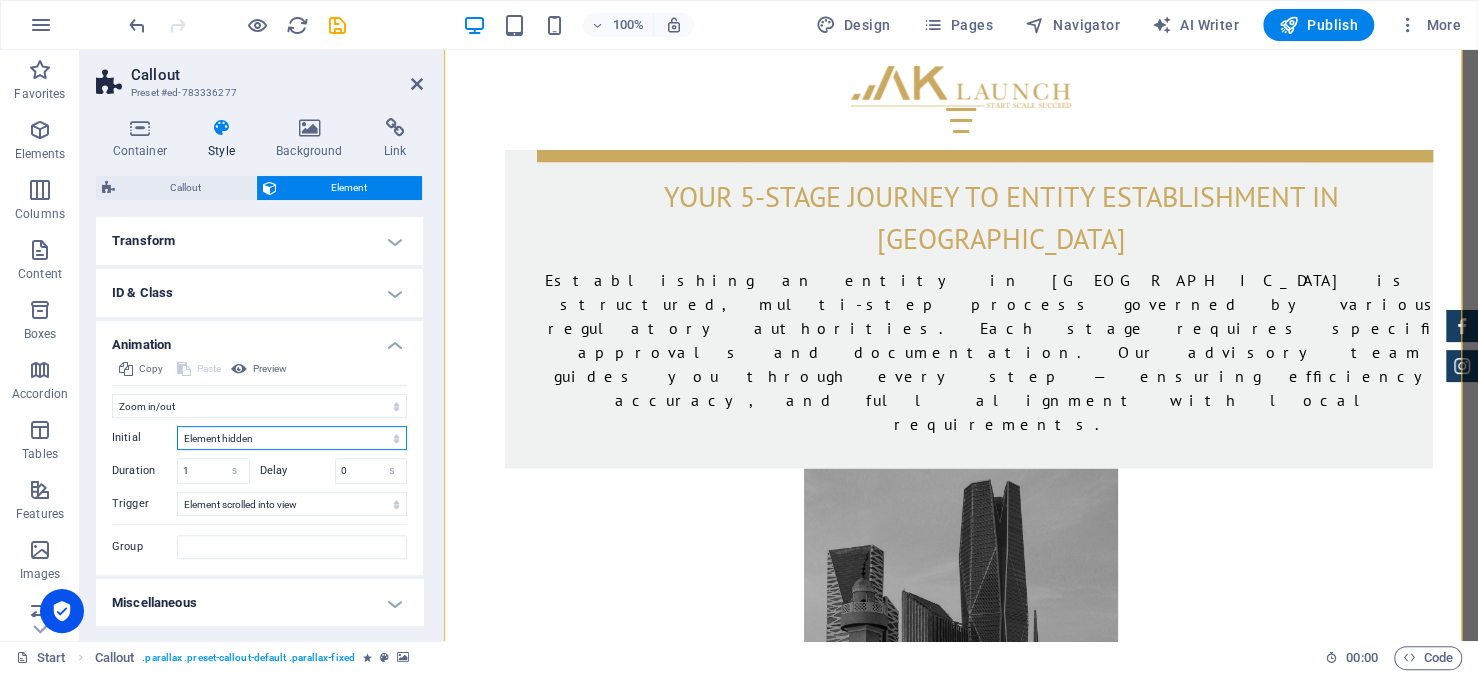 click on "Element hidden Element shown" at bounding box center (292, 438) 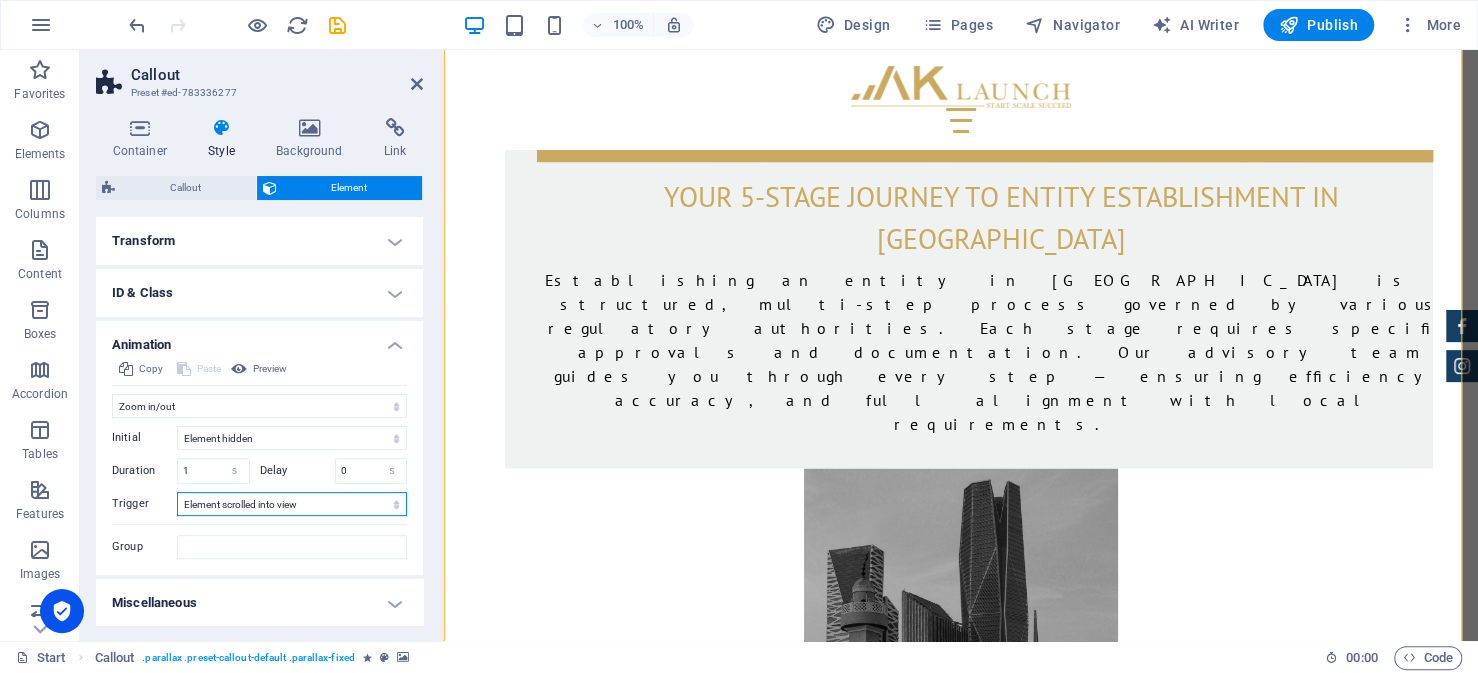 click on "No automatic trigger On page load Element scrolled into view" at bounding box center (292, 504) 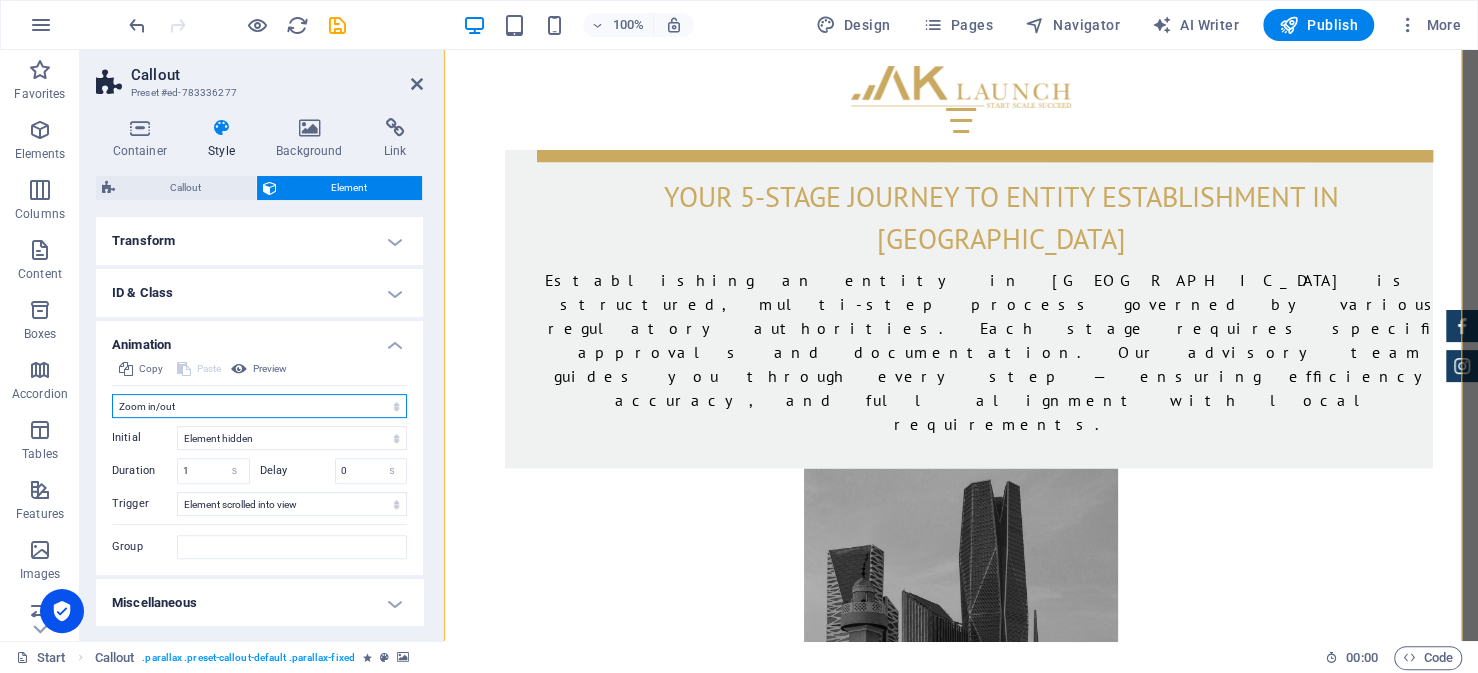 click on "Don't animate Show / Hide Slide up/down Zoom in/out Slide left to right Slide right to left Slide top to bottom Slide bottom to top Pulse Blink Open as overlay" at bounding box center (259, 406) 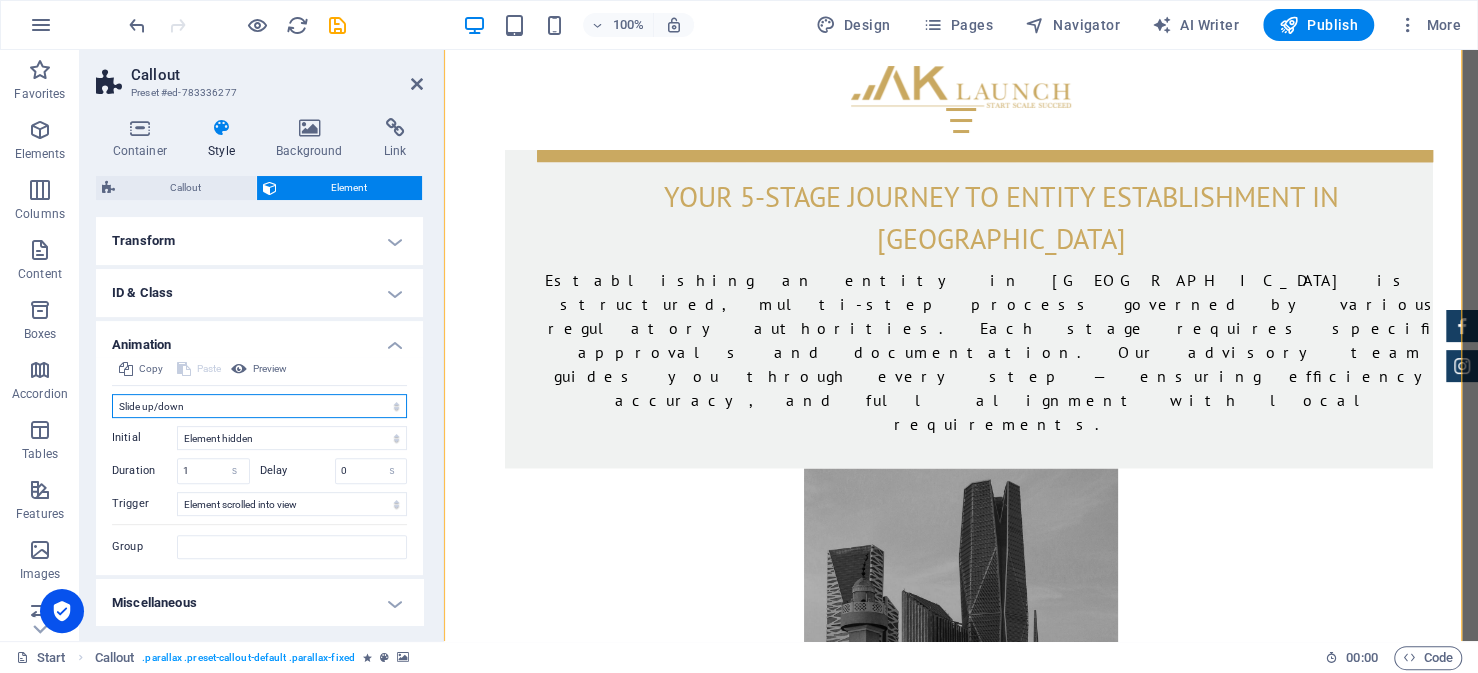 click on "Don't animate Show / Hide Slide up/down Zoom in/out Slide left to right Slide right to left Slide top to bottom Slide bottom to top Pulse Blink Open as overlay" at bounding box center [259, 406] 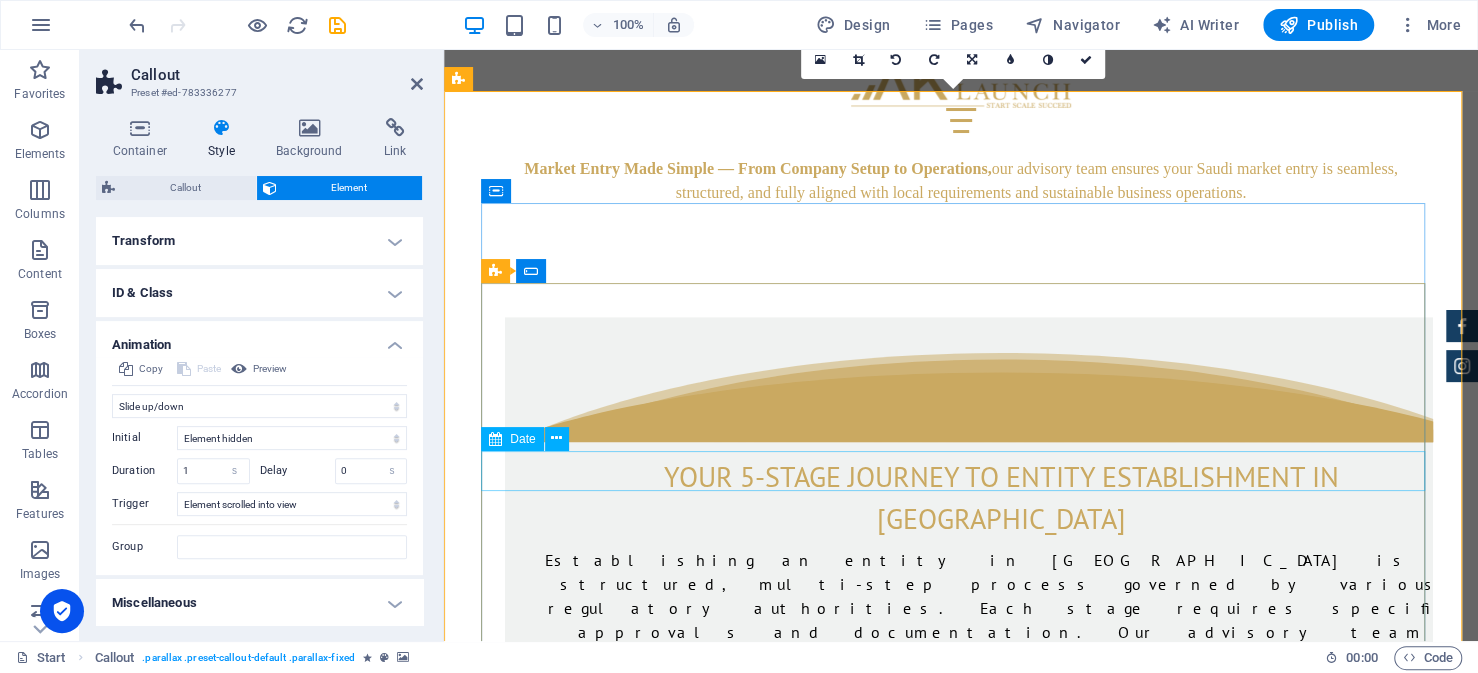 scroll, scrollTop: 1524, scrollLeft: 0, axis: vertical 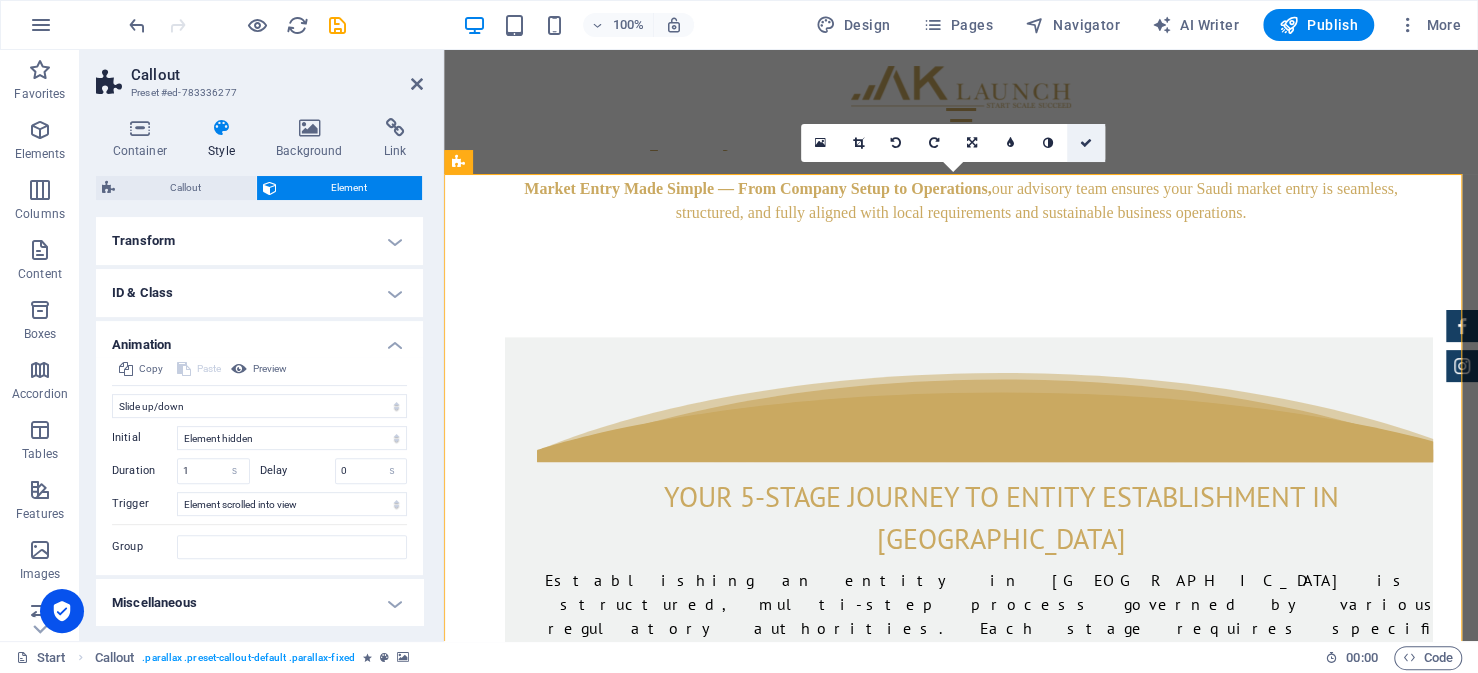 click at bounding box center [1086, 143] 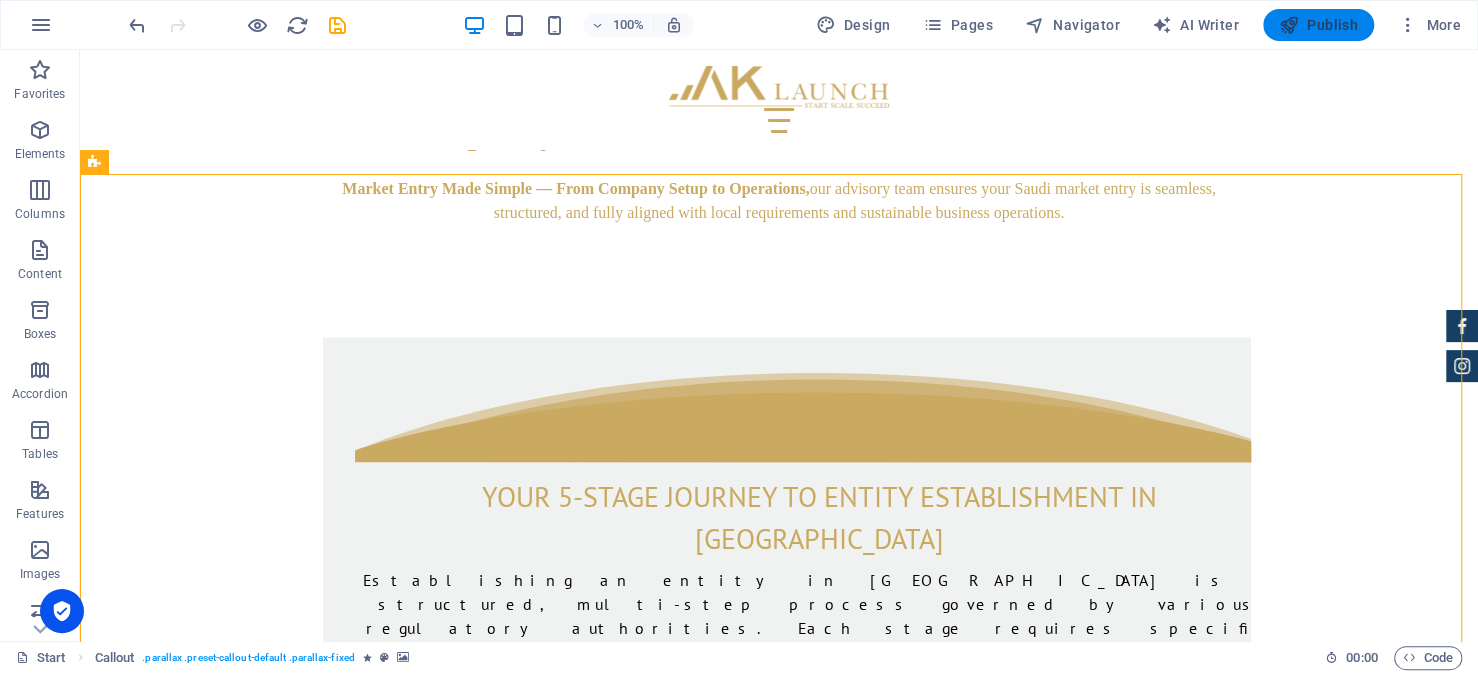 click on "Publish" at bounding box center (1318, 25) 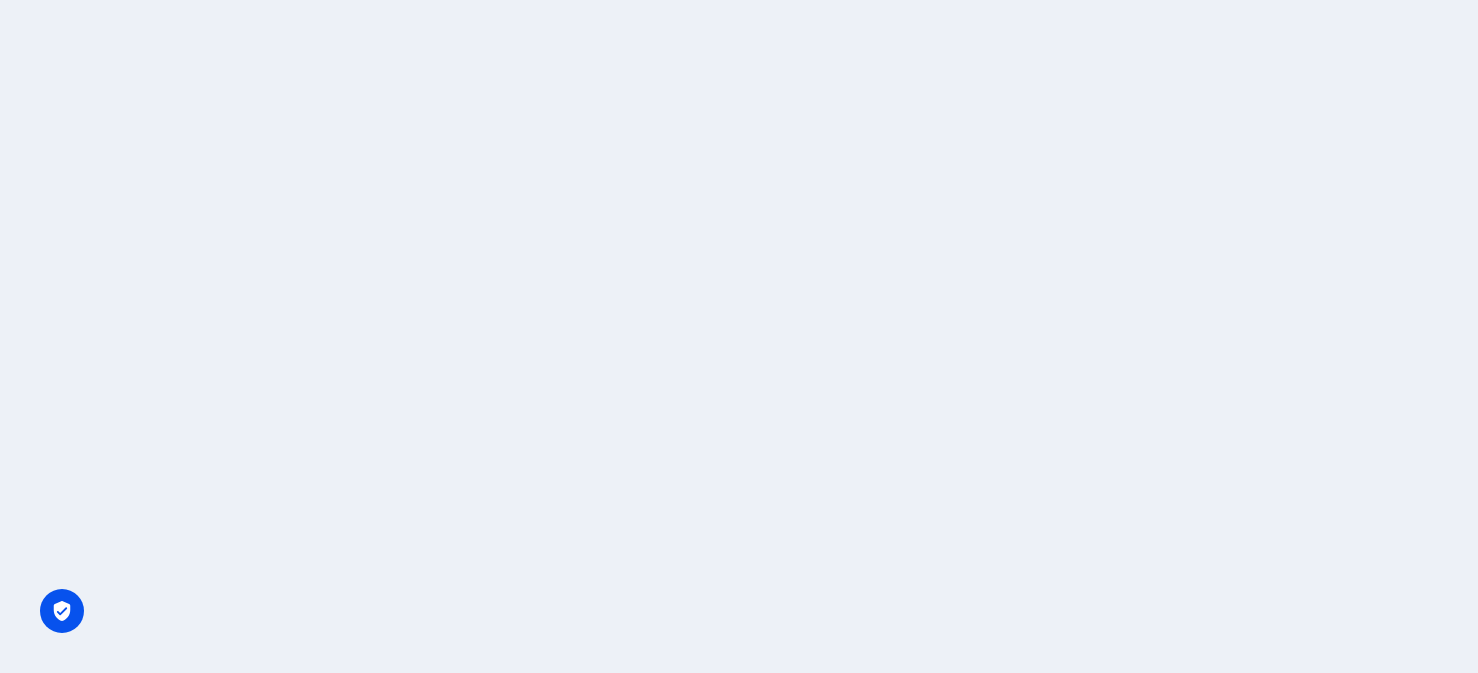 scroll, scrollTop: 0, scrollLeft: 0, axis: both 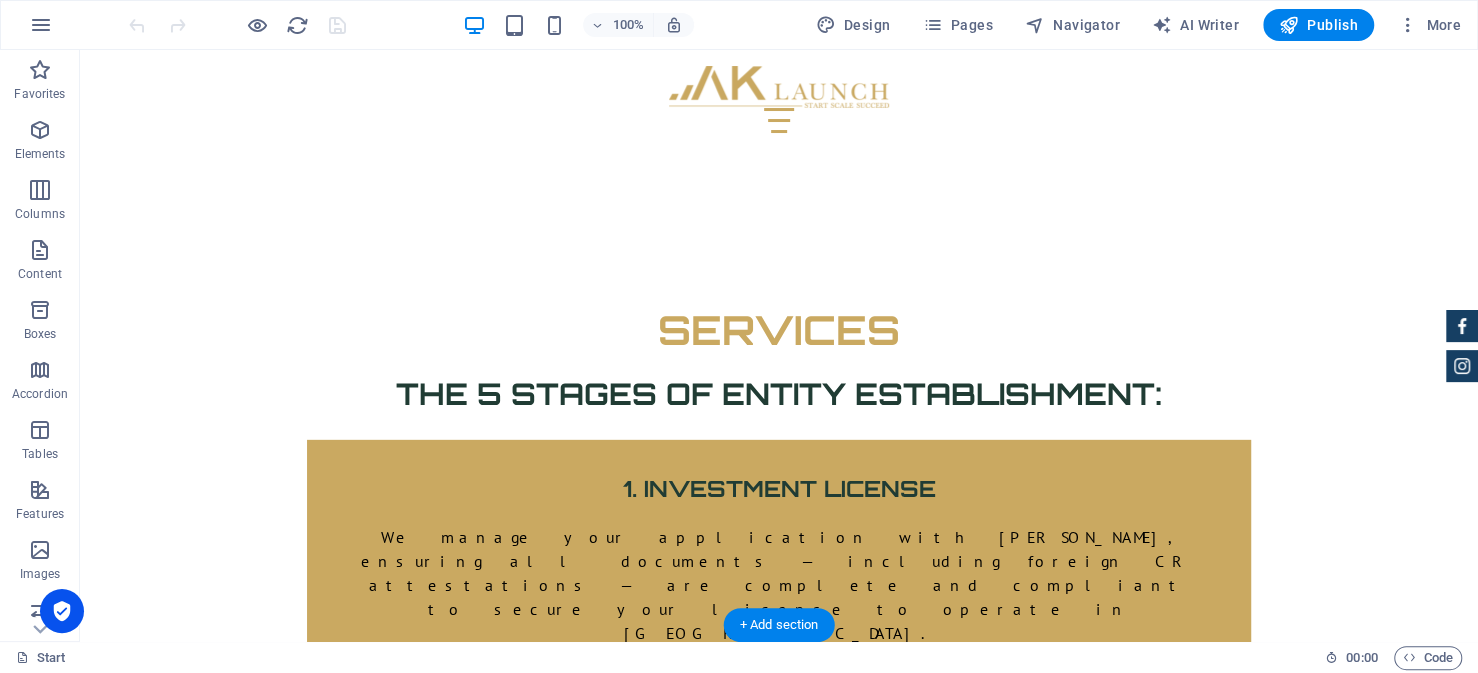 click at bounding box center [568, 2180] 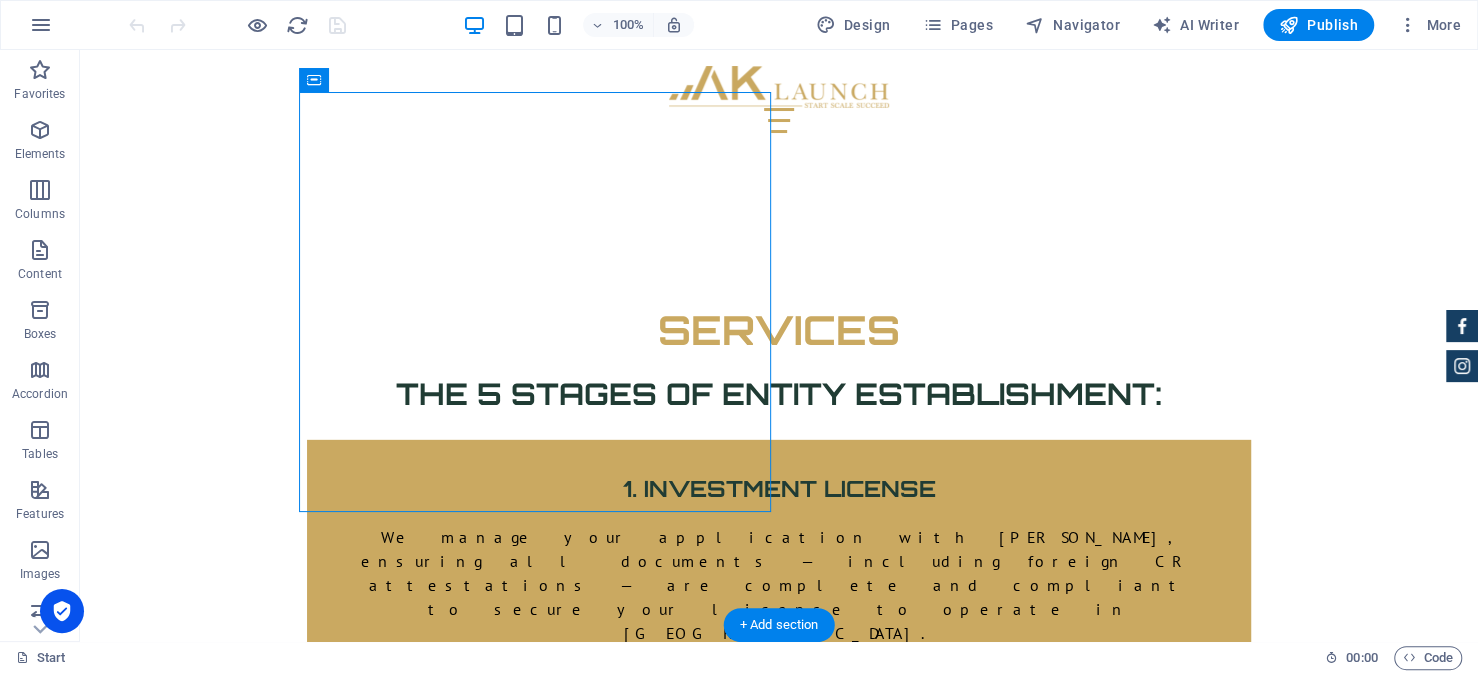 click at bounding box center (568, 2180) 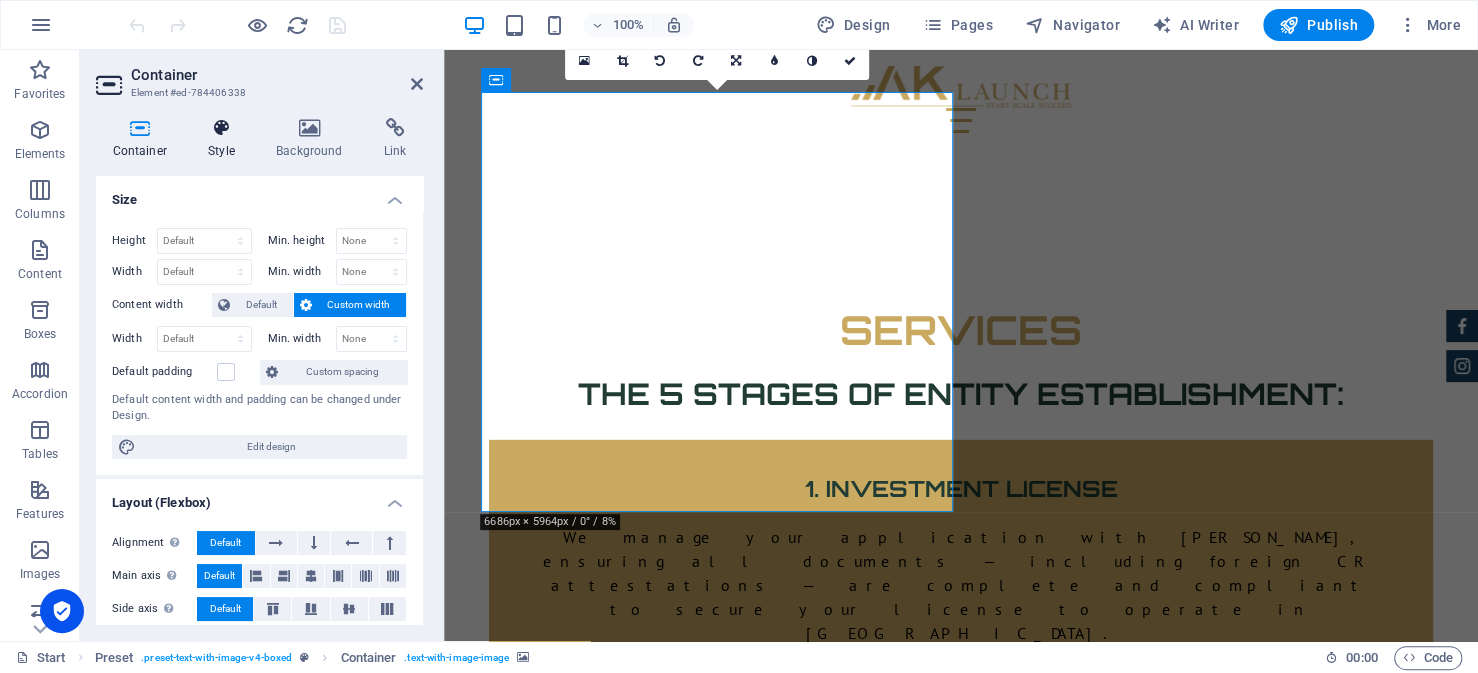 click at bounding box center [222, 128] 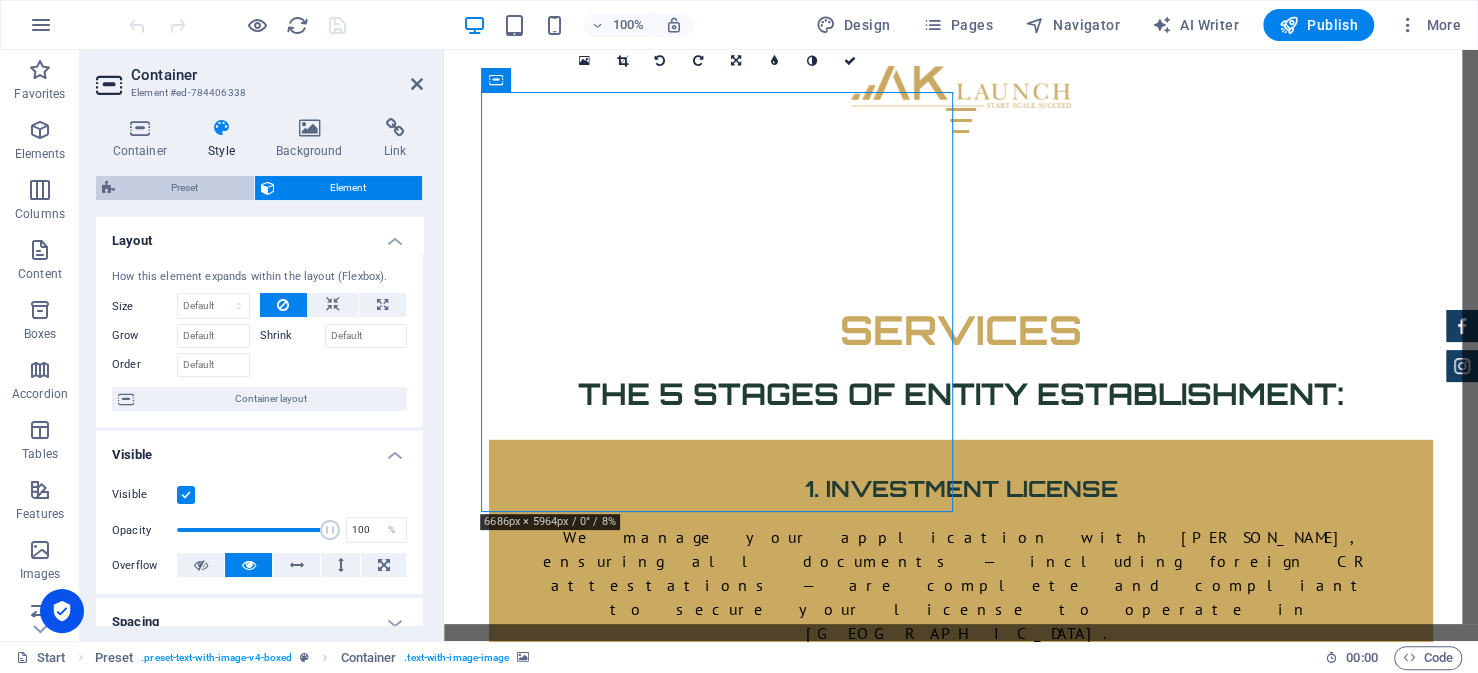 click on "Preset" at bounding box center [184, 188] 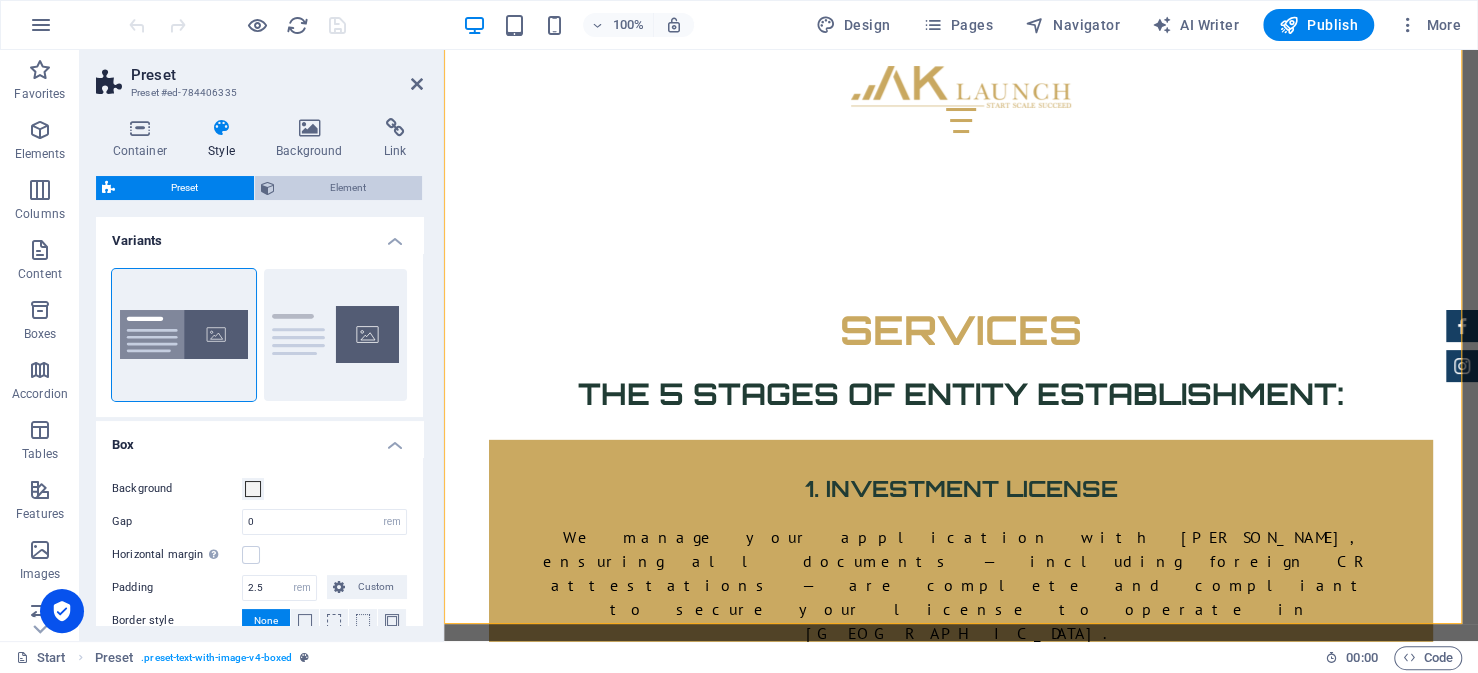 click on "Element" at bounding box center [349, 188] 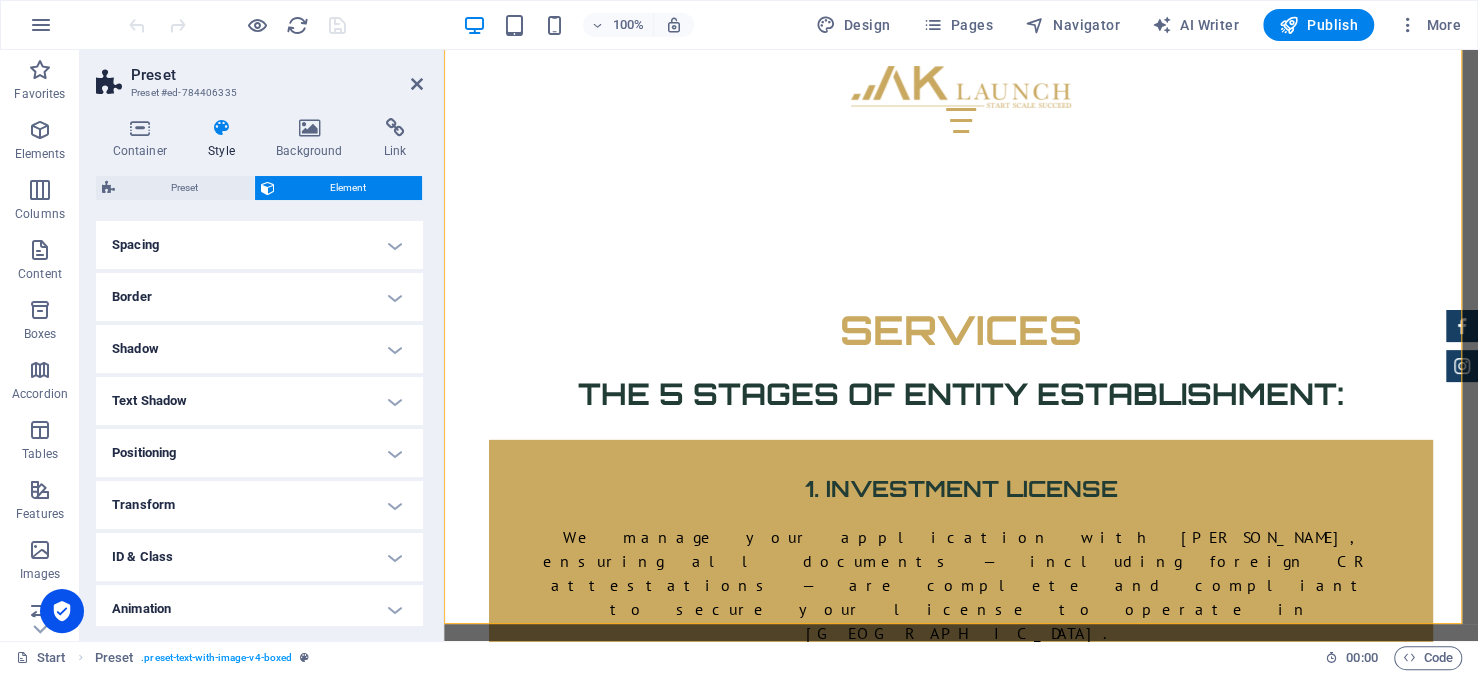 scroll, scrollTop: 226, scrollLeft: 0, axis: vertical 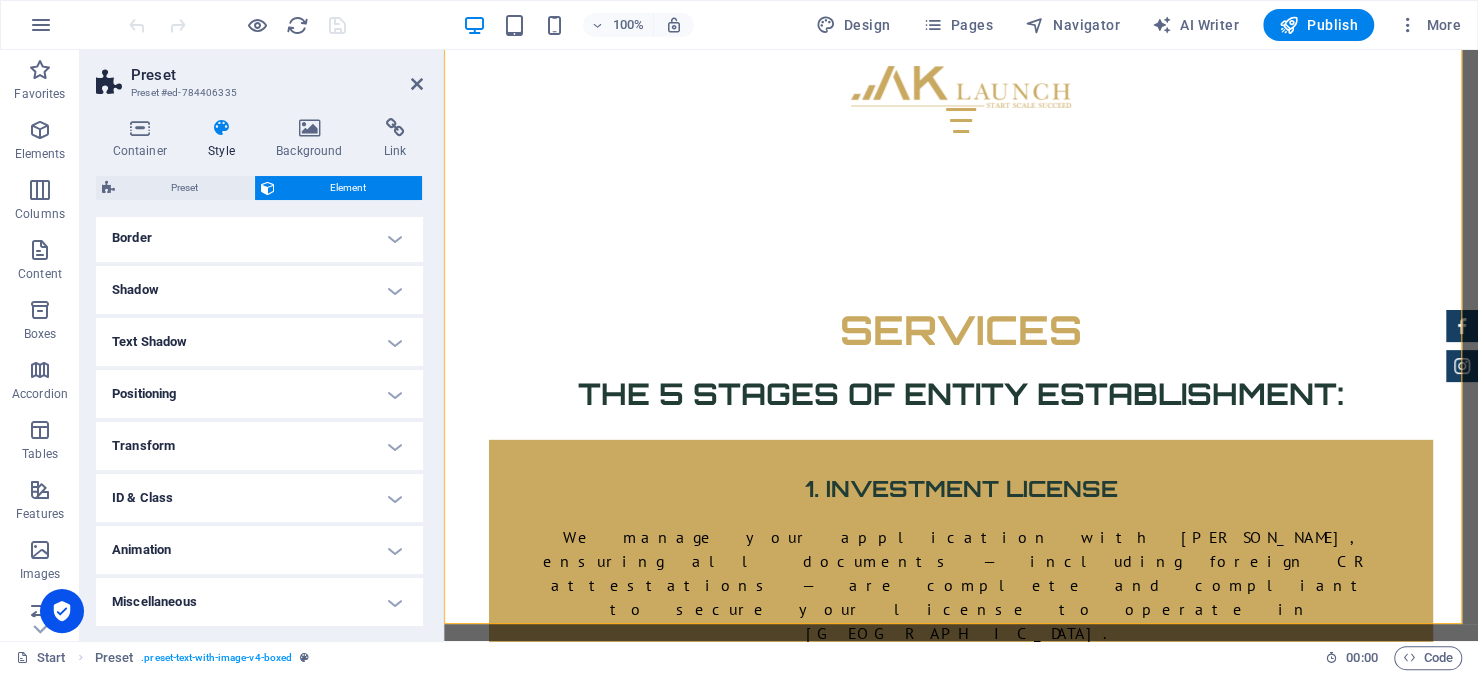 click on "Animation" at bounding box center [259, 550] 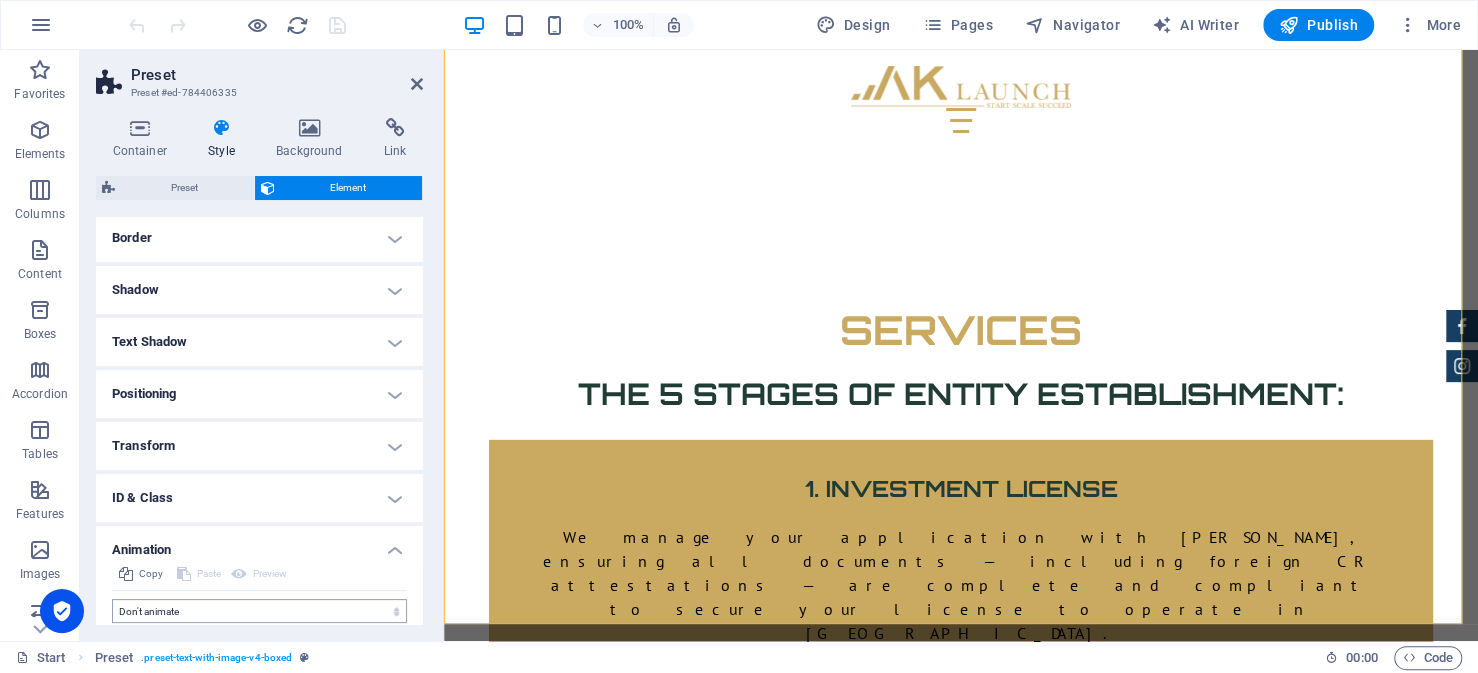 scroll, scrollTop: 290, scrollLeft: 0, axis: vertical 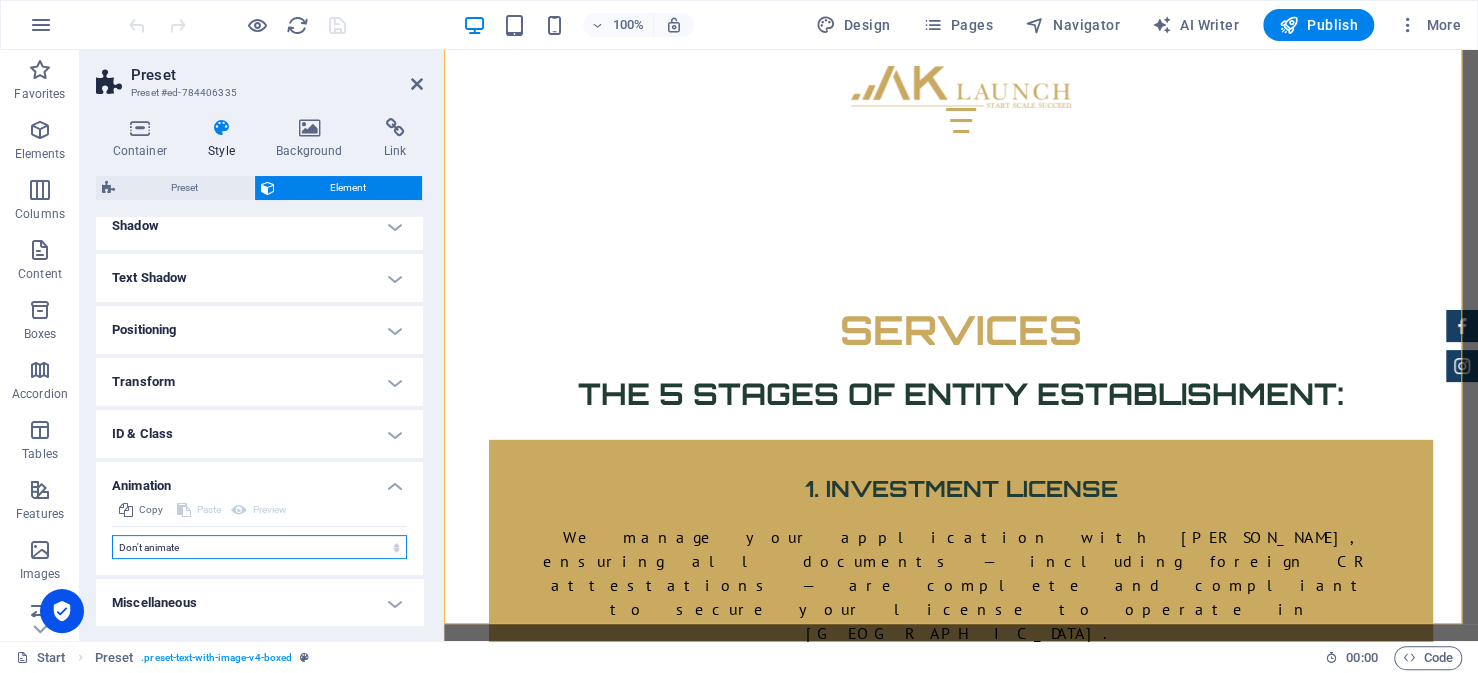 click on "Don't animate Show / Hide Slide up/down Zoom in/out Slide left to right Slide right to left Slide top to bottom Slide bottom to top Pulse Blink Open as overlay" at bounding box center [259, 547] 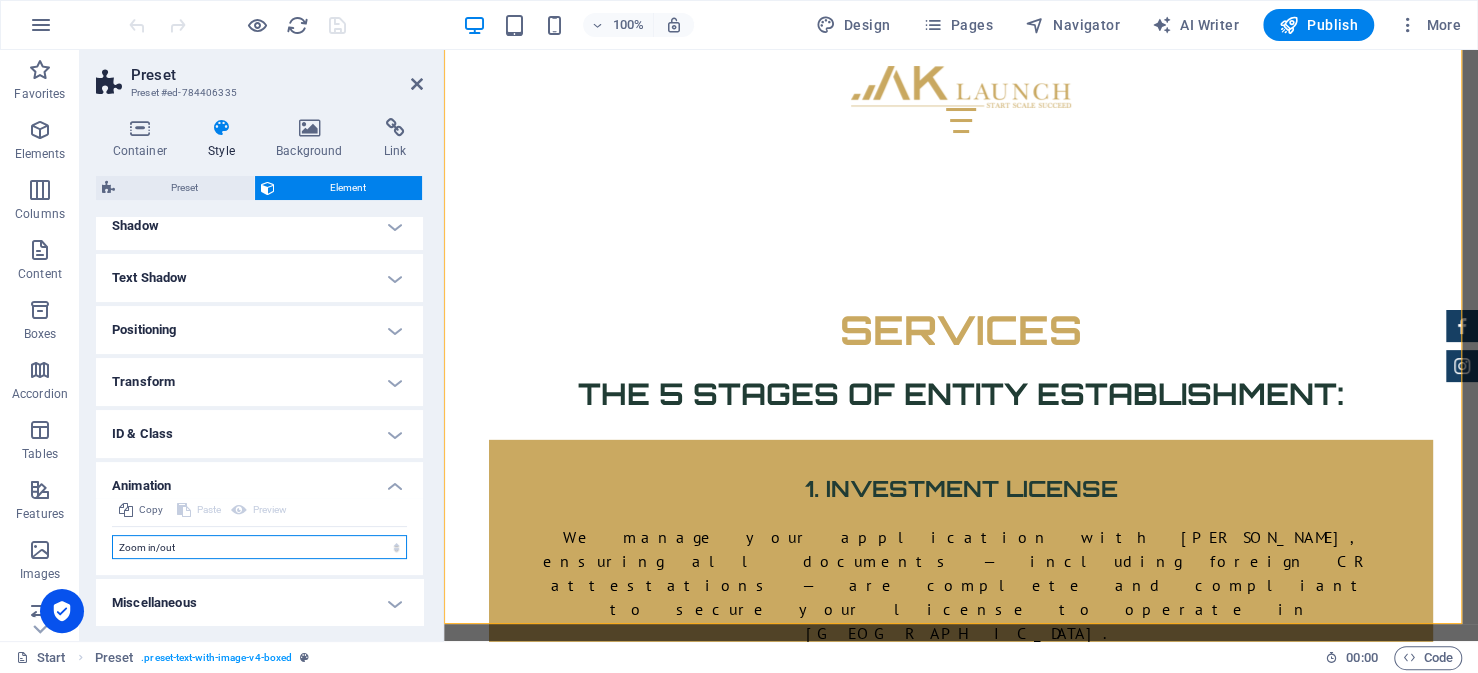 click on "Don't animate Show / Hide Slide up/down Zoom in/out Slide left to right Slide right to left Slide top to bottom Slide bottom to top Pulse Blink Open as overlay" at bounding box center (259, 547) 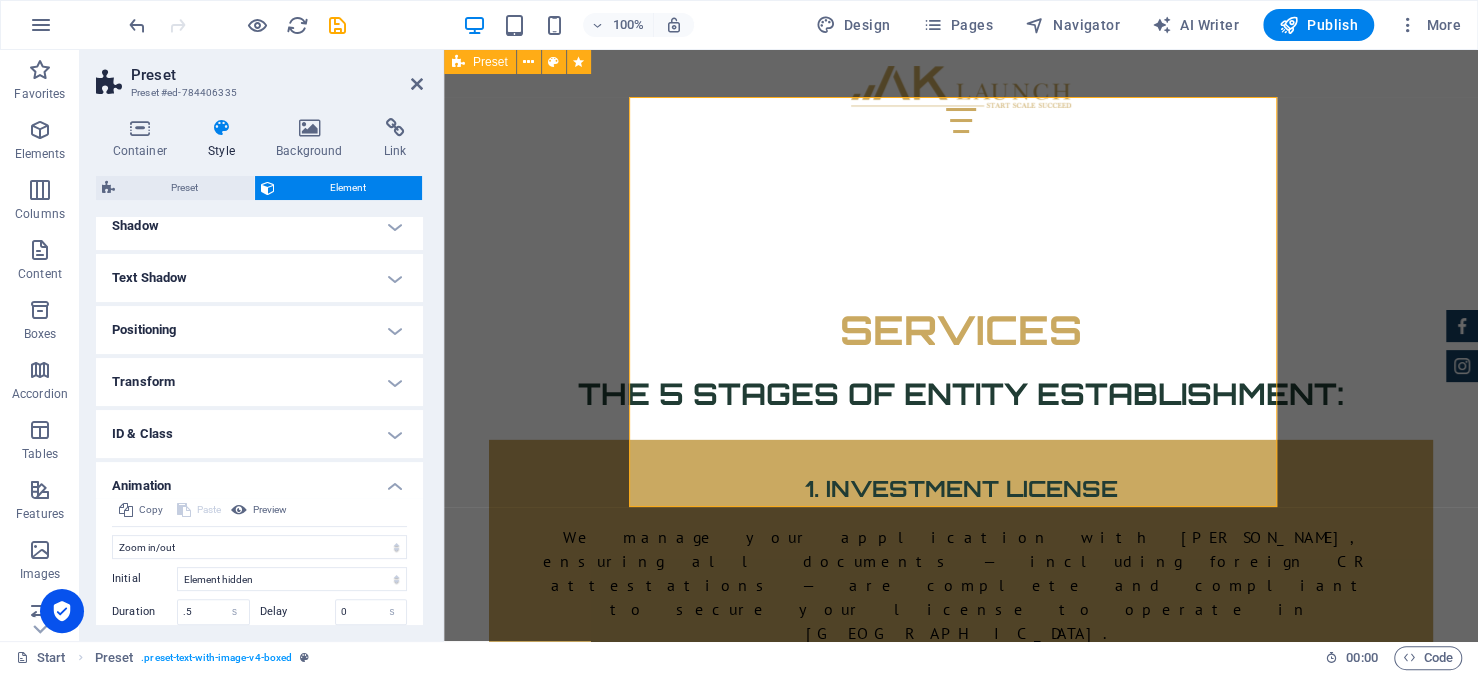 click at bounding box center (932, 2180) 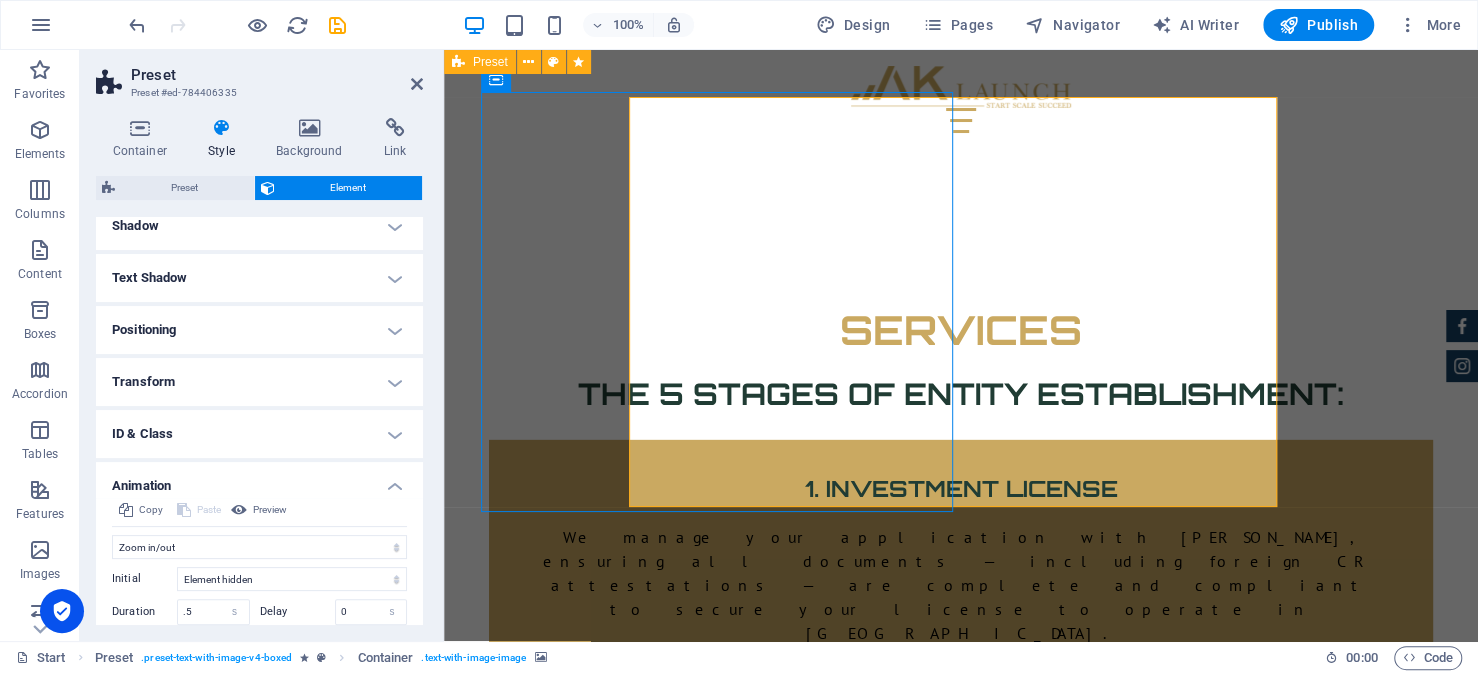 click at bounding box center [932, 2180] 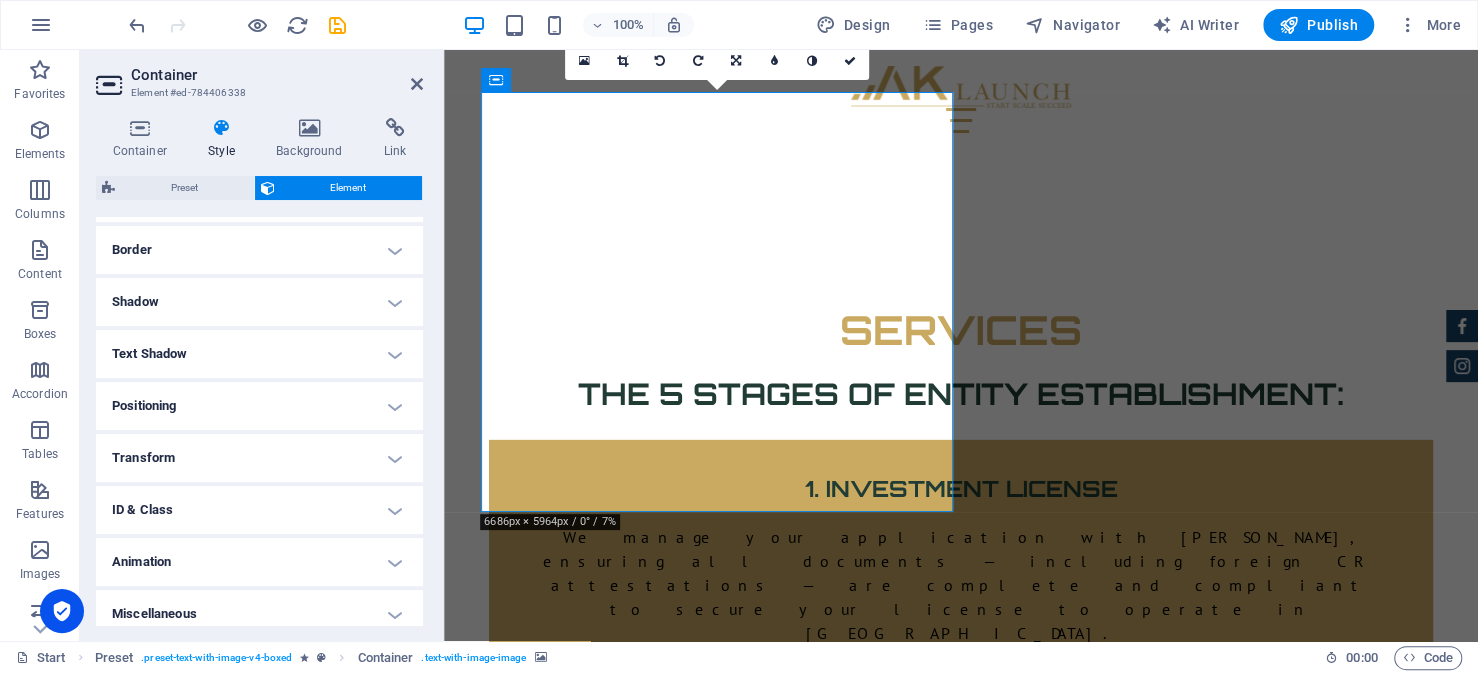 scroll, scrollTop: 436, scrollLeft: 0, axis: vertical 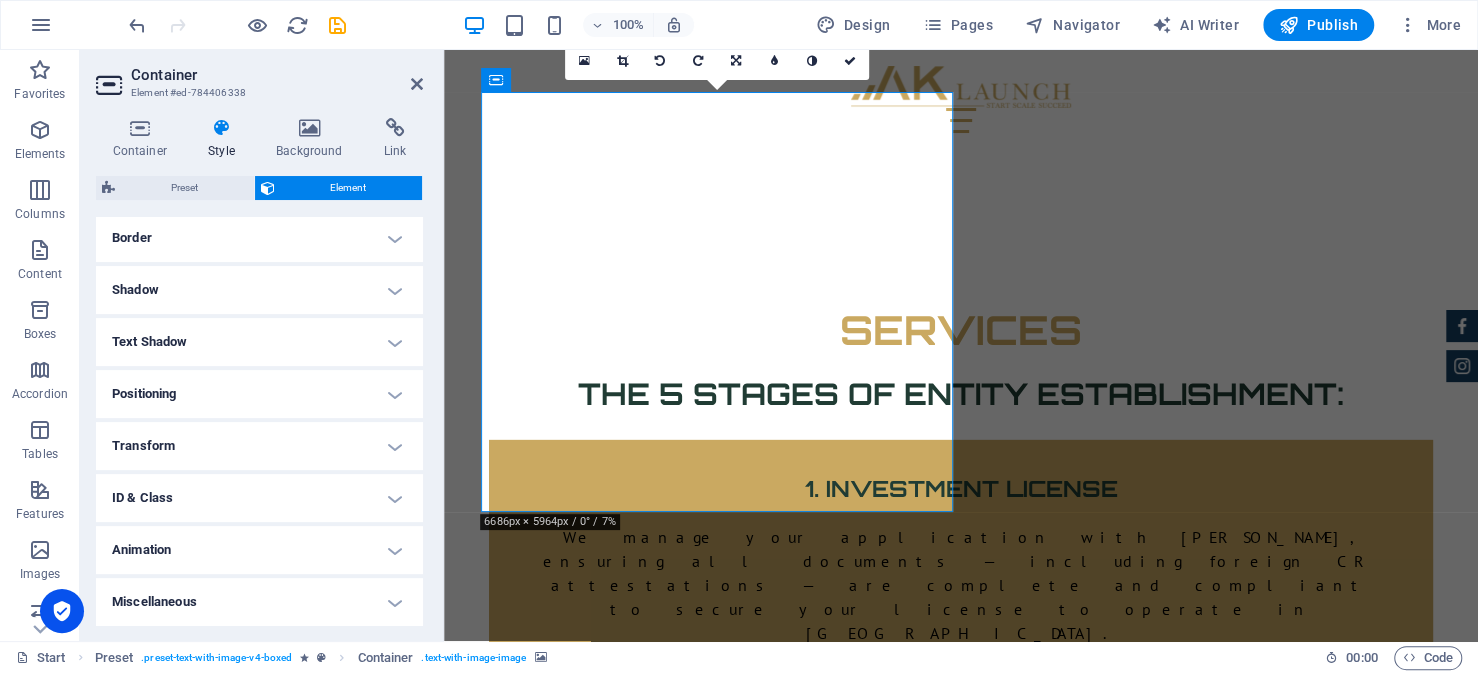 click on "Animation" at bounding box center (259, 550) 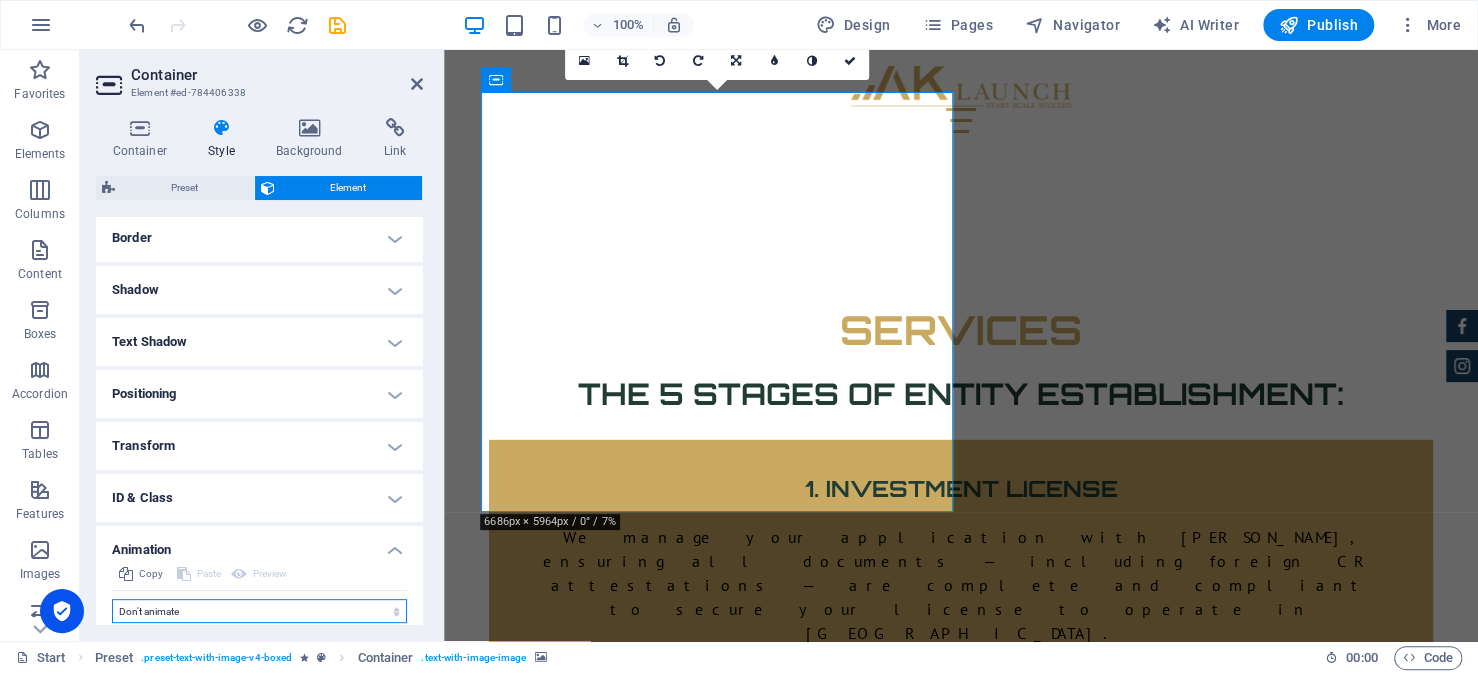 click on "Don't animate Show / Hide Slide up/down Zoom in/out Slide left to right Slide right to left Slide top to bottom Slide bottom to top Pulse Blink Open as overlay" at bounding box center [259, 611] 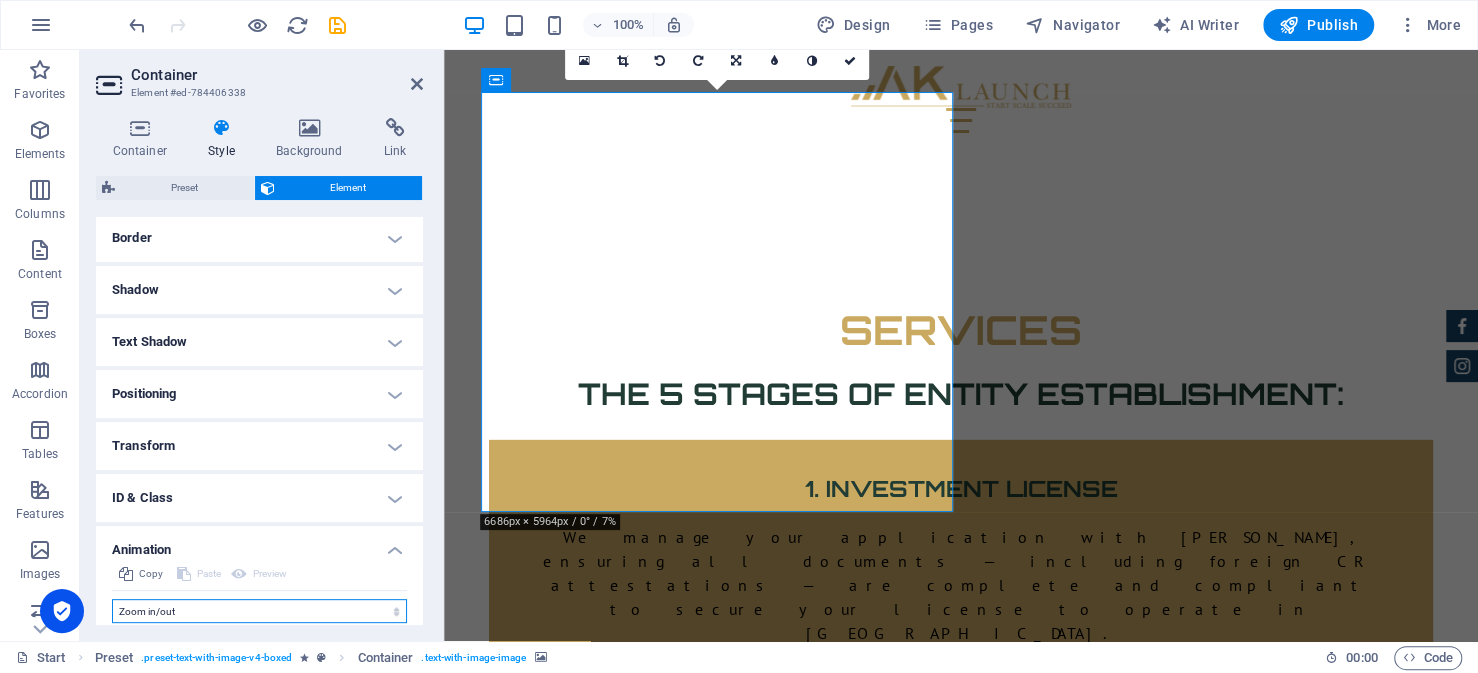 click on "Don't animate Show / Hide Slide up/down Zoom in/out Slide left to right Slide right to left Slide top to bottom Slide bottom to top Pulse Blink Open as overlay" at bounding box center (259, 611) 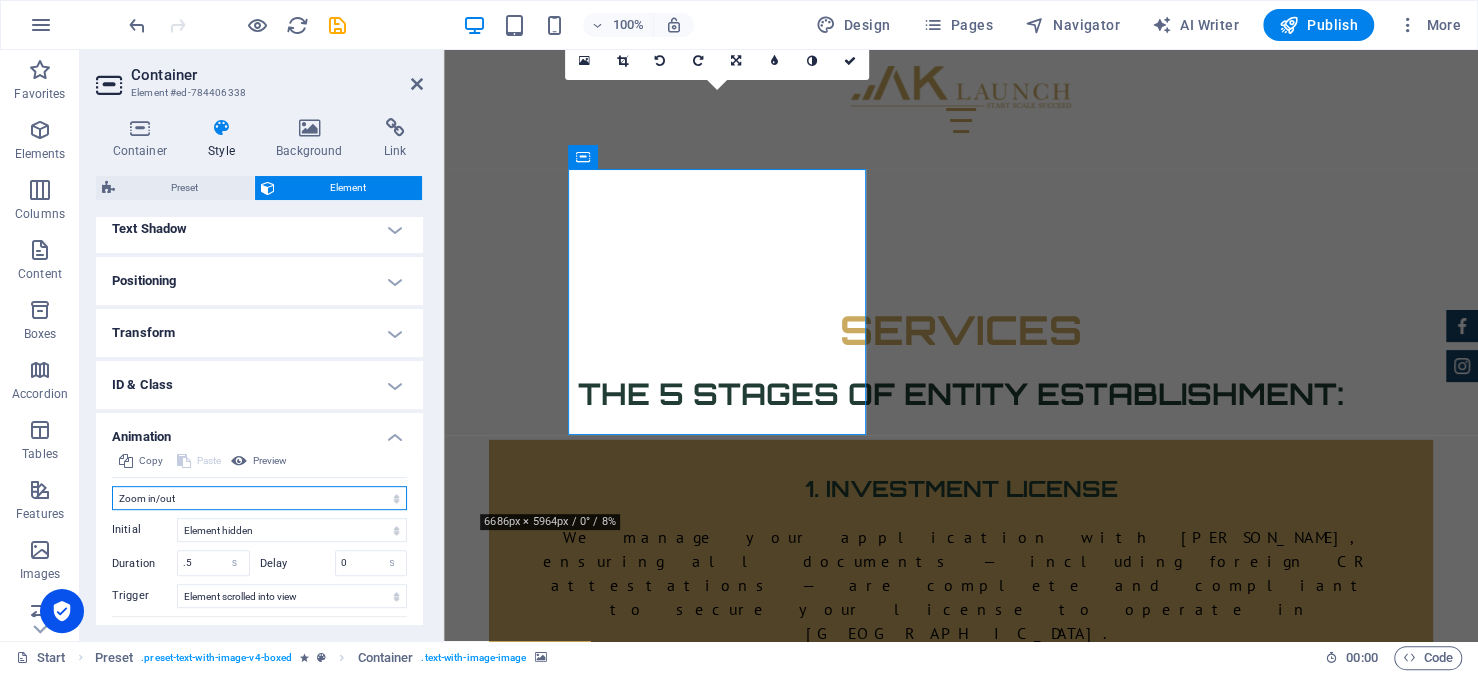 scroll, scrollTop: 641, scrollLeft: 0, axis: vertical 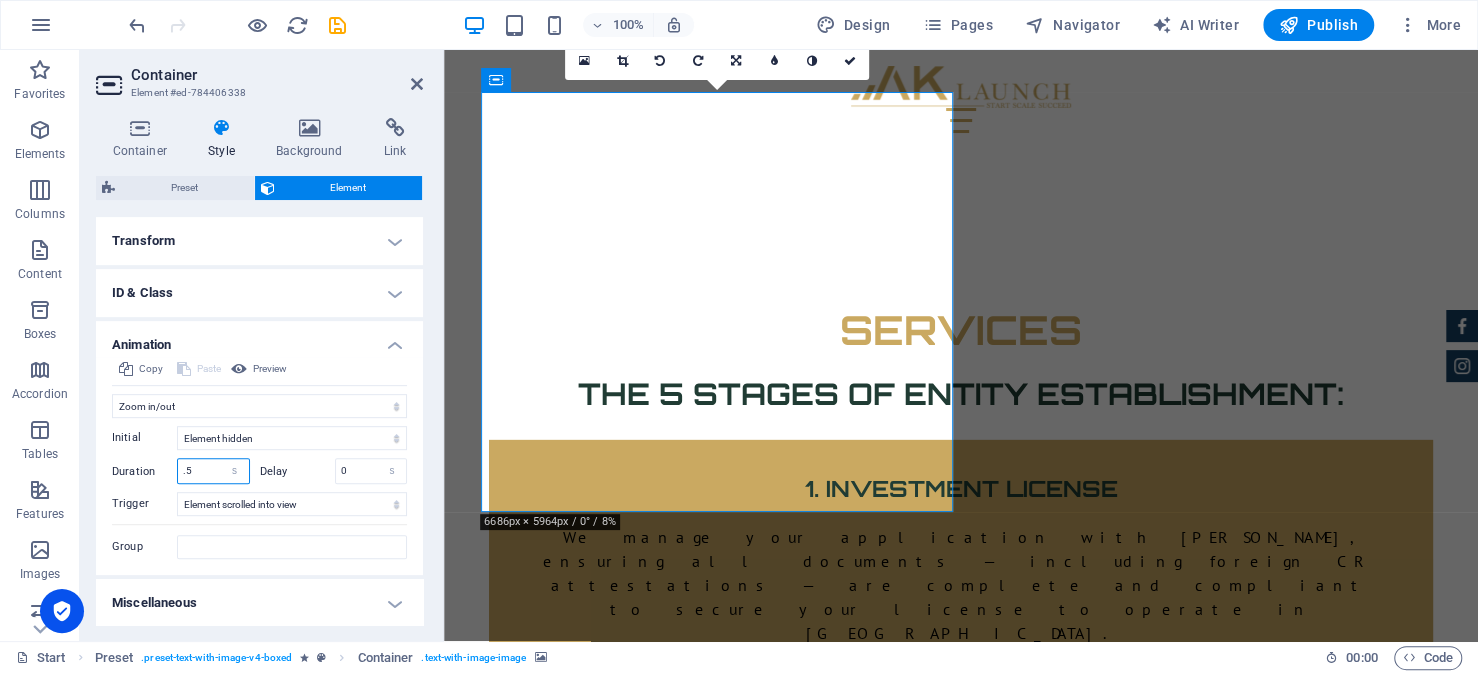drag, startPoint x: 210, startPoint y: 465, endPoint x: 160, endPoint y: 468, distance: 50.08992 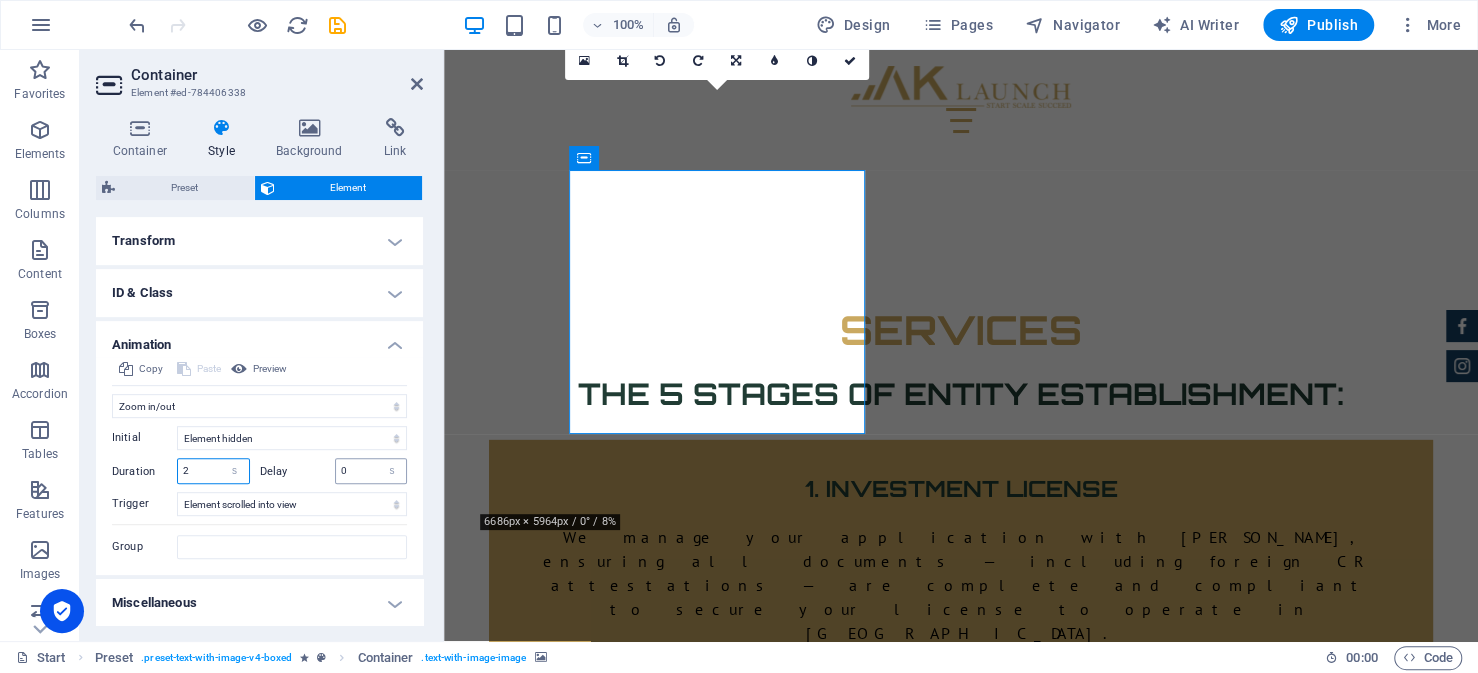 type on "2" 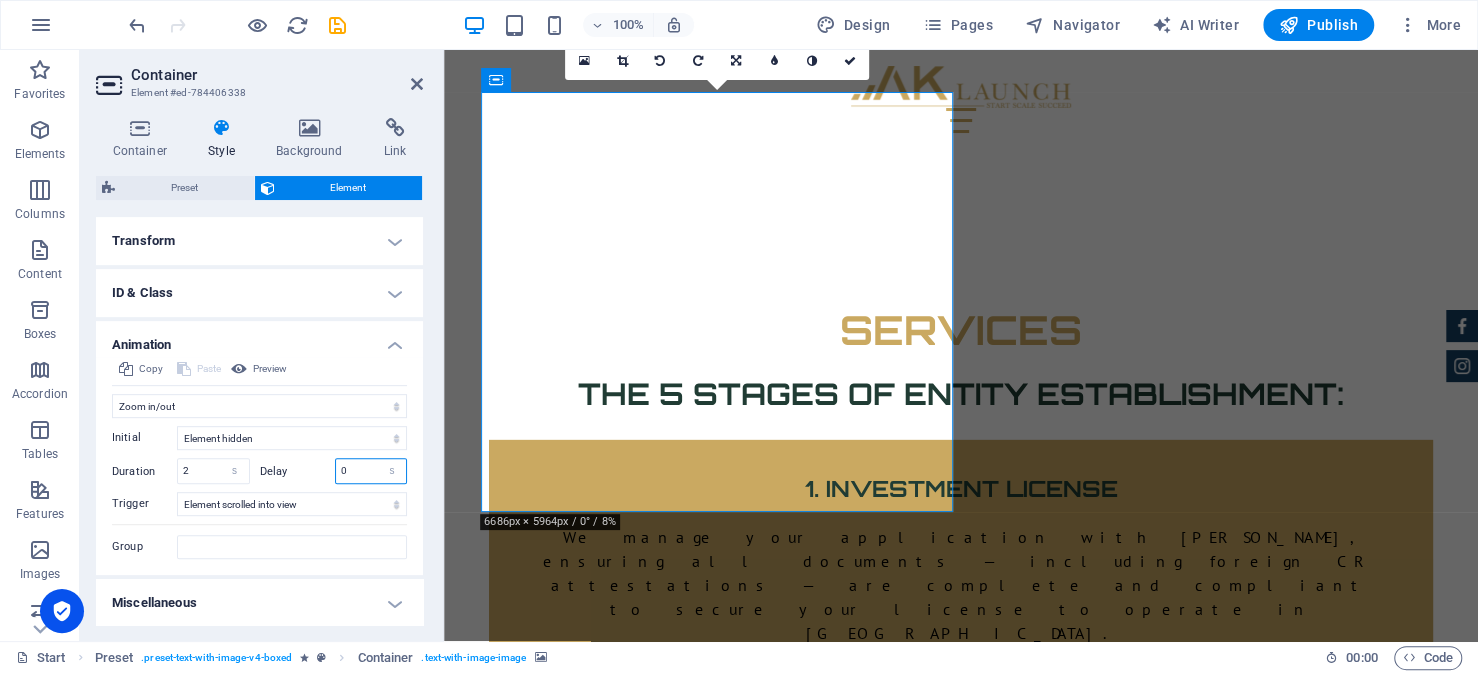 drag, startPoint x: 355, startPoint y: 464, endPoint x: 331, endPoint y: 468, distance: 24.33105 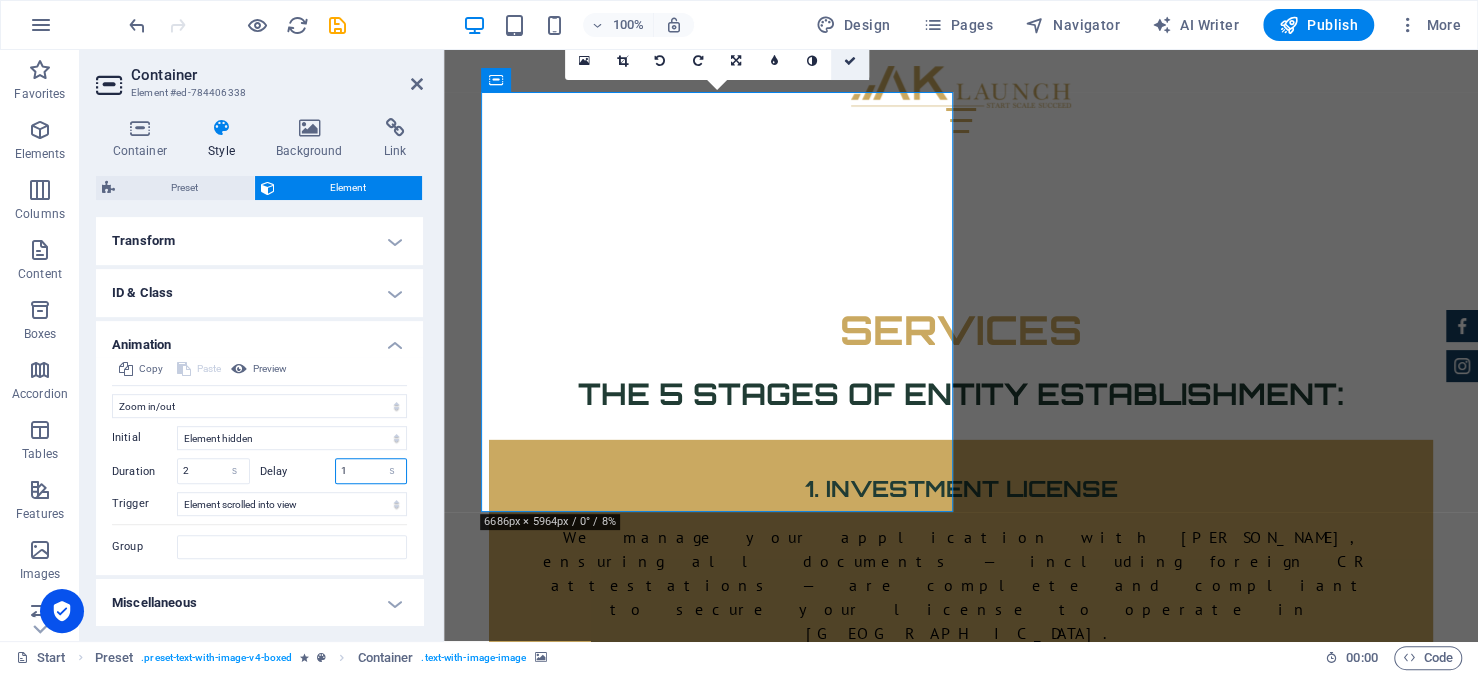 type on "1" 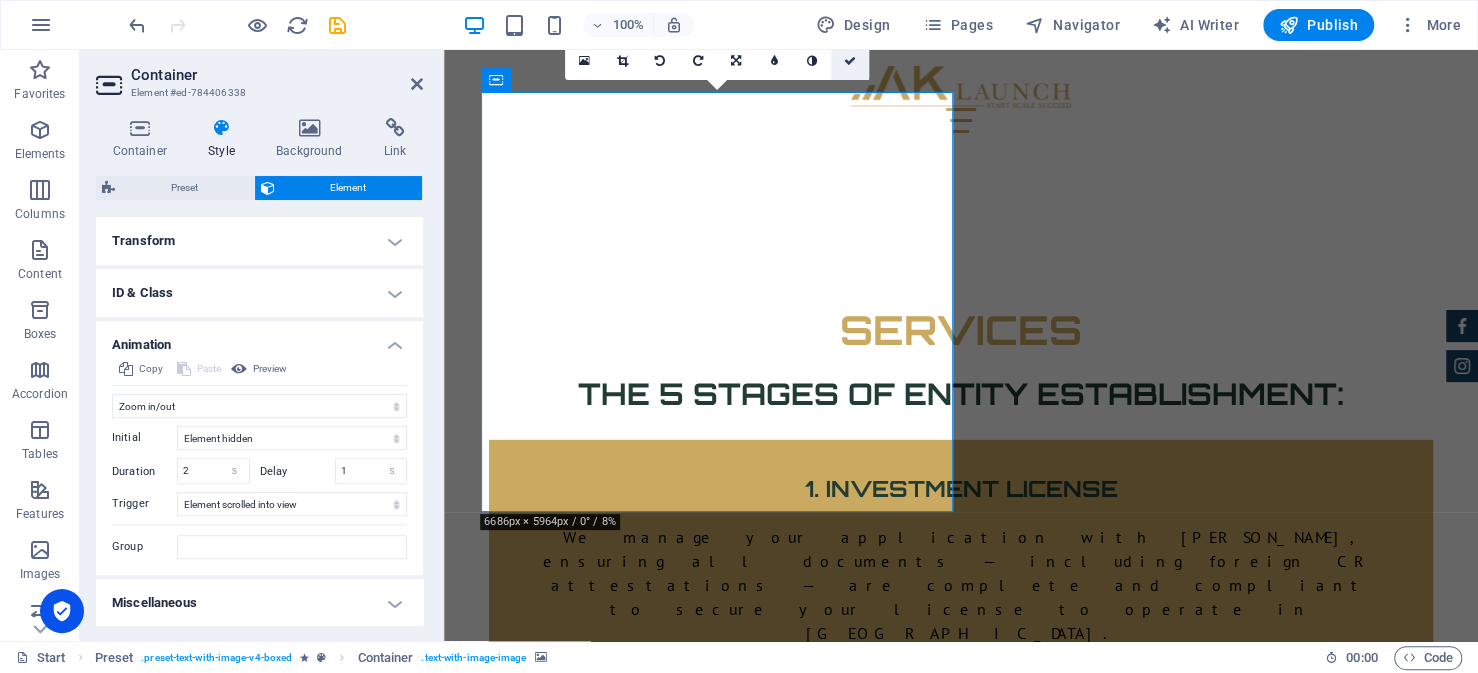 click at bounding box center [850, 61] 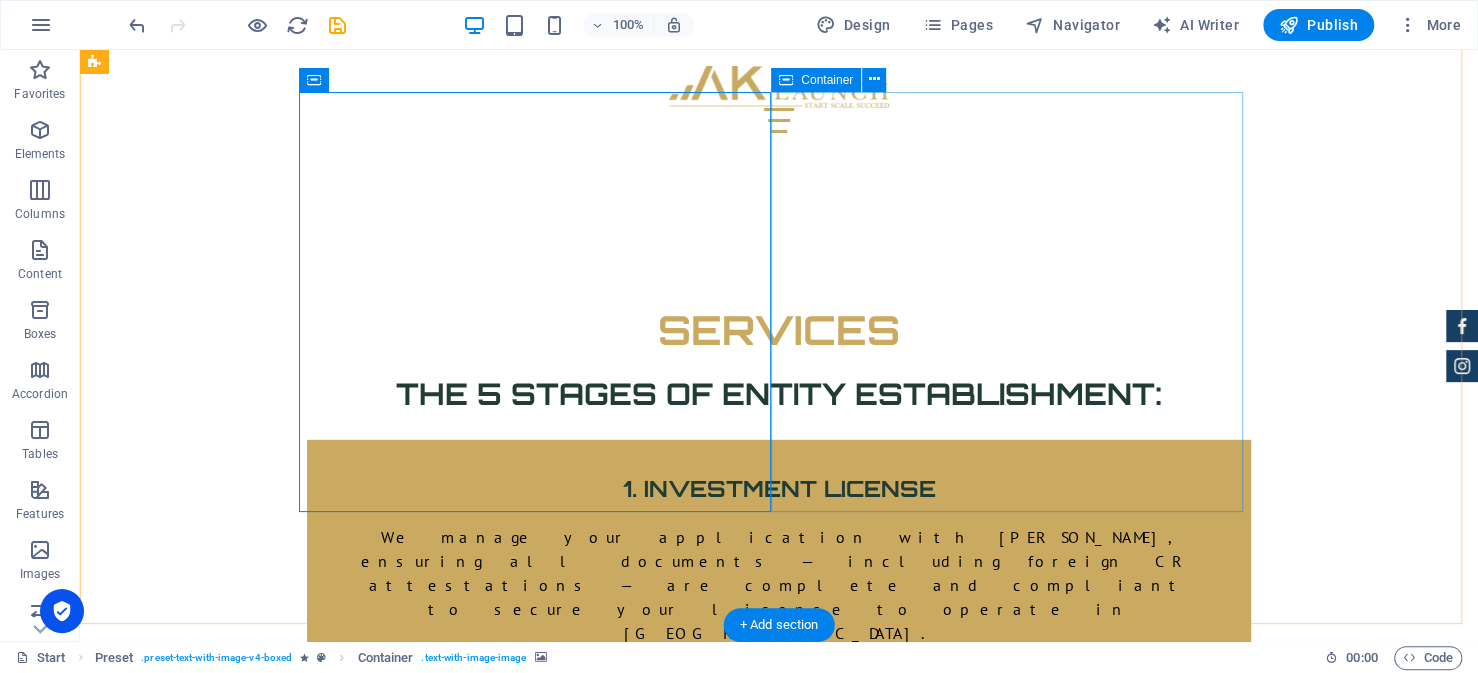 click on "Powered by AKCPA – Chartered Accountants and Consultants AKLaunch is an initiative by AKCPA, a licensed SOCPA audit and advisory firm based in Saudi Arabia. With a proven track record supporting both local and international businesses, we bring the regulatory insight and operational depth needed to go beyond basic setup. By combining entity establishment with ongoing advisory support, we help companies build not only a presence in Saudi Arabia — but a solid, compliant foundation for growth." at bounding box center [568, 2762] 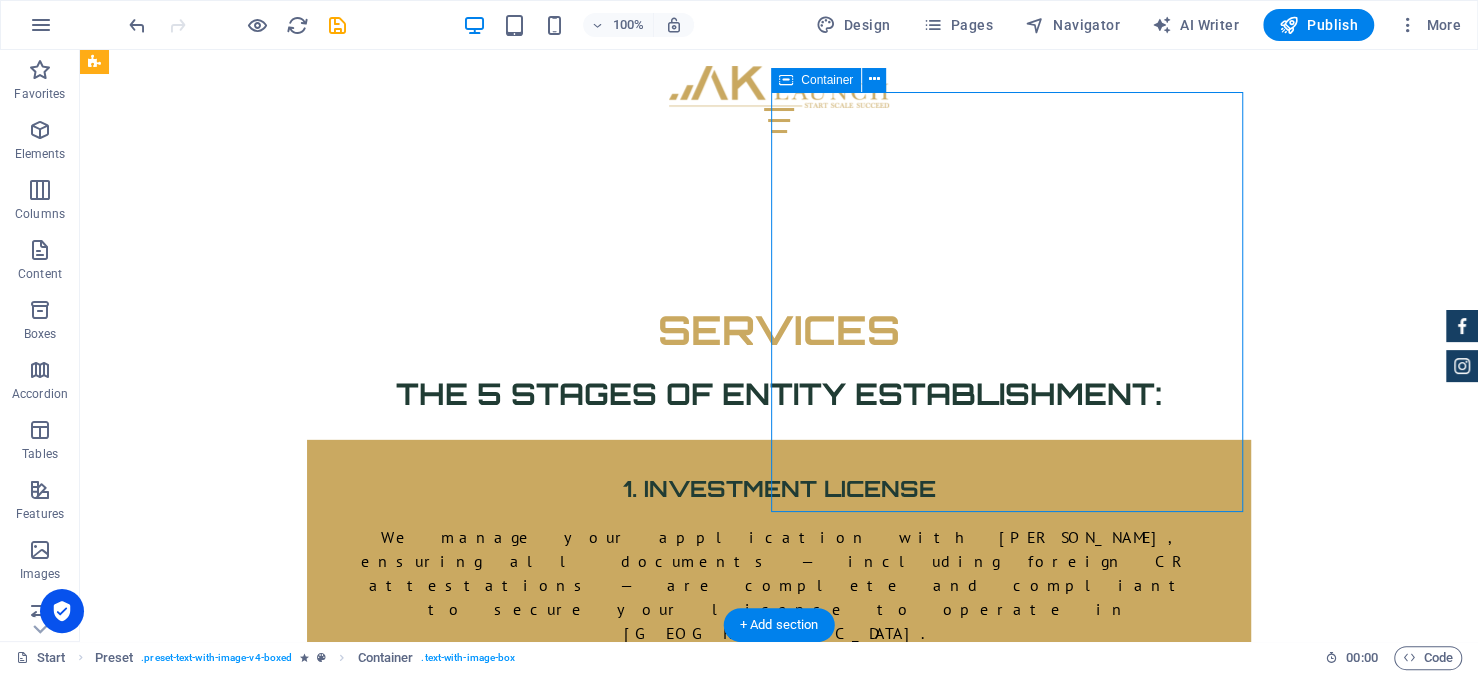 click on "Powered by AKCPA – Chartered Accountants and Consultants AKLaunch is an initiative by AKCPA, a licensed SOCPA audit and advisory firm based in Saudi Arabia. With a proven track record supporting both local and international businesses, we bring the regulatory insight and operational depth needed to go beyond basic setup. By combining entity establishment with ongoing advisory support, we help companies build not only a presence in Saudi Arabia — but a solid, compliant foundation for growth." at bounding box center (568, 2762) 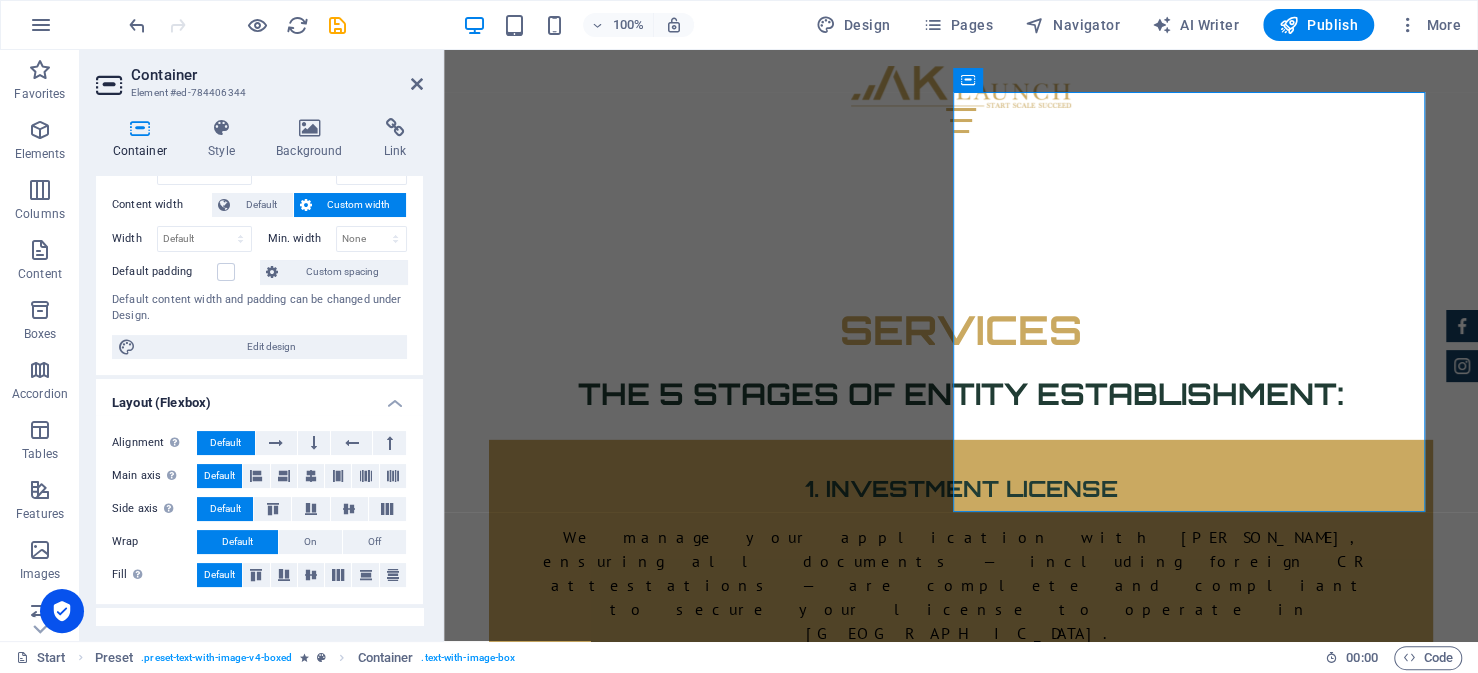 scroll, scrollTop: 0, scrollLeft: 0, axis: both 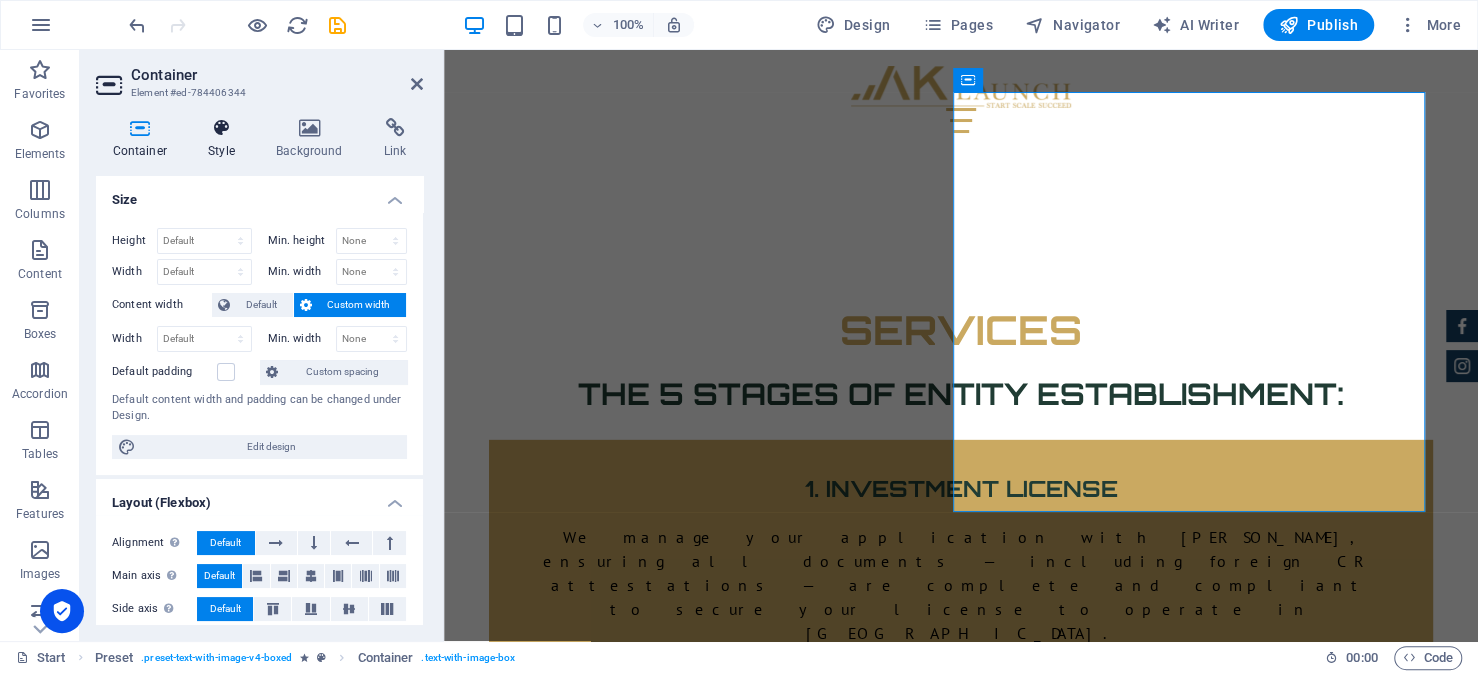 drag, startPoint x: 225, startPoint y: 128, endPoint x: 220, endPoint y: 152, distance: 24.5153 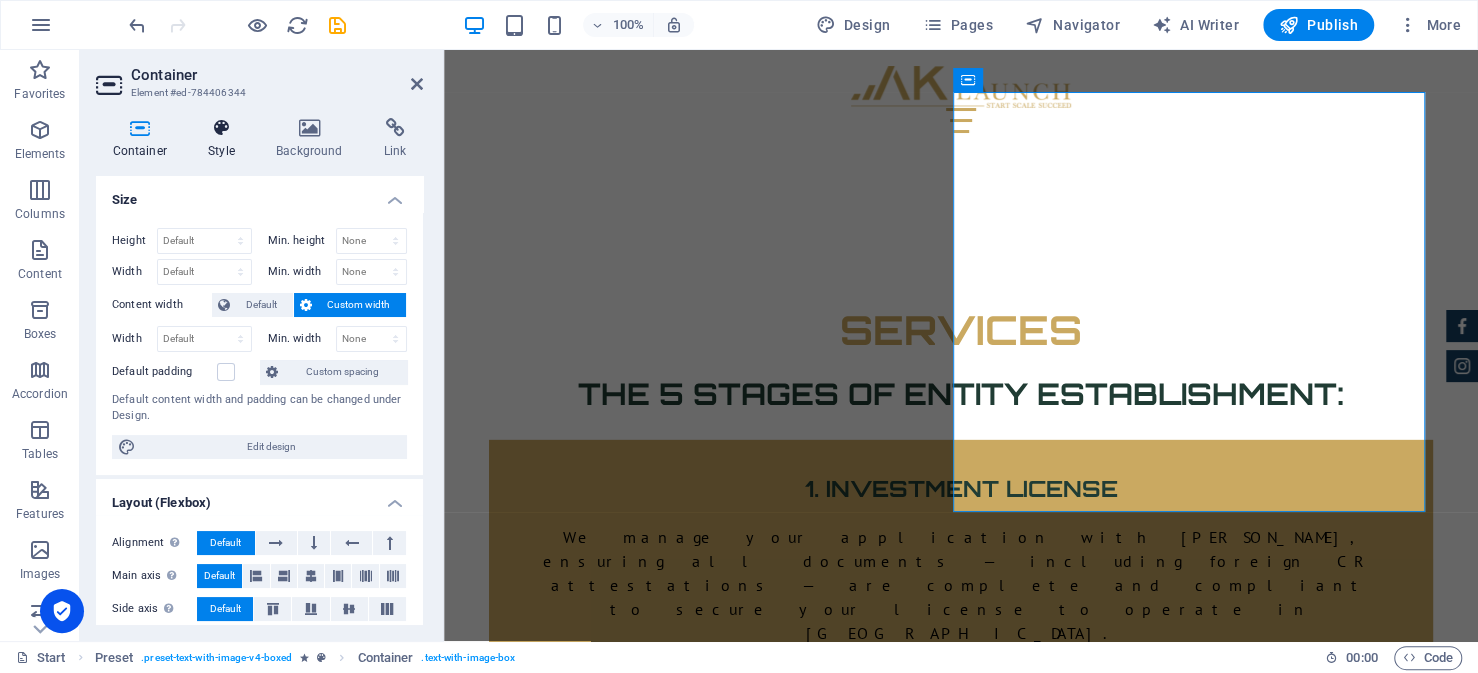 click at bounding box center (222, 128) 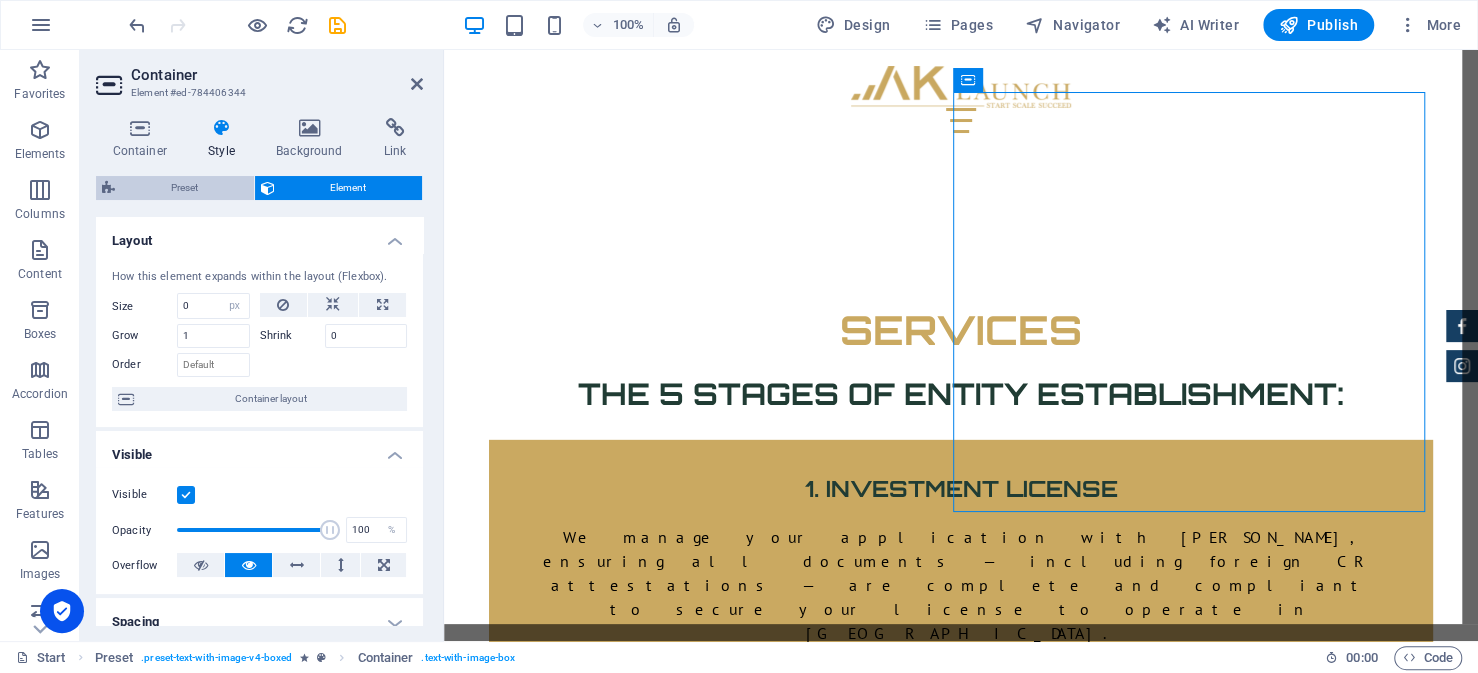 click on "Preset" at bounding box center (184, 188) 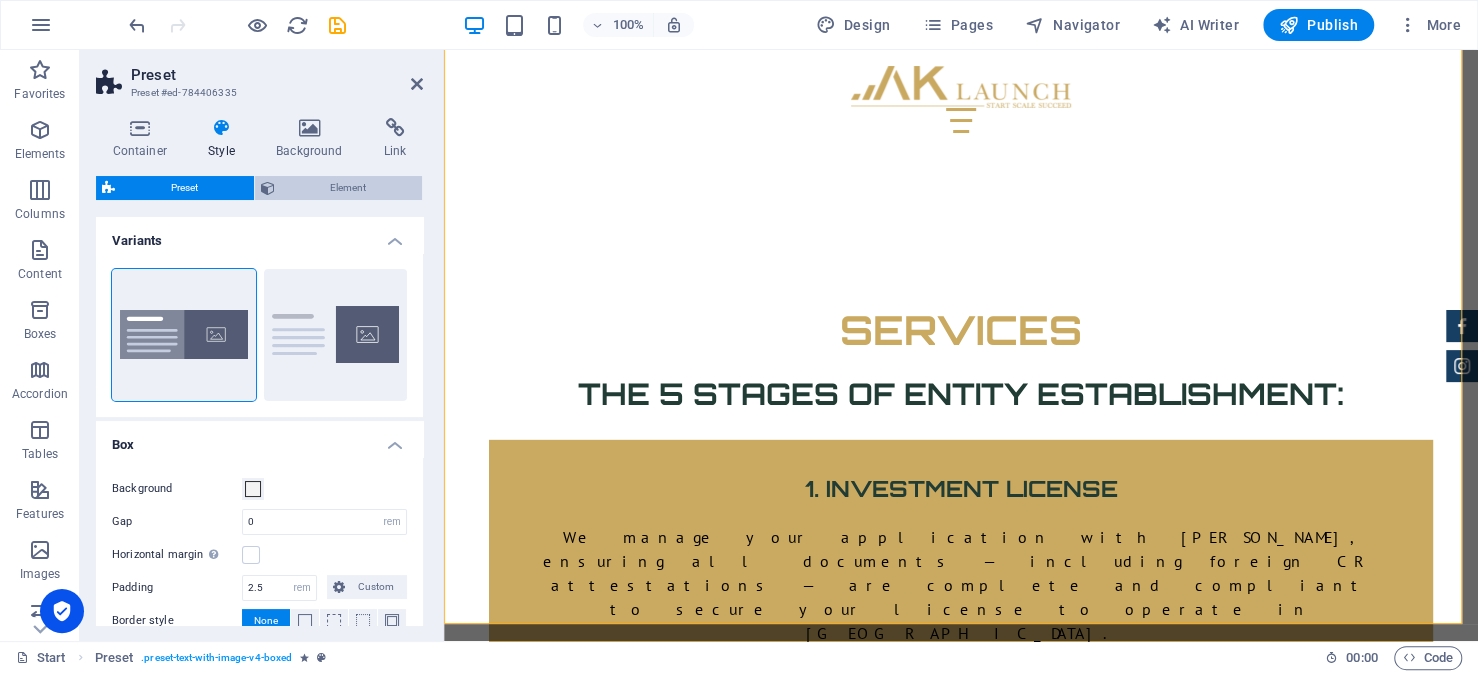 click at bounding box center [268, 188] 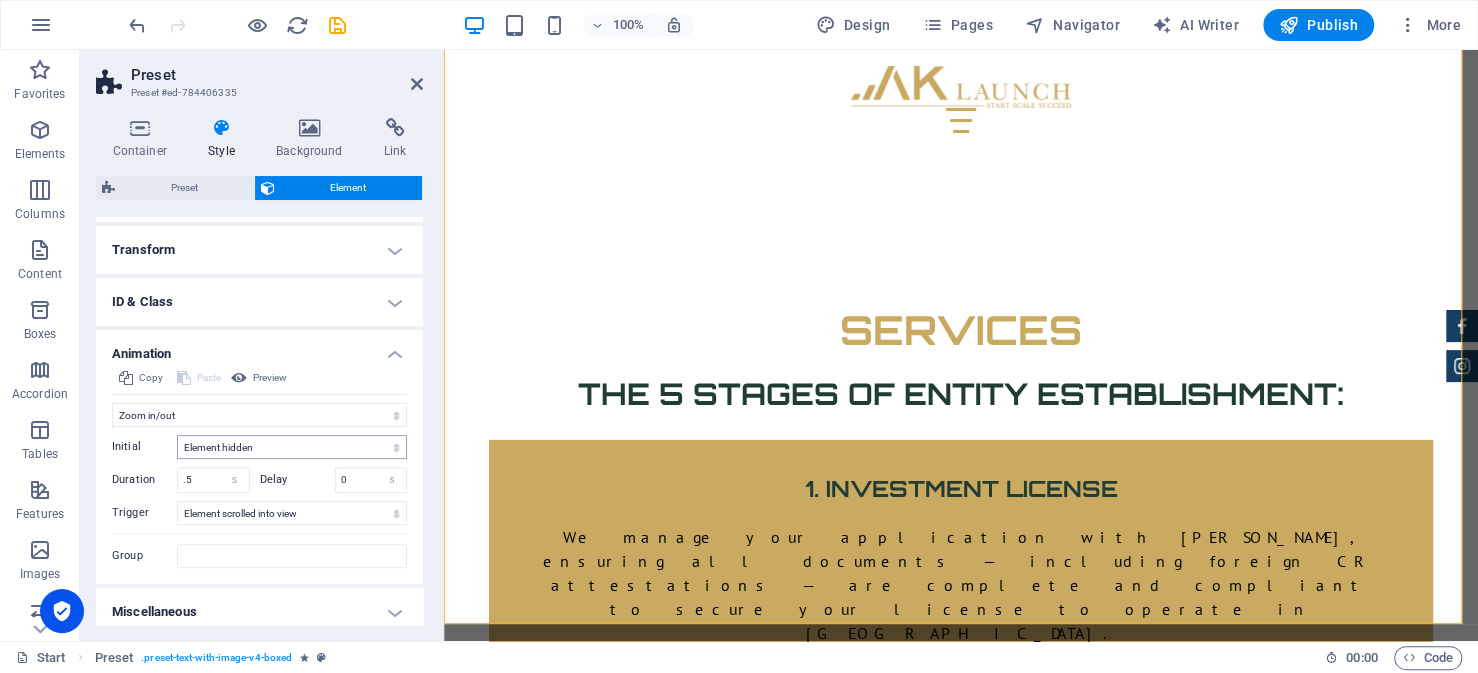 scroll, scrollTop: 431, scrollLeft: 0, axis: vertical 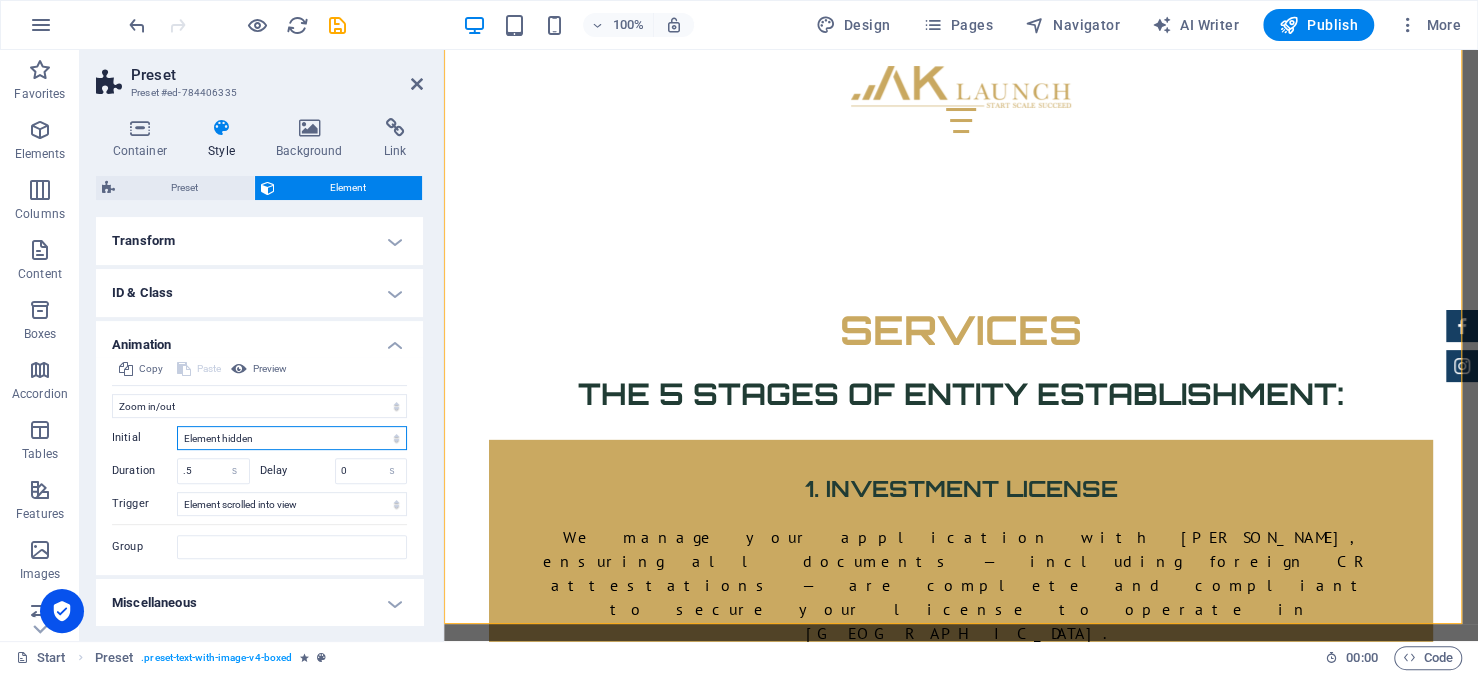 click on "Element hidden Element shown" at bounding box center [292, 438] 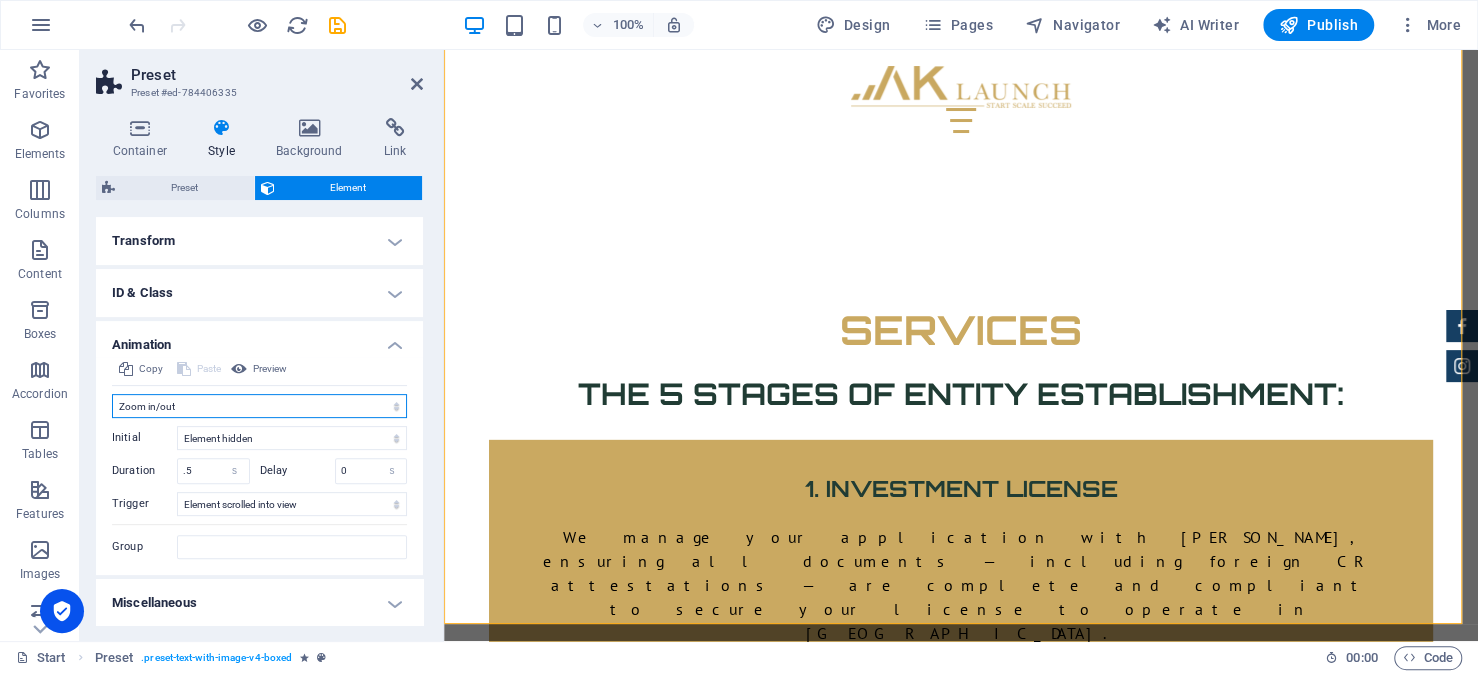 click on "Don't animate Show / Hide Slide up/down Zoom in/out Slide left to right Slide right to left Slide top to bottom Slide bottom to top Pulse Blink Open as overlay" at bounding box center (259, 406) 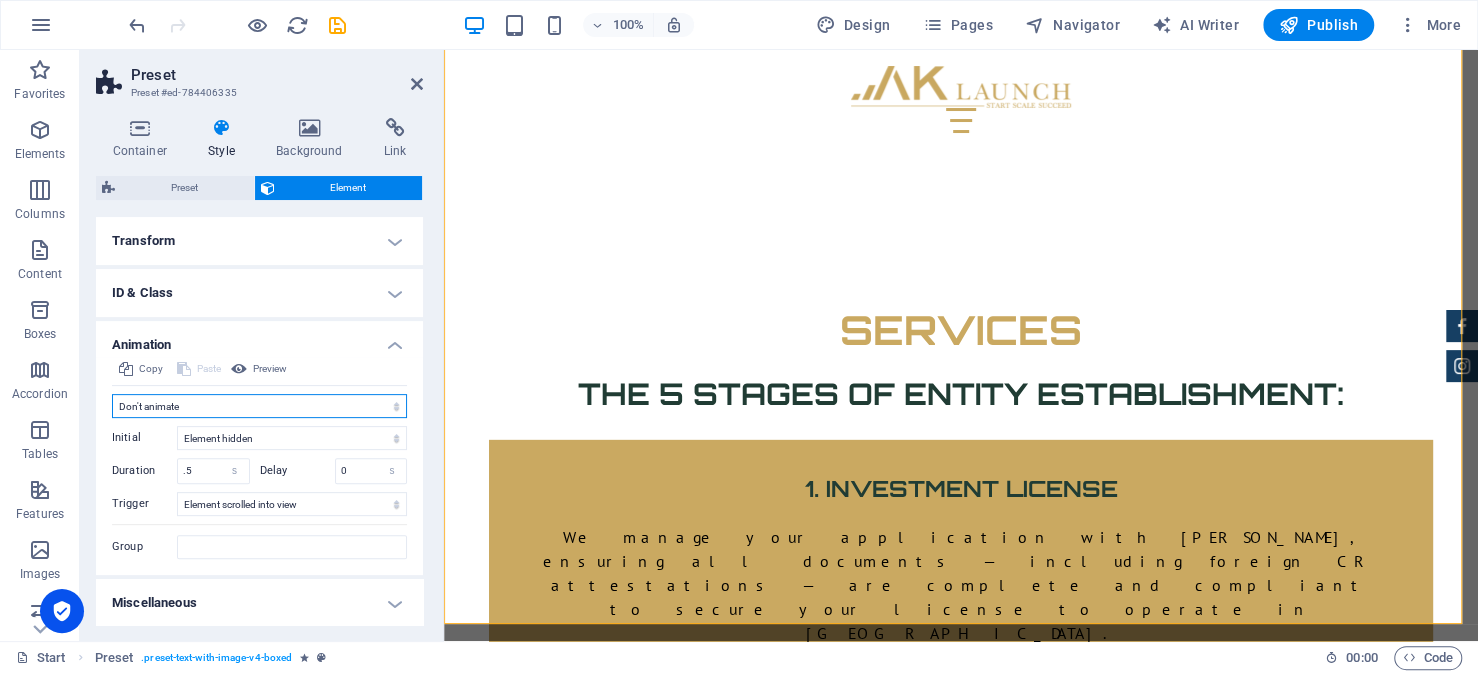 click on "Don't animate Show / Hide Slide up/down Zoom in/out Slide left to right Slide right to left Slide top to bottom Slide bottom to top Pulse Blink Open as overlay" at bounding box center (259, 406) 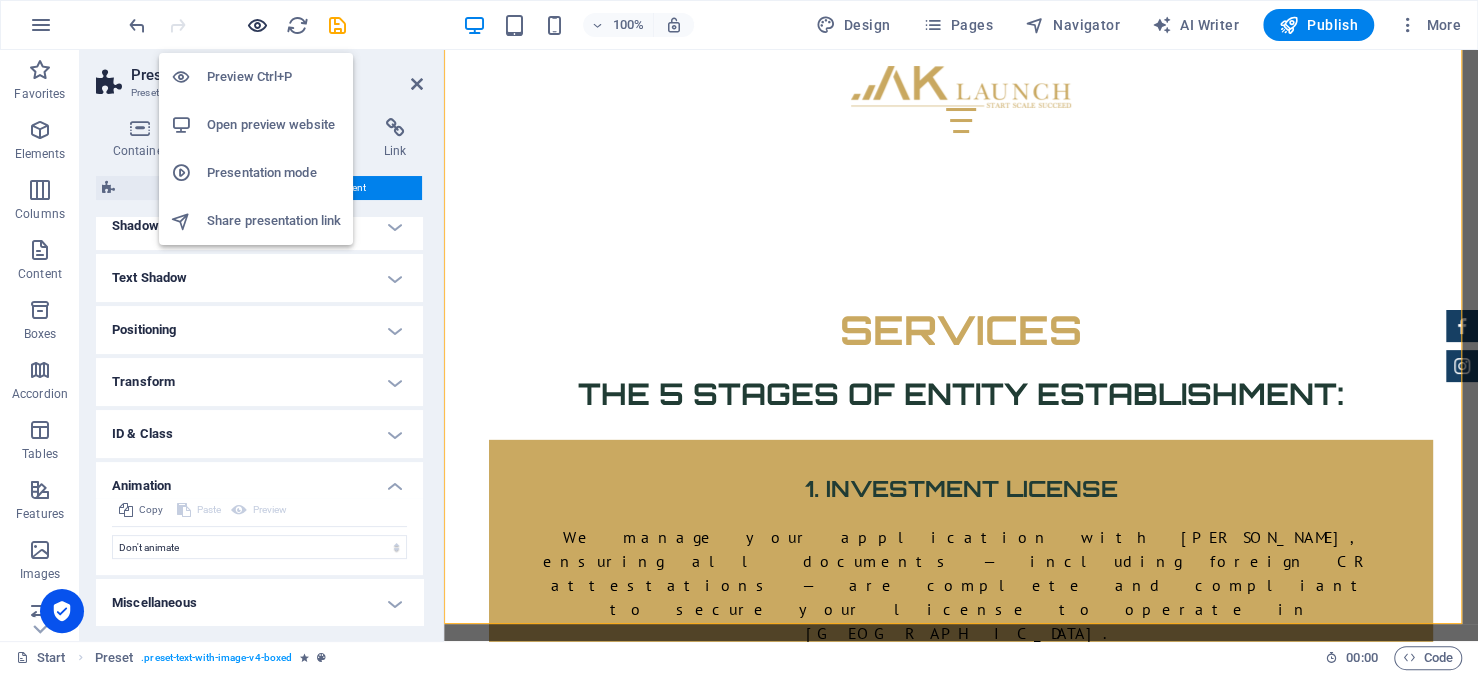 click at bounding box center [257, 25] 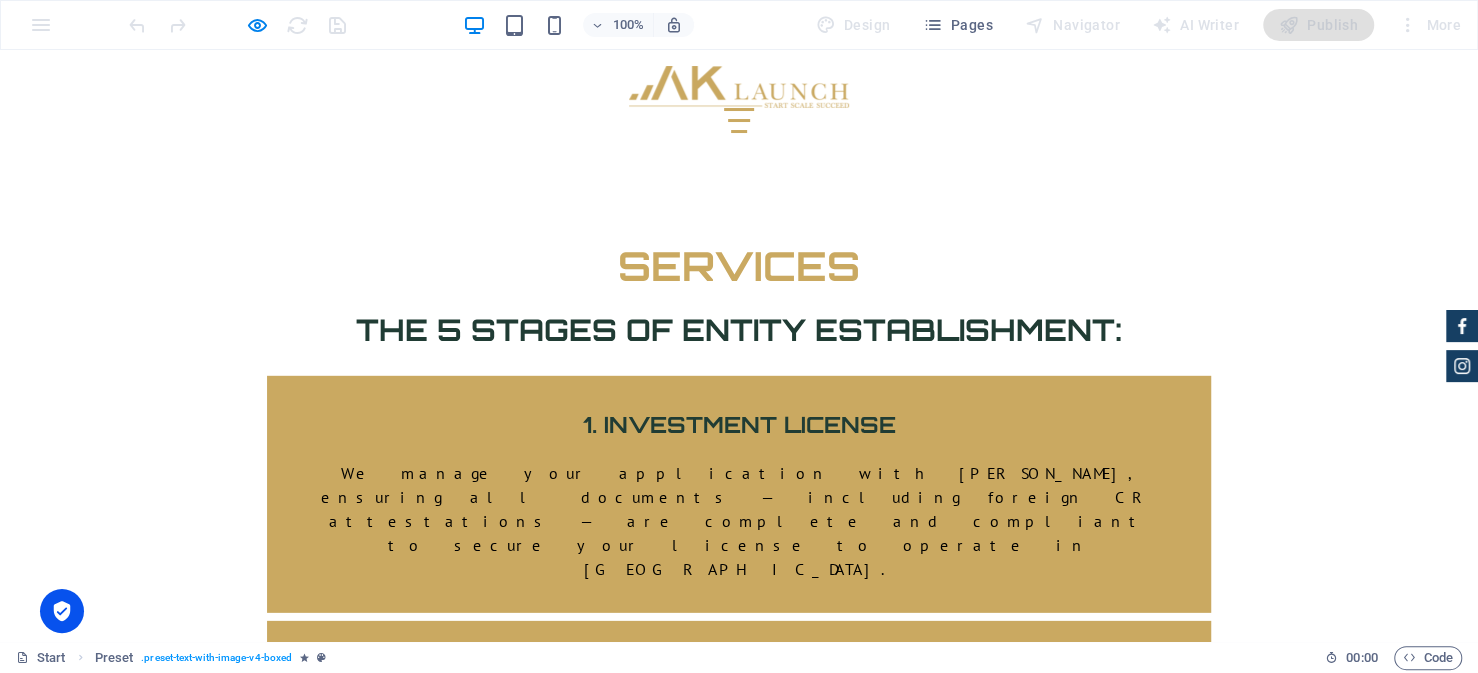 scroll, scrollTop: 3443, scrollLeft: 0, axis: vertical 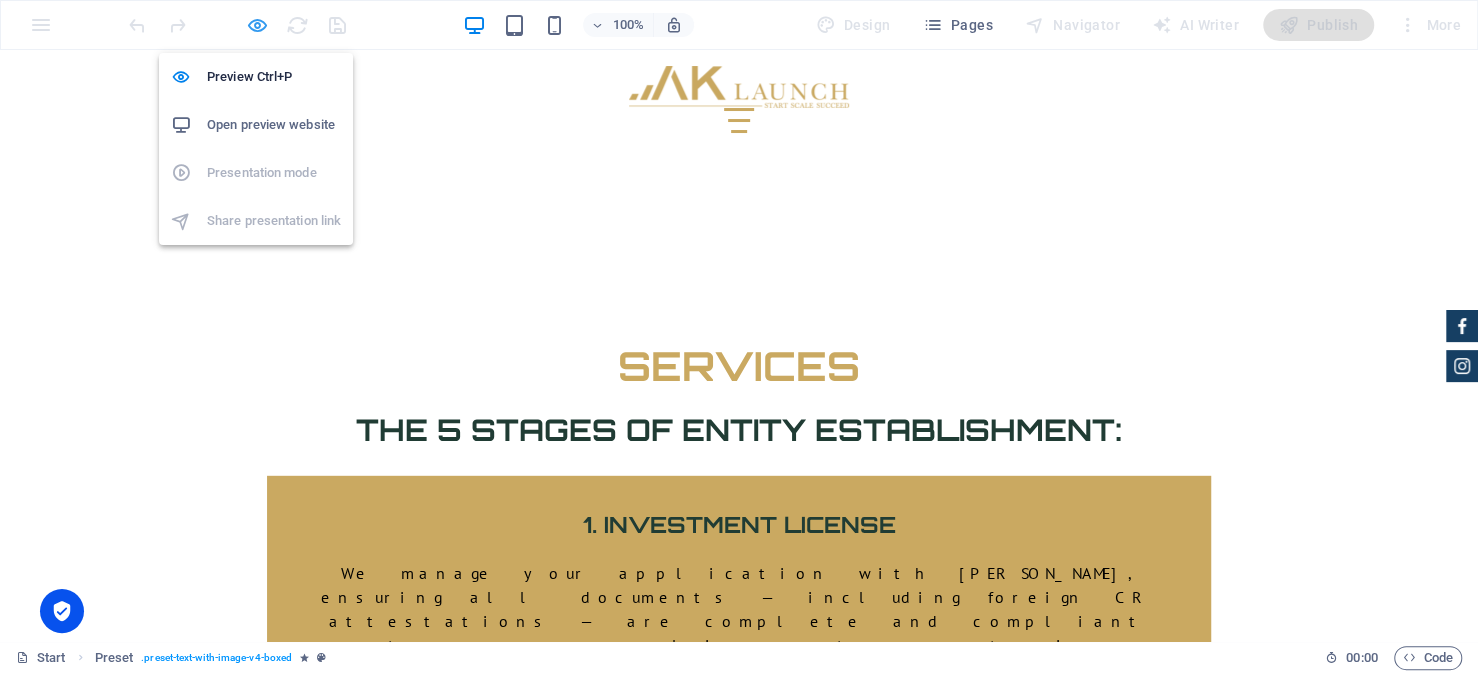 click at bounding box center [257, 25] 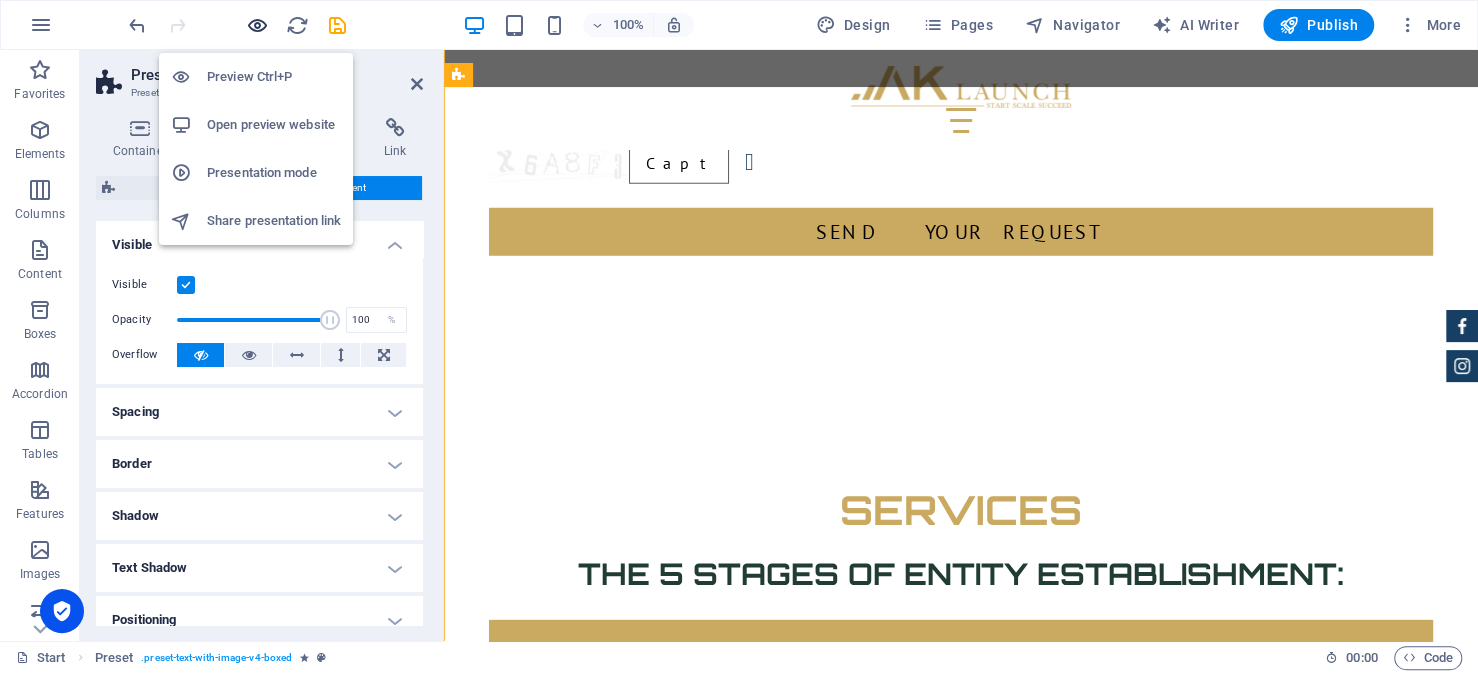scroll, scrollTop: 3516, scrollLeft: 0, axis: vertical 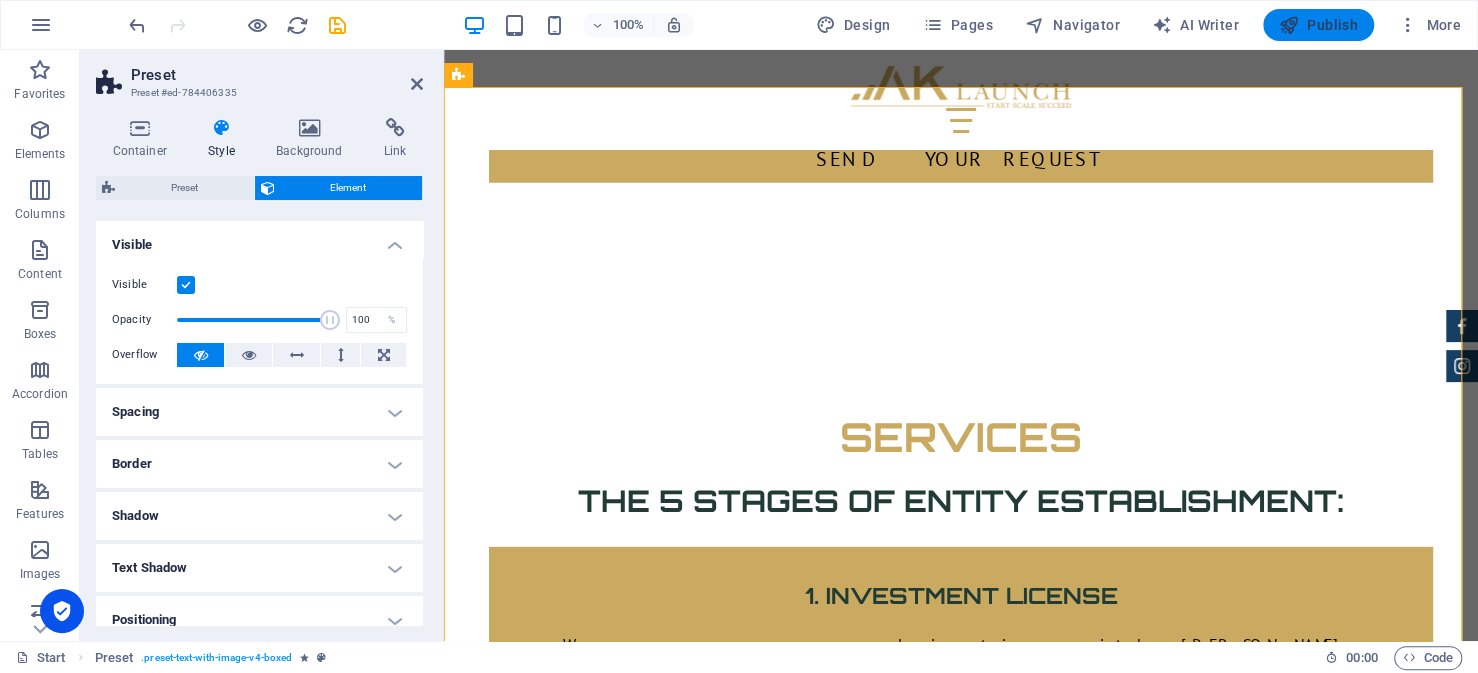click on "Publish" at bounding box center [1318, 25] 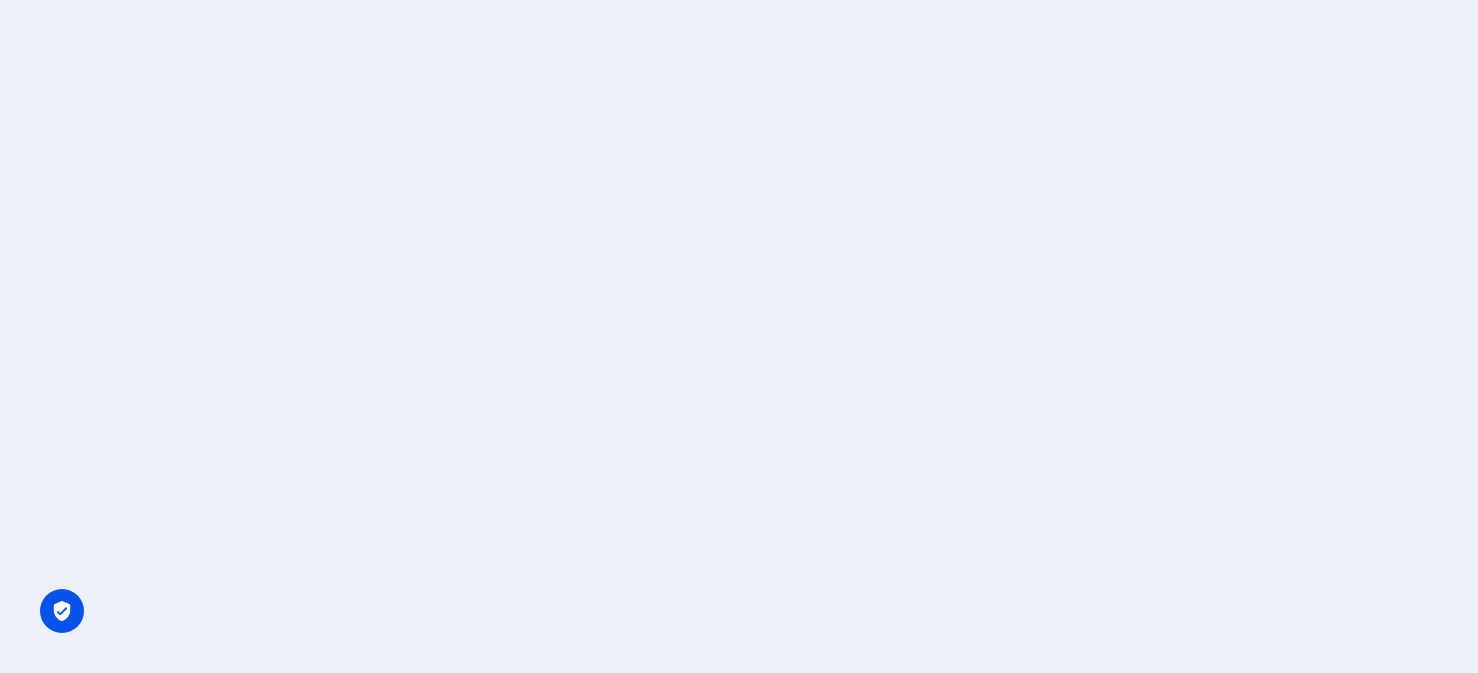 scroll, scrollTop: 0, scrollLeft: 0, axis: both 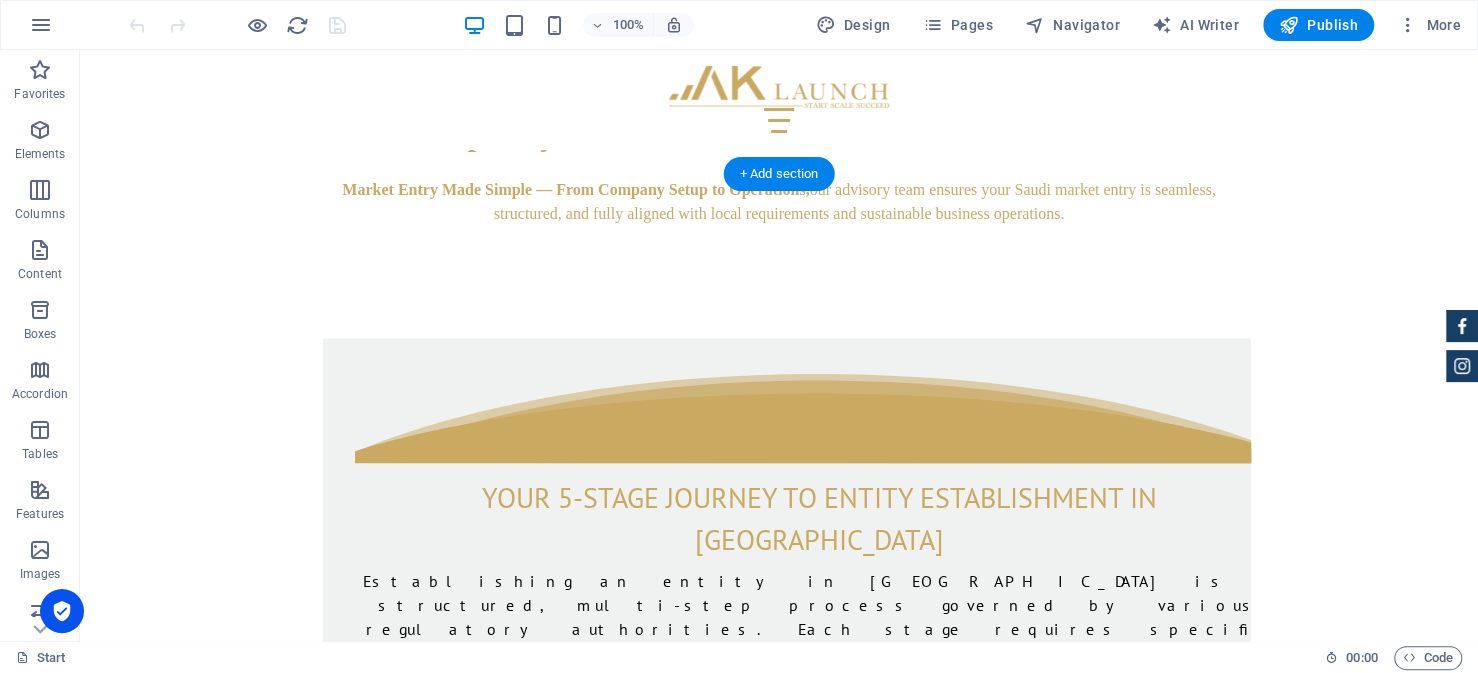 click at bounding box center (779, 1629) 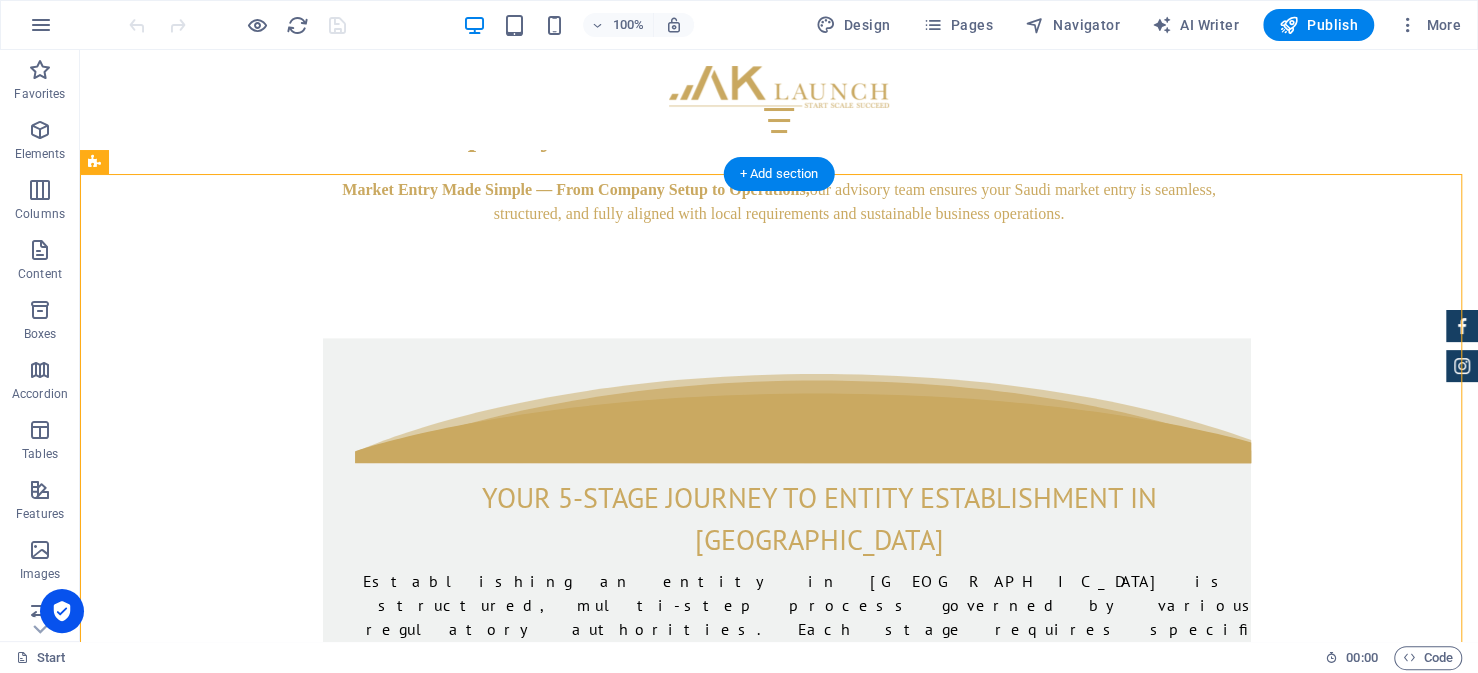 click at bounding box center [779, 1629] 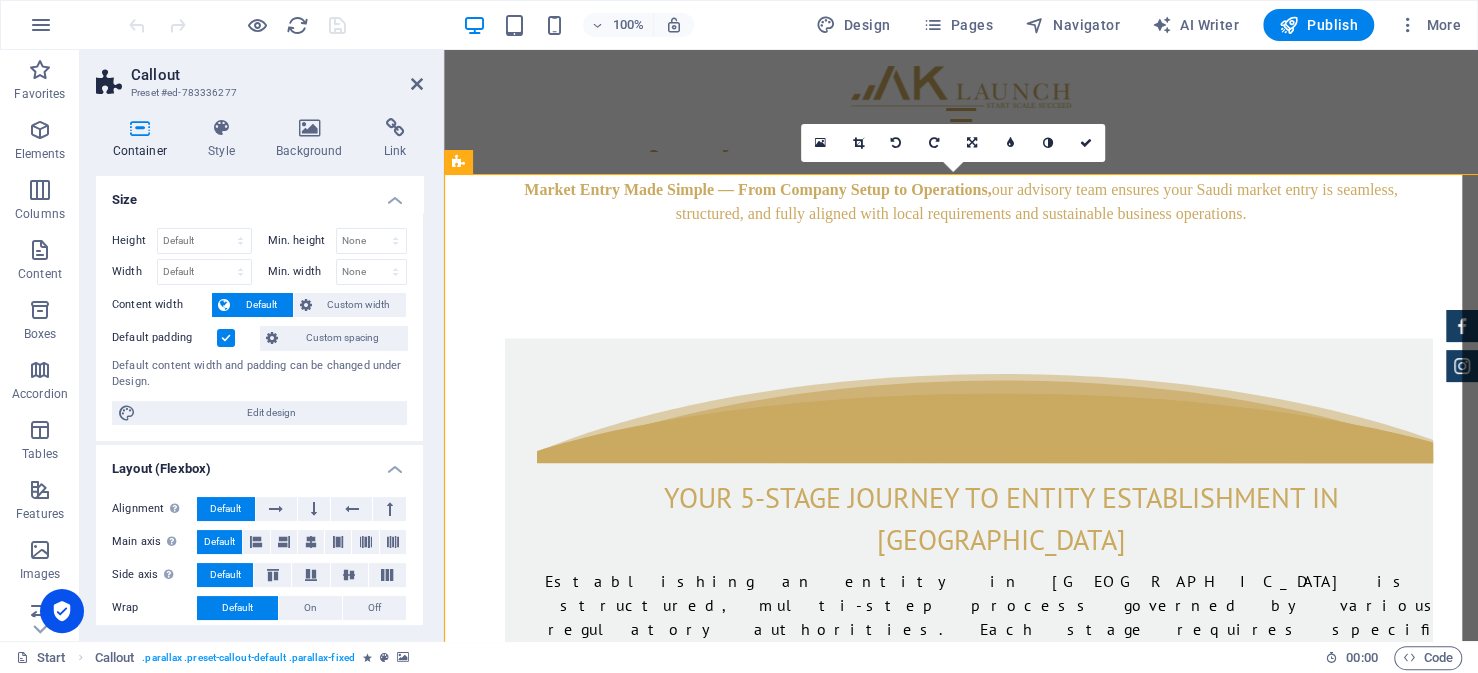select on "%" 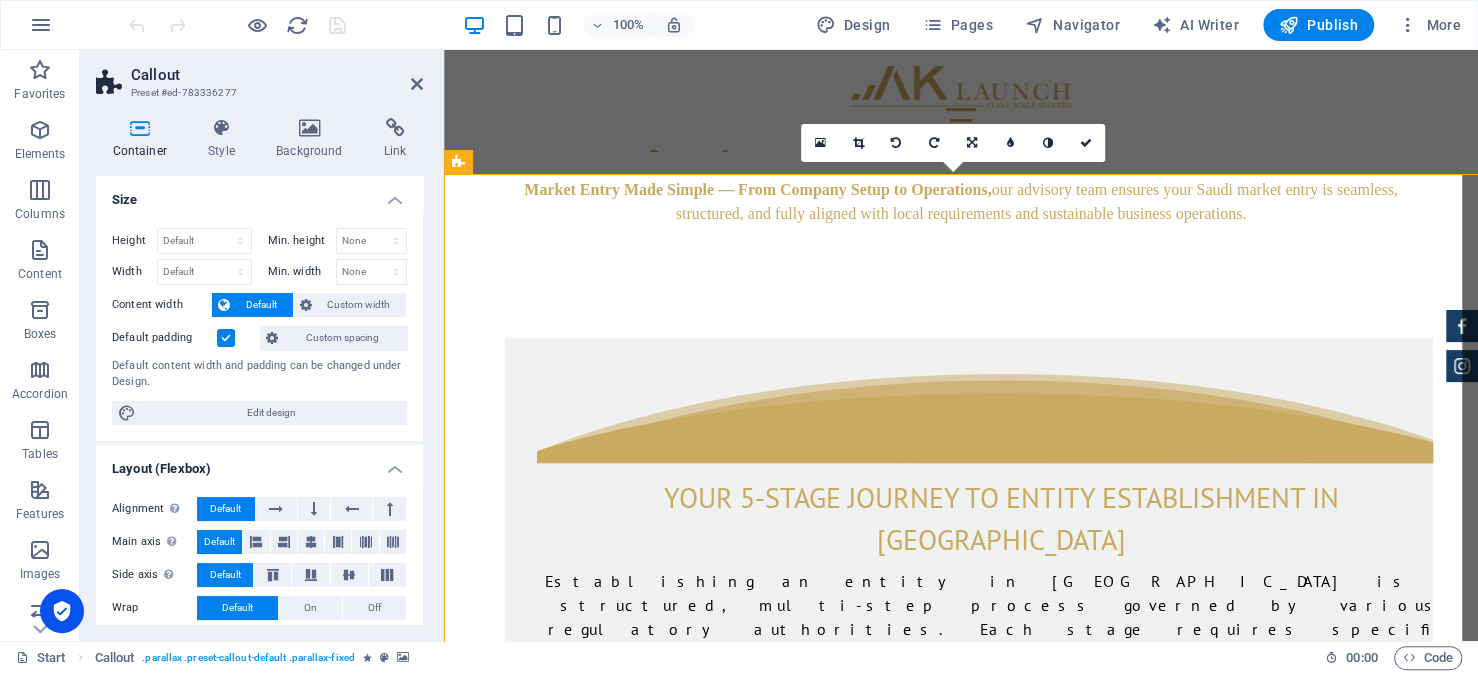 select on "%" 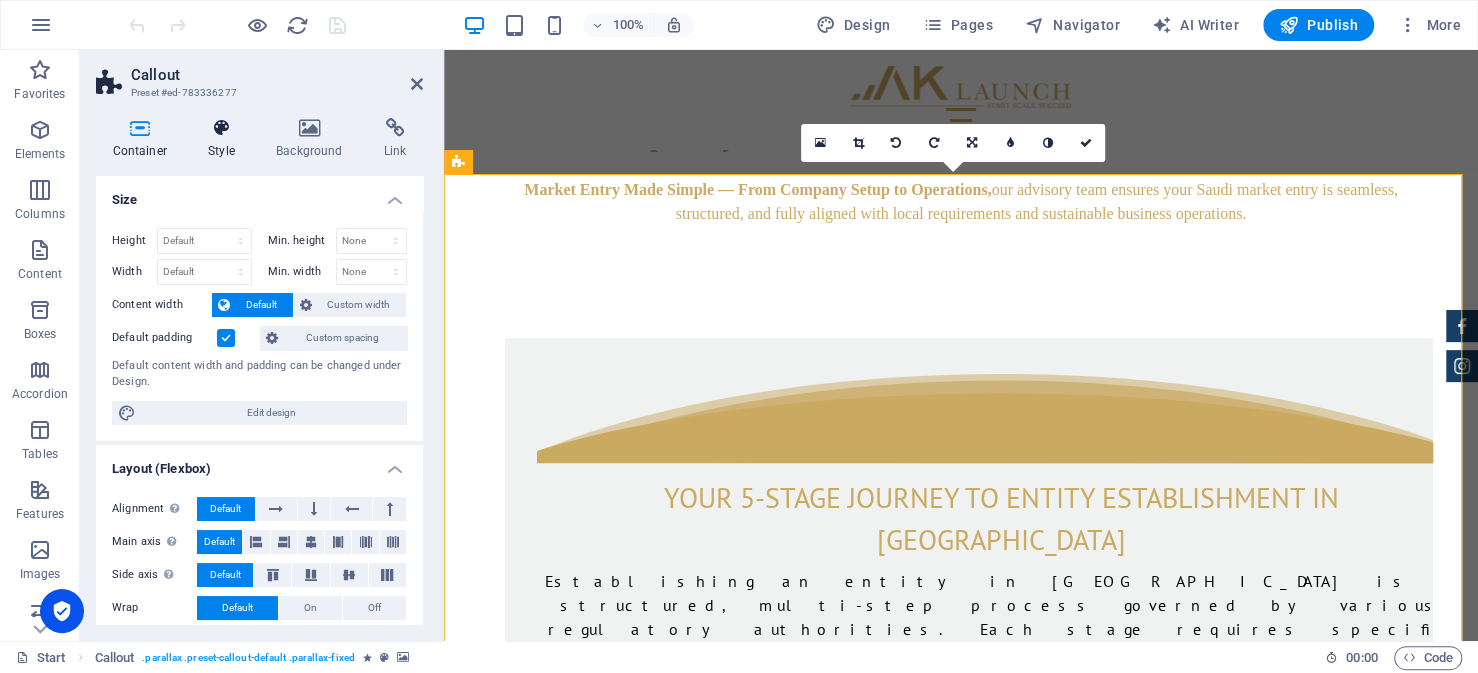 click on "Style" at bounding box center (226, 139) 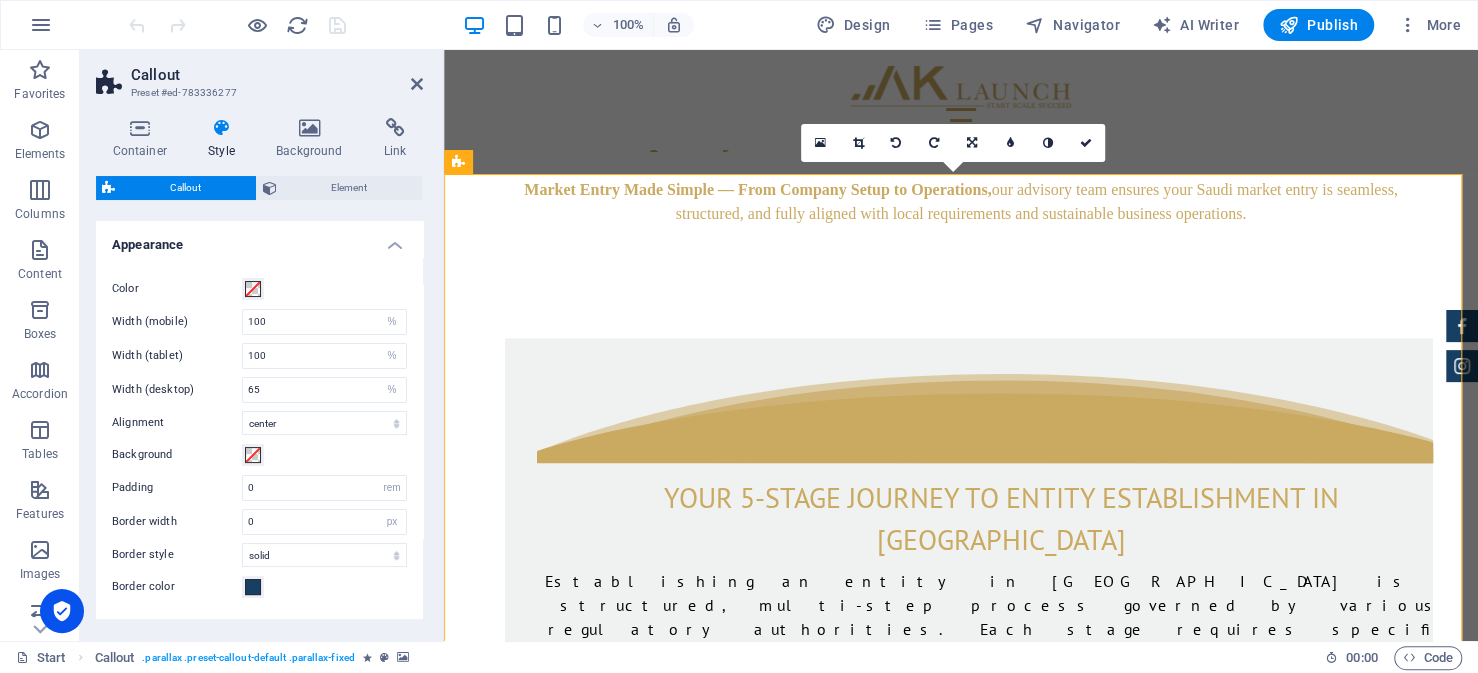 scroll, scrollTop: 270, scrollLeft: 0, axis: vertical 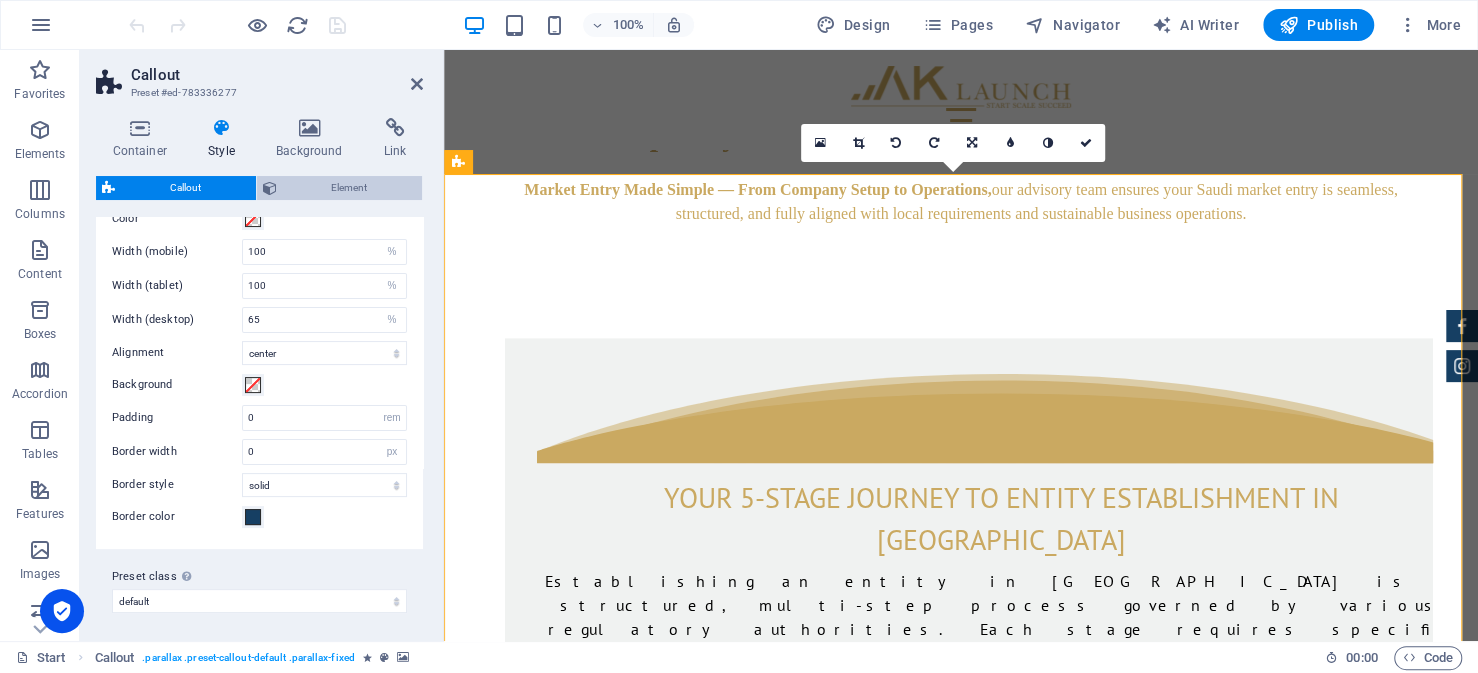 click on "Element" at bounding box center [350, 188] 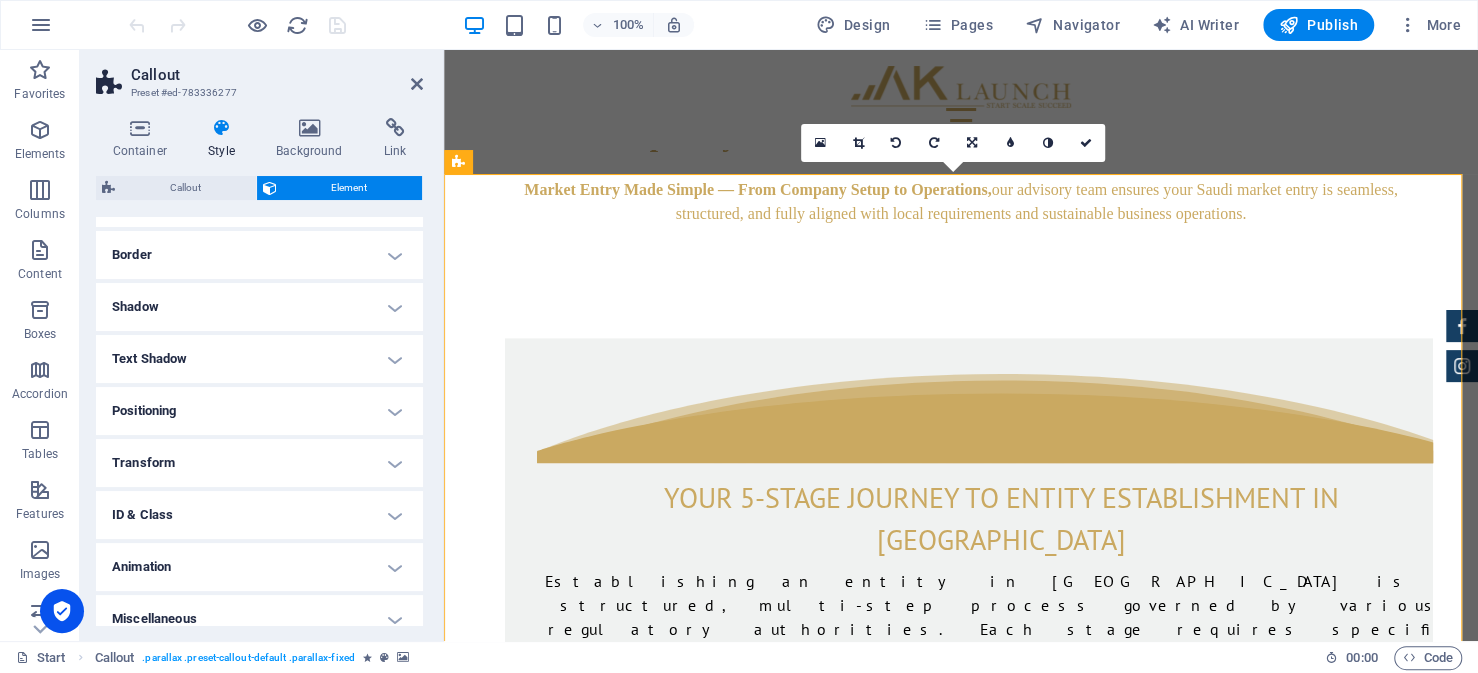 scroll, scrollTop: 226, scrollLeft: 0, axis: vertical 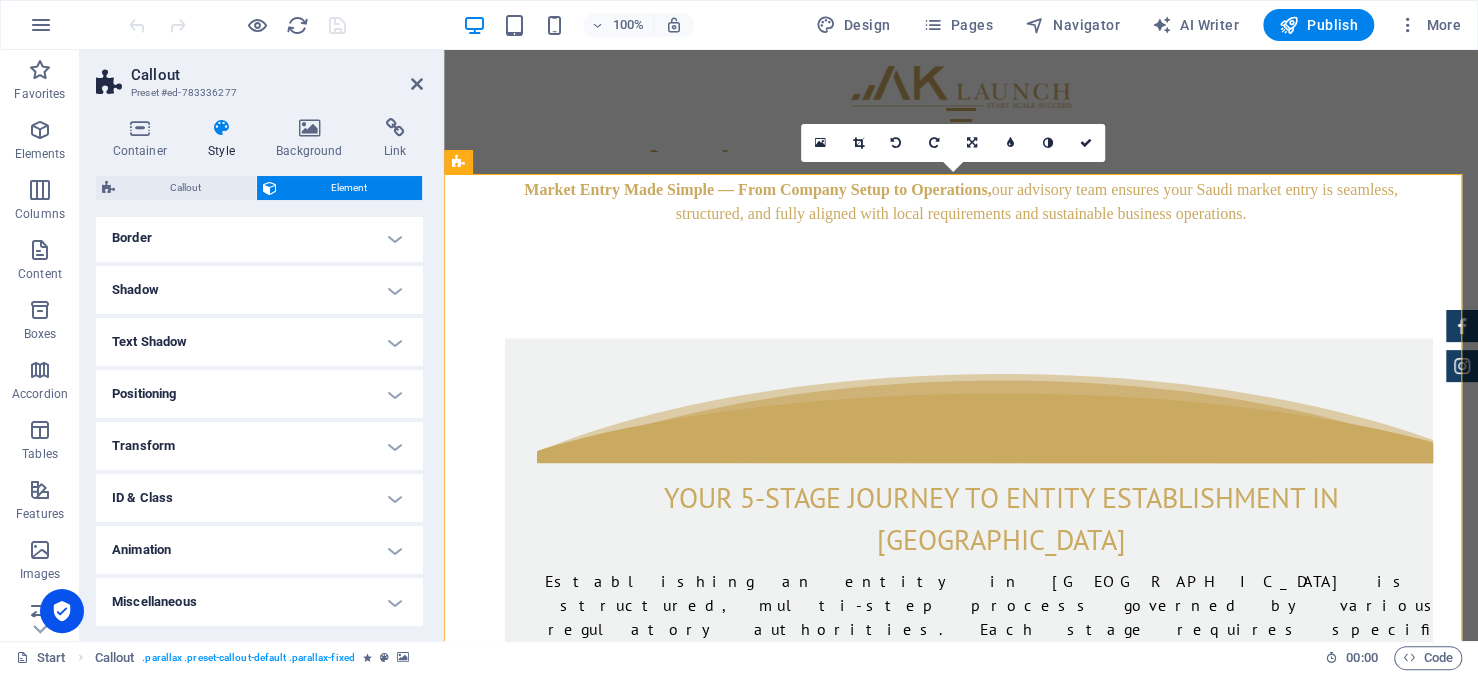 click on "Animation" at bounding box center (259, 550) 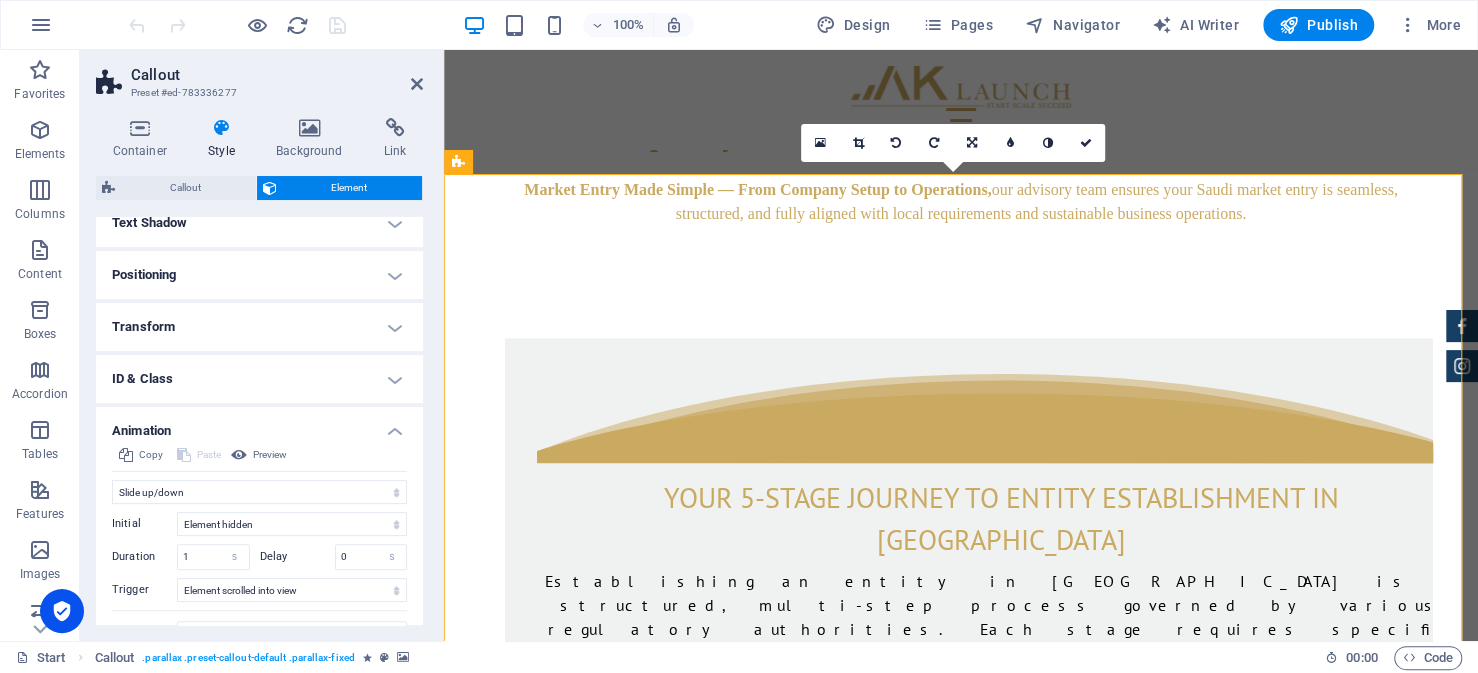 scroll, scrollTop: 426, scrollLeft: 0, axis: vertical 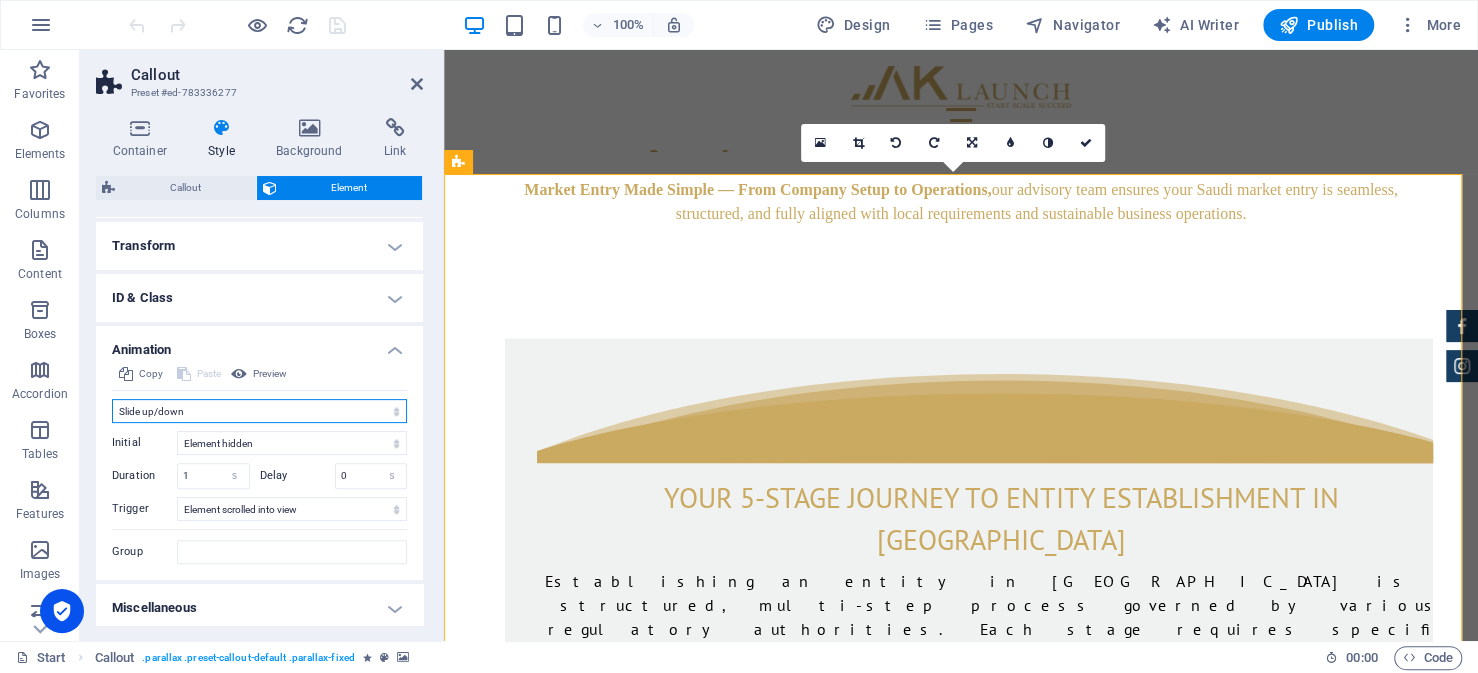 click on "Don't animate Show / Hide Slide up/down Zoom in/out Slide left to right Slide right to left Slide top to bottom Slide bottom to top Pulse Blink Open as overlay" at bounding box center (259, 411) 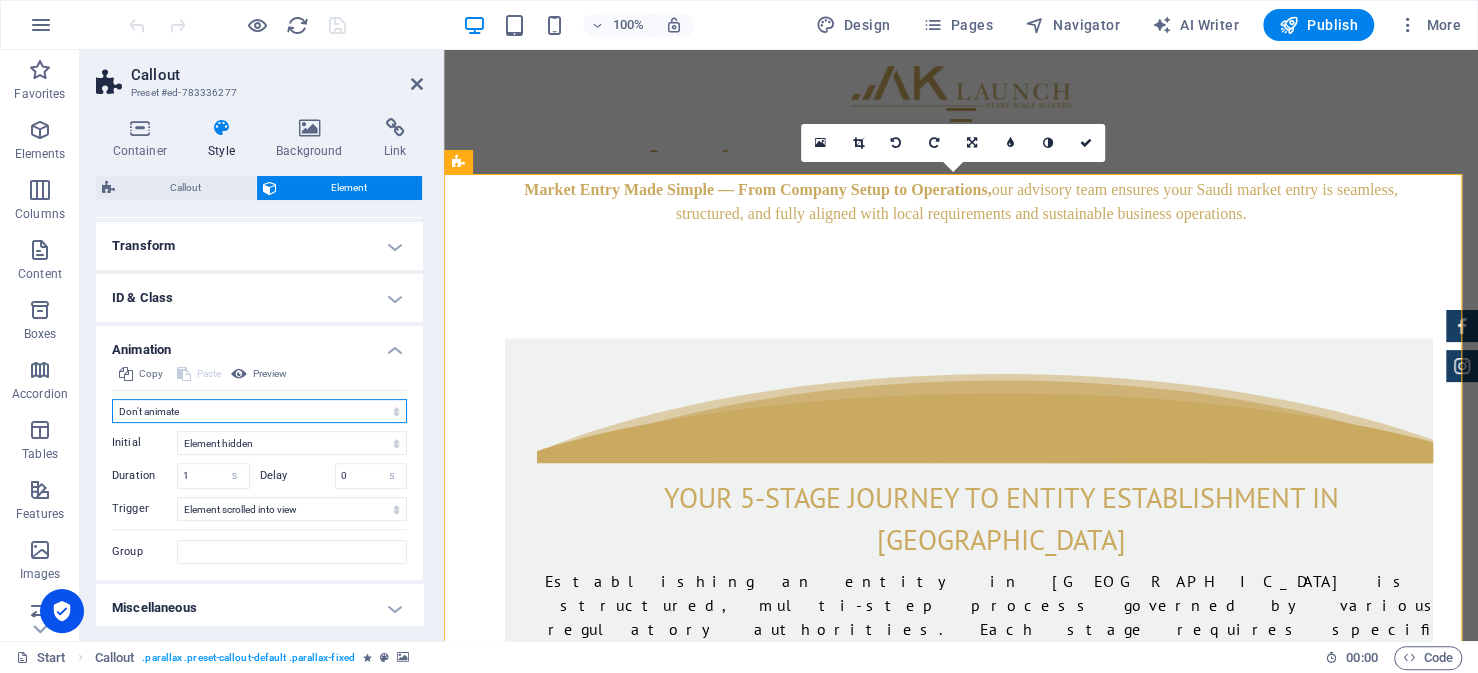 click on "Don't animate Show / Hide Slide up/down Zoom in/out Slide left to right Slide right to left Slide top to bottom Slide bottom to top Pulse Blink Open as overlay" at bounding box center [259, 411] 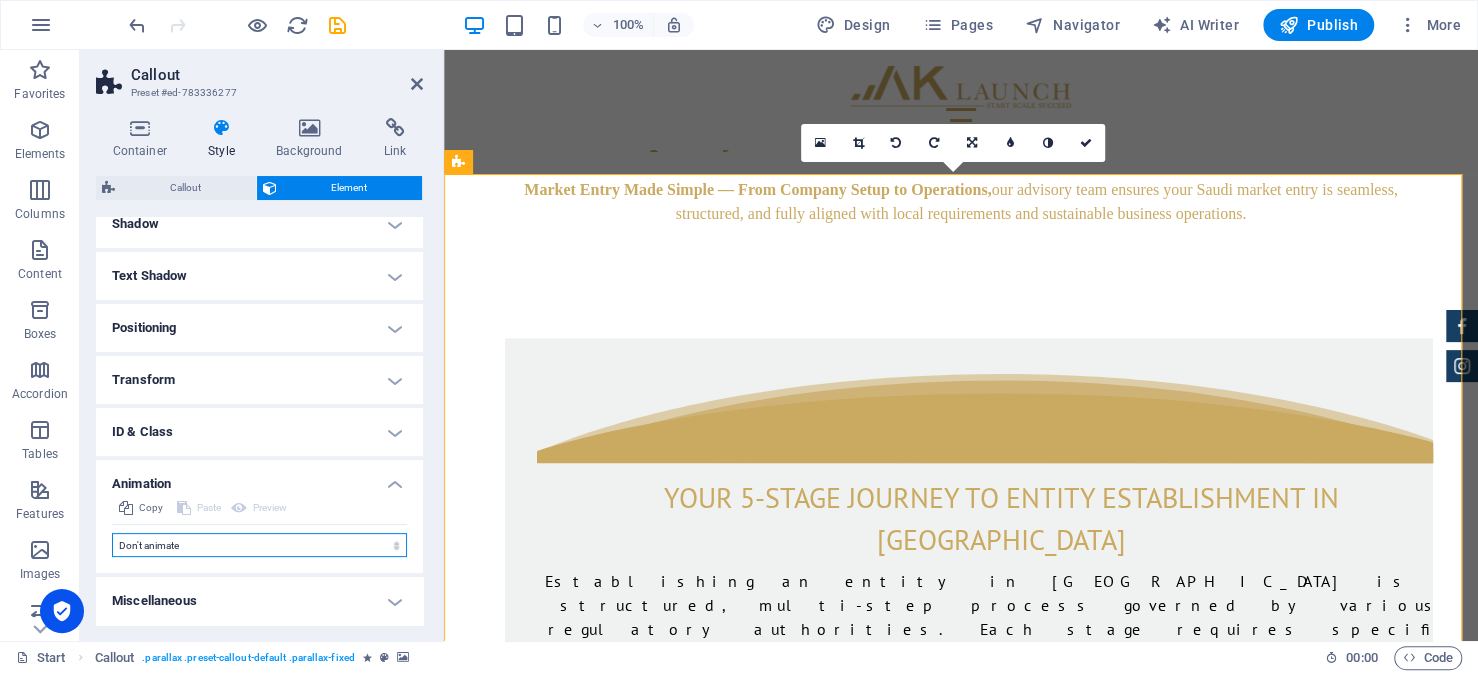 scroll, scrollTop: 290, scrollLeft: 0, axis: vertical 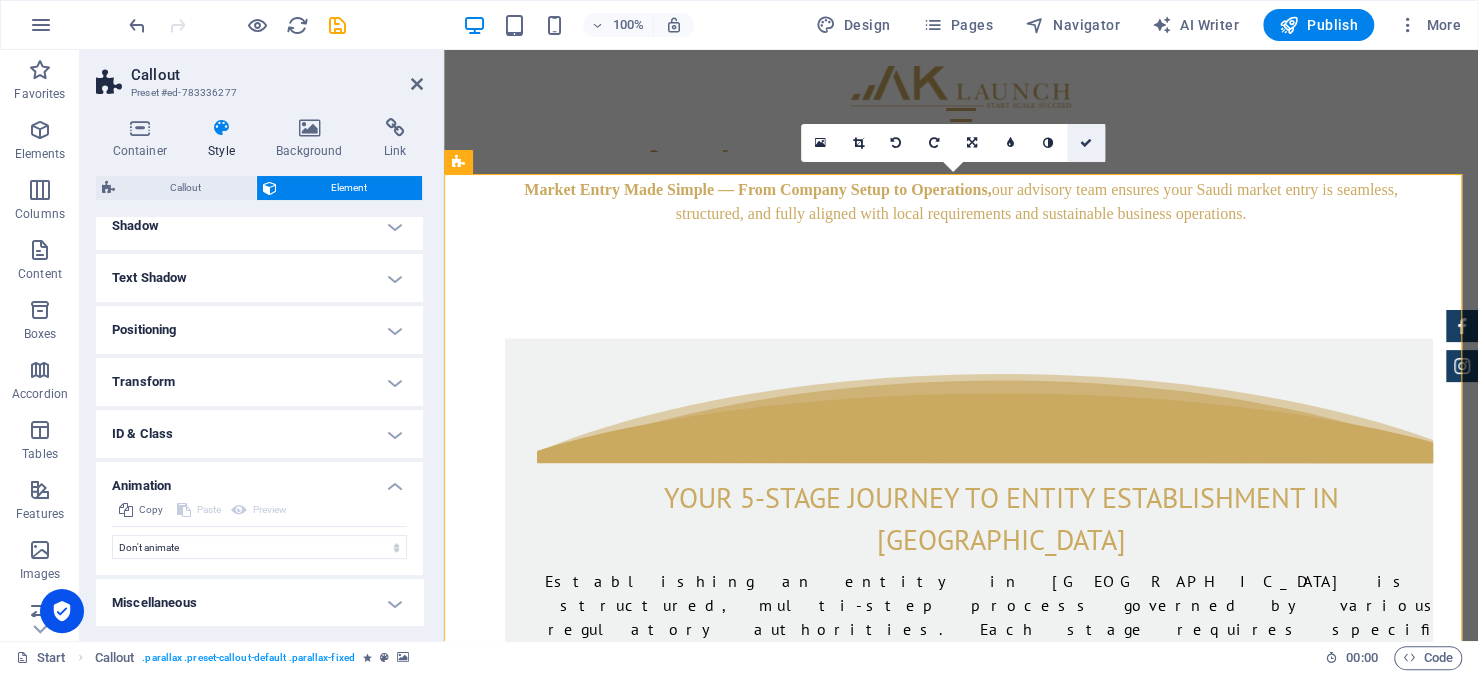click at bounding box center [1086, 143] 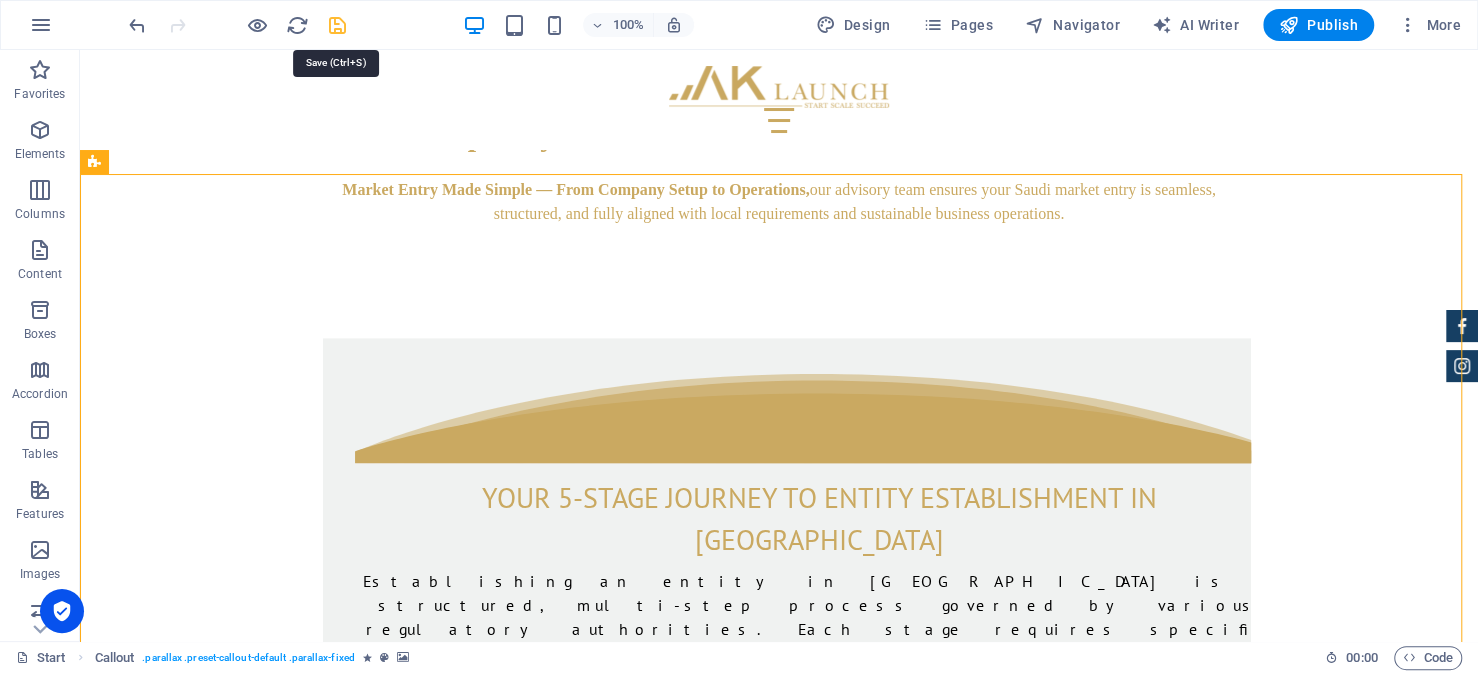 click at bounding box center (337, 25) 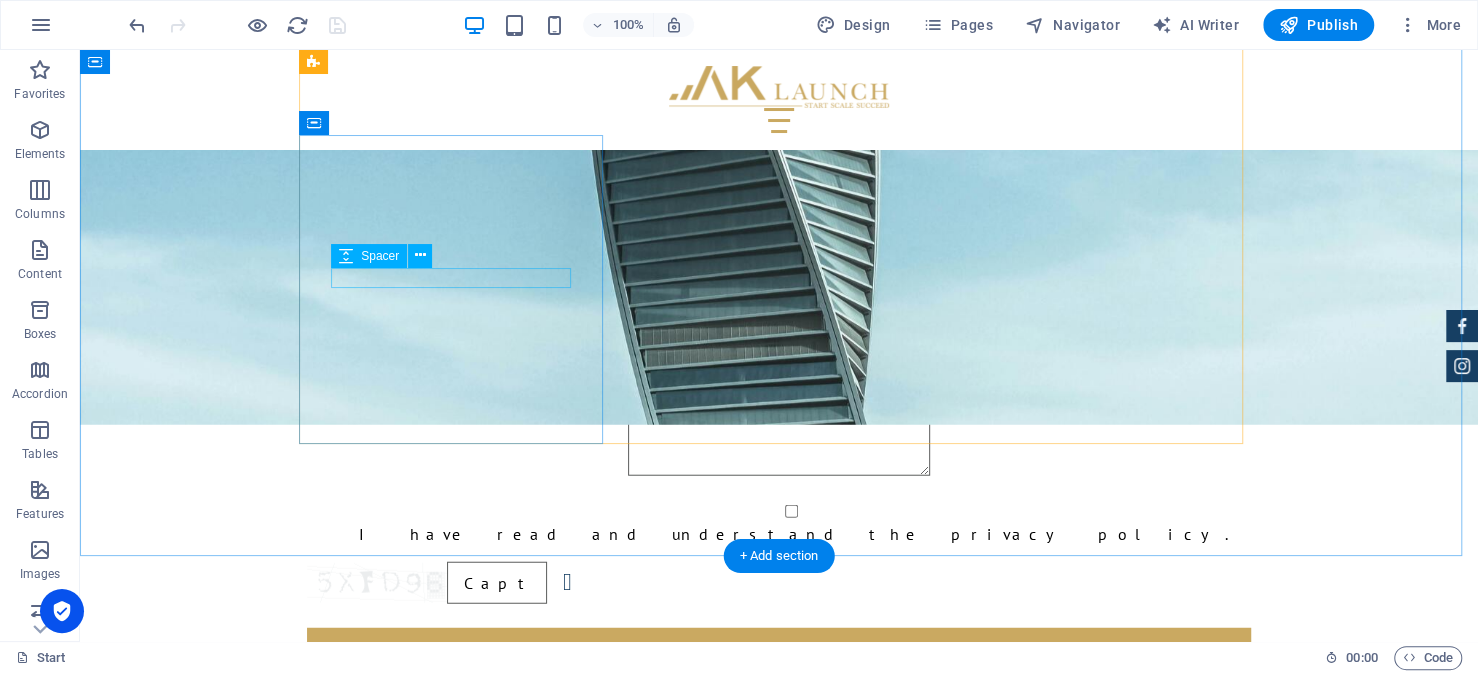 scroll, scrollTop: 3123, scrollLeft: 0, axis: vertical 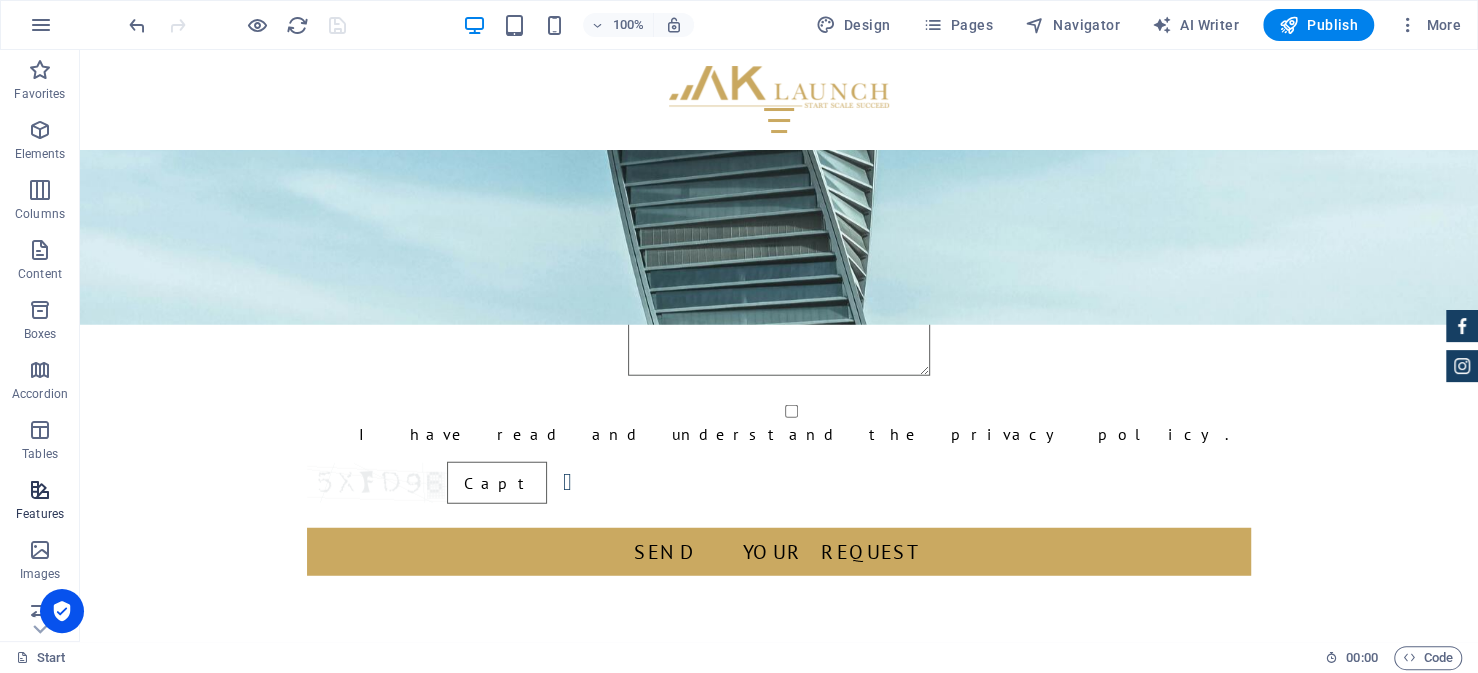 click at bounding box center [40, 490] 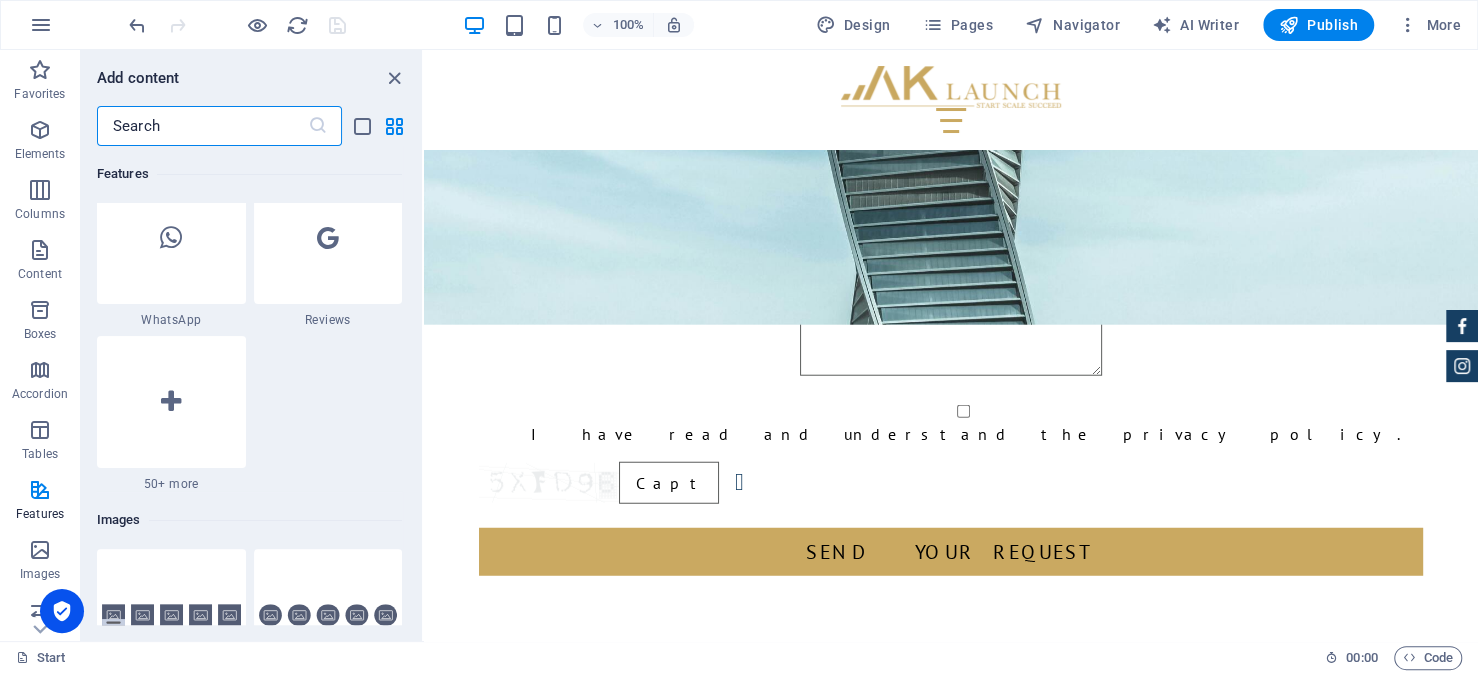 scroll, scrollTop: 9830, scrollLeft: 0, axis: vertical 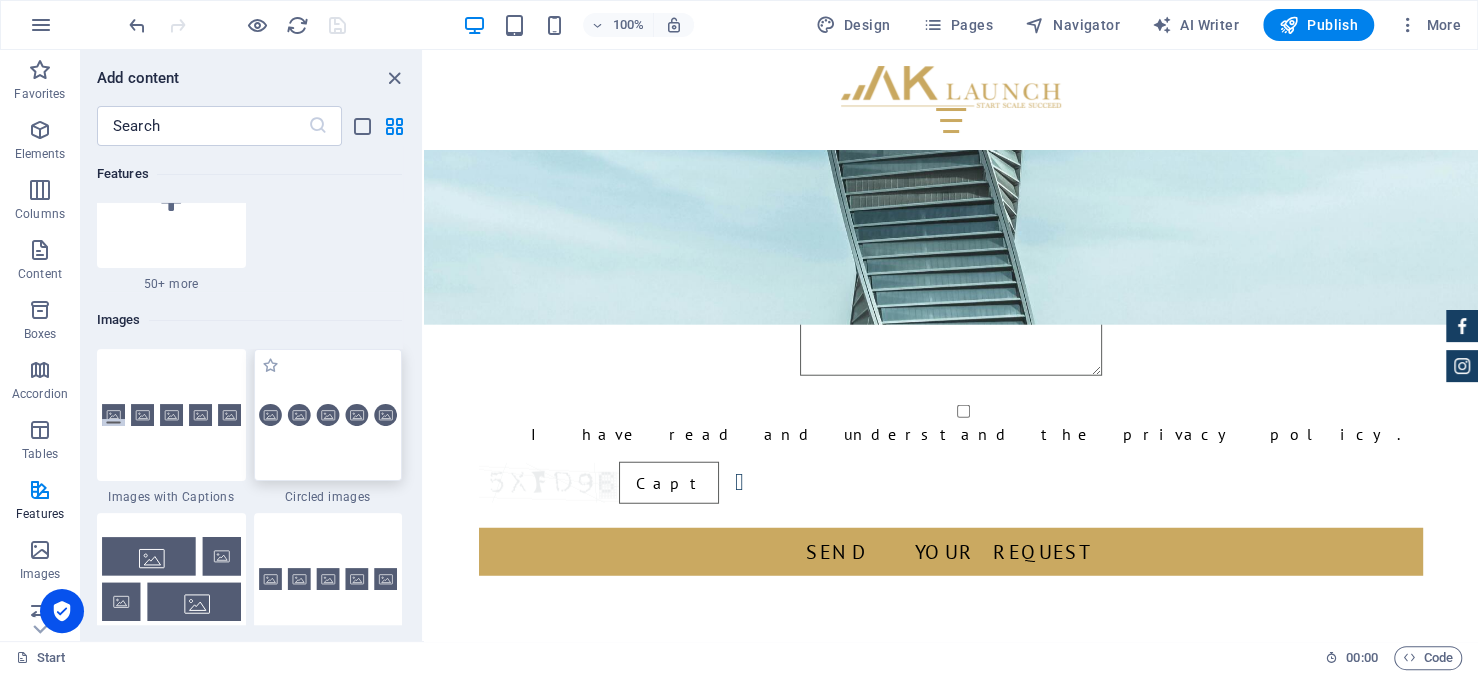 click at bounding box center [328, 415] 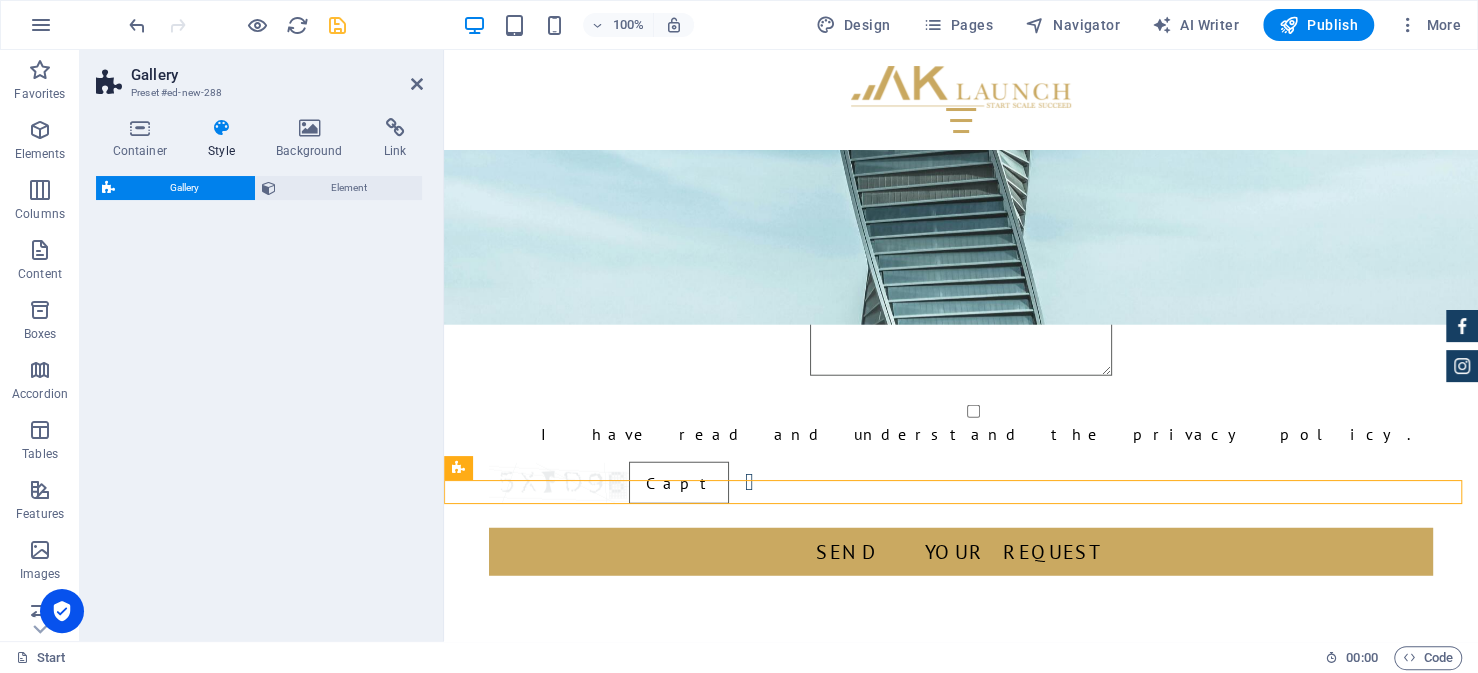 select on "rem" 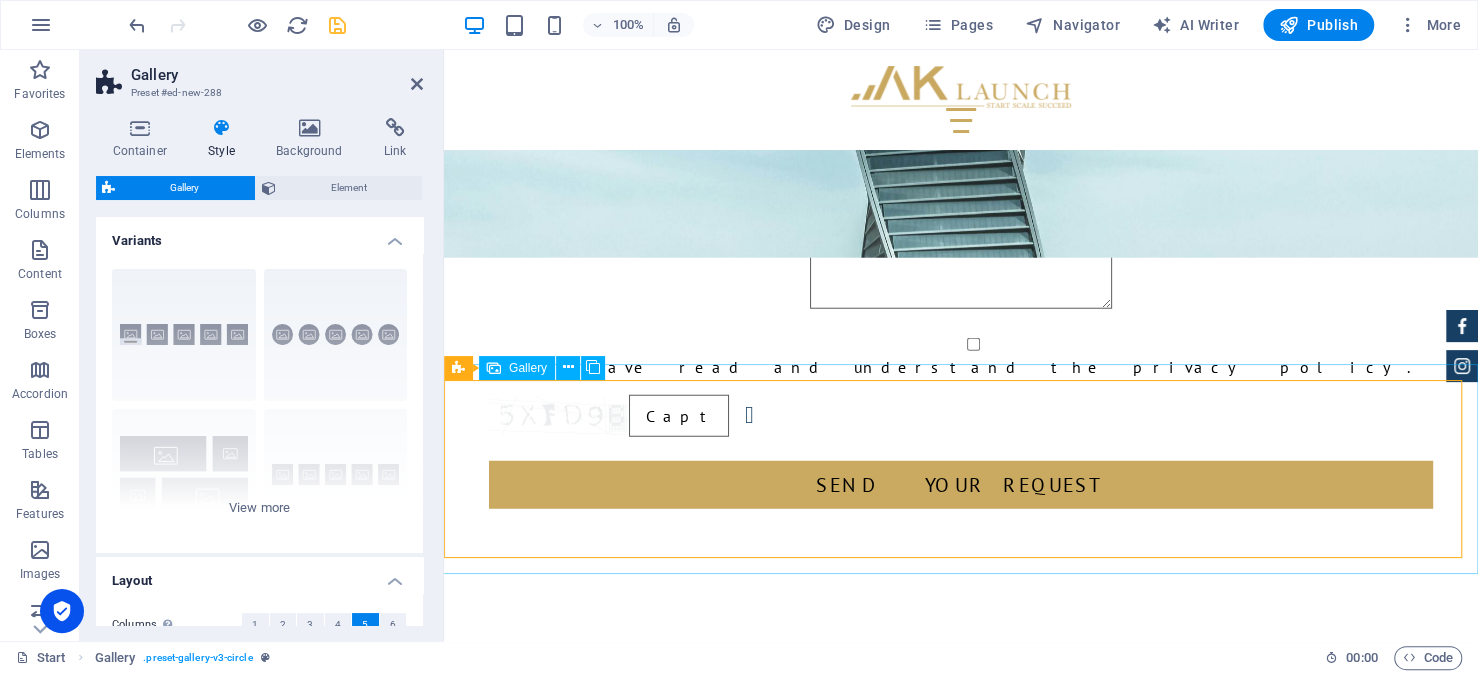 scroll, scrollTop: 3223, scrollLeft: 0, axis: vertical 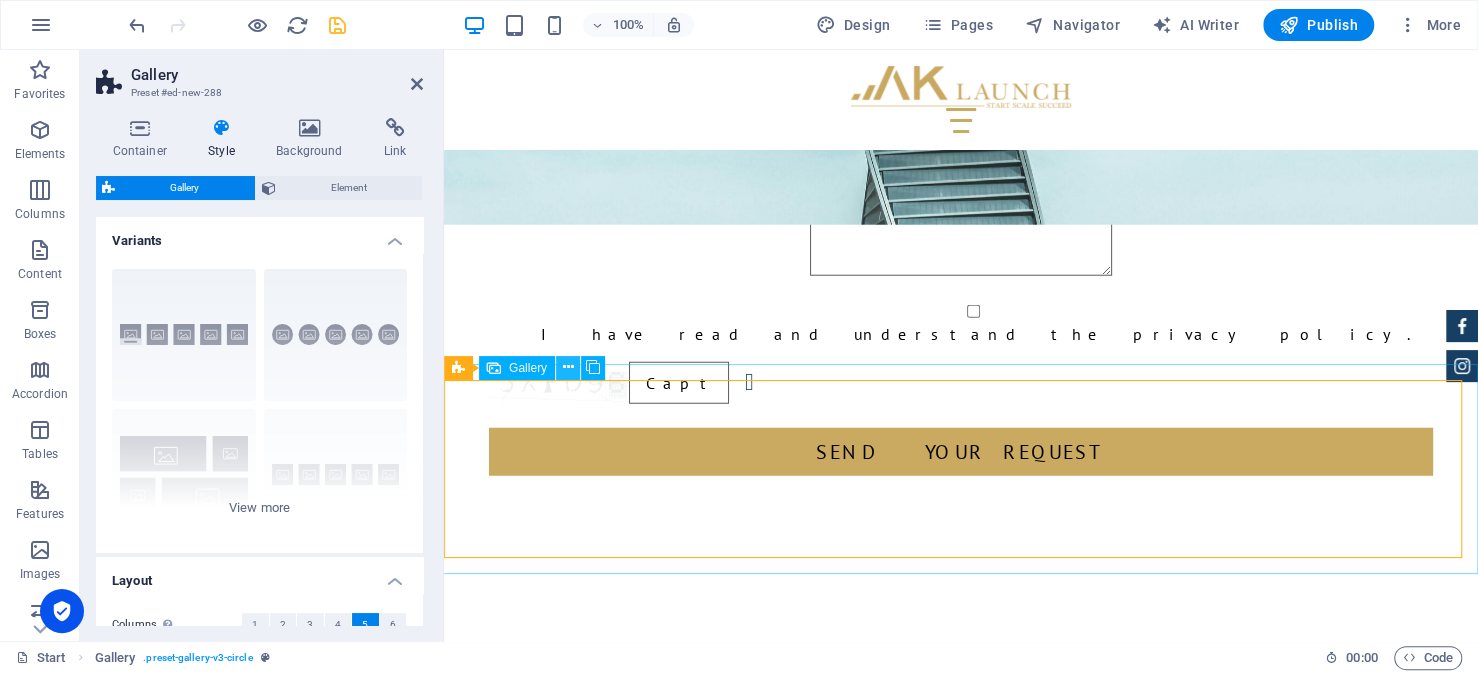 click at bounding box center (568, 367) 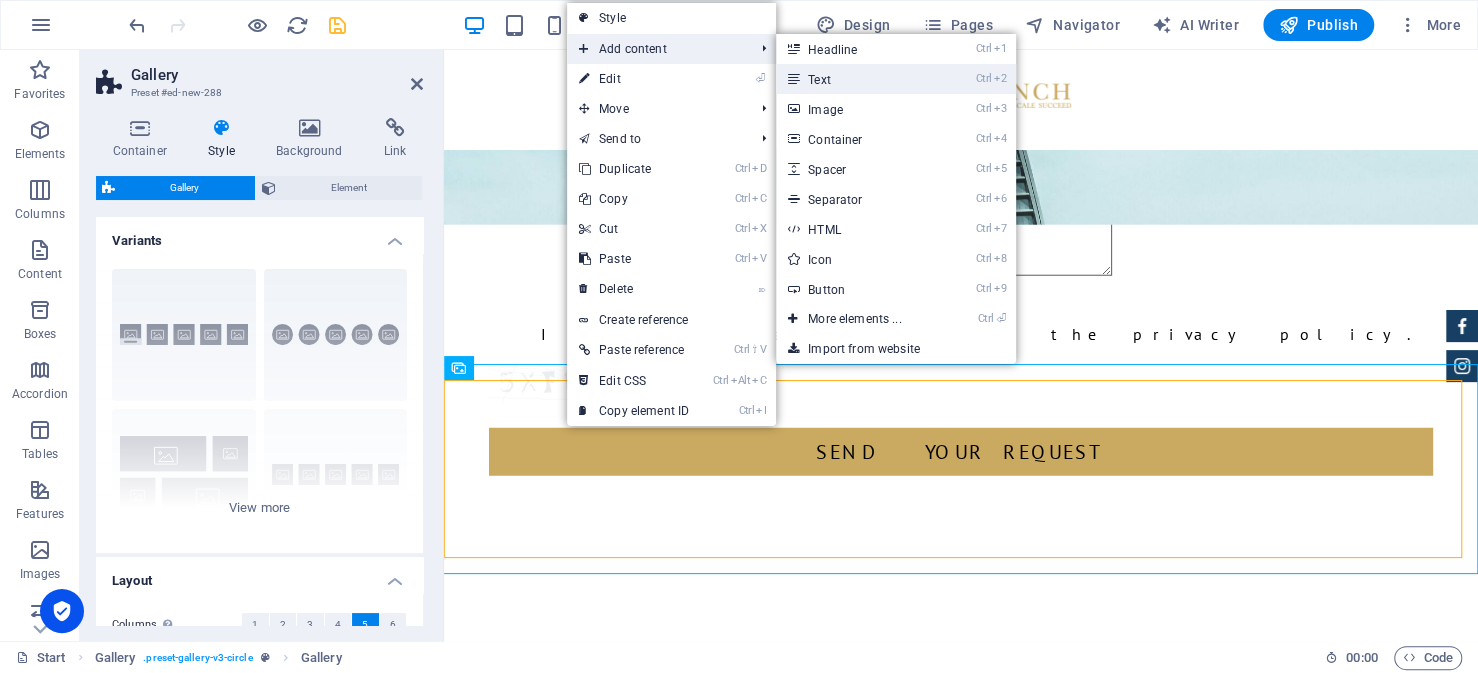 click on "Ctrl 2  Text" at bounding box center (858, 79) 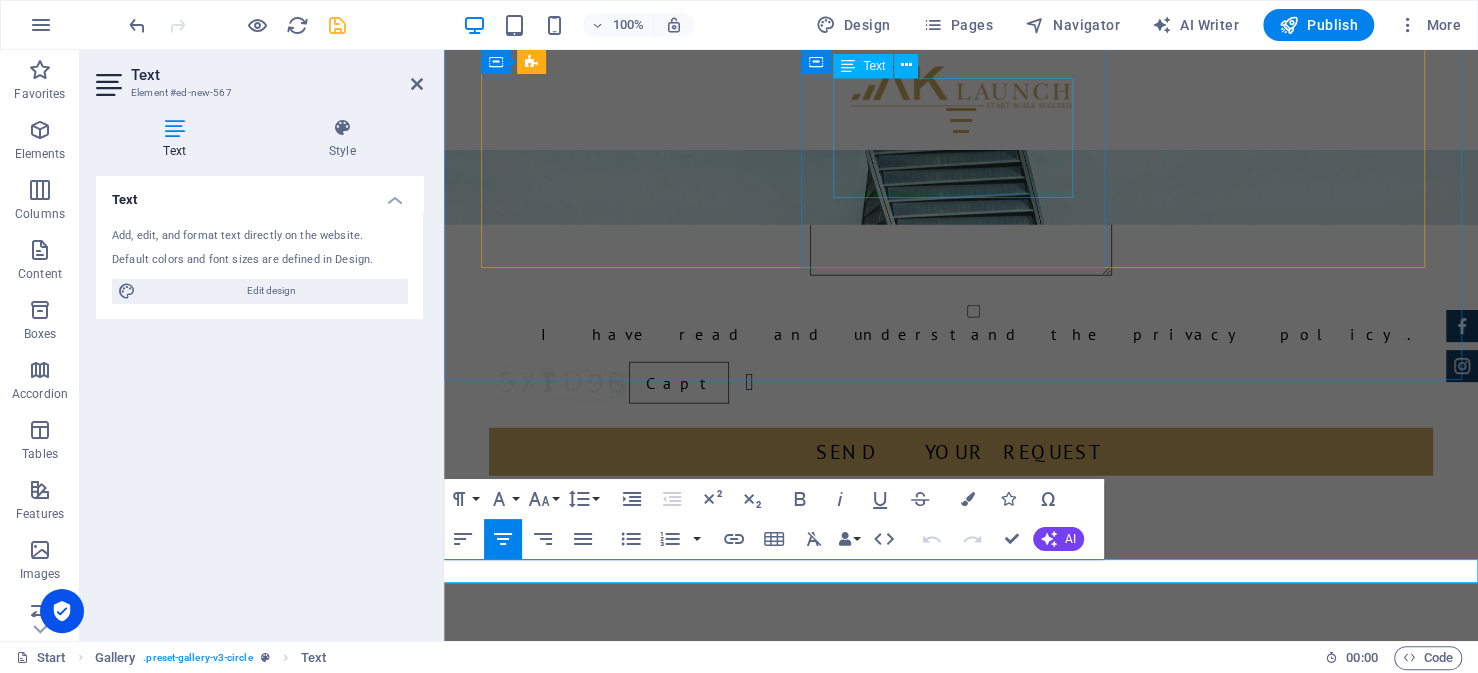 scroll, scrollTop: 14, scrollLeft: 0, axis: vertical 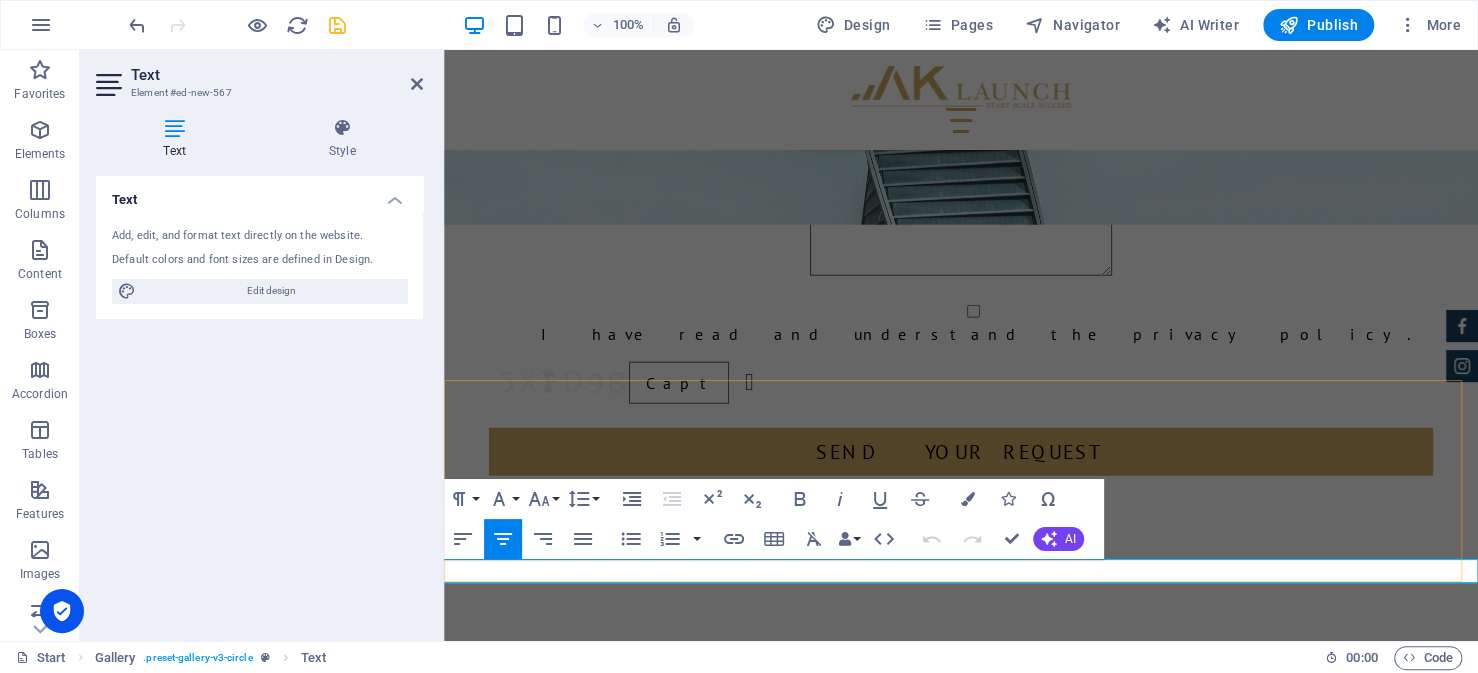 type 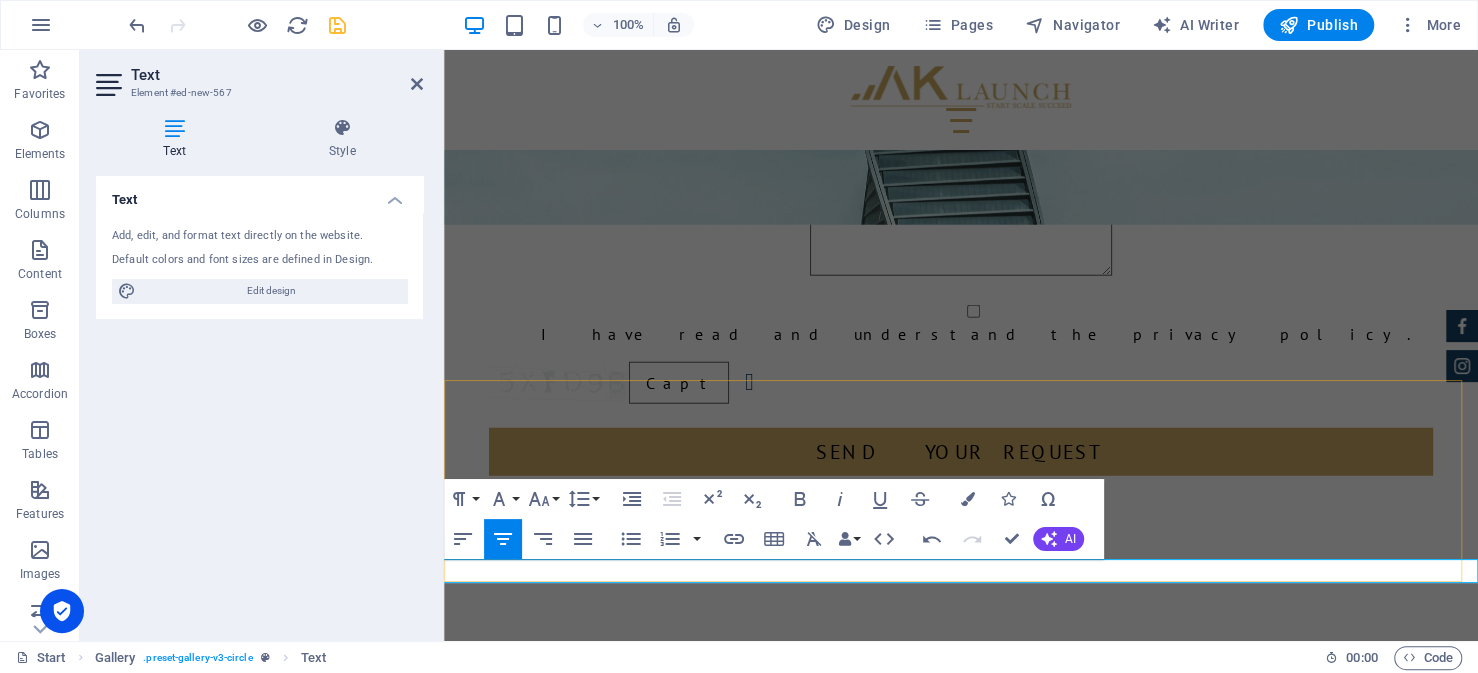 drag, startPoint x: 1017, startPoint y: 571, endPoint x: 856, endPoint y: 560, distance: 161.37534 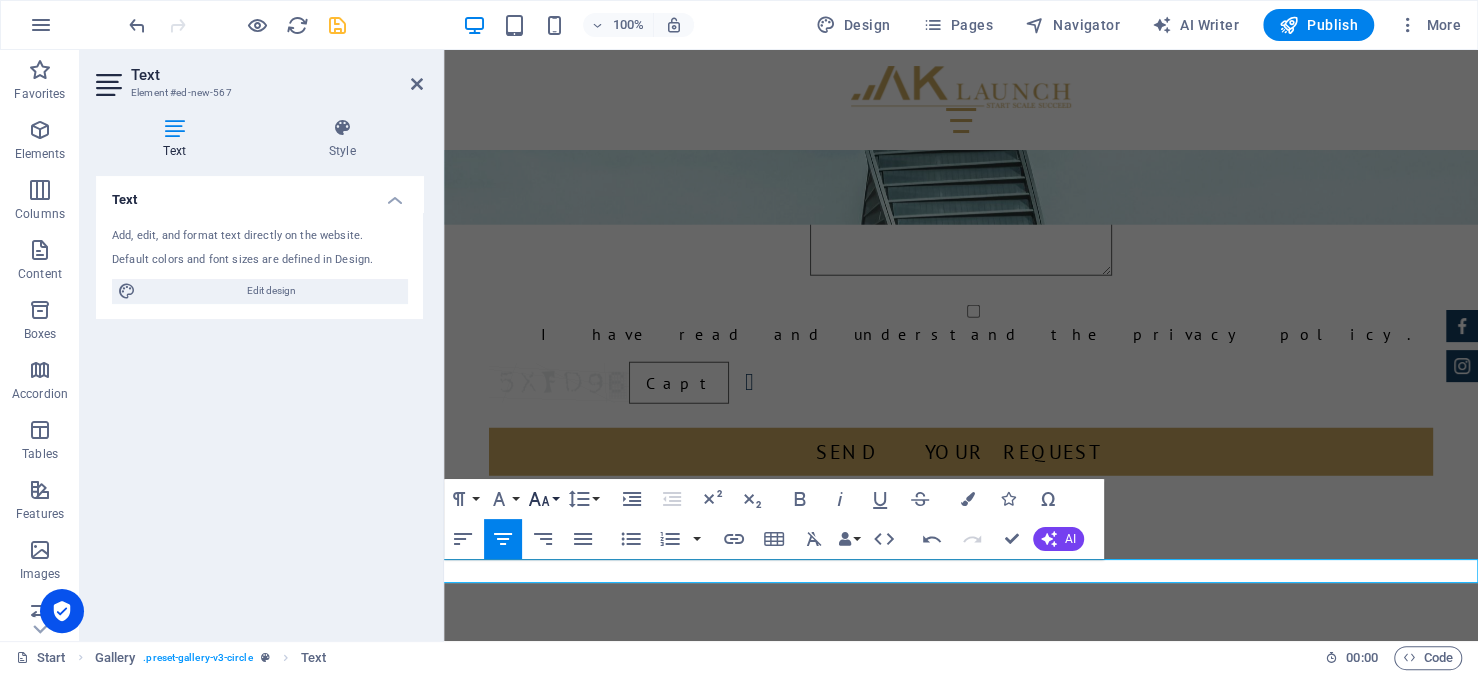 click 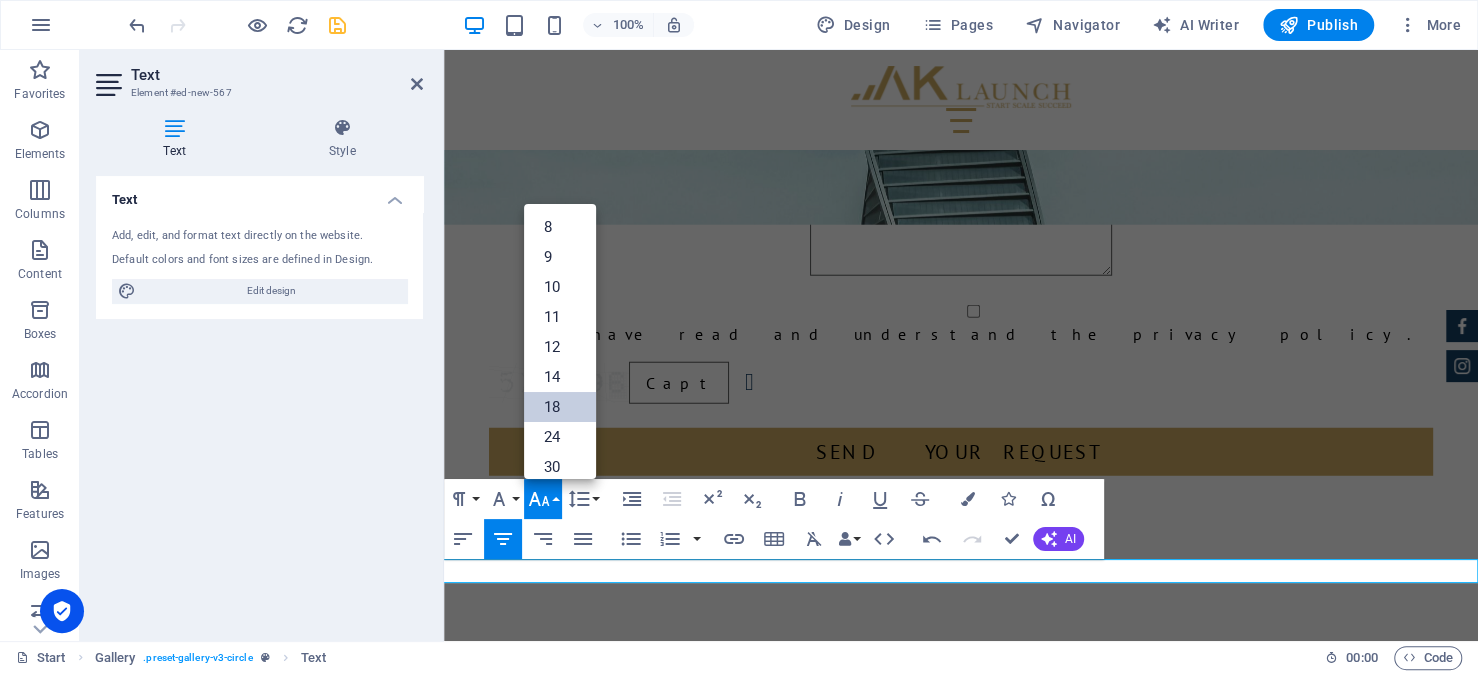 click on "18" at bounding box center (560, 407) 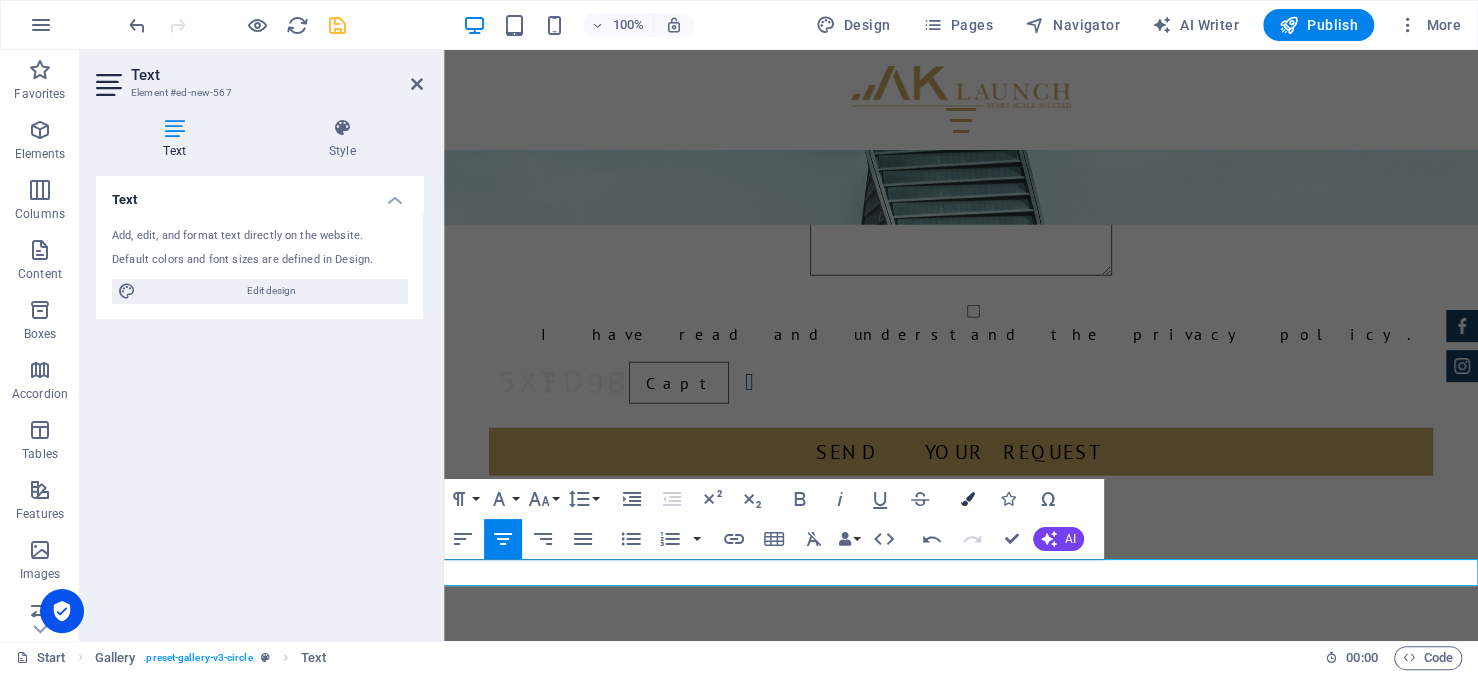 click at bounding box center [968, 499] 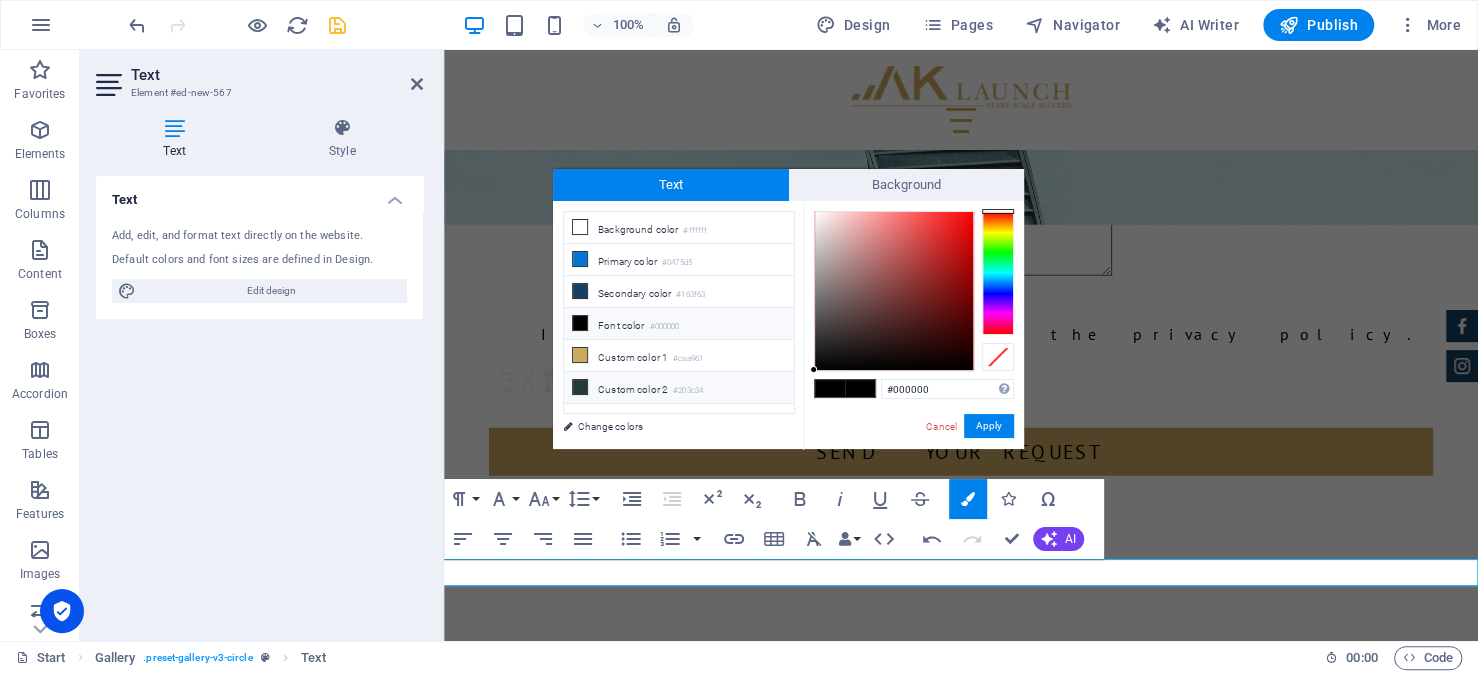click on "#203c34" at bounding box center [688, 391] 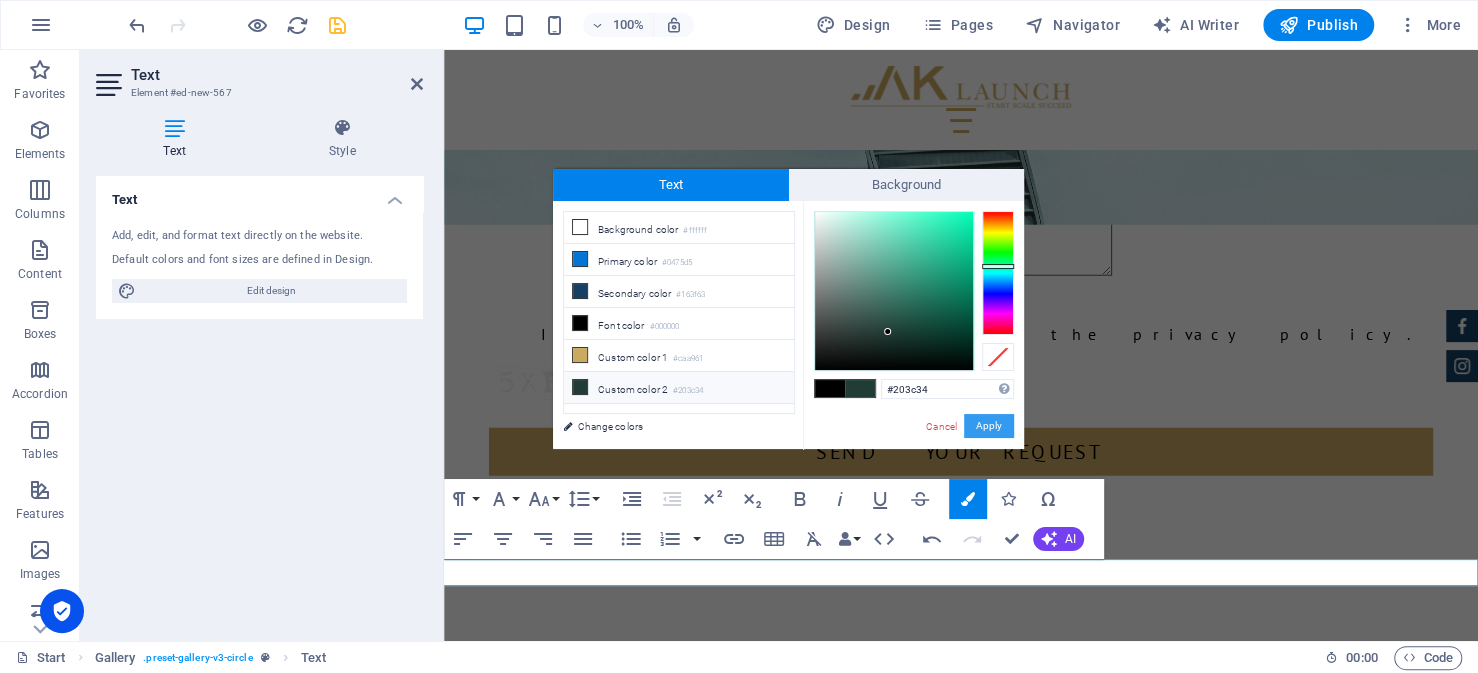 click on "Apply" at bounding box center [989, 426] 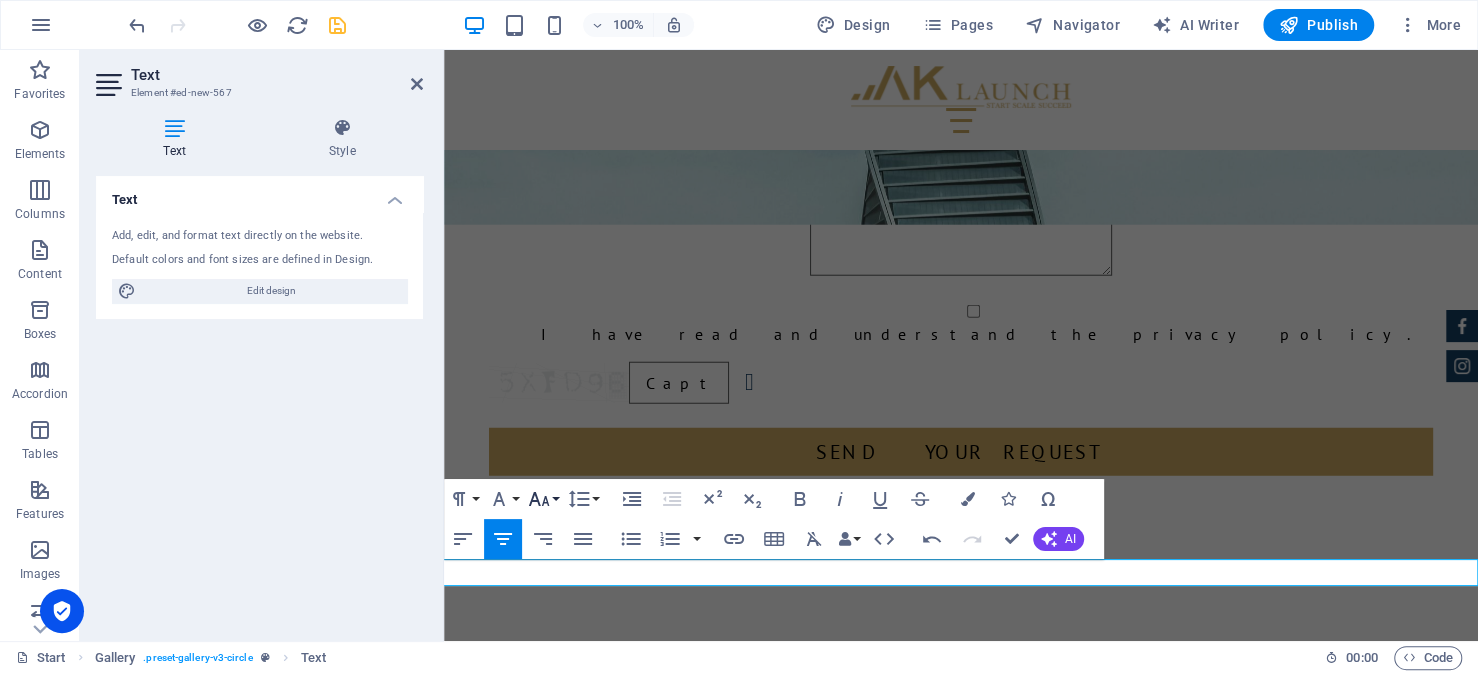 click 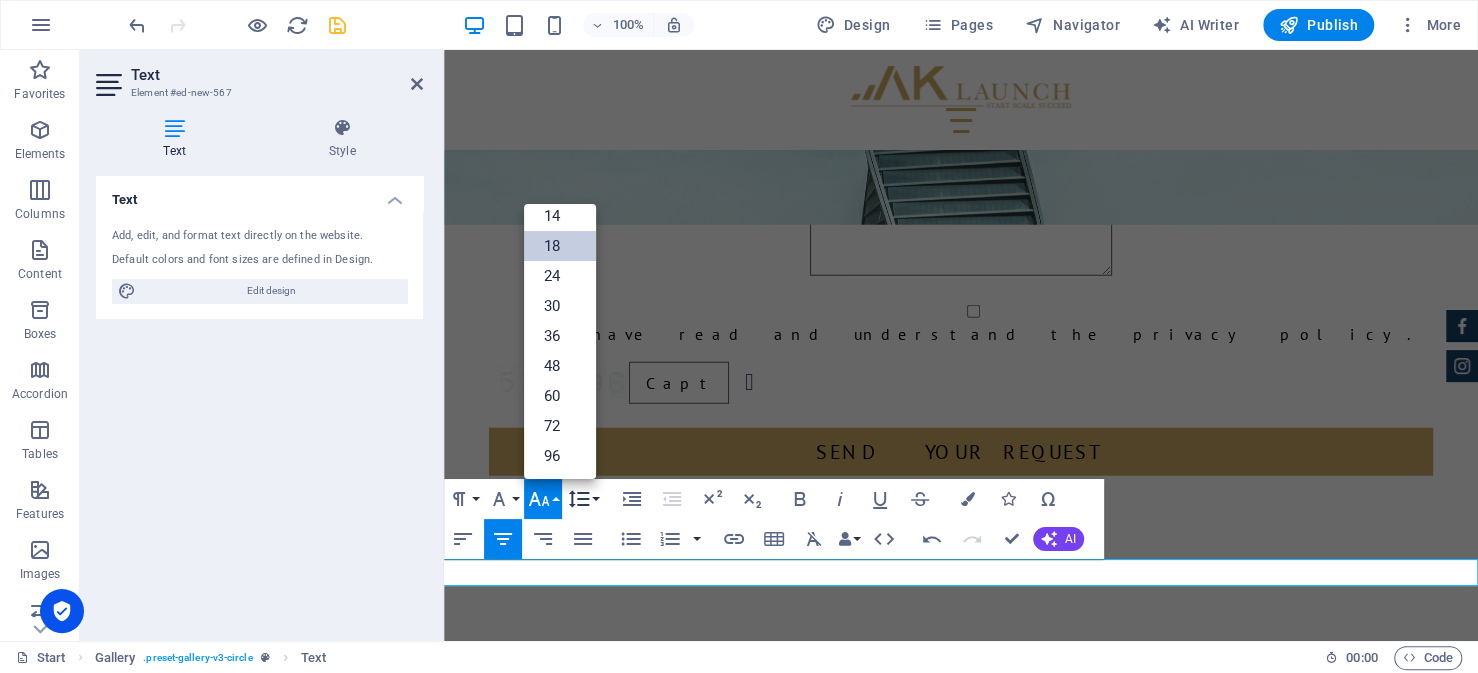 scroll, scrollTop: 160, scrollLeft: 0, axis: vertical 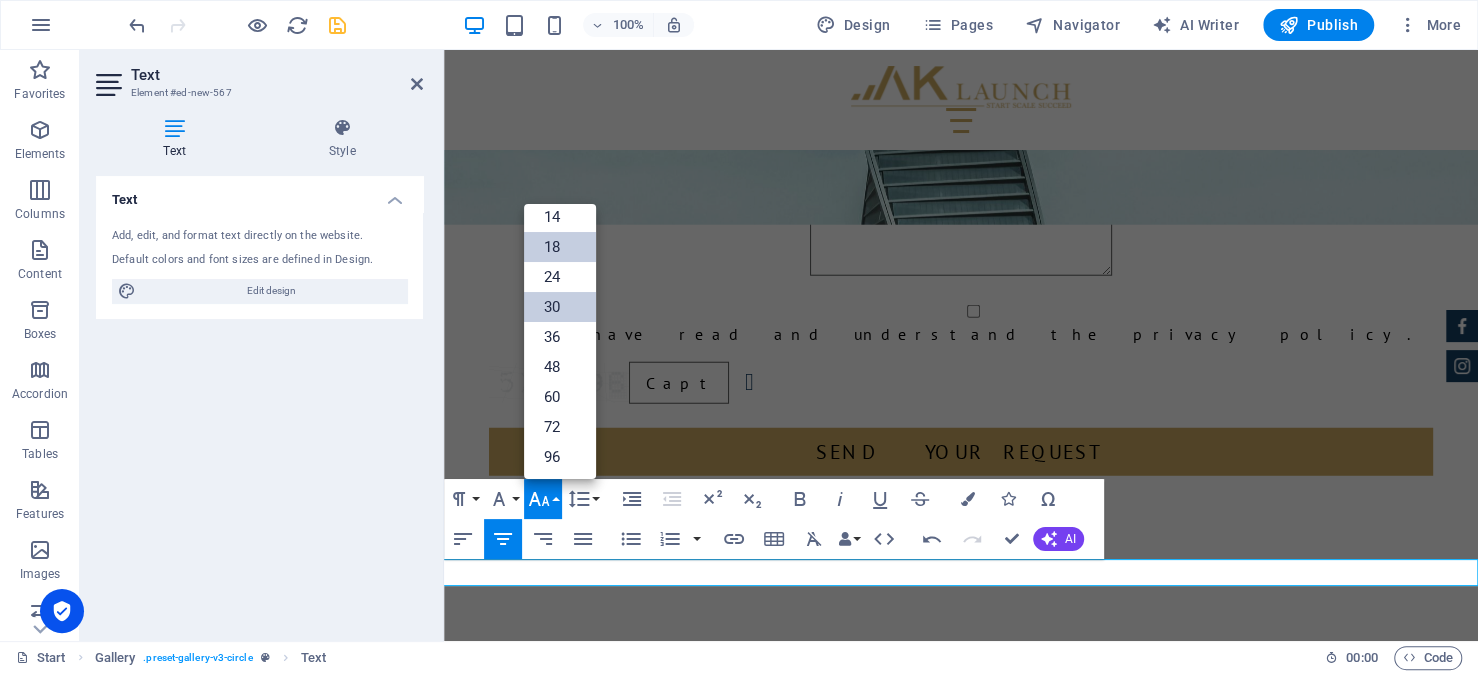 click on "30" at bounding box center (560, 307) 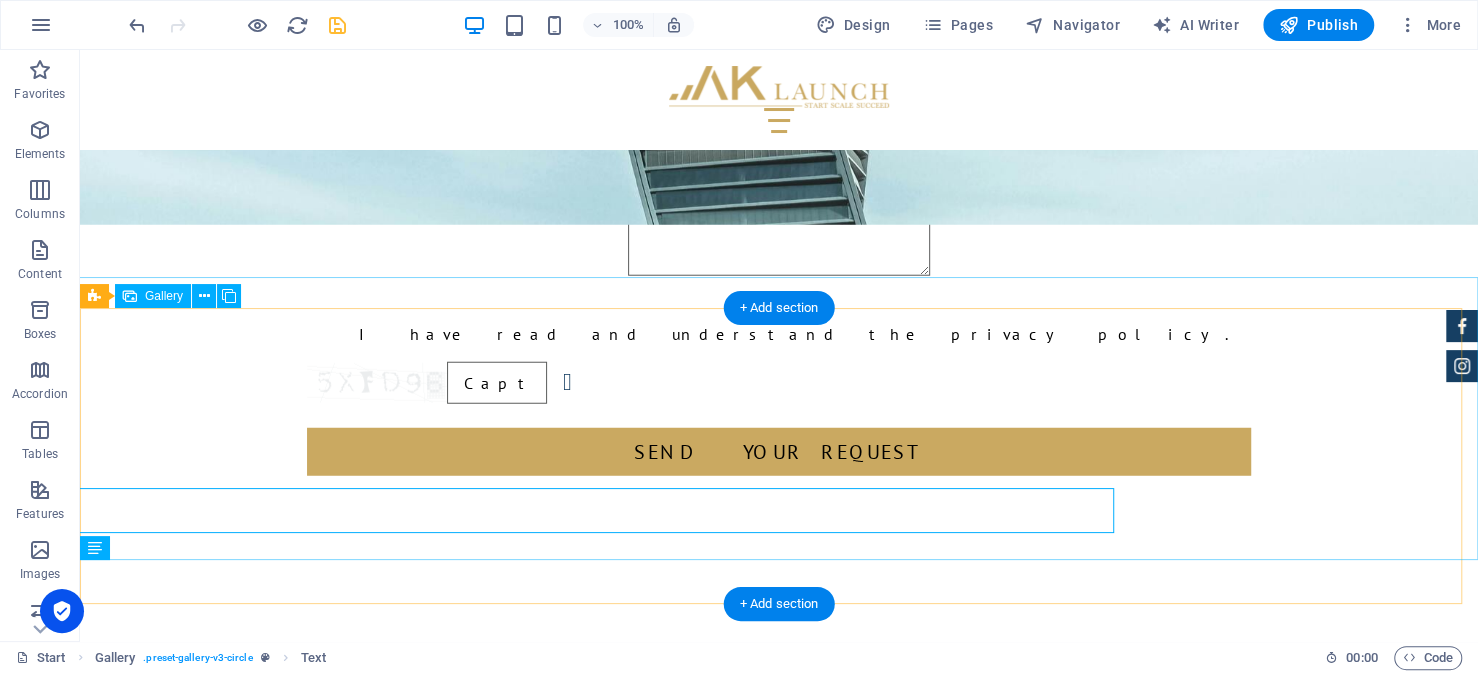 scroll, scrollTop: 3295, scrollLeft: 0, axis: vertical 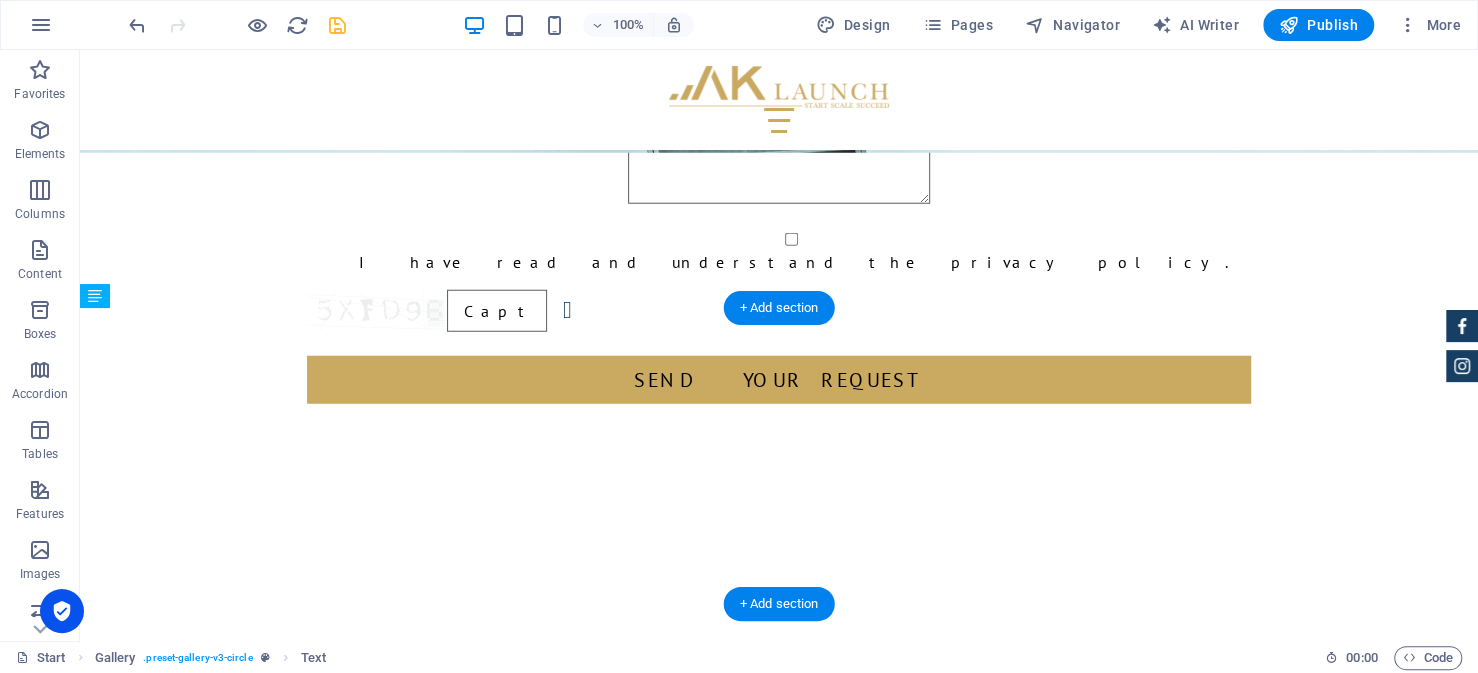 drag, startPoint x: 185, startPoint y: 593, endPoint x: 139, endPoint y: 322, distance: 274.87634 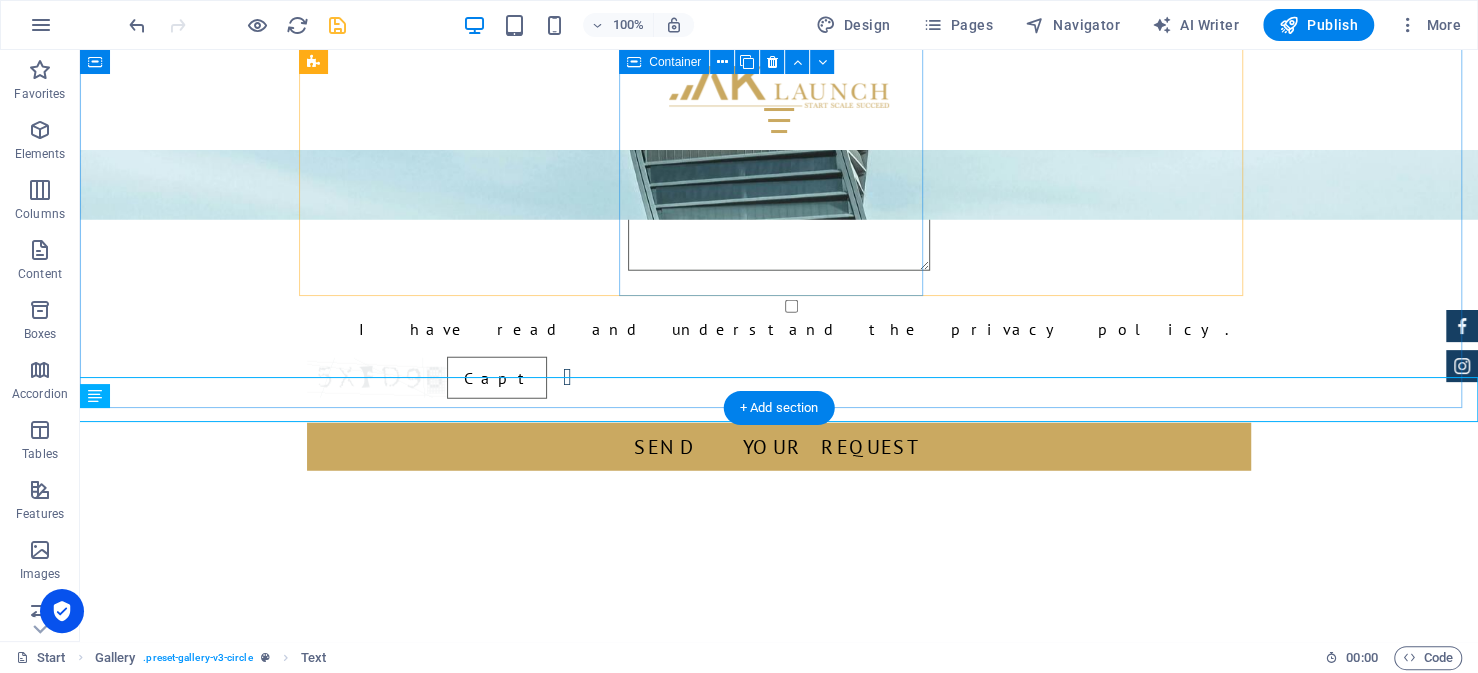 scroll, scrollTop: 3195, scrollLeft: 0, axis: vertical 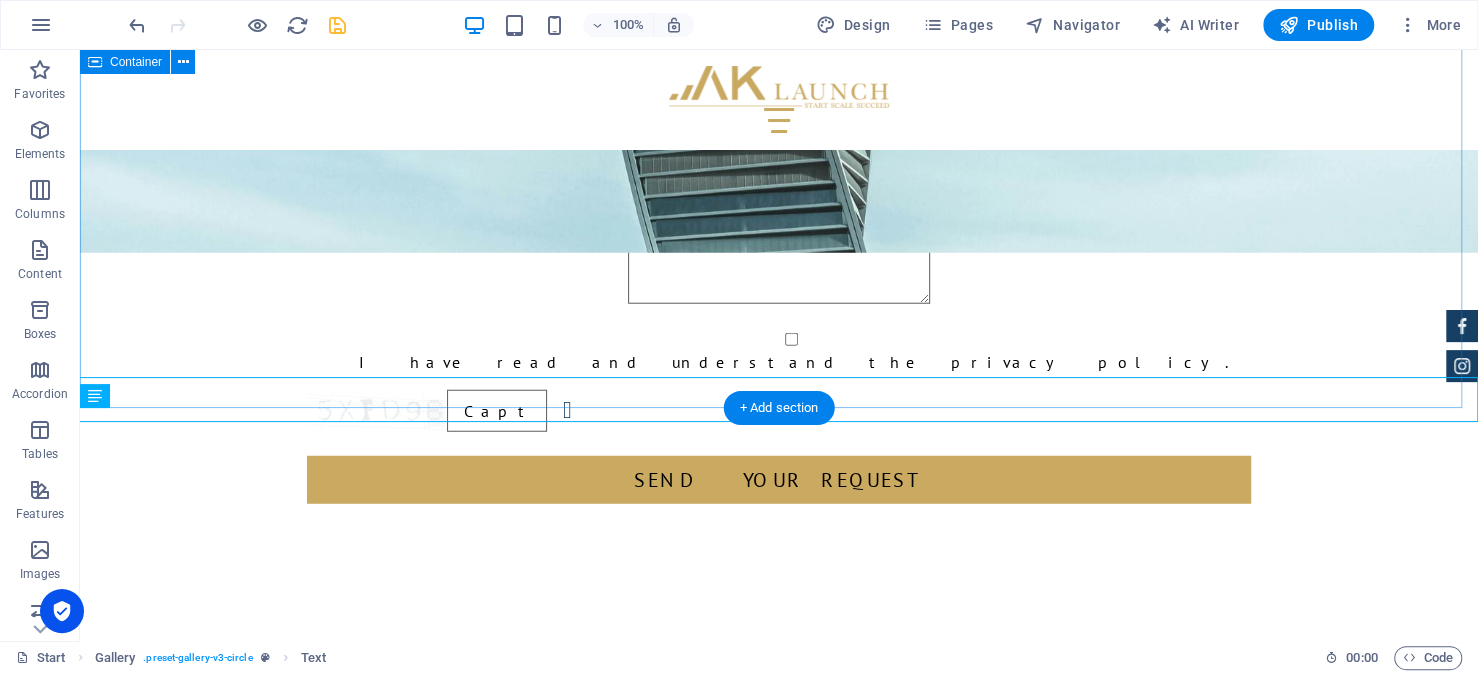 click on "Services The 5 Stages of Entity Establishment: 1. Investment License We manage your application with MISA, ensuring all documents — including foreign CR attestations — are complete and compliant to secure your license to operate in Saudi Arabia. 2. Memorandum of Association We help draft and notarize your company’s MoA while structuring your authority matrix to align with parent company policies — balancing internal controls with agile operations. 3. Commercial Registration (CR) With the MoA in place, we obtain your Commercial Registration from the Ministry of Commerce, officially confirming your legal presence in the Kingdom. 4.   Opening Government Files We complete your registrations with ZATCA (tax), GOSI (social insurance), and MHRSD (labor) to ensure your regulatory readiness. 5. General Director Visa We facilitate the visa process for your appointed General Director, enabling them to legally reside and represent your entity in Saudi Arabia." at bounding box center (779, 1451) 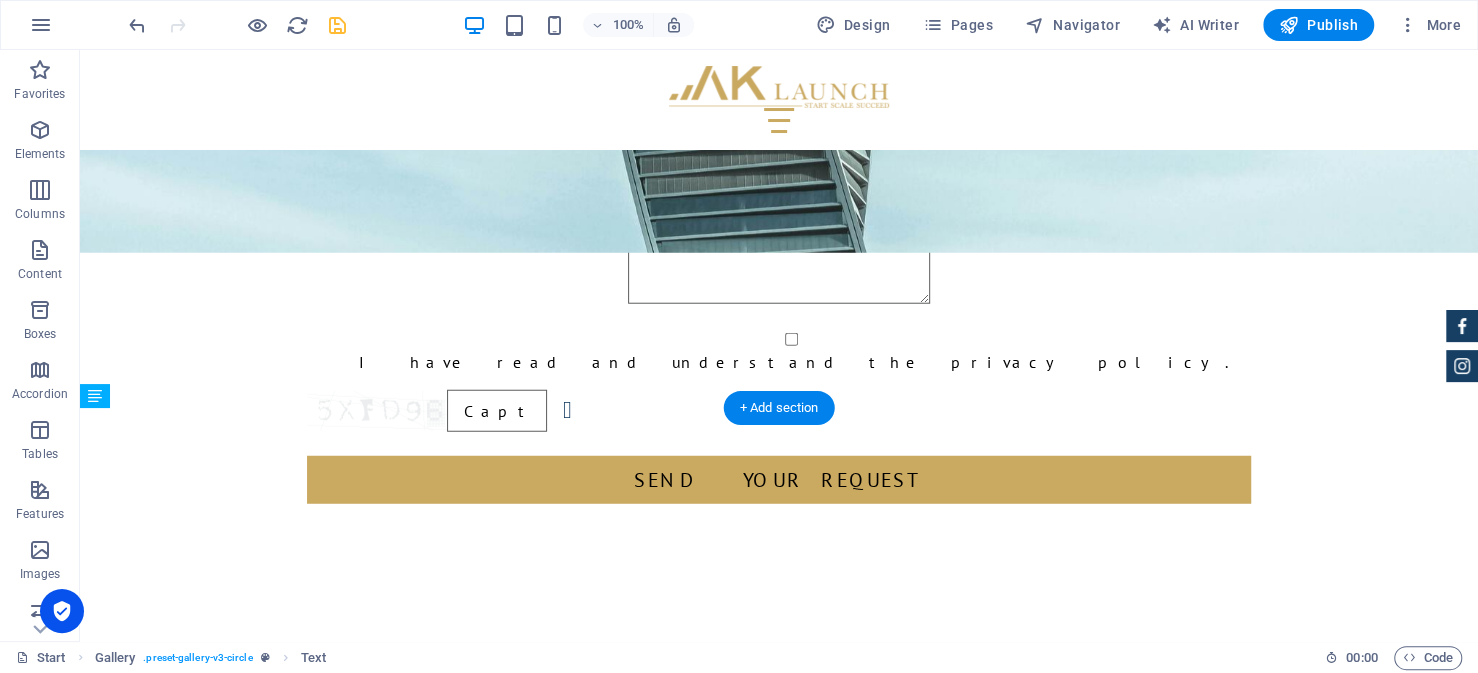 drag, startPoint x: 223, startPoint y: 447, endPoint x: 143, endPoint y: 429, distance: 82 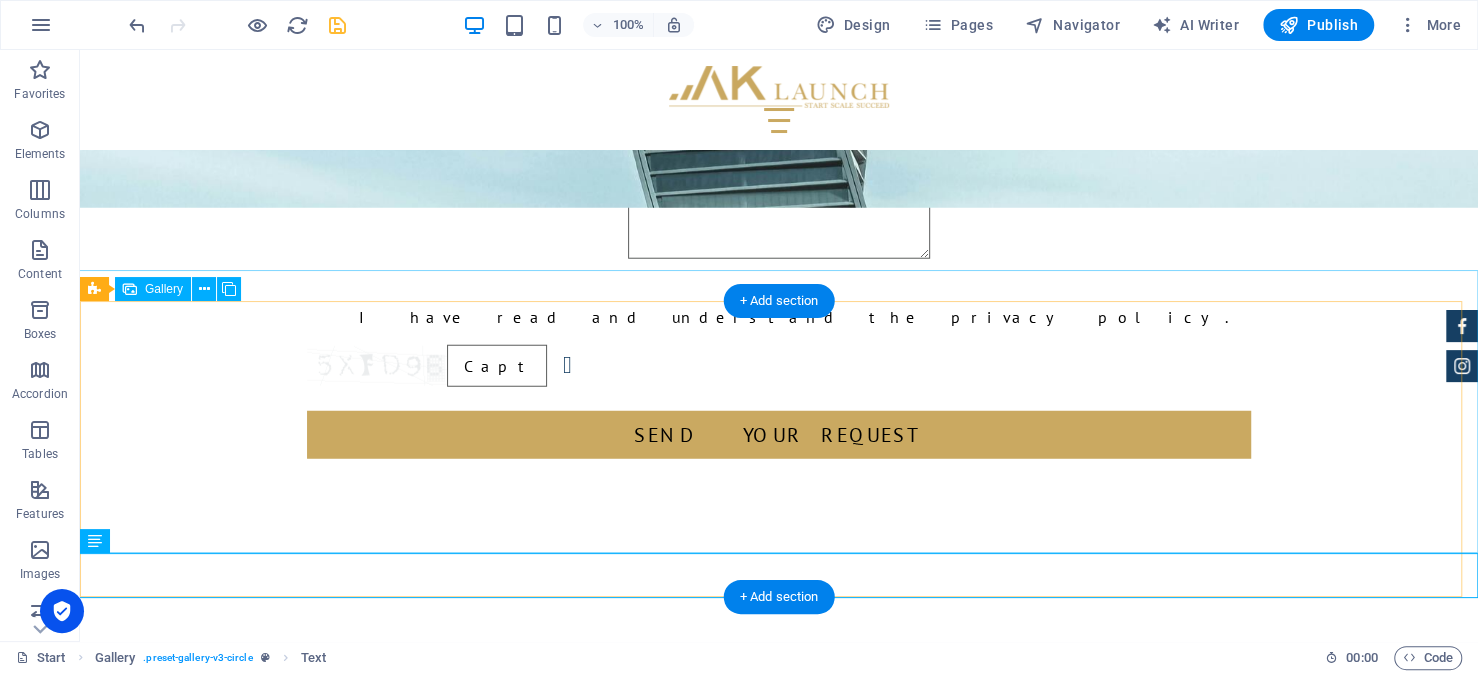 scroll, scrollTop: 3131, scrollLeft: 0, axis: vertical 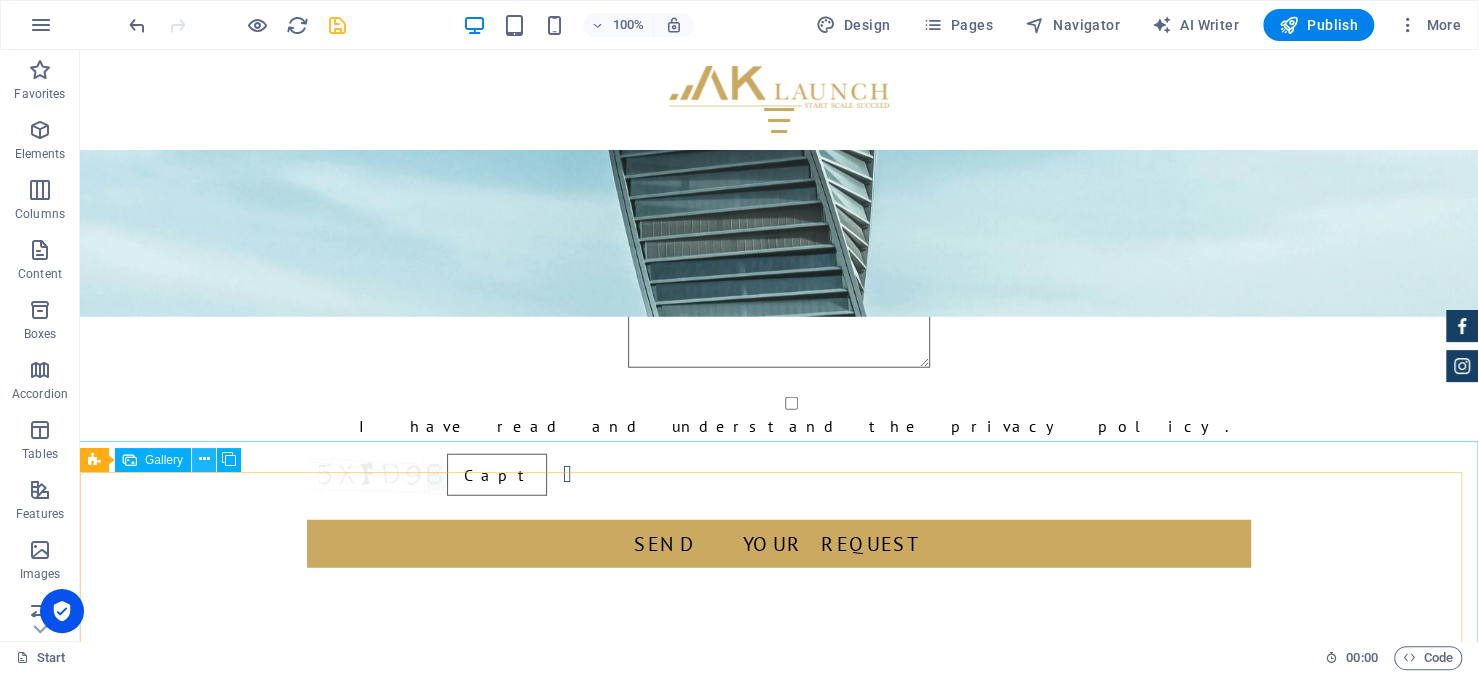 click at bounding box center [204, 459] 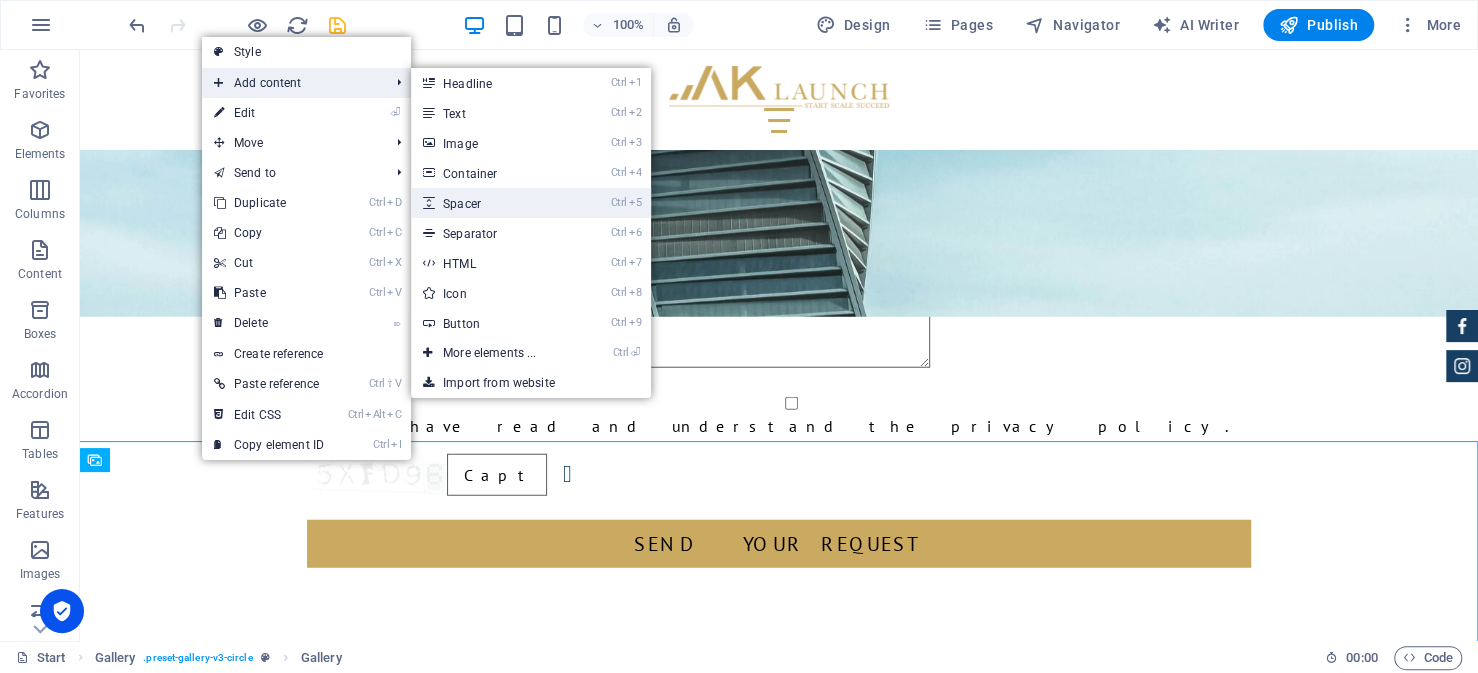 click on "Ctrl 5  Spacer" at bounding box center [493, 203] 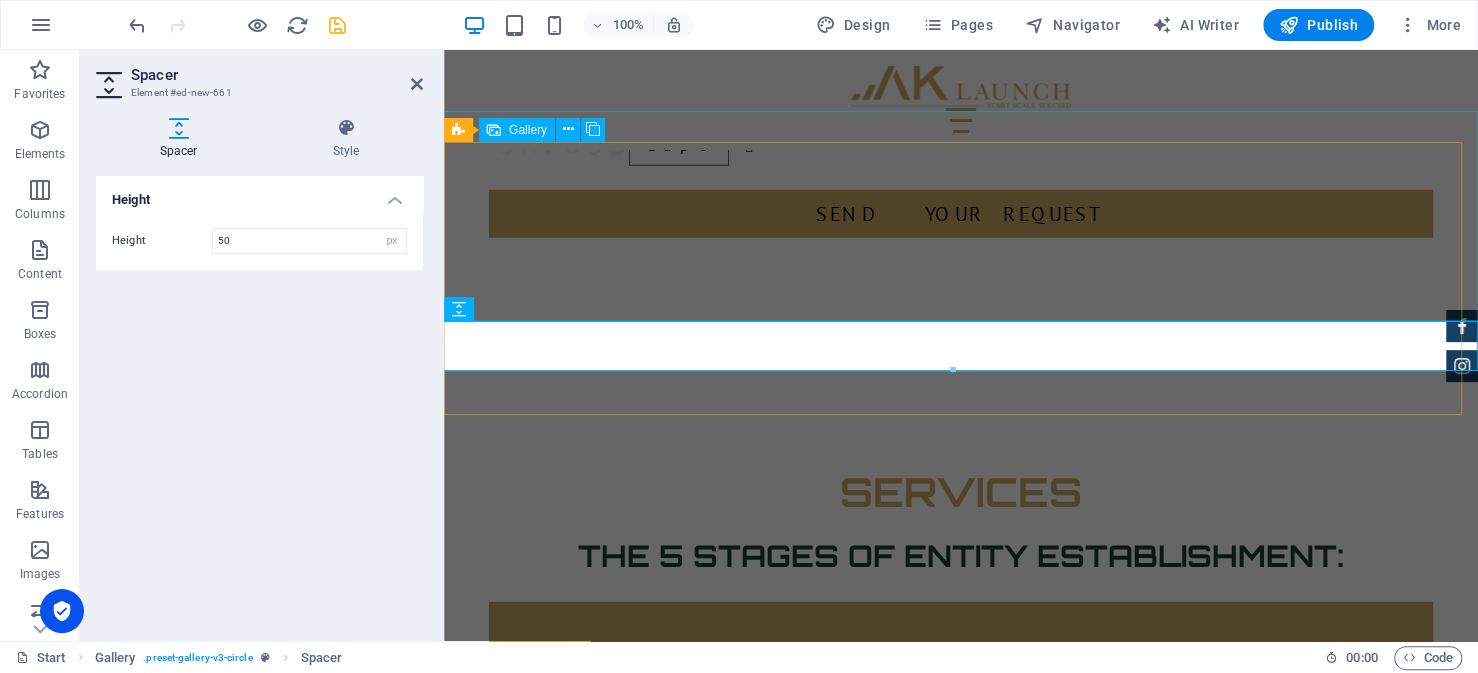 scroll, scrollTop: 3361, scrollLeft: 0, axis: vertical 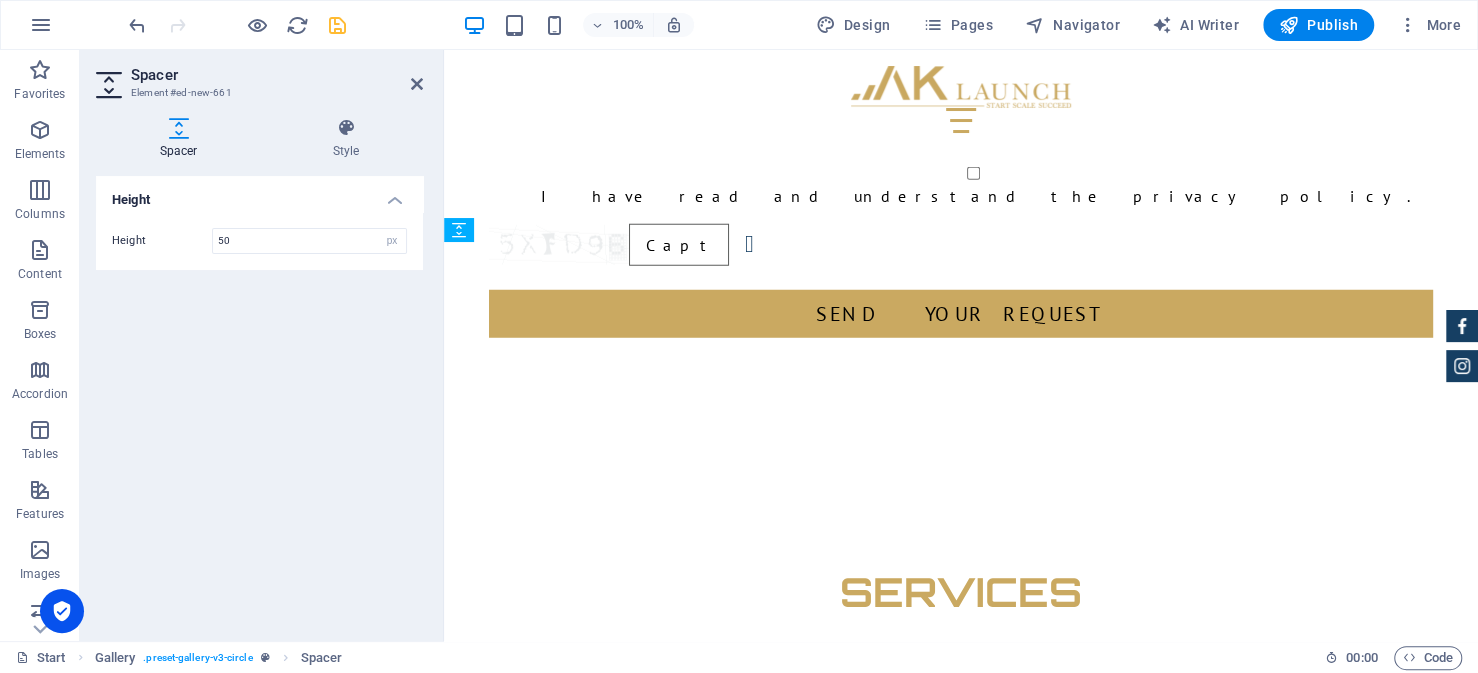 drag, startPoint x: 897, startPoint y: 458, endPoint x: 479, endPoint y: 247, distance: 468.23605 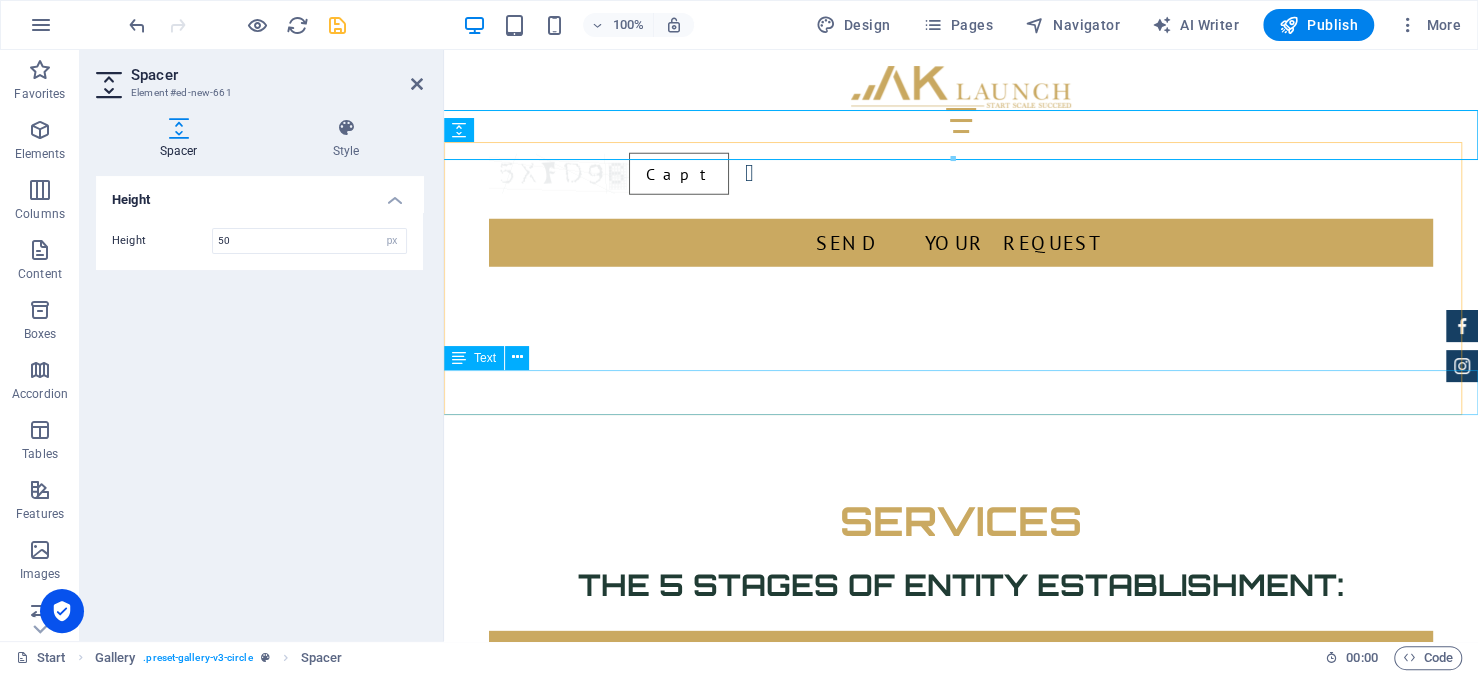 scroll, scrollTop: 3461, scrollLeft: 0, axis: vertical 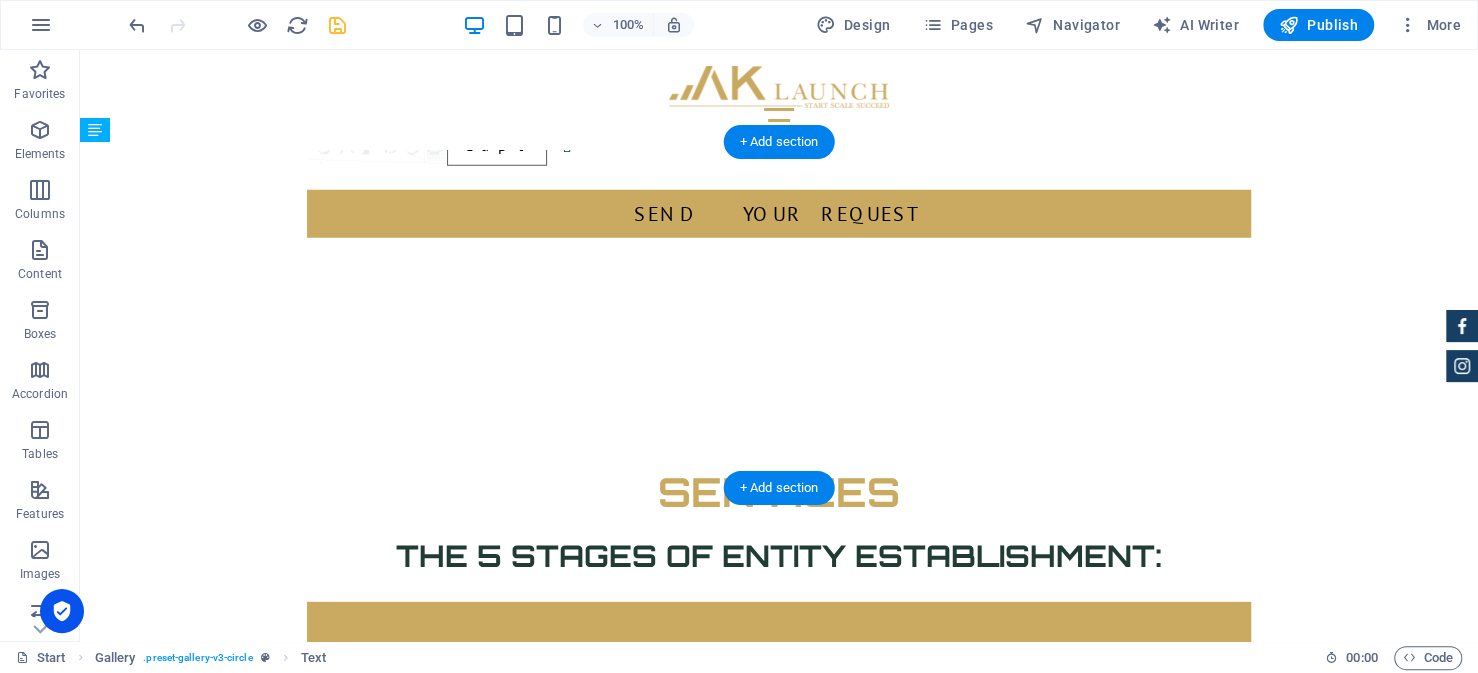 drag, startPoint x: 570, startPoint y: 406, endPoint x: 423, endPoint y: 191, distance: 260.44962 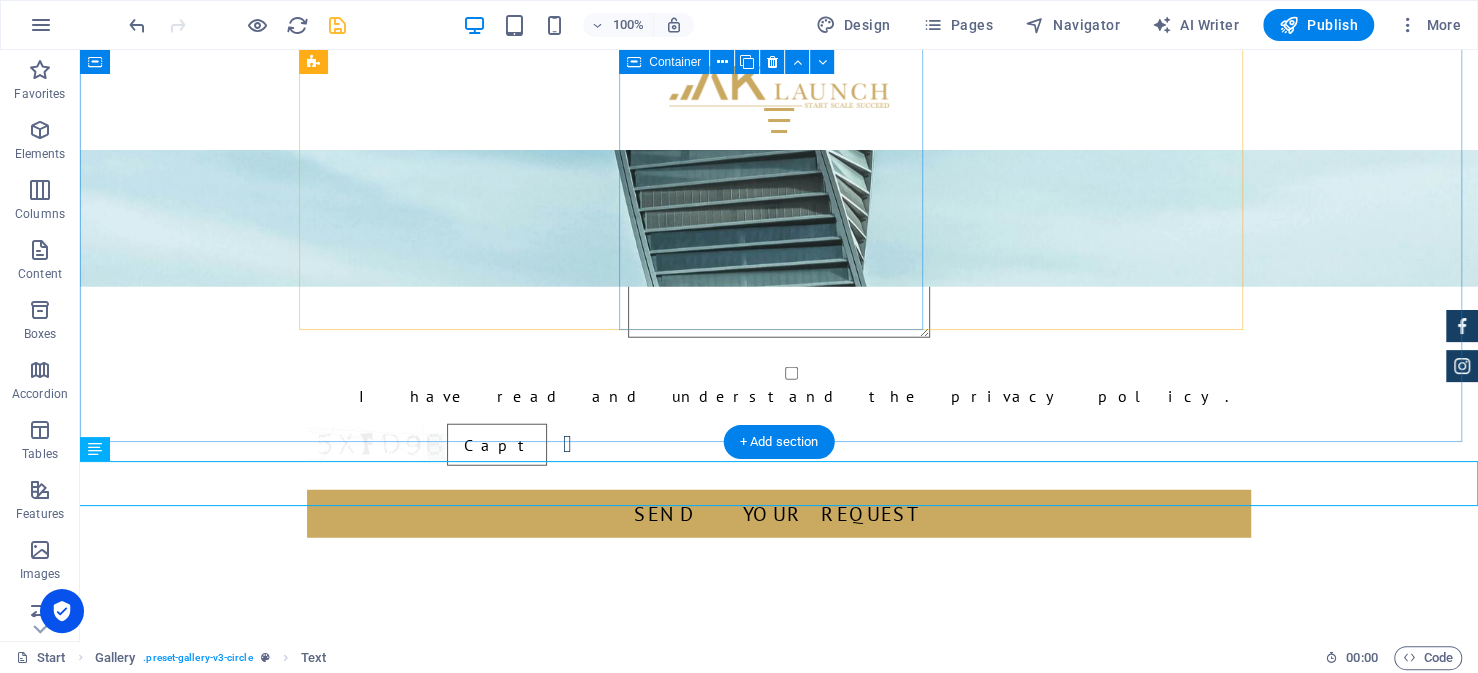scroll, scrollTop: 3361, scrollLeft: 0, axis: vertical 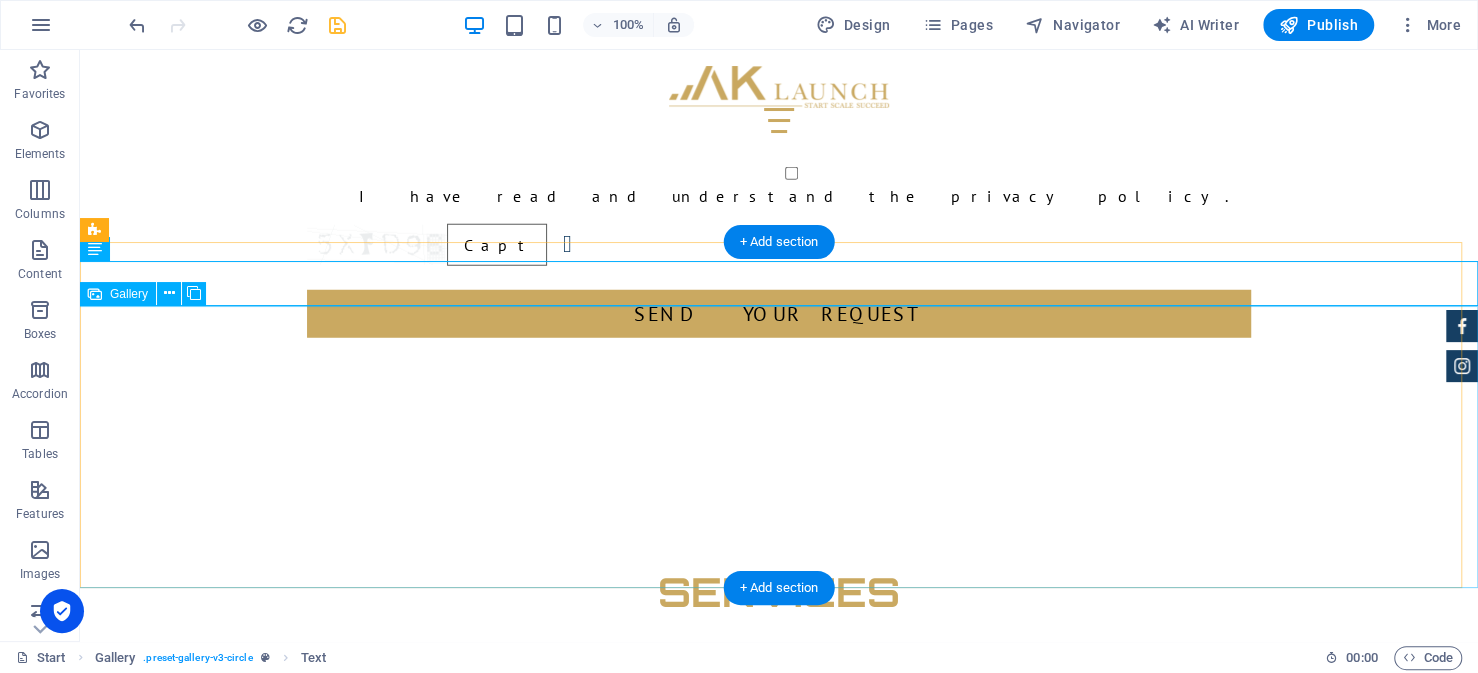 click at bounding box center [207, 2342] 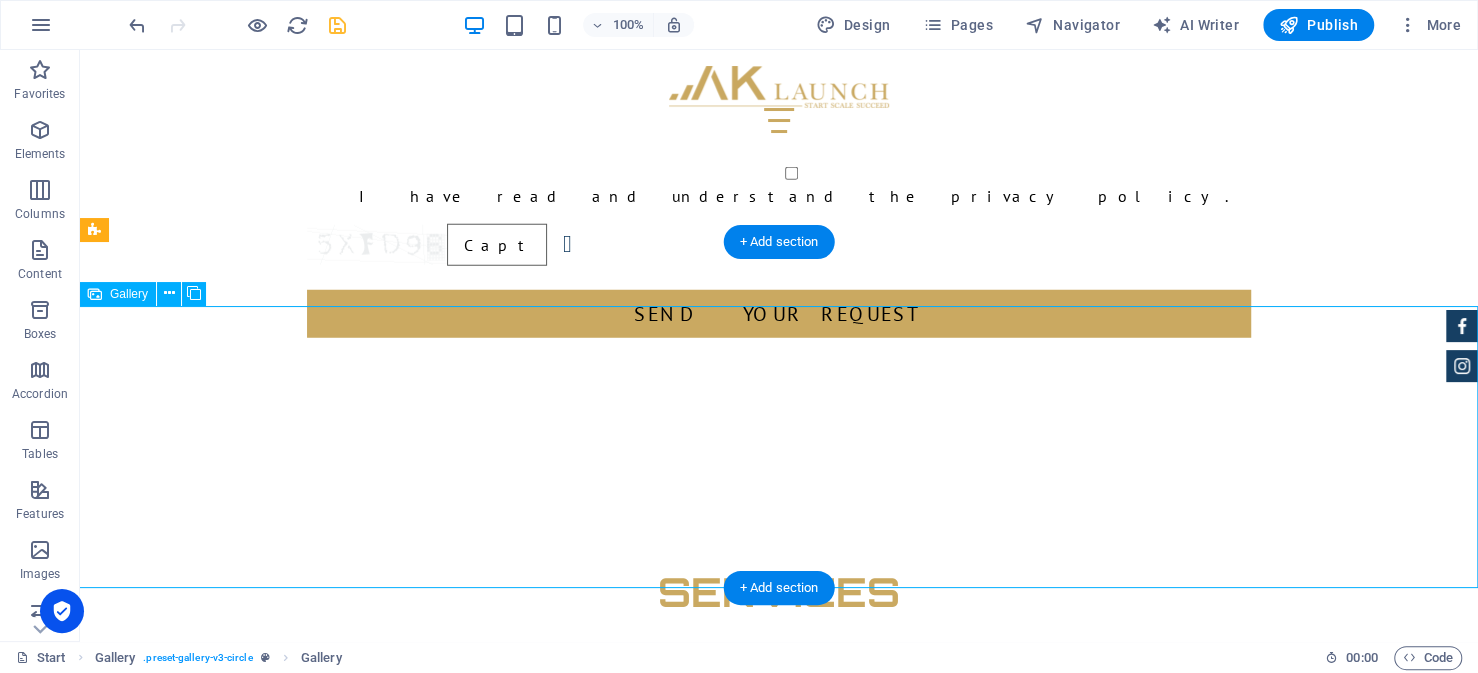 click at bounding box center [207, 2342] 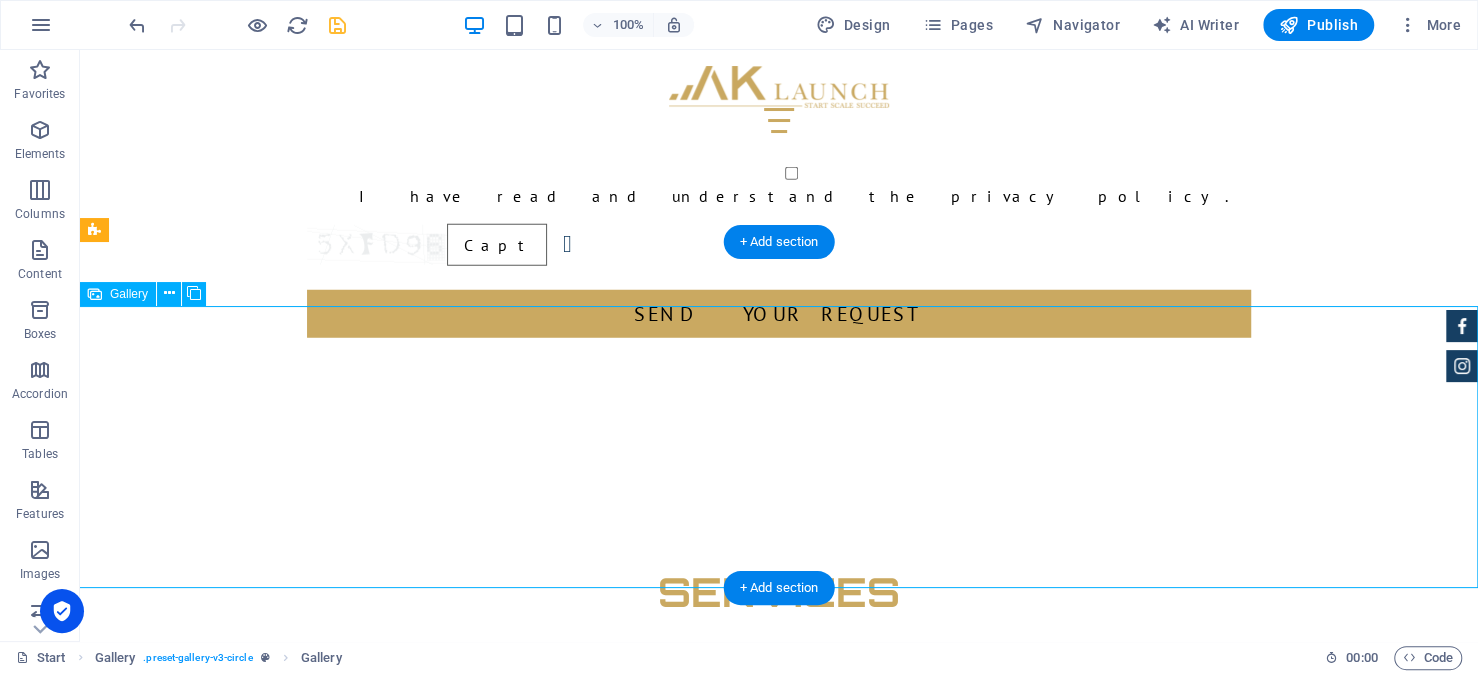 click at bounding box center (207, 2342) 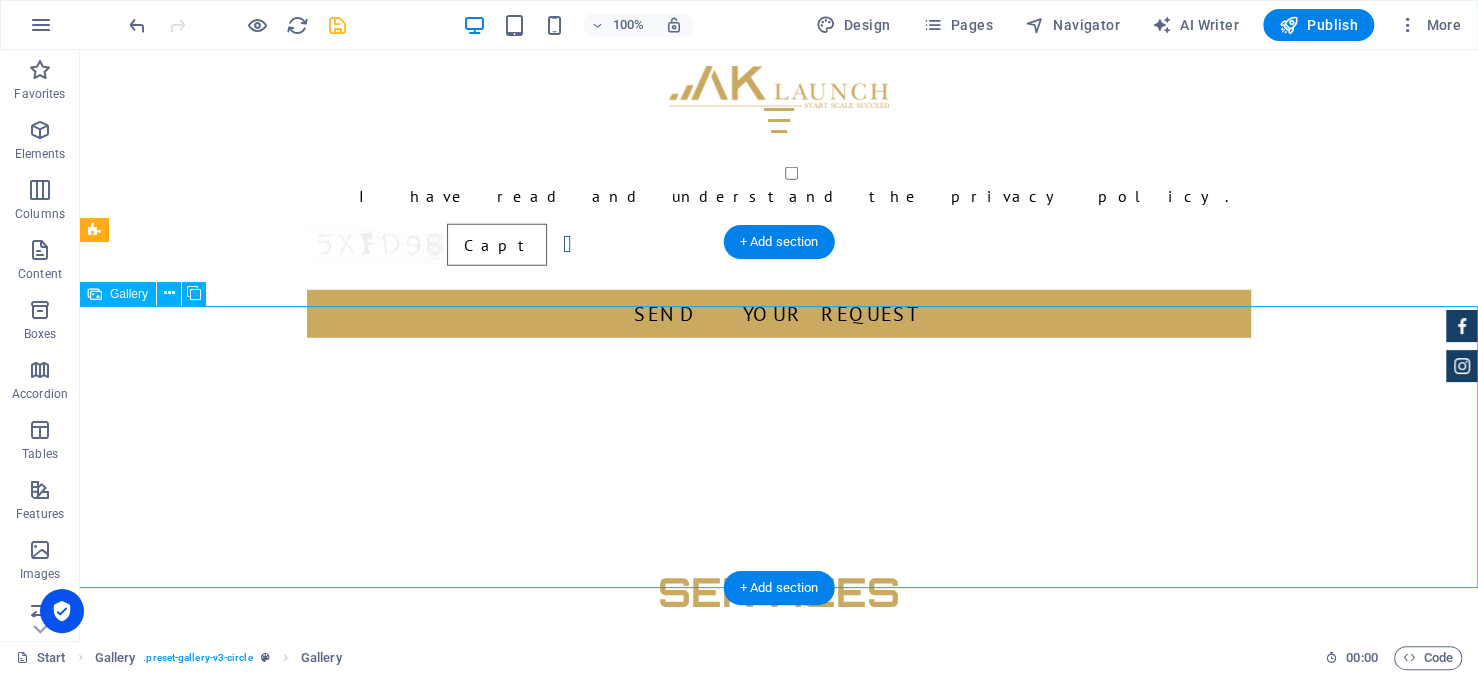 select on "px" 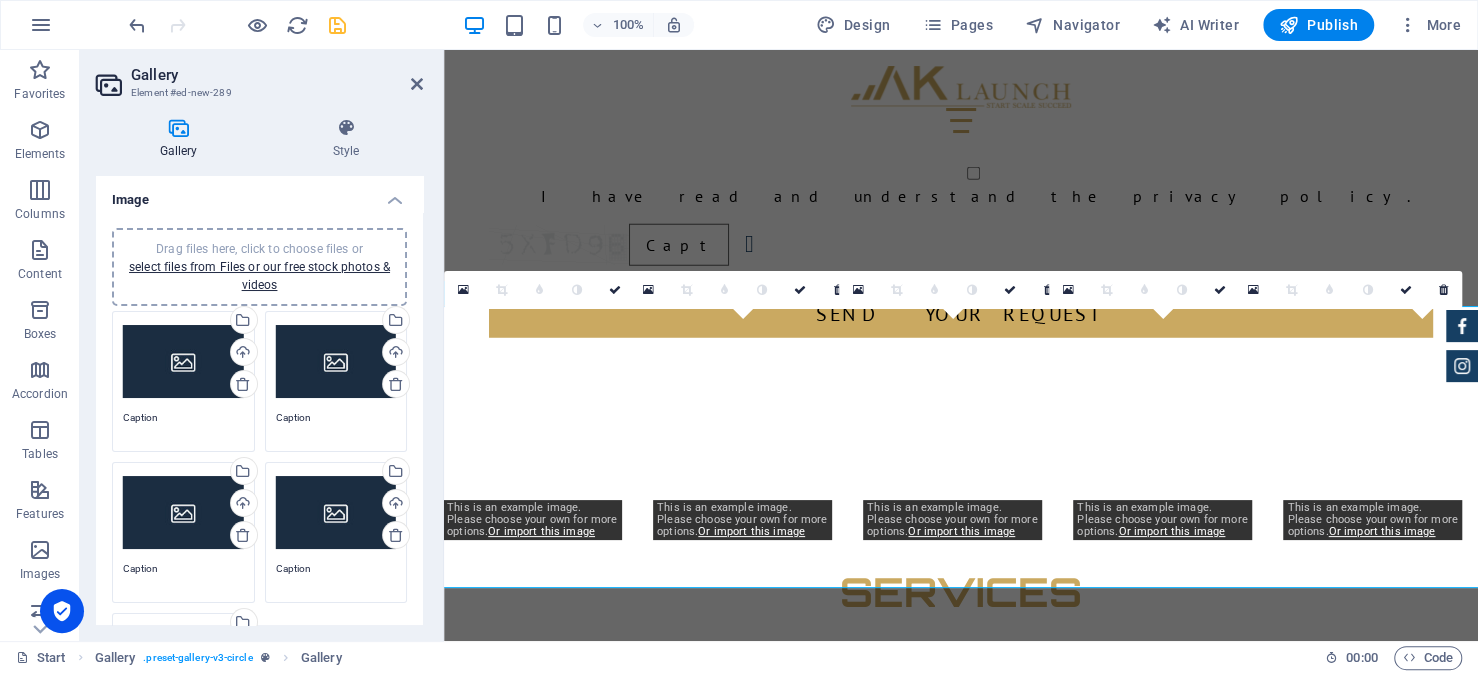scroll, scrollTop: 16, scrollLeft: 0, axis: vertical 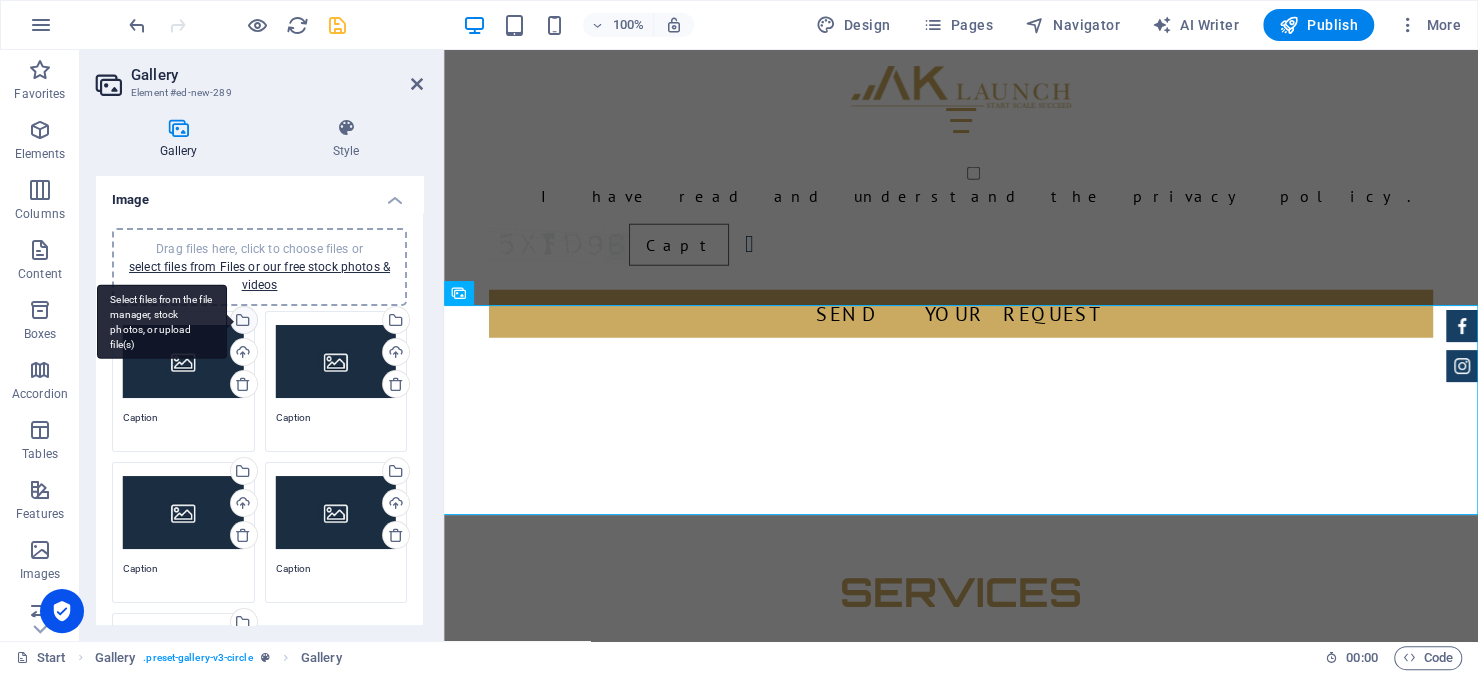 click on "Select files from the file manager, stock photos, or upload file(s)" at bounding box center [242, 322] 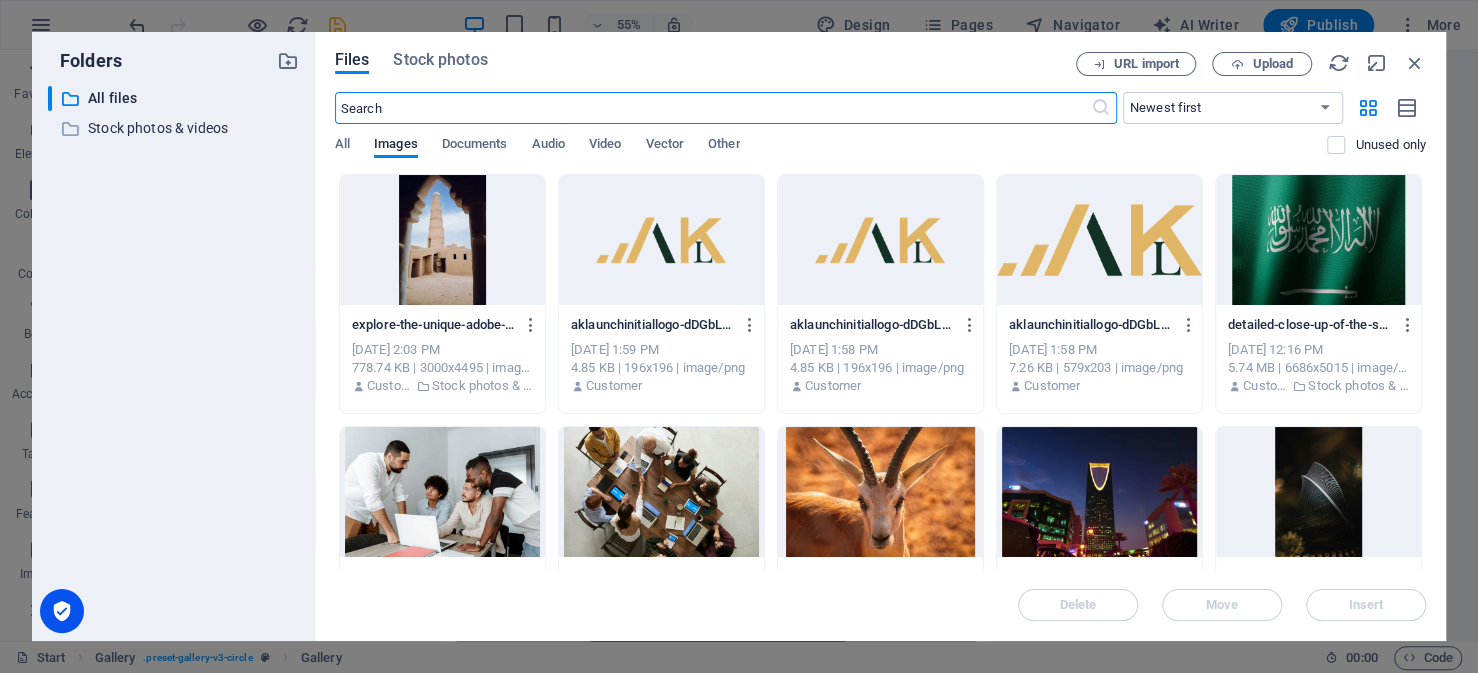 scroll, scrollTop: 3687, scrollLeft: 0, axis: vertical 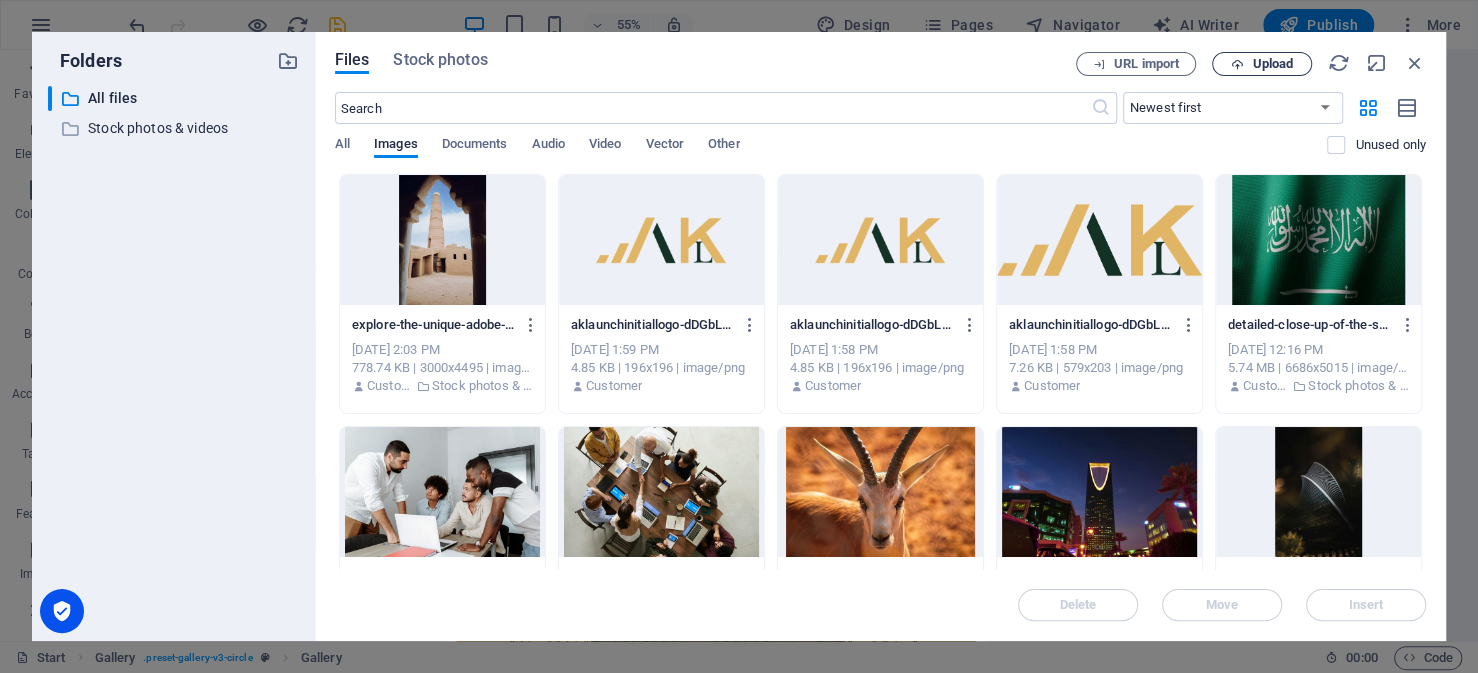 click on "Upload" at bounding box center [1262, 64] 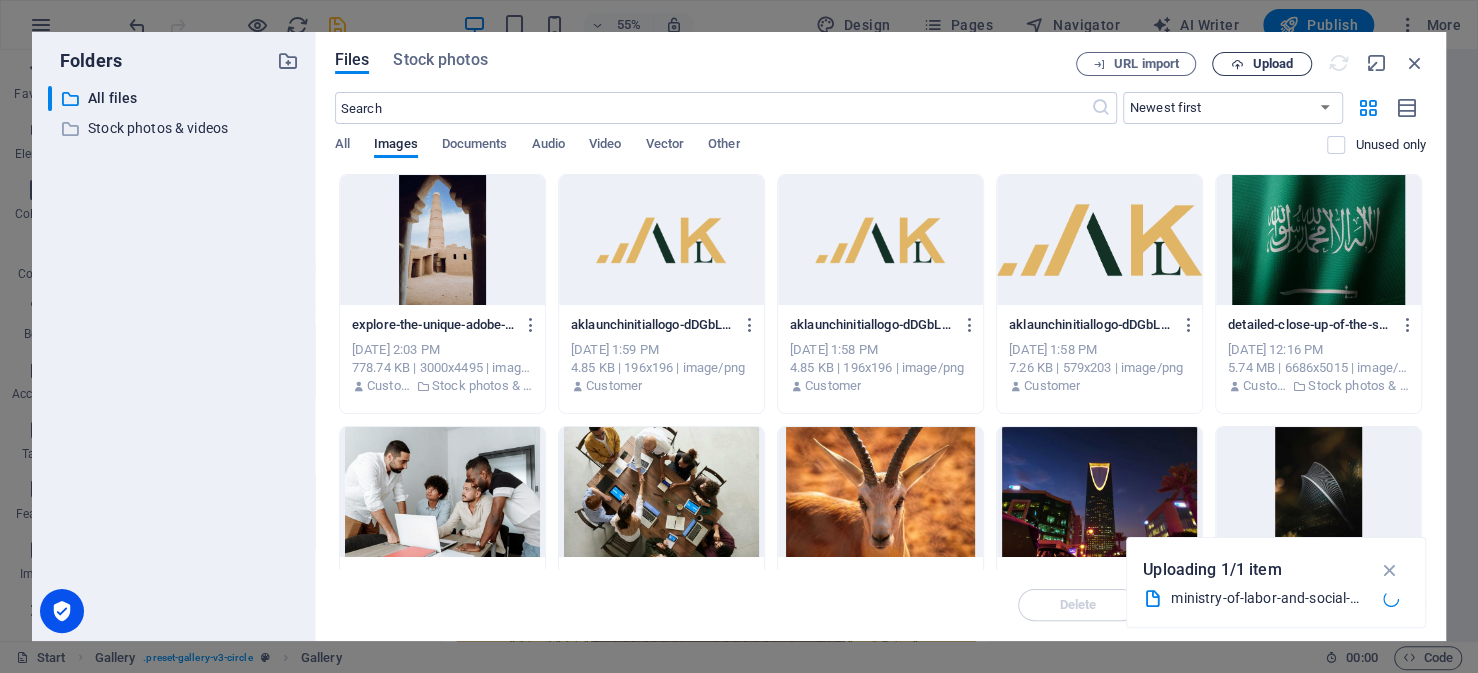 scroll, scrollTop: 3361, scrollLeft: 0, axis: vertical 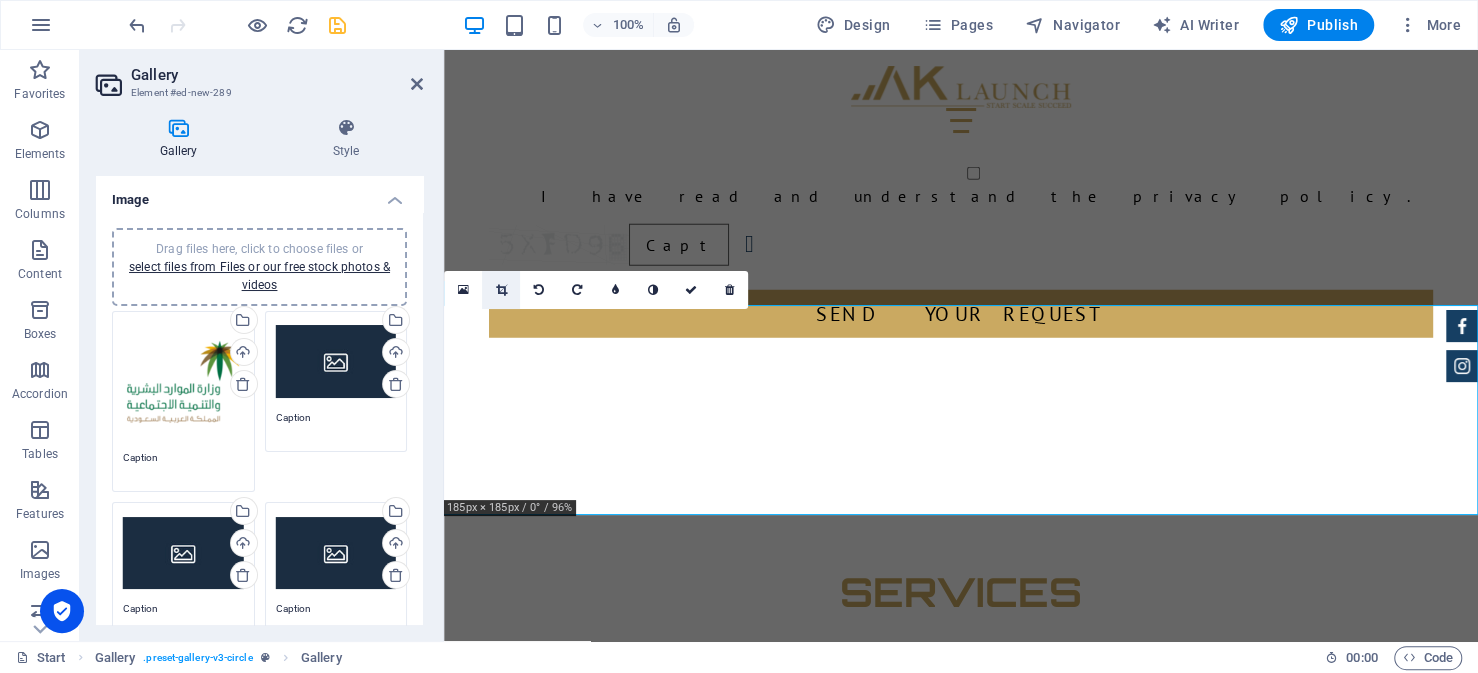 click at bounding box center (500, 290) 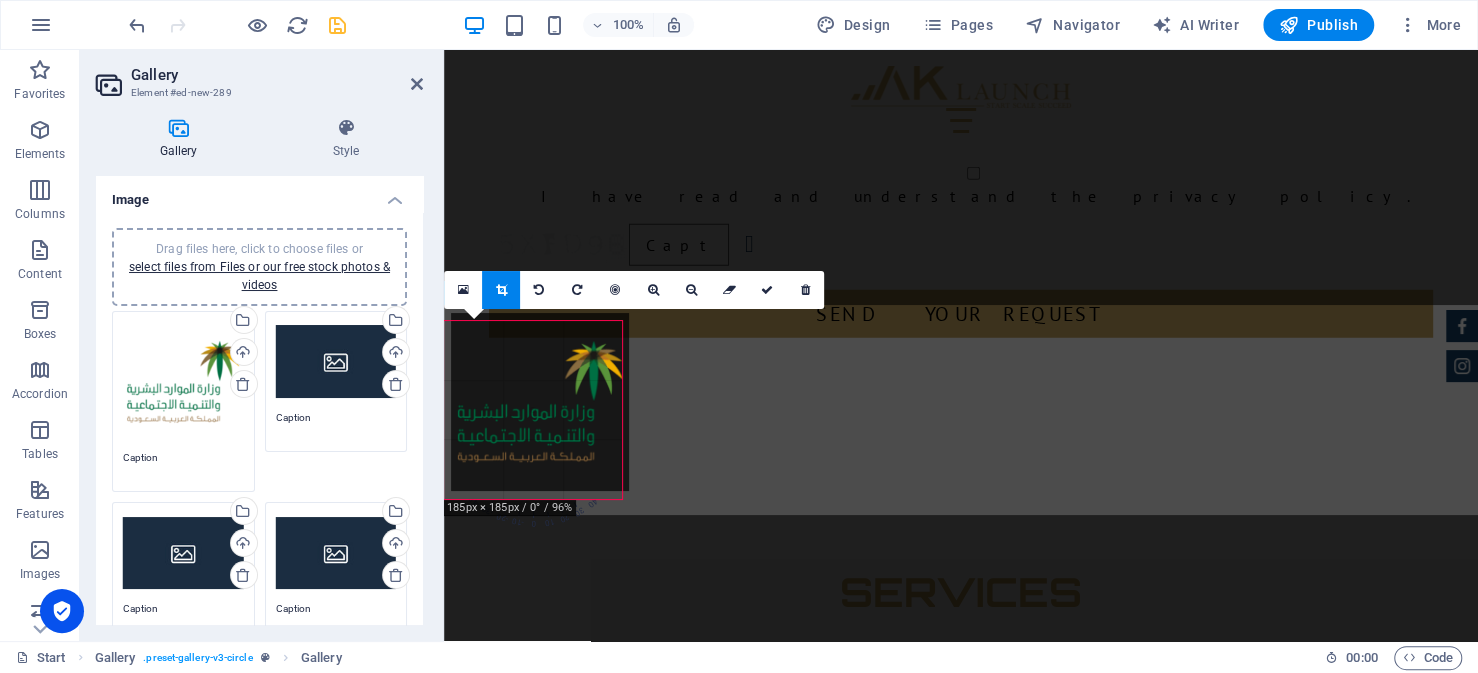drag, startPoint x: 513, startPoint y: 406, endPoint x: 520, endPoint y: 398, distance: 10.630146 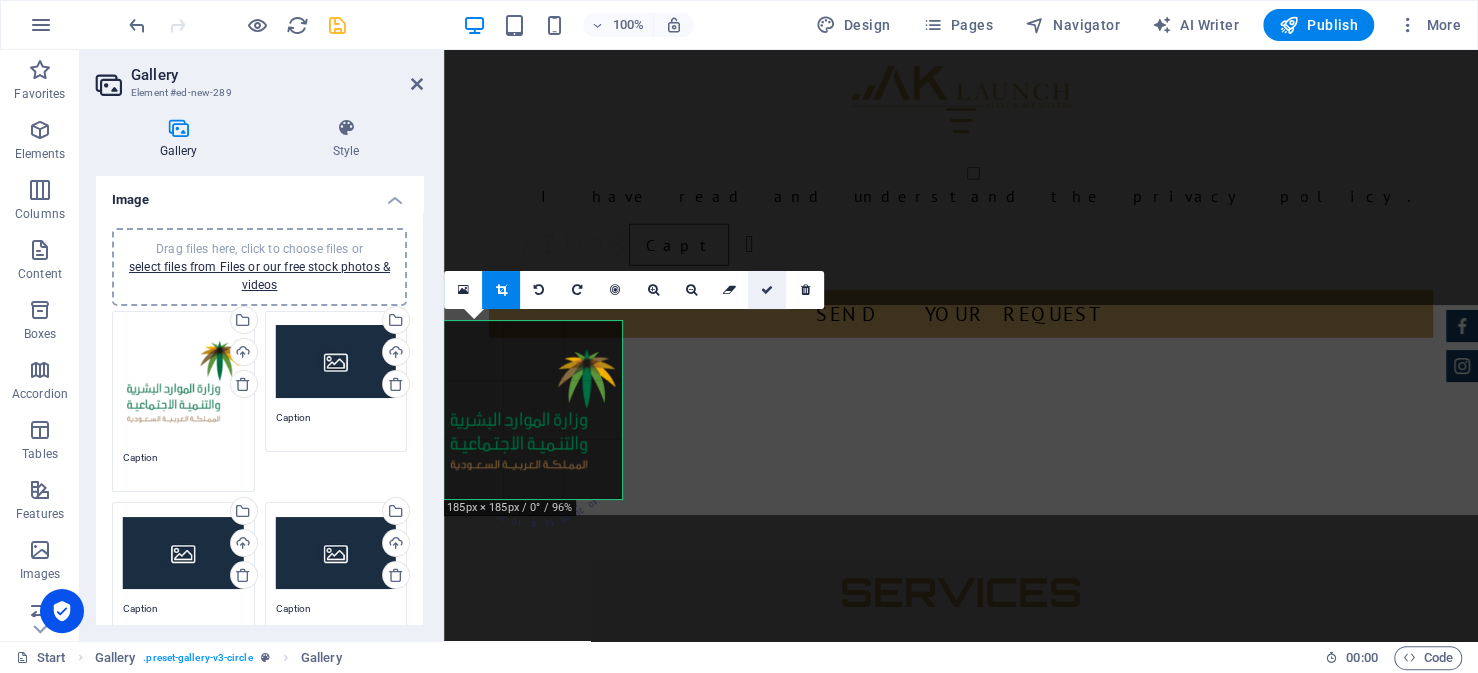click at bounding box center [767, 290] 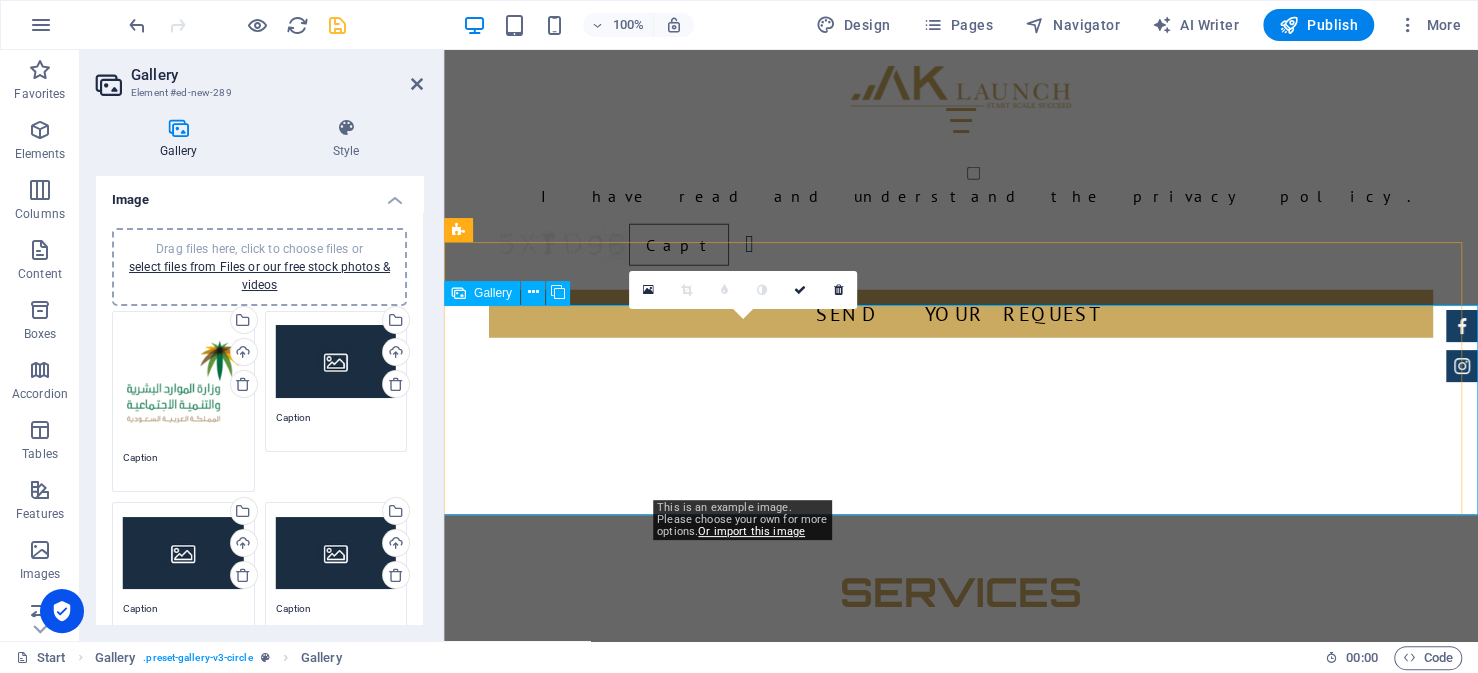 click at bounding box center [747, 2305] 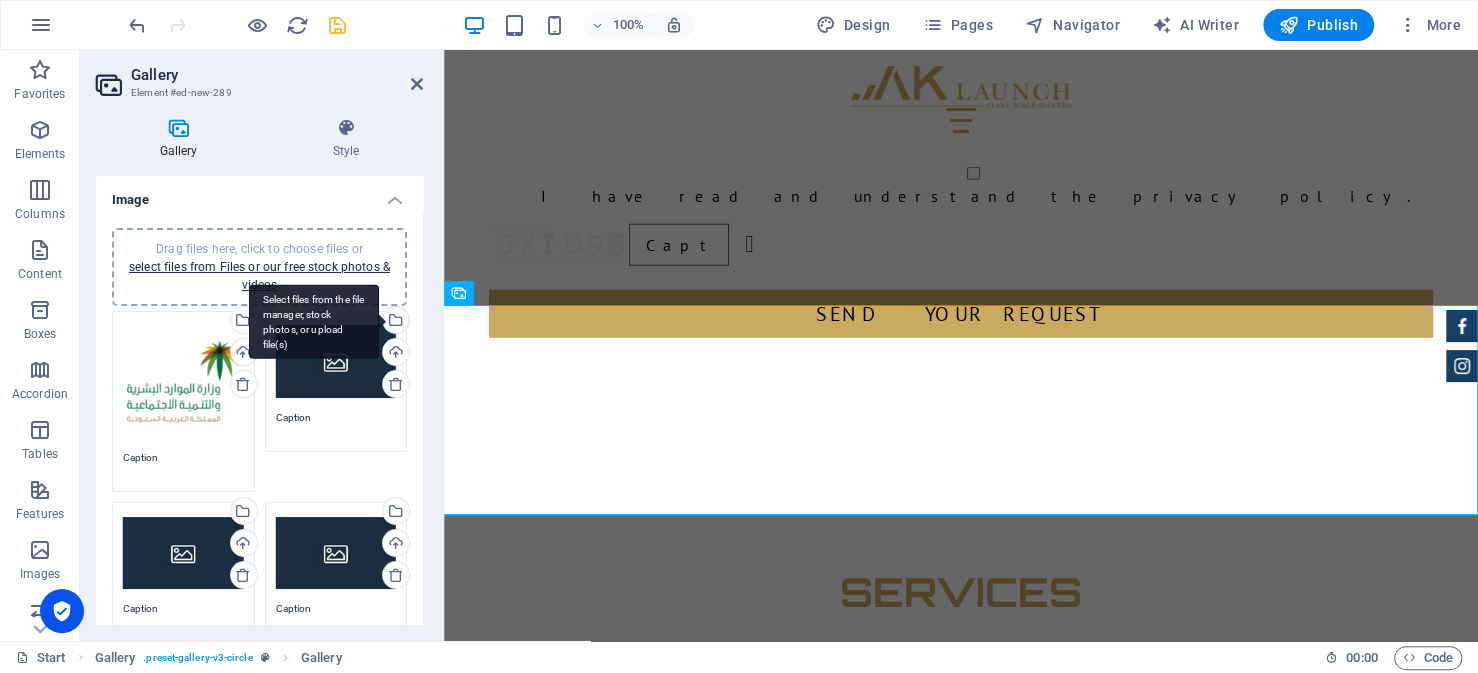 click on "Select files from the file manager, stock photos, or upload file(s)" at bounding box center (394, 322) 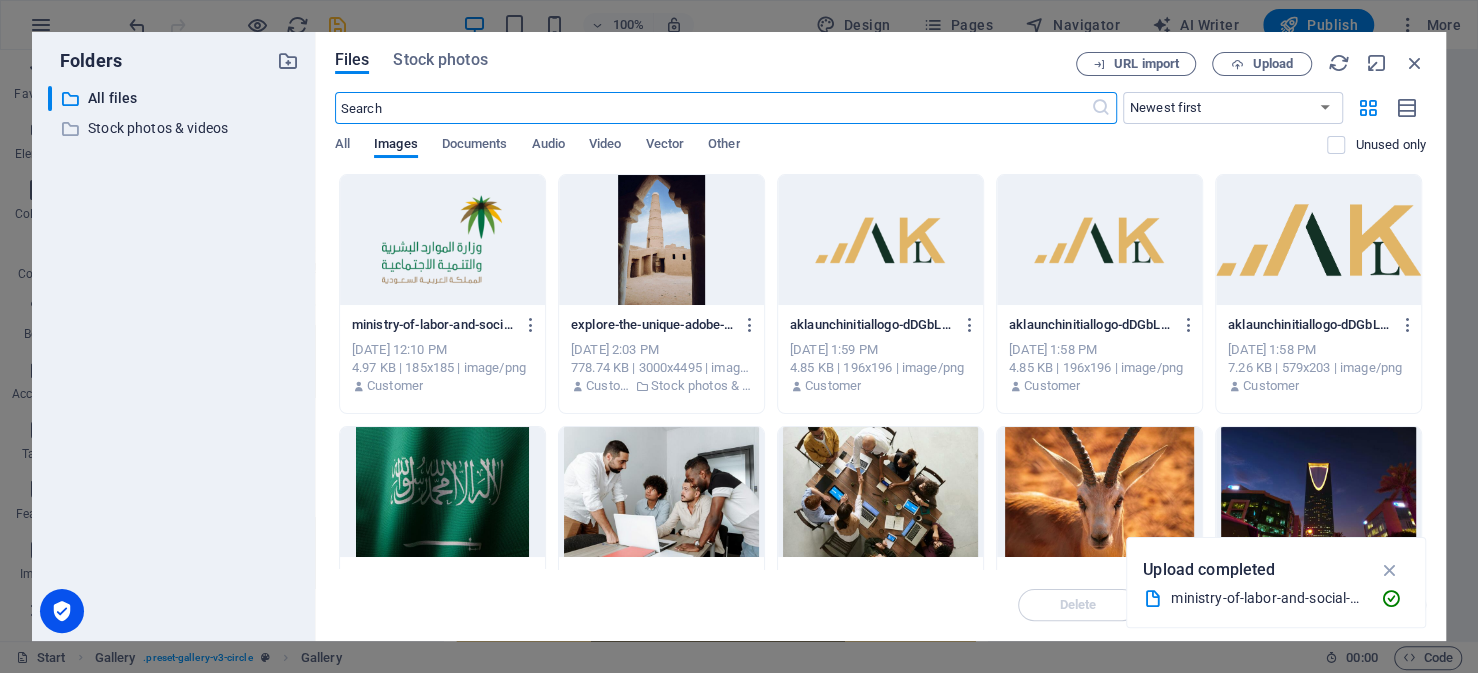 scroll, scrollTop: 3687, scrollLeft: 0, axis: vertical 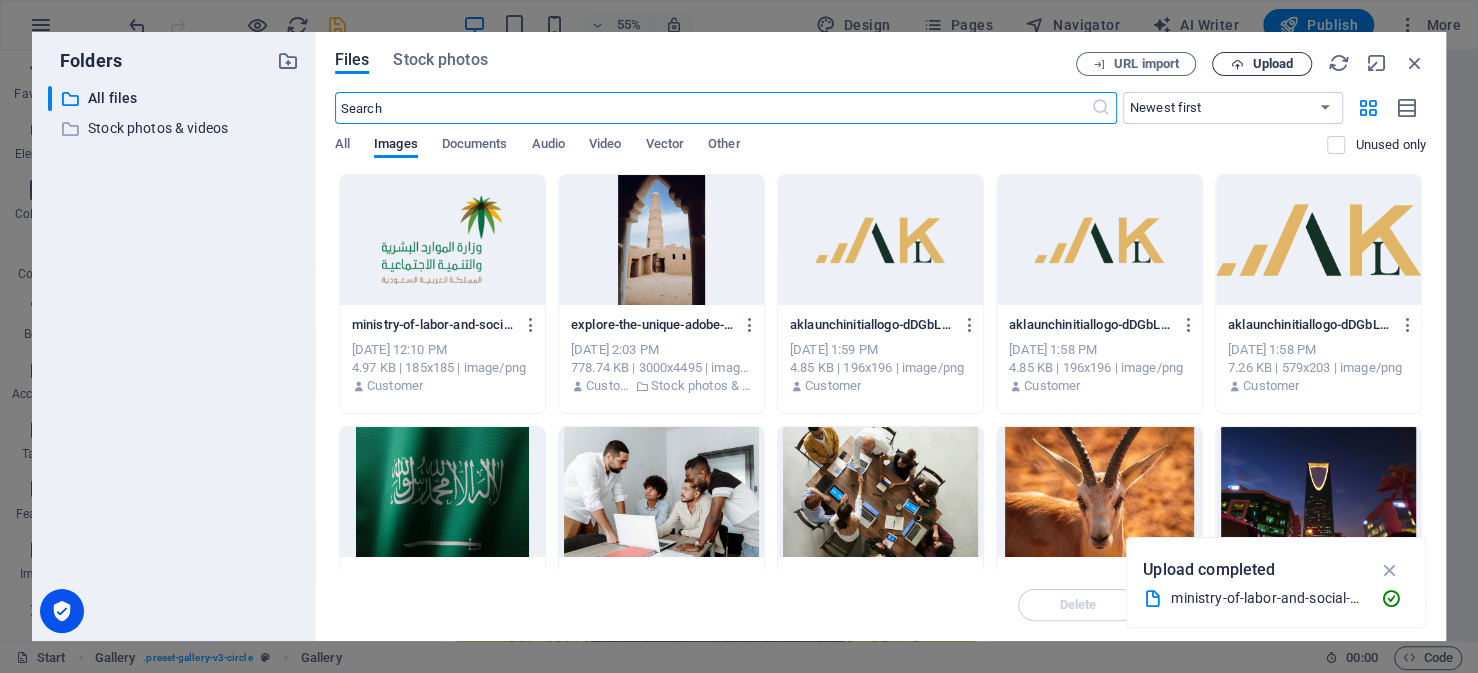 click on "Upload" at bounding box center [1262, 64] 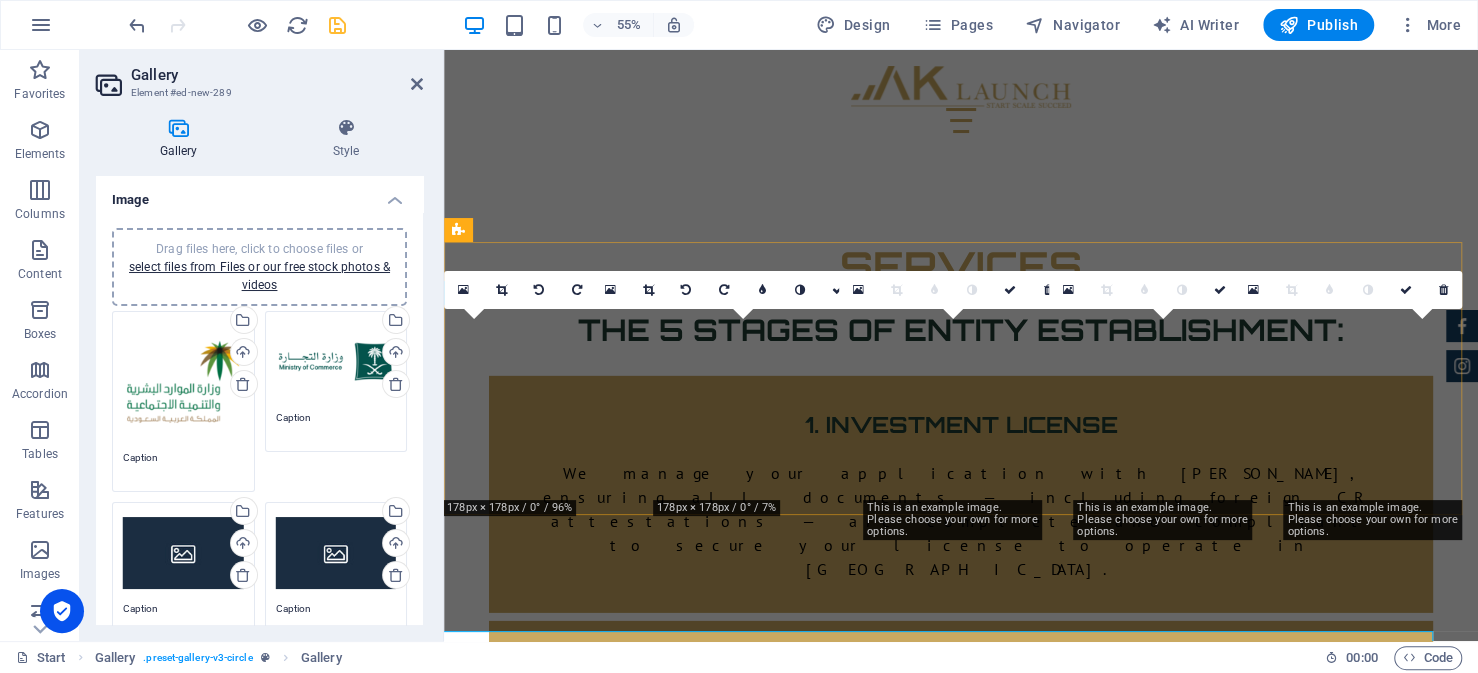 scroll, scrollTop: 3361, scrollLeft: 0, axis: vertical 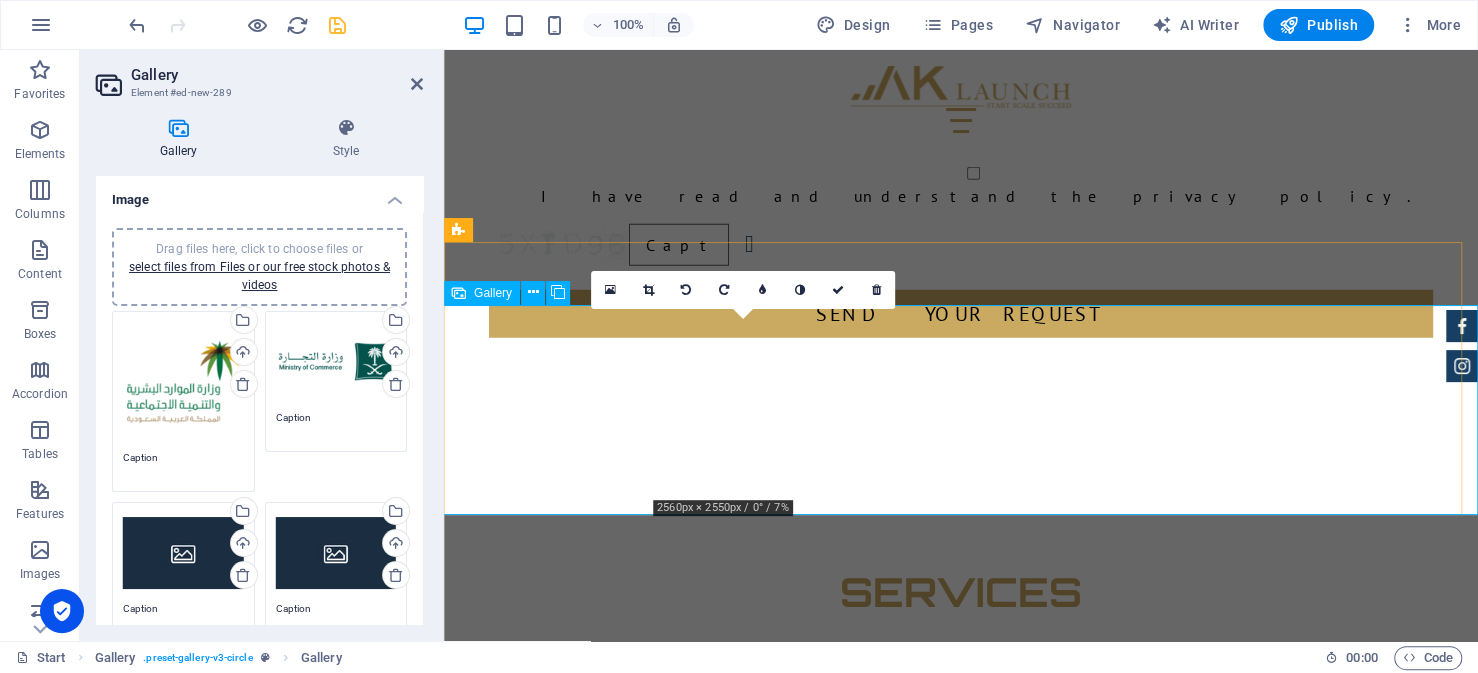 click at bounding box center [747, 2305] 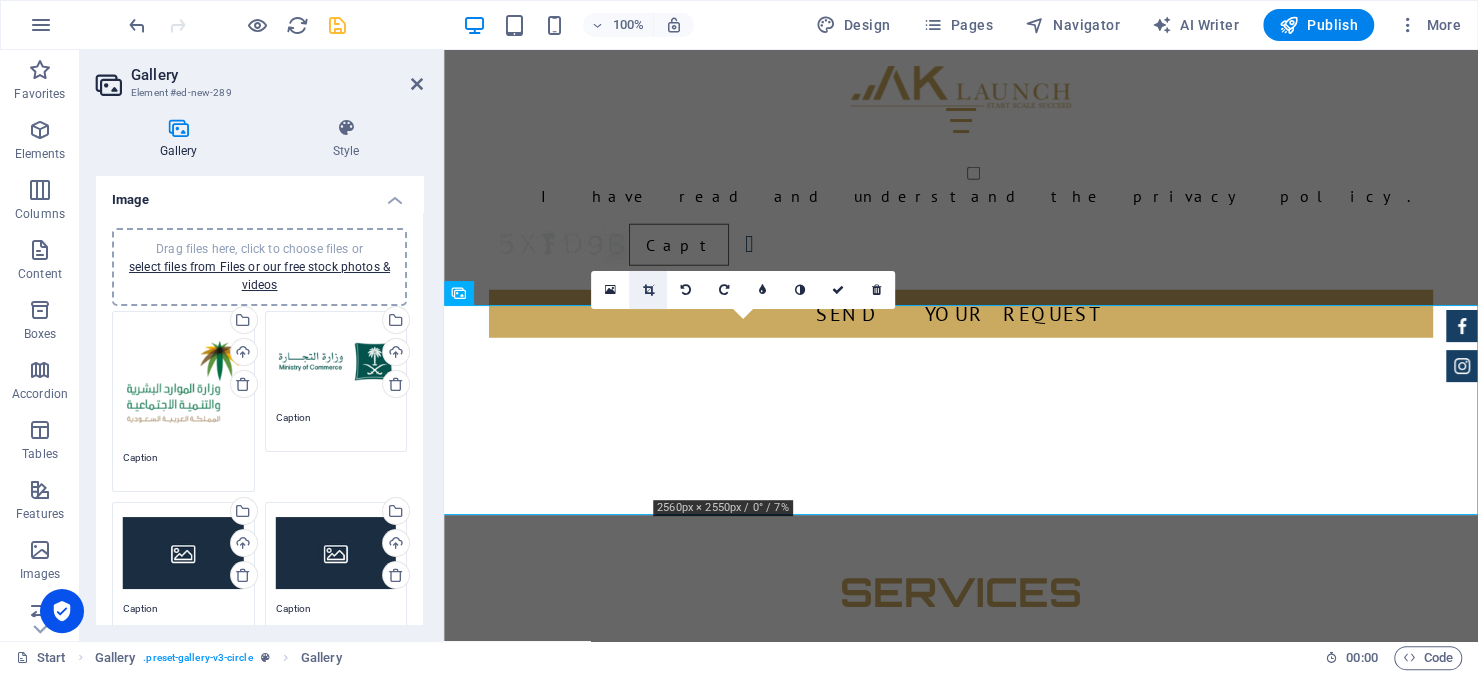 click at bounding box center (648, 290) 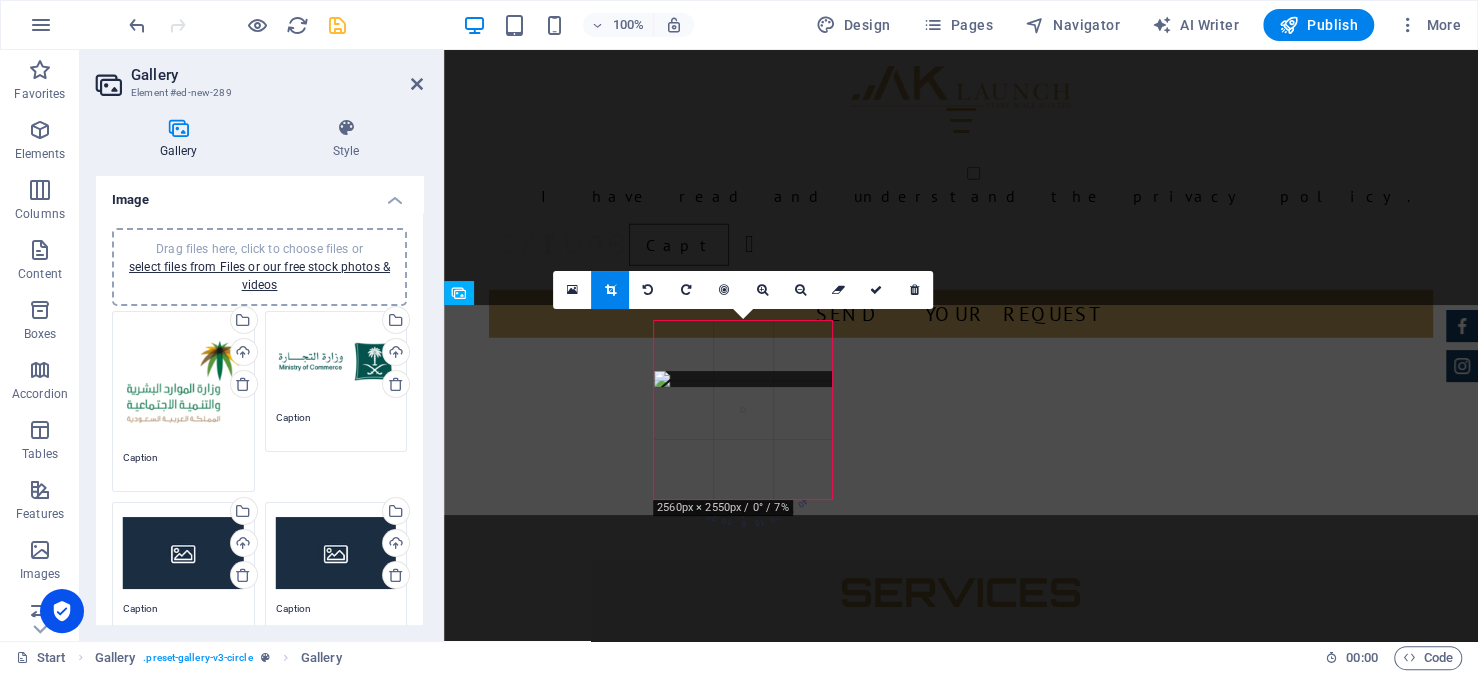 drag, startPoint x: 736, startPoint y: 382, endPoint x: 735, endPoint y: 432, distance: 50.01 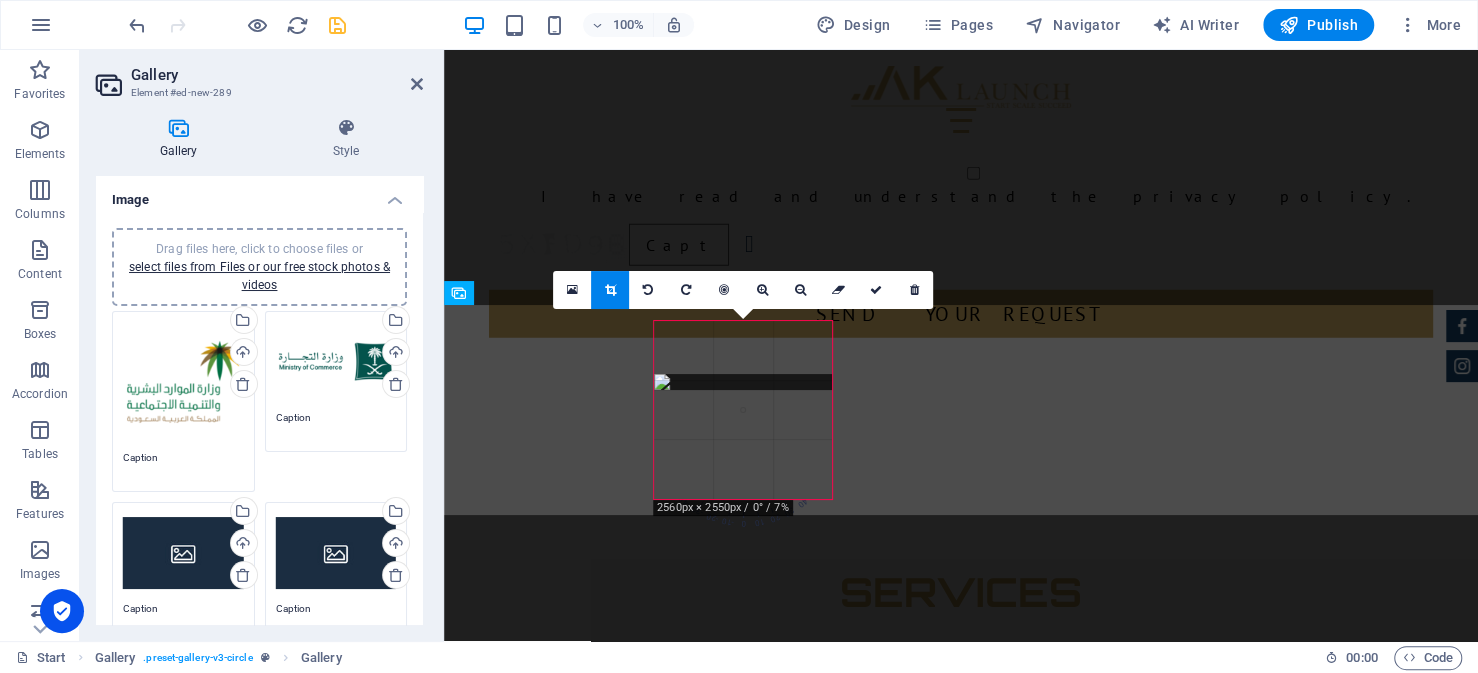 drag, startPoint x: 732, startPoint y: 461, endPoint x: 736, endPoint y: 403, distance: 58.137768 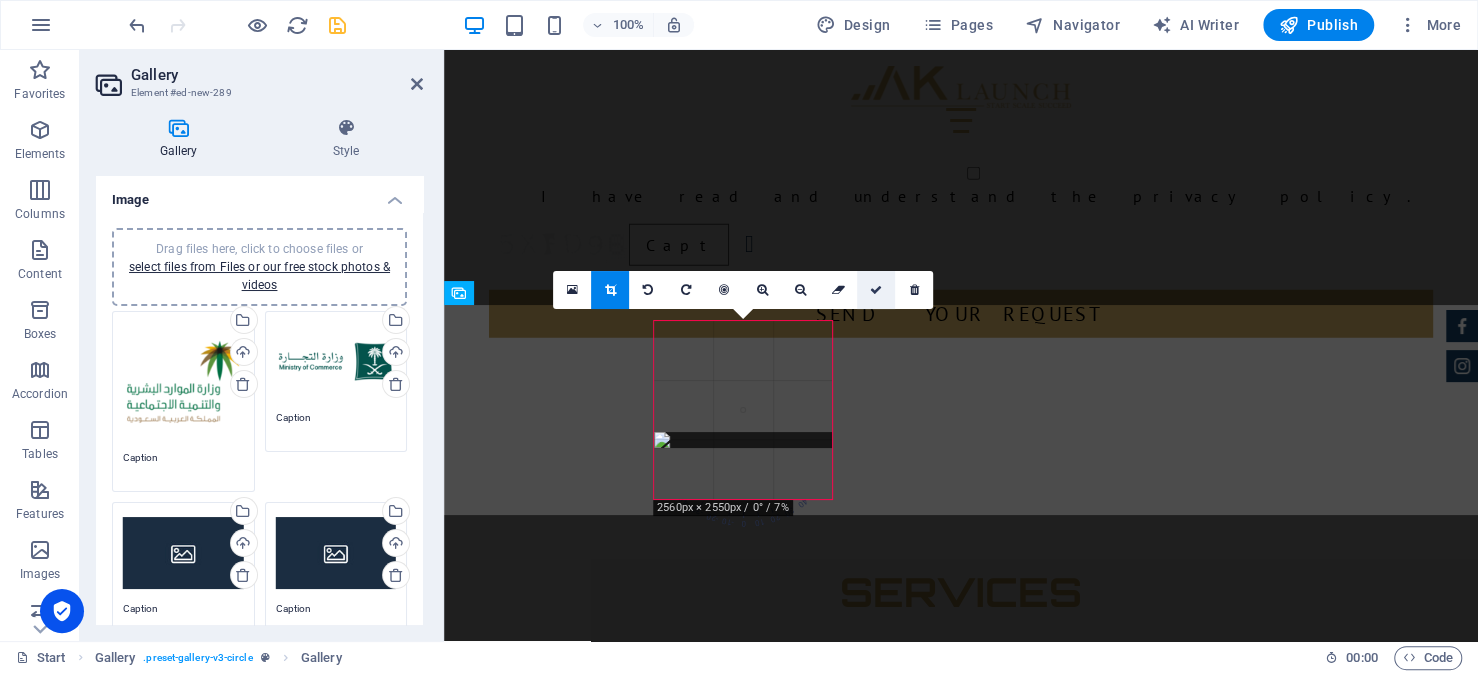 click at bounding box center [876, 290] 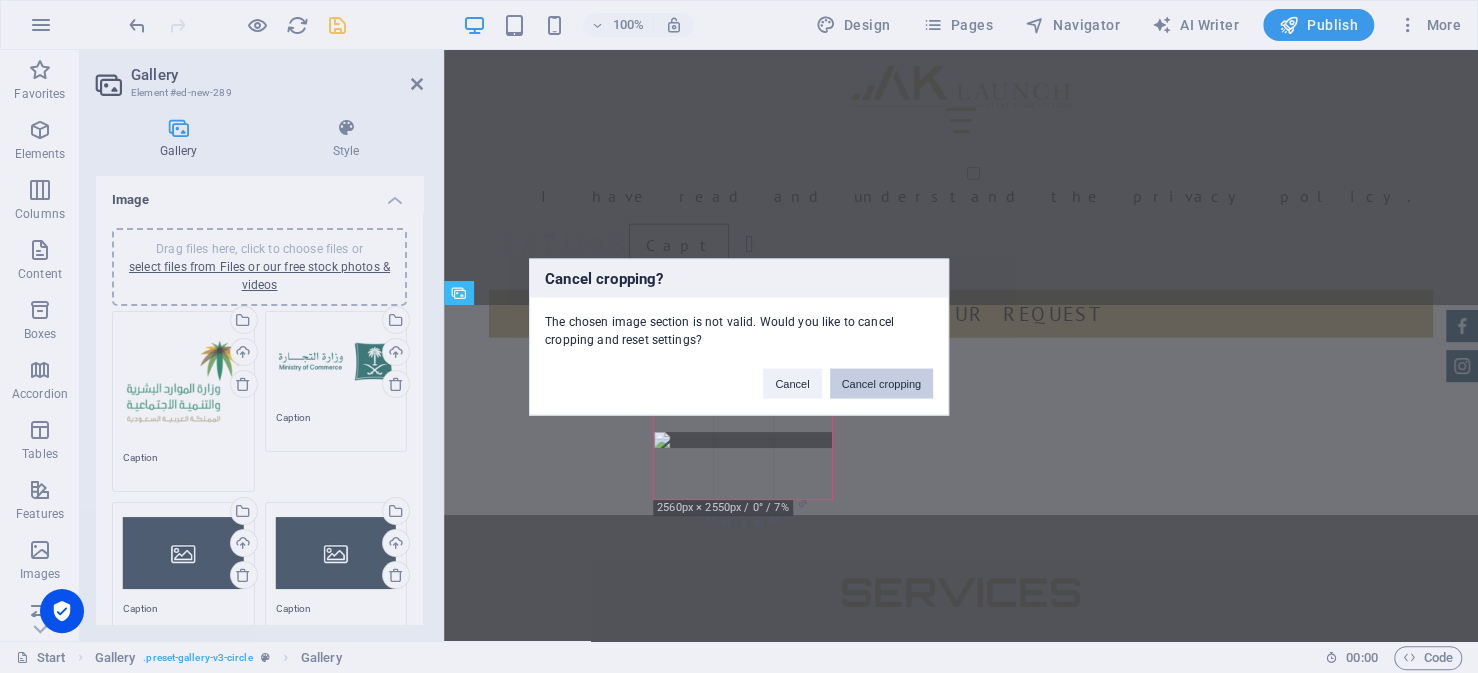 click on "Cancel cropping" at bounding box center [882, 383] 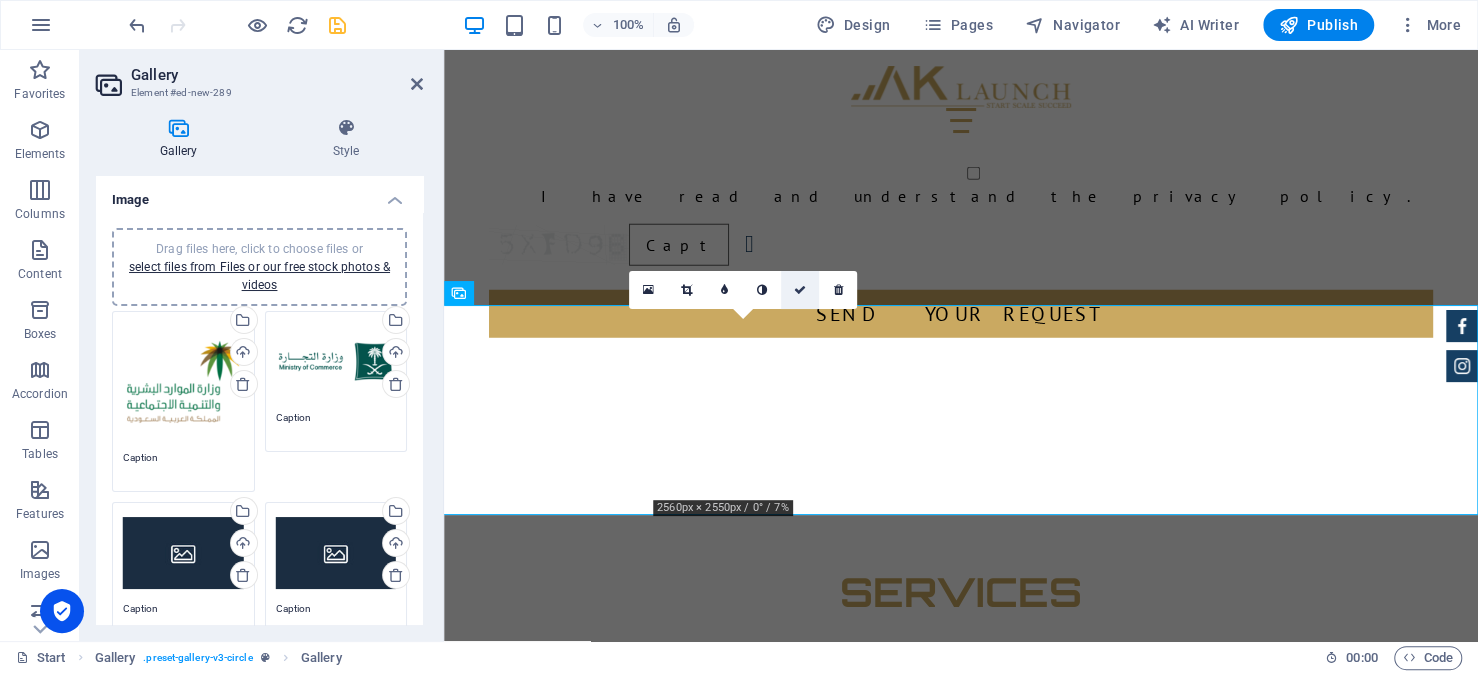 click at bounding box center (800, 290) 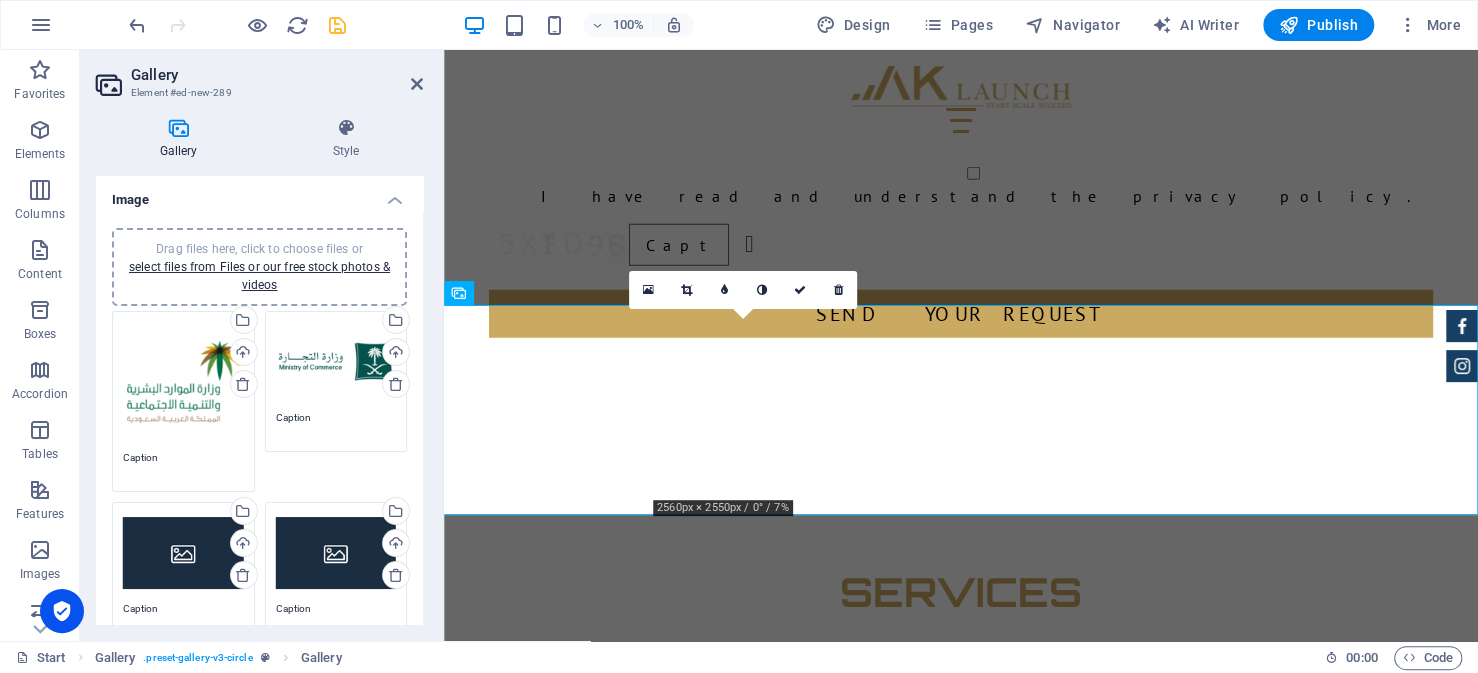 scroll, scrollTop: 15, scrollLeft: 0, axis: vertical 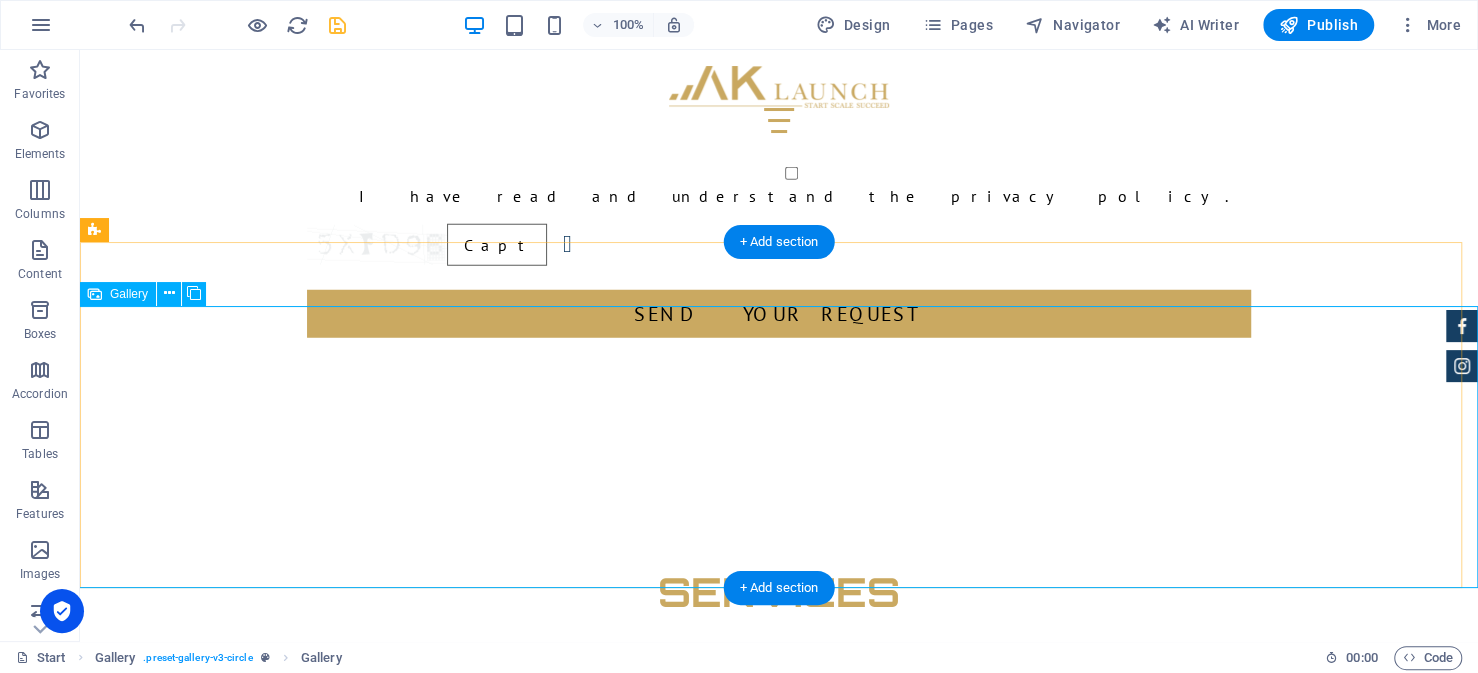 click at bounding box center (779, 2342) 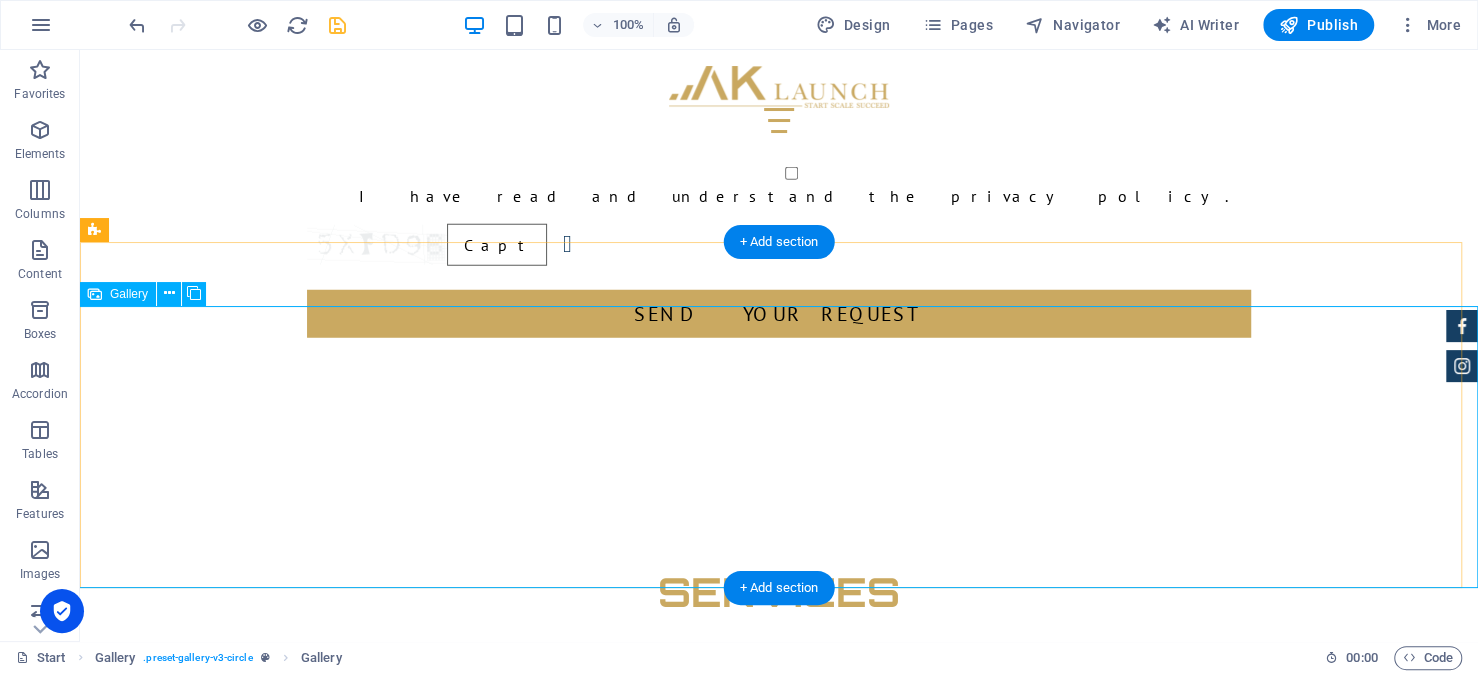 click at bounding box center (207, 2342) 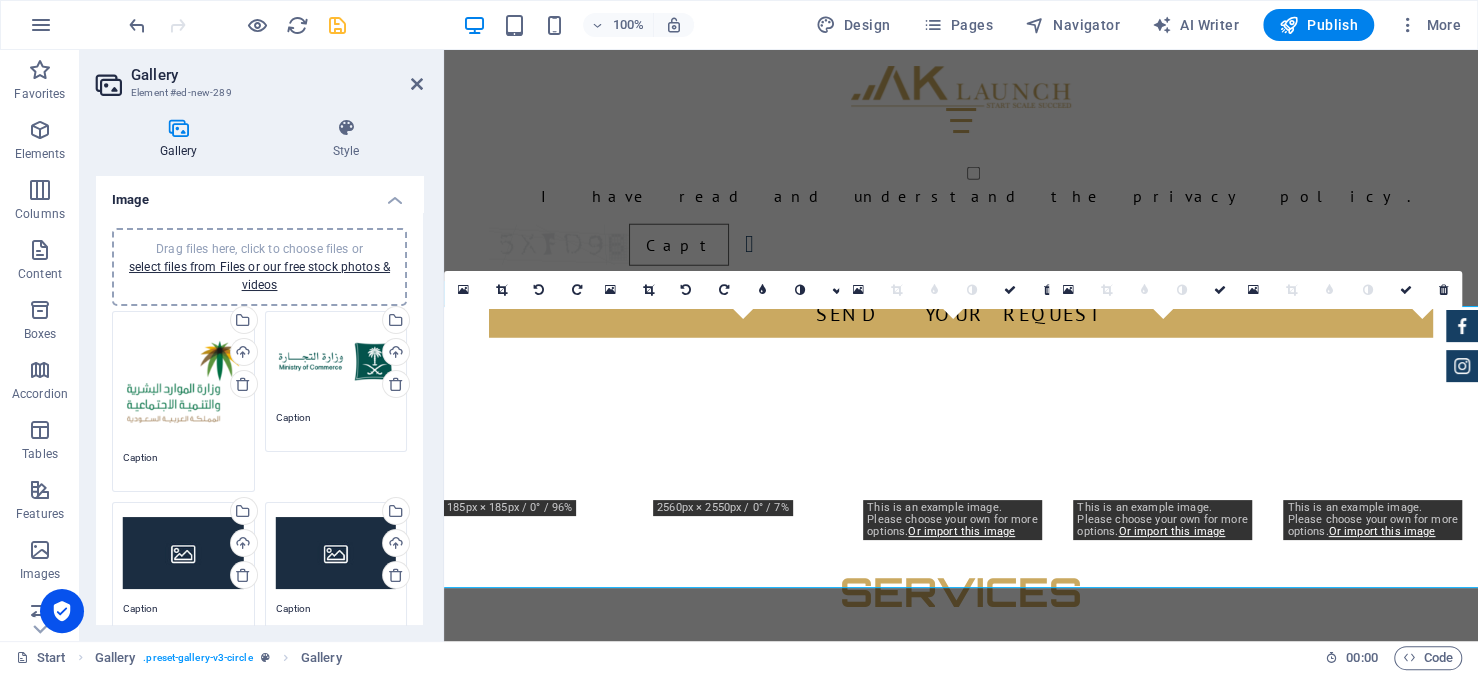 scroll, scrollTop: 16, scrollLeft: 0, axis: vertical 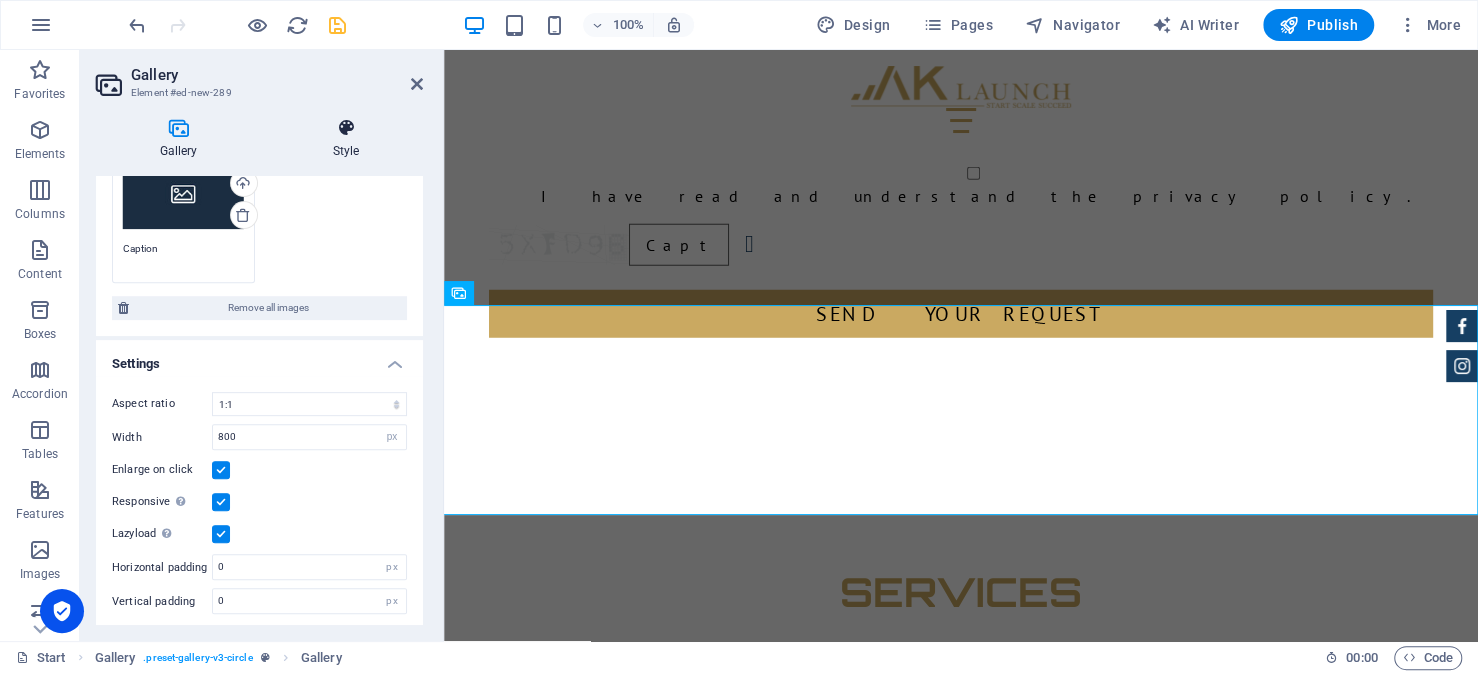 click on "Style" at bounding box center [346, 139] 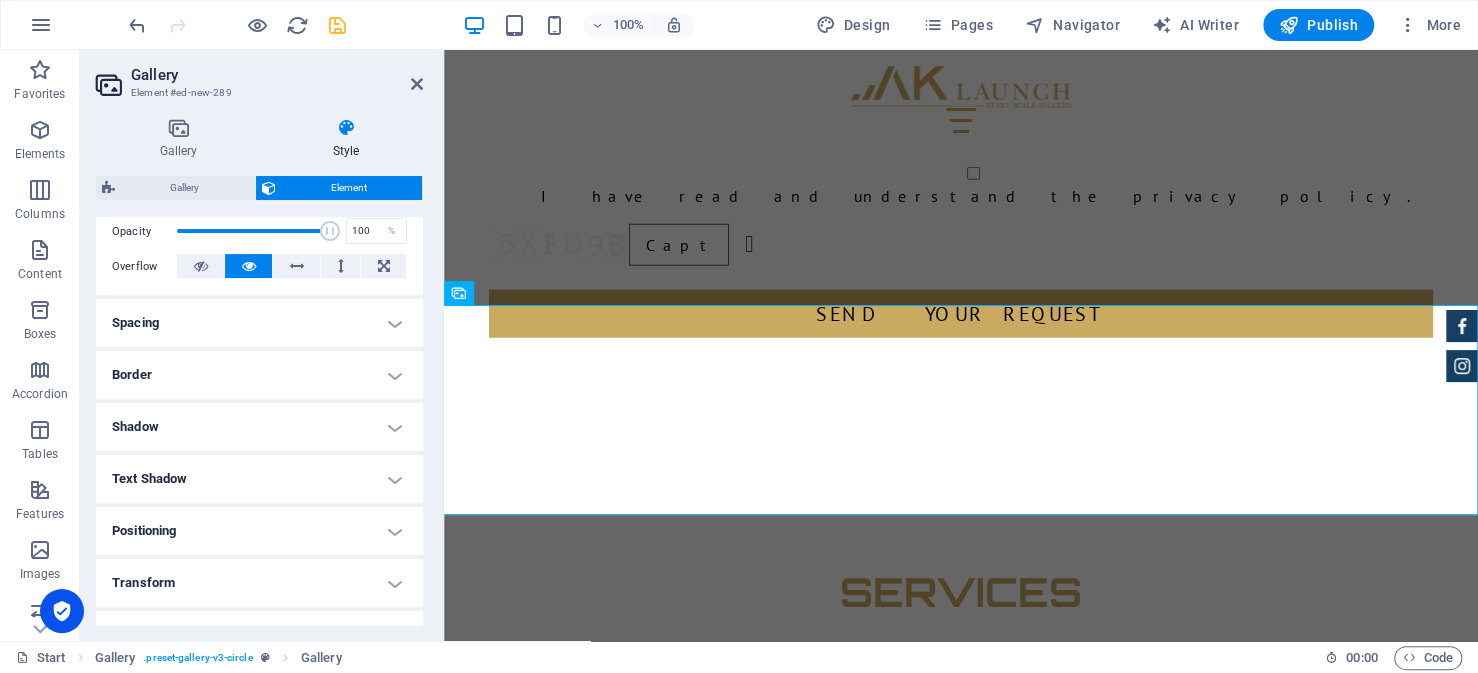 scroll, scrollTop: 300, scrollLeft: 0, axis: vertical 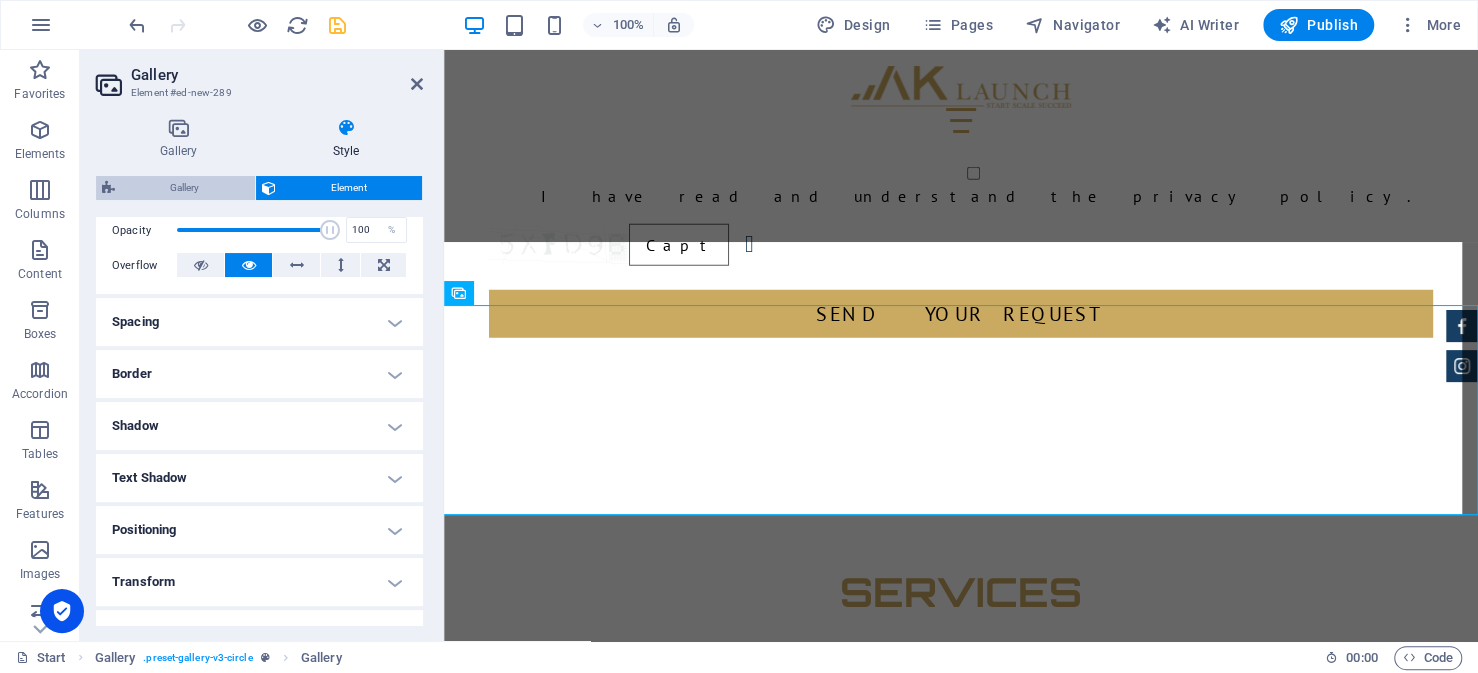 click on "Gallery" at bounding box center (185, 188) 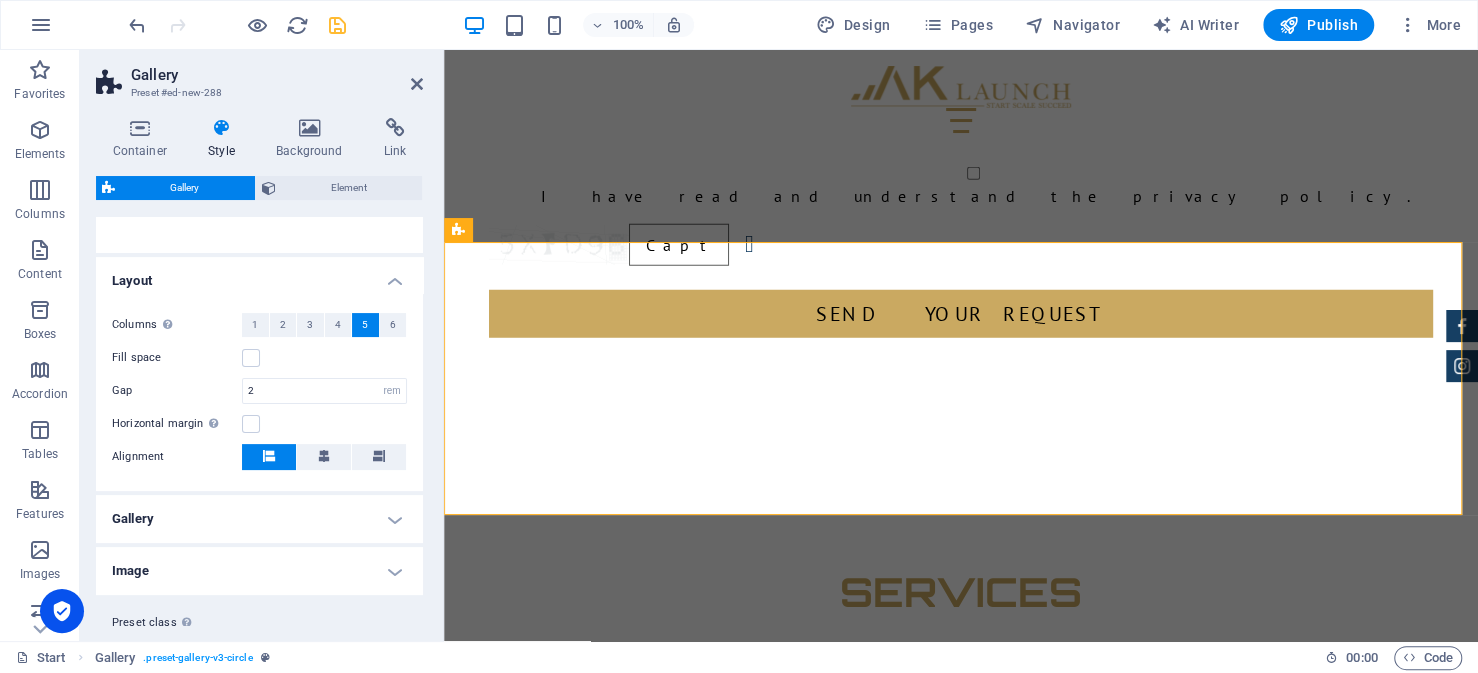 scroll, scrollTop: 348, scrollLeft: 0, axis: vertical 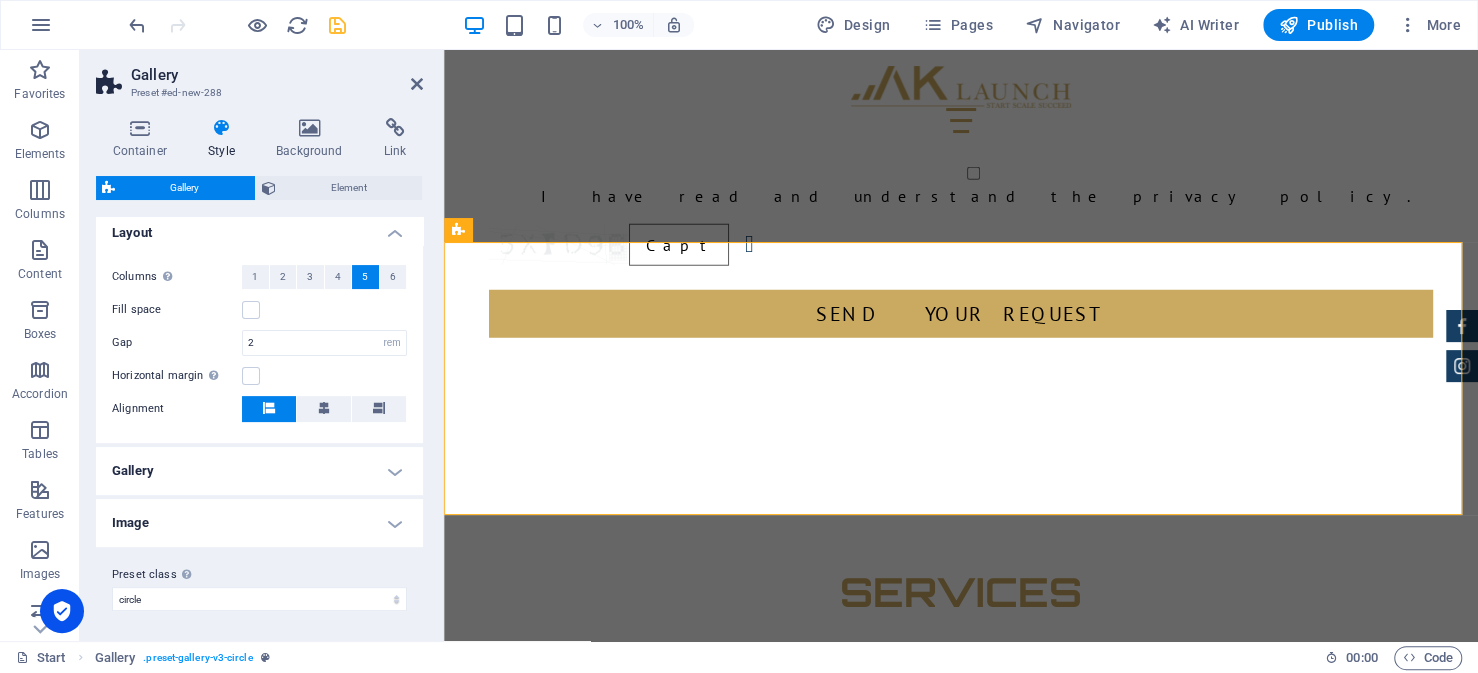click on "Gallery" at bounding box center (259, 471) 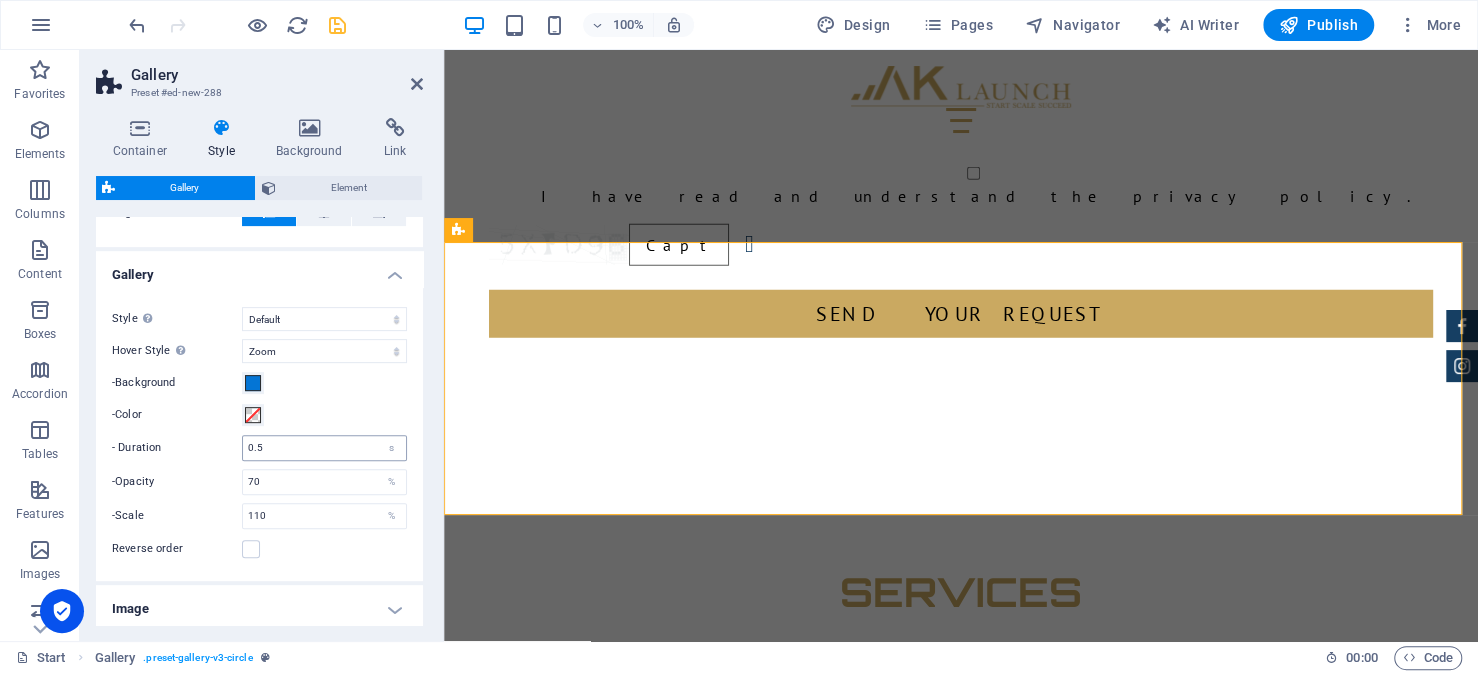 scroll, scrollTop: 548, scrollLeft: 0, axis: vertical 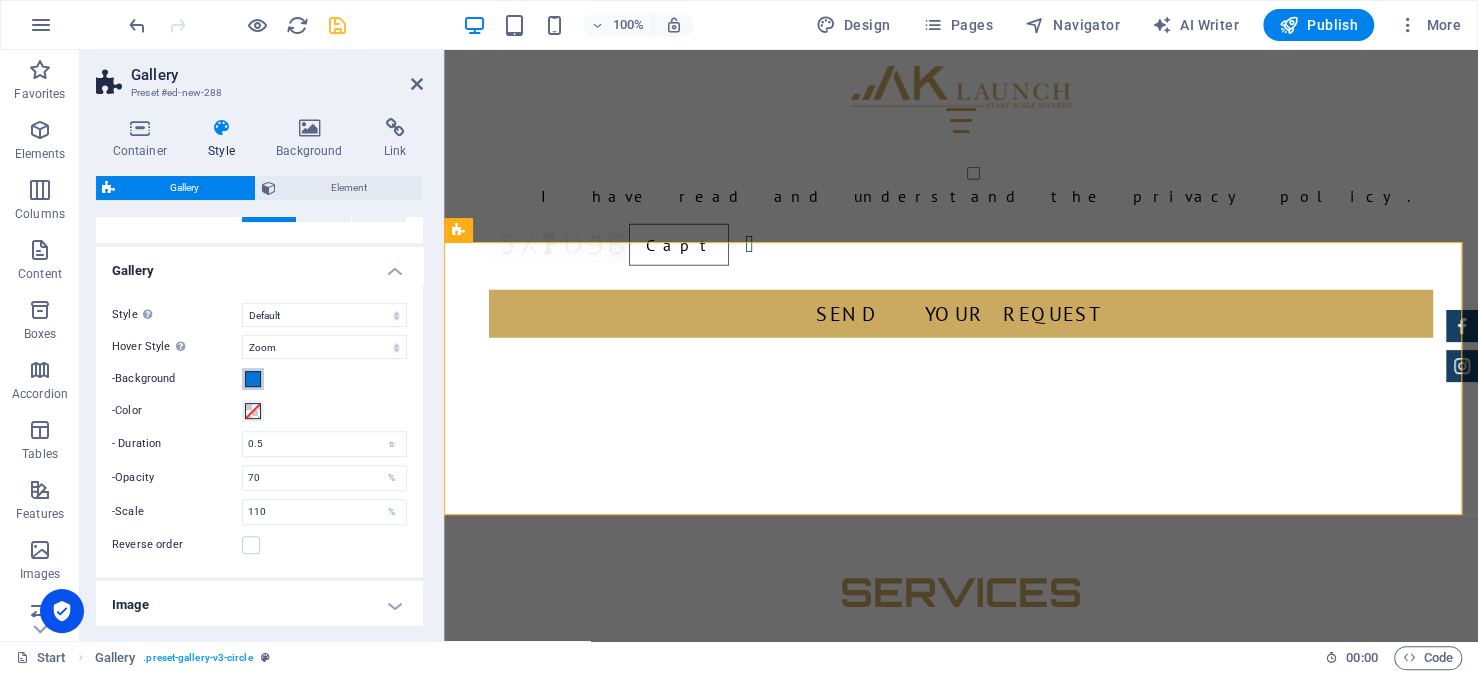 click at bounding box center [253, 379] 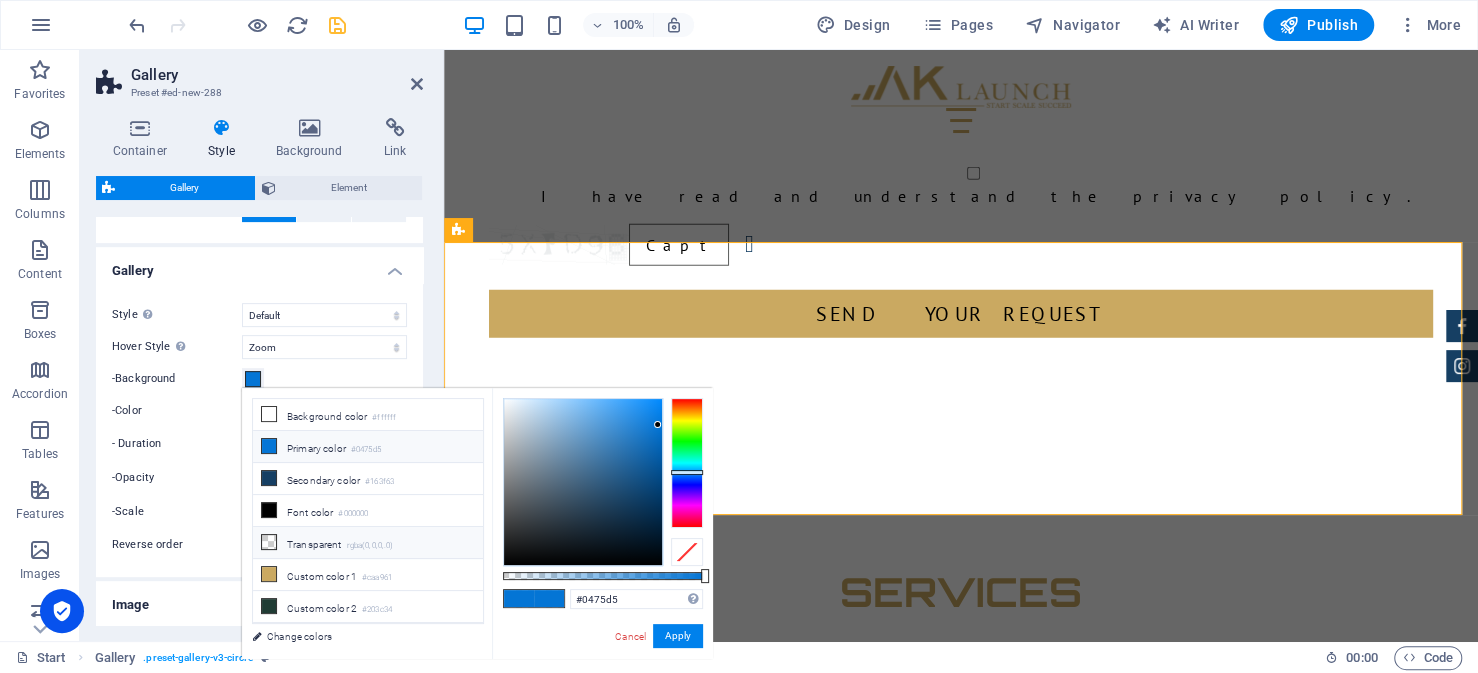 click on "Transparent
rgba(0,0,0,.0)" at bounding box center (368, 543) 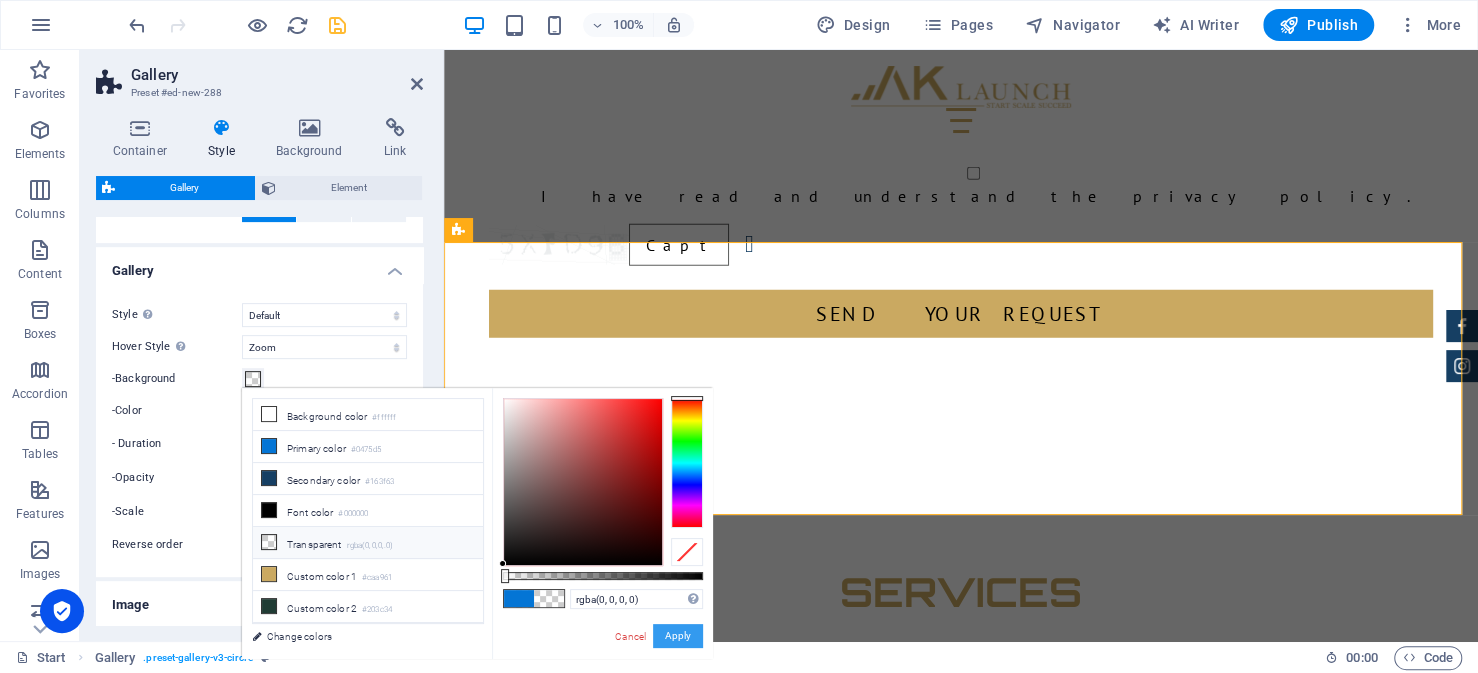 click on "Apply" at bounding box center [678, 636] 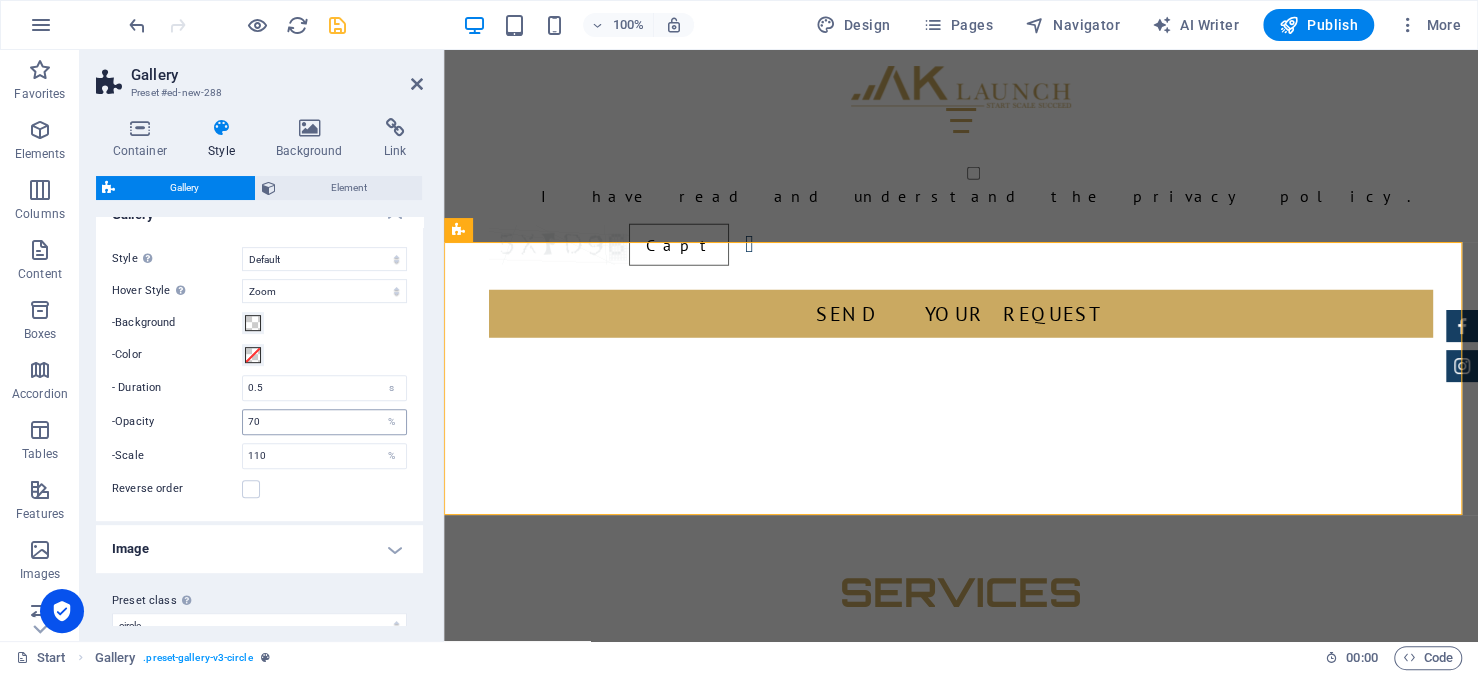 scroll, scrollTop: 628, scrollLeft: 0, axis: vertical 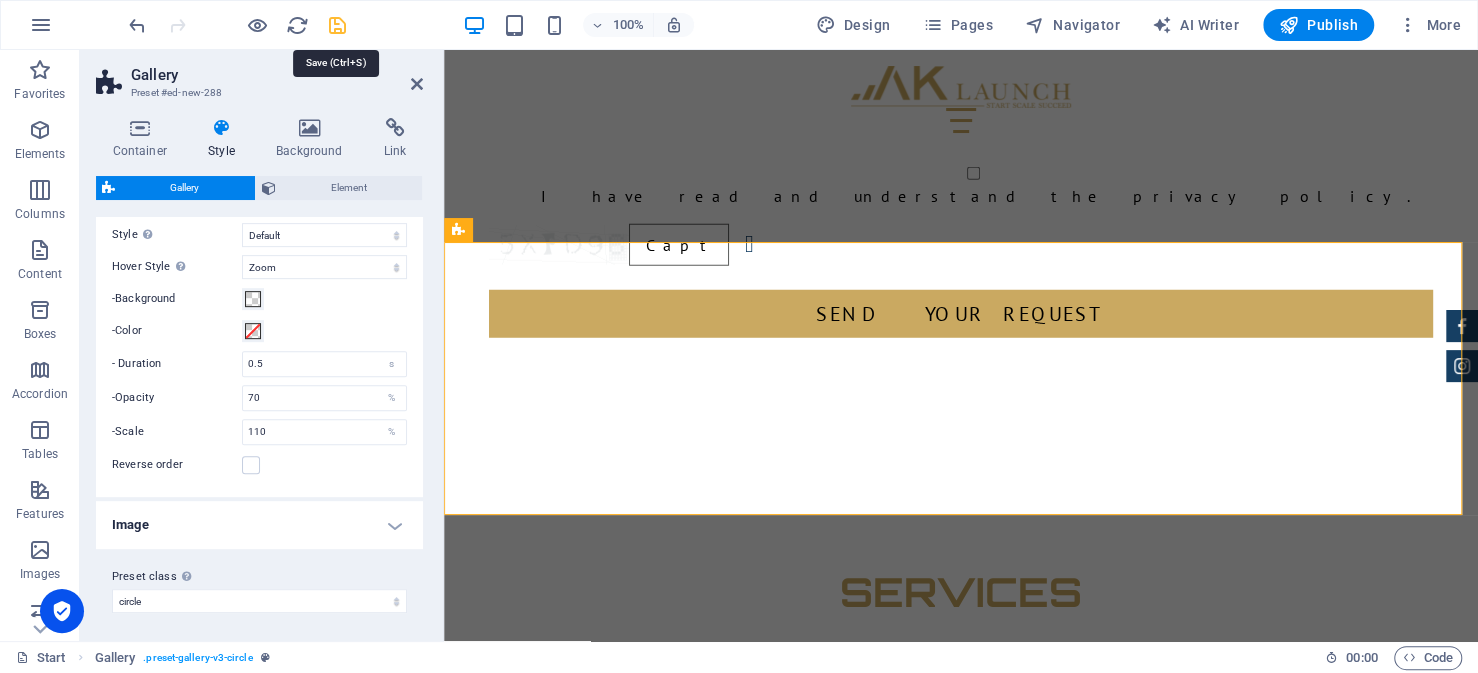 click at bounding box center (337, 25) 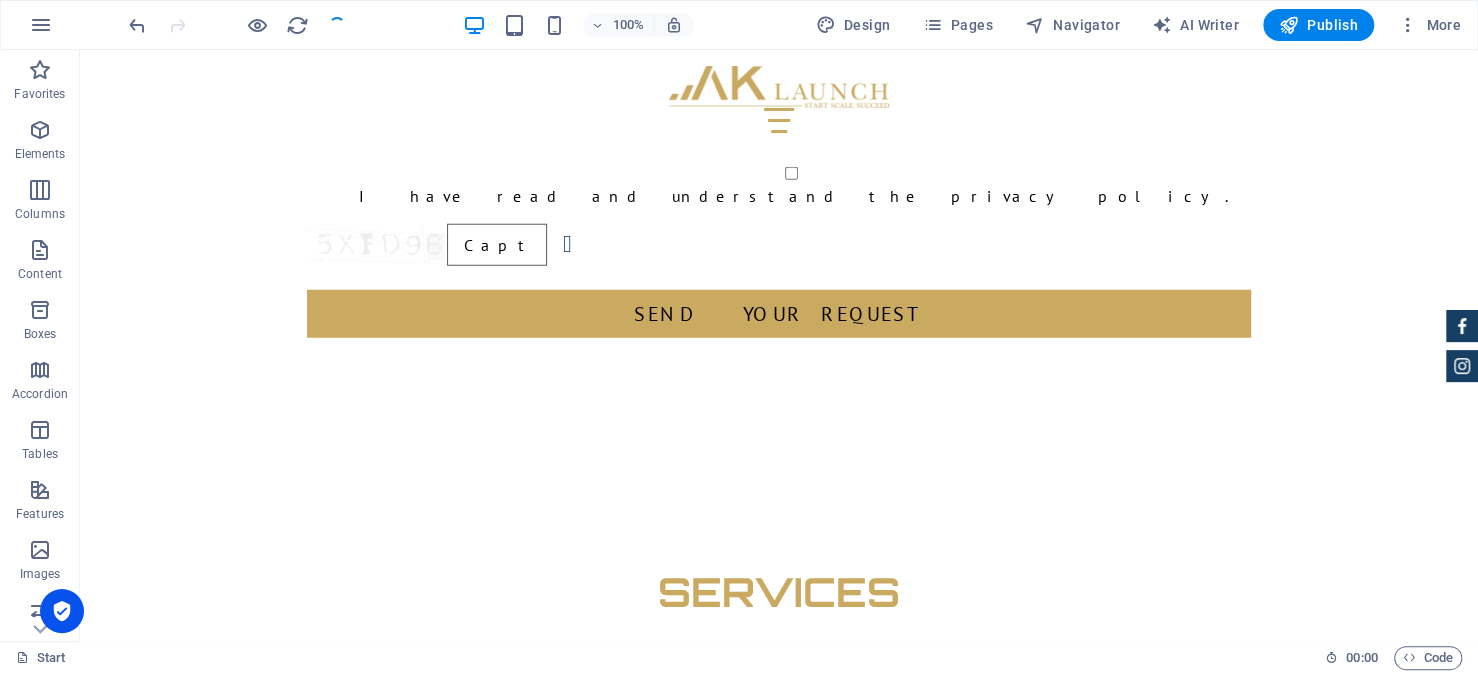 scroll, scrollTop: 15, scrollLeft: 0, axis: vertical 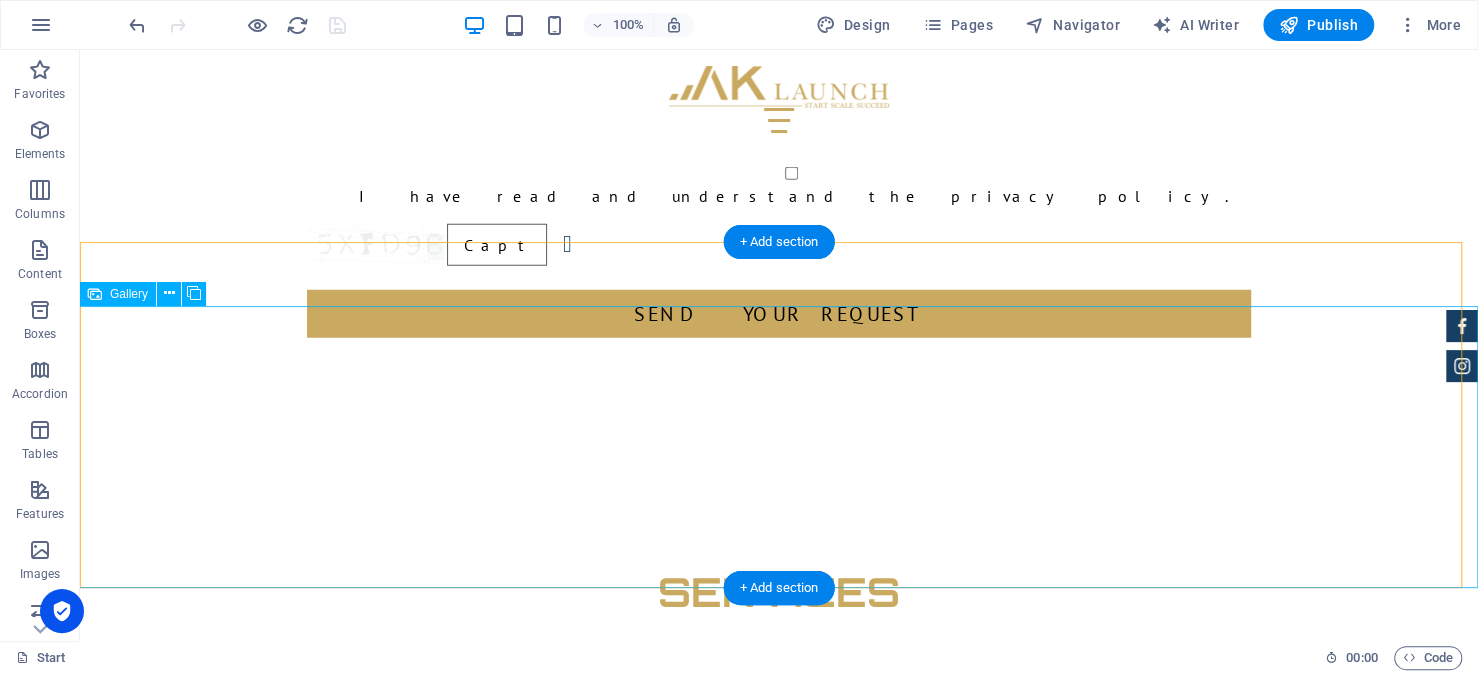 click at bounding box center (493, 2342) 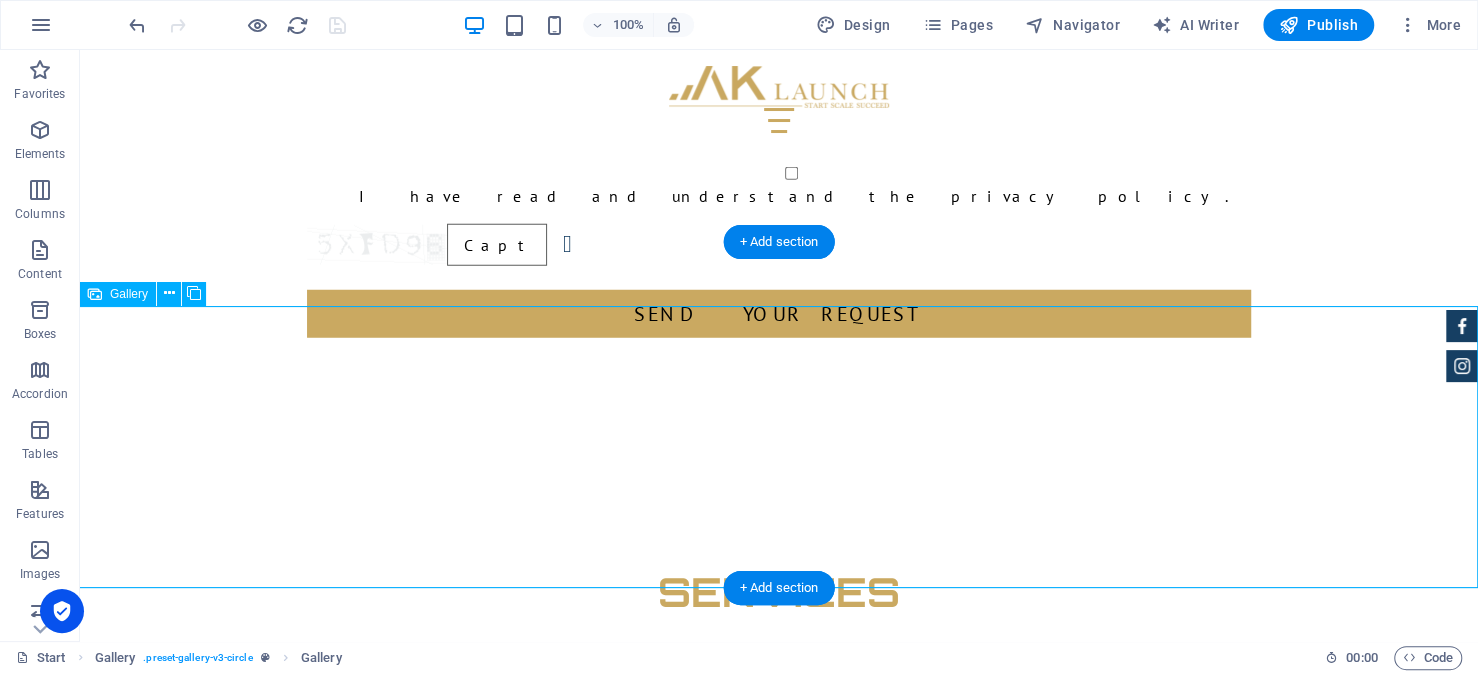 click at bounding box center [493, 2342] 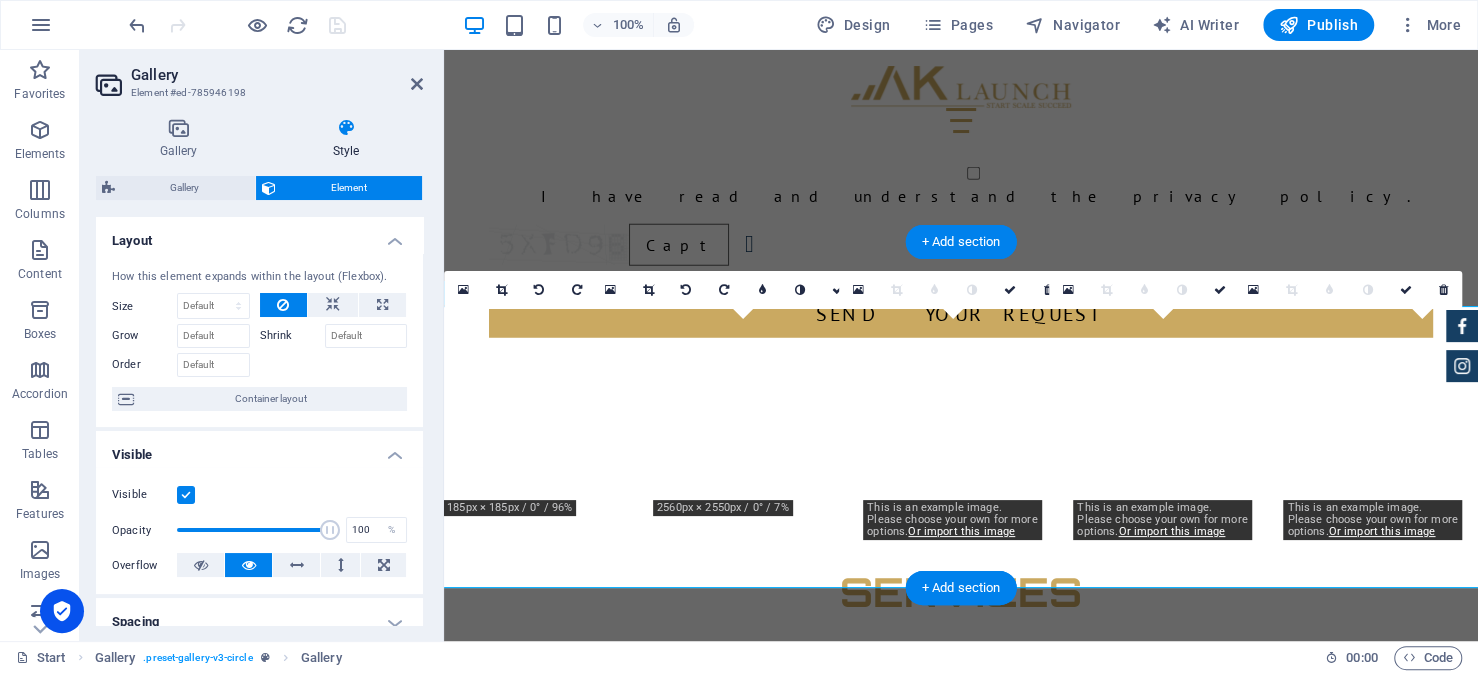 scroll, scrollTop: 16, scrollLeft: 0, axis: vertical 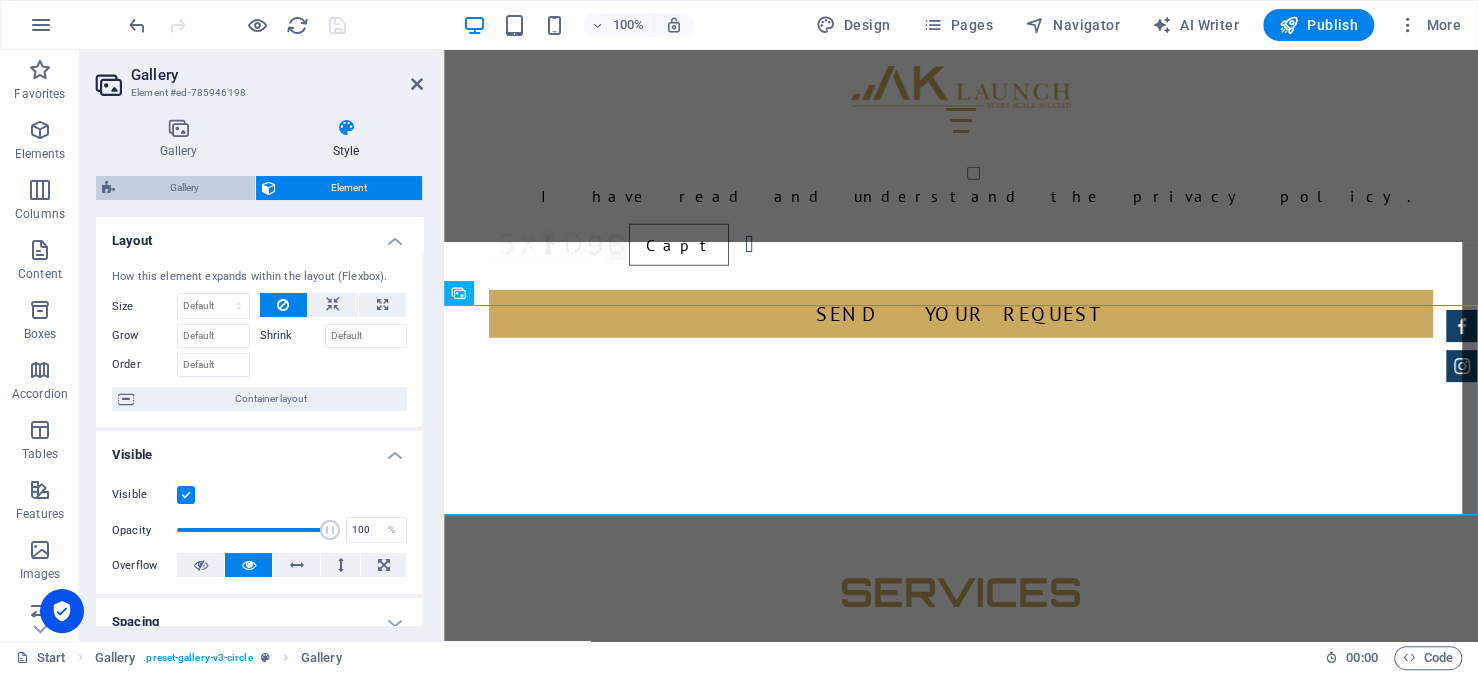 click on "Gallery" at bounding box center [185, 188] 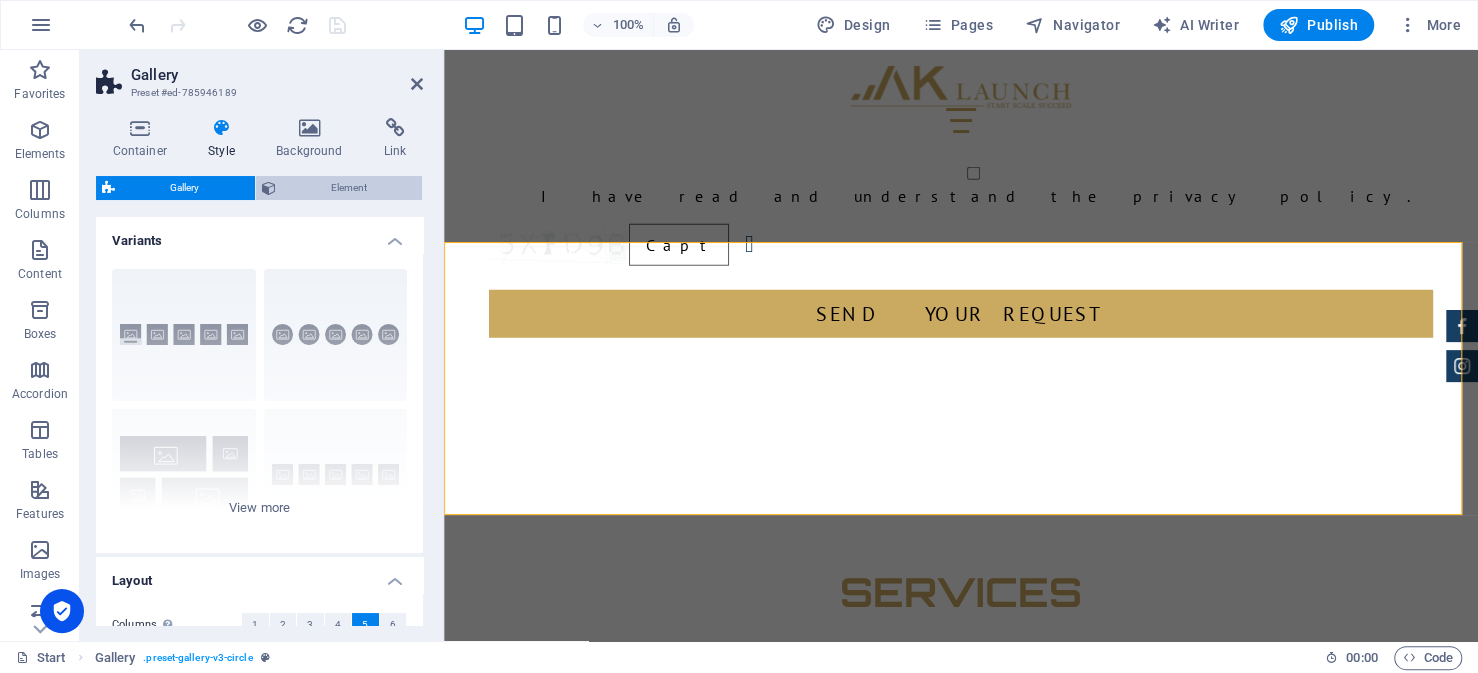 click on "Element" at bounding box center (349, 188) 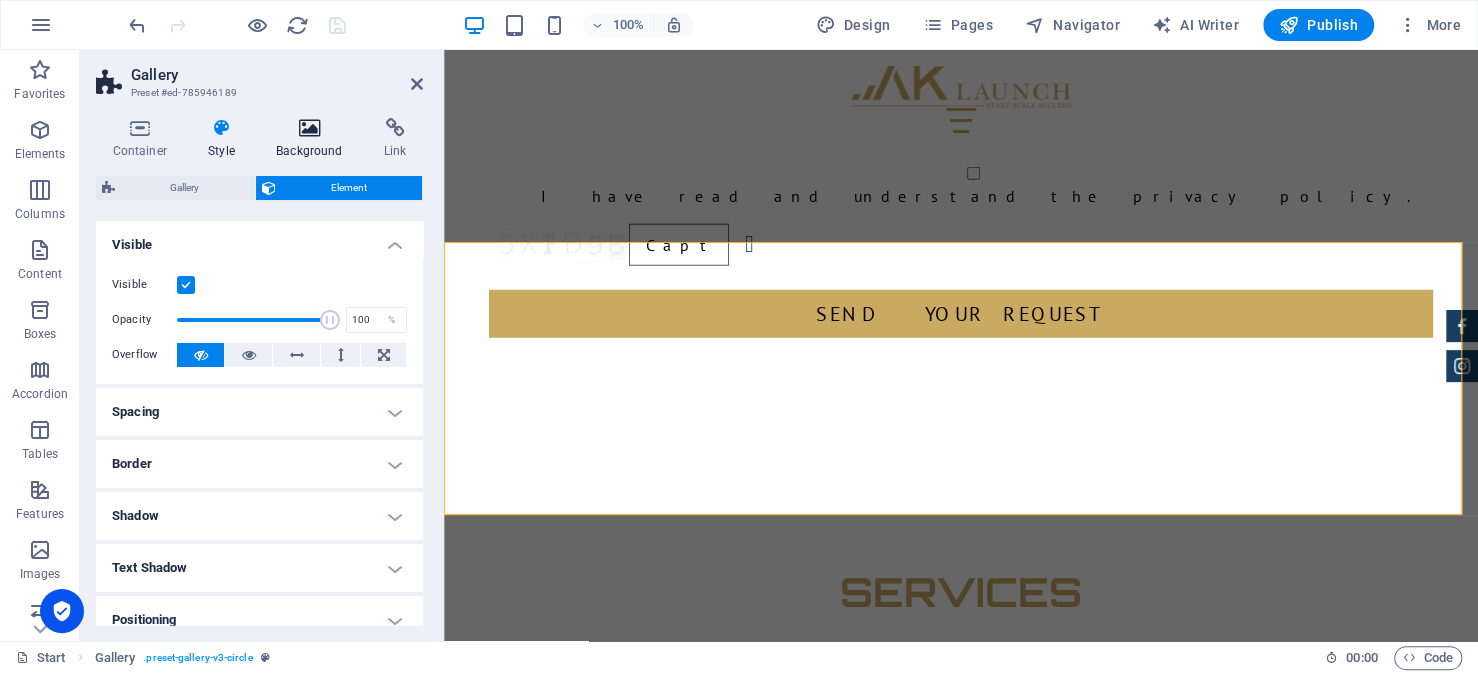 click on "Background" at bounding box center [314, 139] 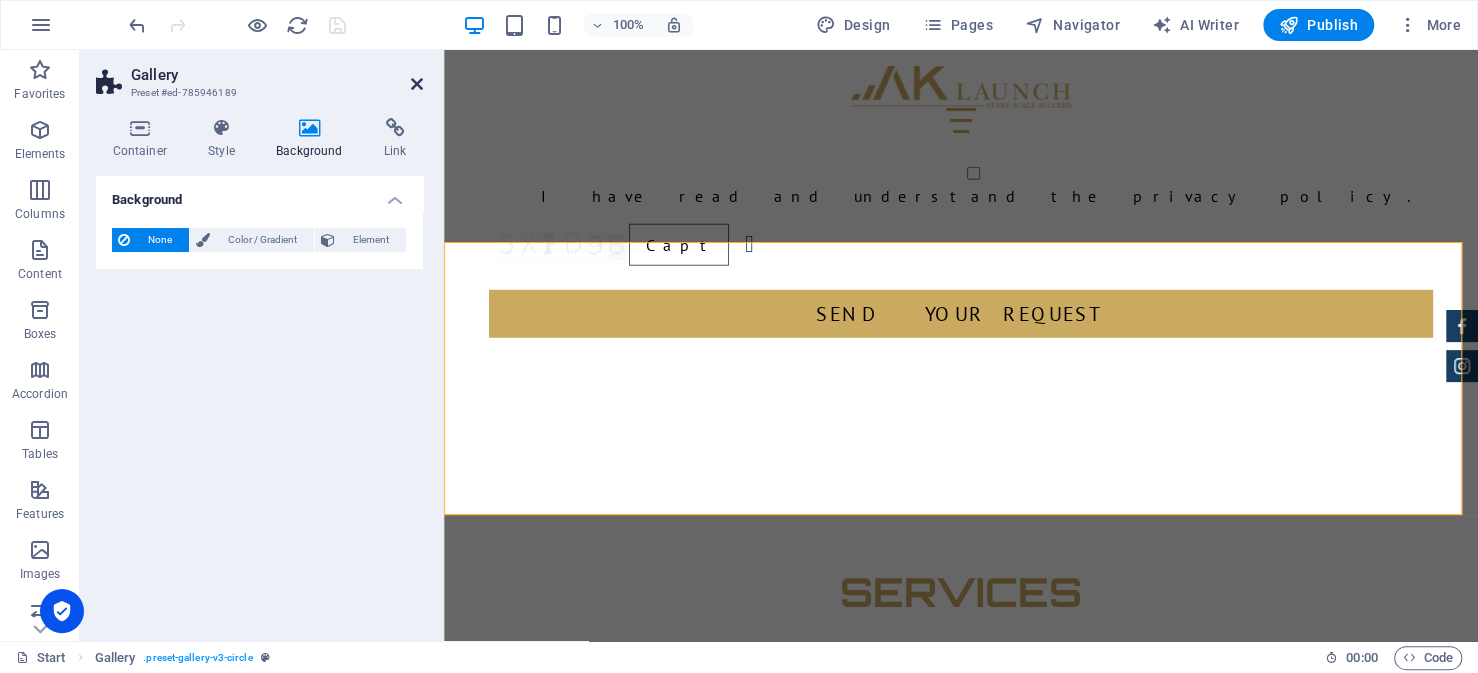 click at bounding box center (417, 84) 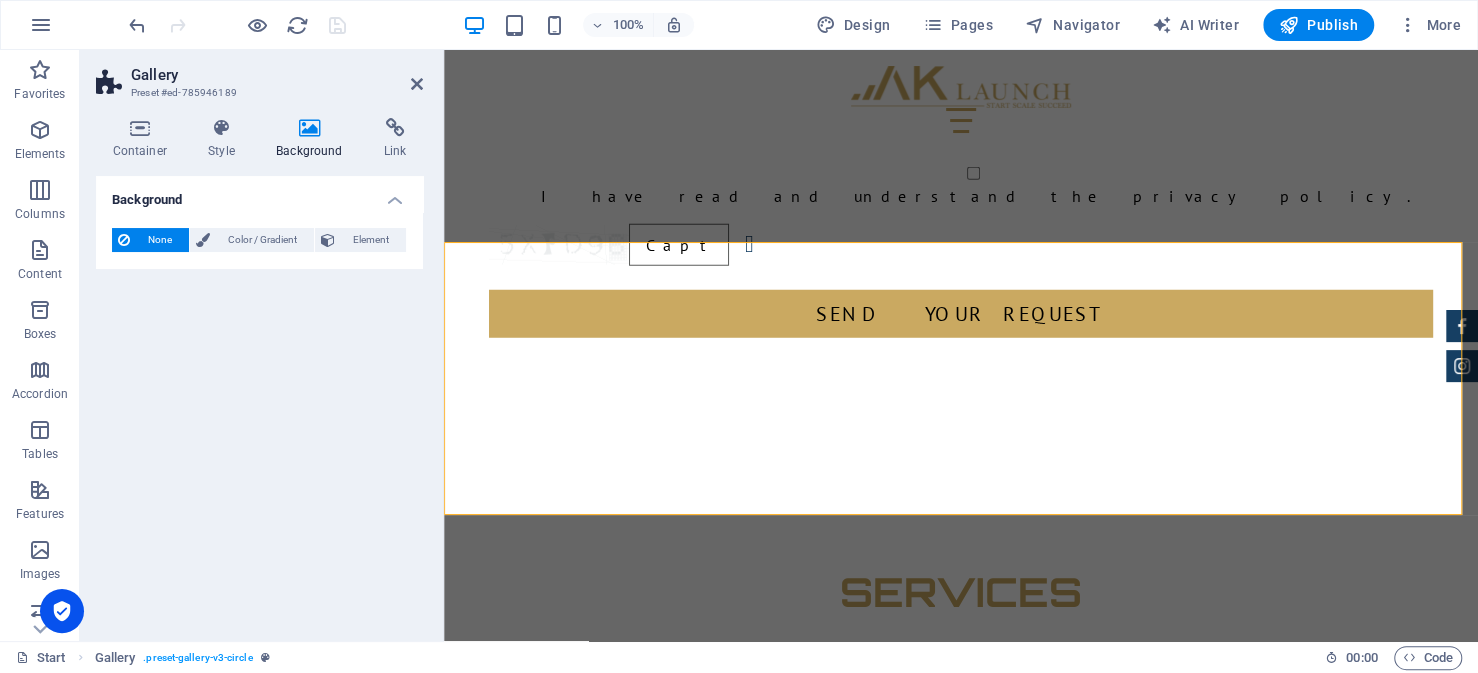 scroll, scrollTop: 15, scrollLeft: 0, axis: vertical 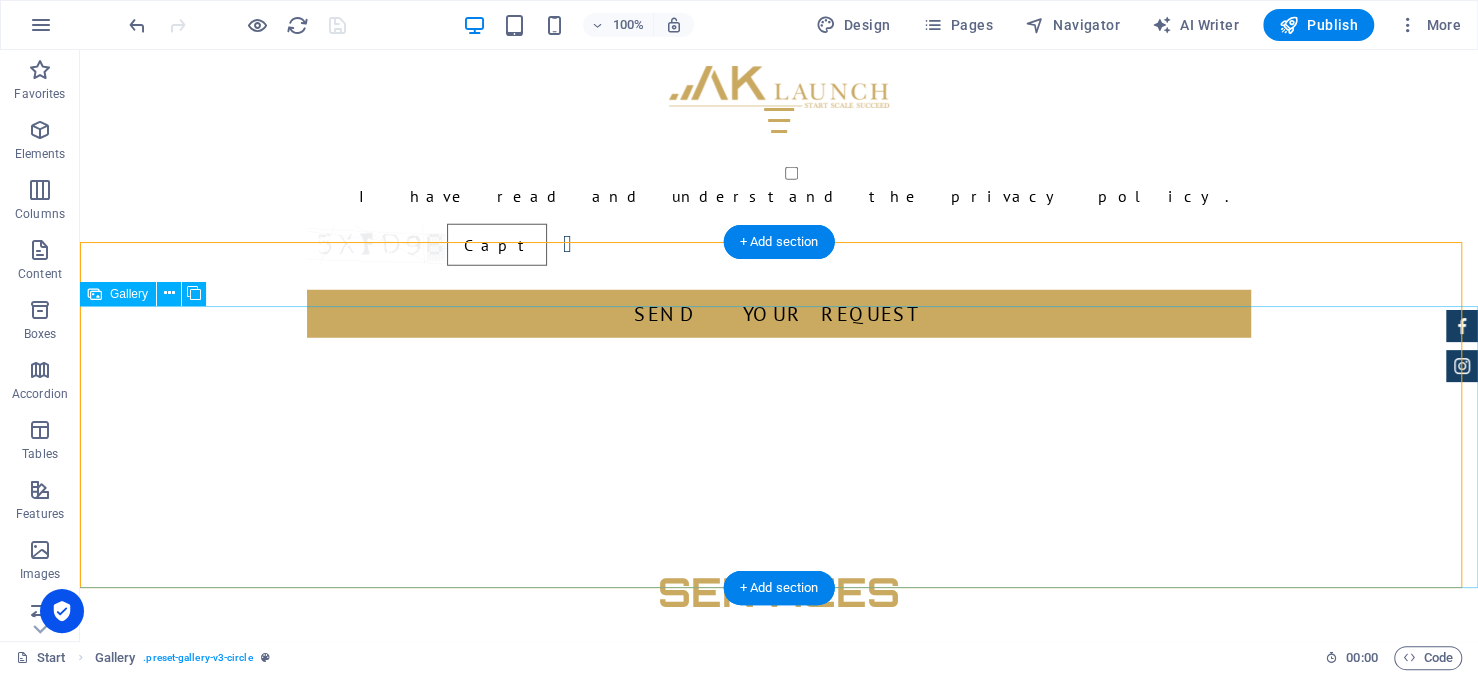 click at bounding box center (779, 2342) 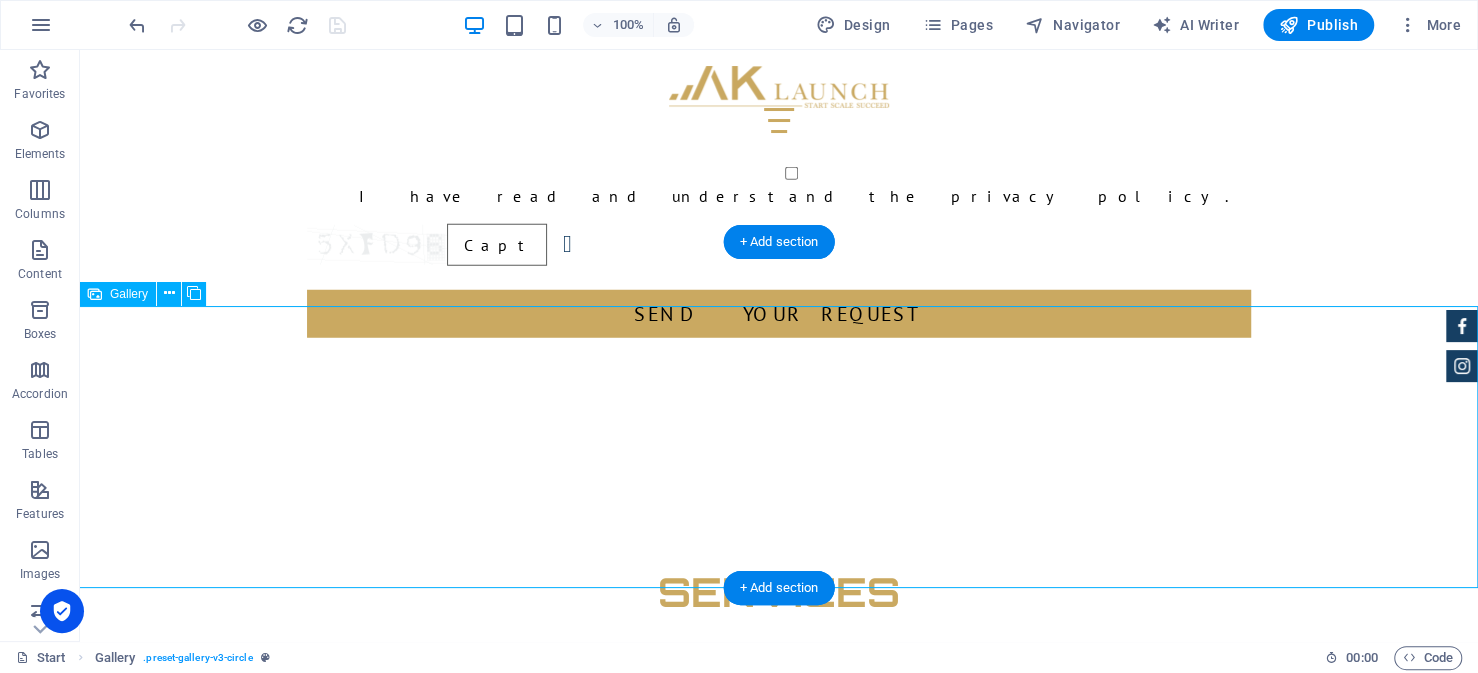 click at bounding box center [779, 2342] 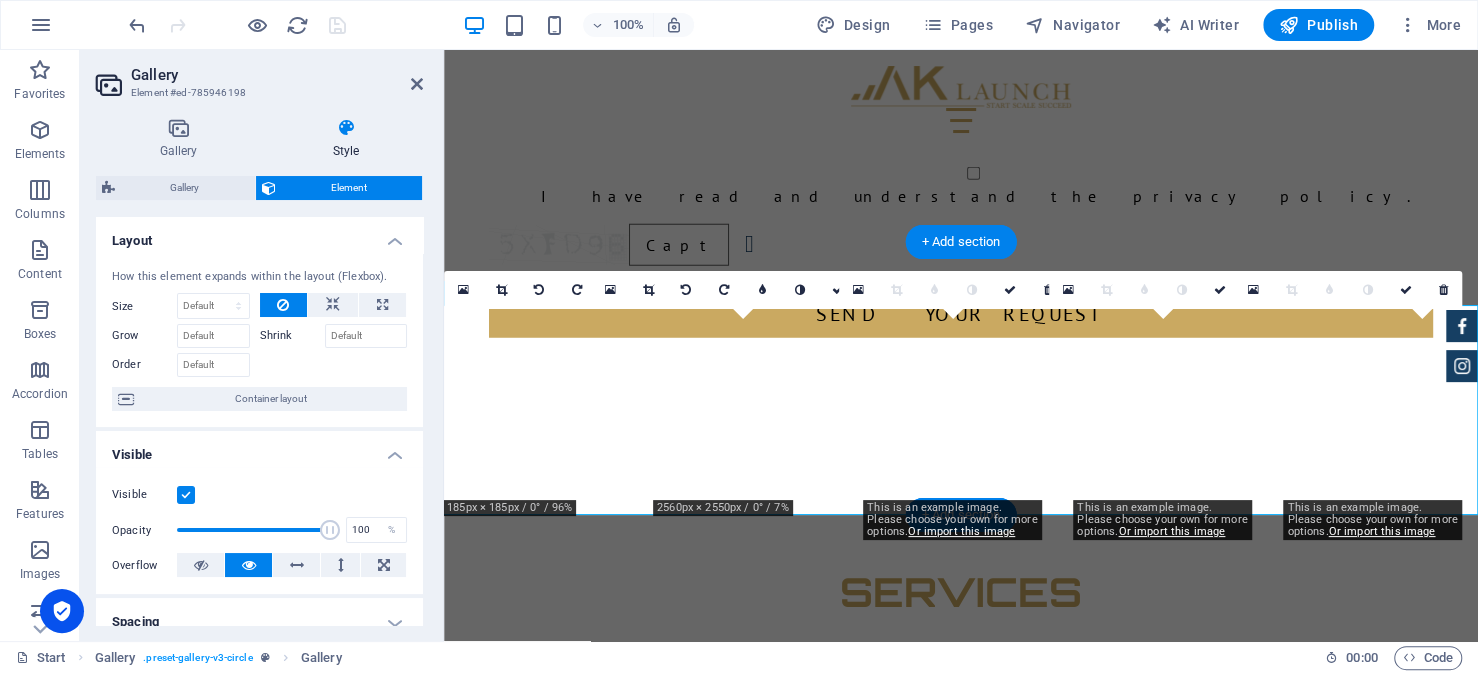 scroll, scrollTop: 16, scrollLeft: 0, axis: vertical 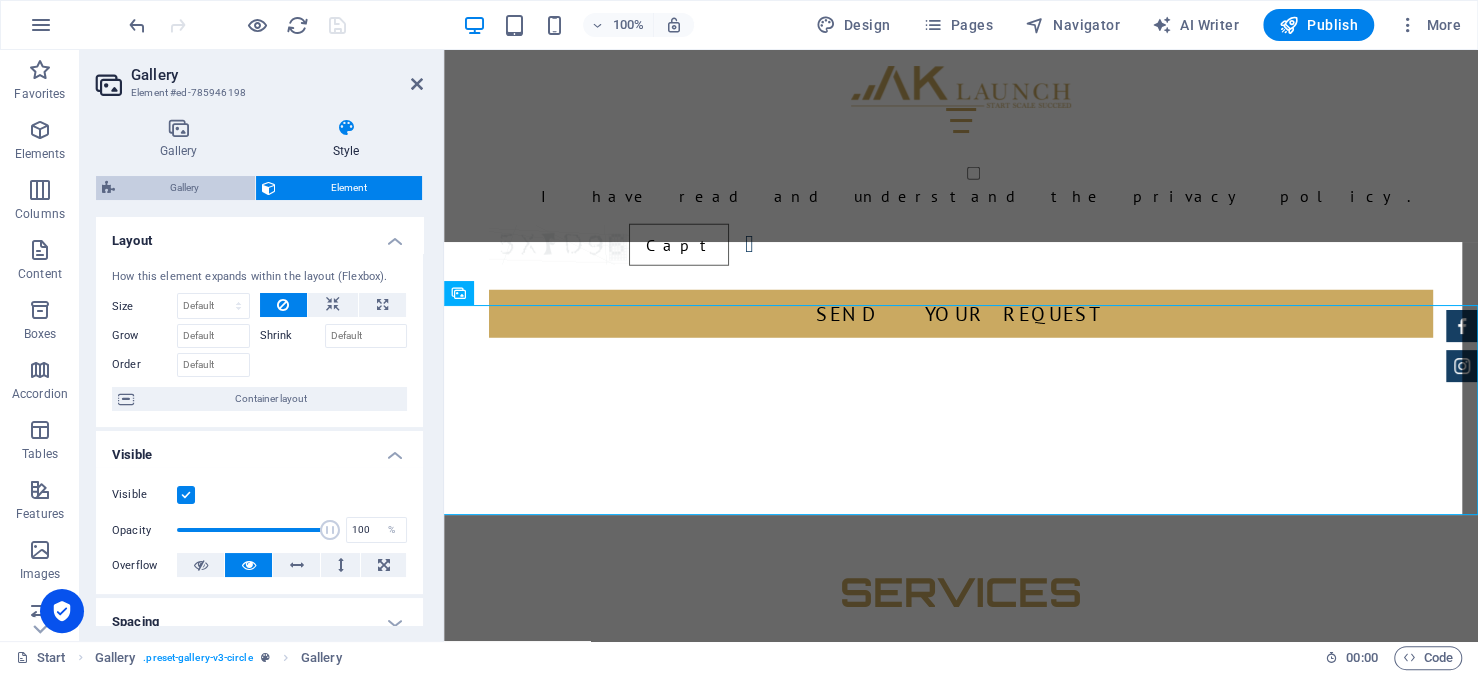 click on "Gallery" at bounding box center (185, 188) 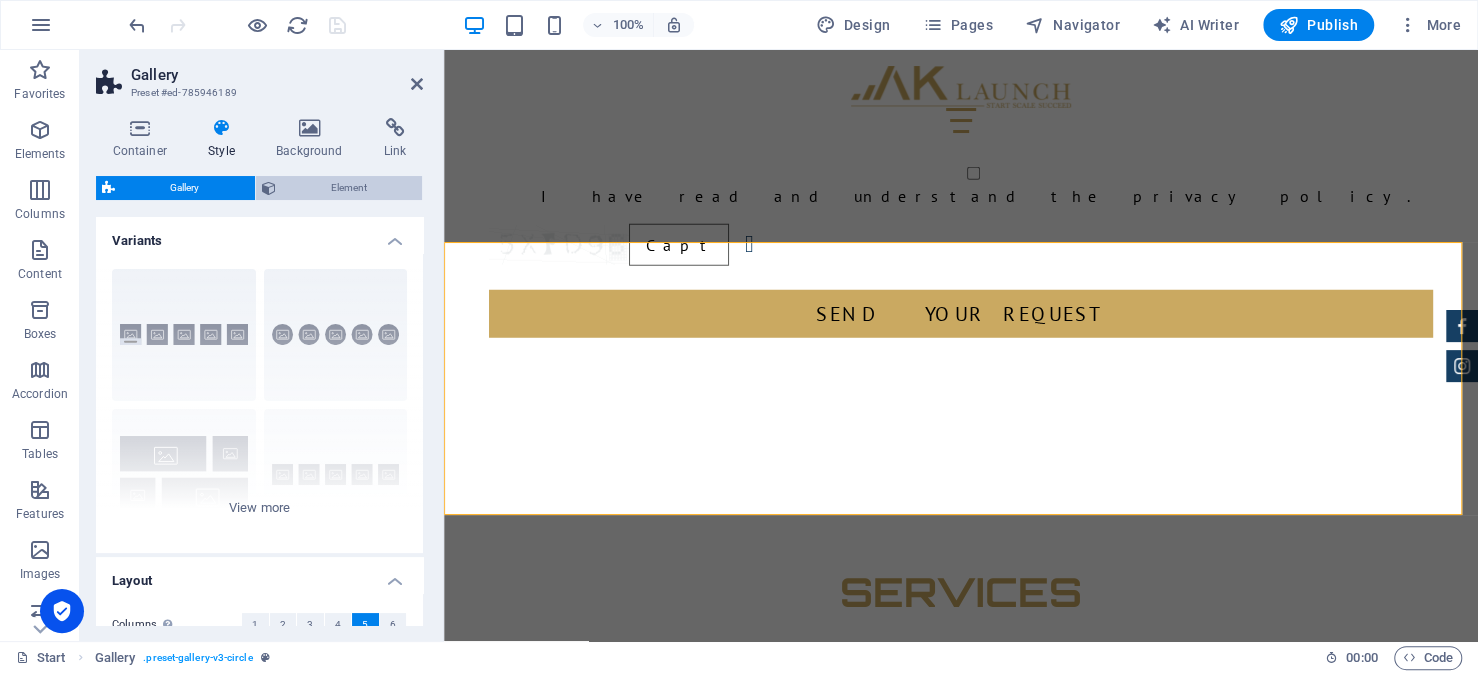 click on "Element" at bounding box center [349, 188] 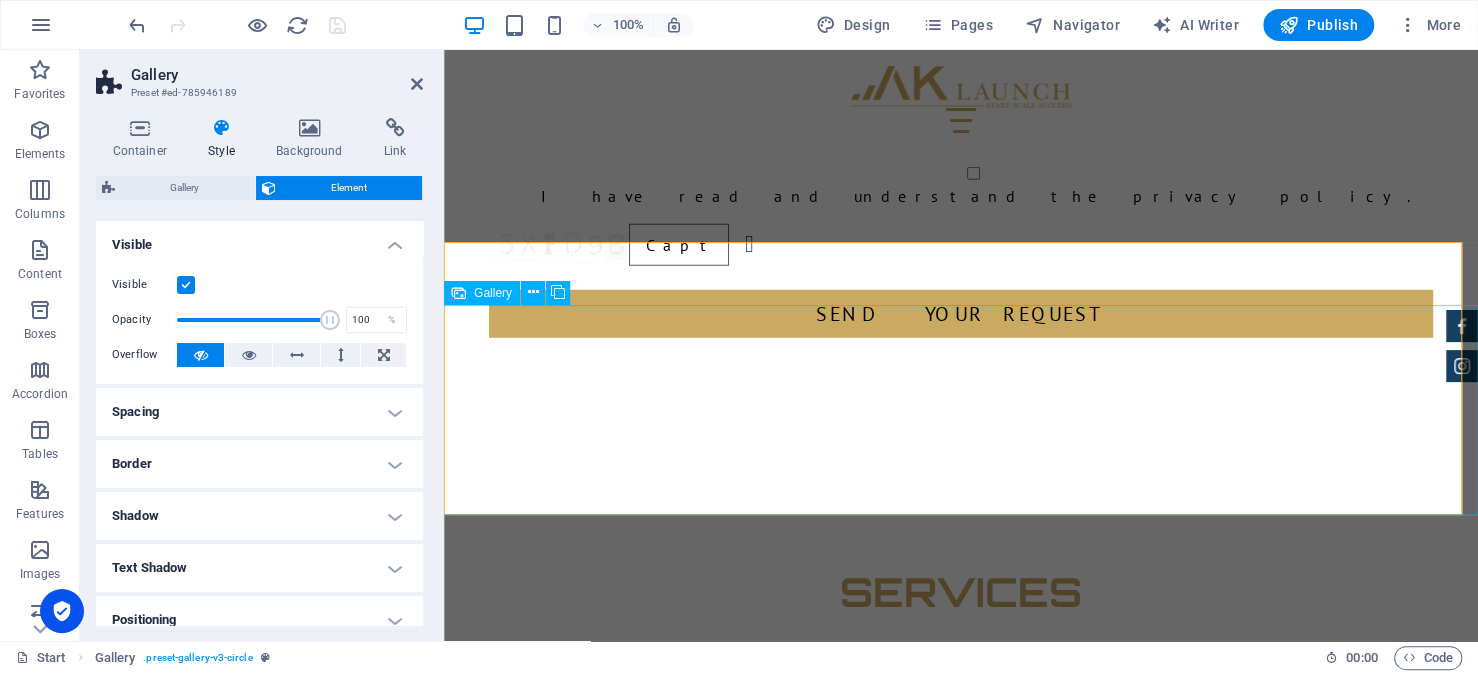 click at bounding box center [747, 2305] 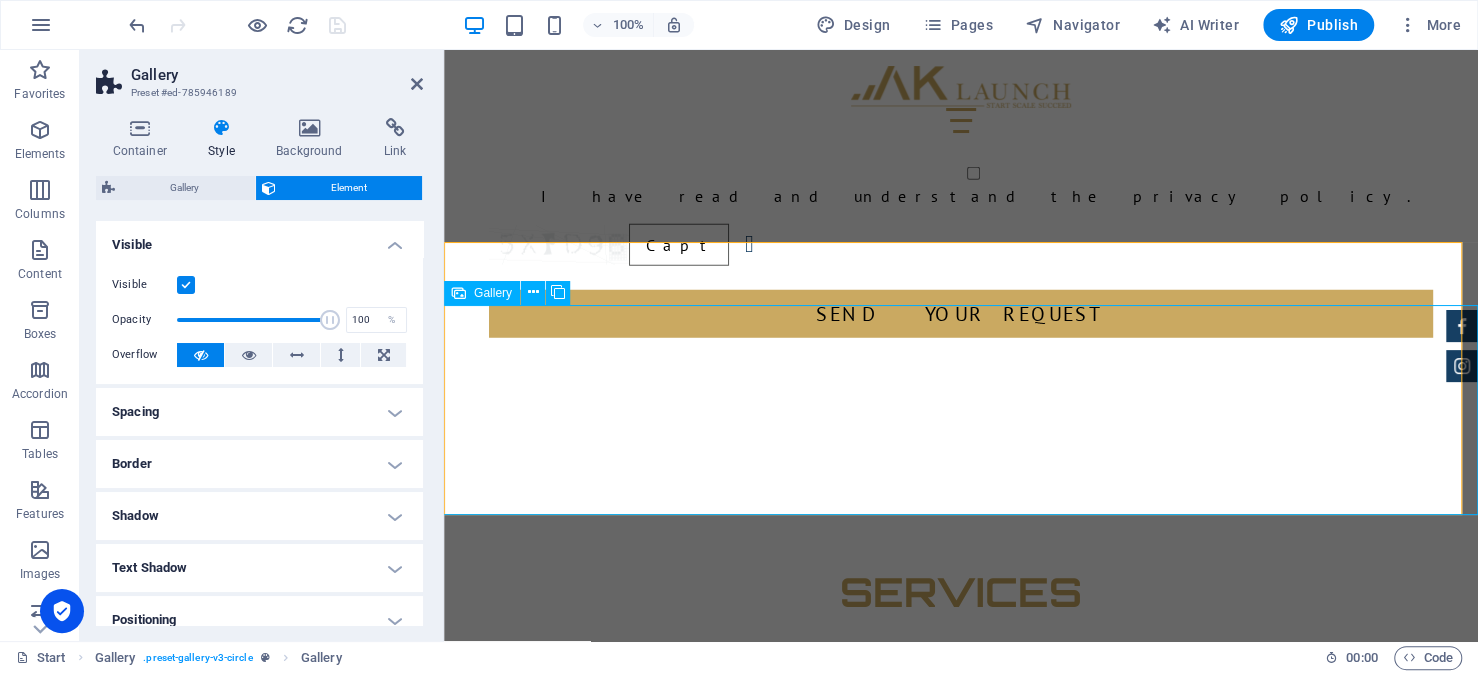 click at bounding box center [747, 2305] 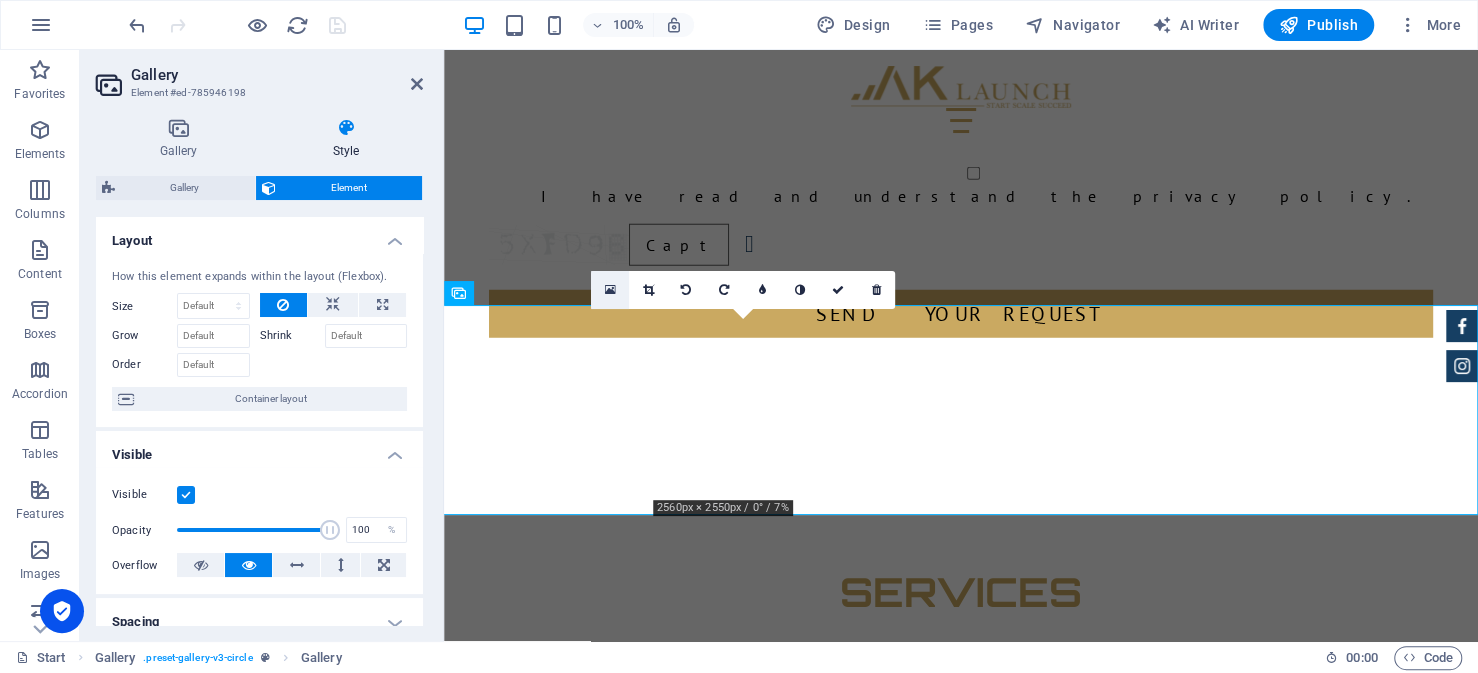 click at bounding box center (610, 290) 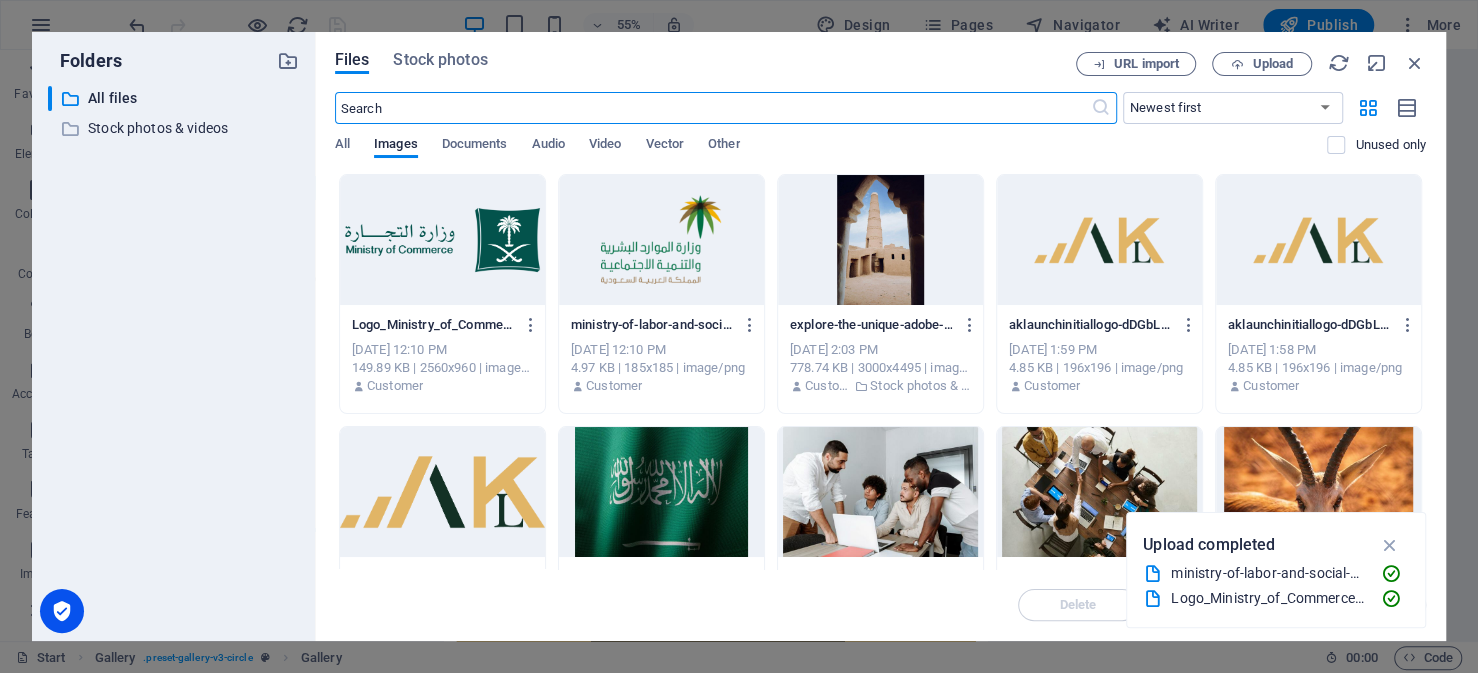 scroll, scrollTop: 3687, scrollLeft: 0, axis: vertical 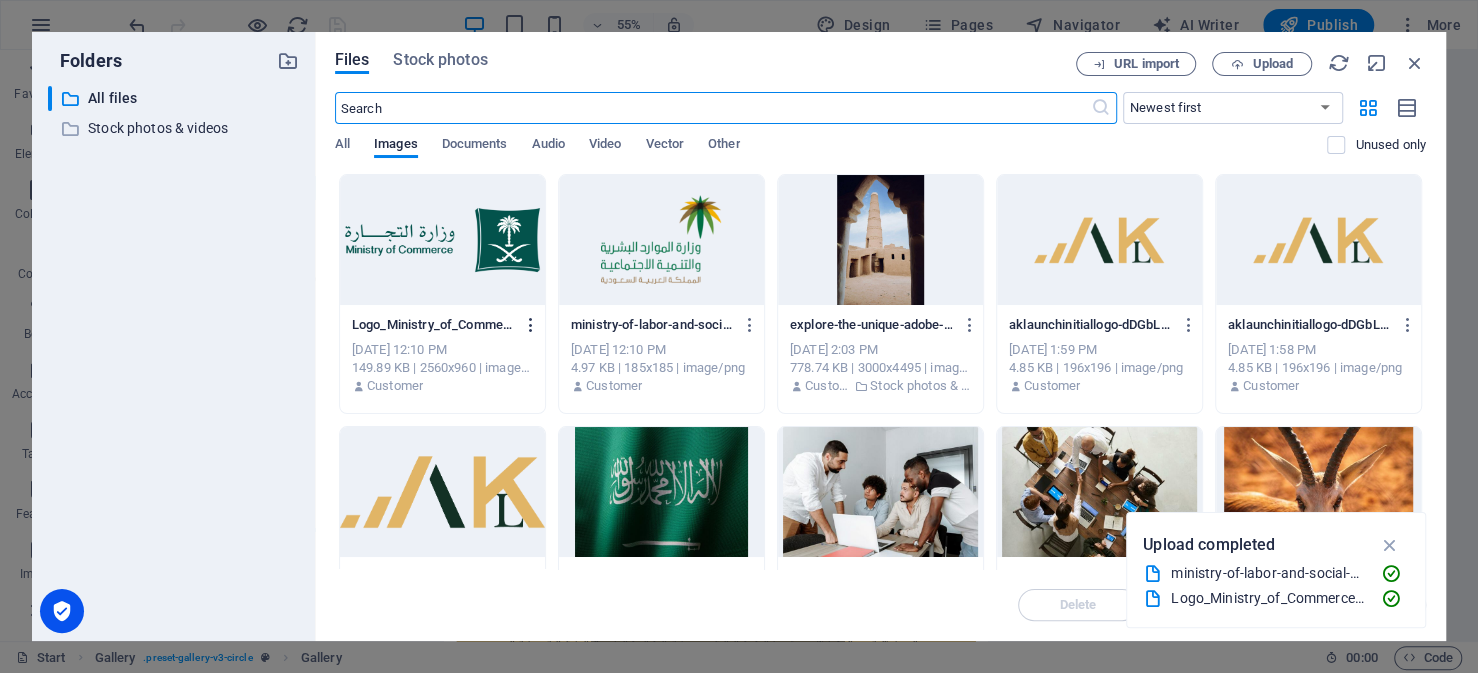 click at bounding box center [531, 325] 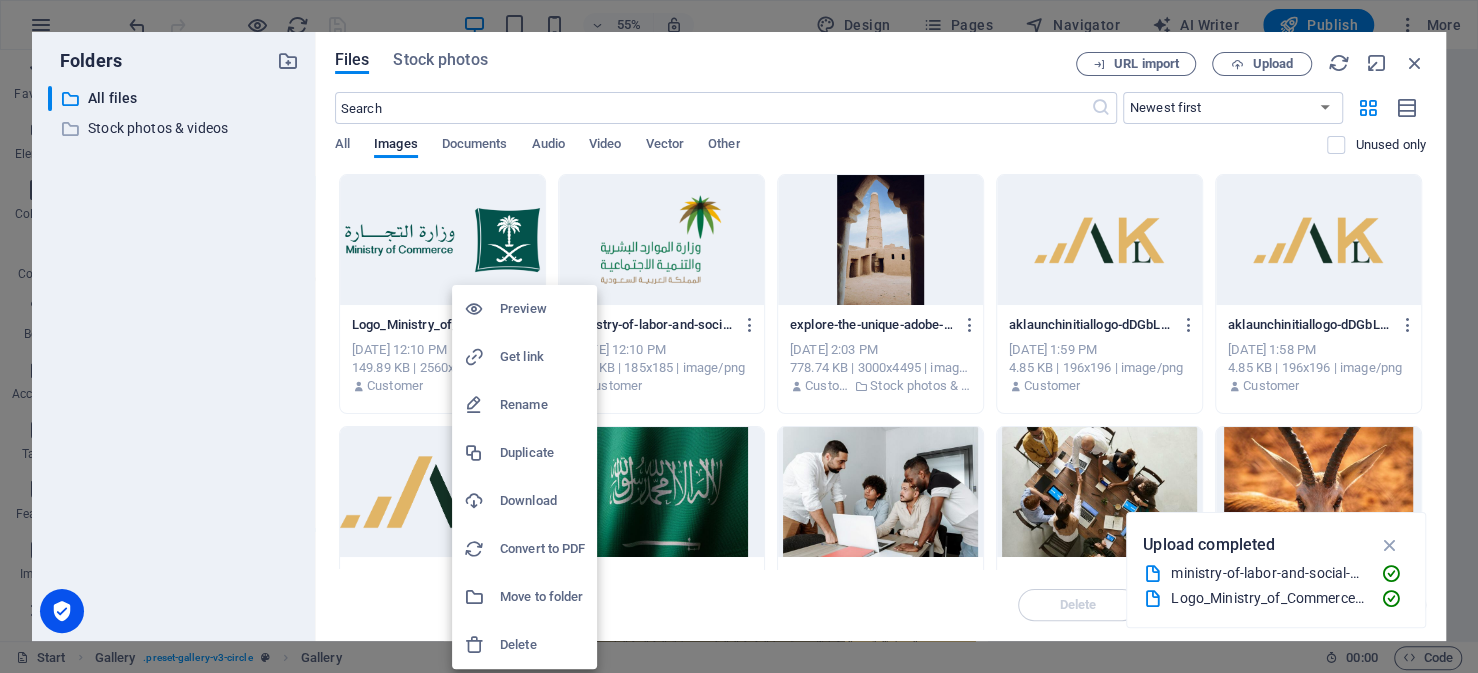 click on "Delete" at bounding box center [542, 645] 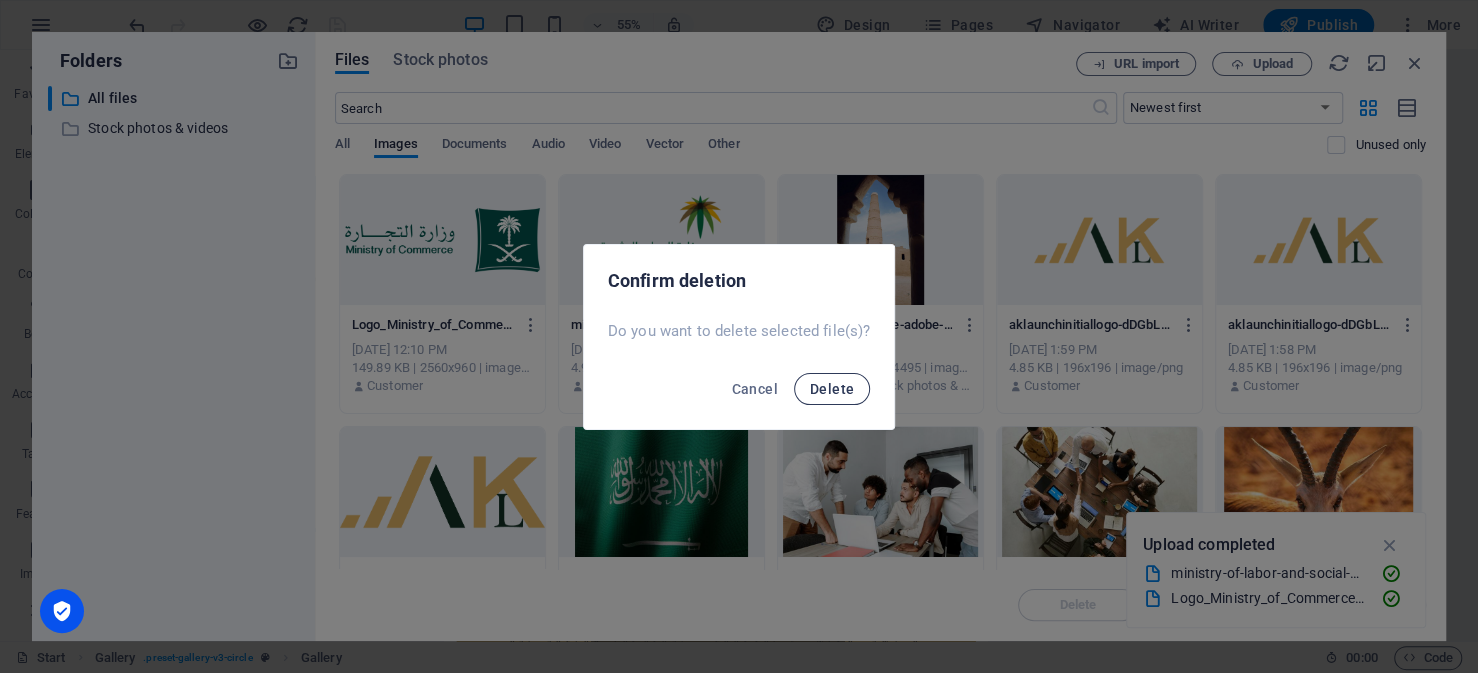 click on "Delete" at bounding box center (832, 389) 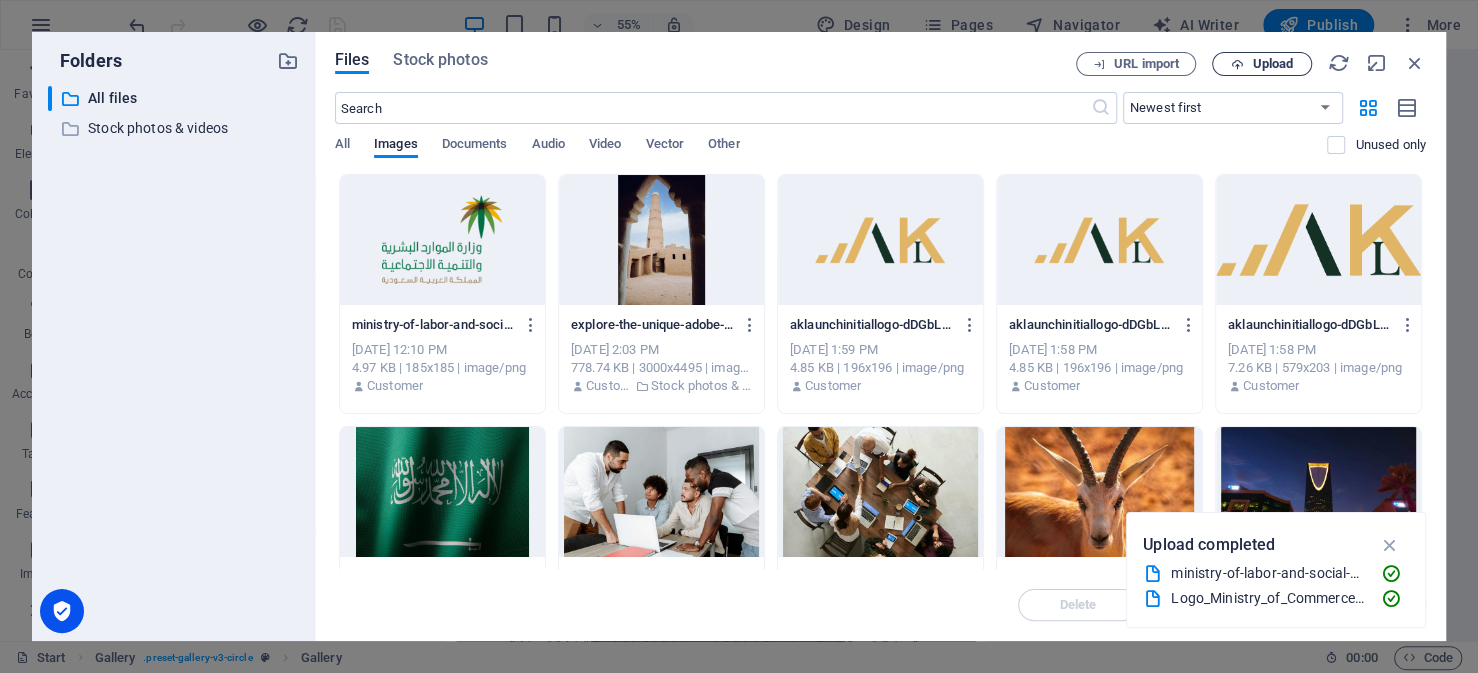 click on "Upload" at bounding box center (1272, 64) 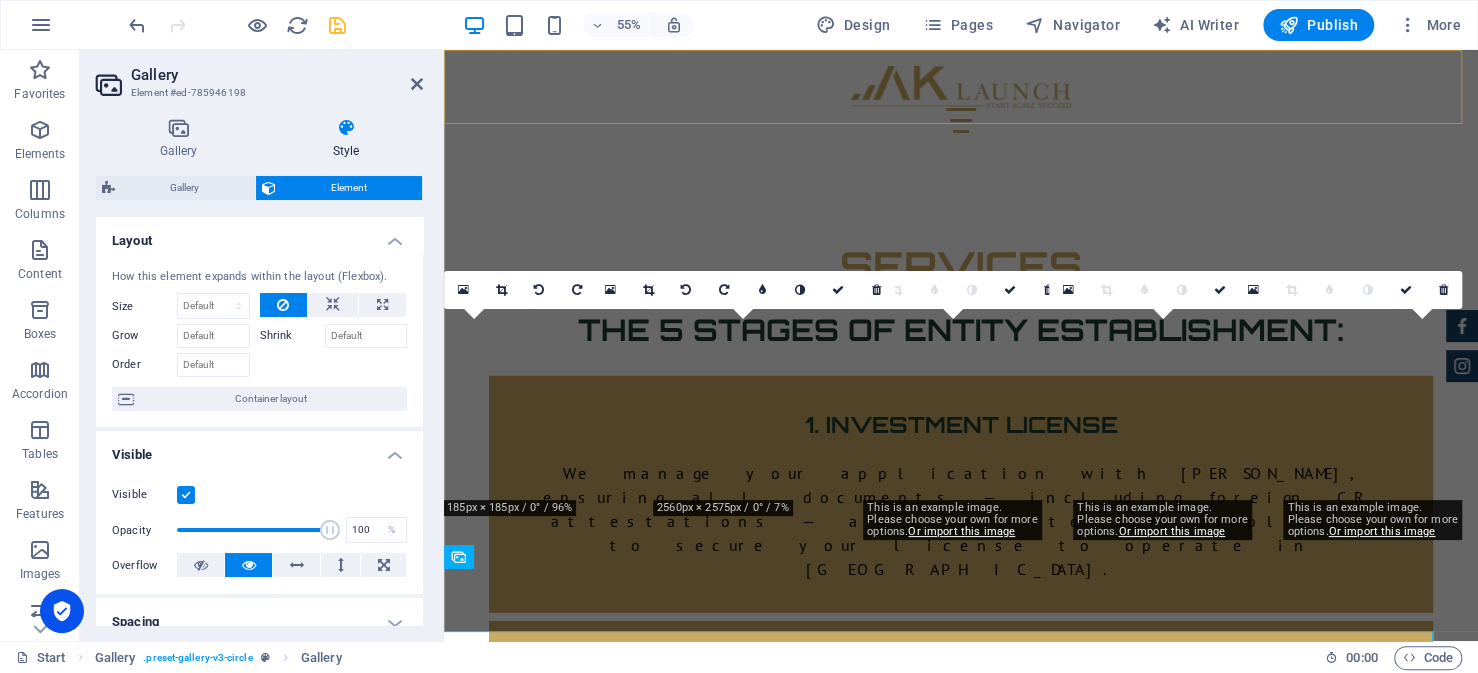 scroll, scrollTop: 3361, scrollLeft: 0, axis: vertical 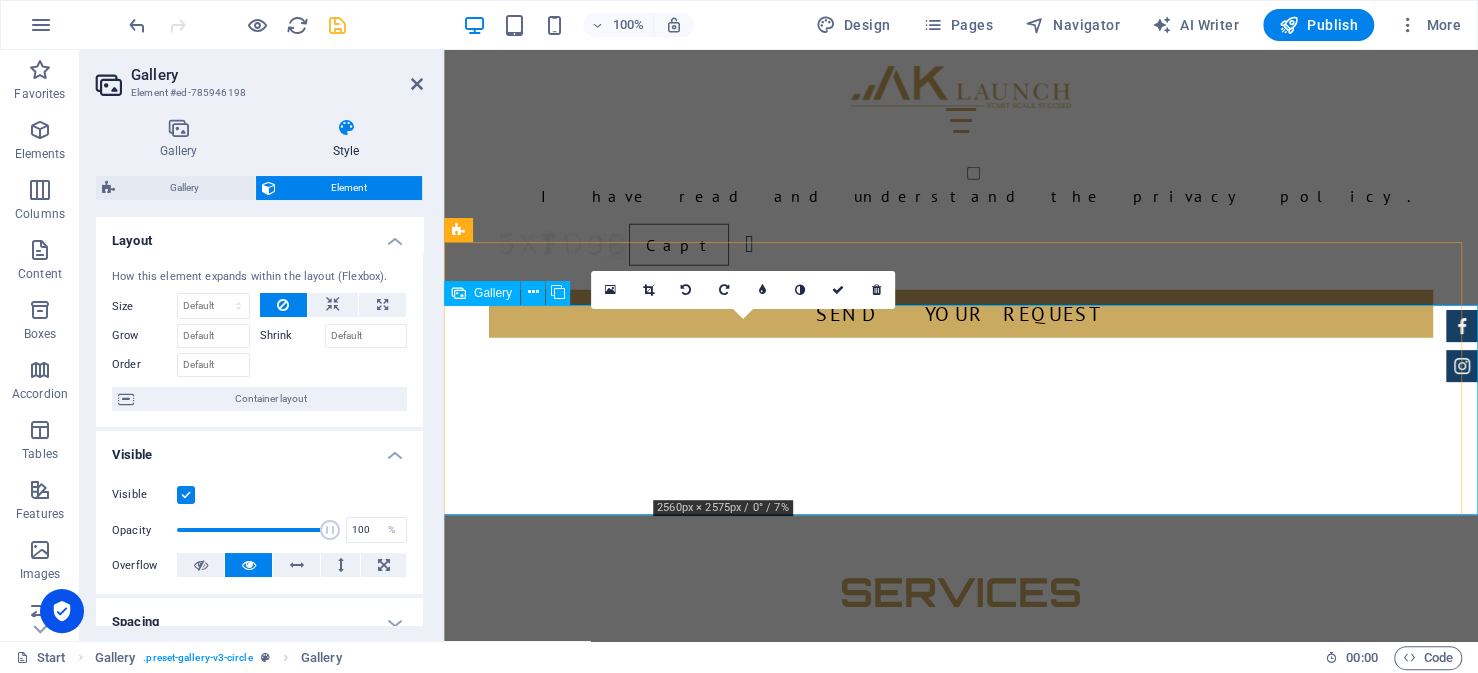 click at bounding box center (747, 2305) 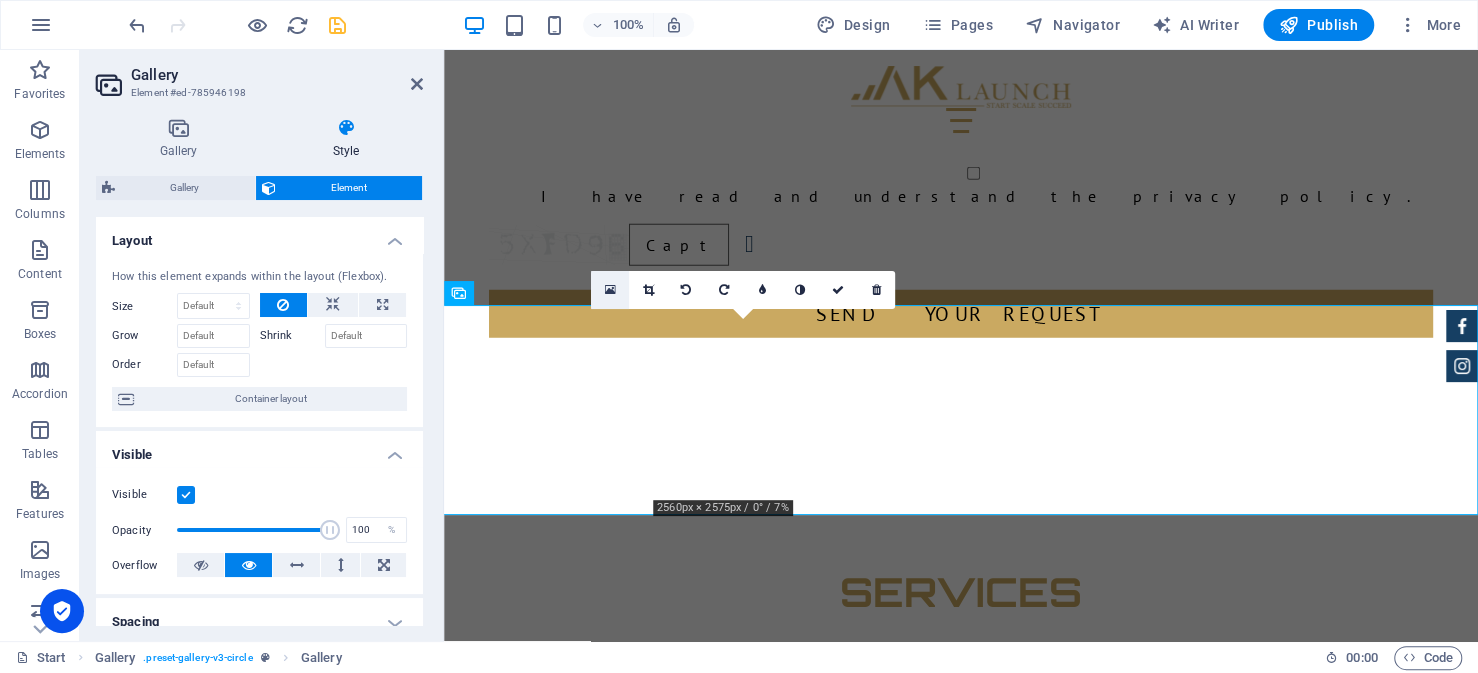 click at bounding box center (610, 290) 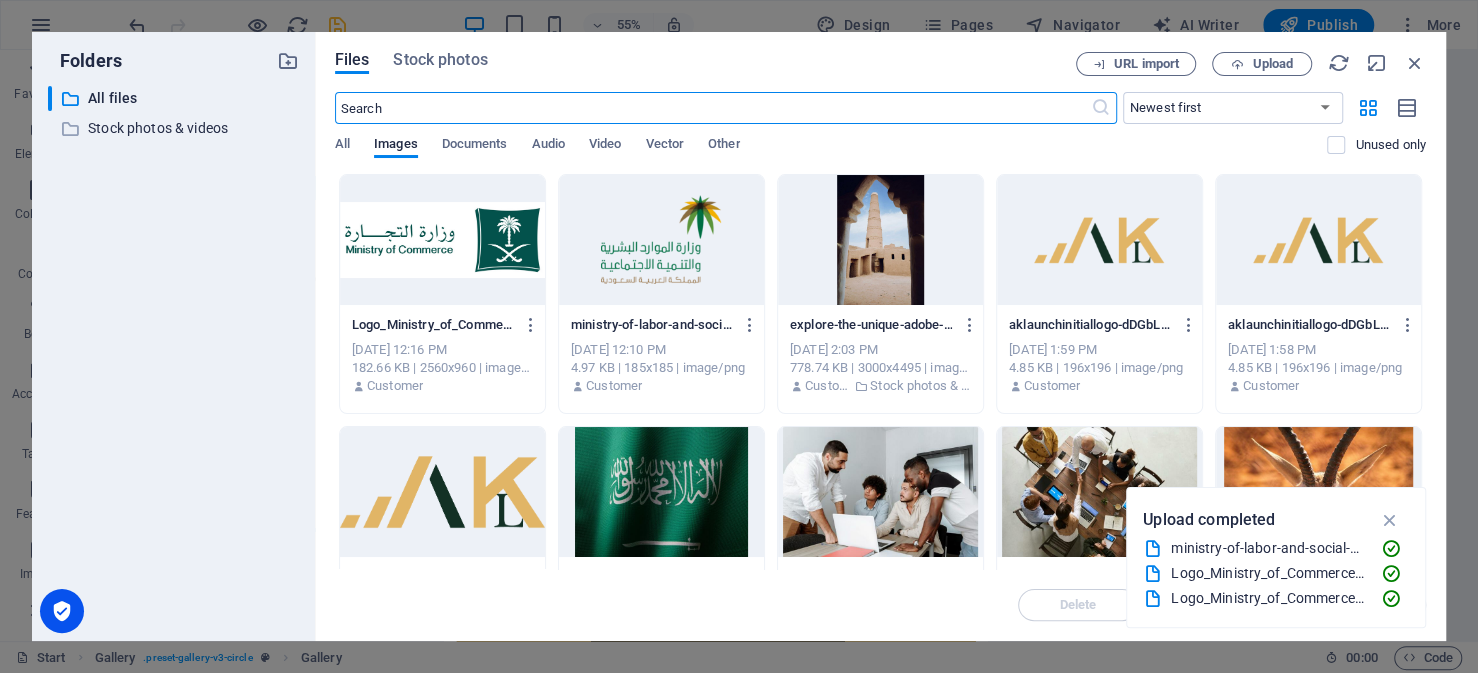 scroll, scrollTop: 3687, scrollLeft: 0, axis: vertical 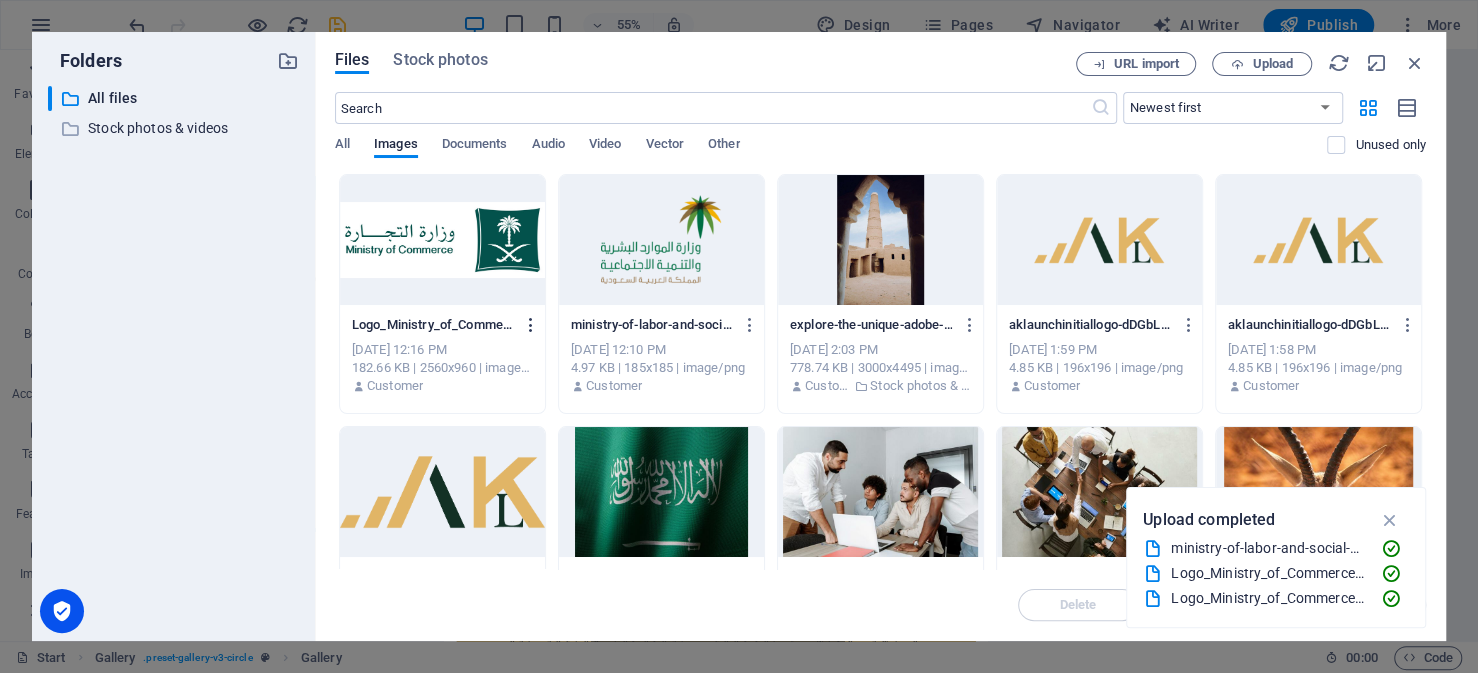 click at bounding box center [531, 325] 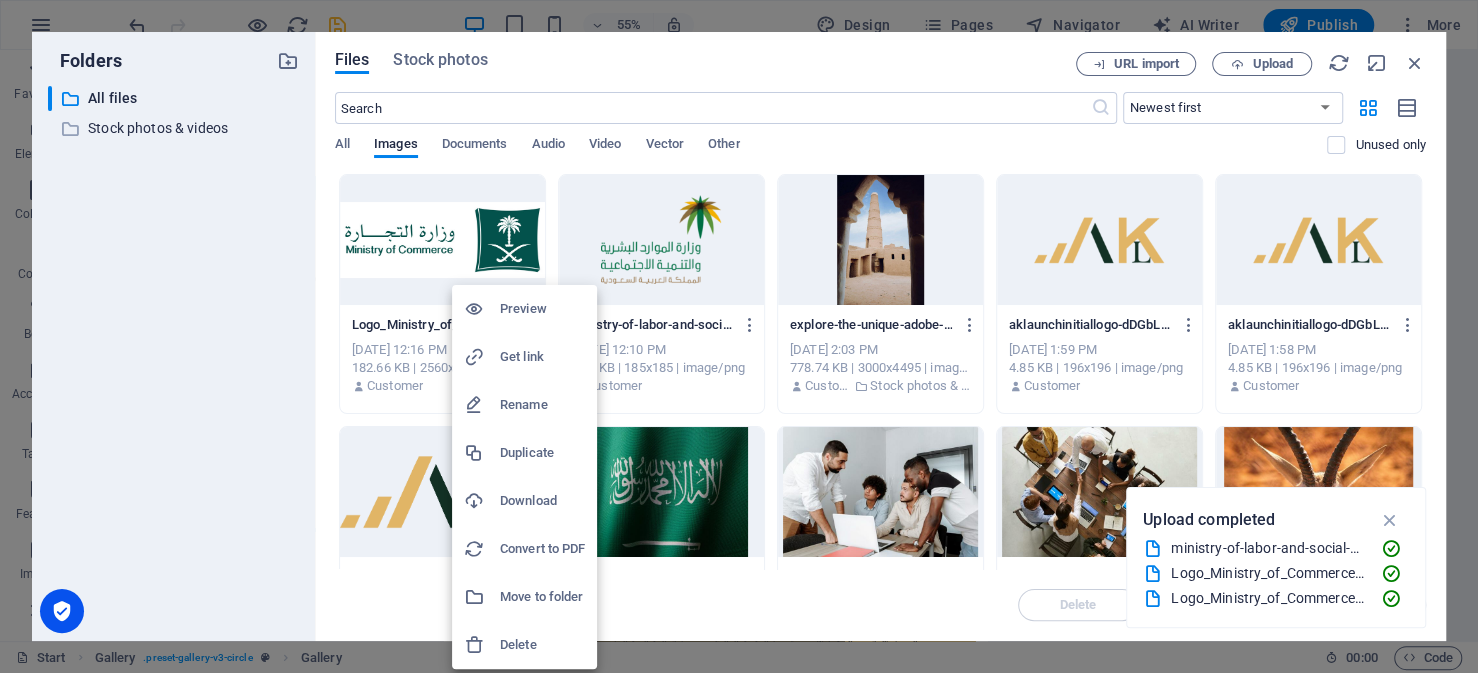click on "Delete" at bounding box center (542, 645) 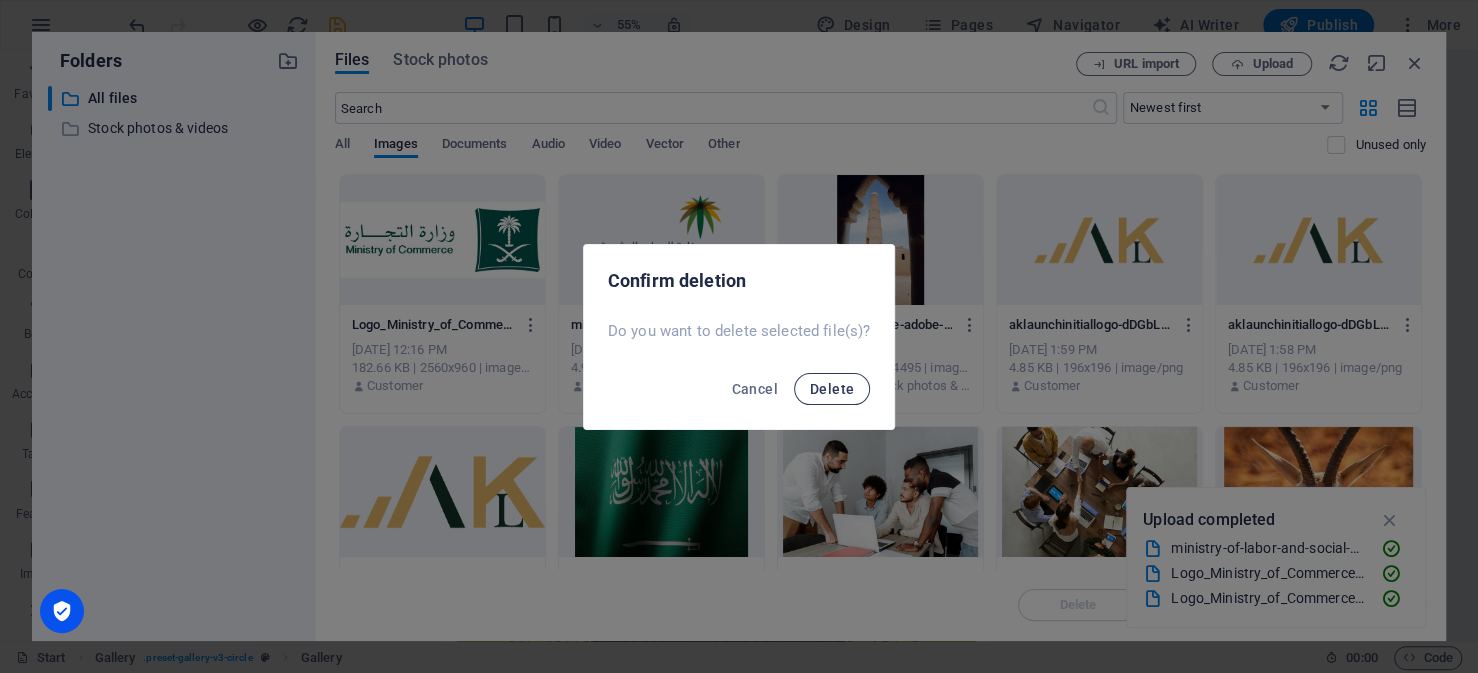 click on "Delete" at bounding box center [832, 389] 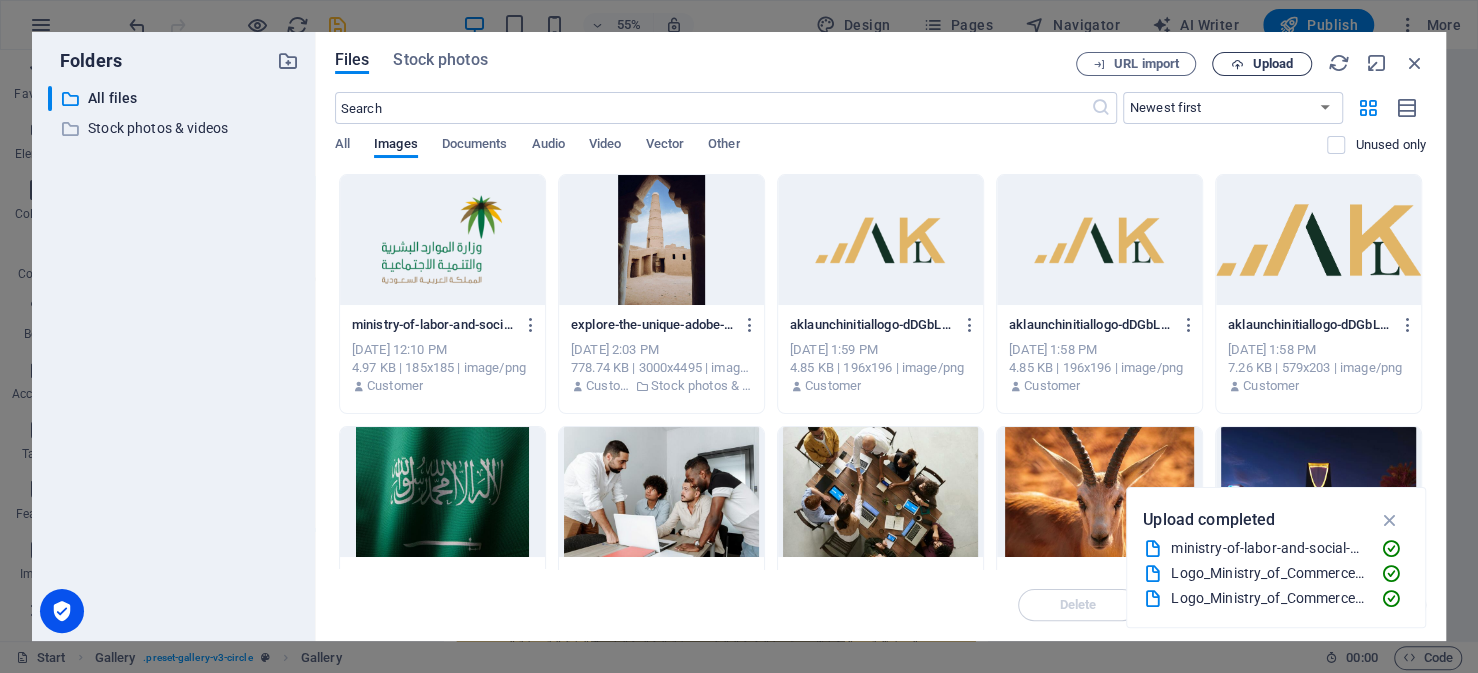 click on "Upload" at bounding box center [1272, 64] 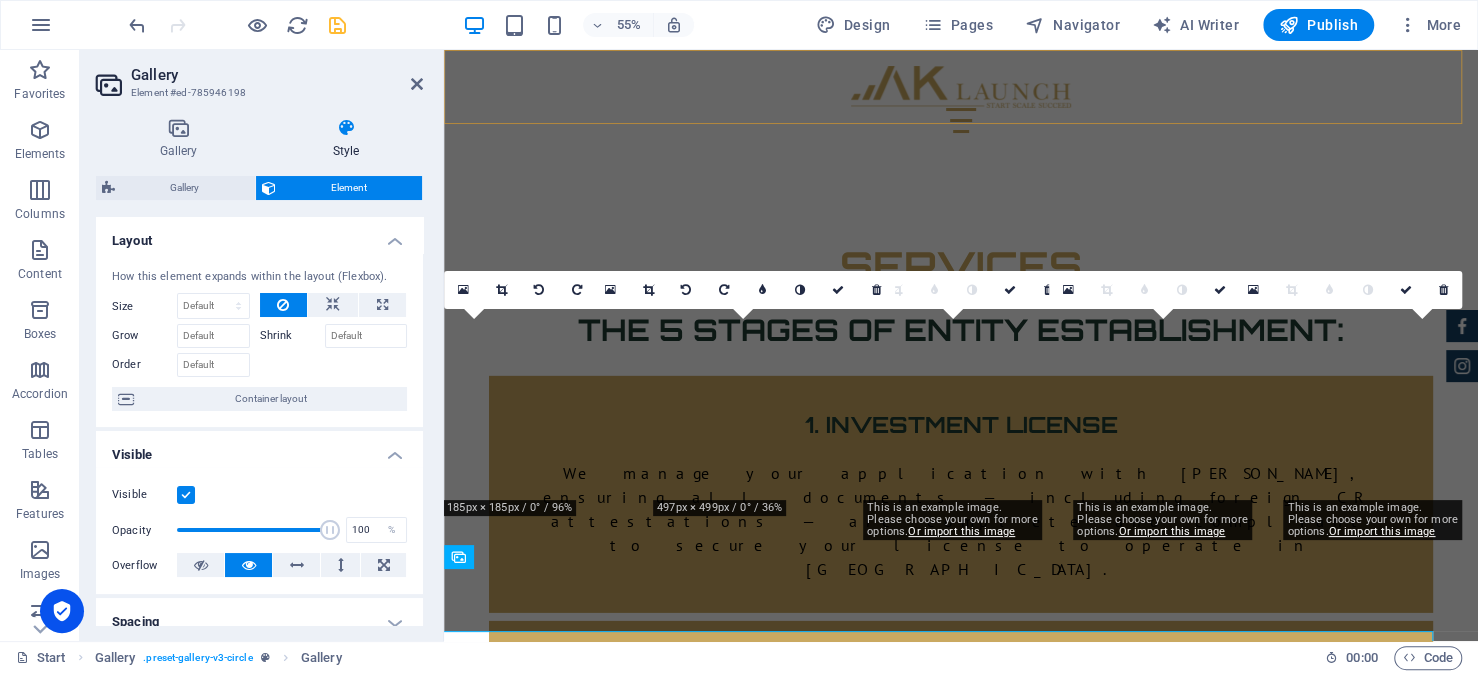 scroll, scrollTop: 3361, scrollLeft: 0, axis: vertical 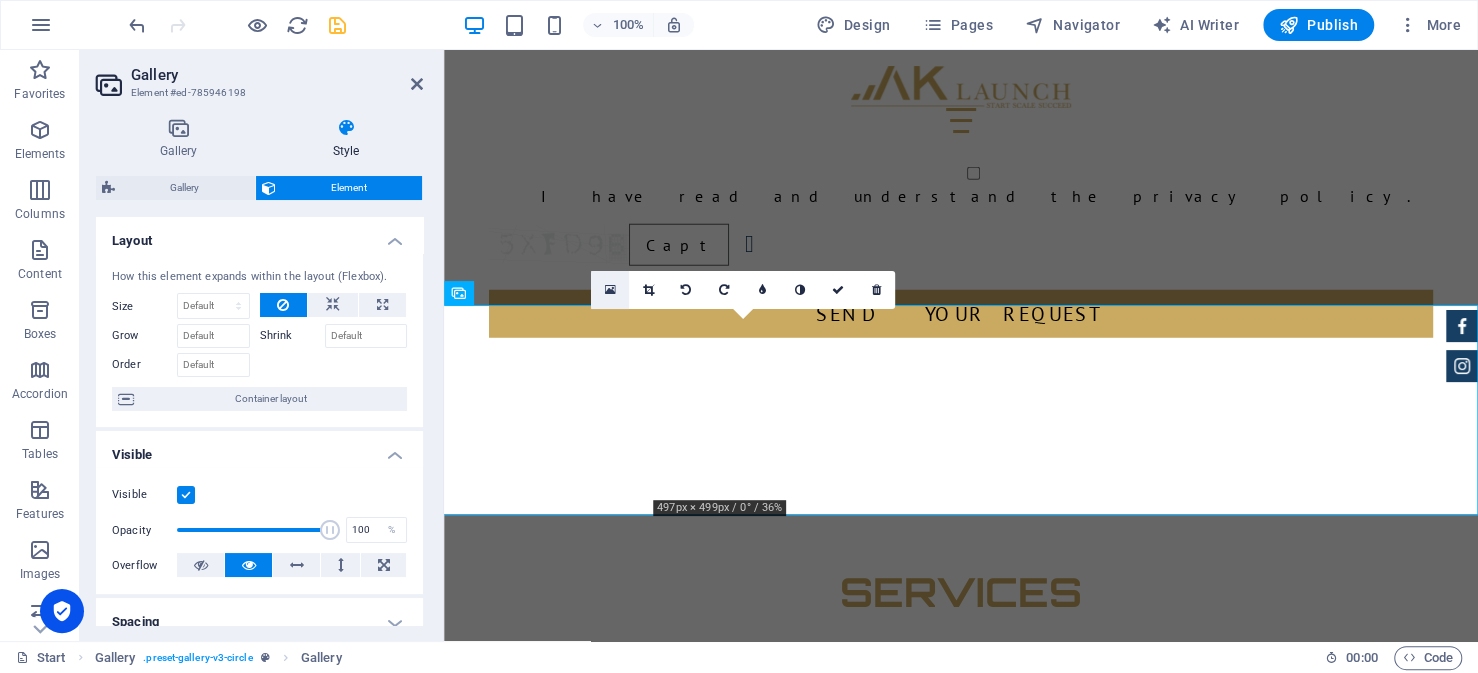 click at bounding box center (610, 290) 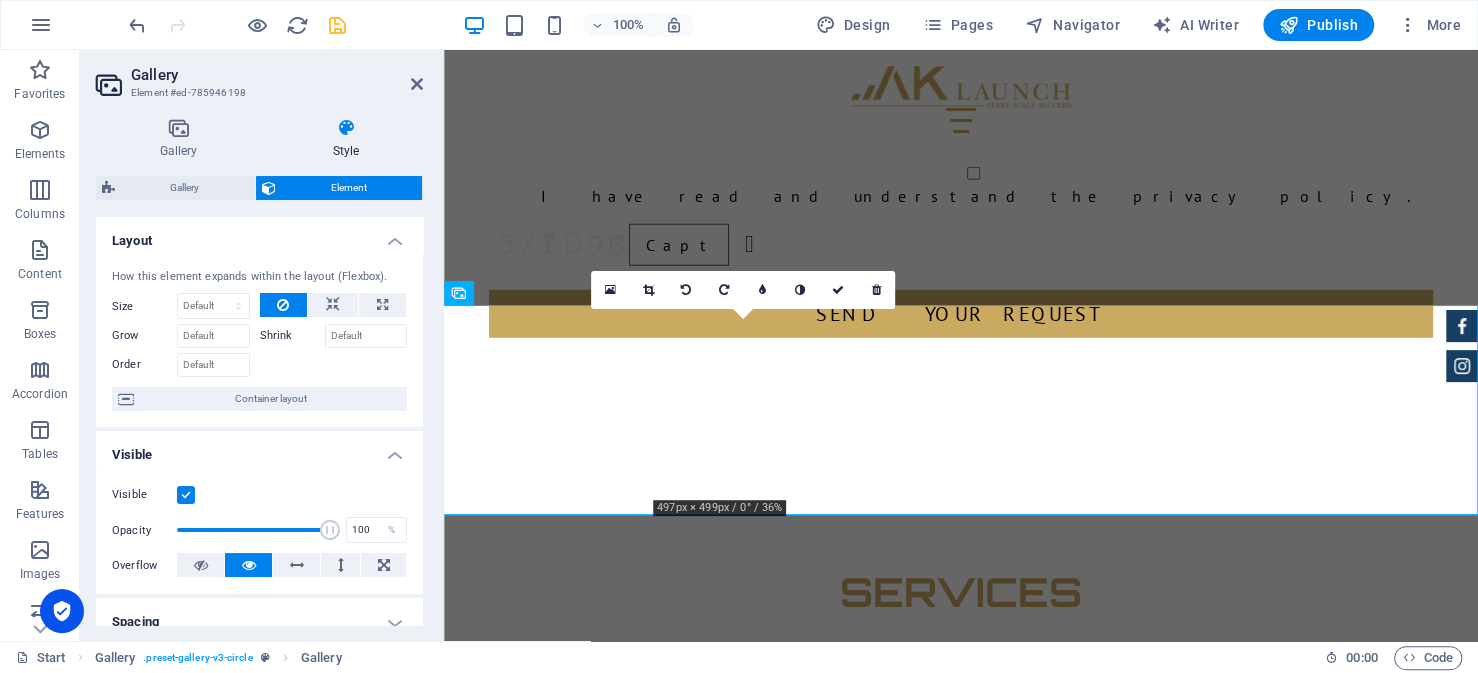scroll, scrollTop: 3687, scrollLeft: 0, axis: vertical 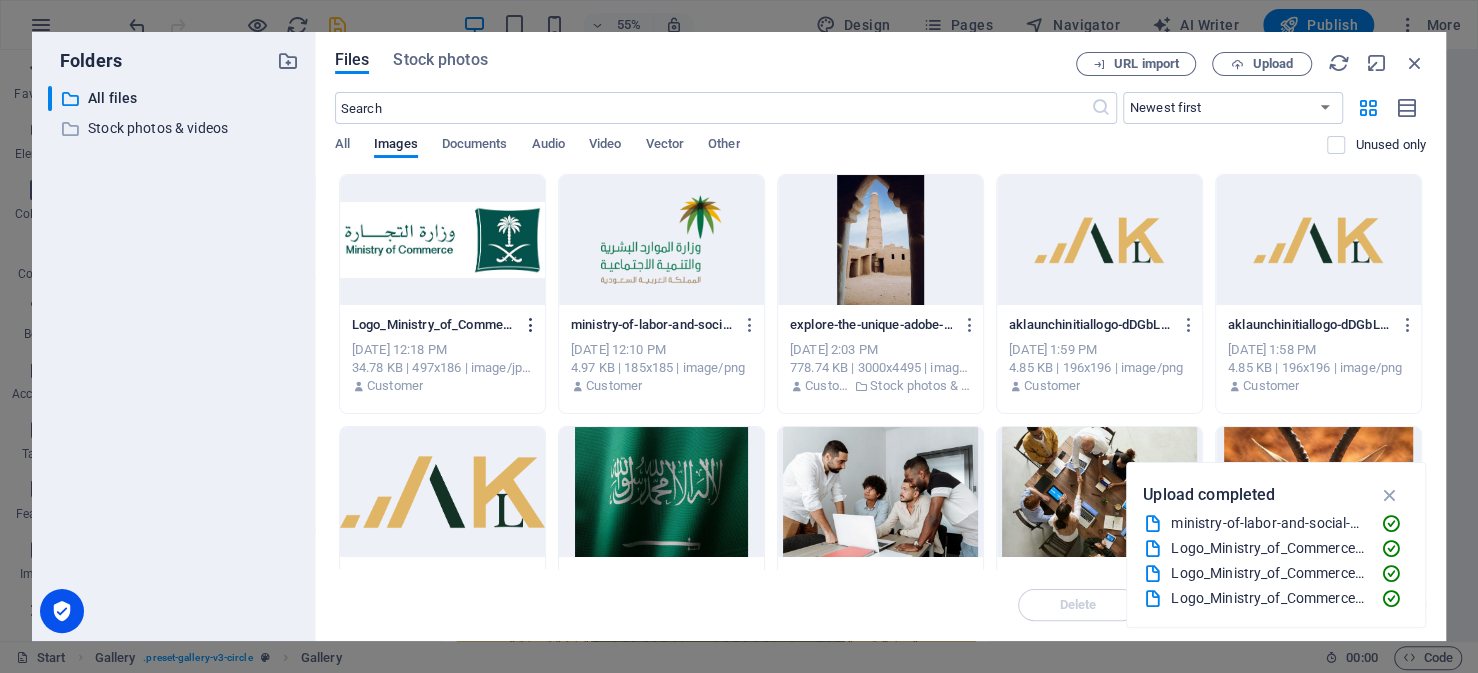 click at bounding box center (527, 325) 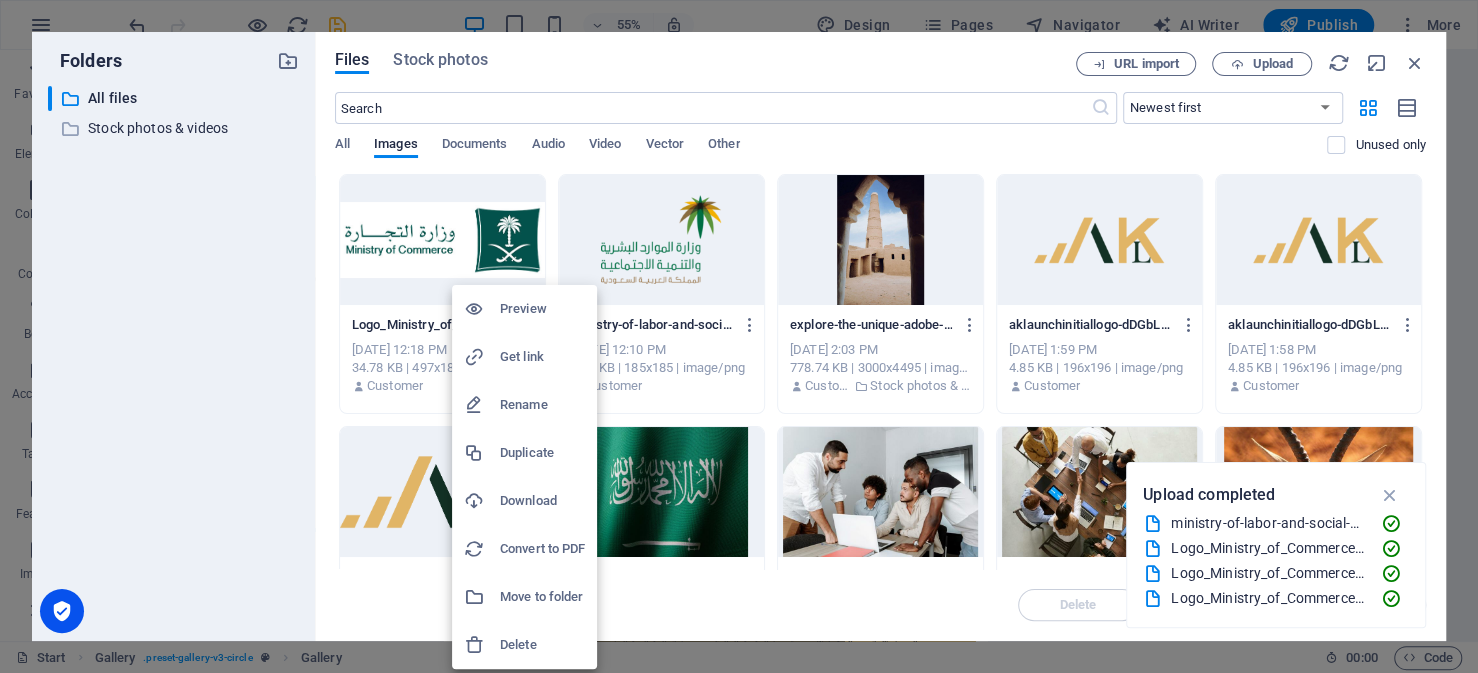 click on "Delete" at bounding box center (542, 645) 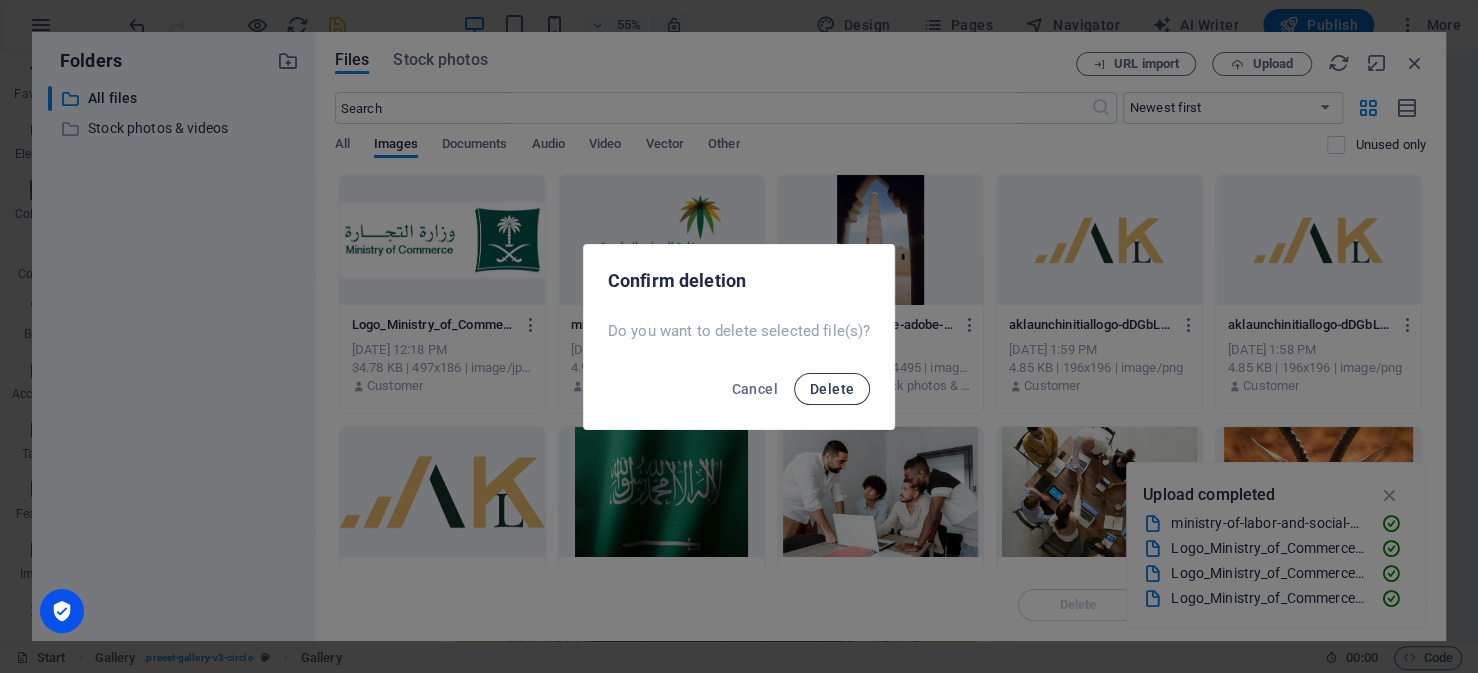 click on "Delete" at bounding box center [832, 389] 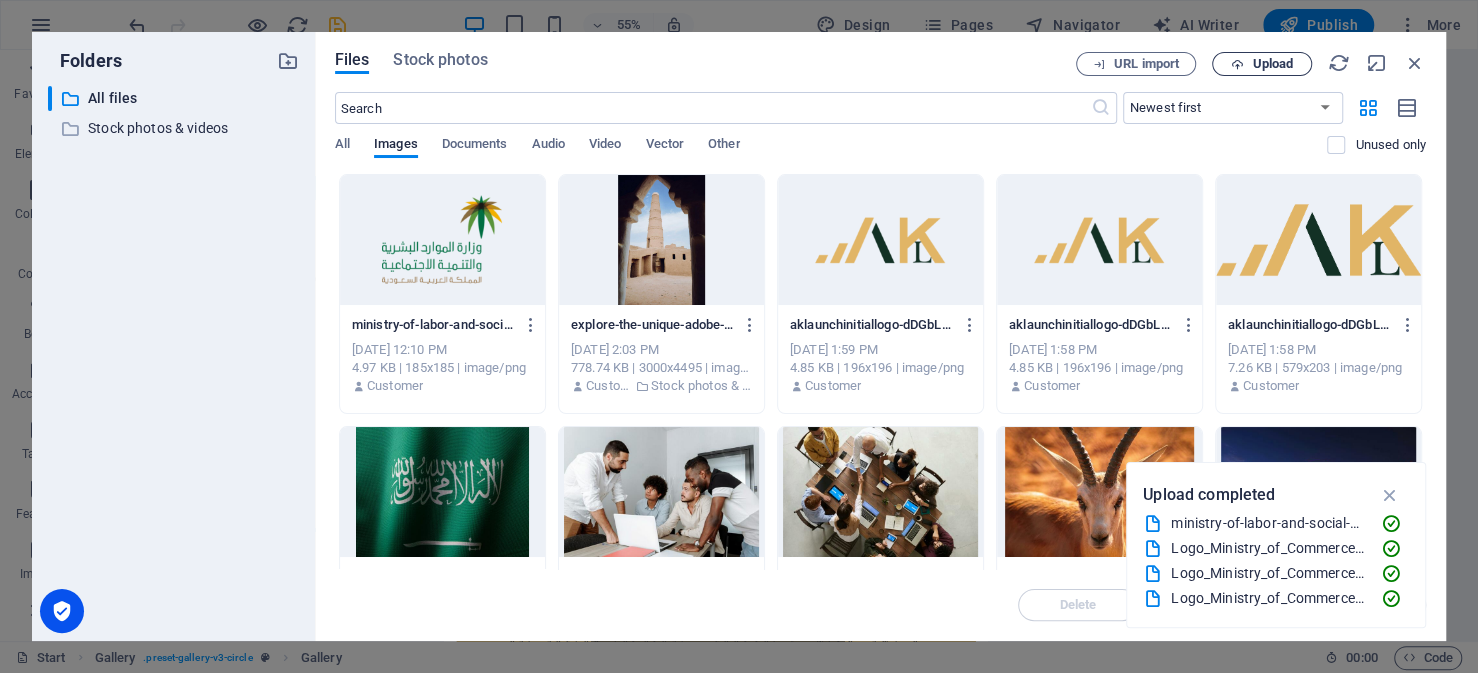 click on "Upload" at bounding box center [1262, 64] 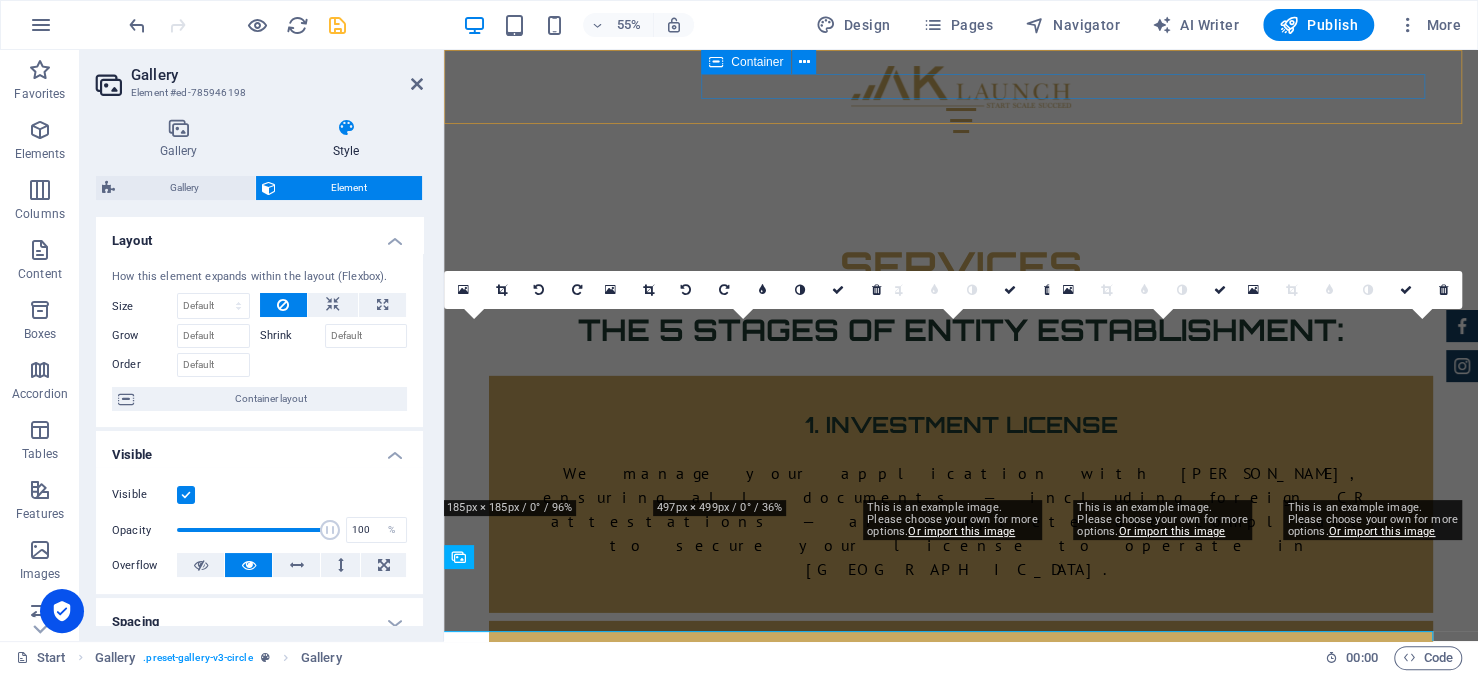 scroll, scrollTop: 3361, scrollLeft: 0, axis: vertical 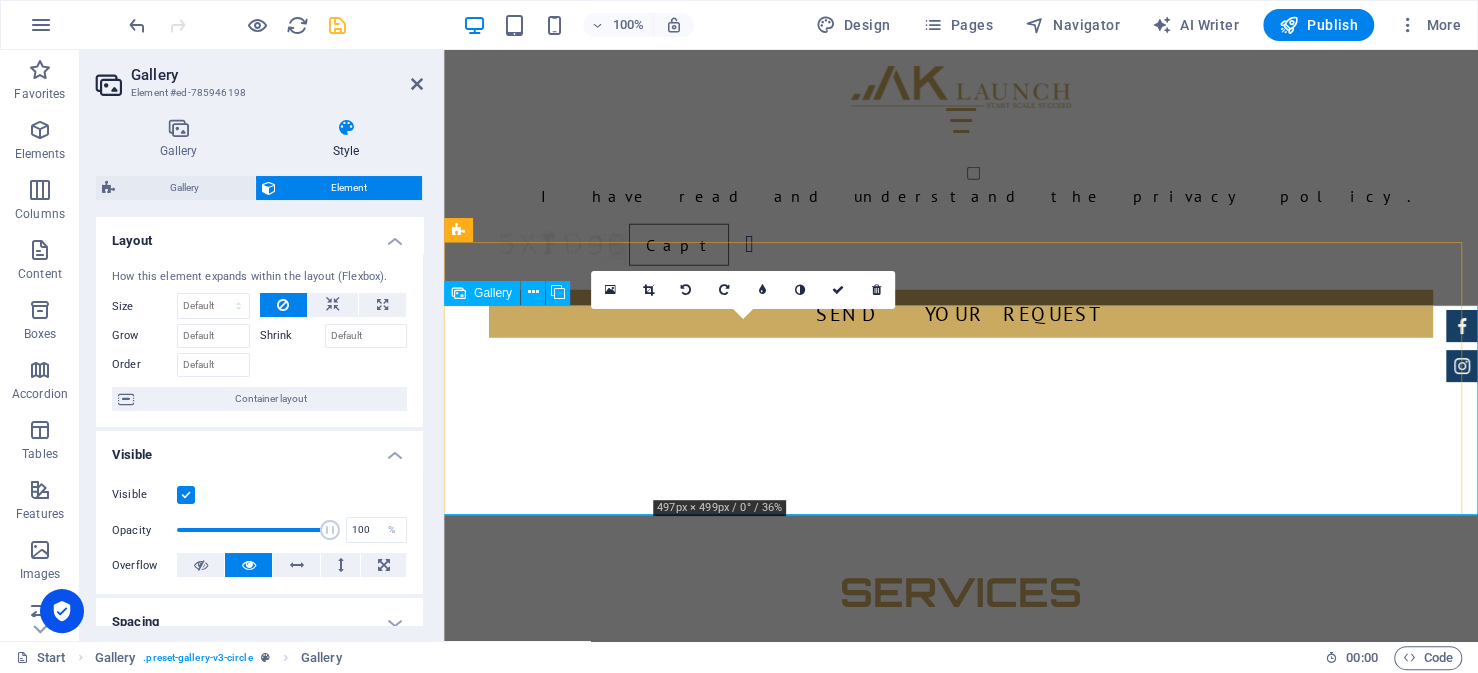 click at bounding box center [747, 2305] 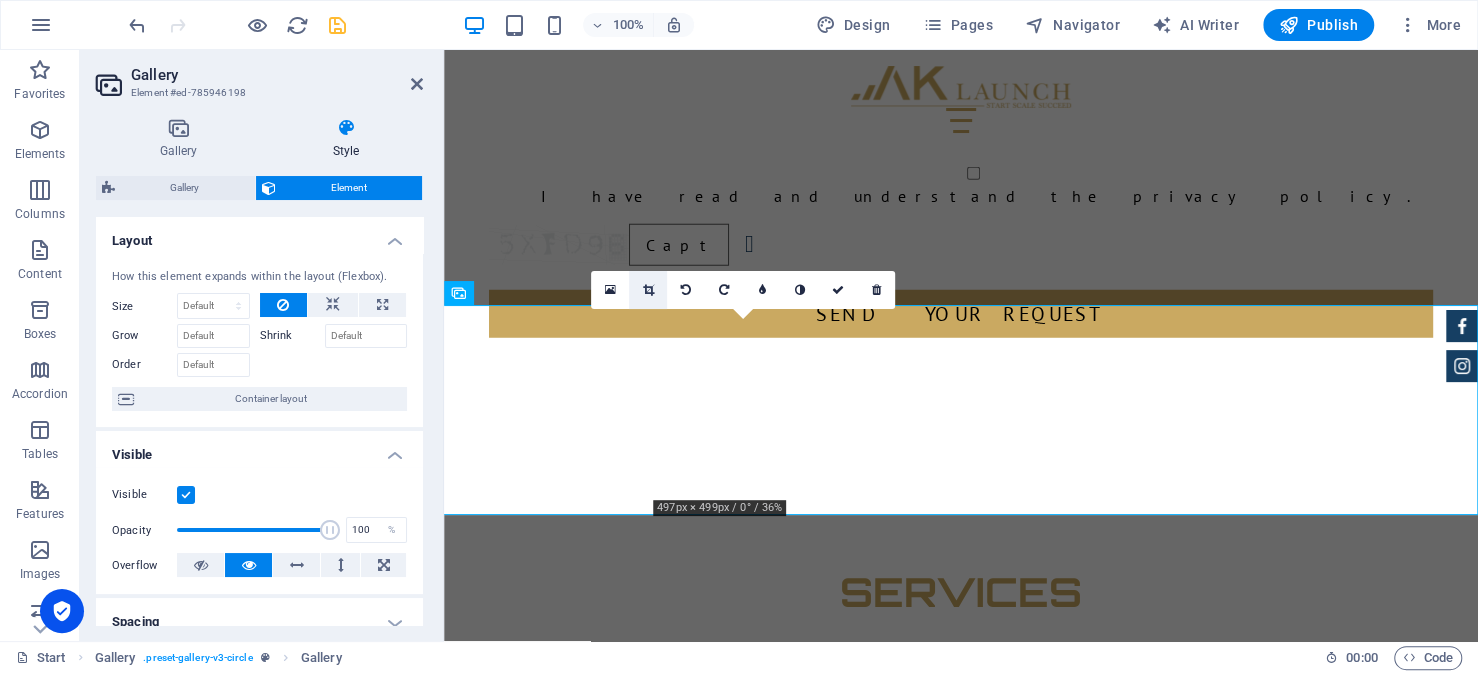 click at bounding box center [648, 290] 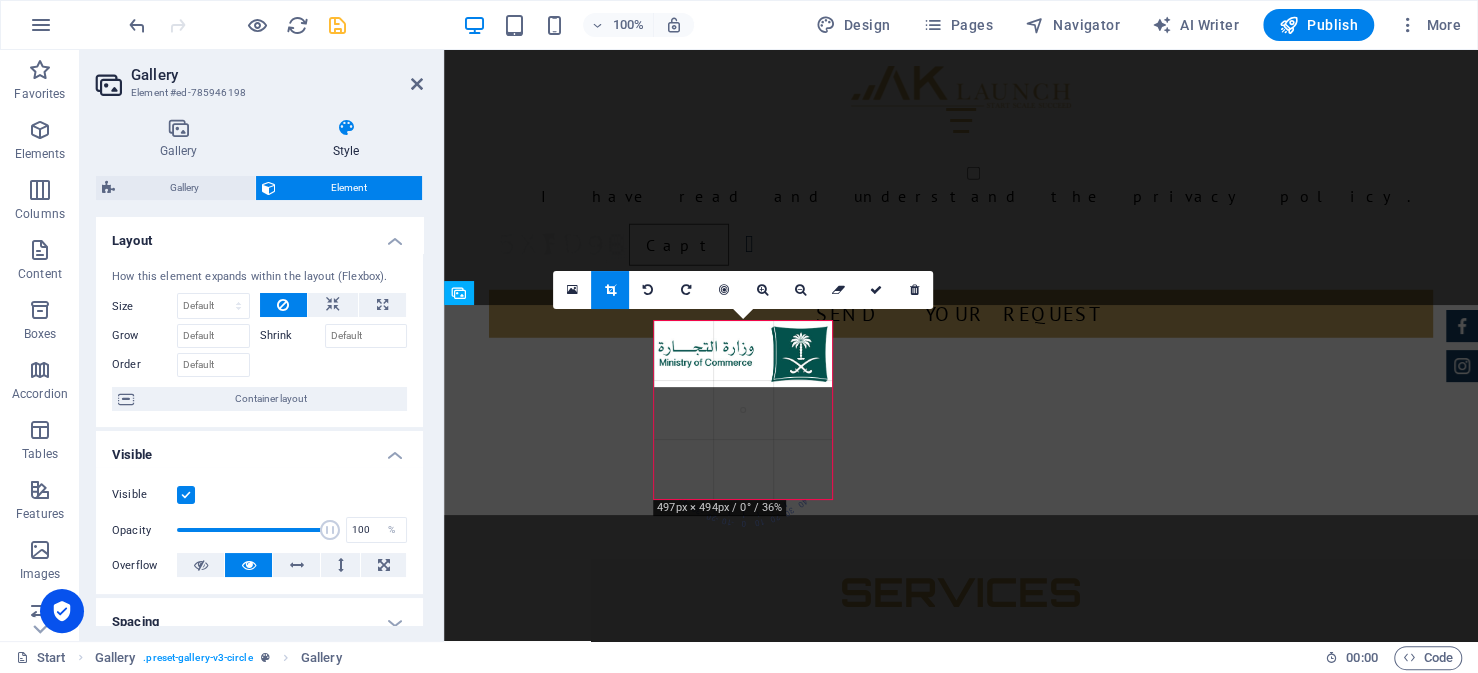 click at bounding box center (610, 290) 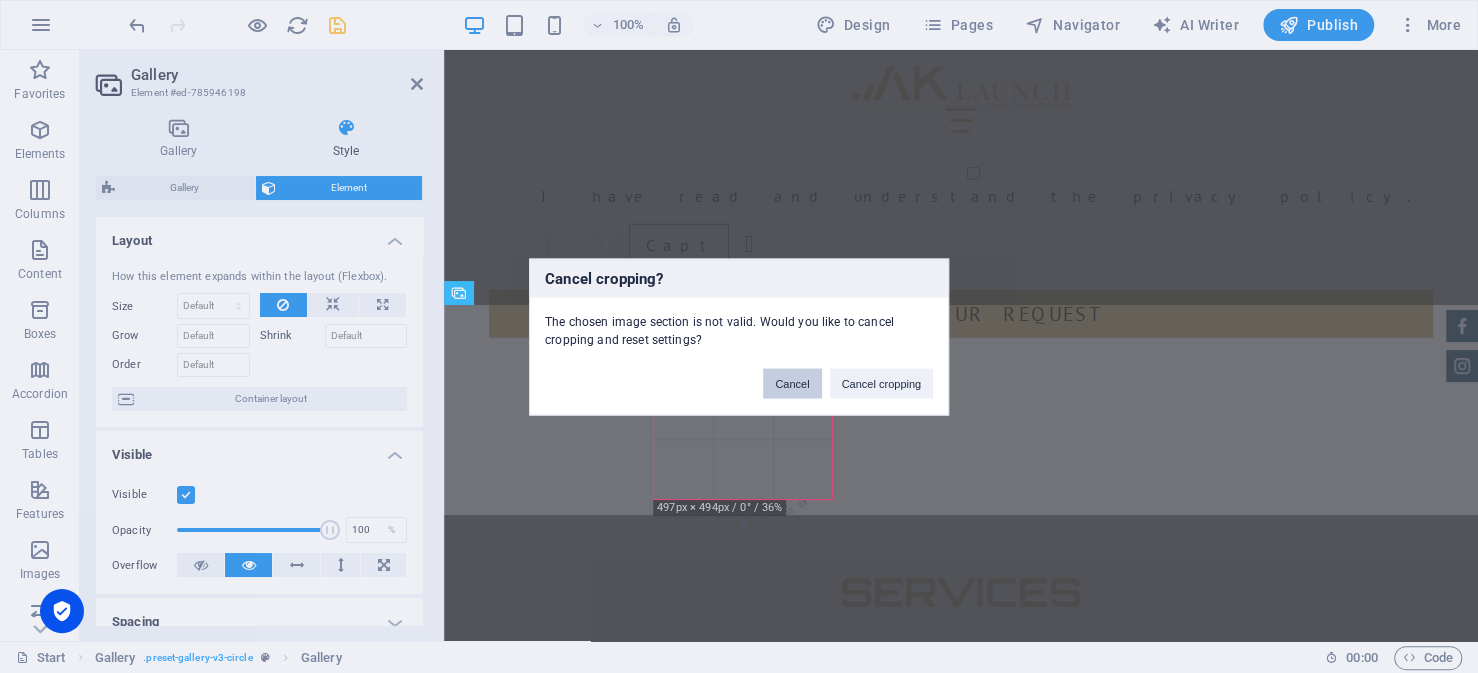 click on "Cancel" at bounding box center (792, 383) 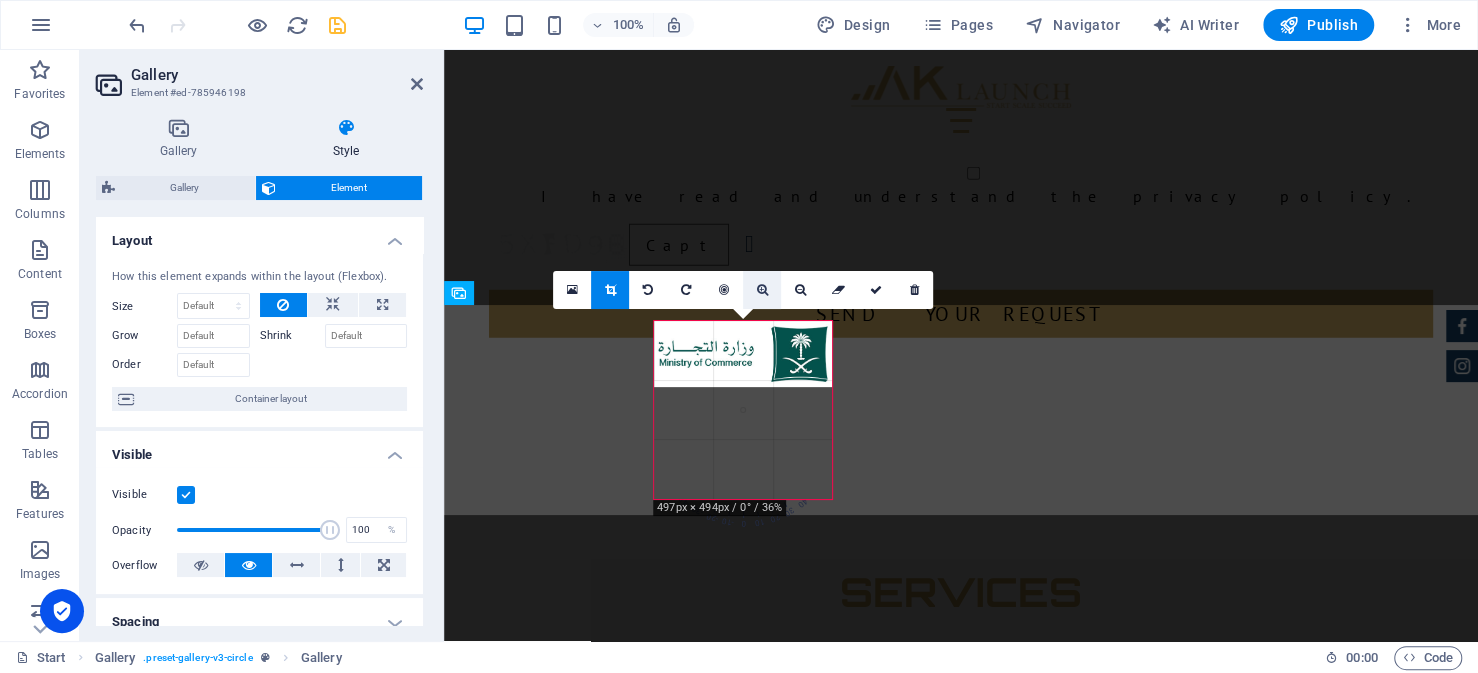 click at bounding box center (762, 290) 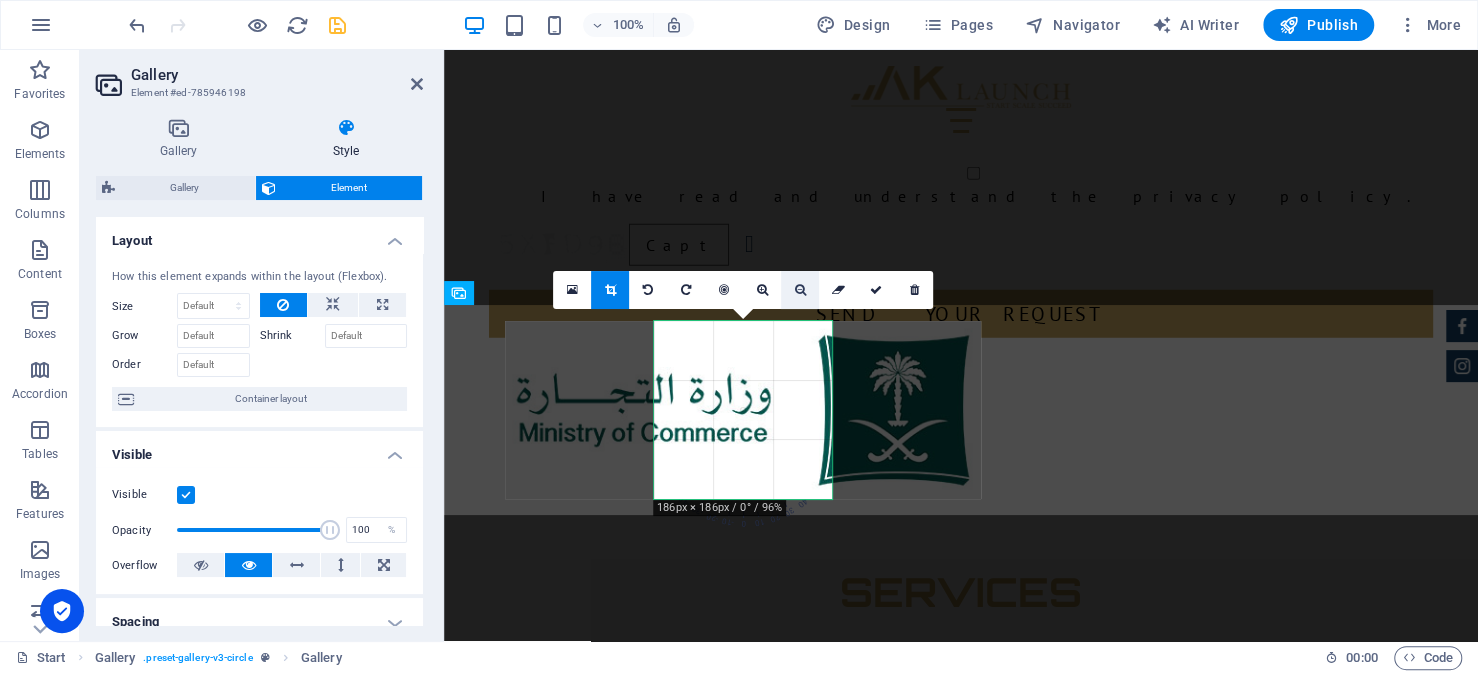 click at bounding box center [800, 290] 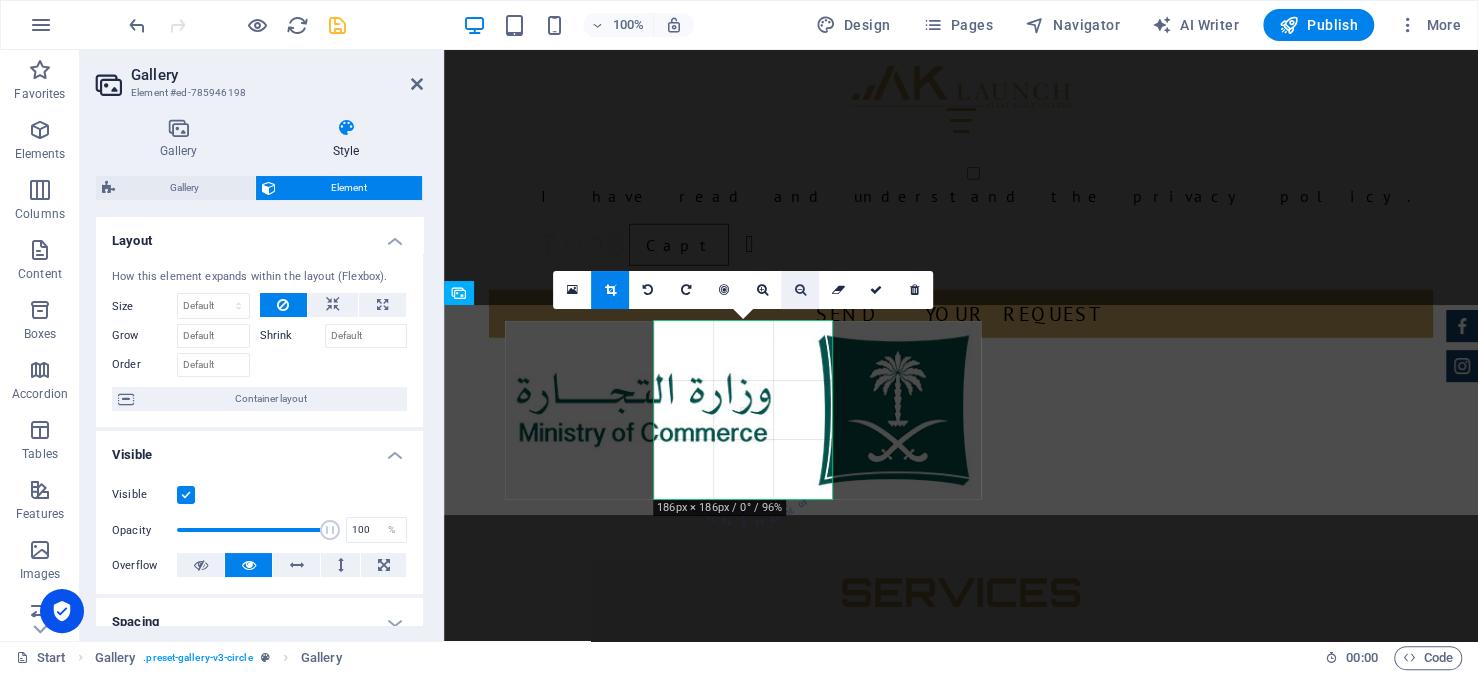 click at bounding box center (800, 290) 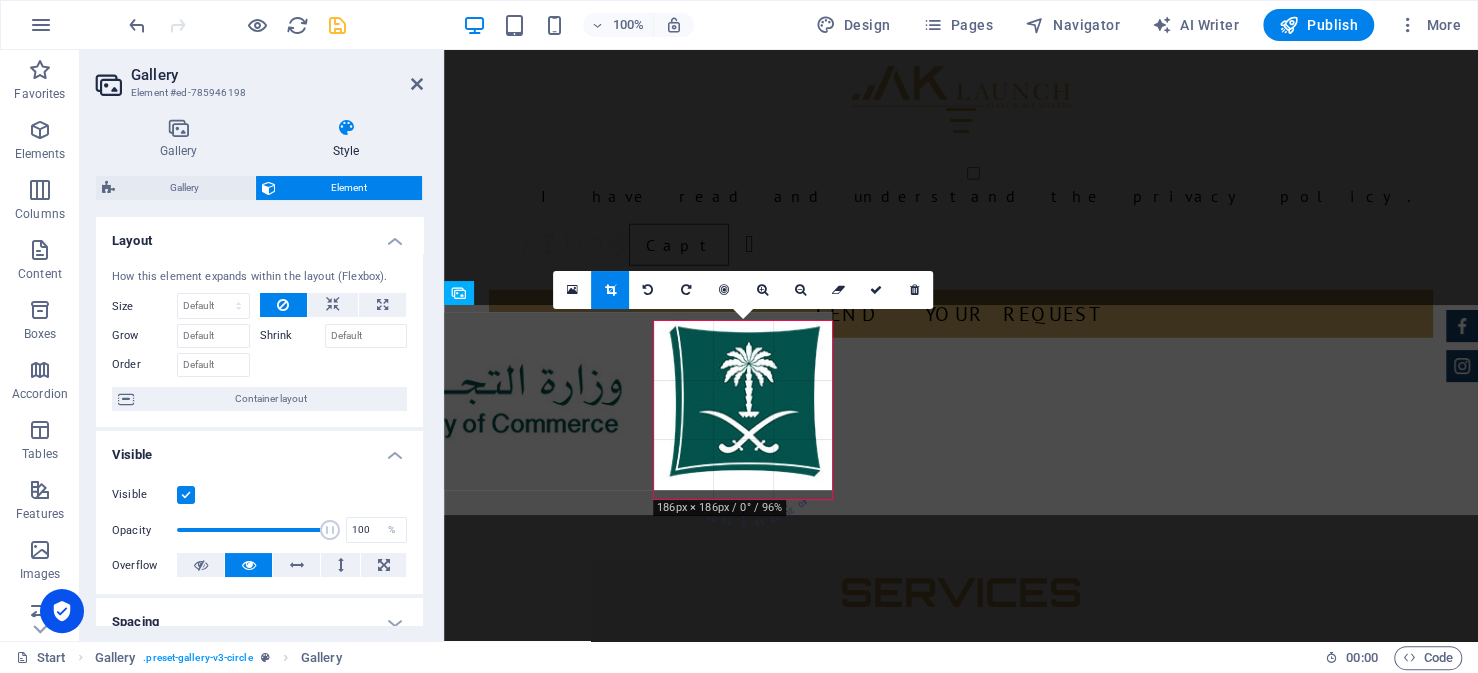 drag, startPoint x: 720, startPoint y: 414, endPoint x: 565, endPoint y: 405, distance: 155.26108 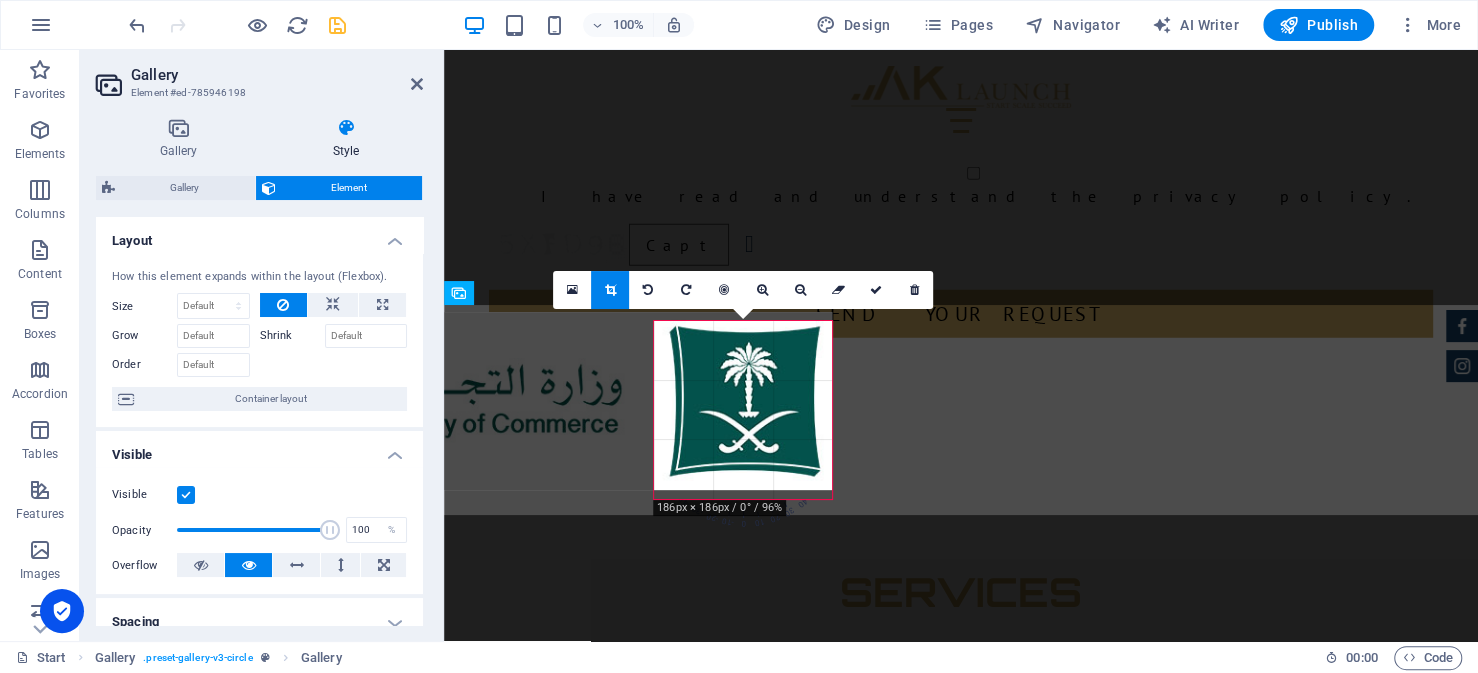click at bounding box center (594, 401) 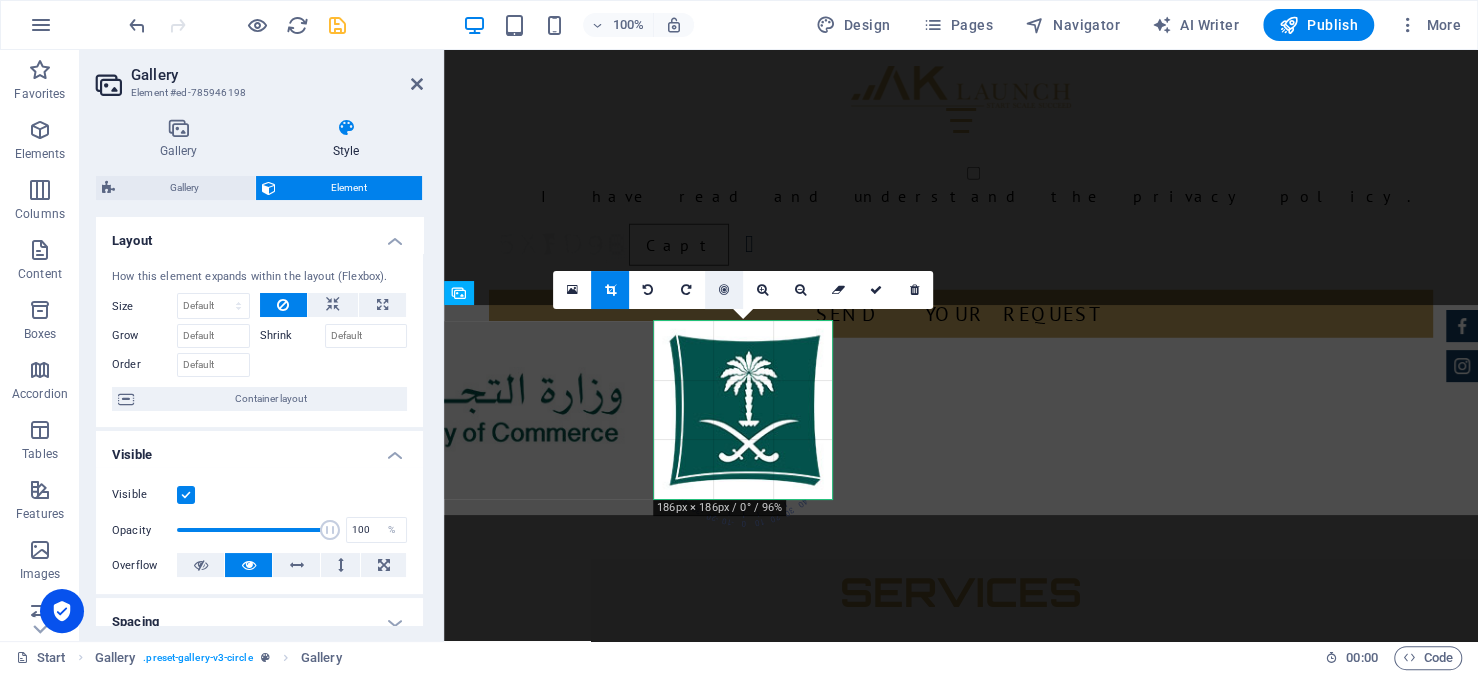 click at bounding box center [724, 290] 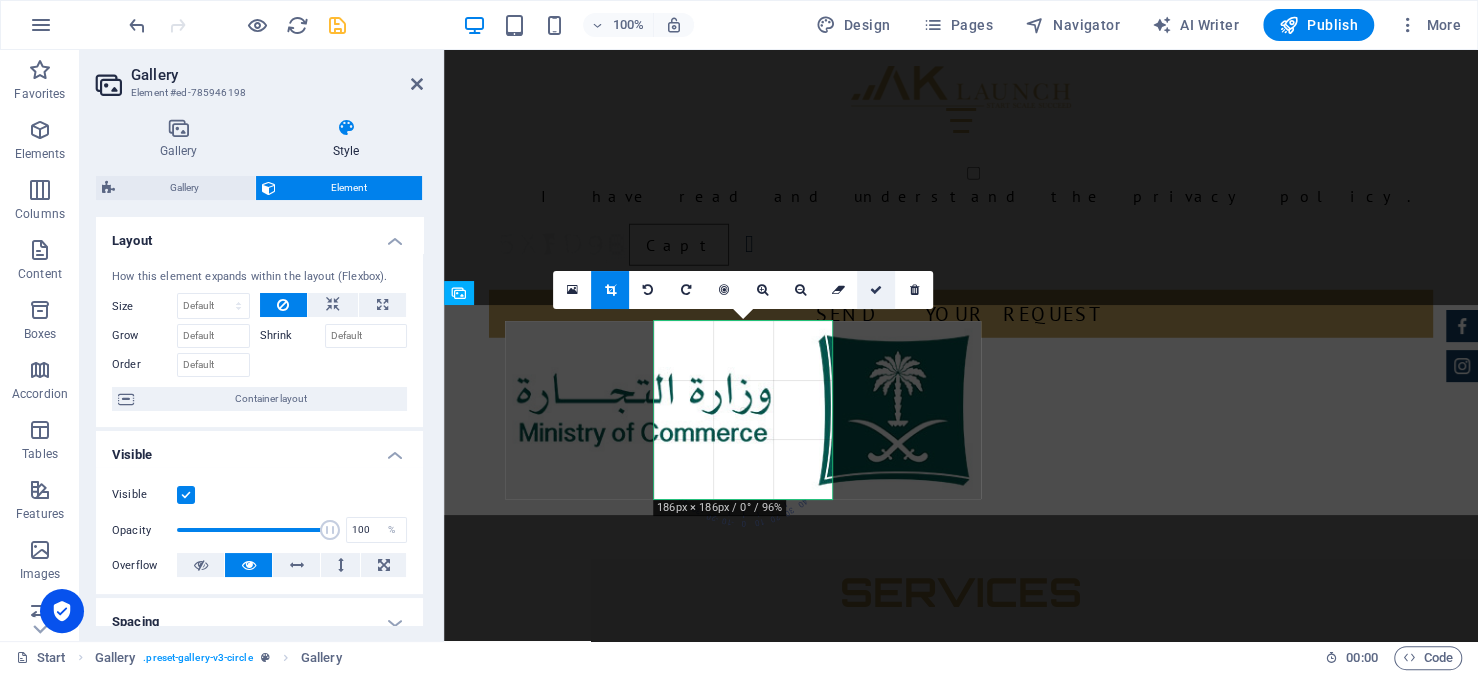 click at bounding box center (876, 290) 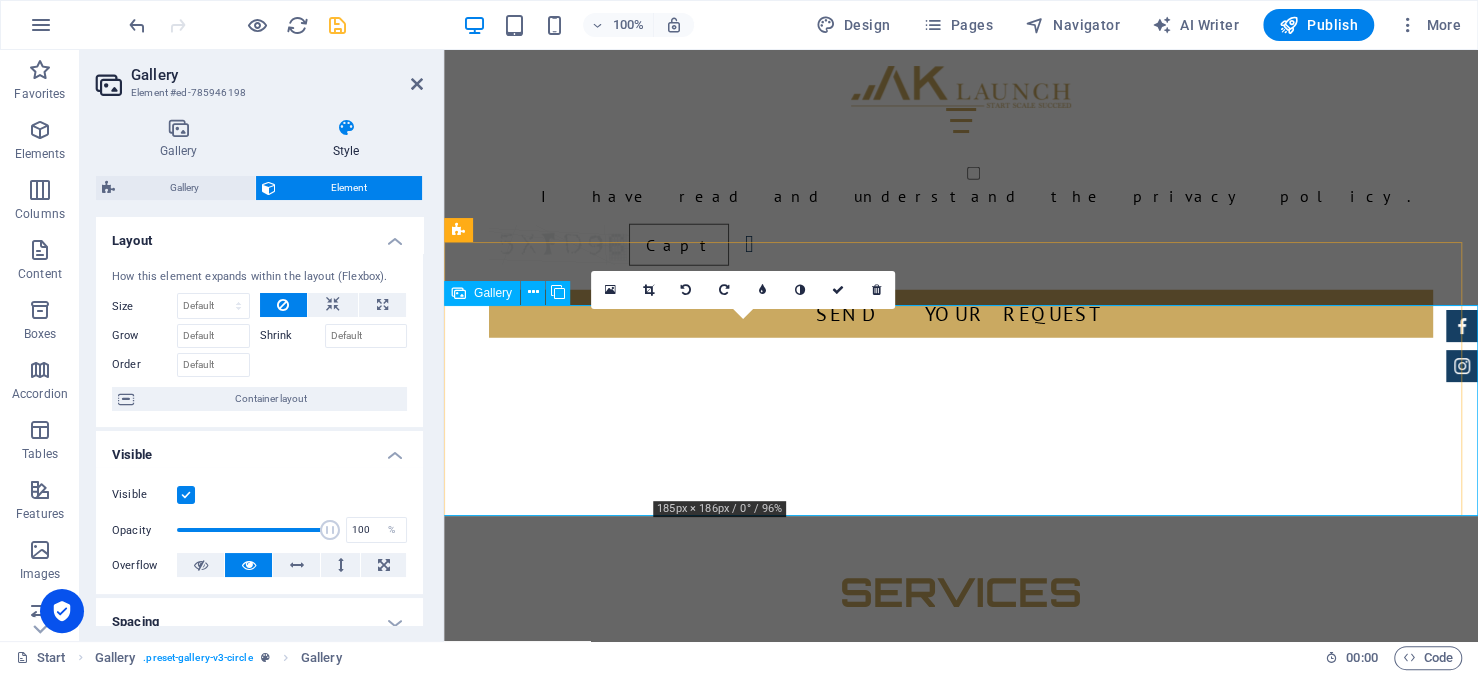click at bounding box center [747, 2306] 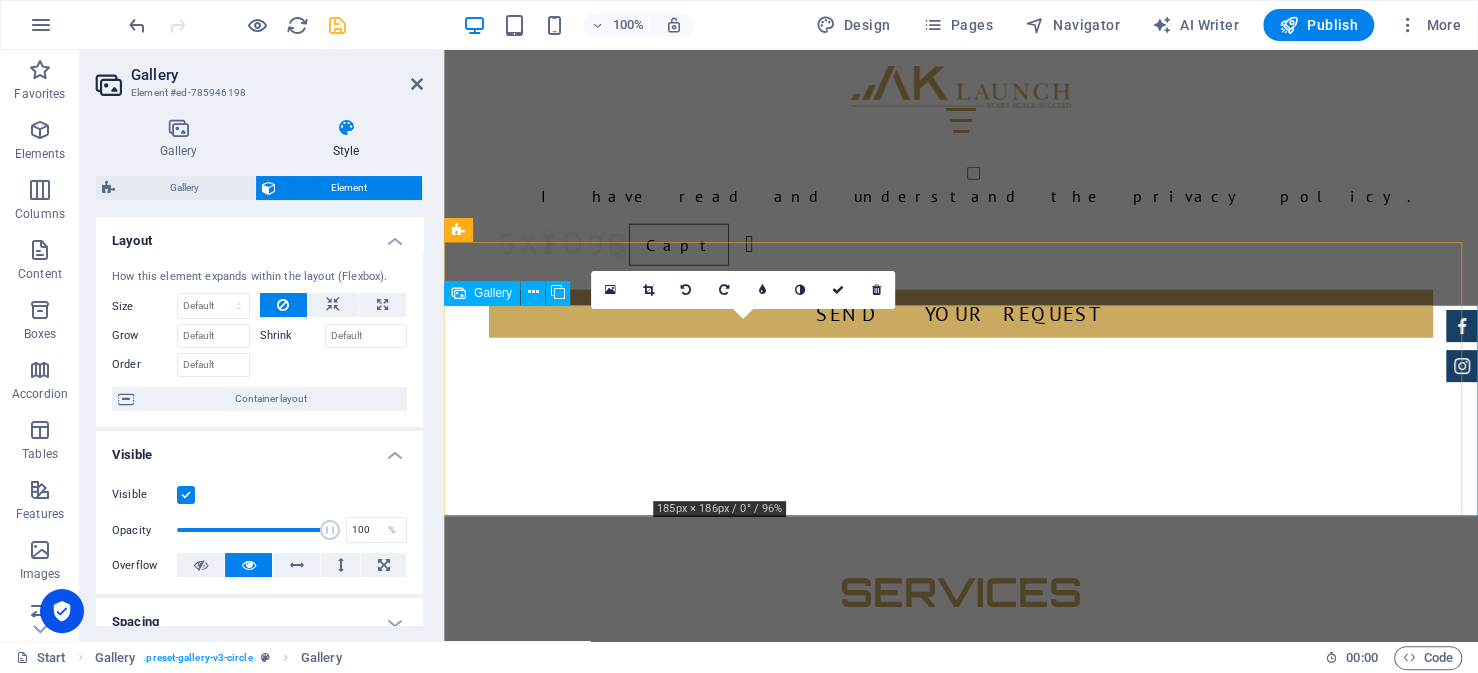 click at bounding box center [747, 2306] 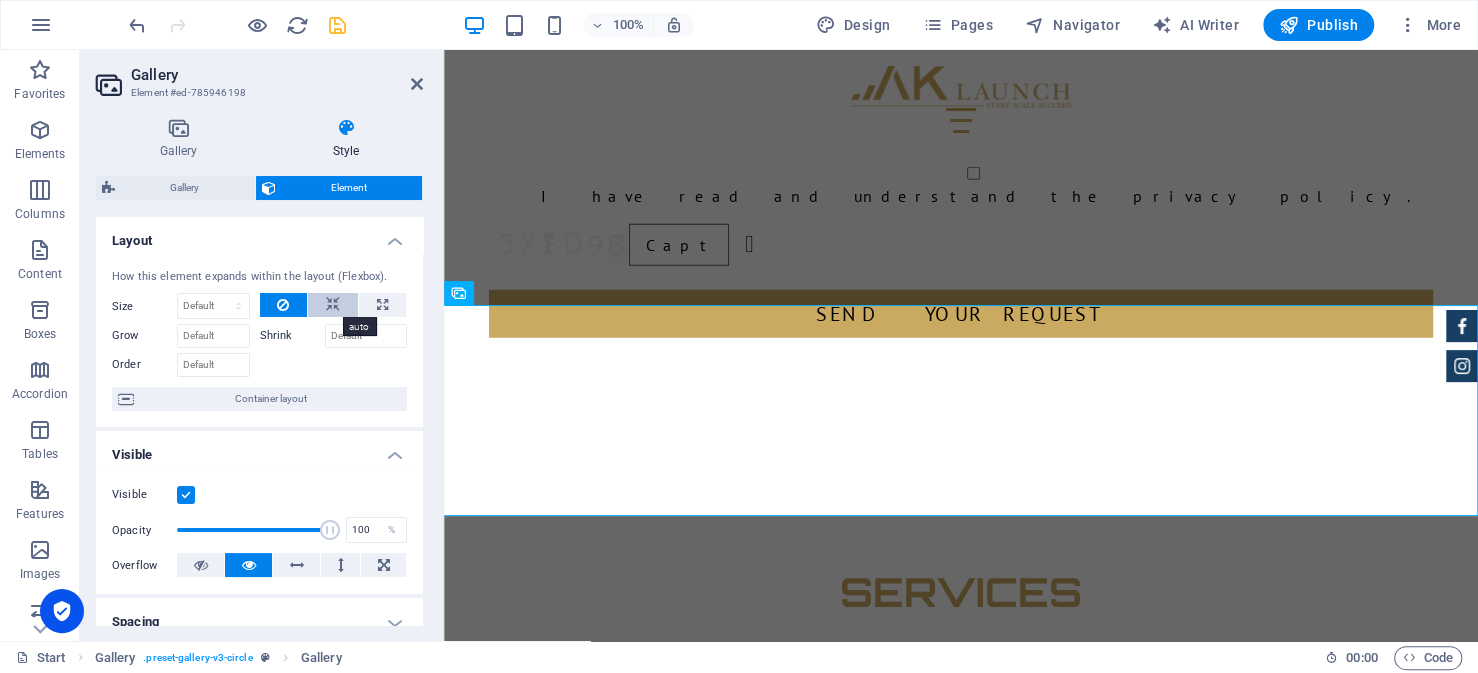 click at bounding box center (333, 305) 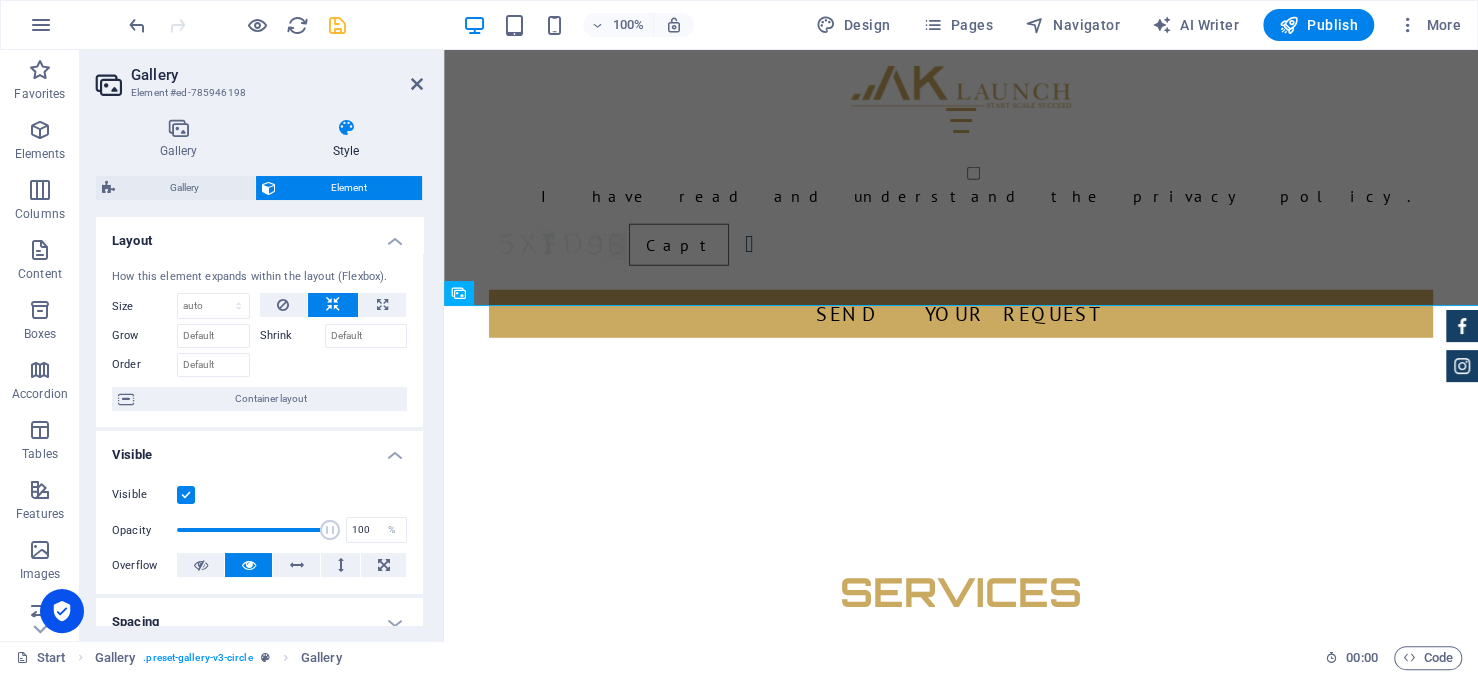 click at bounding box center [333, 305] 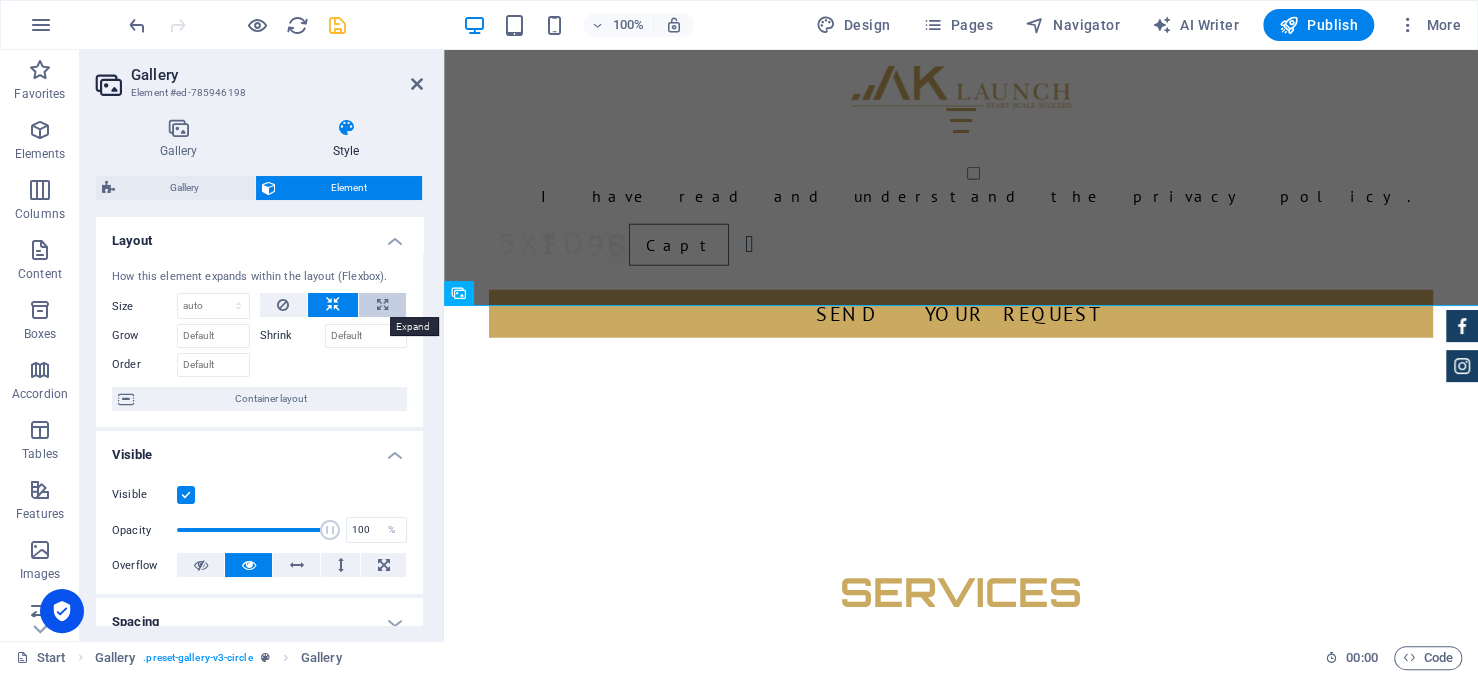 click at bounding box center [382, 305] 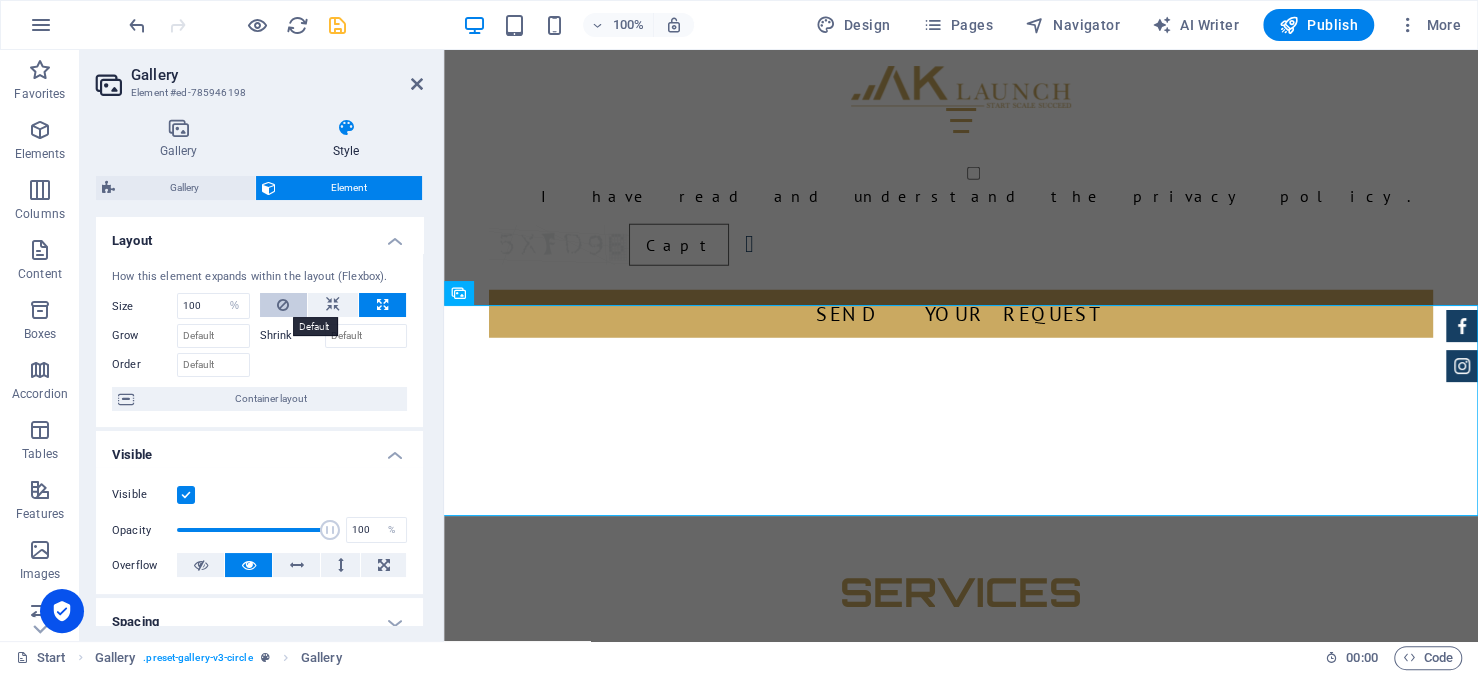 click at bounding box center (283, 305) 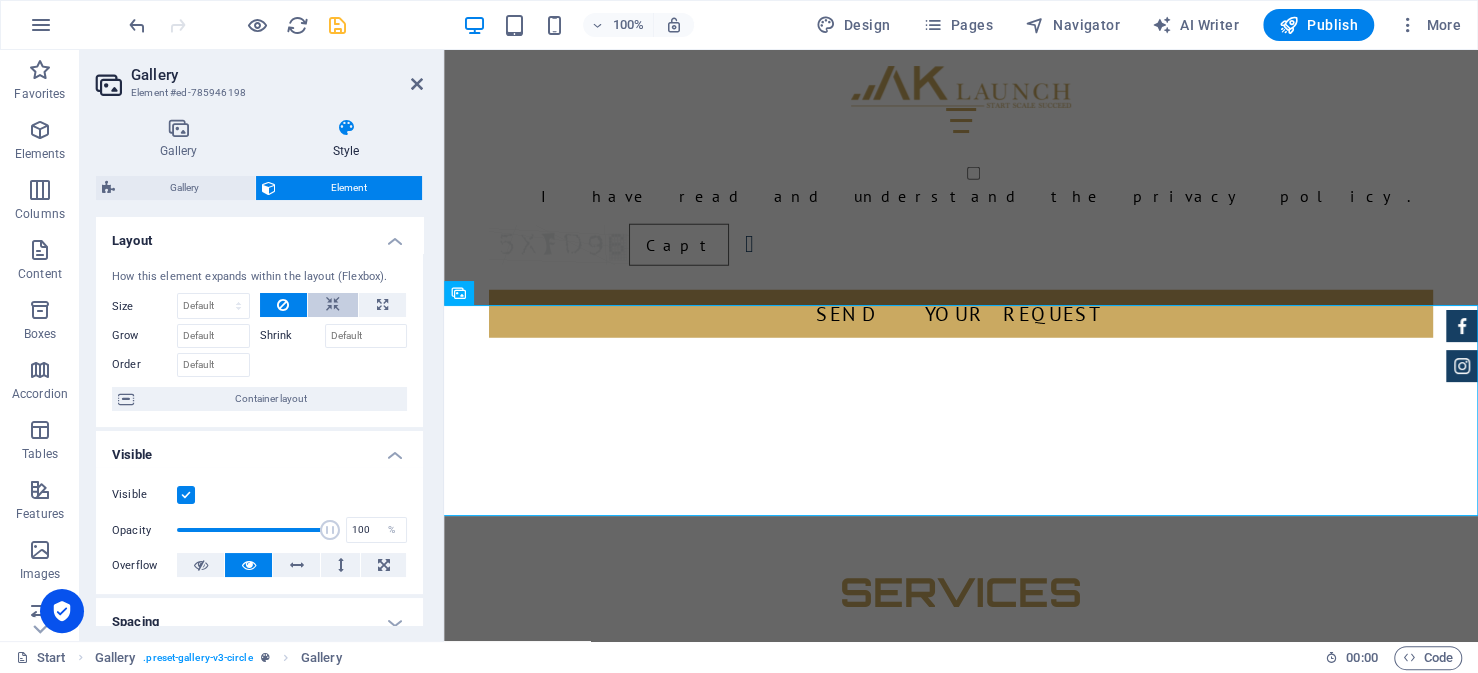 click at bounding box center (333, 305) 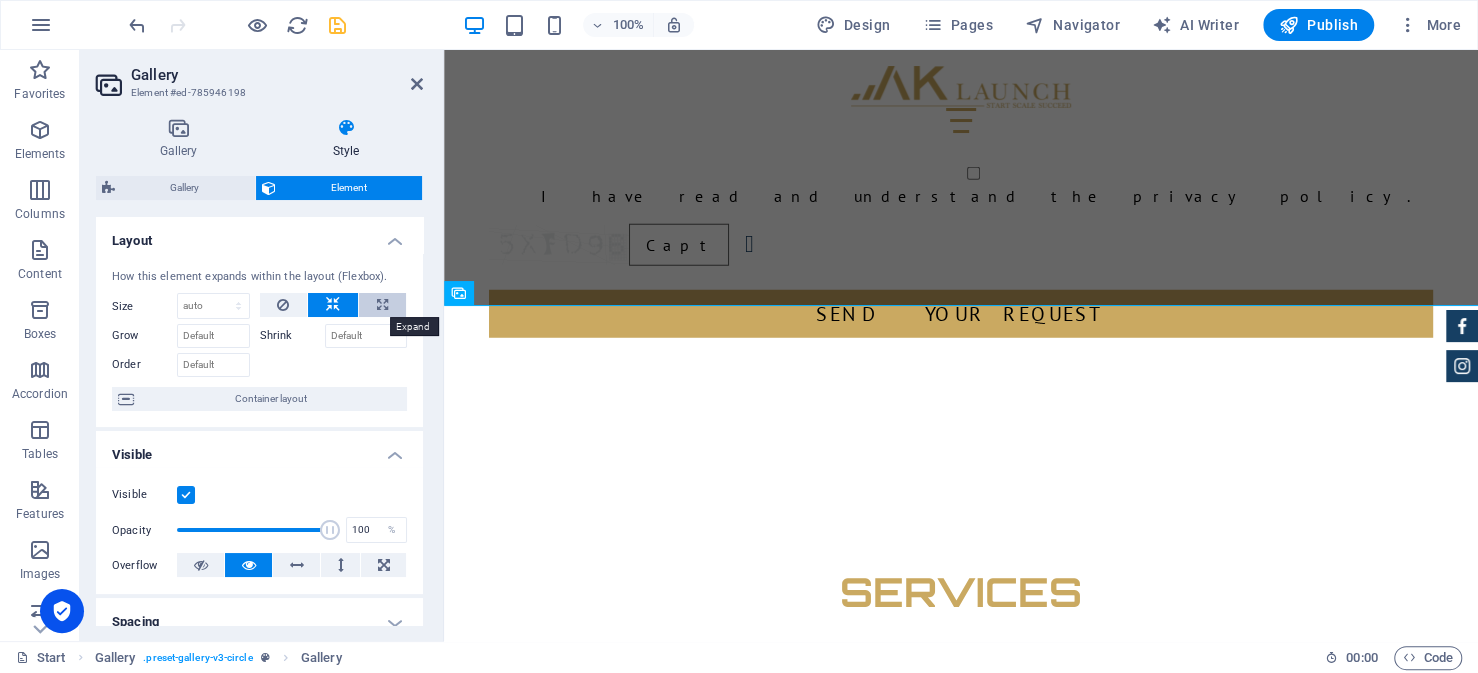 click at bounding box center (382, 305) 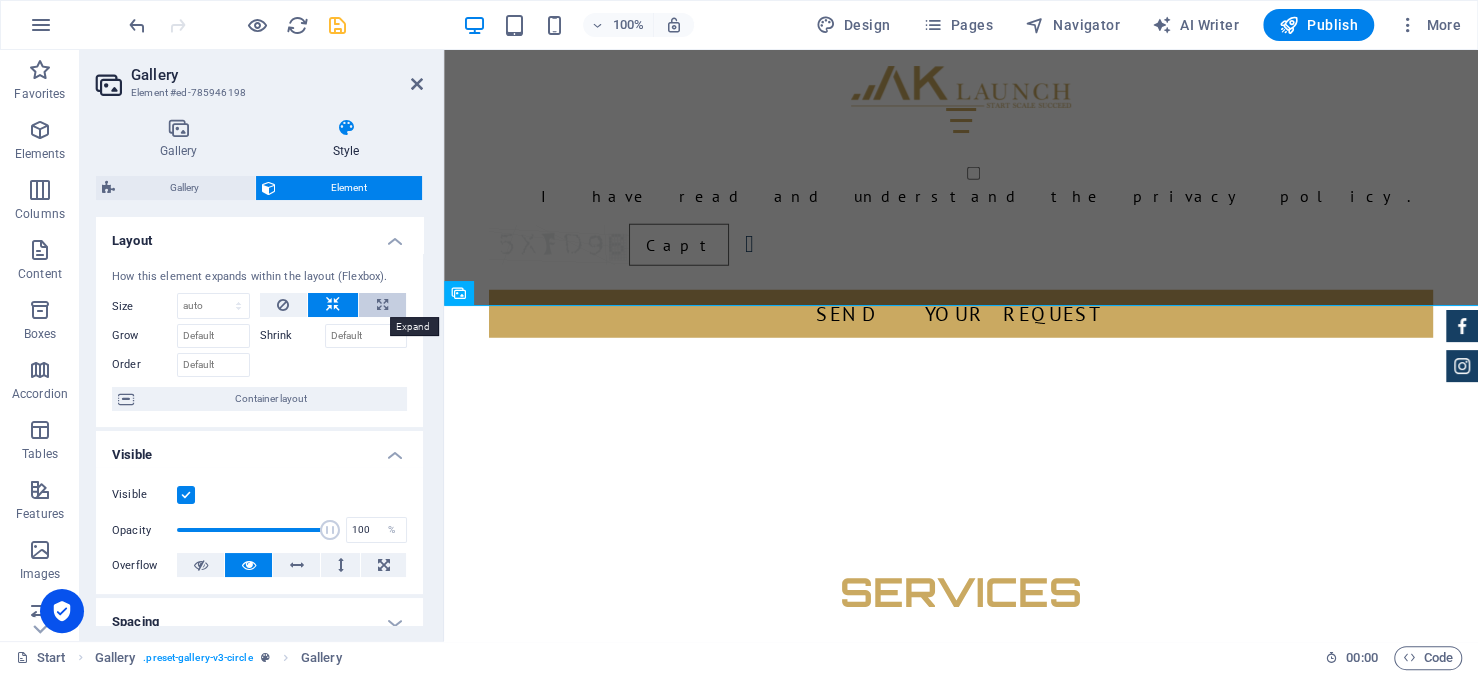 type on "100" 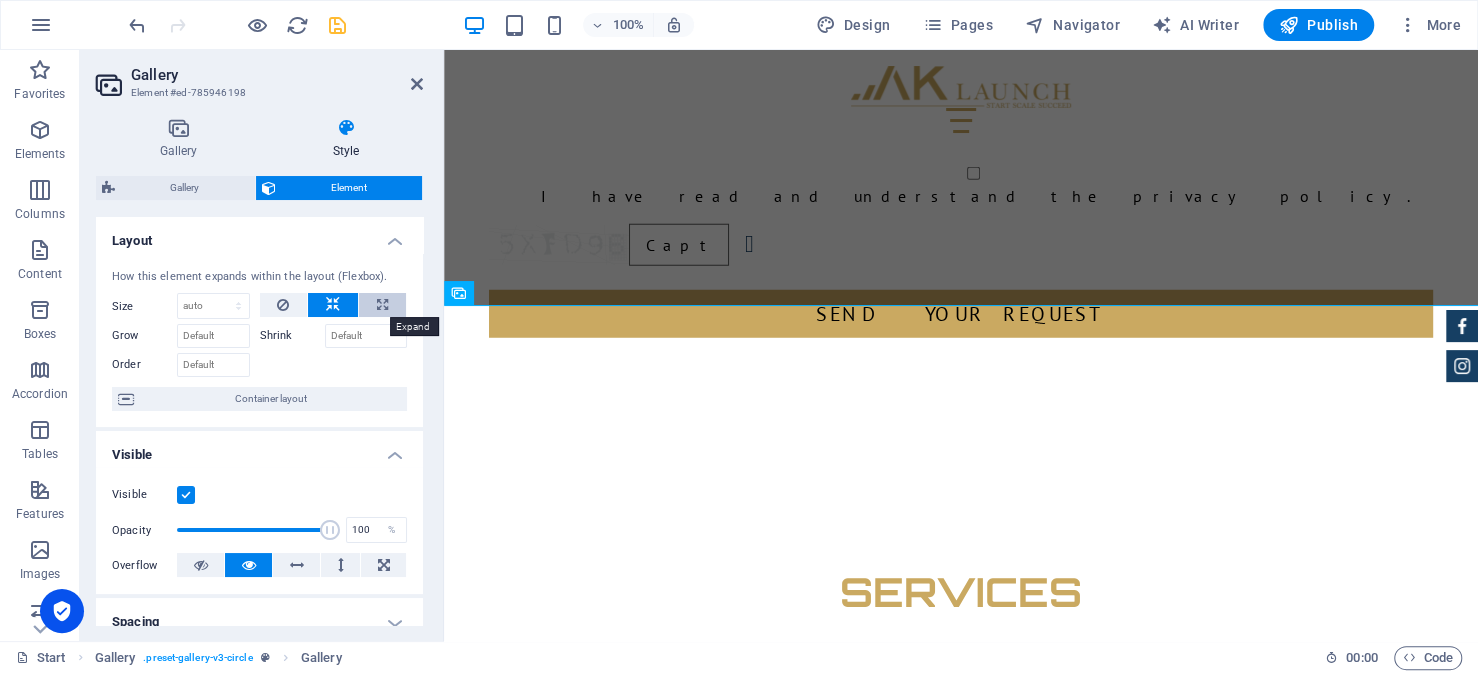 select on "%" 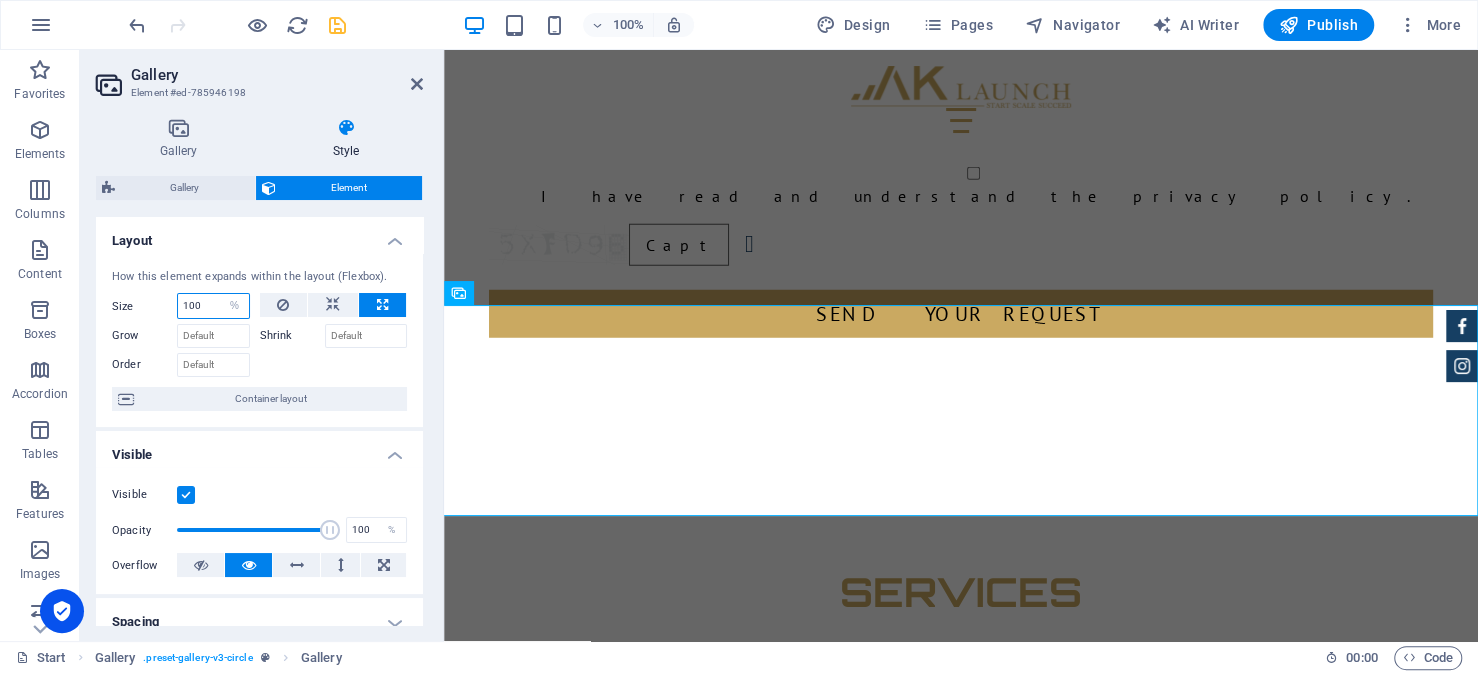 click on "100" at bounding box center [213, 306] 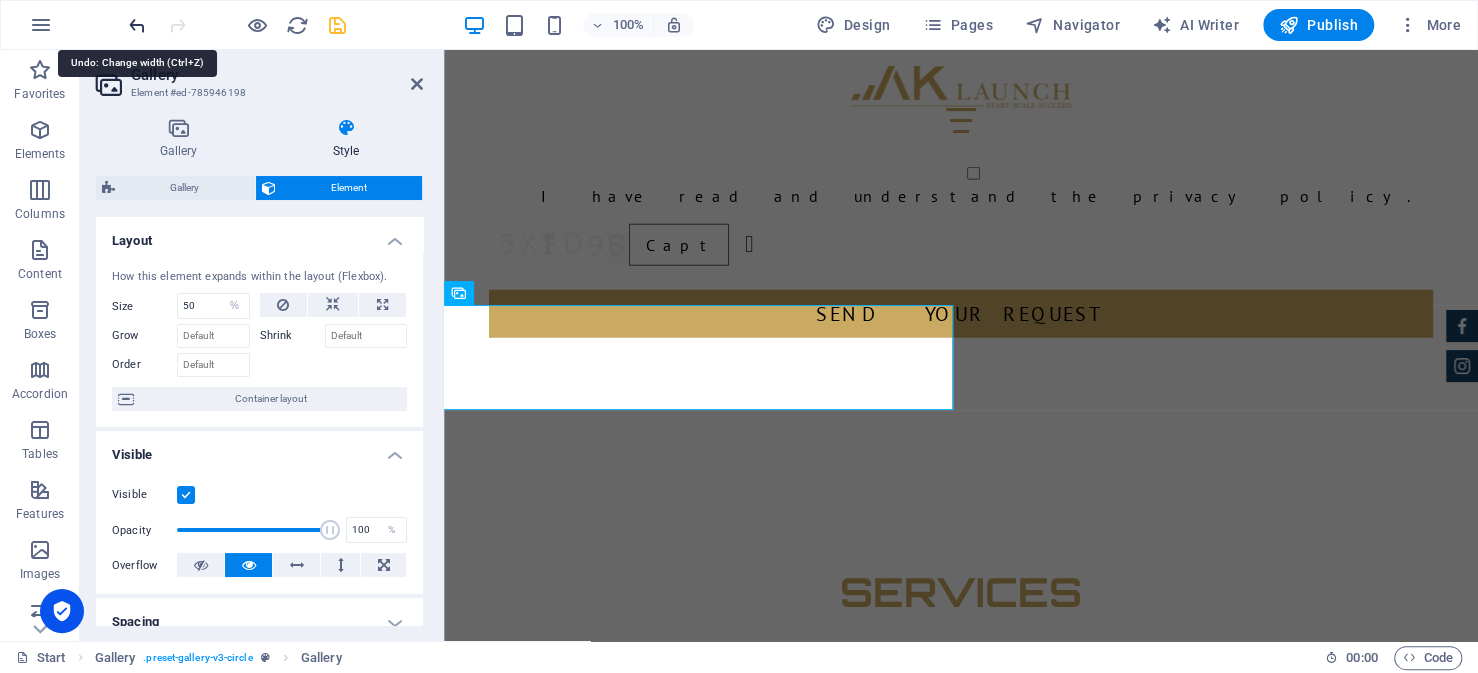 click at bounding box center (137, 25) 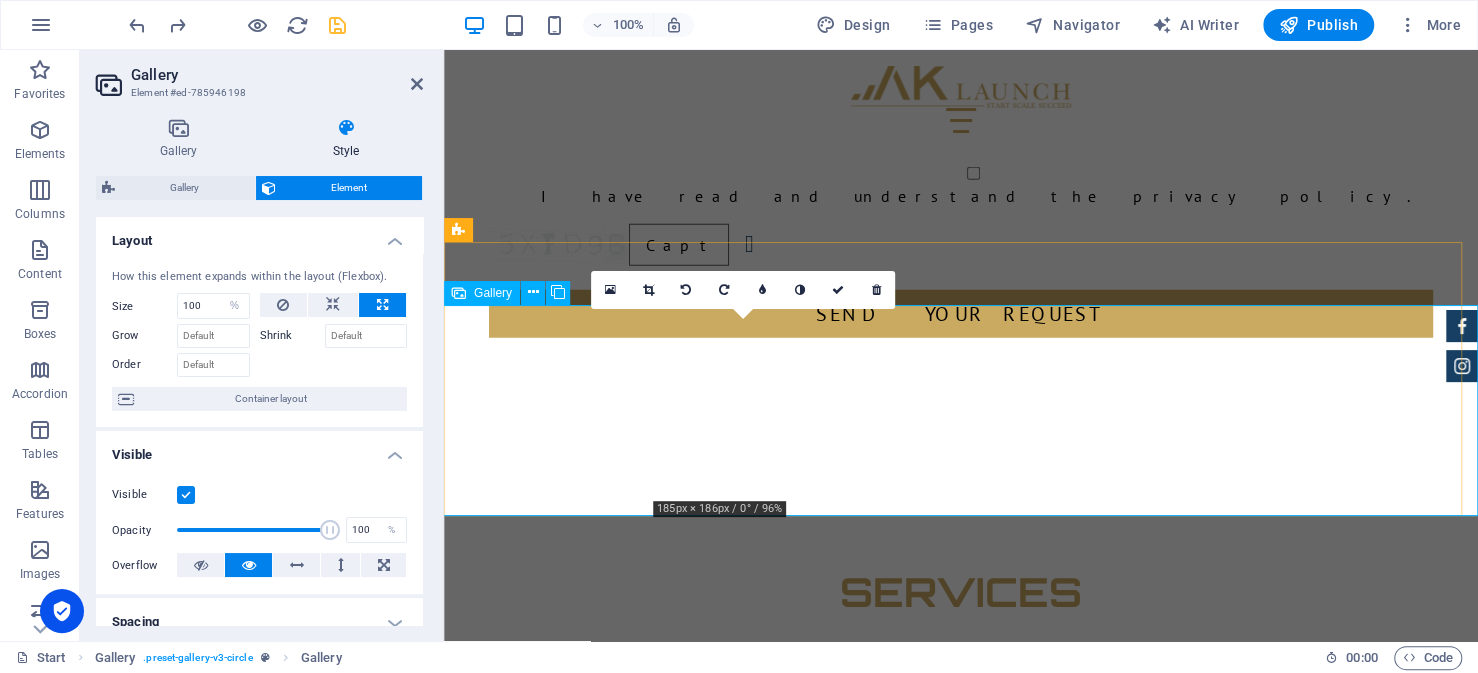 click at bounding box center [747, 2306] 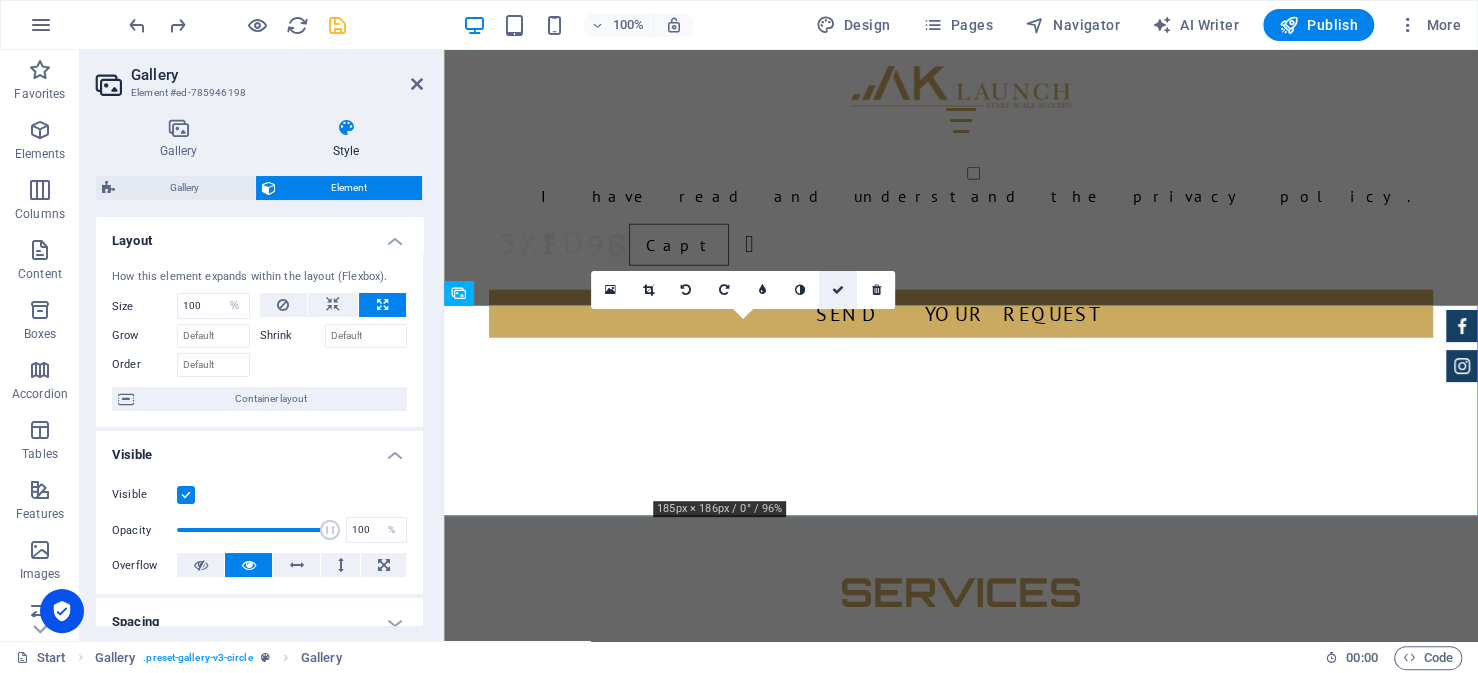 click at bounding box center [838, 290] 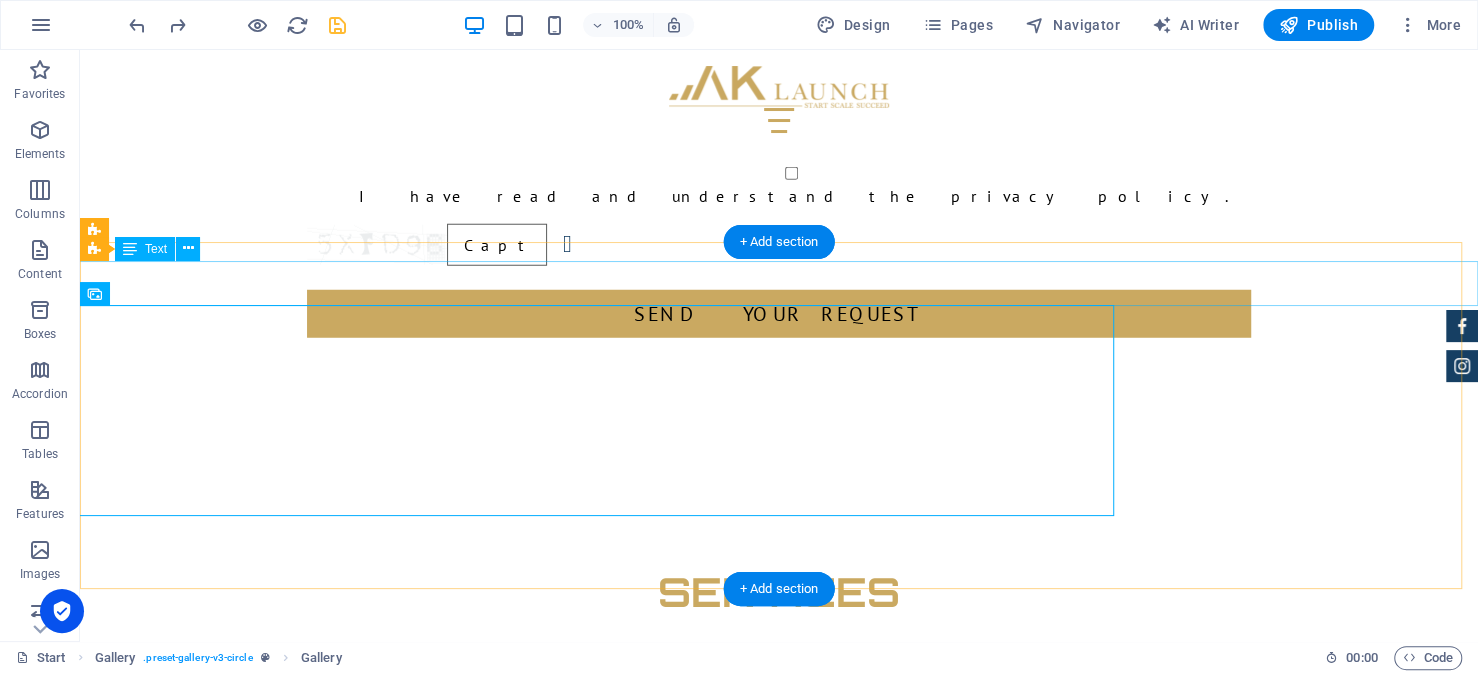 scroll, scrollTop: 15, scrollLeft: 0, axis: vertical 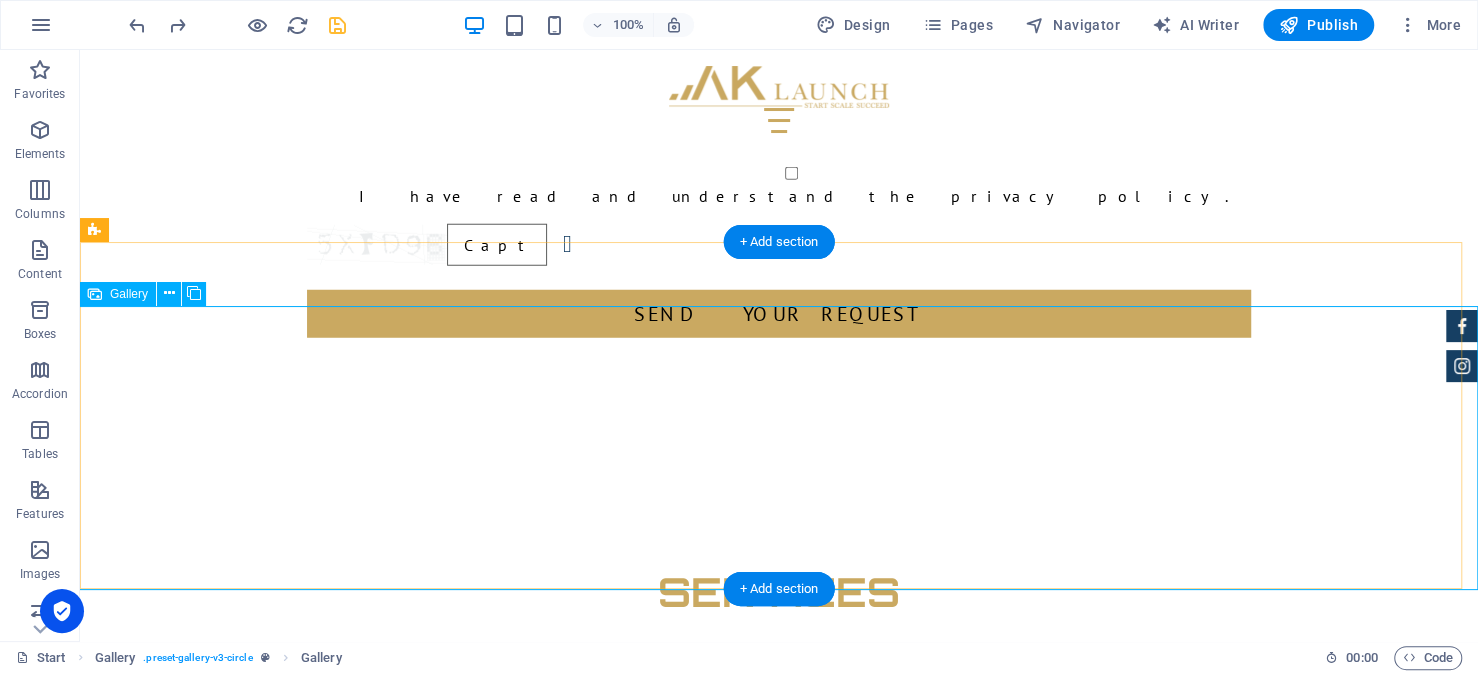 click at bounding box center (493, 2343) 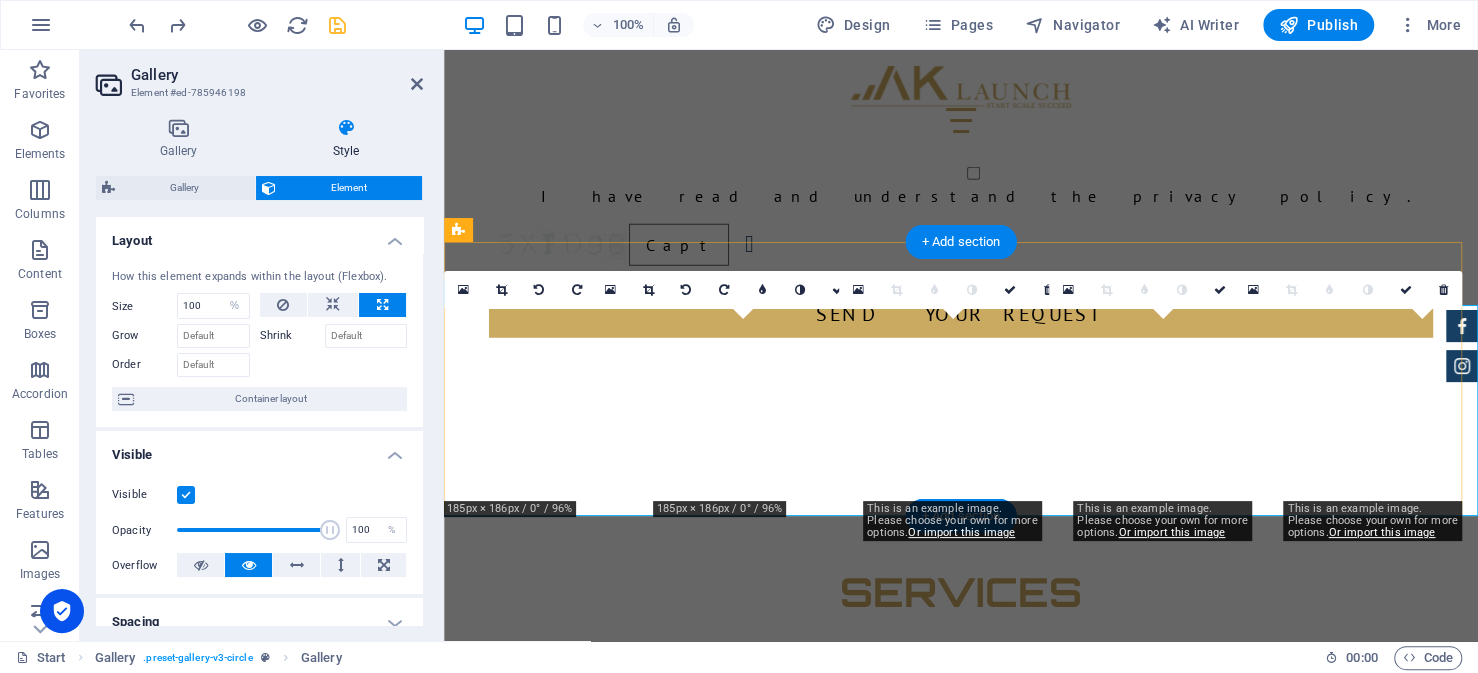 scroll, scrollTop: 16, scrollLeft: 0, axis: vertical 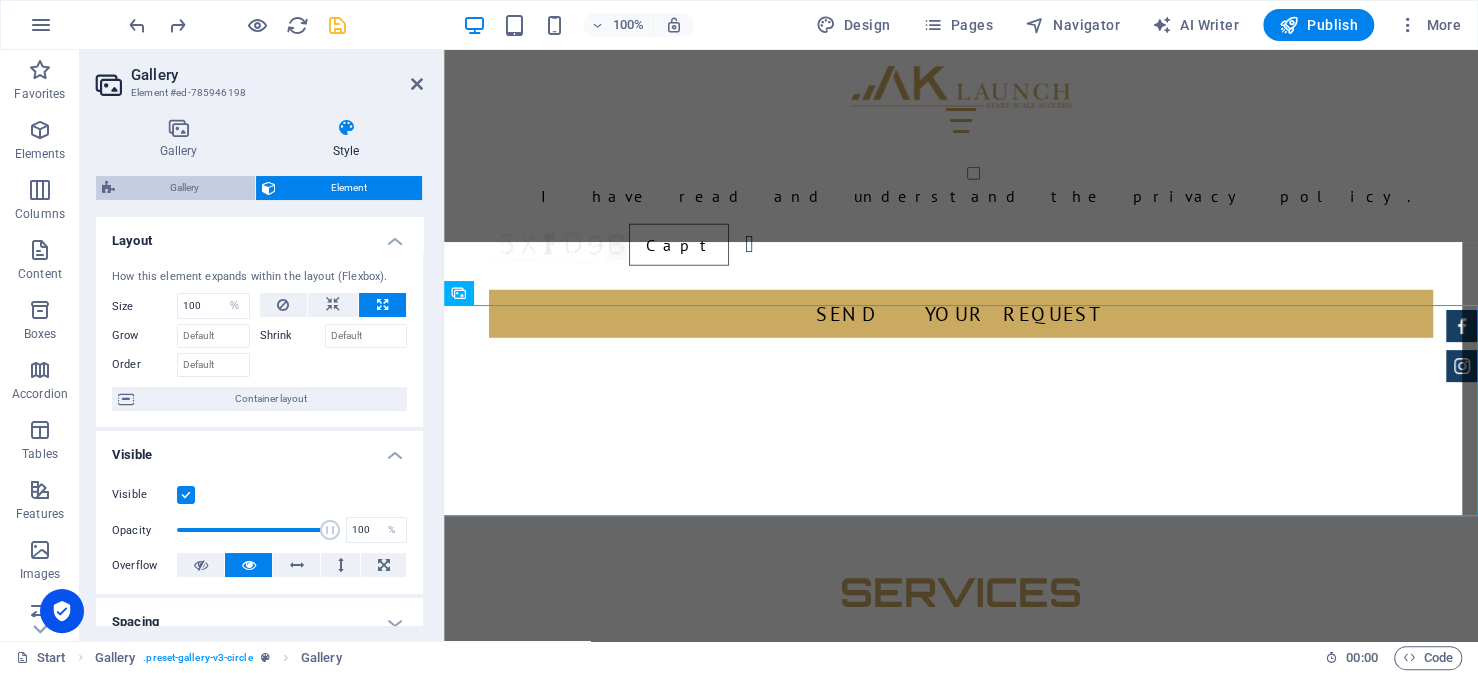 click on "Gallery" at bounding box center [185, 188] 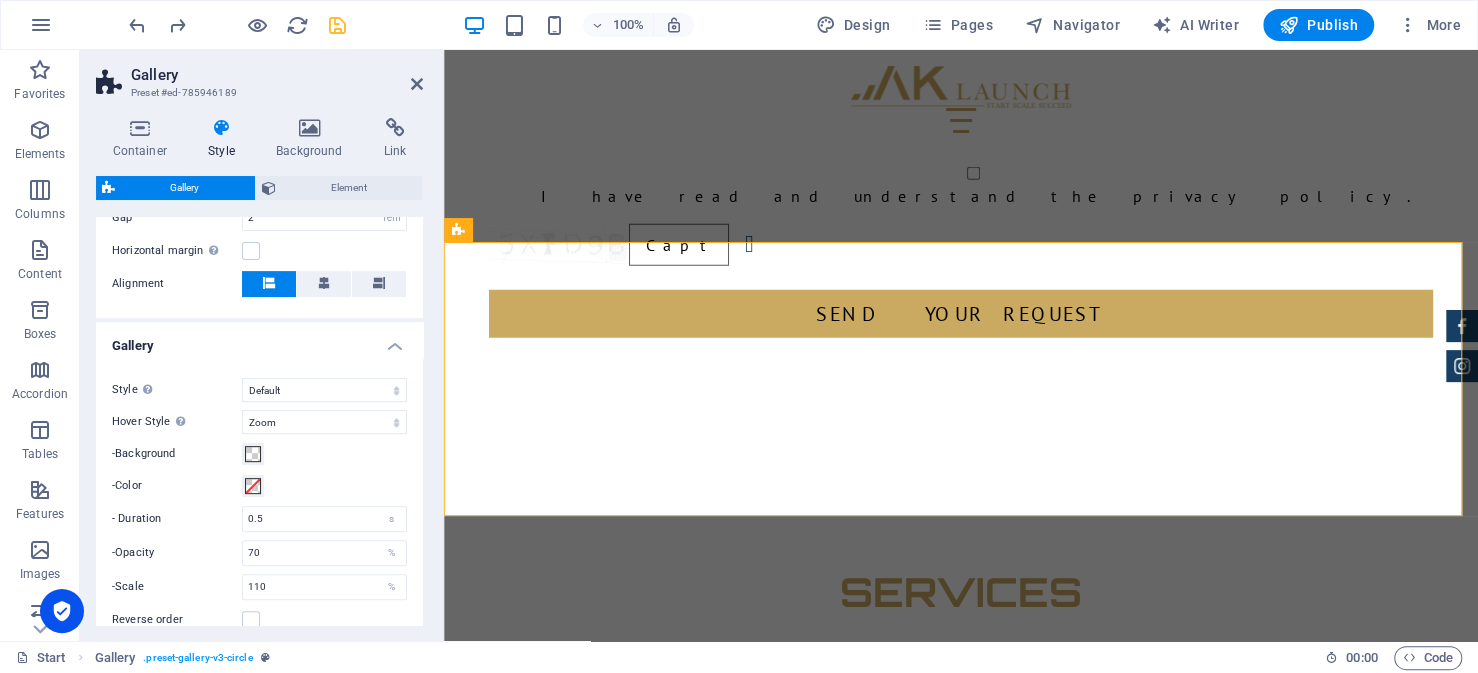 scroll, scrollTop: 500, scrollLeft: 0, axis: vertical 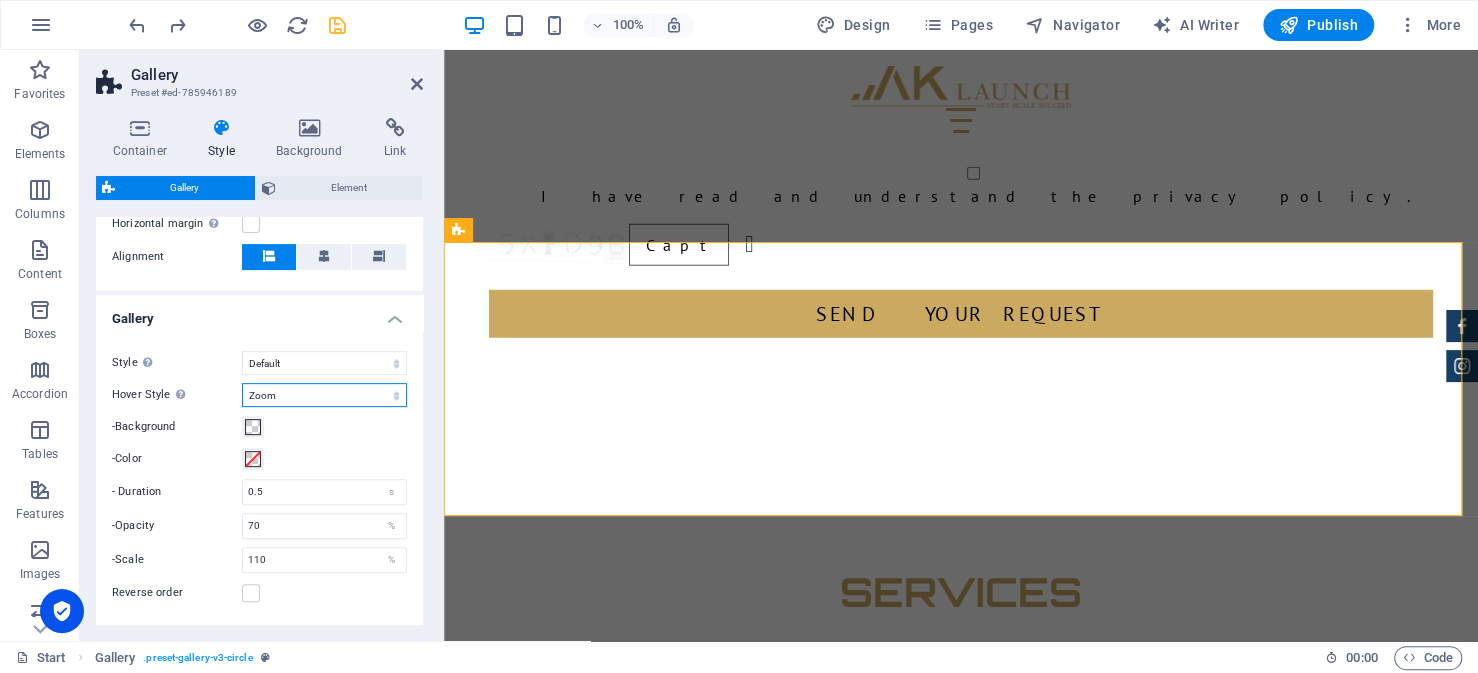 click on "Off Rotate Zoom Fade Captions" at bounding box center [324, 395] 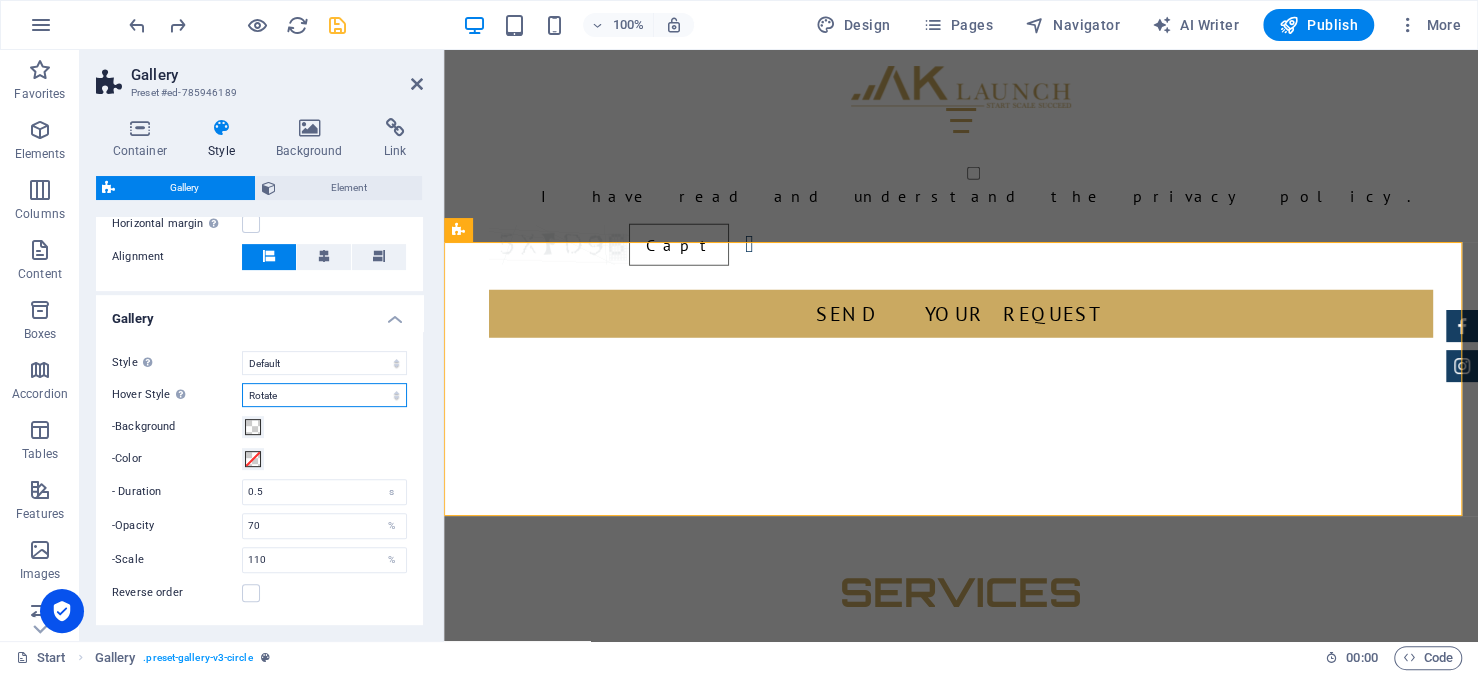 click on "Off Rotate Zoom Fade Captions" at bounding box center [324, 395] 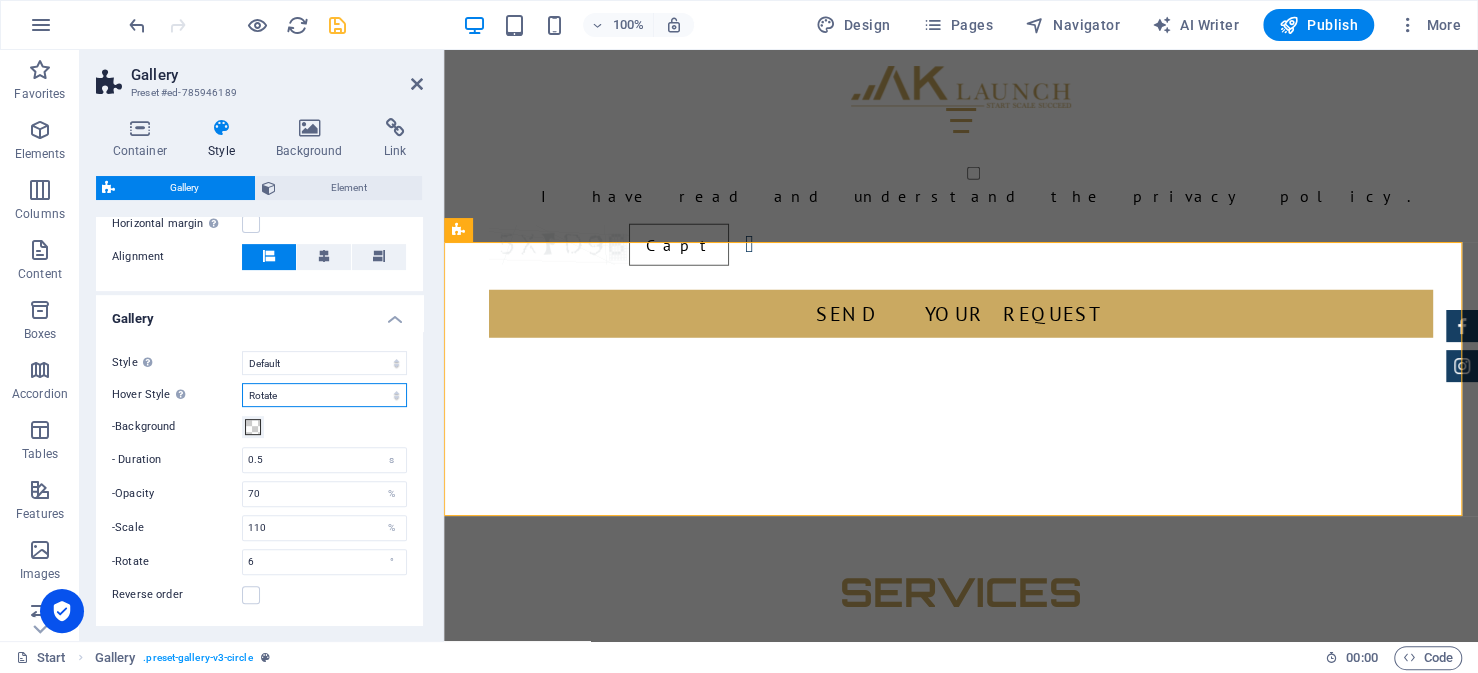click on "Off Rotate Zoom Fade Captions" at bounding box center (324, 395) 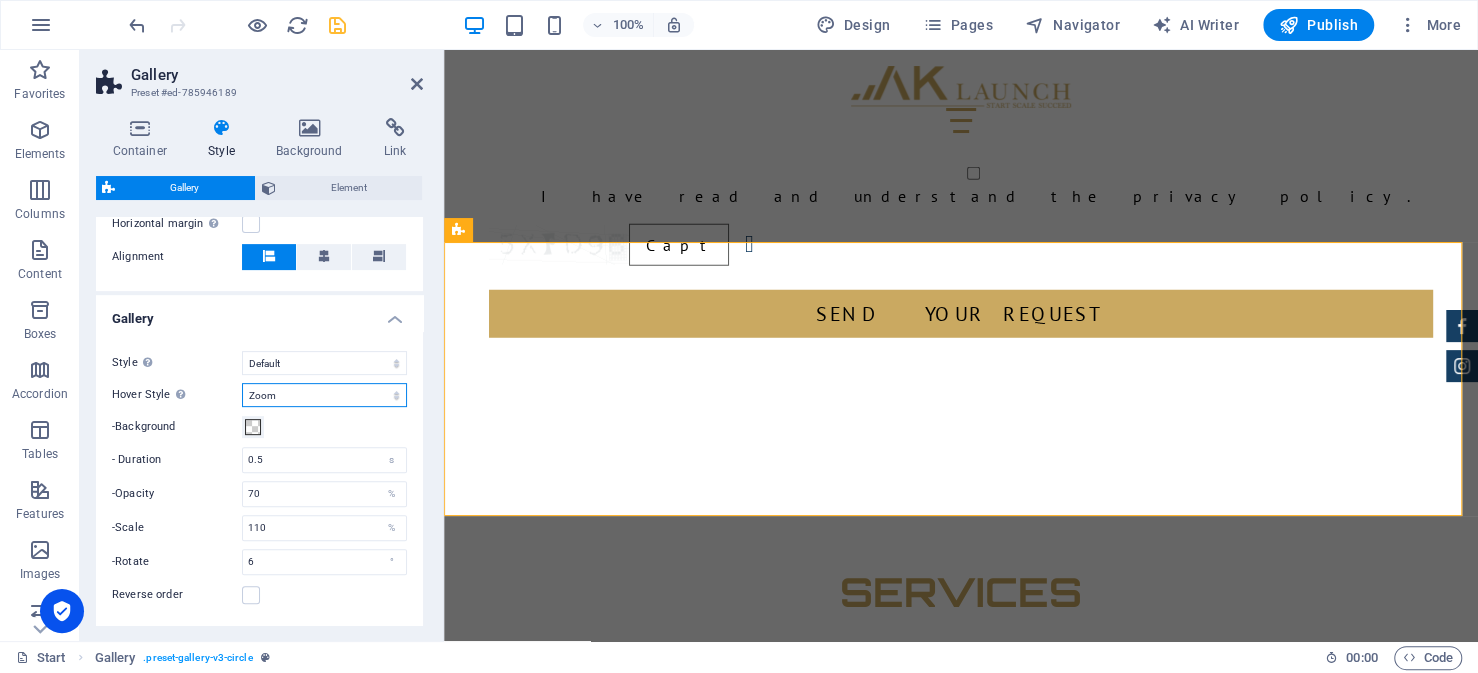 click on "Off Rotate Zoom Fade Captions" at bounding box center [324, 395] 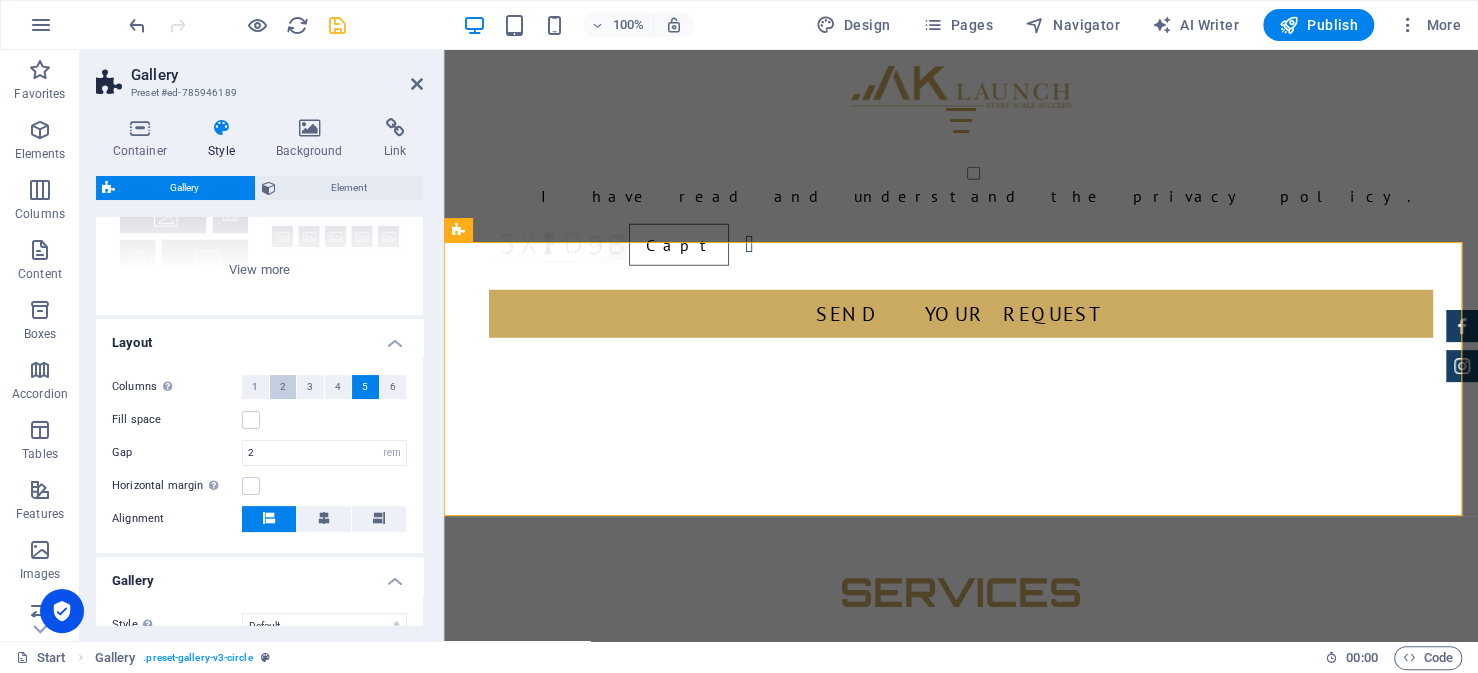 scroll, scrollTop: 200, scrollLeft: 0, axis: vertical 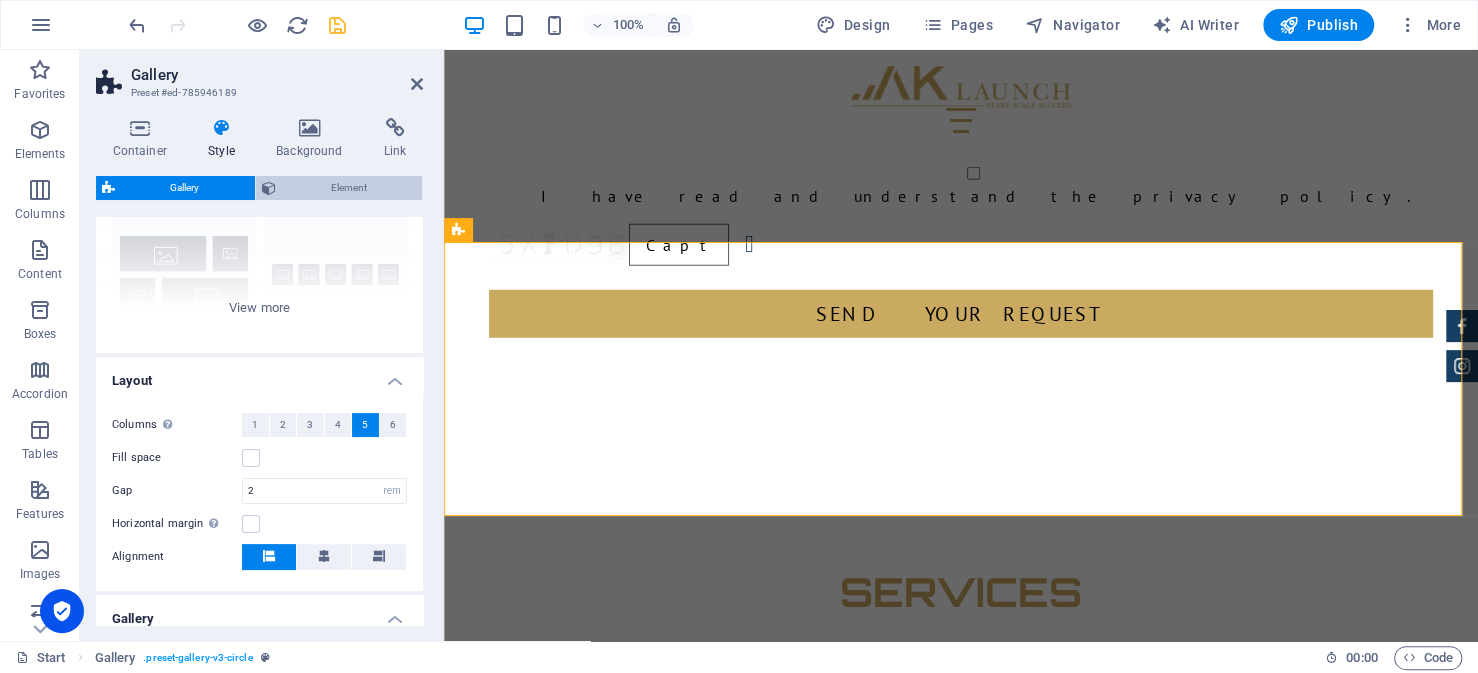 click on "Element" at bounding box center (349, 188) 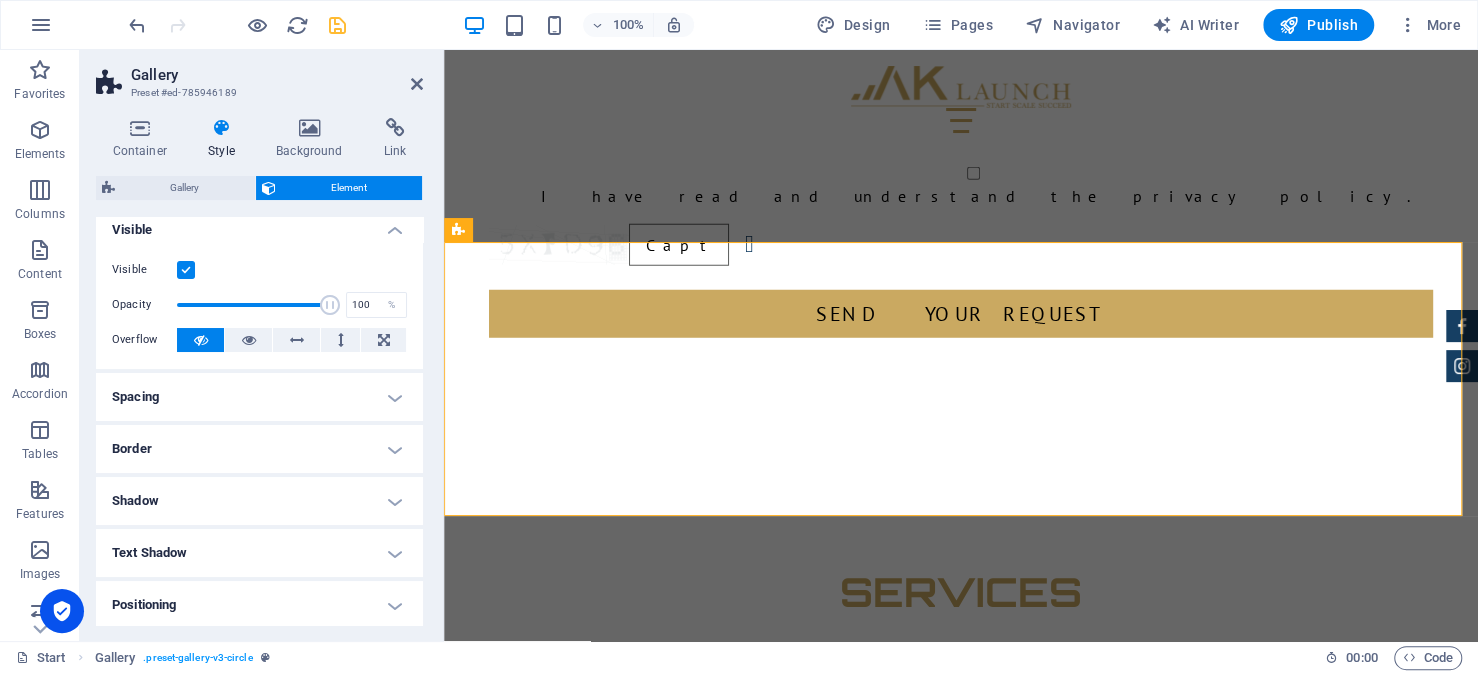 scroll, scrollTop: 0, scrollLeft: 0, axis: both 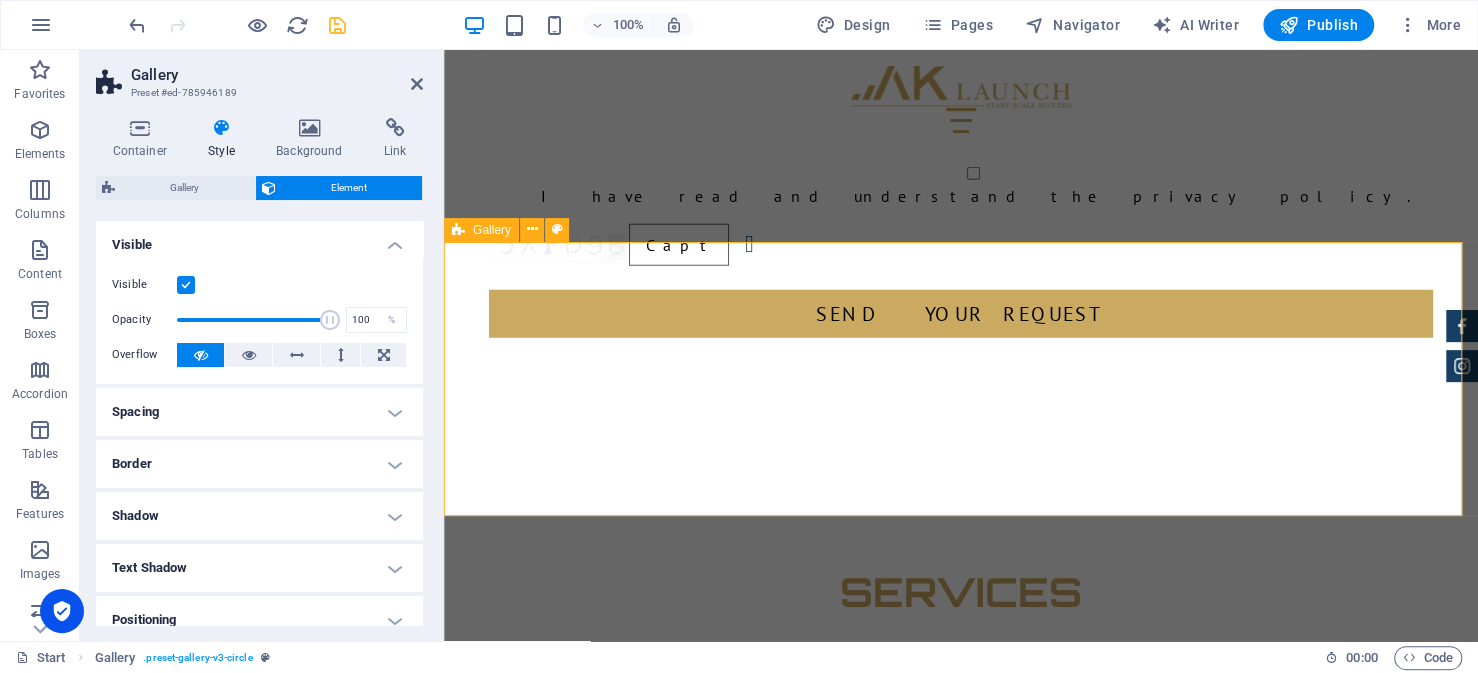 click on "Gallery" at bounding box center (481, 230) 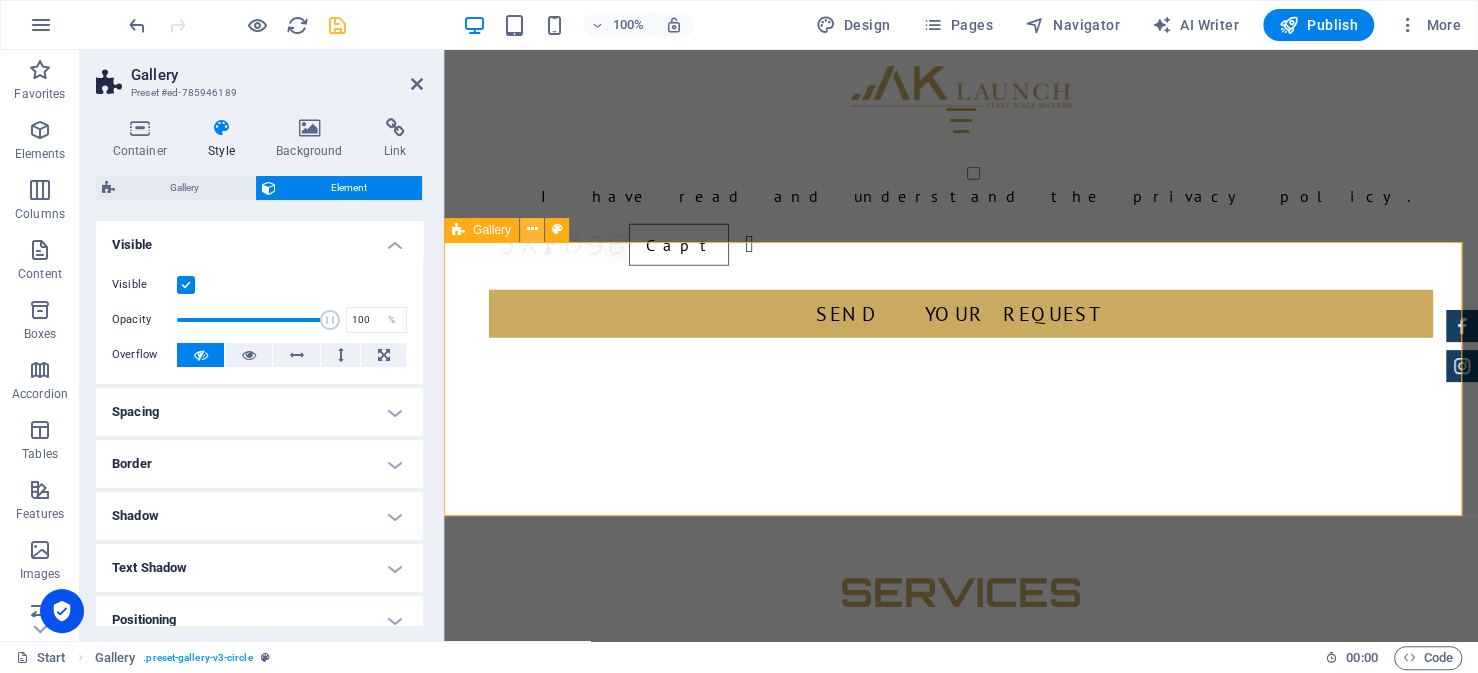 click at bounding box center (532, 229) 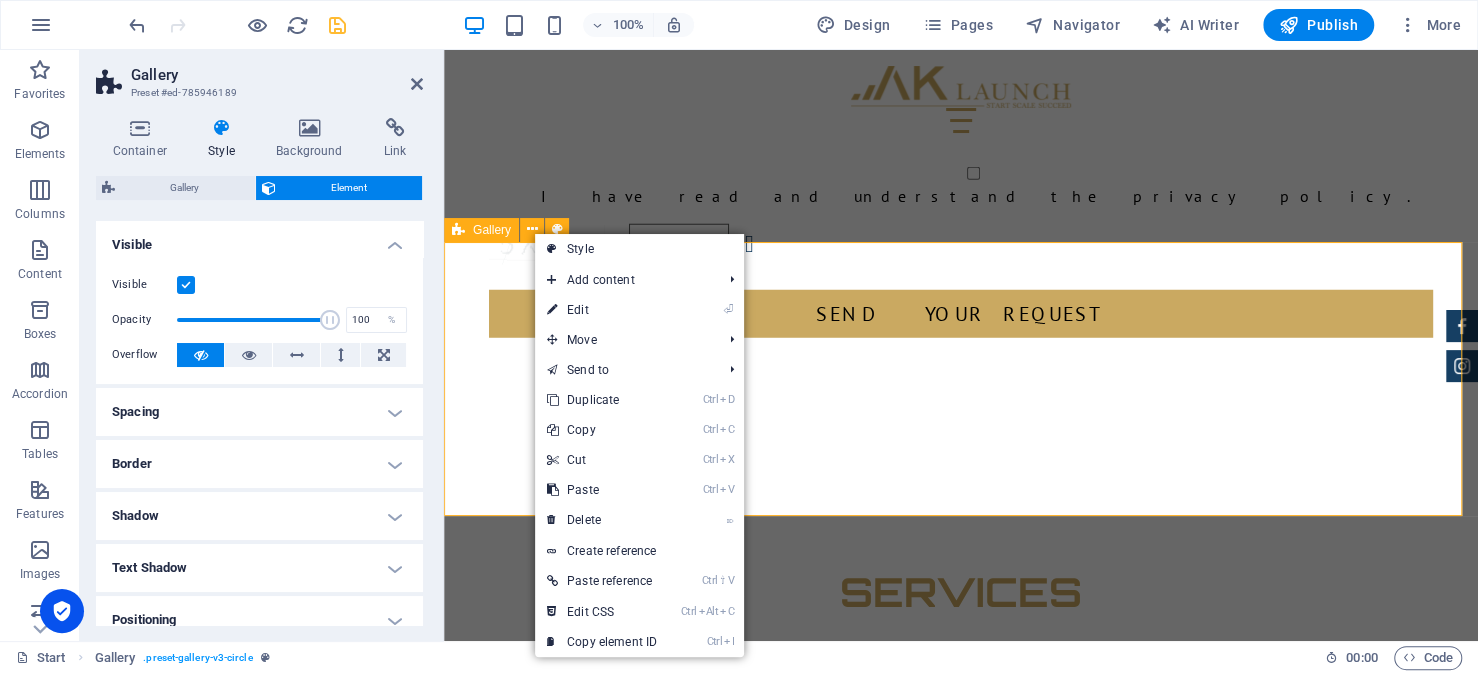 click on "Gallery" at bounding box center (492, 230) 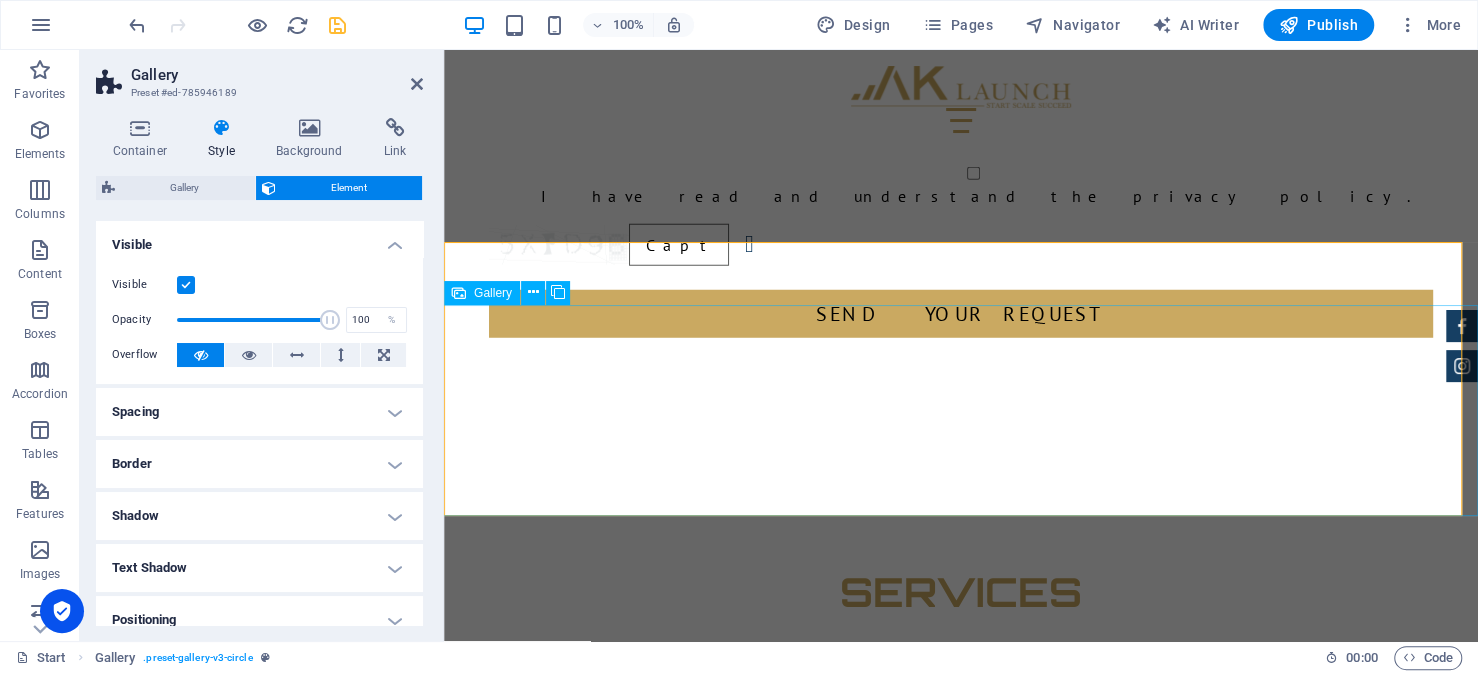 click on "Gallery" at bounding box center (493, 293) 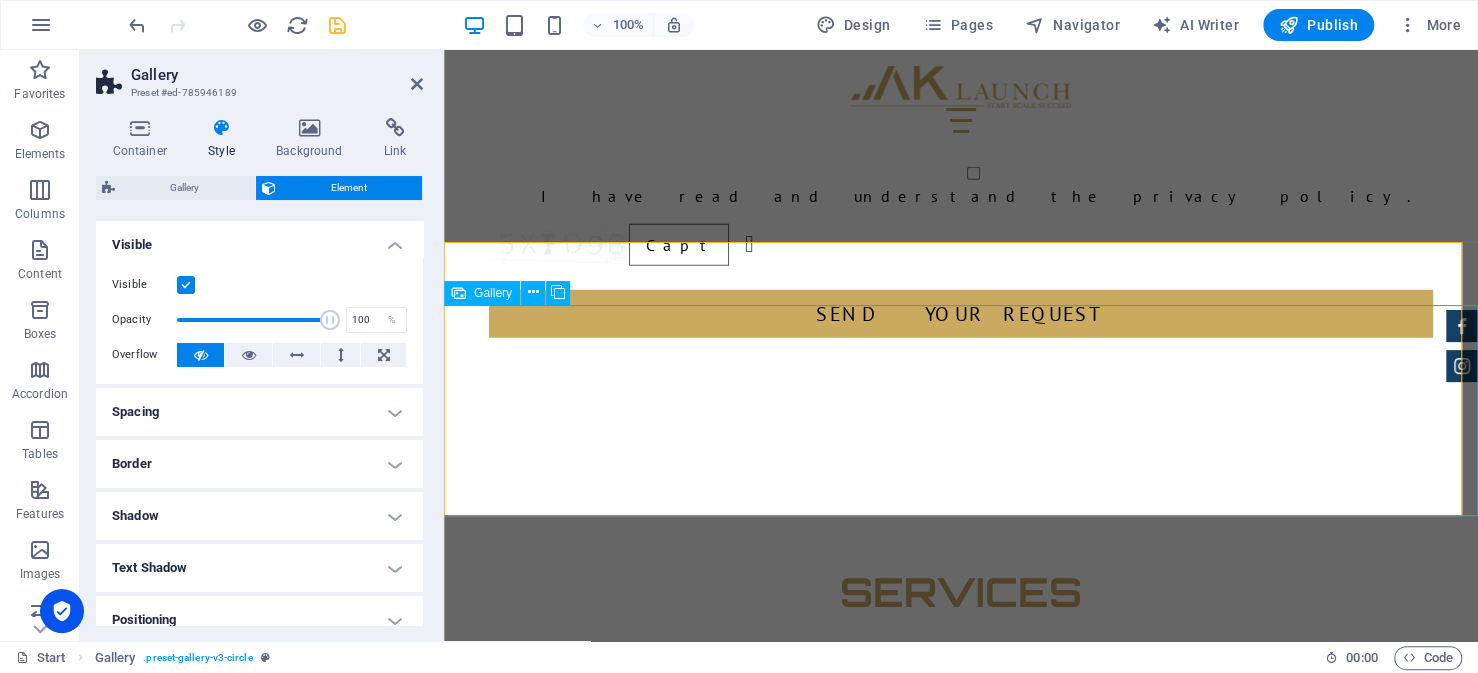 click on "Gallery" at bounding box center [493, 293] 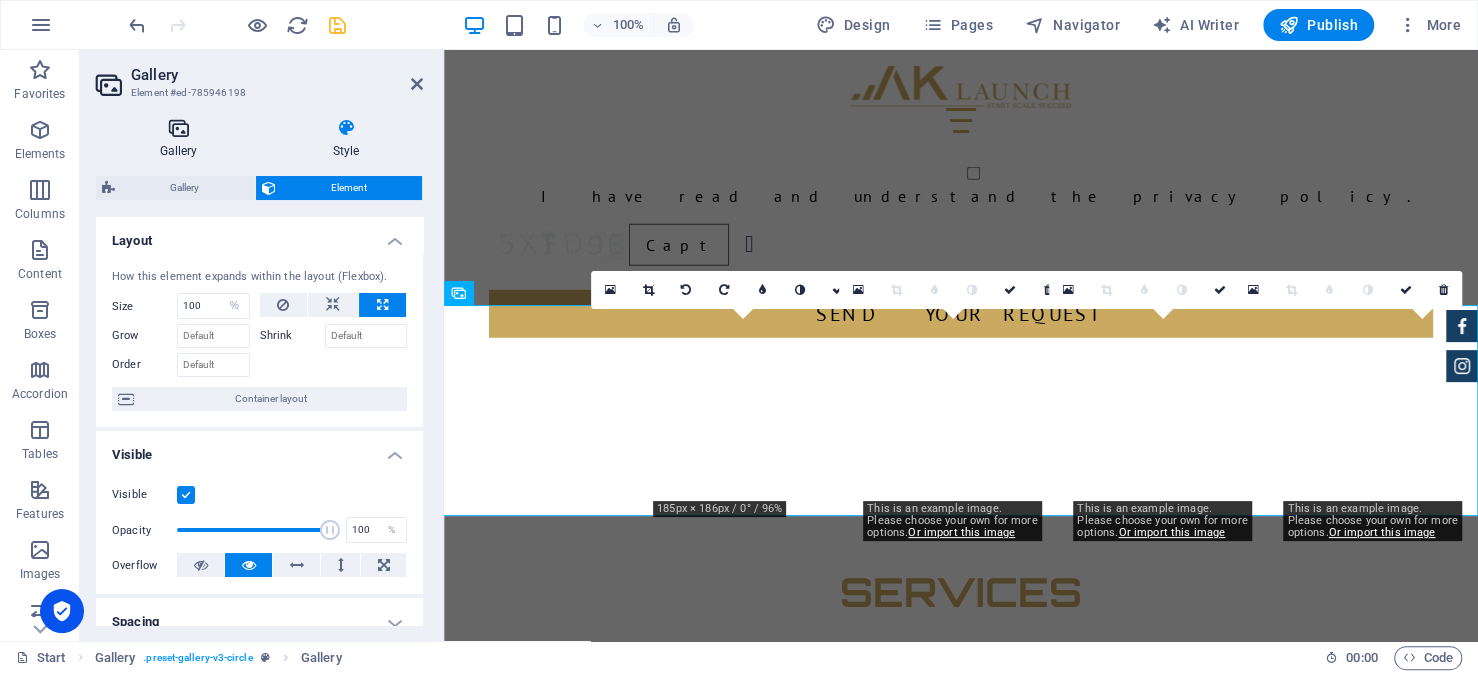 click on "Gallery" at bounding box center (182, 139) 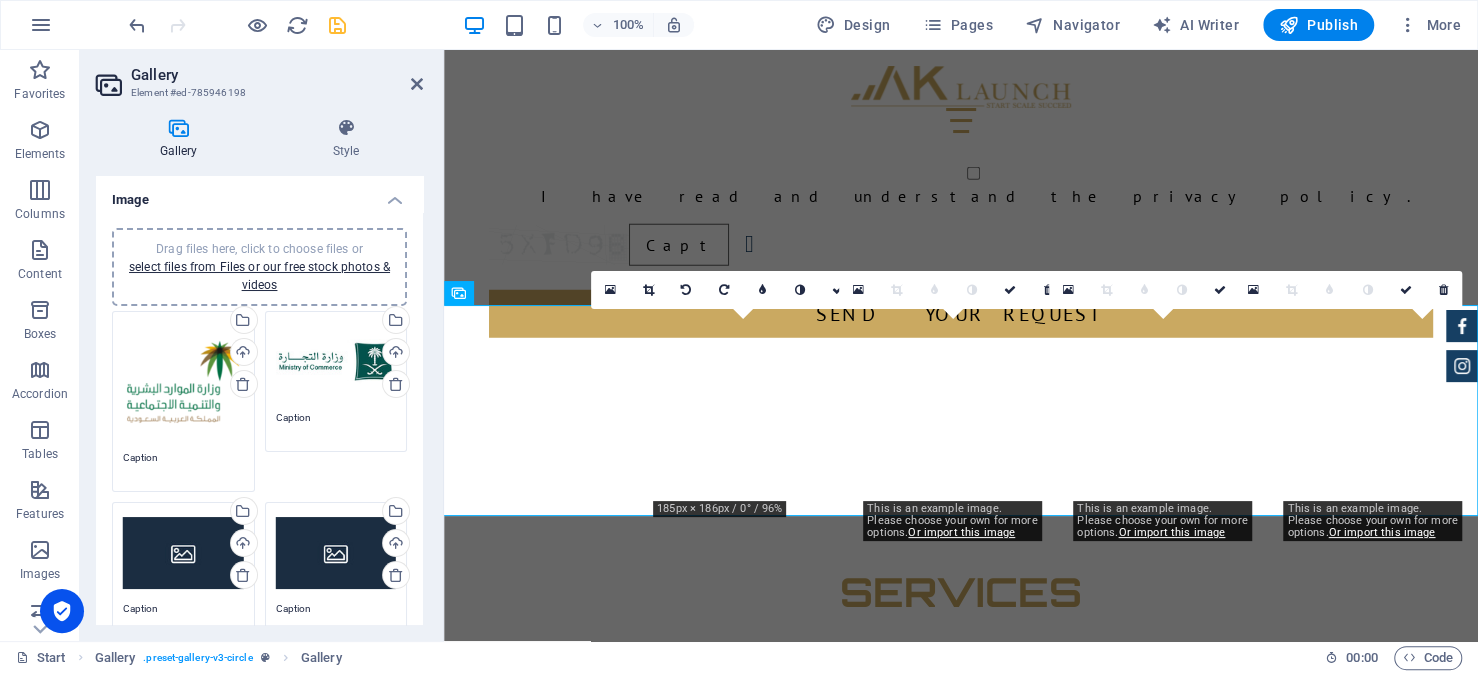 click on "Drag files here, click to choose files or select files from Files or our free stock photos & videos" at bounding box center (336, 362) 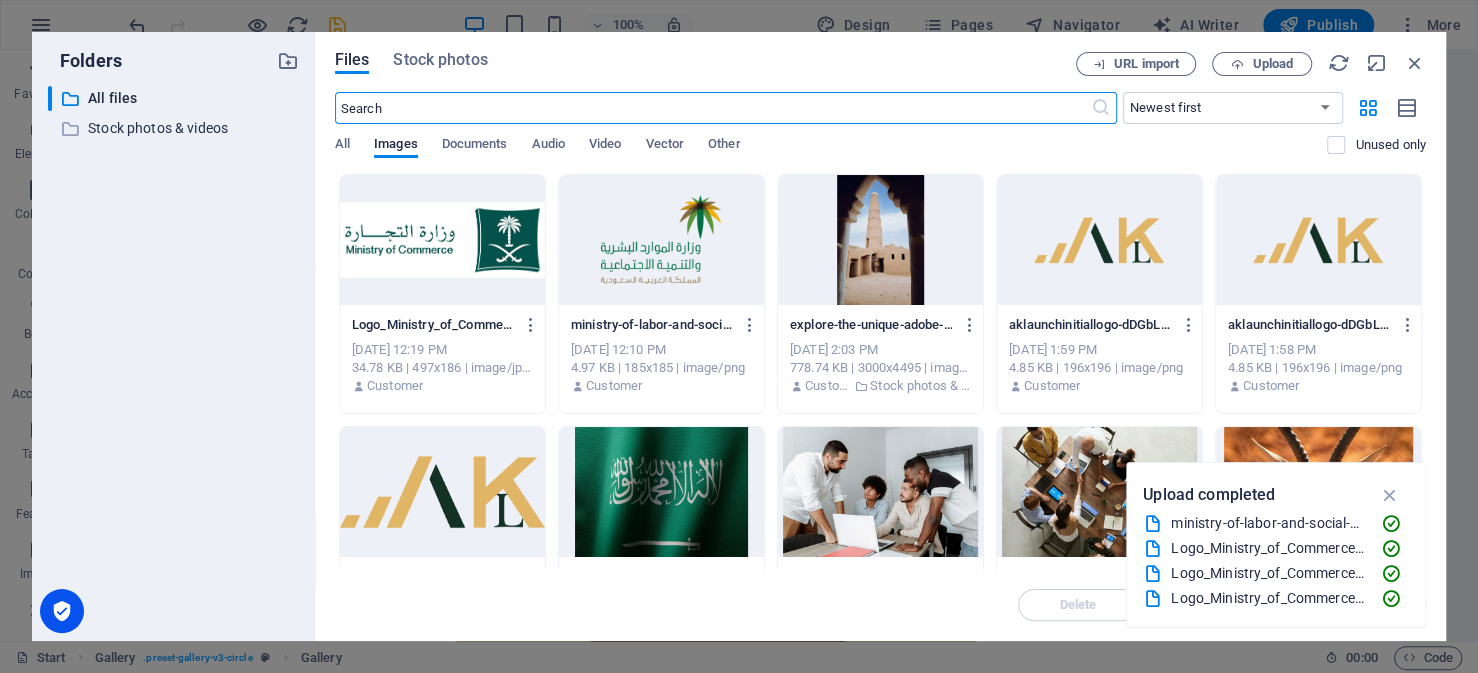 scroll, scrollTop: 3687, scrollLeft: 0, axis: vertical 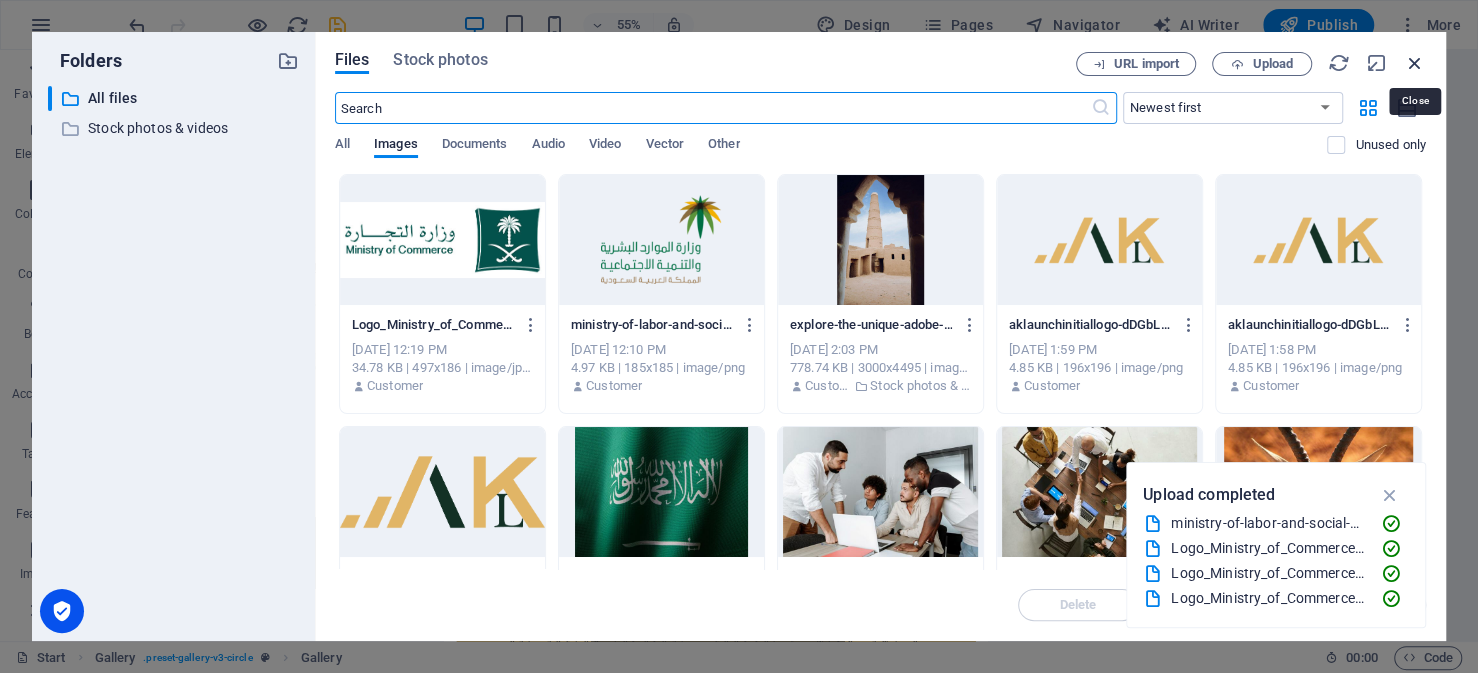 click at bounding box center (1415, 63) 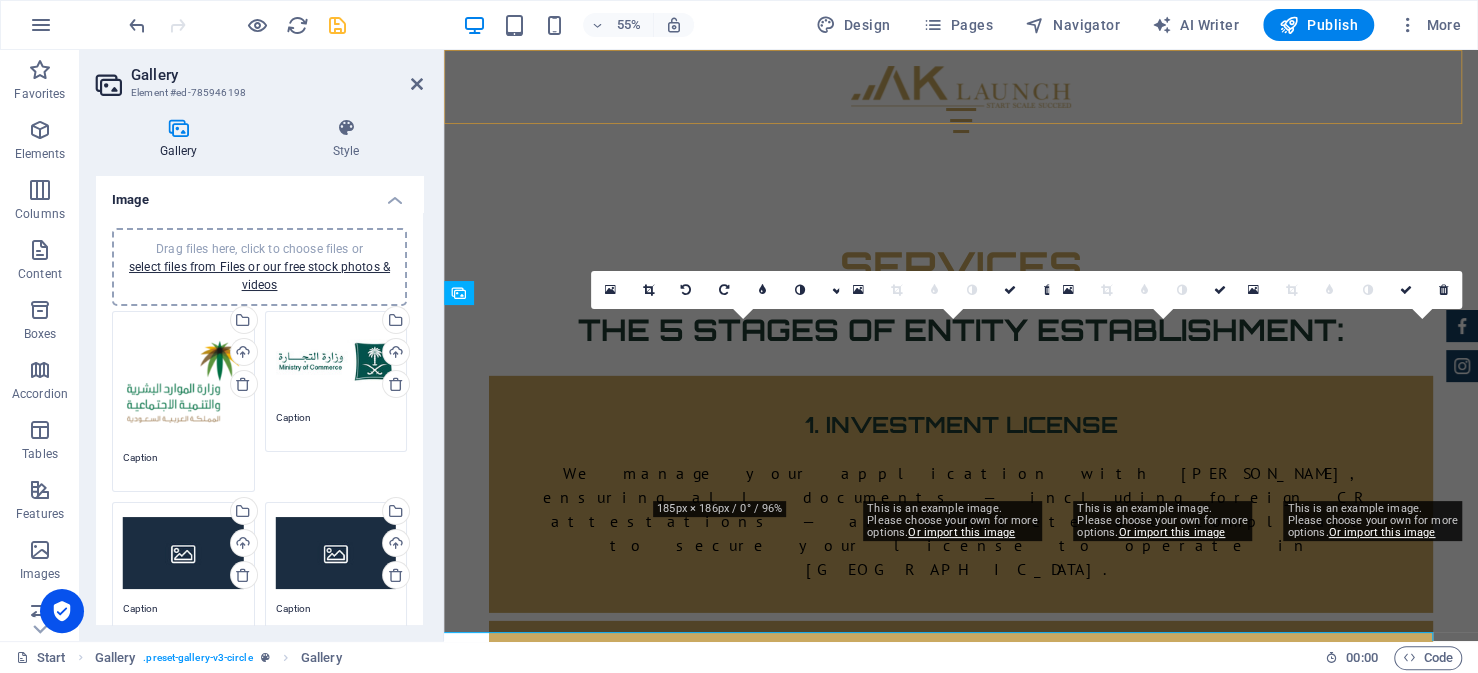 scroll, scrollTop: 3361, scrollLeft: 0, axis: vertical 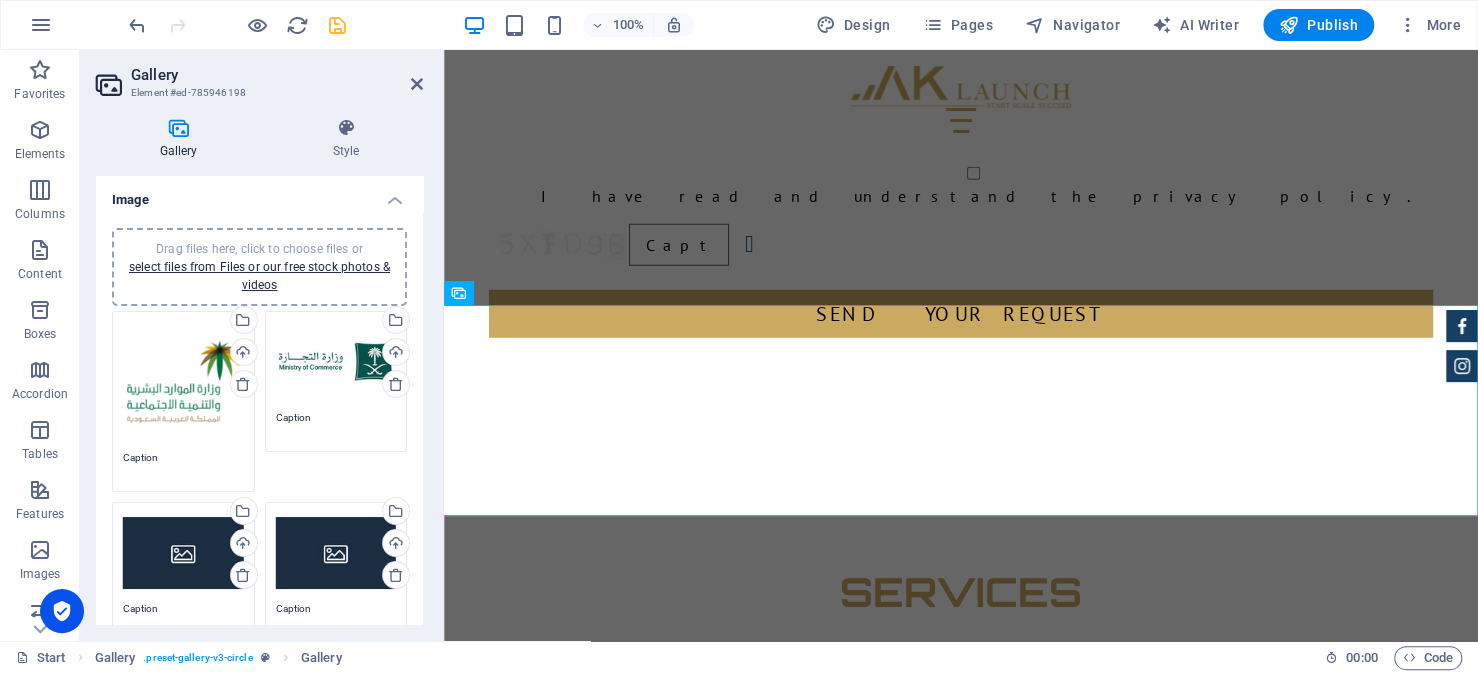 click on "Caption" at bounding box center [336, 425] 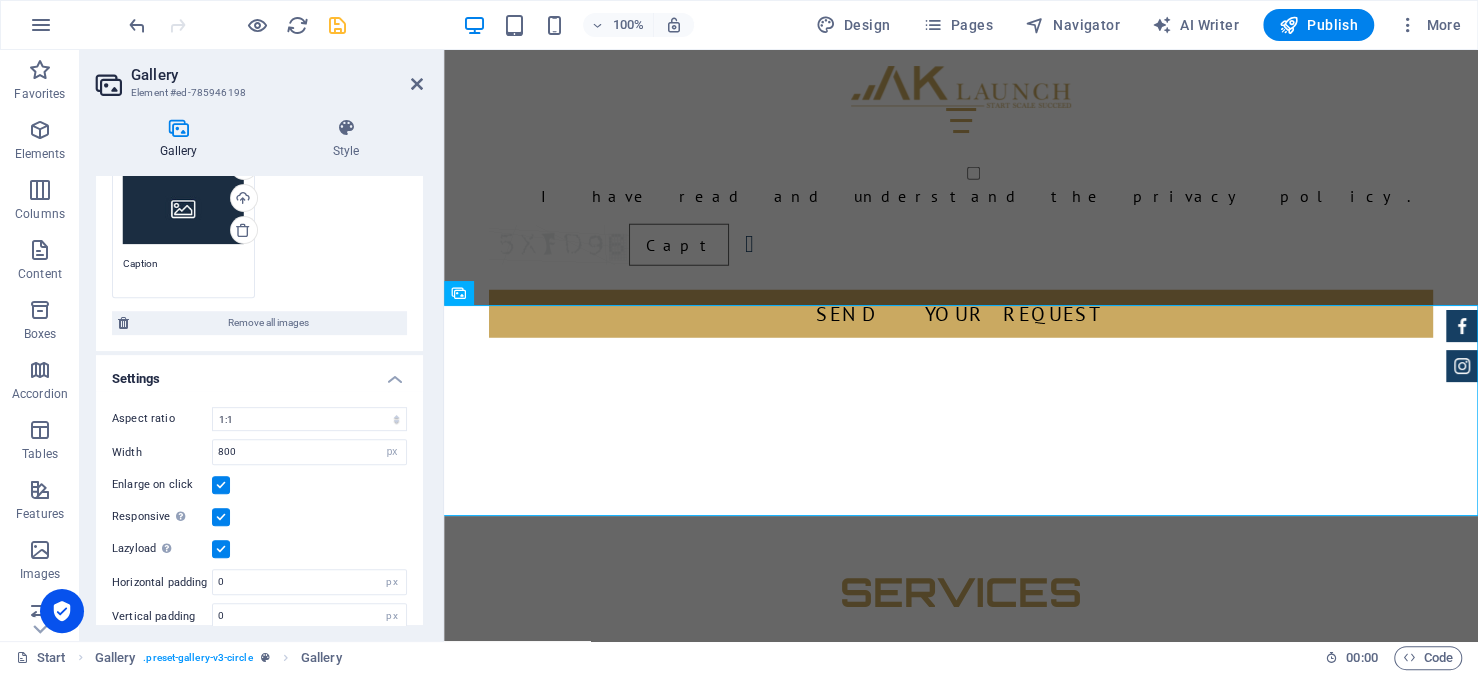 scroll, scrollTop: 500, scrollLeft: 0, axis: vertical 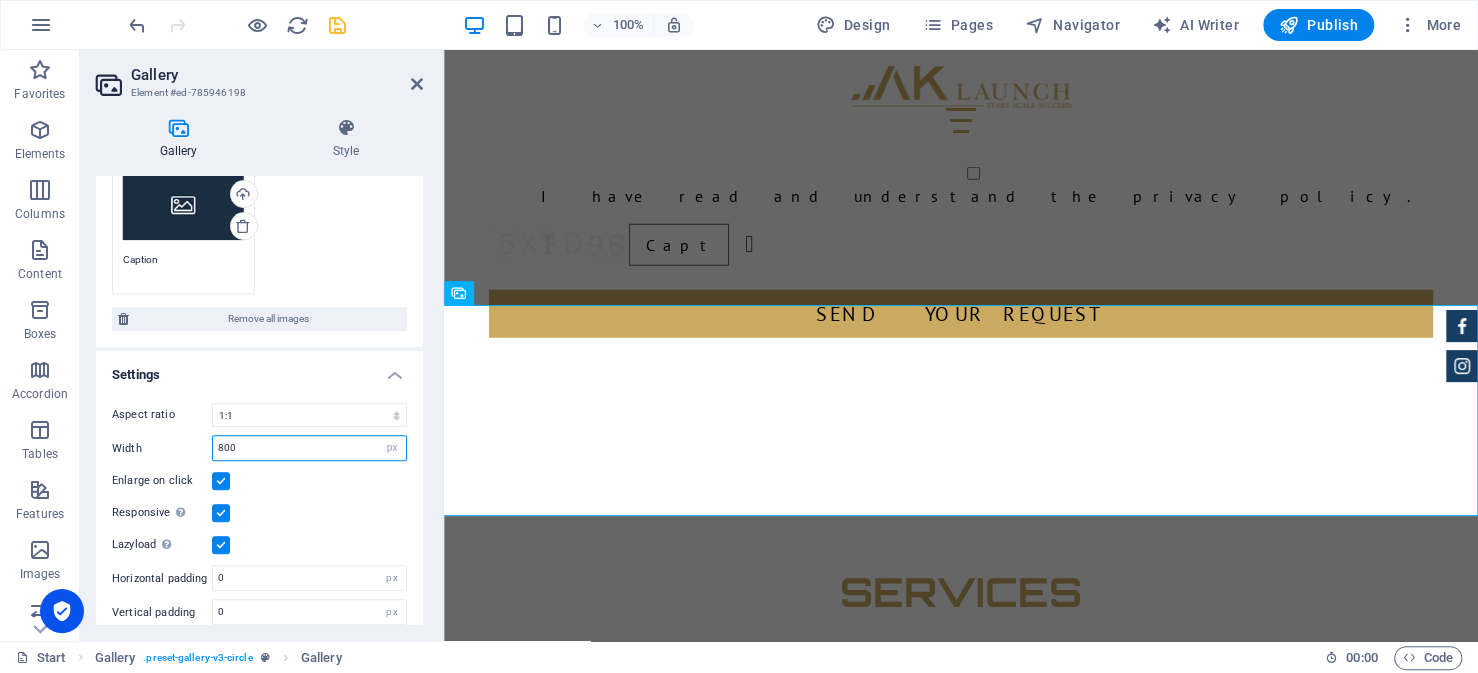drag, startPoint x: 299, startPoint y: 442, endPoint x: 130, endPoint y: 443, distance: 169.00296 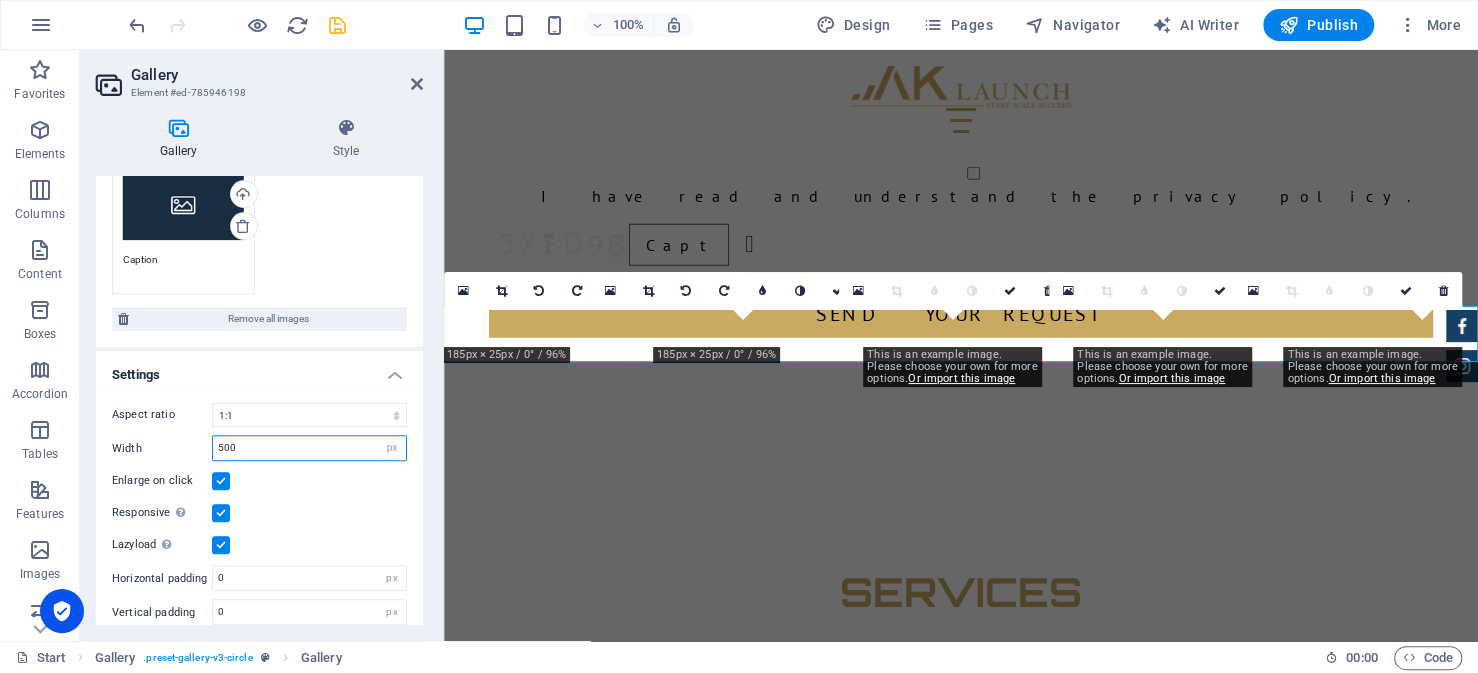 scroll, scrollTop: 16, scrollLeft: 0, axis: vertical 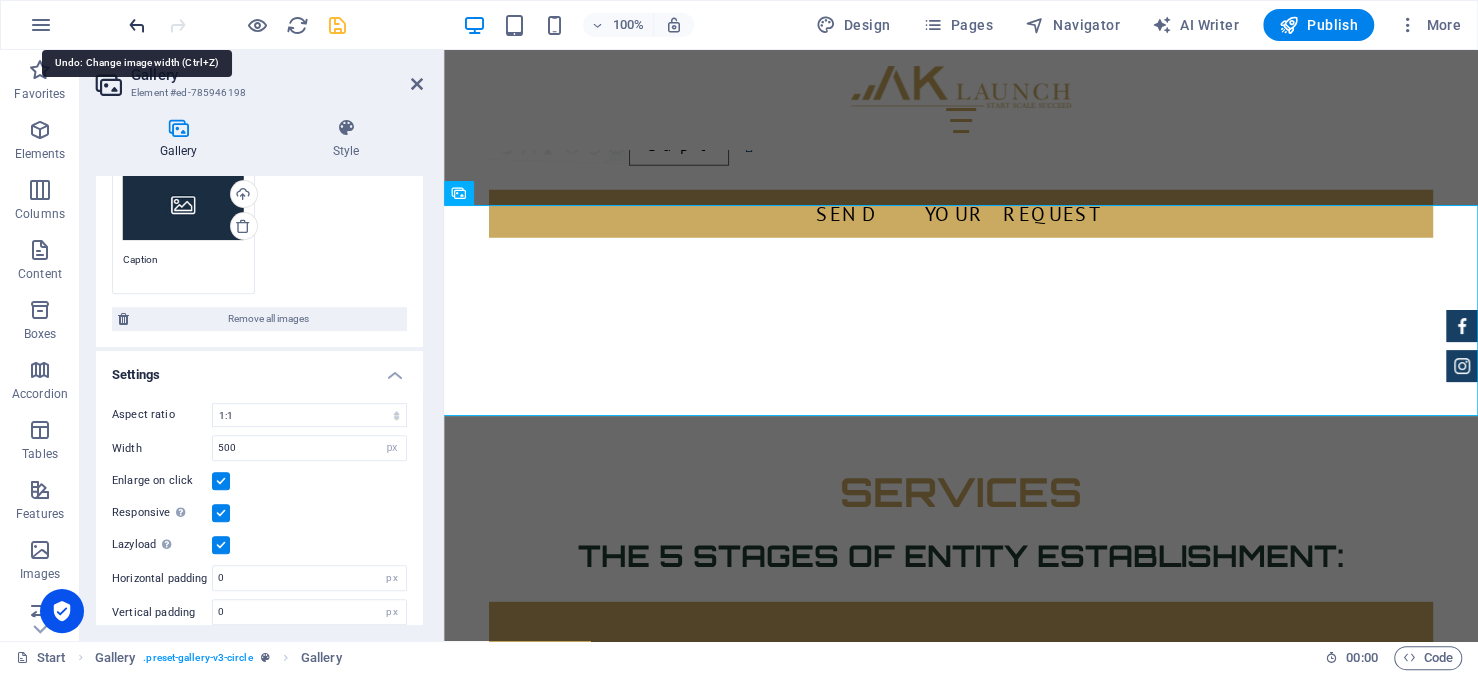 click at bounding box center [137, 25] 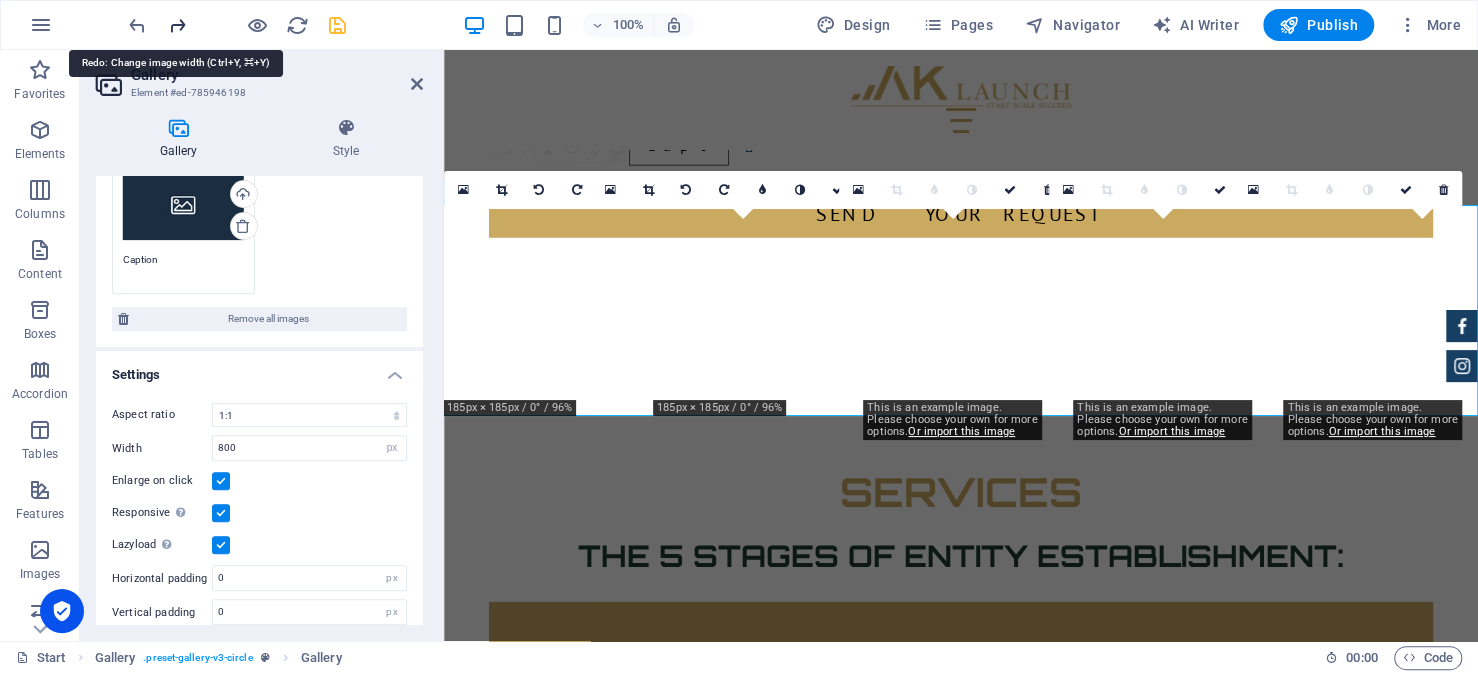 click at bounding box center [177, 25] 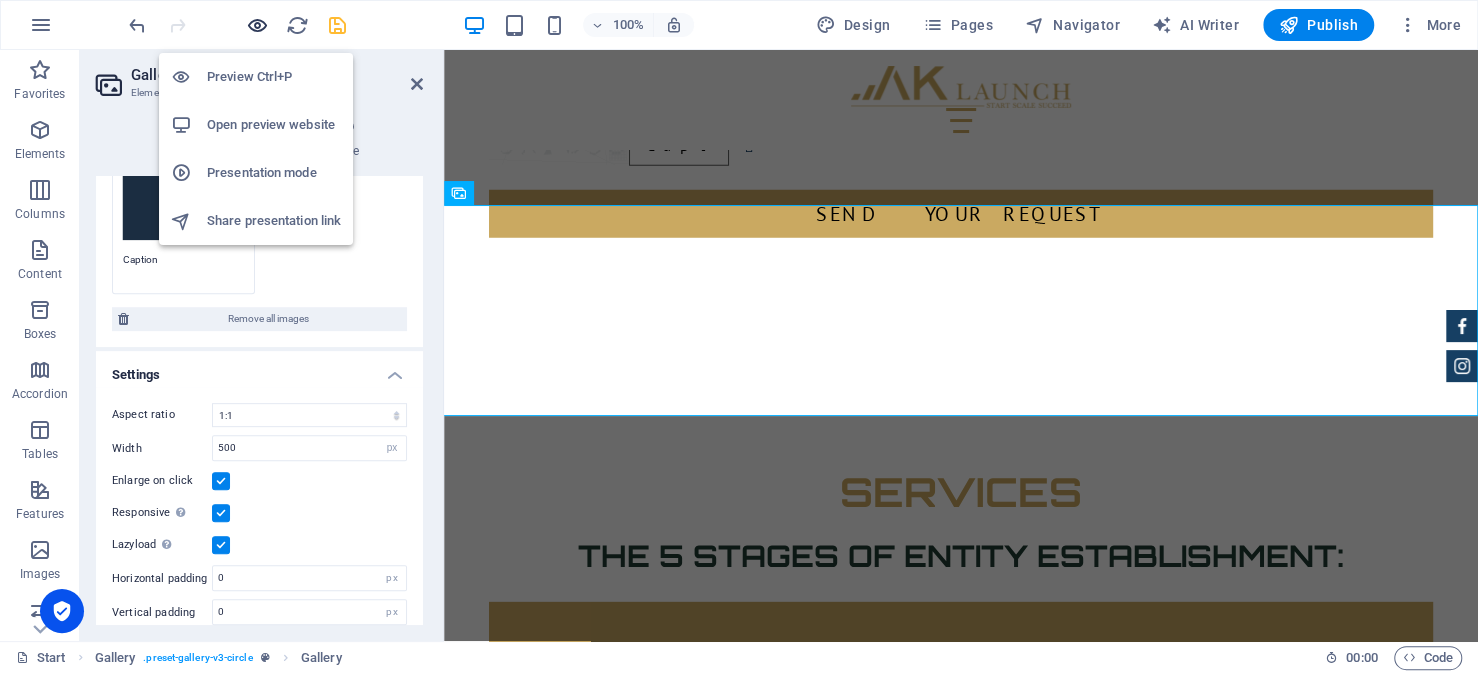 click at bounding box center [257, 25] 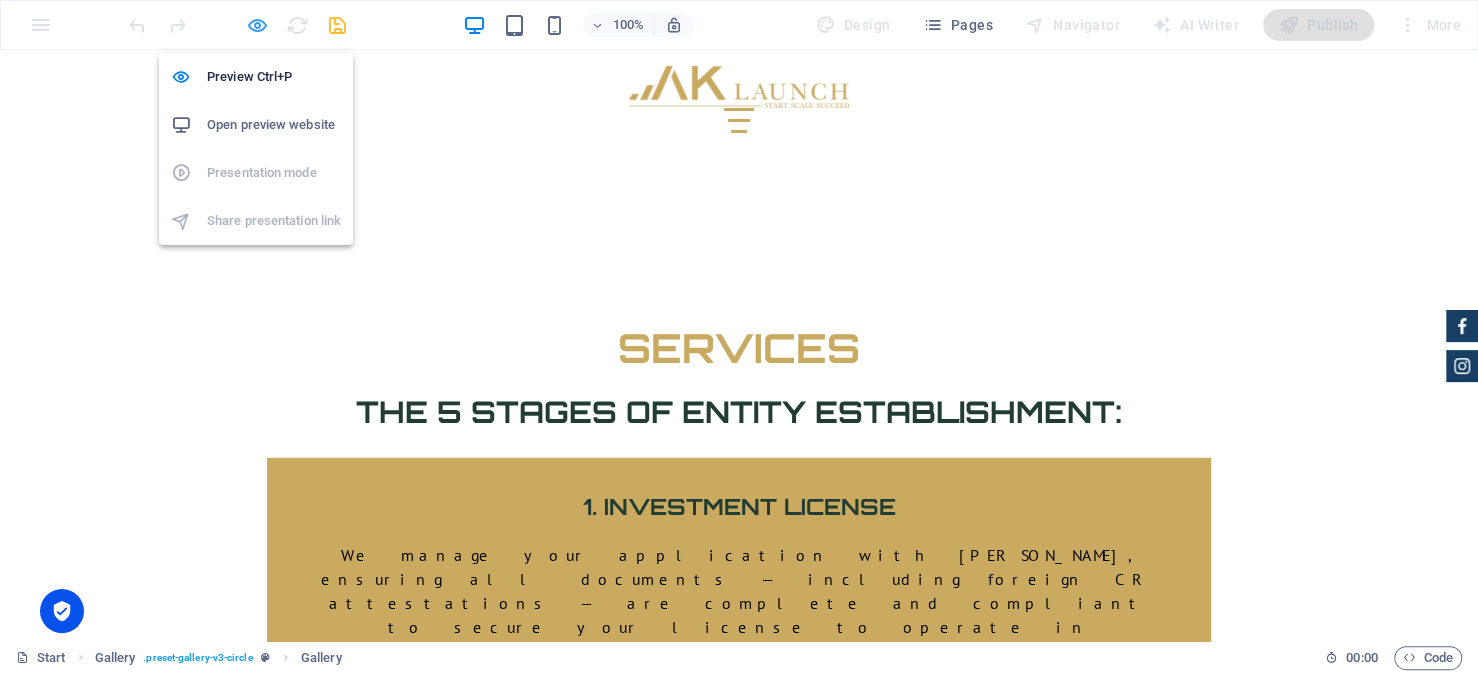 scroll, scrollTop: 3387, scrollLeft: 0, axis: vertical 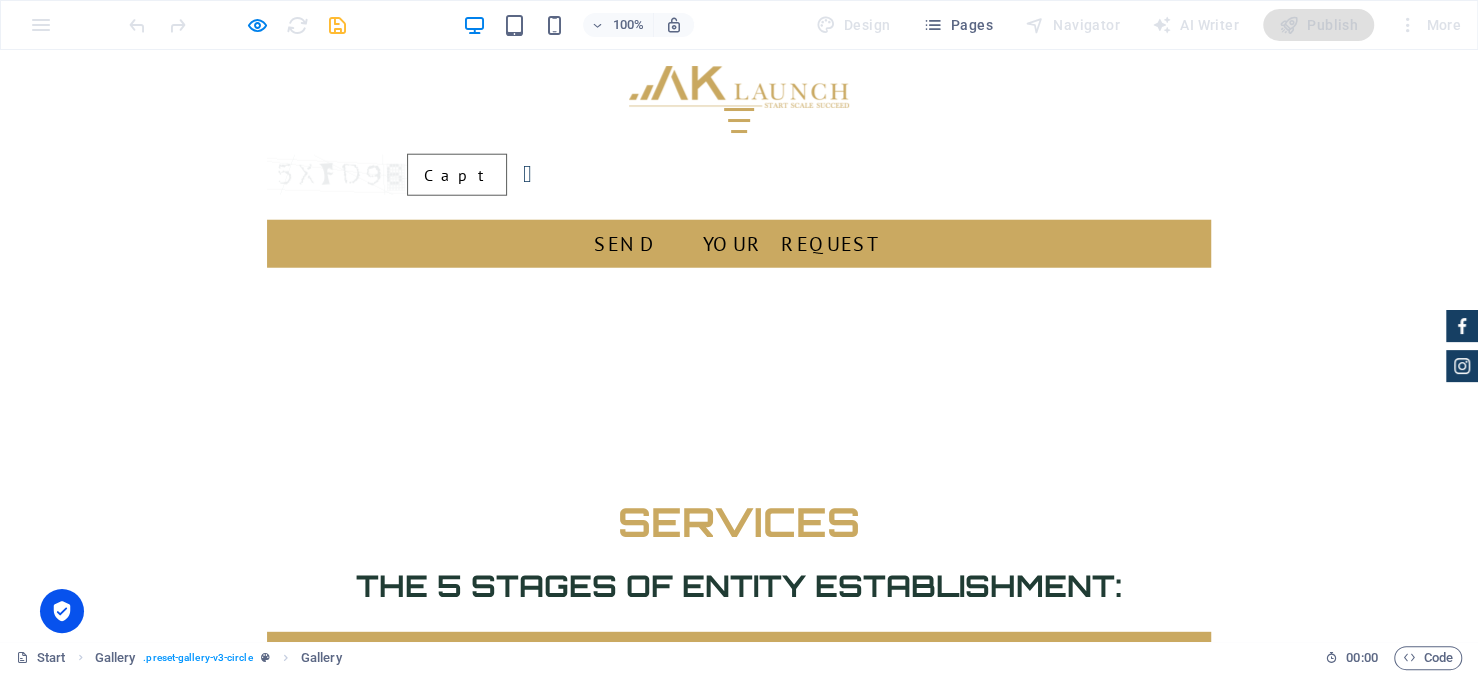 click at bounding box center (437, 2280) 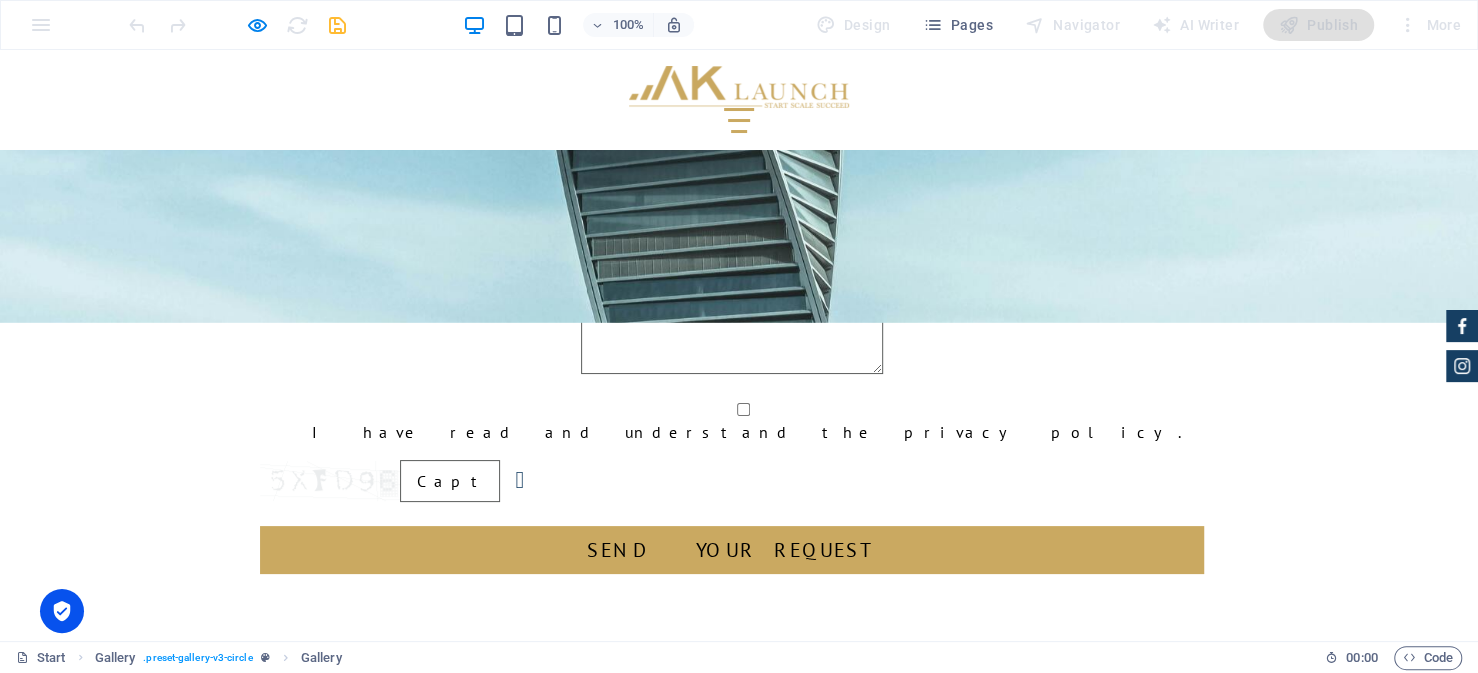 click on "×" at bounding box center [731, -3225] 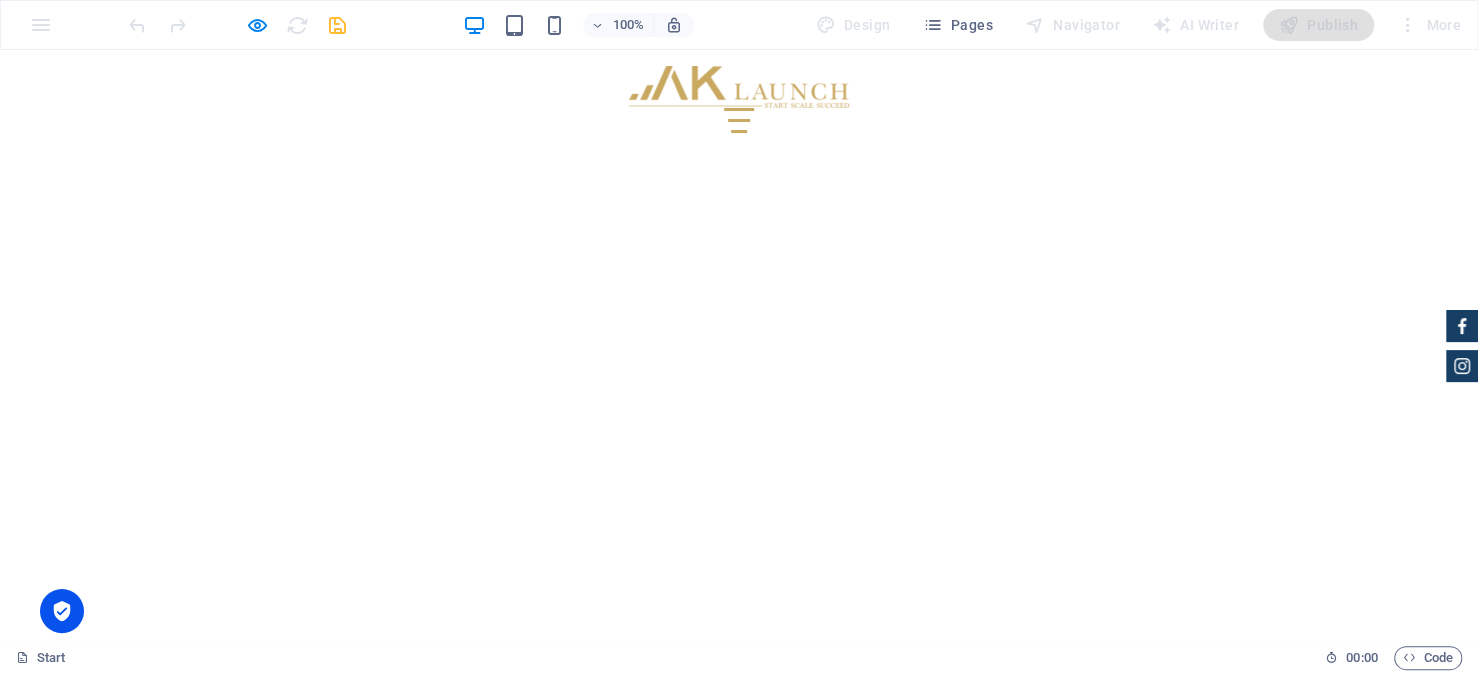 scroll, scrollTop: 7287, scrollLeft: 0, axis: vertical 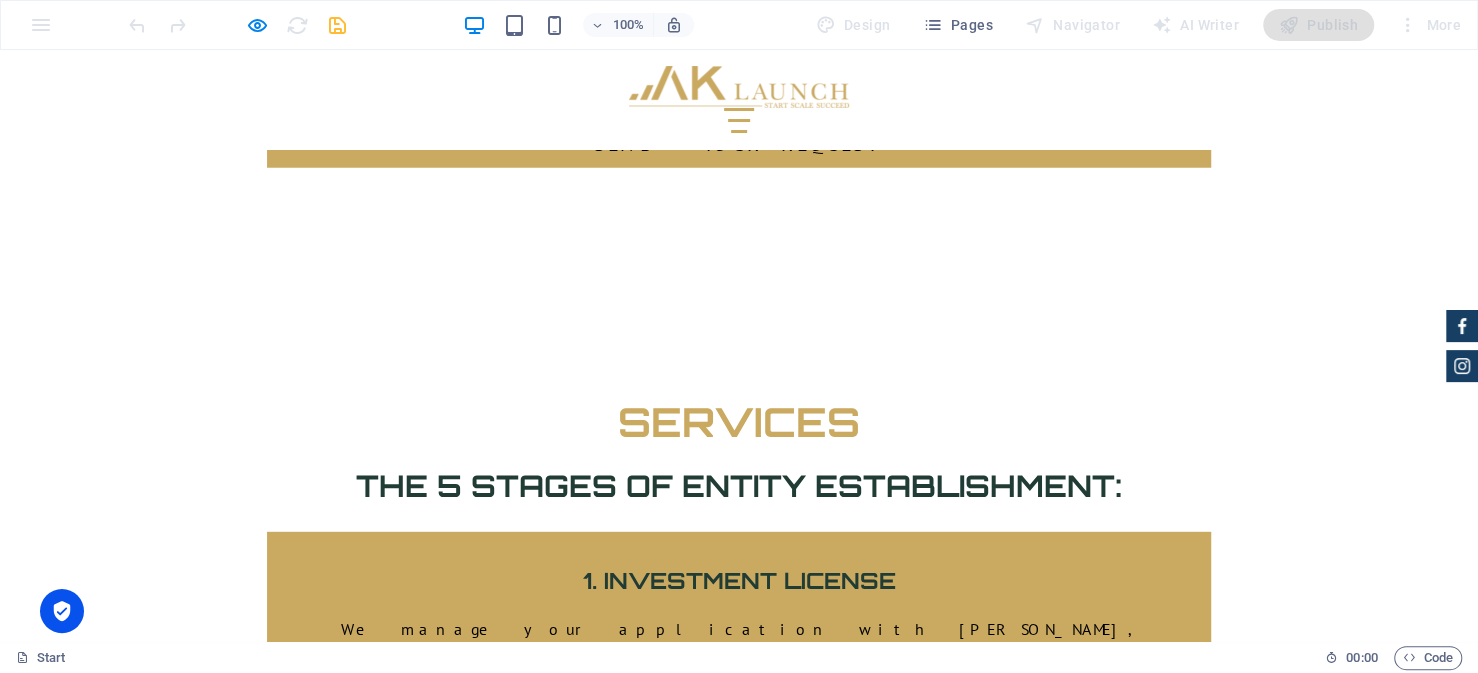 click at bounding box center (437, 2180) 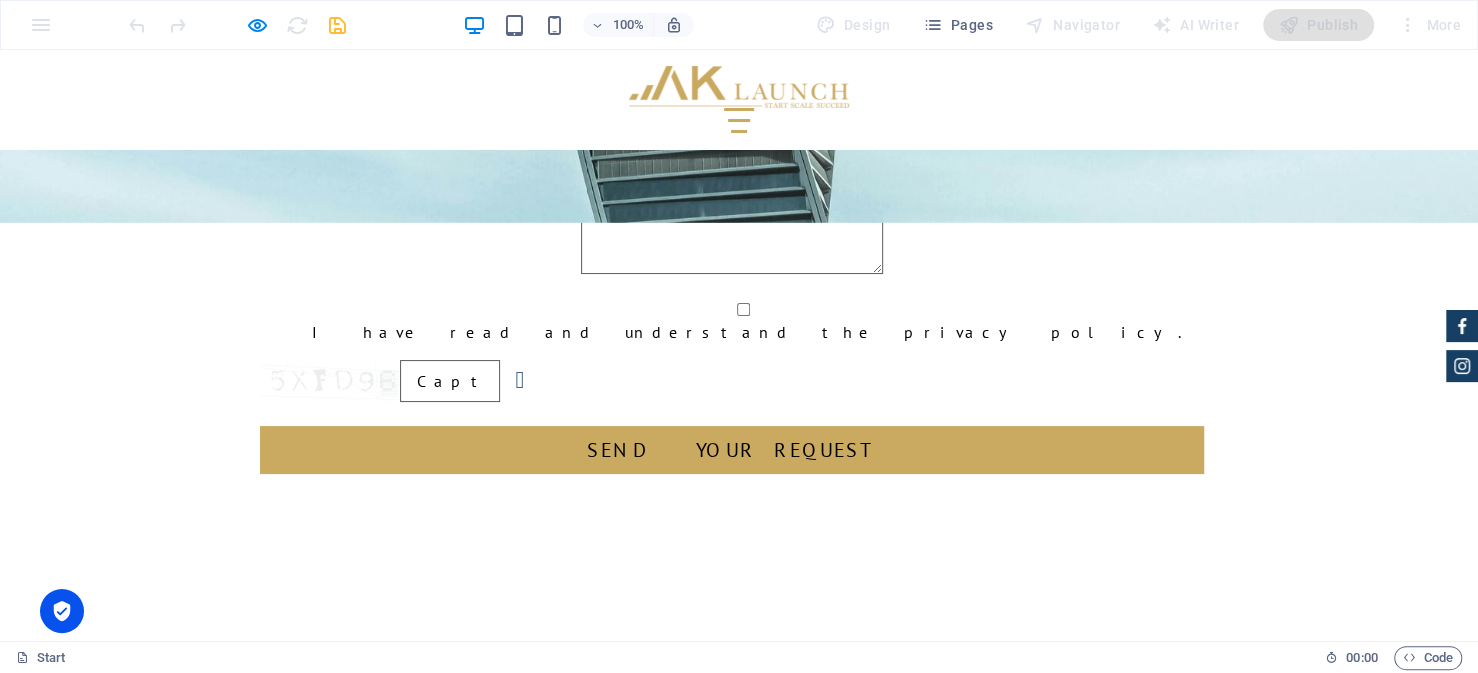click on "×" at bounding box center (731, -3325) 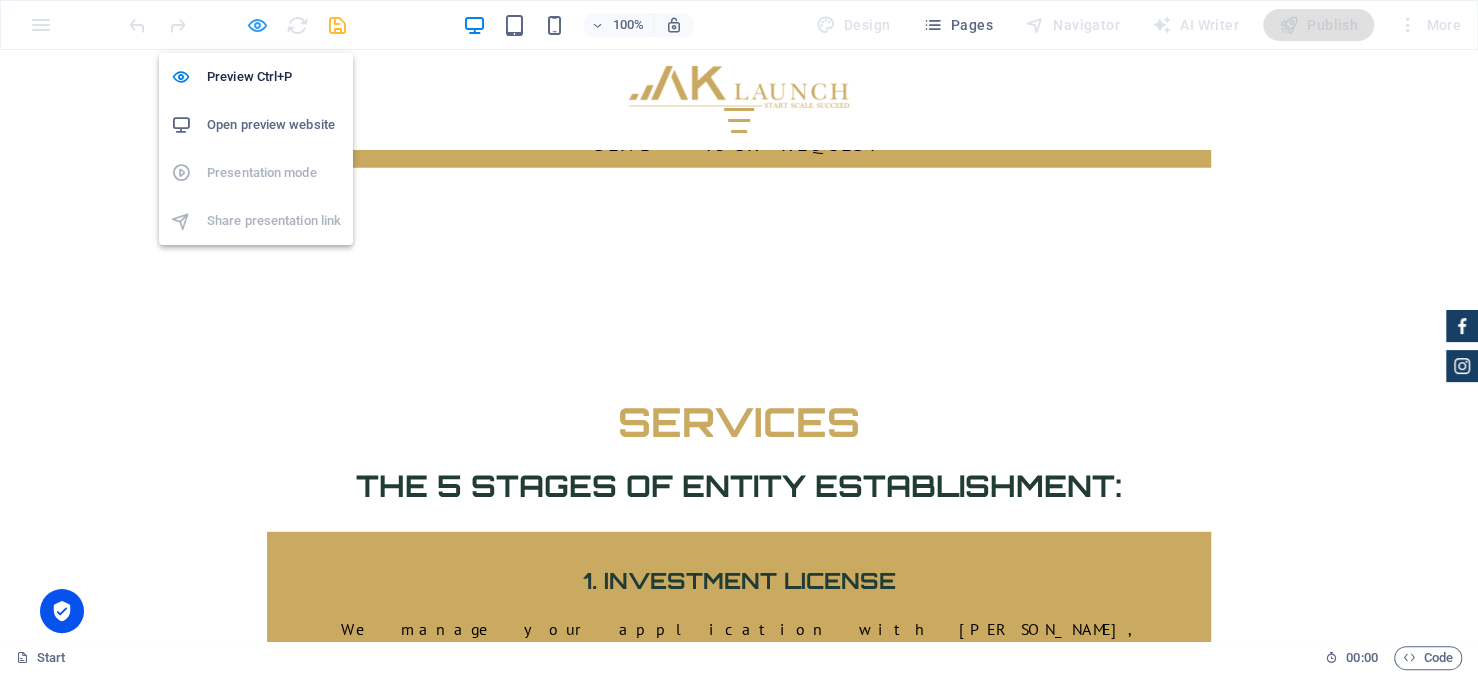 click at bounding box center [257, 25] 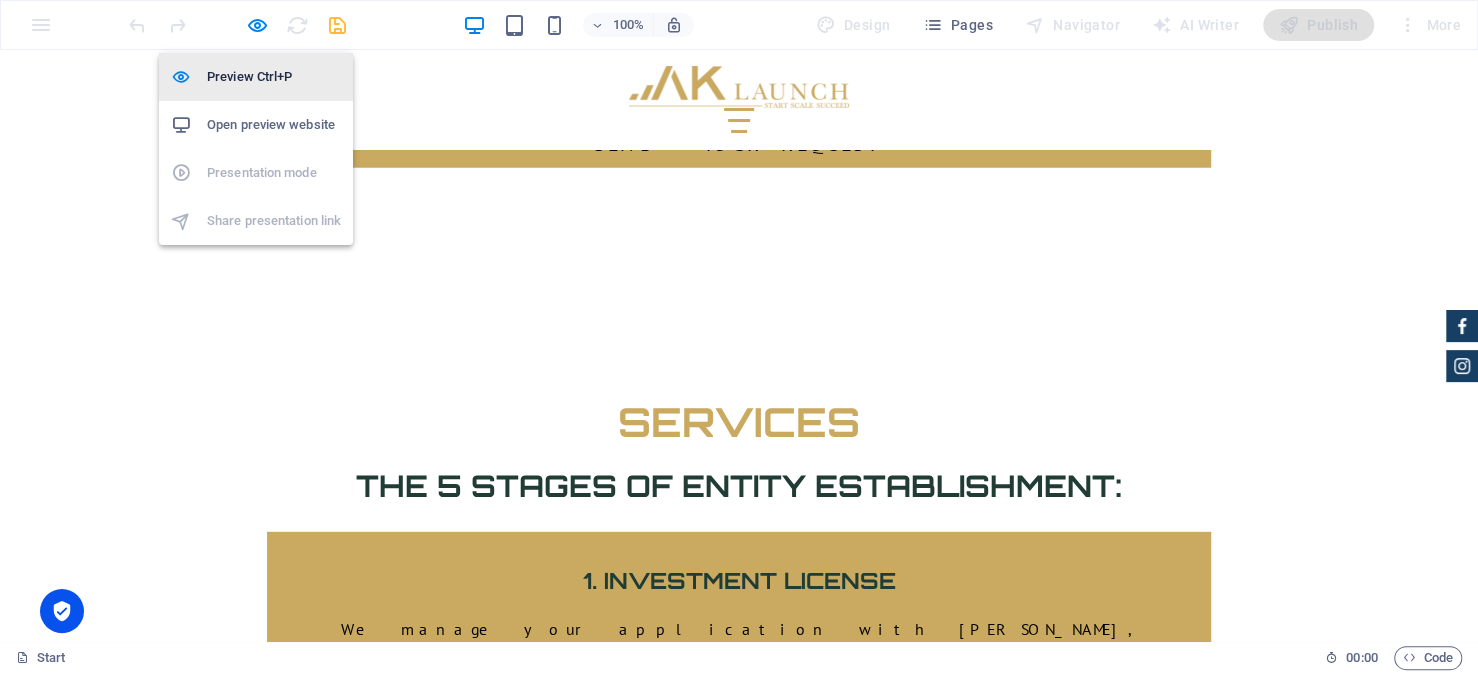 select on "4" 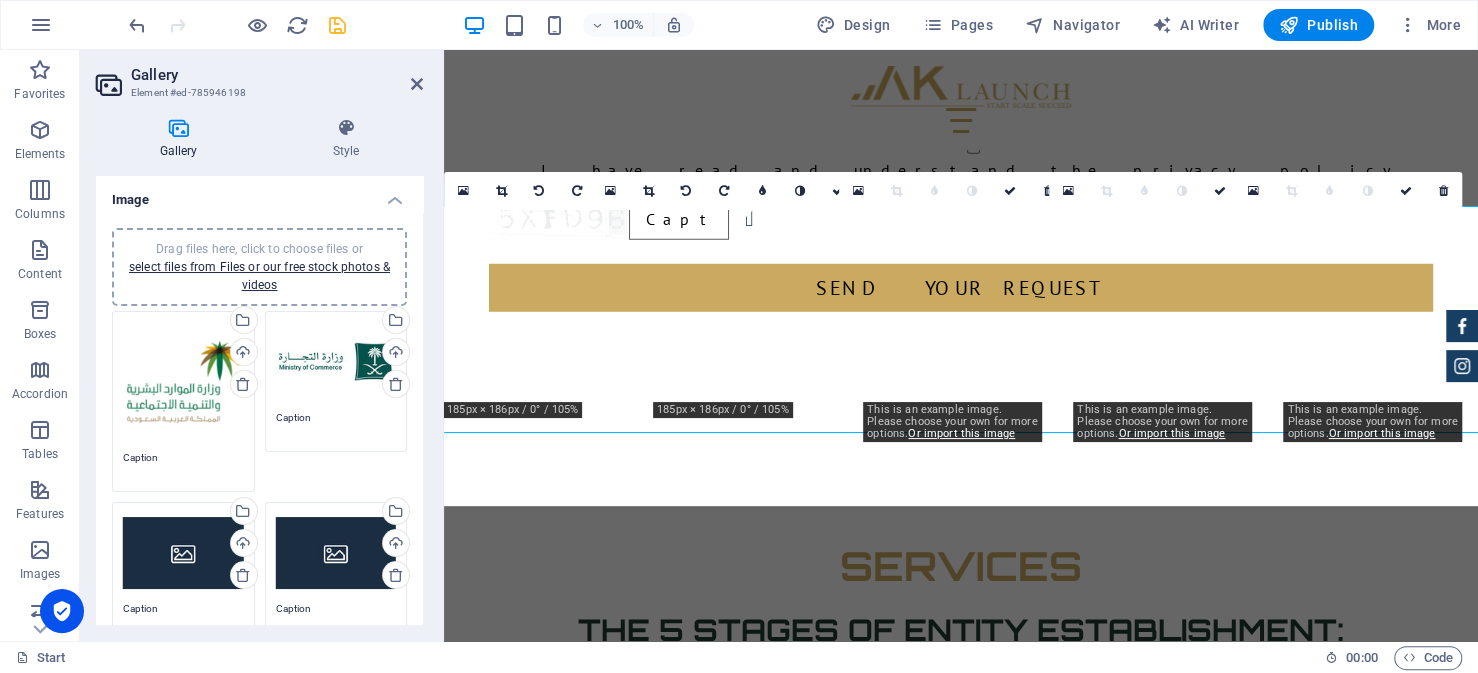 scroll, scrollTop: 3461, scrollLeft: 0, axis: vertical 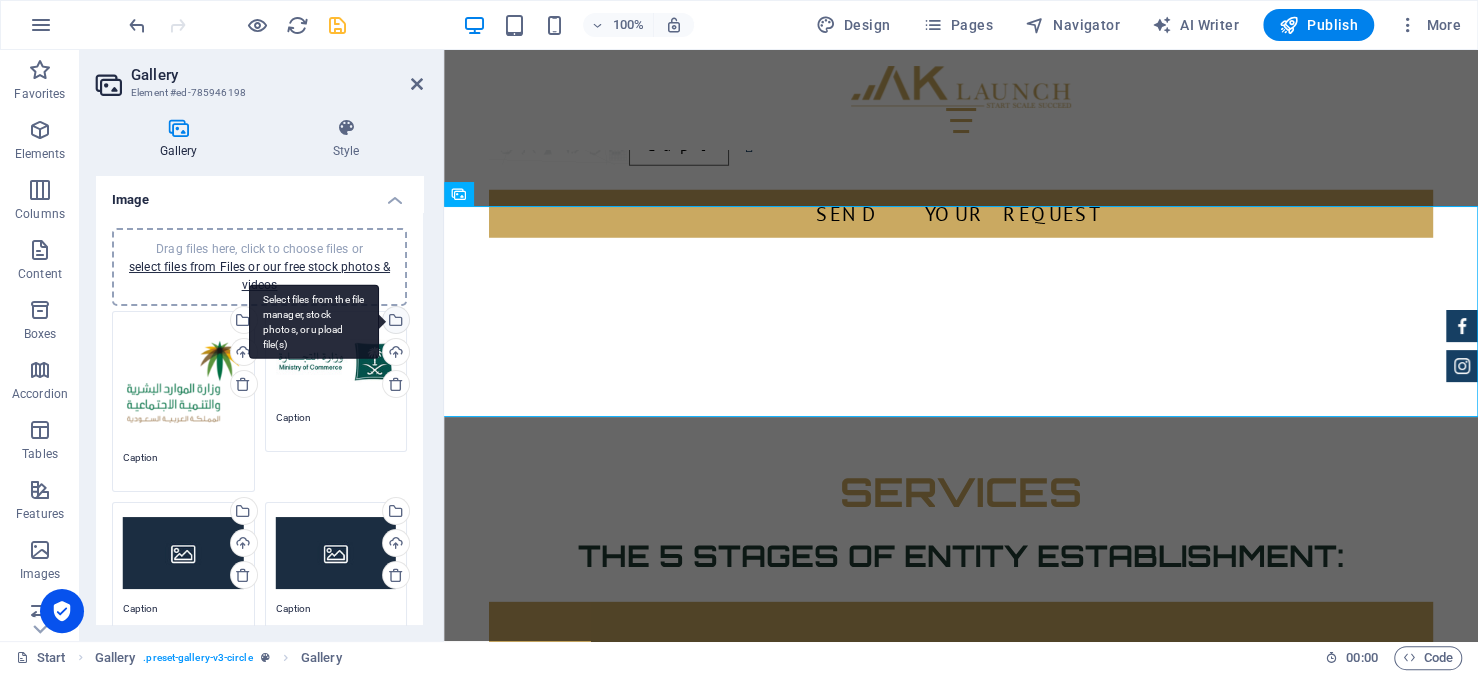 click on "Select files from the file manager, stock photos, or upload file(s)" at bounding box center [314, 321] 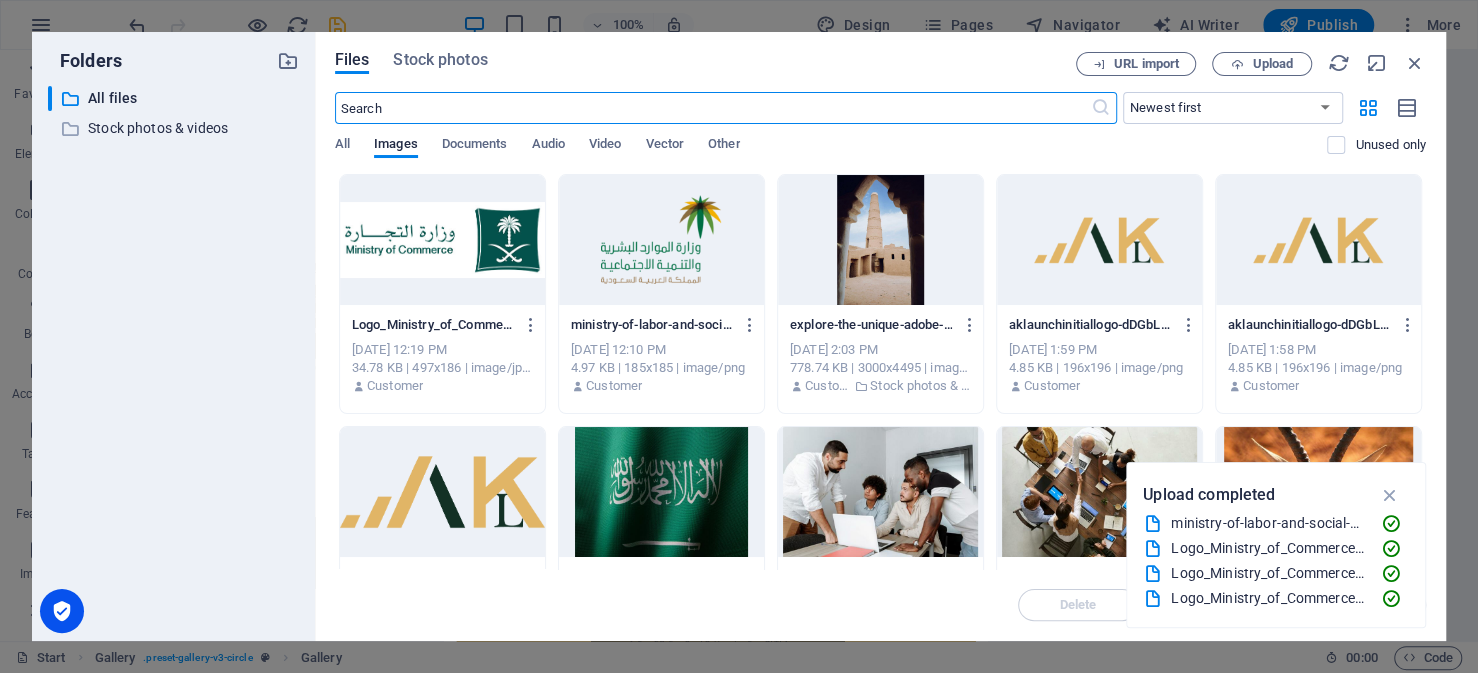 scroll, scrollTop: 3787, scrollLeft: 0, axis: vertical 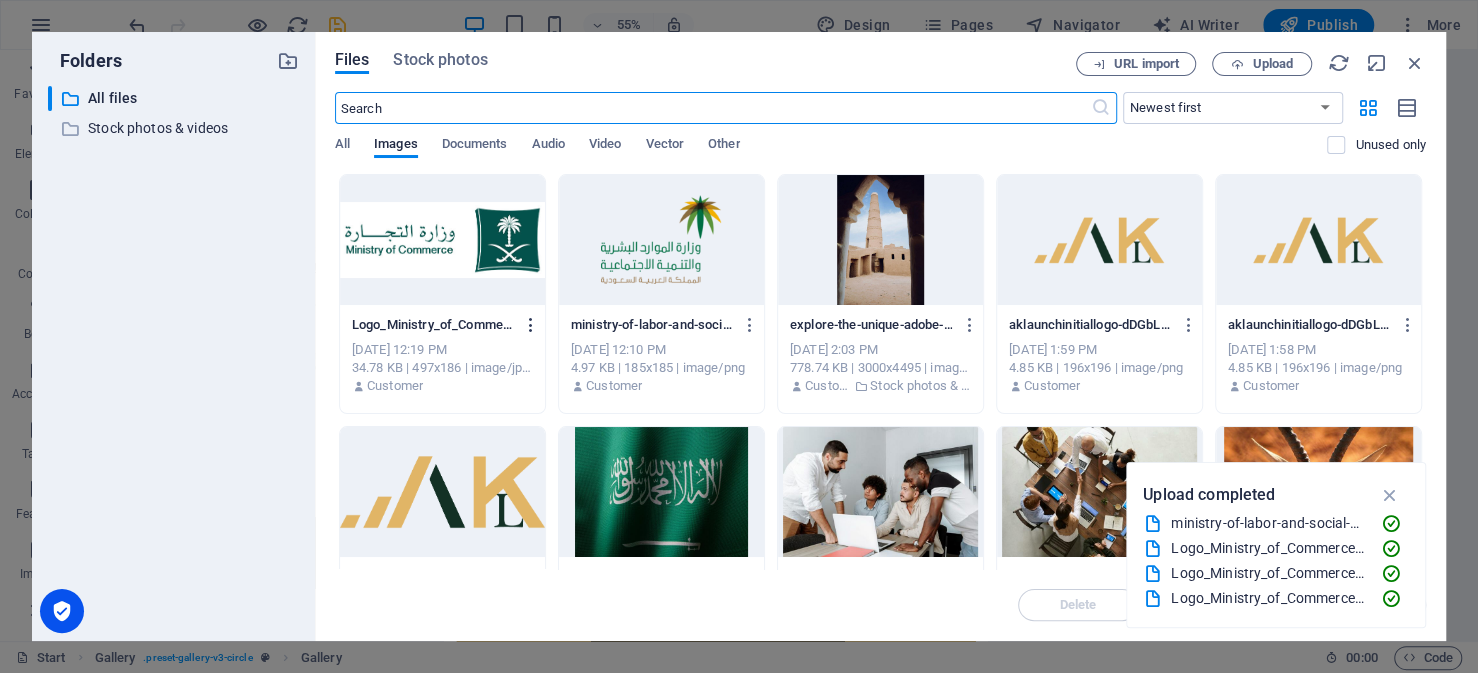click at bounding box center (531, 325) 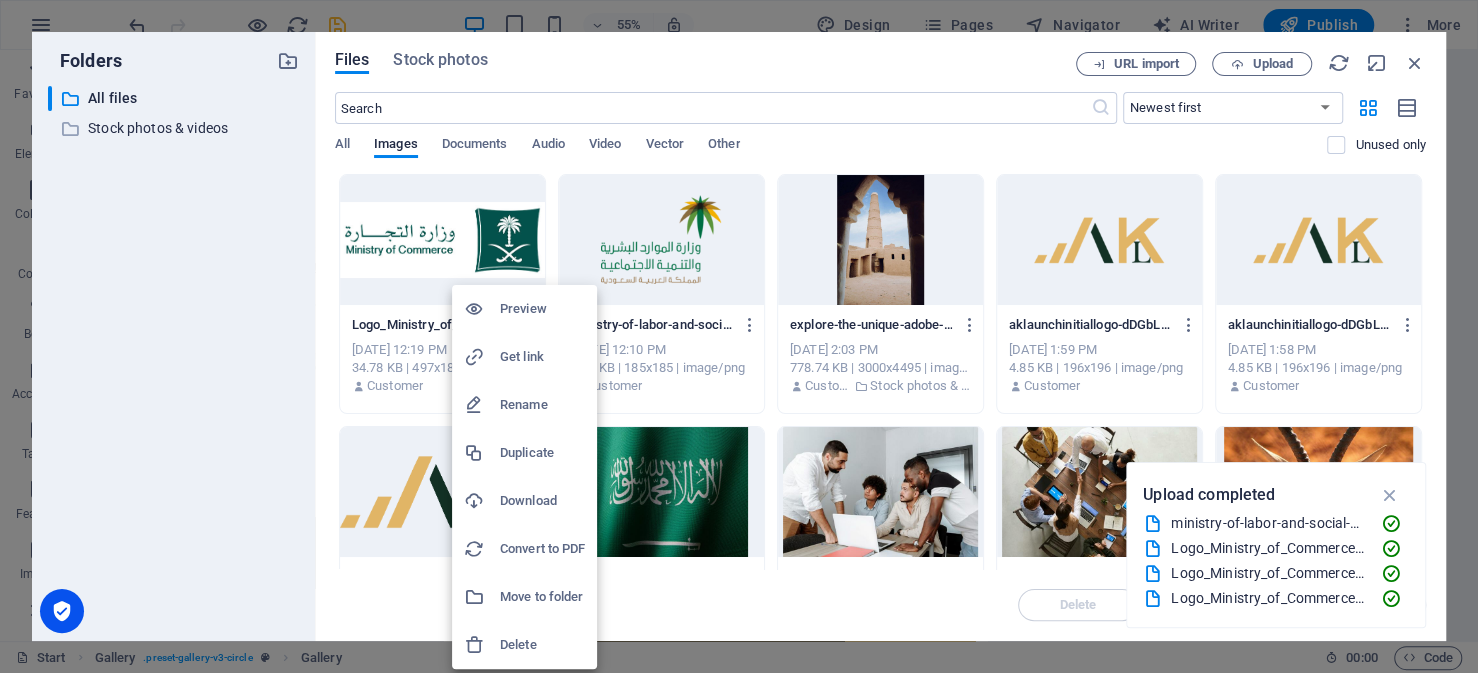 click on "Delete" at bounding box center [542, 645] 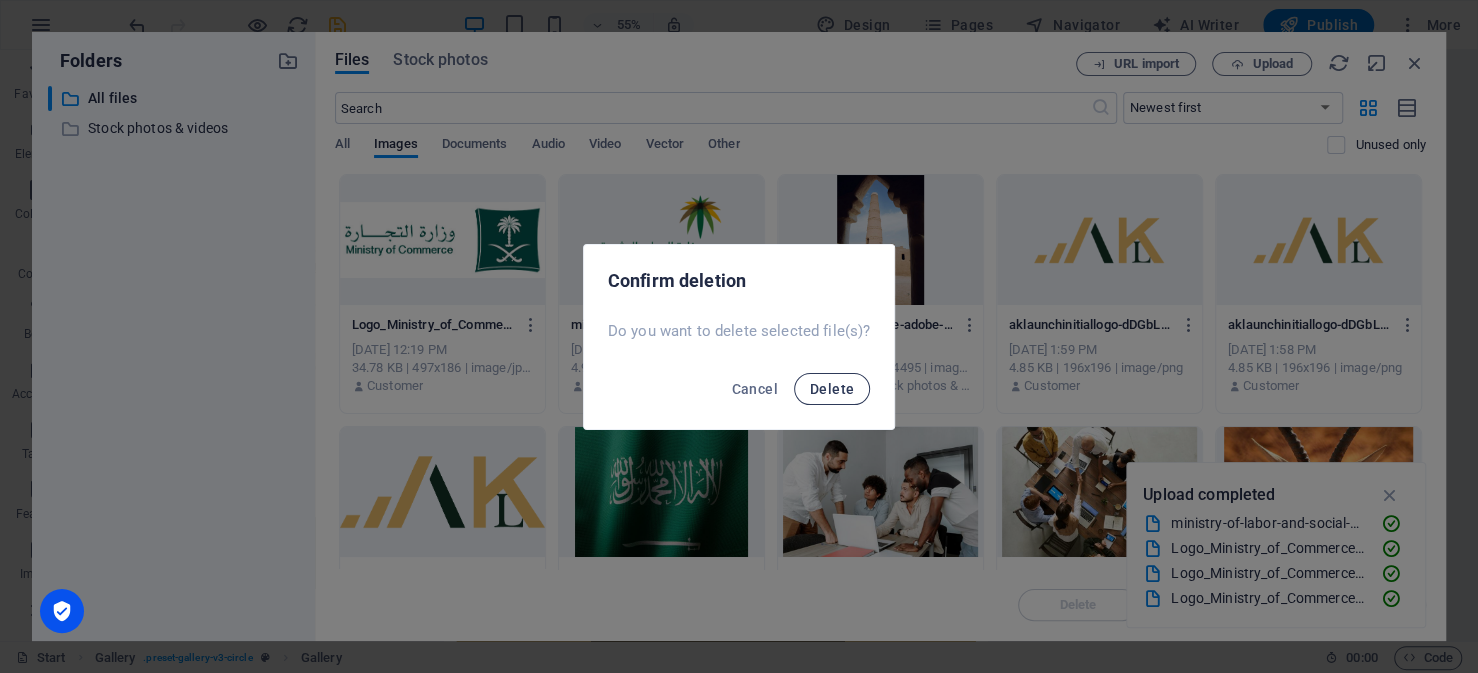 click on "Delete" at bounding box center (832, 389) 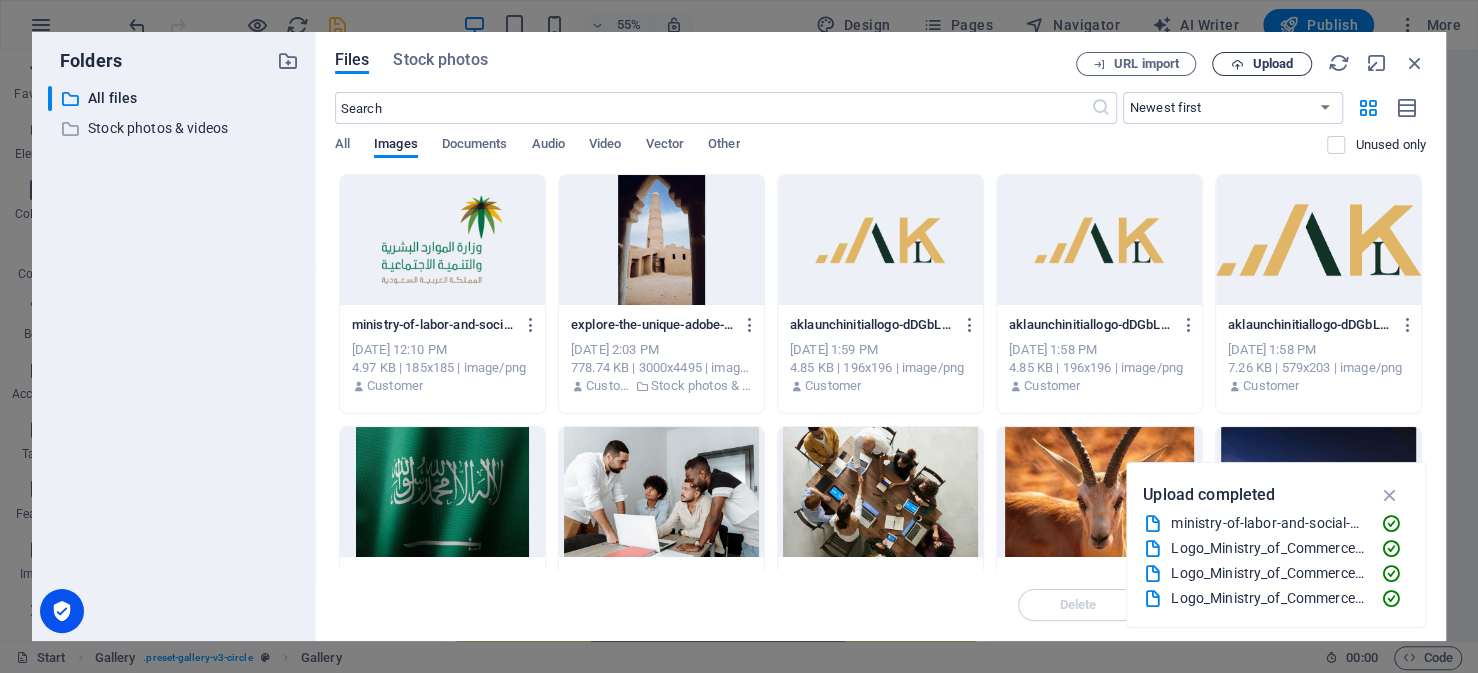 click on "Upload" at bounding box center (1262, 64) 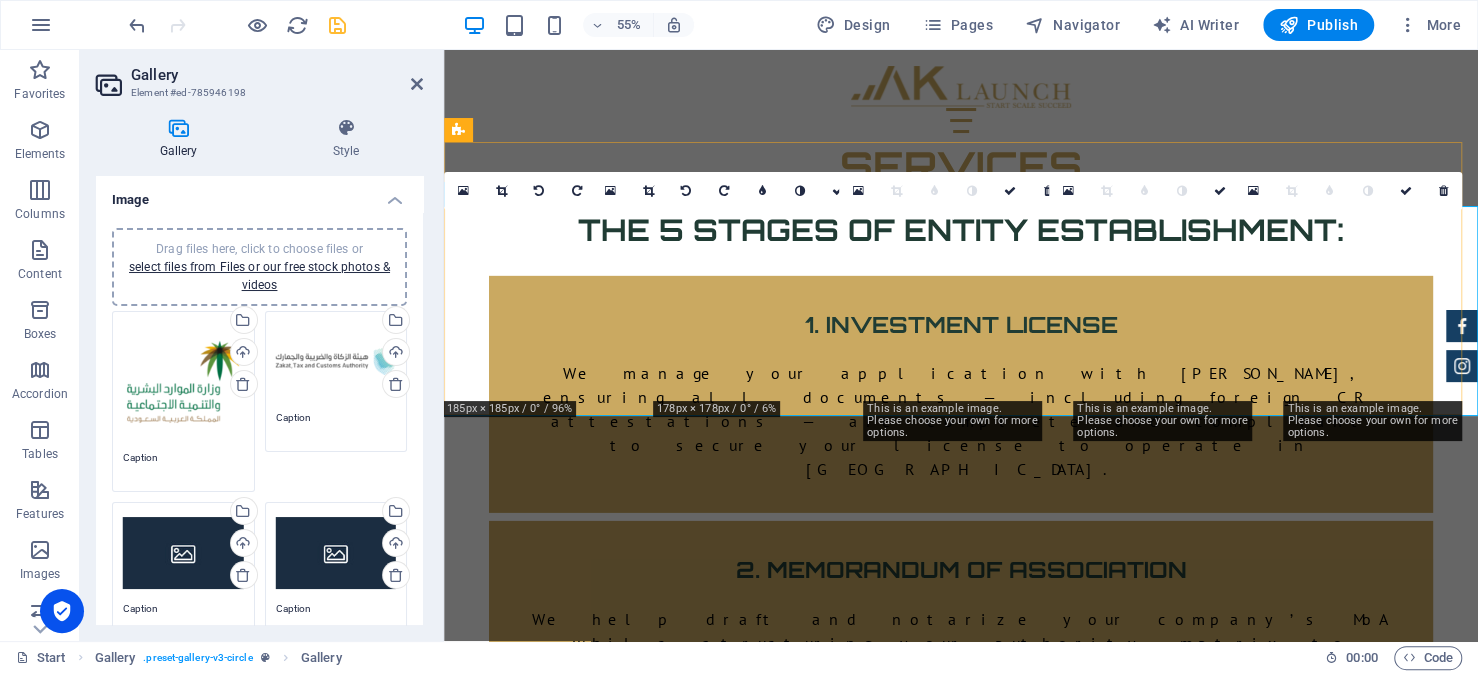 scroll, scrollTop: 3461, scrollLeft: 0, axis: vertical 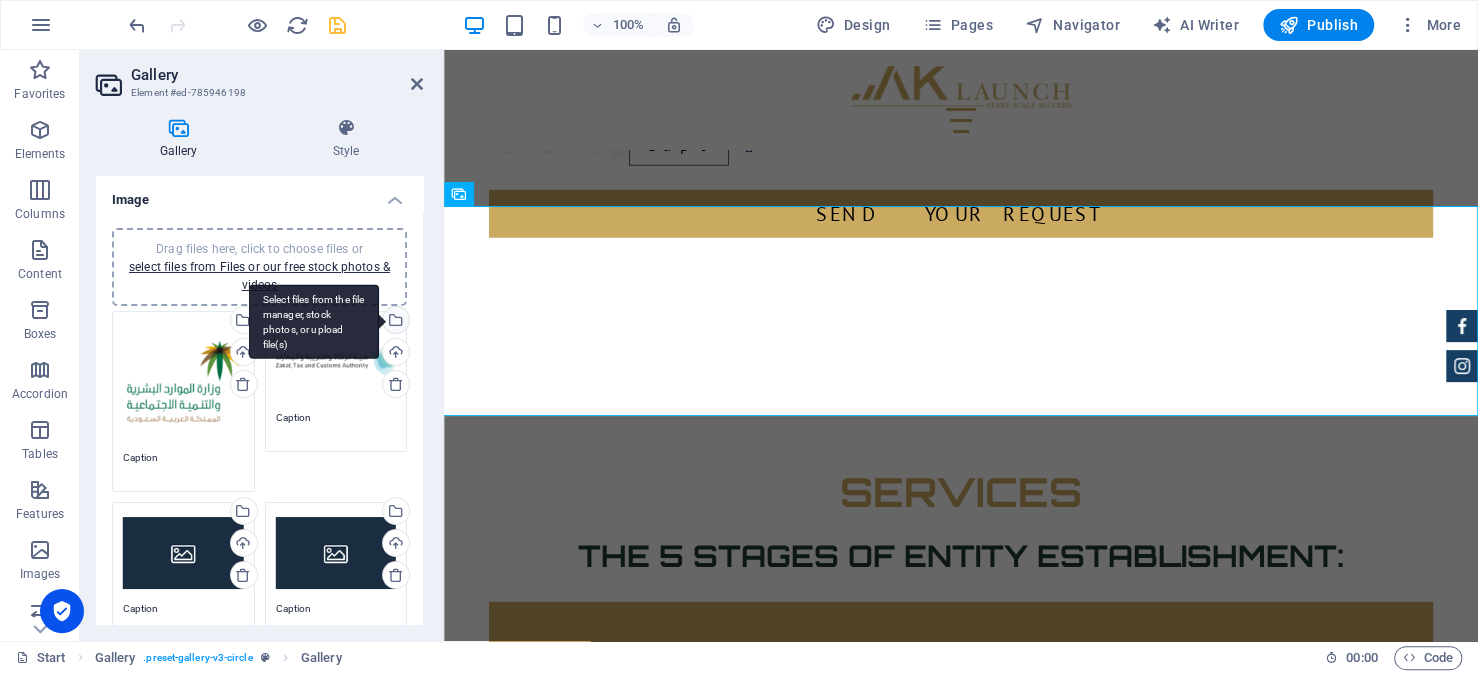 click on "Select files from the file manager, stock photos, or upload file(s)" at bounding box center (394, 322) 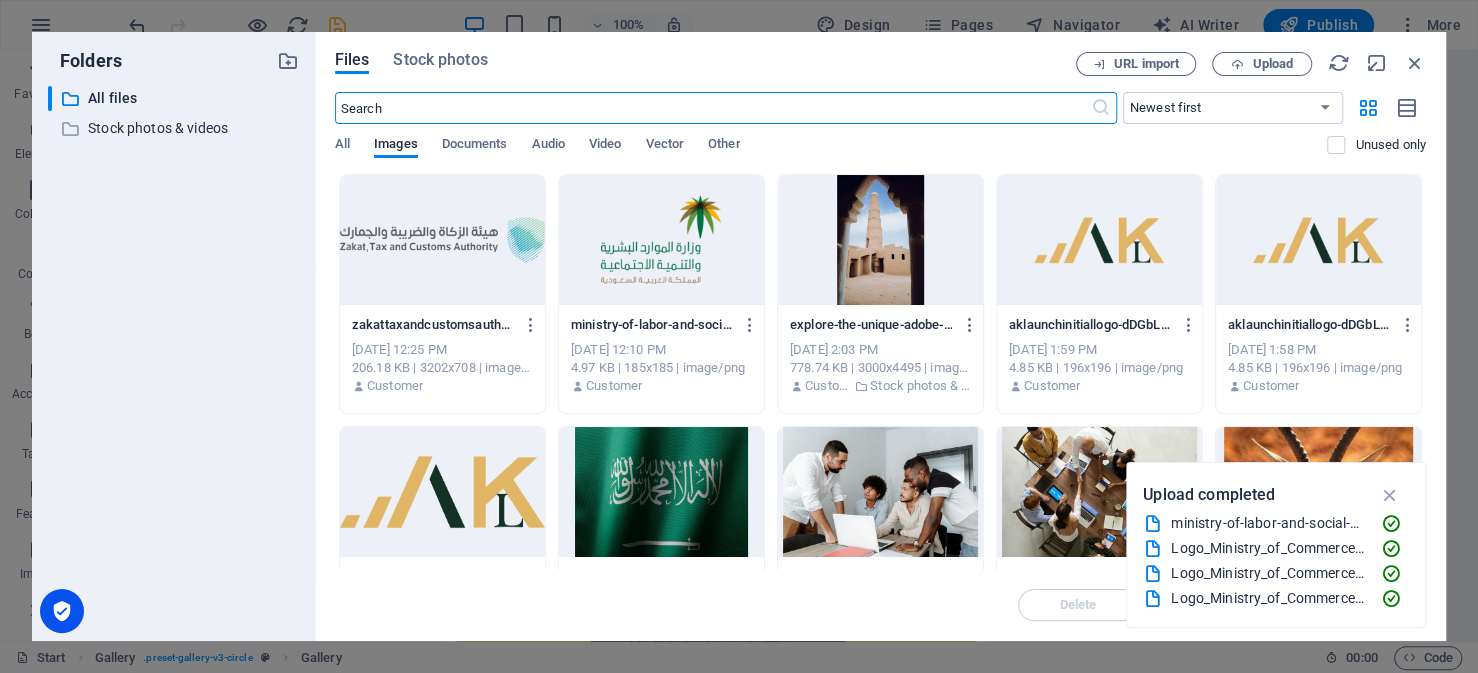 scroll, scrollTop: 3787, scrollLeft: 0, axis: vertical 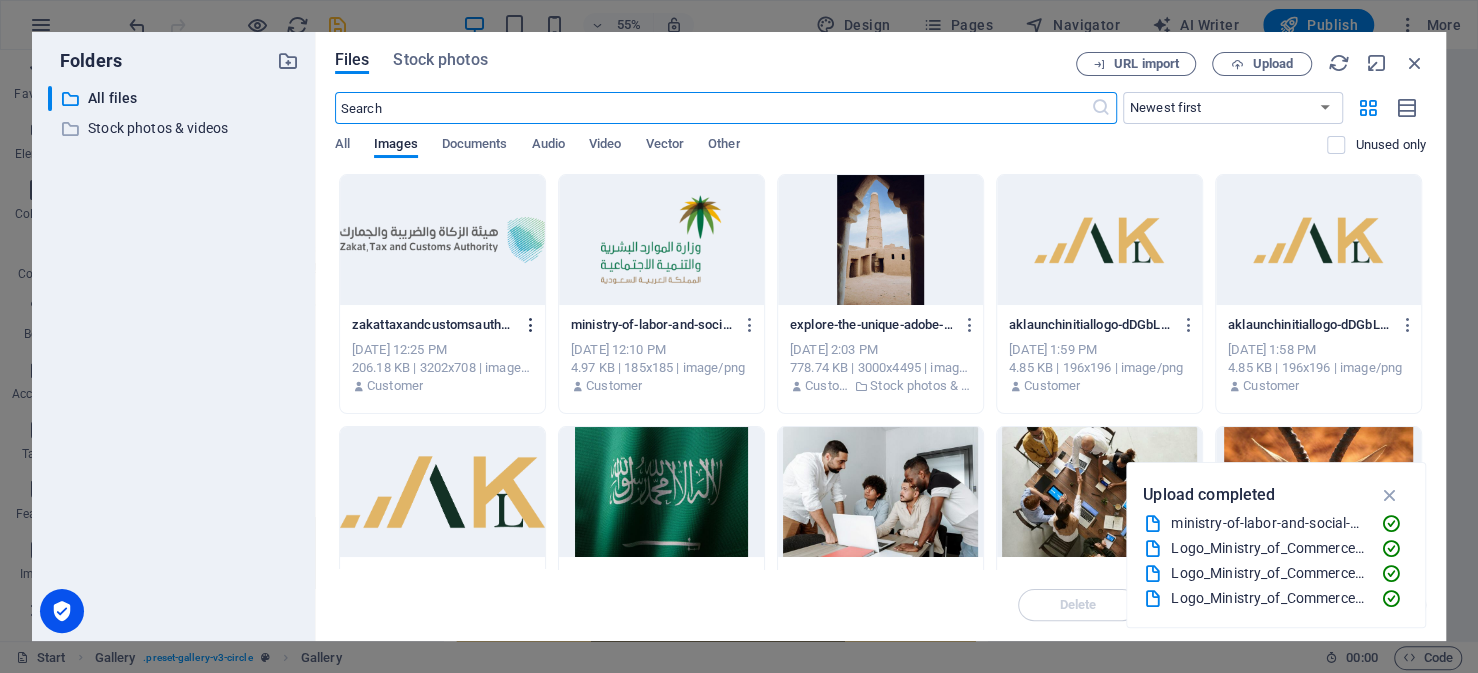 click at bounding box center (531, 325) 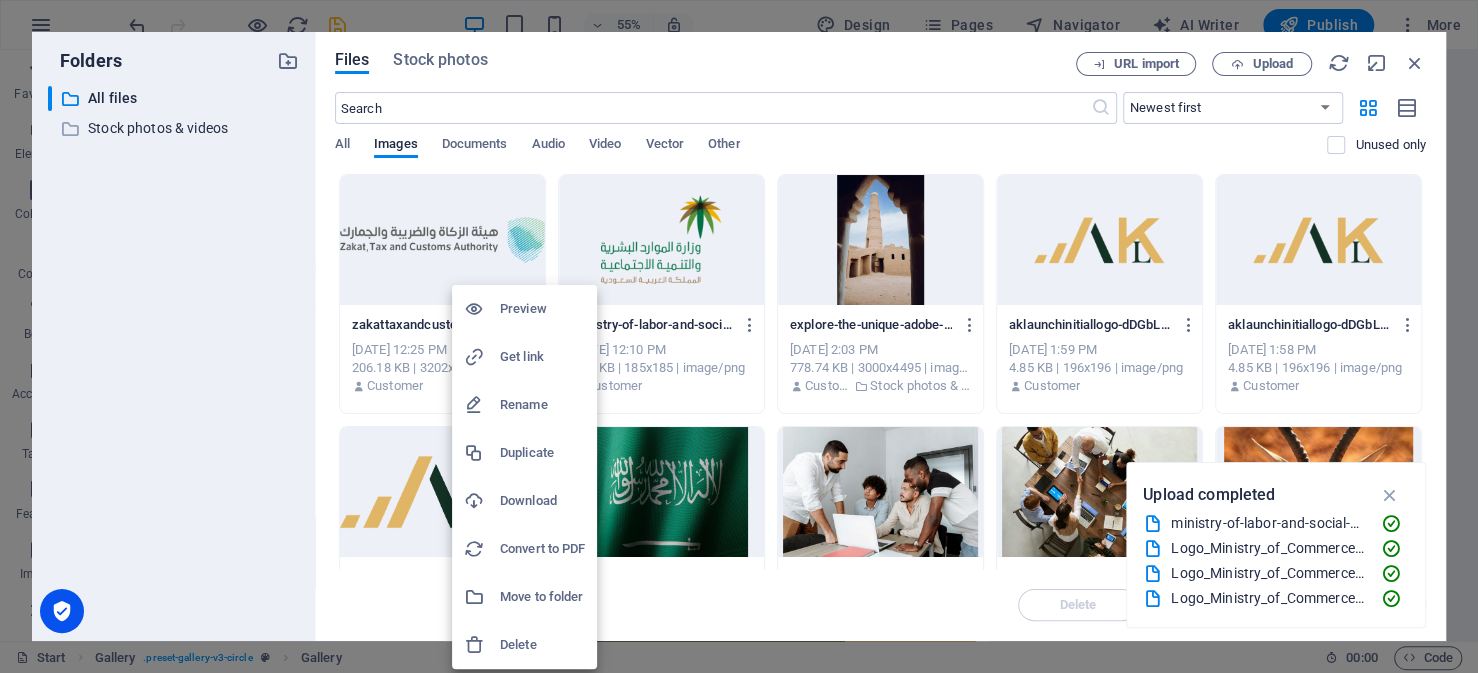 click on "Delete" at bounding box center (542, 645) 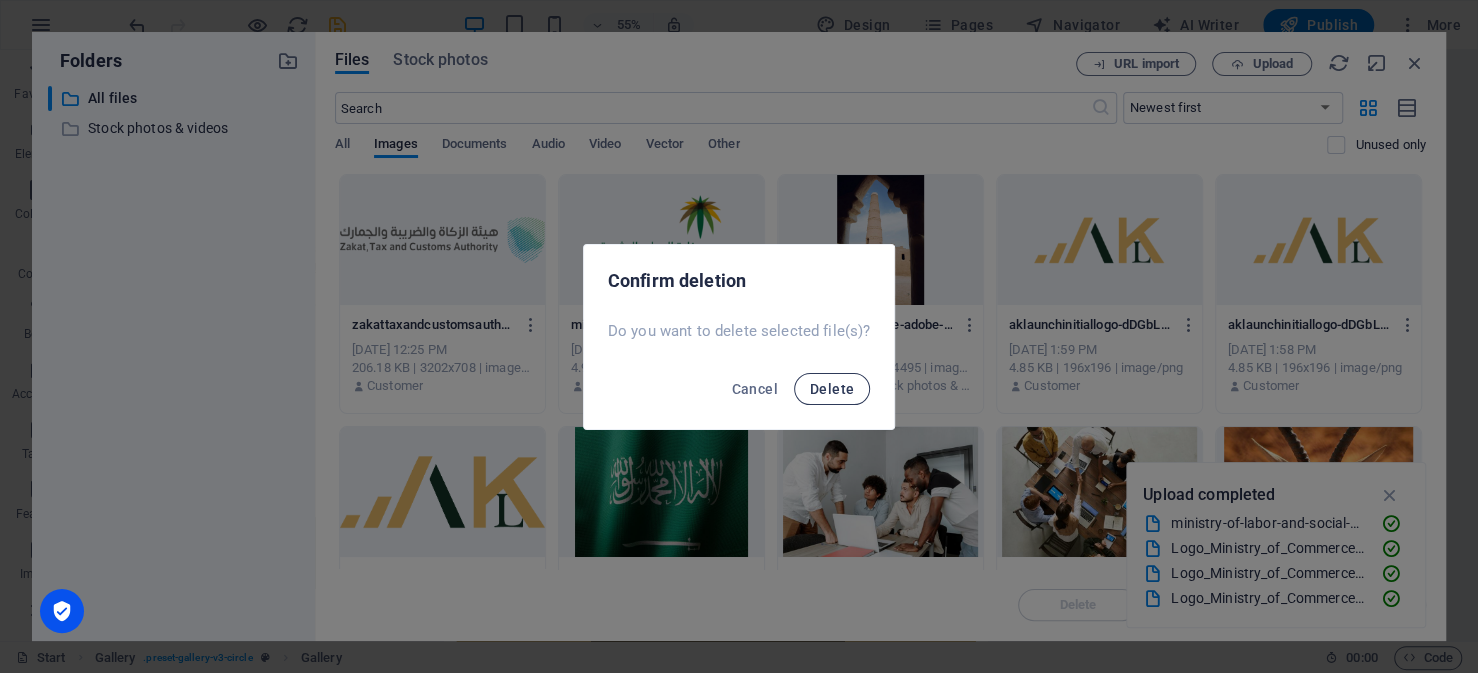 click on "Delete" at bounding box center (832, 389) 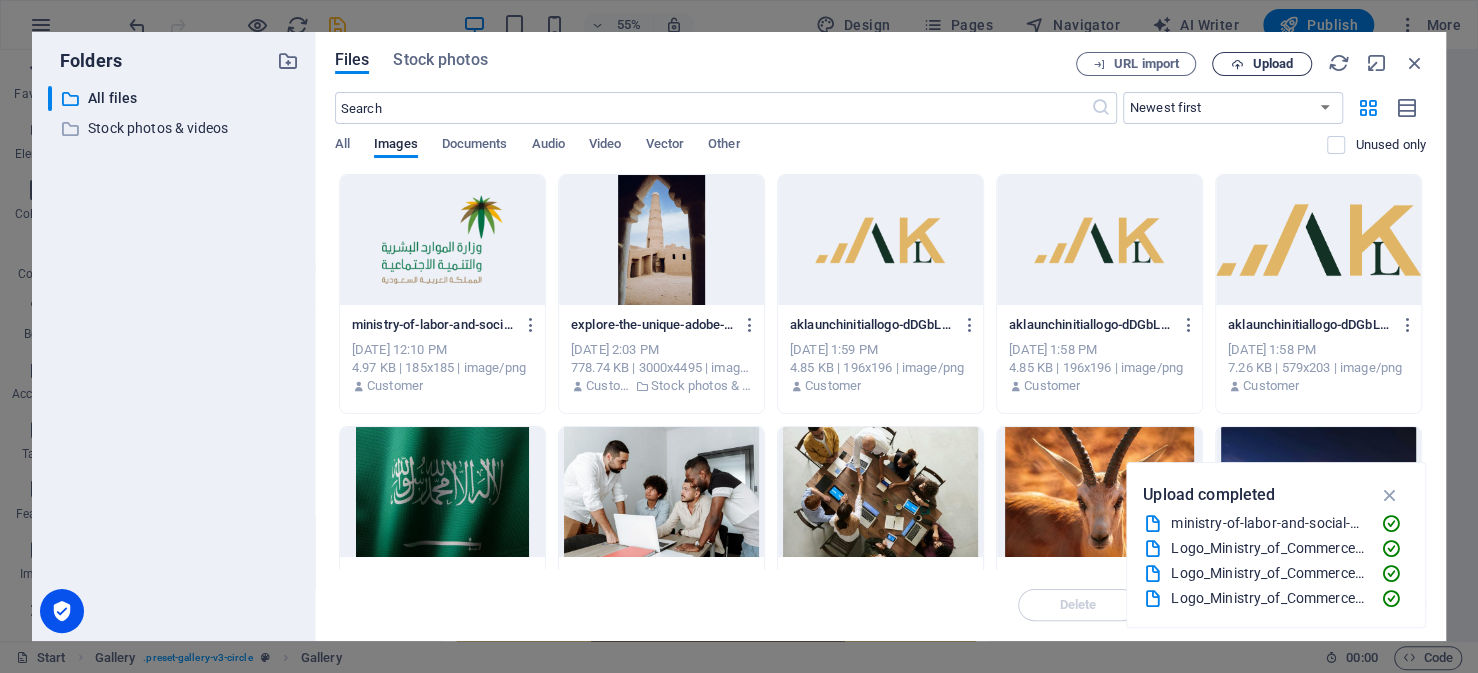 click on "Upload" at bounding box center [1262, 64] 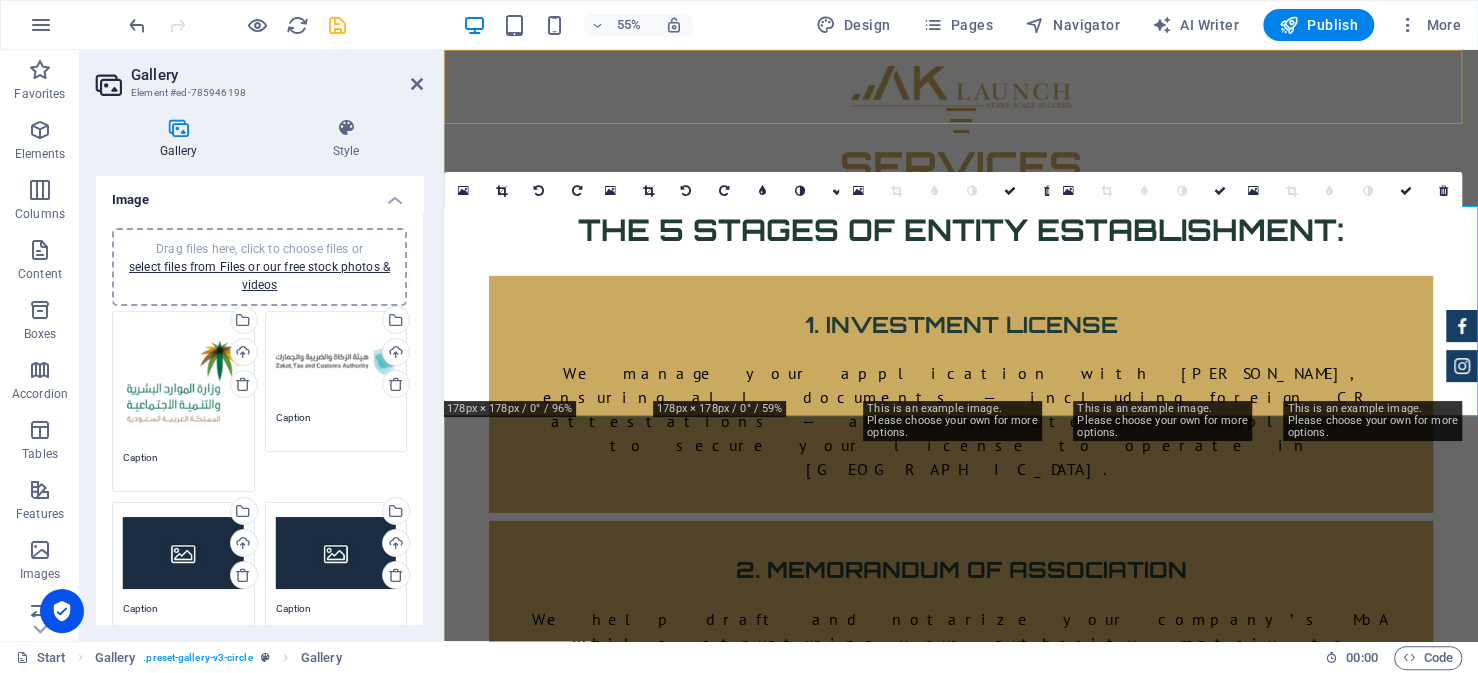 scroll, scrollTop: 3461, scrollLeft: 0, axis: vertical 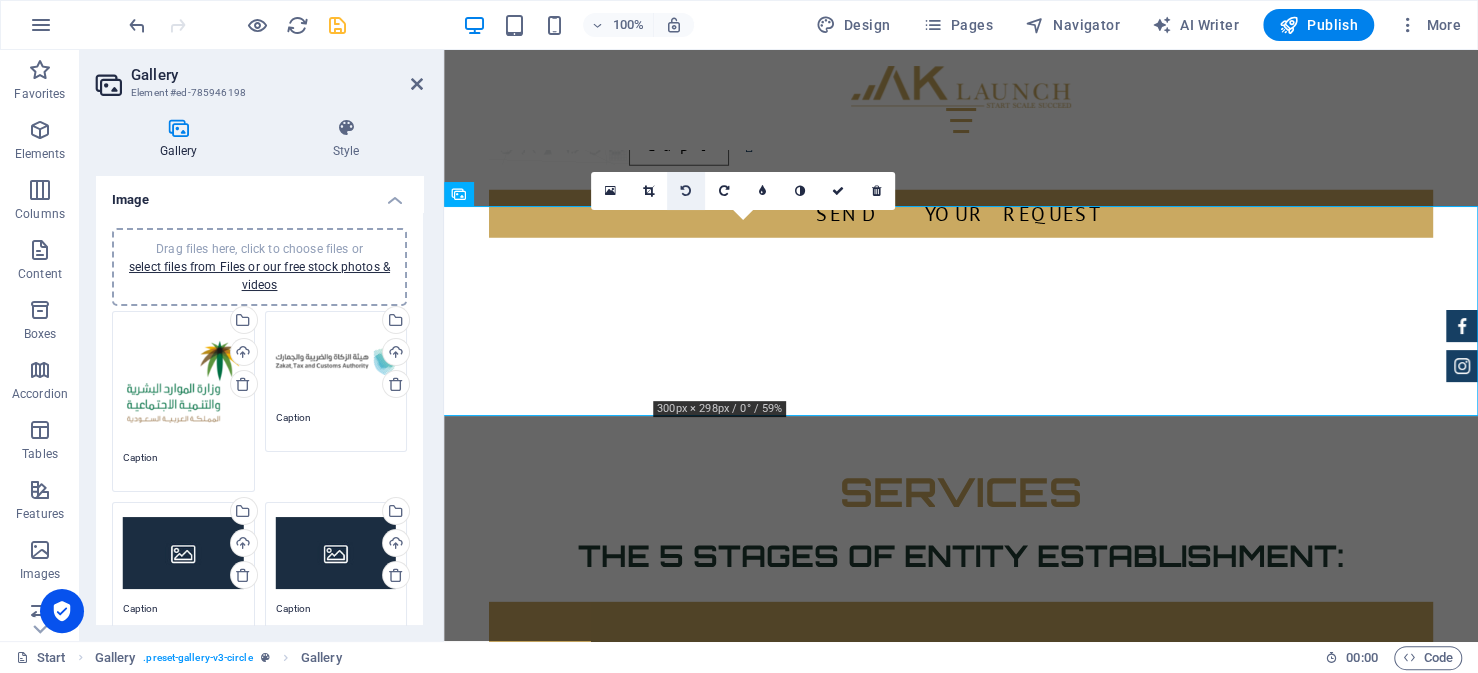 click at bounding box center [686, 191] 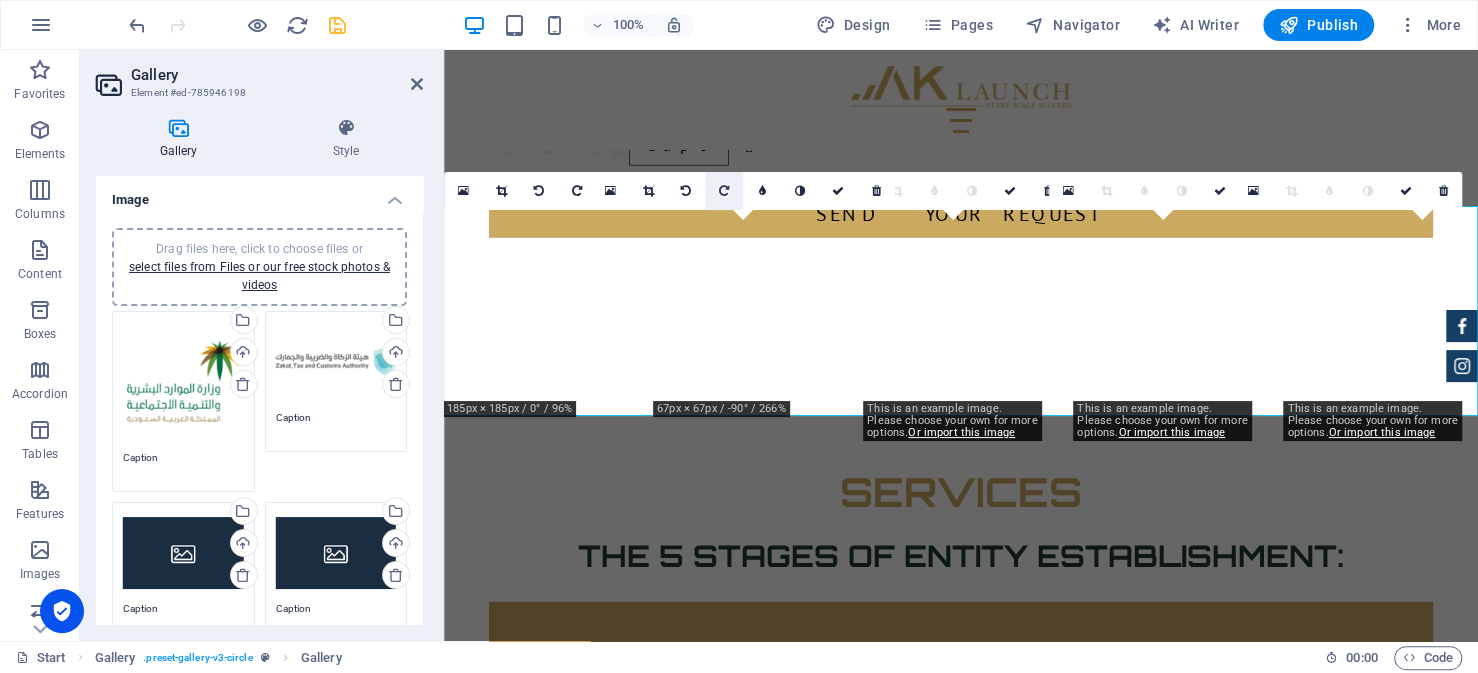 click at bounding box center (724, 191) 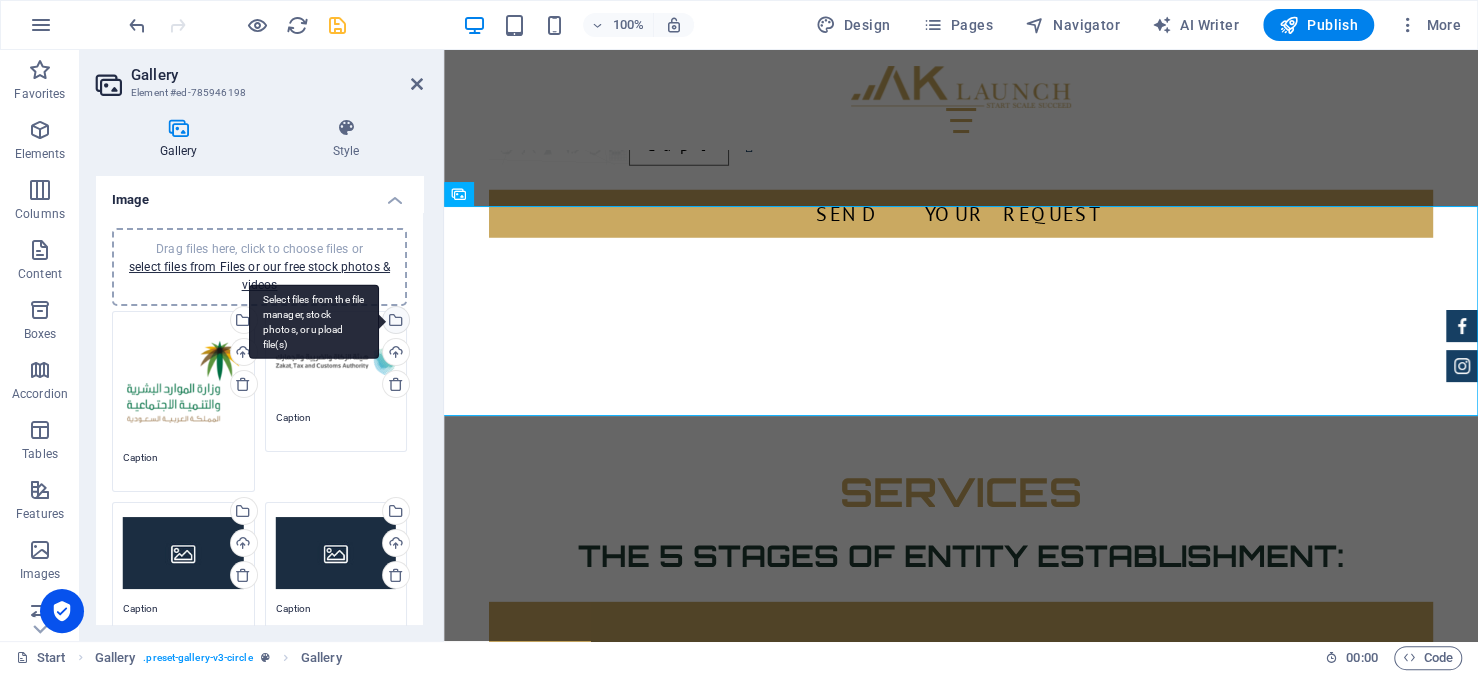 click on "Select files from the file manager, stock photos, or upload file(s)" at bounding box center [314, 321] 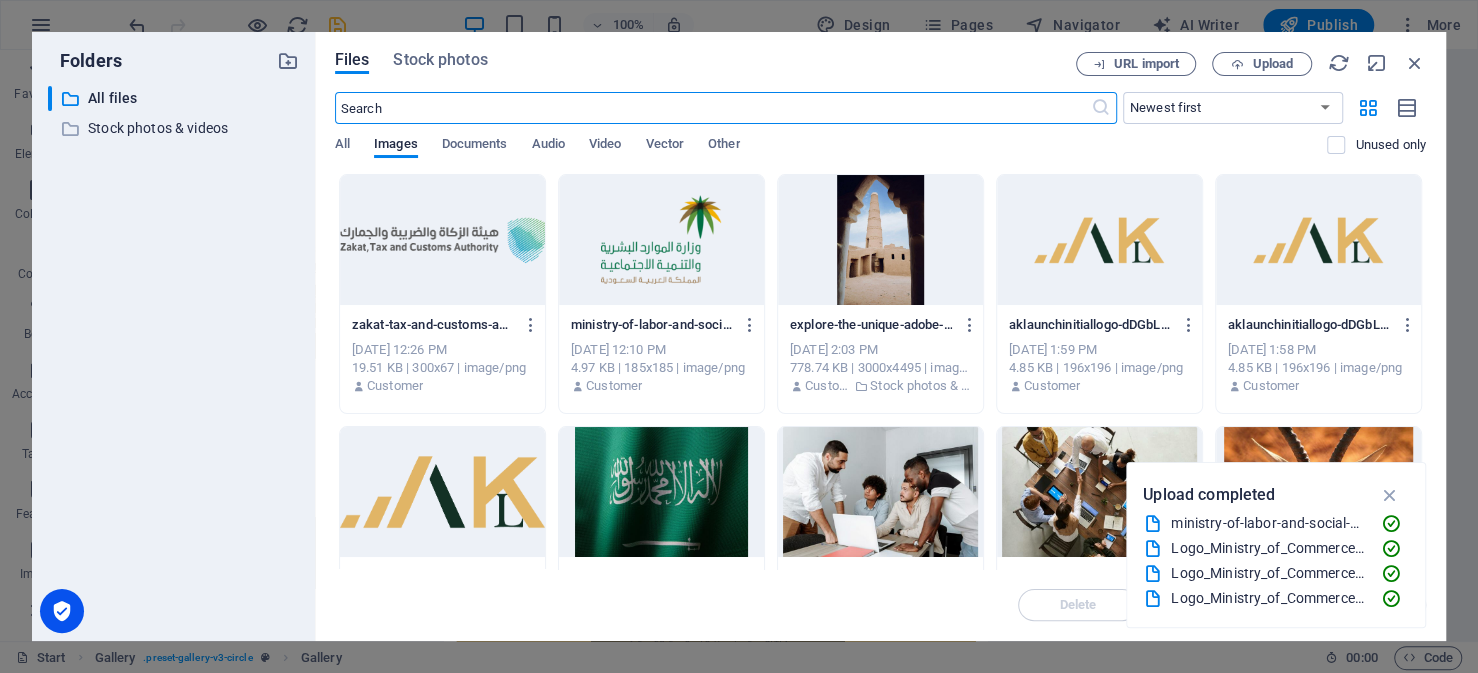 scroll, scrollTop: 3787, scrollLeft: 0, axis: vertical 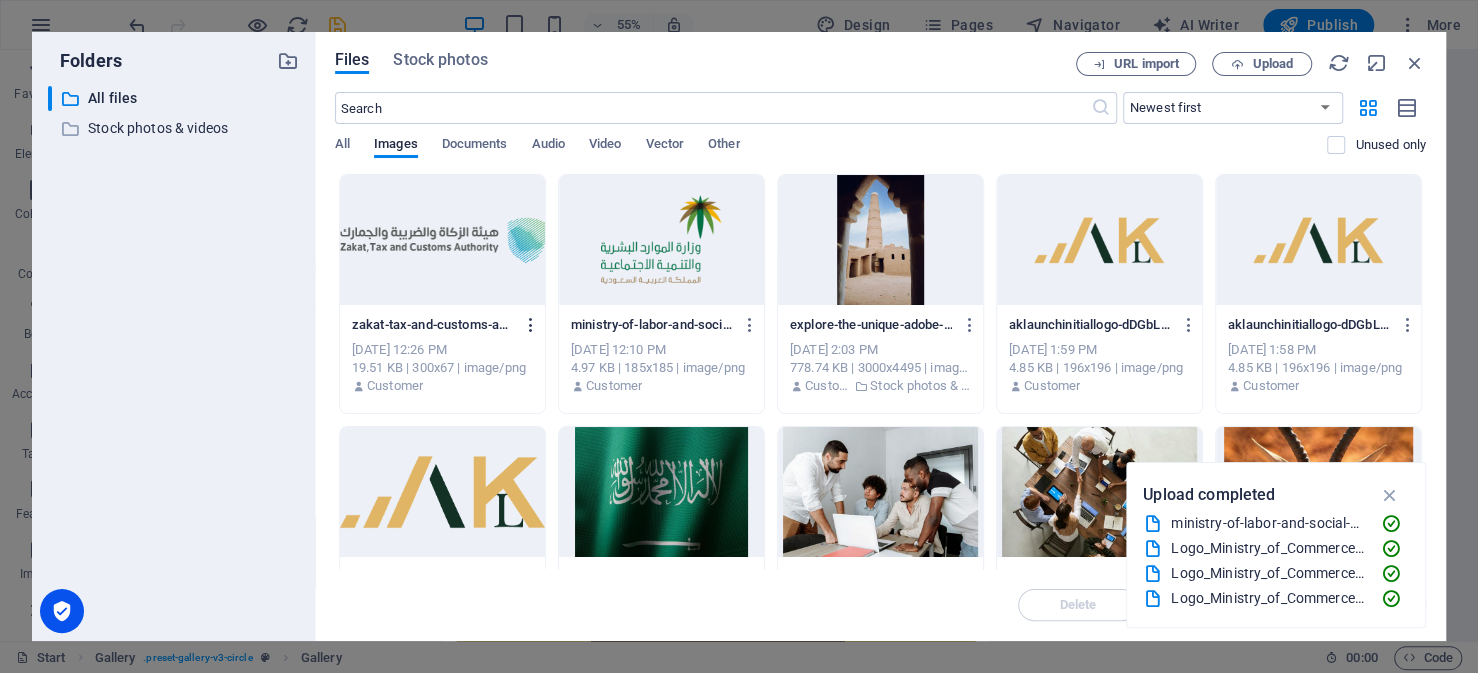 click at bounding box center (531, 325) 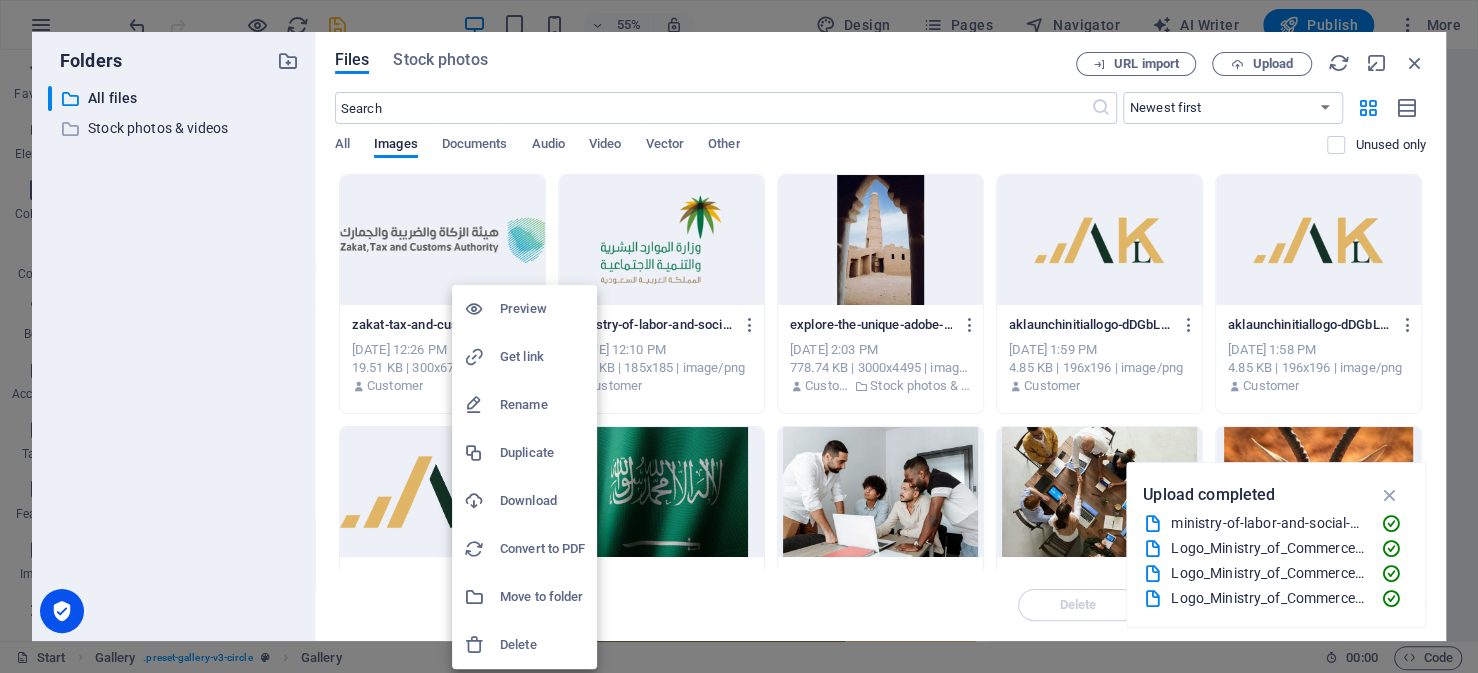 click on "Delete" at bounding box center [542, 645] 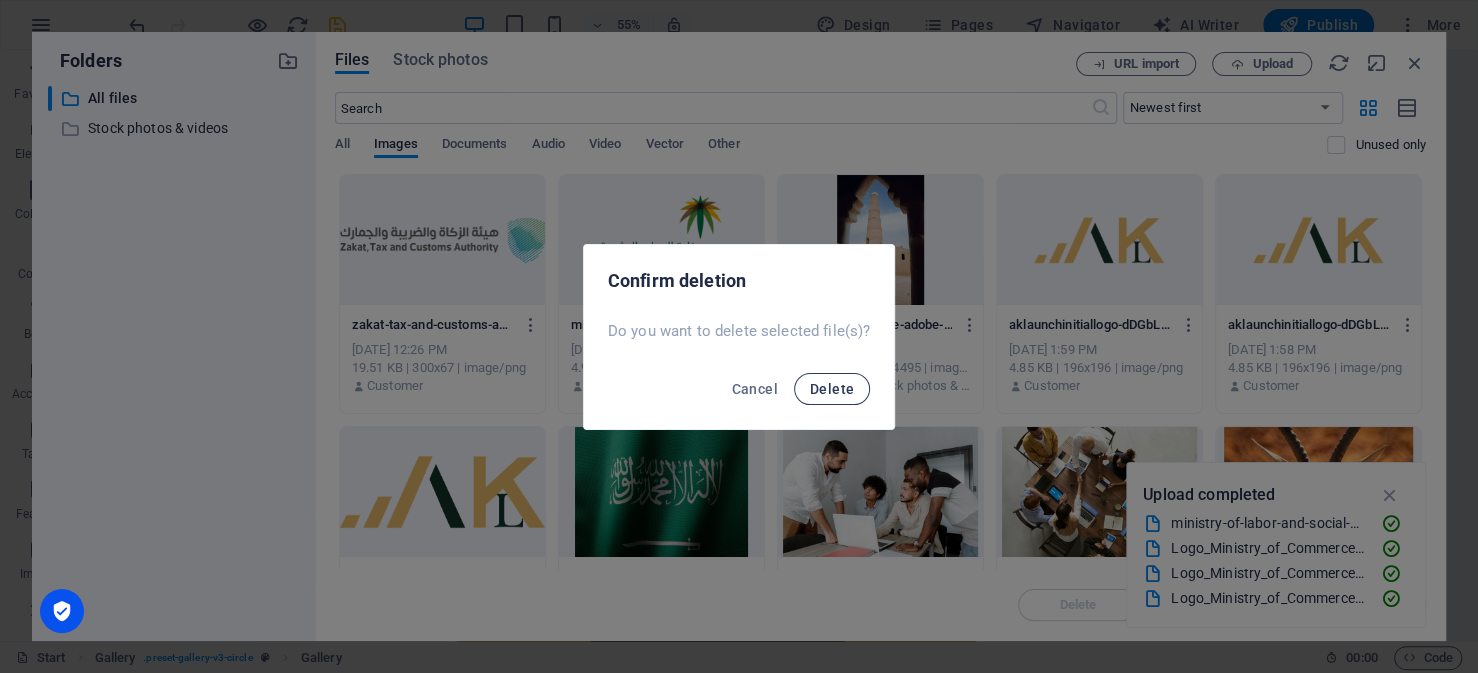 click on "Delete" at bounding box center [832, 389] 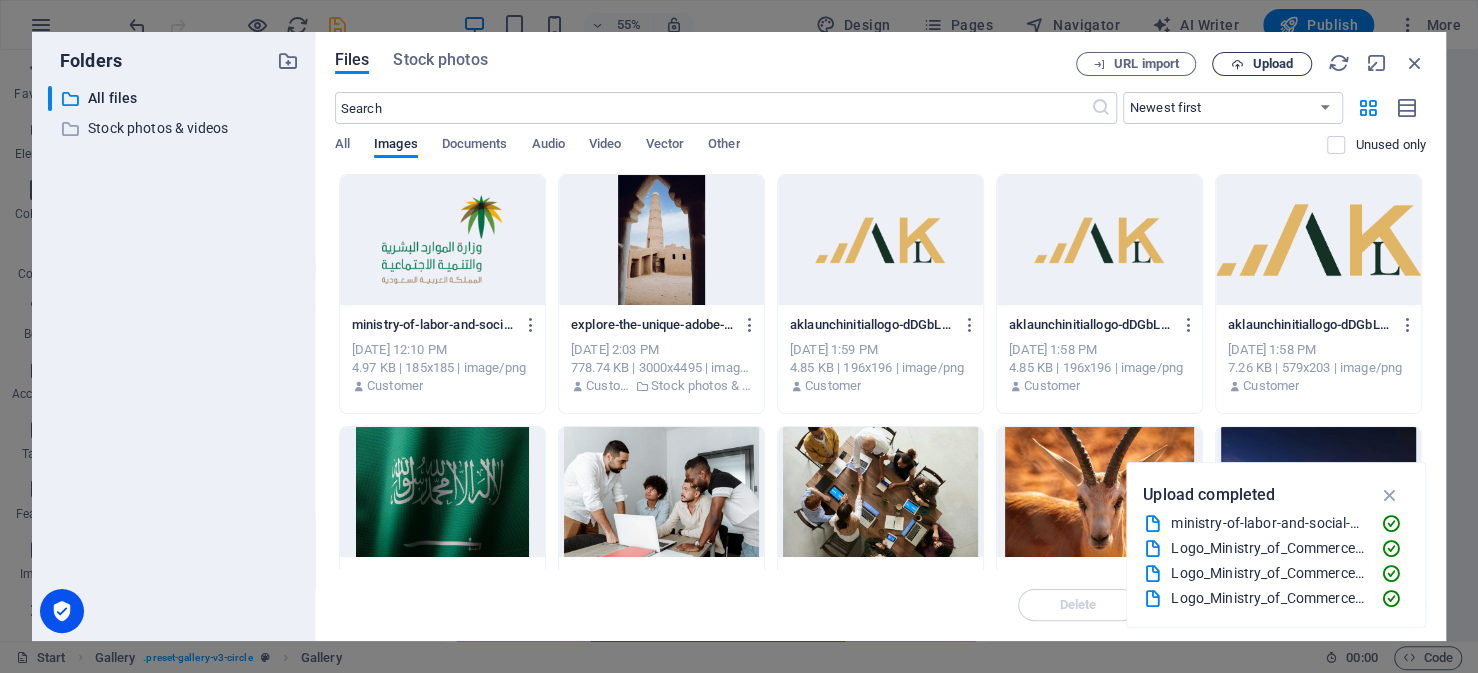 click on "Upload" at bounding box center [1272, 64] 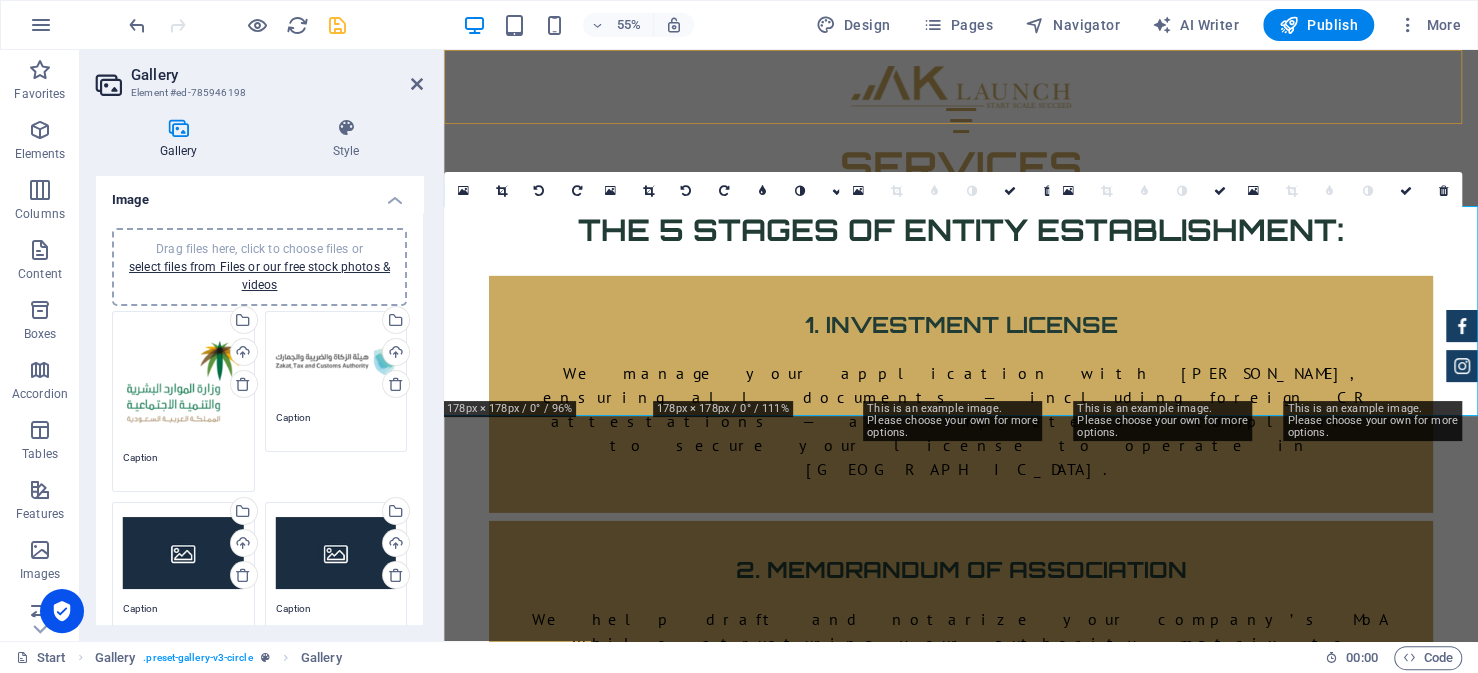 scroll, scrollTop: 3461, scrollLeft: 0, axis: vertical 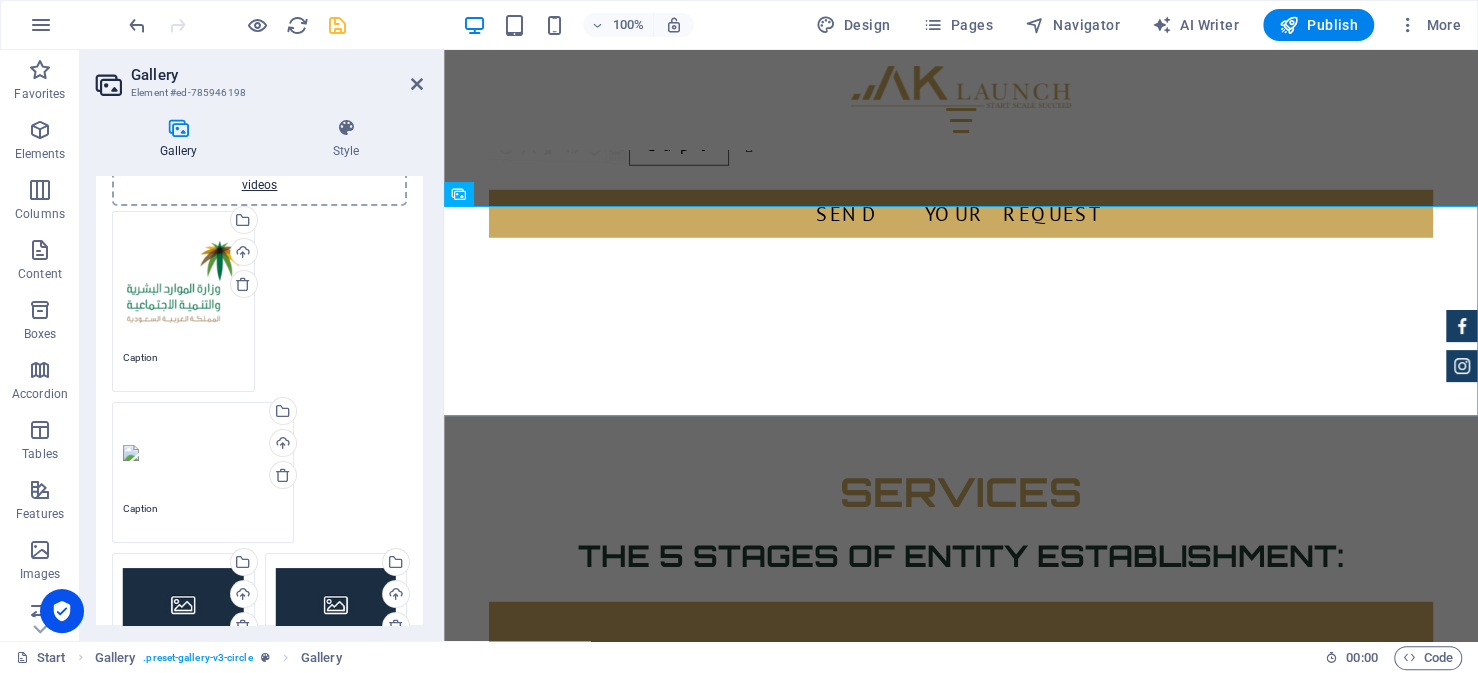 click on "Drag files here, click to choose files or select files from Files or our free stock photos & videos Select files from the file manager, stock photos, or upload file(s) Upload Caption Drag files here, click to choose files or select files from Files or our free stock photos & videos Select files from the file manager, stock photos, or upload file(s) Upload Caption Drag files here, click to choose files or select files from Files or our free stock photos & videos Select files from the file manager, stock photos, or upload file(s) Upload Caption Drag files here, click to choose files or select files from Files or our free stock photos & videos Select files from the file manager, stock photos, or upload file(s) Upload Caption Drag files here, click to choose files or select files from Files or our free stock photos & videos Select files from the file manager, stock photos, or upload file(s) Upload Caption" at bounding box center [259, 528] 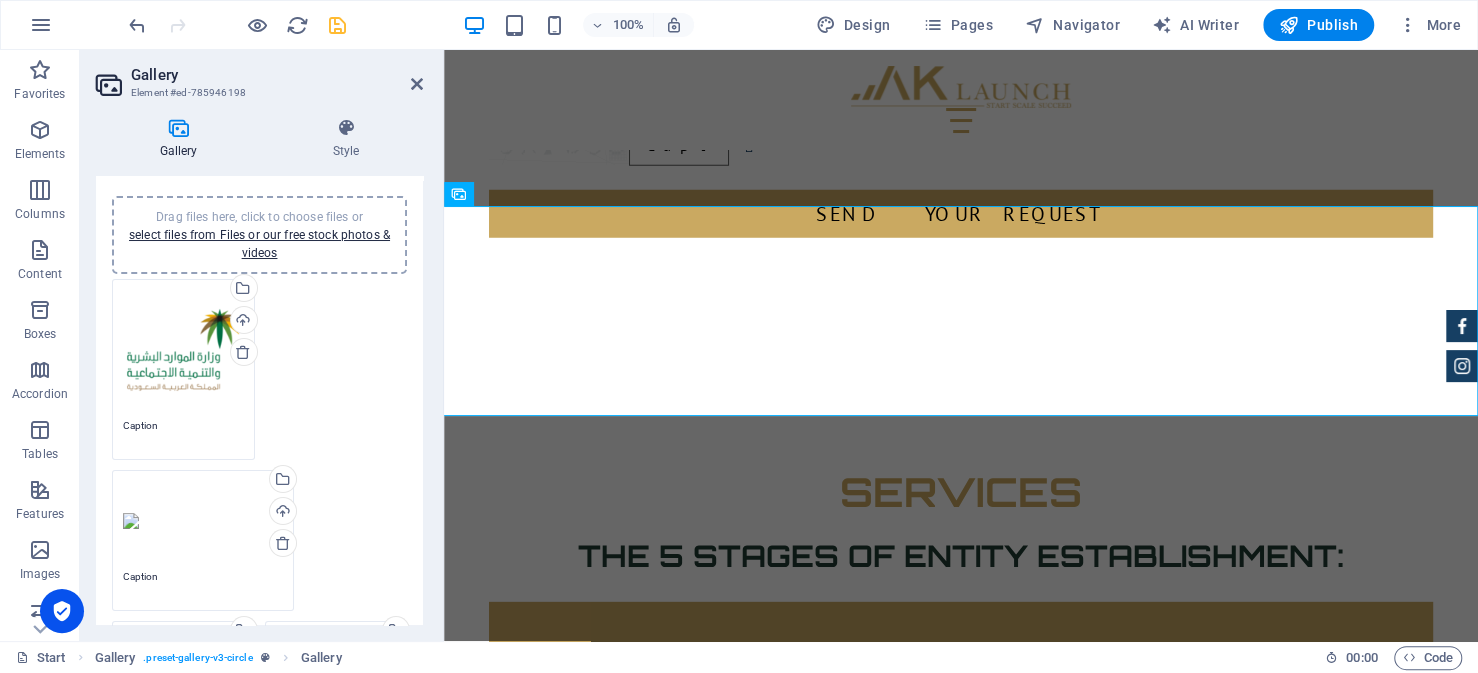 scroll, scrollTop: 0, scrollLeft: 0, axis: both 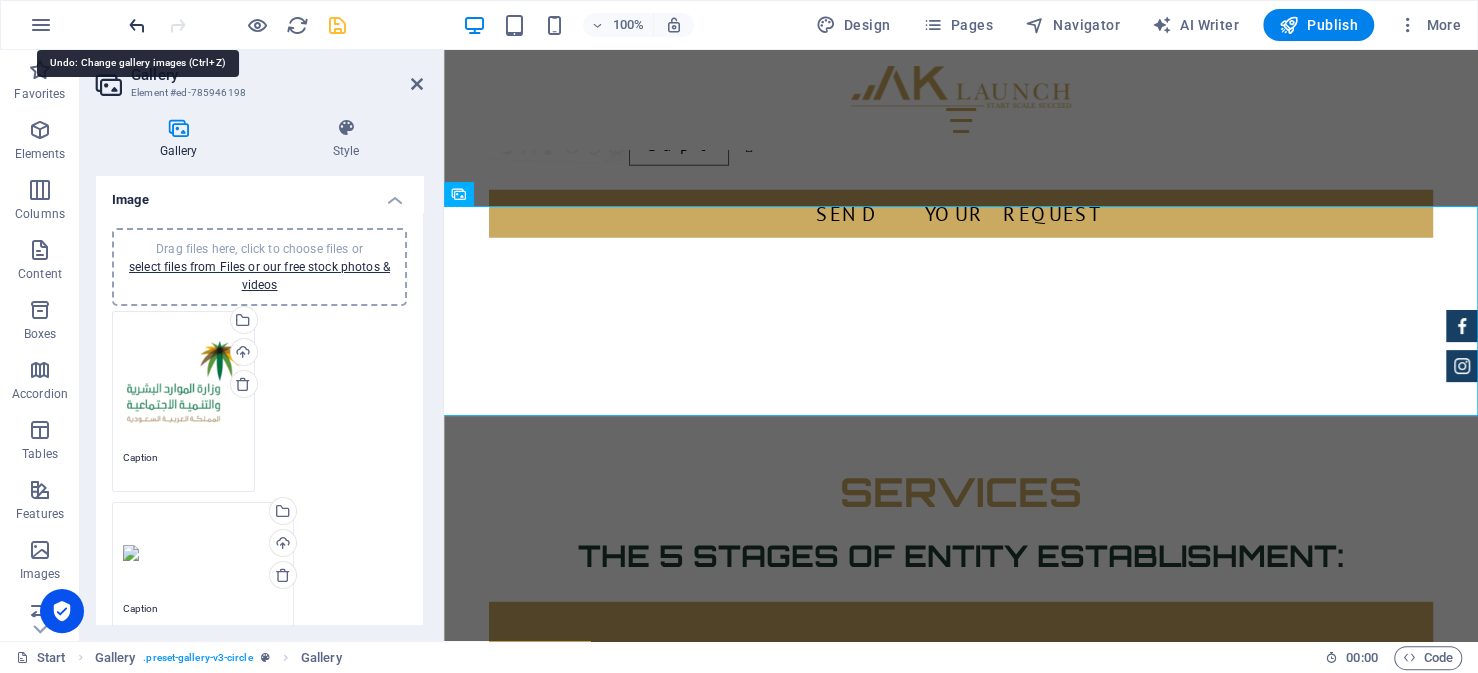click at bounding box center [137, 25] 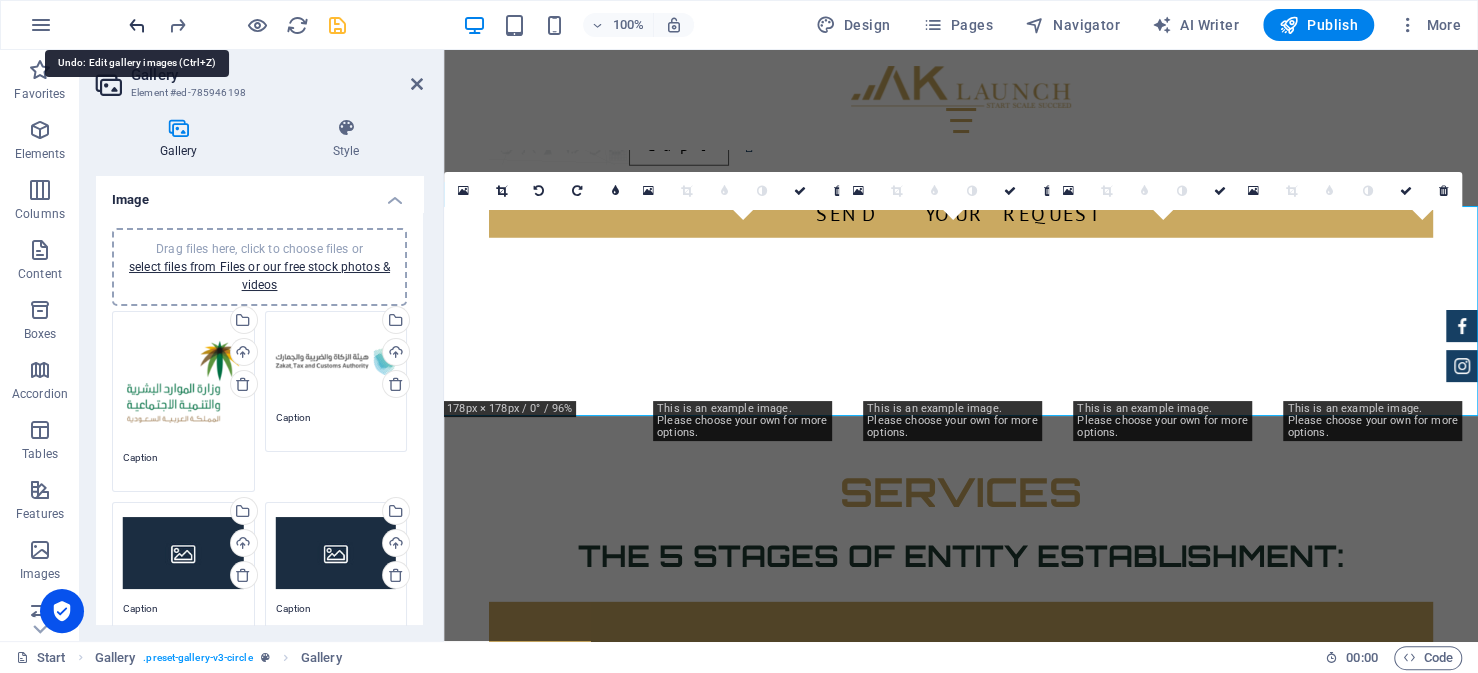 click at bounding box center (137, 25) 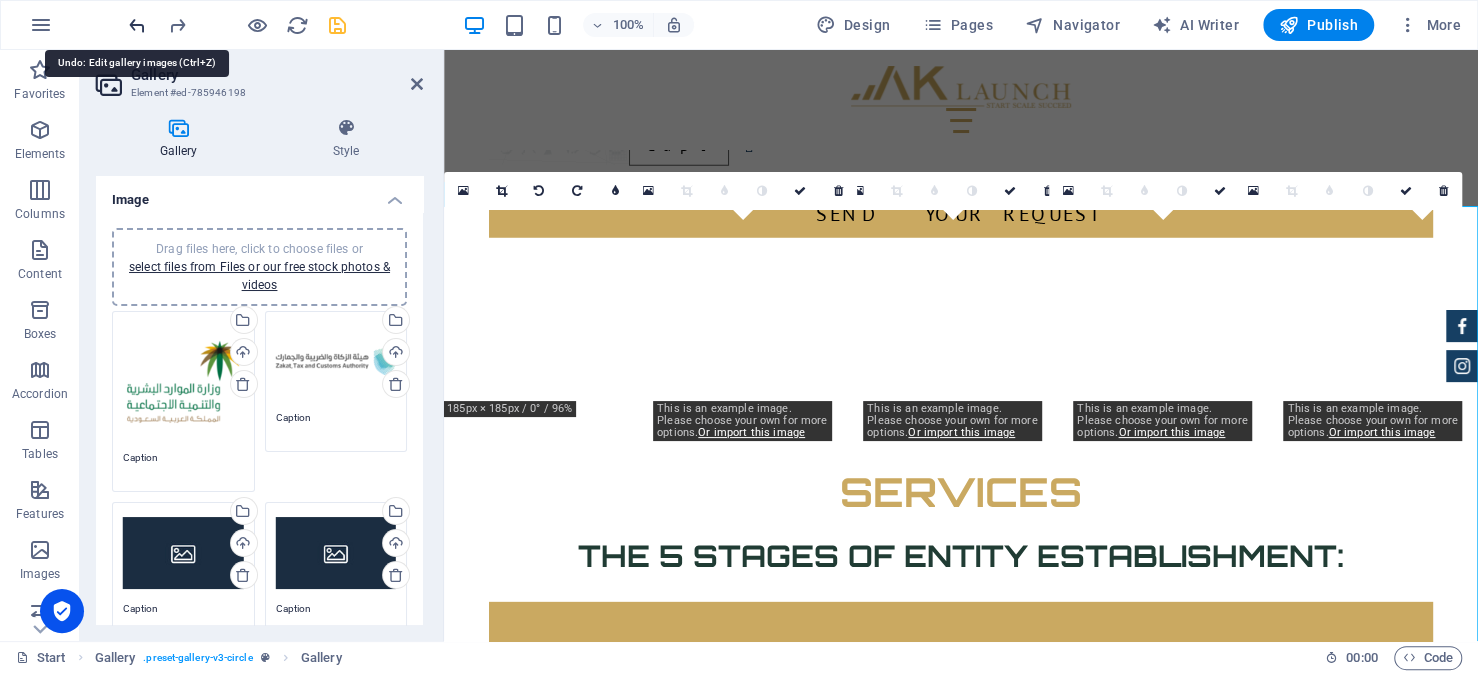 click at bounding box center (137, 25) 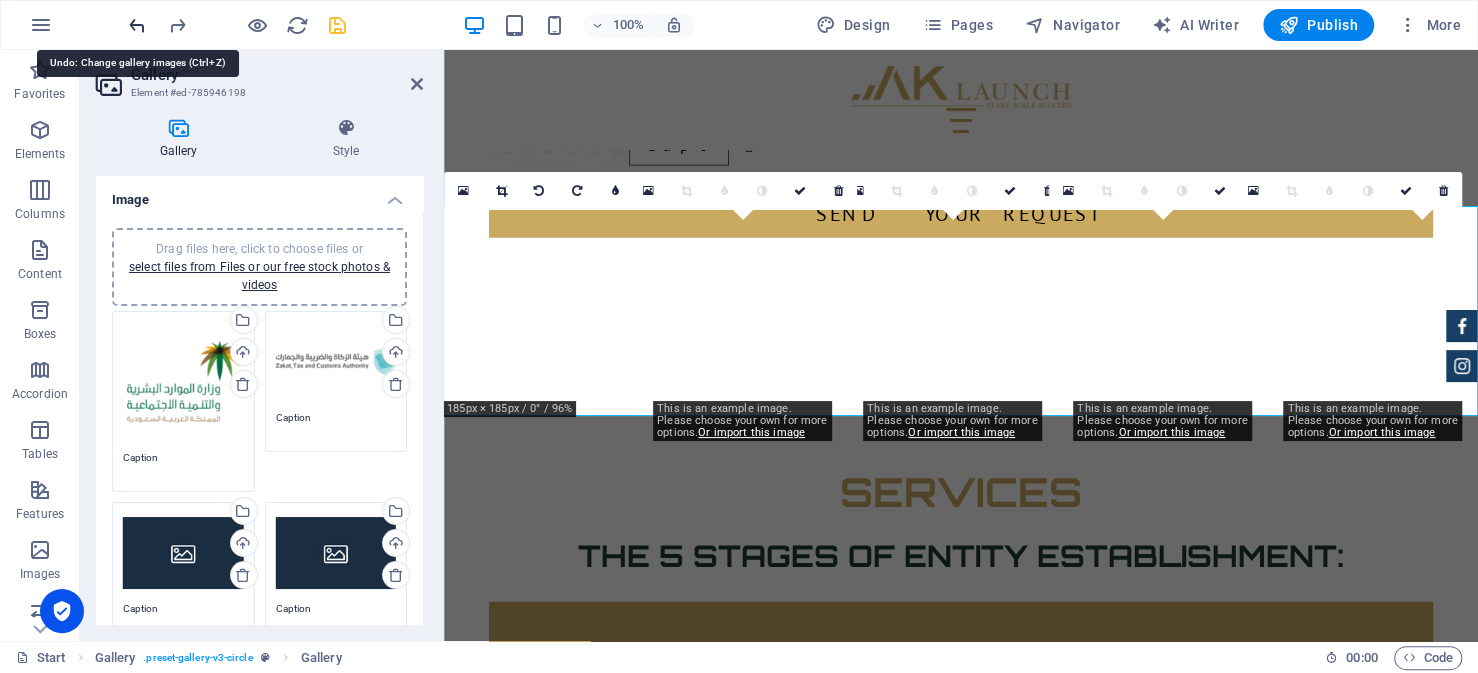 click at bounding box center (137, 25) 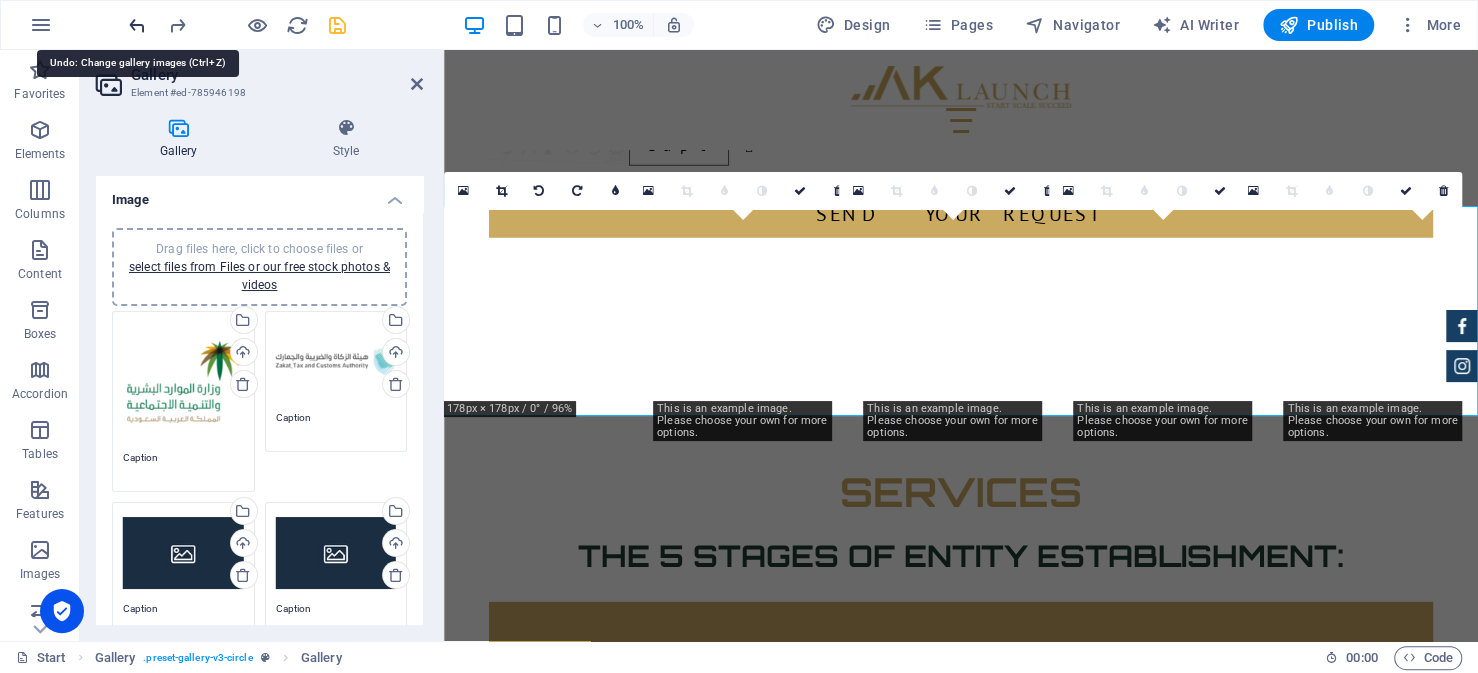 click at bounding box center (137, 25) 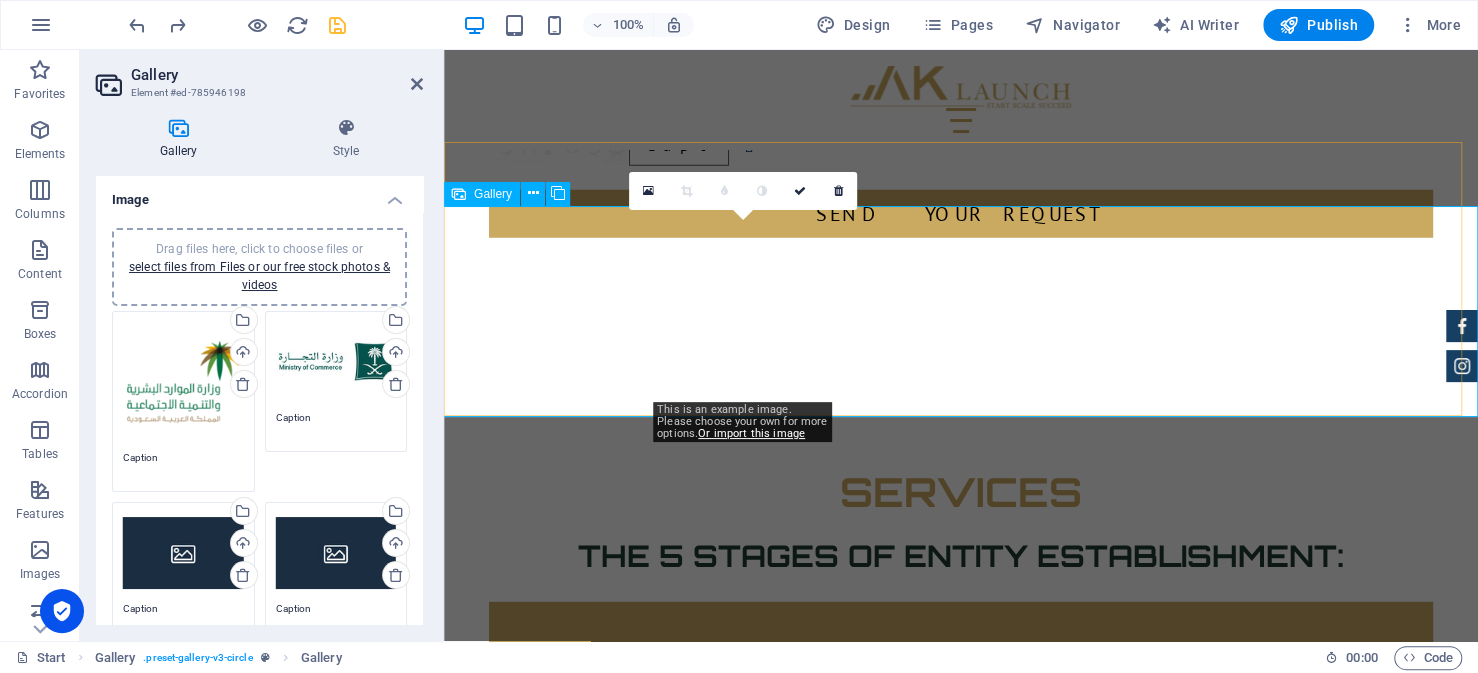 click at bounding box center [747, 2206] 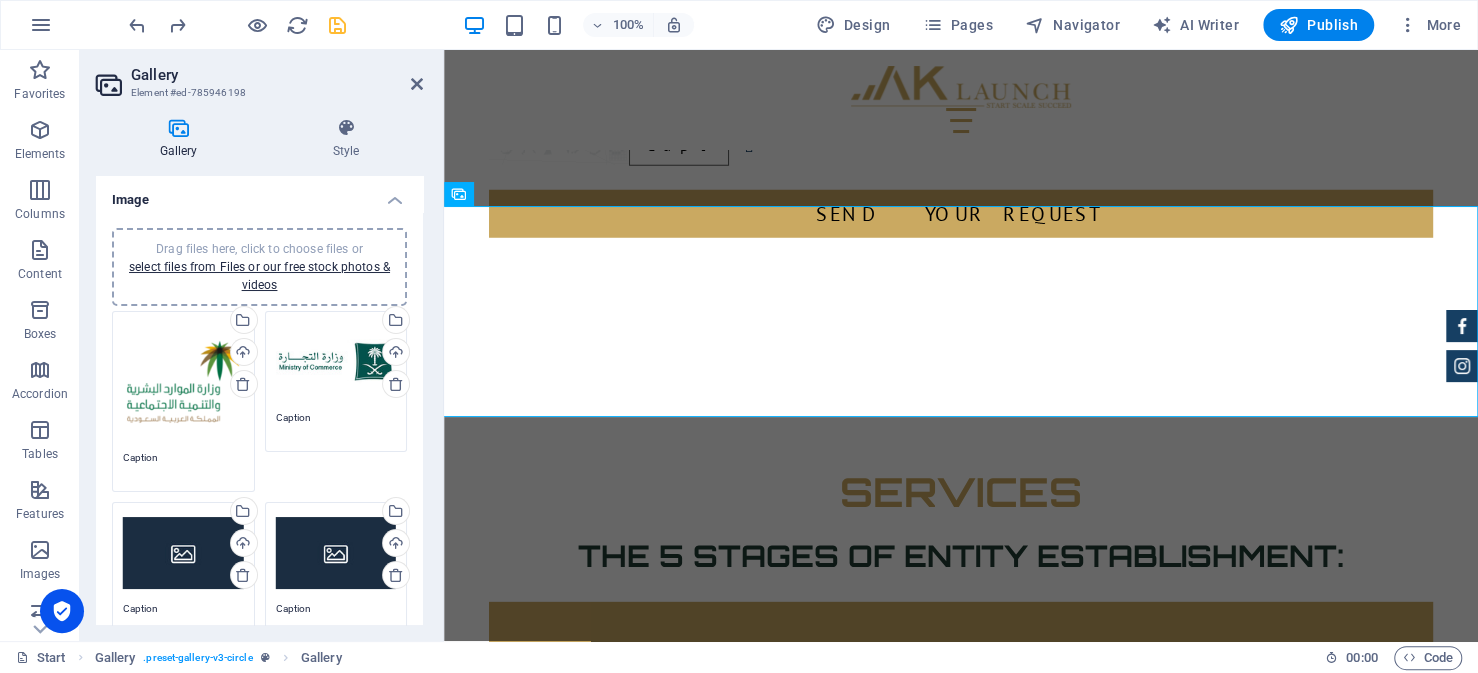 scroll, scrollTop: 300, scrollLeft: 0, axis: vertical 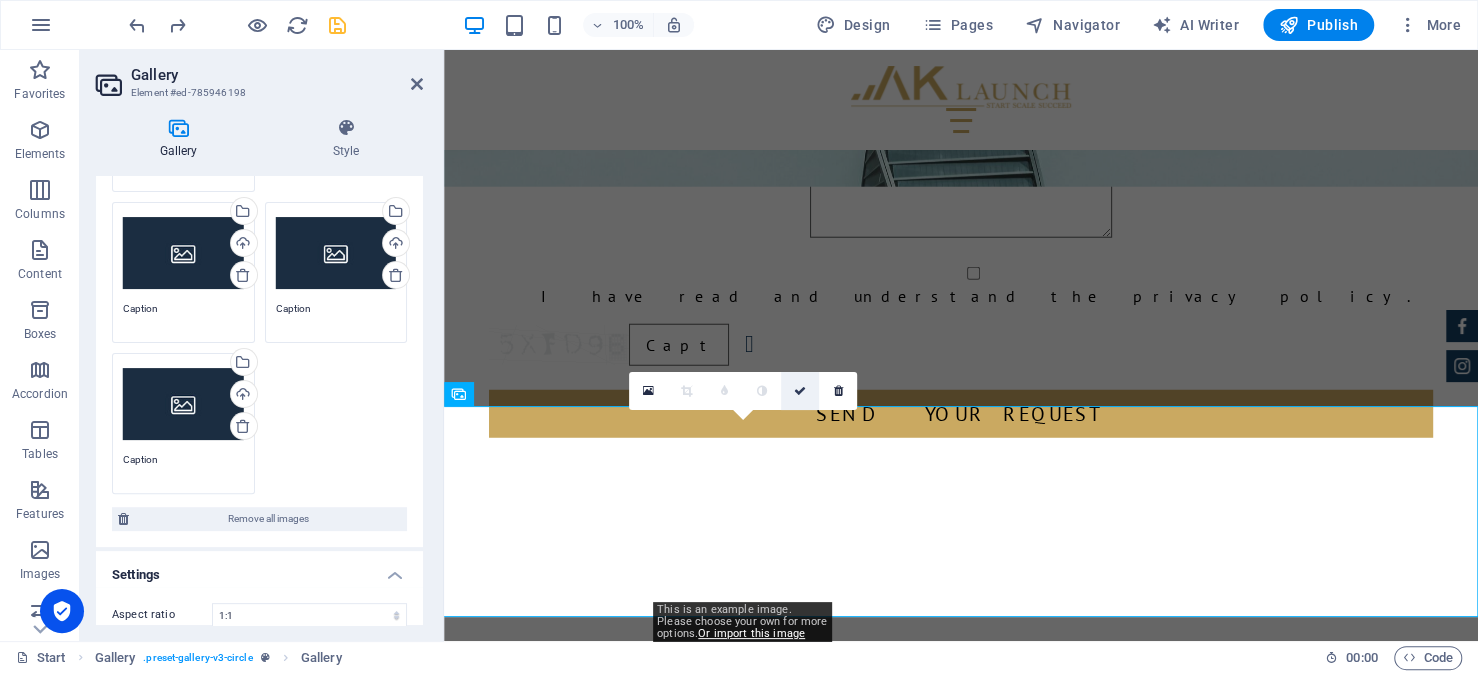 click at bounding box center (800, 391) 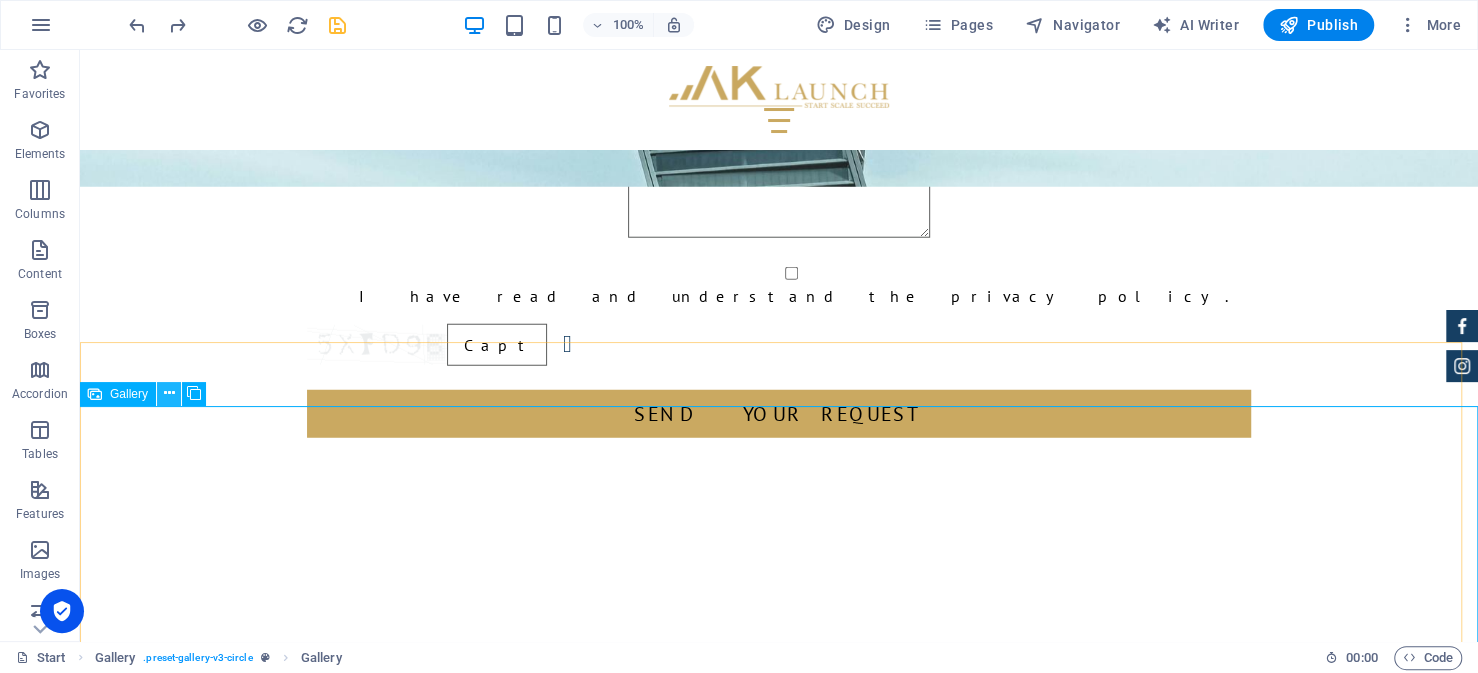 click at bounding box center [169, 394] 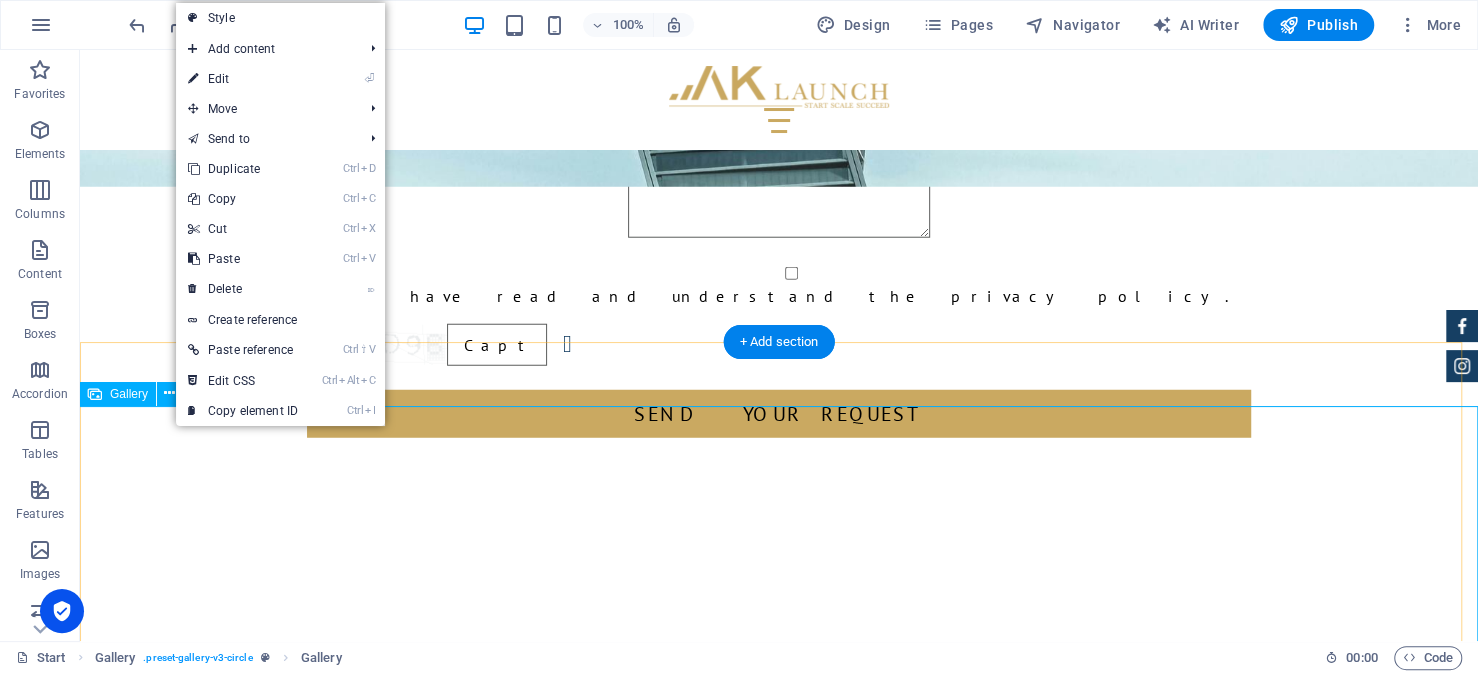 click at bounding box center (493, 2443) 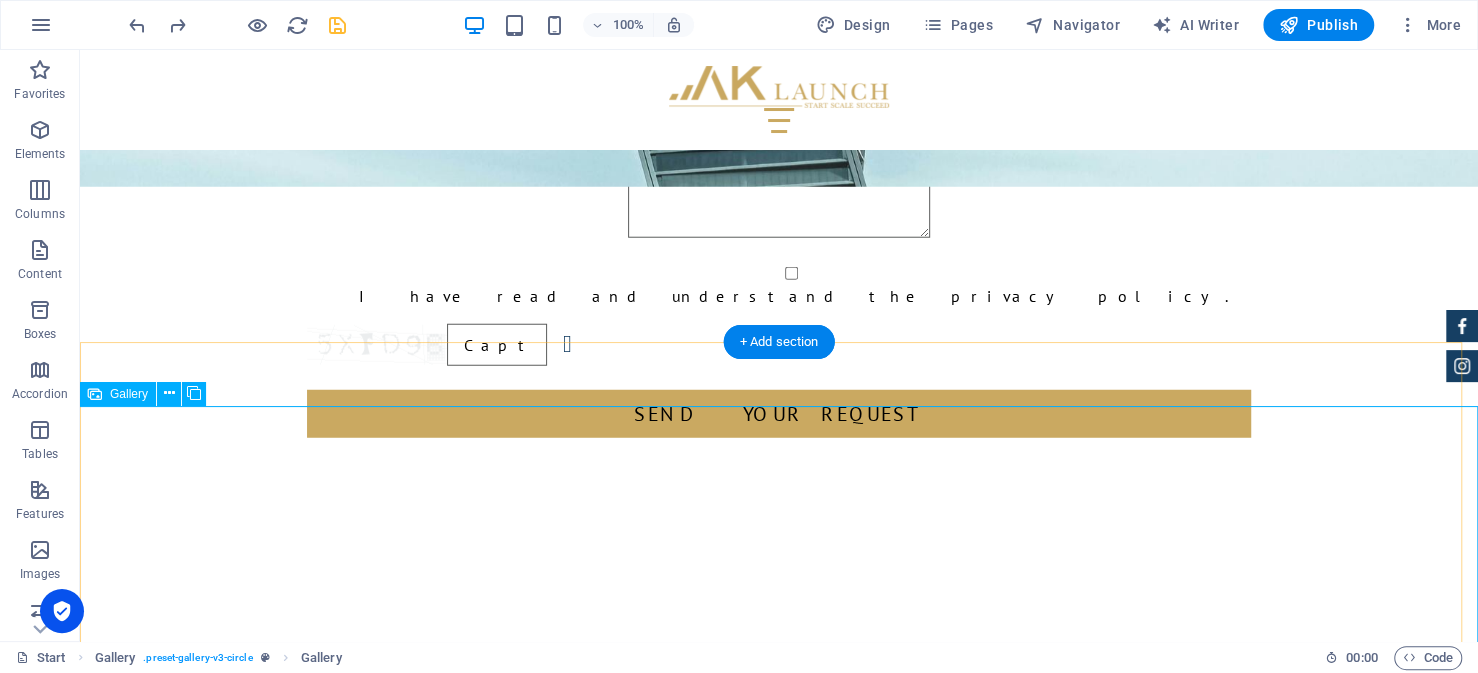 click at bounding box center [493, 2443] 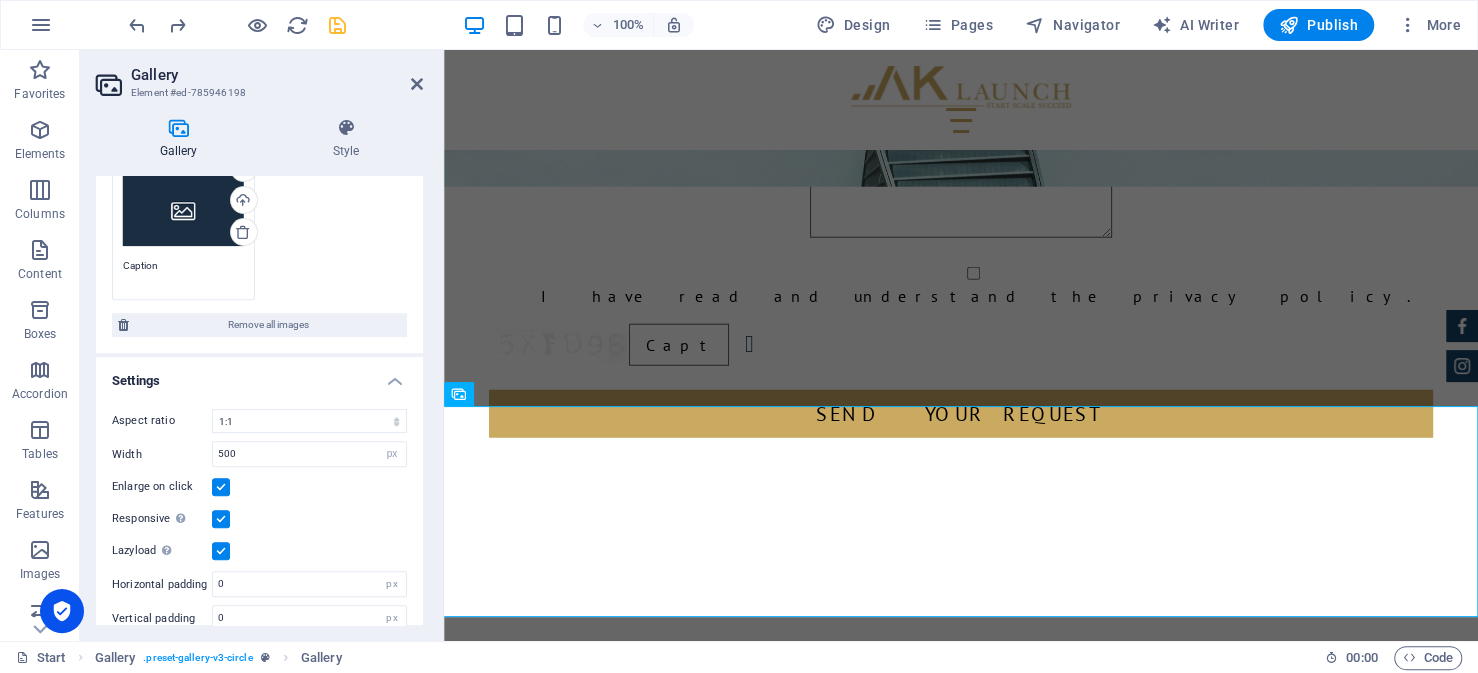 scroll, scrollTop: 500, scrollLeft: 0, axis: vertical 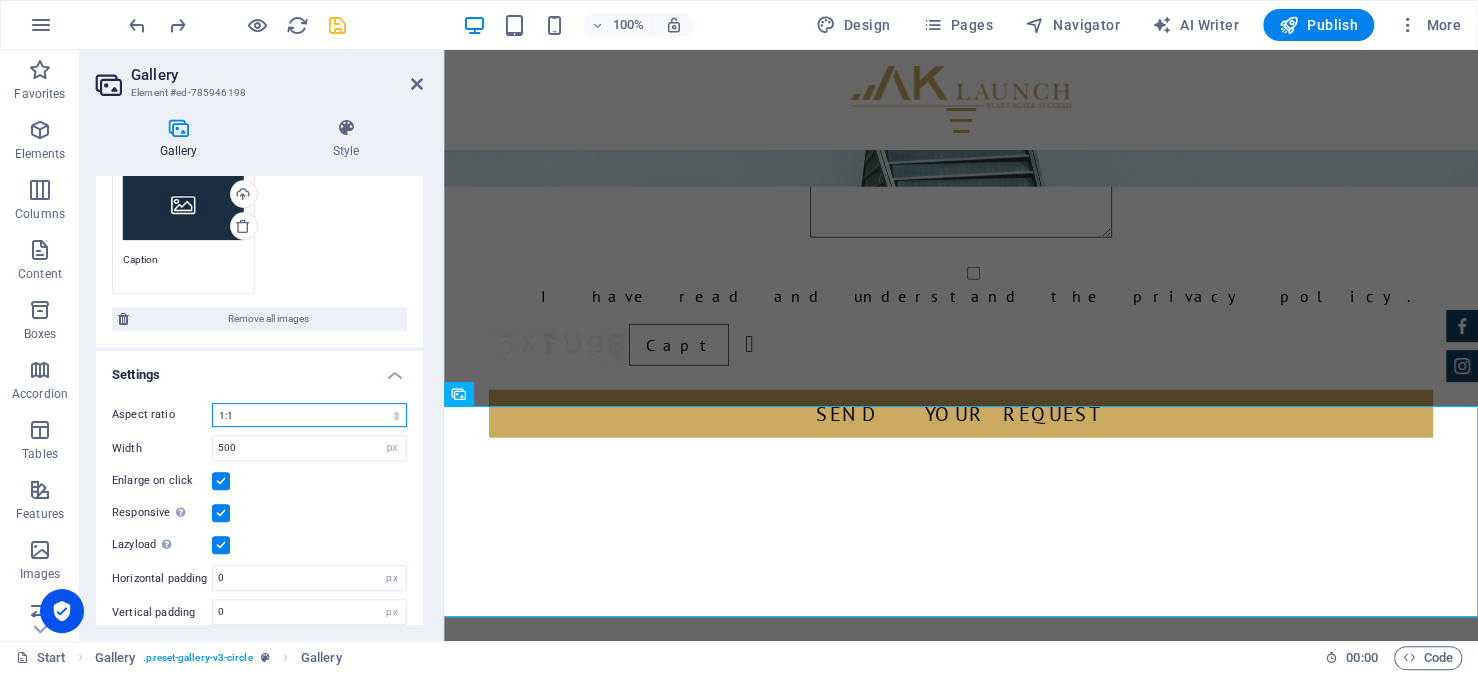 drag, startPoint x: 252, startPoint y: 405, endPoint x: 167, endPoint y: 408, distance: 85.052925 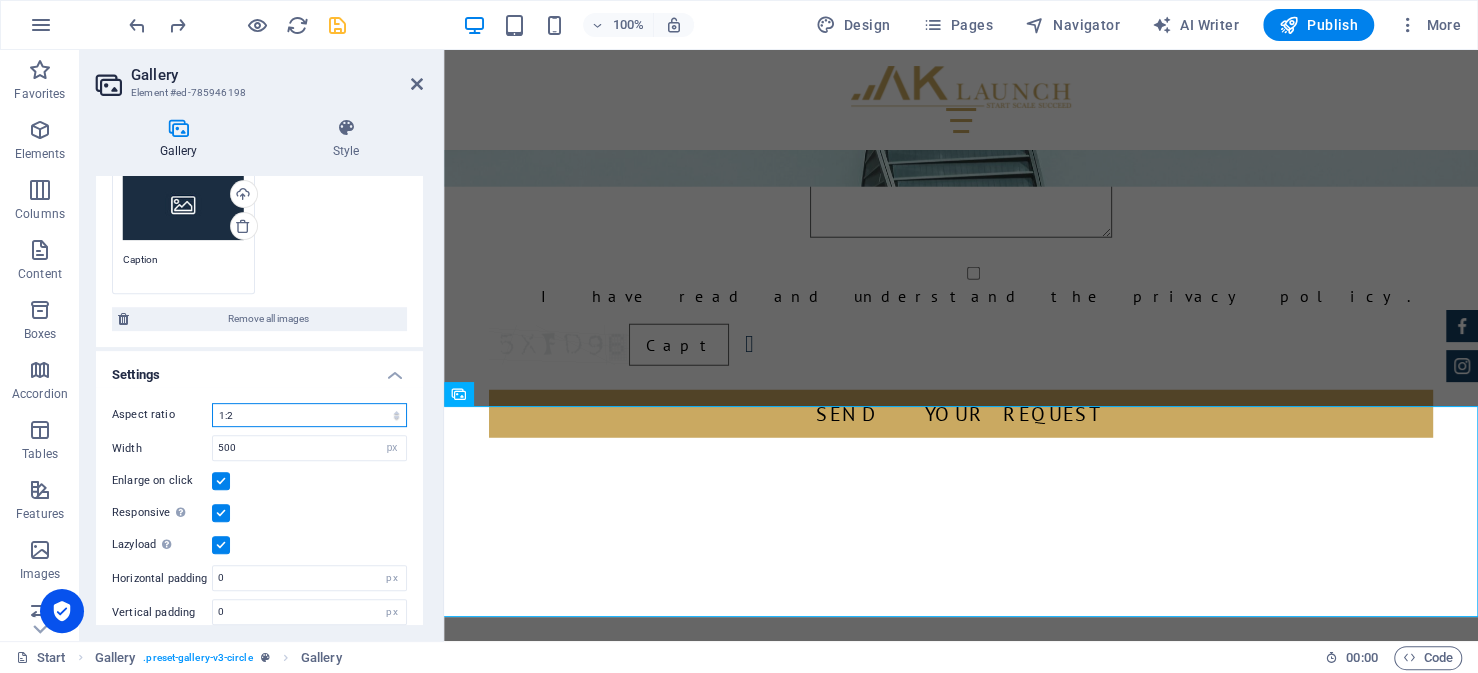 click on "No fixed aspect ratio 16:9 16:10 4:3 1:1 1:2 2:1" at bounding box center [309, 415] 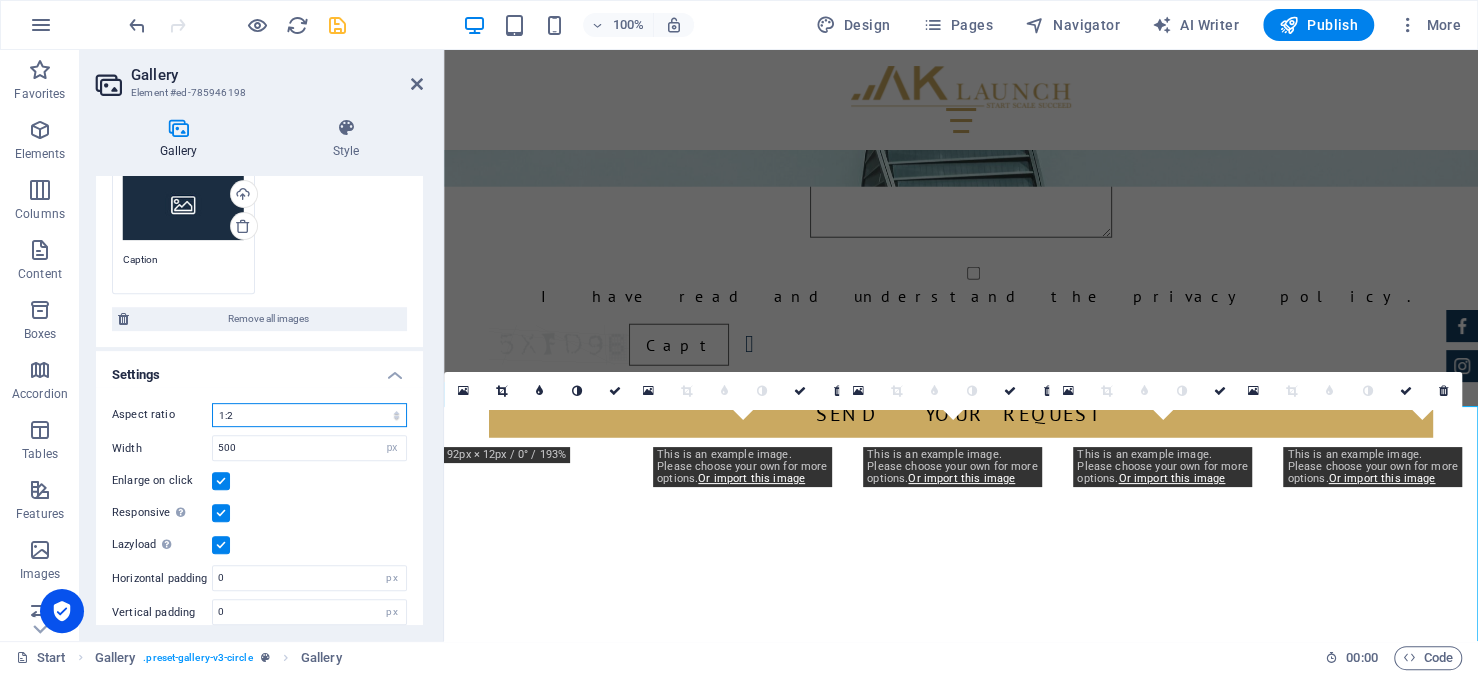 click on "No fixed aspect ratio 16:9 16:10 4:3 1:1 1:2 2:1" at bounding box center (309, 415) 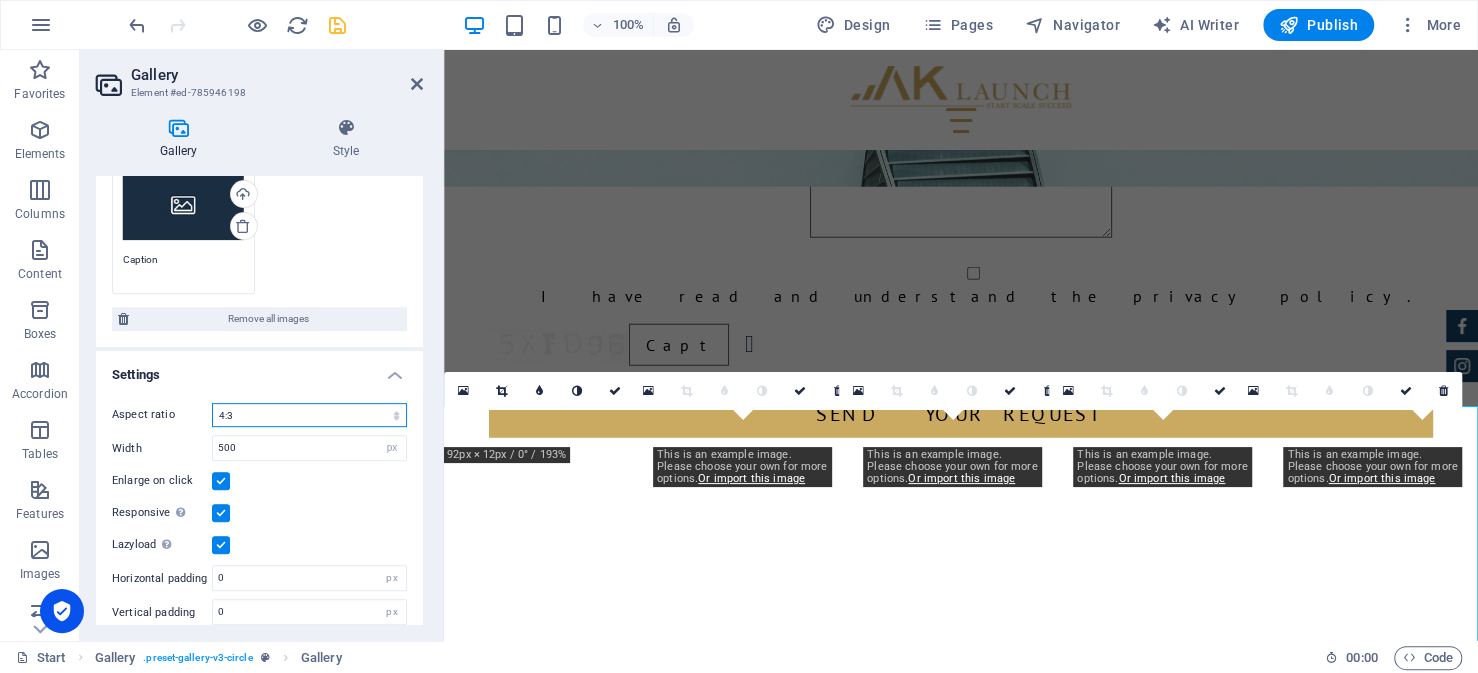 click on "No fixed aspect ratio 16:9 16:10 4:3 1:1 1:2 2:1" at bounding box center [309, 415] 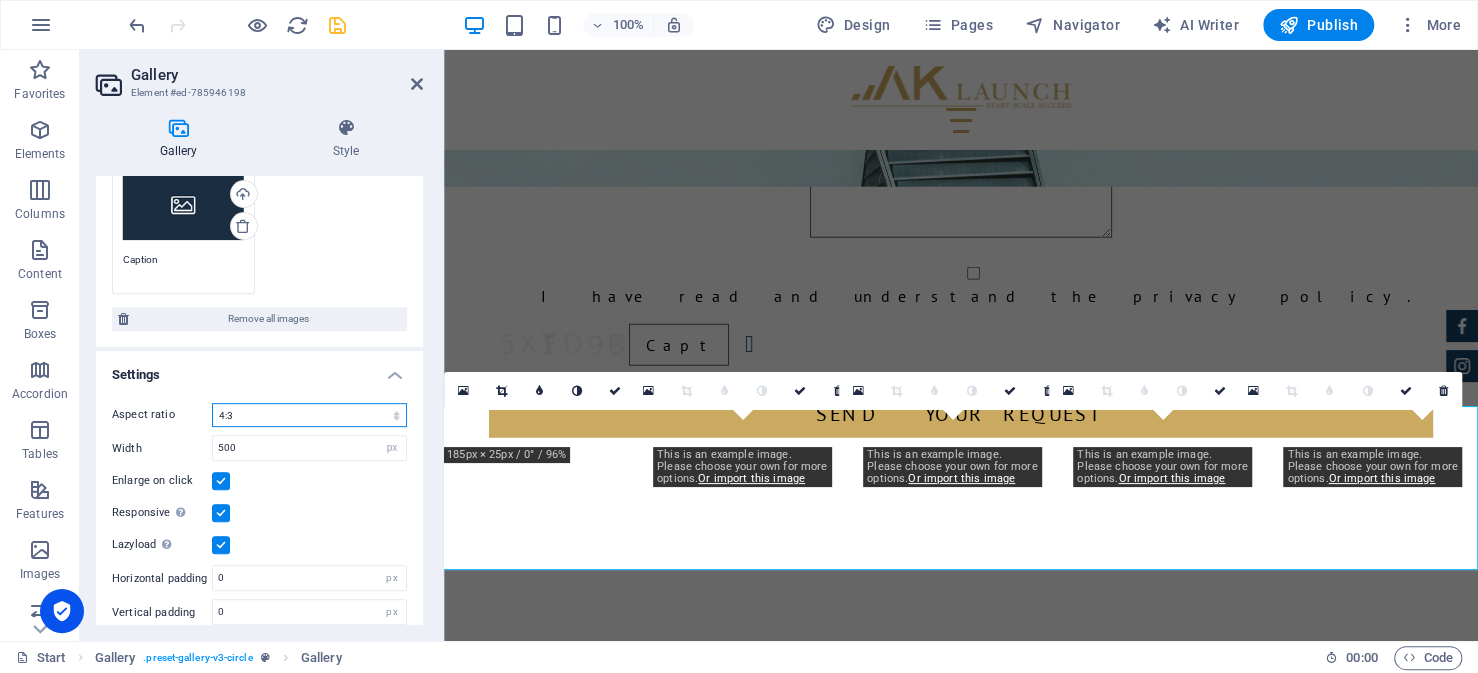 click on "No fixed aspect ratio 16:9 16:10 4:3 1:1 1:2 2:1" at bounding box center (309, 415) 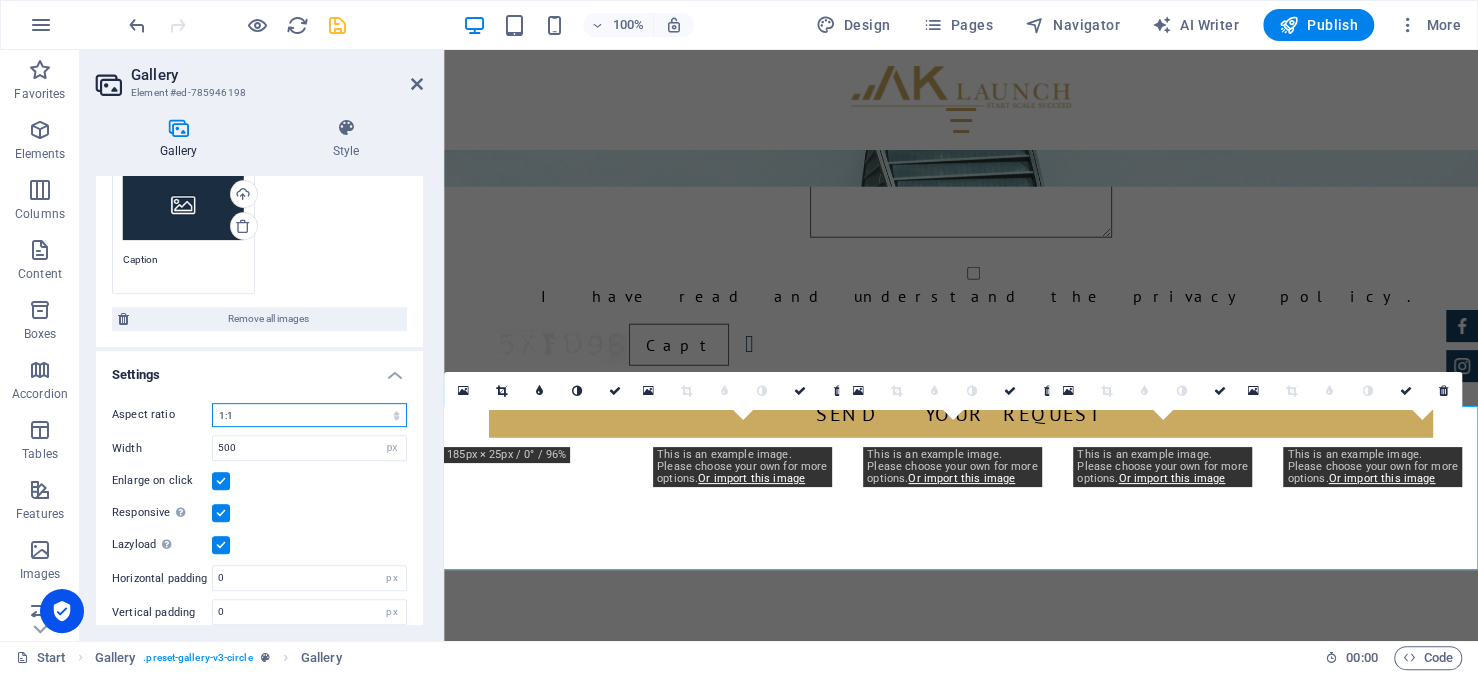 click on "No fixed aspect ratio 16:9 16:10 4:3 1:1 1:2 2:1" at bounding box center (309, 415) 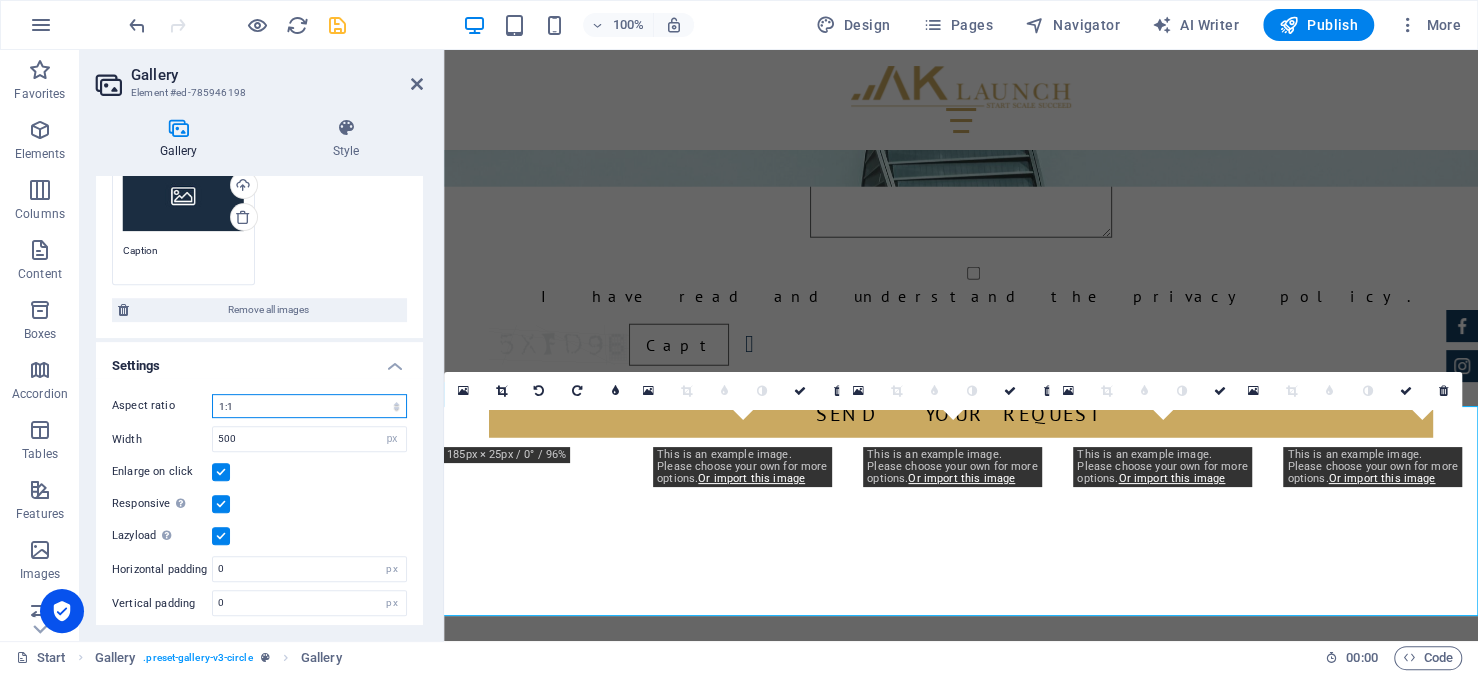 scroll, scrollTop: 511, scrollLeft: 0, axis: vertical 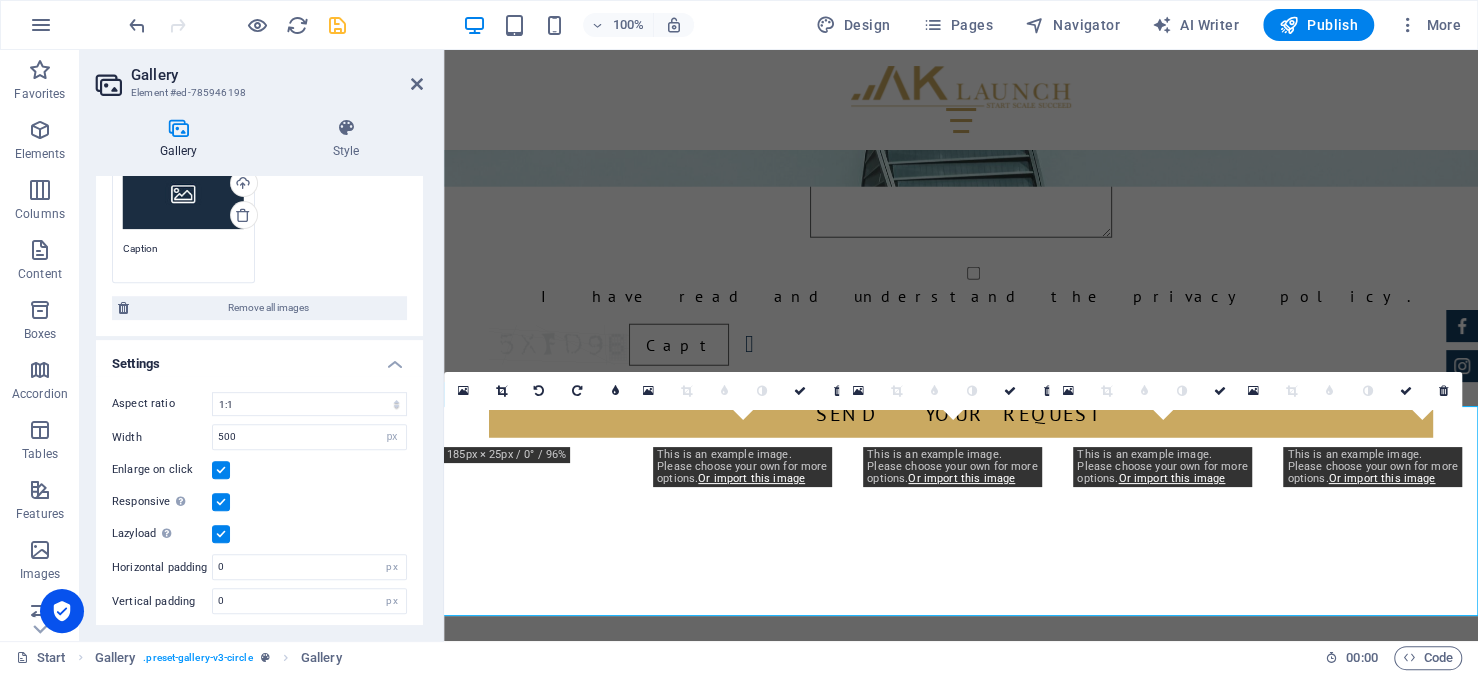 click at bounding box center [221, 470] 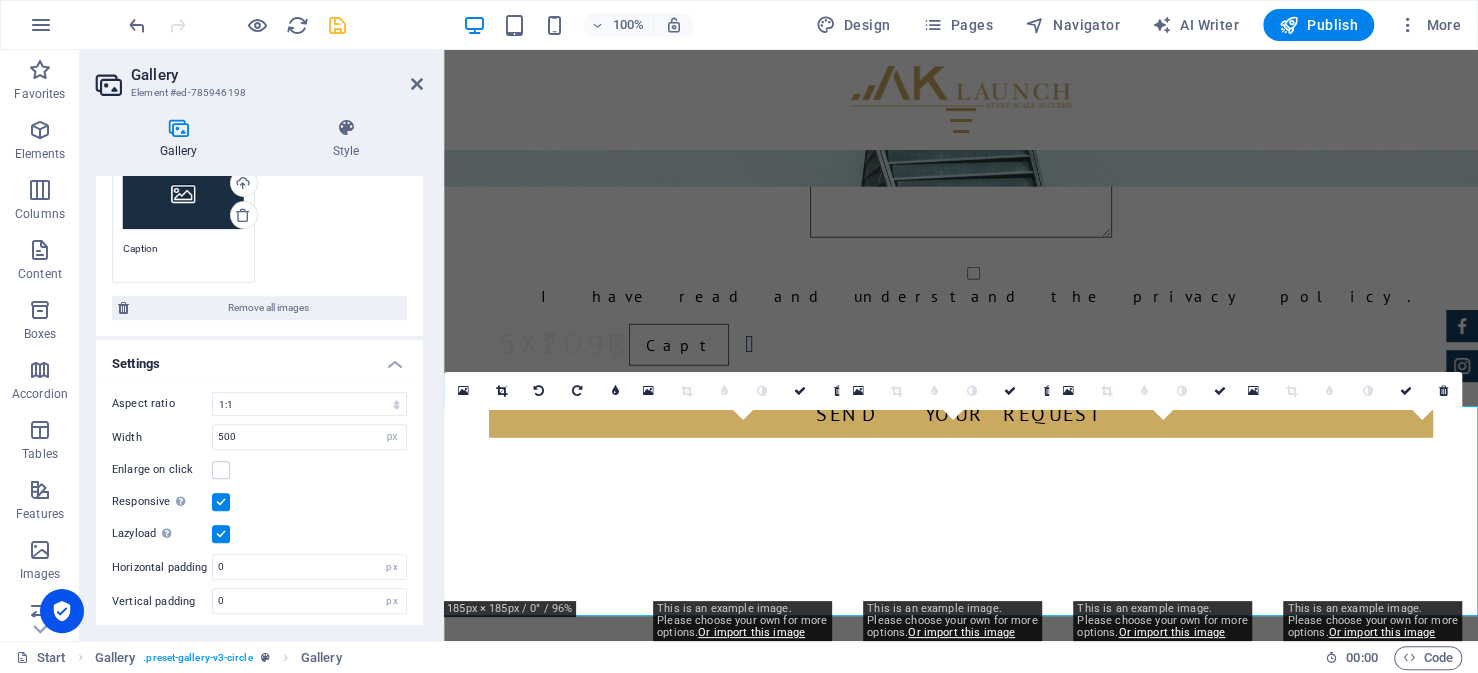 click at bounding box center (221, 502) 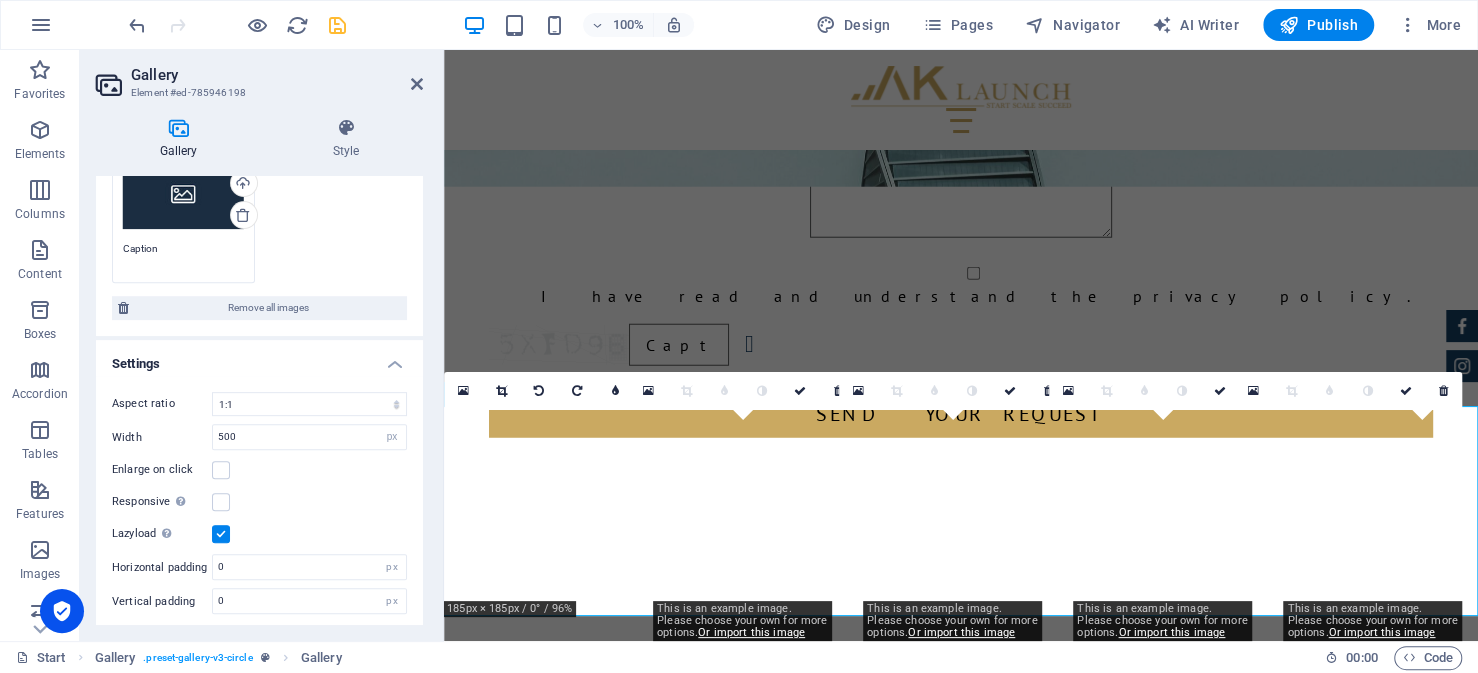 click at bounding box center (221, 534) 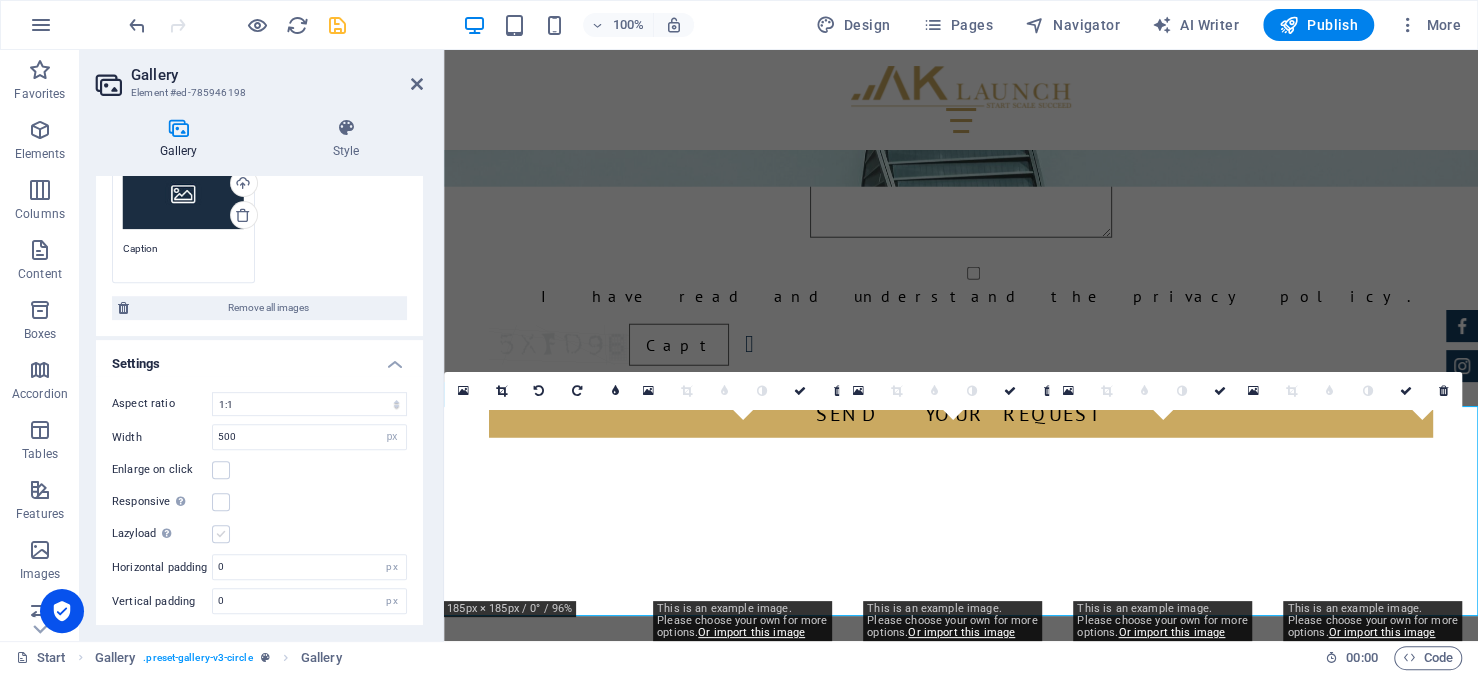 click at bounding box center [221, 534] 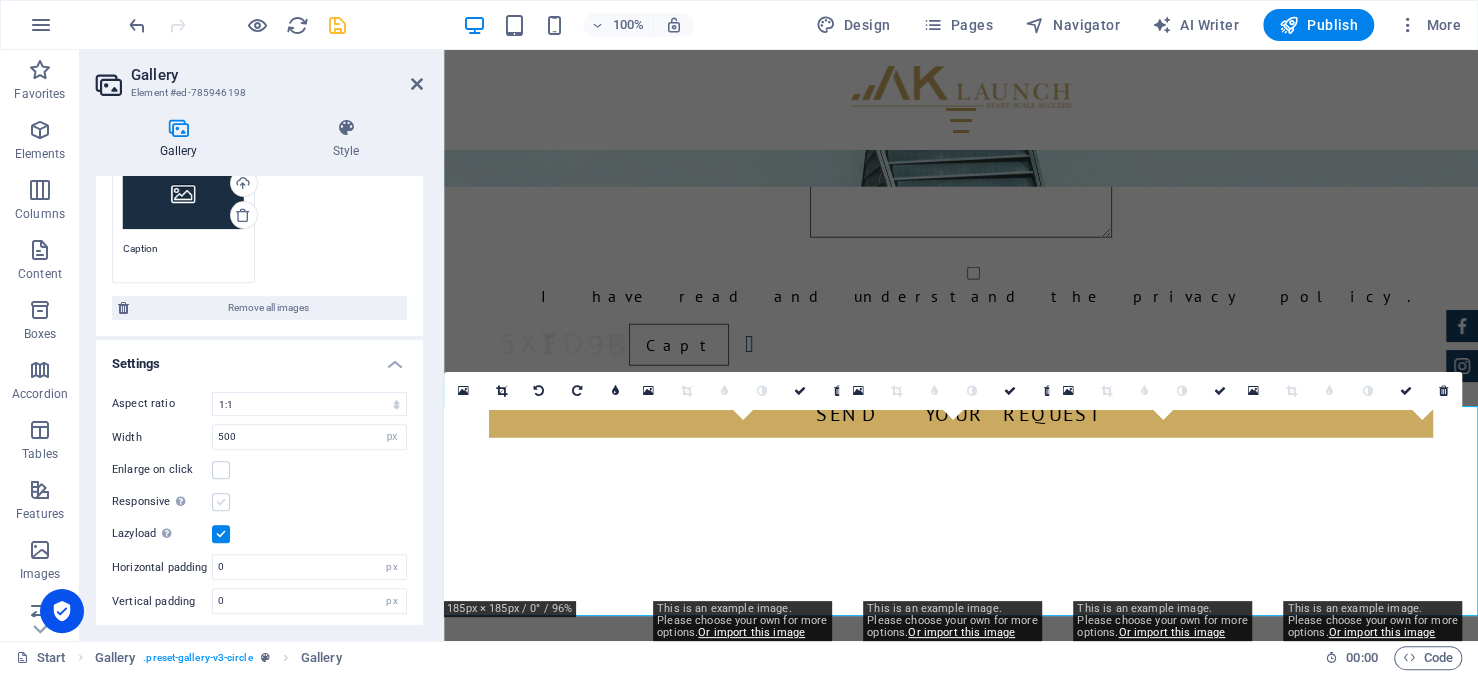 click at bounding box center [221, 502] 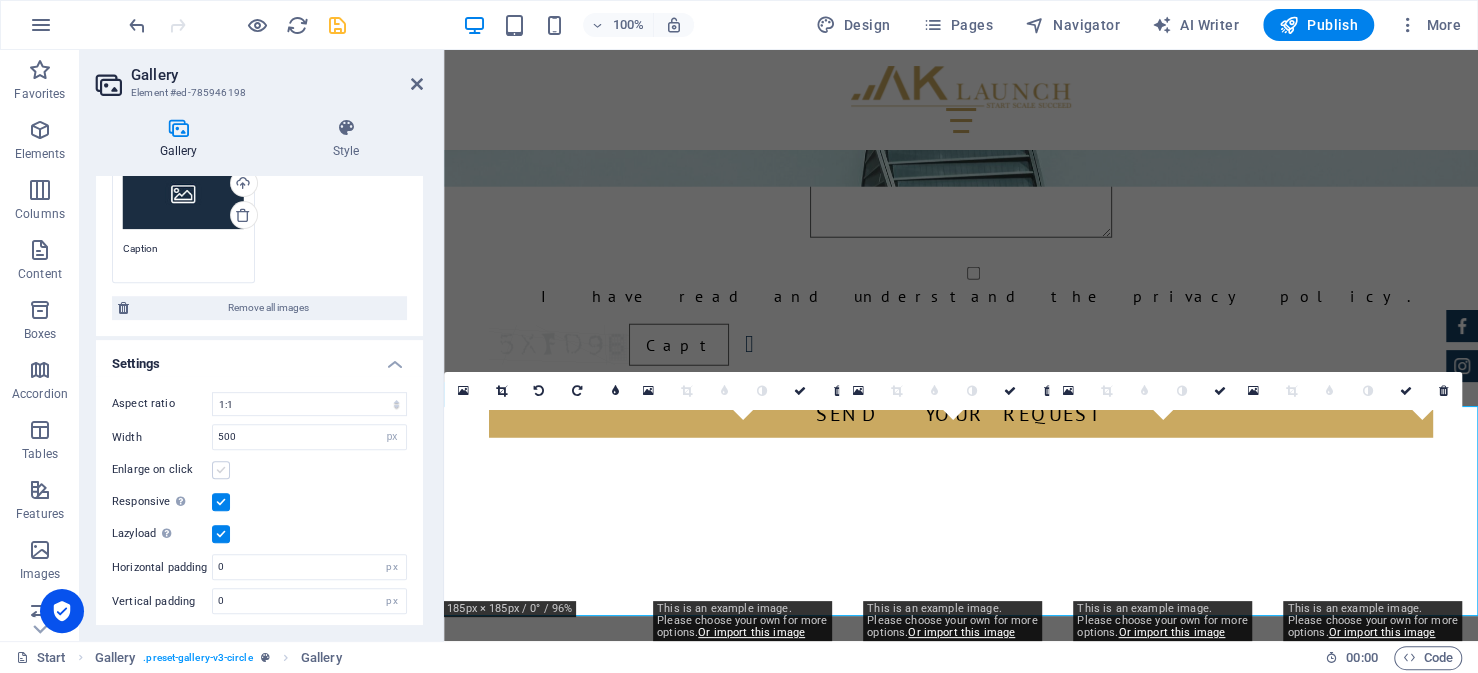 click at bounding box center (221, 470) 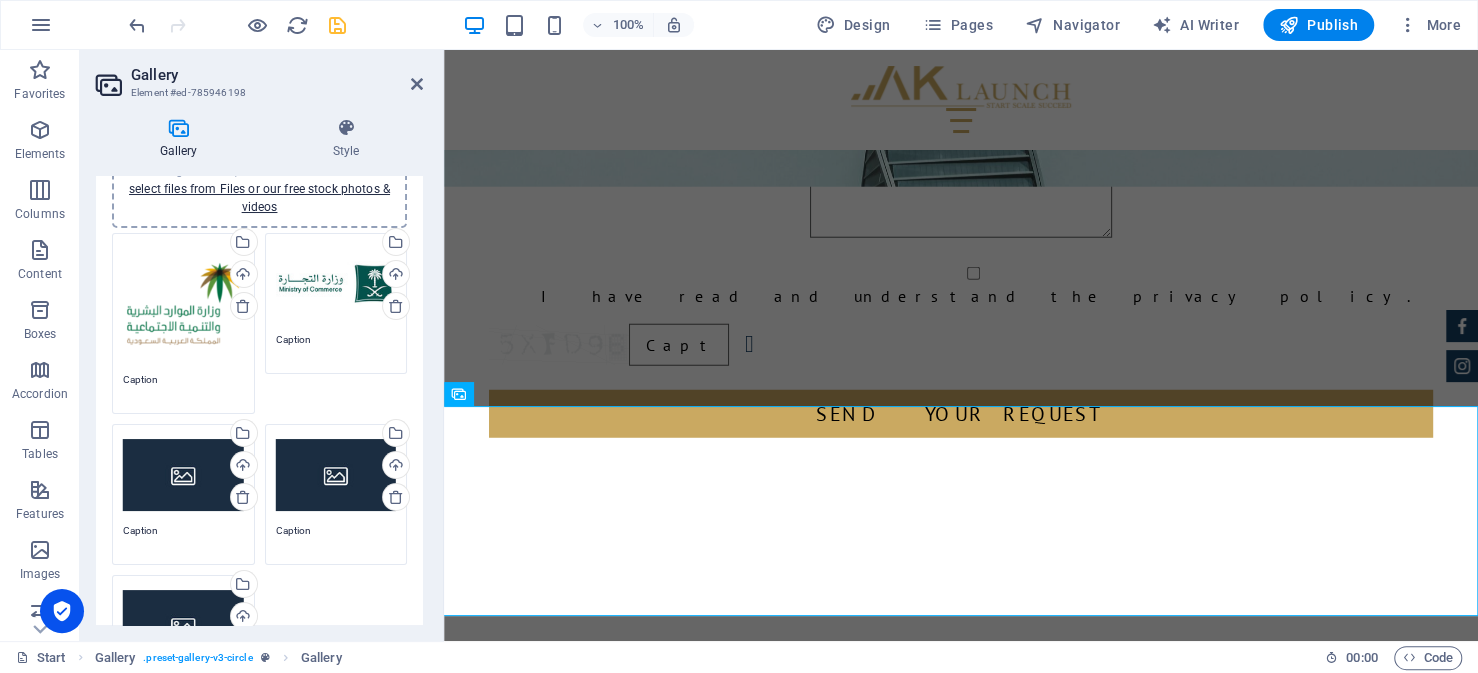 scroll, scrollTop: 0, scrollLeft: 0, axis: both 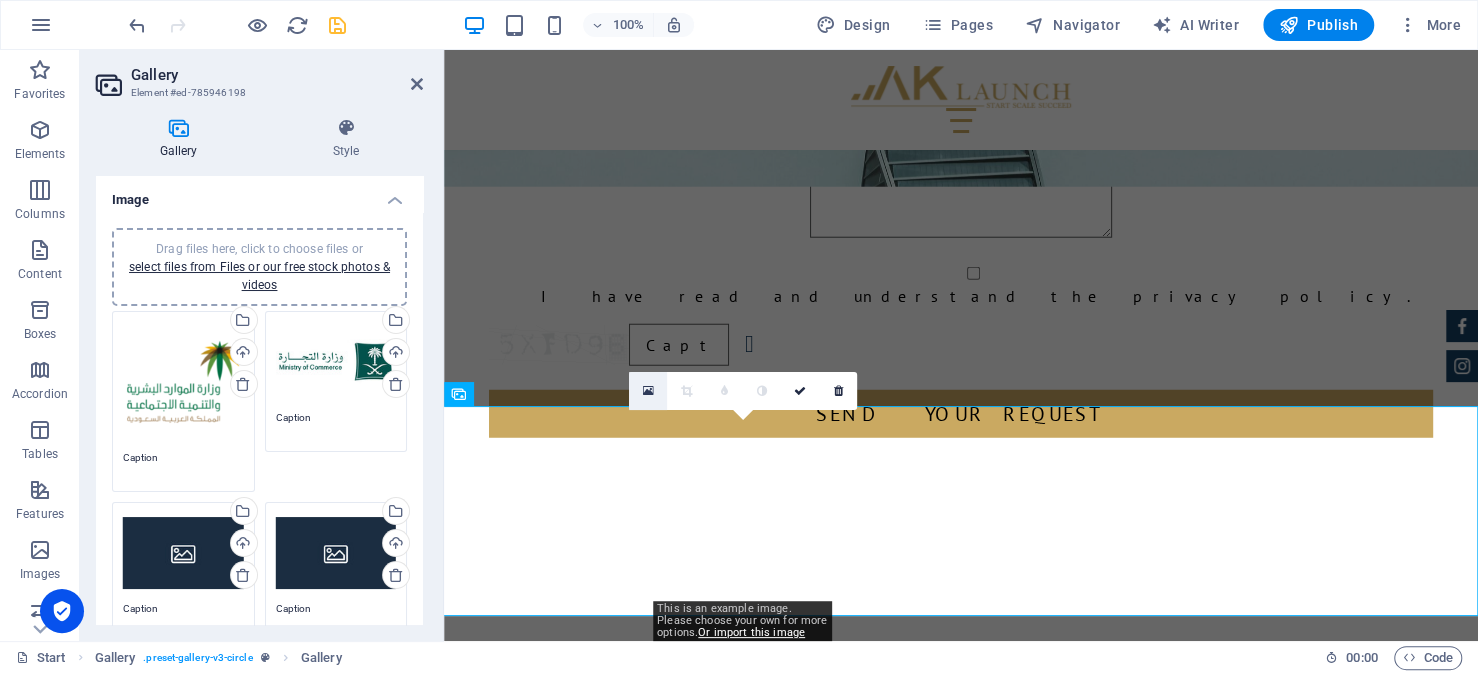 click at bounding box center (648, 391) 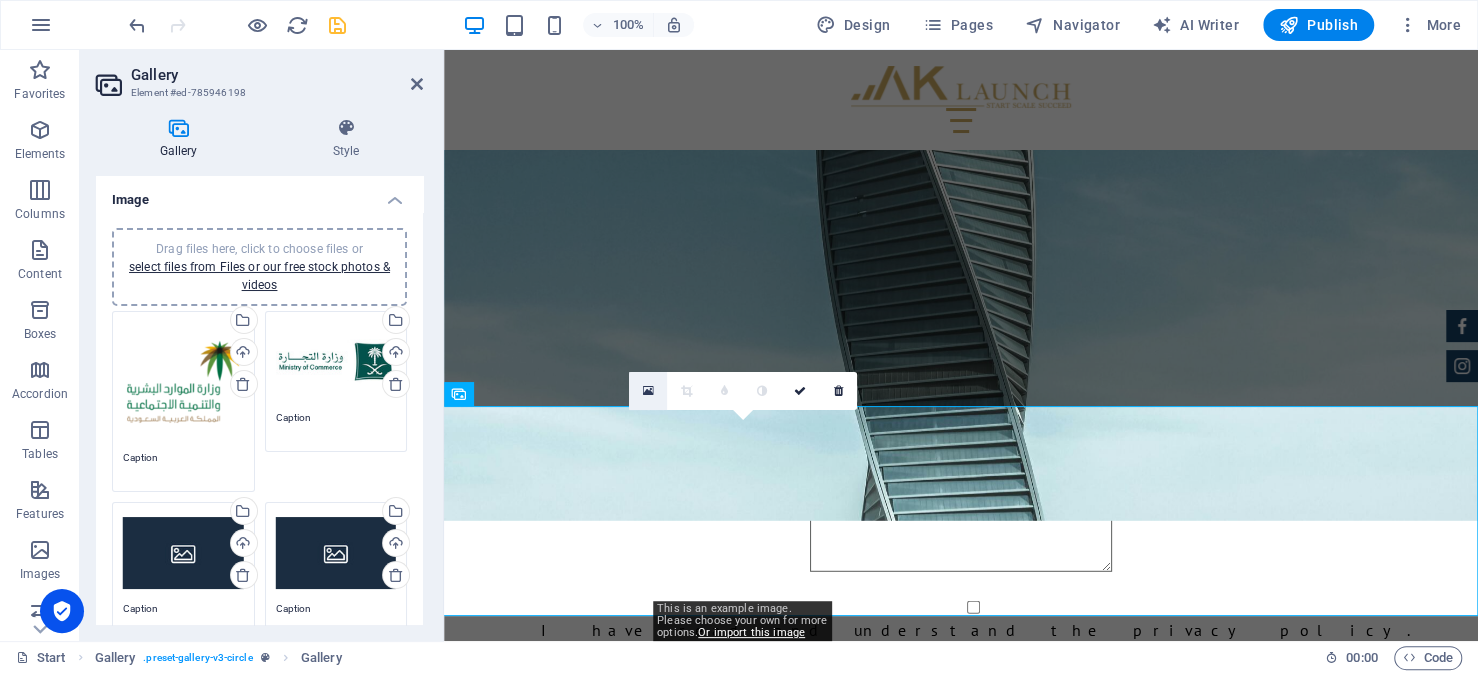 scroll, scrollTop: 3587, scrollLeft: 0, axis: vertical 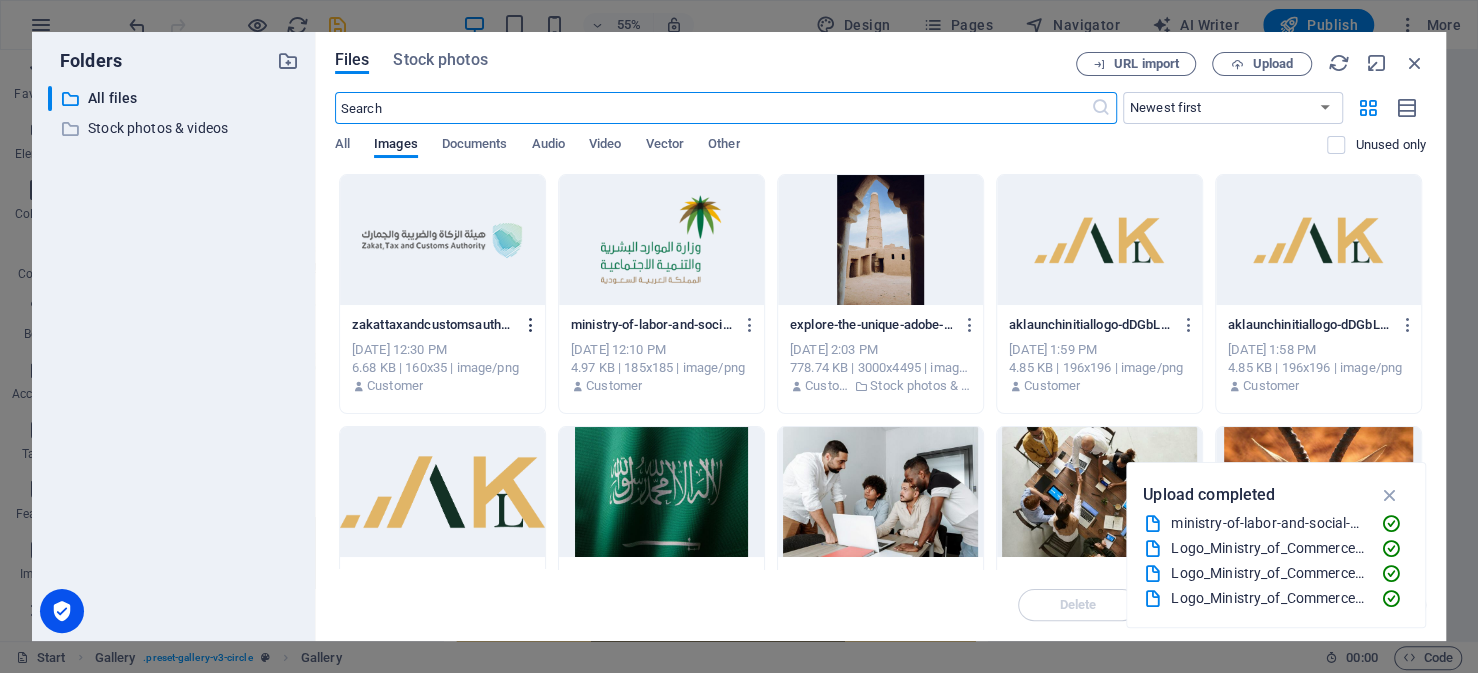 click at bounding box center (531, 325) 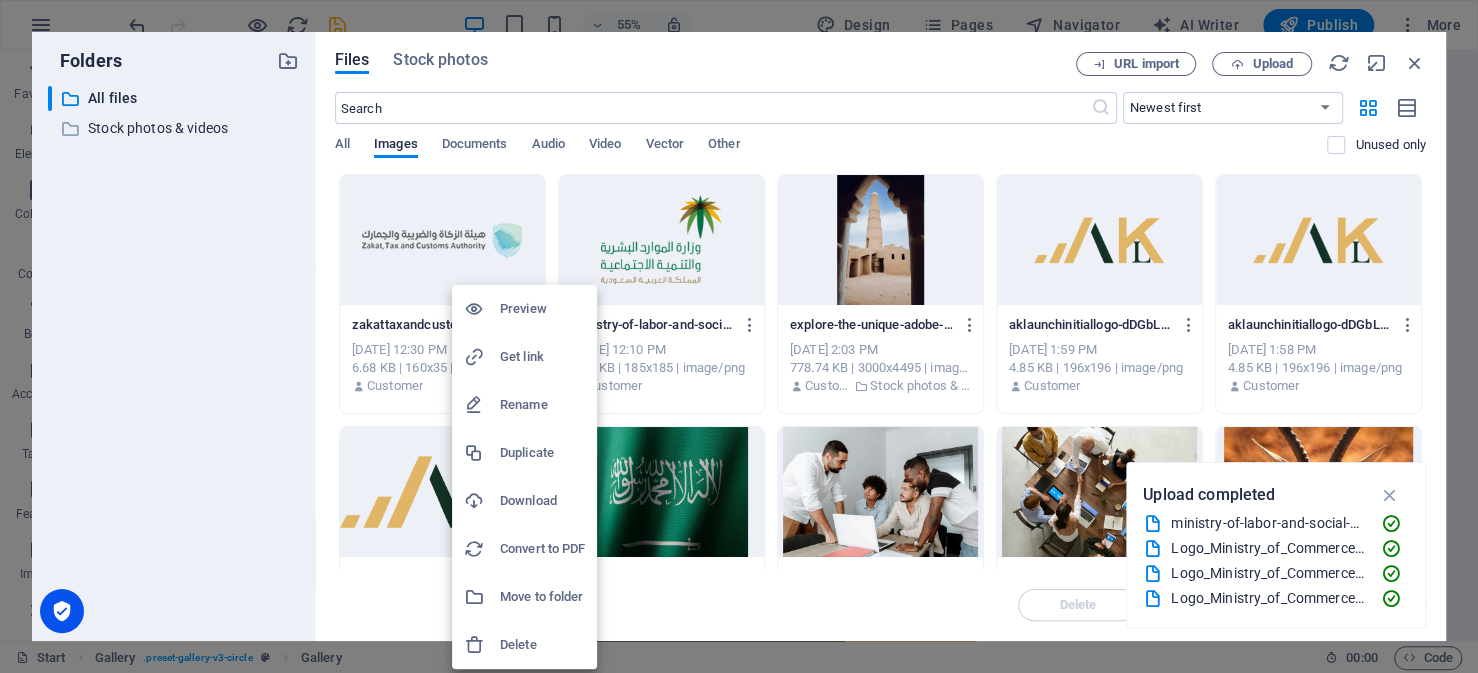 click on "Delete" at bounding box center [524, 645] 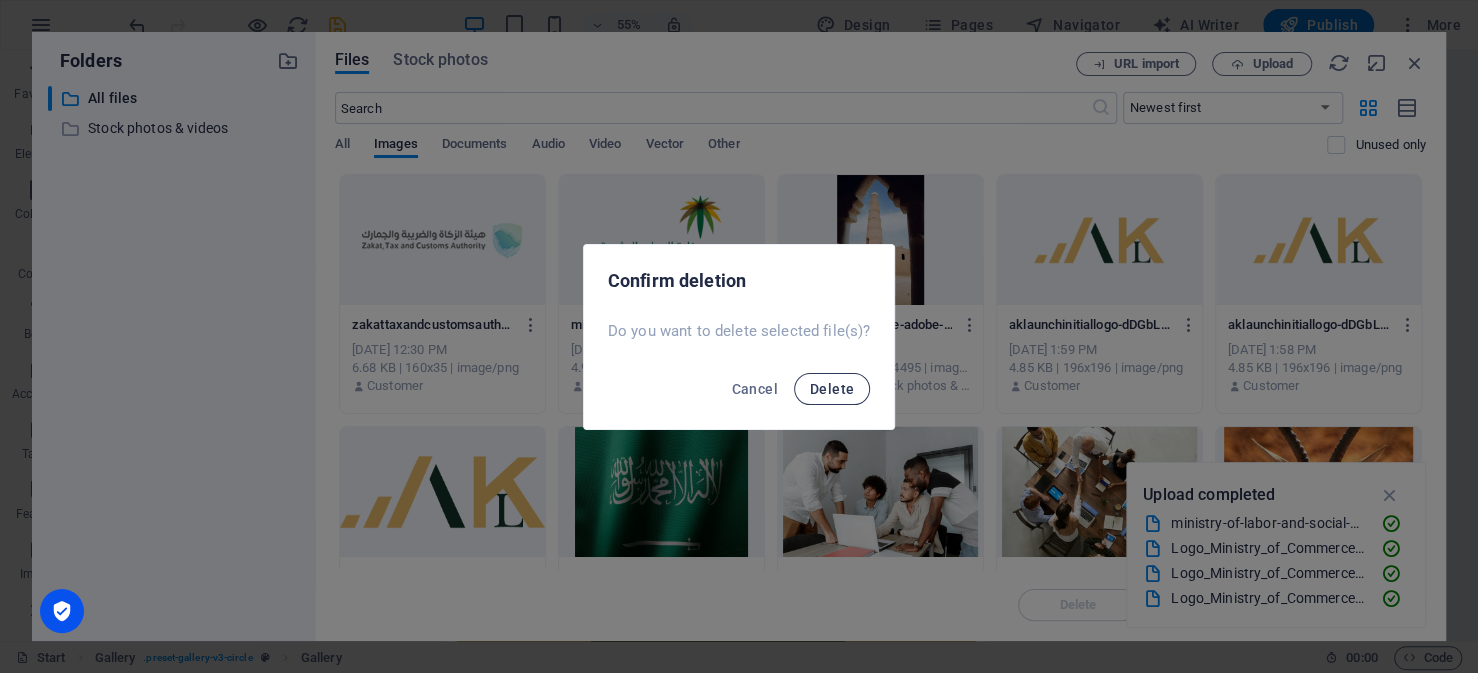 click on "Delete" at bounding box center [832, 389] 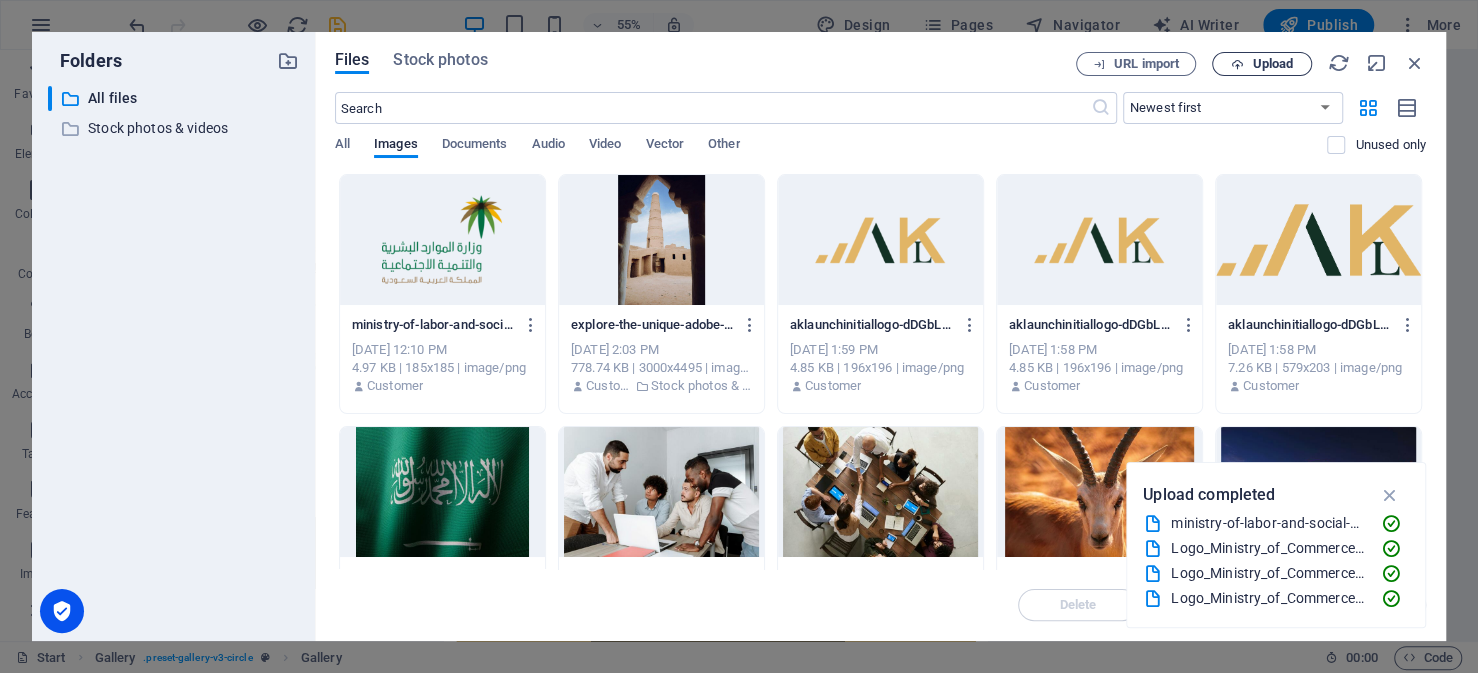 click on "Upload" at bounding box center (1272, 64) 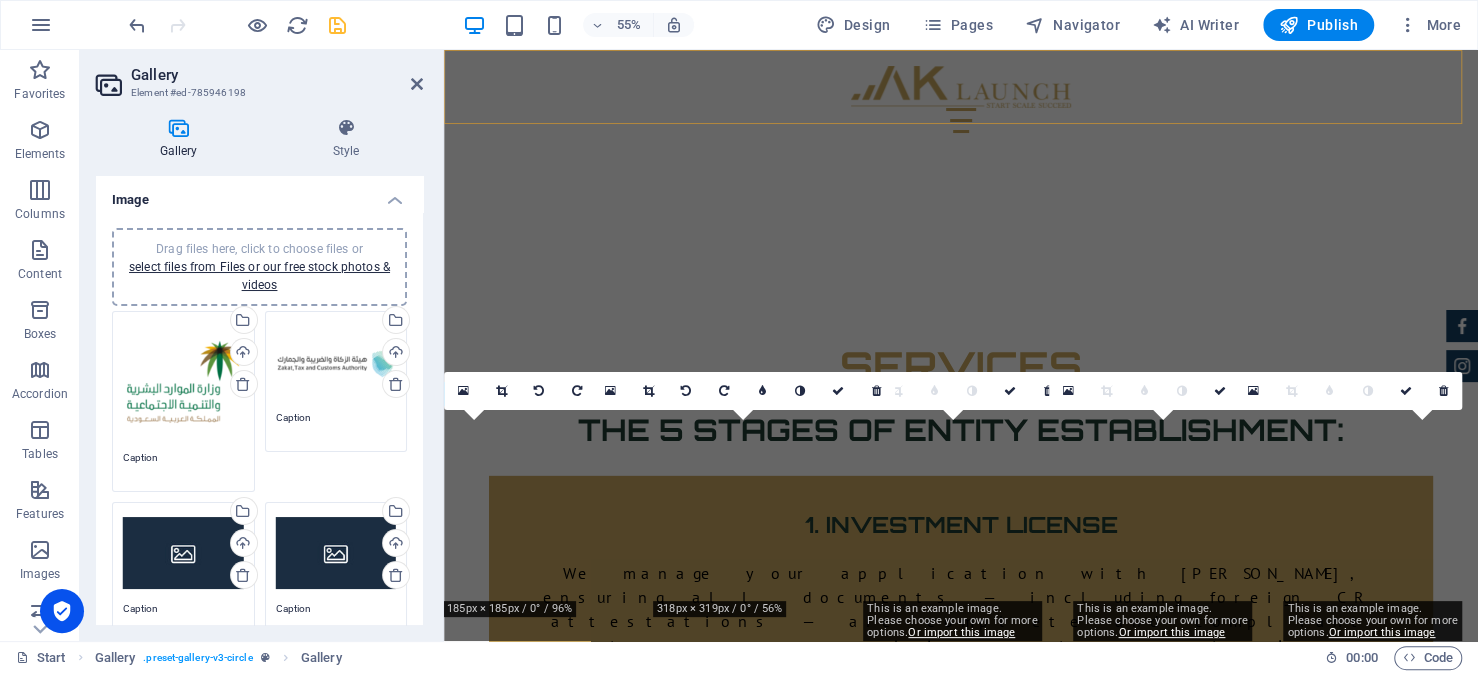 scroll, scrollTop: 3261, scrollLeft: 0, axis: vertical 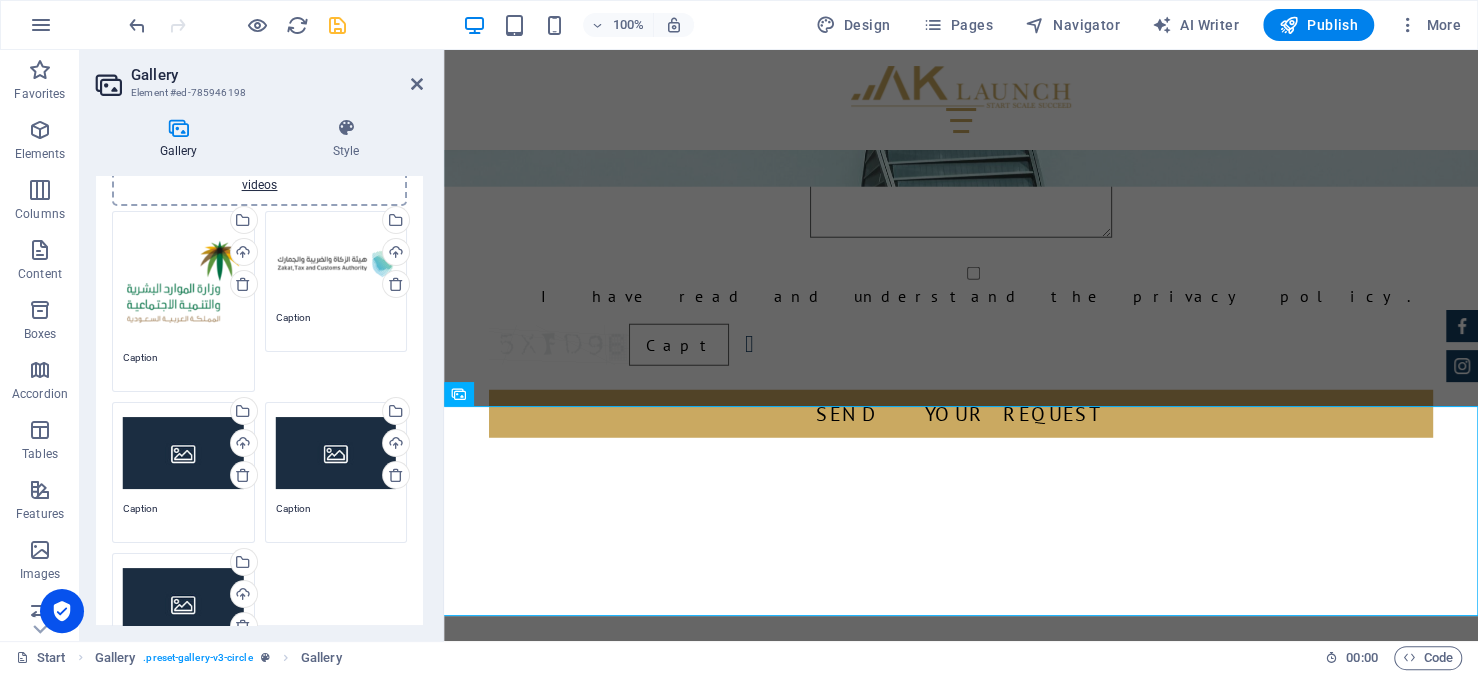 click on "Caption" at bounding box center (336, 325) 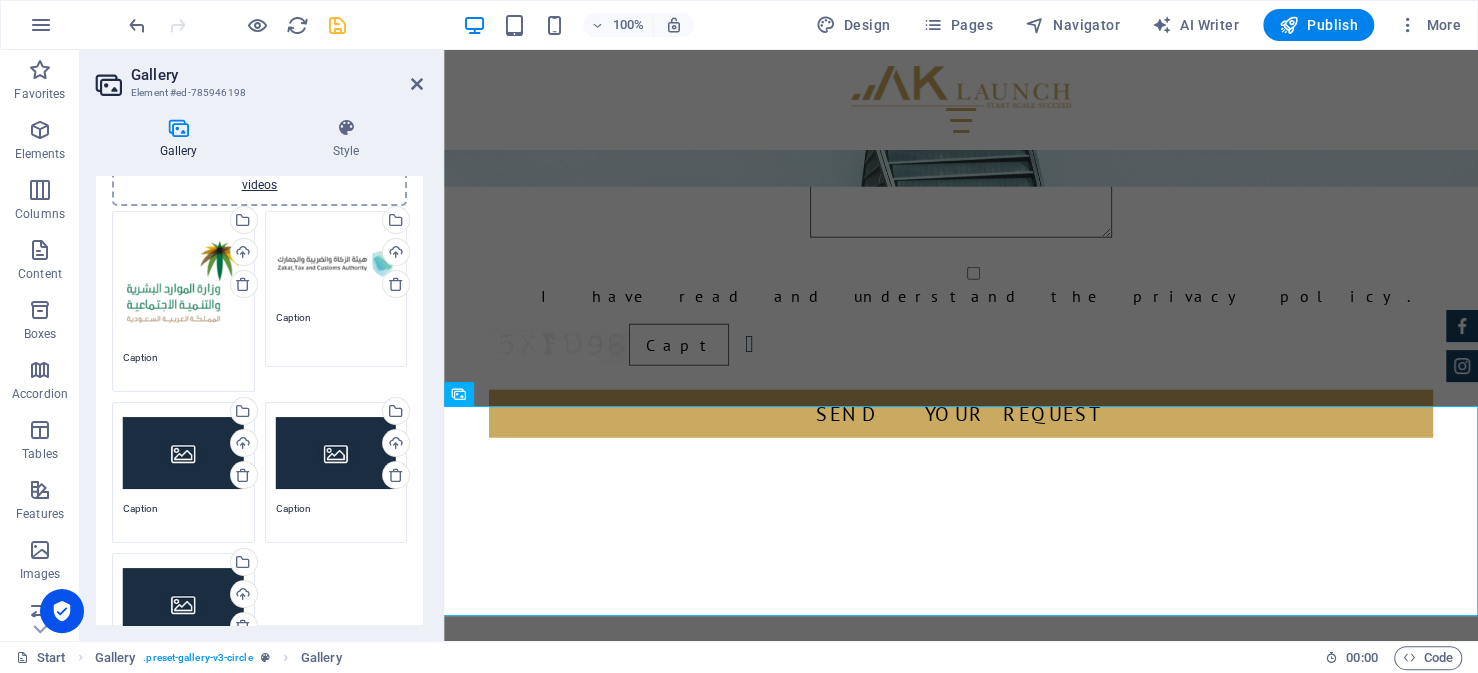 click on "Caption" at bounding box center [336, 332] 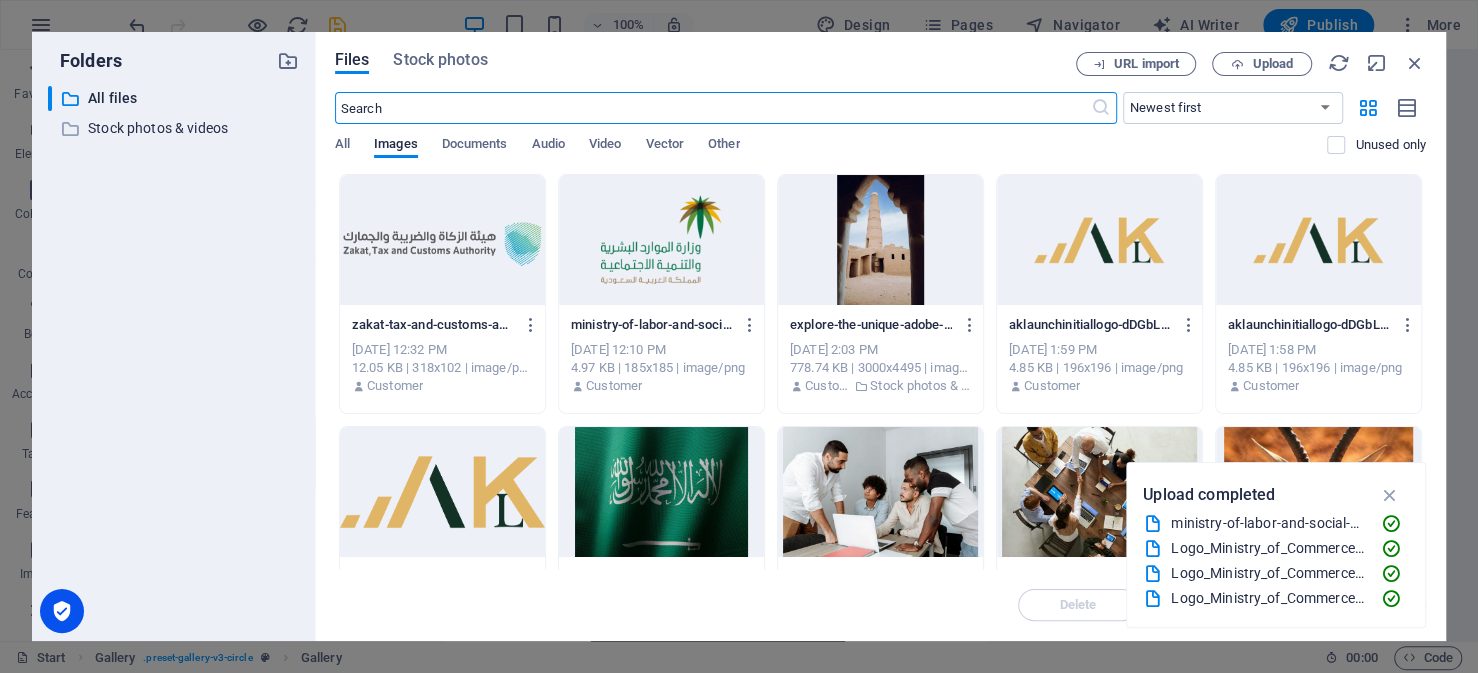 scroll, scrollTop: 3587, scrollLeft: 0, axis: vertical 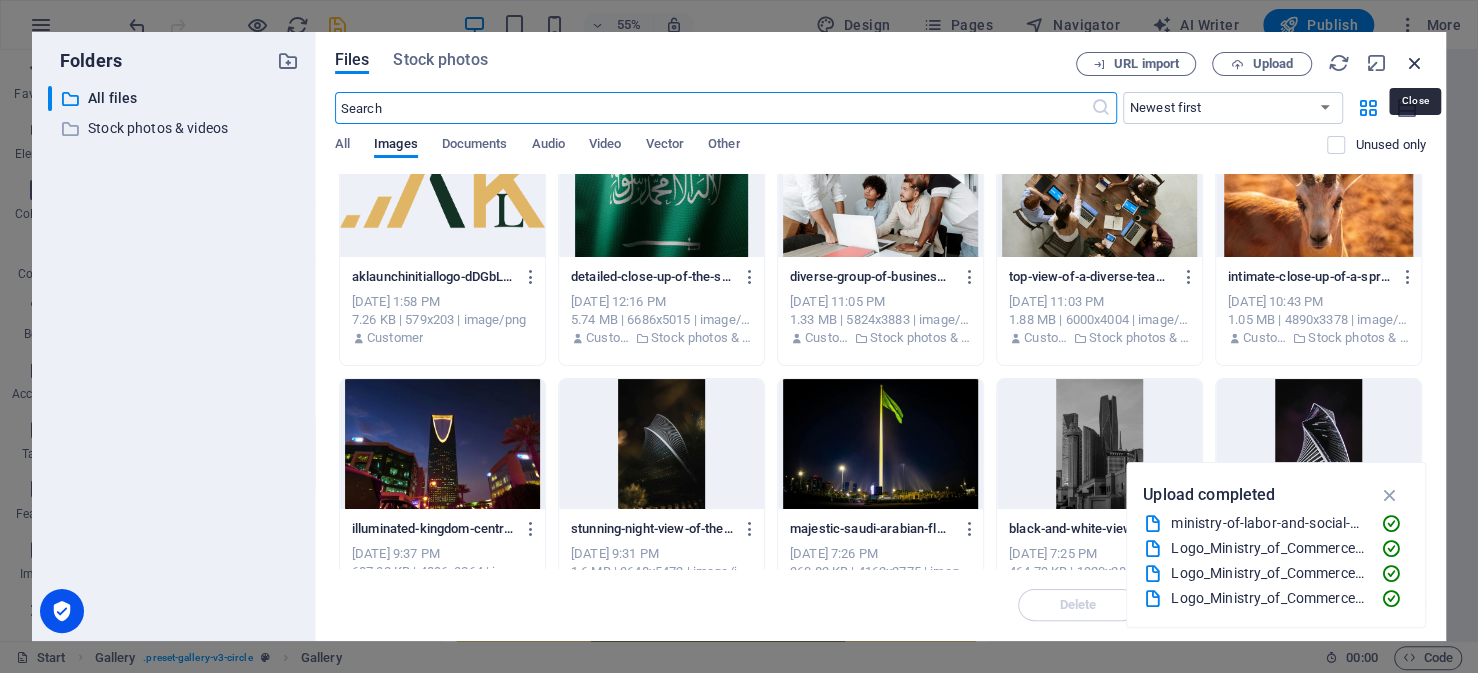 click at bounding box center (1415, 63) 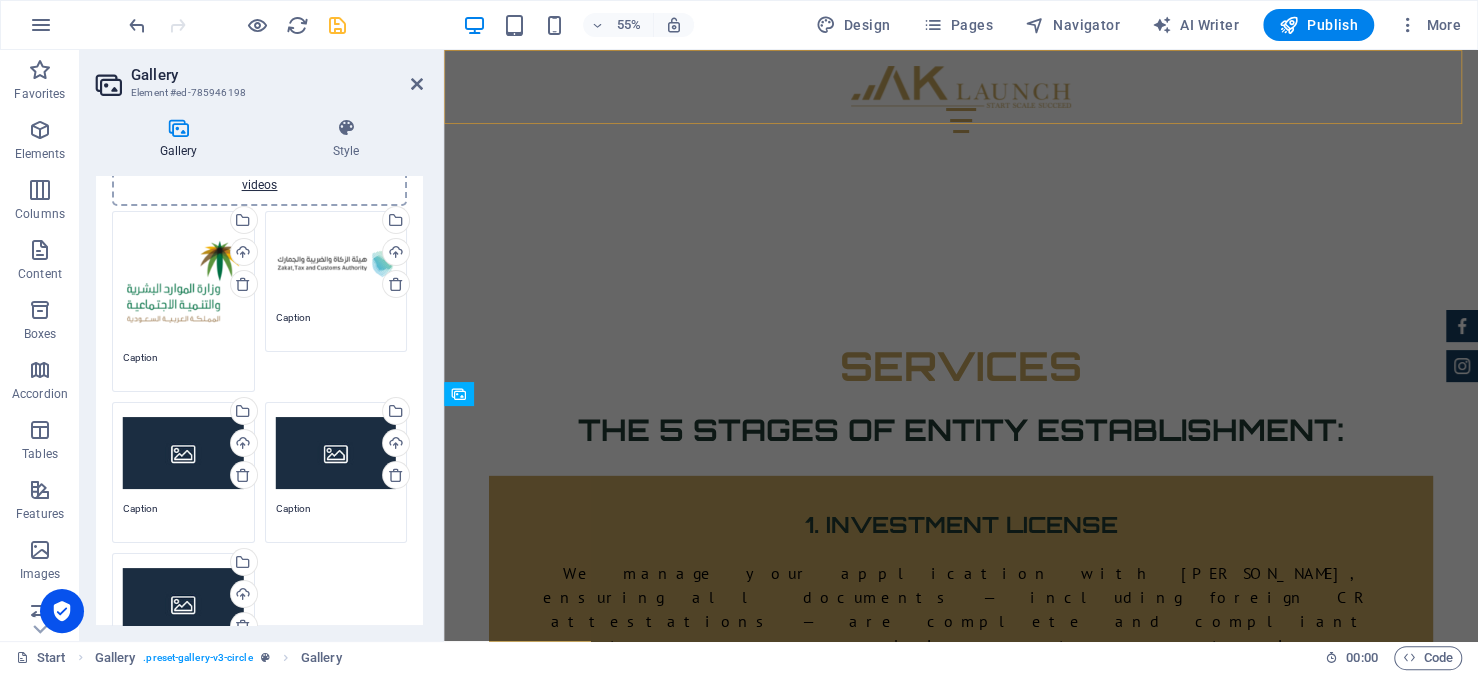 scroll, scrollTop: 3261, scrollLeft: 0, axis: vertical 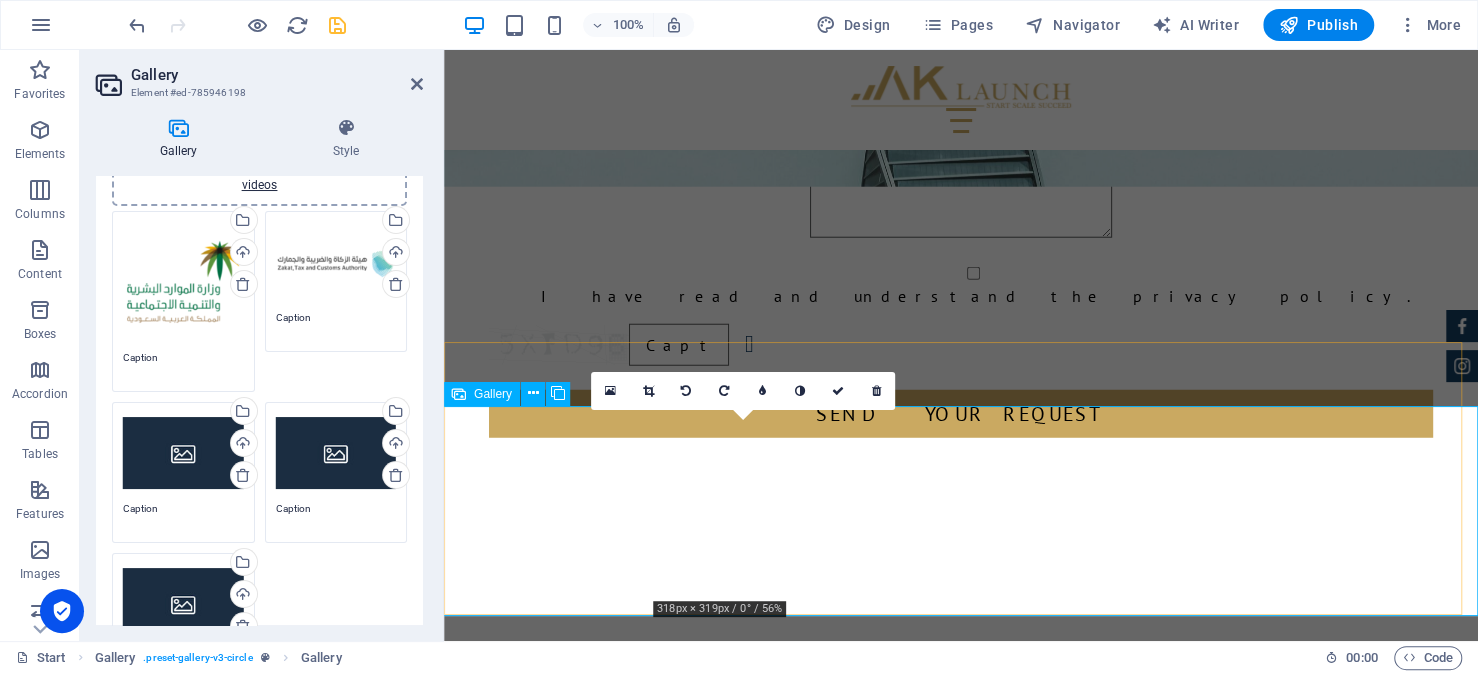 click at bounding box center (747, 2405) 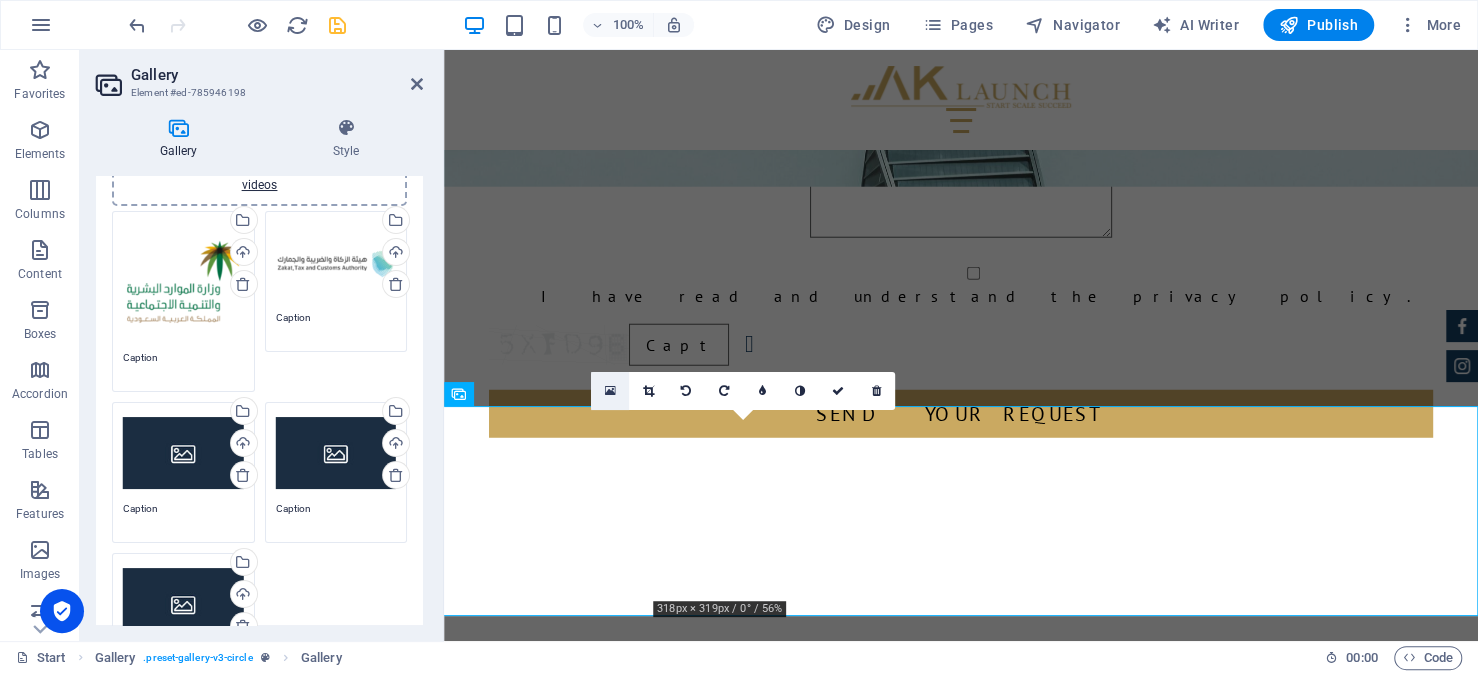 click at bounding box center (610, 391) 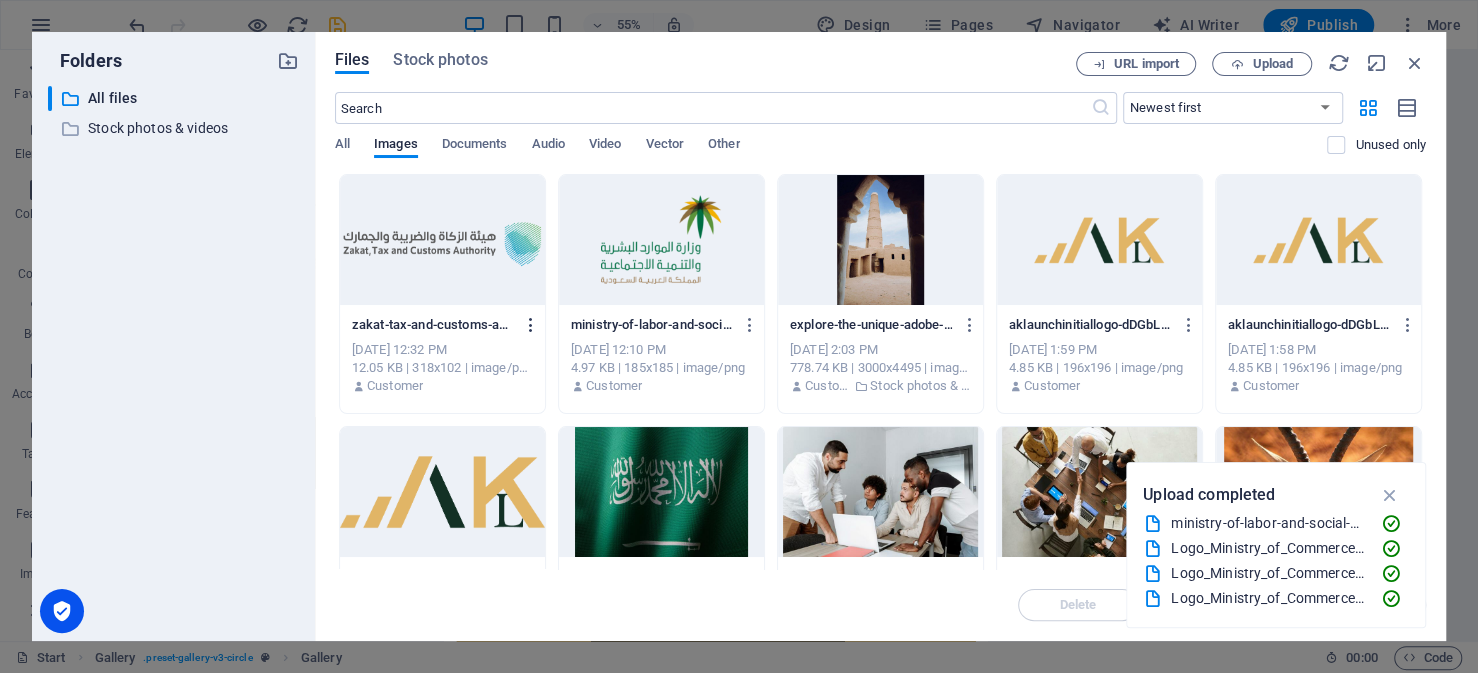 click at bounding box center [531, 325] 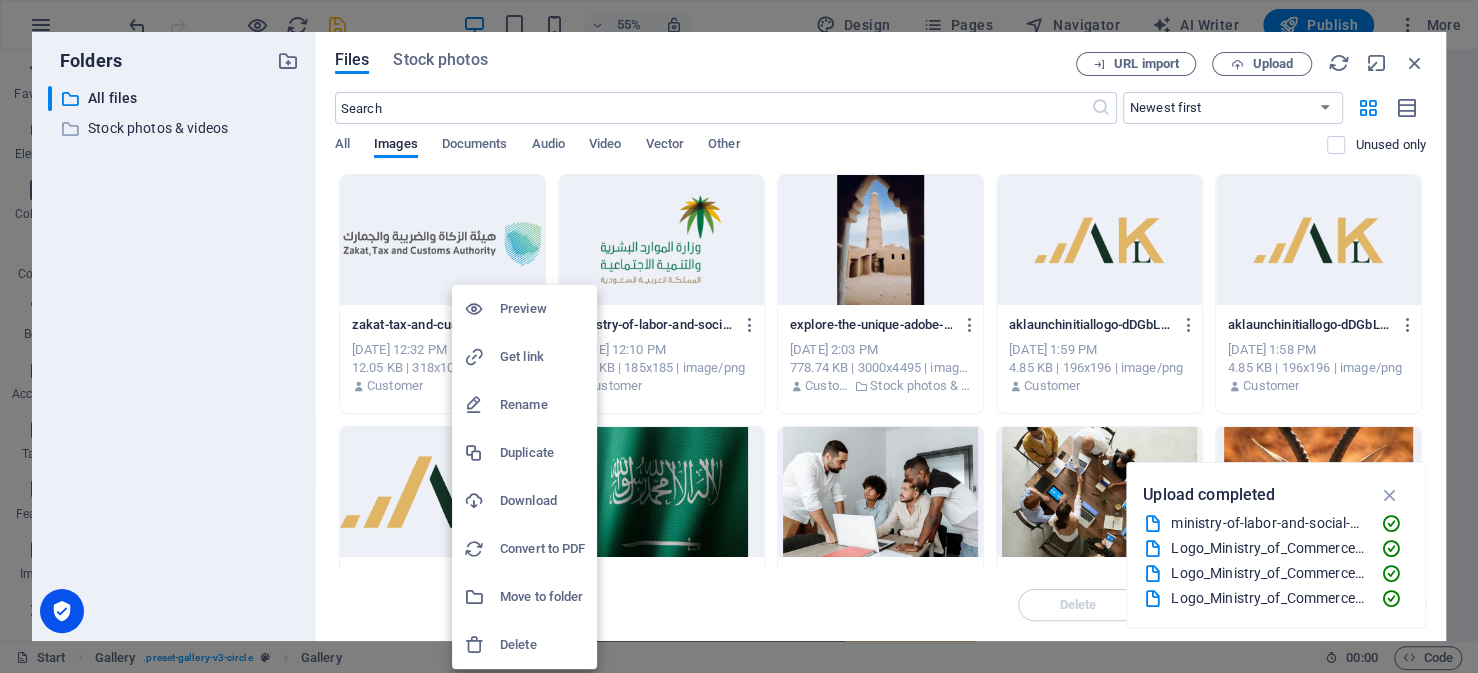 click on "Delete" at bounding box center (542, 645) 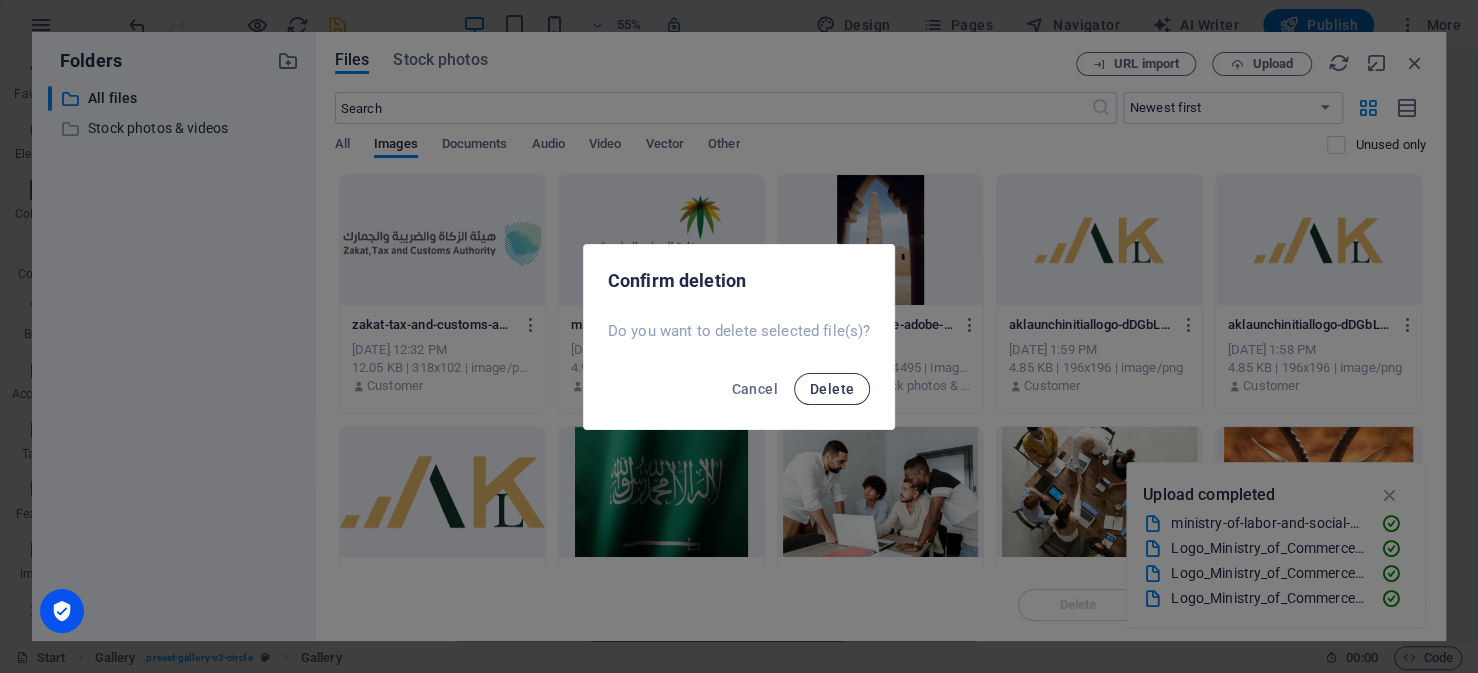 click on "Delete" at bounding box center [832, 389] 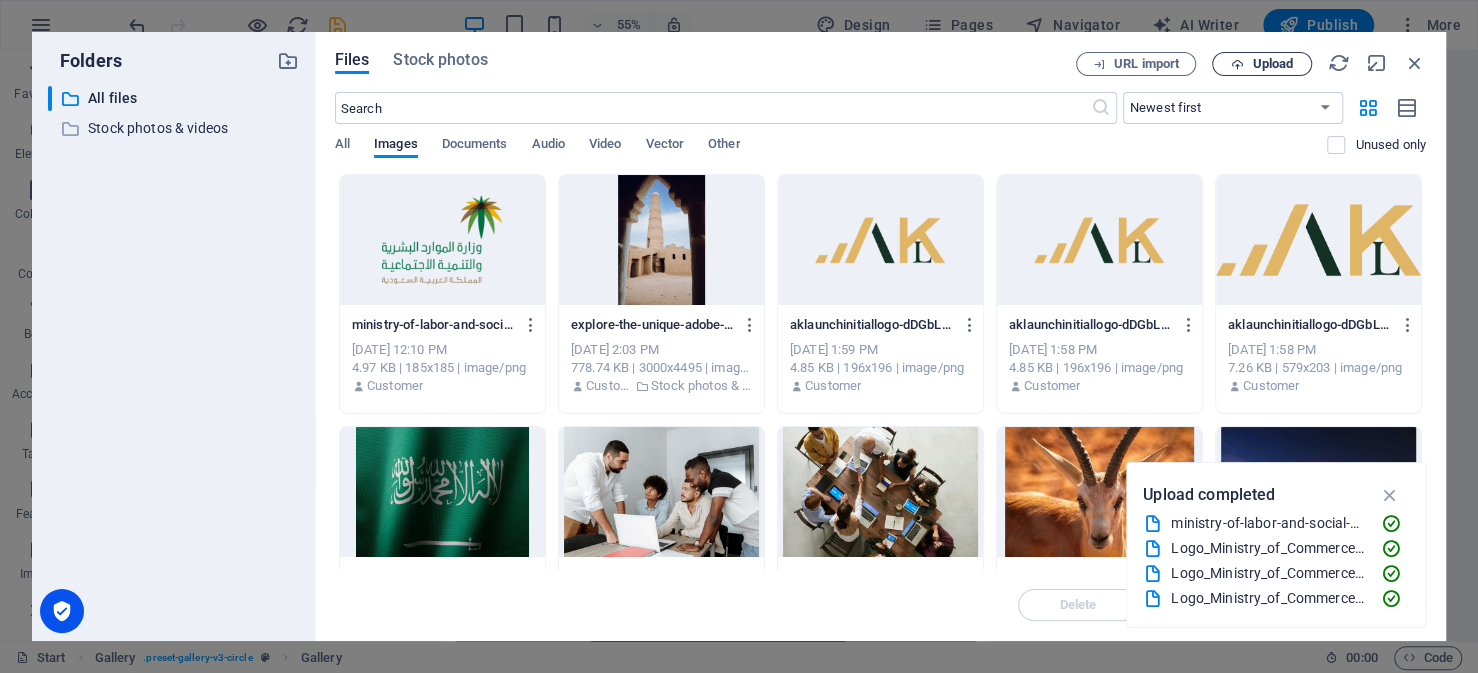 click on "Upload" at bounding box center (1272, 64) 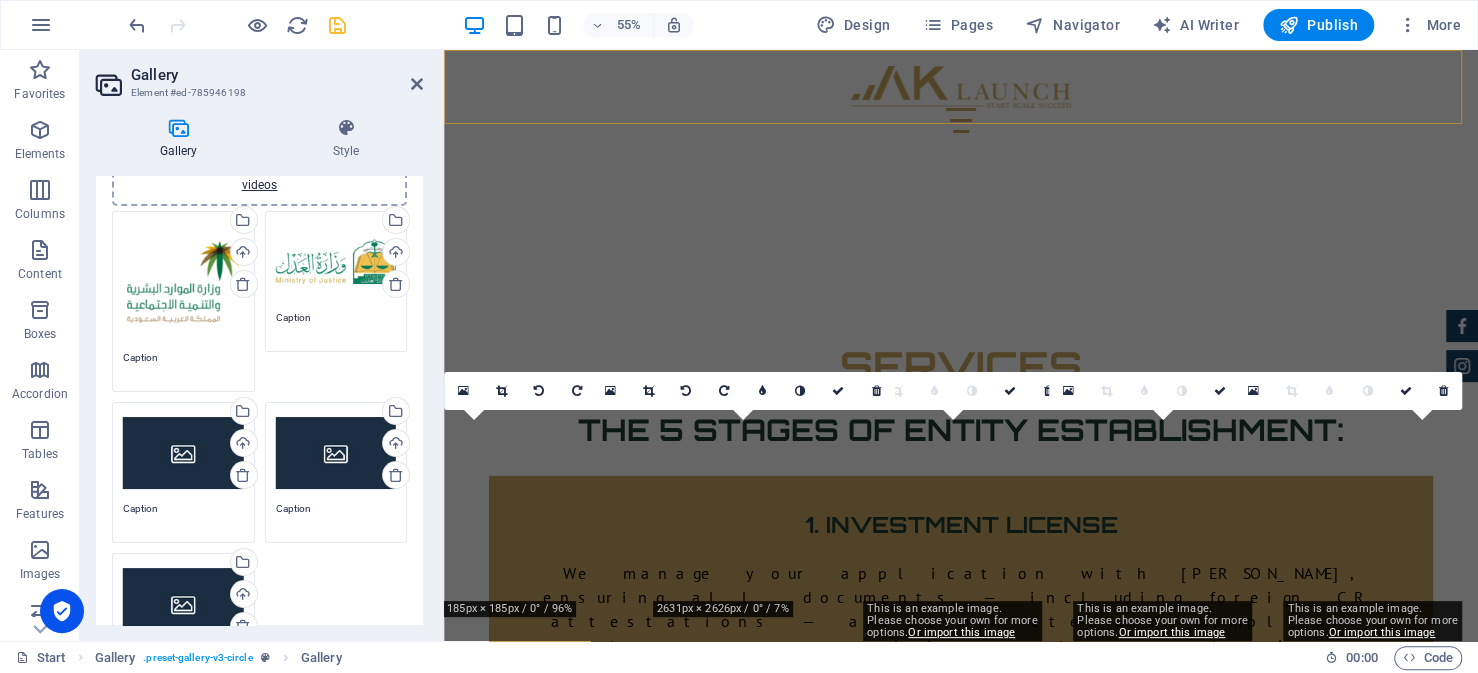 scroll, scrollTop: 3261, scrollLeft: 0, axis: vertical 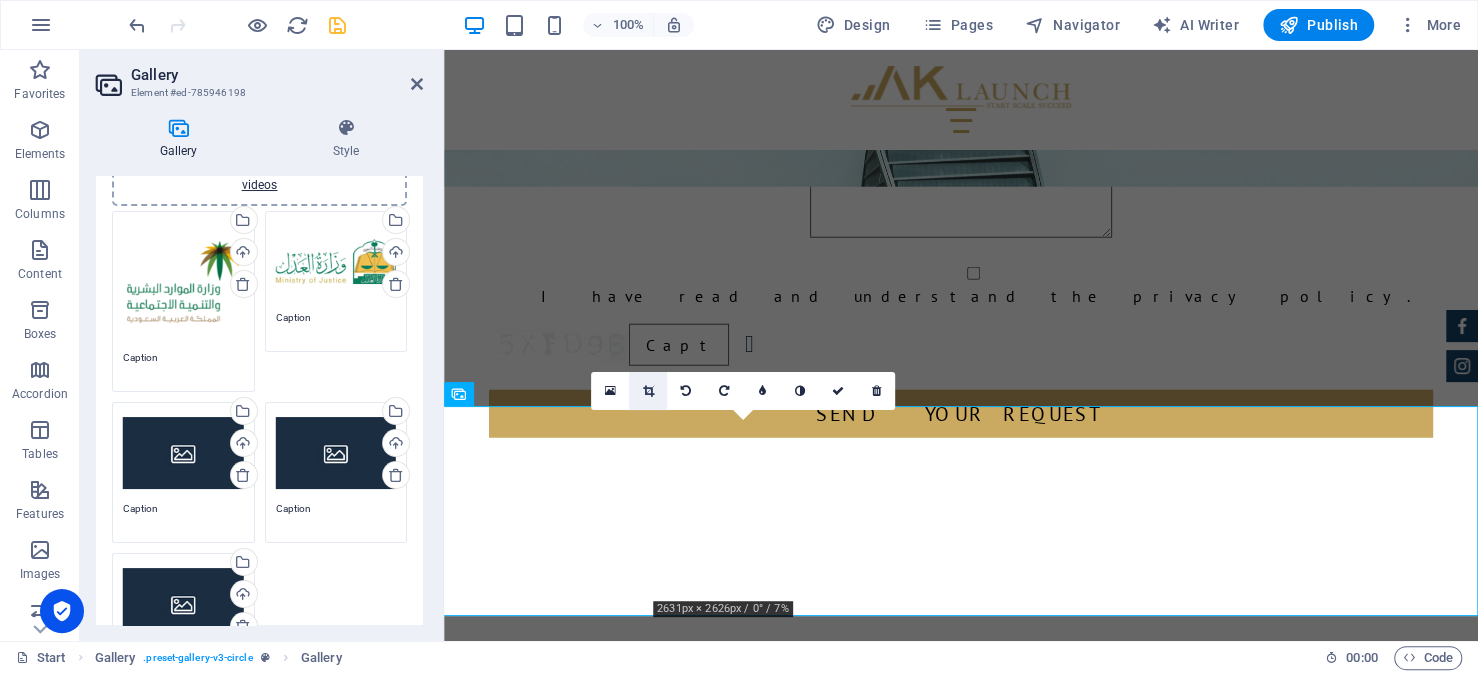 click at bounding box center (648, 391) 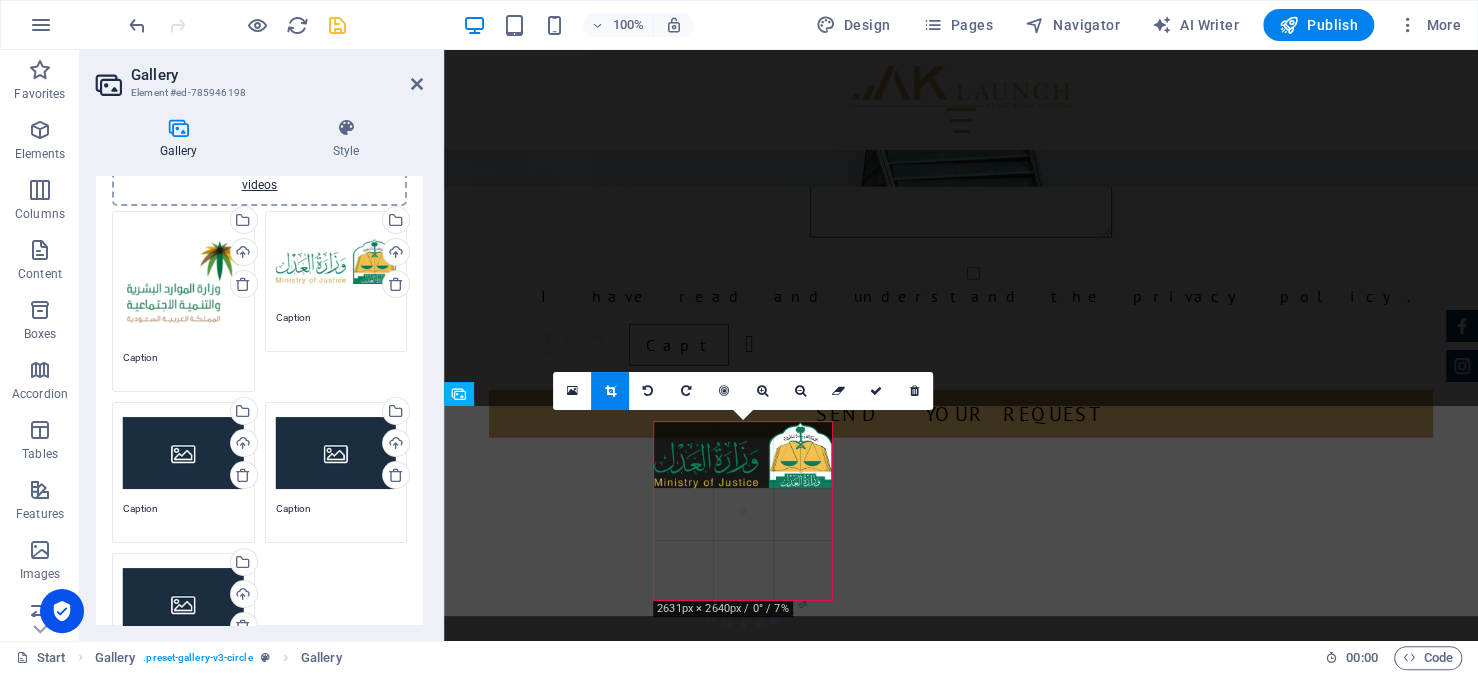 click at bounding box center (743, 455) 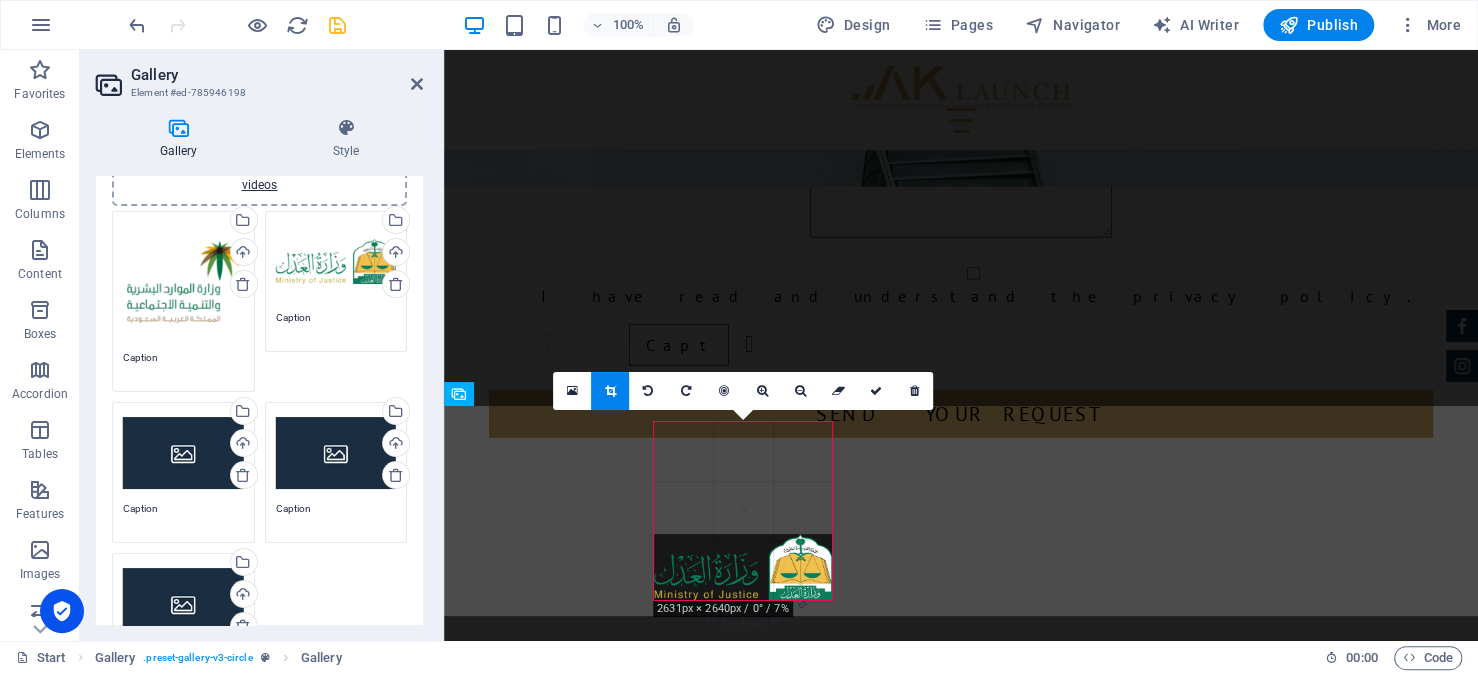 click at bounding box center (610, 391) 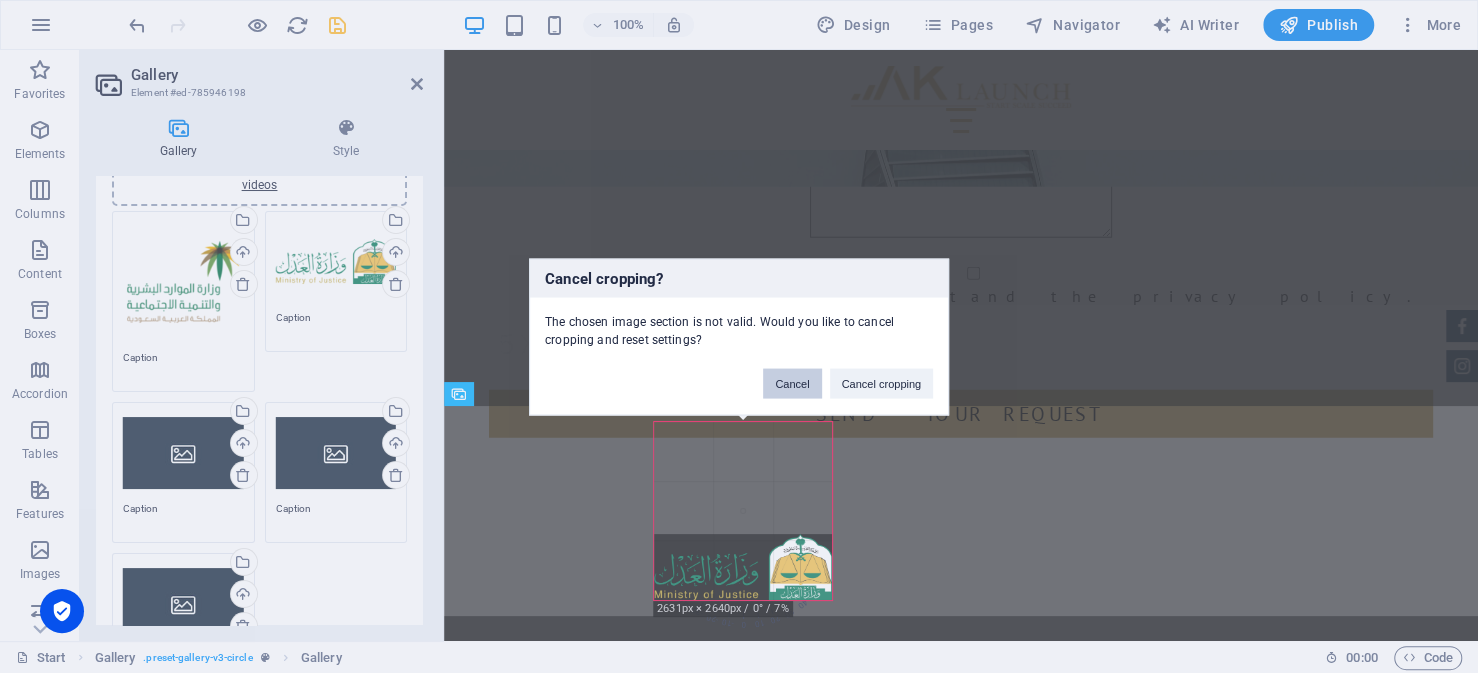 click on "Cancel" at bounding box center (792, 383) 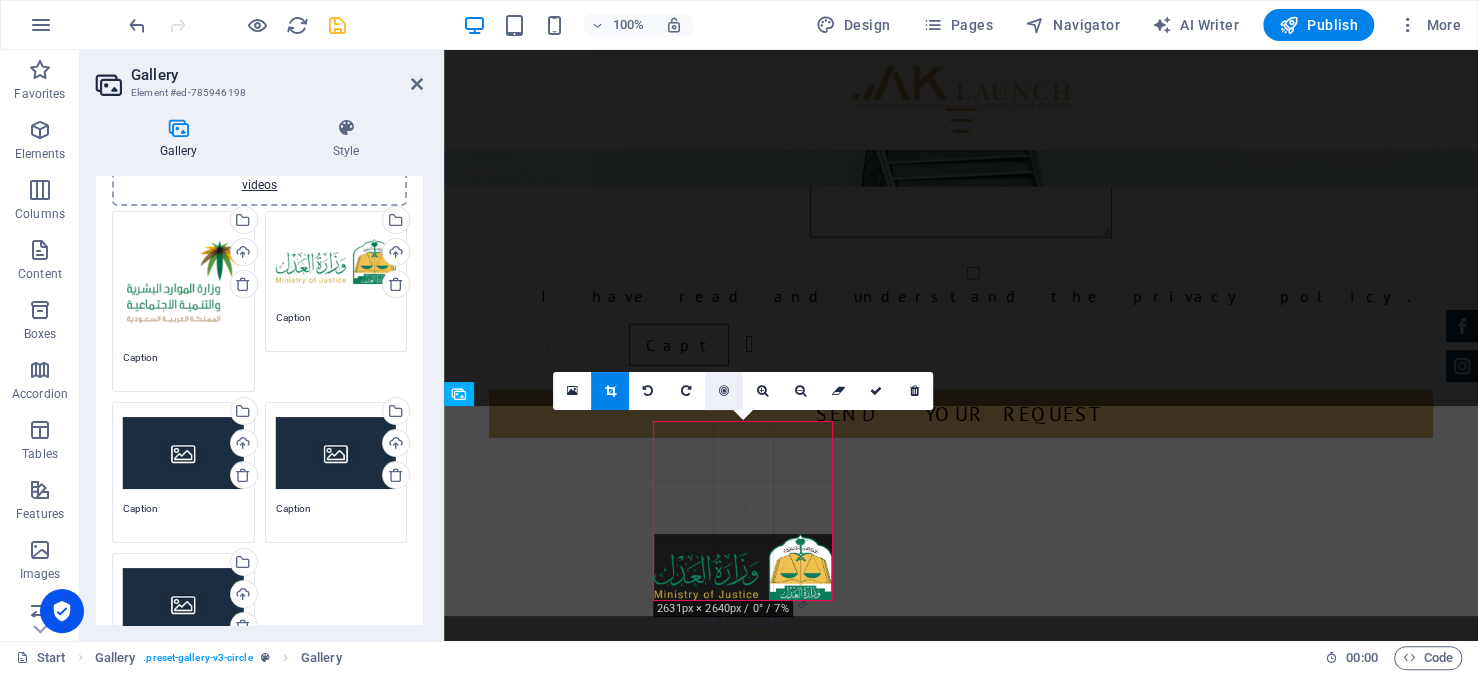 click at bounding box center (724, 391) 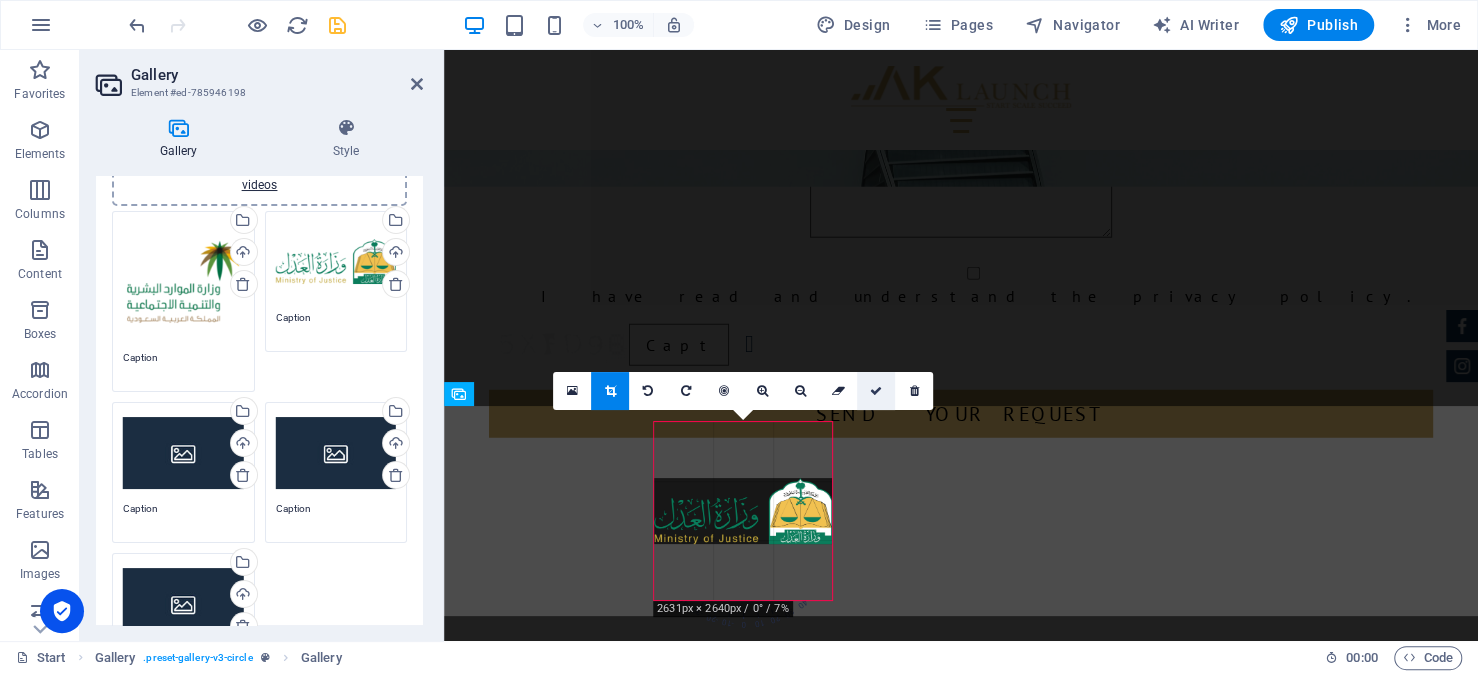 click at bounding box center (876, 391) 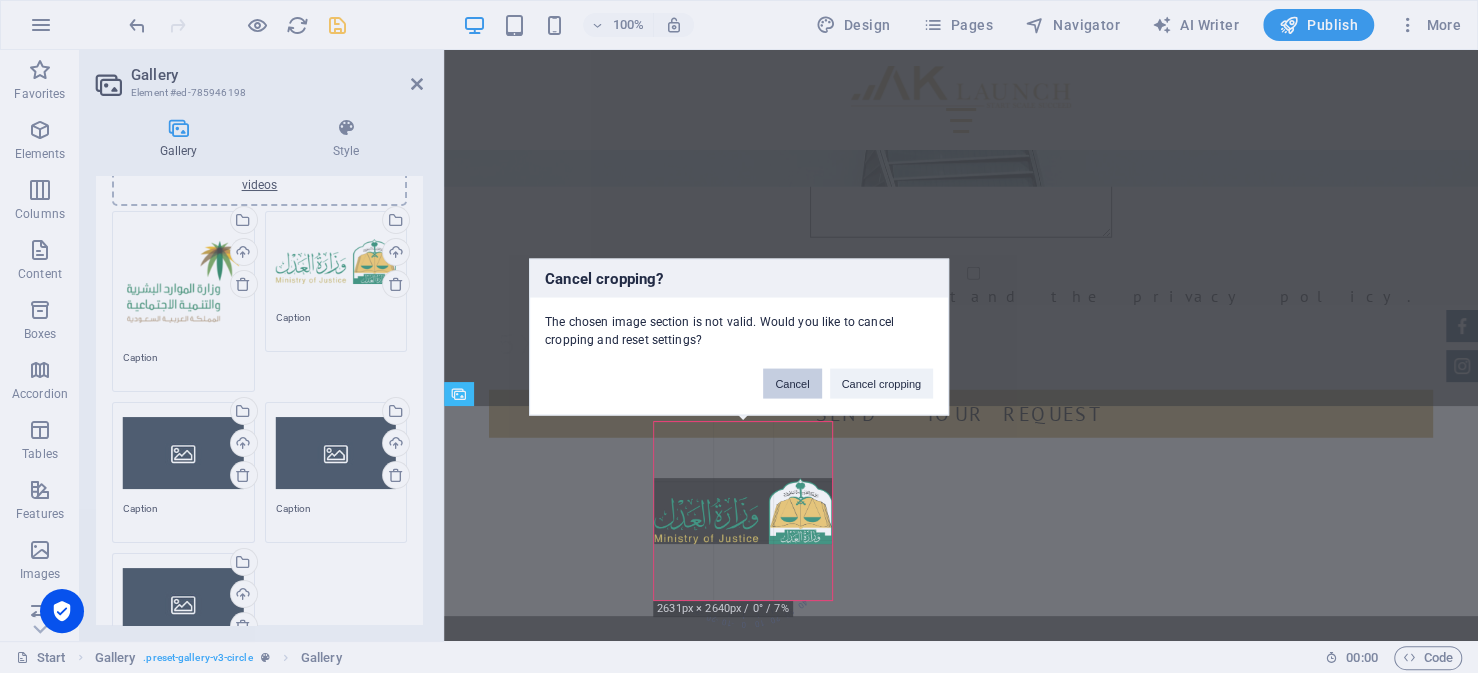 click on "Cancel" at bounding box center [792, 383] 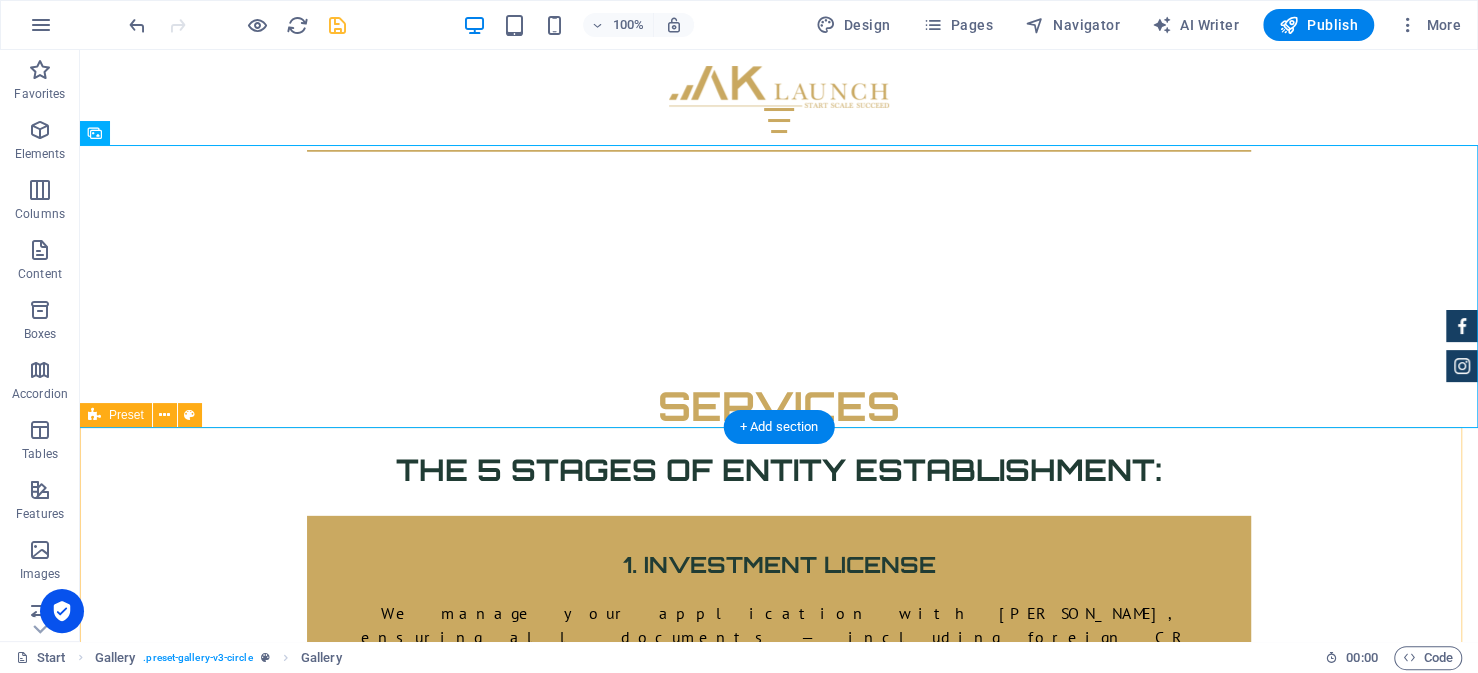 scroll, scrollTop: 3461, scrollLeft: 0, axis: vertical 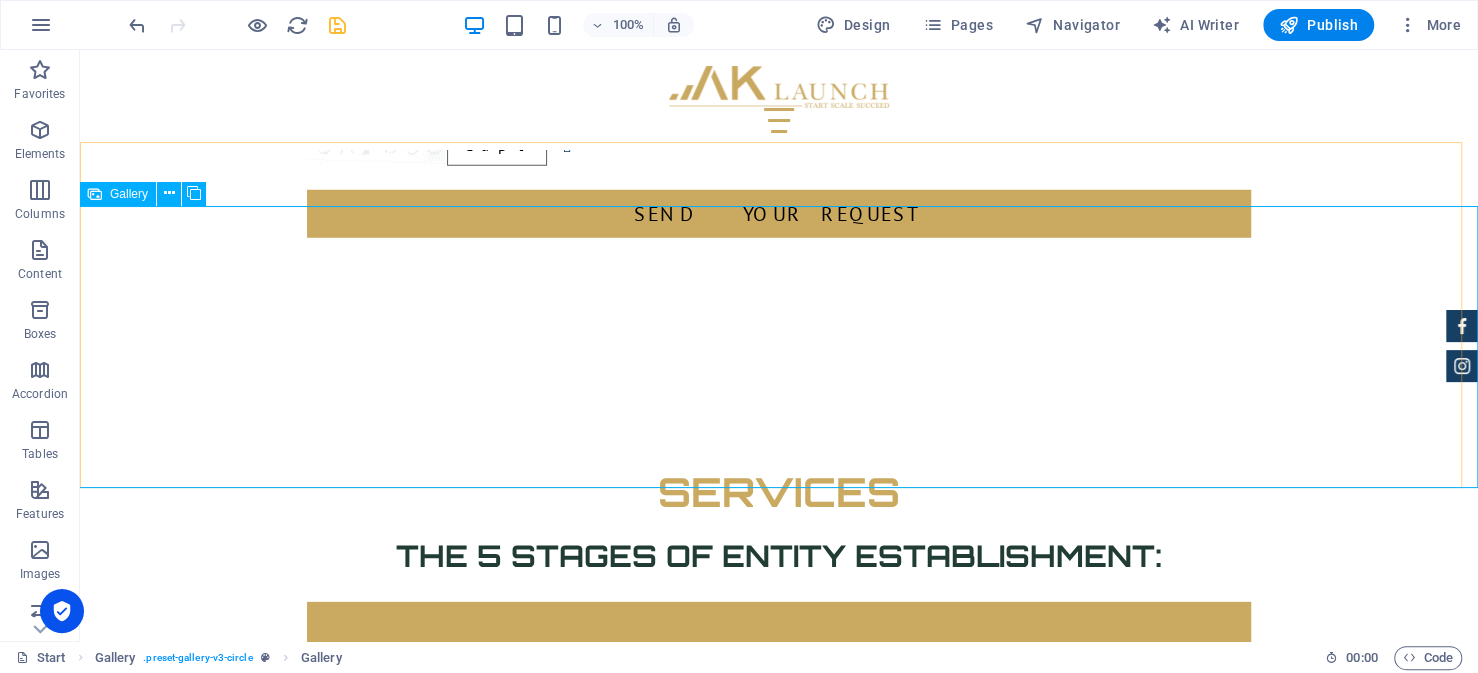 click on "Gallery" at bounding box center [129, 194] 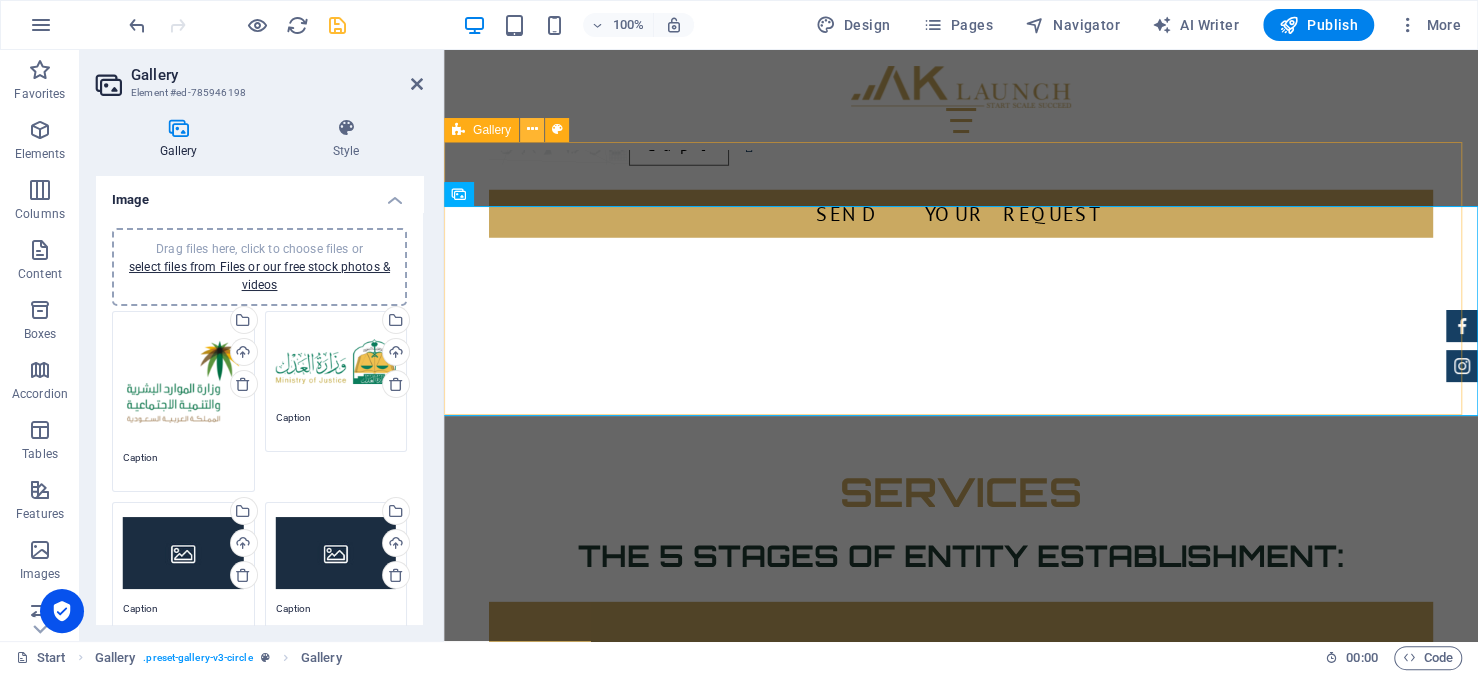 click at bounding box center [532, 129] 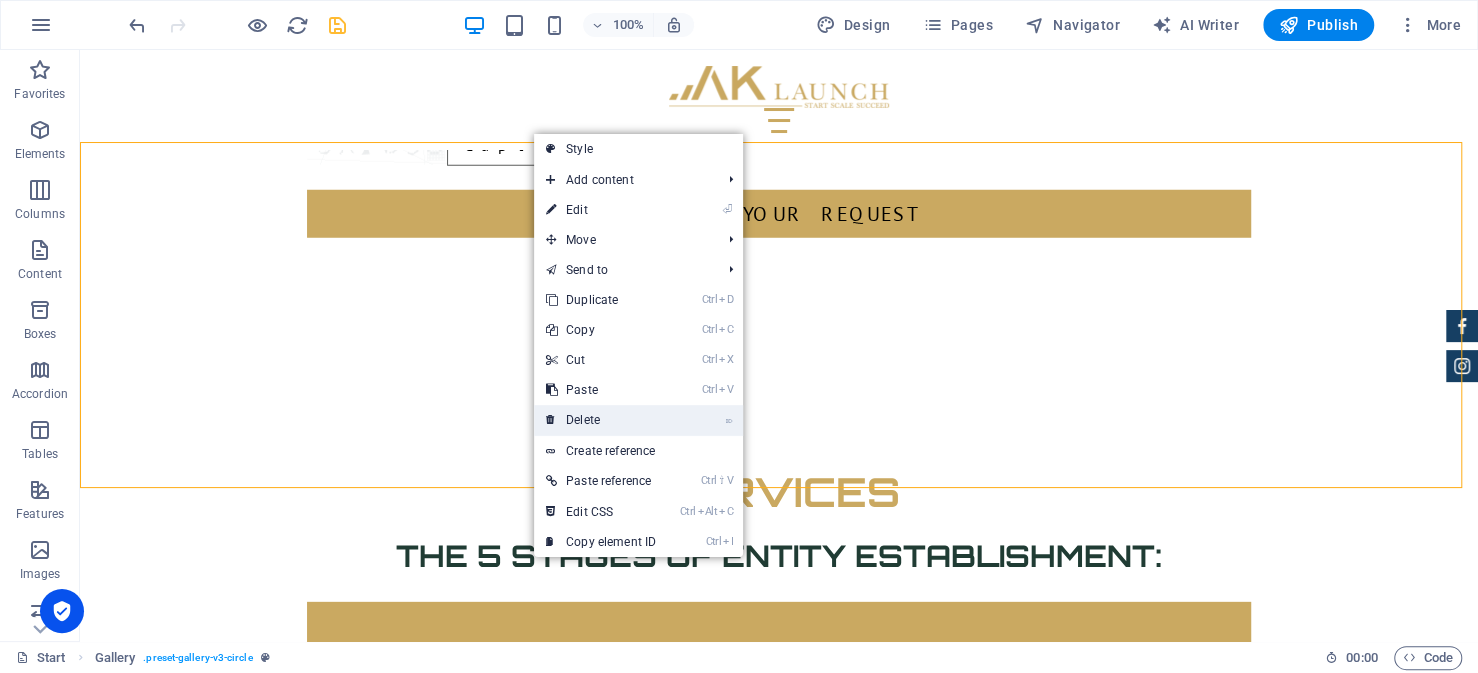 click on "⌦  Delete" at bounding box center [601, 420] 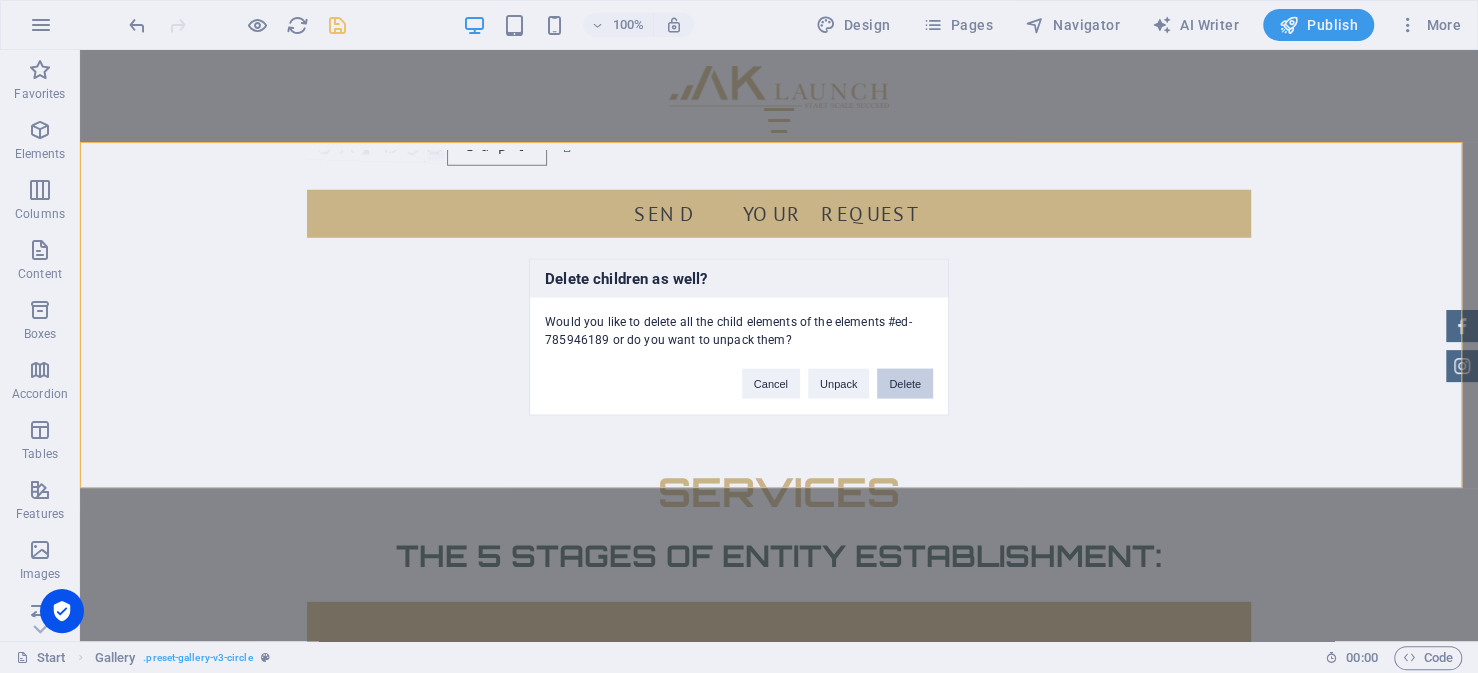 click on "Delete" at bounding box center (905, 383) 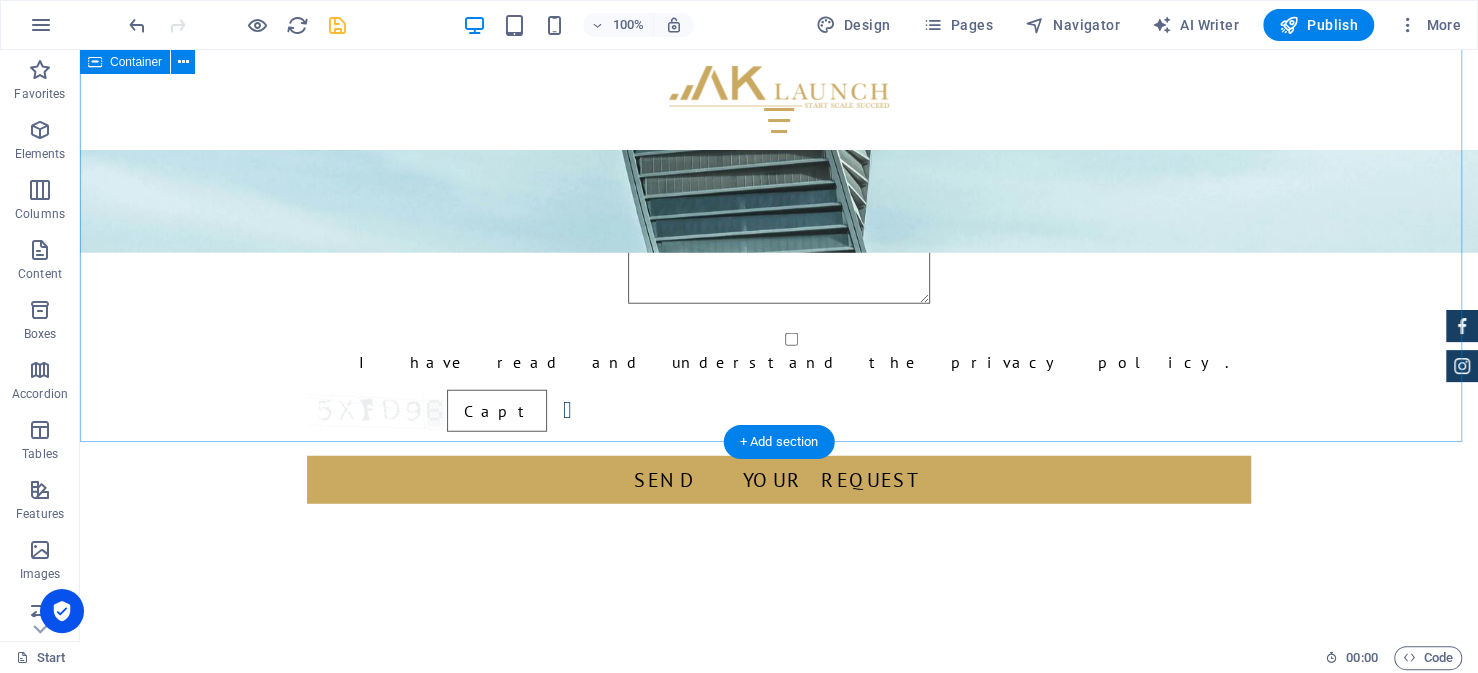 scroll, scrollTop: 3161, scrollLeft: 0, axis: vertical 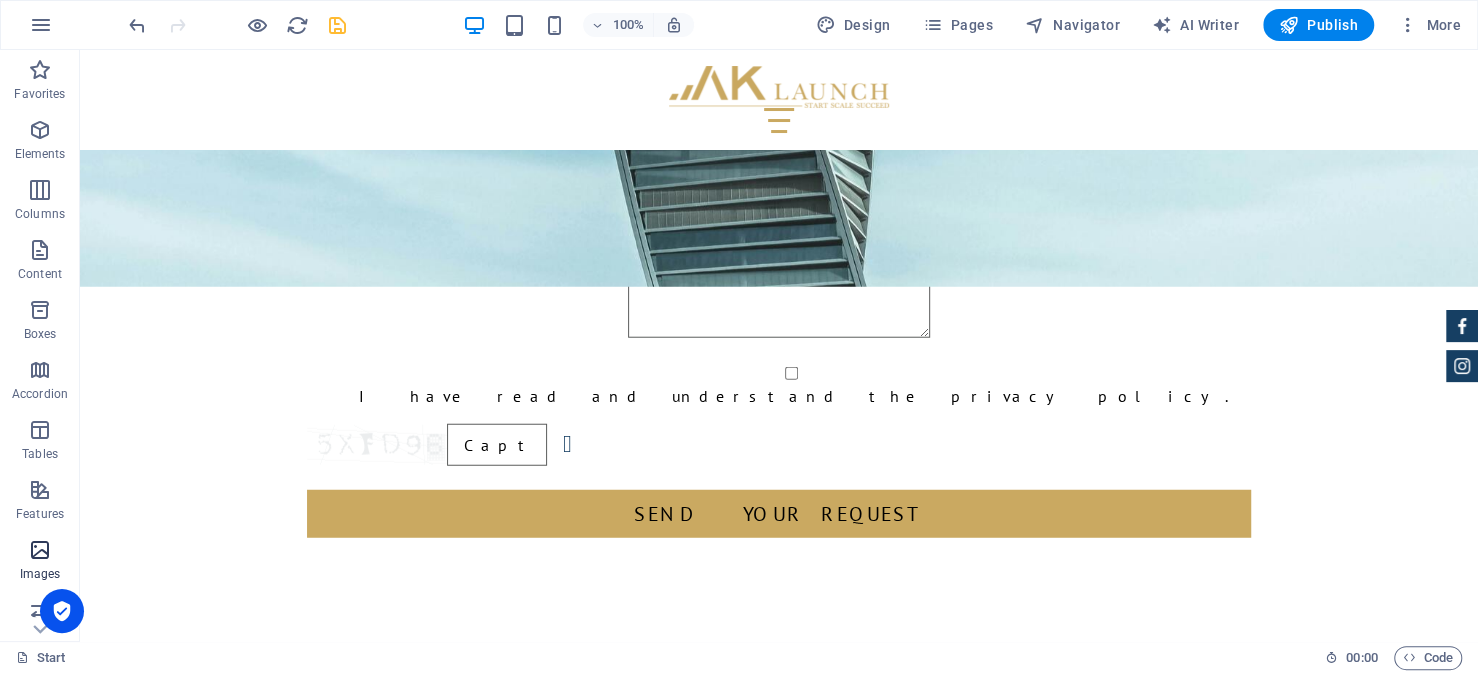 click at bounding box center (40, 550) 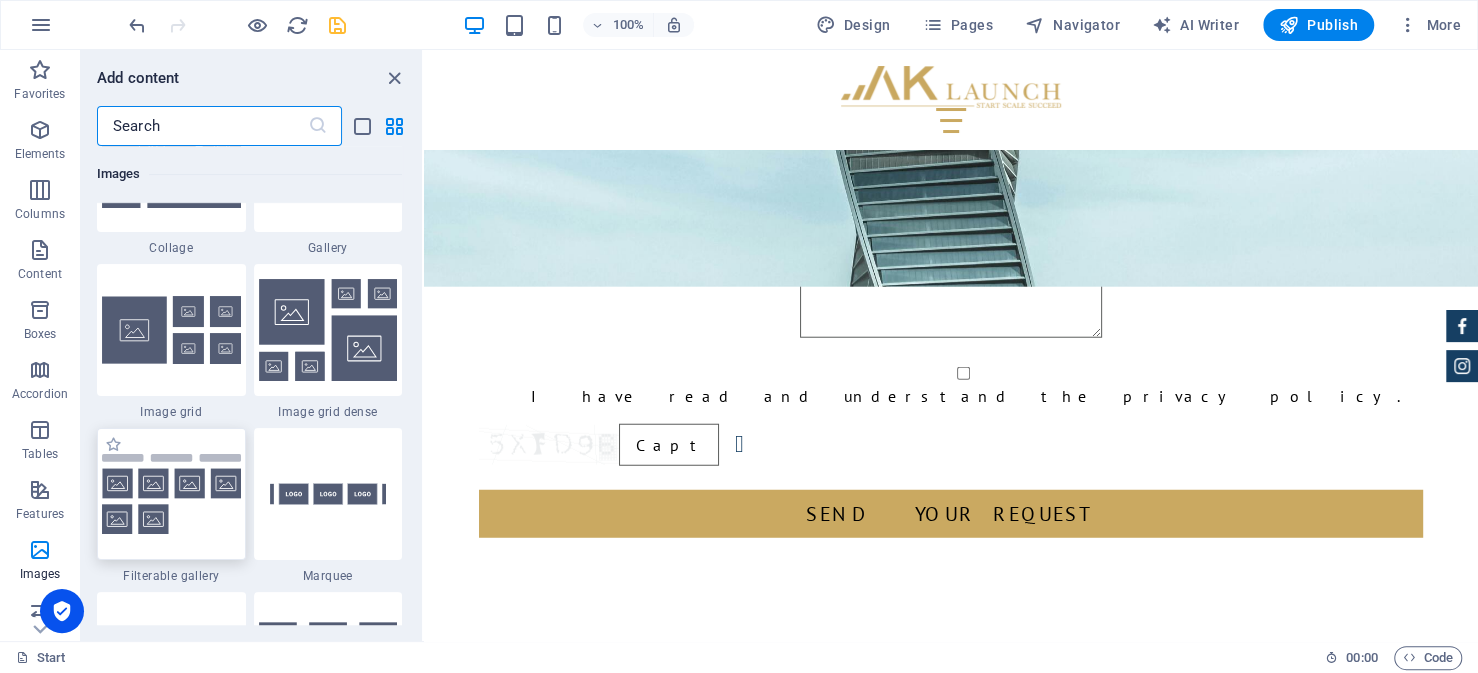 scroll, scrollTop: 10275, scrollLeft: 0, axis: vertical 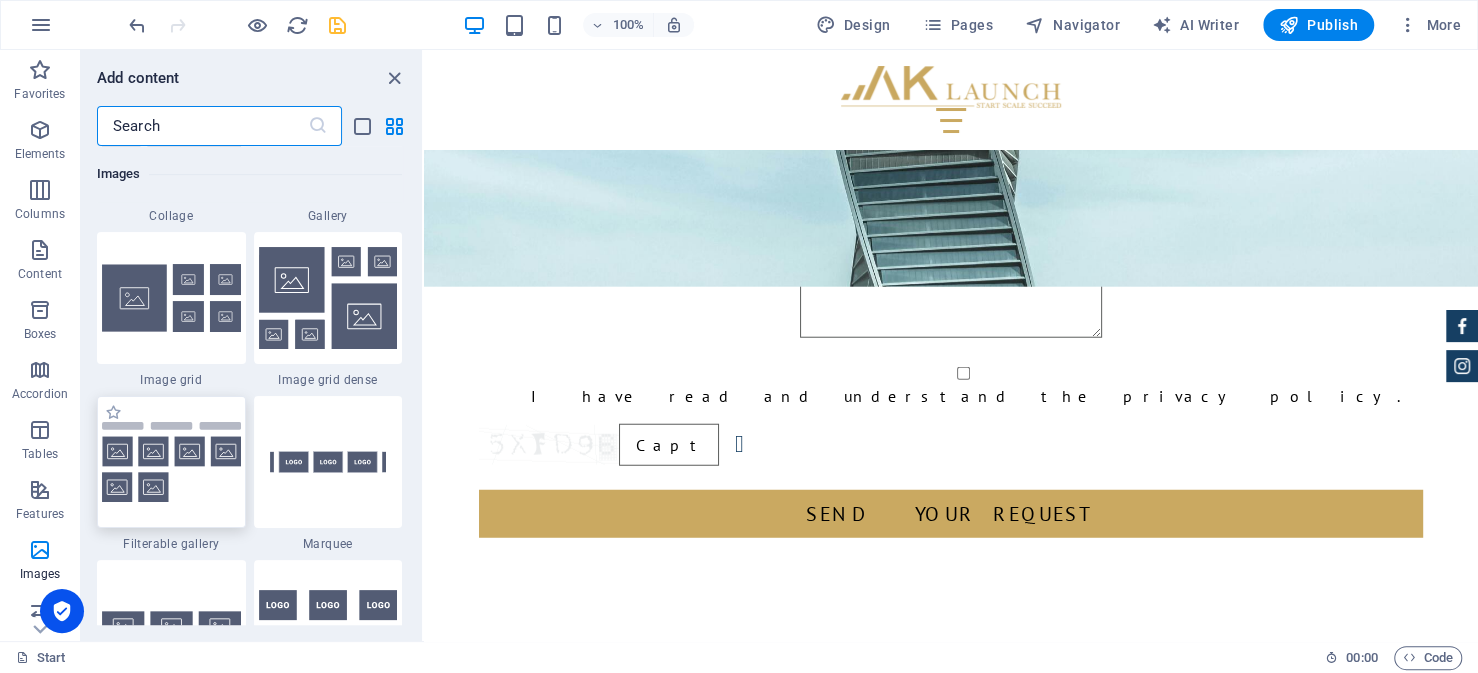 click at bounding box center [171, 462] 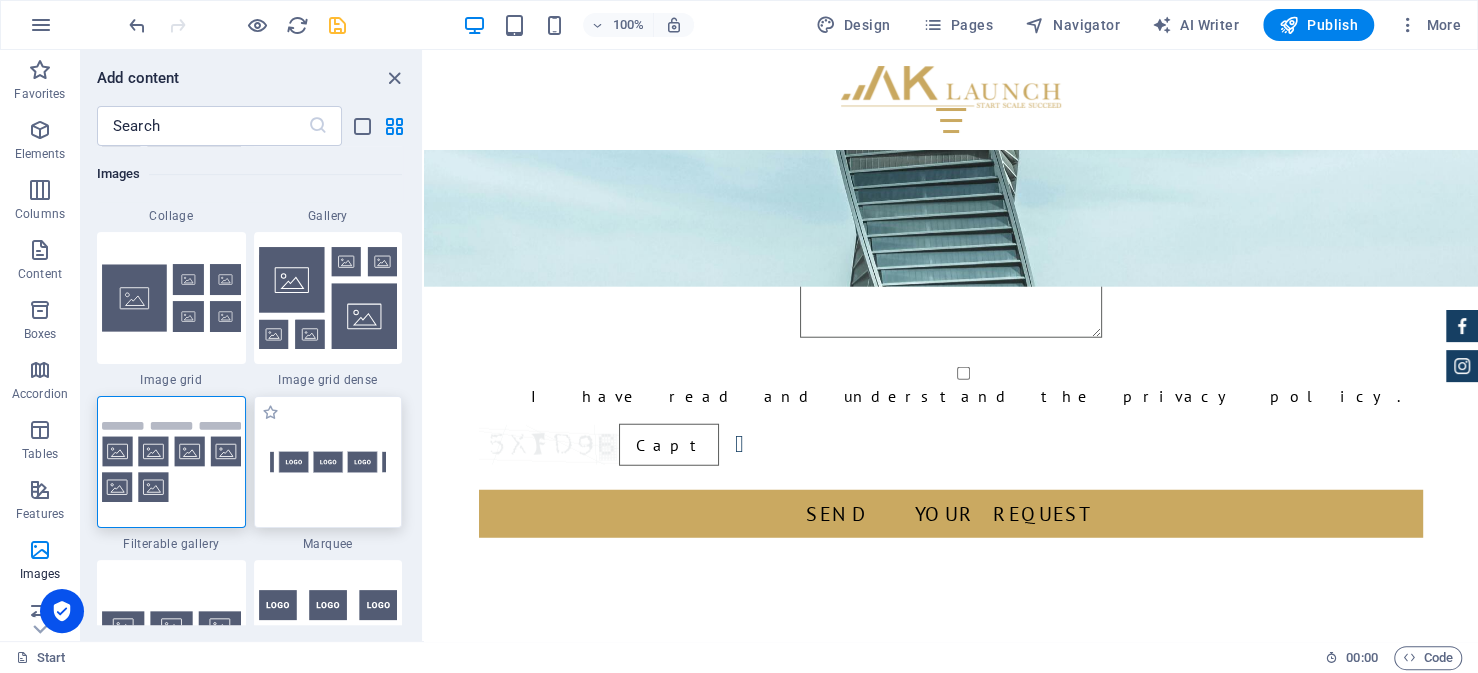 click at bounding box center [328, 462] 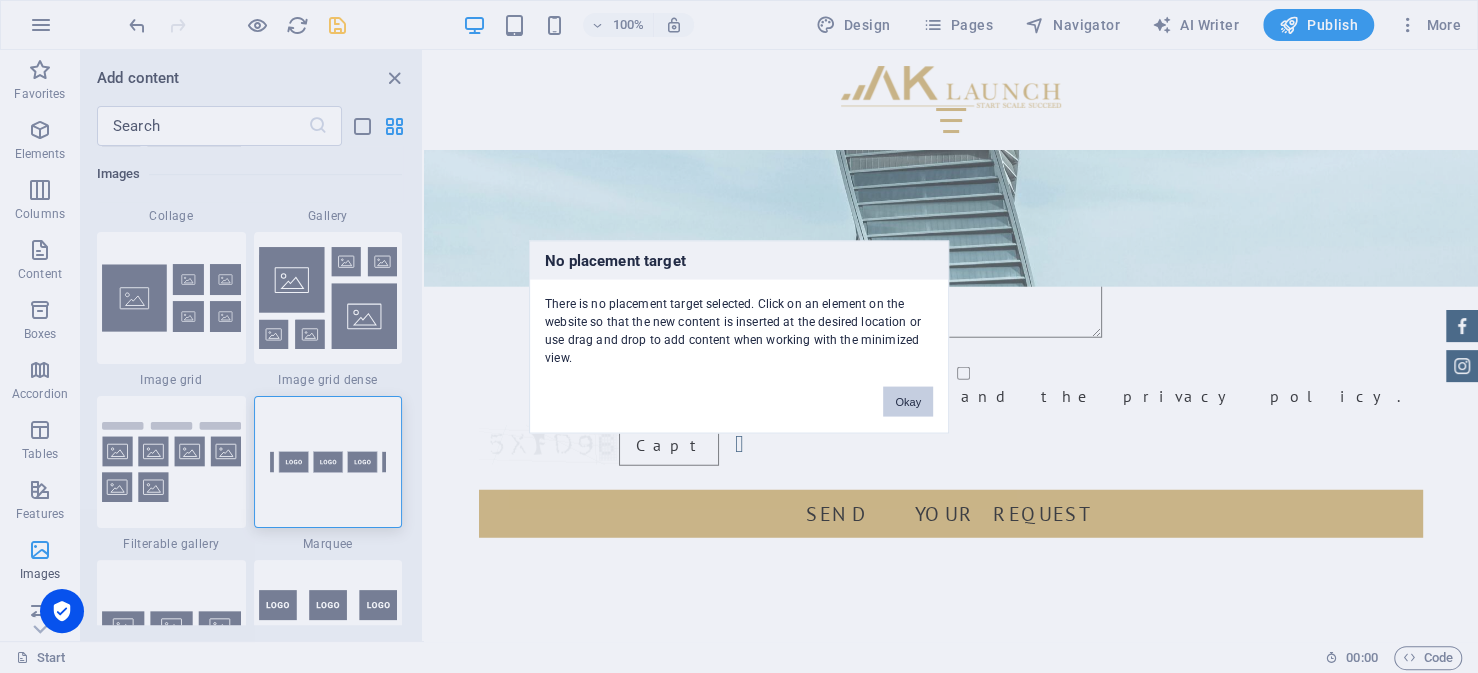drag, startPoint x: 916, startPoint y: 396, endPoint x: 363, endPoint y: 364, distance: 553.9251 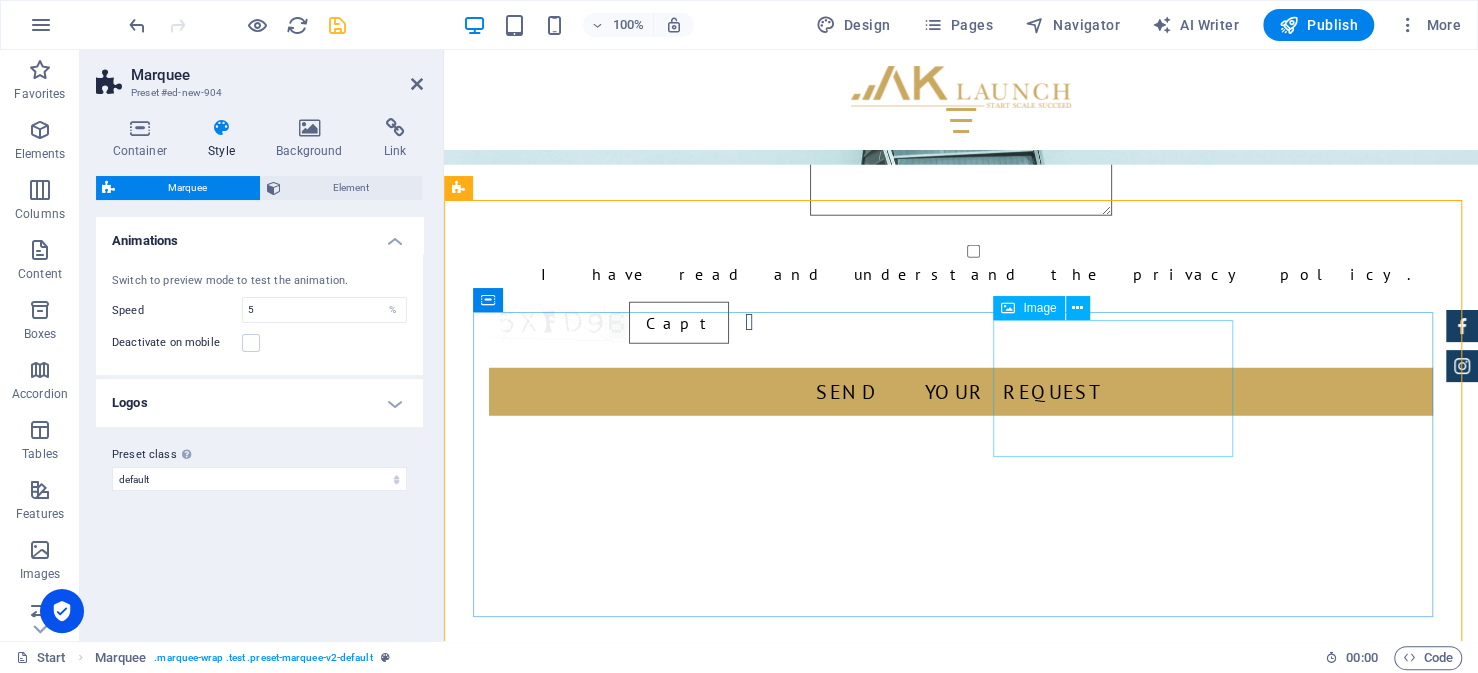 scroll, scrollTop: 3461, scrollLeft: 0, axis: vertical 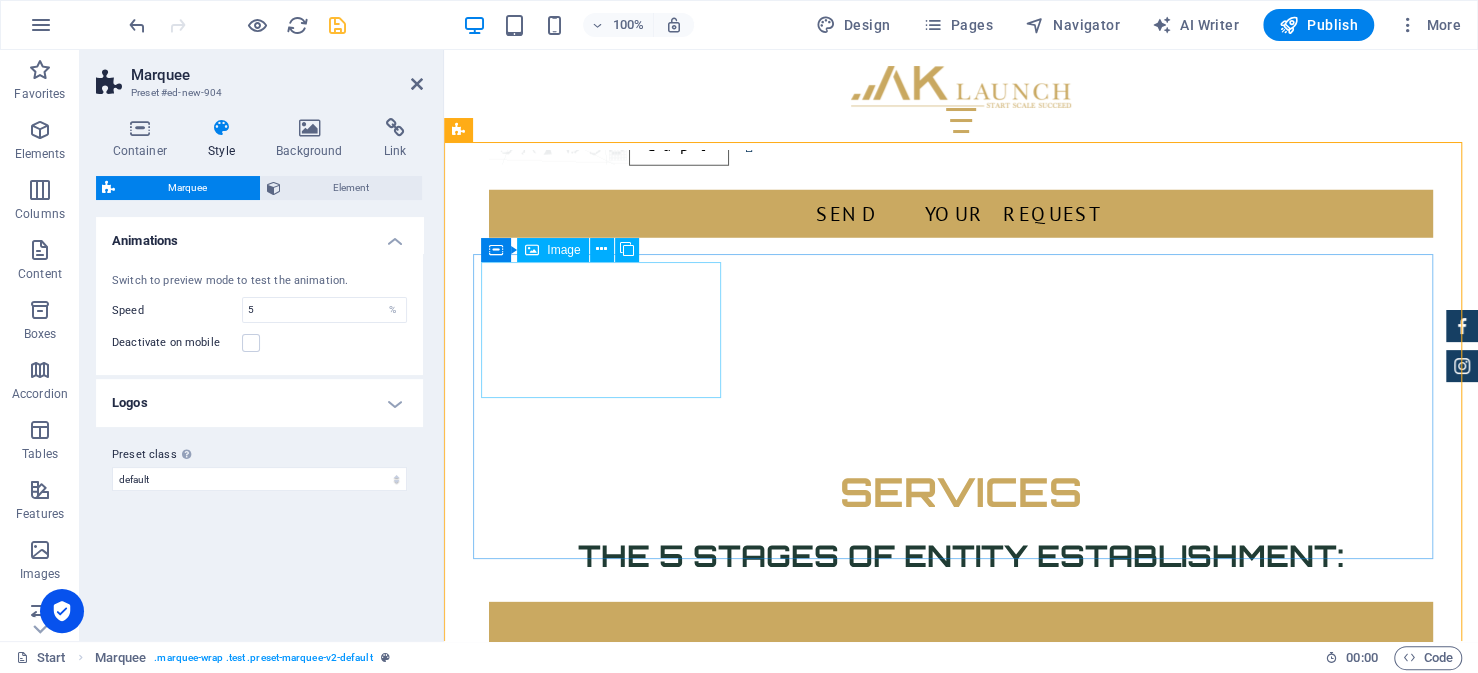 click on "Image" at bounding box center (563, 250) 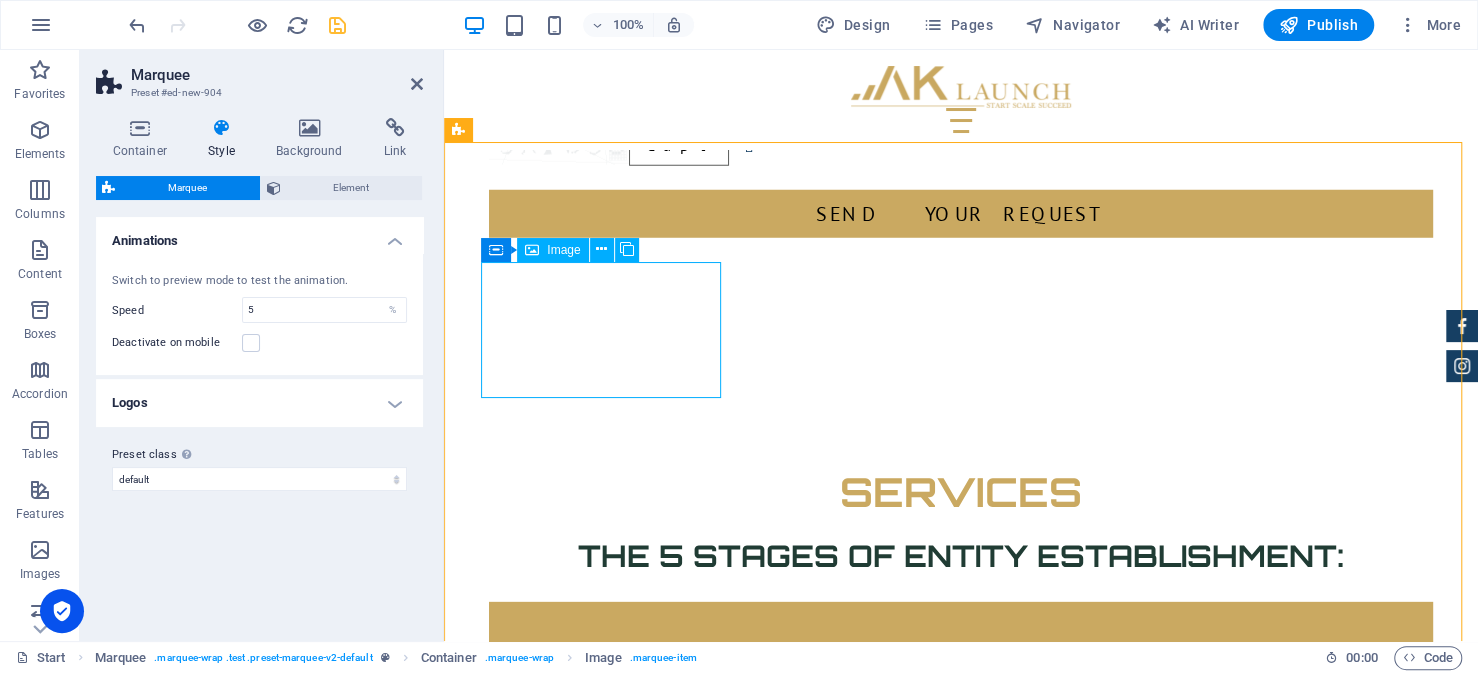 click on "Image" at bounding box center [563, 250] 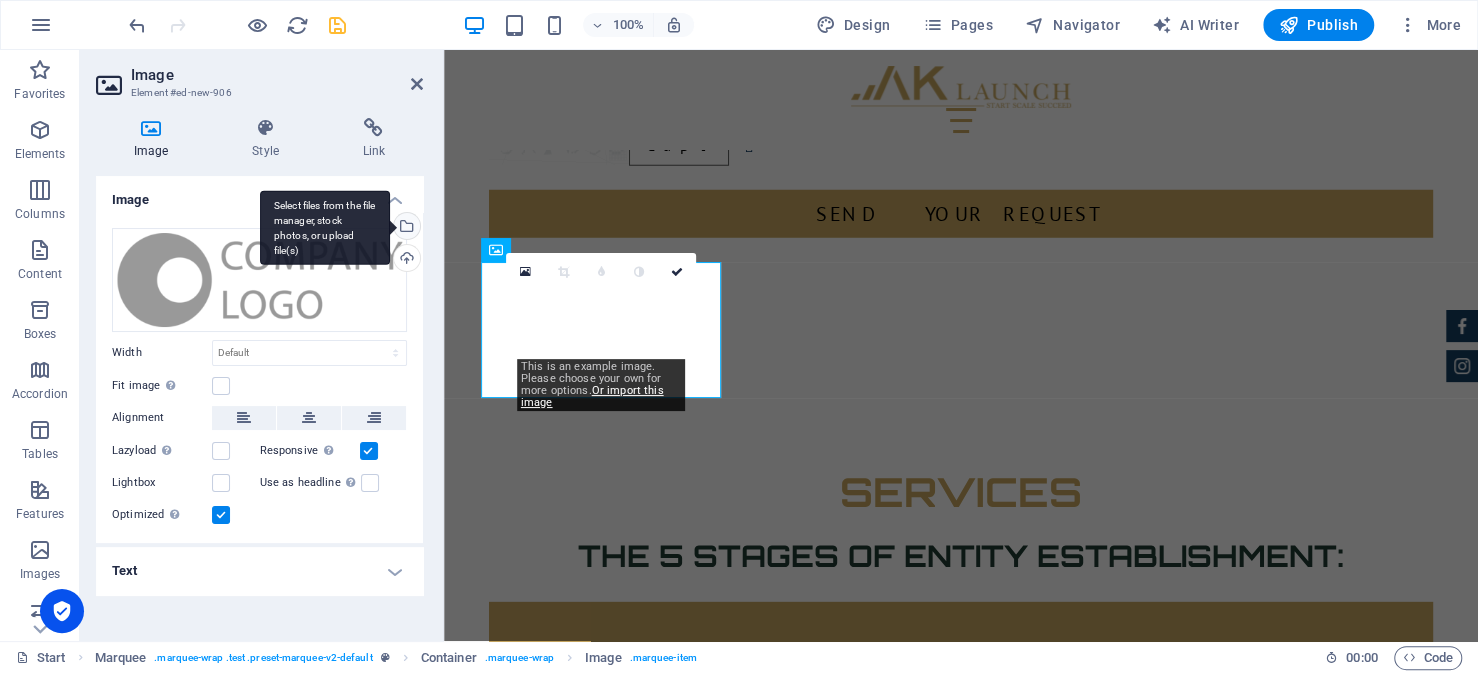 click on "Select files from the file manager, stock photos, or upload file(s)" at bounding box center [405, 228] 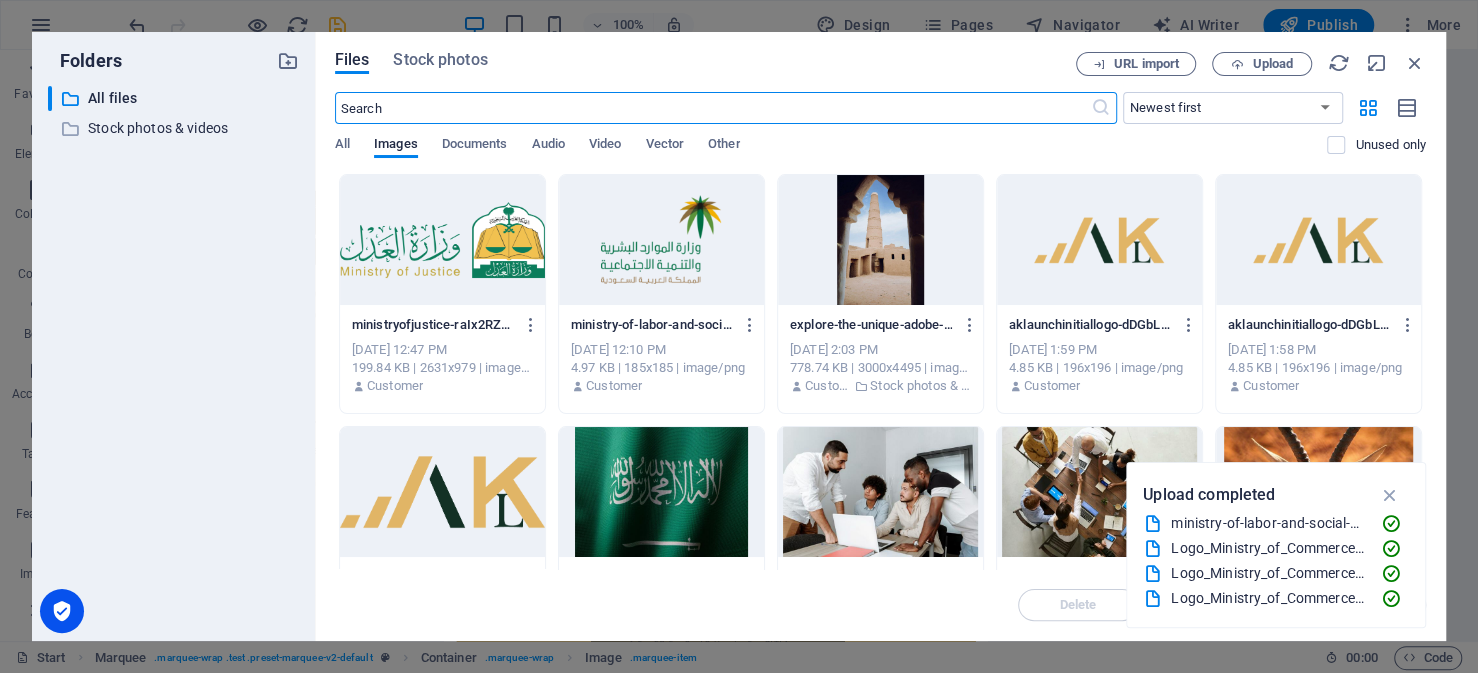 scroll, scrollTop: 3787, scrollLeft: 0, axis: vertical 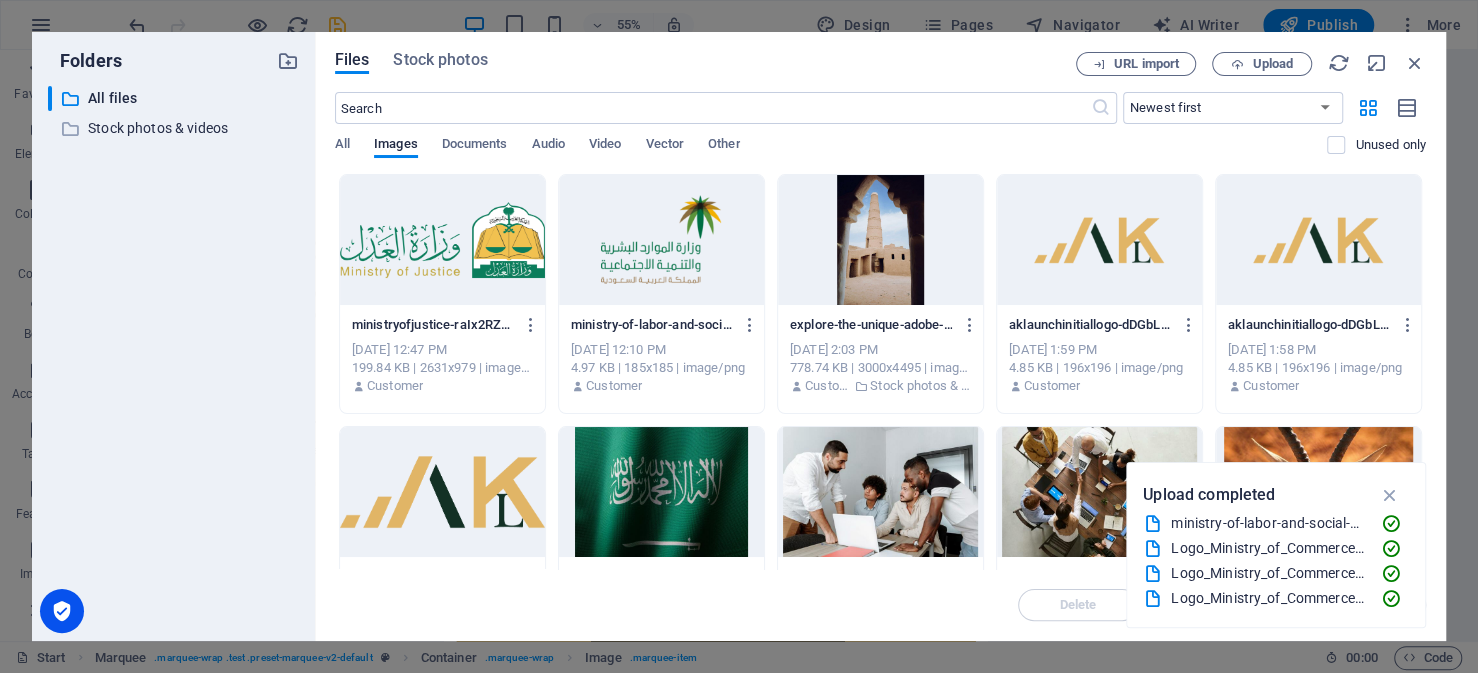 click at bounding box center (442, 240) 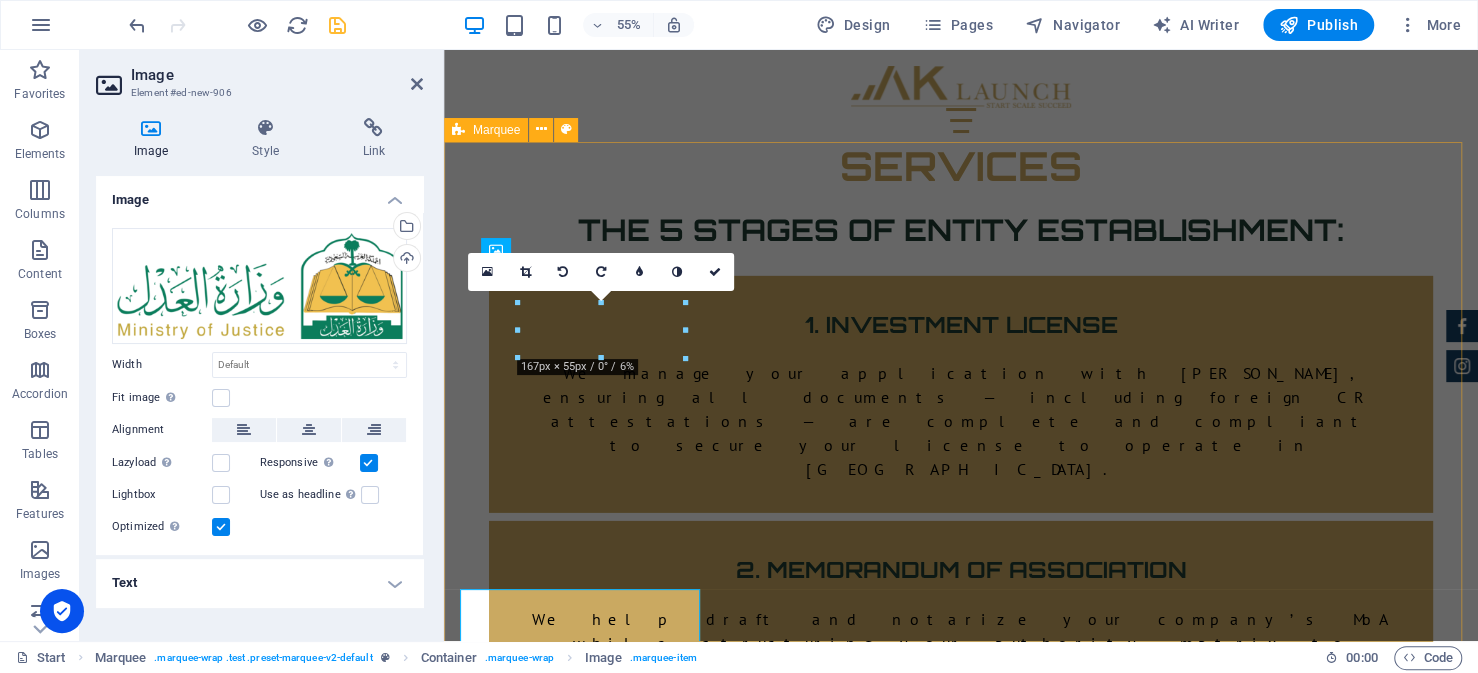 scroll, scrollTop: 3461, scrollLeft: 0, axis: vertical 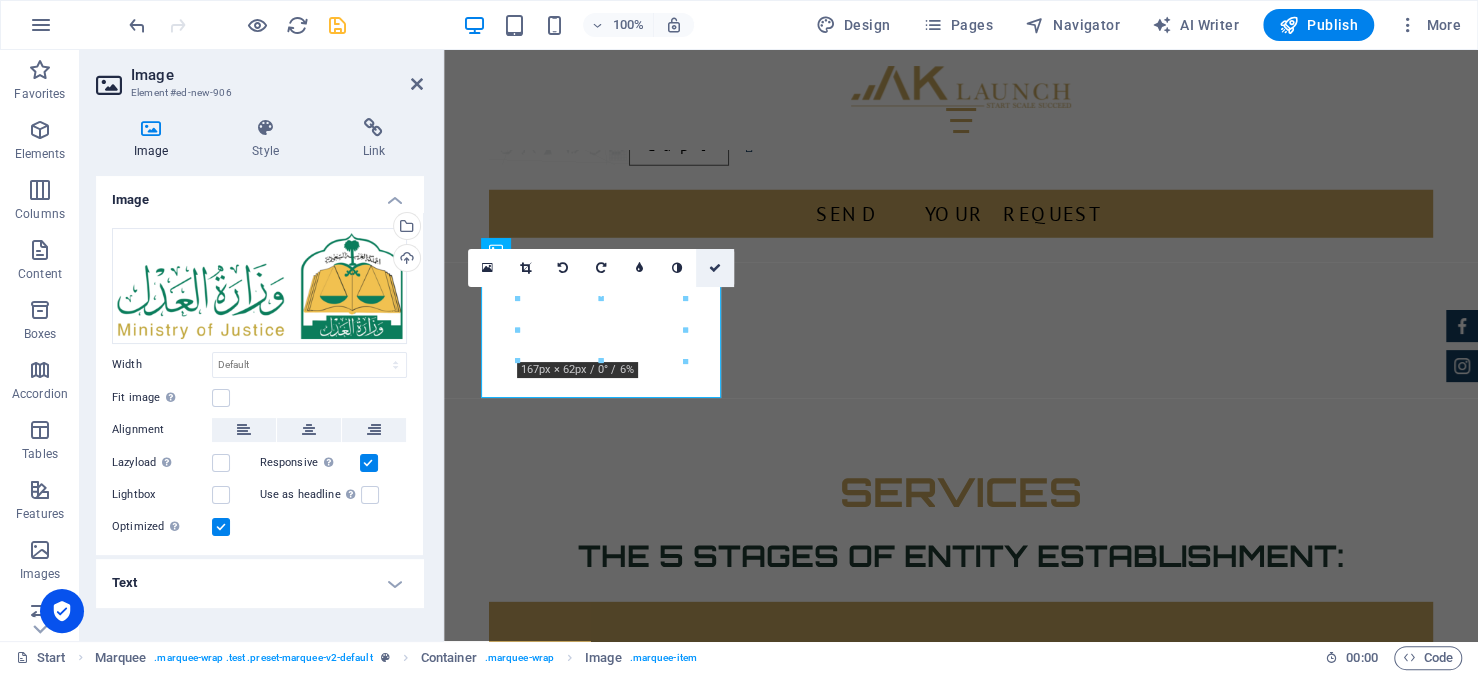 click at bounding box center [715, 268] 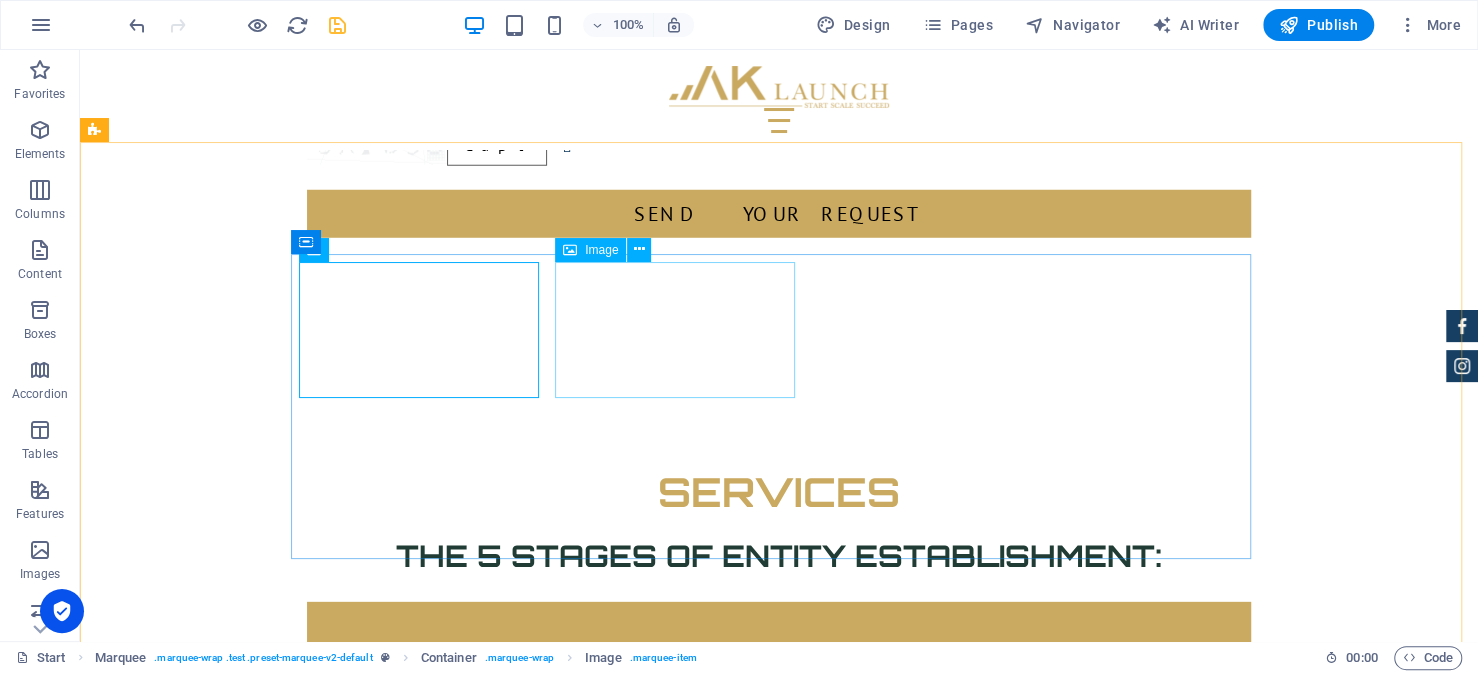 click on "Image" at bounding box center [590, 250] 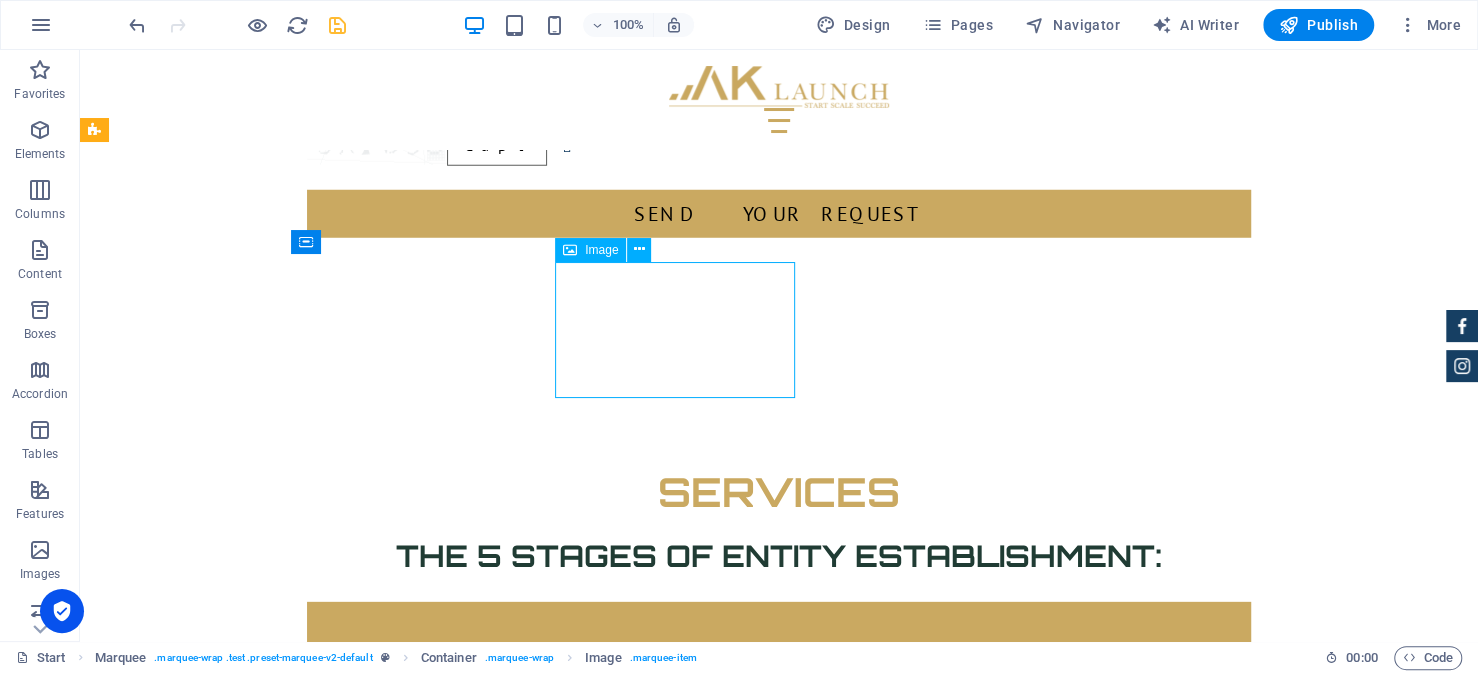 click on "Image" at bounding box center (590, 250) 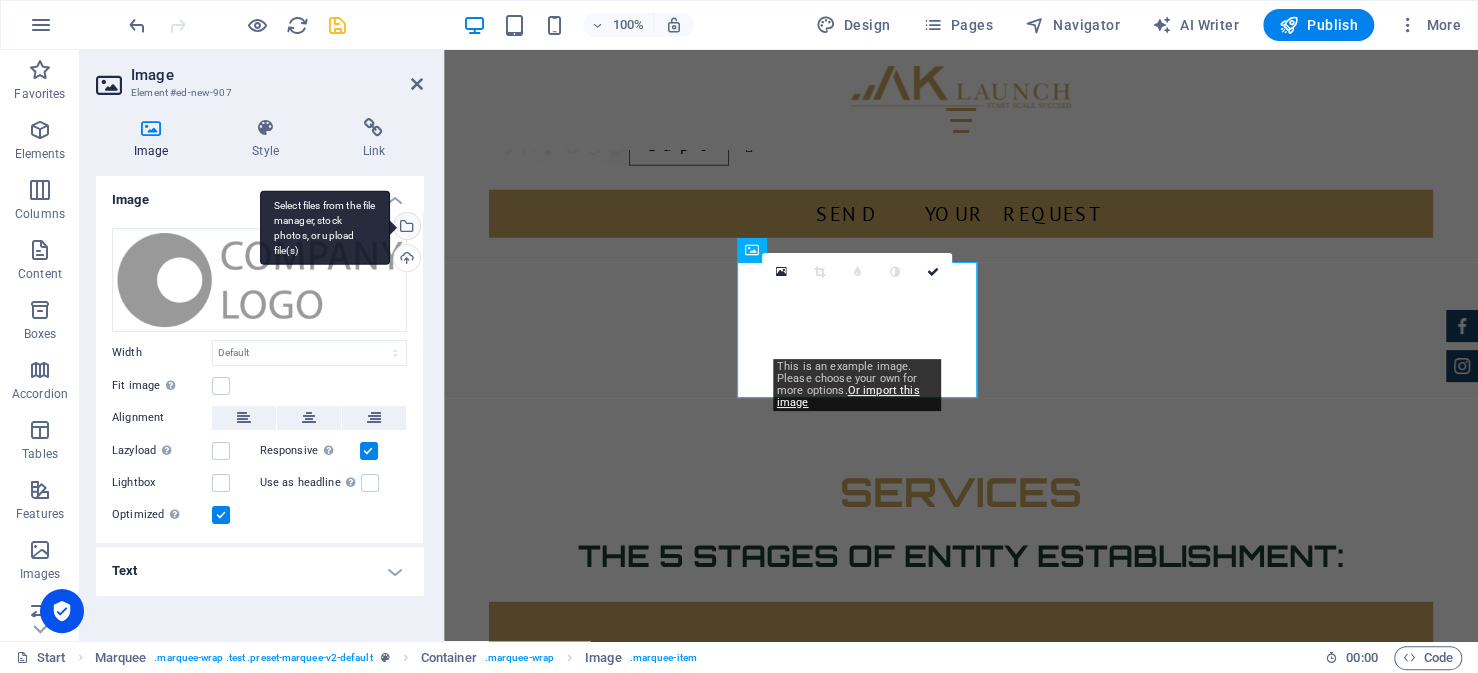 click on "Select files from the file manager, stock photos, or upload file(s)" at bounding box center [405, 228] 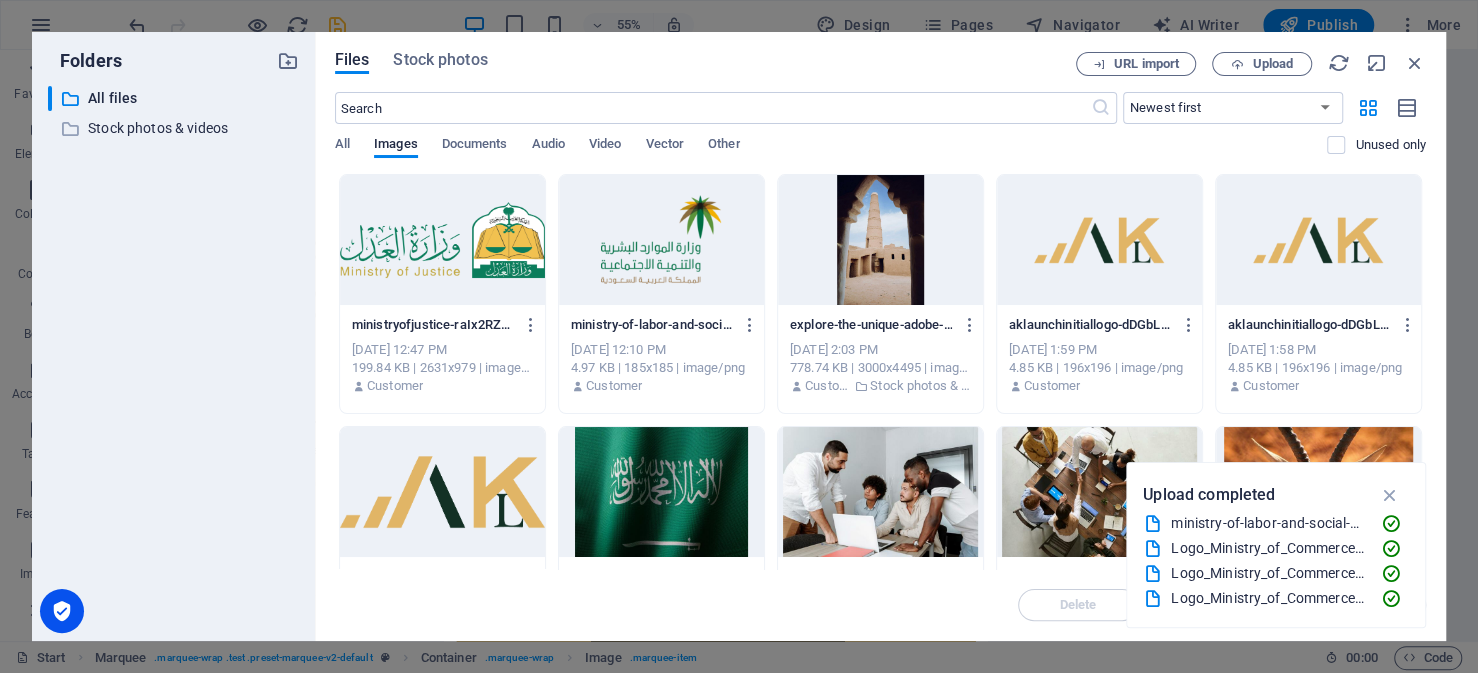 click at bounding box center (661, 240) 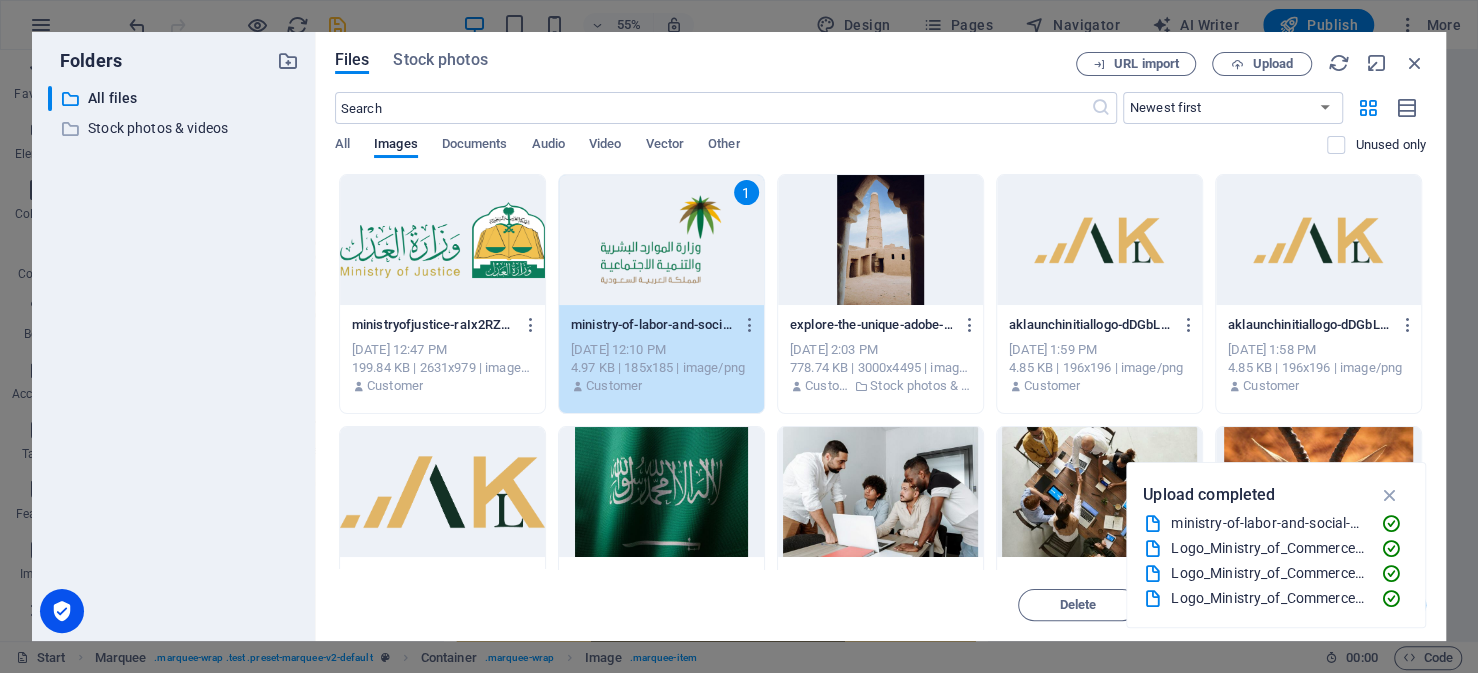 click on "1" at bounding box center (661, 240) 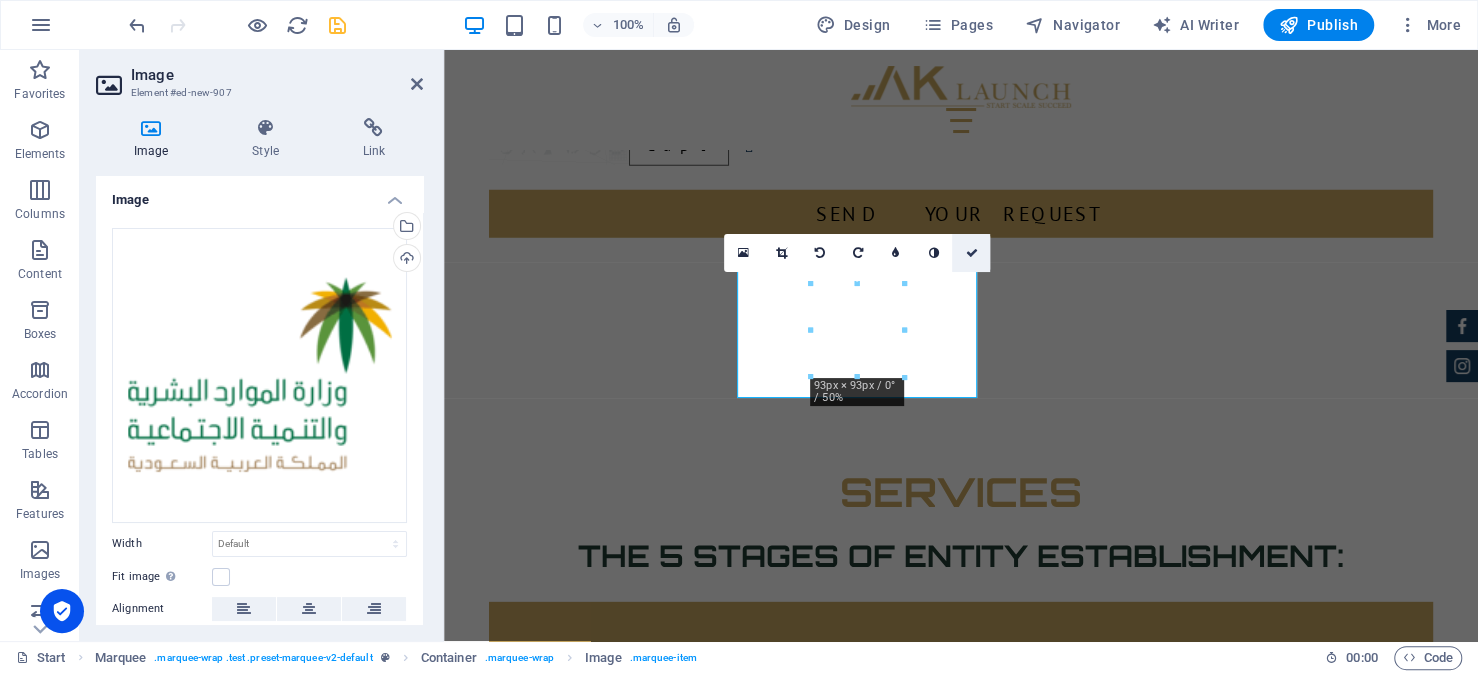 click at bounding box center [971, 253] 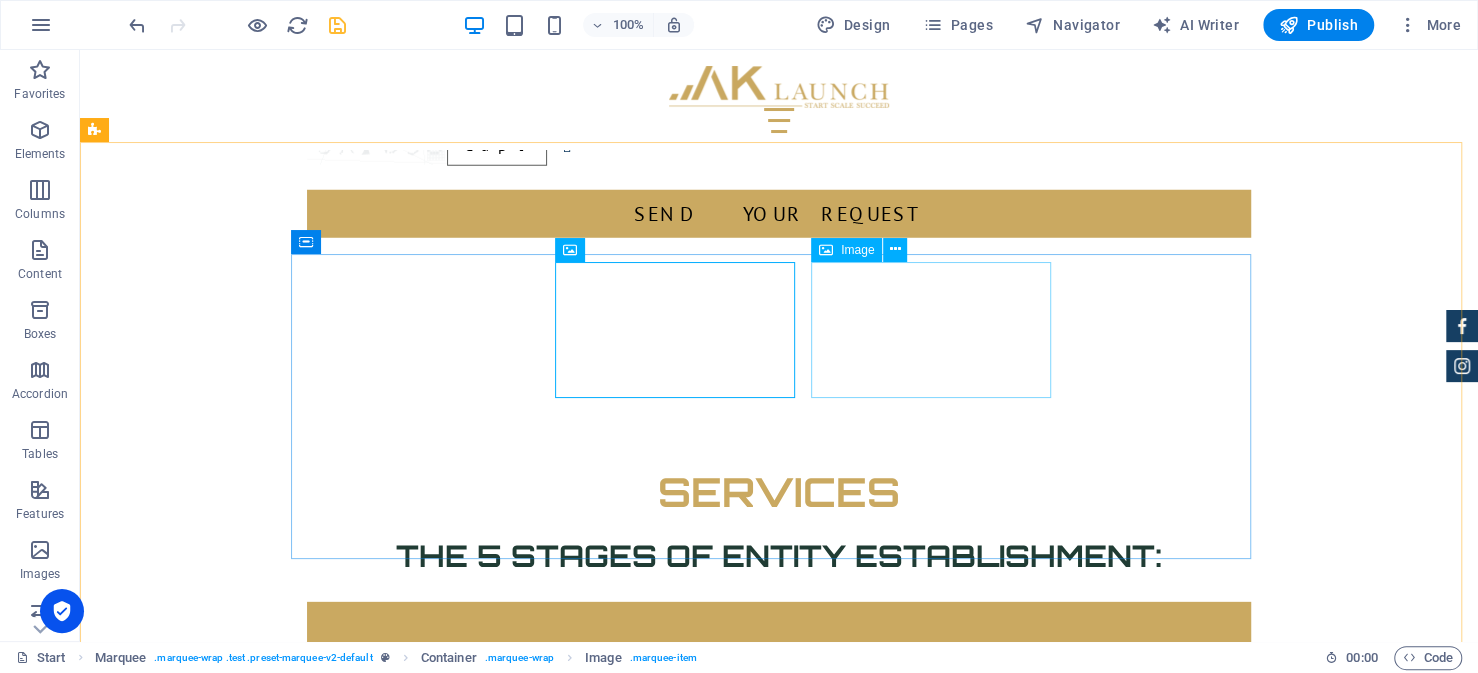 click on "Image" at bounding box center [857, 250] 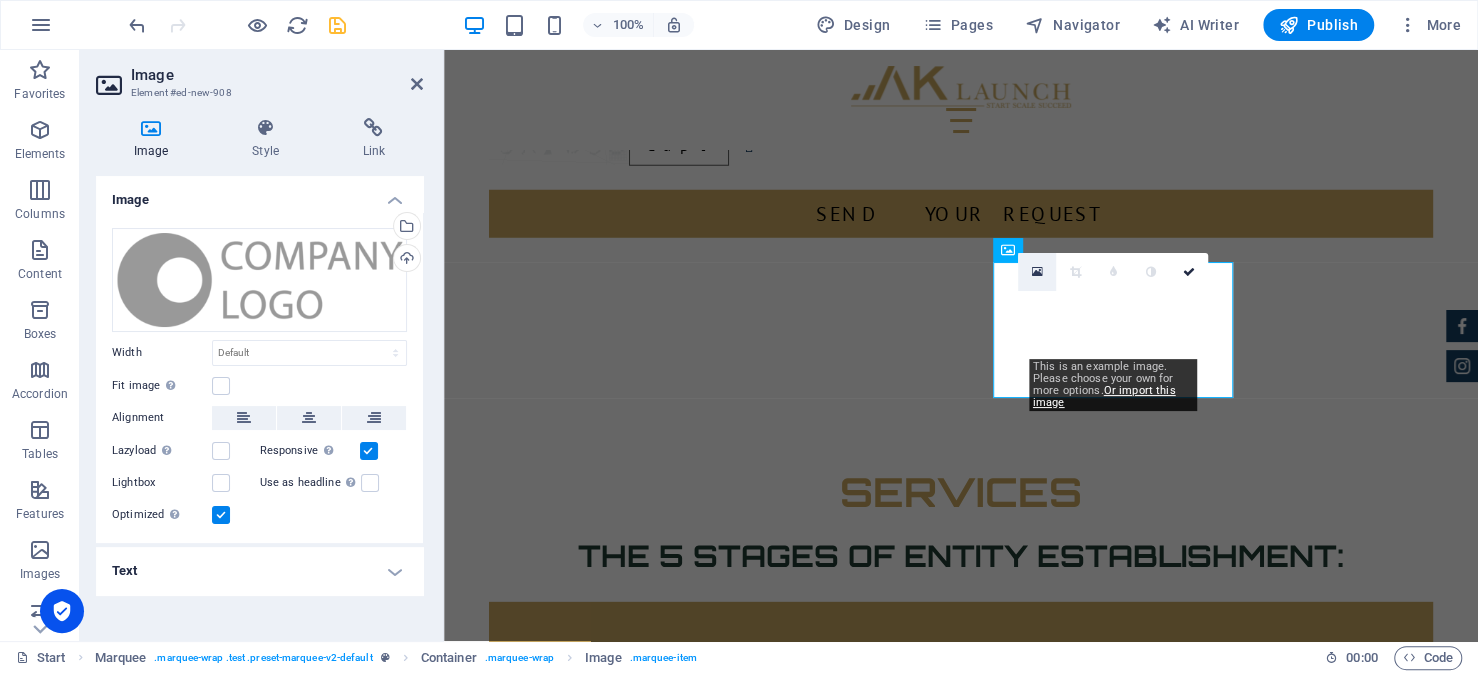 click at bounding box center (1037, 272) 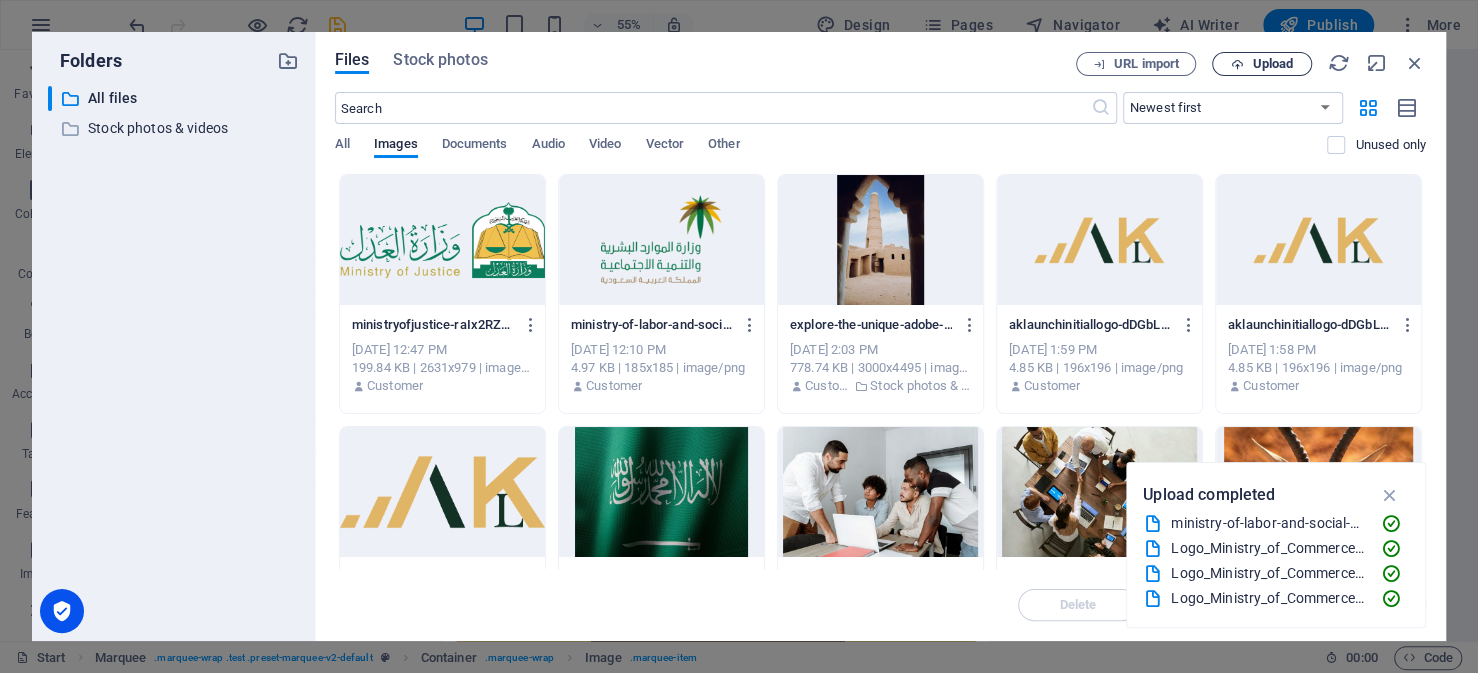 click on "Upload" at bounding box center (1272, 64) 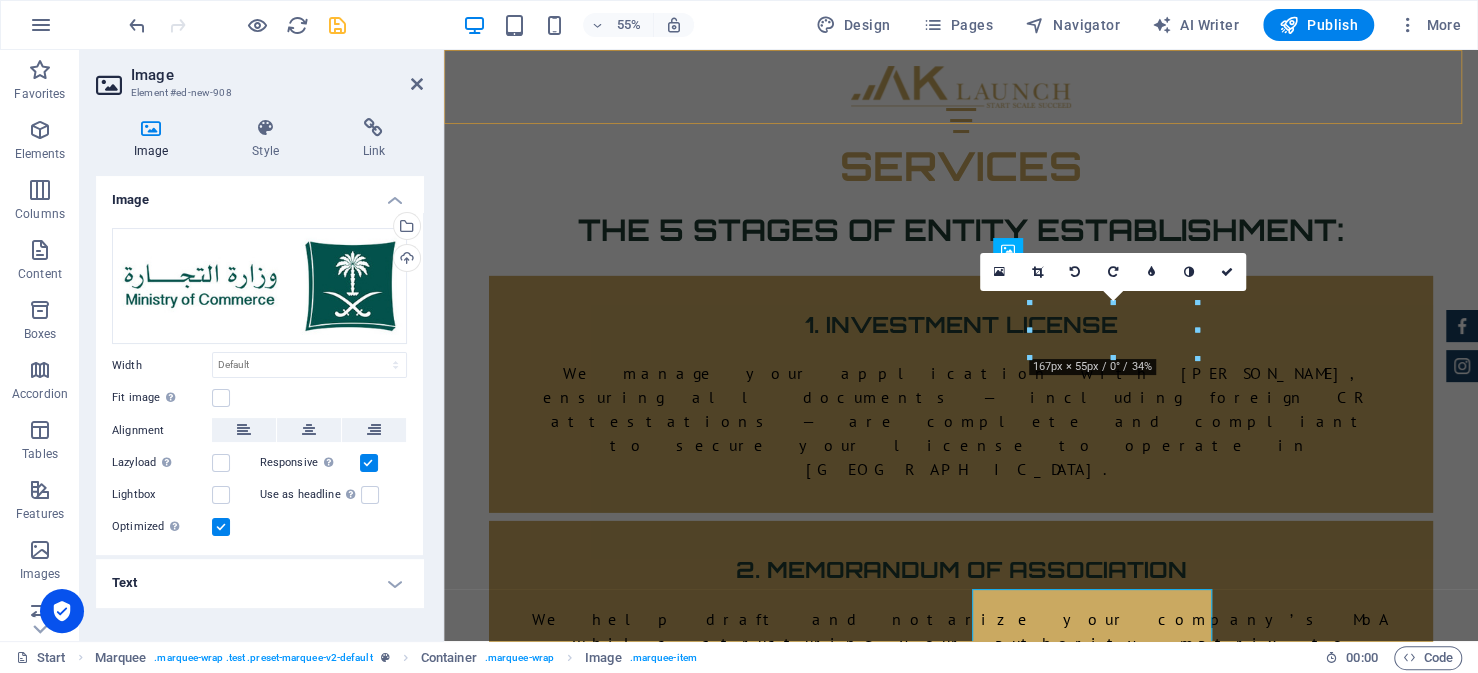 scroll, scrollTop: 3461, scrollLeft: 0, axis: vertical 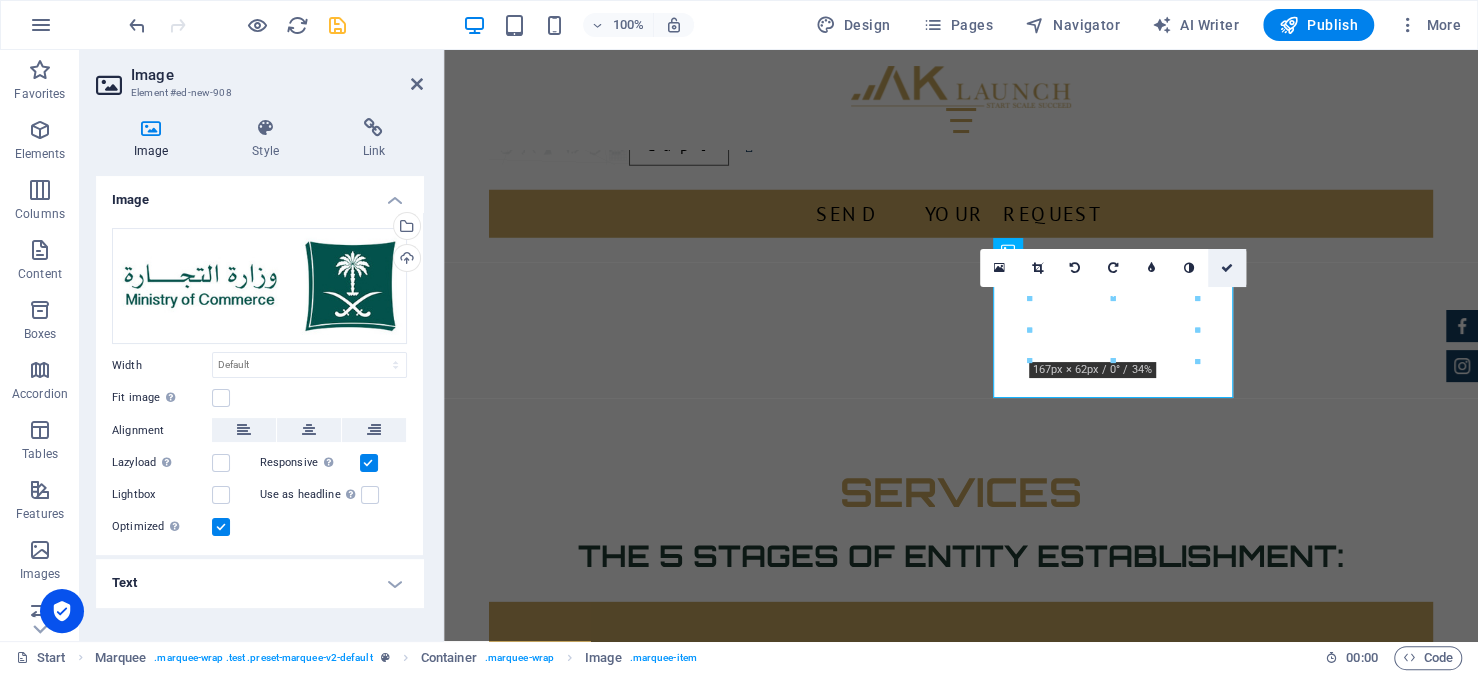 click at bounding box center [1227, 268] 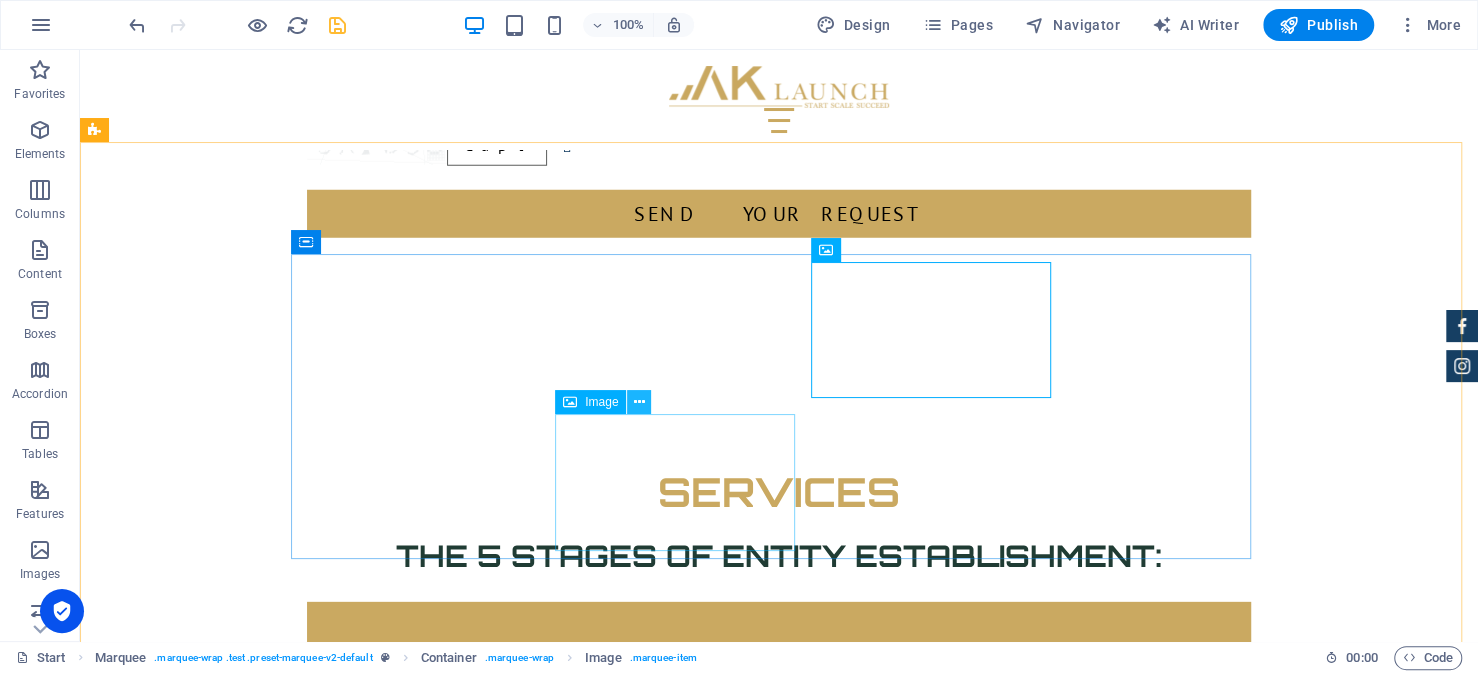 click at bounding box center [639, 402] 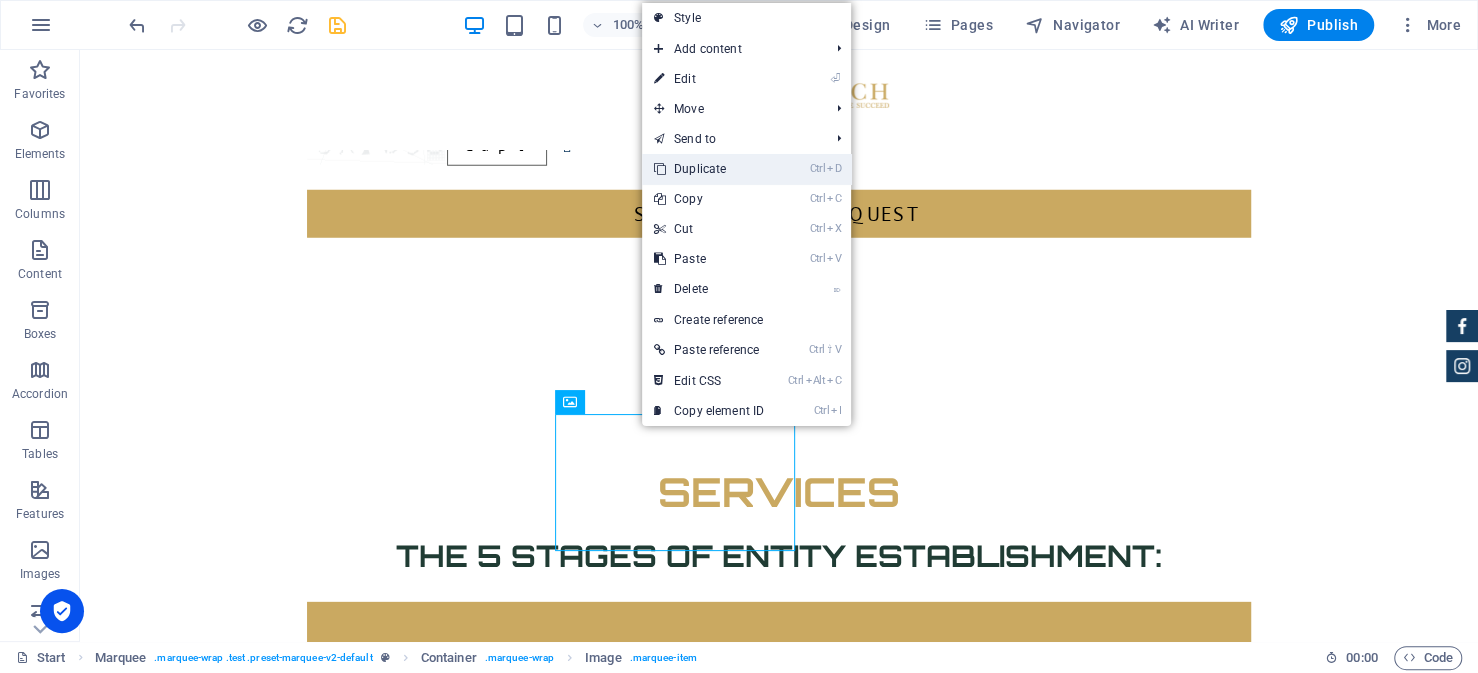 click on "Ctrl D  Duplicate" at bounding box center (709, 169) 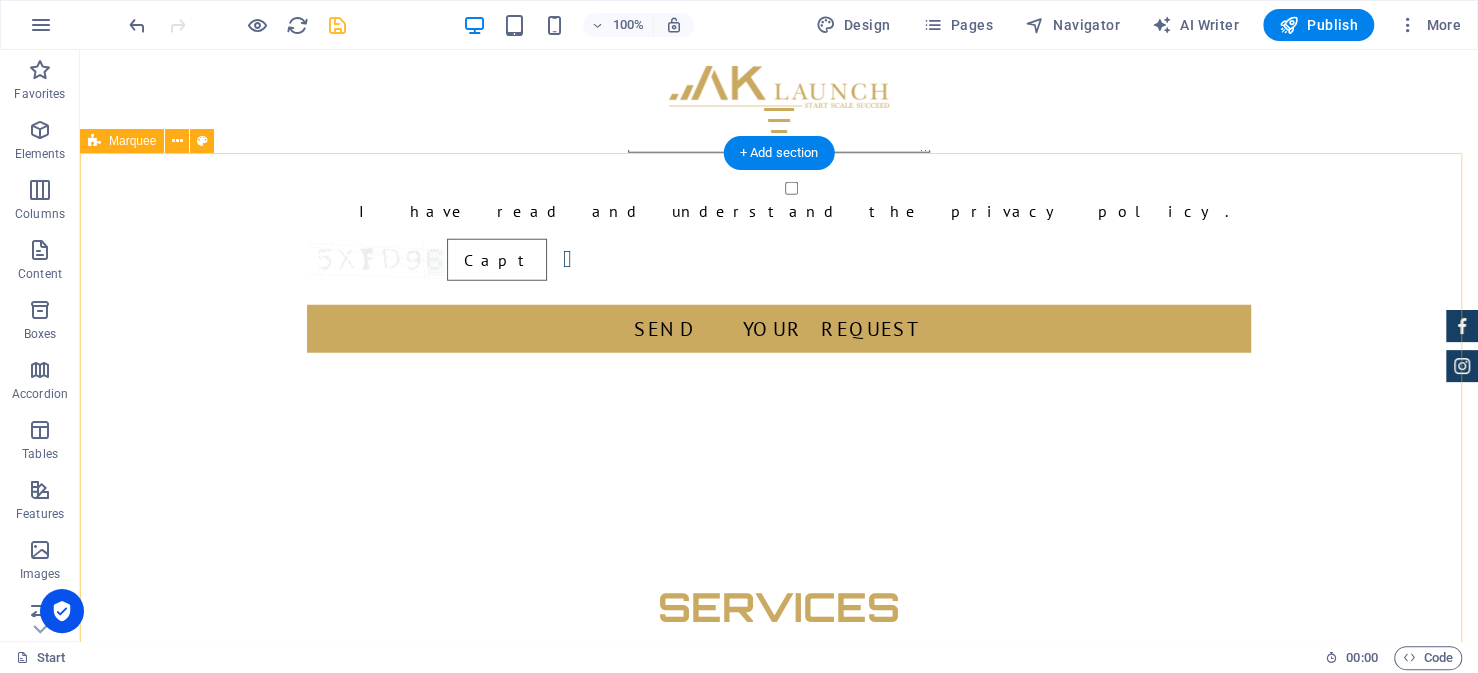 scroll, scrollTop: 3461, scrollLeft: 0, axis: vertical 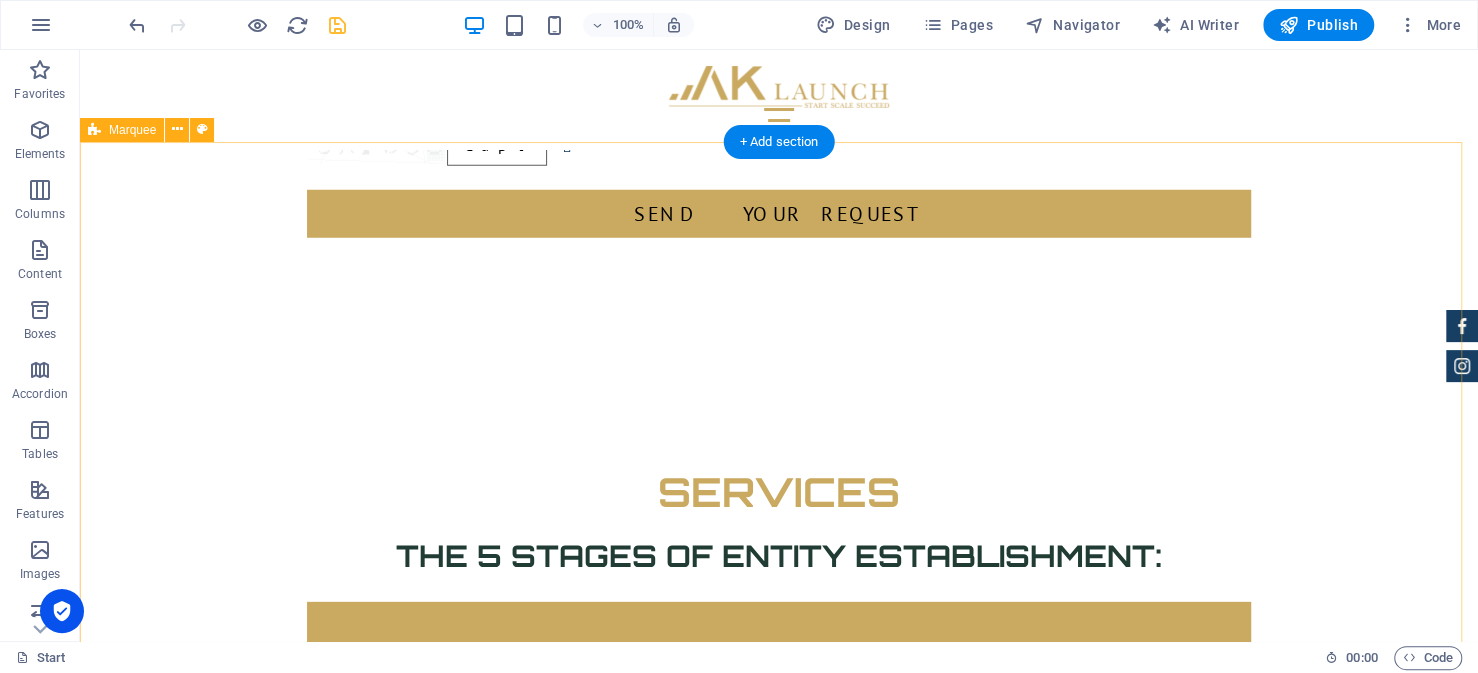 click at bounding box center [779, 2571] 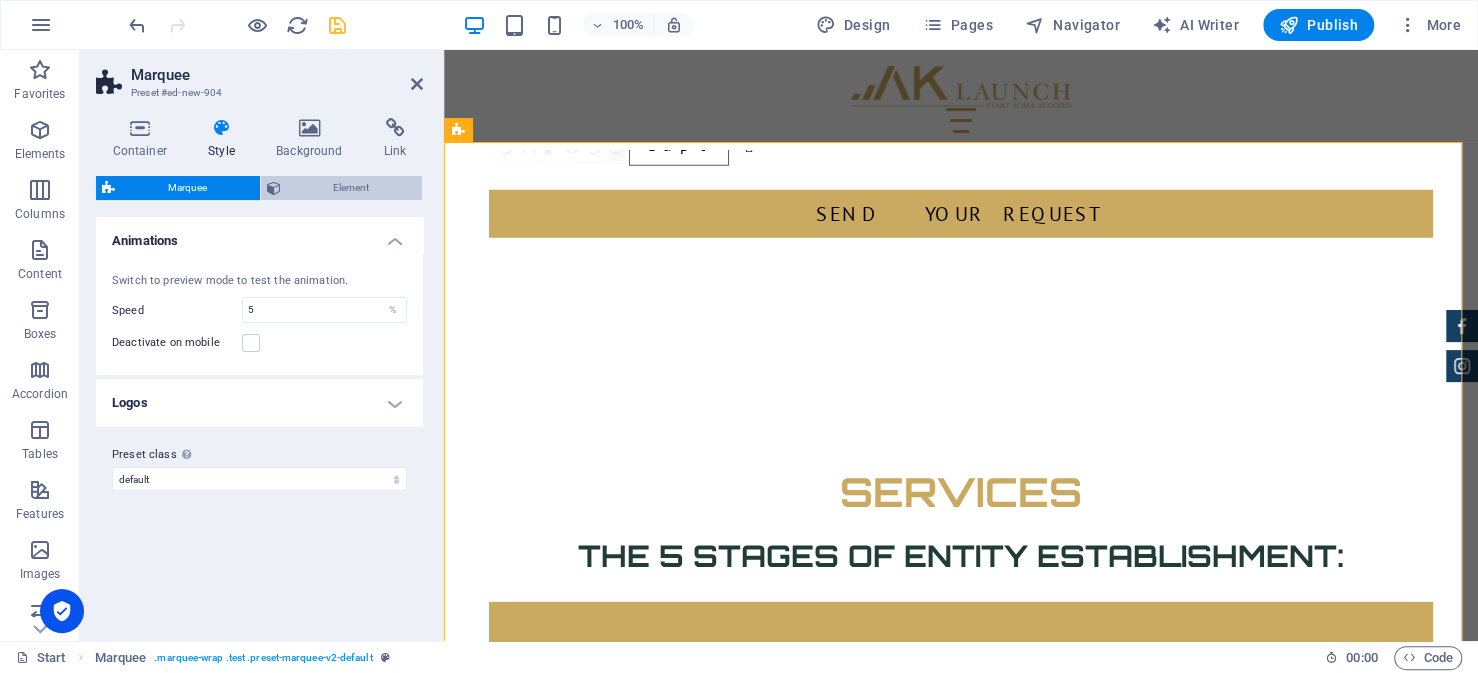 click on "Element" at bounding box center (352, 188) 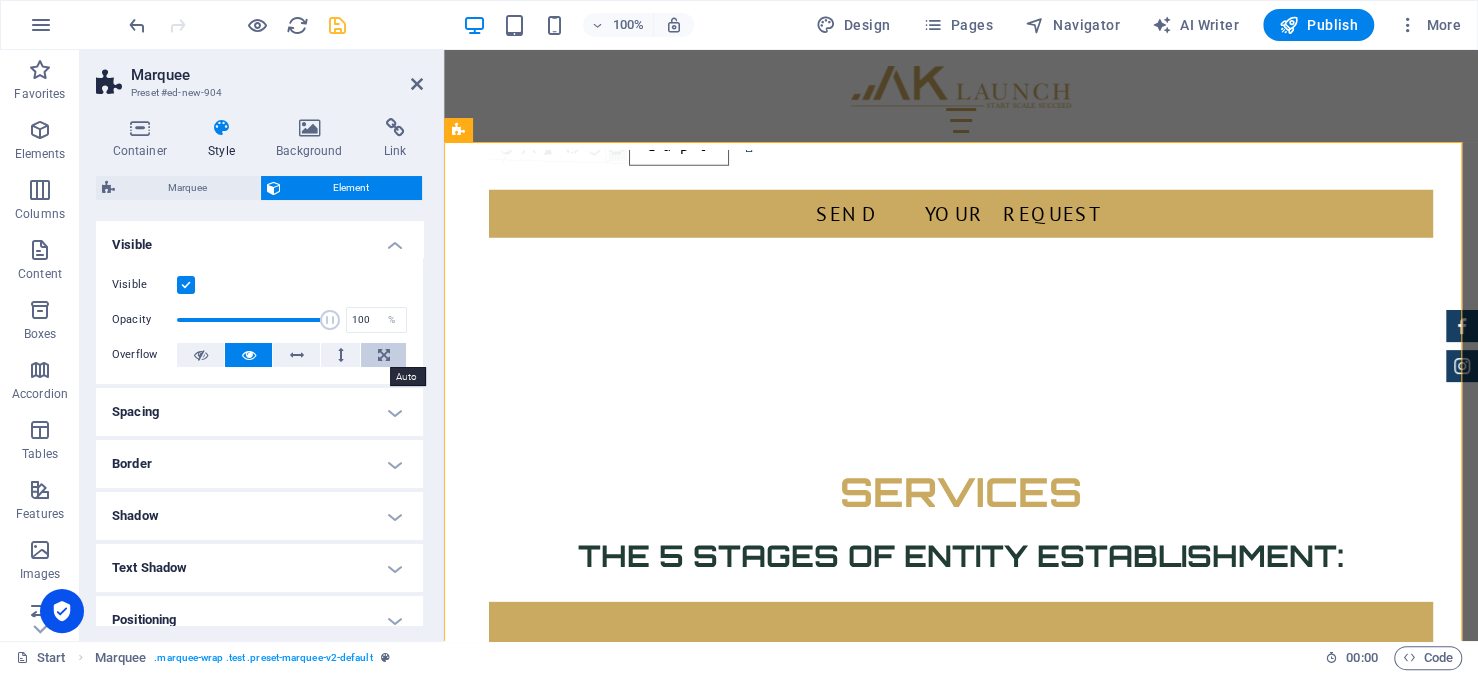 click at bounding box center (384, 355) 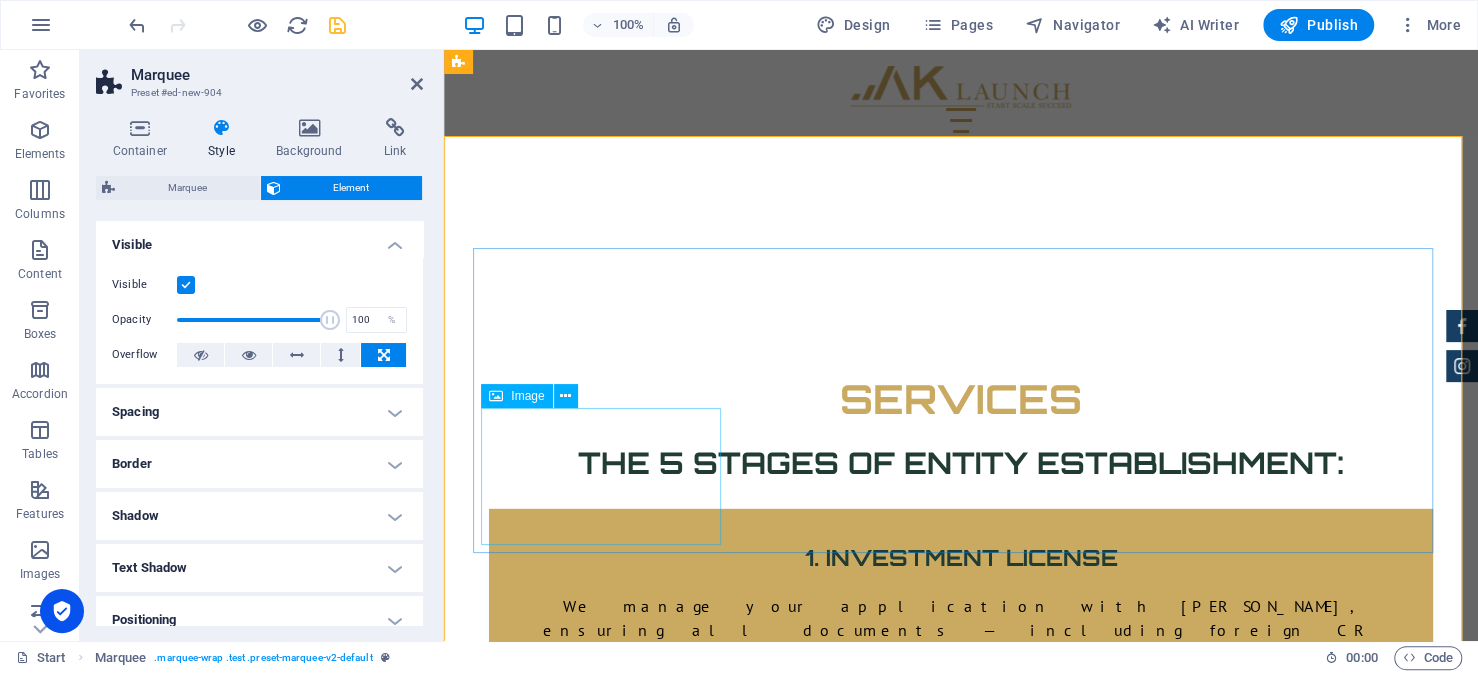 scroll, scrollTop: 3461, scrollLeft: 0, axis: vertical 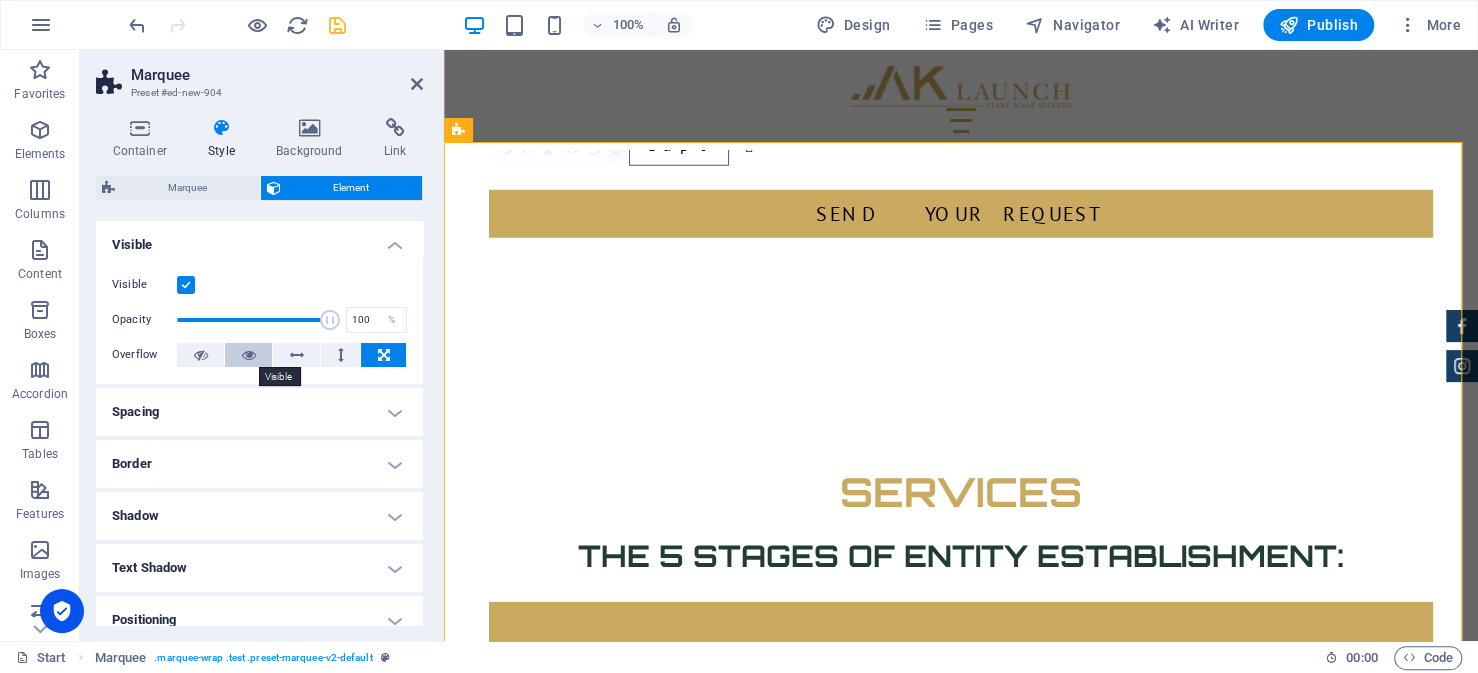 click at bounding box center (249, 355) 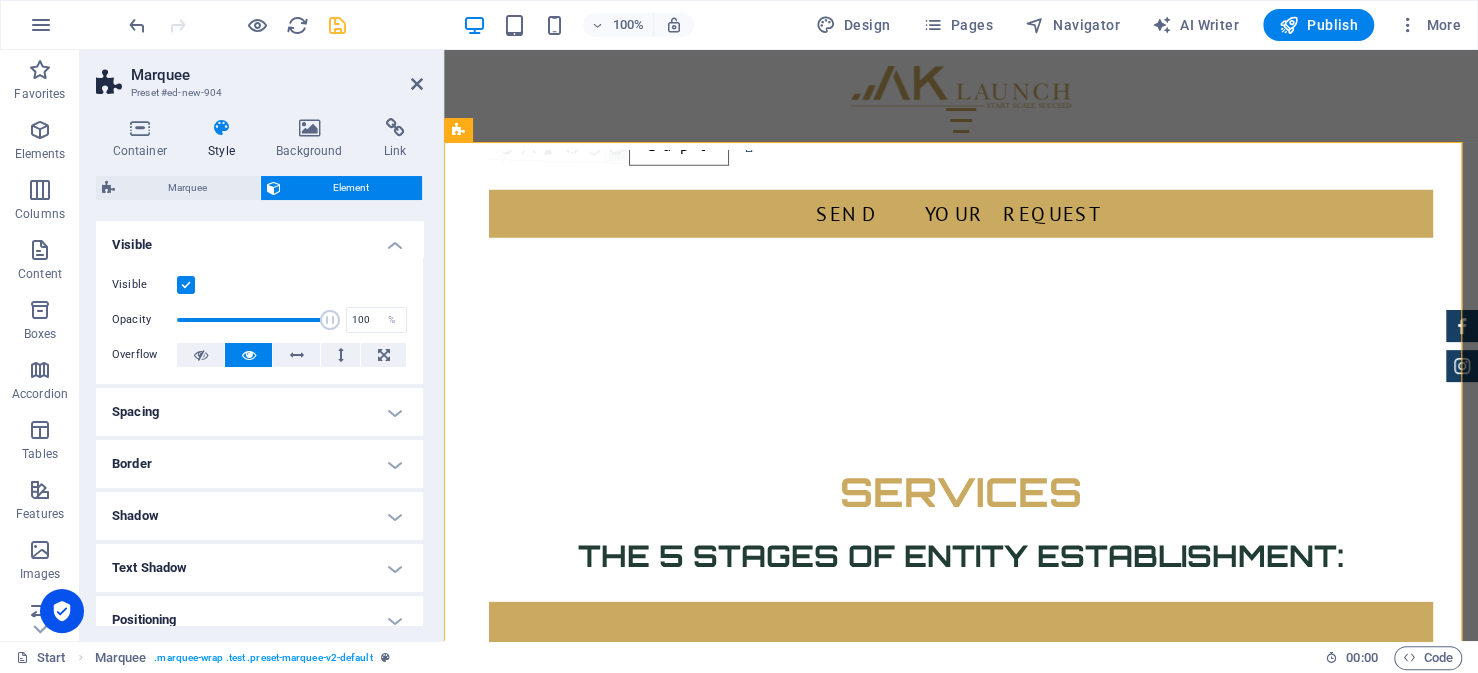 click on "Spacing" at bounding box center [259, 412] 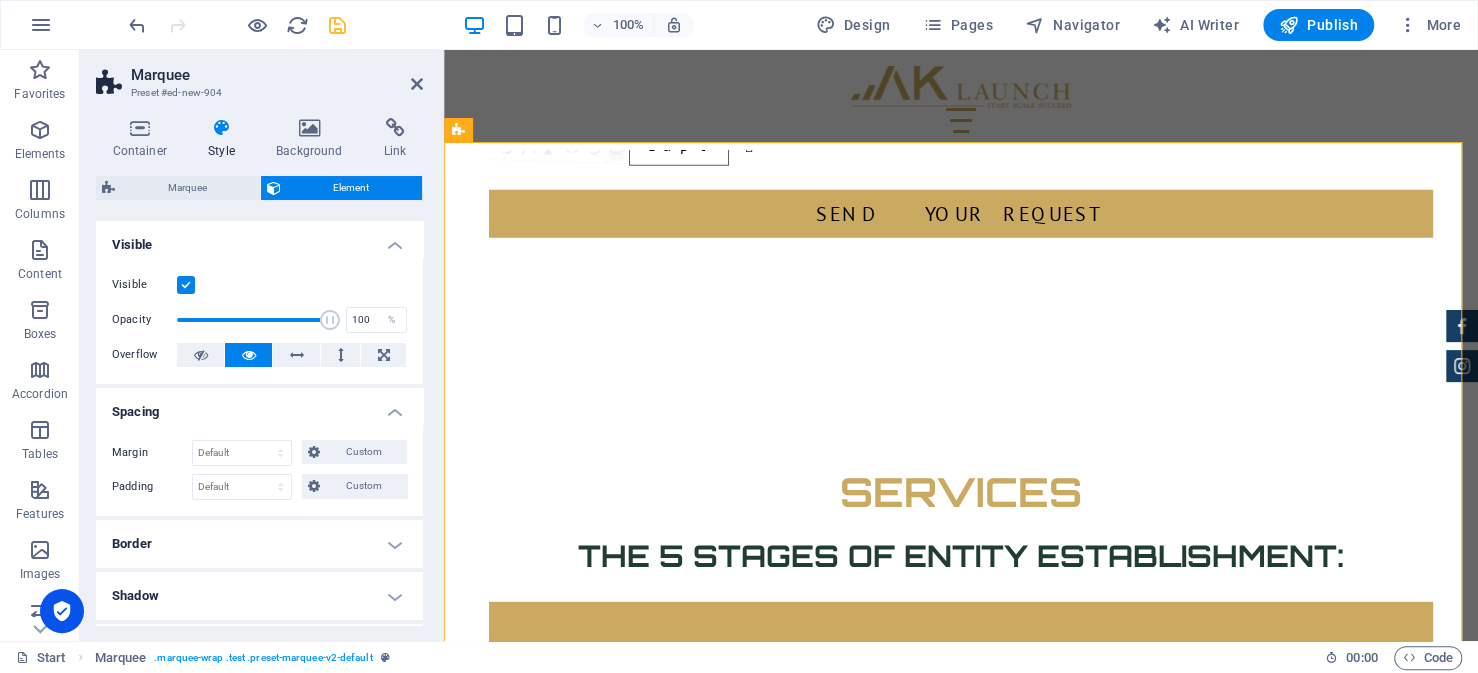 click on "Spacing" at bounding box center [259, 406] 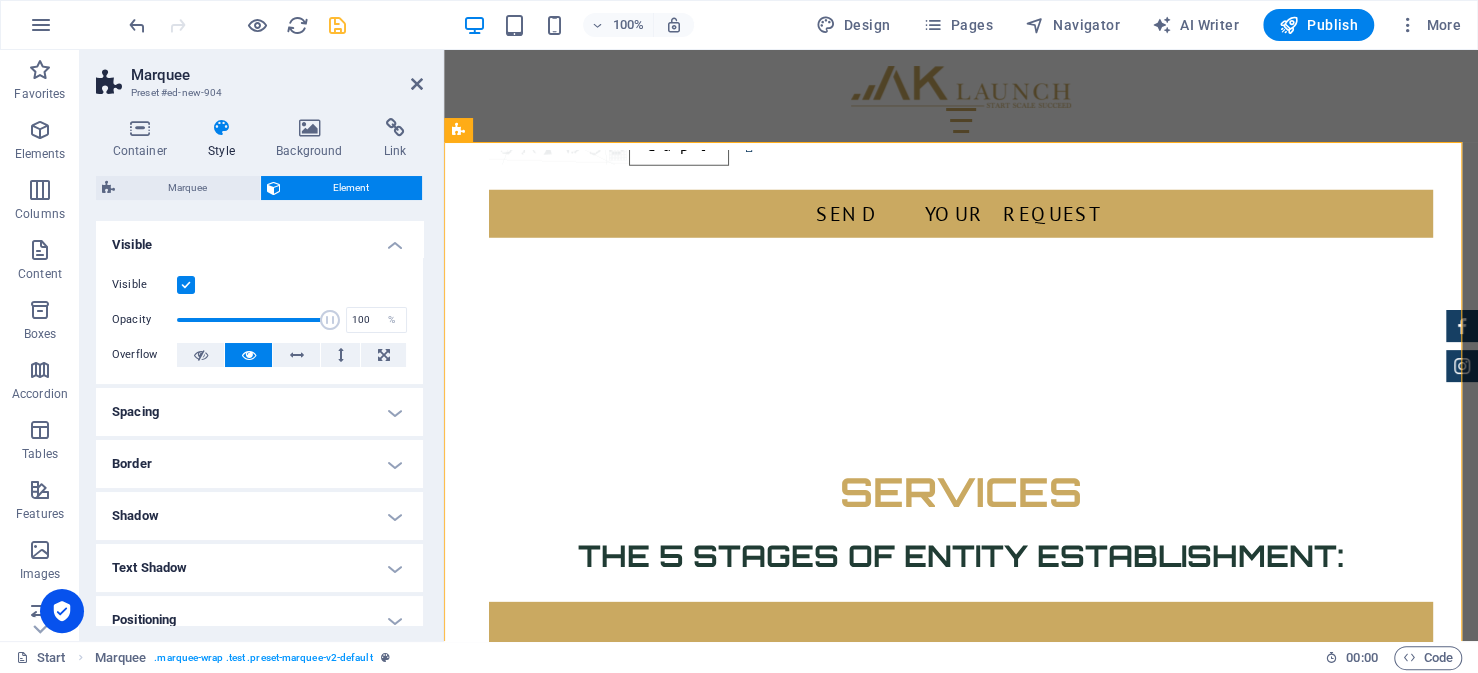 click on "Border" at bounding box center [259, 464] 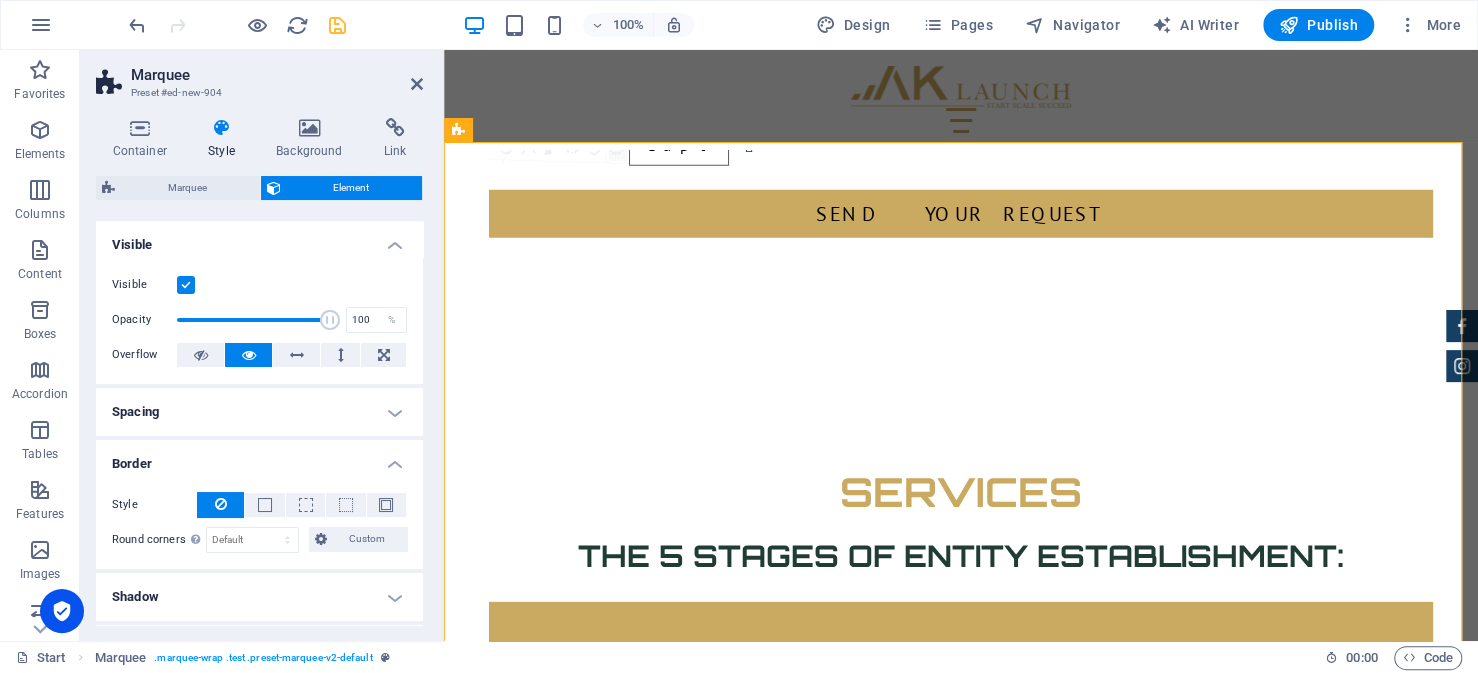 click on "Border" at bounding box center (259, 458) 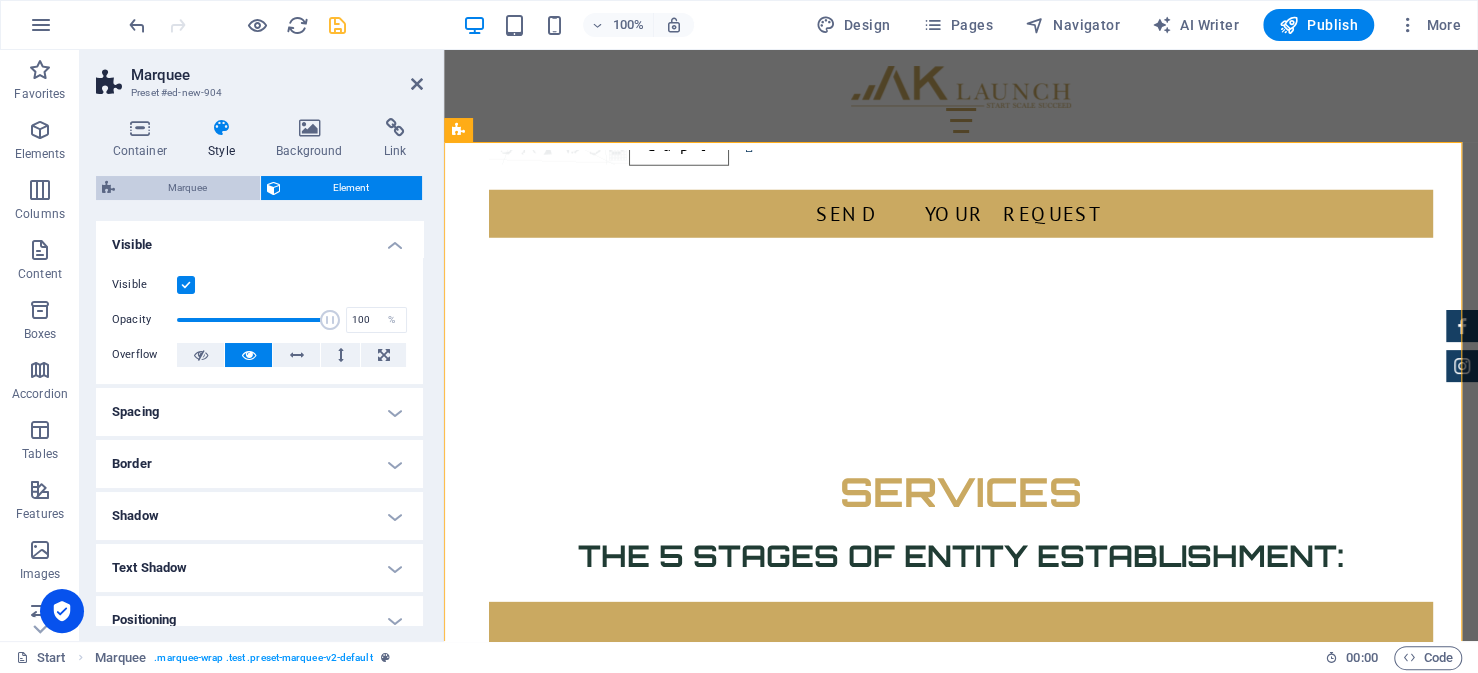 click on "Marquee" at bounding box center [187, 188] 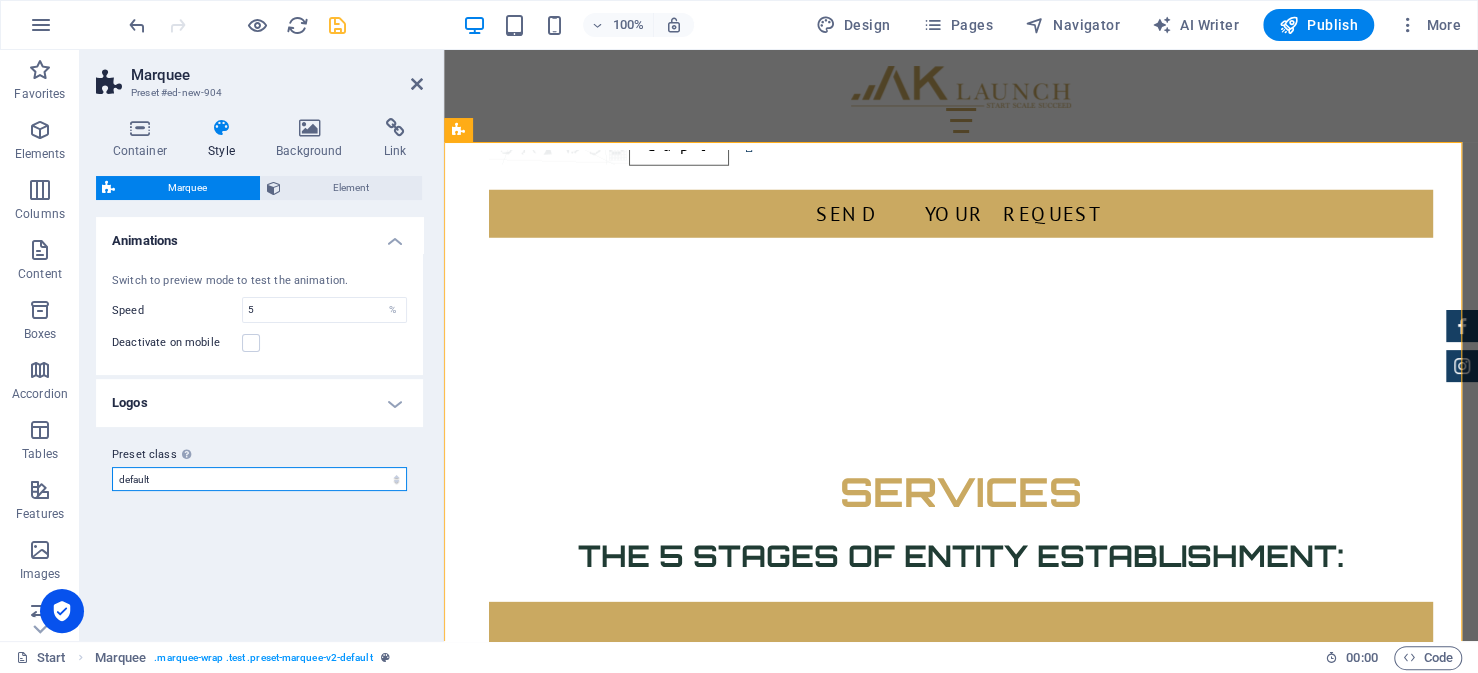 click on "default Add preset class" at bounding box center [259, 479] 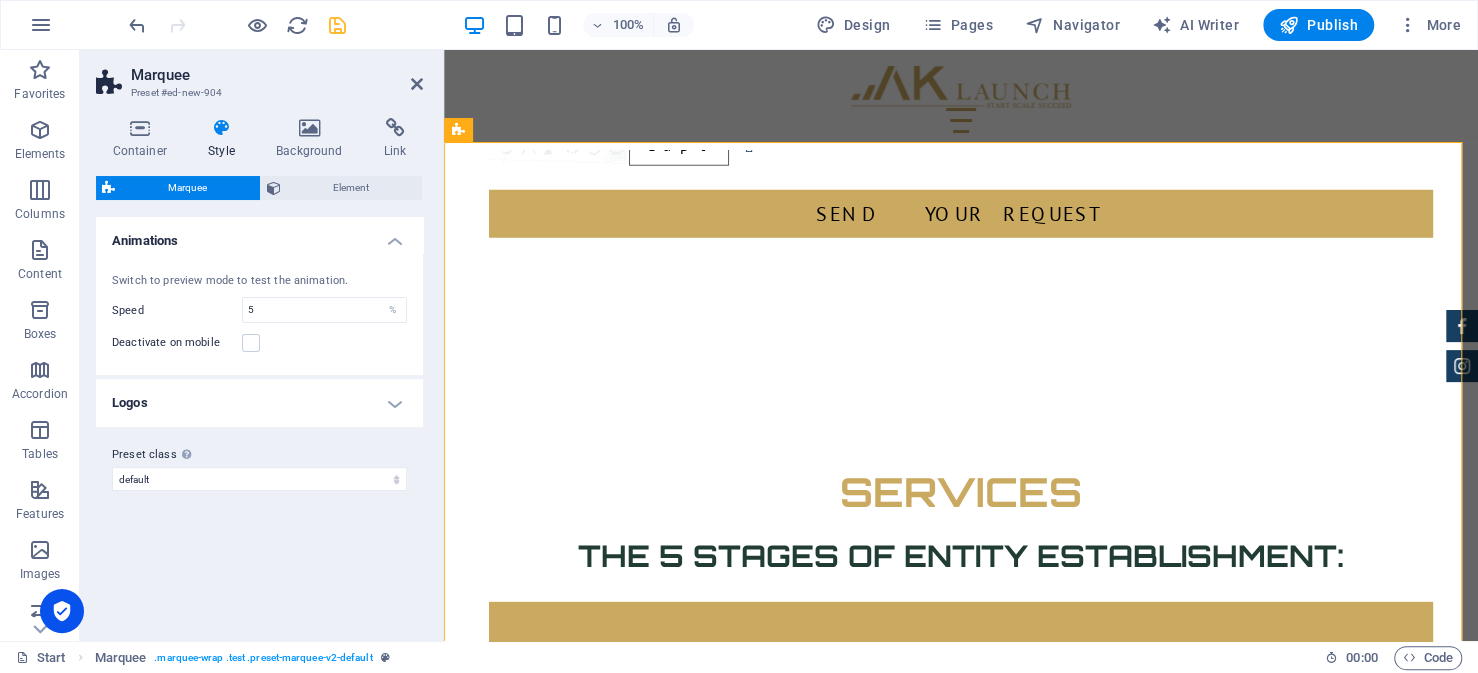 click on "Container Style Background Link Size Height Default px rem % vh vw Min. height None px rem % vh vw Width Default px rem % em vh vw Min. width None px rem % vh vw Content width Default Custom width Width Default px rem % em vh vw Min. width None px rem % vh vw Default padding Custom spacing Default content width and padding can be changed under Design. Edit design Layout (Flexbox) Alignment Determines the flex direction. Default Main axis Determine how elements should behave along the main axis inside this container (justify content). Default Side axis Control the vertical direction of the element inside of the container (align items). Default Wrap Default On Off Fill Controls the distances and direction of elements on the y-axis across several lines (align content). Default Accessibility ARIA helps assistive technologies (like screen readers) to understand the role, state, and behavior of web elements Role The ARIA role defines the purpose of an element.  None Alert Article Banner Comment Fan" at bounding box center [259, 371] 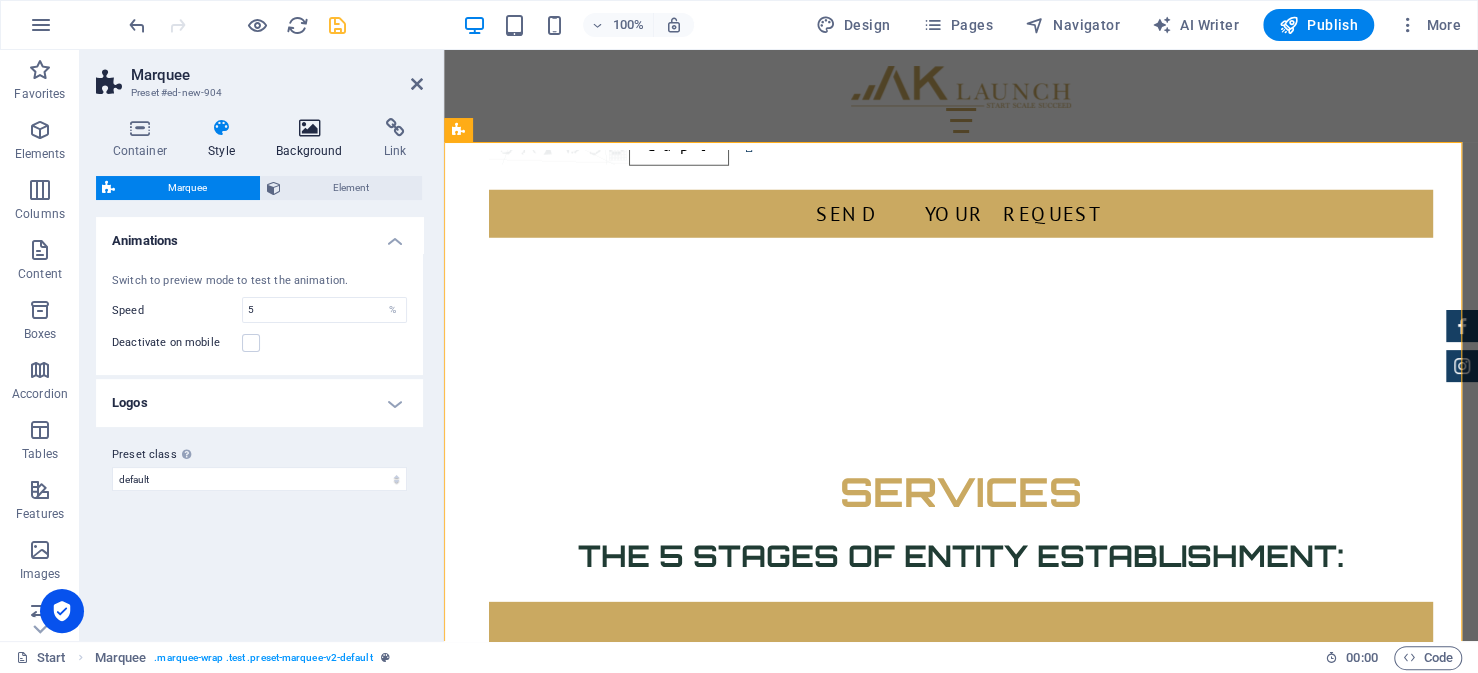 click at bounding box center (310, 128) 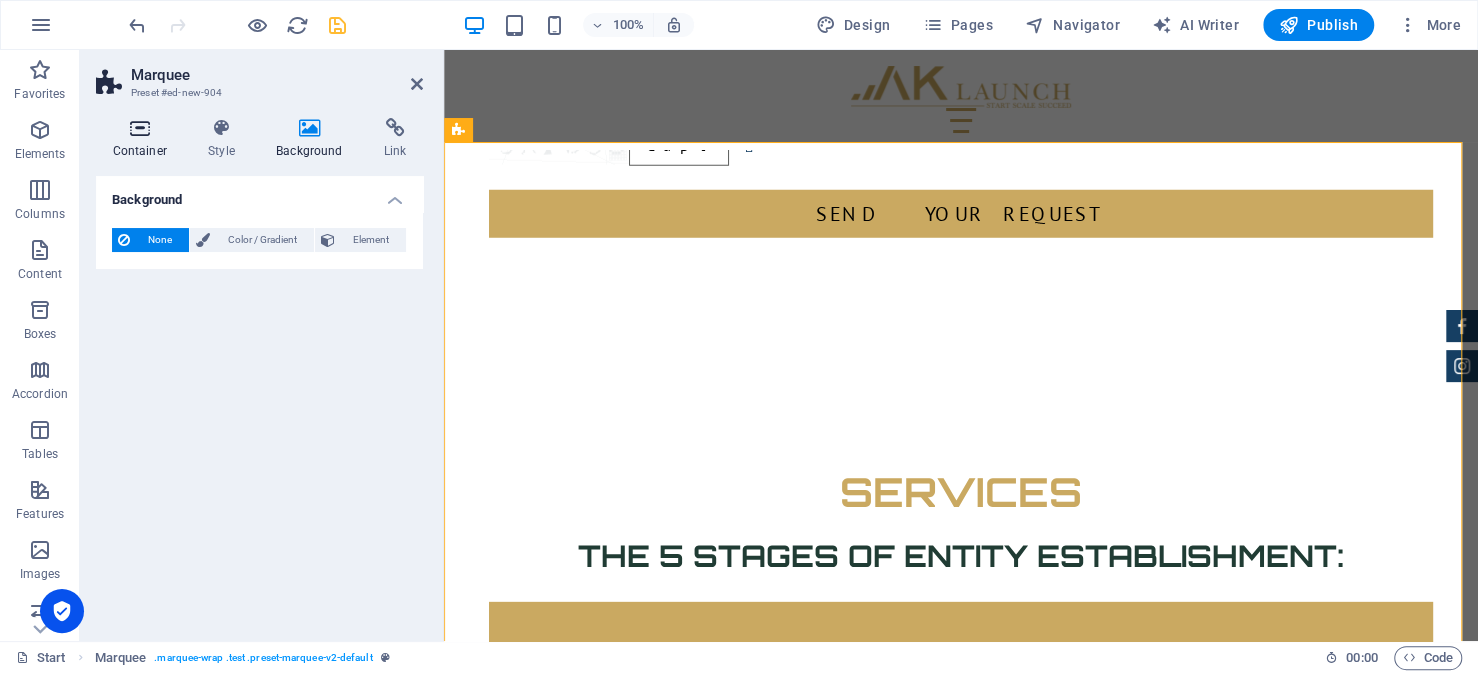 click on "Container" at bounding box center (144, 139) 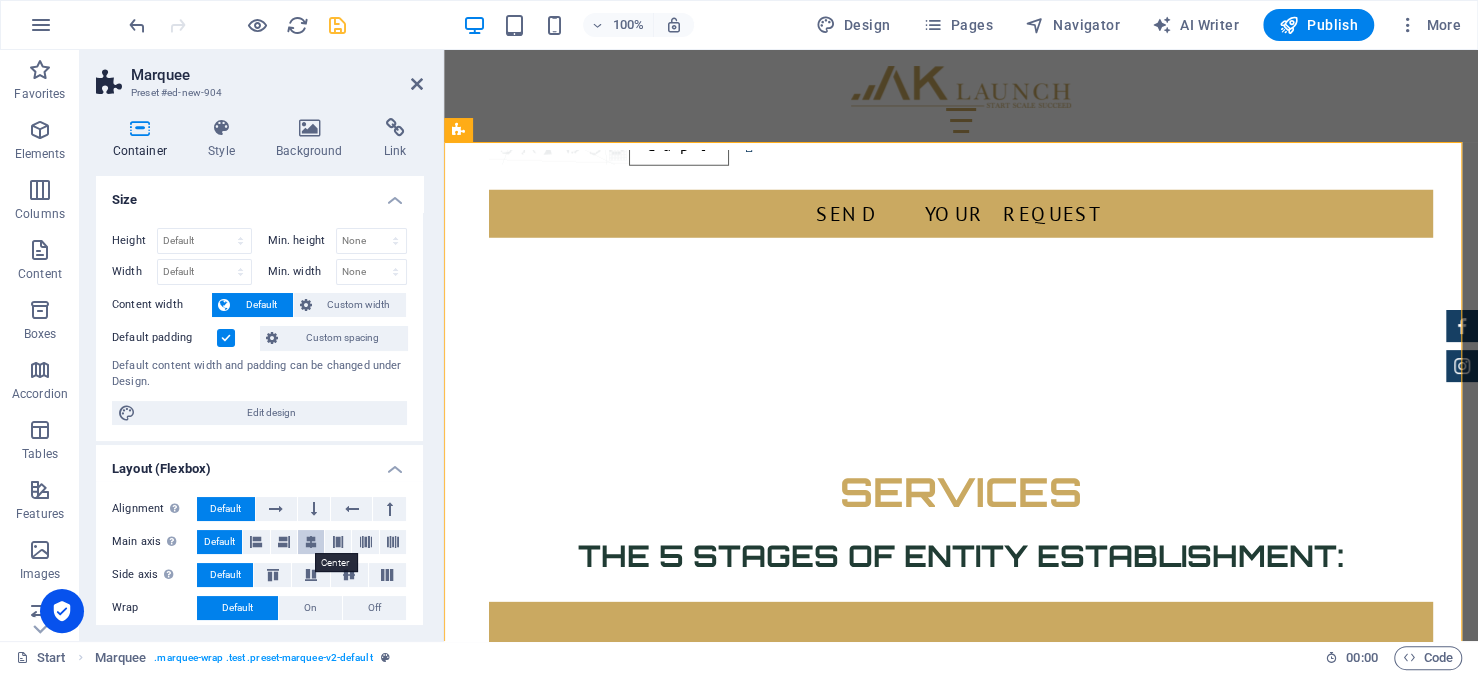 click at bounding box center (311, 542) 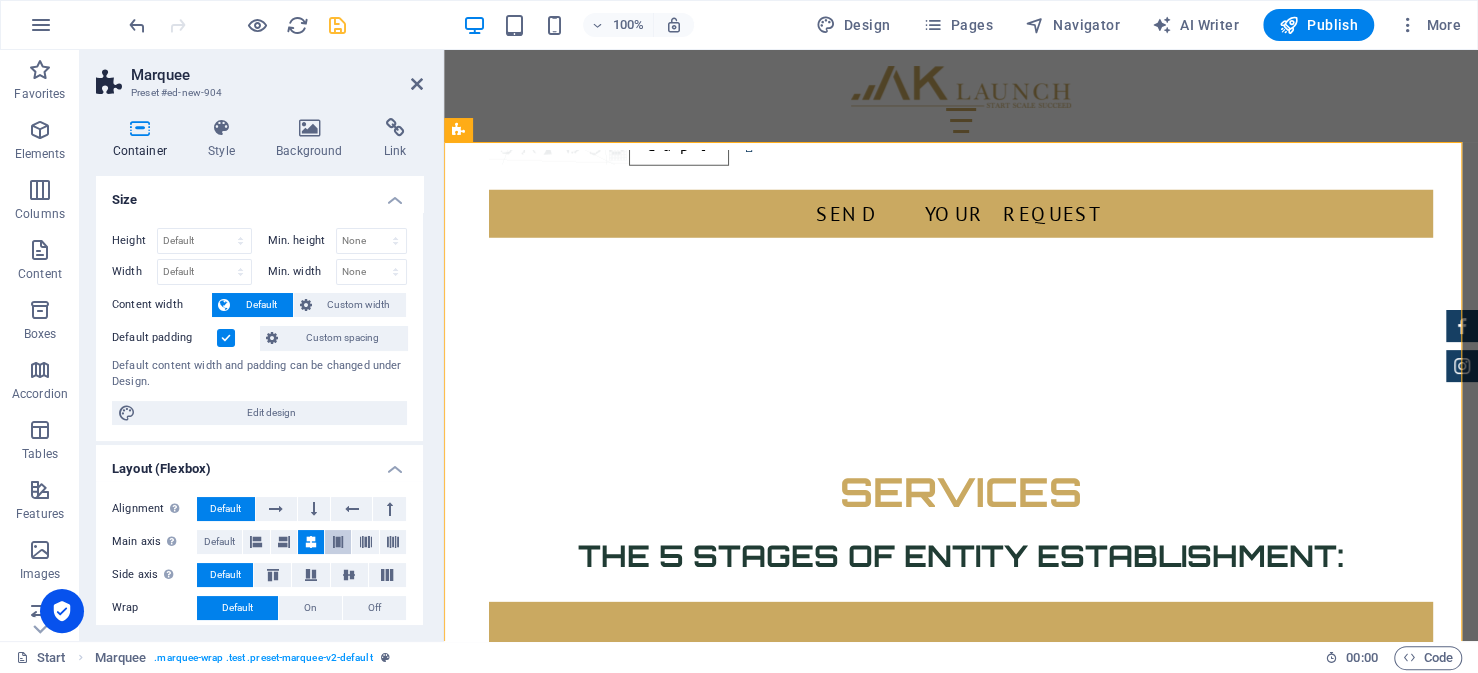click at bounding box center (338, 542) 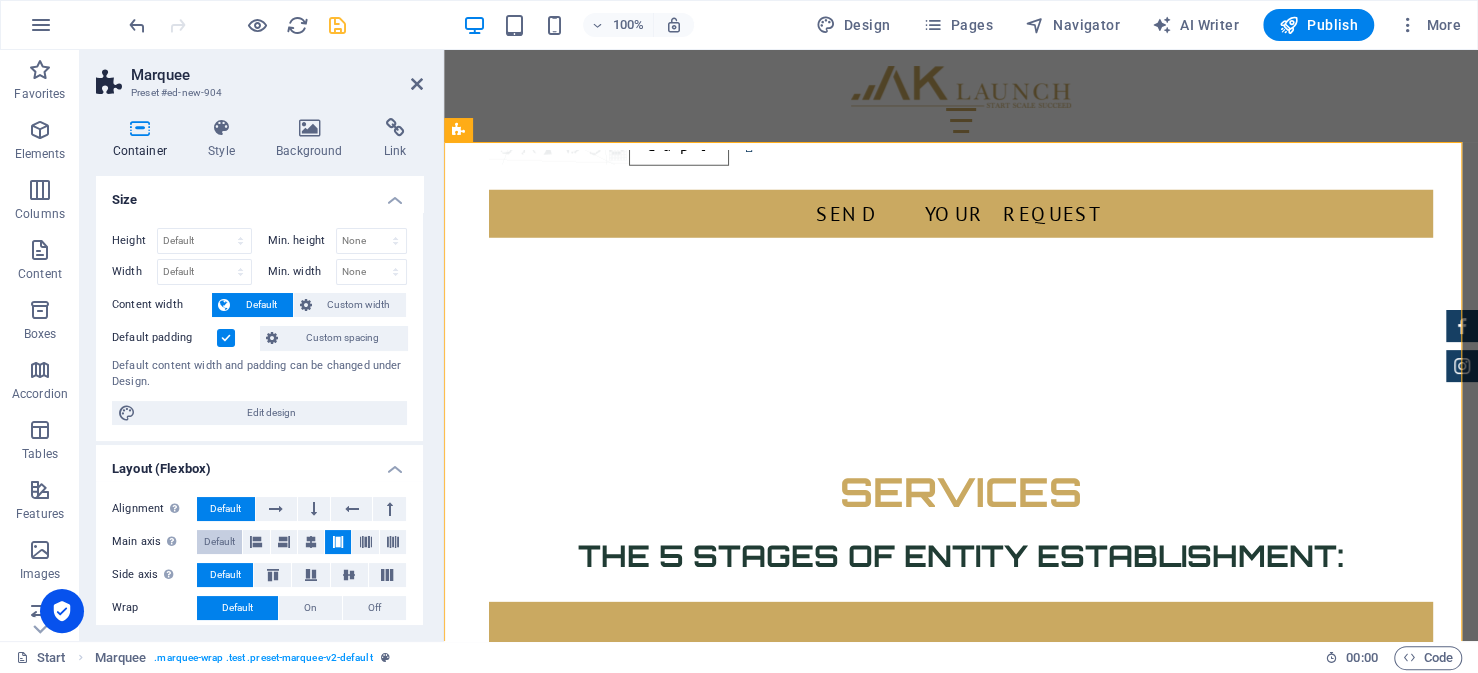 click on "Default" at bounding box center (219, 542) 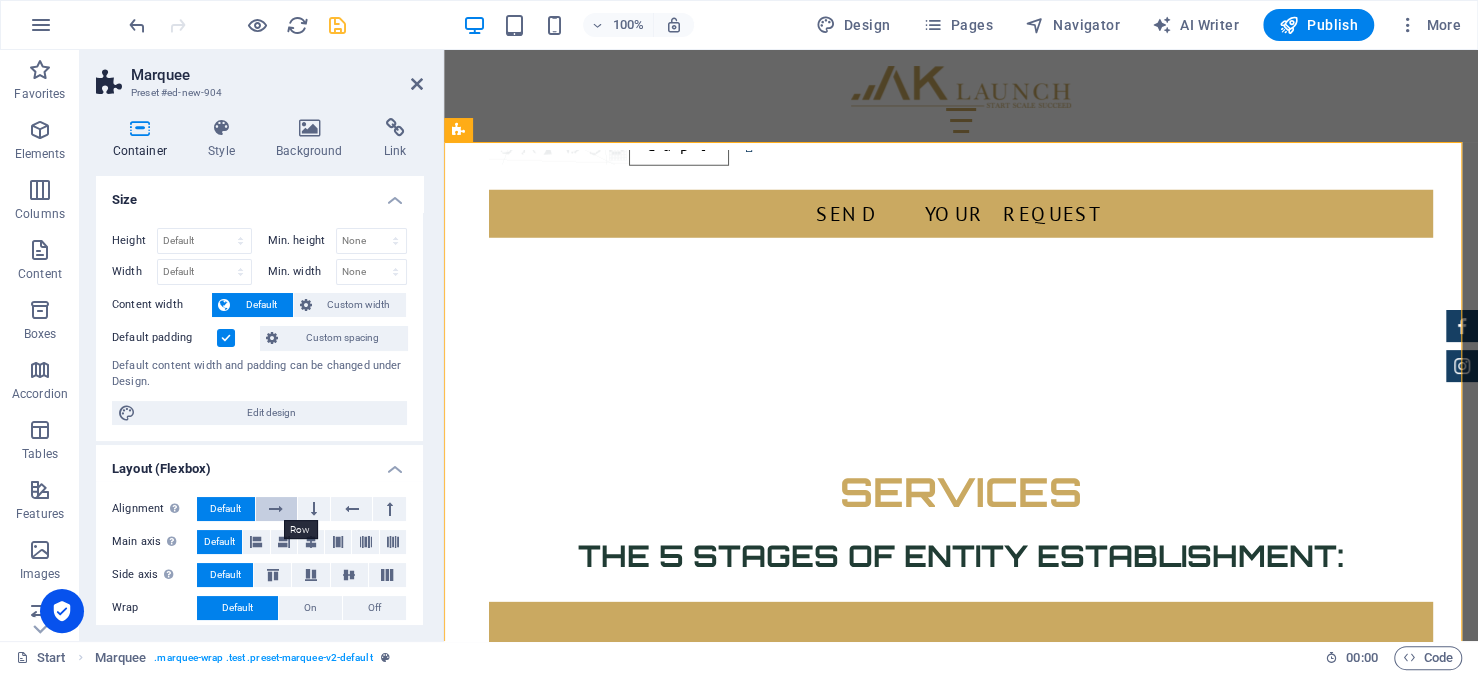 click at bounding box center (276, 509) 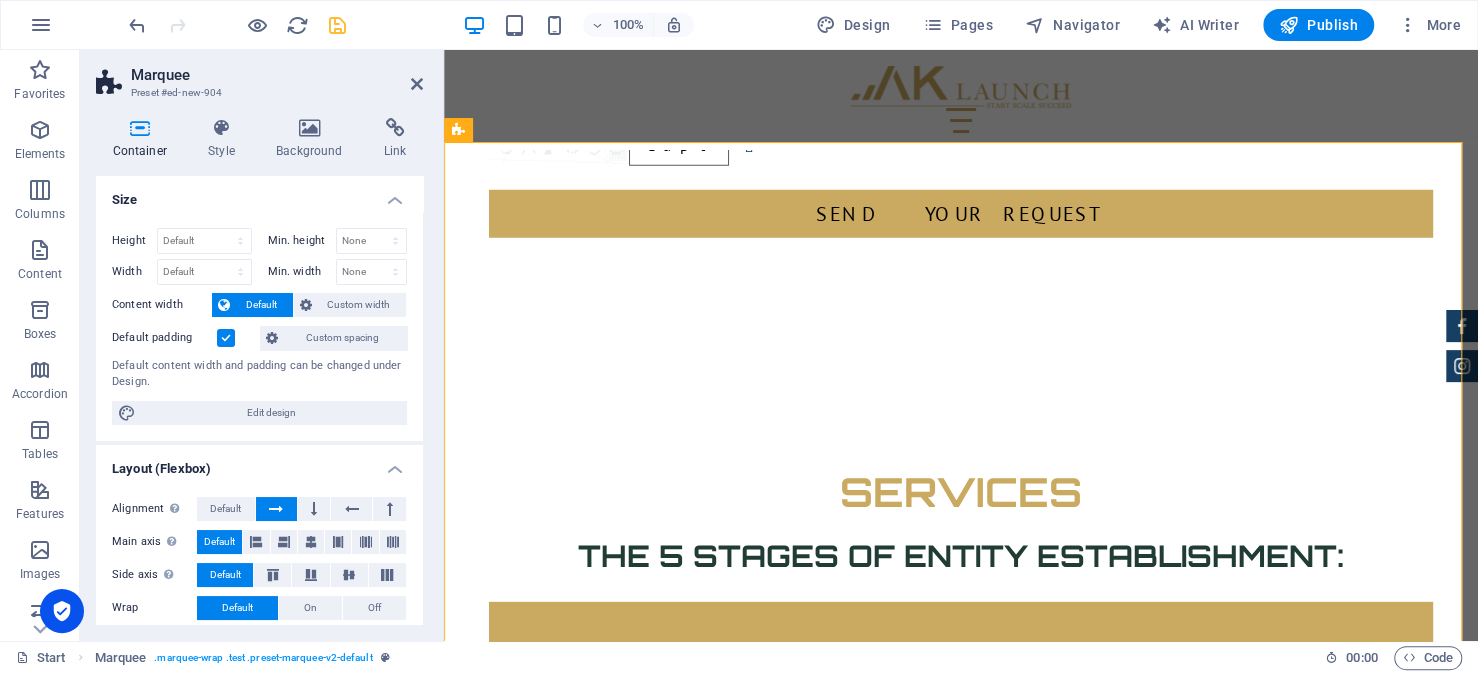 click at bounding box center [276, 509] 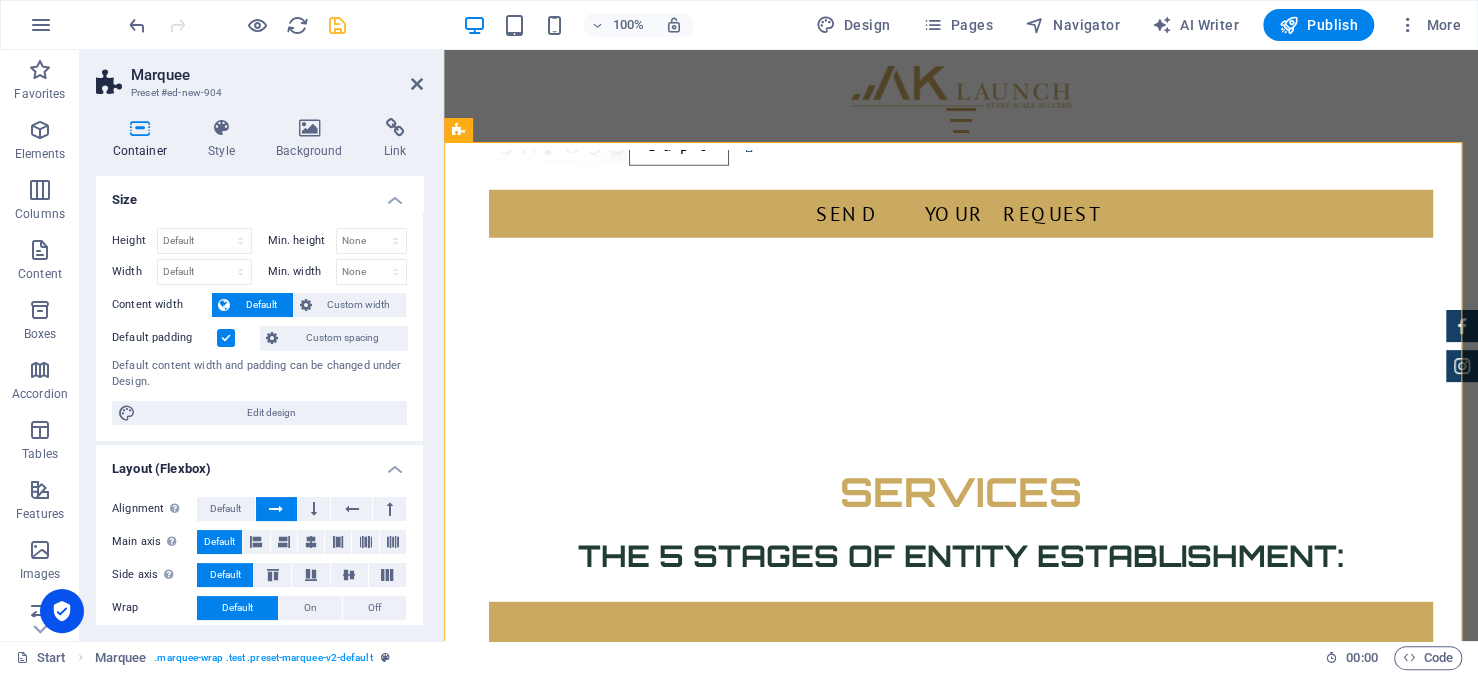 click at bounding box center (276, 509) 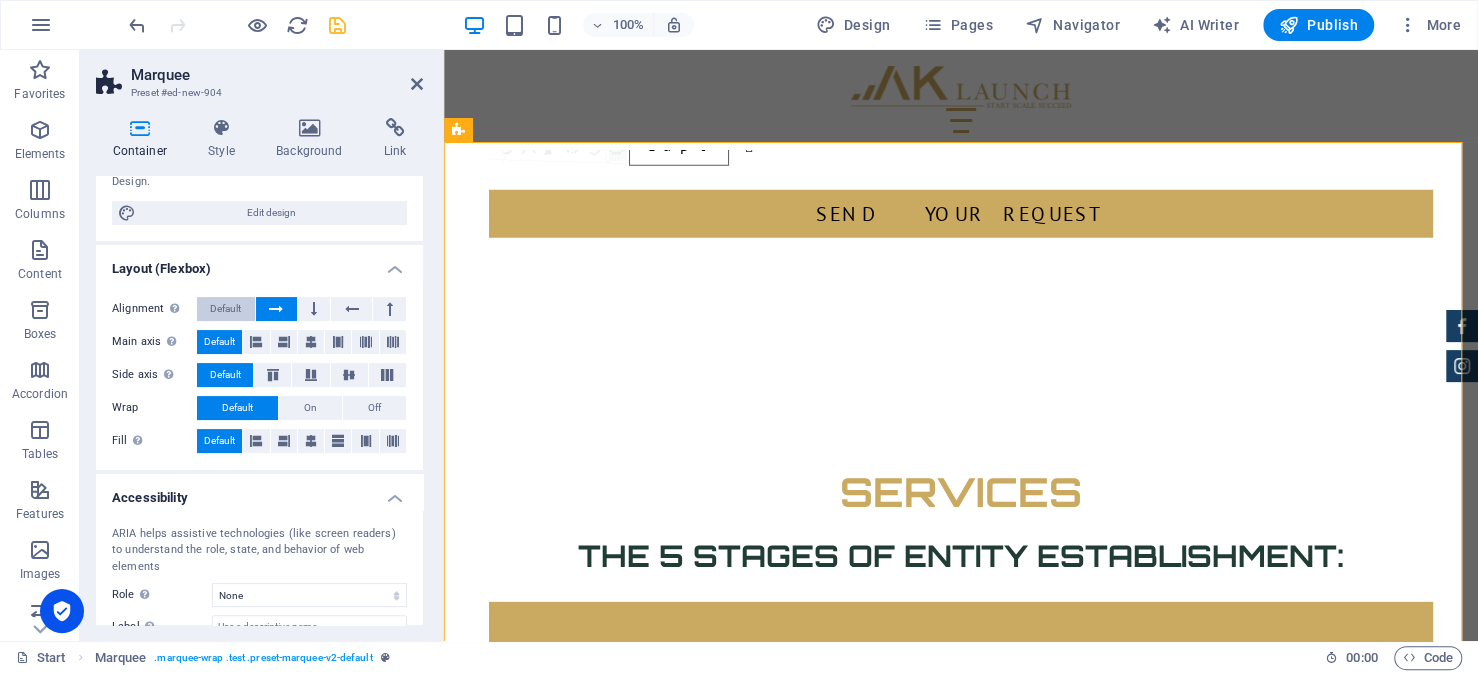 click on "Default" at bounding box center [225, 309] 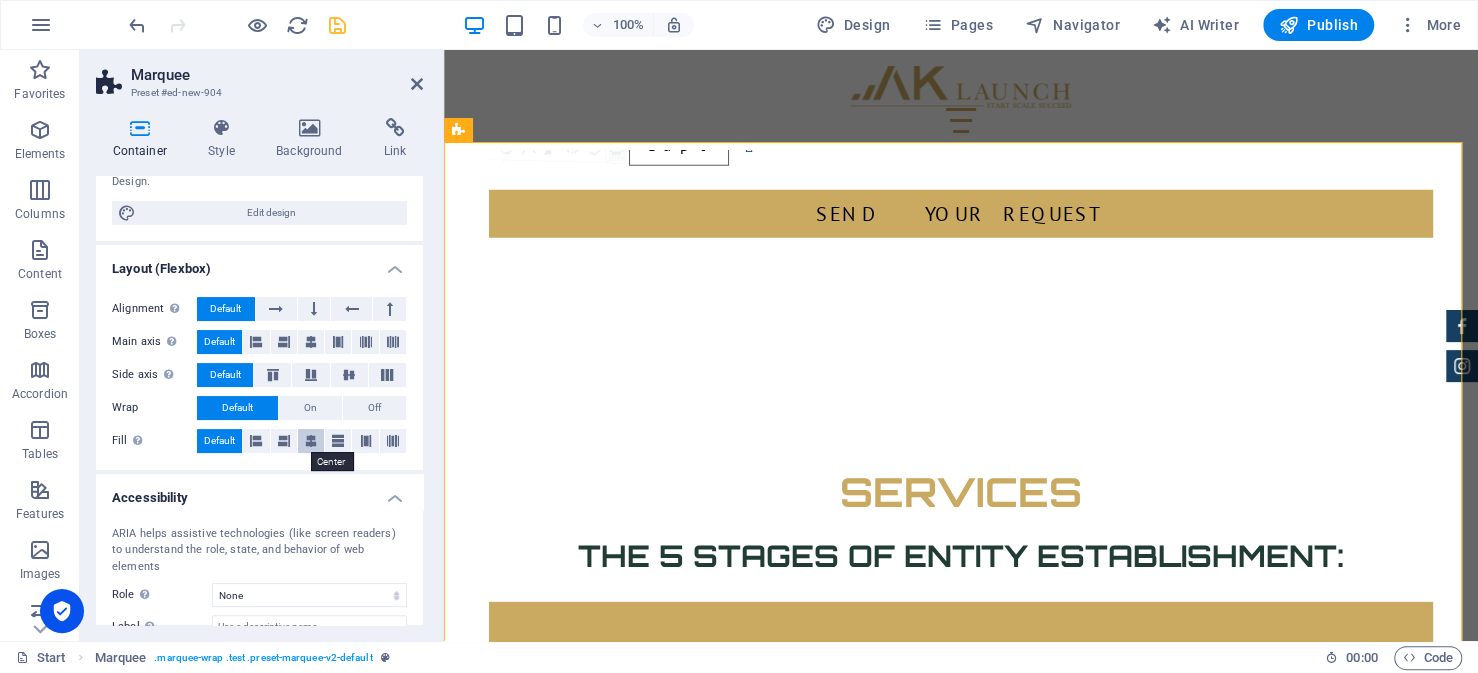 click at bounding box center (311, 441) 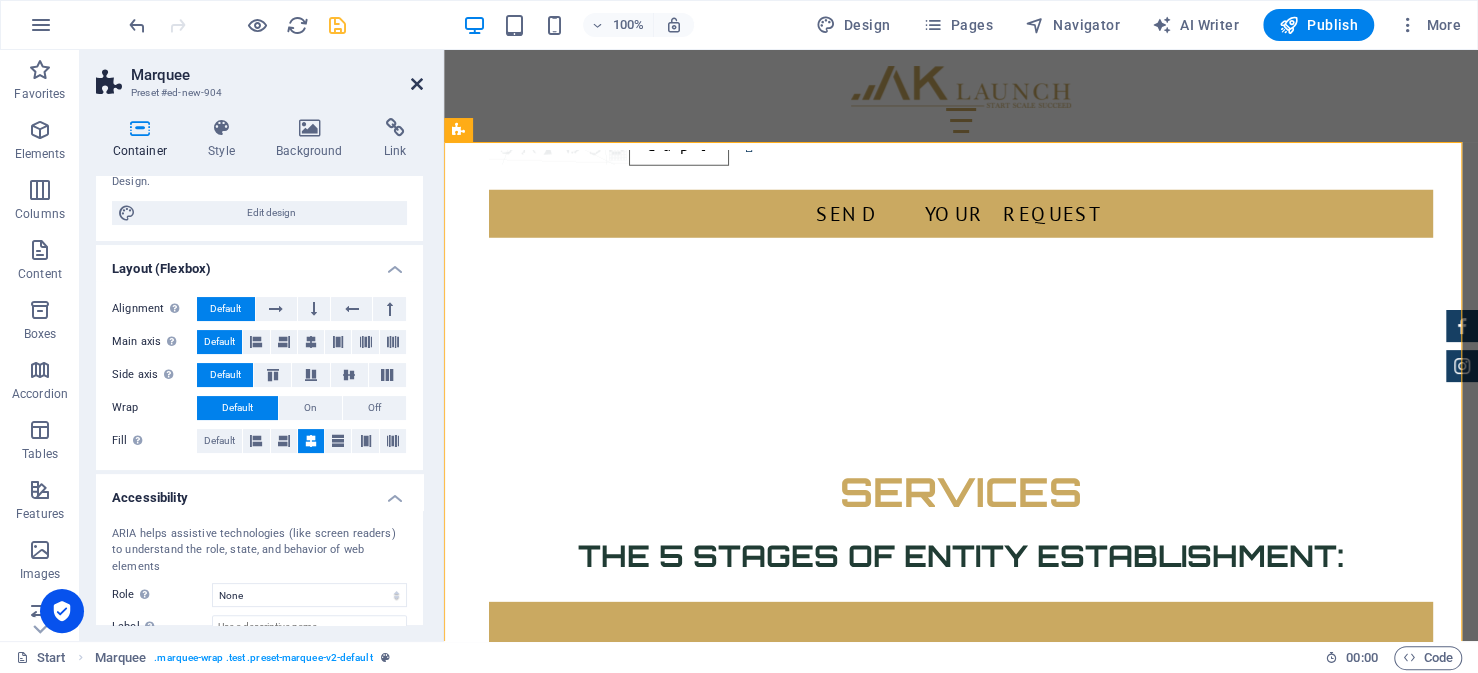click at bounding box center [417, 84] 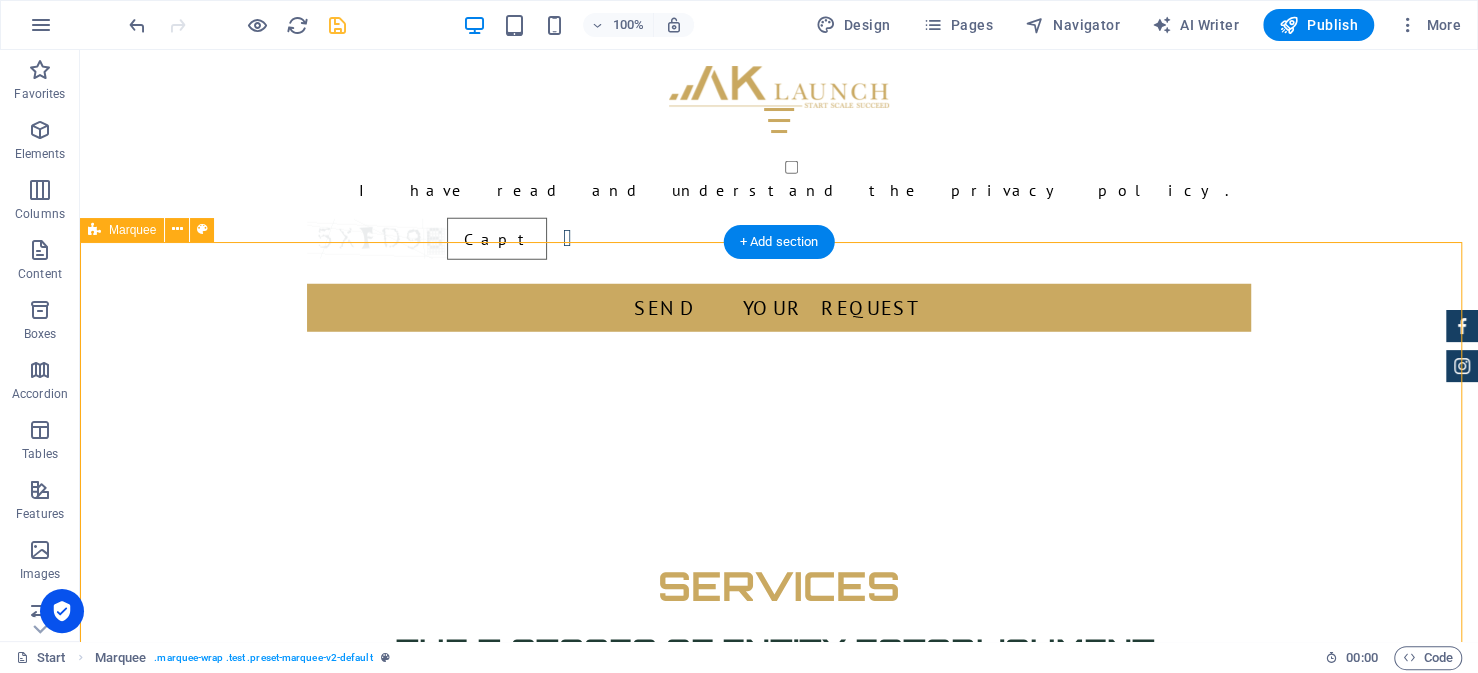 scroll, scrollTop: 3361, scrollLeft: 0, axis: vertical 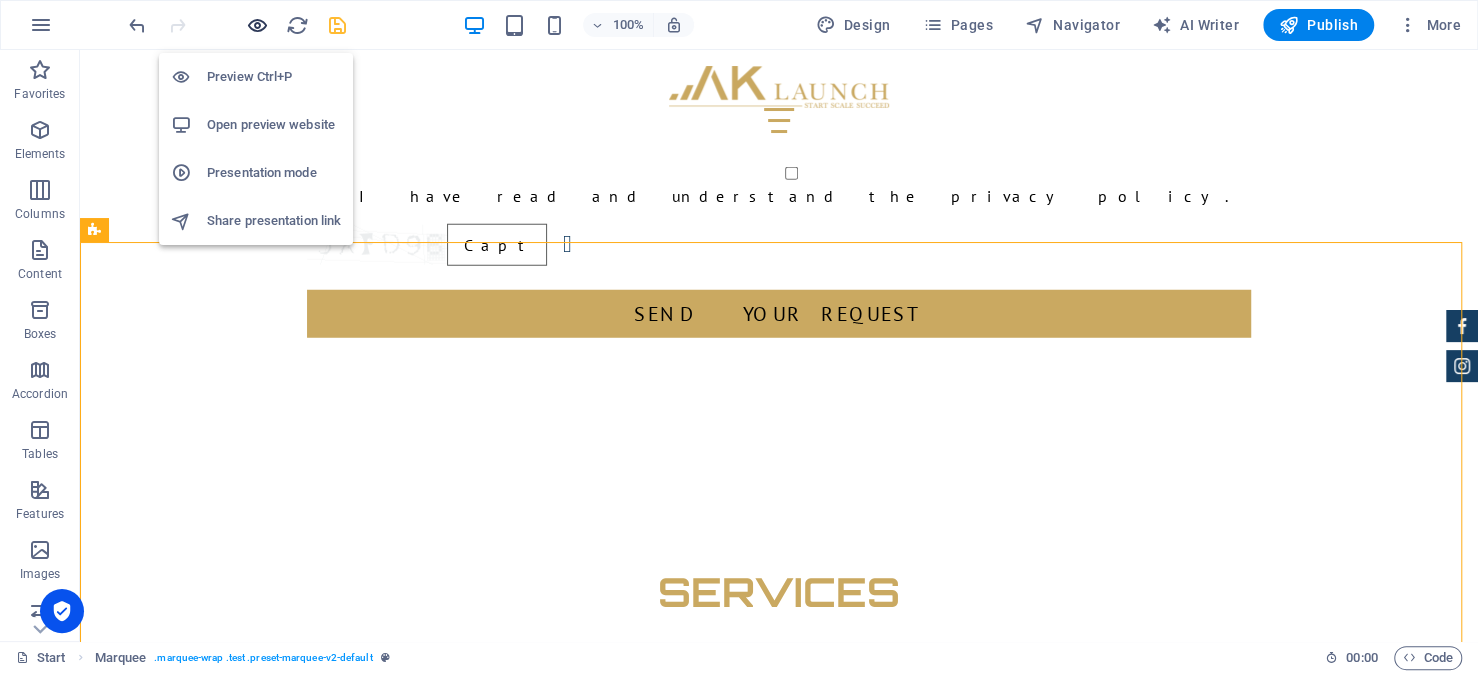 click at bounding box center [257, 25] 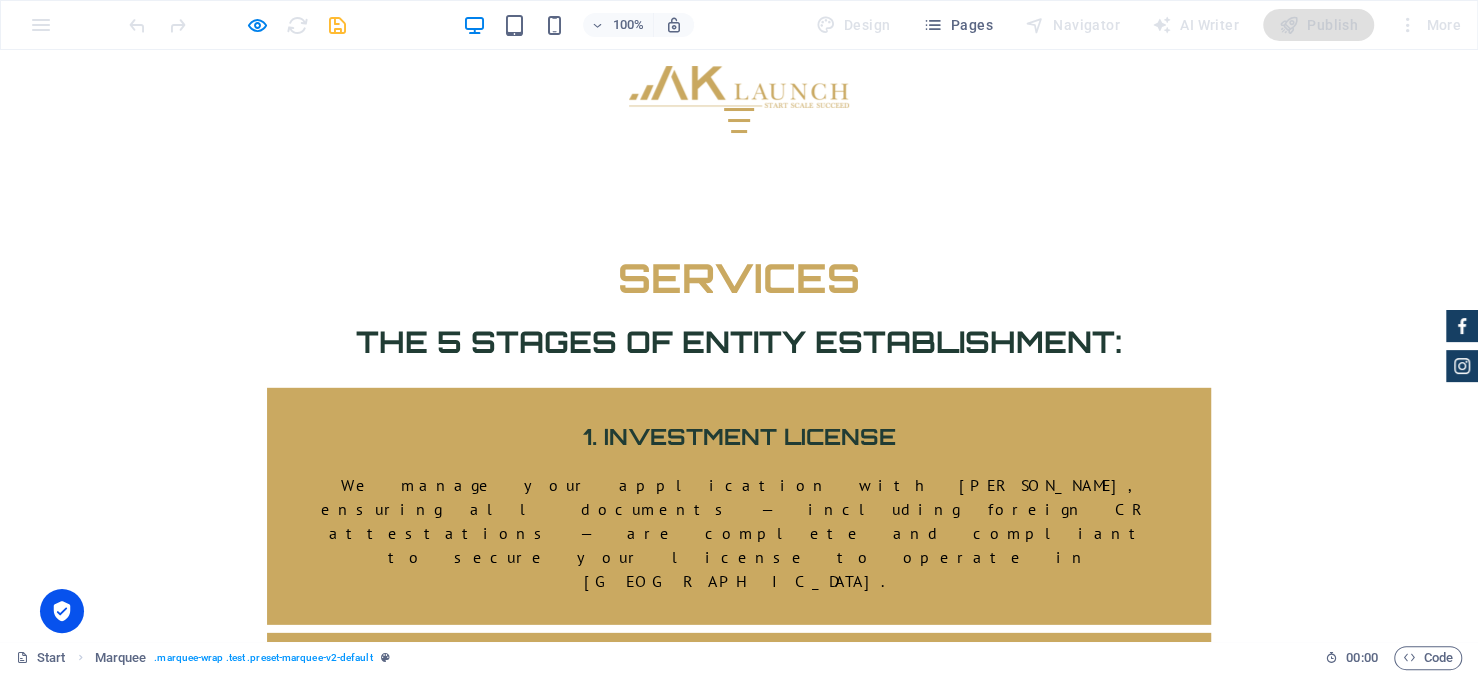 scroll, scrollTop: 3487, scrollLeft: 0, axis: vertical 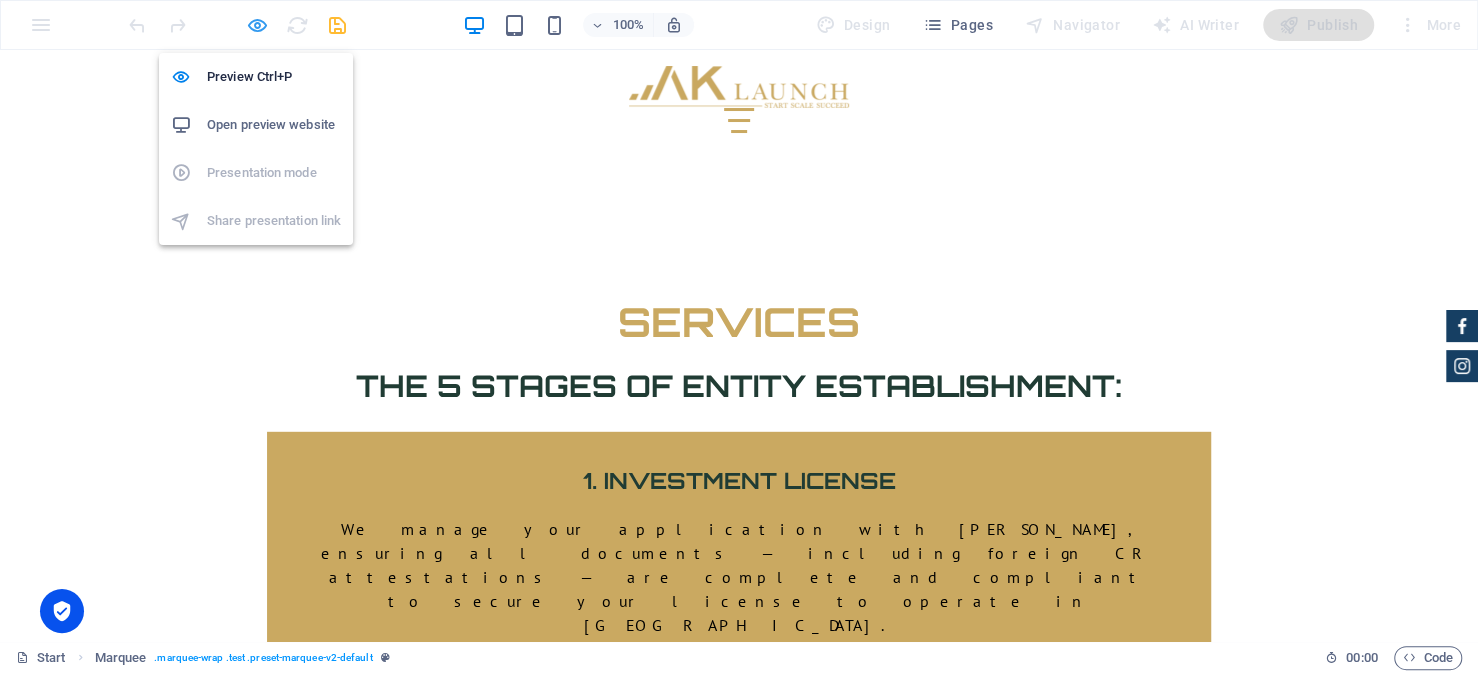 click at bounding box center (257, 25) 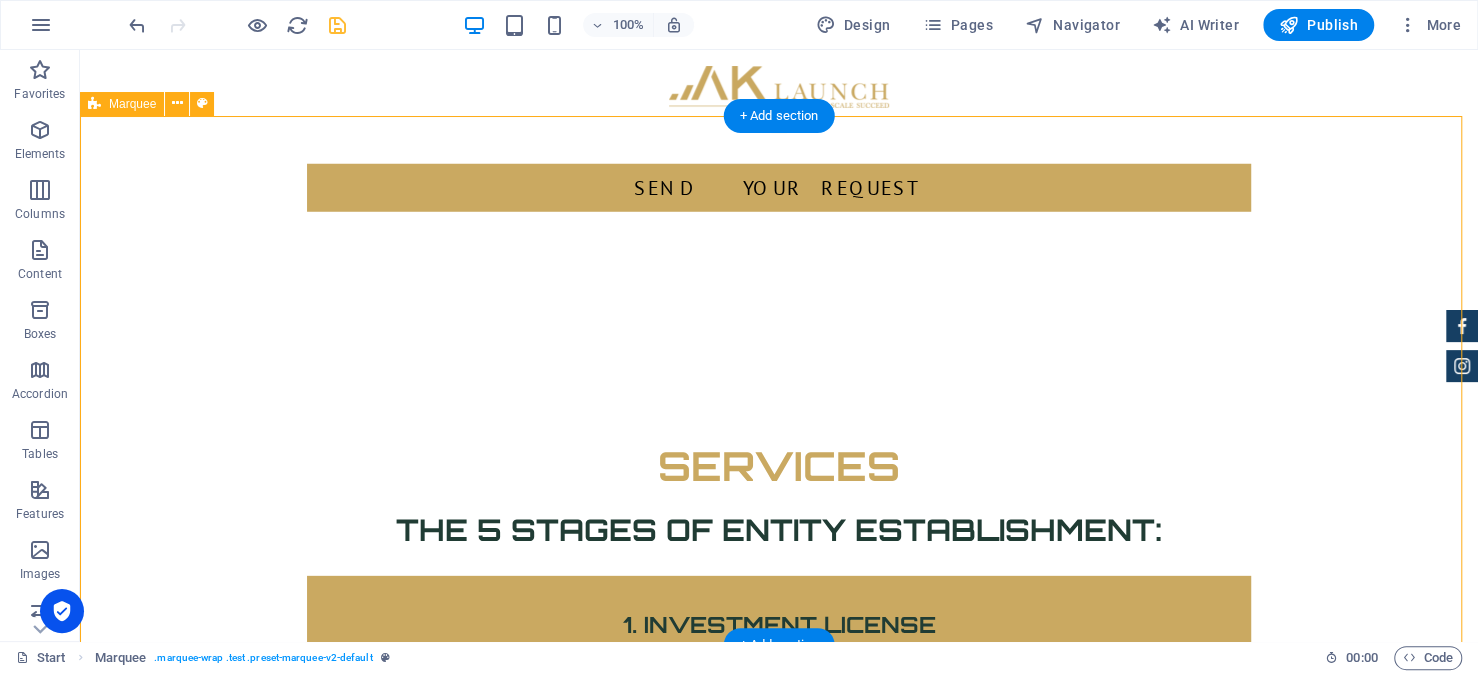 click at bounding box center [779, 2545] 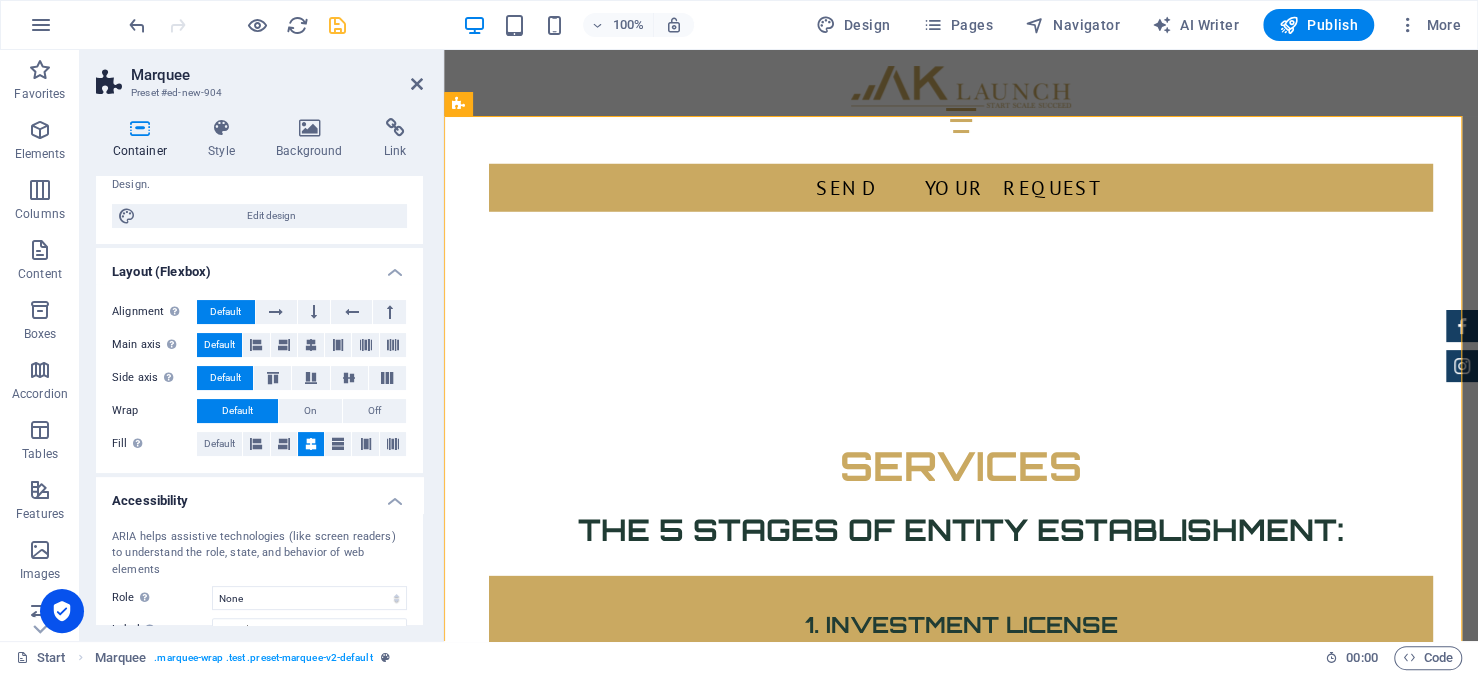 scroll, scrollTop: 200, scrollLeft: 0, axis: vertical 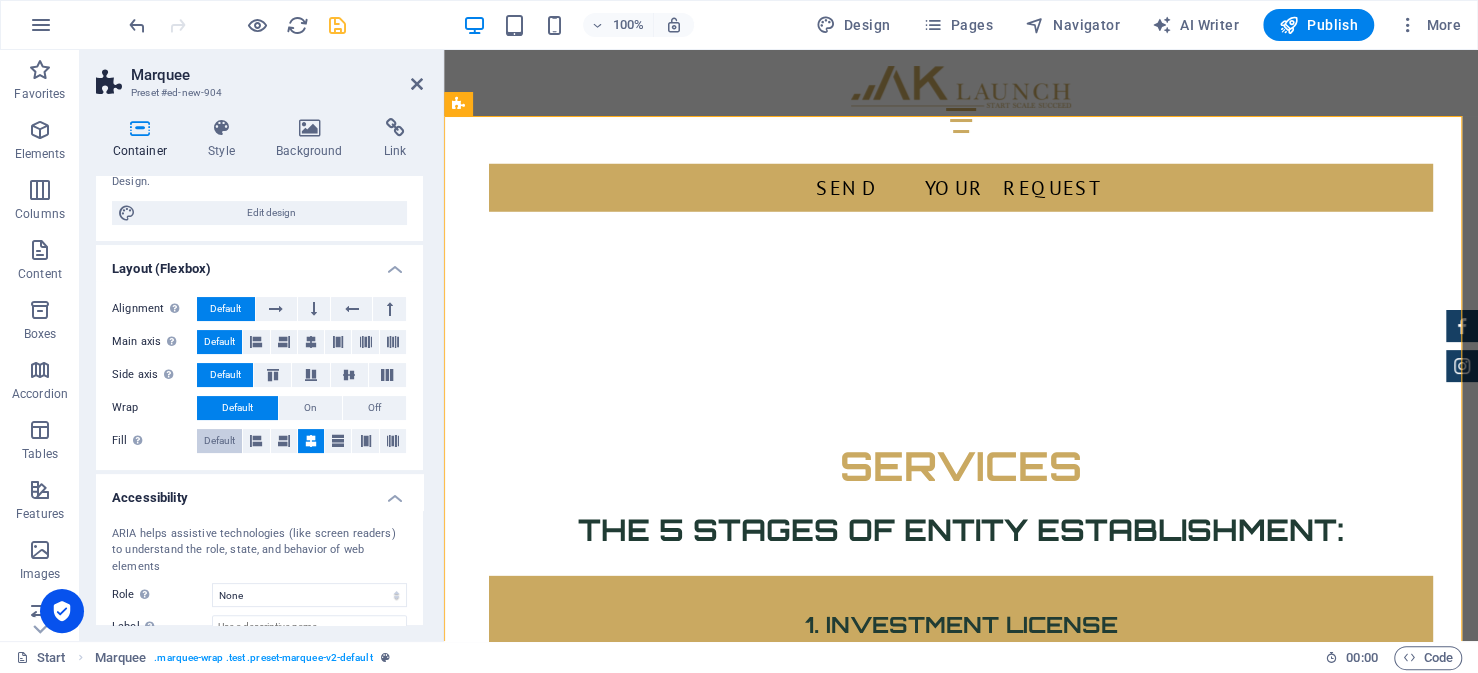 click on "Default" at bounding box center (219, 441) 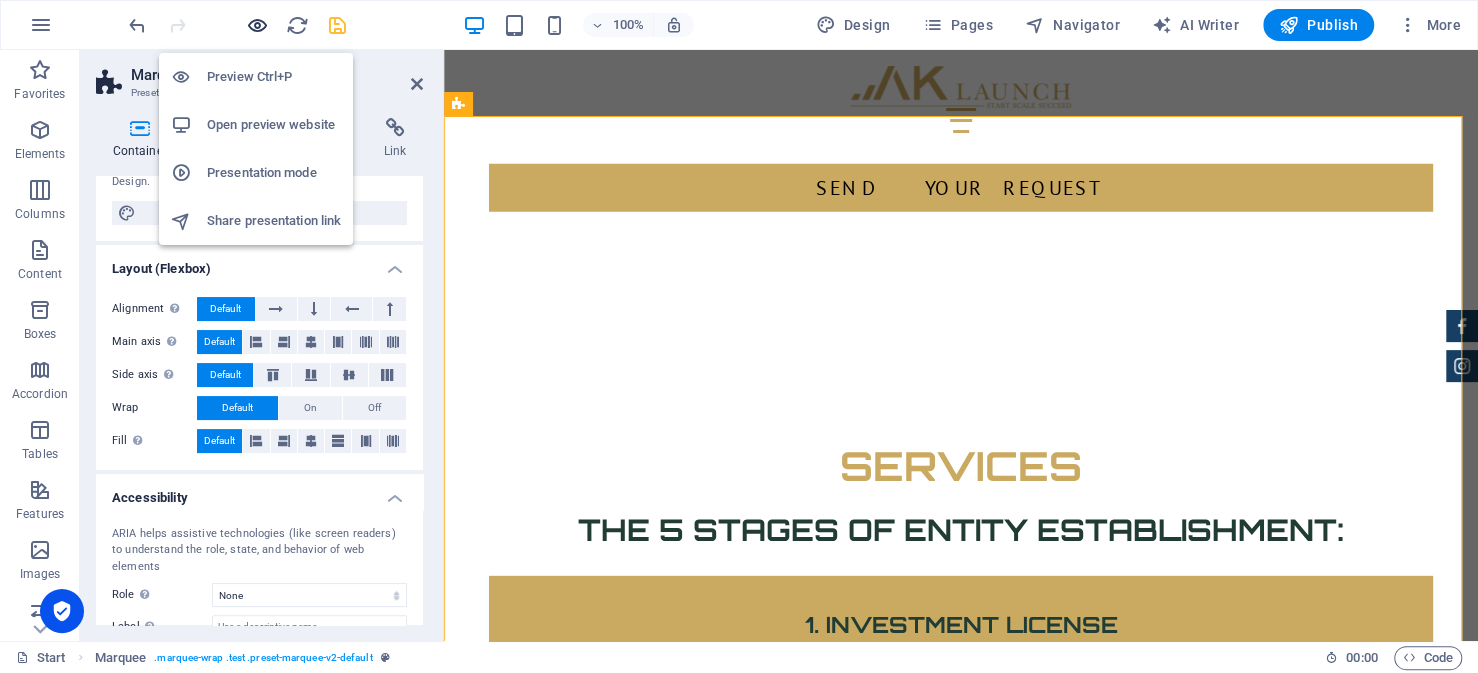 click at bounding box center [257, 25] 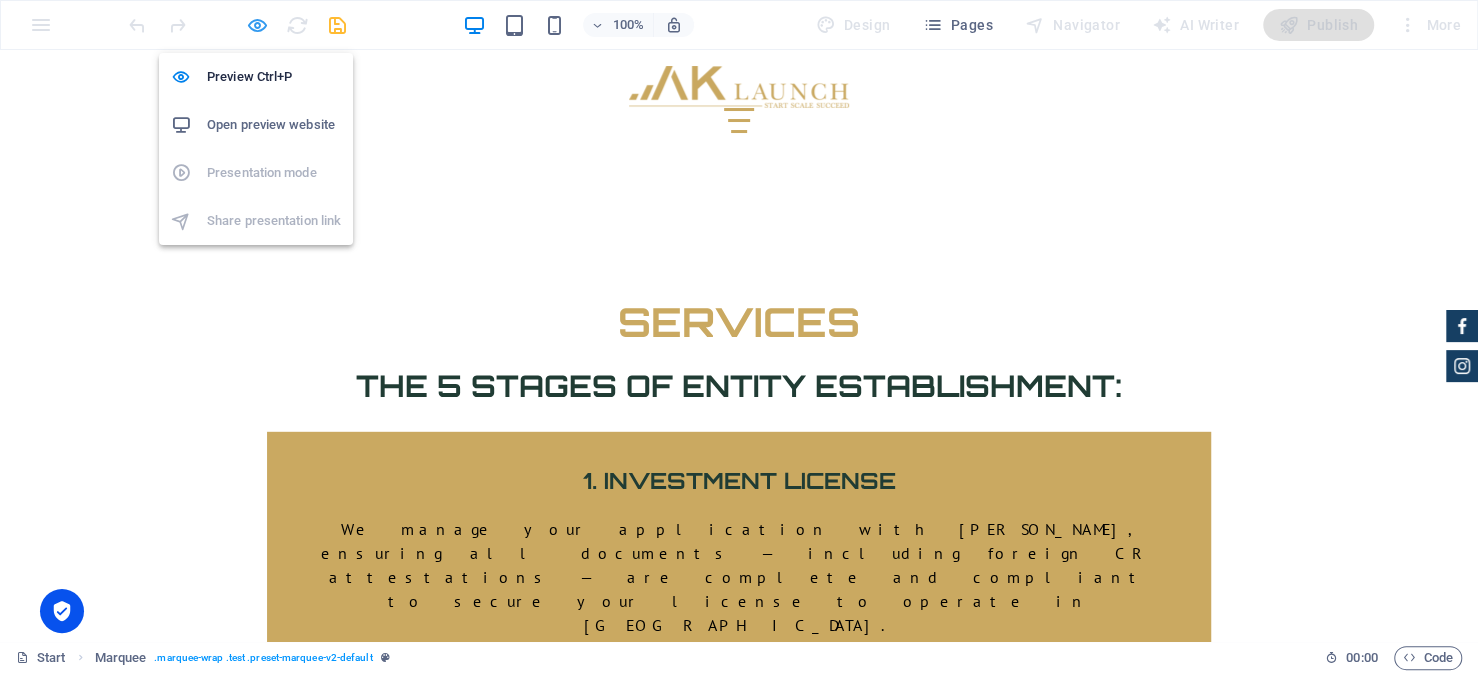 scroll, scrollTop: 3413, scrollLeft: 0, axis: vertical 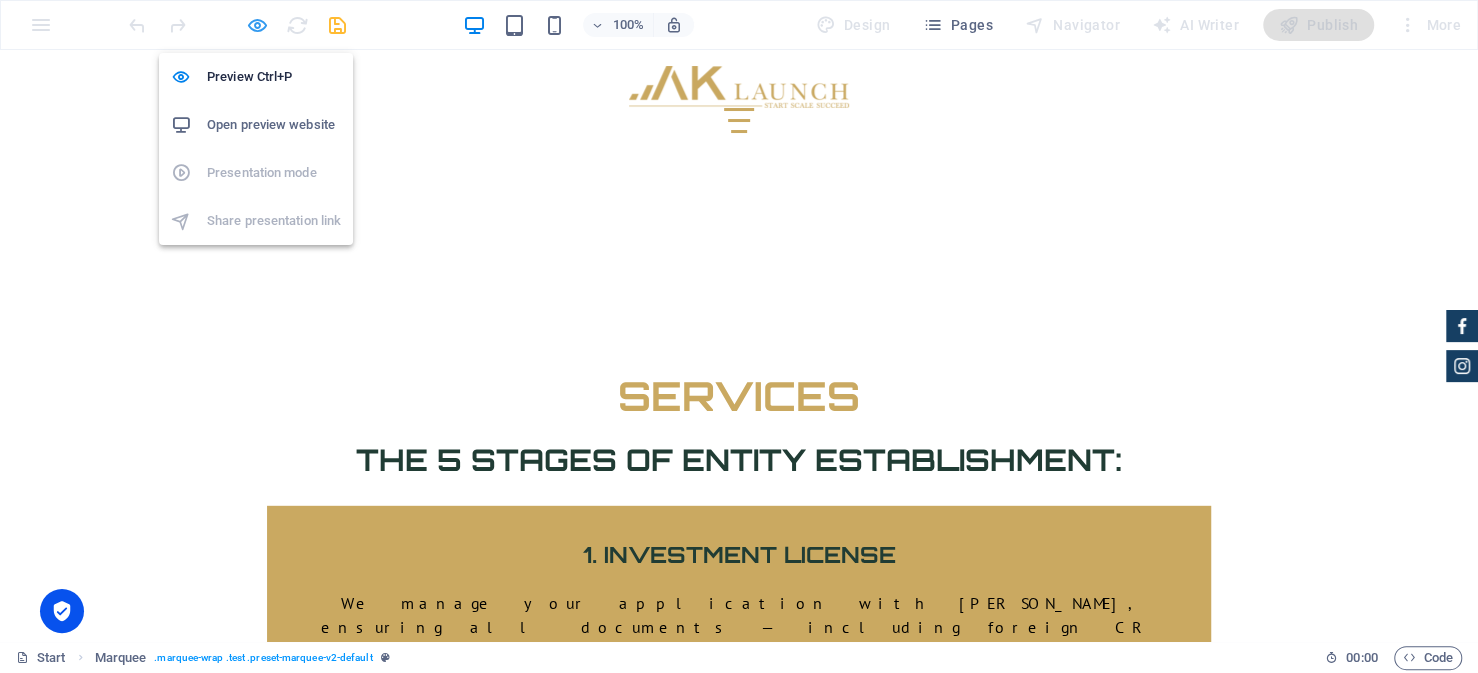 click at bounding box center (257, 25) 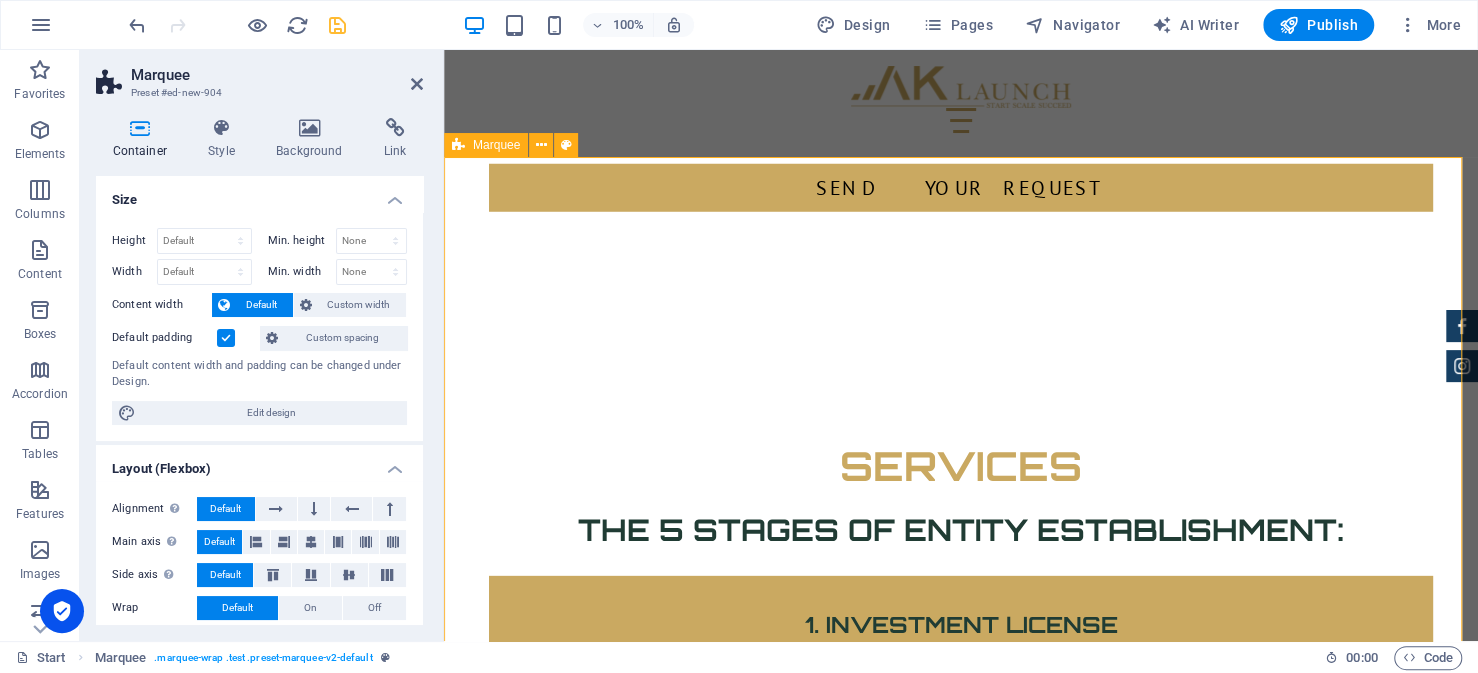 scroll, scrollTop: 3287, scrollLeft: 0, axis: vertical 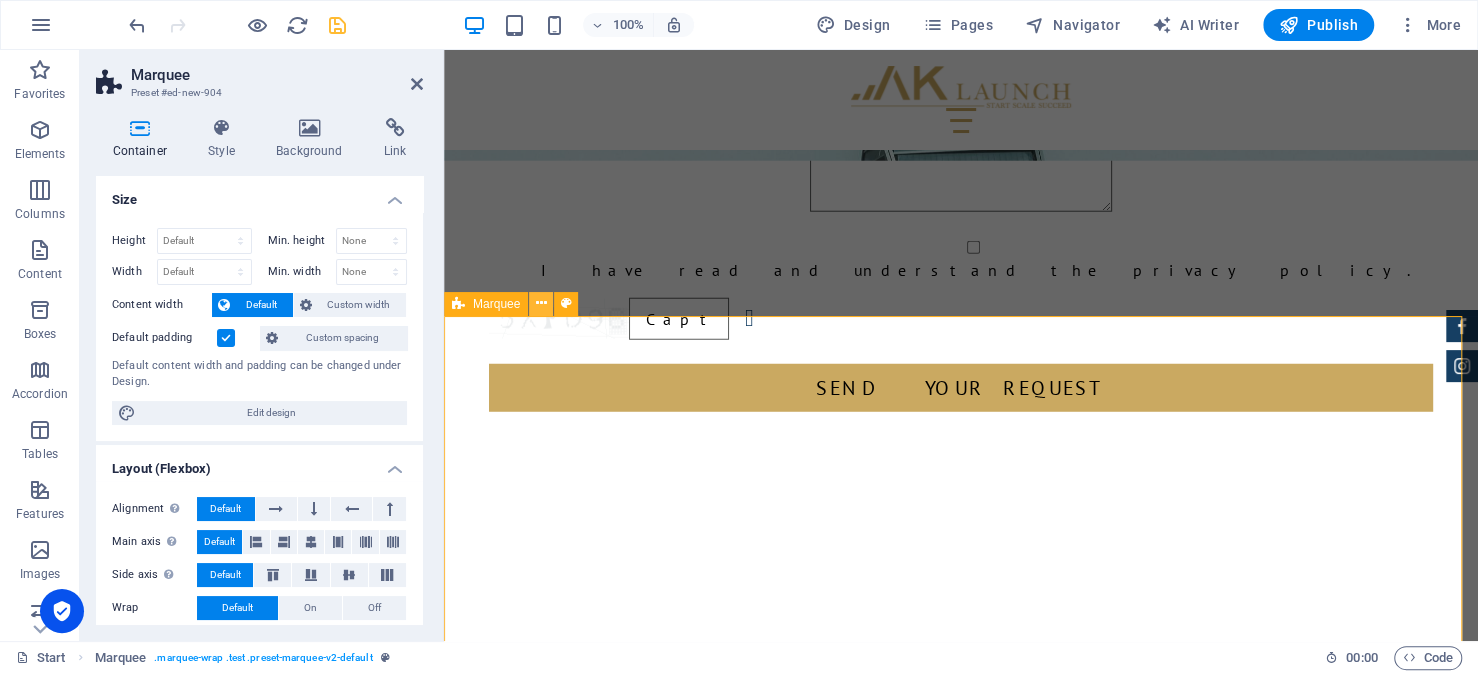 click at bounding box center [541, 304] 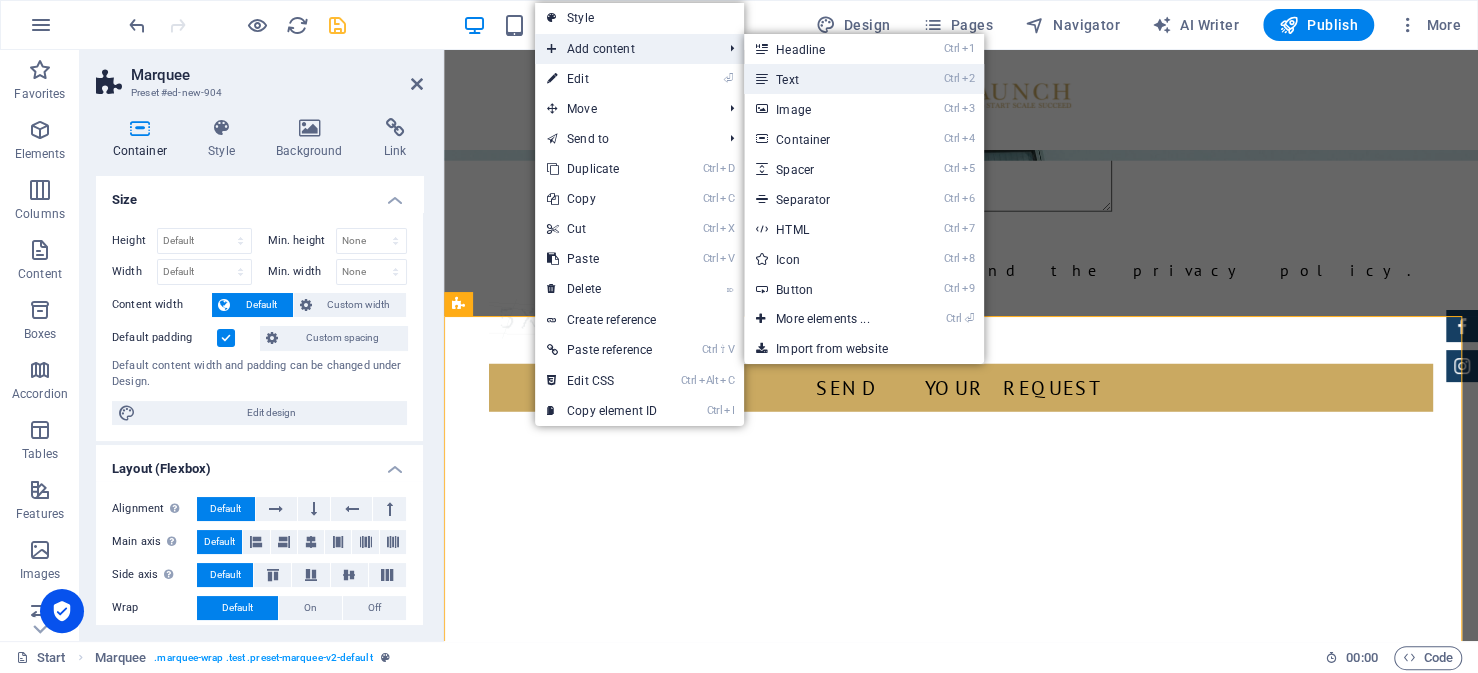click on "Ctrl 2  Text" at bounding box center (826, 79) 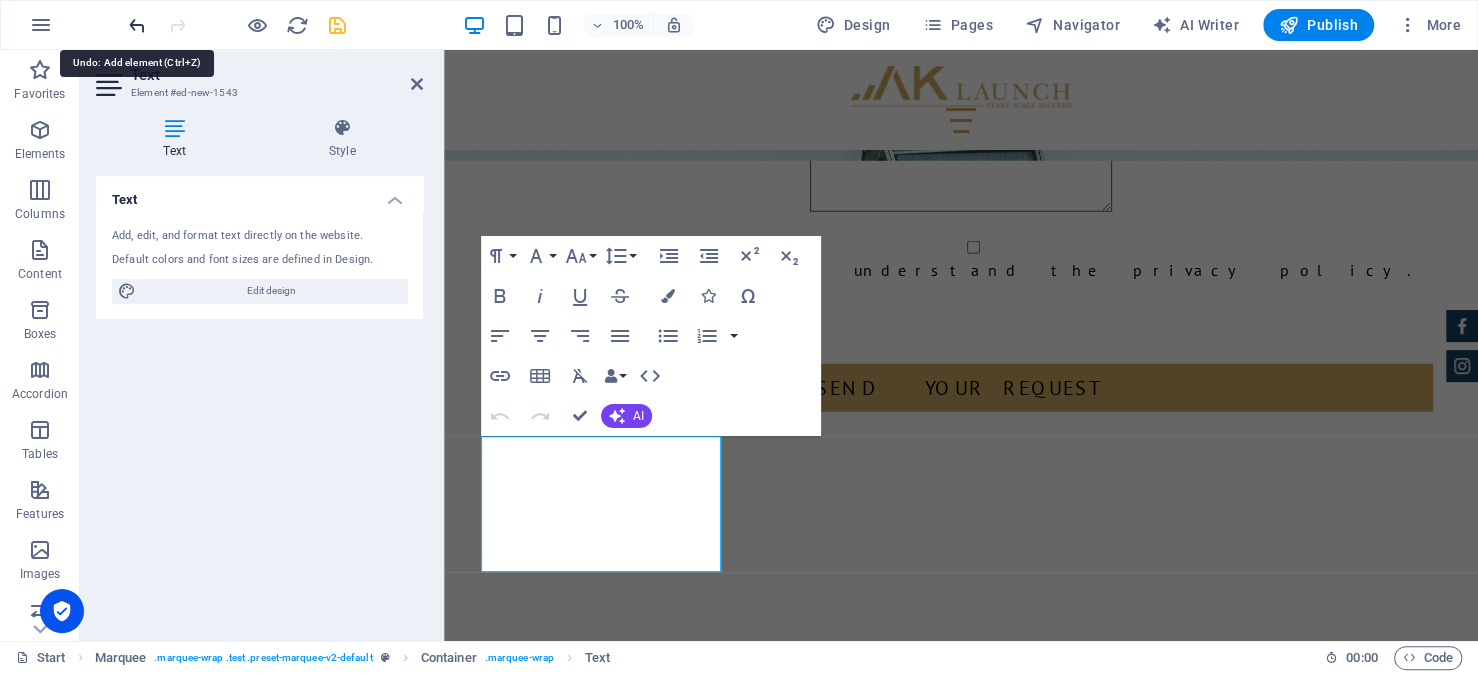 click at bounding box center (137, 25) 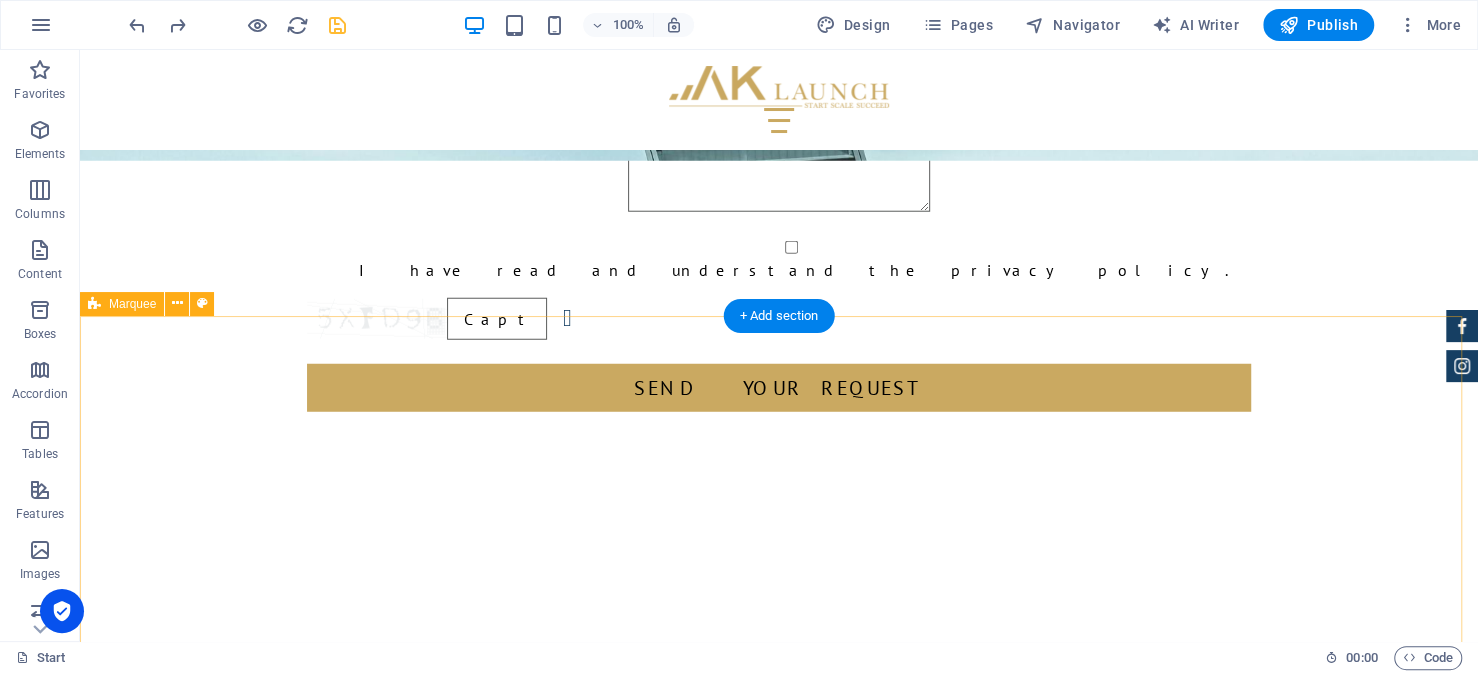 click at bounding box center [779, 2745] 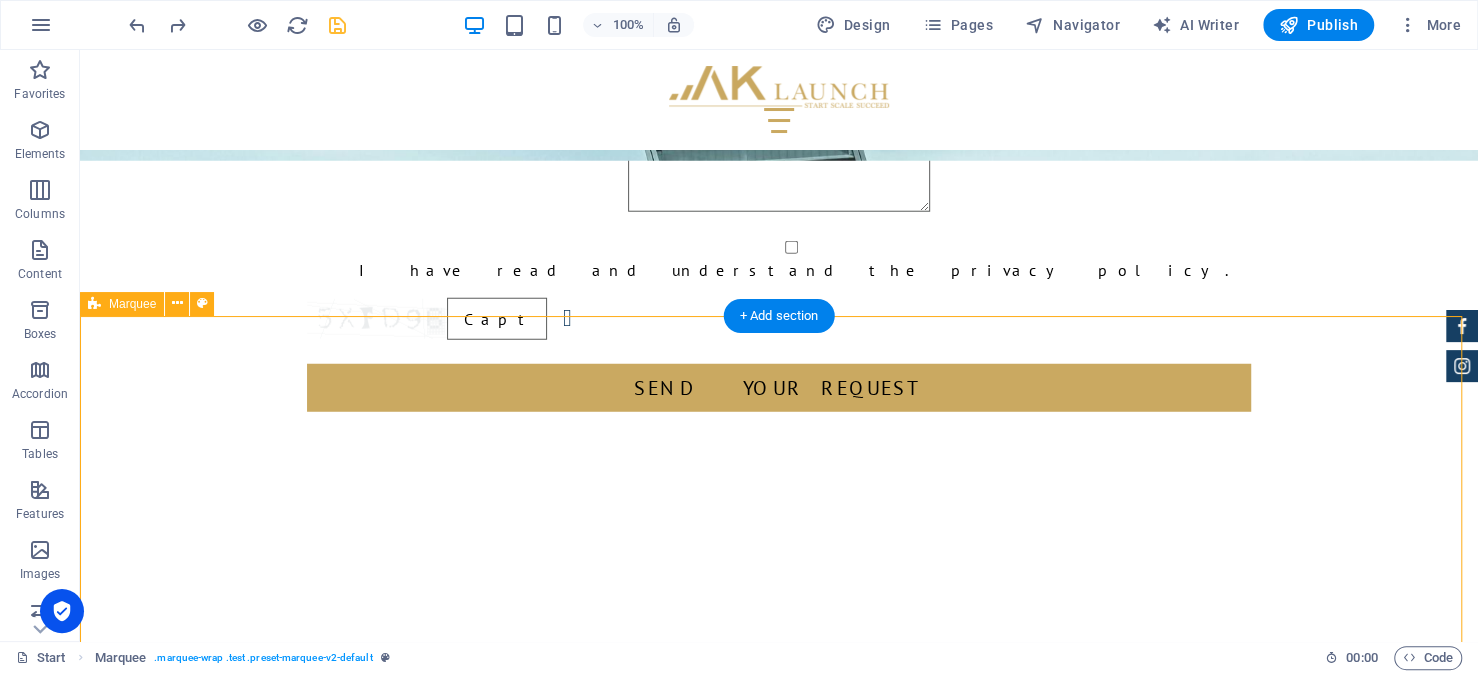 click at bounding box center (779, 2745) 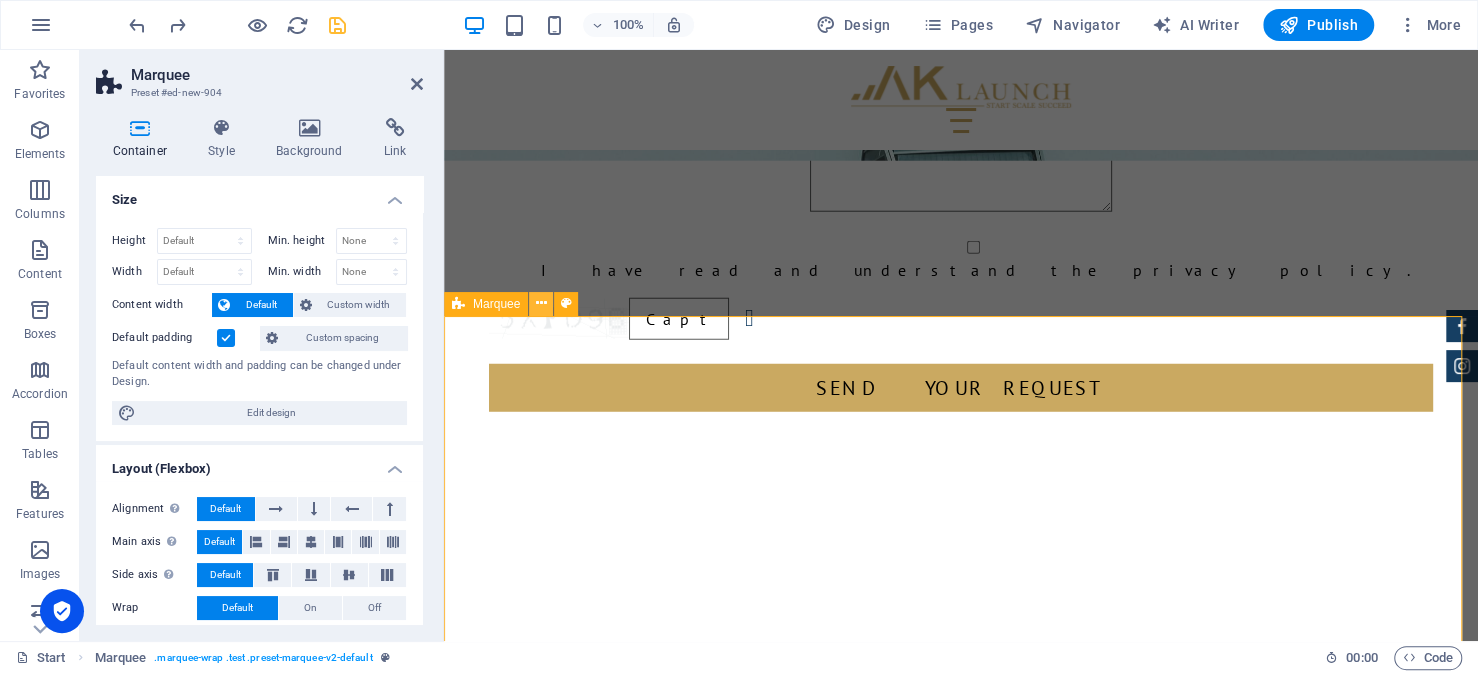 click at bounding box center (541, 304) 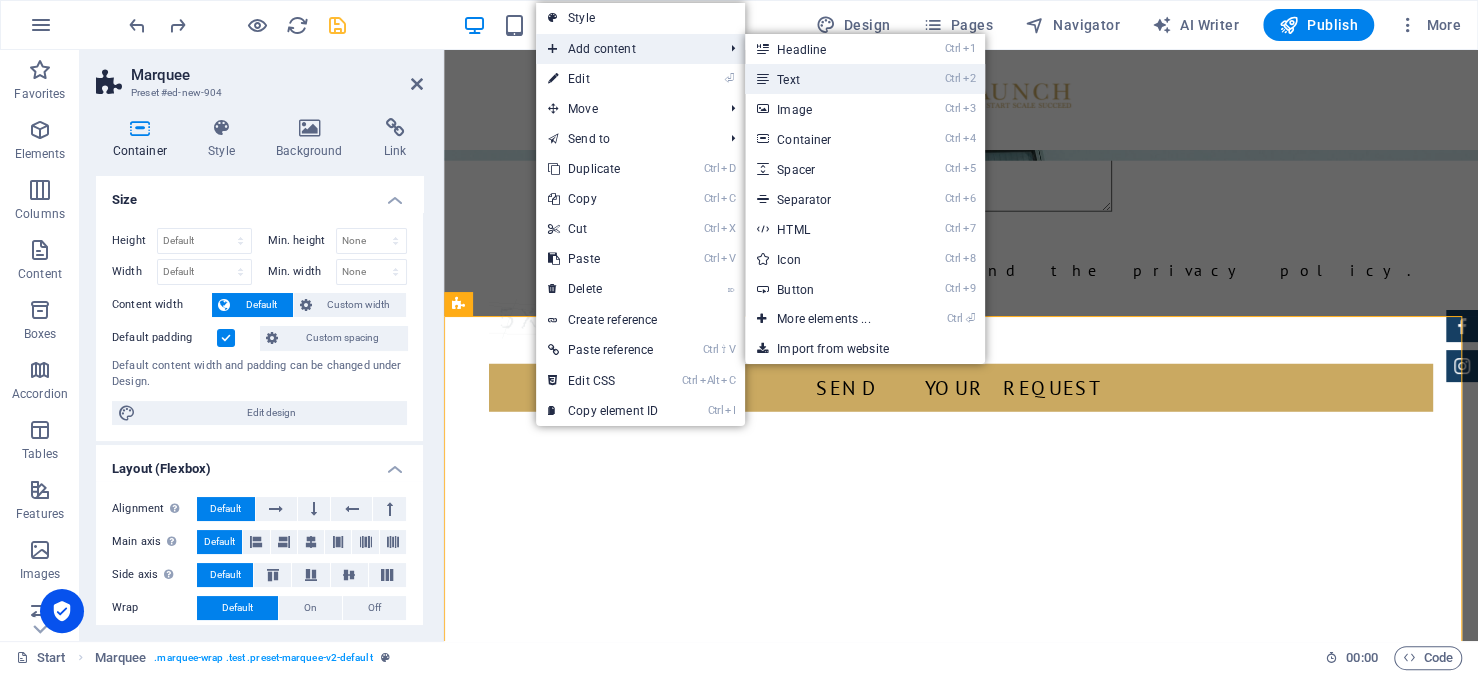 click on "Ctrl 2  Text" at bounding box center (827, 79) 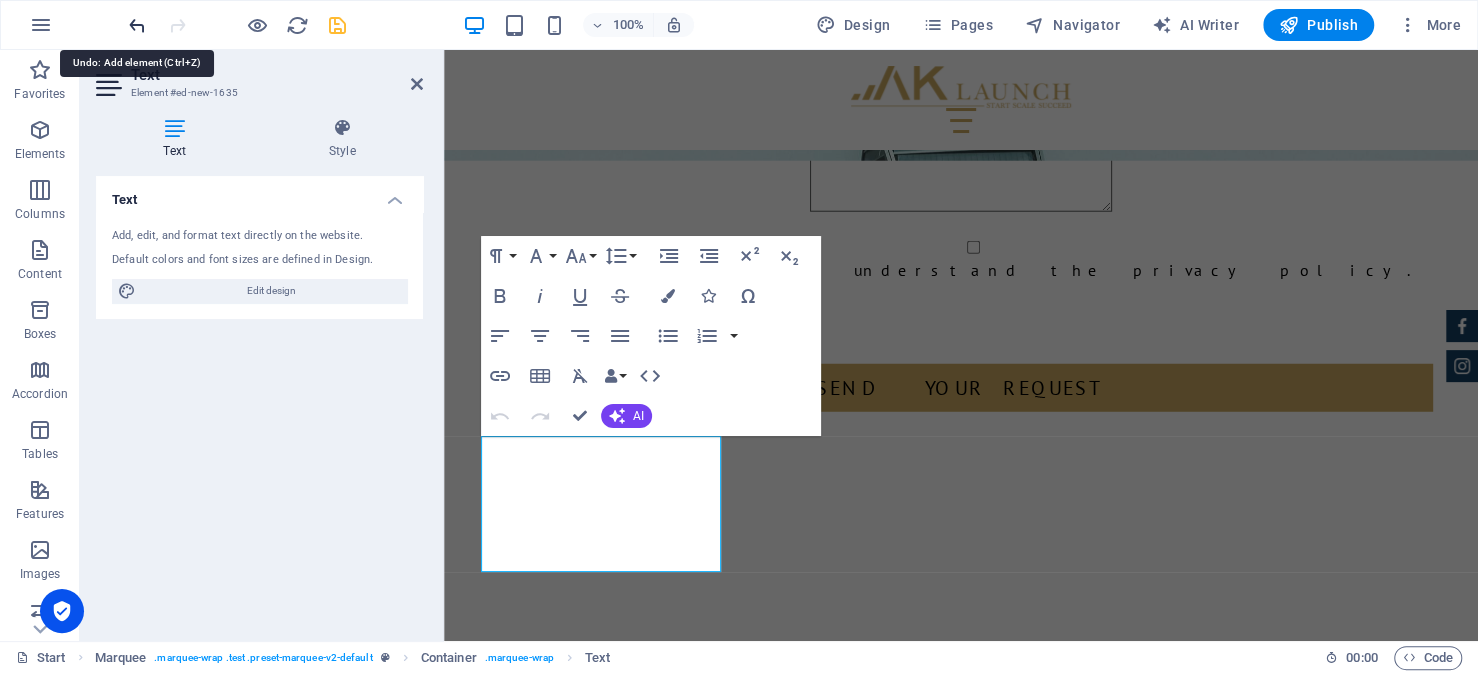 click at bounding box center (137, 25) 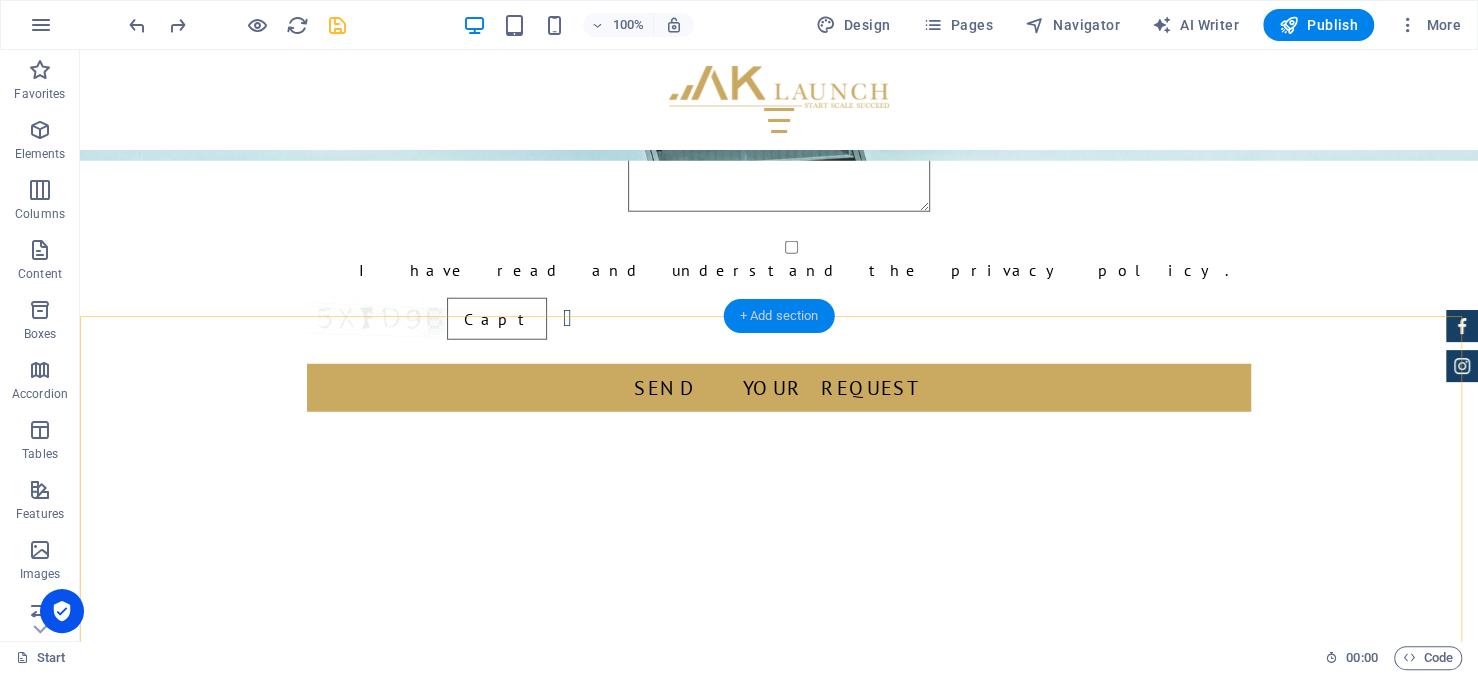 click on "+ Add section" at bounding box center [779, 316] 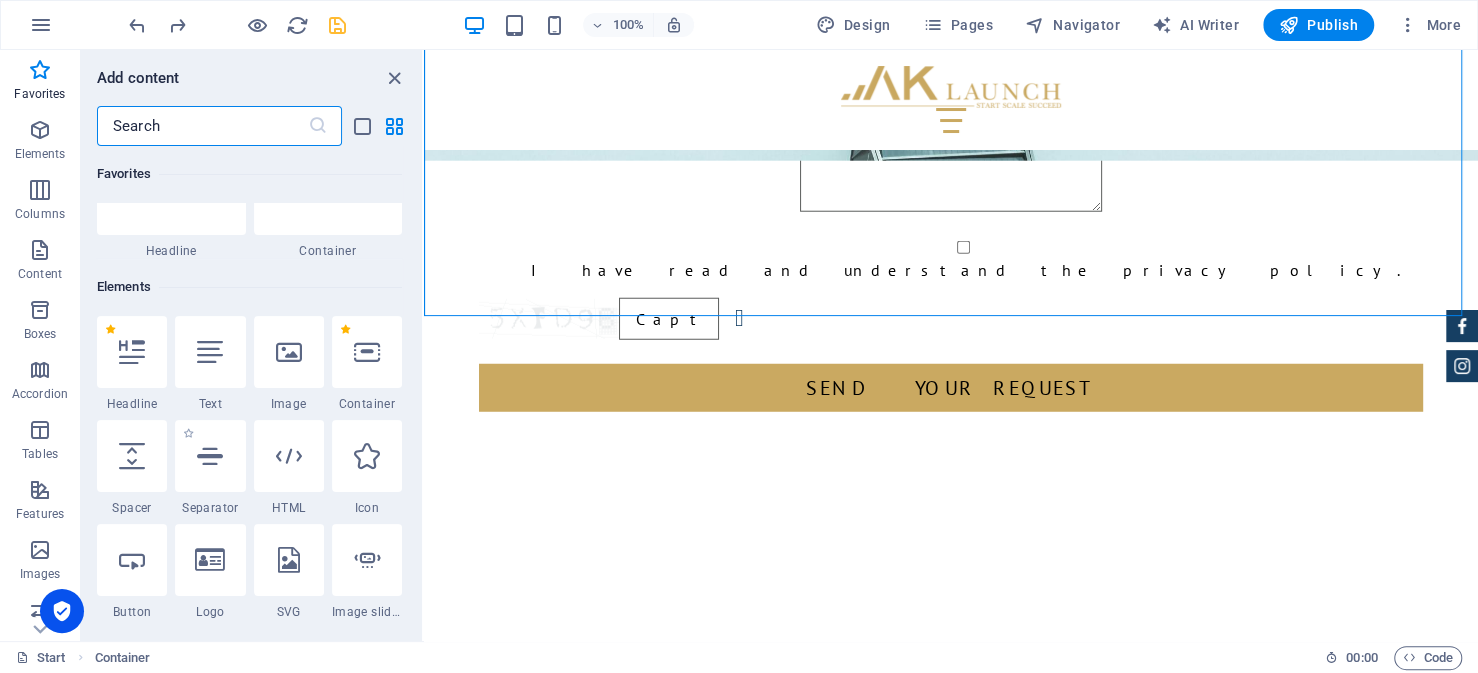 scroll, scrollTop: 0, scrollLeft: 0, axis: both 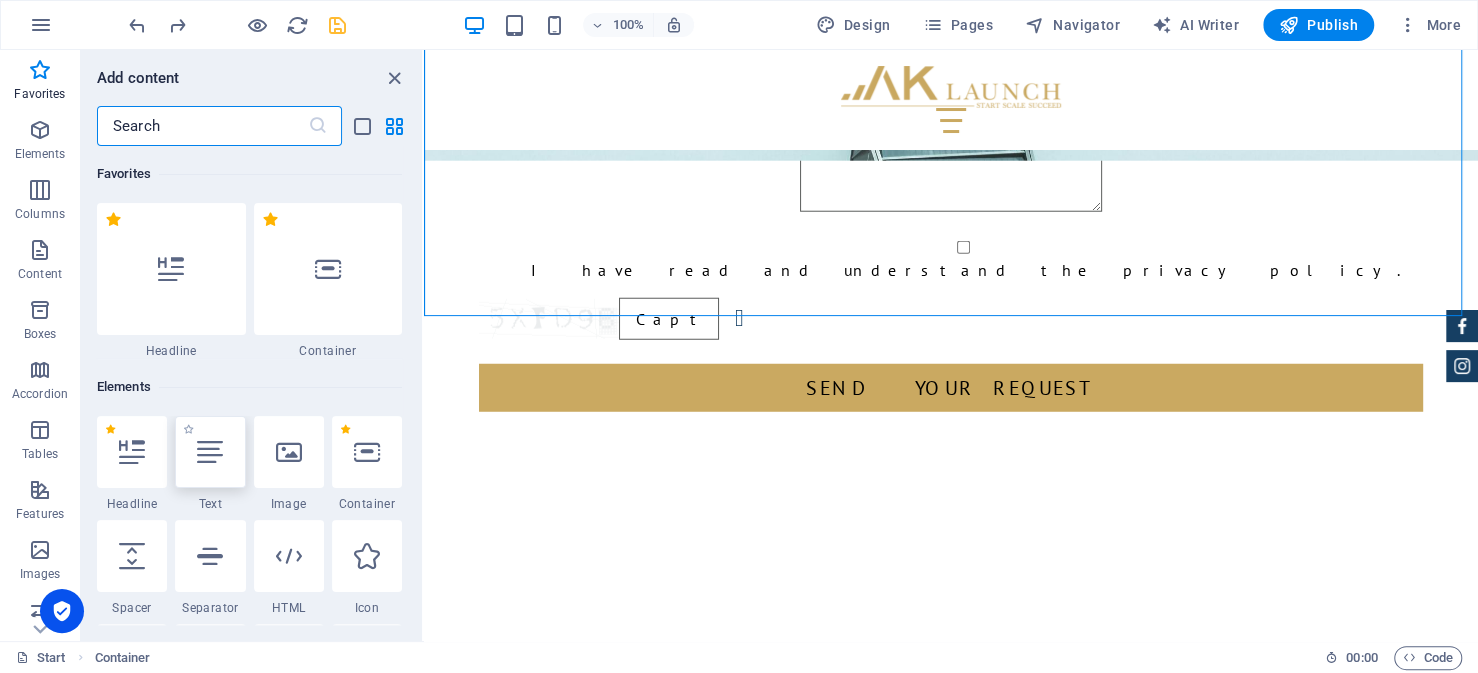 click at bounding box center (210, 452) 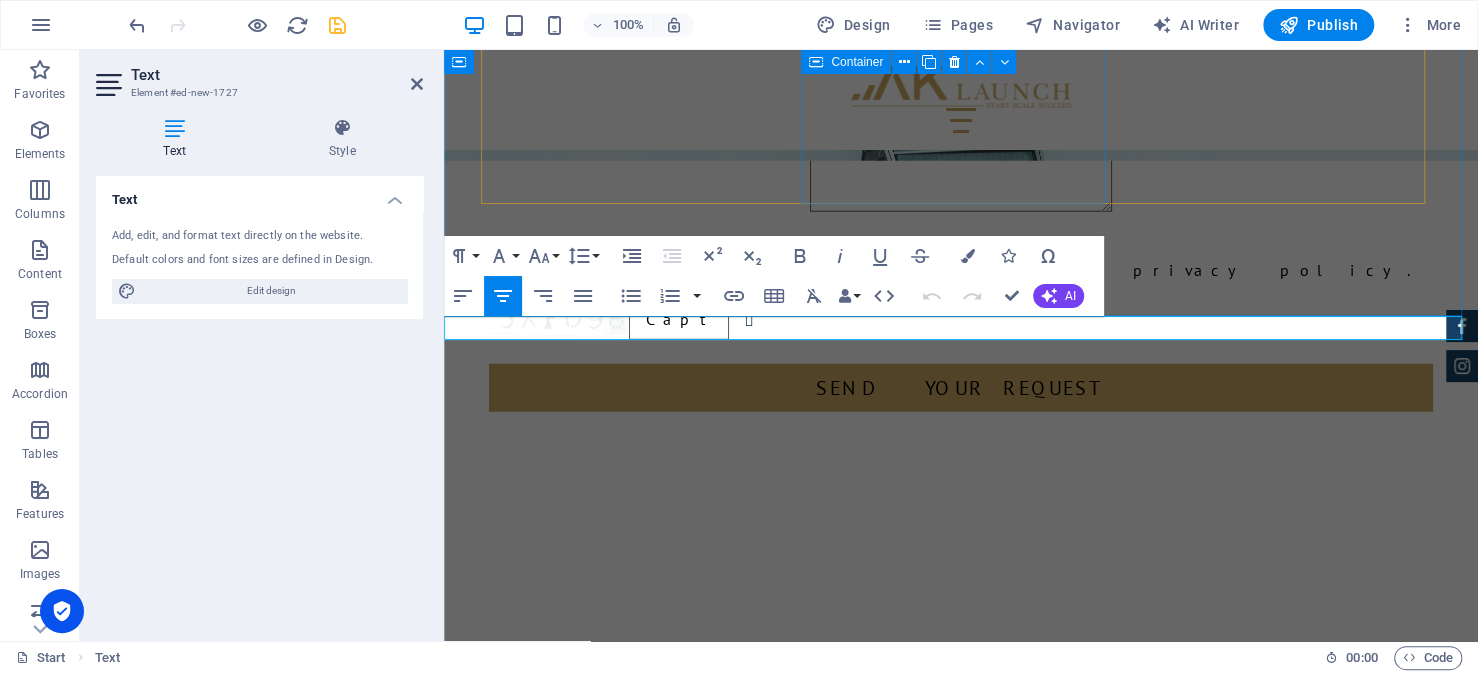 type 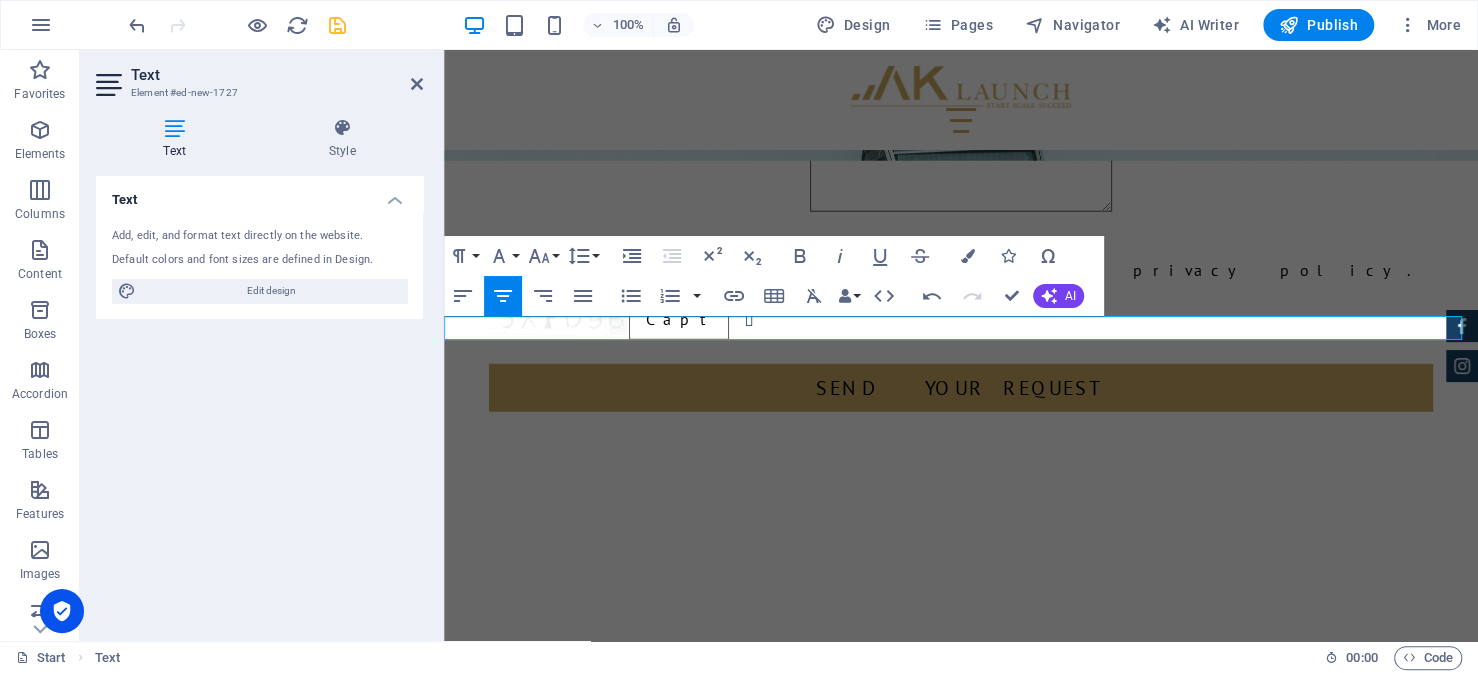 drag, startPoint x: 1021, startPoint y: 324, endPoint x: 851, endPoint y: 325, distance: 170.00294 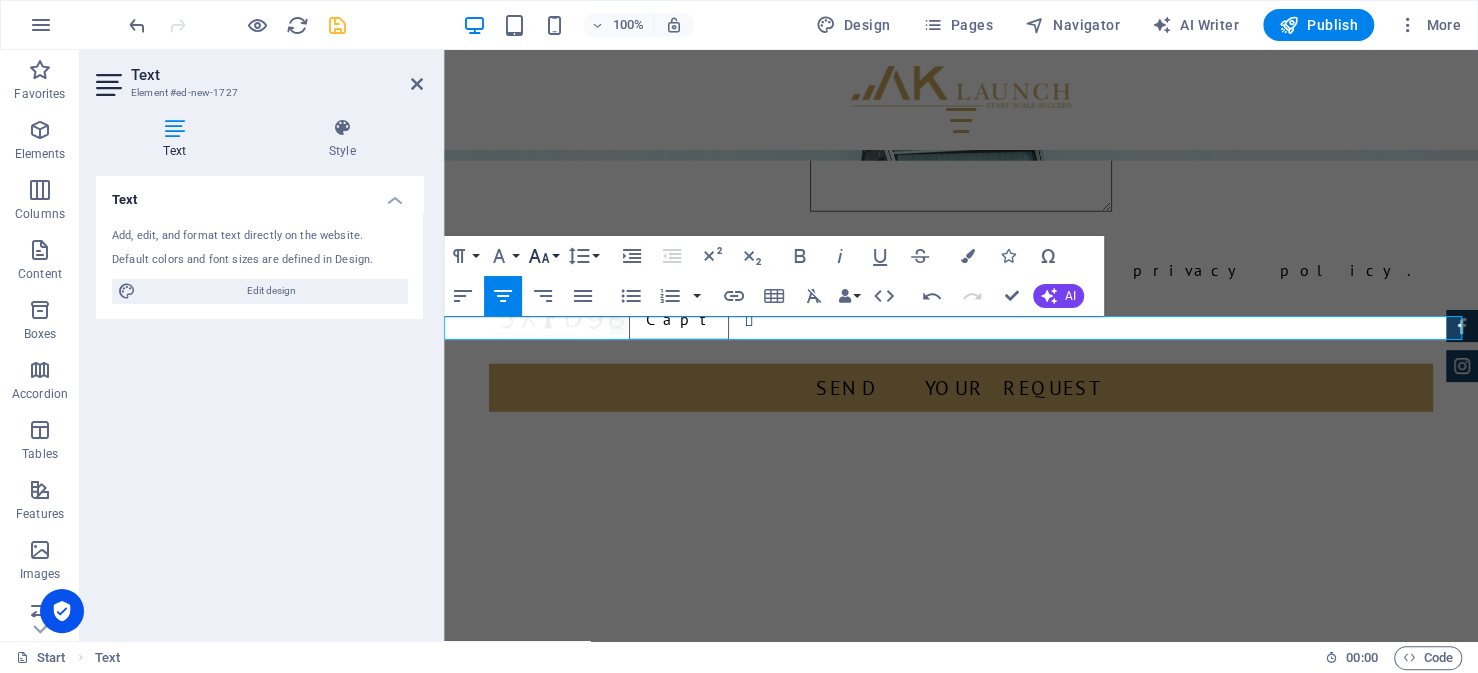 click on "Font Size" at bounding box center [543, 256] 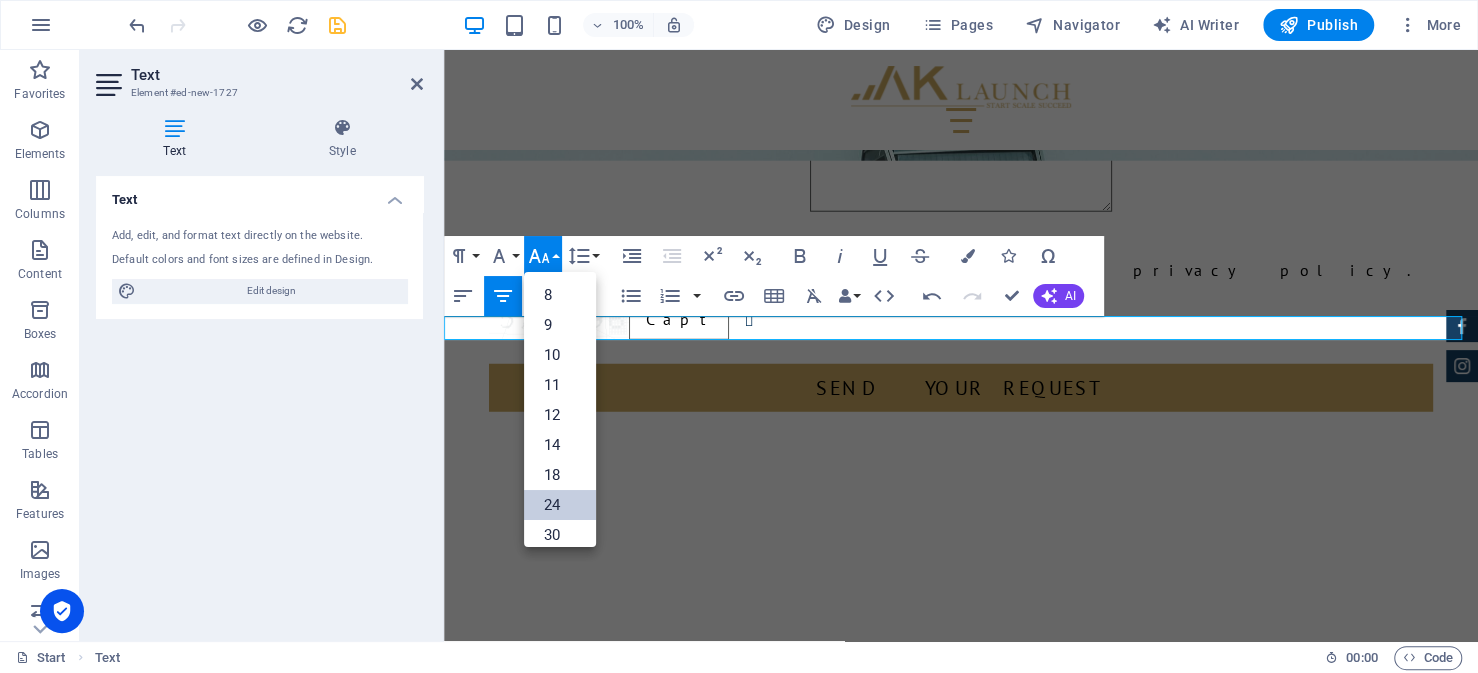click on "24" at bounding box center [560, 505] 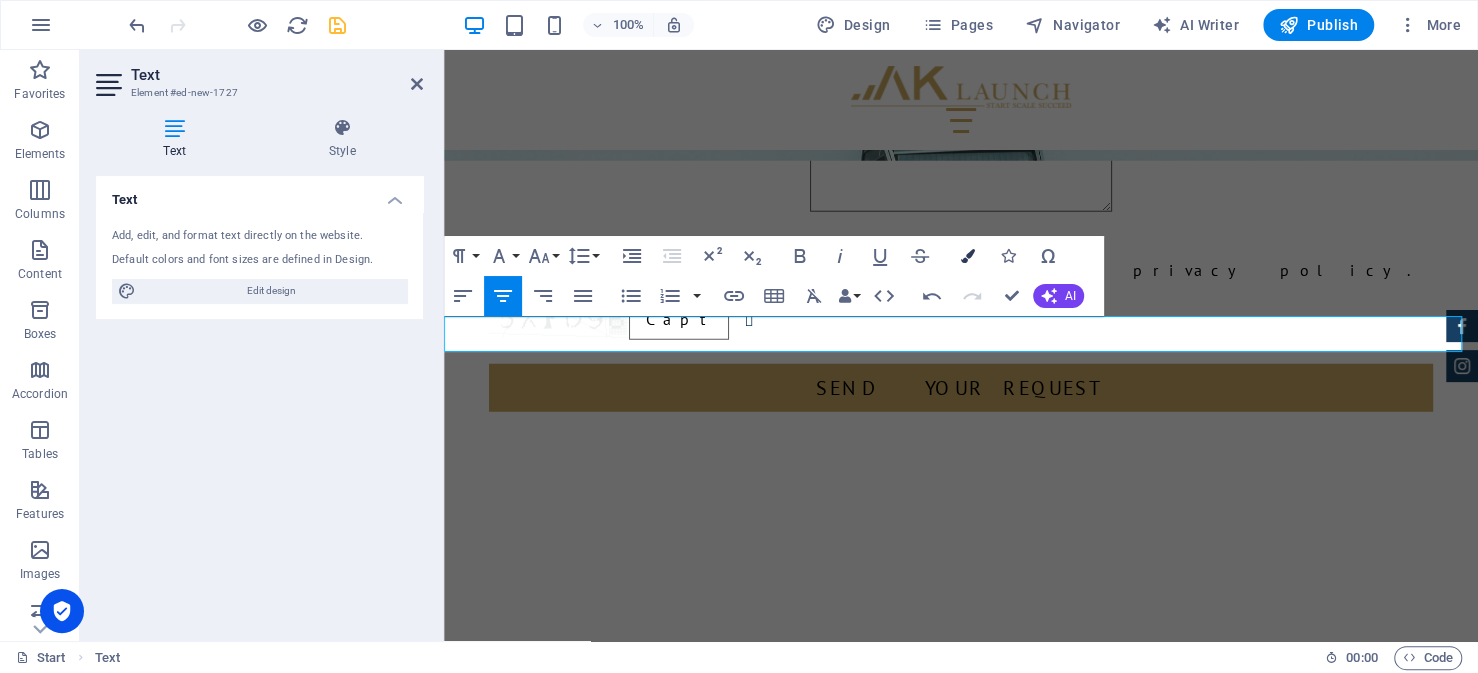click on "Colors" at bounding box center [968, 256] 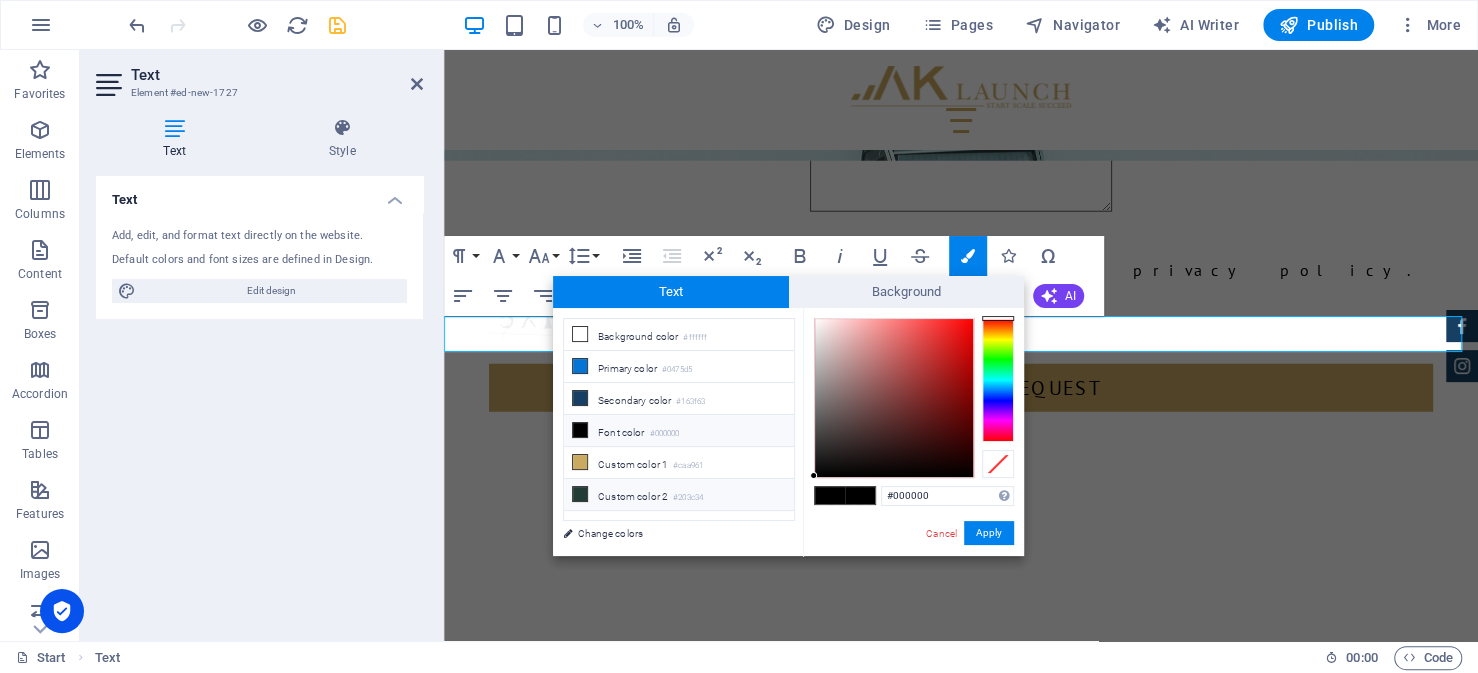 click on "#203c34" at bounding box center [688, 498] 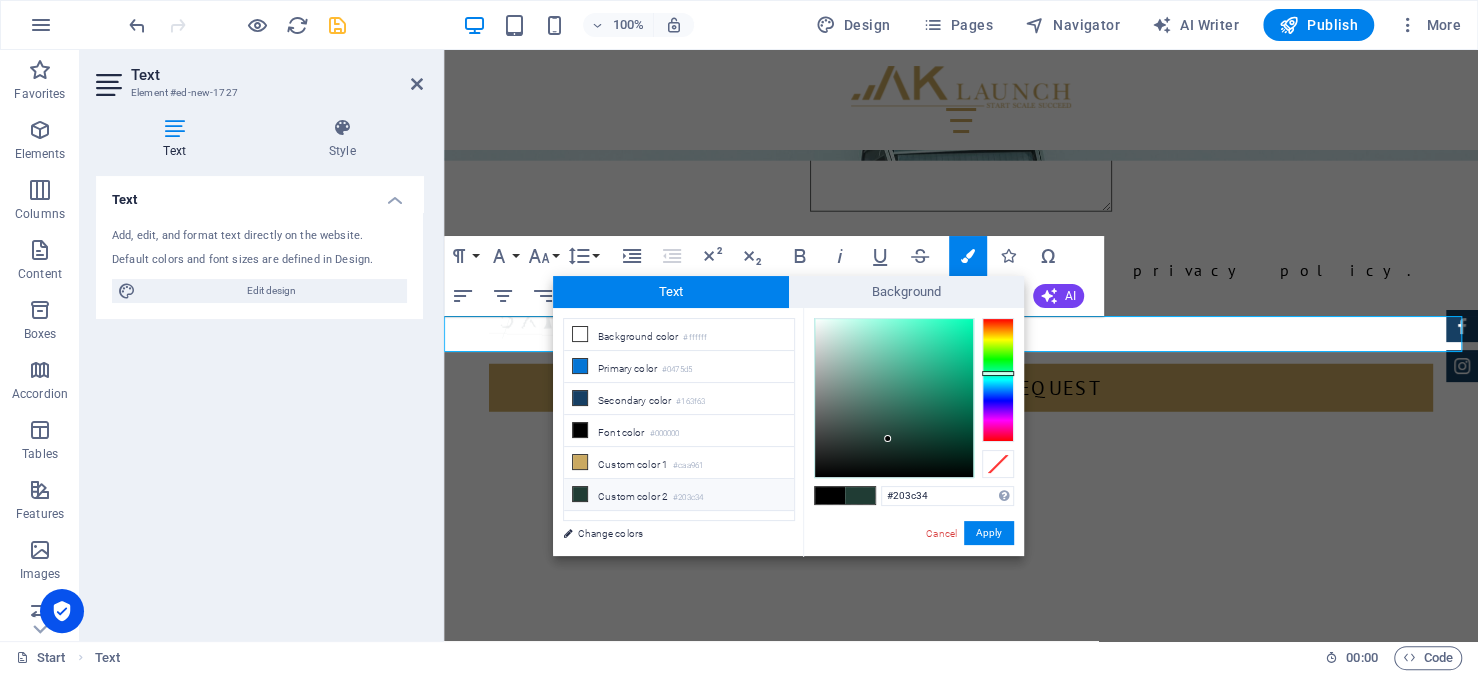 click on "#203c34 Supported formats #0852ed rgb(8, 82, 237) rgba(8, 82, 237, 90%) hsv(221,97,93) hsl(221, 93%, 48%) Cancel Apply" at bounding box center (913, 577) 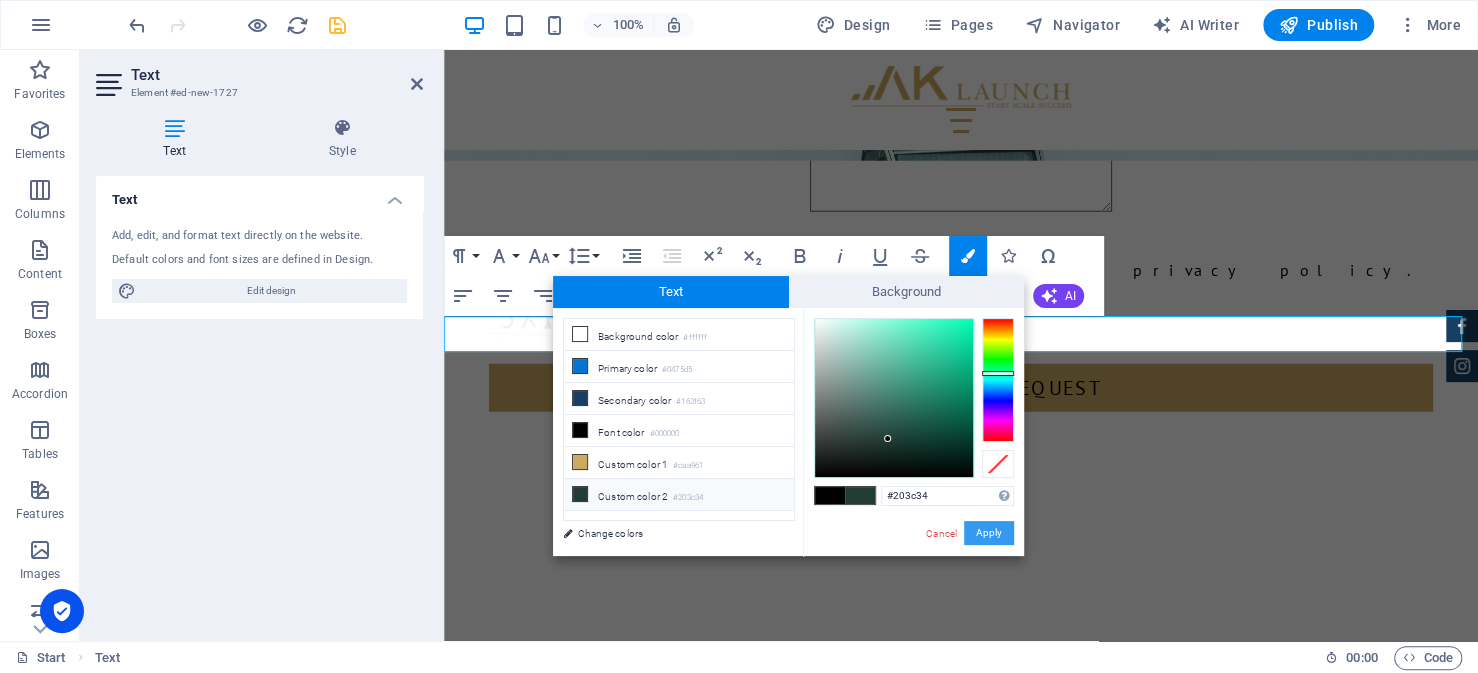 click on "Apply" at bounding box center [989, 533] 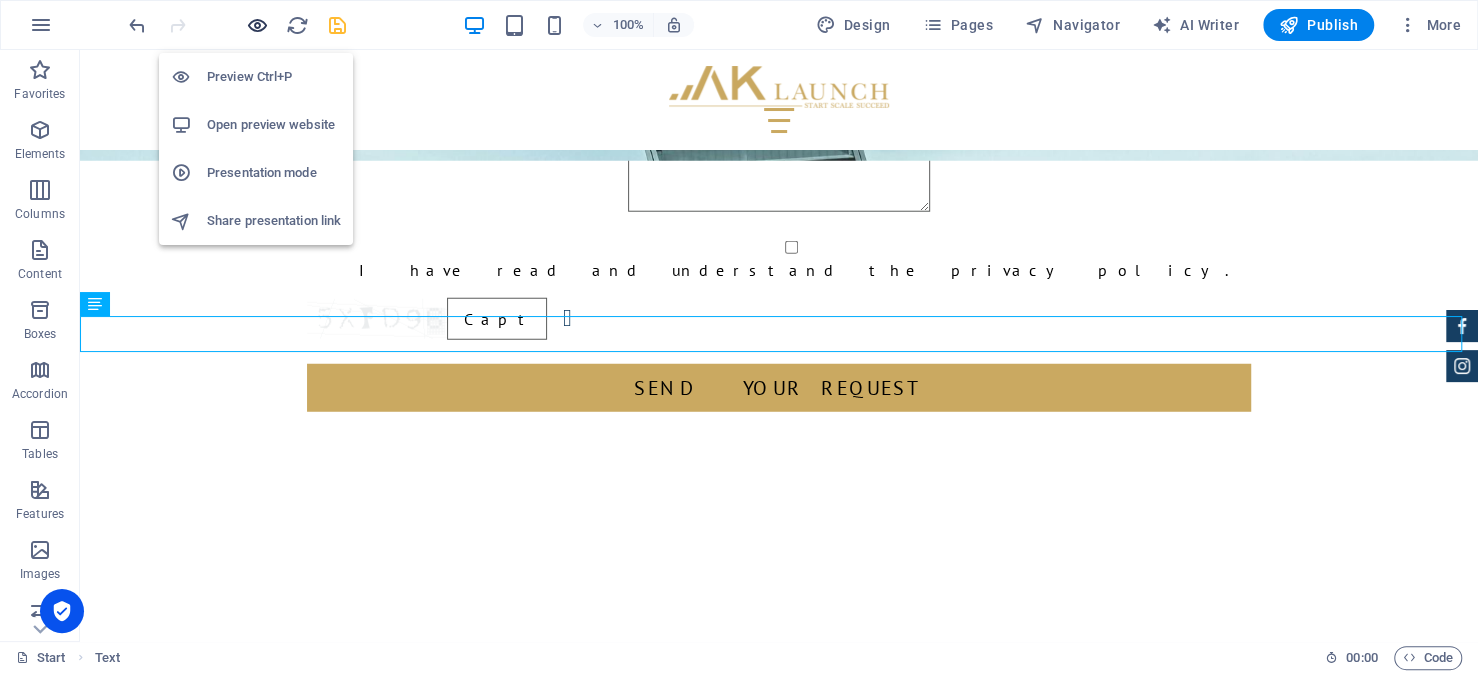 click at bounding box center (257, 25) 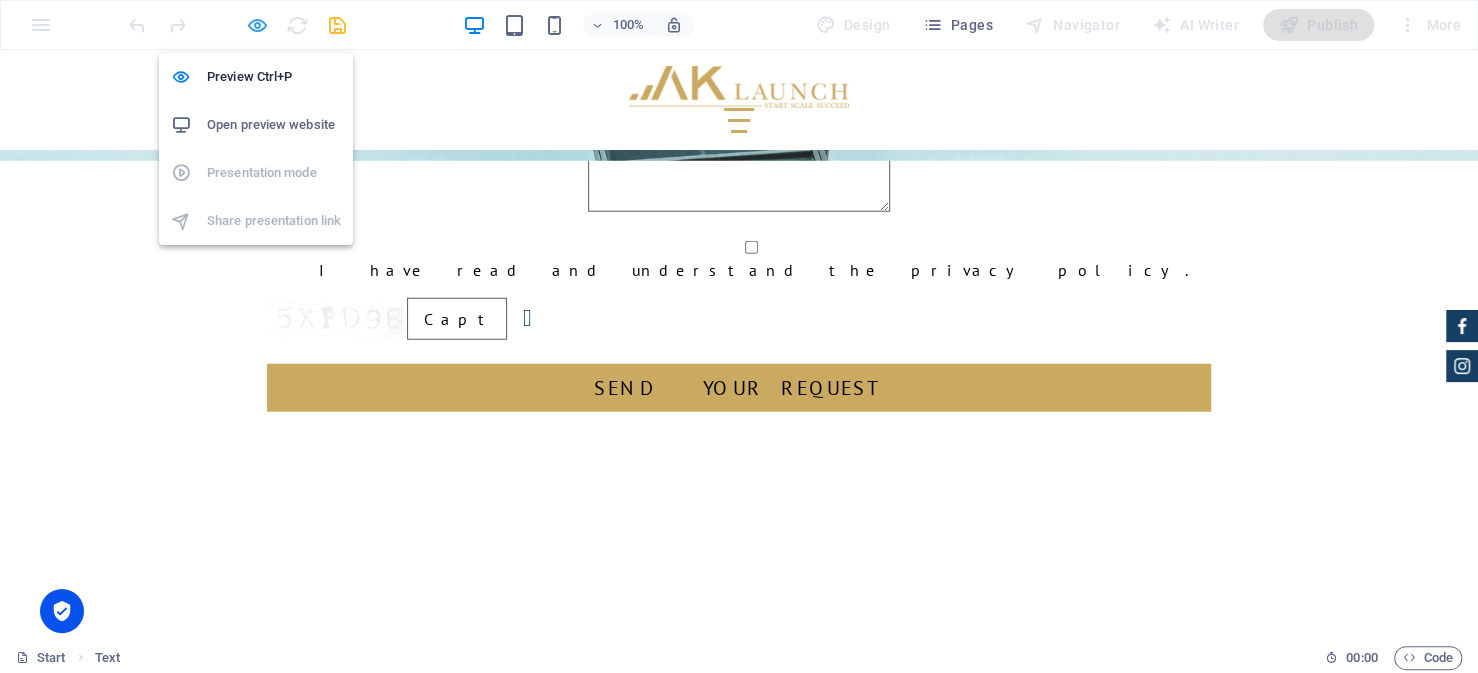 scroll, scrollTop: 3213, scrollLeft: 0, axis: vertical 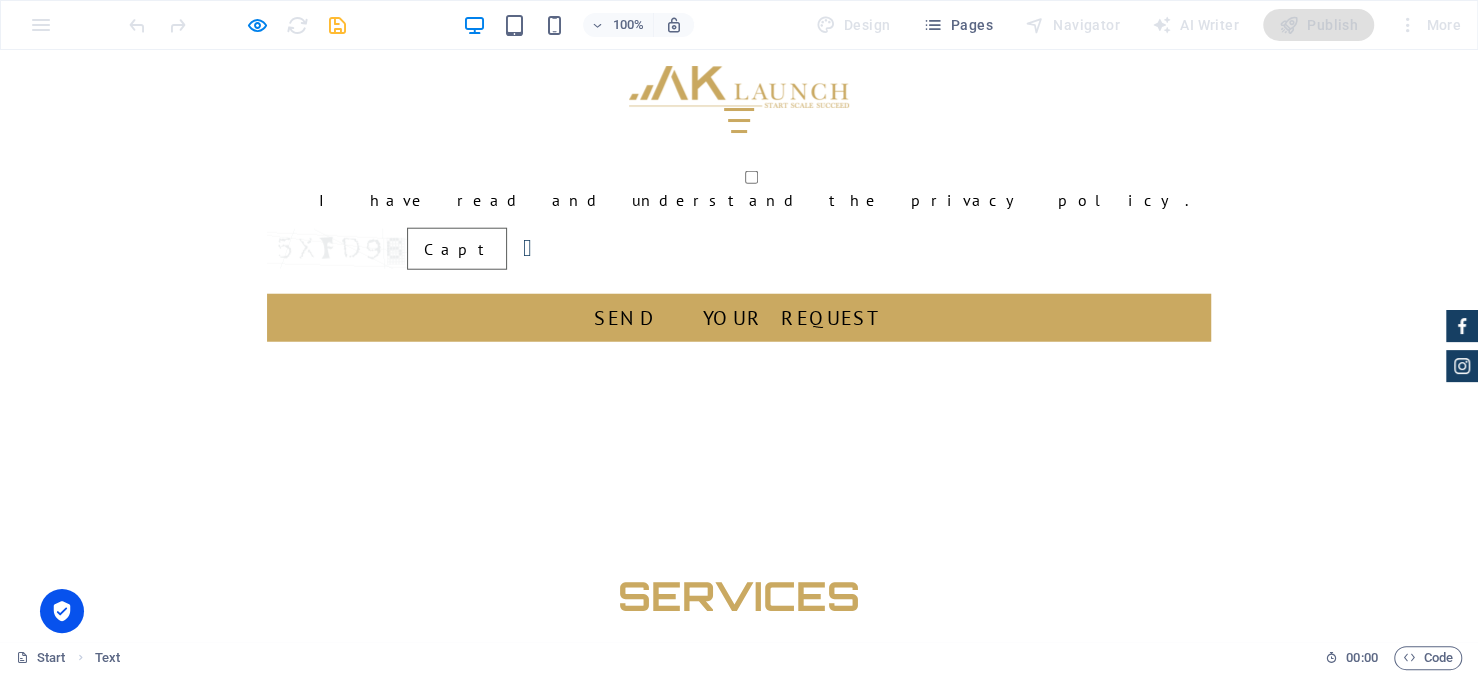 click at bounding box center [739, 2384] 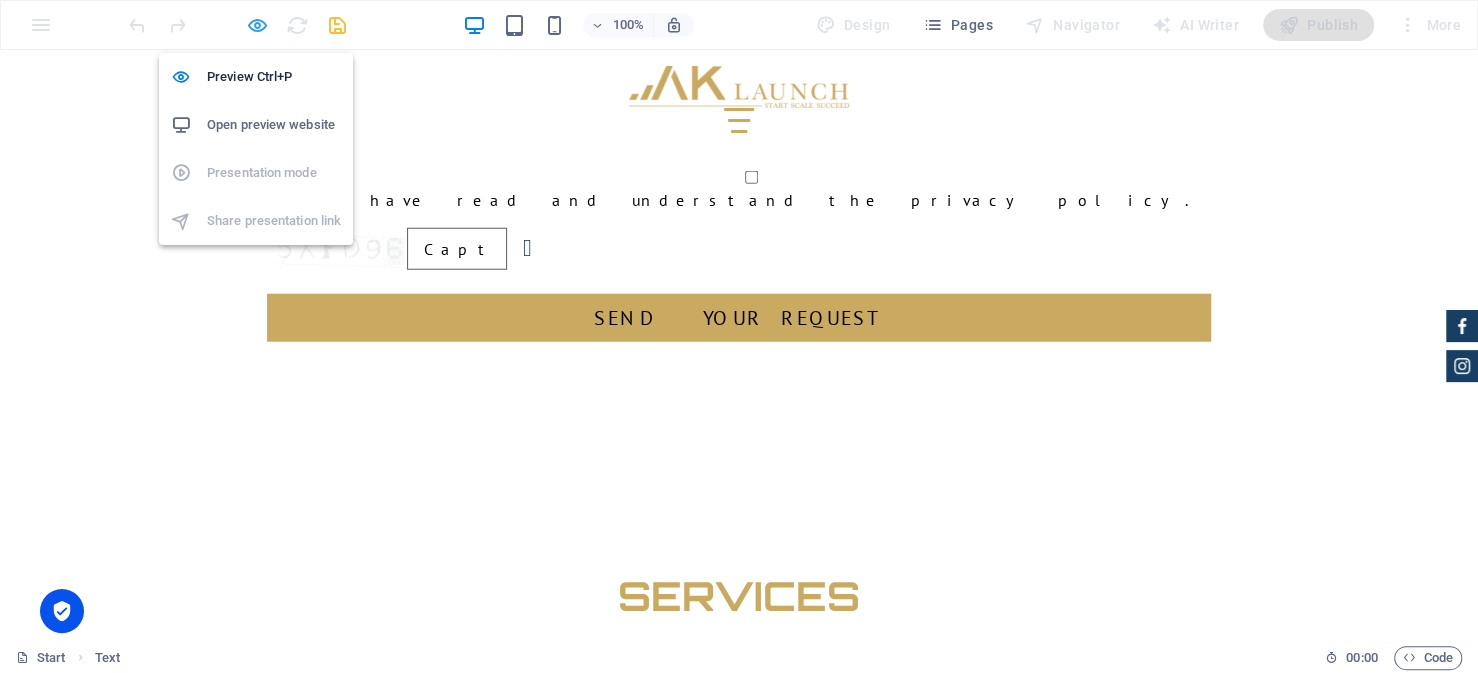 click at bounding box center [257, 25] 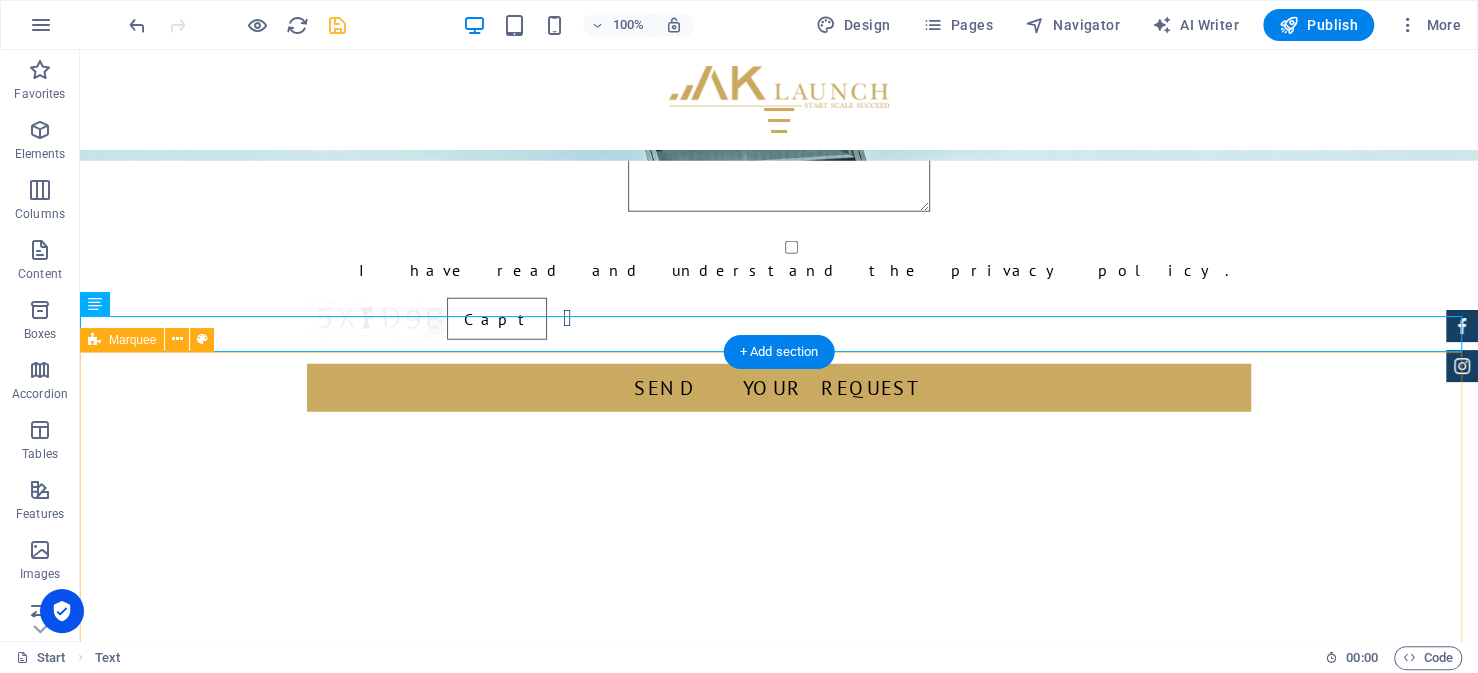 click at bounding box center (779, 2781) 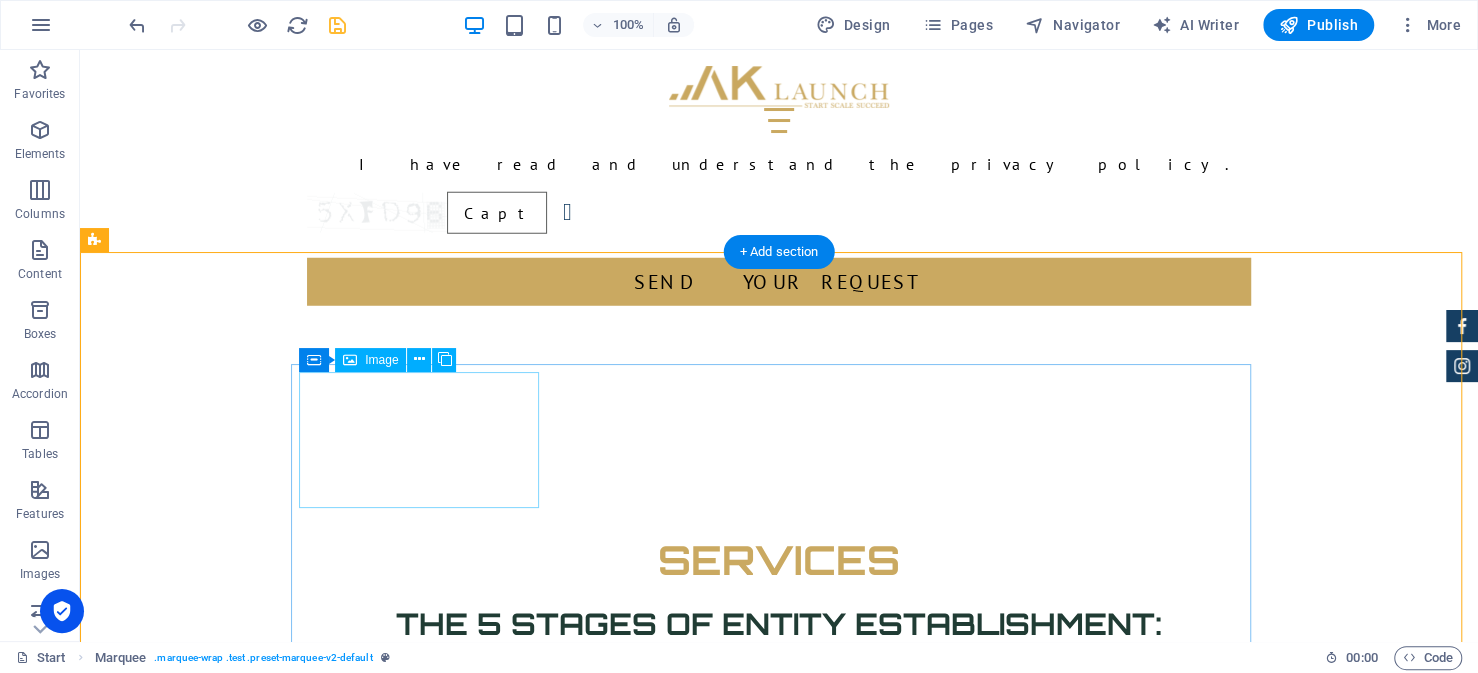 scroll, scrollTop: 3387, scrollLeft: 0, axis: vertical 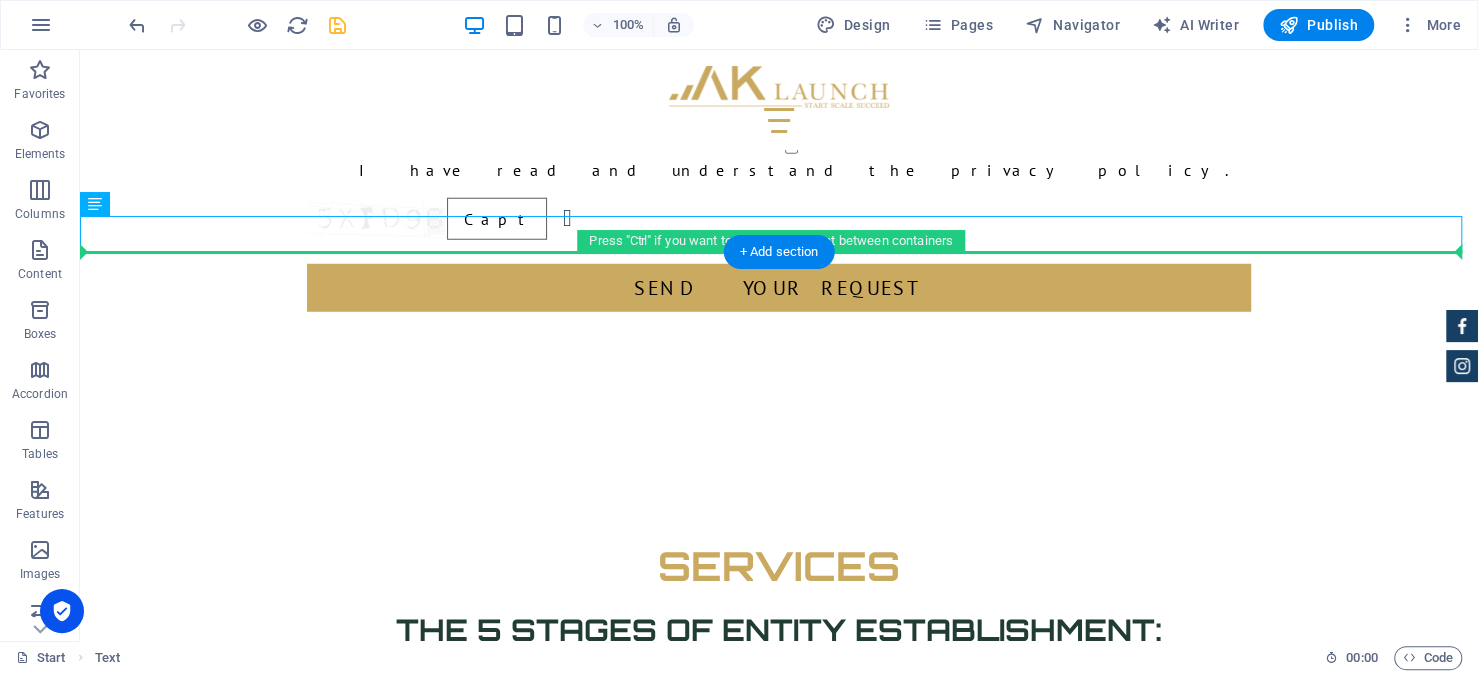 drag, startPoint x: 200, startPoint y: 255, endPoint x: 136, endPoint y: 264, distance: 64.629715 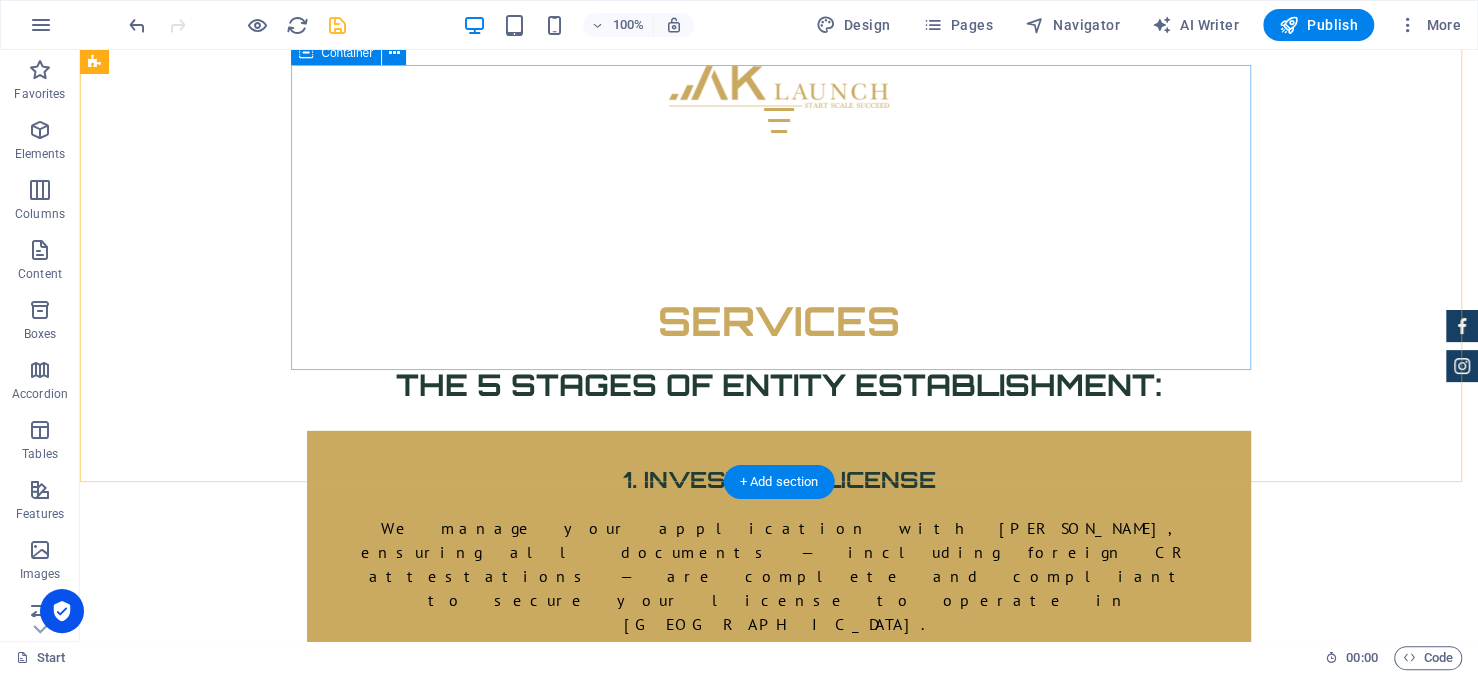scroll, scrollTop: 3587, scrollLeft: 0, axis: vertical 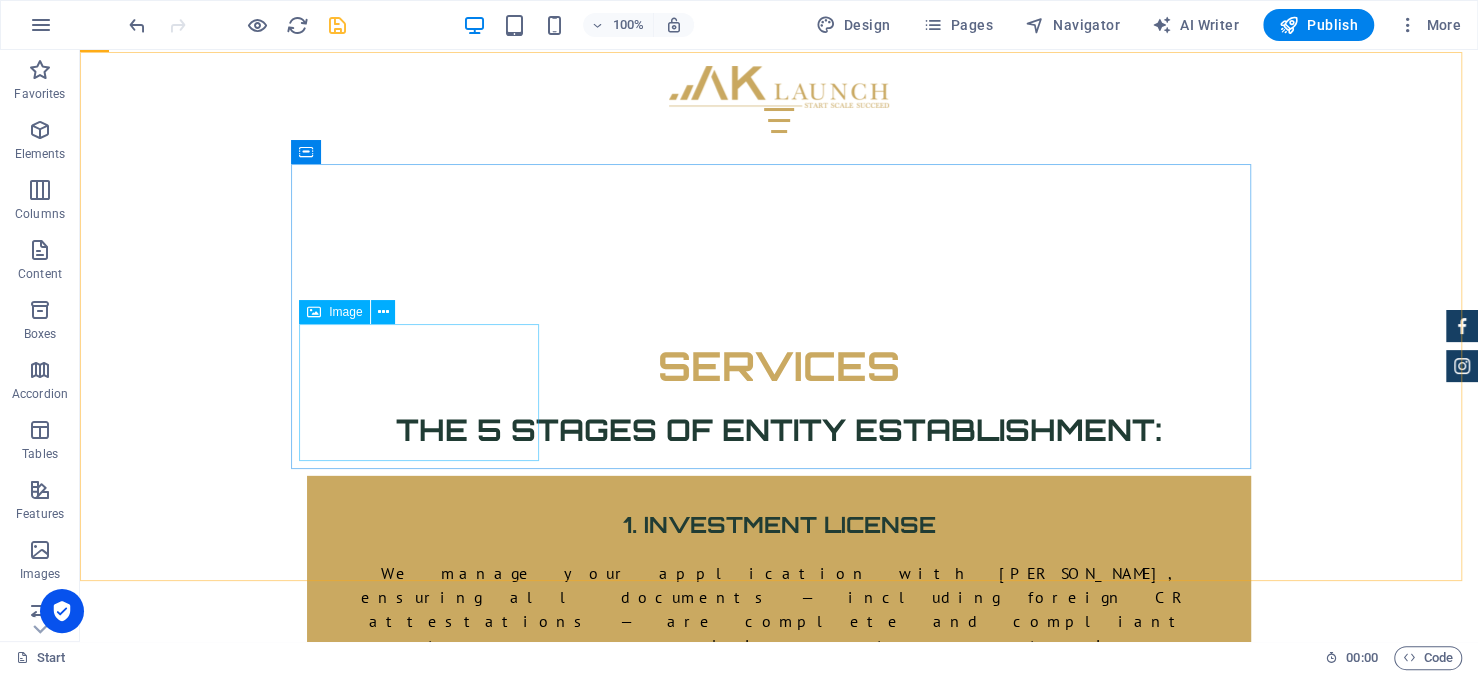 click on "Image" at bounding box center [345, 312] 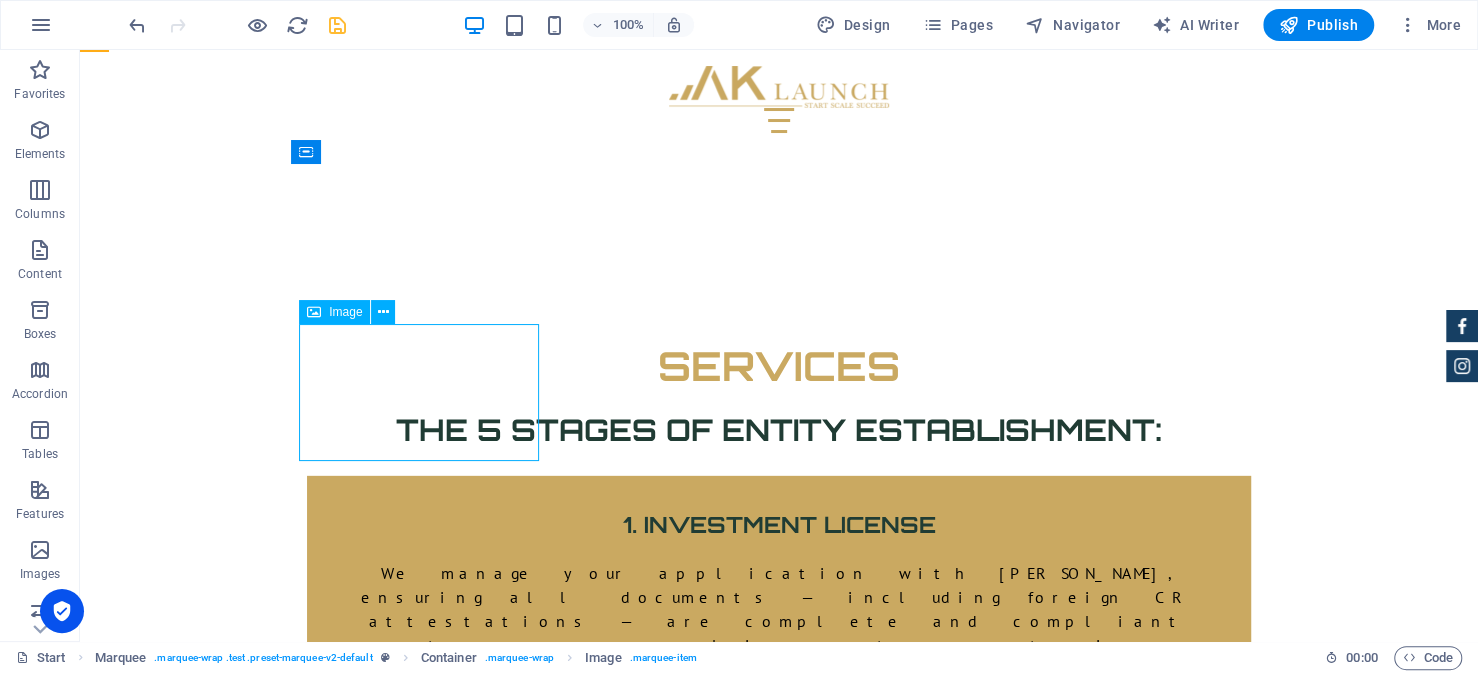 click on "Image" at bounding box center [345, 312] 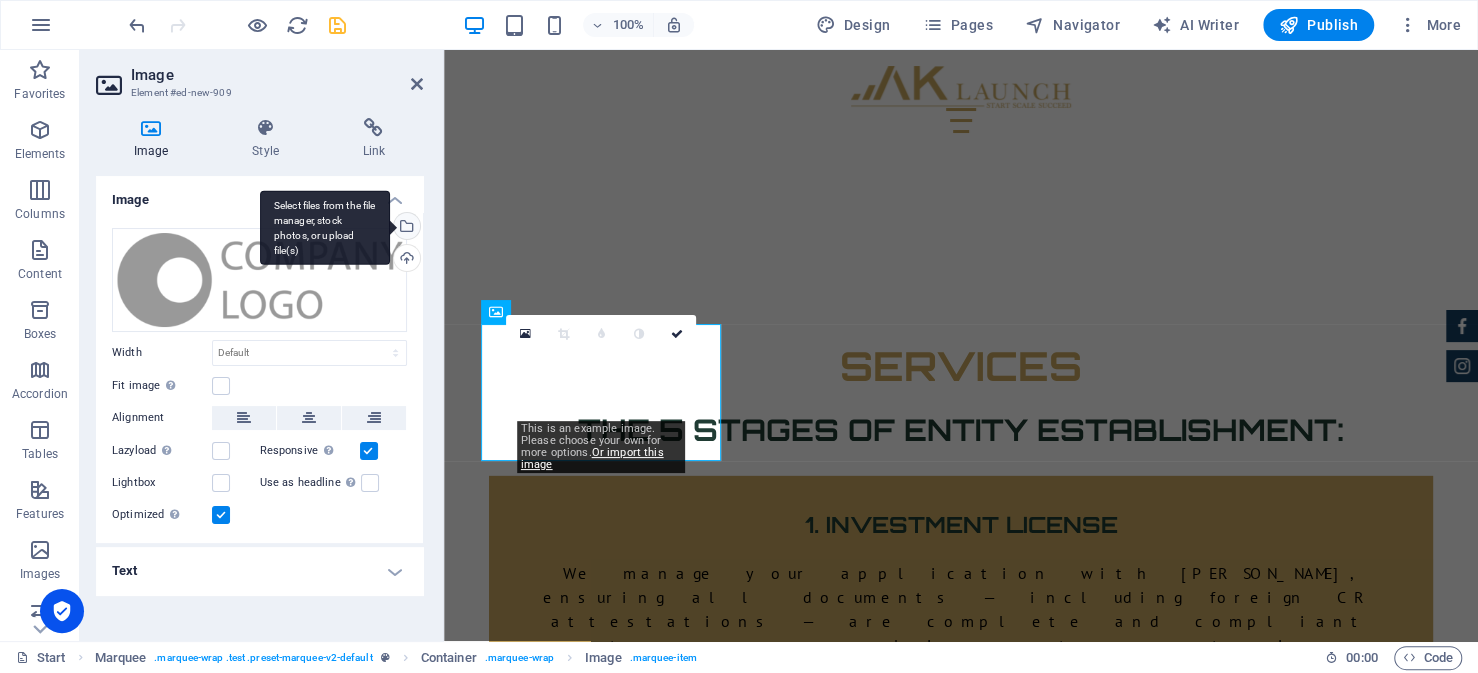 click on "Select files from the file manager, stock photos, or upload file(s)" at bounding box center (325, 227) 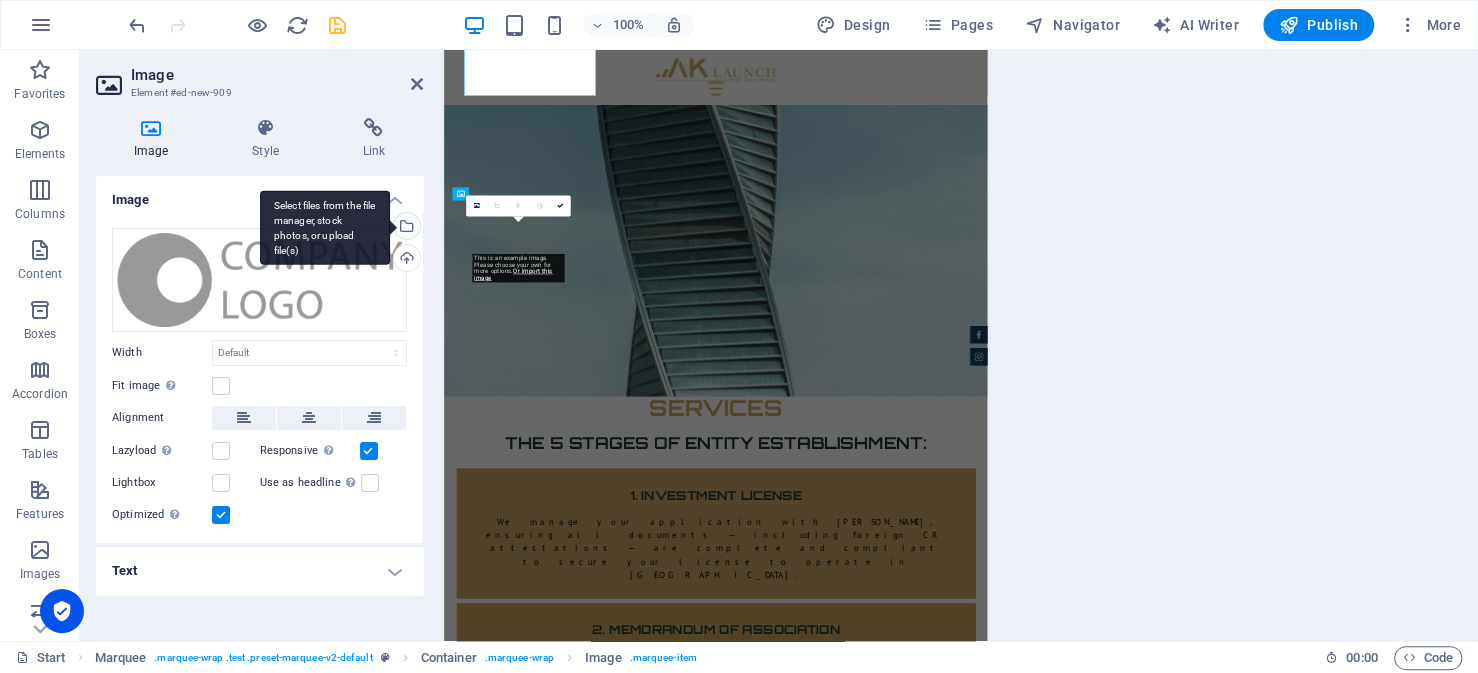 scroll, scrollTop: 3914, scrollLeft: 0, axis: vertical 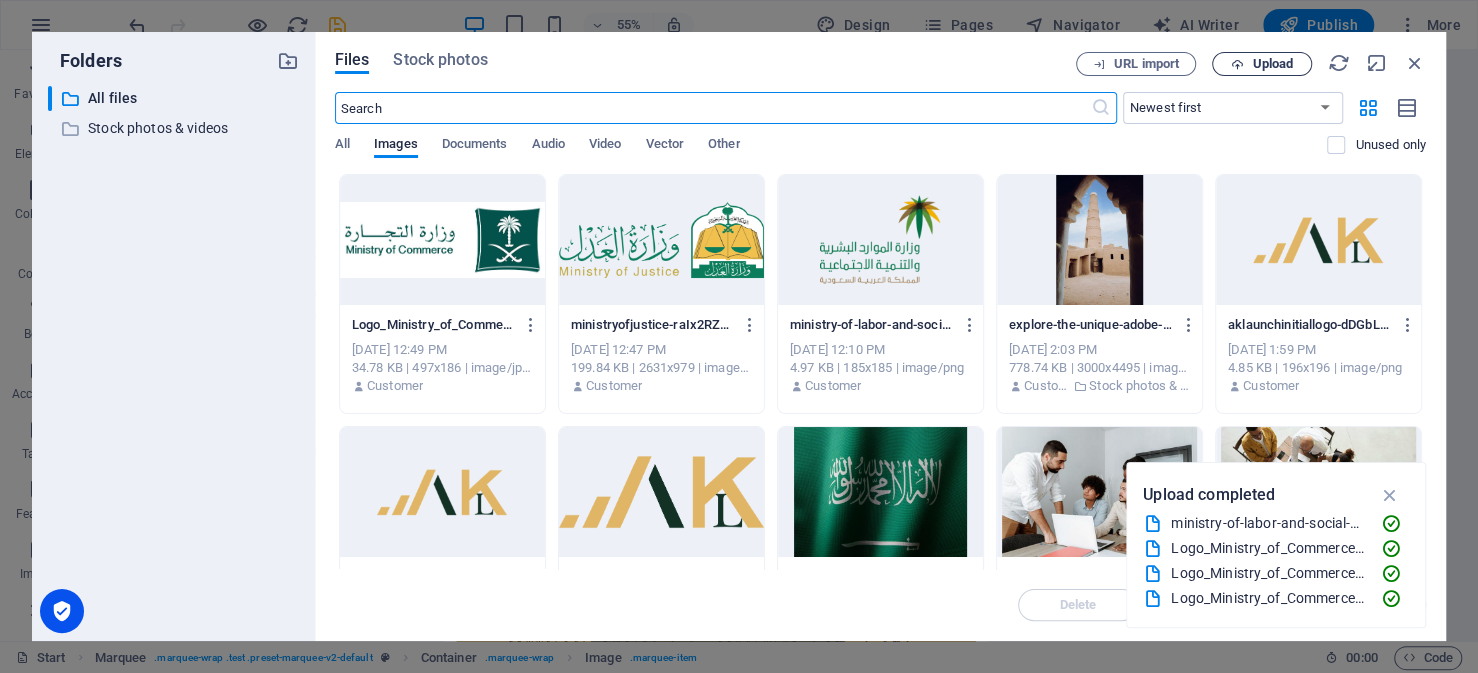 click on "Upload" at bounding box center (1272, 64) 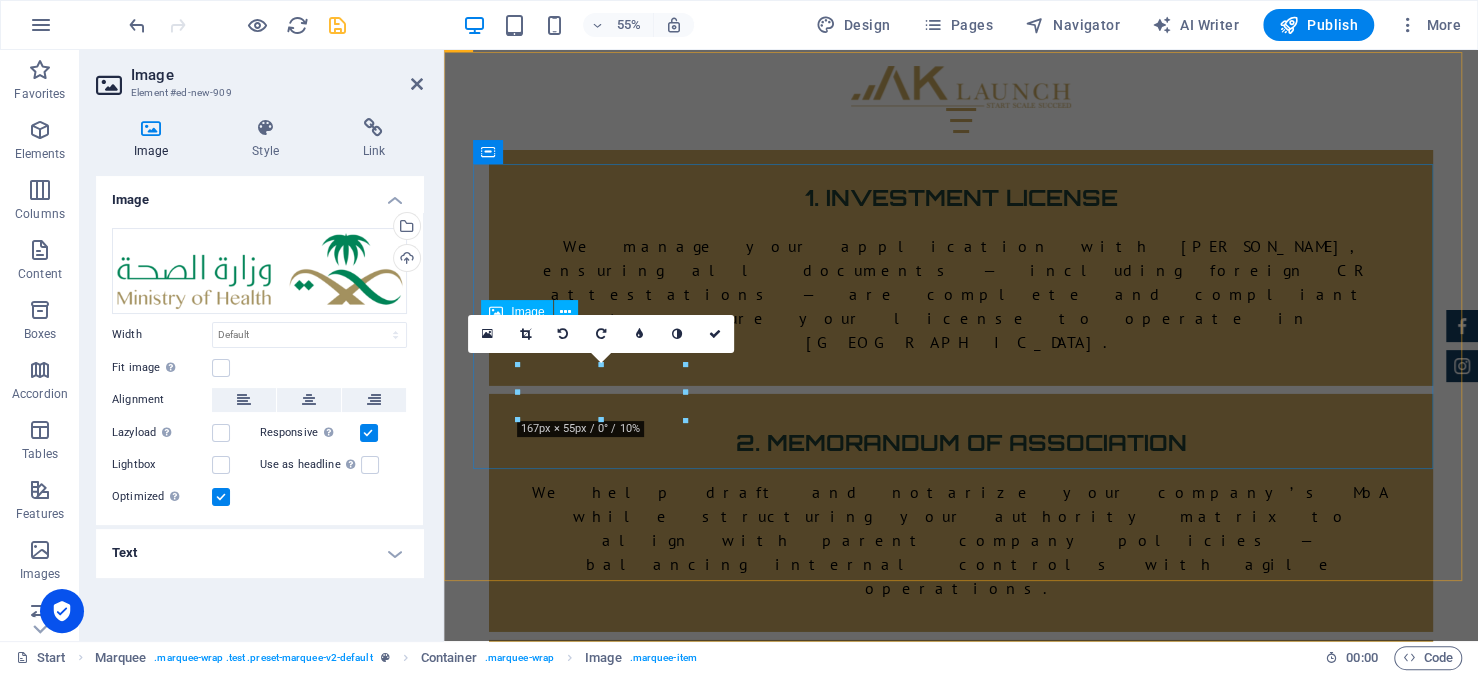 scroll, scrollTop: 3587, scrollLeft: 0, axis: vertical 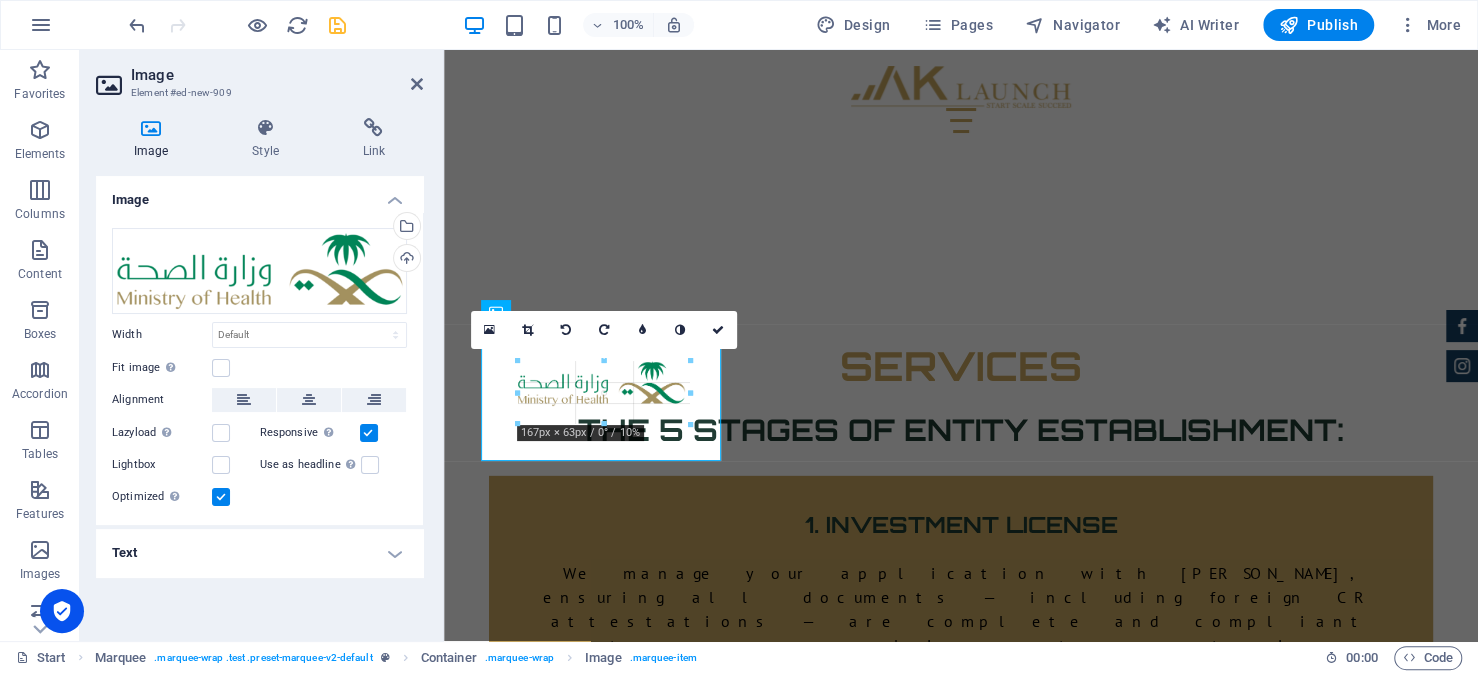 drag, startPoint x: 597, startPoint y: 417, endPoint x: 597, endPoint y: 435, distance: 18 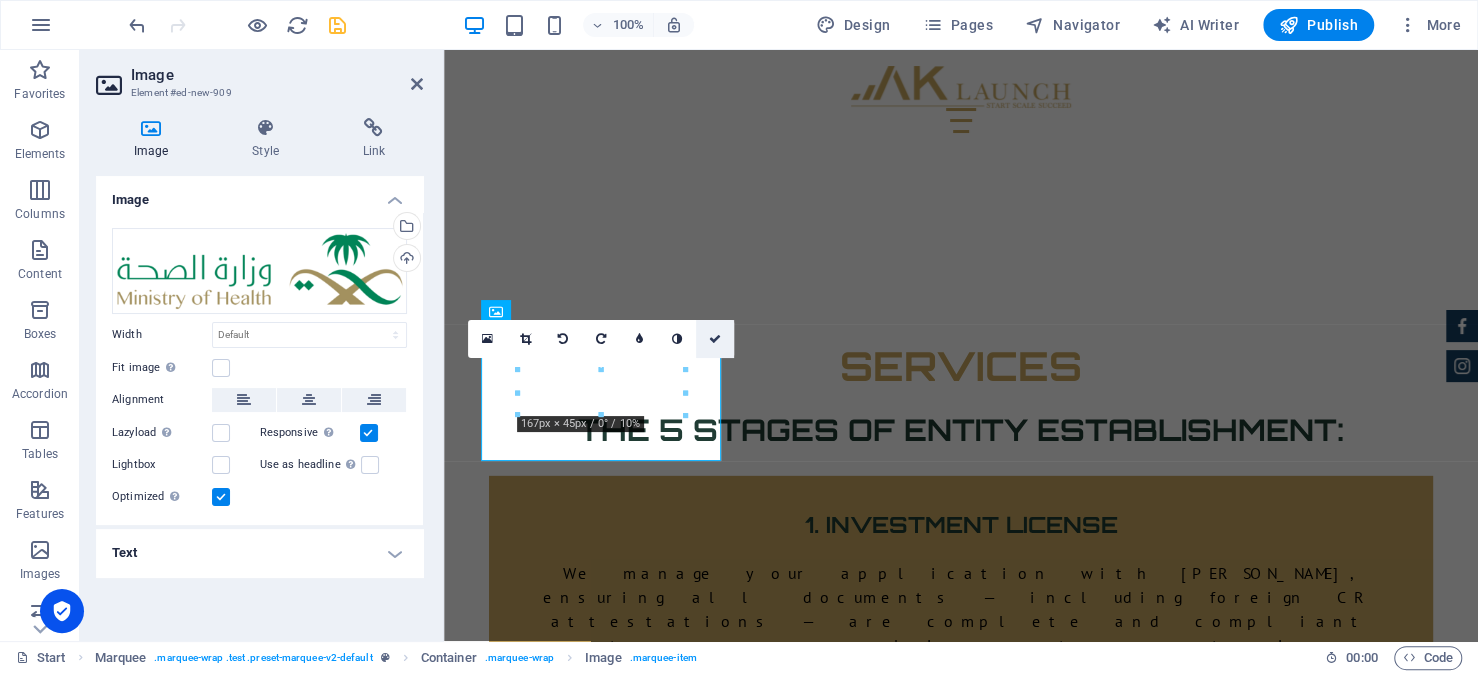 click at bounding box center [715, 339] 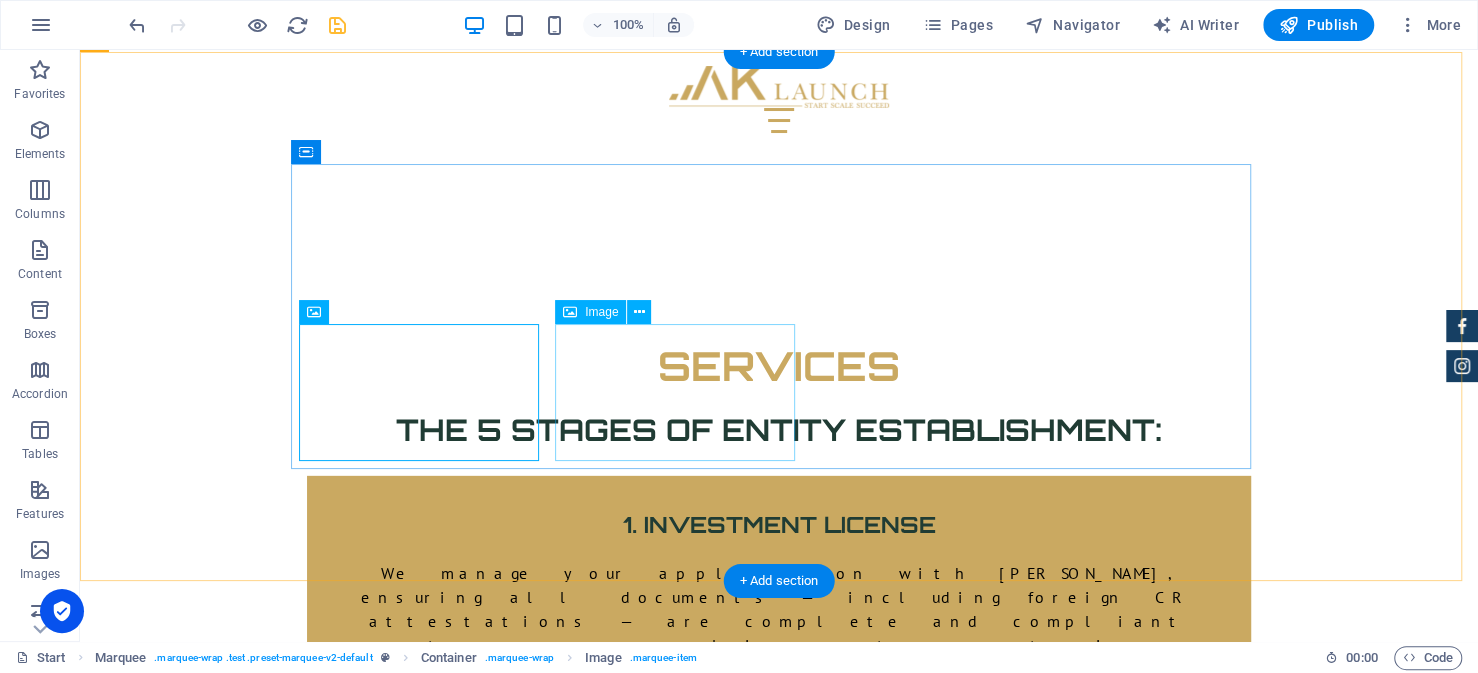 click at bounding box center [424, 2259] 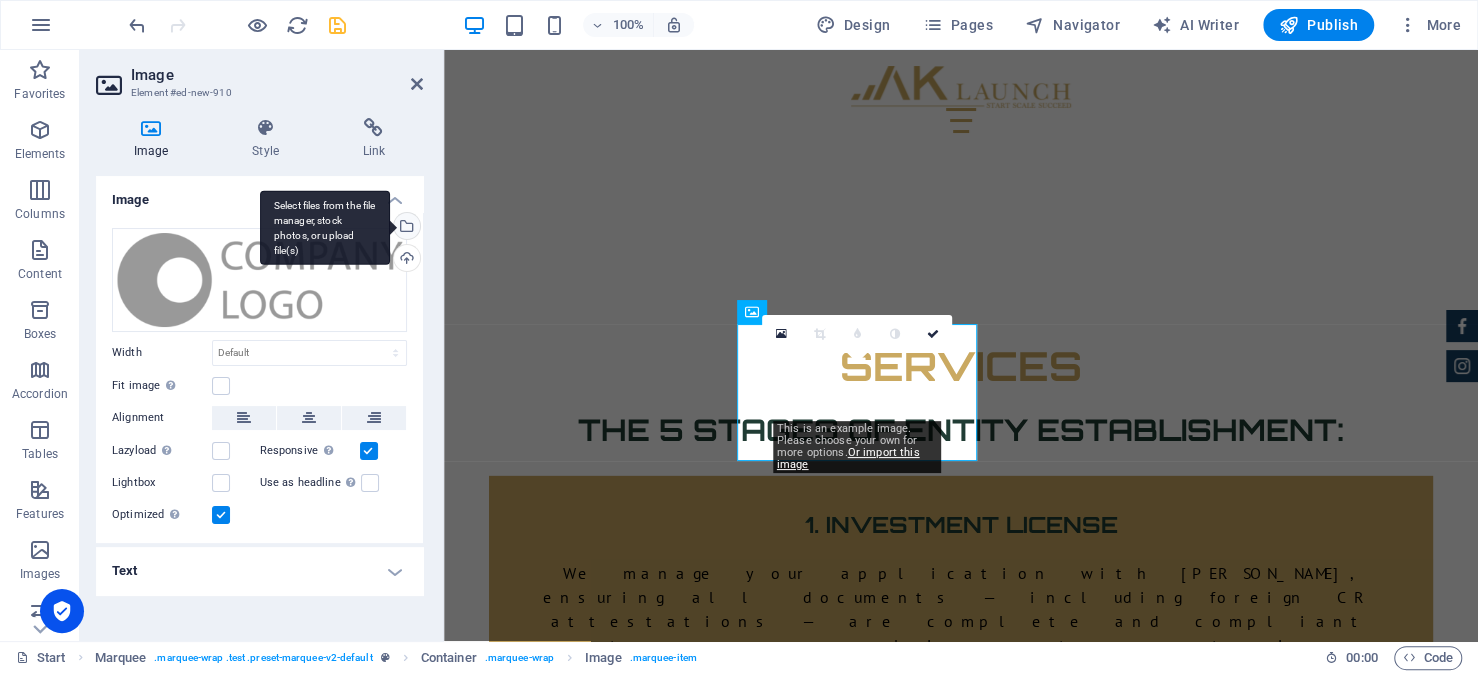 click on "Select files from the file manager, stock photos, or upload file(s)" at bounding box center [405, 228] 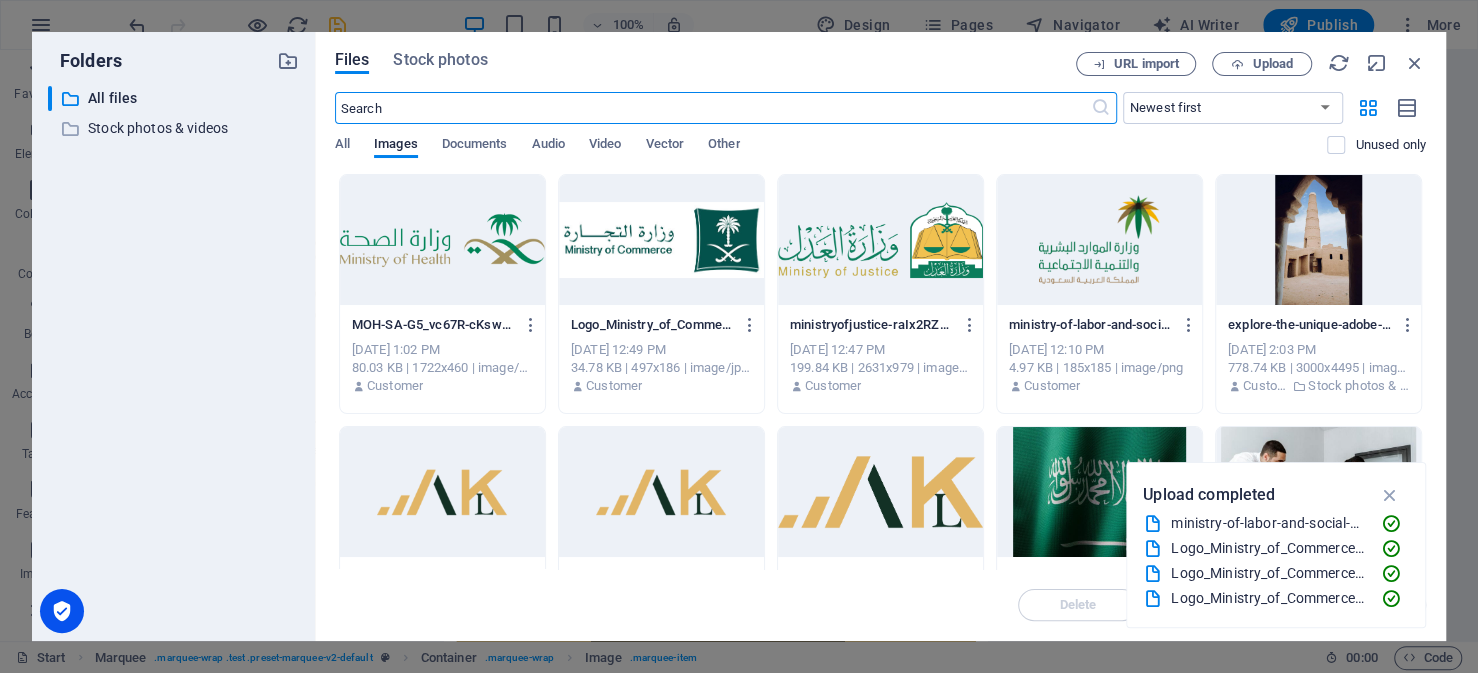 scroll, scrollTop: 3914, scrollLeft: 0, axis: vertical 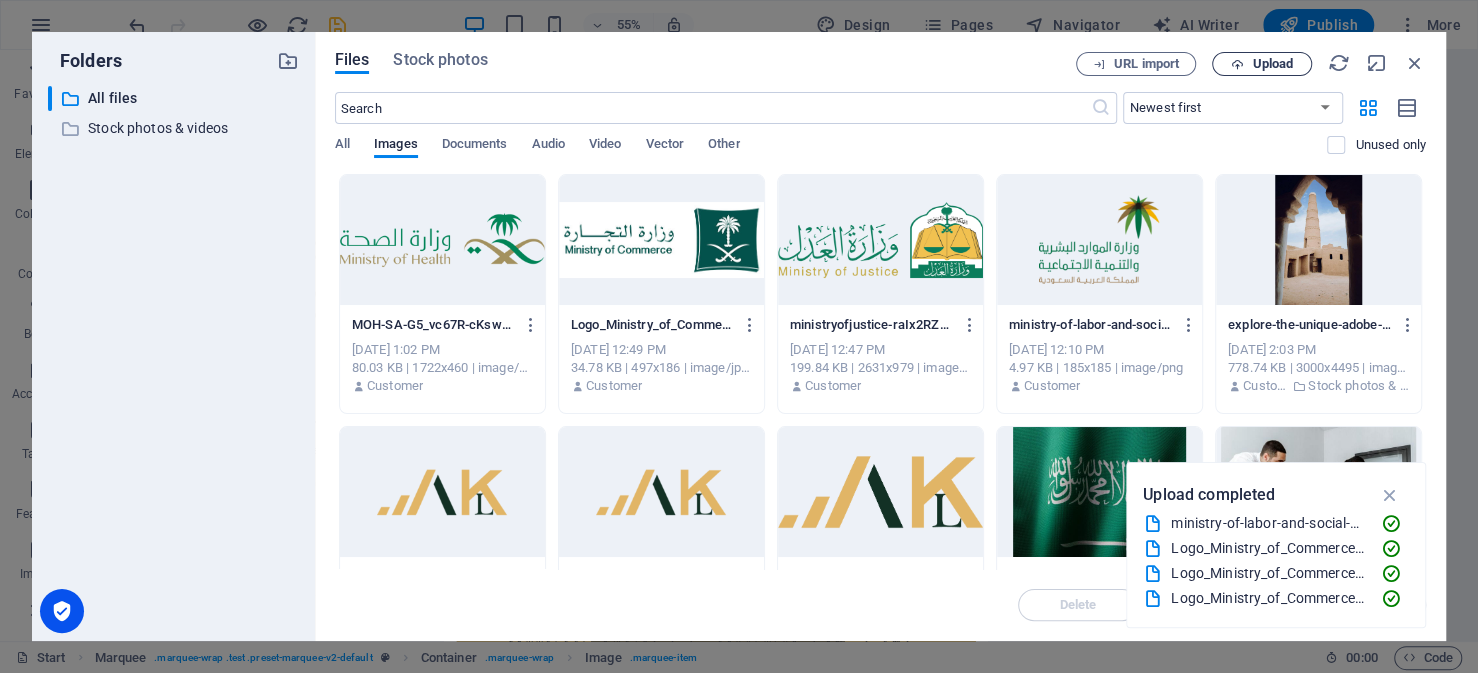click at bounding box center (1237, 64) 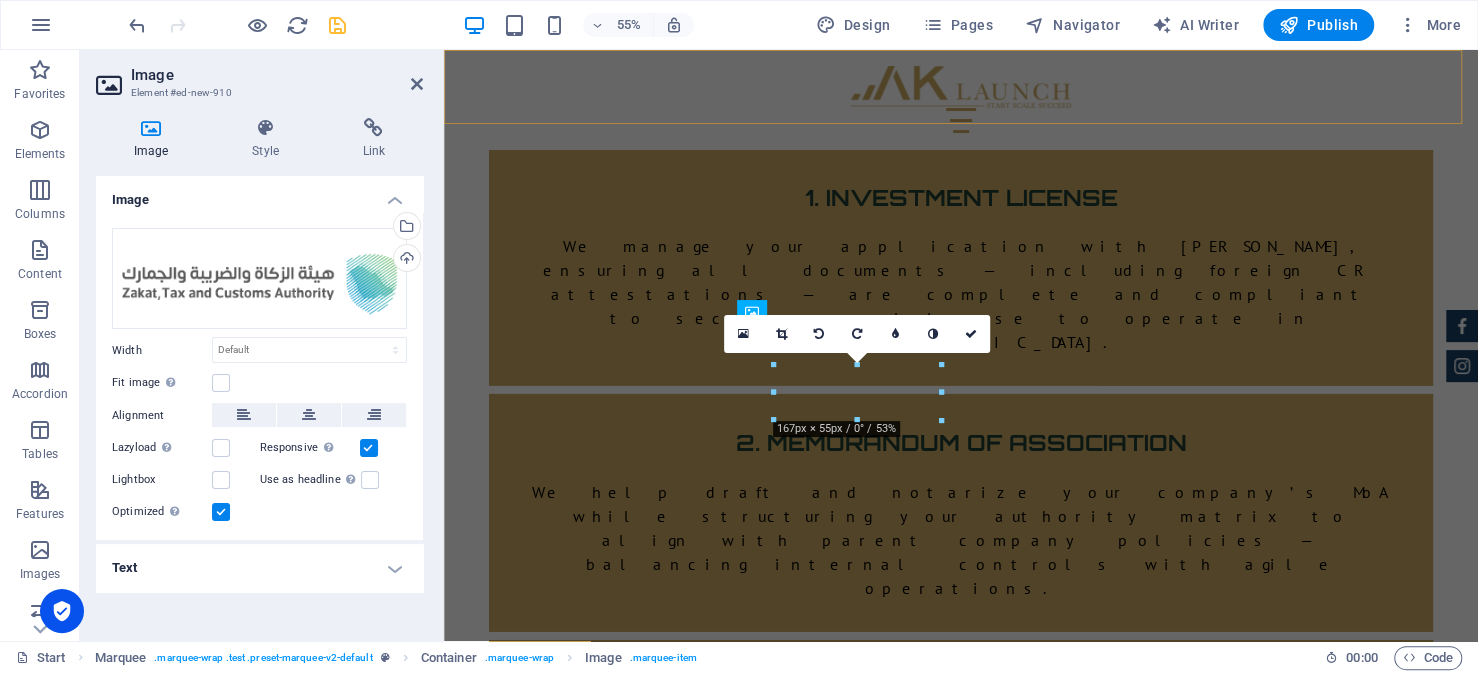 scroll, scrollTop: 3587, scrollLeft: 0, axis: vertical 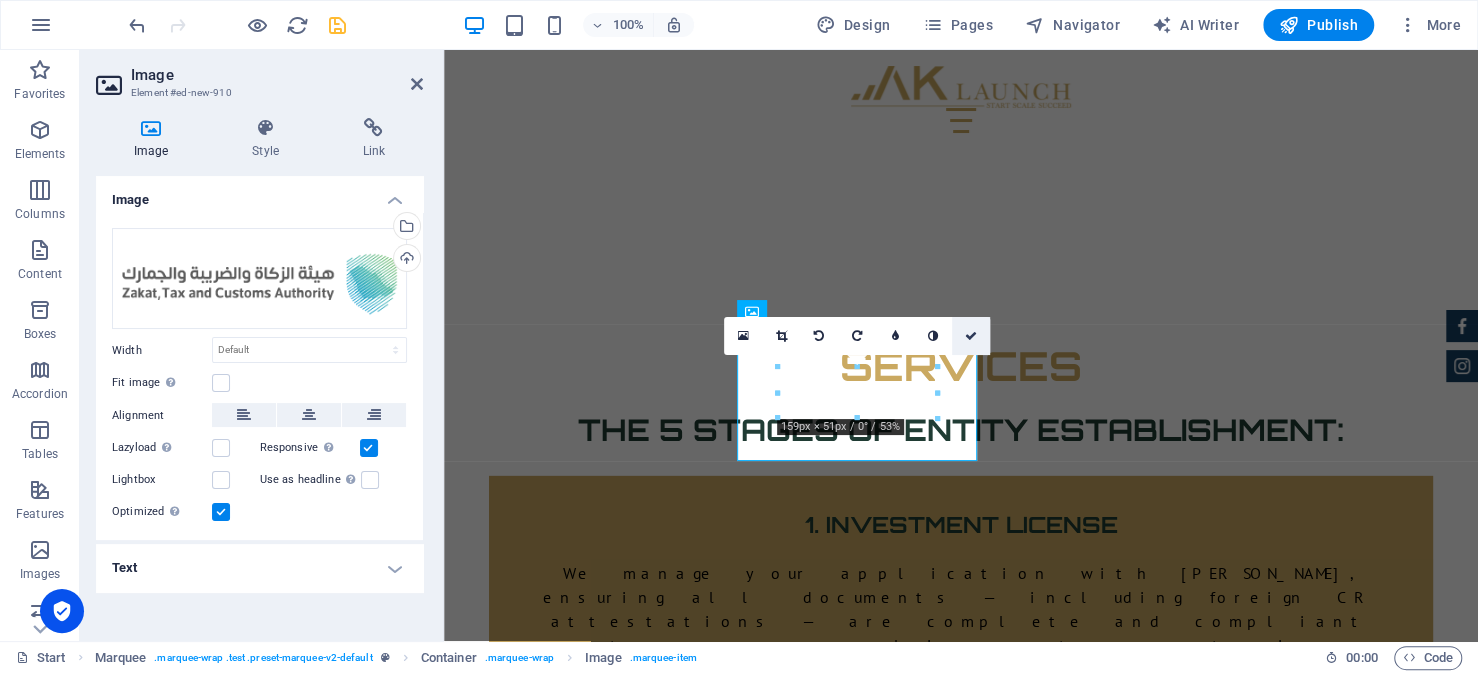 click at bounding box center (971, 336) 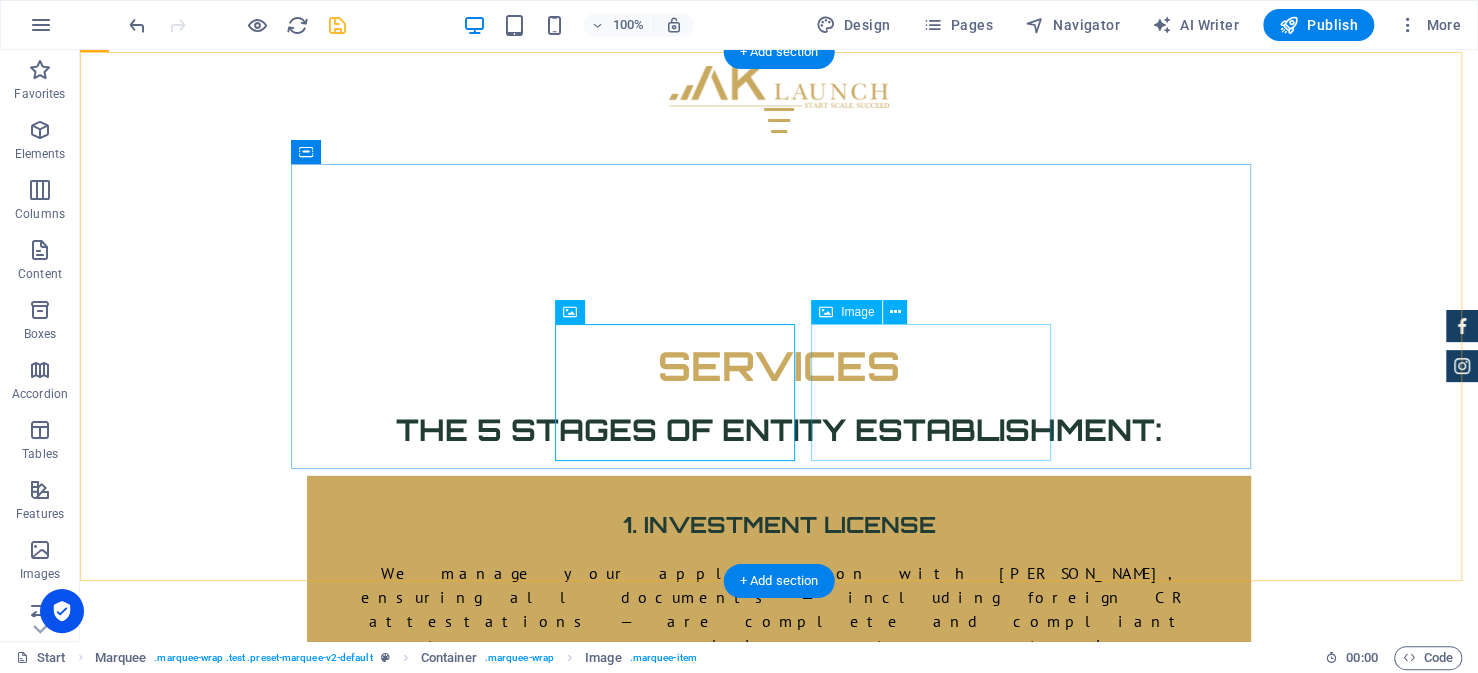 click at bounding box center (425, 2404) 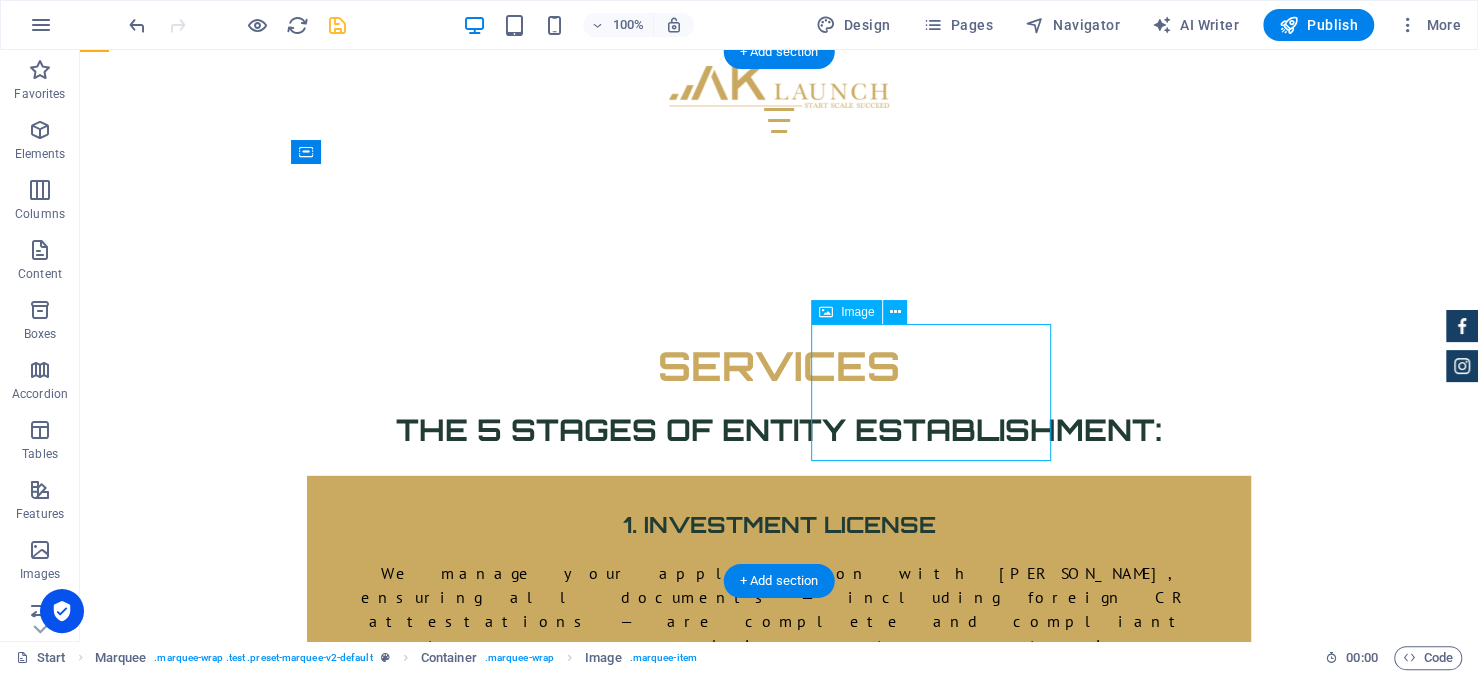 click at bounding box center (424, 2404) 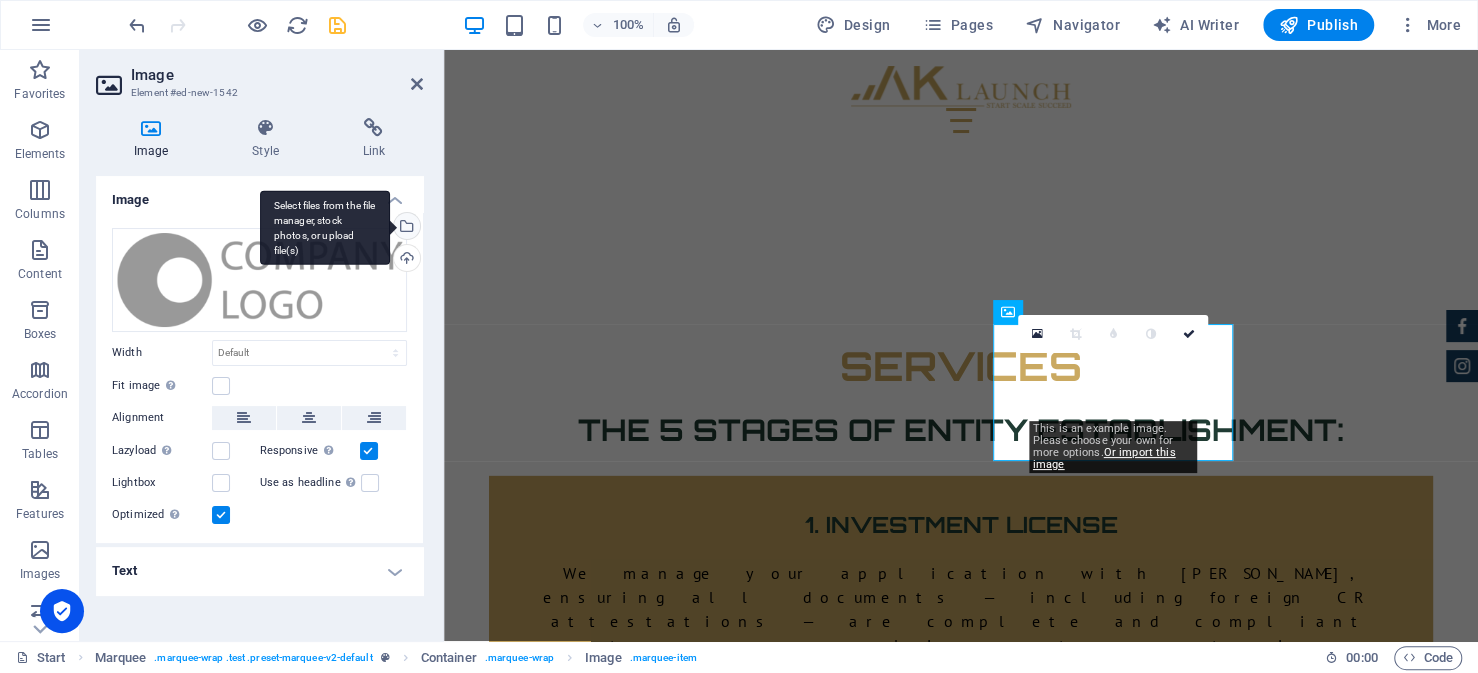 click on "Select files from the file manager, stock photos, or upload file(s)" at bounding box center [325, 227] 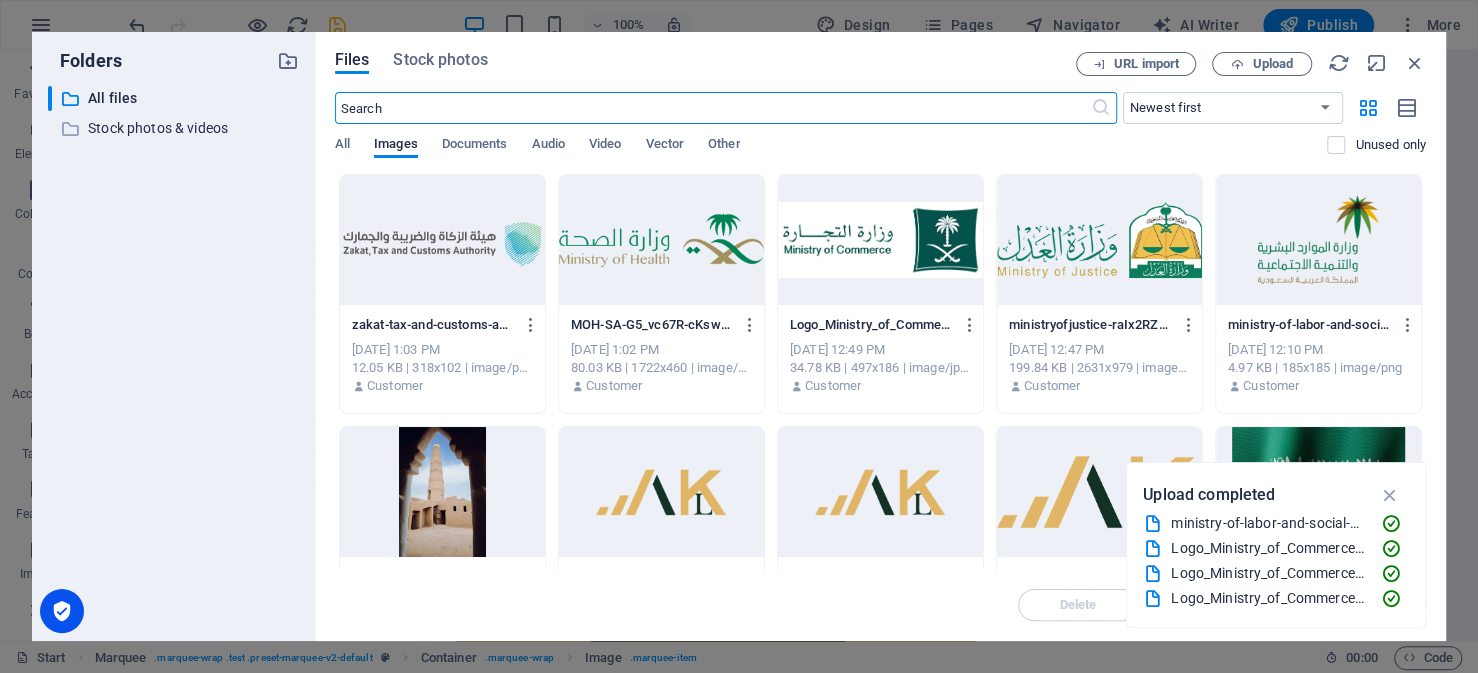 scroll, scrollTop: 3914, scrollLeft: 0, axis: vertical 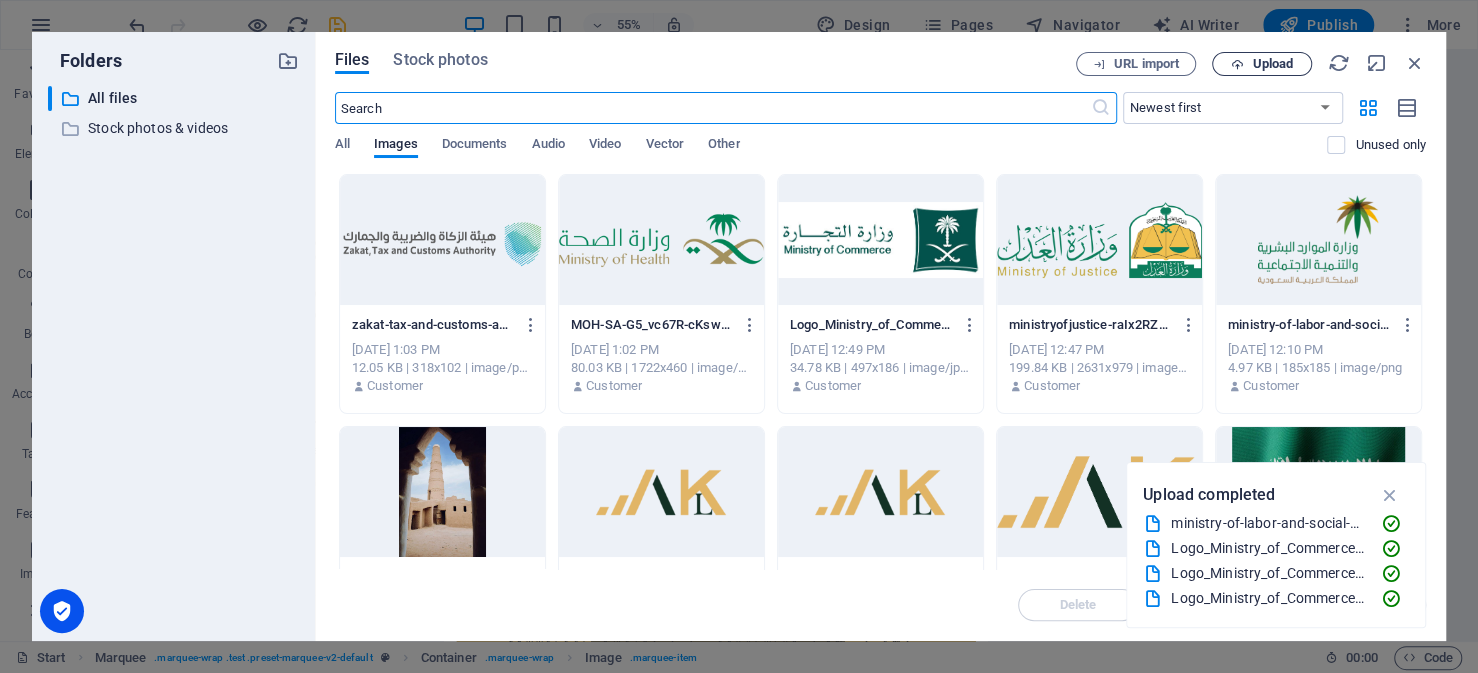 click on "Upload" at bounding box center (1262, 64) 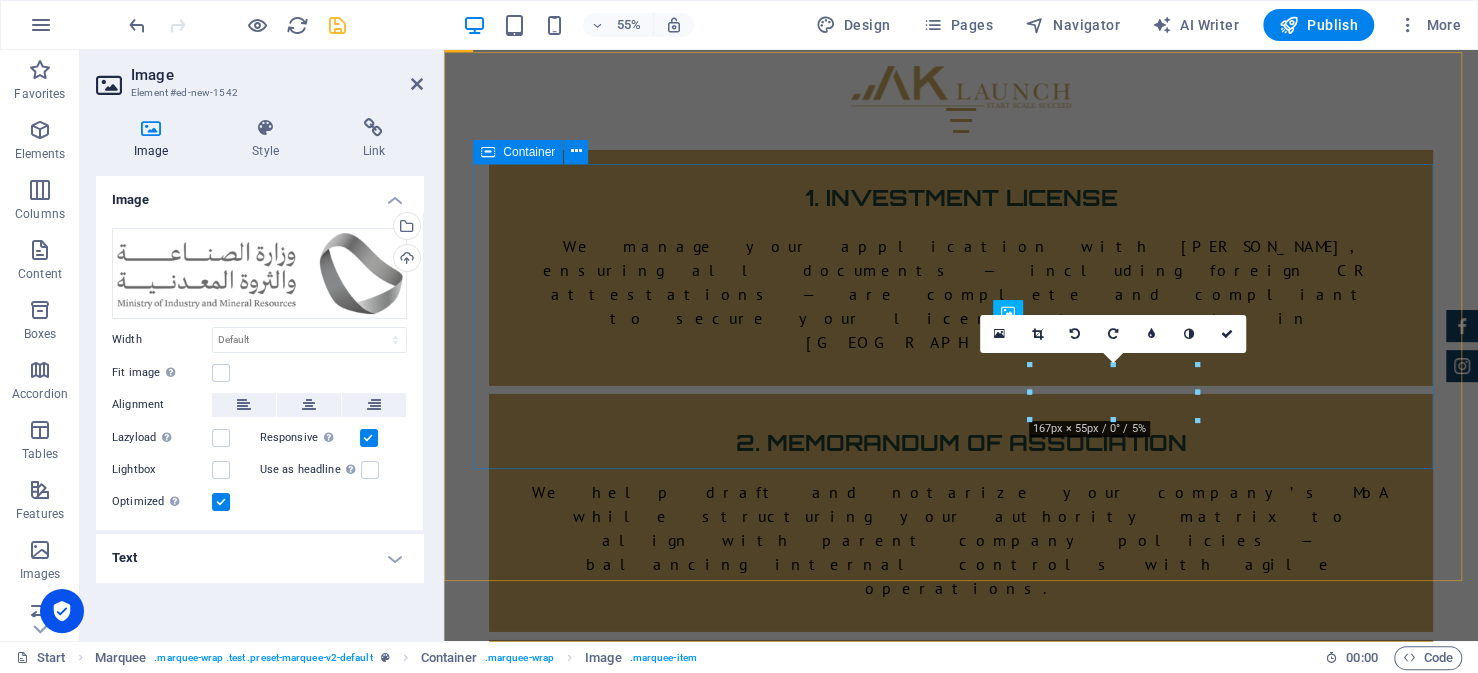 scroll, scrollTop: 3587, scrollLeft: 0, axis: vertical 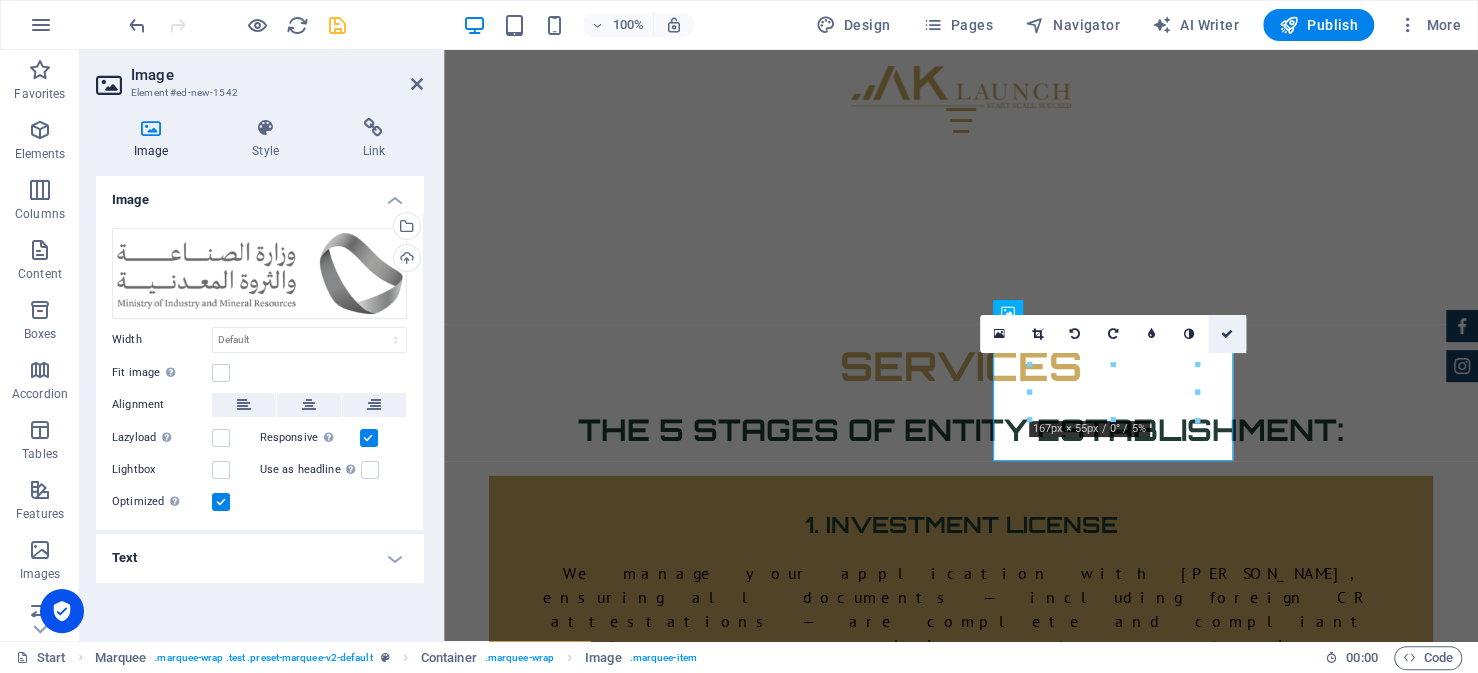 click at bounding box center (1227, 334) 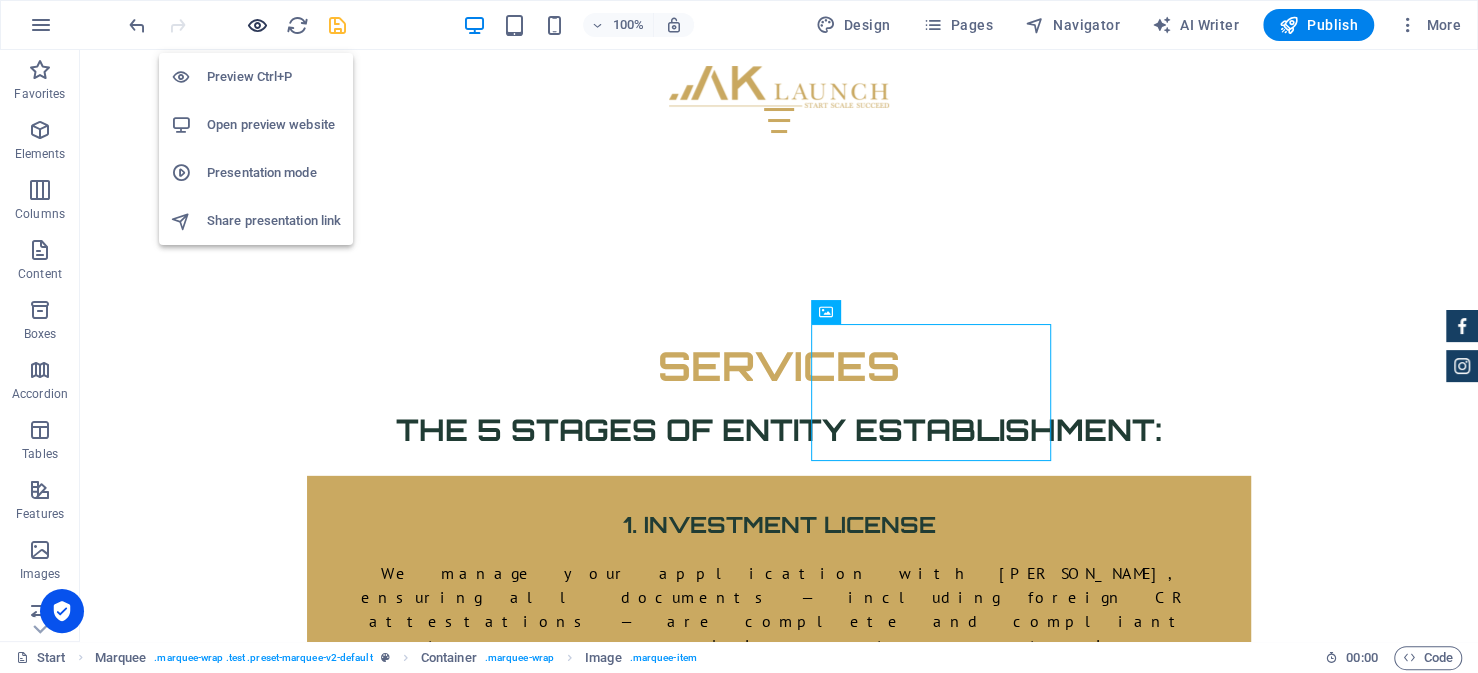 click at bounding box center (257, 25) 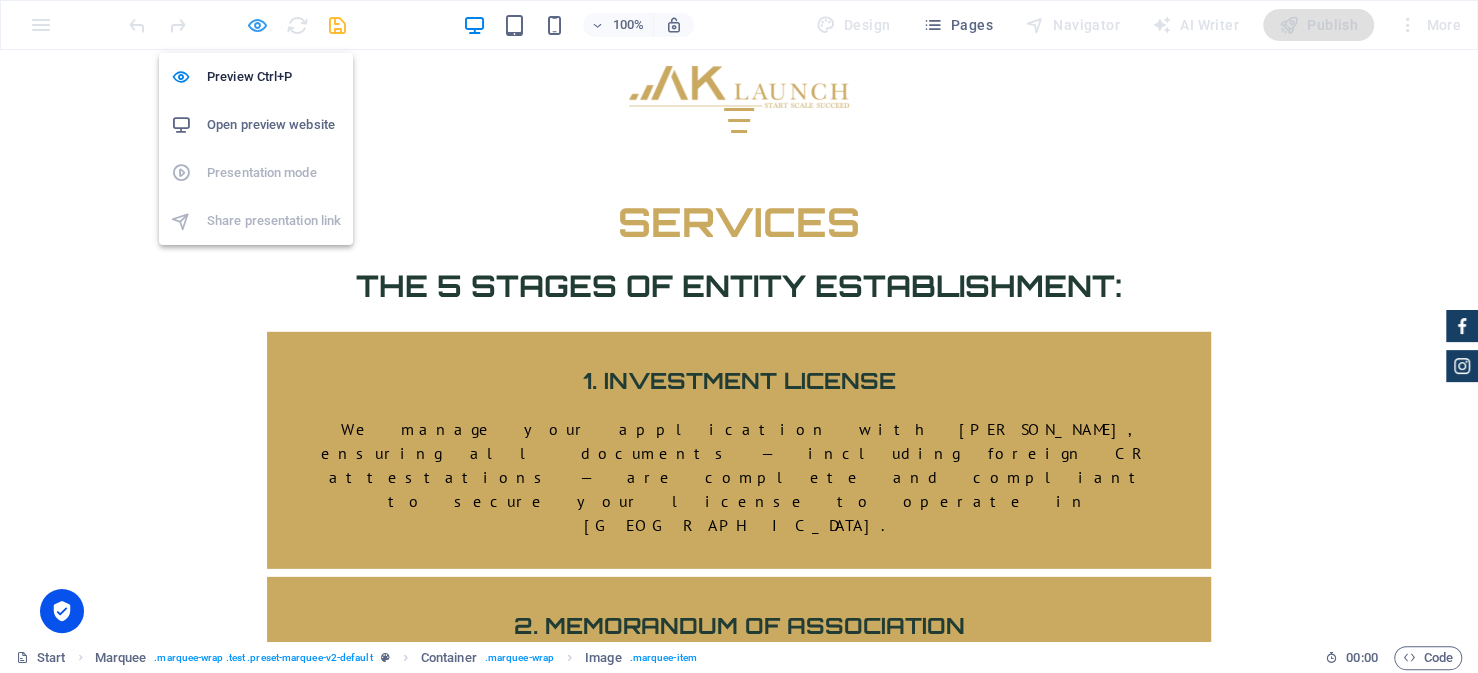 scroll, scrollTop: 3514, scrollLeft: 0, axis: vertical 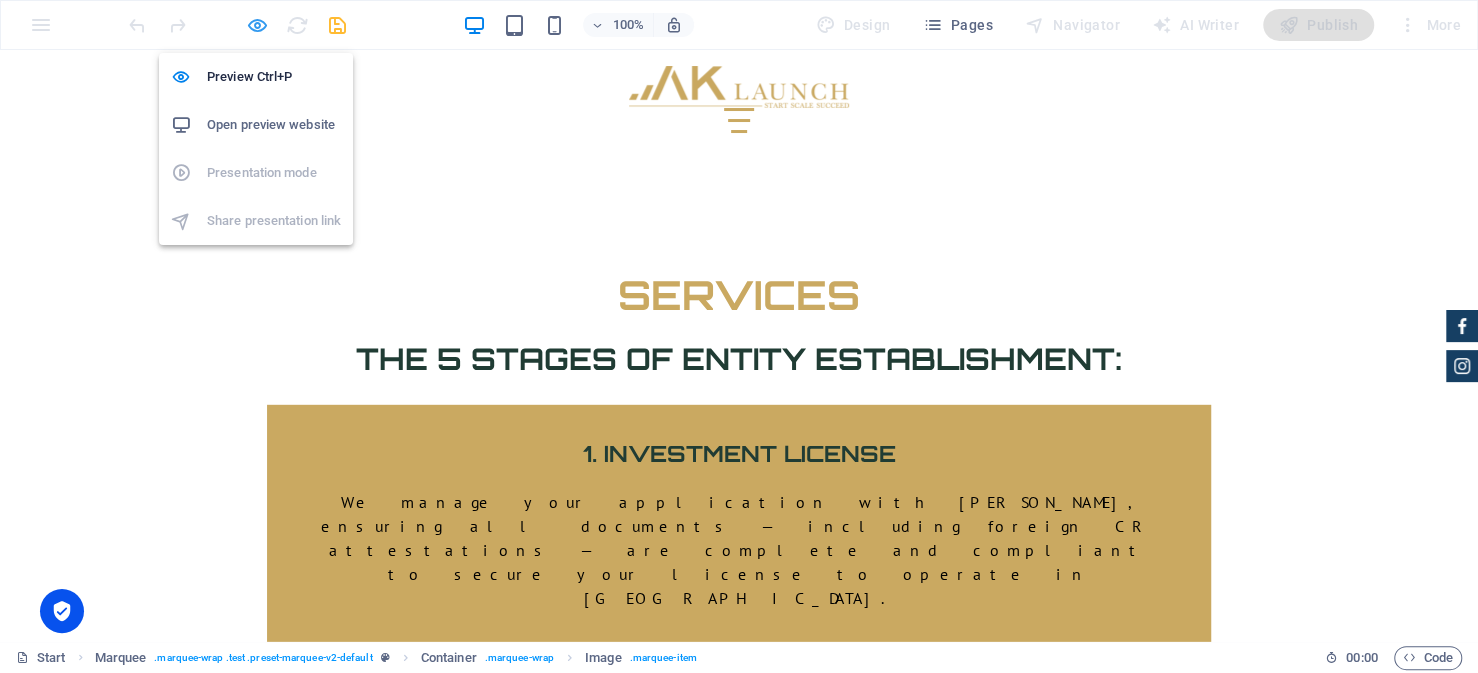 click at bounding box center [257, 25] 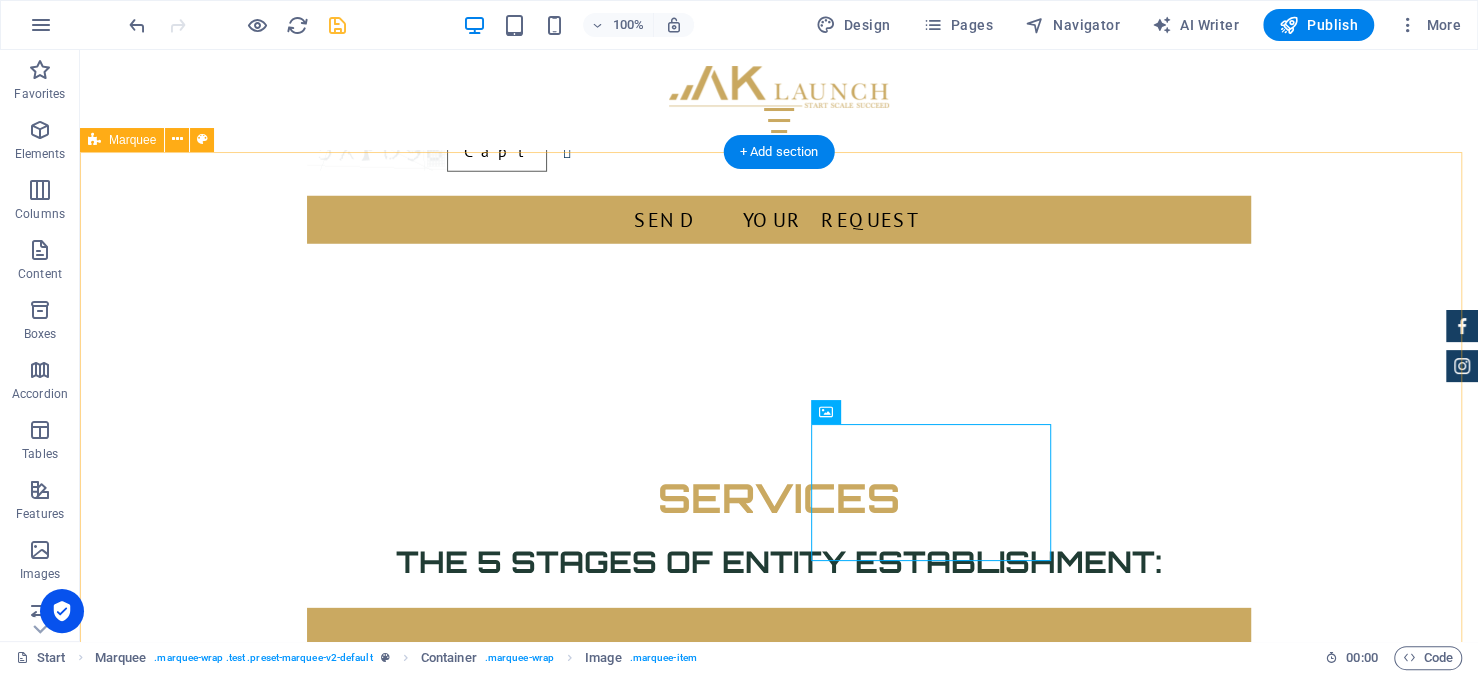 scroll, scrollTop: 3487, scrollLeft: 0, axis: vertical 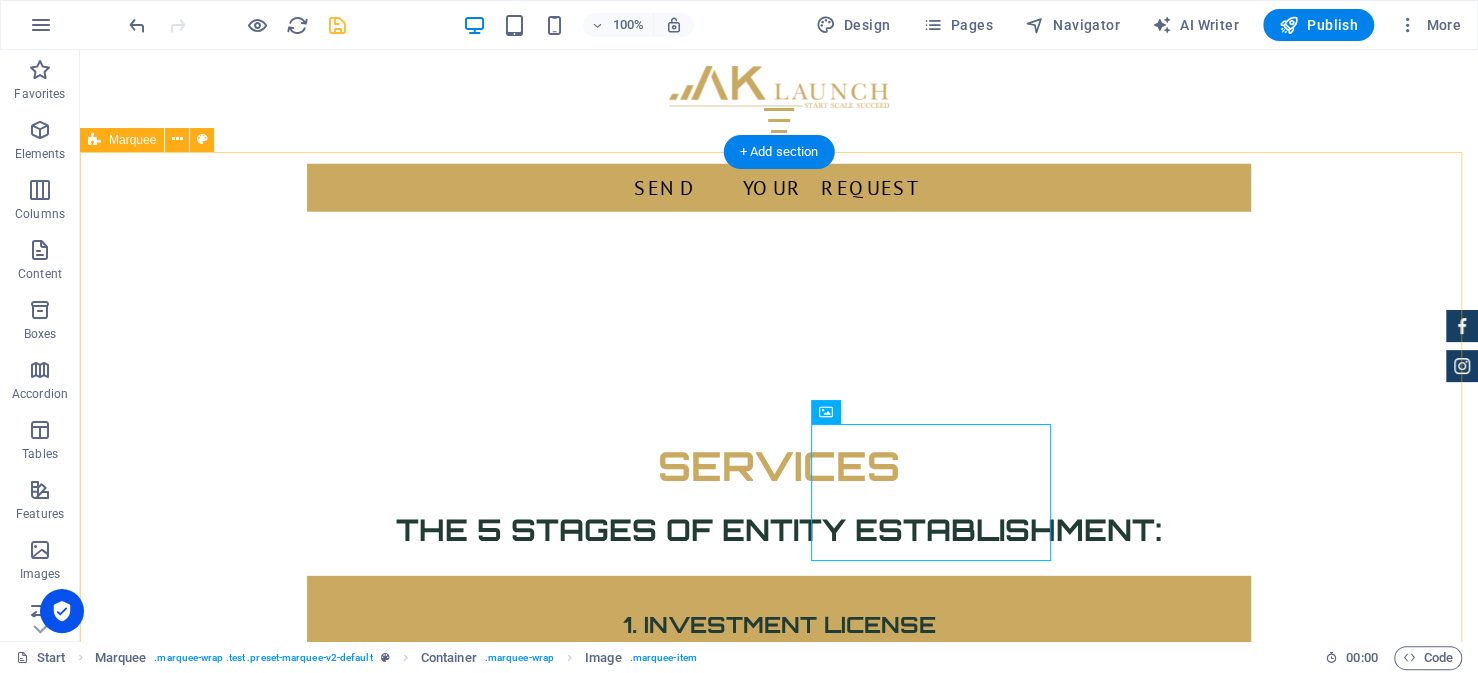 click at bounding box center [779, 2581] 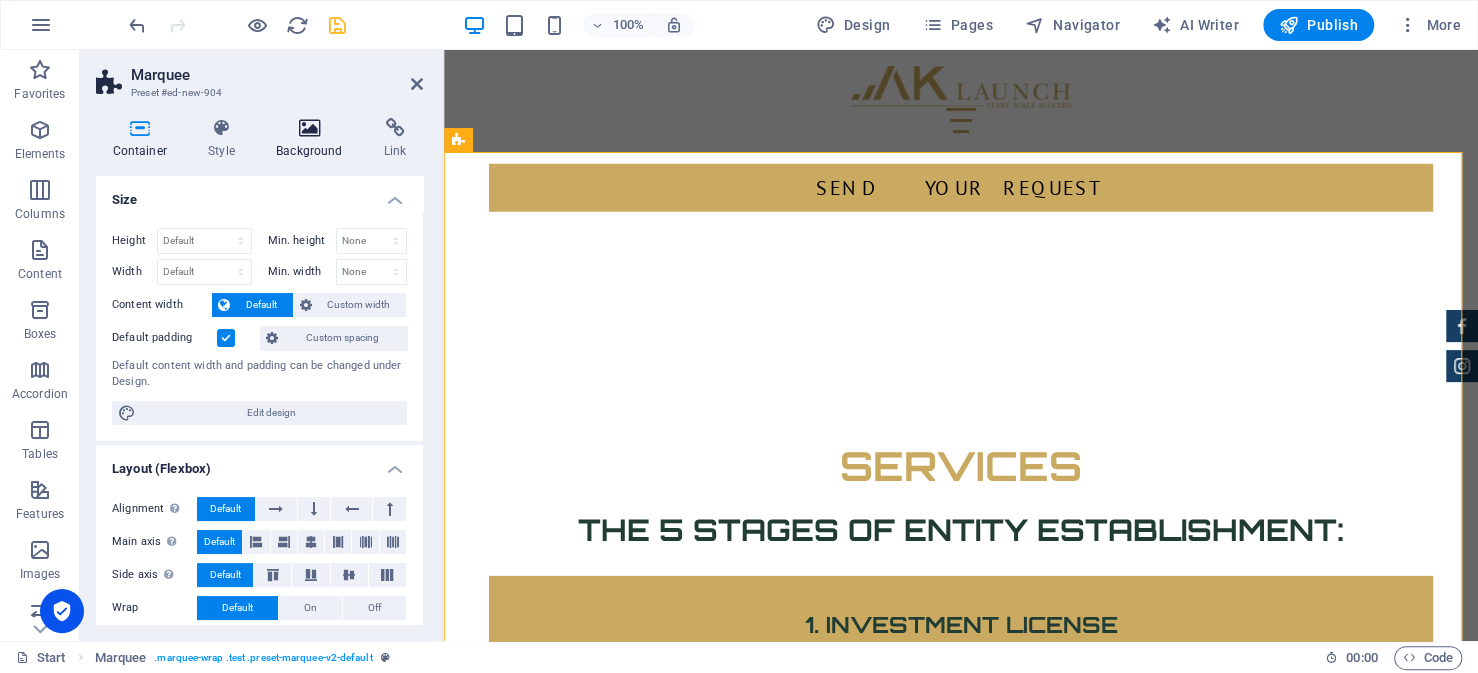 click at bounding box center [310, 128] 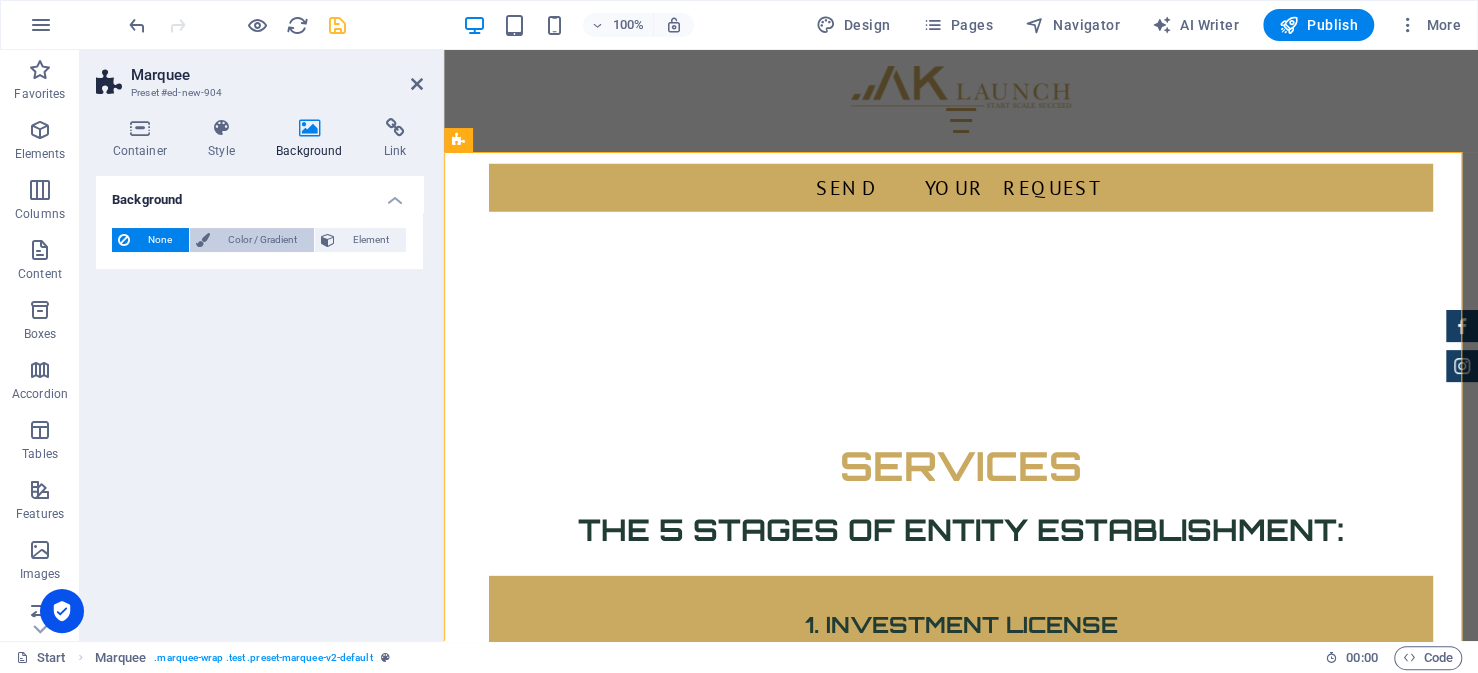 click on "Color / Gradient" at bounding box center (262, 240) 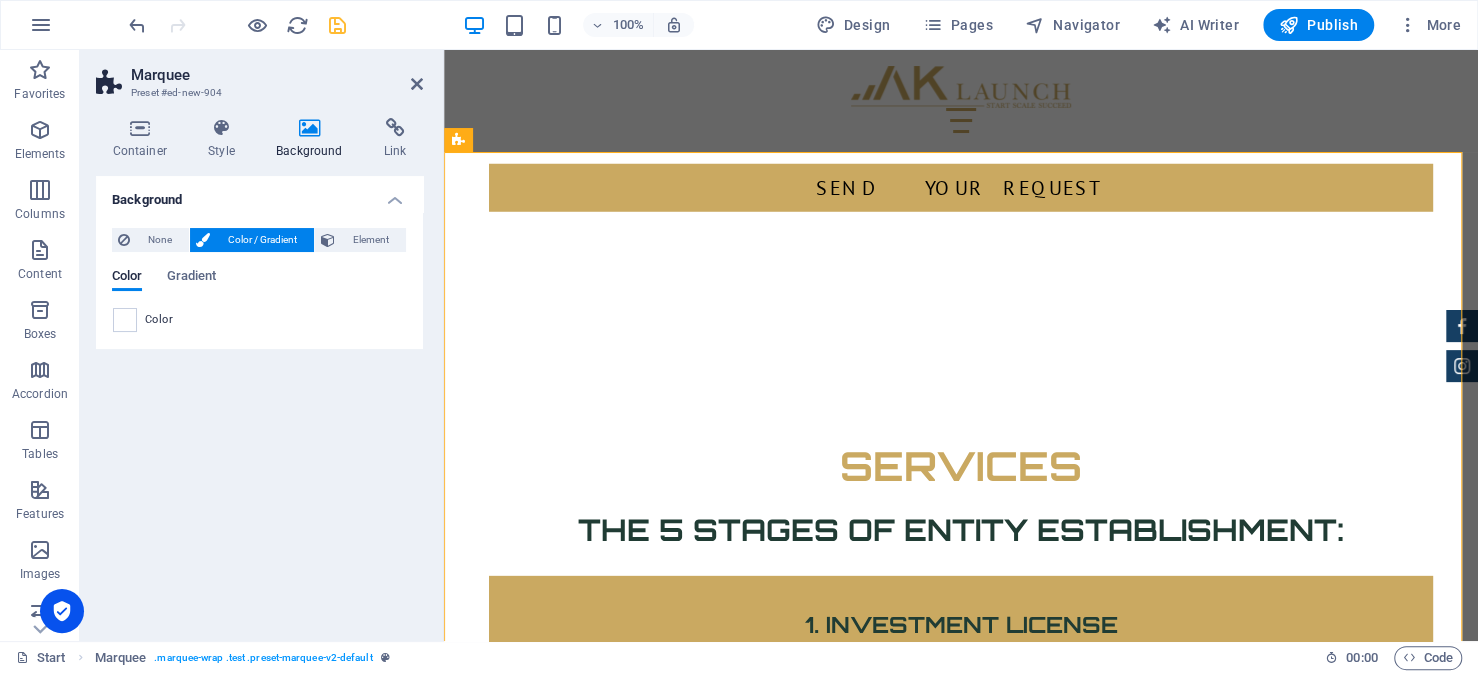 click on "Color" at bounding box center [159, 320] 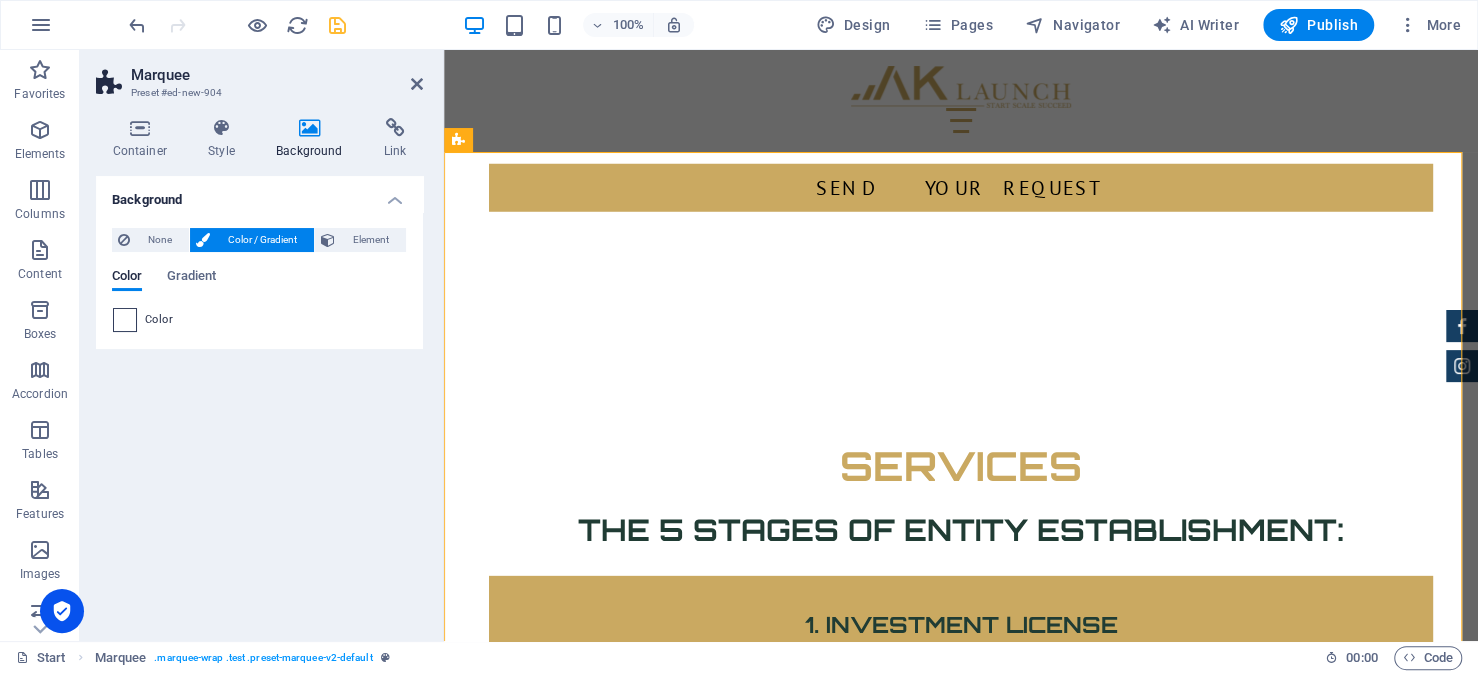 click at bounding box center (125, 320) 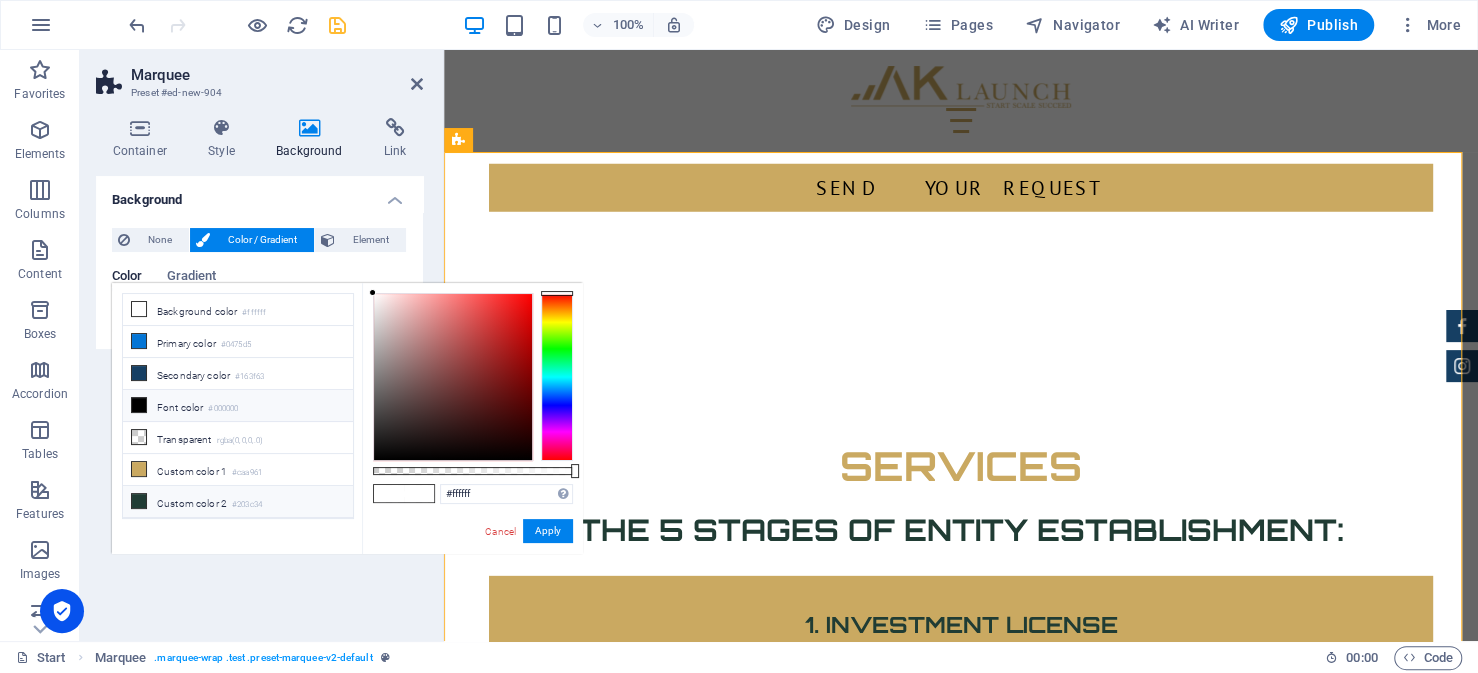 click on "Custom color 2
#203c34" at bounding box center (238, 502) 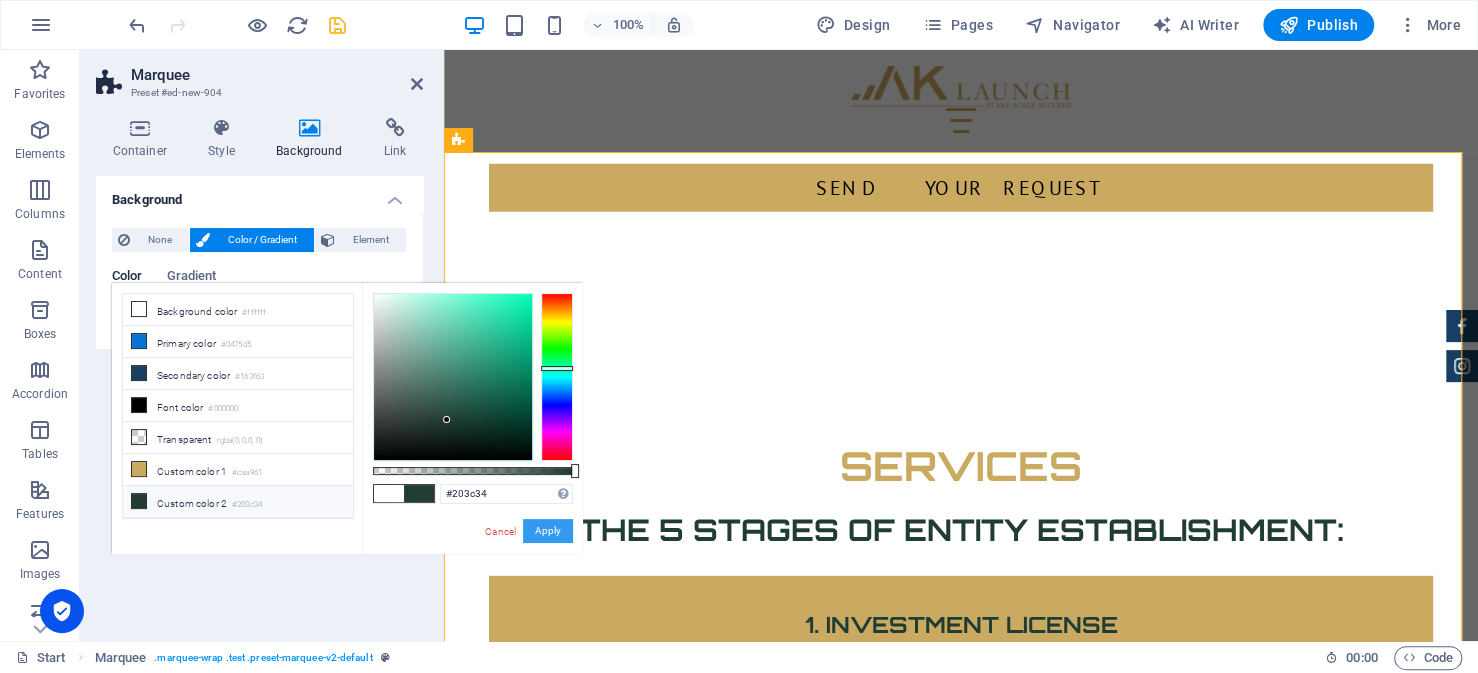 click on "Apply" at bounding box center (548, 531) 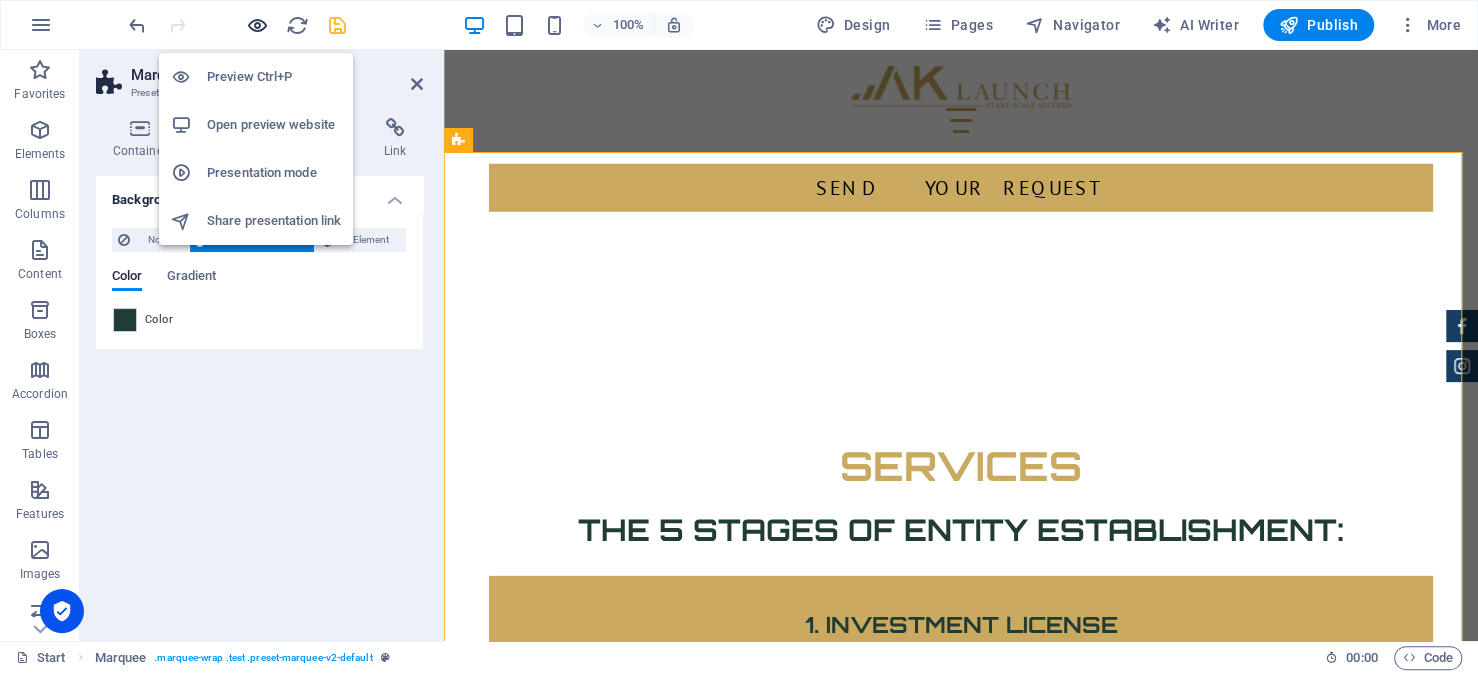 click at bounding box center (257, 25) 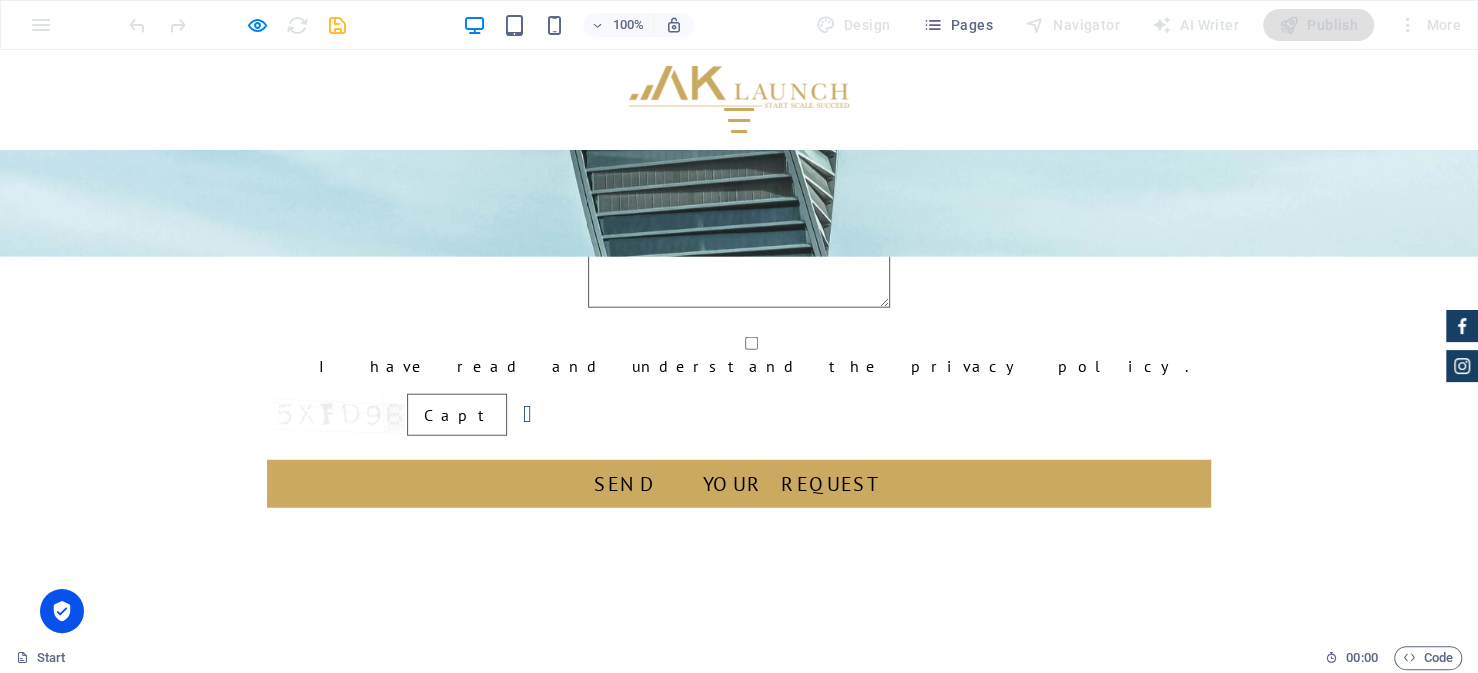 scroll, scrollTop: 3113, scrollLeft: 0, axis: vertical 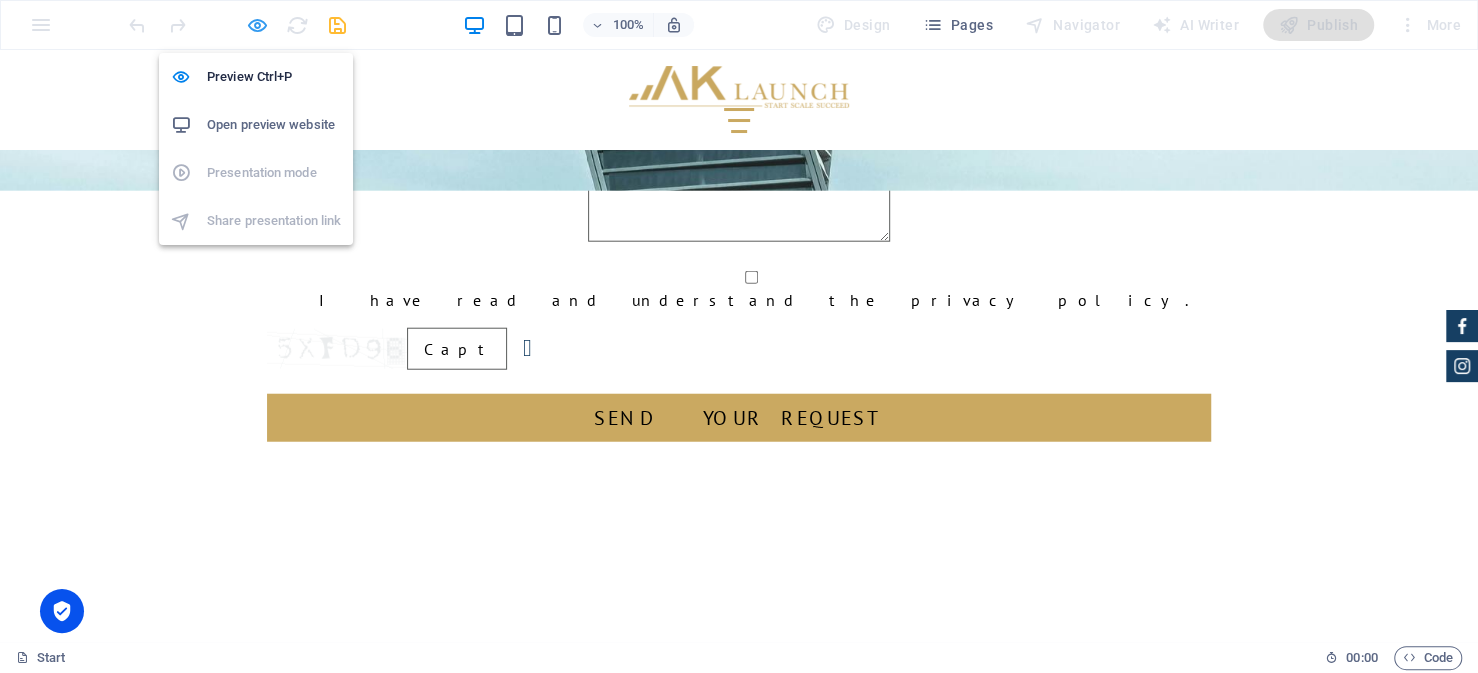 click at bounding box center (257, 25) 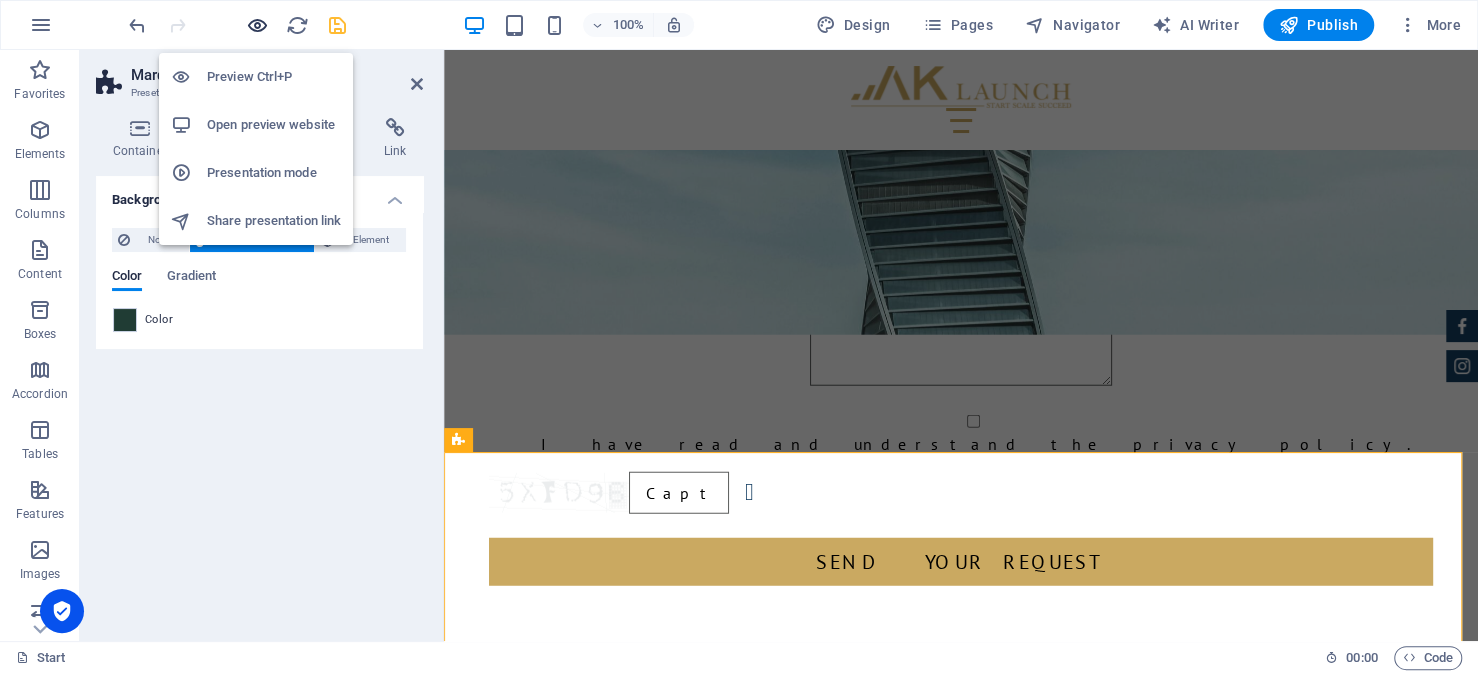 scroll, scrollTop: 3187, scrollLeft: 0, axis: vertical 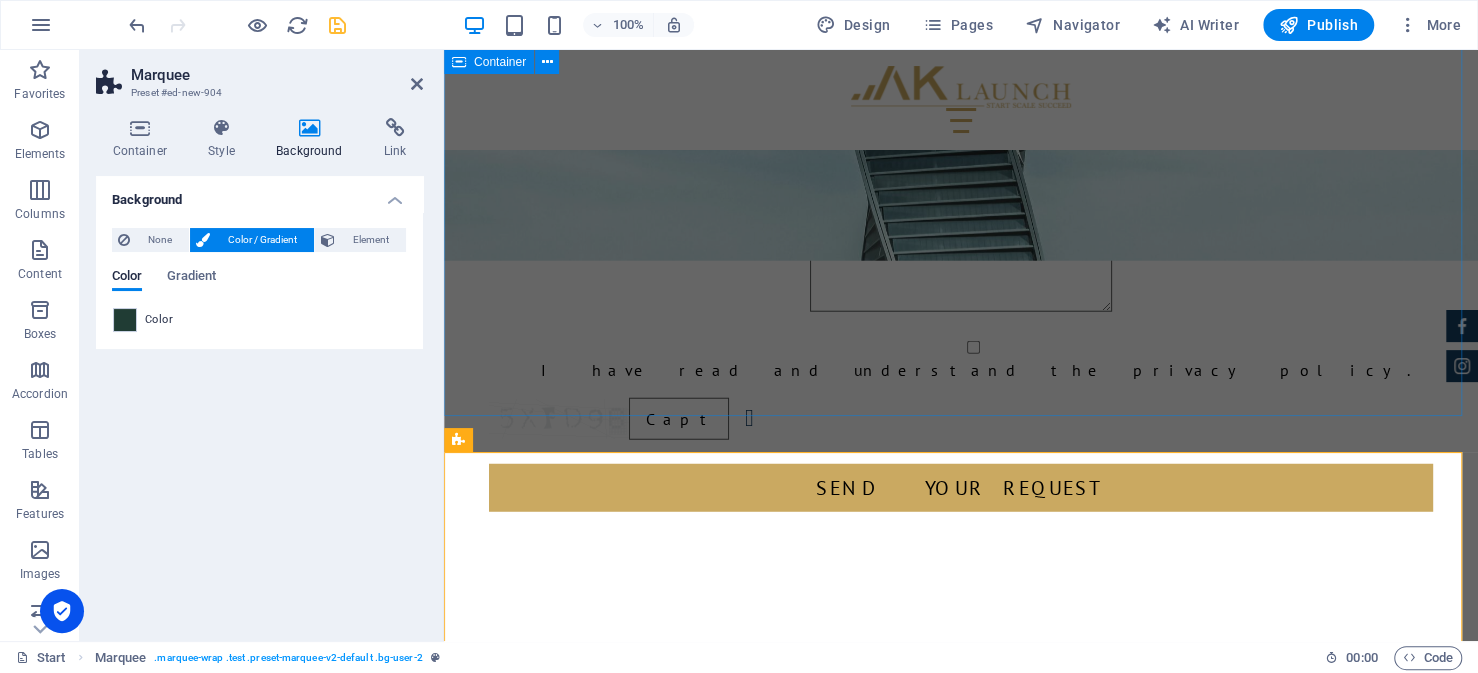 click on "Services The 5 Stages of Entity Establishment: 1. Investment License We manage your application with MISA, ensuring all documents — including foreign CR attestations — are complete and compliant to secure your license to operate in Saudi Arabia. 2. Memorandum of Association We help draft and notarize your company’s MoA while structuring your authority matrix to align with parent company policies — balancing internal controls with agile operations. 3. Commercial Registration (CR) With the MoA in place, we obtain your Commercial Registration from the Ministry of Commerce, officially confirming your legal presence in the Kingdom. 4.   Opening Government Files We complete your registrations with ZATCA (tax), GOSI (social insurance), and MHRSD (labor) to ensure your regulatory readiness. 5. General Director Visa We facilitate the visa process for your appointed General Director, enabling them to legally reside and represent your entity in Saudi Arabia." at bounding box center [961, 1459] 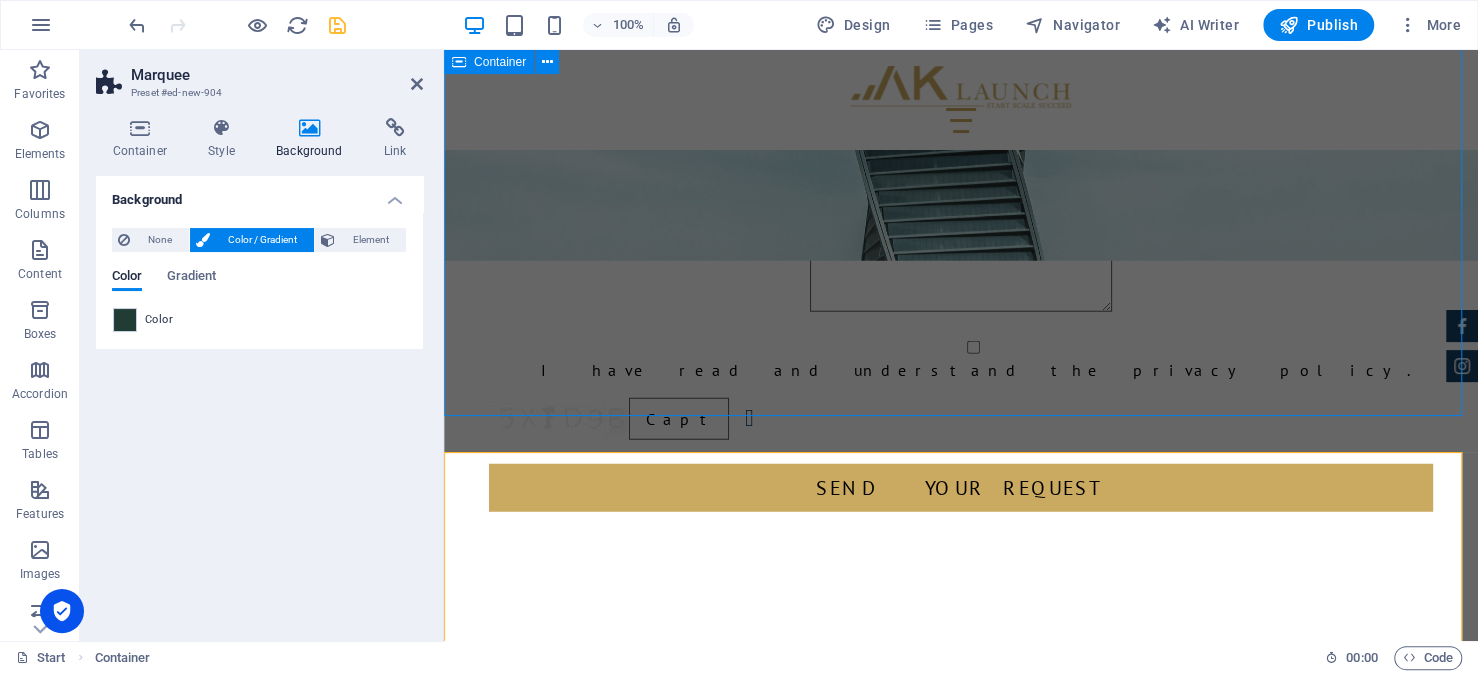 click on "Services The 5 Stages of Entity Establishment: 1. Investment License We manage your application with MISA, ensuring all documents — including foreign CR attestations — are complete and compliant to secure your license to operate in Saudi Arabia. 2. Memorandum of Association We help draft and notarize your company’s MoA while structuring your authority matrix to align with parent company policies — balancing internal controls with agile operations. 3. Commercial Registration (CR) With the MoA in place, we obtain your Commercial Registration from the Ministry of Commerce, officially confirming your legal presence in the Kingdom. 4.   Opening Government Files We complete your registrations with ZATCA (tax), GOSI (social insurance), and MHRSD (labor) to ensure your regulatory readiness. 5. General Director Visa We facilitate the visa process for your appointed General Director, enabling them to legally reside and represent your entity in Saudi Arabia." at bounding box center (961, 1459) 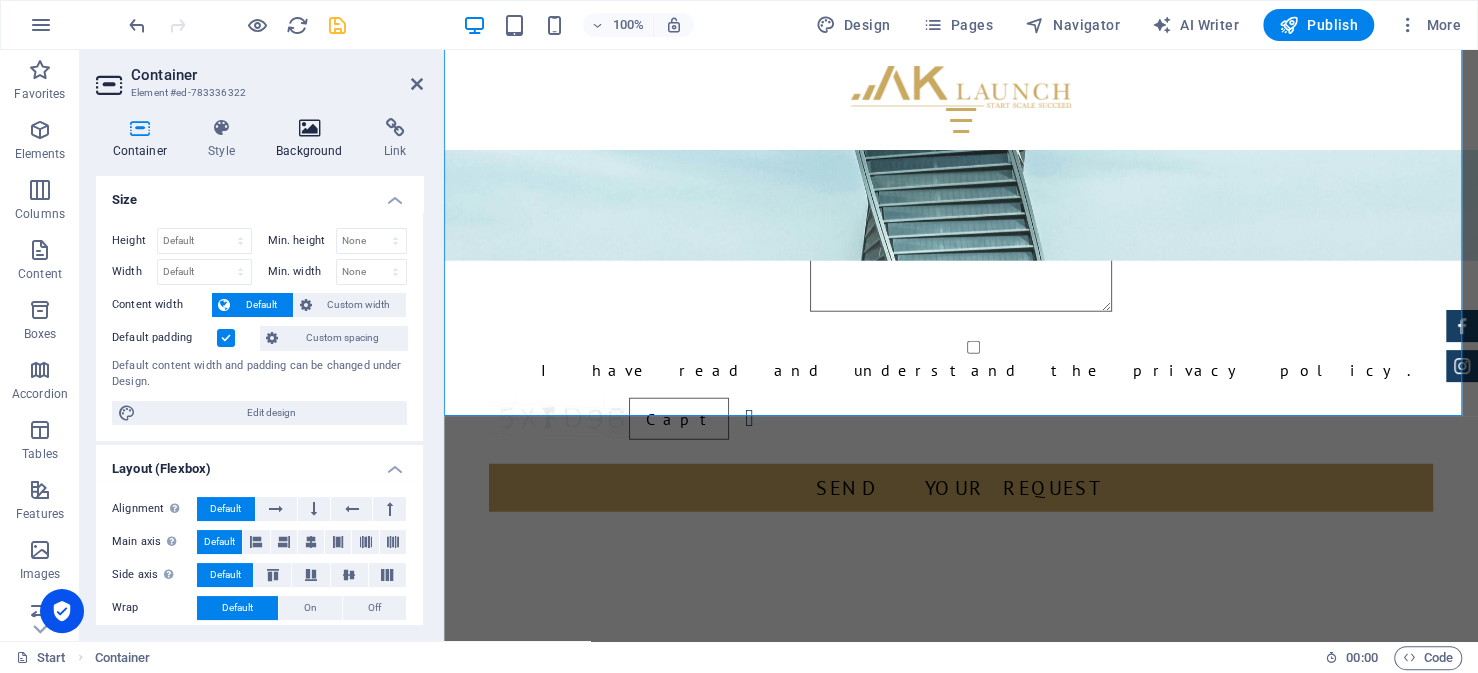 click at bounding box center [310, 128] 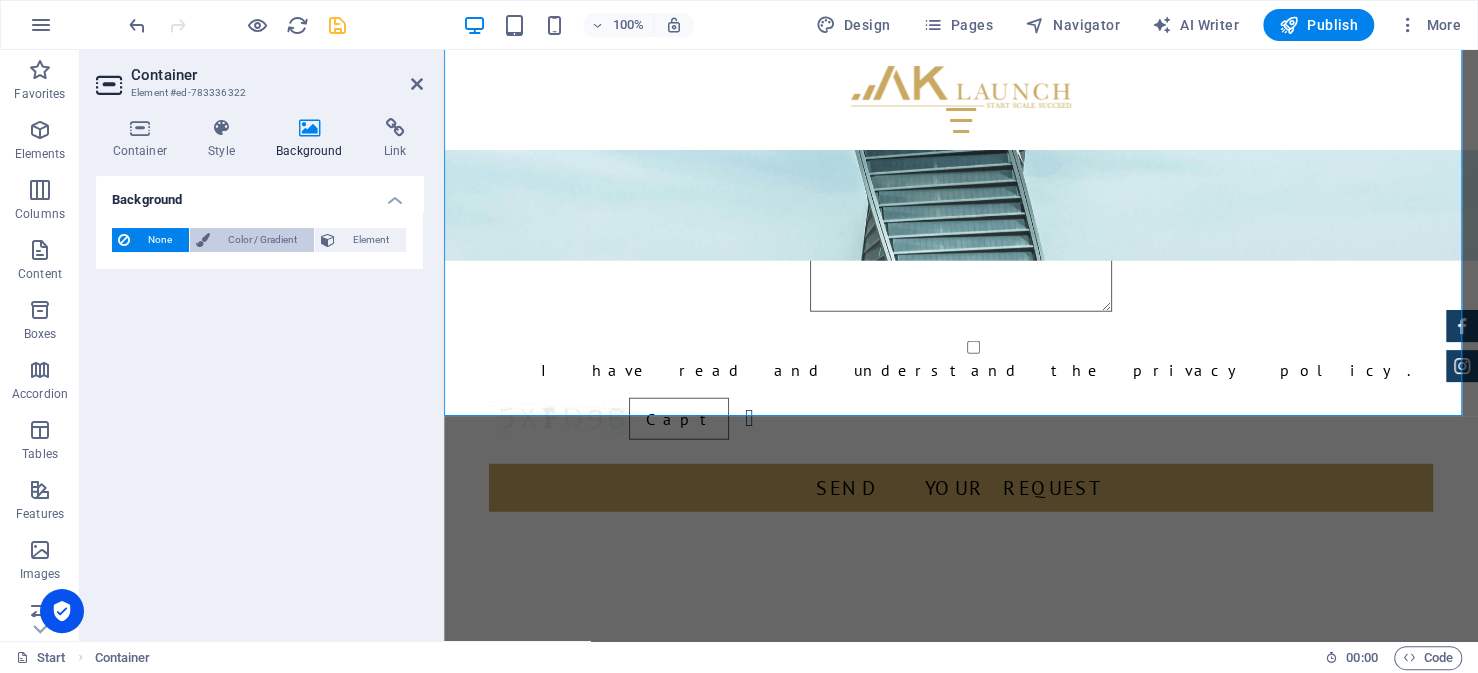 click on "Color / Gradient" at bounding box center (262, 240) 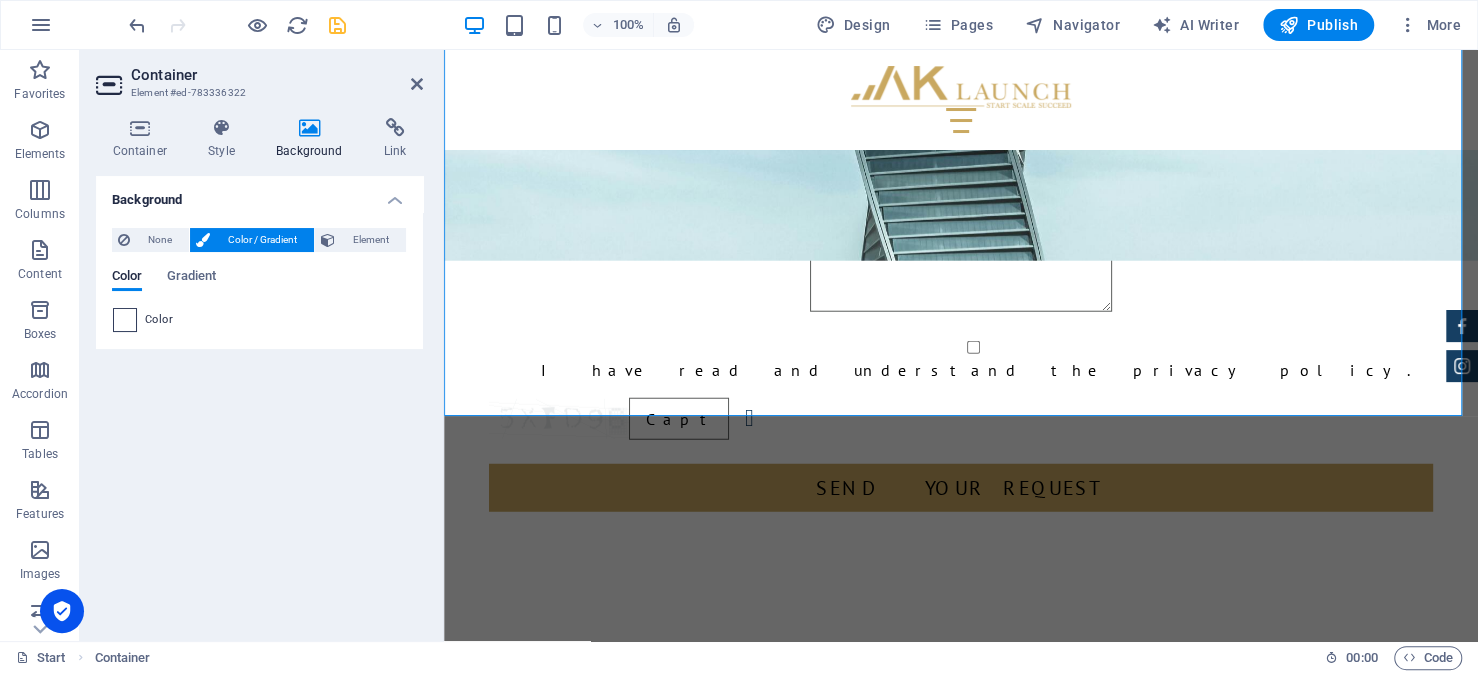 click at bounding box center (125, 320) 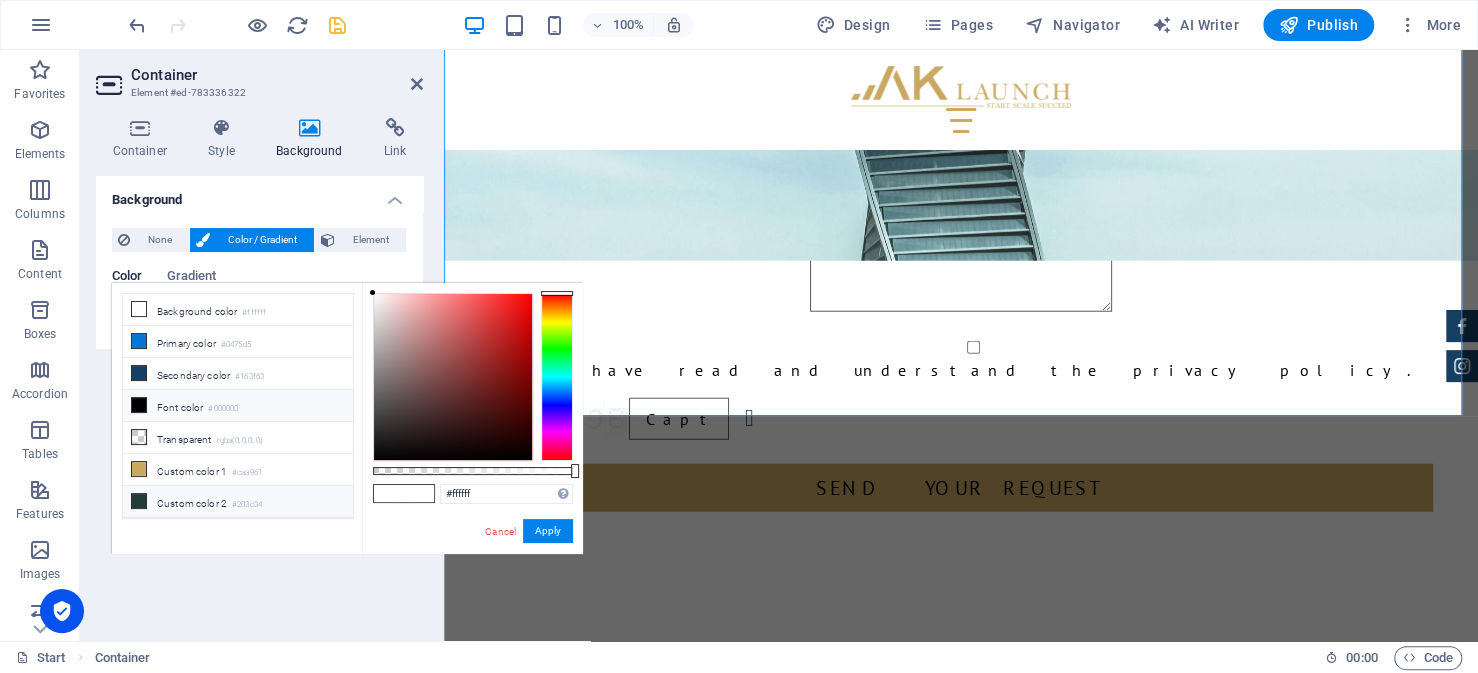 click on "Custom color 2
#203c34" at bounding box center (238, 502) 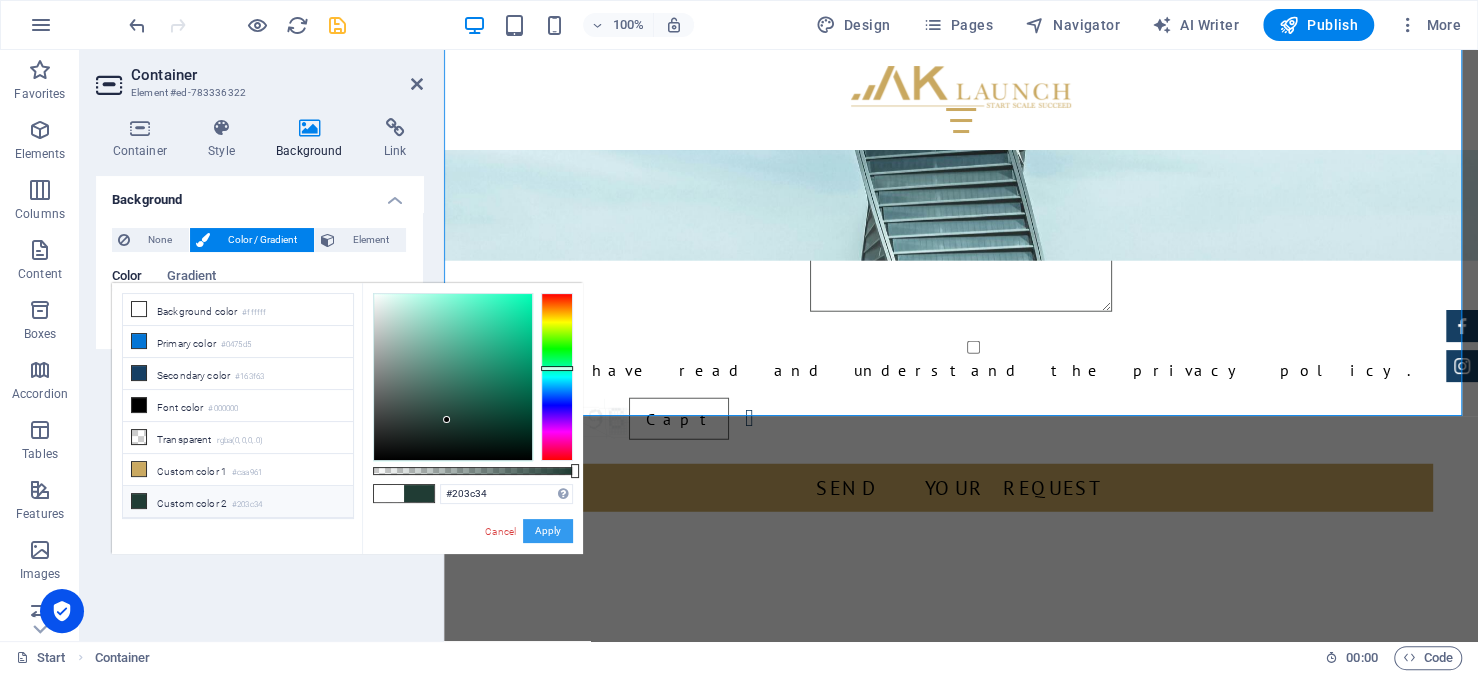click on "Apply" at bounding box center [548, 531] 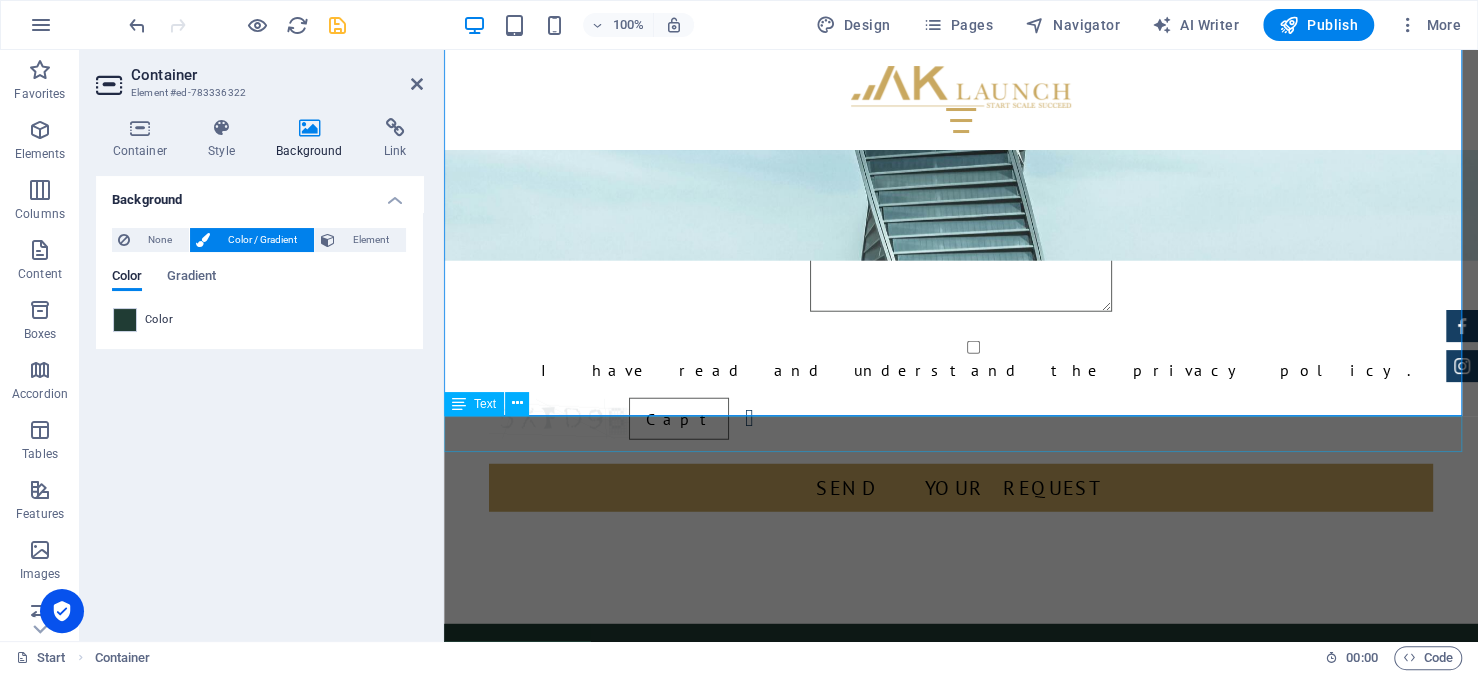 click on "OUR PARTNERS" at bounding box center (961, 2312) 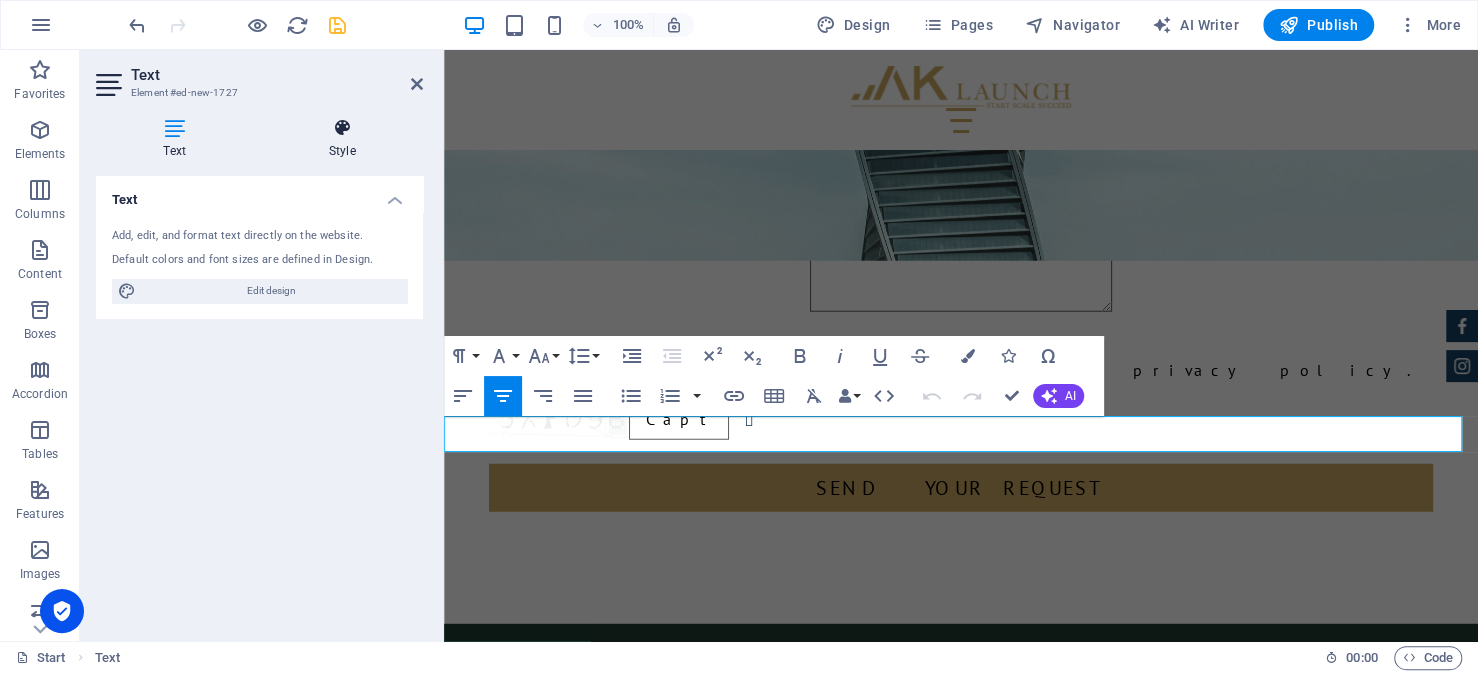 click at bounding box center (342, 128) 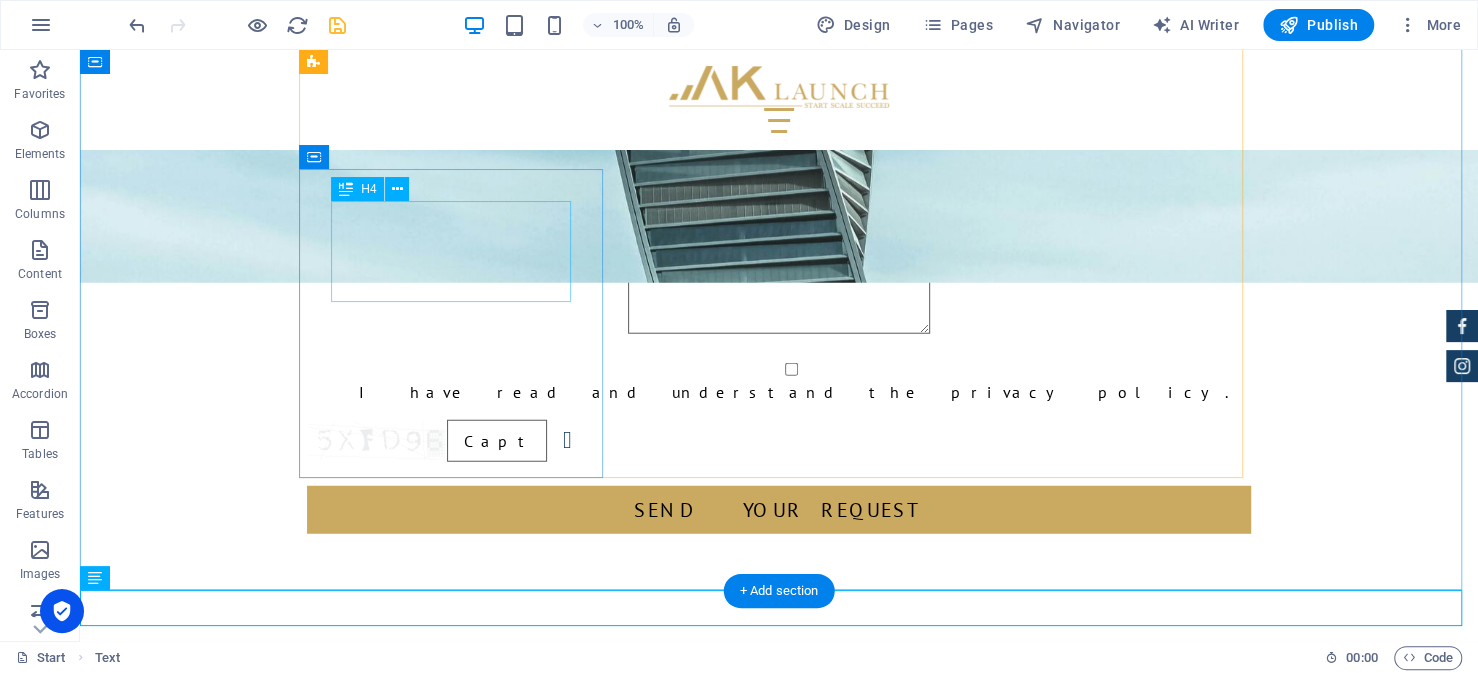 scroll, scrollTop: 3187, scrollLeft: 0, axis: vertical 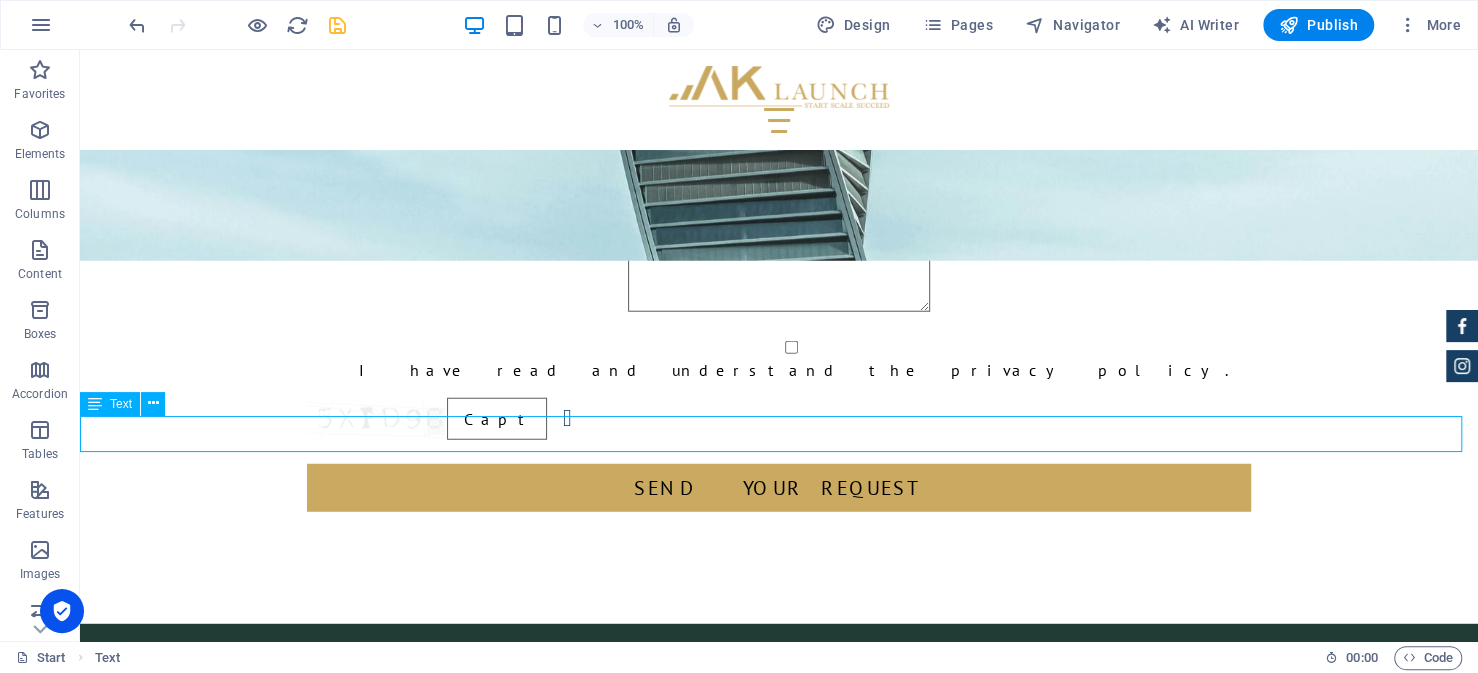 click on "Text" at bounding box center [121, 404] 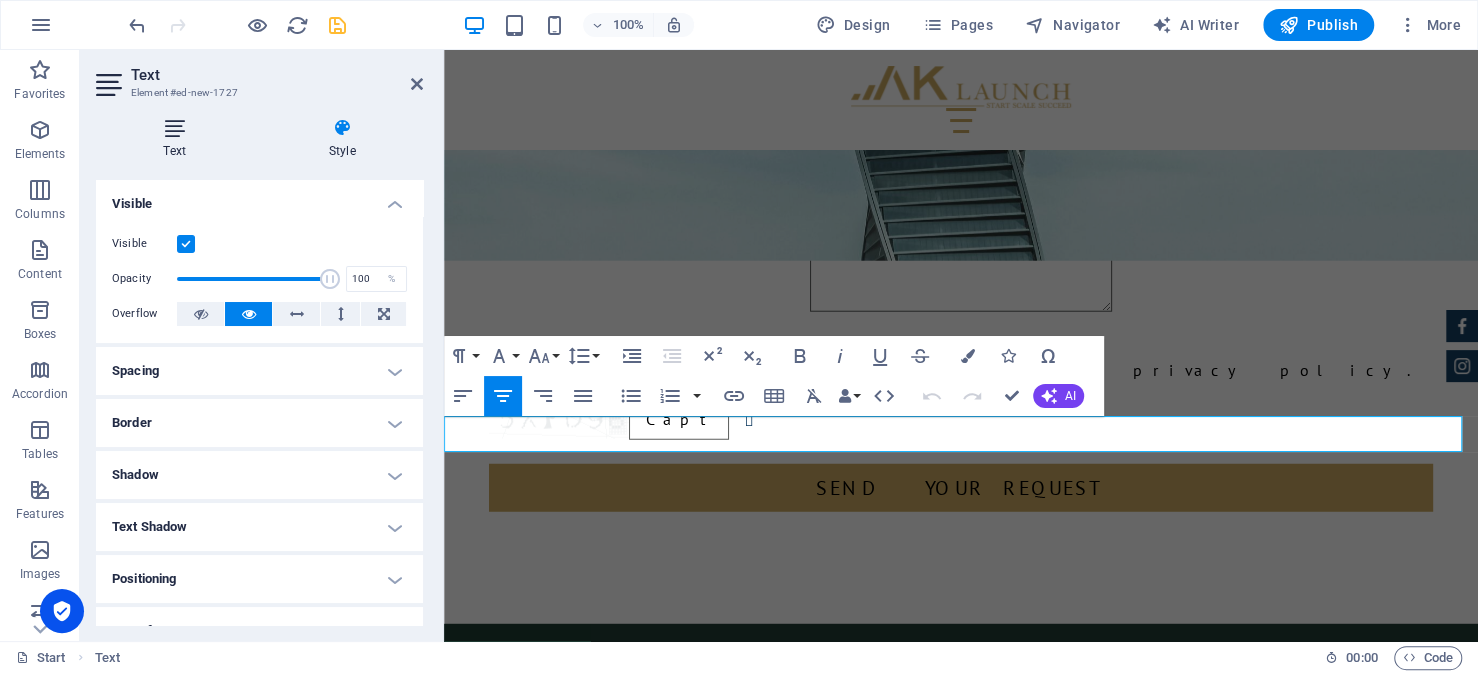 click on "Text" at bounding box center (178, 139) 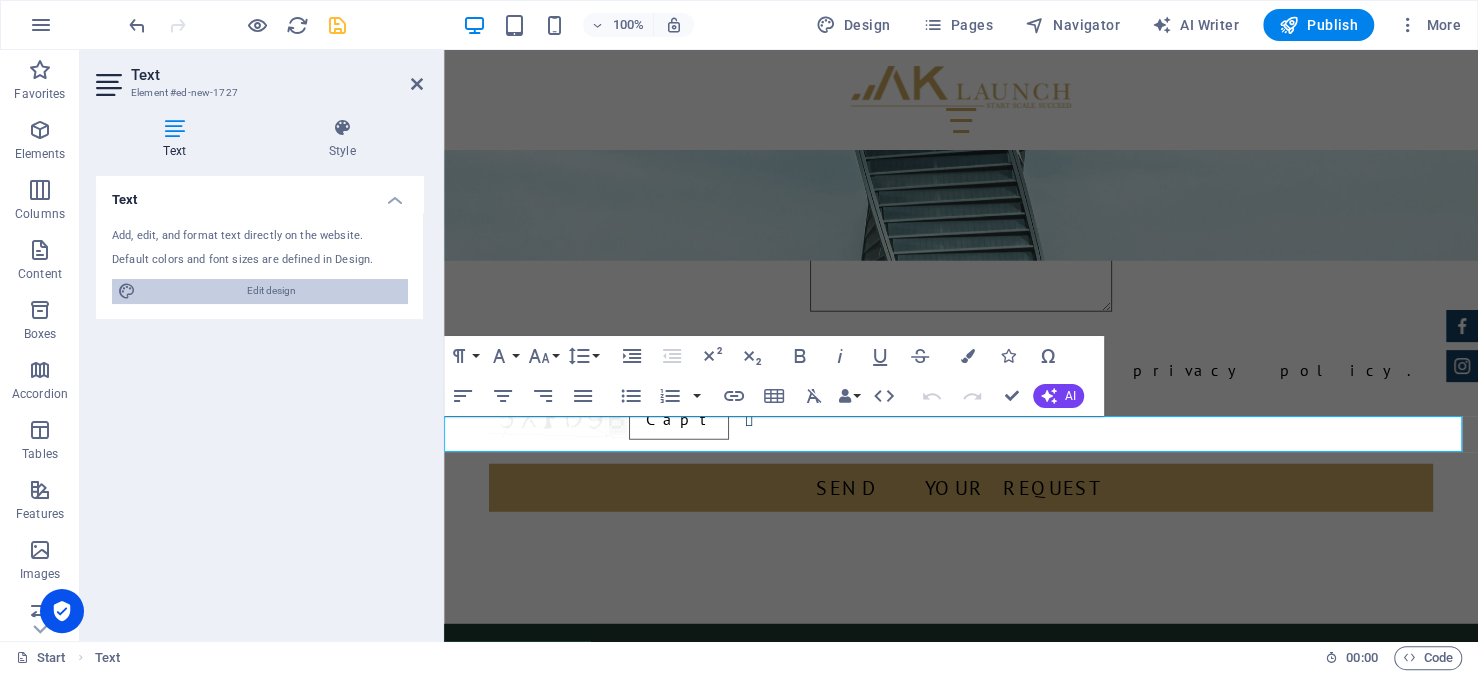 click on "Edit design" at bounding box center (271, 291) 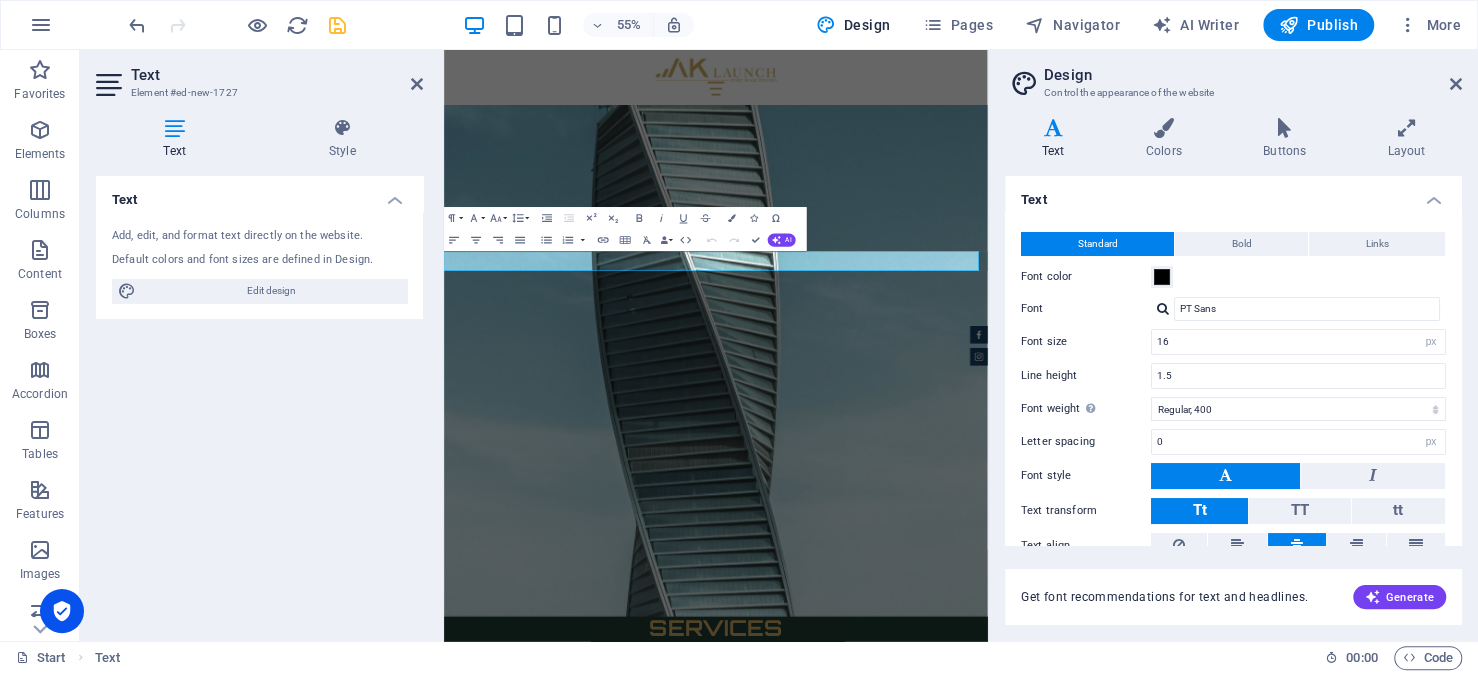 scroll, scrollTop: 3513, scrollLeft: 0, axis: vertical 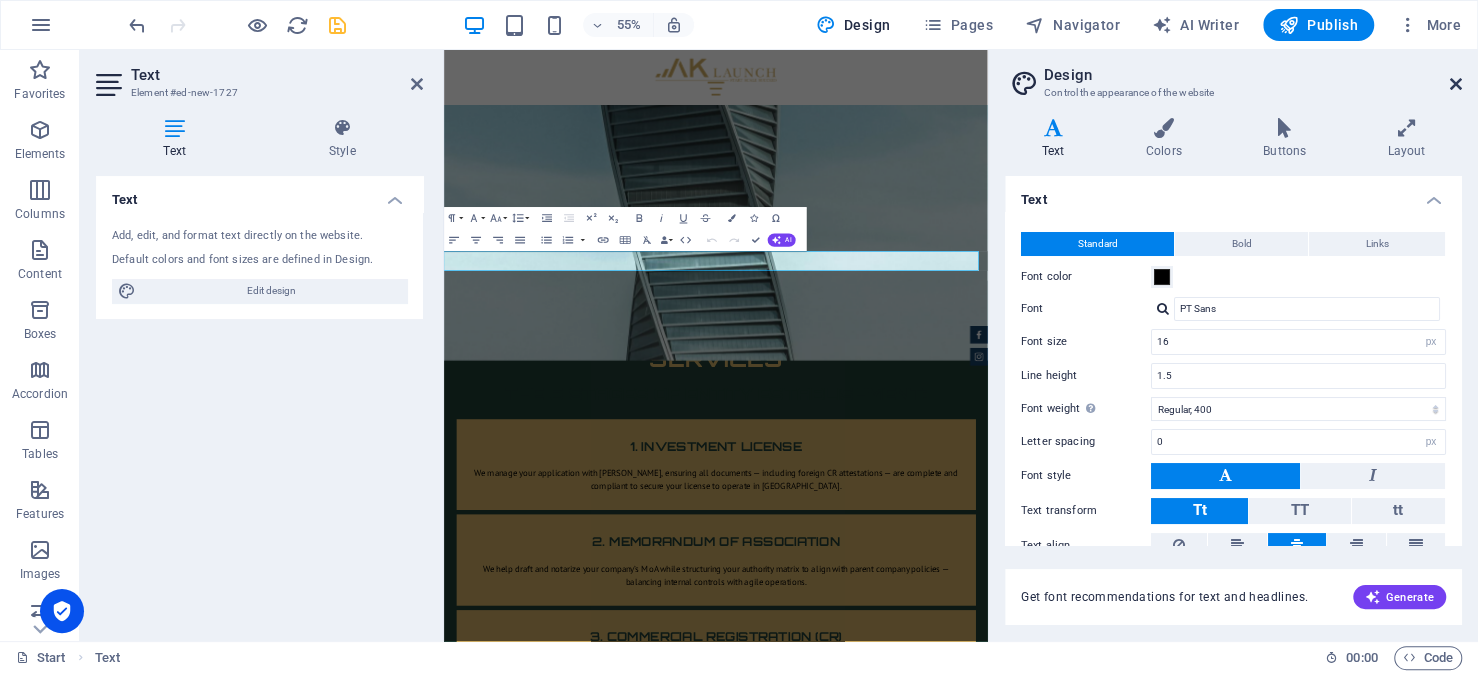click at bounding box center [1456, 84] 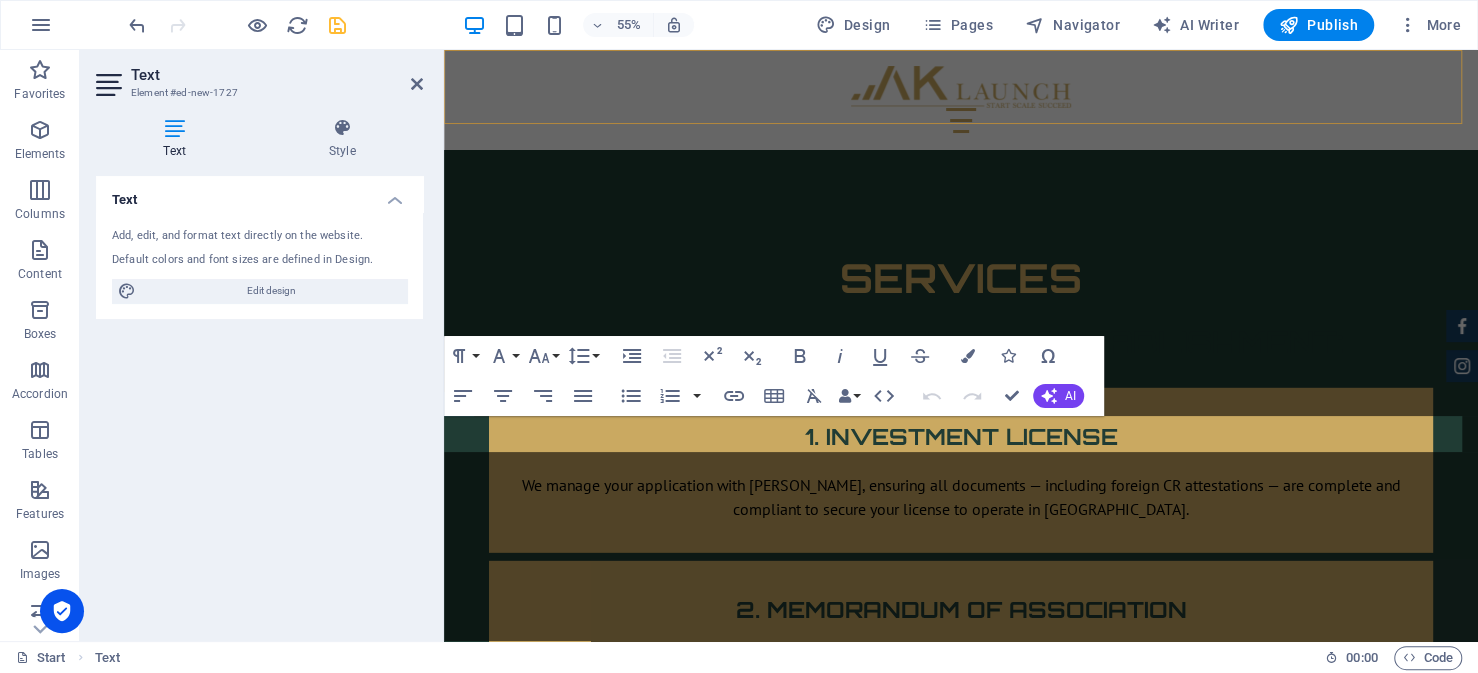 scroll, scrollTop: 3187, scrollLeft: 0, axis: vertical 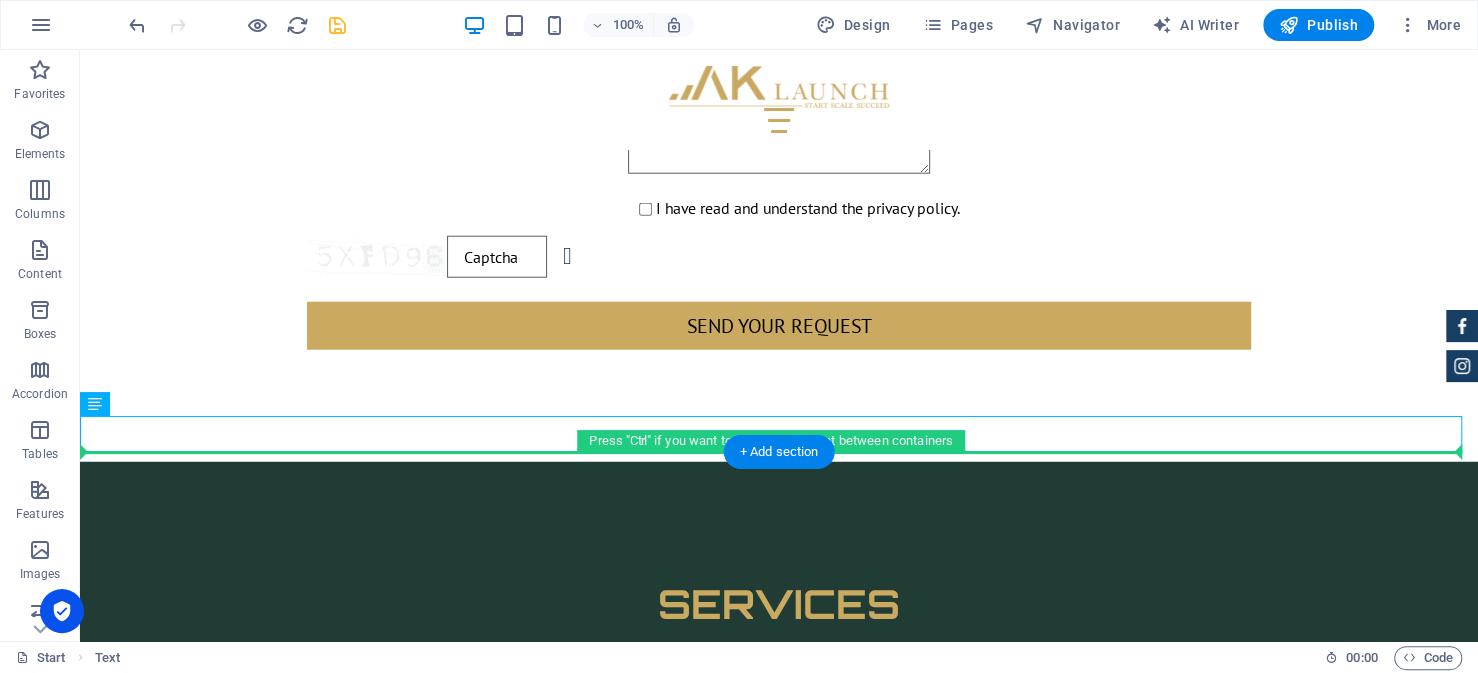 drag, startPoint x: 186, startPoint y: 454, endPoint x: 114, endPoint y: 476, distance: 75.28612 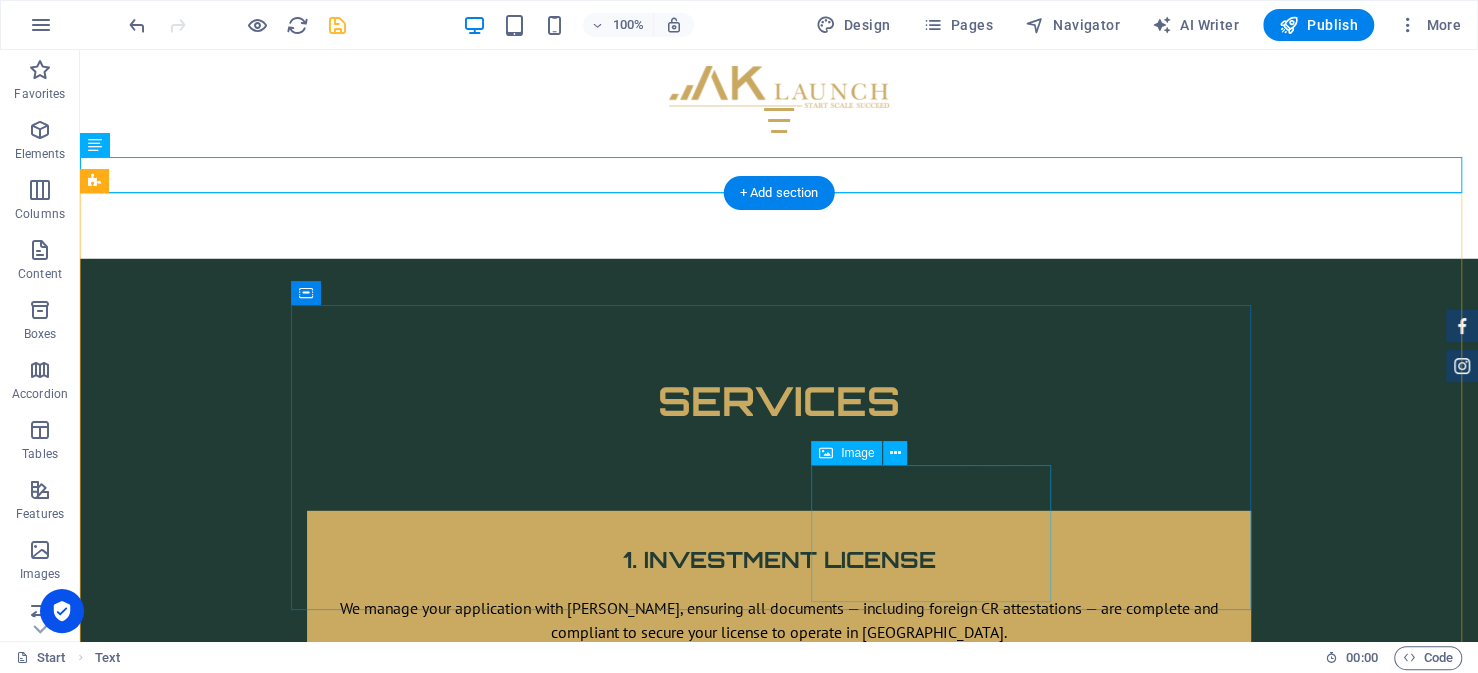 scroll, scrollTop: 3387, scrollLeft: 0, axis: vertical 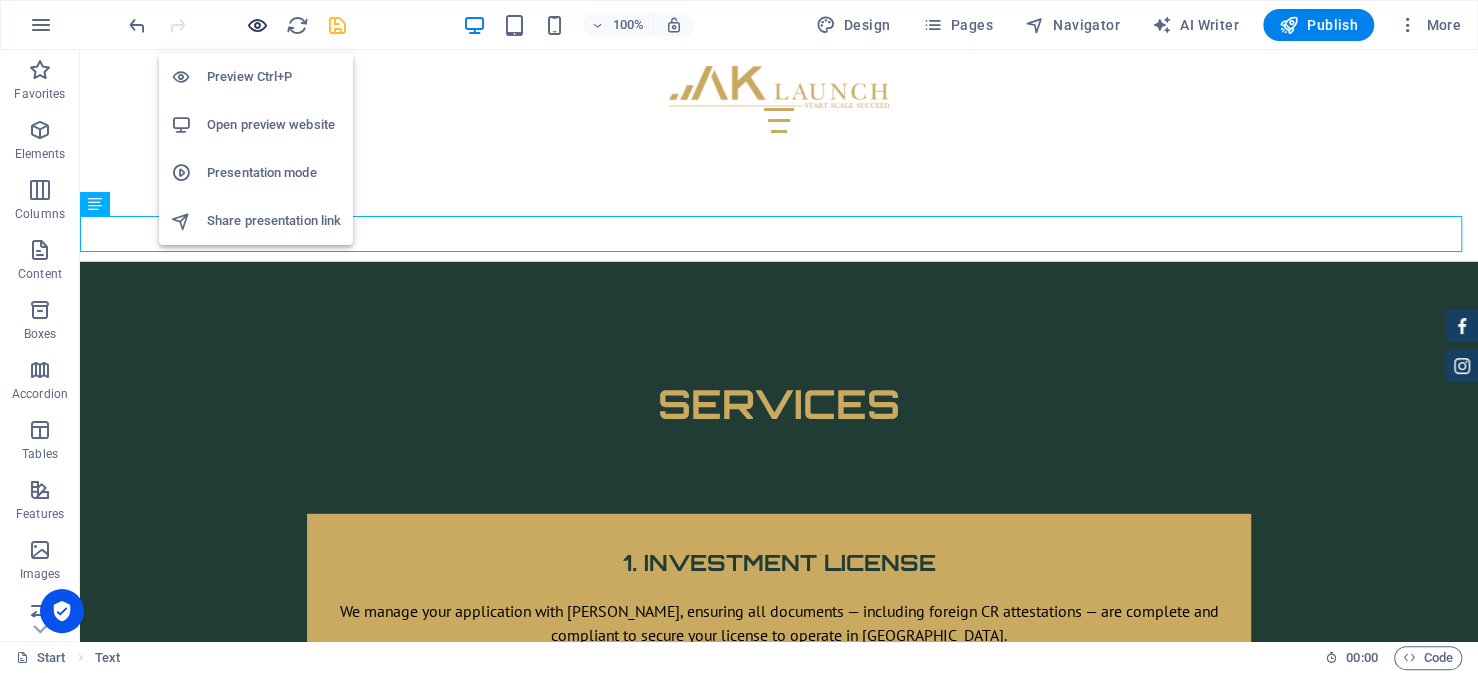 click at bounding box center [257, 25] 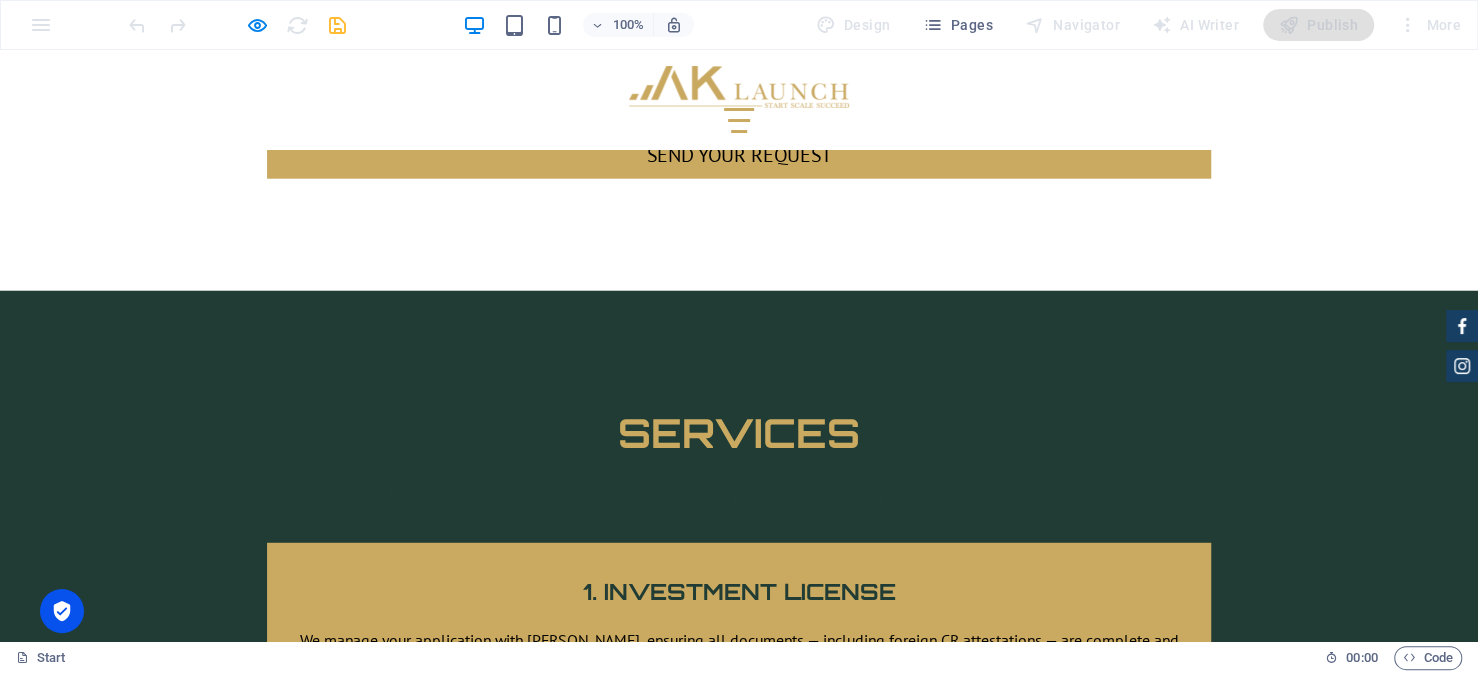 scroll, scrollTop: 3314, scrollLeft: 0, axis: vertical 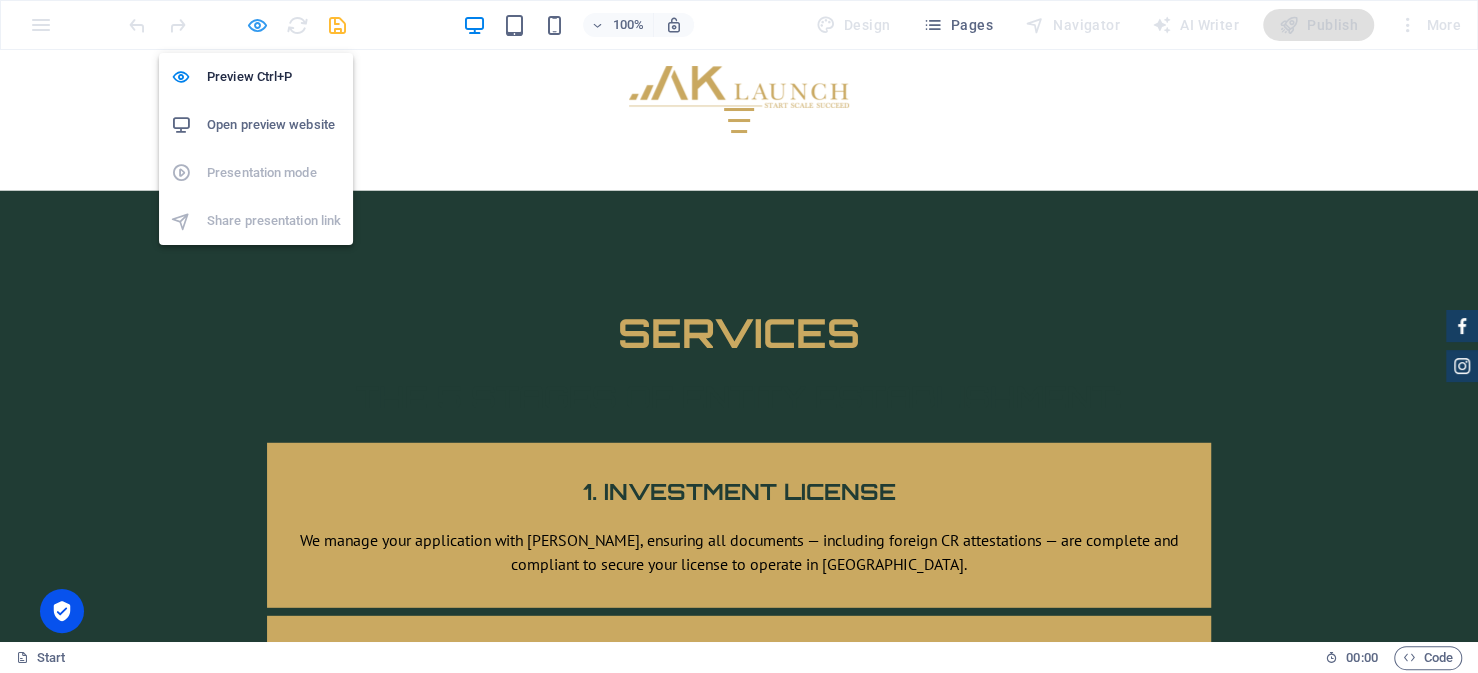 click at bounding box center (257, 25) 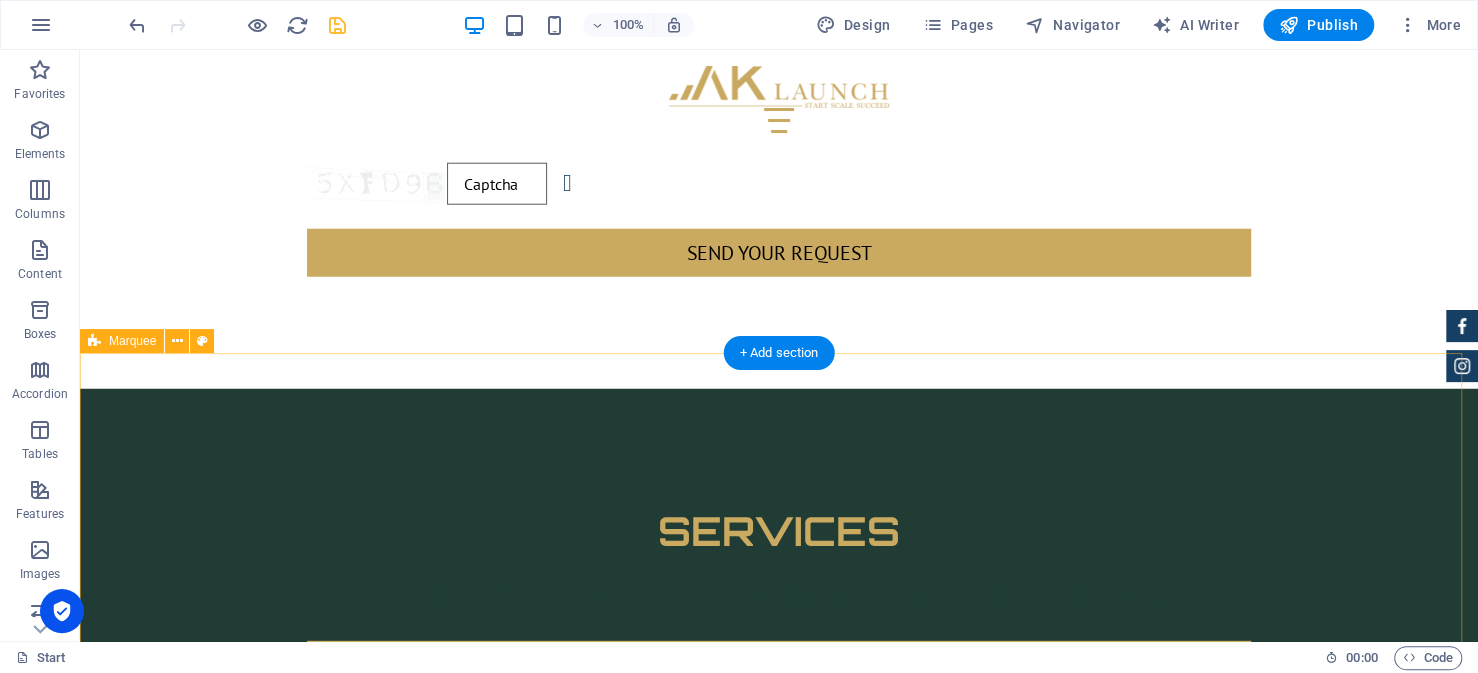 scroll, scrollTop: 3287, scrollLeft: 0, axis: vertical 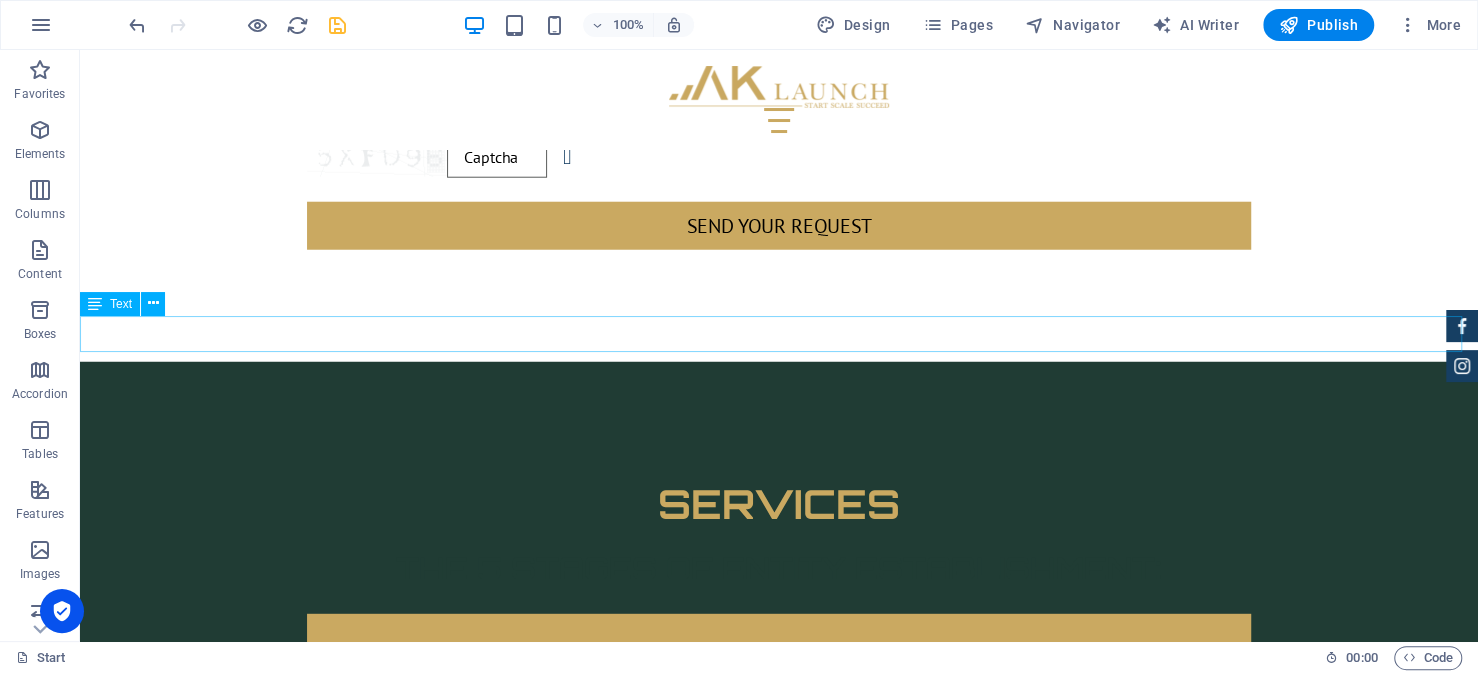 click on "OUR PARTNERS" at bounding box center [779, 1762] 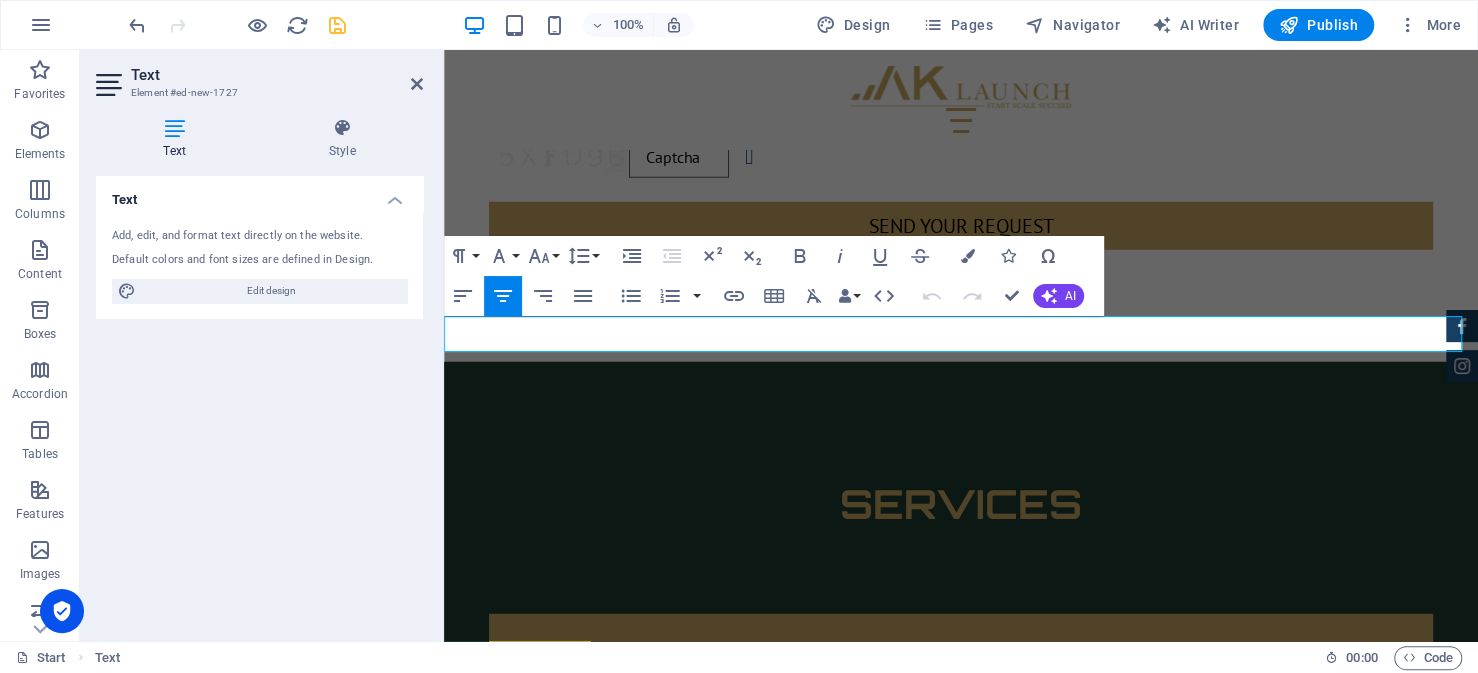 drag, startPoint x: 1066, startPoint y: 333, endPoint x: 794, endPoint y: 335, distance: 272.00735 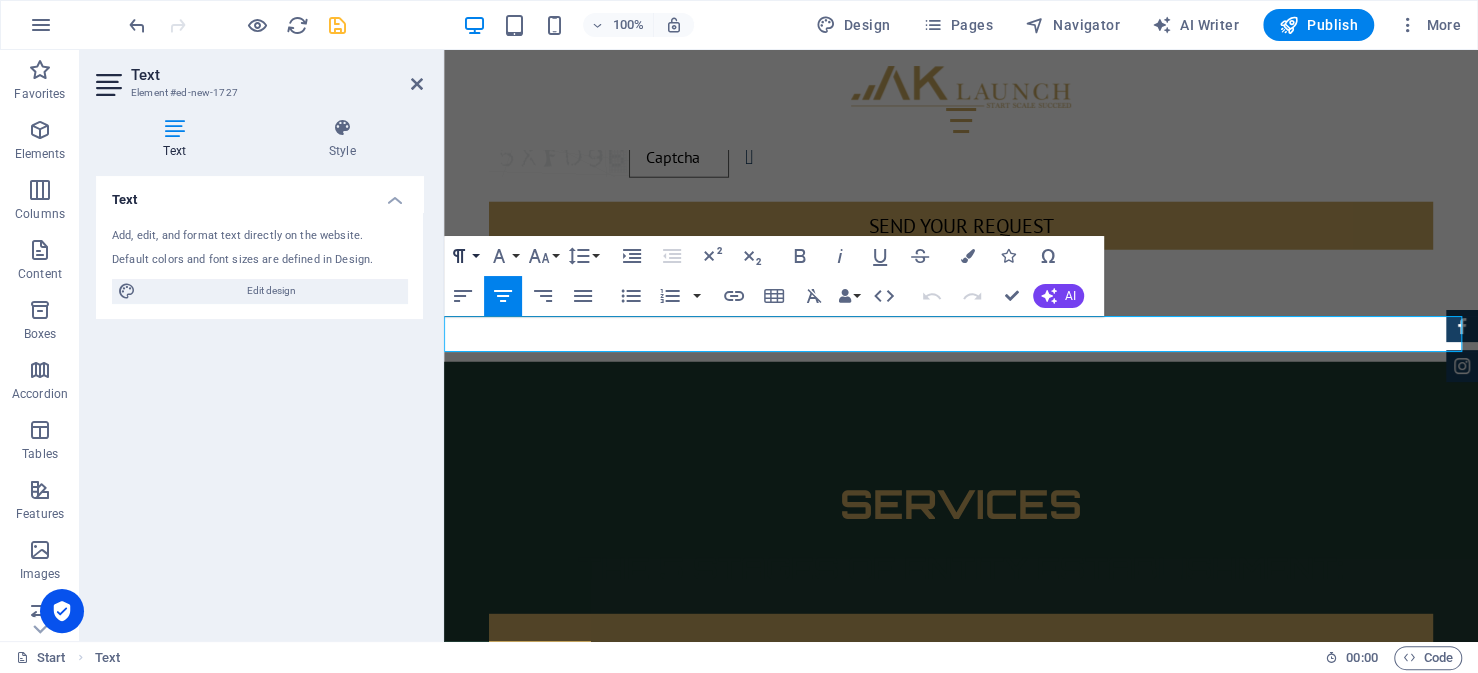 click on "Paragraph Format" at bounding box center (463, 256) 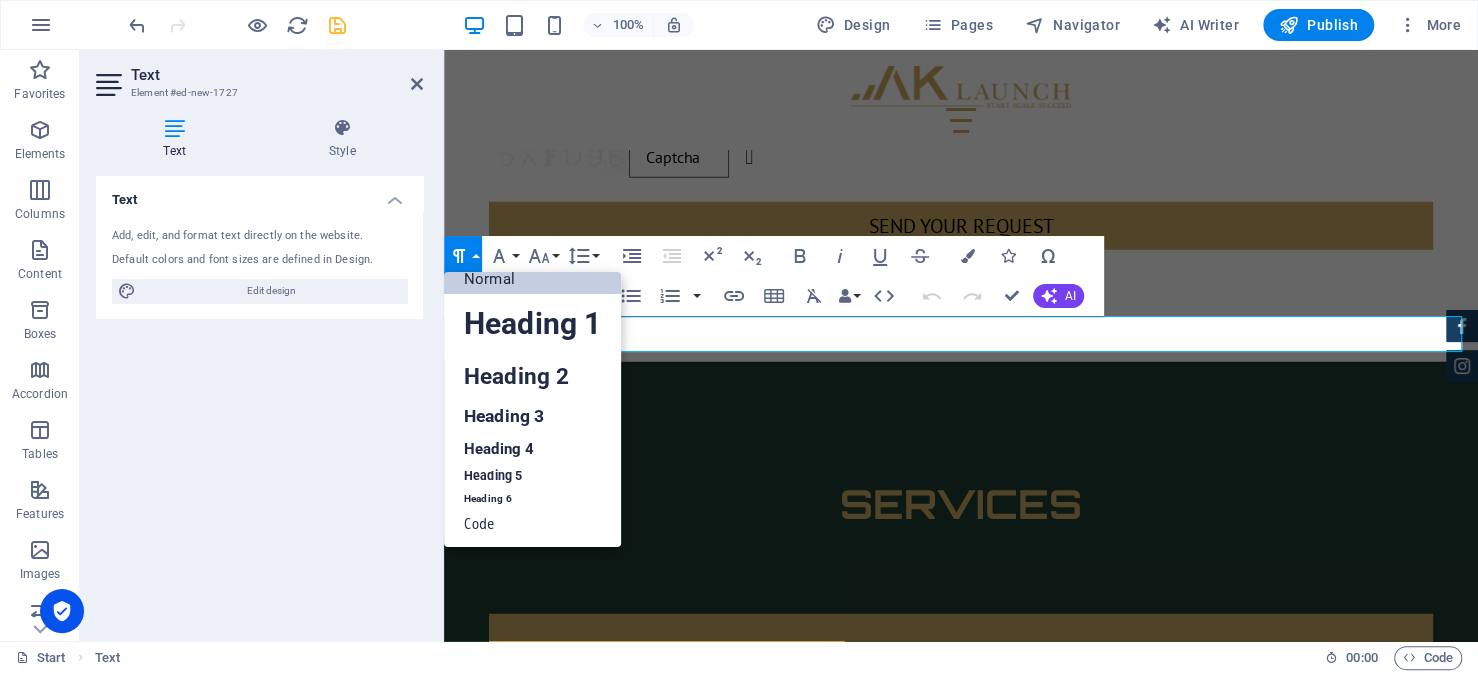 scroll, scrollTop: 15, scrollLeft: 0, axis: vertical 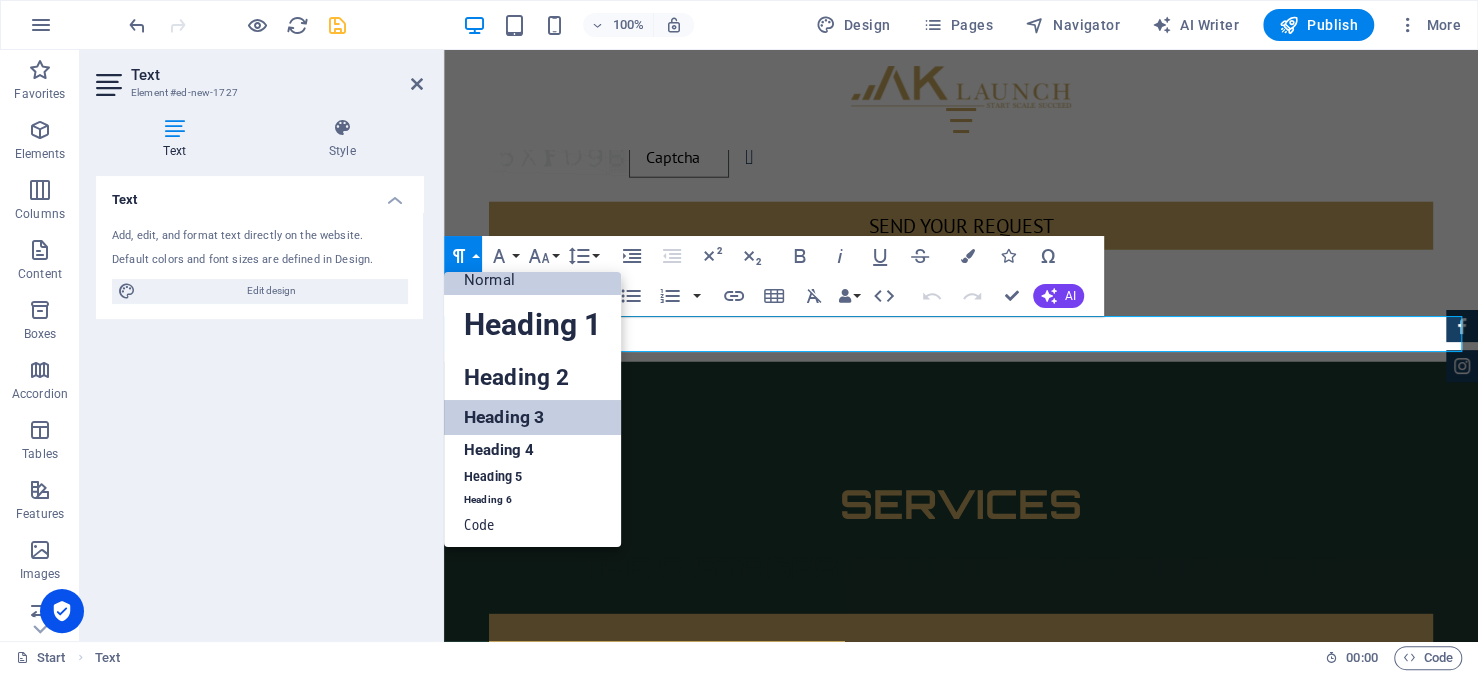 click on "Heading 3" at bounding box center [532, 417] 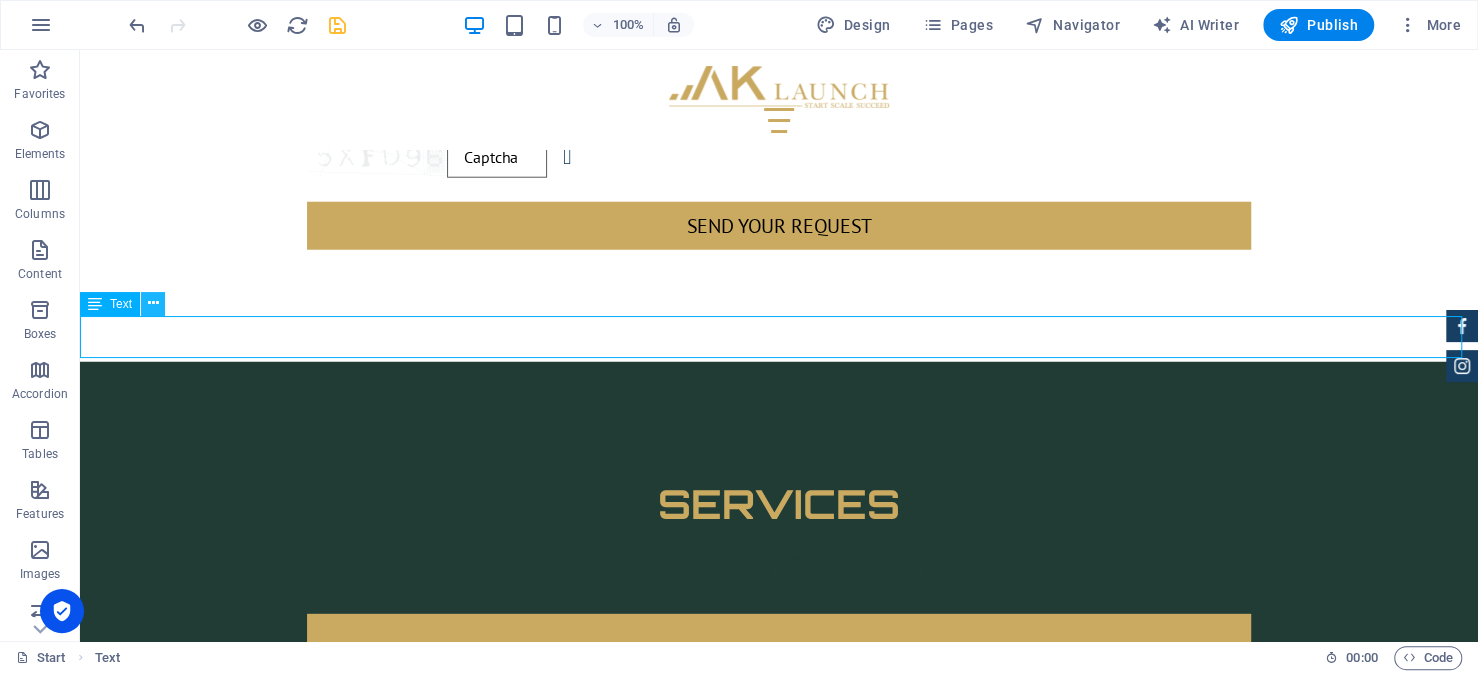 click at bounding box center [153, 303] 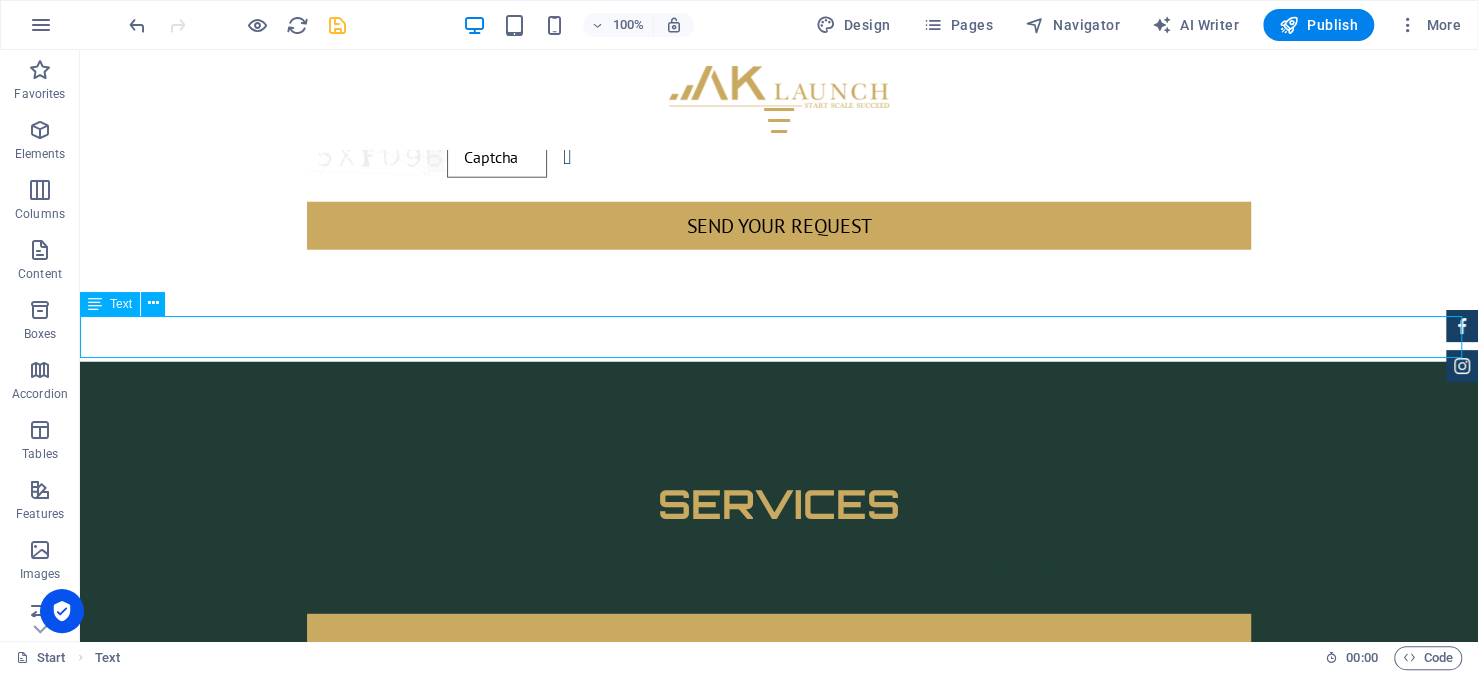 click on "Text" at bounding box center [110, 304] 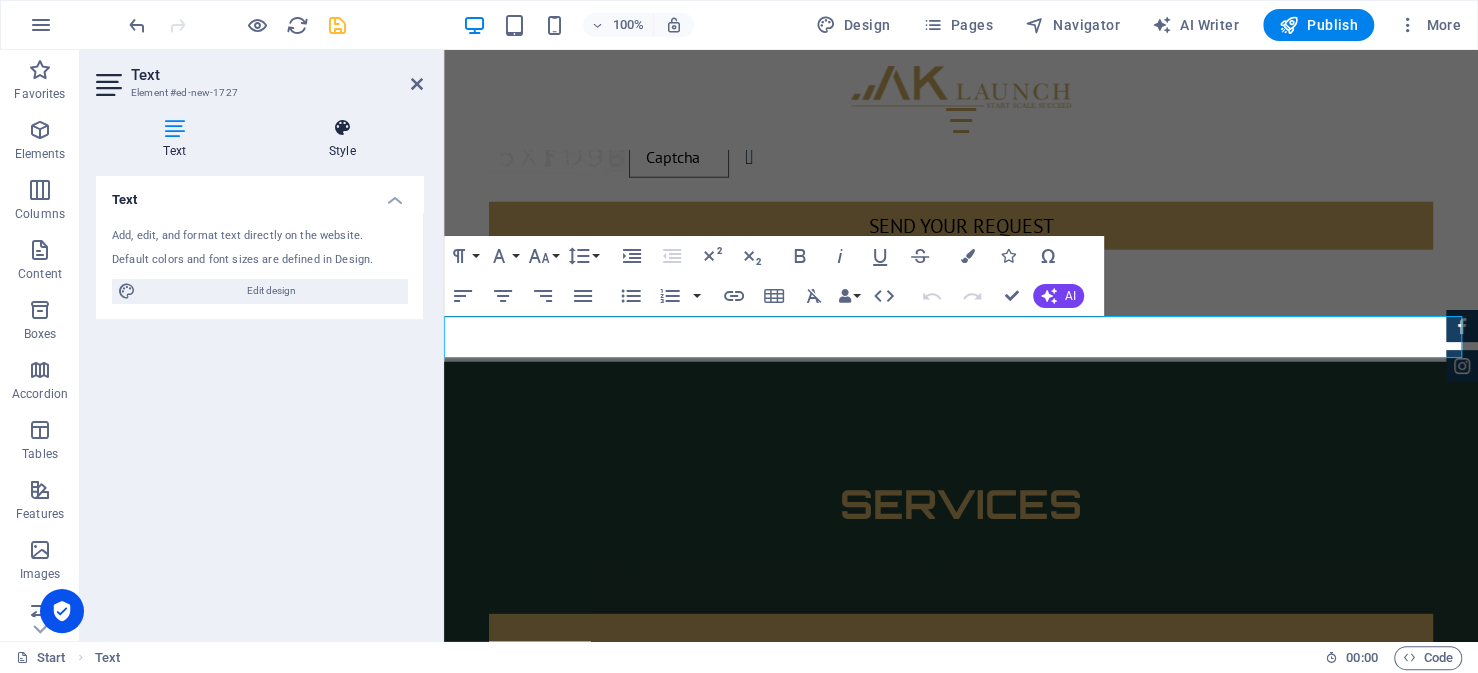 click at bounding box center [342, 128] 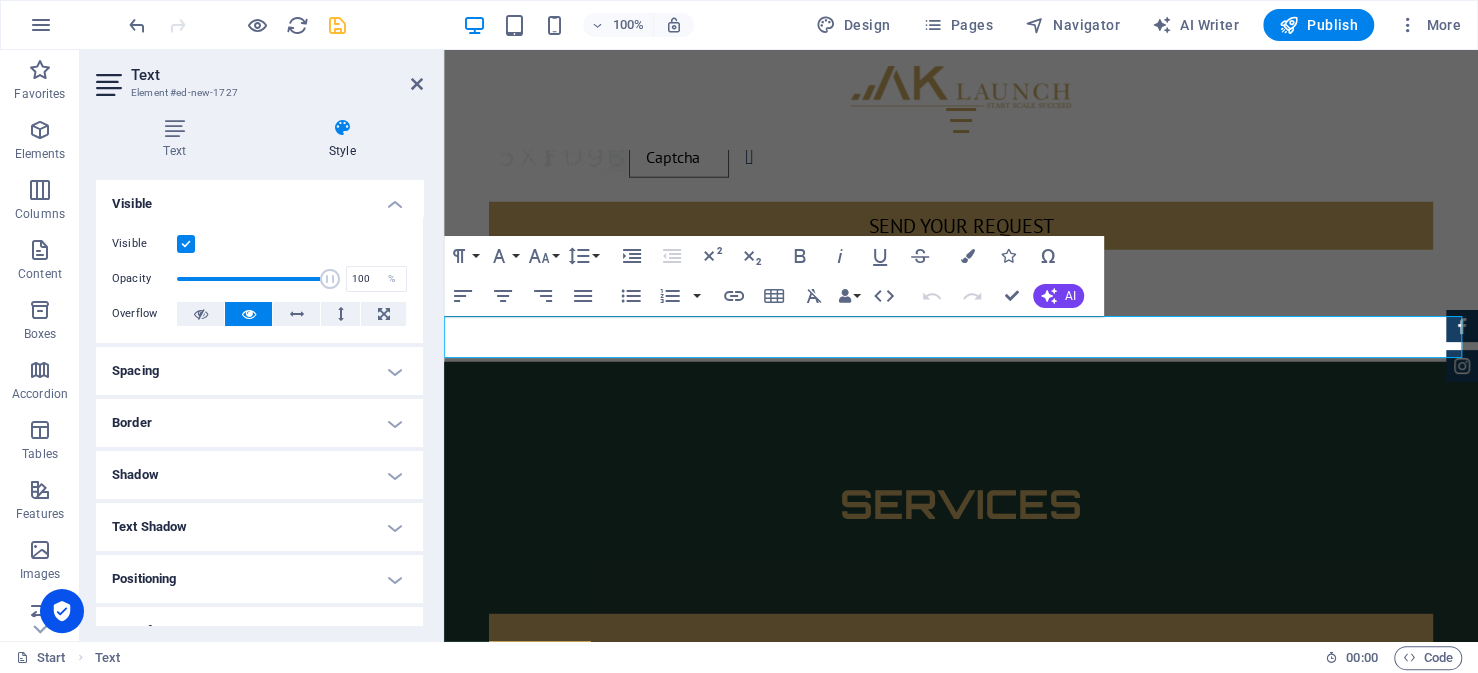 click on "Shadow" at bounding box center [259, 475] 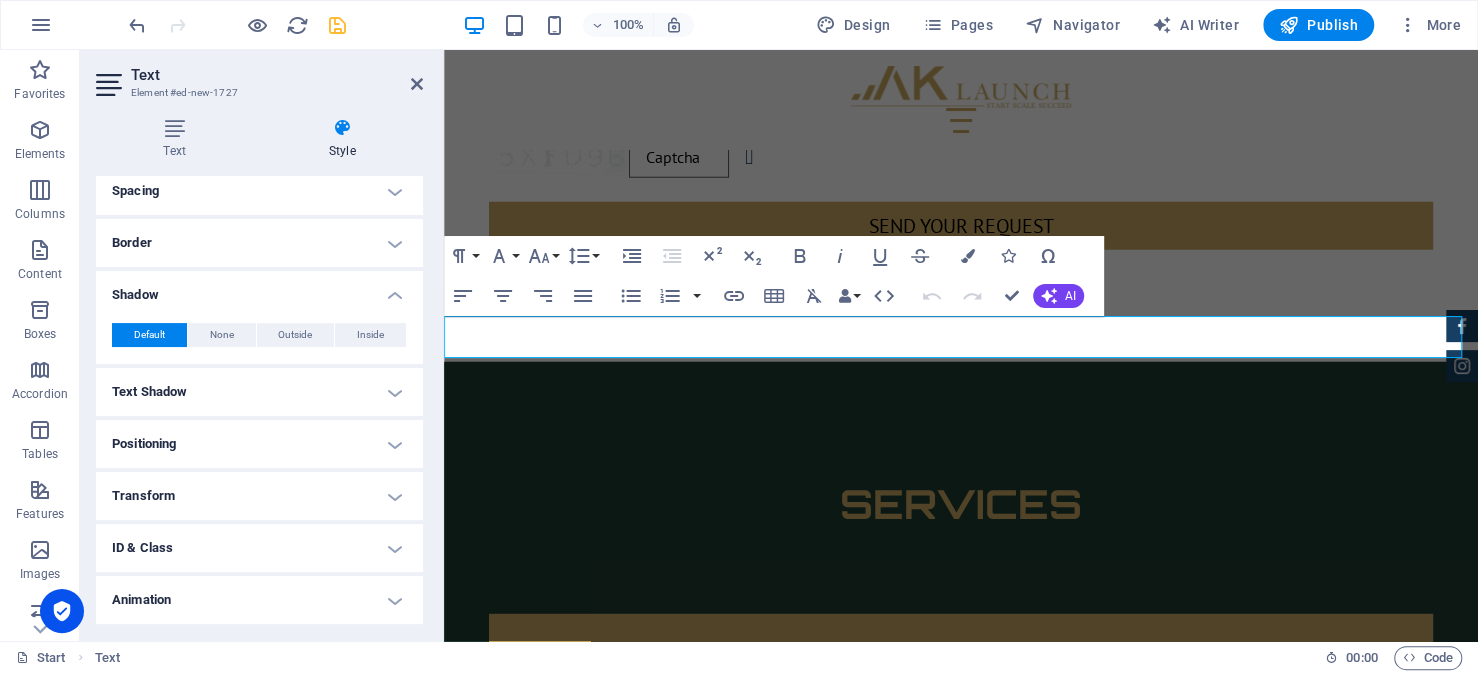 scroll, scrollTop: 200, scrollLeft: 0, axis: vertical 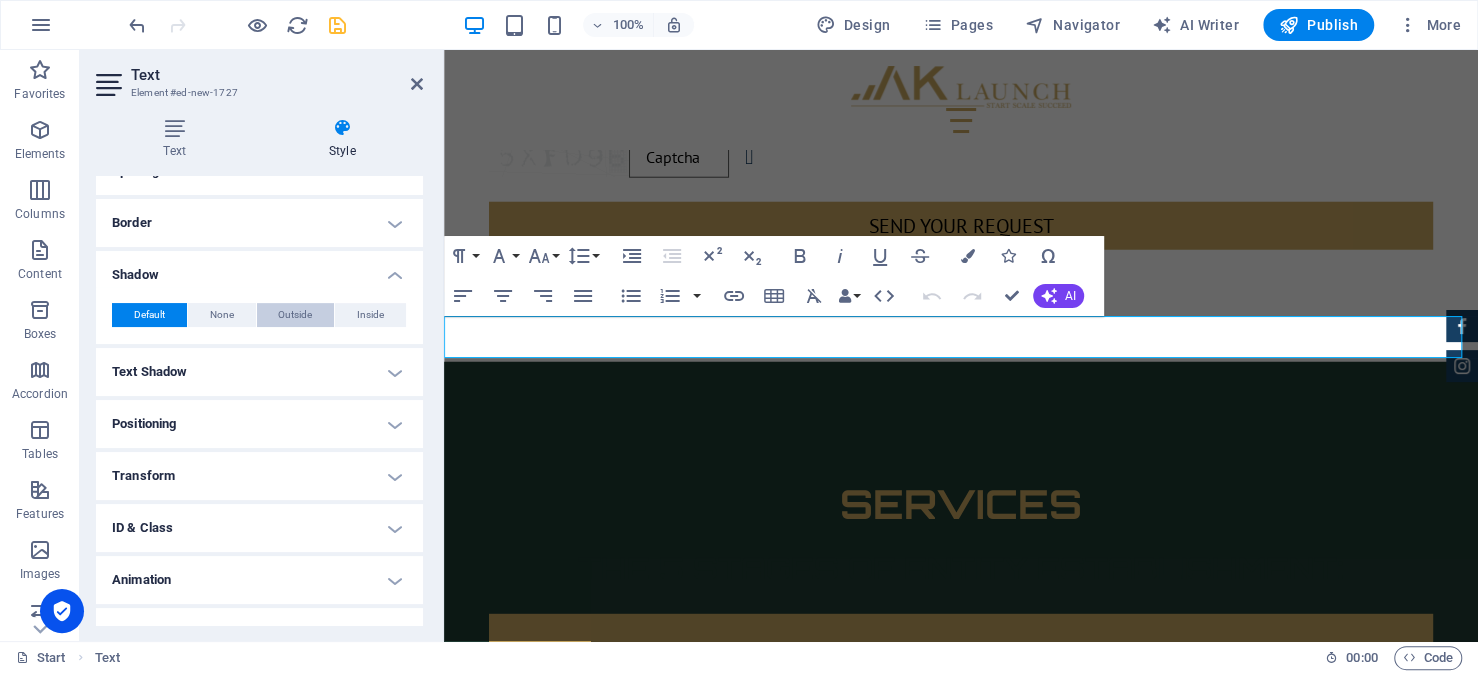 click on "Outside" at bounding box center (295, 315) 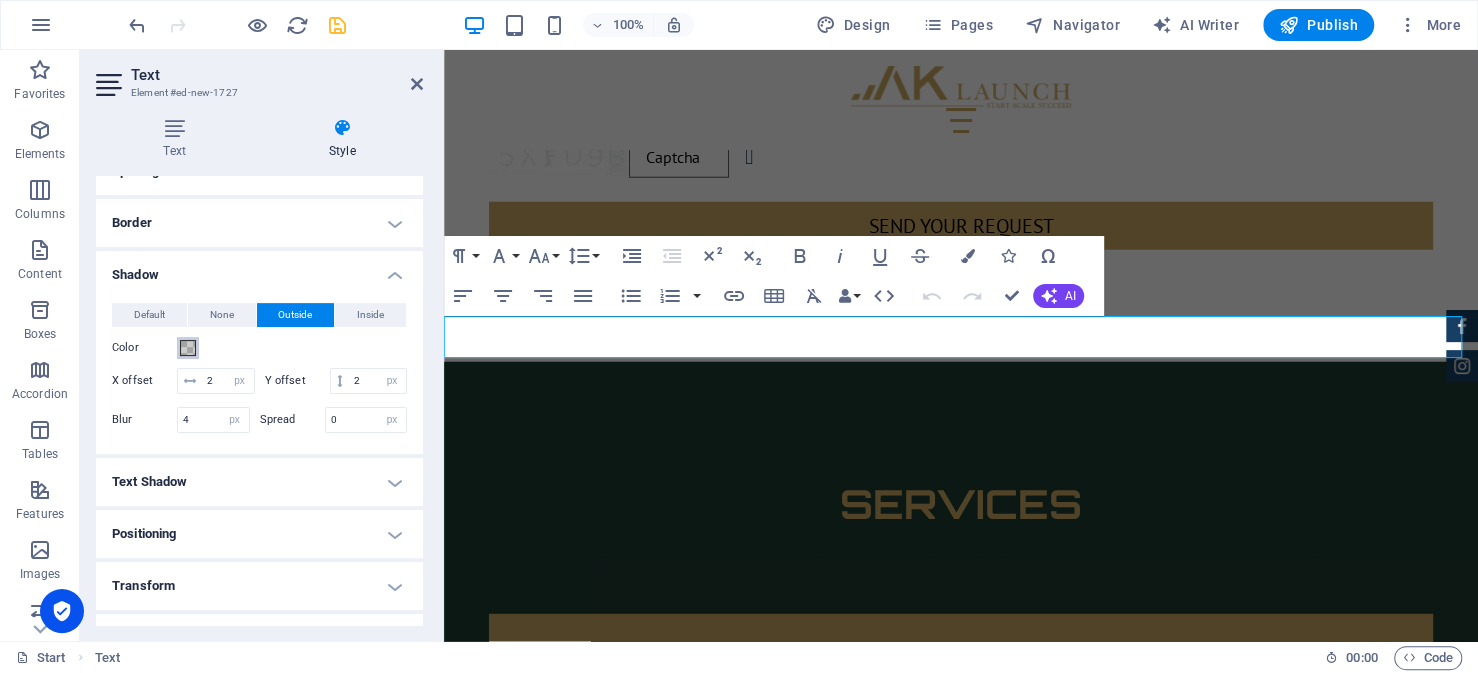 click at bounding box center (188, 348) 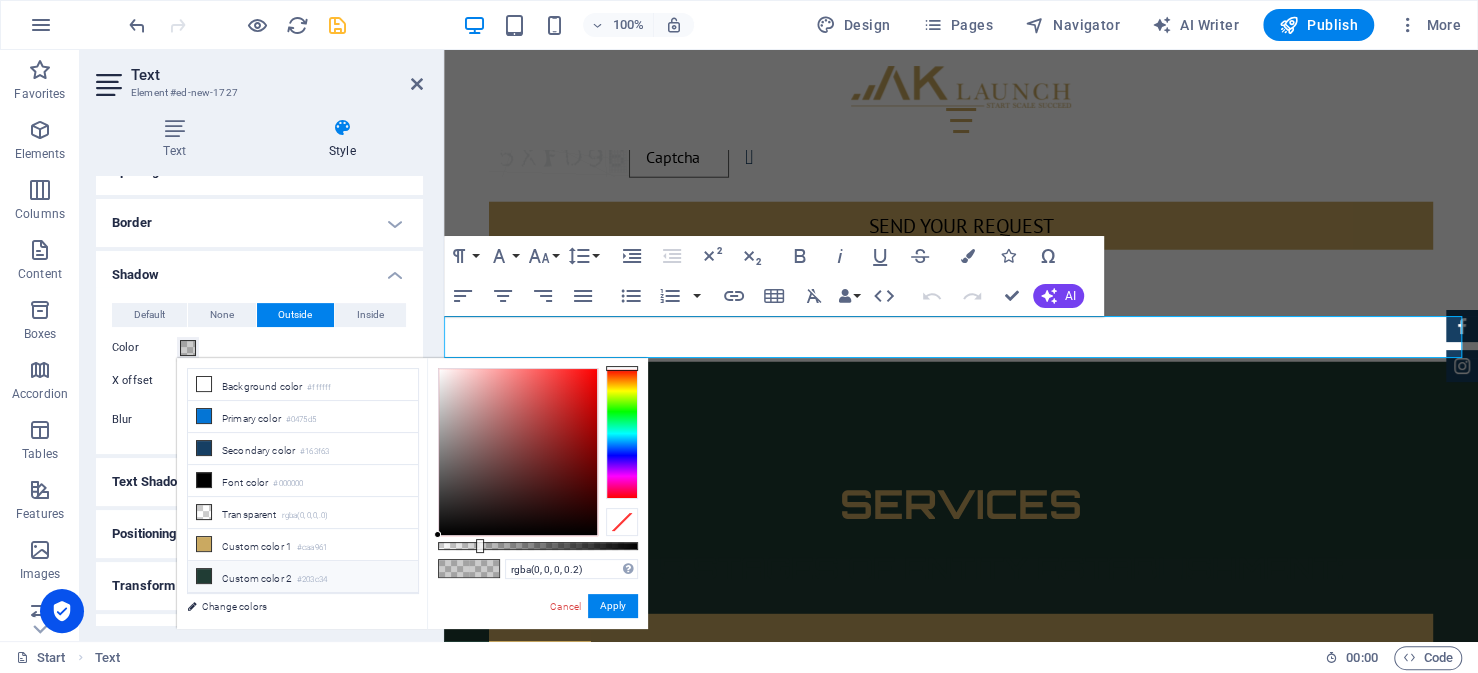 click on "Custom color 2
#203c34" at bounding box center (303, 577) 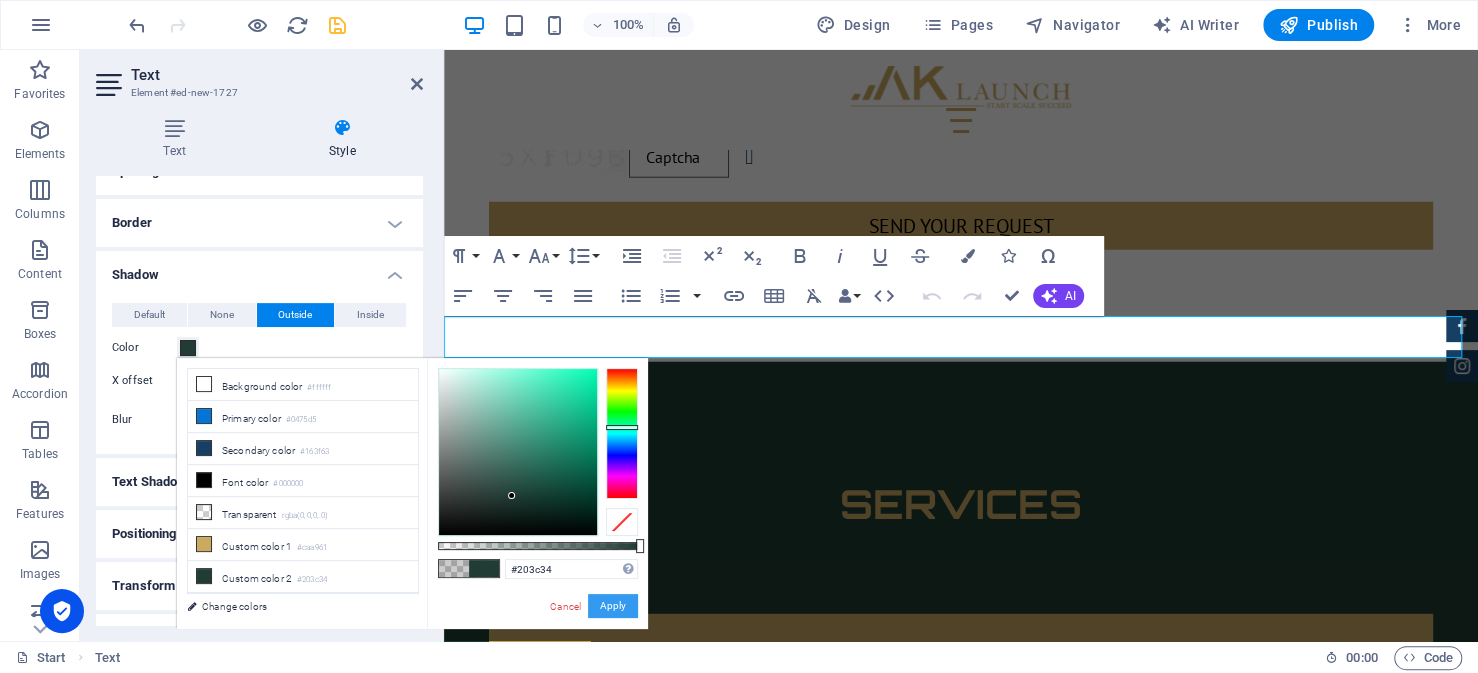 click on "Apply" at bounding box center (613, 606) 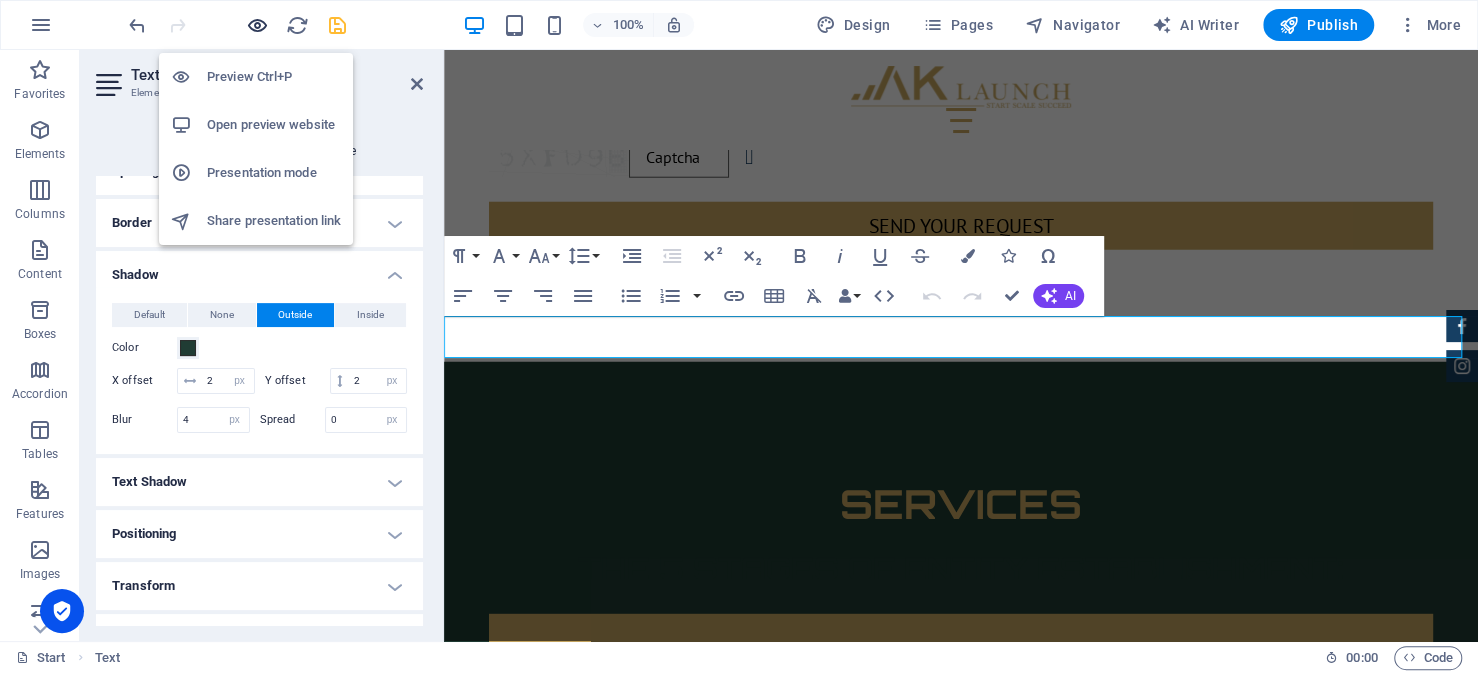 click at bounding box center (257, 25) 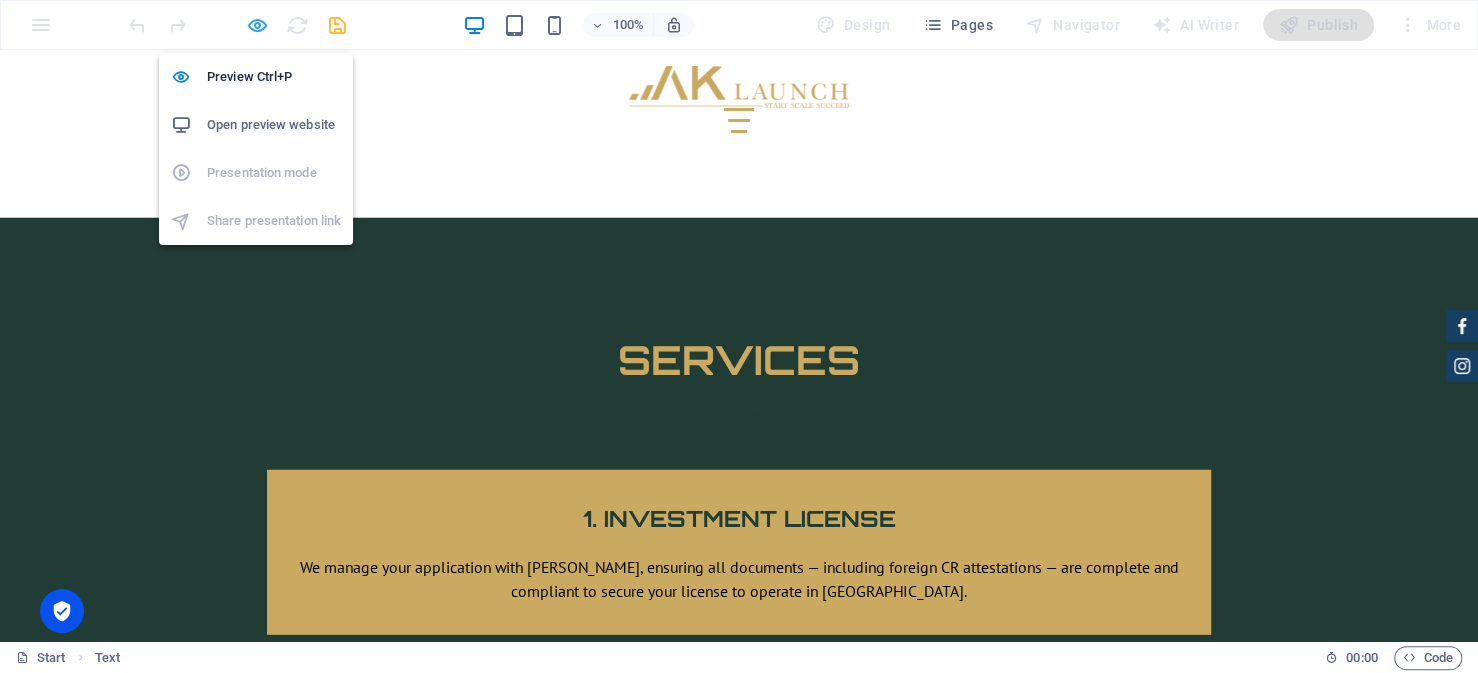 scroll, scrollTop: 3213, scrollLeft: 0, axis: vertical 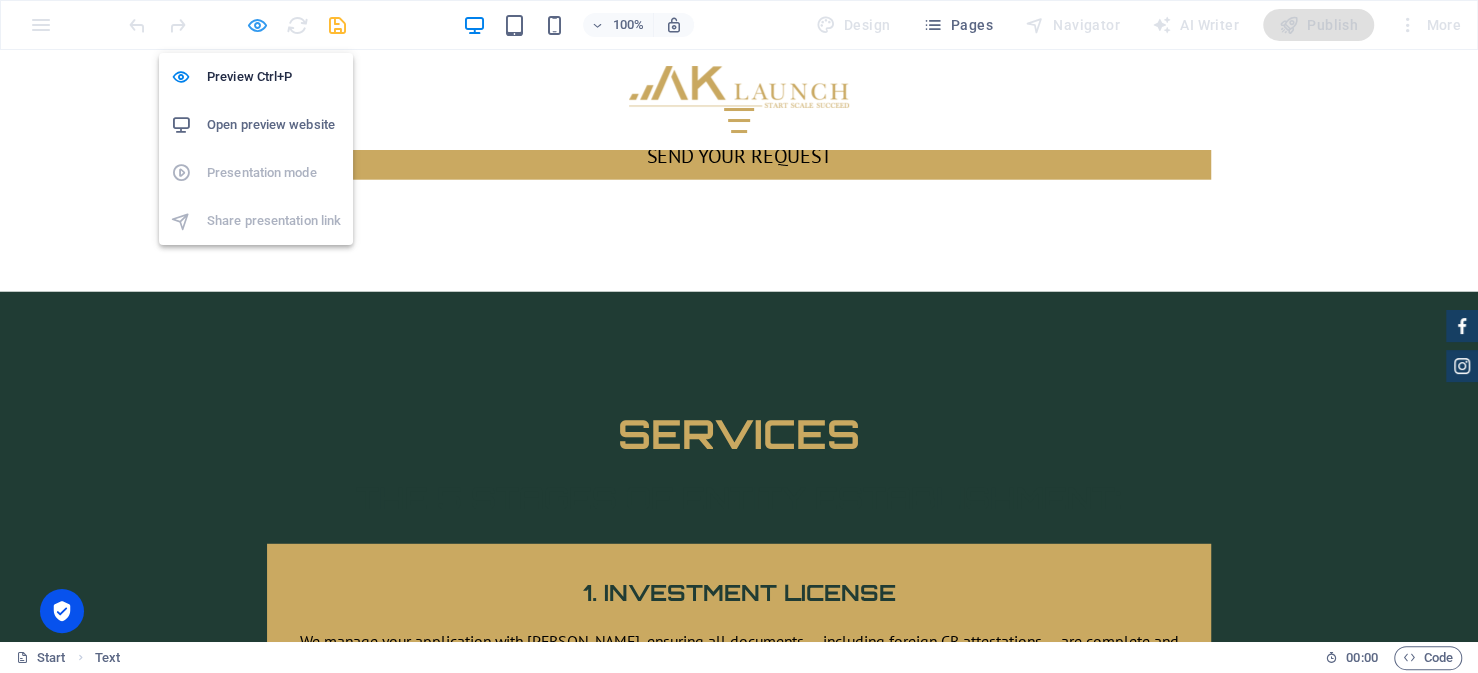 click at bounding box center (257, 25) 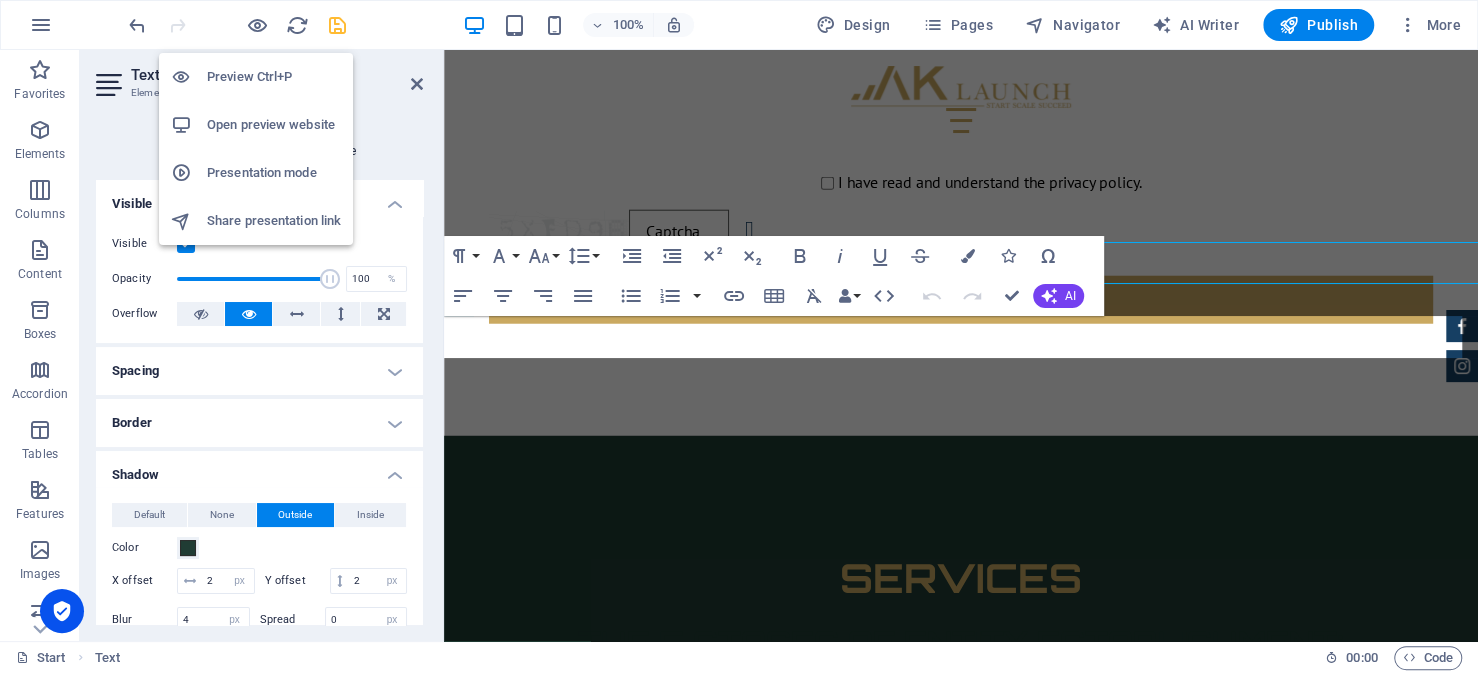 scroll, scrollTop: 3287, scrollLeft: 0, axis: vertical 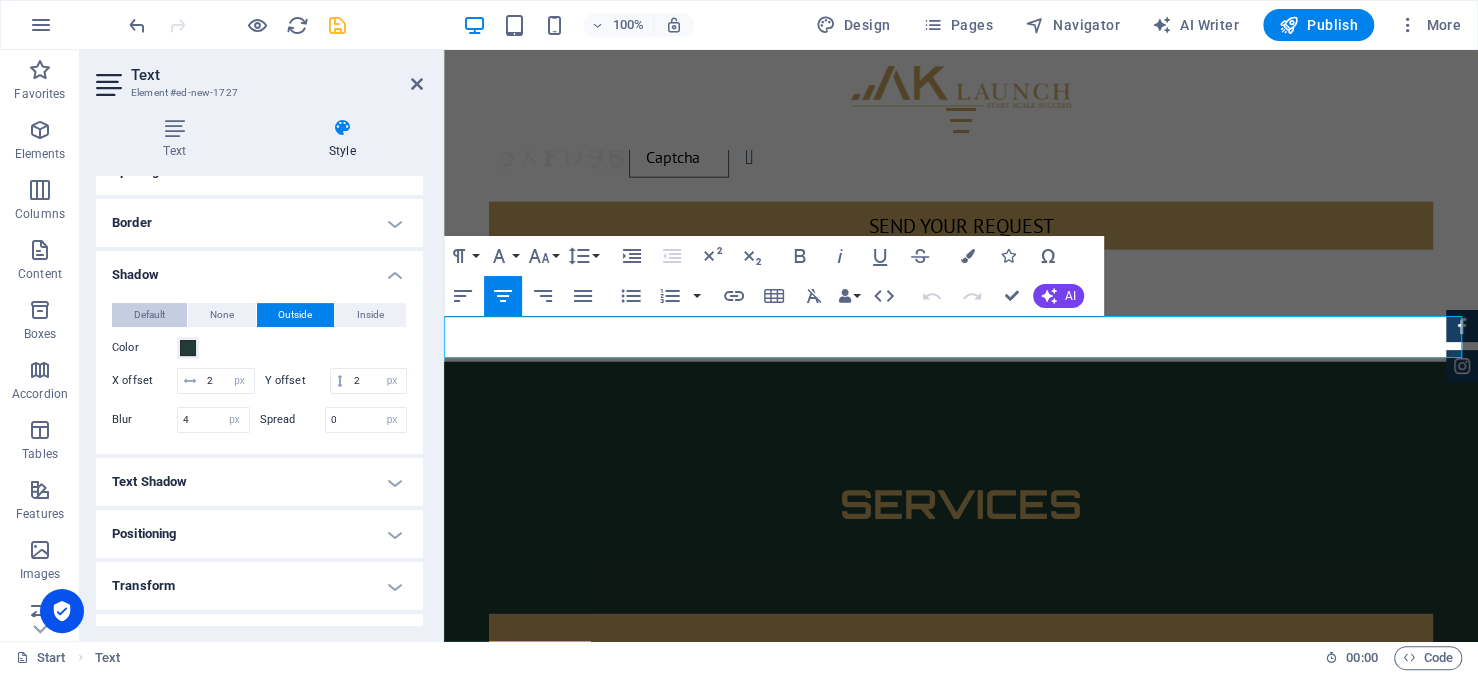 click on "Default" at bounding box center [149, 315] 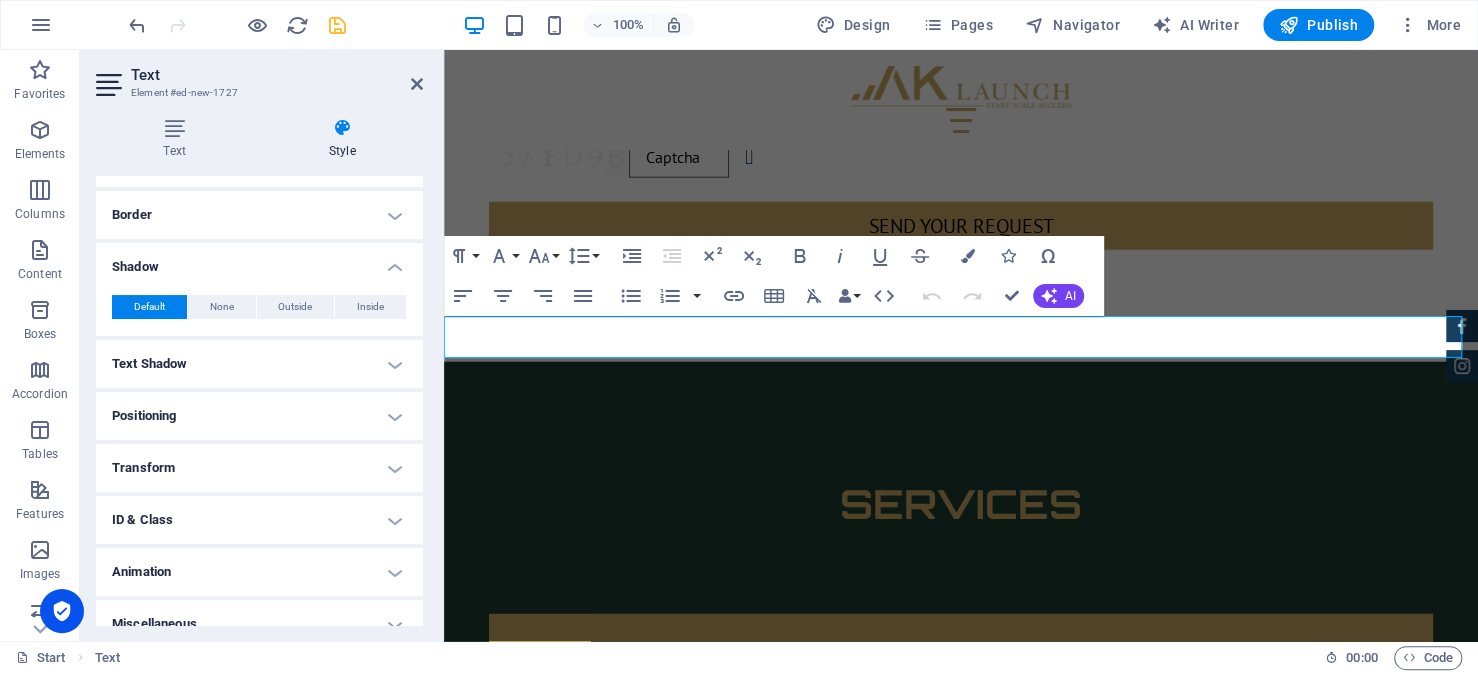 scroll, scrollTop: 230, scrollLeft: 0, axis: vertical 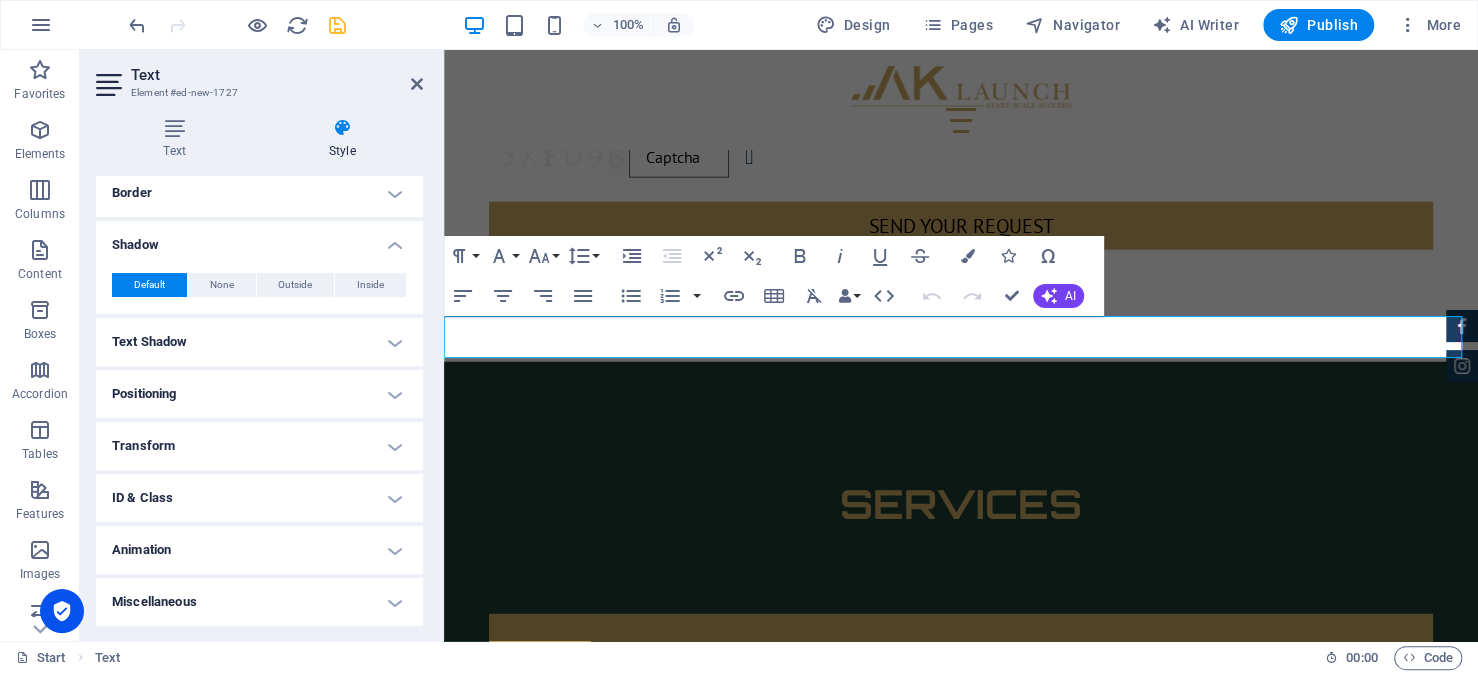 click on "Animation" at bounding box center (259, 550) 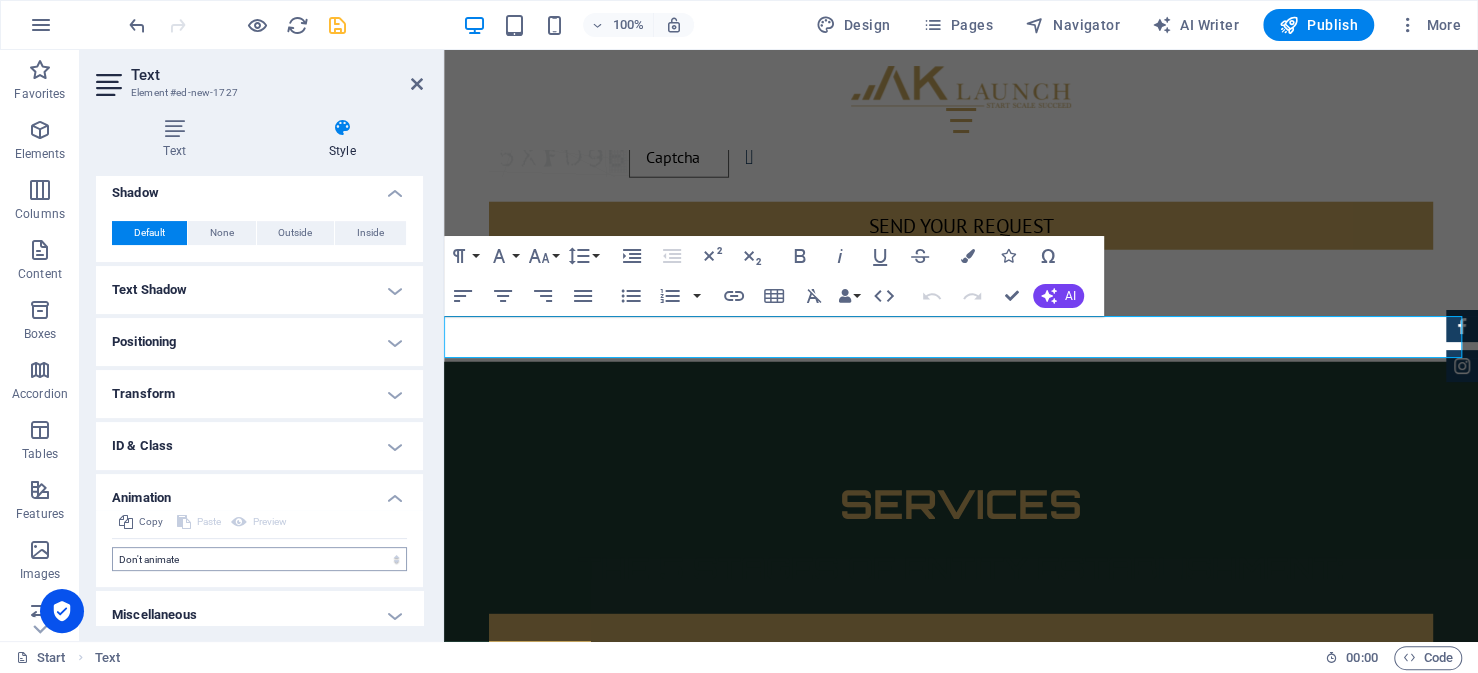 scroll, scrollTop: 294, scrollLeft: 0, axis: vertical 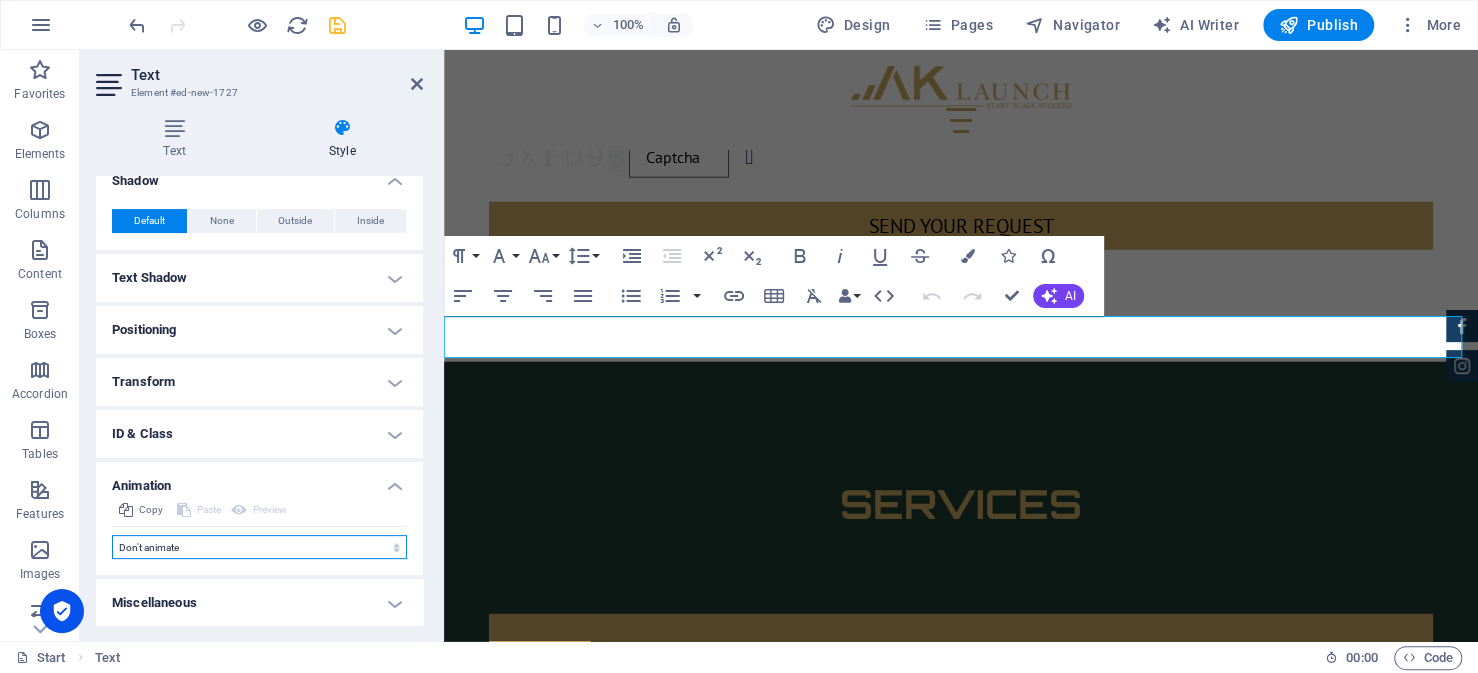 click on "Don't animate Show / Hide Slide up/down Zoom in/out Slide left to right Slide right to left Slide top to bottom Slide bottom to top Pulse Blink Open as overlay" at bounding box center [259, 547] 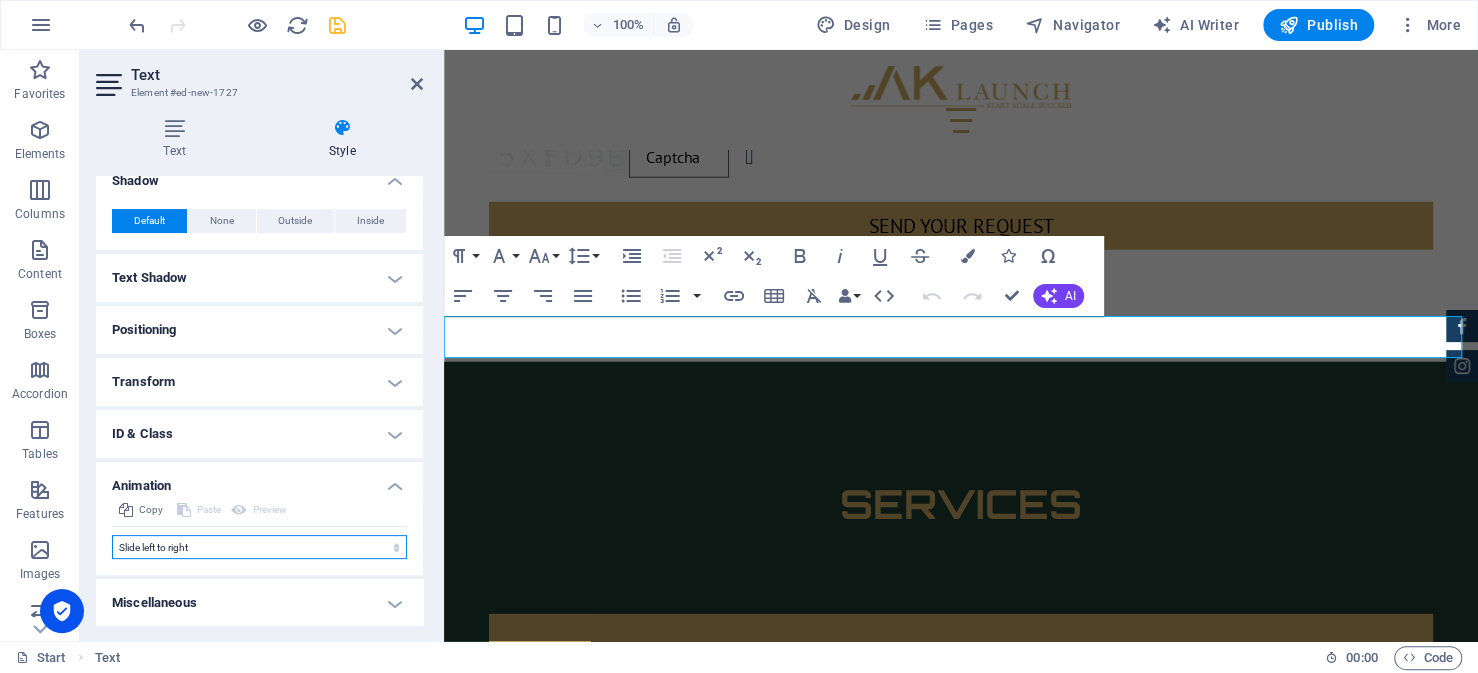 click on "Don't animate Show / Hide Slide up/down Zoom in/out Slide left to right Slide right to left Slide top to bottom Slide bottom to top Pulse Blink Open as overlay" at bounding box center (259, 547) 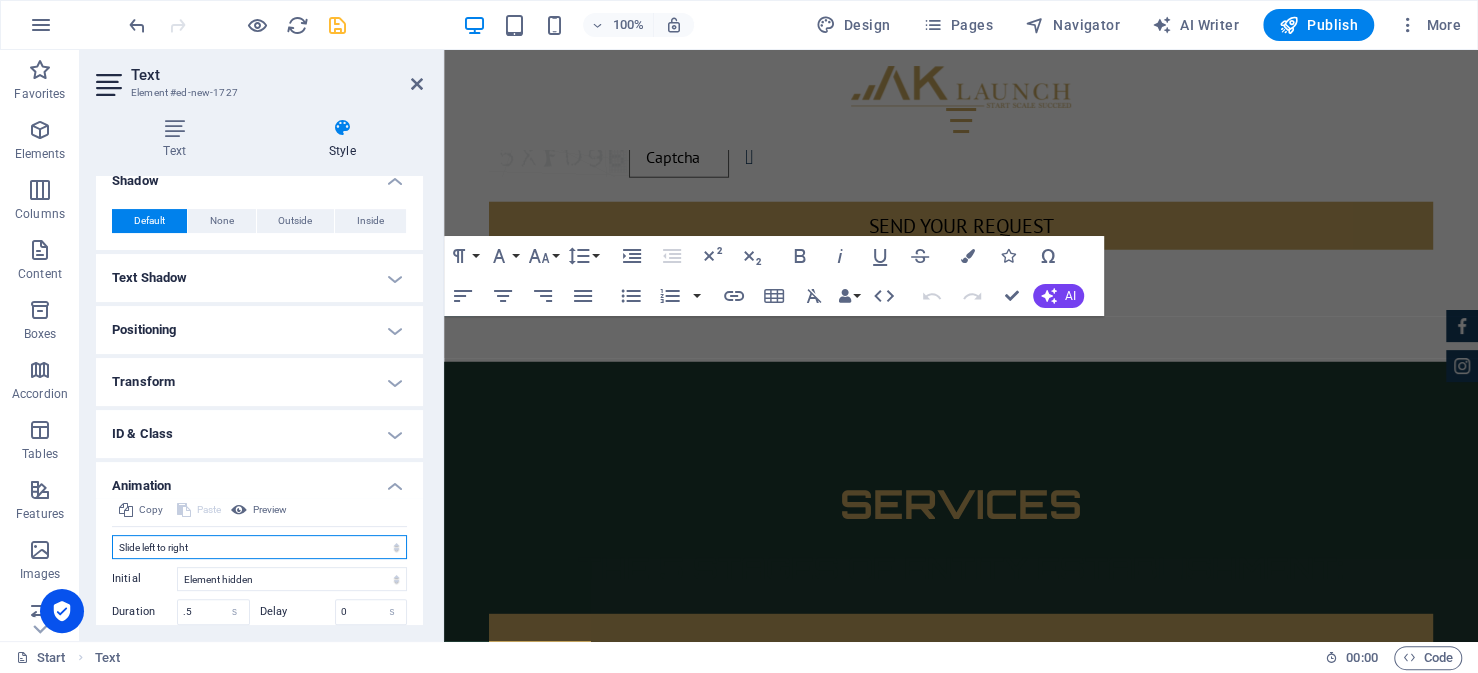 scroll, scrollTop: 394, scrollLeft: 0, axis: vertical 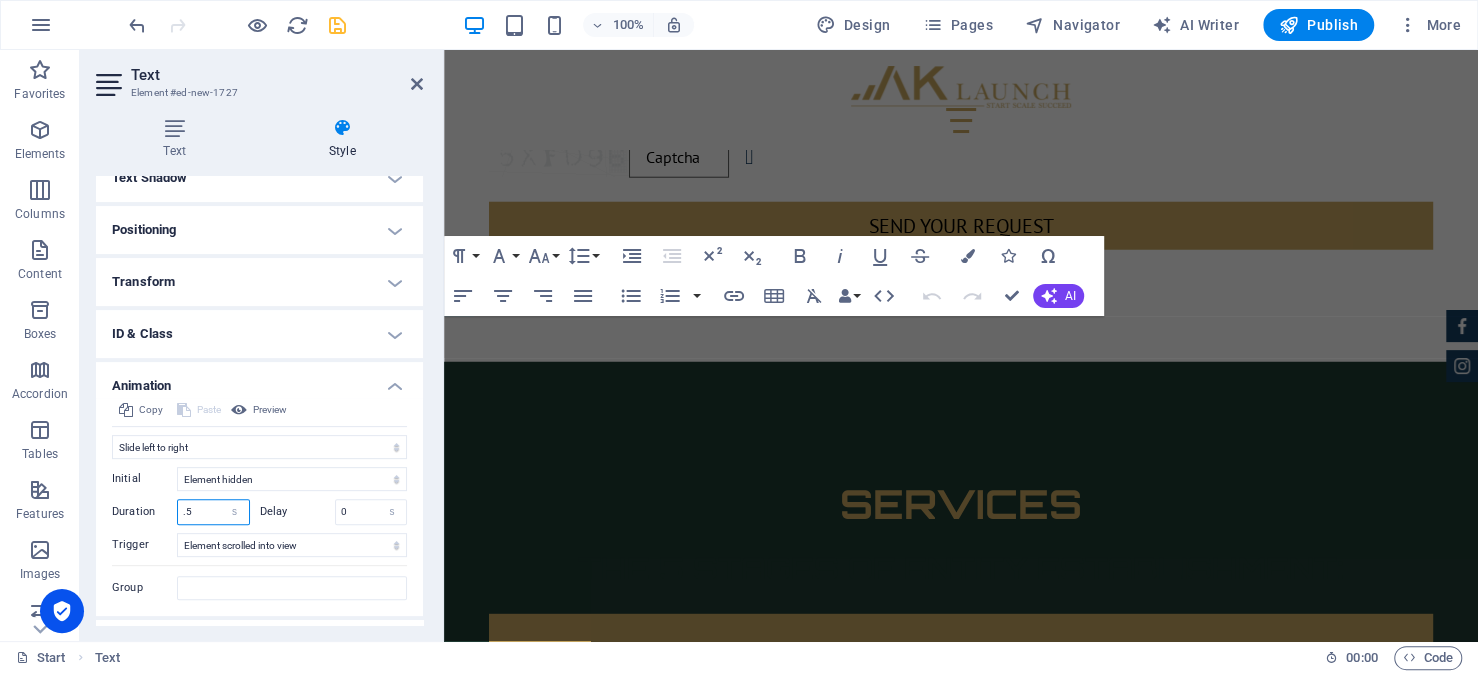 drag, startPoint x: 213, startPoint y: 511, endPoint x: 151, endPoint y: 512, distance: 62.008064 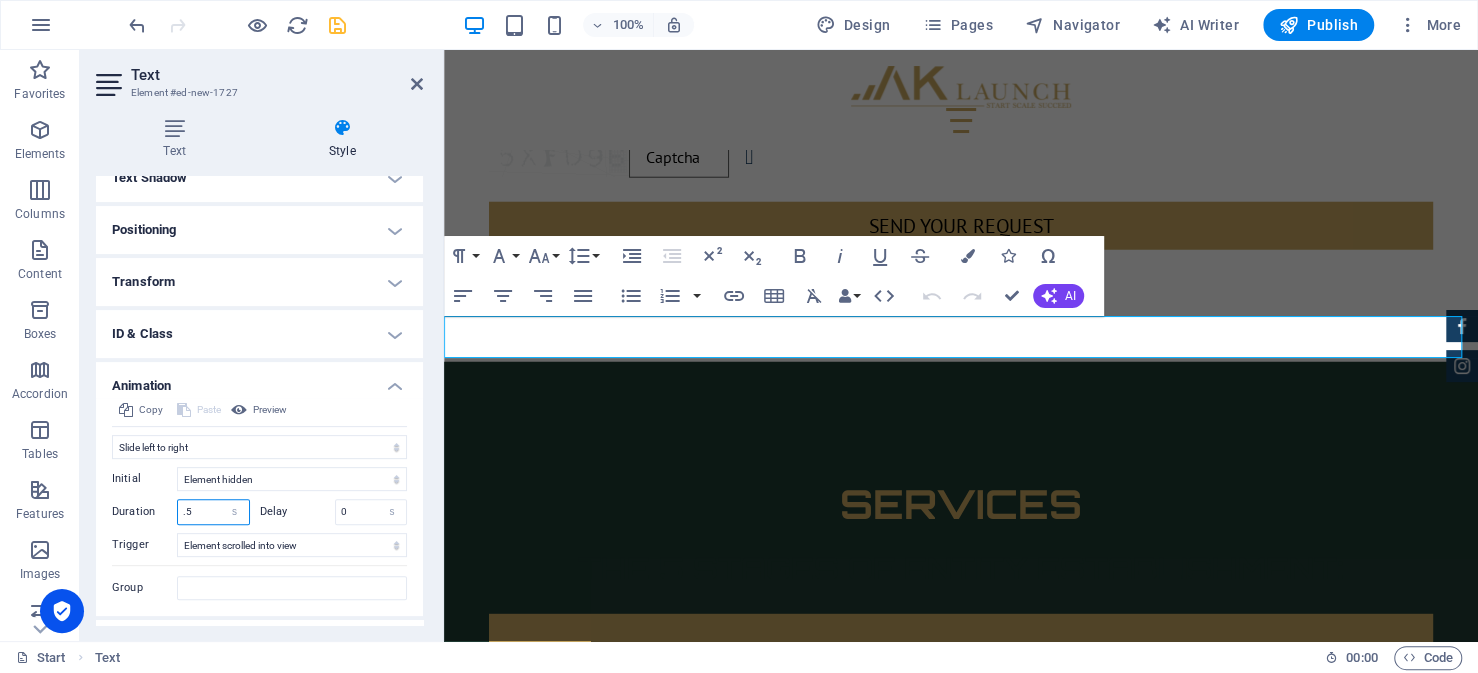 type on "1" 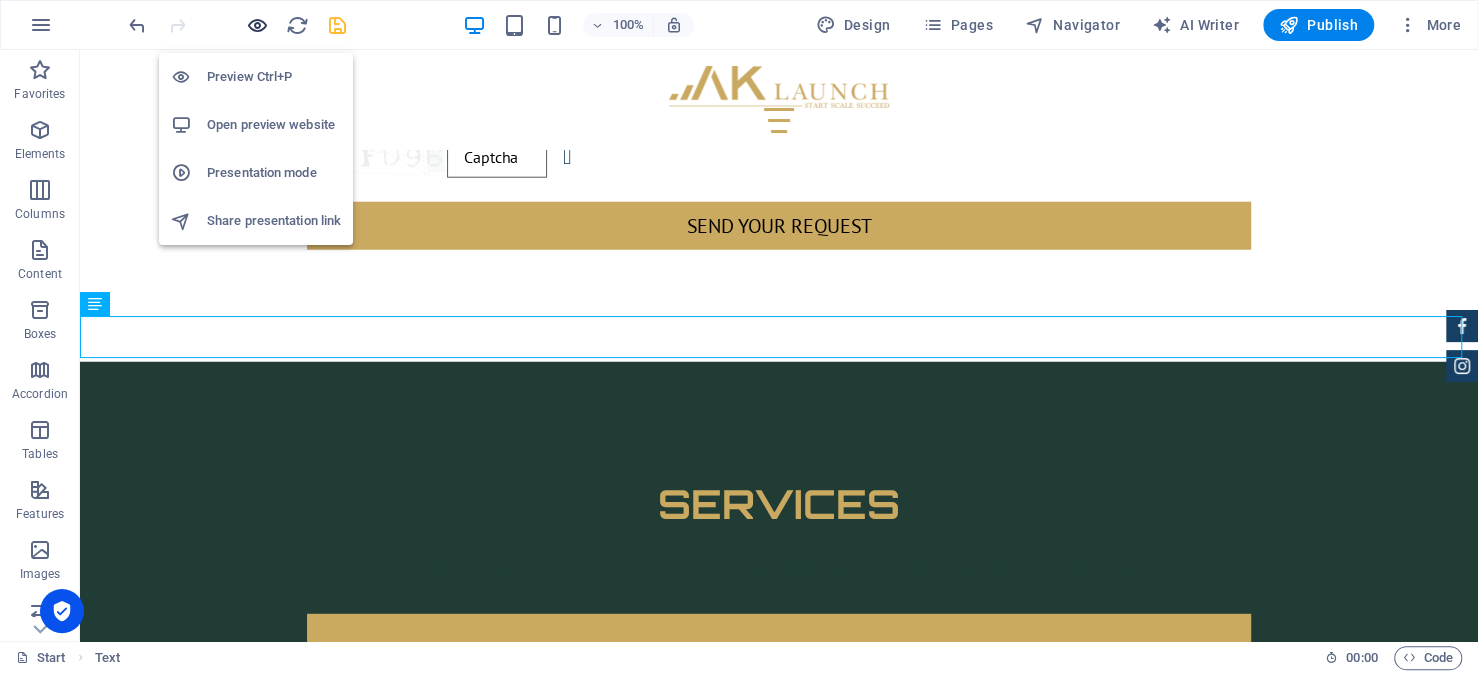 click at bounding box center (257, 25) 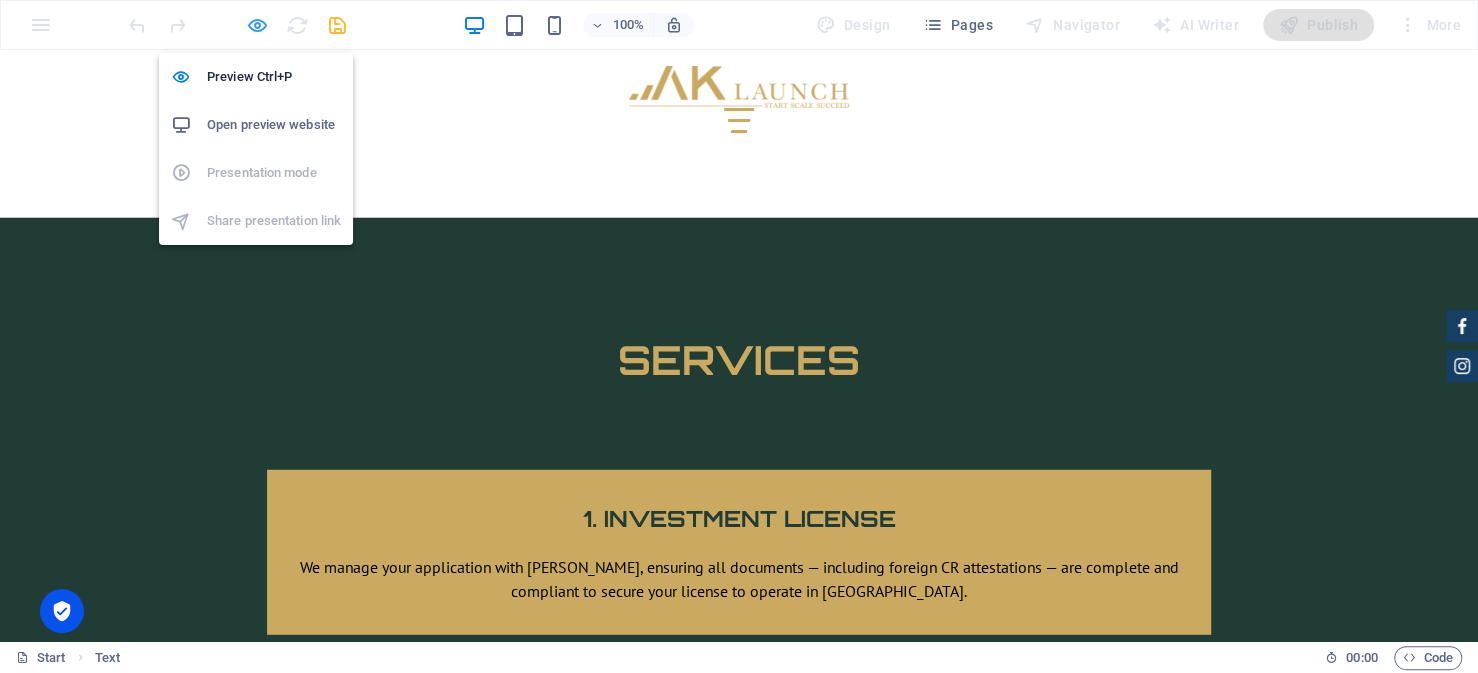 scroll, scrollTop: 3213, scrollLeft: 0, axis: vertical 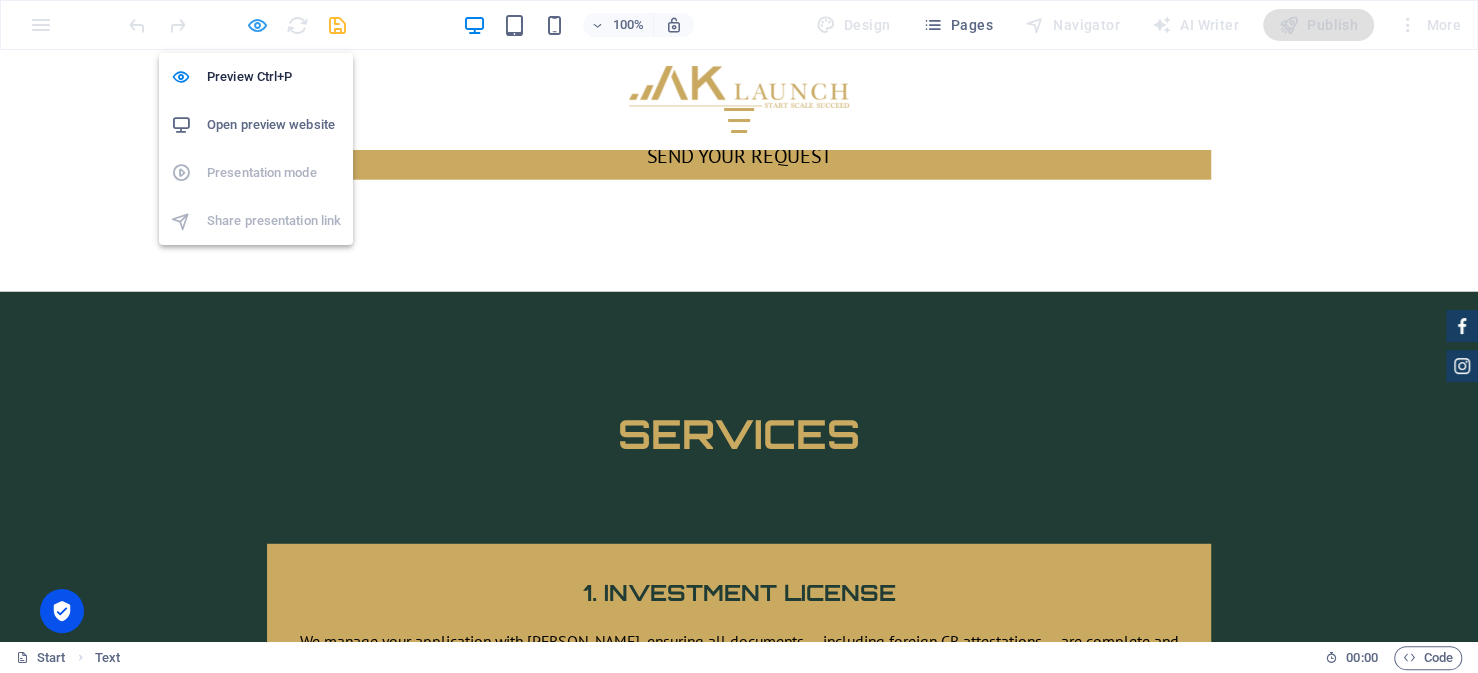 click at bounding box center (257, 25) 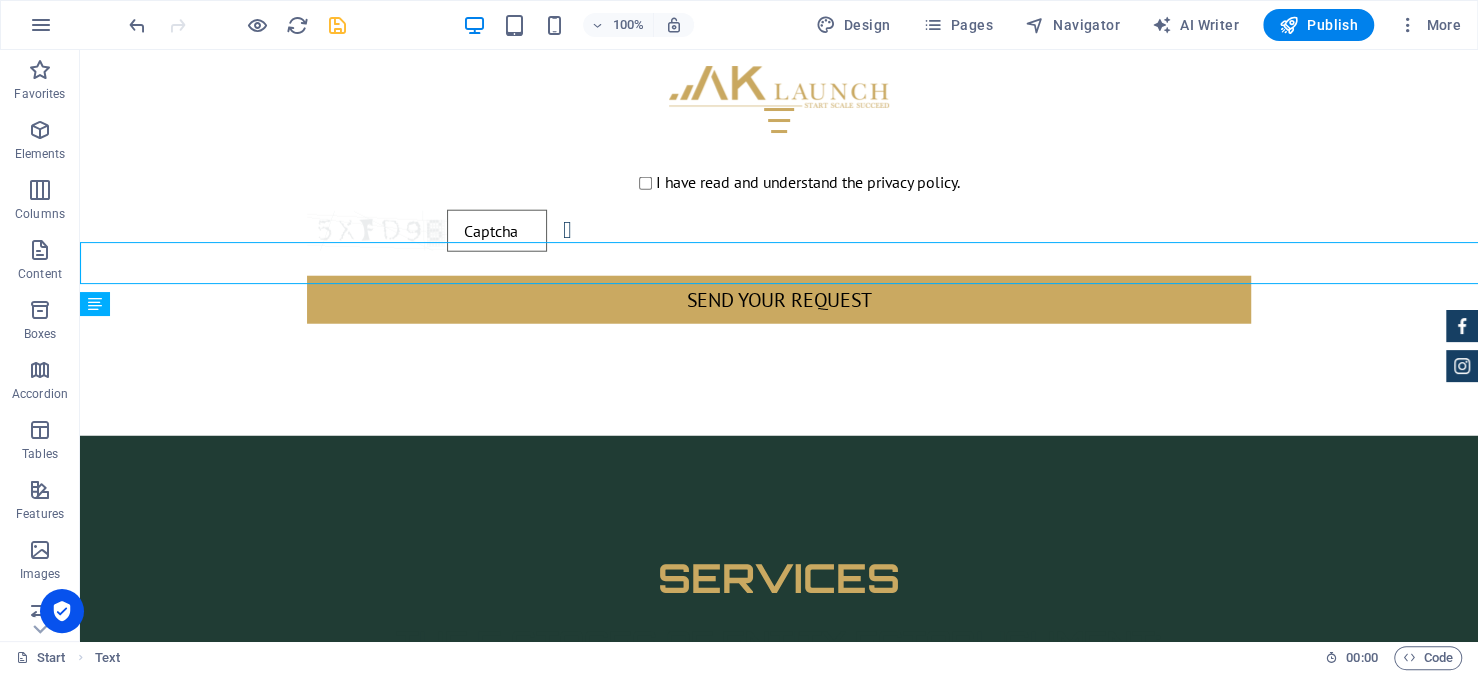 scroll, scrollTop: 3287, scrollLeft: 0, axis: vertical 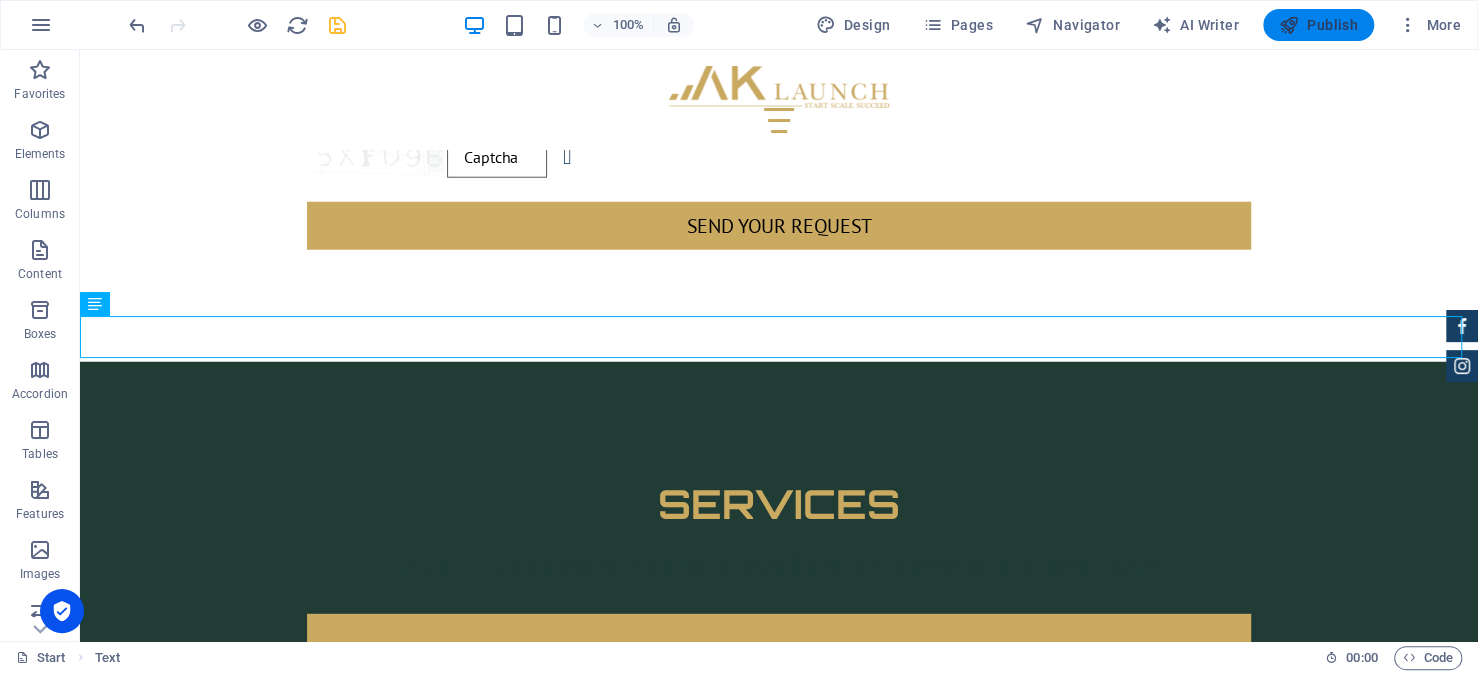 click on "Publish" at bounding box center (1318, 25) 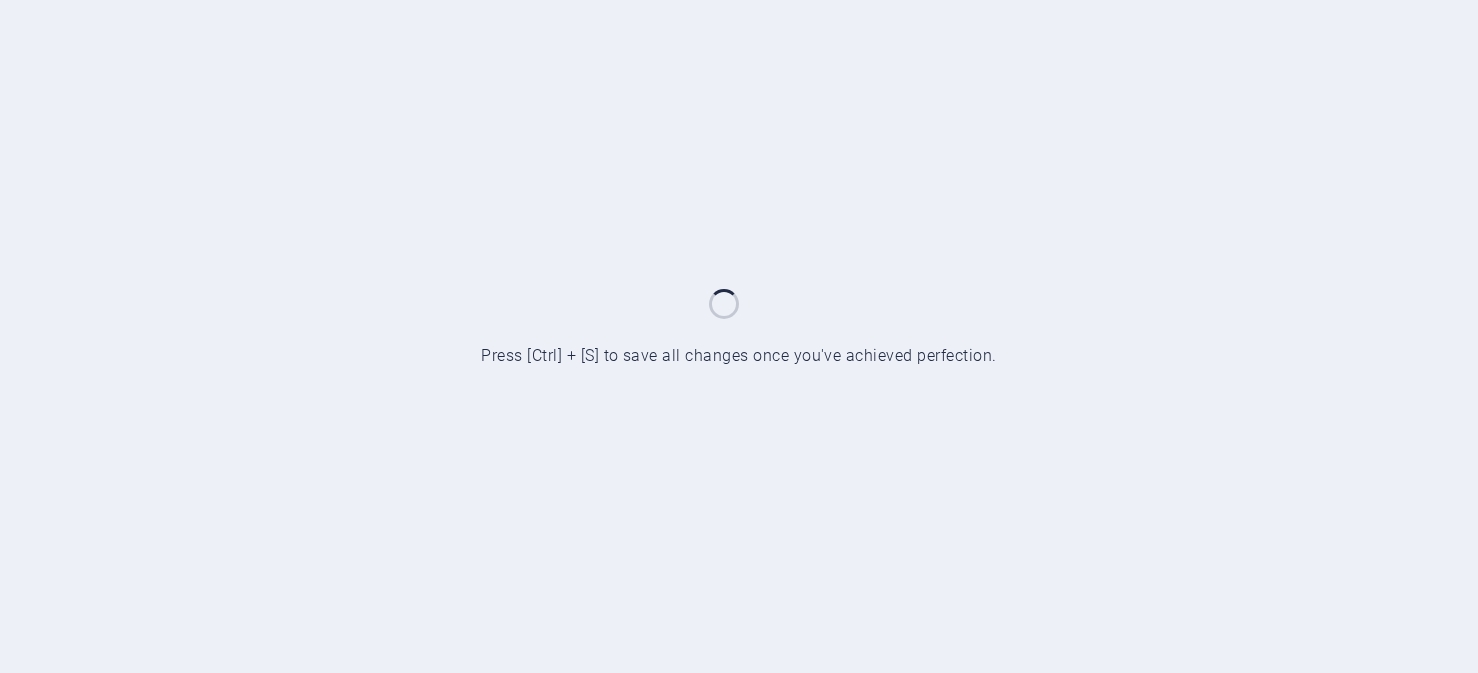 scroll, scrollTop: 0, scrollLeft: 0, axis: both 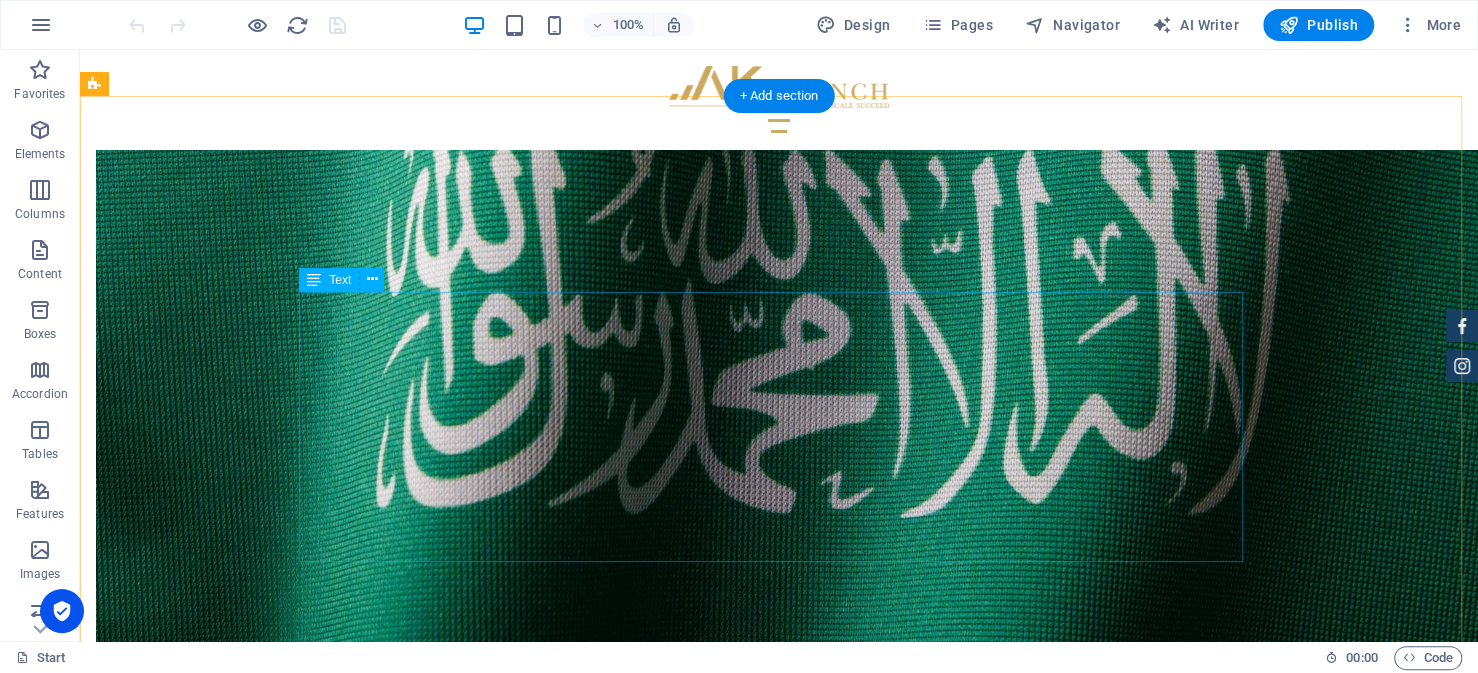 click on "Step 1 — Obtaining Your Investment License from MISA The journey for every foreign investor looking to setup their business in [GEOGRAPHIC_DATA] begins with obtaining an investment license from the Ministry of Investment (MISA). This is a prerequisite to everything that follows, from commercial registration, hiring staff and opening the business. Fortunately, the  Preparing Your Documents This is often the most demanding part of the application process, and arguably the most critical. Ensuring that your documents are complete and accurate will reduce the risk of delays or rejection.  While requirements vary, most applications involve a common set of documentation. Importantly, many of these documents must be certified by the Saudi Embassy in your home country. These typically include: Copy of commercial registration issued in the home country. Audited financial statements for the past fiscal year. A board resolution expressing the intent to invest and outlining the ownership structure" at bounding box center (779, 4836) 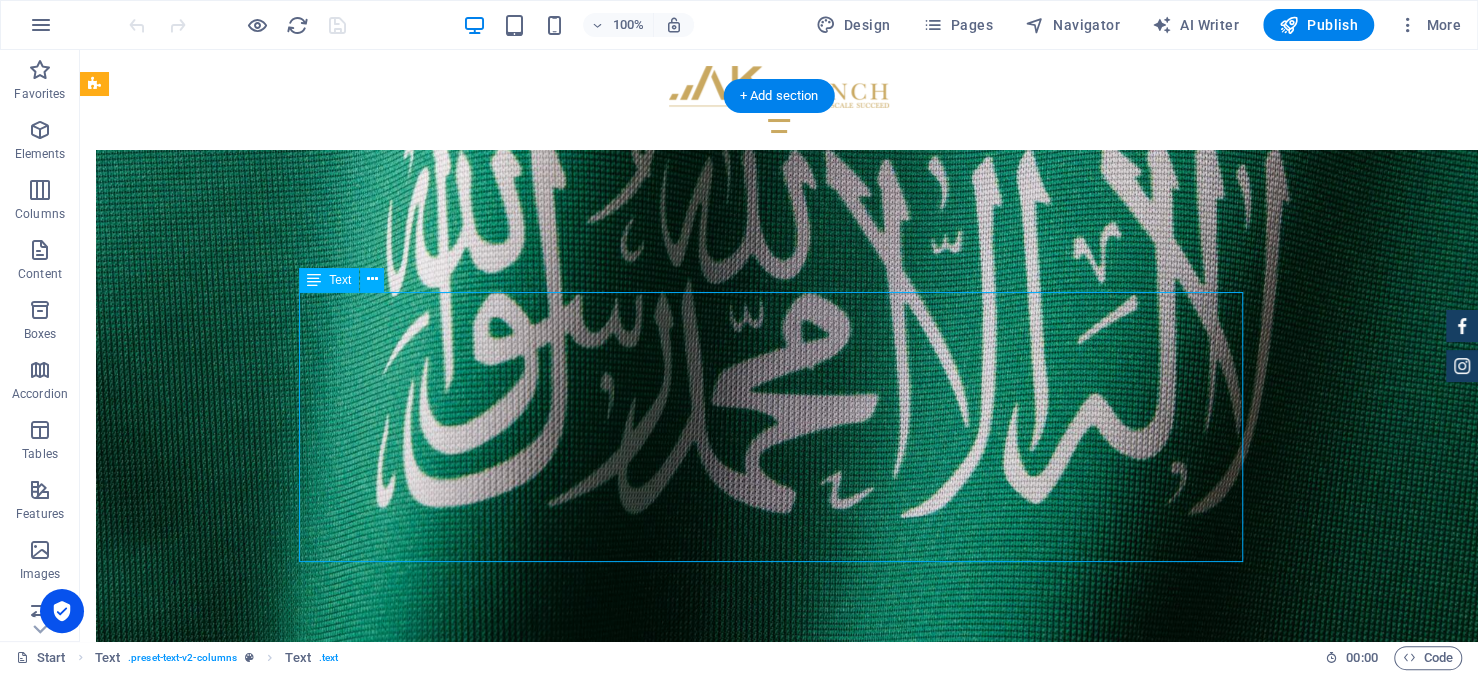 click on "Step 1 — Obtaining Your Investment License from MISA The journey for every foreign investor looking to setup their business in Saudi Arabia begins with obtaining an investment license from the Ministry of Investment (MISA). This is a prerequisite to everything that follows, from commercial registration, hiring staff and opening the business. Fortunately, the  Preparing Your Documents This is often the most demanding part of the application process, and arguably the most critical. Ensuring that your documents are complete and accurate will reduce the risk of delays or rejection.  While requirements vary, most applications involve a common set of documentation. Importantly, many of these documents must be certified by the Saudi Embassy in your home country. These typically include: Copy of commercial registration issued in the home country. Audited financial statements for the past fiscal year. A board resolution expressing the intent to invest and outlining the ownership structure" at bounding box center [779, 4836] 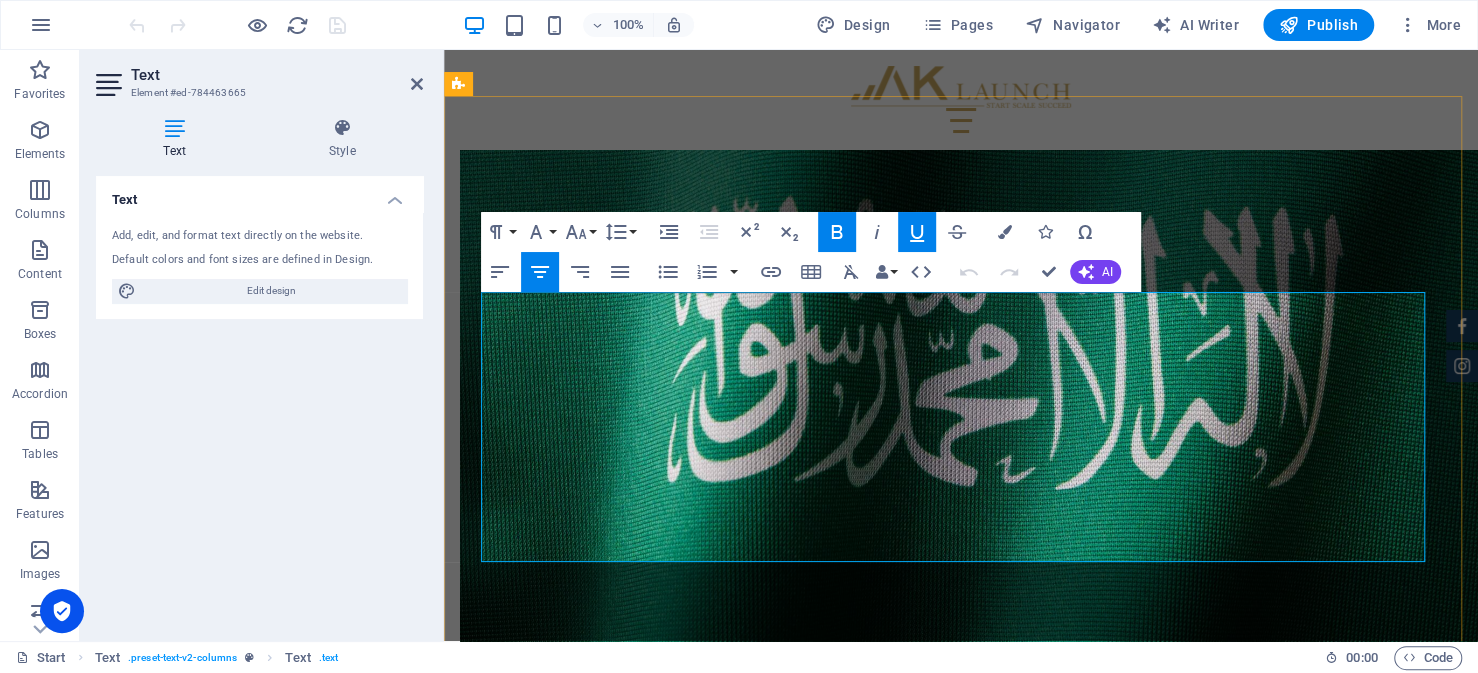 drag, startPoint x: 1285, startPoint y: 549, endPoint x: 506, endPoint y: 336, distance: 807.5952 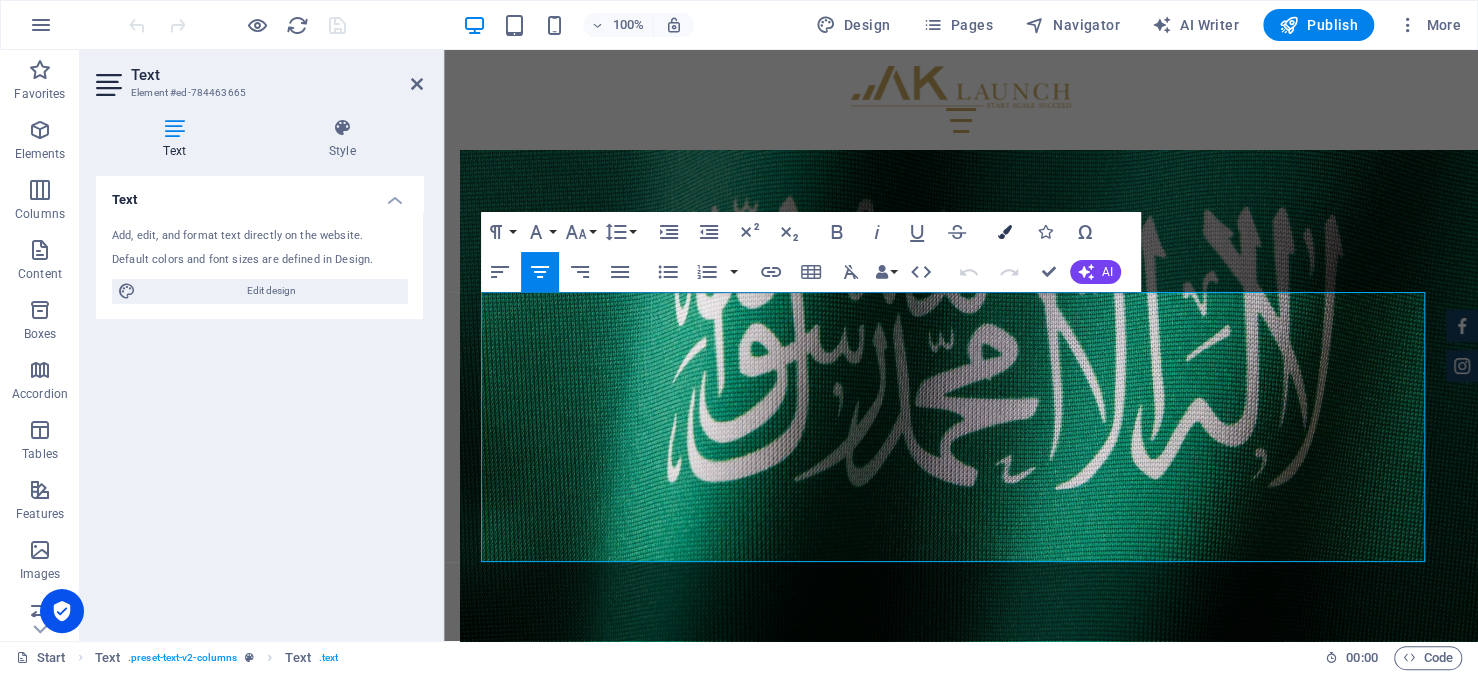 click at bounding box center [1005, 232] 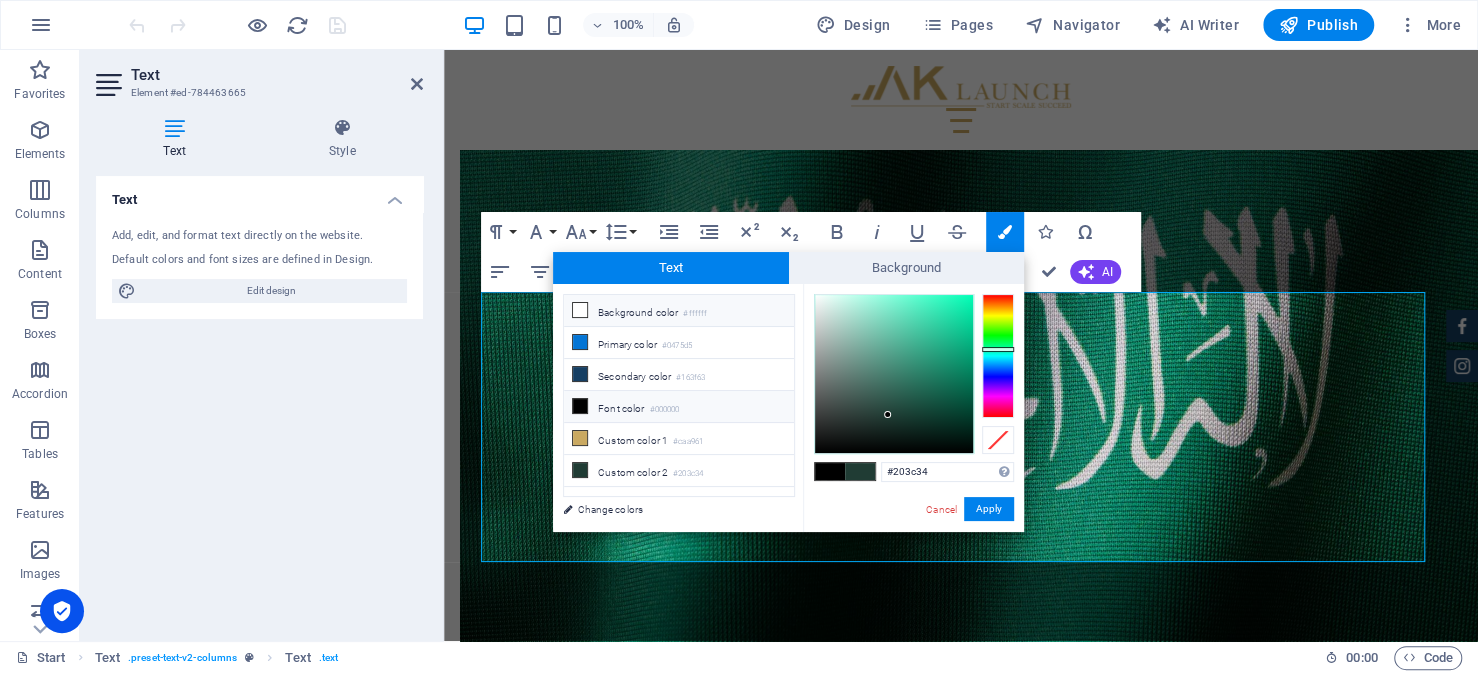 click on "Background color
#ffffff" at bounding box center (679, 311) 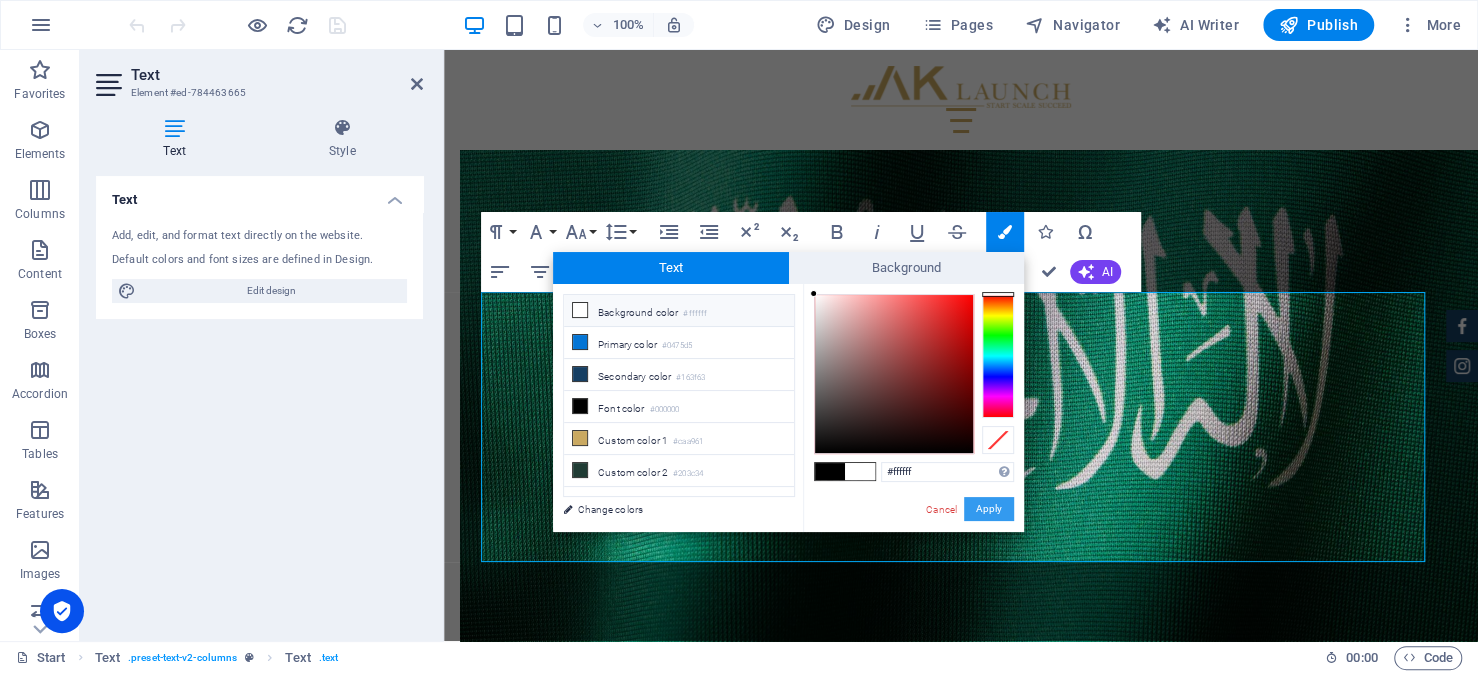 click on "Apply" at bounding box center (989, 509) 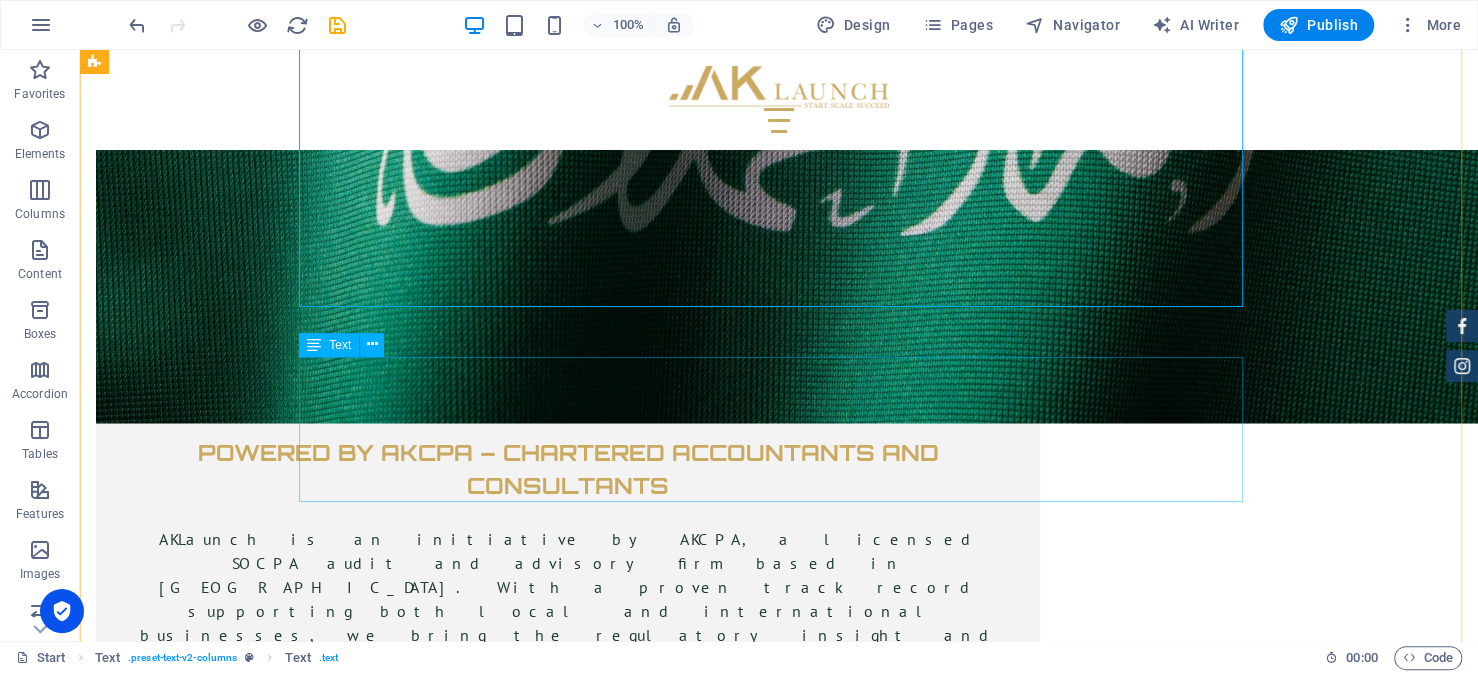 scroll, scrollTop: 6923, scrollLeft: 0, axis: vertical 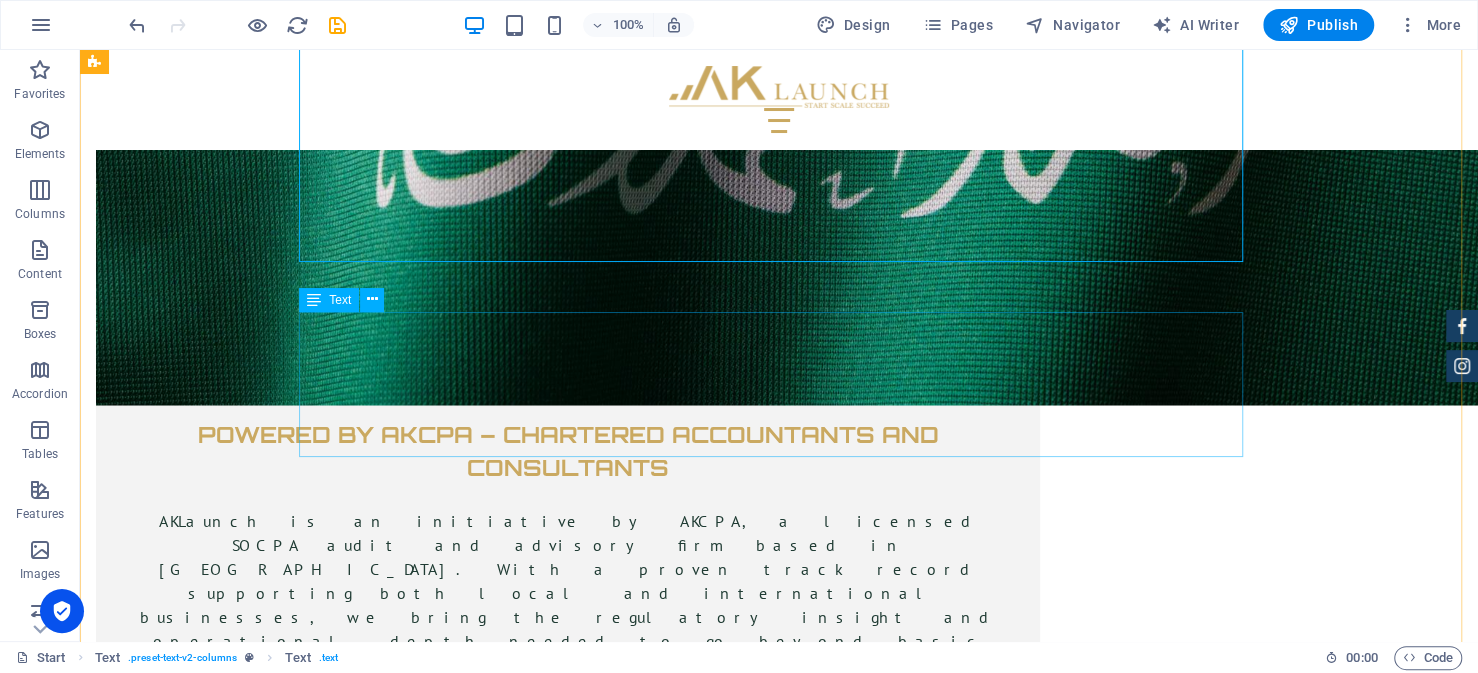 click on "What Are the Common Rules and Restrictions? Committing to comply with local labor regulations, including Saudization goals related to hiring and training nationals Committing to technical, legal, or safety standards relevant to the licensed activity MISA License and Services Fees MISA fee structure is fairly standardized across most license types: SAR 2,000/year for the license fee for a maximum of 5 years. SAR 10,000 subscription fee in the first year for investor services provided by MISA. SAR 60,000/year per year for investor services in subsequent years." at bounding box center (779, 5038) 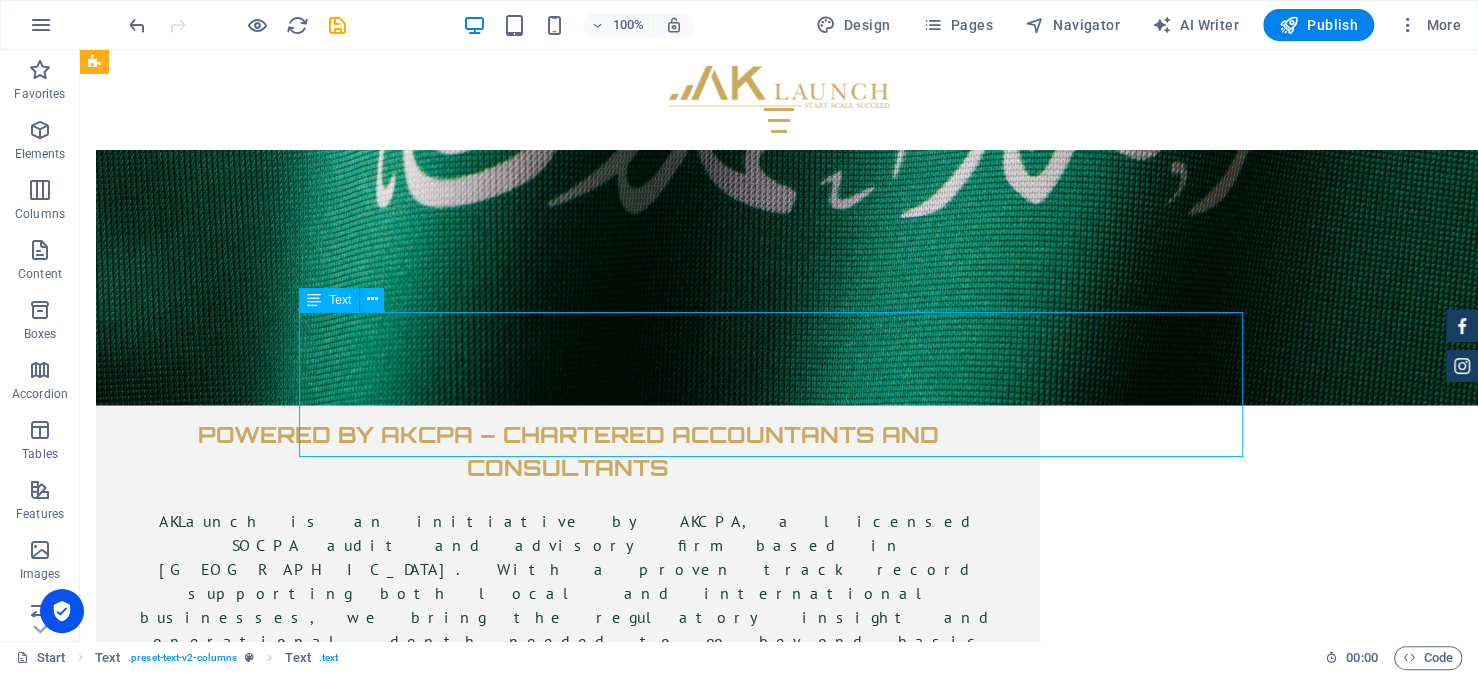 click on "What Are the Common Rules and Restrictions? Committing to comply with local labor regulations, including Saudization goals related to hiring and training nationals Committing to technical, legal, or safety standards relevant to the licensed activity MISA License and Services Fees MISA fee structure is fairly standardized across most license types: SAR 2,000/year for the license fee for a maximum of 5 years. SAR 10,000 subscription fee in the first year for investor services provided by MISA. SAR 60,000/year per year for investor services in subsequent years." at bounding box center [779, 5038] 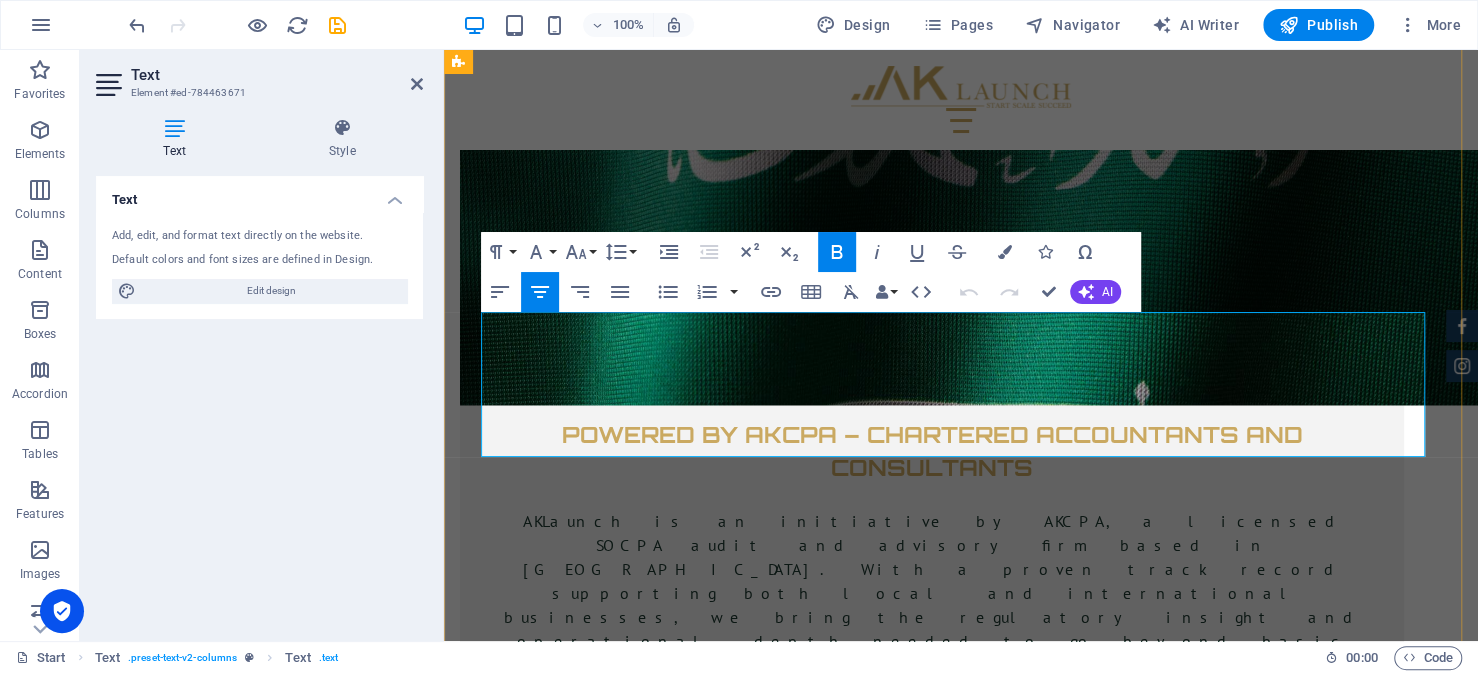drag, startPoint x: 1262, startPoint y: 444, endPoint x: 517, endPoint y: 319, distance: 755.4138 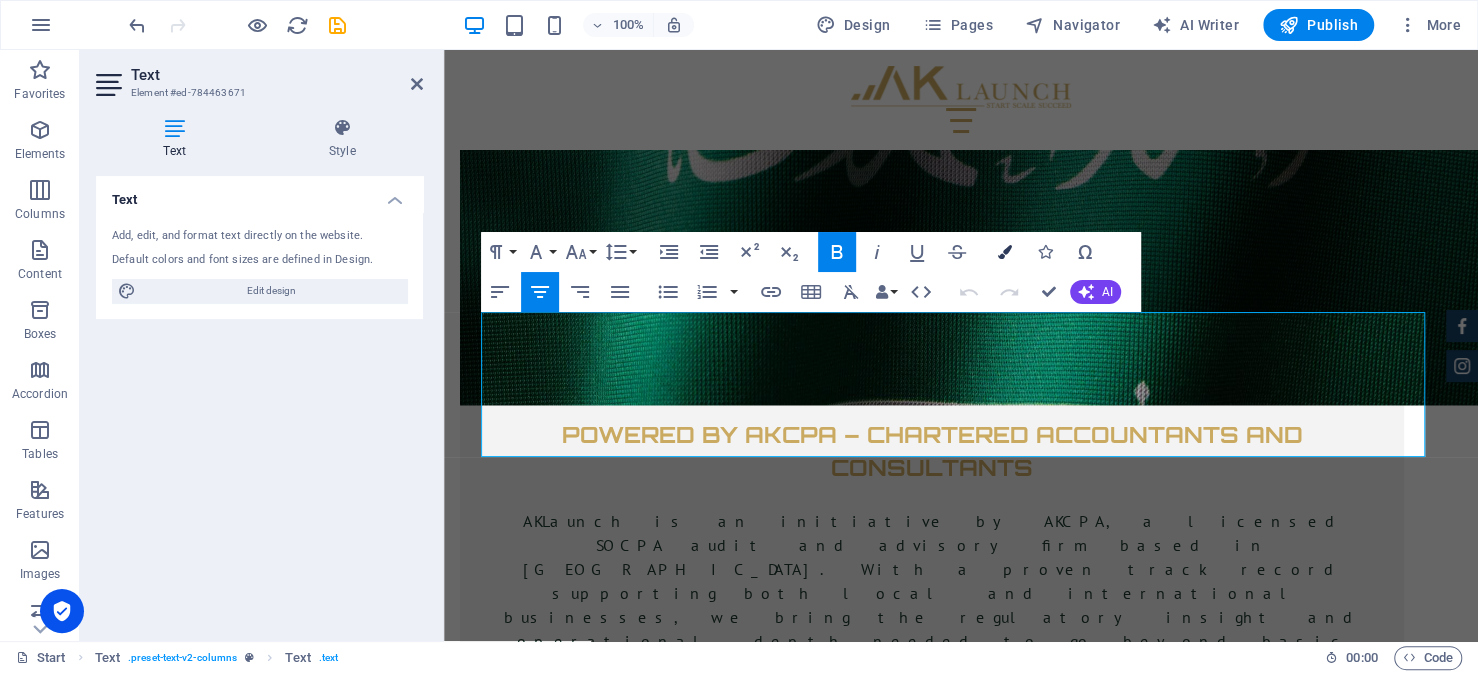 click at bounding box center (1005, 252) 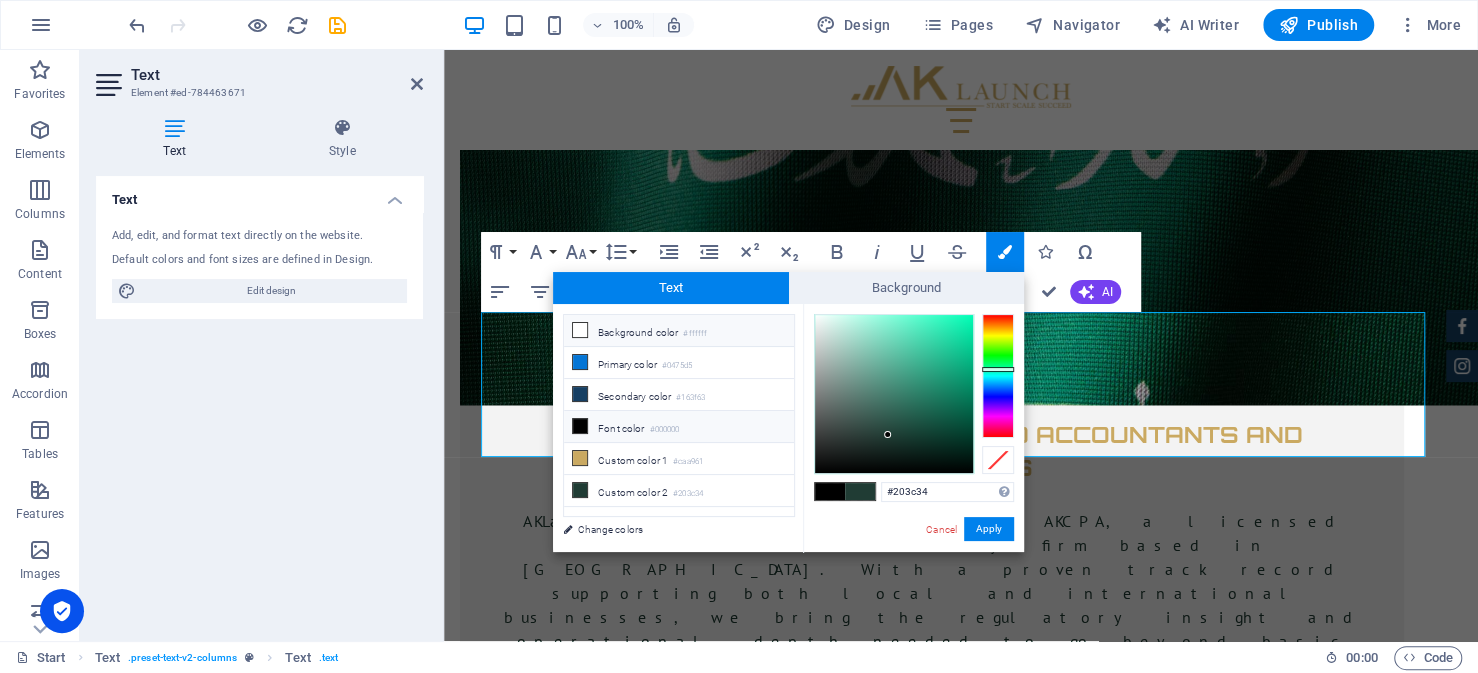 click on "Background color
#ffffff" at bounding box center (679, 331) 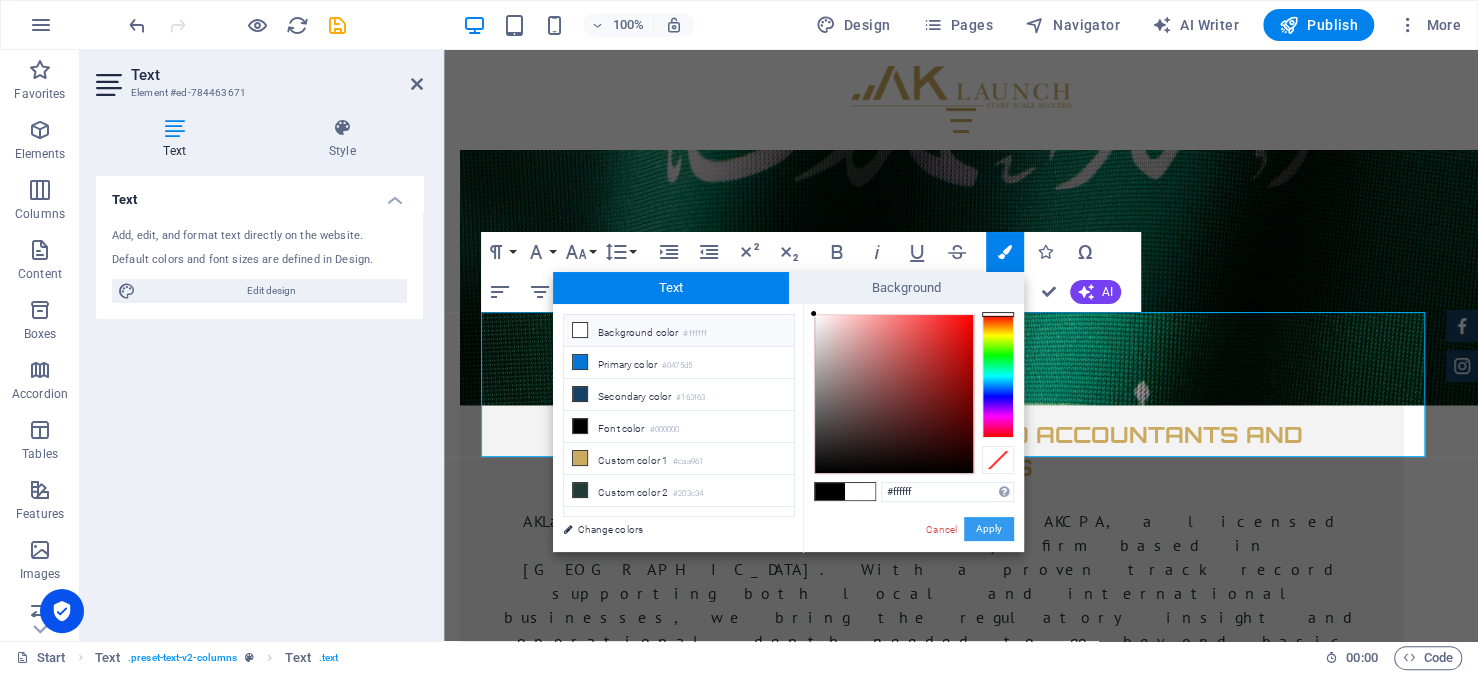 click on "Apply" at bounding box center [989, 529] 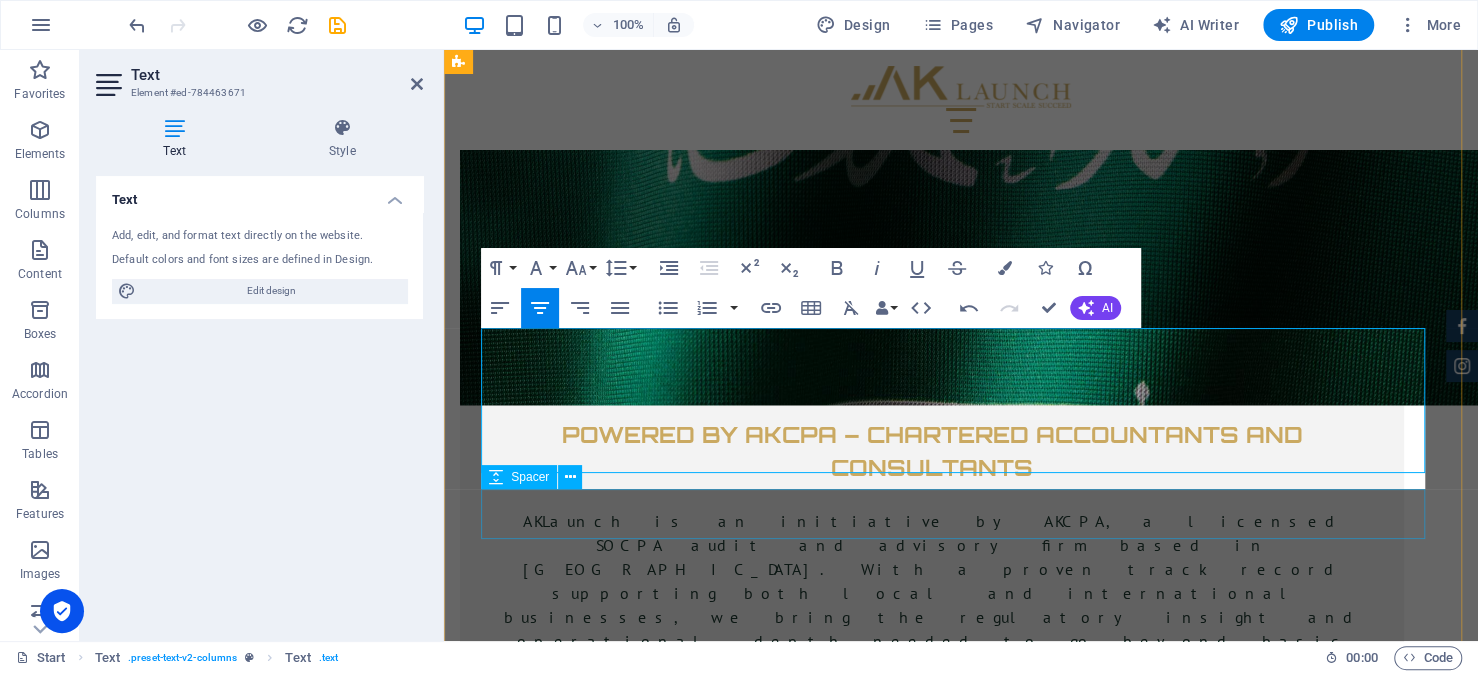 scroll, scrollTop: 6907, scrollLeft: 0, axis: vertical 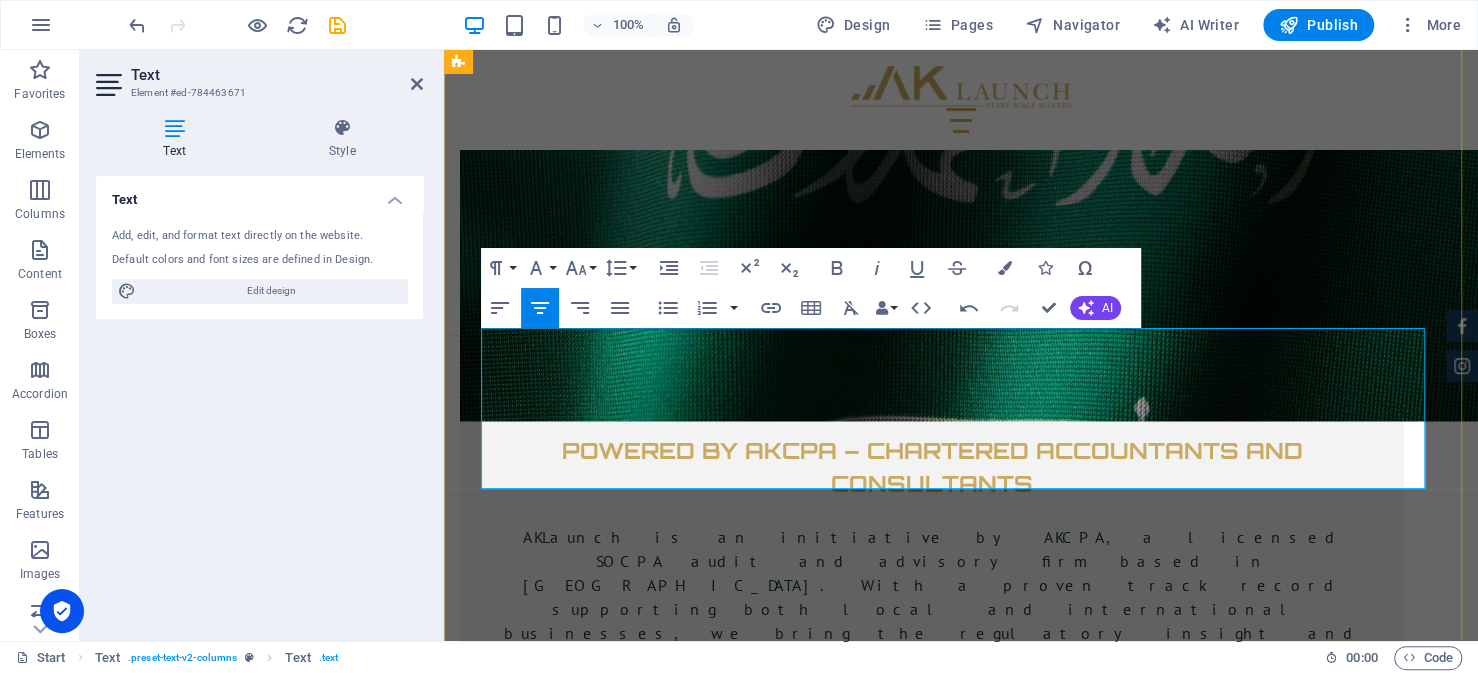 drag, startPoint x: 1230, startPoint y: 472, endPoint x: 538, endPoint y: 339, distance: 704.66516 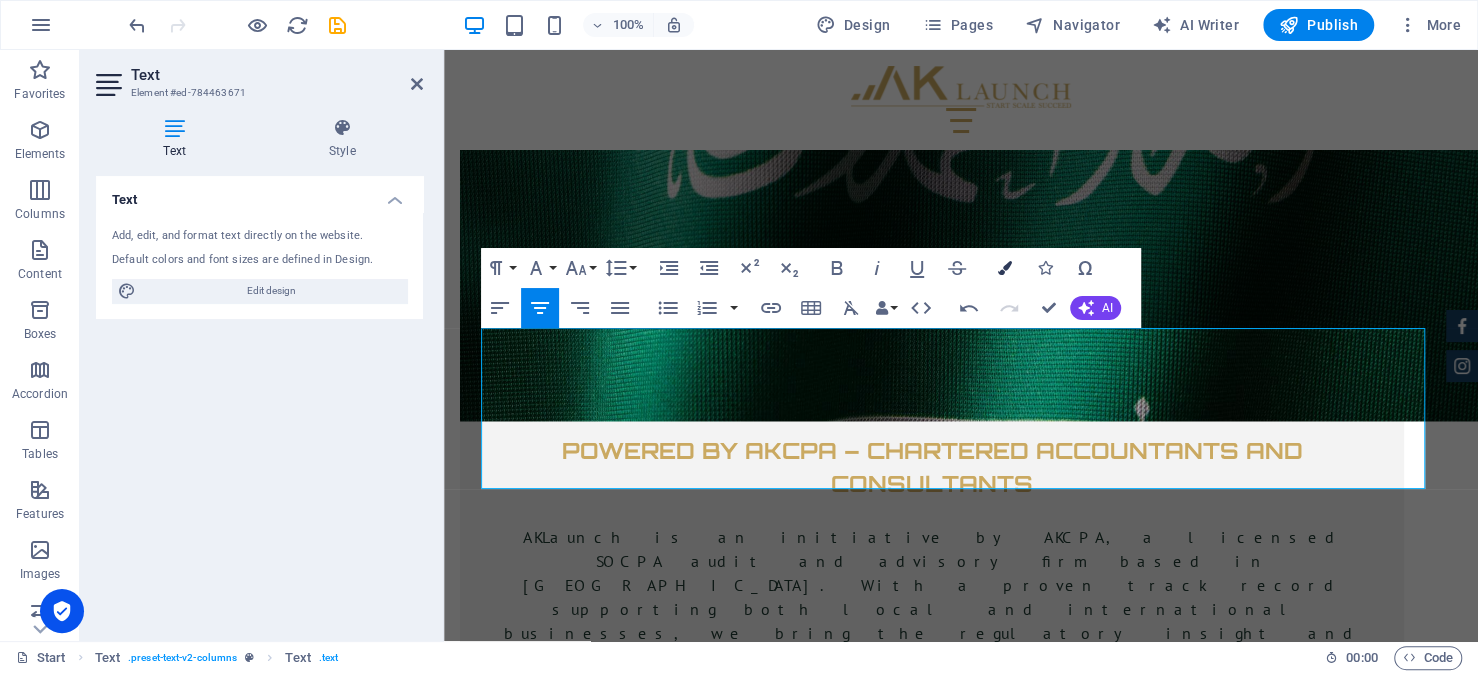 click at bounding box center [1005, 268] 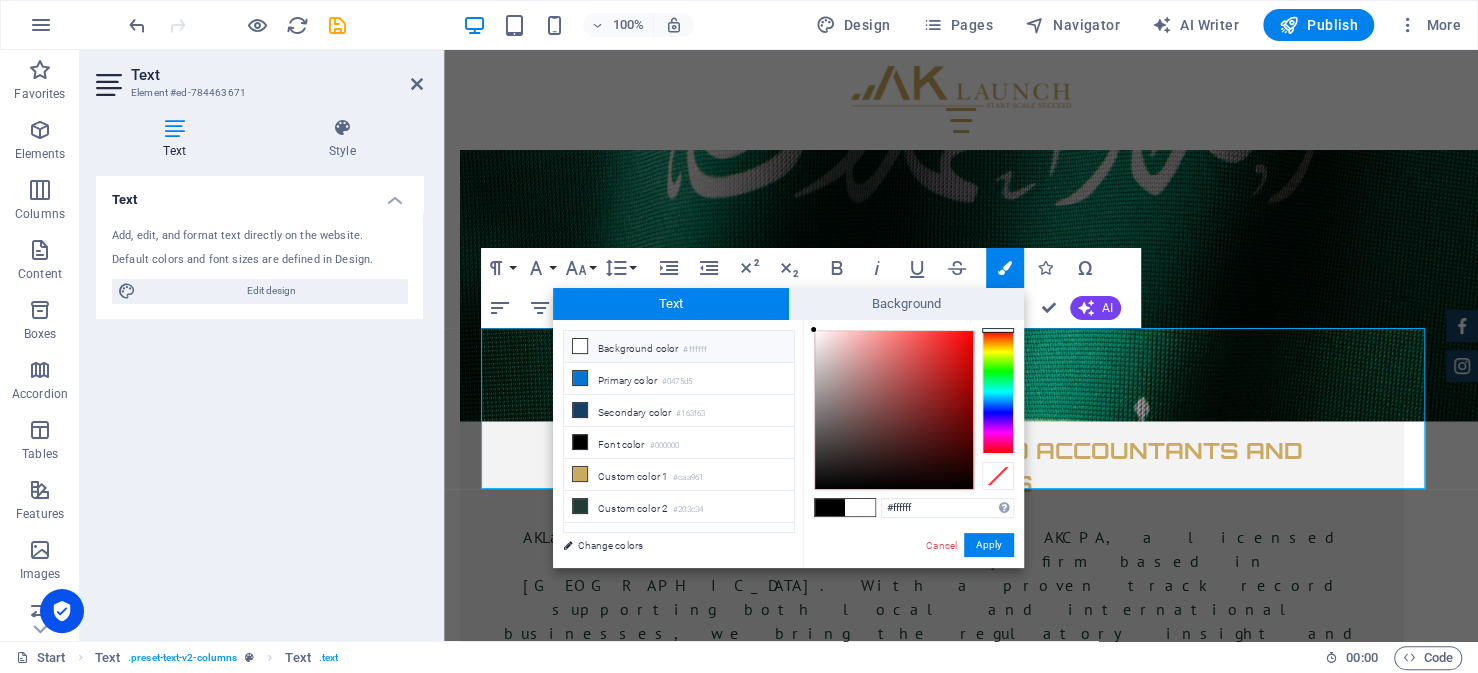 click on "Background color
#ffffff" at bounding box center [679, 347] 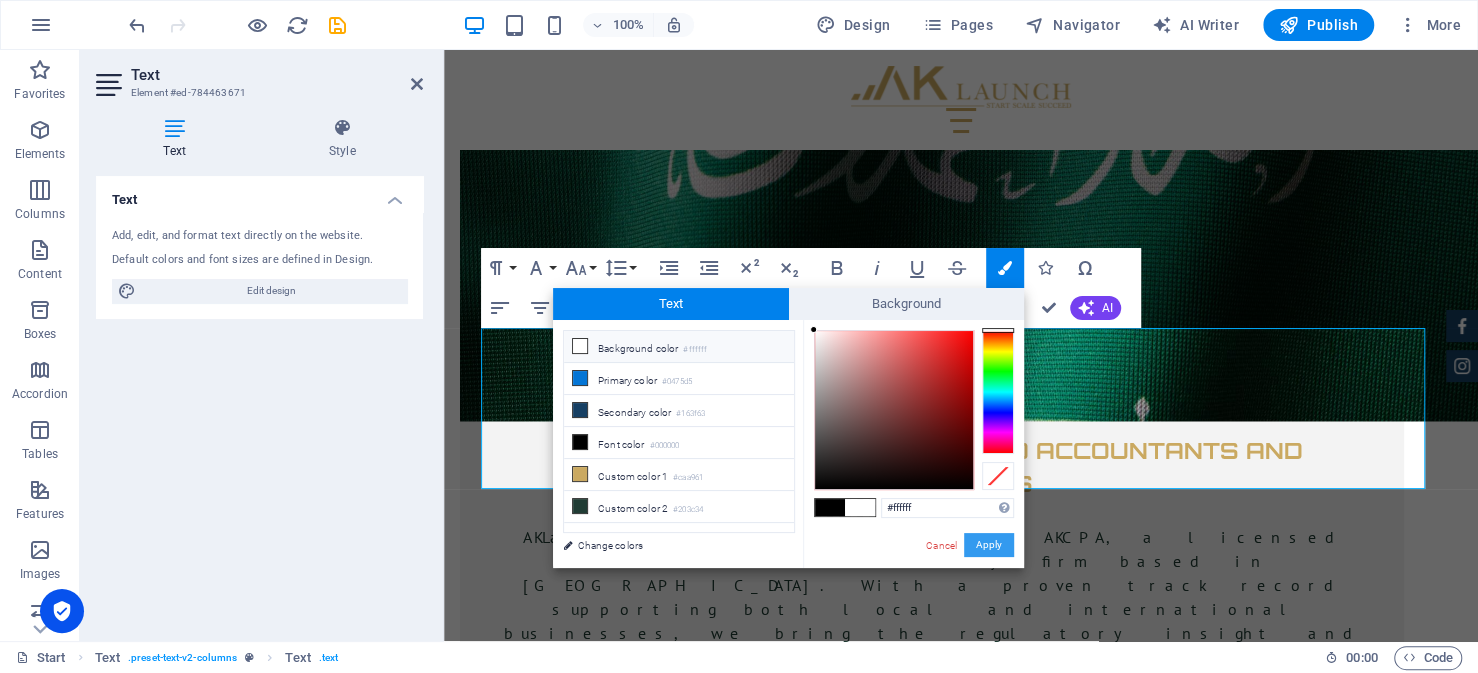 click on "Apply" at bounding box center [989, 545] 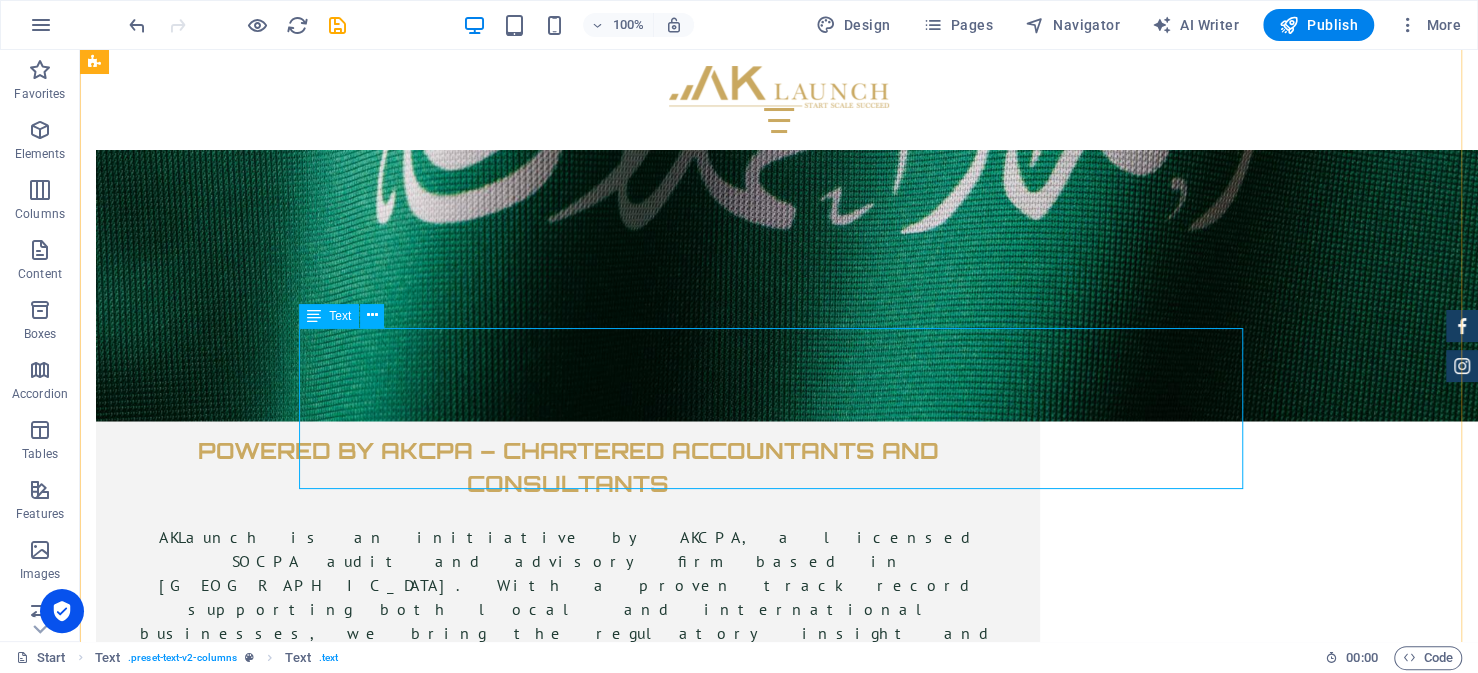 click on "What Are the Common Rules and Restrictions? Committing to comply with local labor regulations, including Saudization goals related to hiring and training nationals Committing to technical, legal, or safety standards relevant to the licensed activity MISA License and Services Fees MISA fee structure is fairly standardized across most license types: SAR 2,000/year for the license fee for a maximum of 5 years. SAR 10,000 subscription fee in the first year for investor services provided by MISA. SAR 60,000/year per year for investor services in subsequent years." at bounding box center [779, 5070] 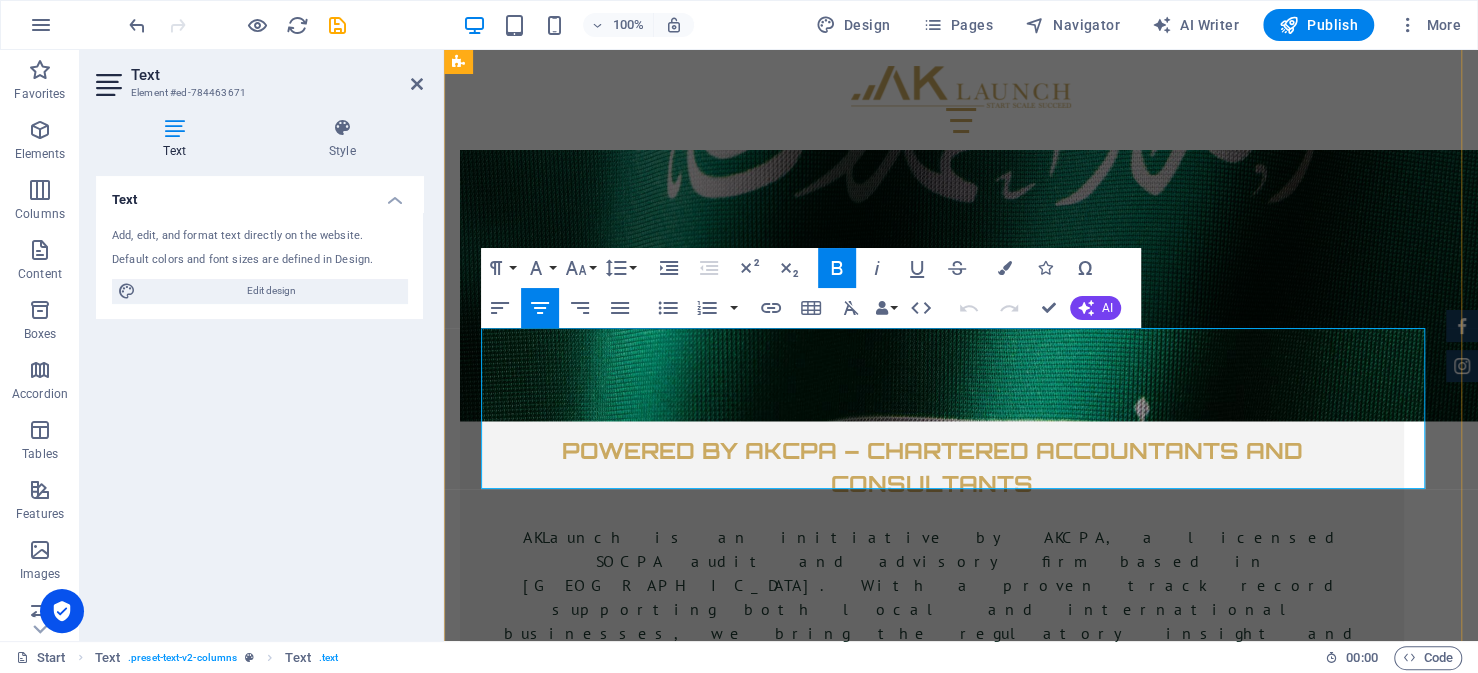 drag, startPoint x: 553, startPoint y: 335, endPoint x: 1243, endPoint y: 479, distance: 704.86597 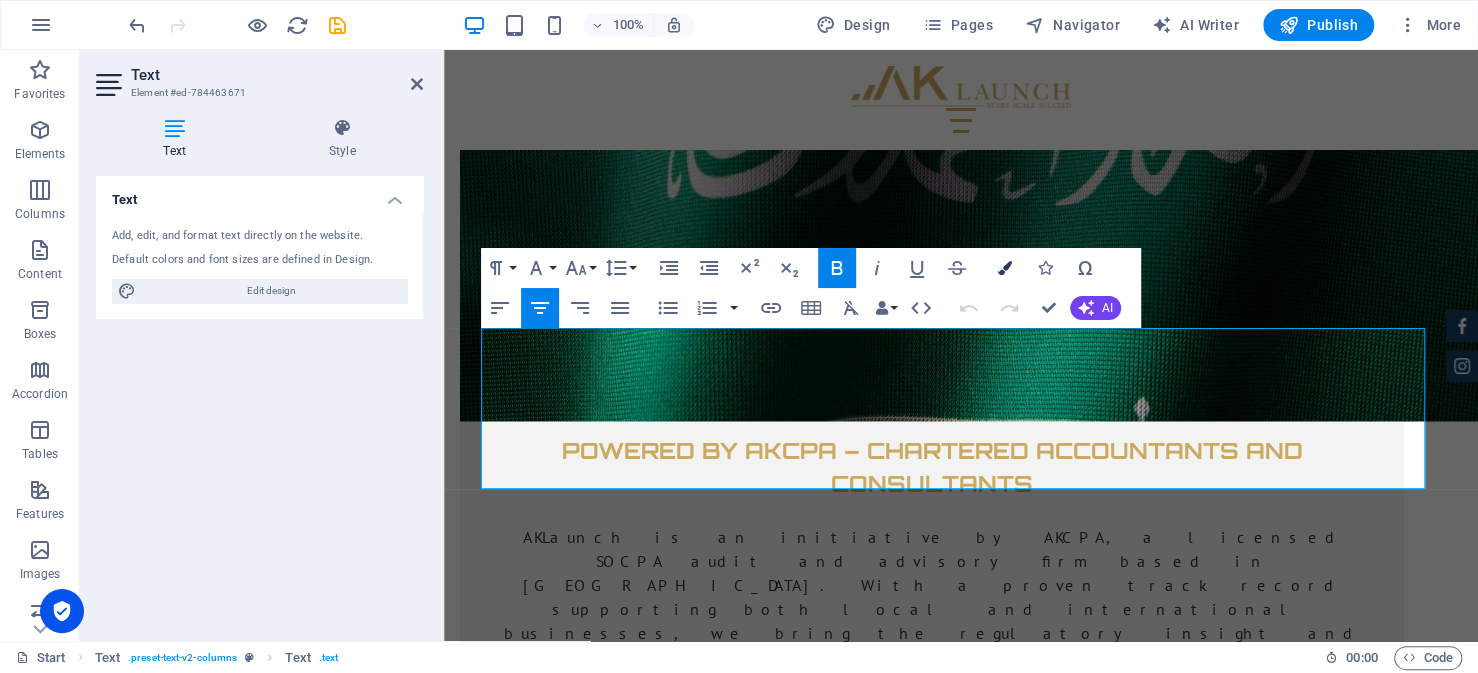 click on "Colors" at bounding box center [1005, 268] 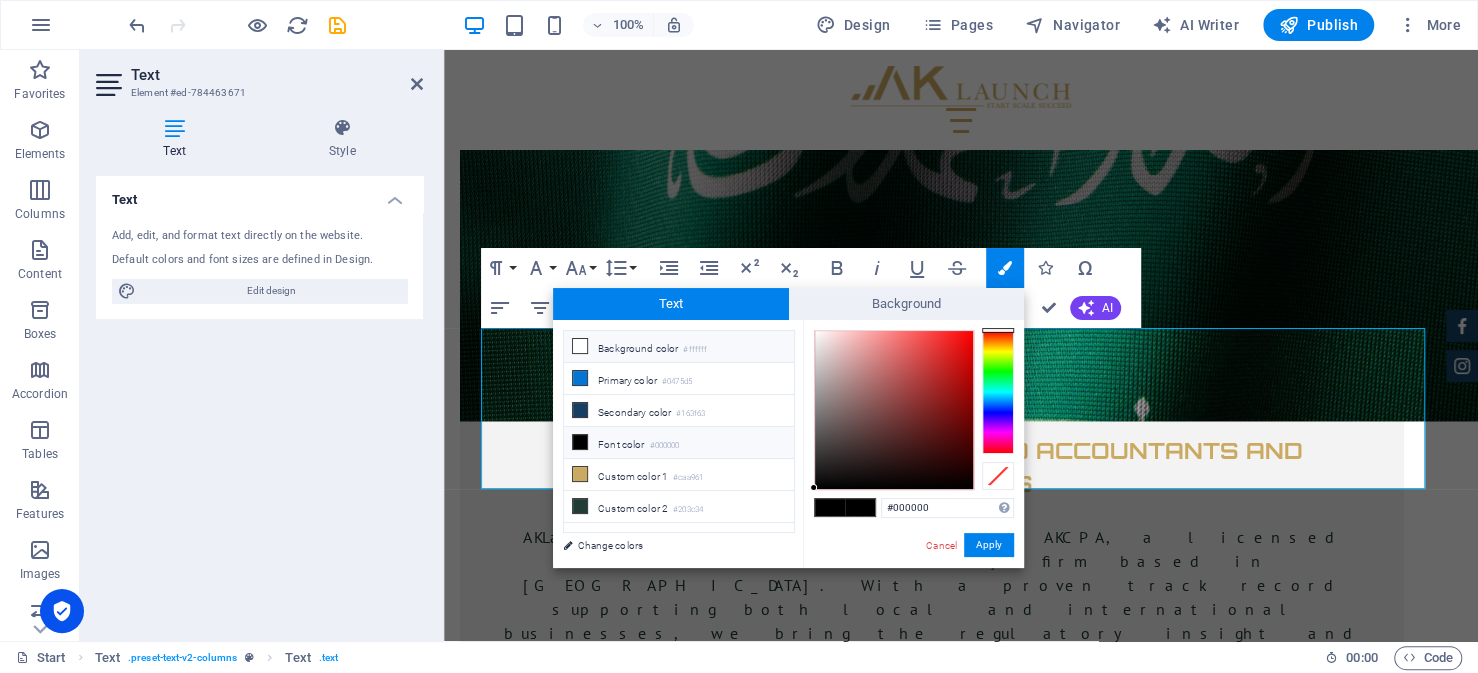 click at bounding box center (580, 346) 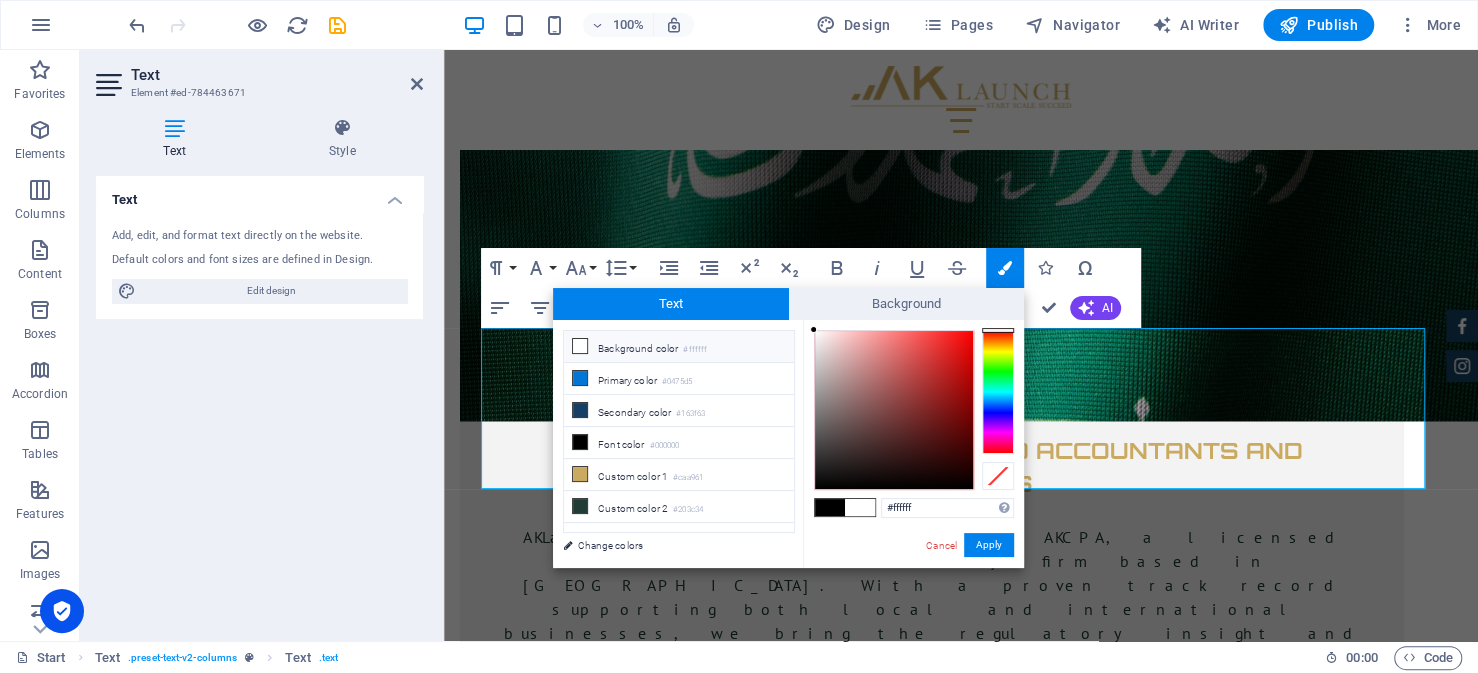 click at bounding box center (580, 346) 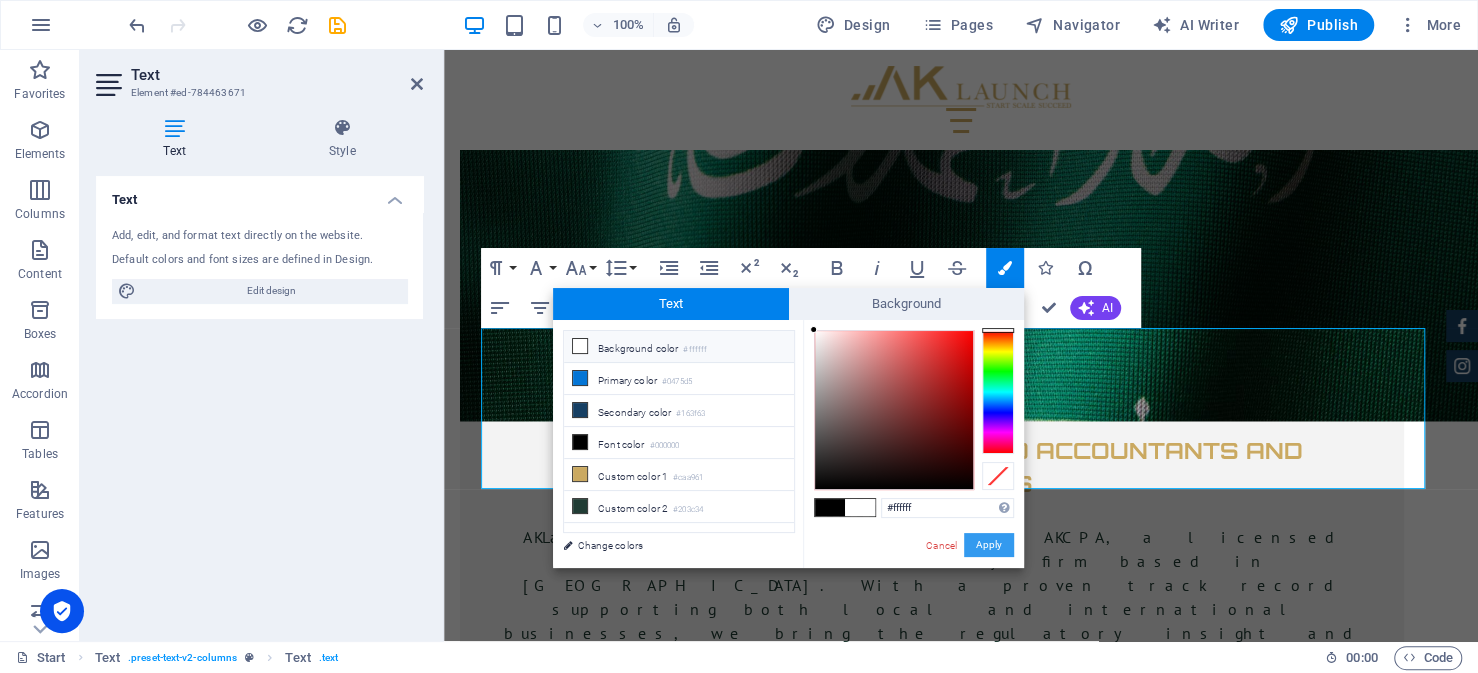 click on "Apply" at bounding box center [989, 545] 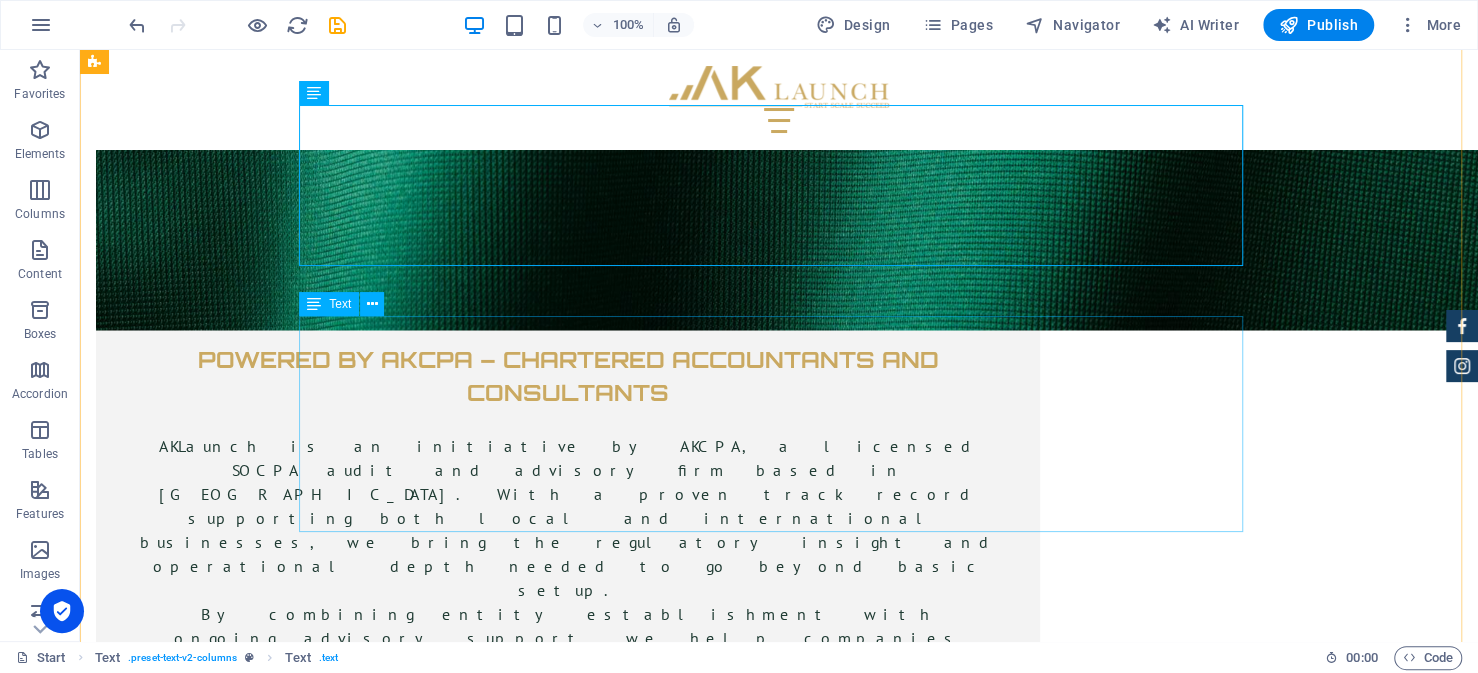 scroll, scrollTop: 7207, scrollLeft: 0, axis: vertical 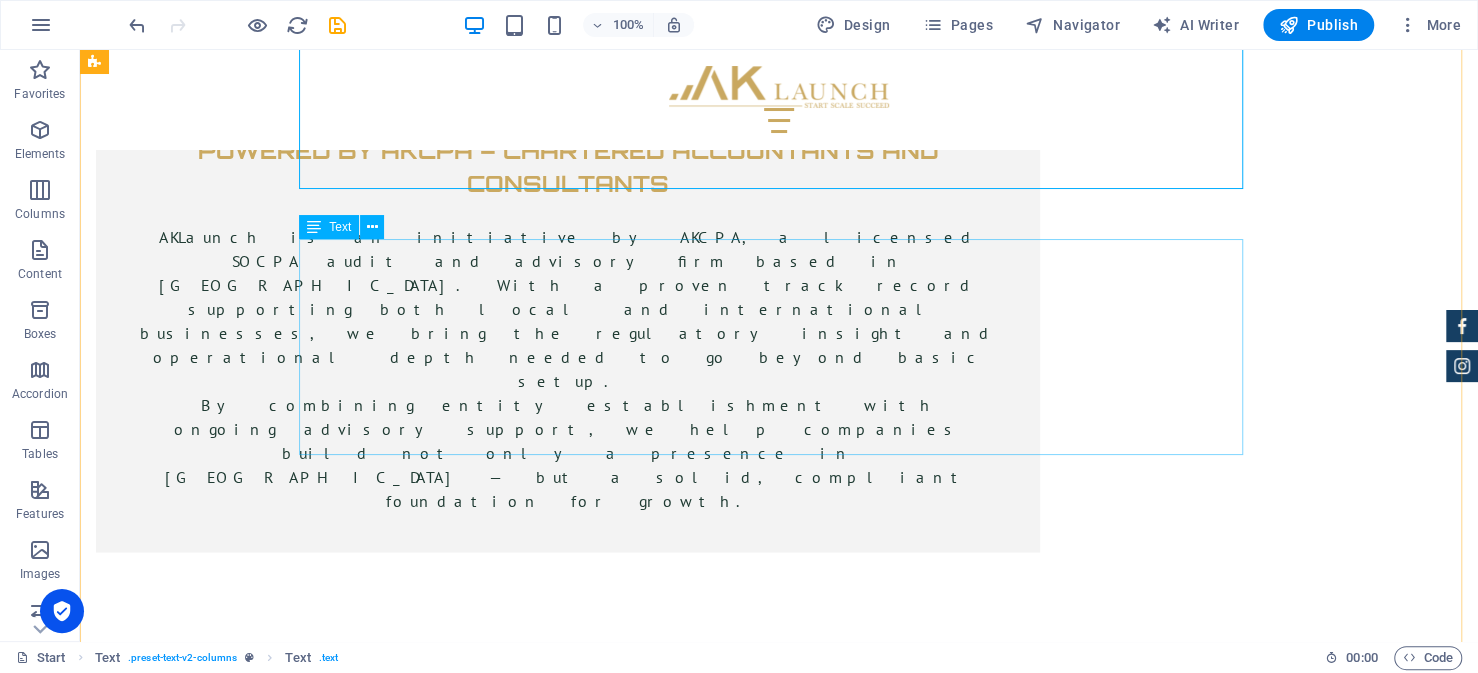 click on "Step 2: Filing the Memorandum of Association (MoA) Filing the MoA is conducted through the Ministry of Justice’s digital platform. As the system requires Nafath access—Saudi Arabia’s unified national digital ID system—the application must be submitted by an individual with local credentials. For foreign entities, this usually means issuing a Power of Attorney to a local representative authorized to act on behalf of the company. This representative could be a legal advisor, consultant, or service provider familiar with the process. Because filing the MoA requires proper legal formatting, accurate translation of business terms, and alignment with local regulatory expectations, it is an involved process that often benefits from support from experienced local service providers. AK Launch can support you by drafting the MoA in line with the Saudi legal standards, handling required revisions, and ensuring a compliant and prompt filing." at bounding box center (779, 5250) 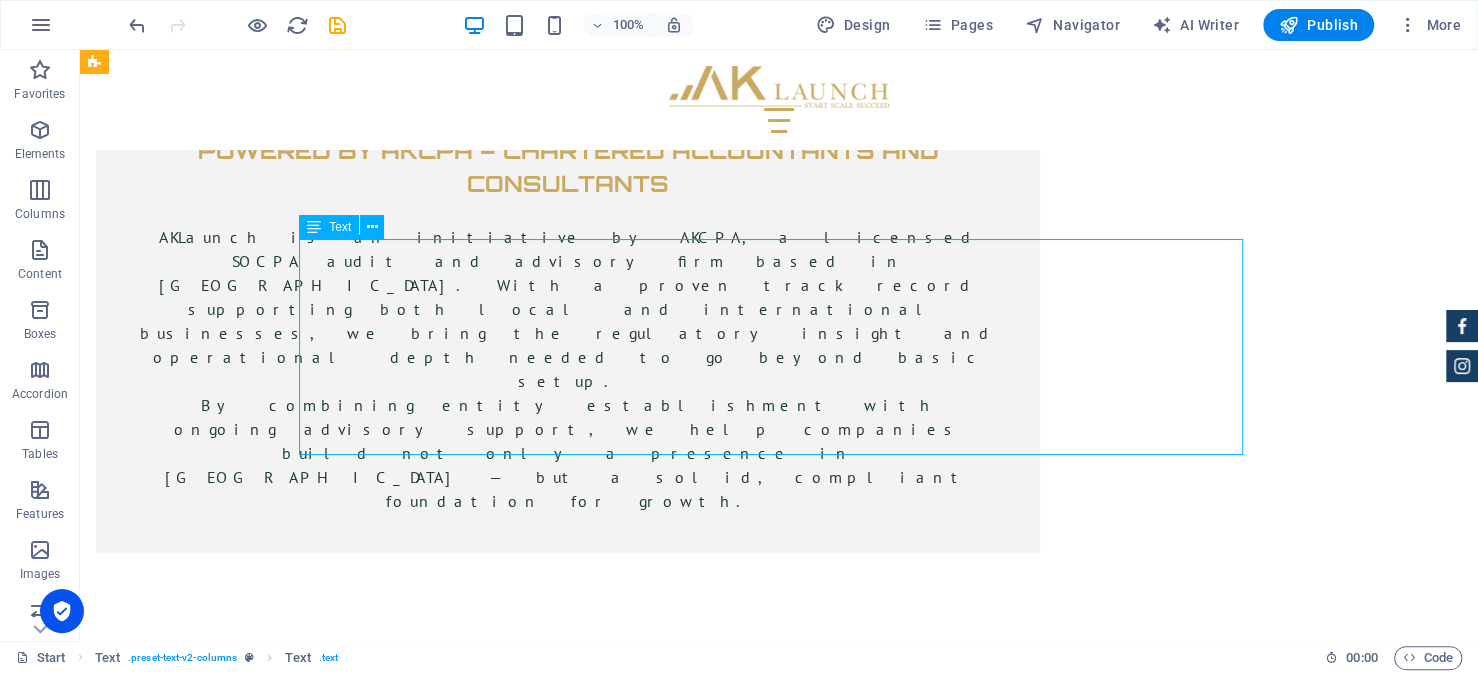 click on "Step 2: Filing the Memorandum of Association (MoA) Filing the MoA is conducted through the Ministry of Justice’s digital platform. As the system requires Nafath access—Saudi Arabia’s unified national digital ID system—the application must be submitted by an individual with local credentials. For foreign entities, this usually means issuing a Power of Attorney to a local representative authorized to act on behalf of the company. This representative could be a legal advisor, consultant, or service provider familiar with the process. Because filing the MoA requires proper legal formatting, accurate translation of business terms, and alignment with local regulatory expectations, it is an involved process that often benefits from support from experienced local service providers. AK Launch can support you by drafting the MoA in line with the Saudi legal standards, handling required revisions, and ensuring a compliant and prompt filing." at bounding box center [779, 5250] 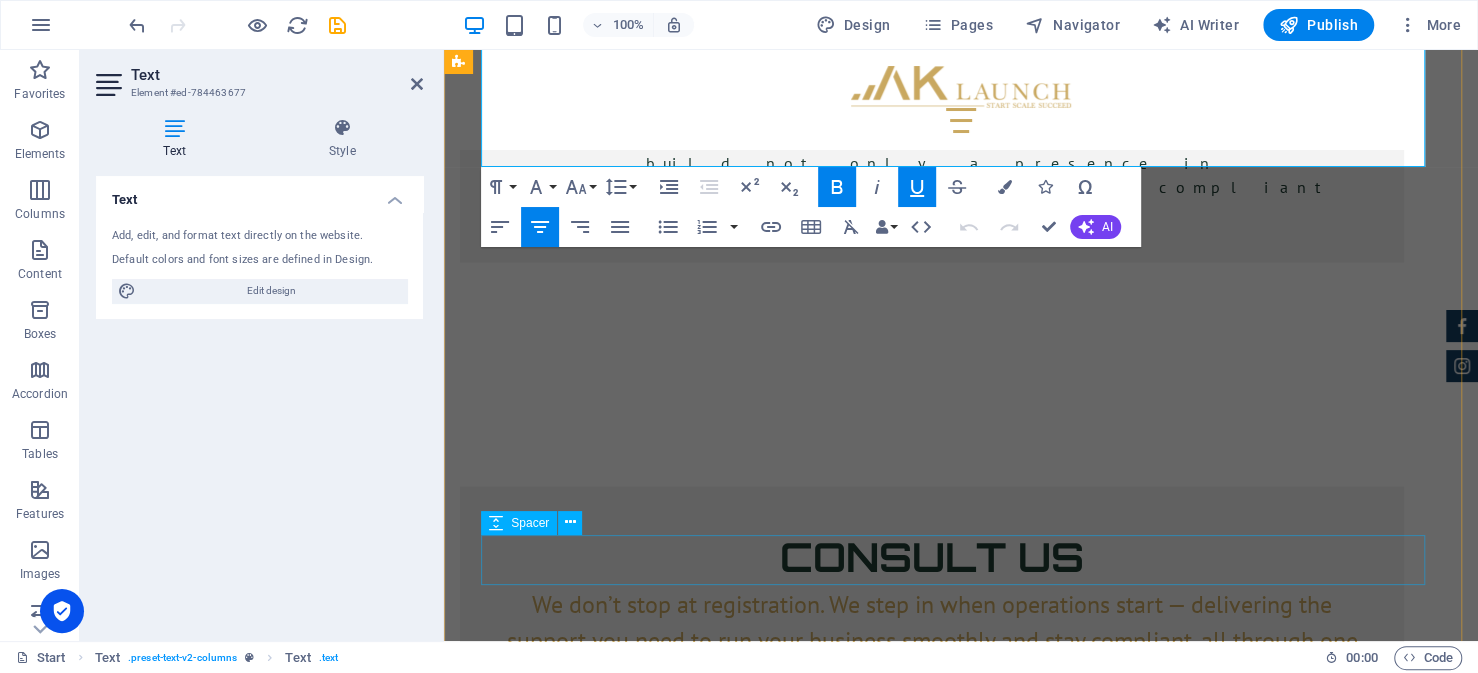 scroll, scrollTop: 7507, scrollLeft: 0, axis: vertical 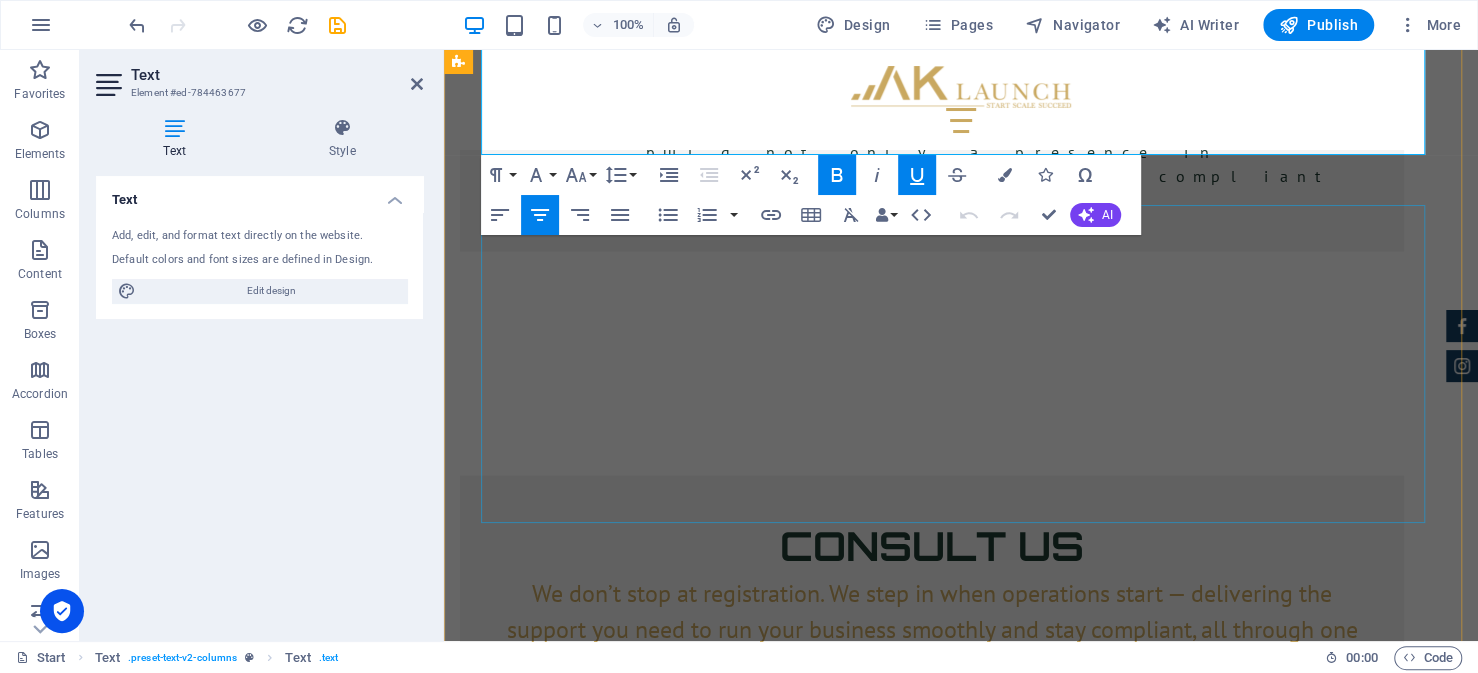 click on "Step 3: Issuing the Commercial Registration After completing the investment license and filing the Memorandum of Association, the next major step is obtaining a Commercial Registration (CR) through the Ministry of Commerce. This registration formally establishes your company as a legal entity in Saudi Arabia and is required before conducting any business operations. To begin the application, you will need the following documents: Commercial registration of the company in the home country. Board resolution approving the branch or subsidiary (for existing foreign companies) A formalized Memorandum of Association (for new companies) Appointment of the general director Identification documents for the owners and the appointed general director Following approval, your business is automatically registered with the relevant government entities, including the Ministry of Human Resources, ZATCA, GOSI, Saudi Post, and the Chamber of Commerce." at bounding box center [961, 5588] 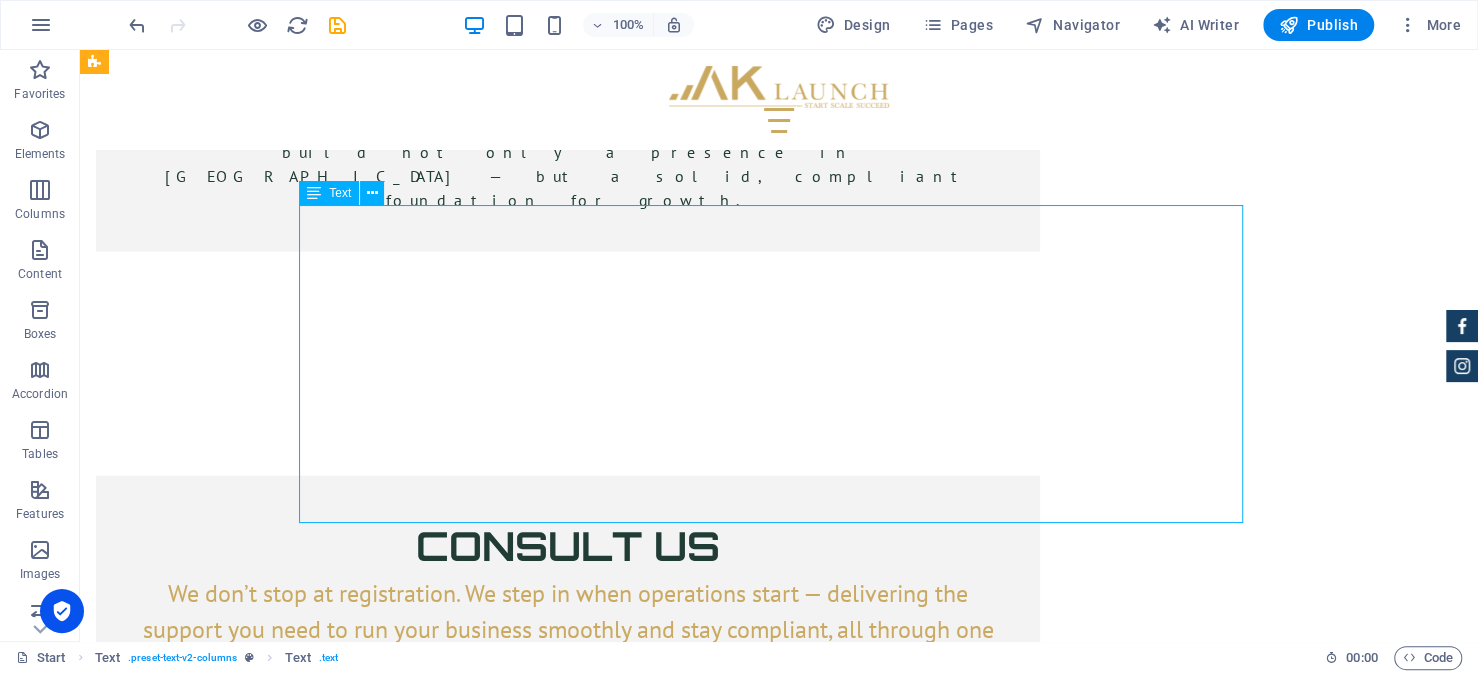 click on "Step 3: Issuing the Commercial Registration After completing the investment license and filing the Memorandum of Association, the next major step is obtaining a Commercial Registration (CR) through the Ministry of Commerce. This registration formally establishes your company as a legal entity in Saudi Arabia and is required before conducting any business operations. To begin the application, you will need the following documents: Commercial registration of the company in the home country. Board resolution approving the branch or subsidiary (for existing foreign companies) A formalized Memorandum of Association (for new companies) Appointment of the general director Identification documents for the owners and the appointed general director Following approval, your business is automatically registered with the relevant government entities, including the Ministry of Human Resources, ZATCA, GOSI, Saudi Post, and the Chamber of Commerce." at bounding box center [779, 5588] 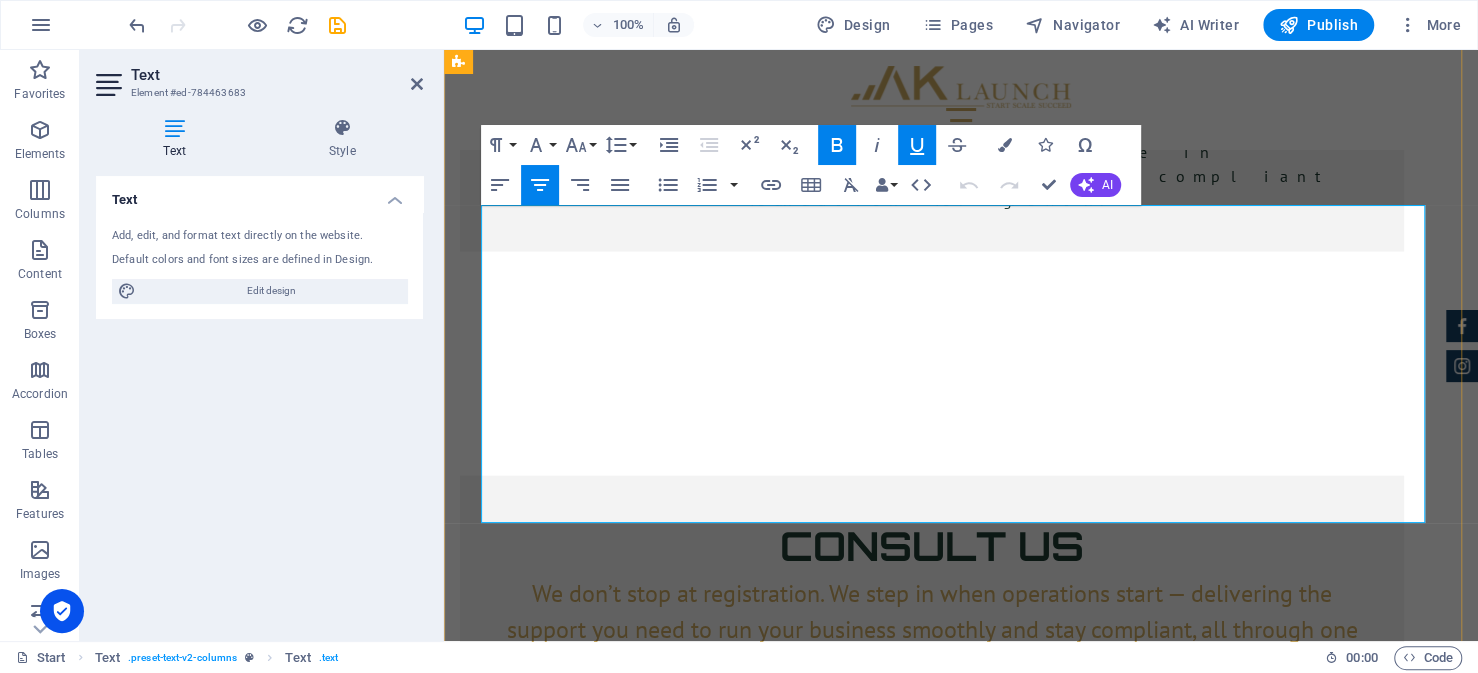 drag, startPoint x: 1394, startPoint y: 458, endPoint x: 525, endPoint y: 275, distance: 888.0597 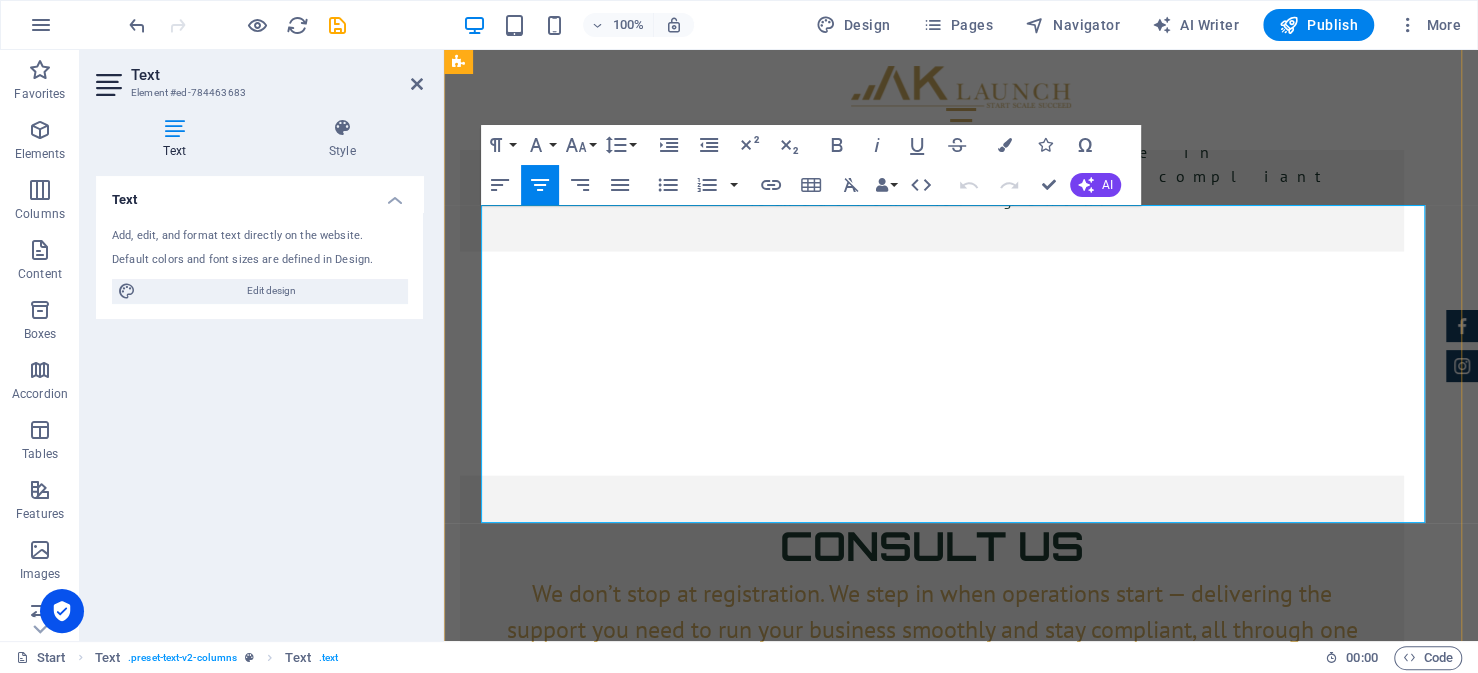 click on "After completing the investment license and filing the Memorandum of Association, the next major step is obtaining a Commercial Registration (CR) through the Ministry of Commerce. This registration formally establishes your company as a legal entity in [GEOGRAPHIC_DATA] and is required before conducting any business operations." at bounding box center (721, 5442) 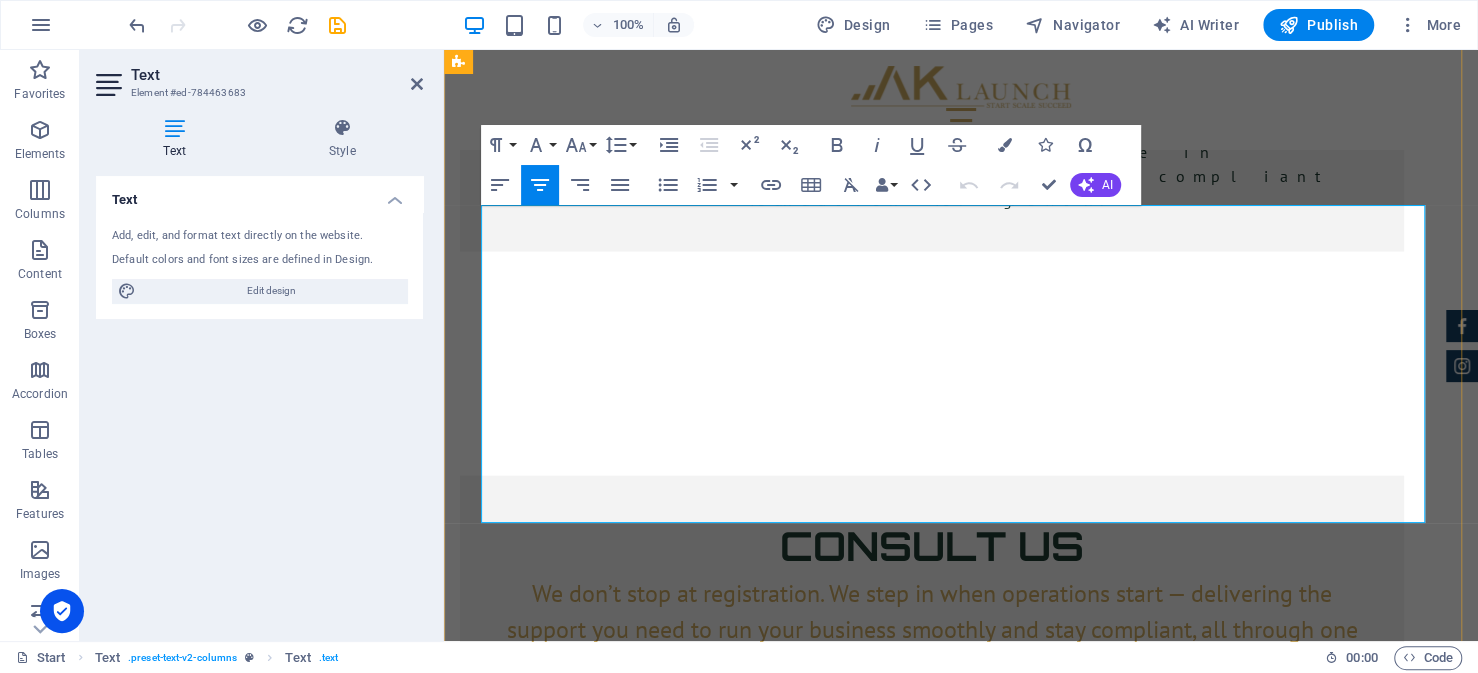drag, startPoint x: 526, startPoint y: 255, endPoint x: 1360, endPoint y: 484, distance: 864.8682 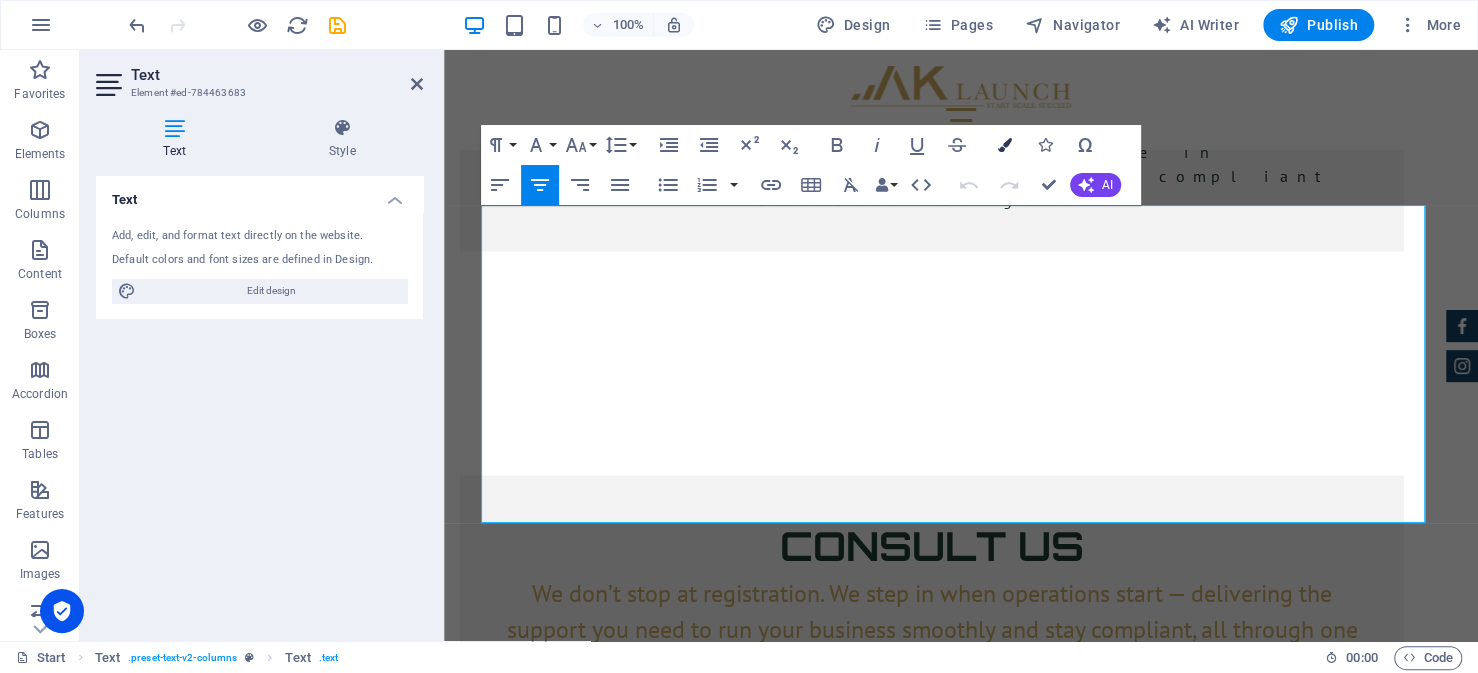 click on "Colors" at bounding box center (1005, 145) 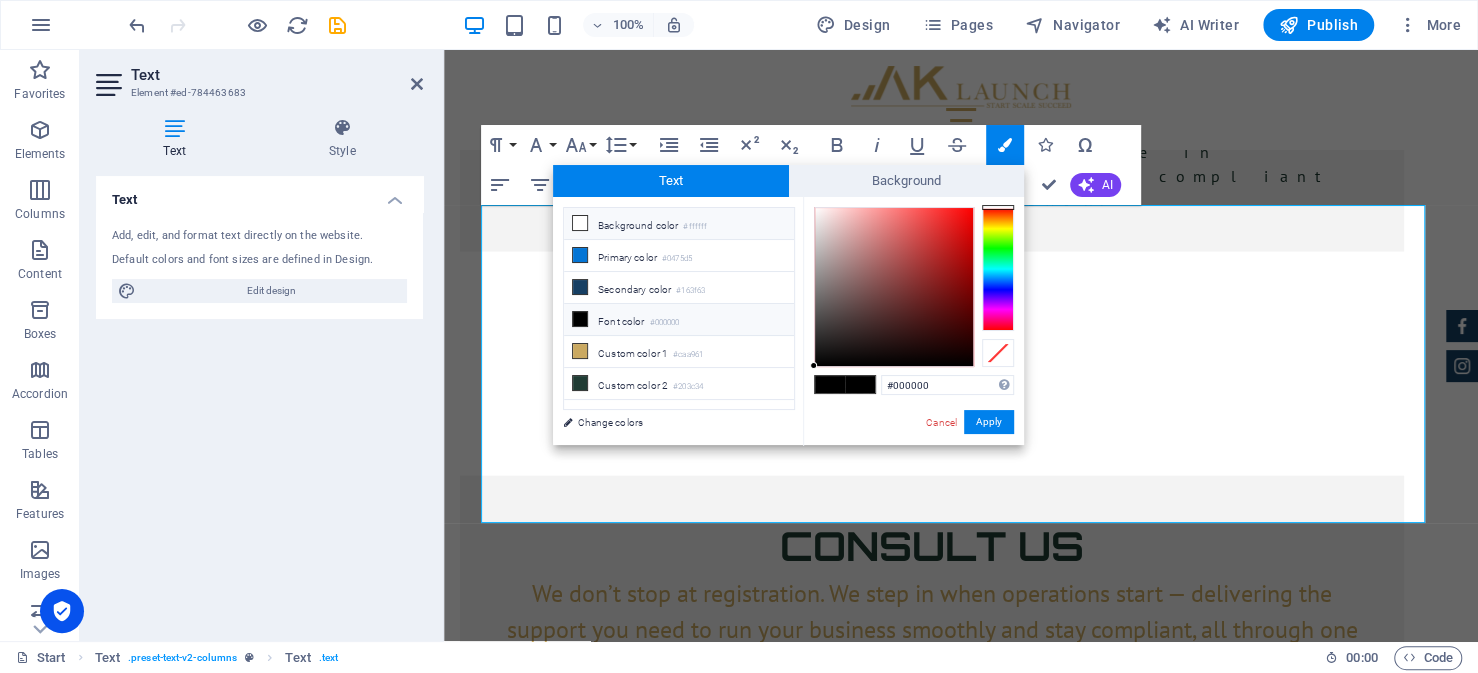 click on "Background color
#ffffff" at bounding box center [679, 224] 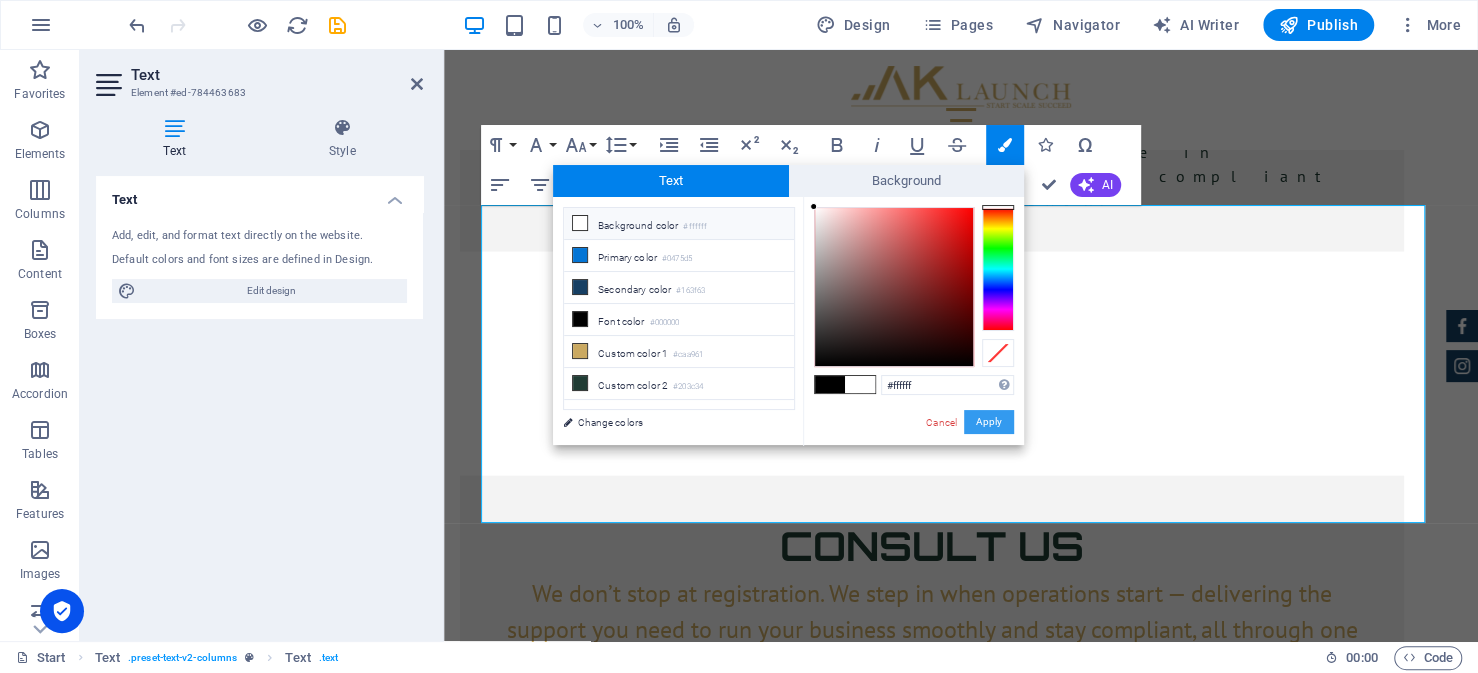click on "Apply" at bounding box center (989, 422) 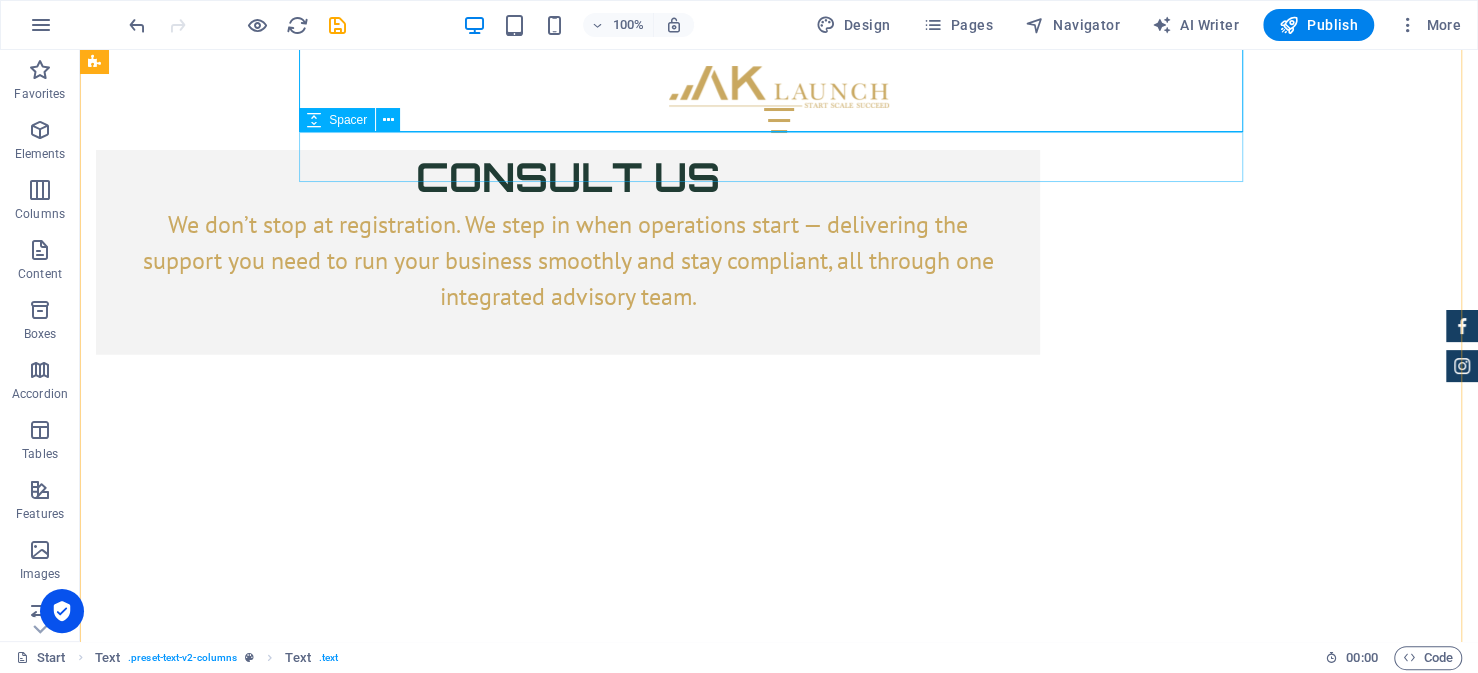 scroll, scrollTop: 7907, scrollLeft: 0, axis: vertical 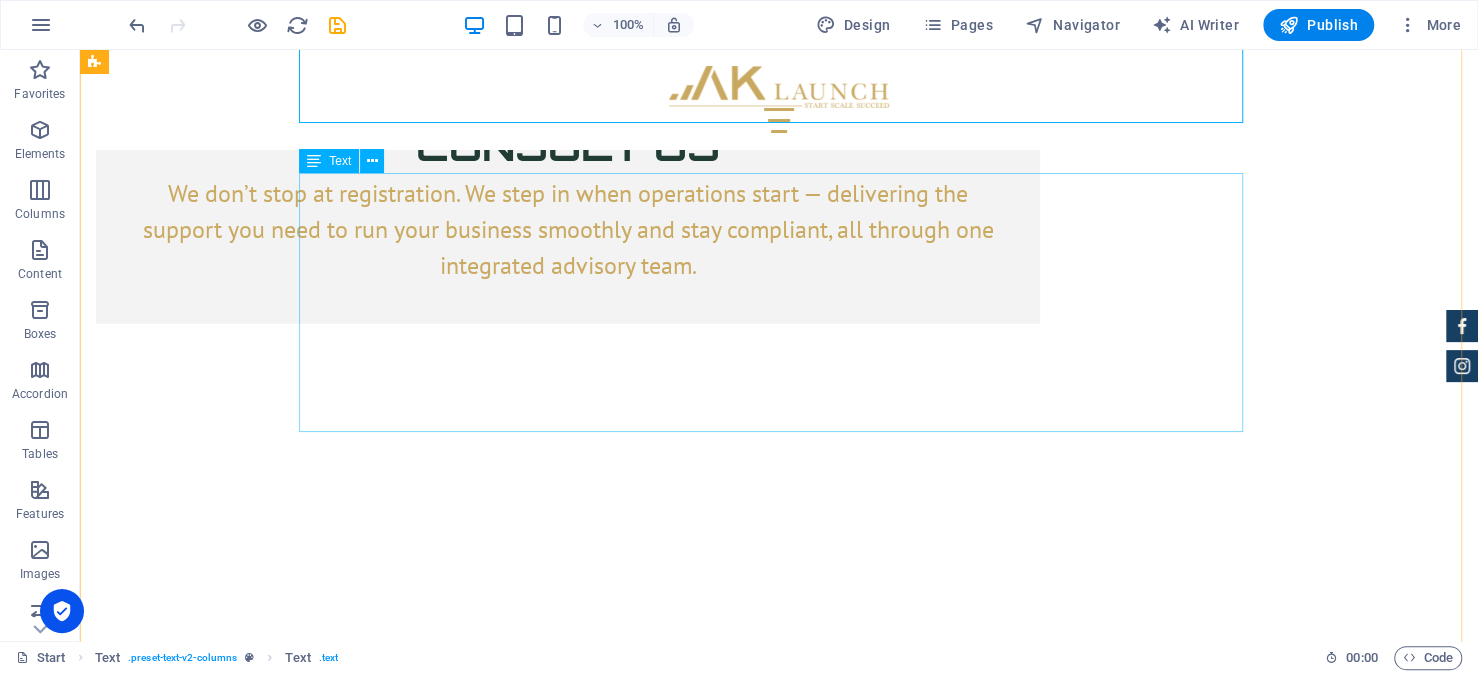 click on "Step 4: Opening Government Files After receiving the Commercial Registration, the next step involves activating the accounts generated during the CR. These include: The Zakat, Tax and Customs Authority (ZATCA) for corporate tax registration The Ministry of Human Resources and Social Development (HRSD) for labor-related activities The General Organization for Social Insurance (GOSI) to manage employee’s coverage While initial files are typically generated automatically upon issuance of the Commercial Registration, additional steps are often required to complete the setup. This may include confirming company details, selecting service categories, or adding authorized users. The same local representative with Power of Attorney who assisted with previous steps can typically carry out these actions. Once completed, these registrations enable the company to hire employees, issue work visas, process salaries, and meet ongoing compliance requirements." at bounding box center (779, 5868) 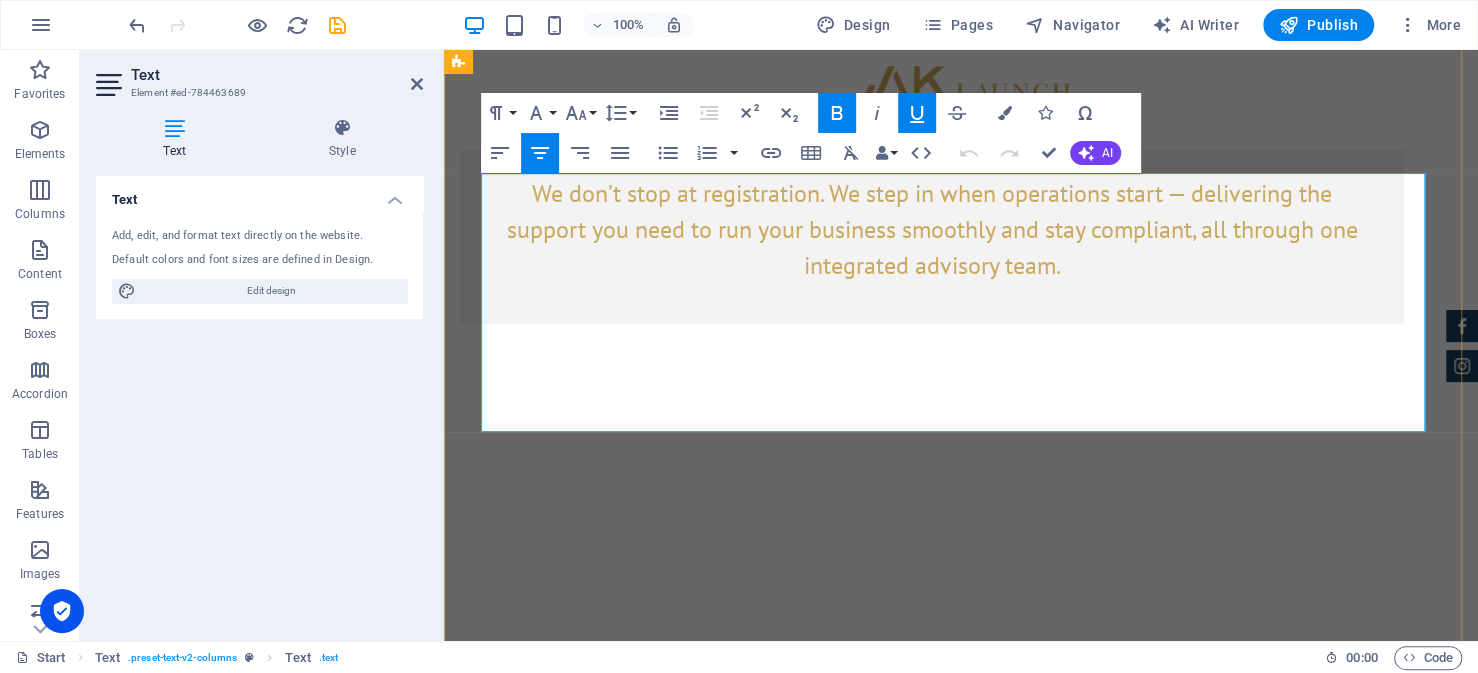 click on "The same local representative with Power of Attorney who assisted with previous steps can typically carry out these actions. Once completed, these registrations enable the company to hire employees, issue work visas, process salaries, and meet ongoing compliance requirements." at bounding box center (1217, 5984) 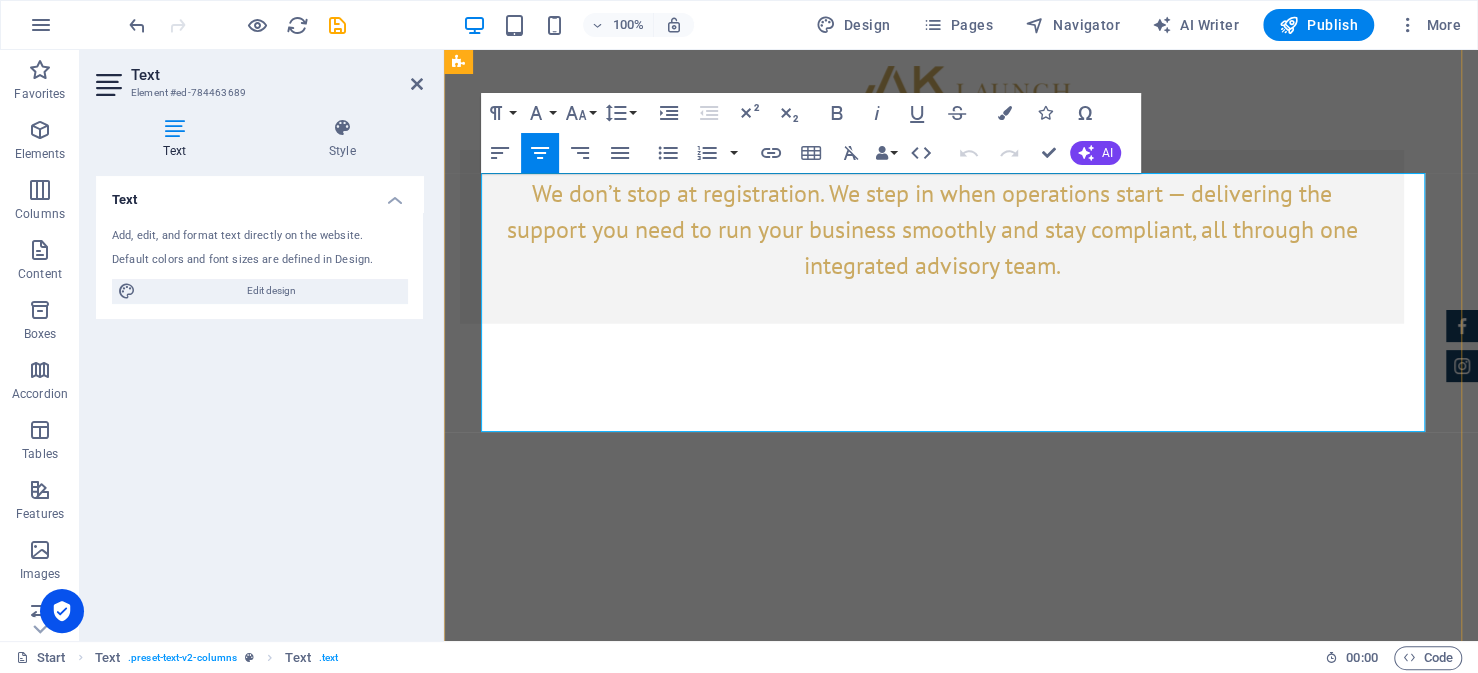 drag, startPoint x: 1375, startPoint y: 415, endPoint x: 532, endPoint y: 220, distance: 865.2595 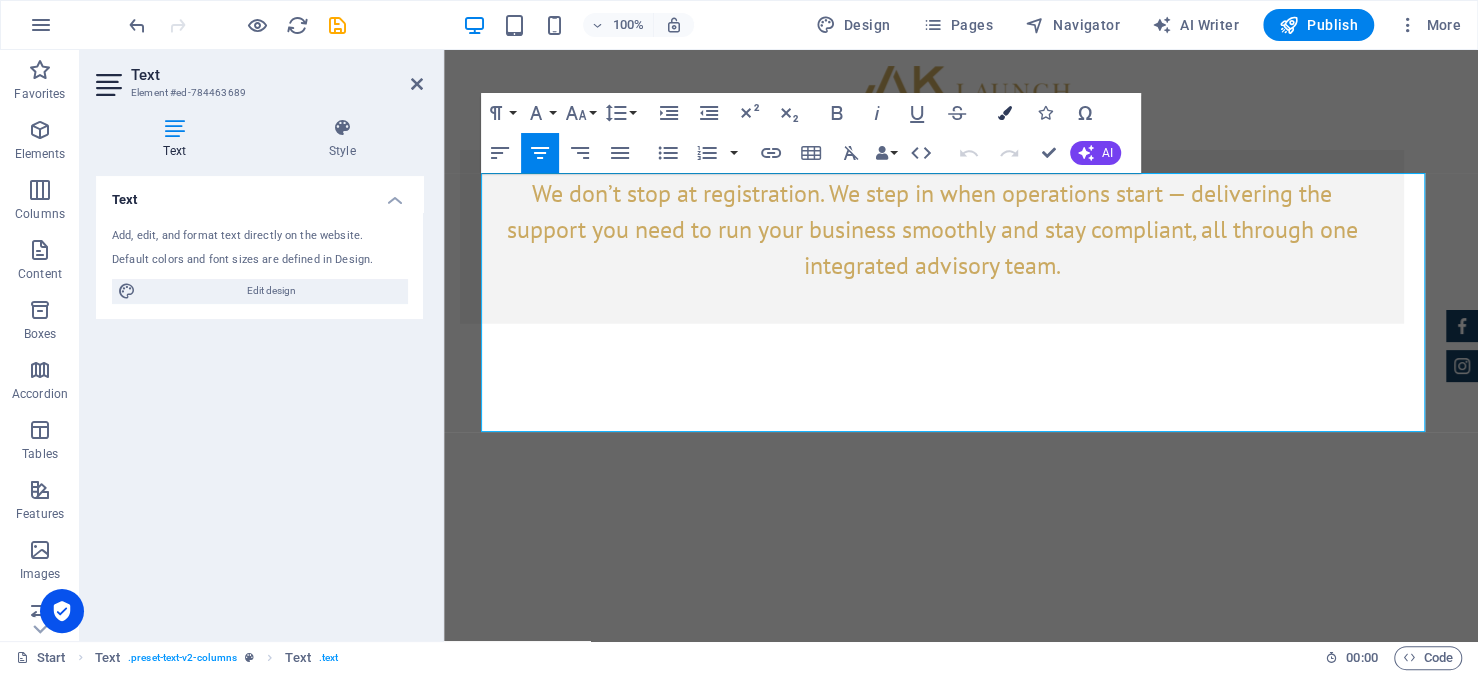click at bounding box center [1005, 113] 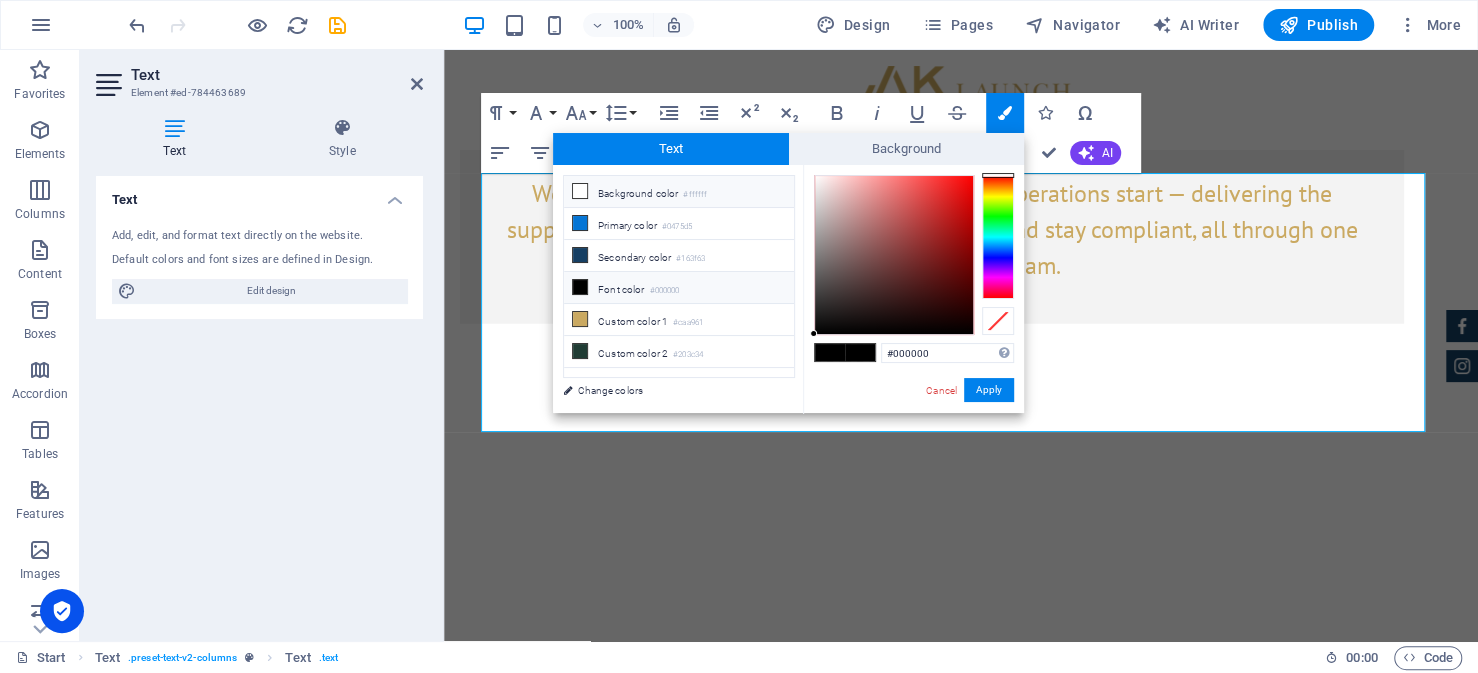 click on "Background color
#ffffff" at bounding box center (679, 192) 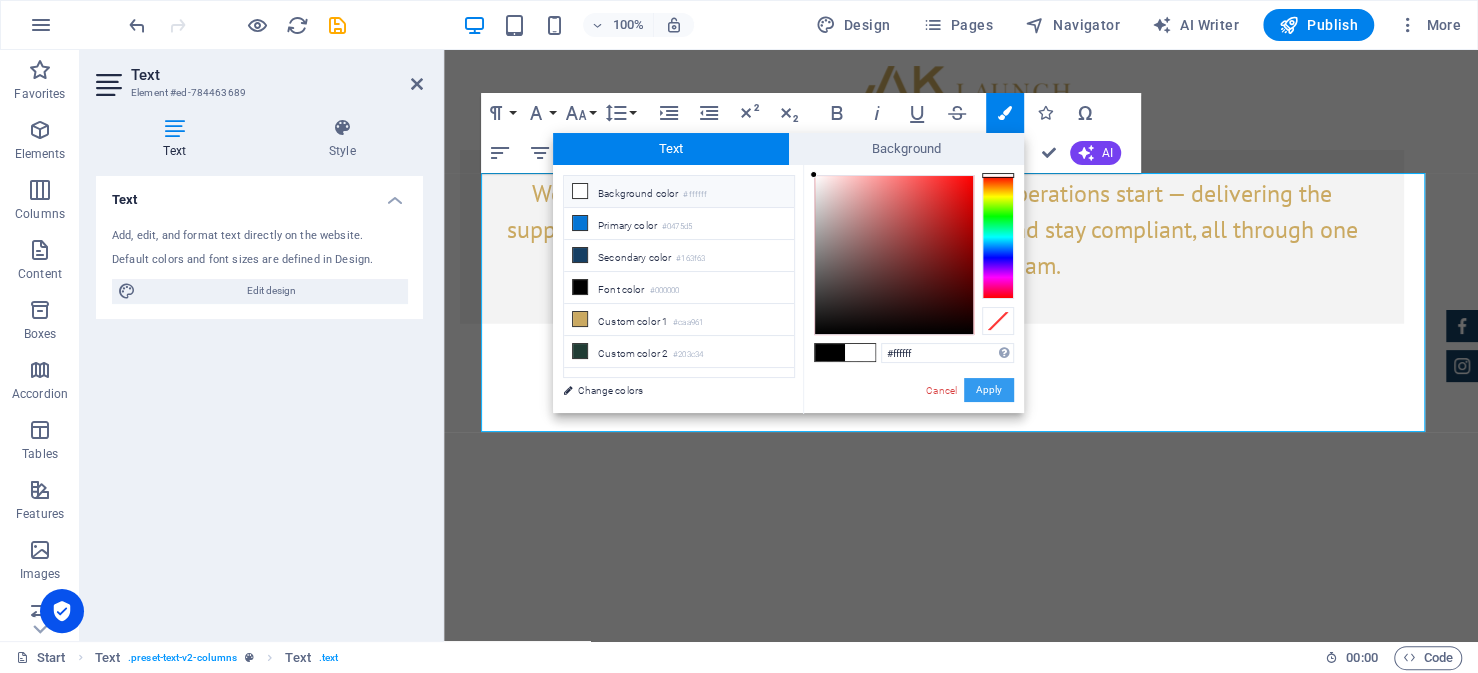click on "Apply" at bounding box center [989, 390] 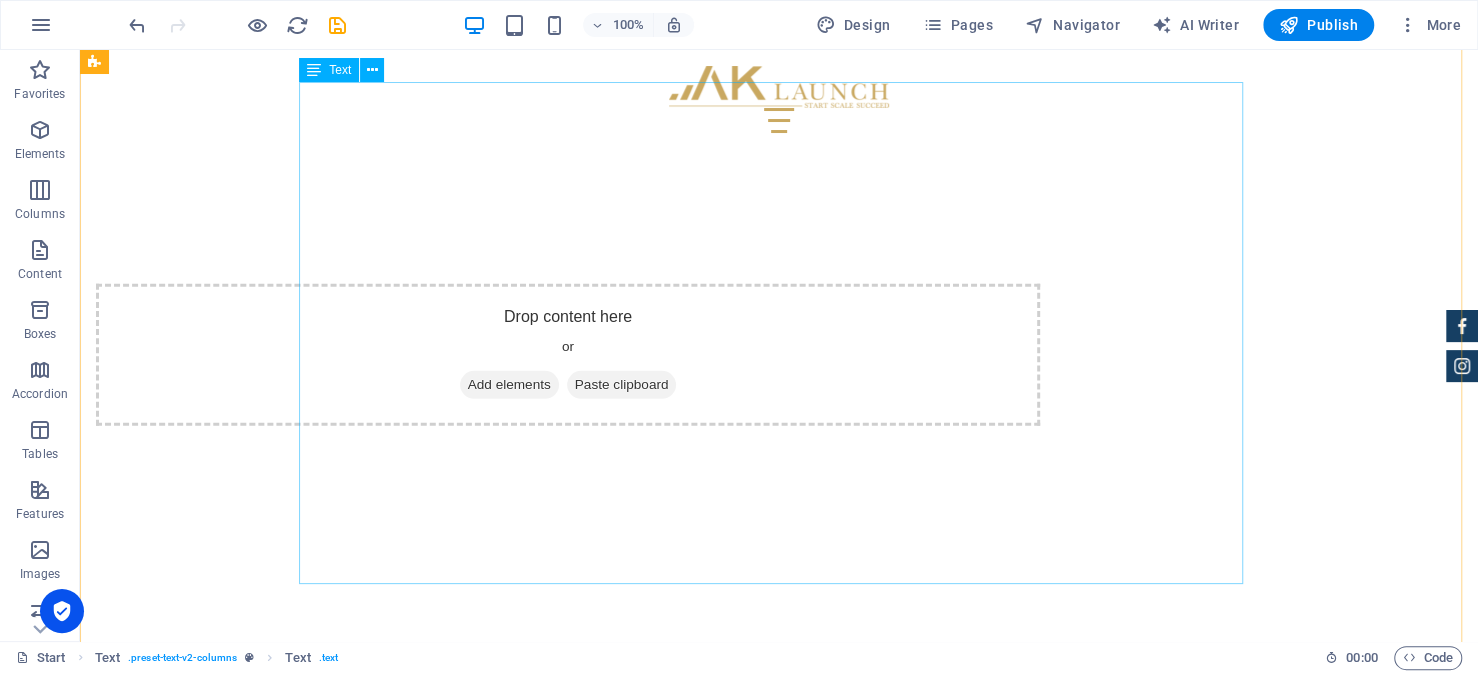 scroll, scrollTop: 8307, scrollLeft: 0, axis: vertical 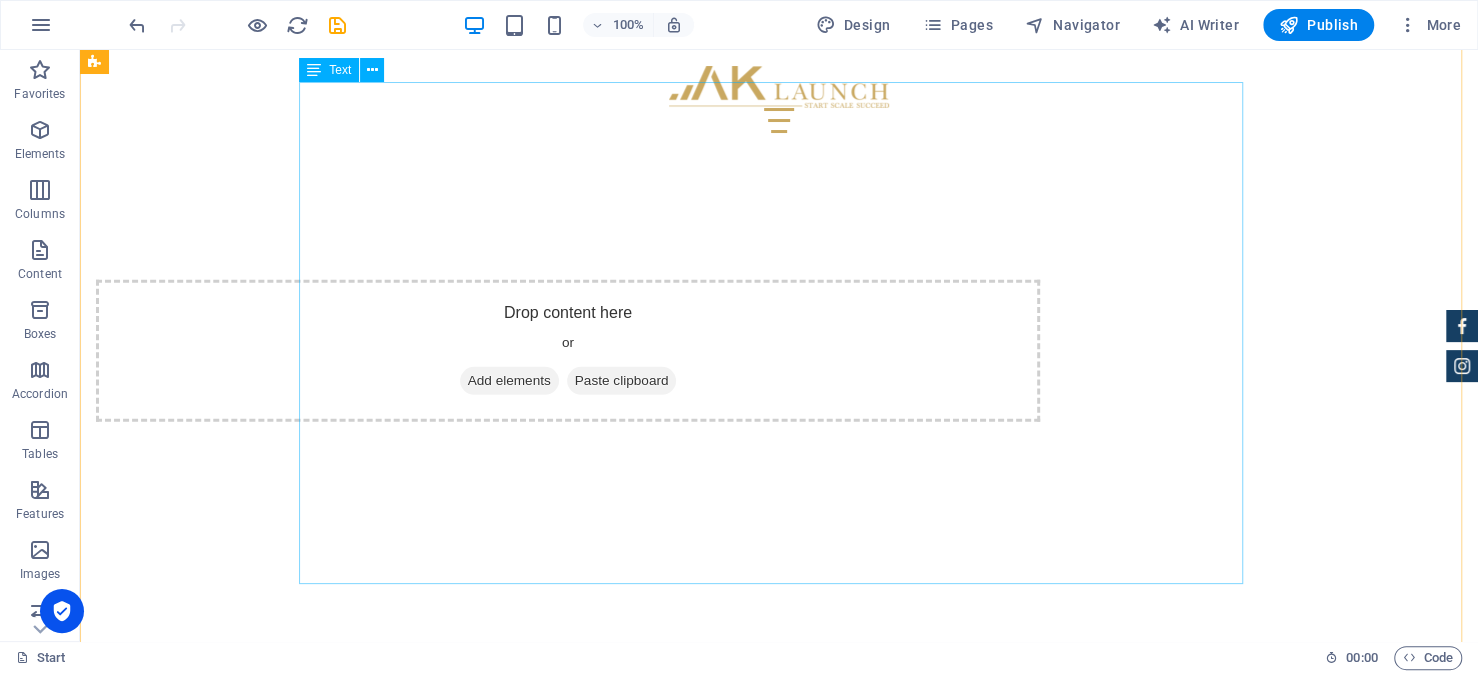 click on "Step 5: Issuing the General Director’s Visa and Iqama Once the General Director has been appointed, the next step is to apply for a business visa online through the Invest Saudi platform or MISA website. This visa allows the director to enter Saudi Arabia to complete the residency process and obtain the residency ID, commonly known in Saudi Arabia as the Iqama. Having an Iqama enables access to essential digital government services like Nafath, which are required for managing various administrative tasks that previously depended on a local representative with Power of Attorney. Congratulations—once this step is complete, your company is officially set up and ready to begin operations. AK Launch: Navigating the Setup Process with the Right Partner While much of the setup process is digitalized, some steps still require a local partner with access privileges to the government services. Moreover, successfully navigating the system requires careful planning and familiarity with local procedures. From" at bounding box center [779, 6312] 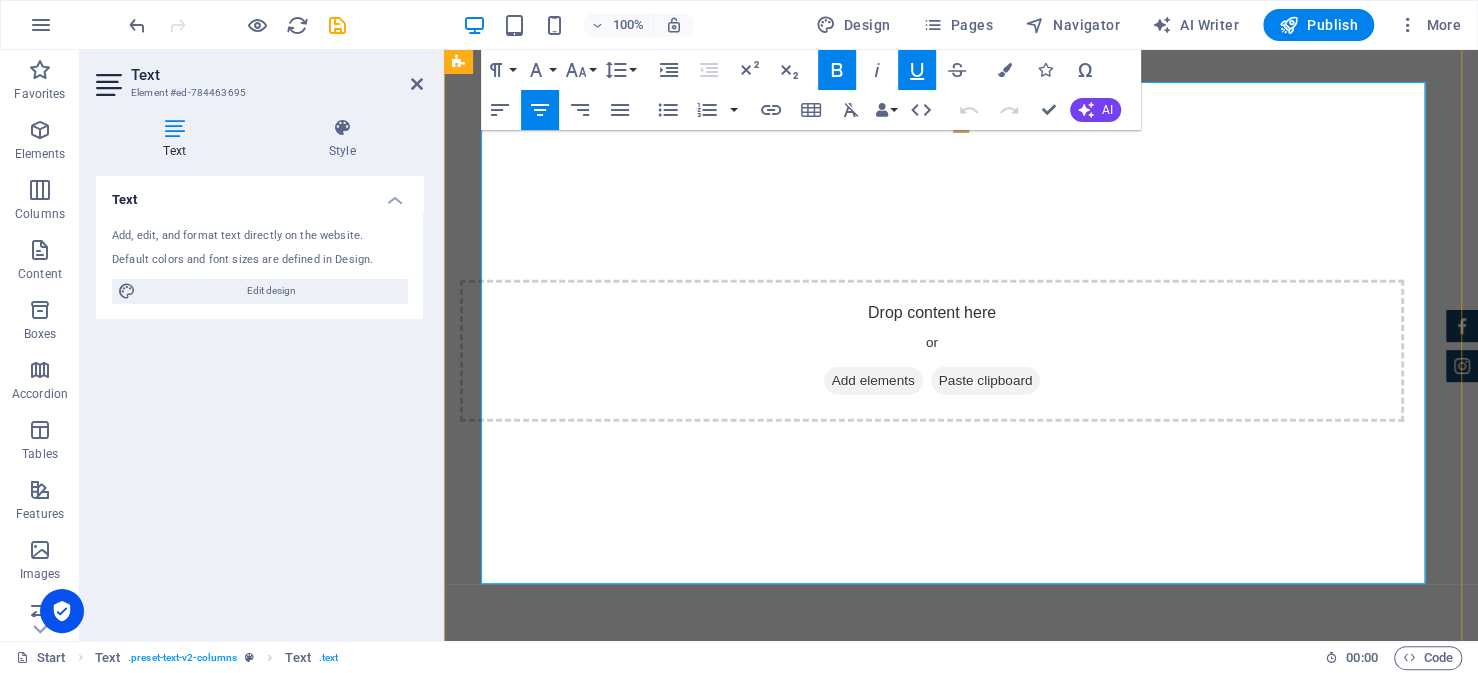 drag, startPoint x: 1280, startPoint y: 397, endPoint x: 485, endPoint y: 153, distance: 831.60144 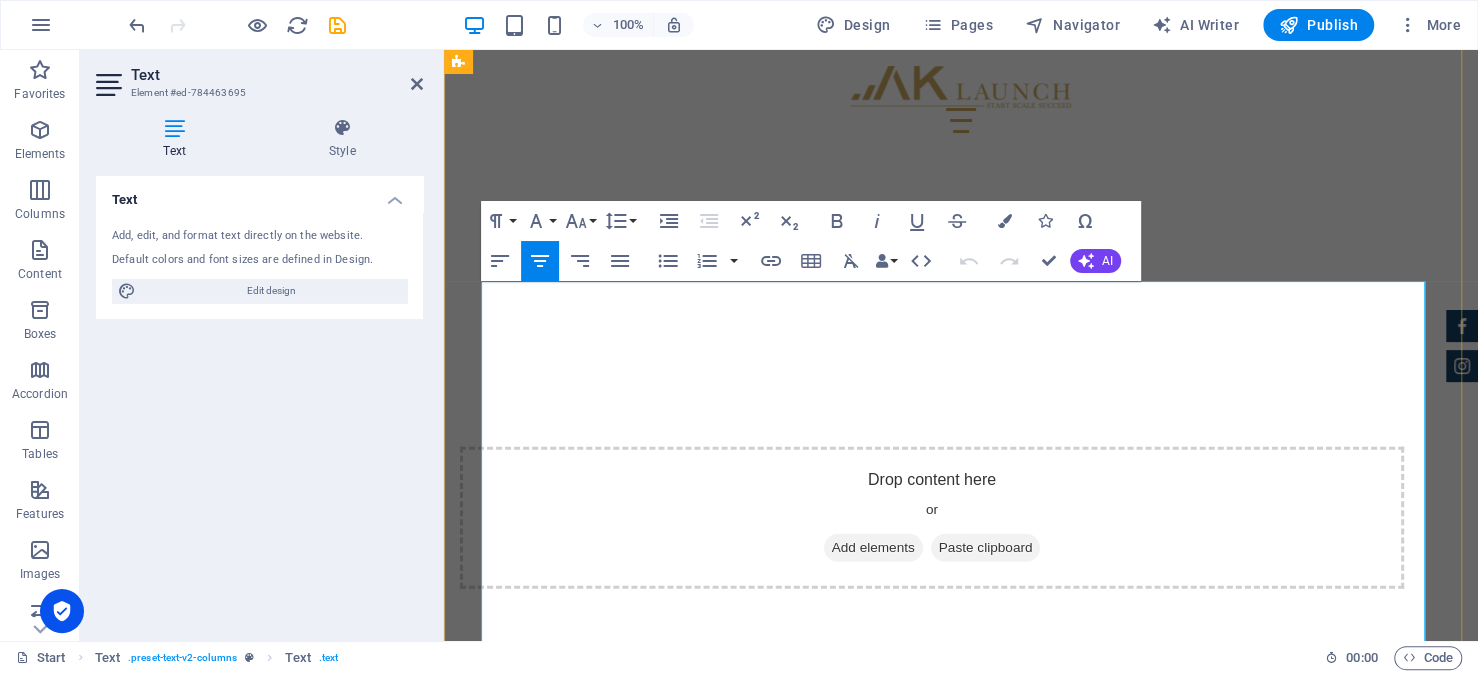 scroll, scrollTop: 8107, scrollLeft: 0, axis: vertical 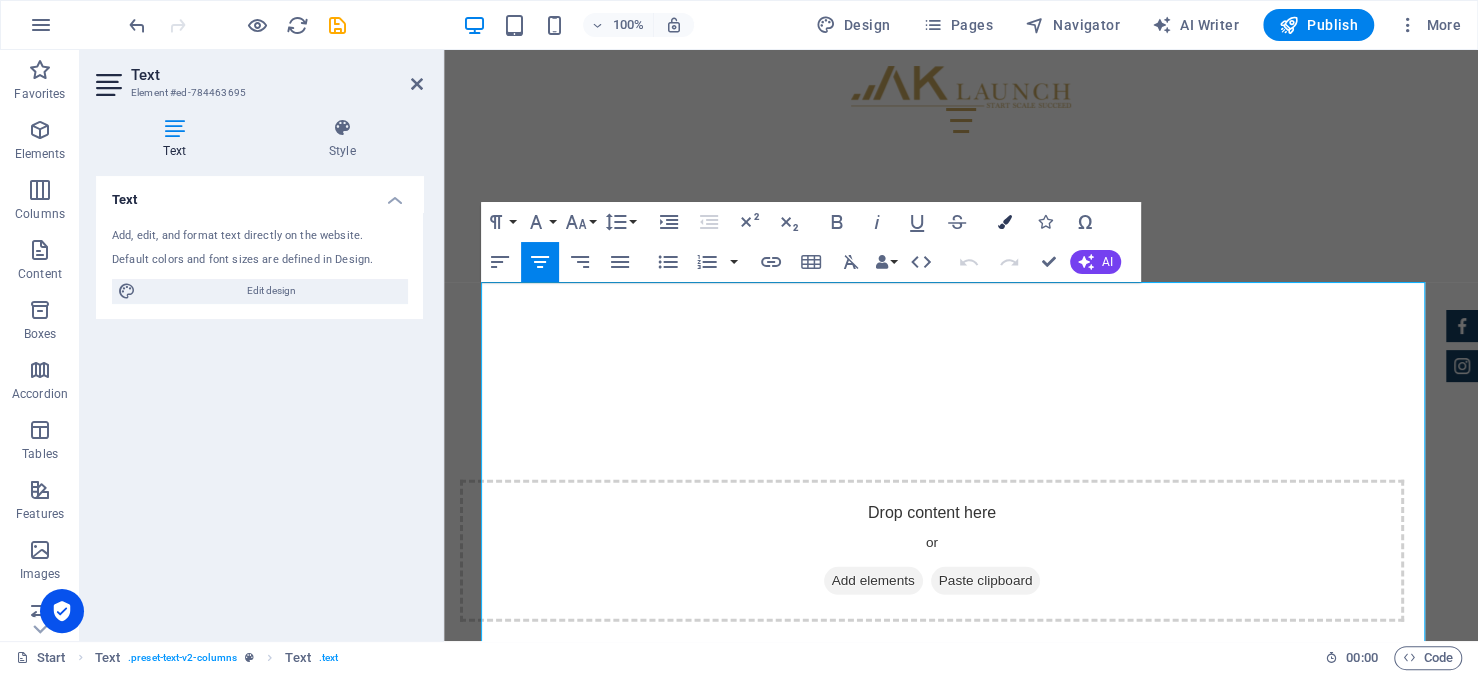 click at bounding box center [1005, 222] 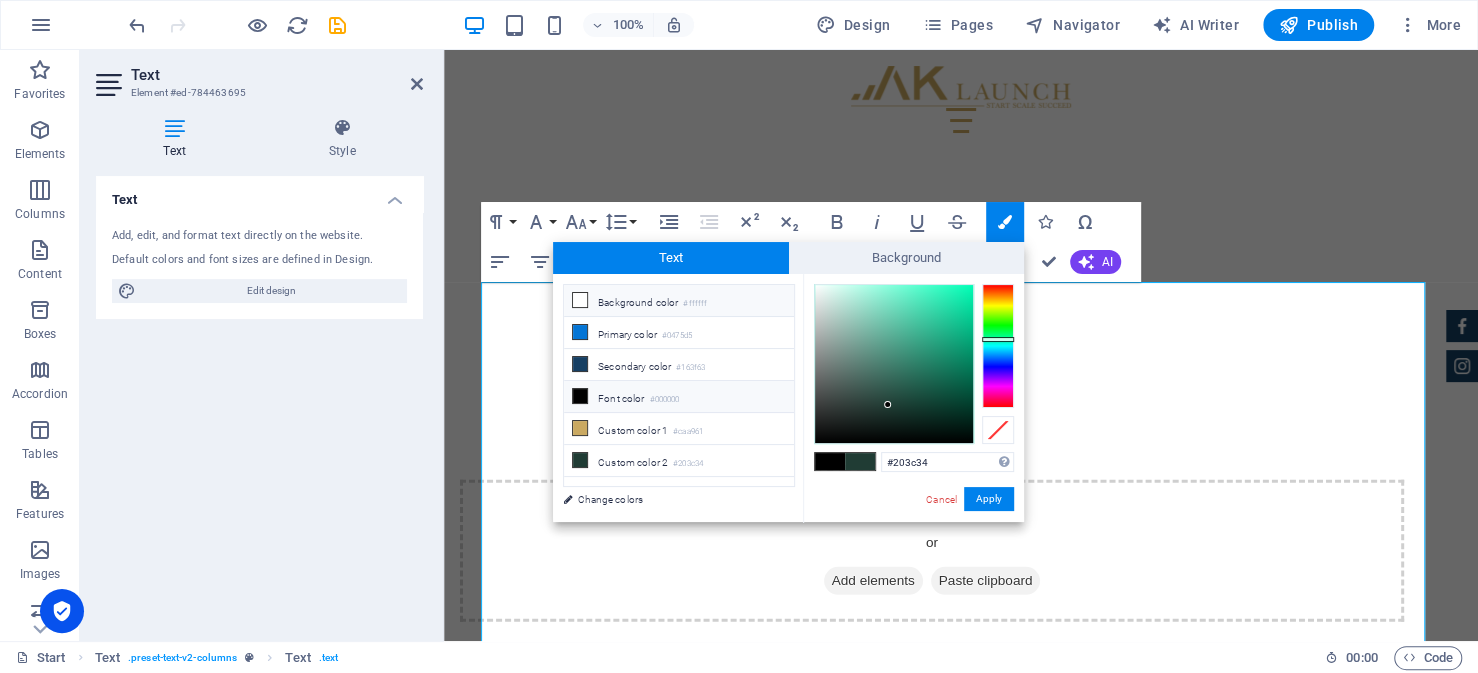 click on "Background color
#ffffff" at bounding box center (679, 301) 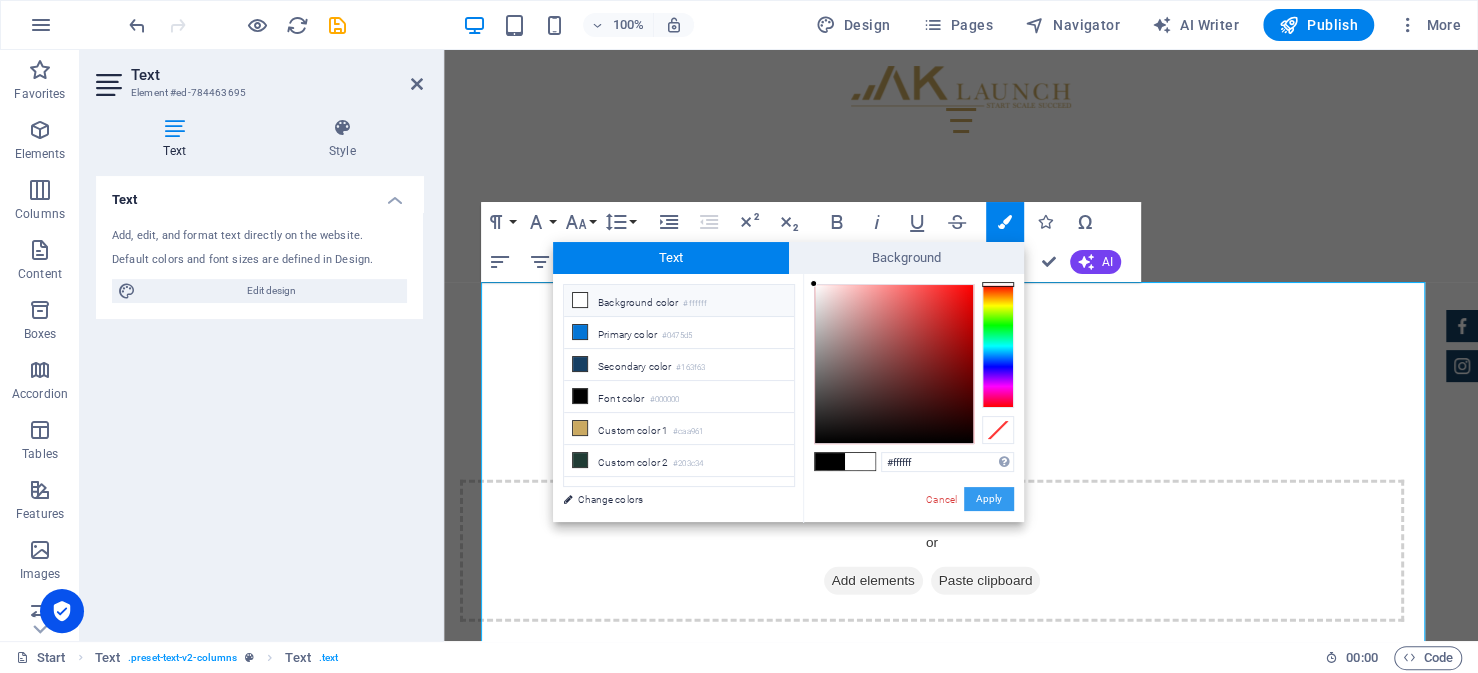 click on "Apply" at bounding box center [989, 499] 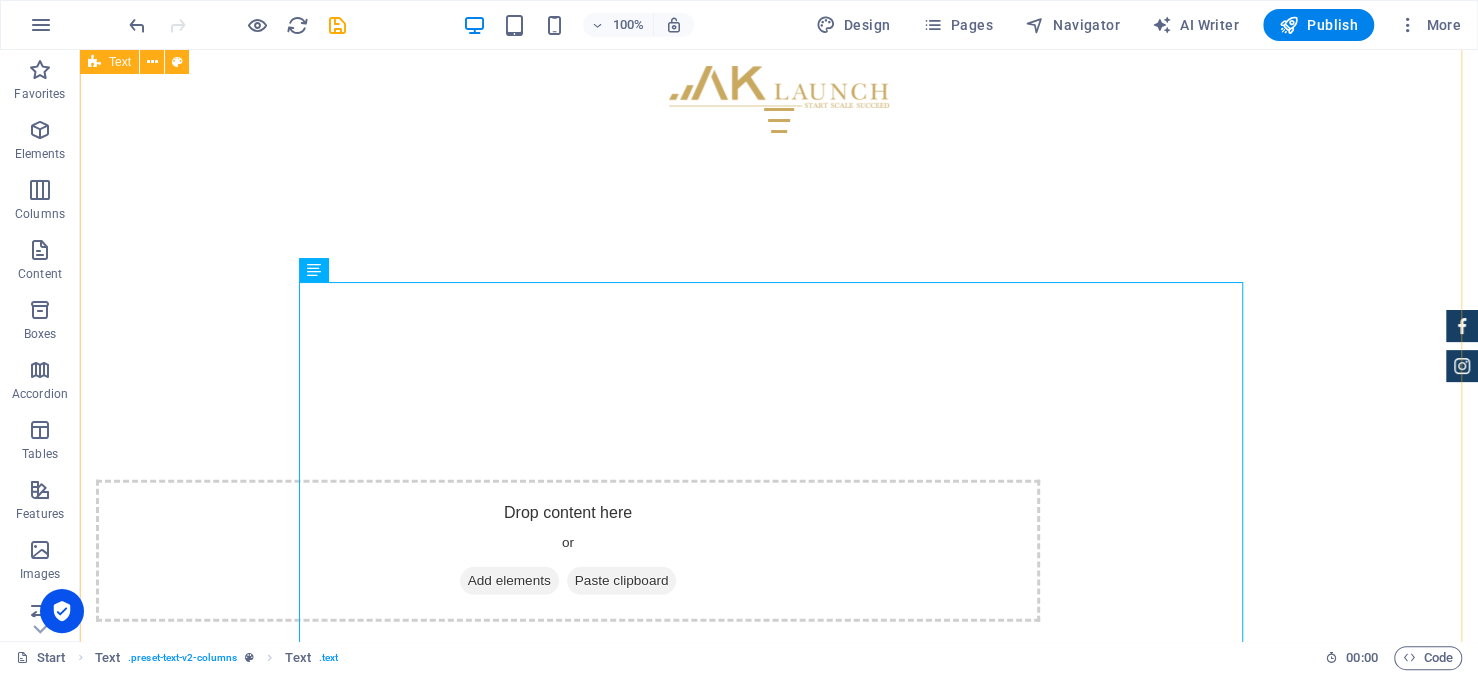 click on "How to Setup a Business in Saudi Arabia as a Foreign Company: Step-by-Step Guide Step 1 — Obtaining Your Investment License from MISA The journey for every foreign investor looking to setup their business in Saudi Arabia begins with obtaining an investment license from the Ministry of Investment (MISA). This is a prerequisite to everything that follows, from commercial registration, hiring staff and opening the business. Fortunately, the  Preparing Your Documents This is often the most demanding part of the application process, and arguably the most critical. Ensuring that your documents are complete and accurate will reduce the risk of delays or rejection.  While requirements vary, most applications involve a common set of documentation. Importantly, many of these documents must be certified by the Saudi Embassy in your home country. These typically include: Copy of commercial registration issued in the home country. Audited financial statements for the past fiscal year. MISA License and Services Fees" at bounding box center [779, 4994] 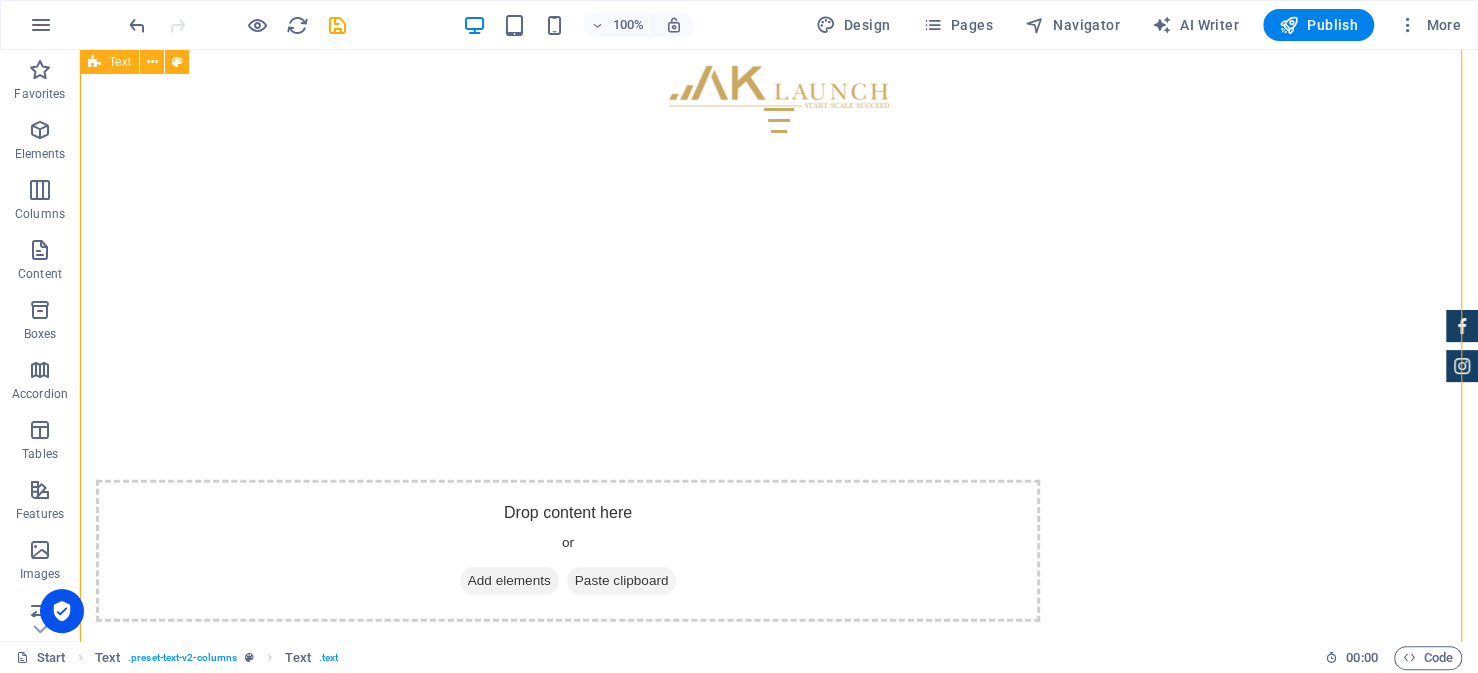 click on "How to Setup a Business in Saudi Arabia as a Foreign Company: Step-by-Step Guide Step 1 — Obtaining Your Investment License from MISA The journey for every foreign investor looking to setup their business in Saudi Arabia begins with obtaining an investment license from the Ministry of Investment (MISA). This is a prerequisite to everything that follows, from commercial registration, hiring staff and opening the business. Fortunately, the  Preparing Your Documents This is often the most demanding part of the application process, and arguably the most critical. Ensuring that your documents are complete and accurate will reduce the risk of delays or rejection.  While requirements vary, most applications involve a common set of documentation. Importantly, many of these documents must be certified by the Saudi Embassy in your home country. These typically include: Copy of commercial registration issued in the home country. Audited financial statements for the past fiscal year. MISA License and Services Fees" at bounding box center (779, 4994) 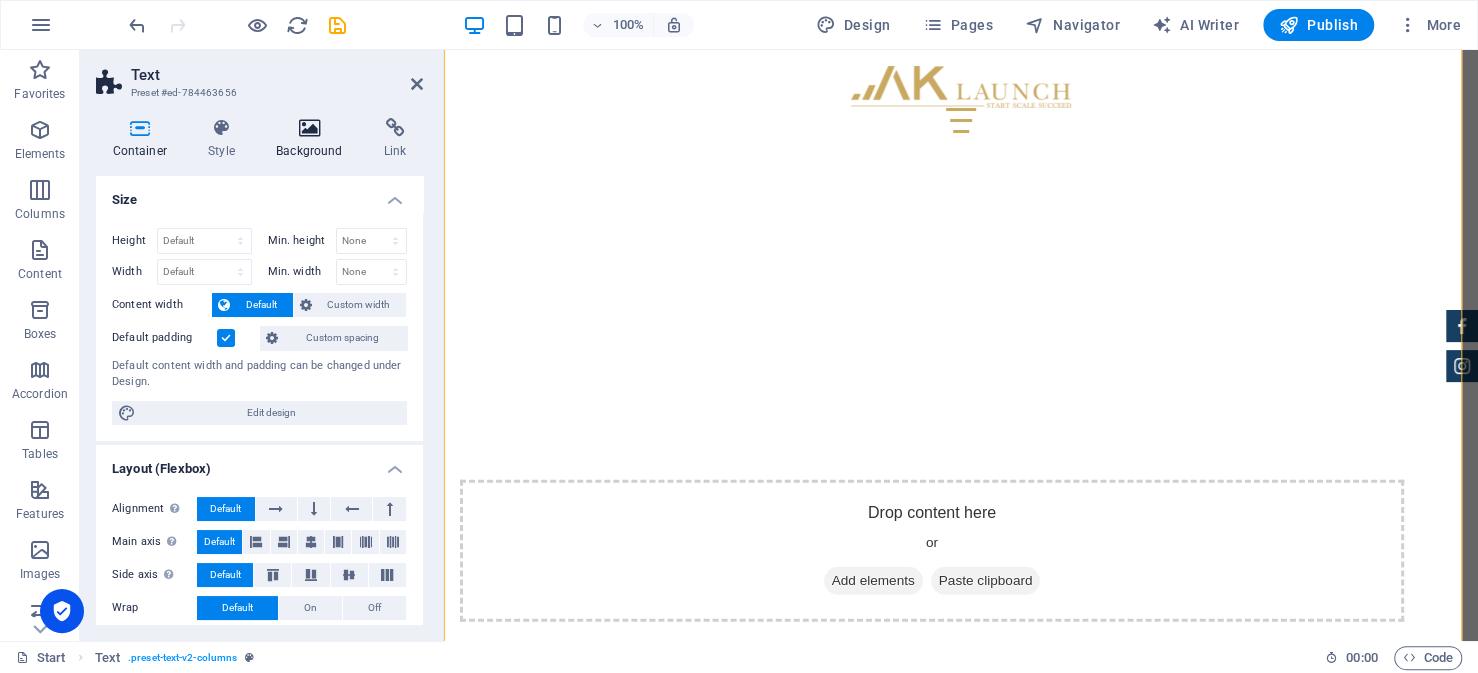 click on "Background" at bounding box center (314, 139) 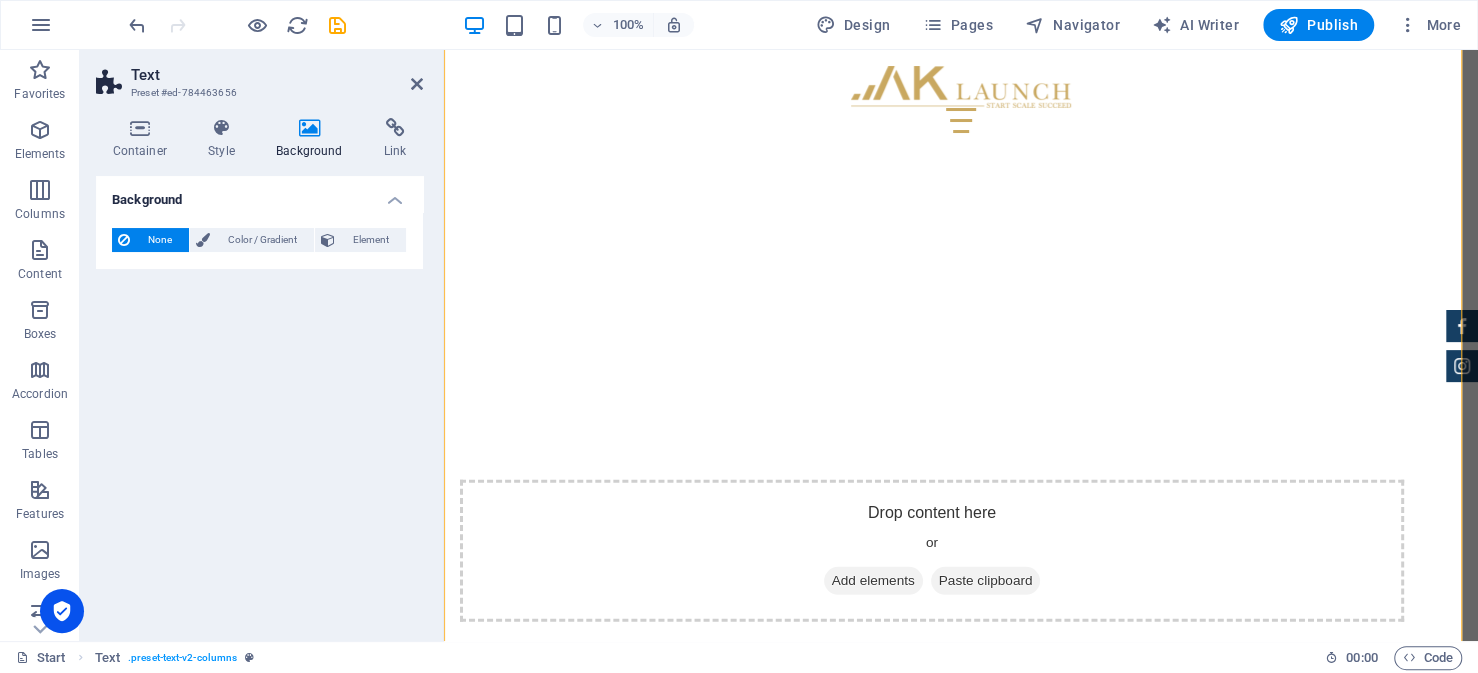 drag, startPoint x: 263, startPoint y: 233, endPoint x: 241, endPoint y: 255, distance: 31.112698 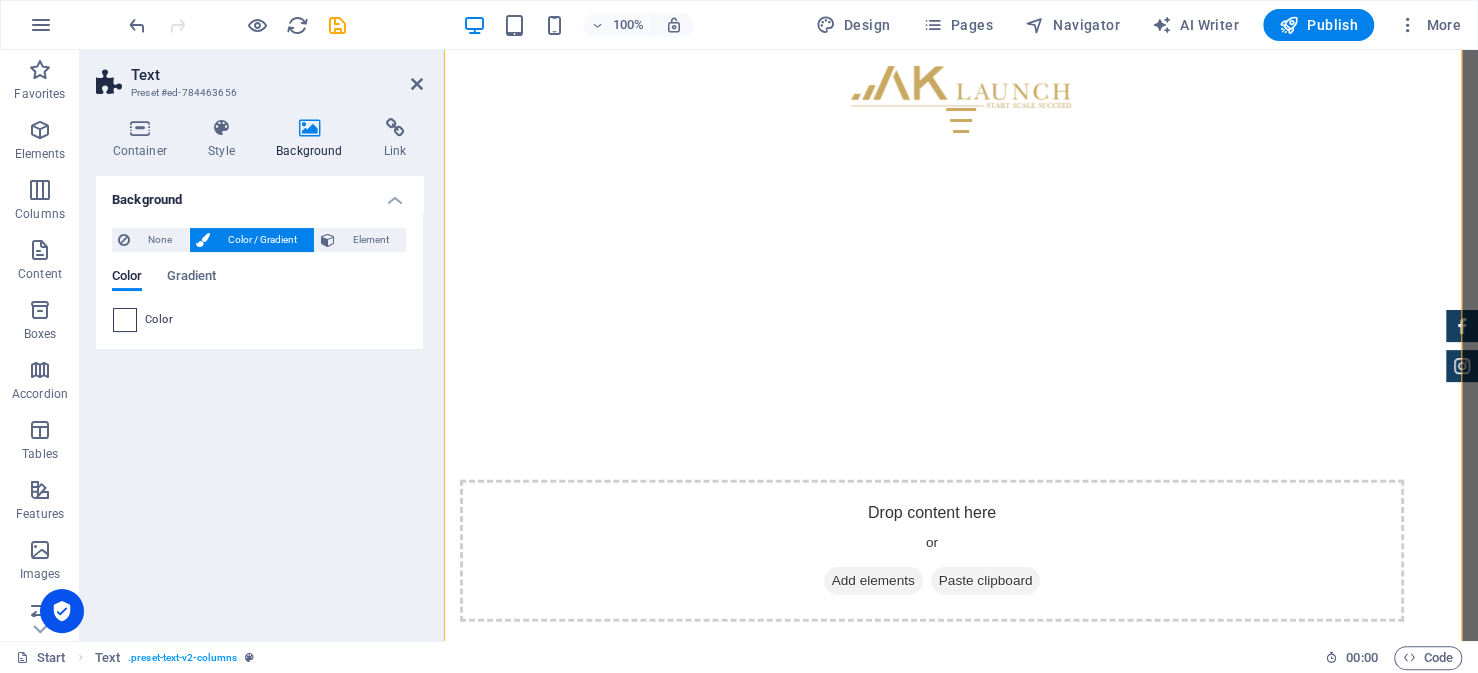 click at bounding box center [125, 320] 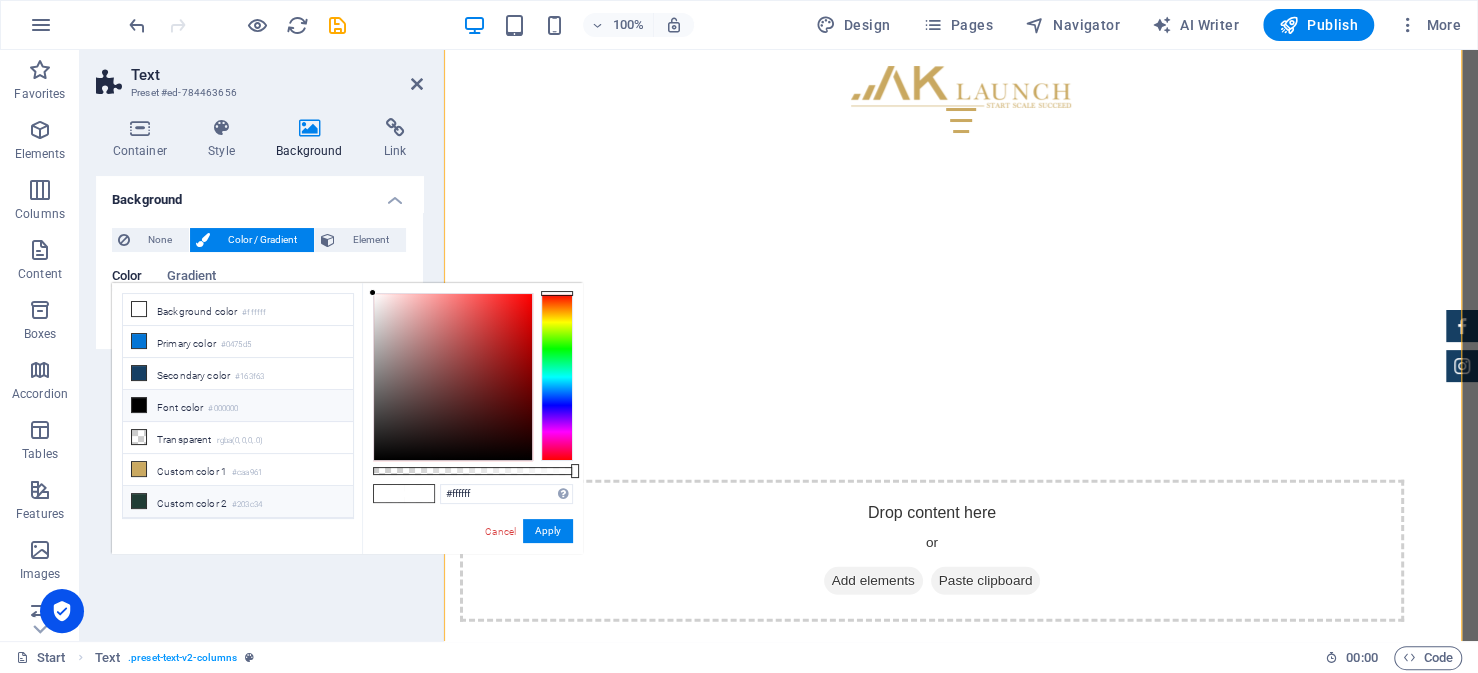 click on "Custom color 2
#203c34" at bounding box center [238, 502] 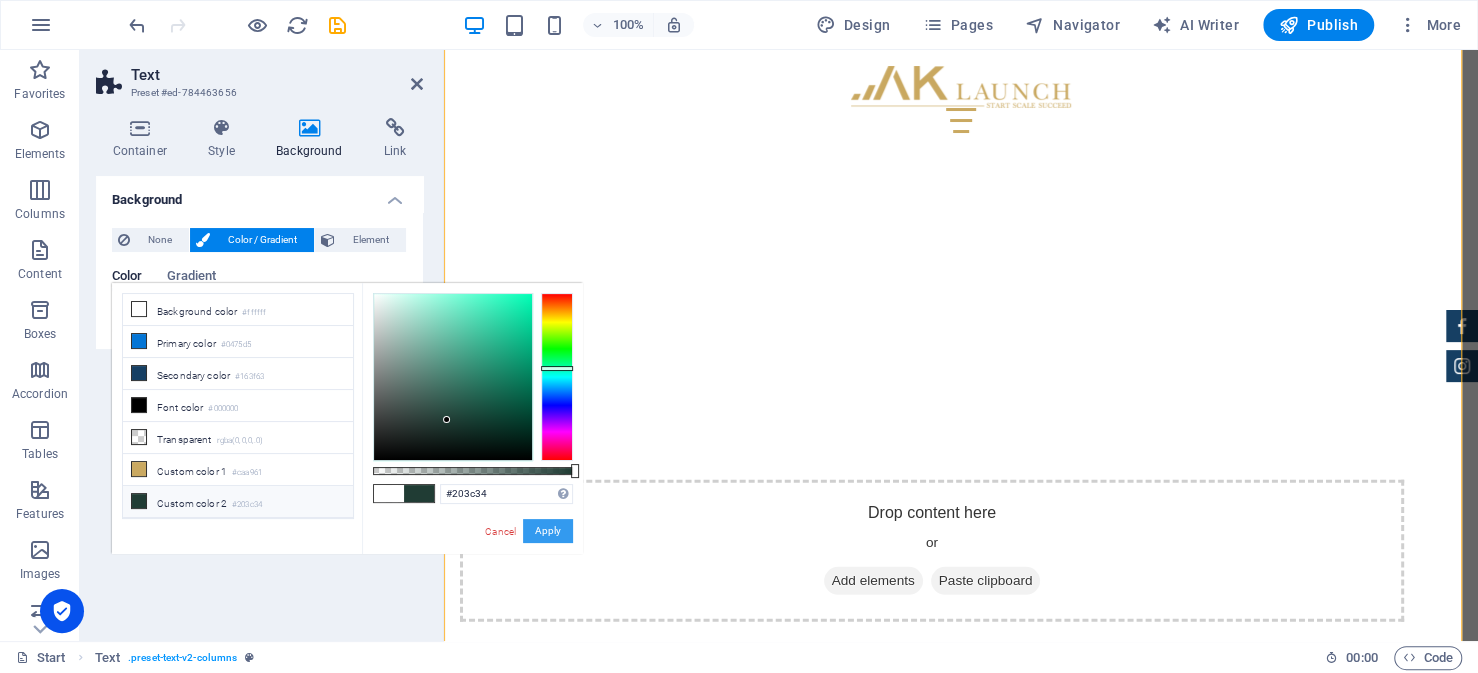 click on "Apply" at bounding box center [548, 531] 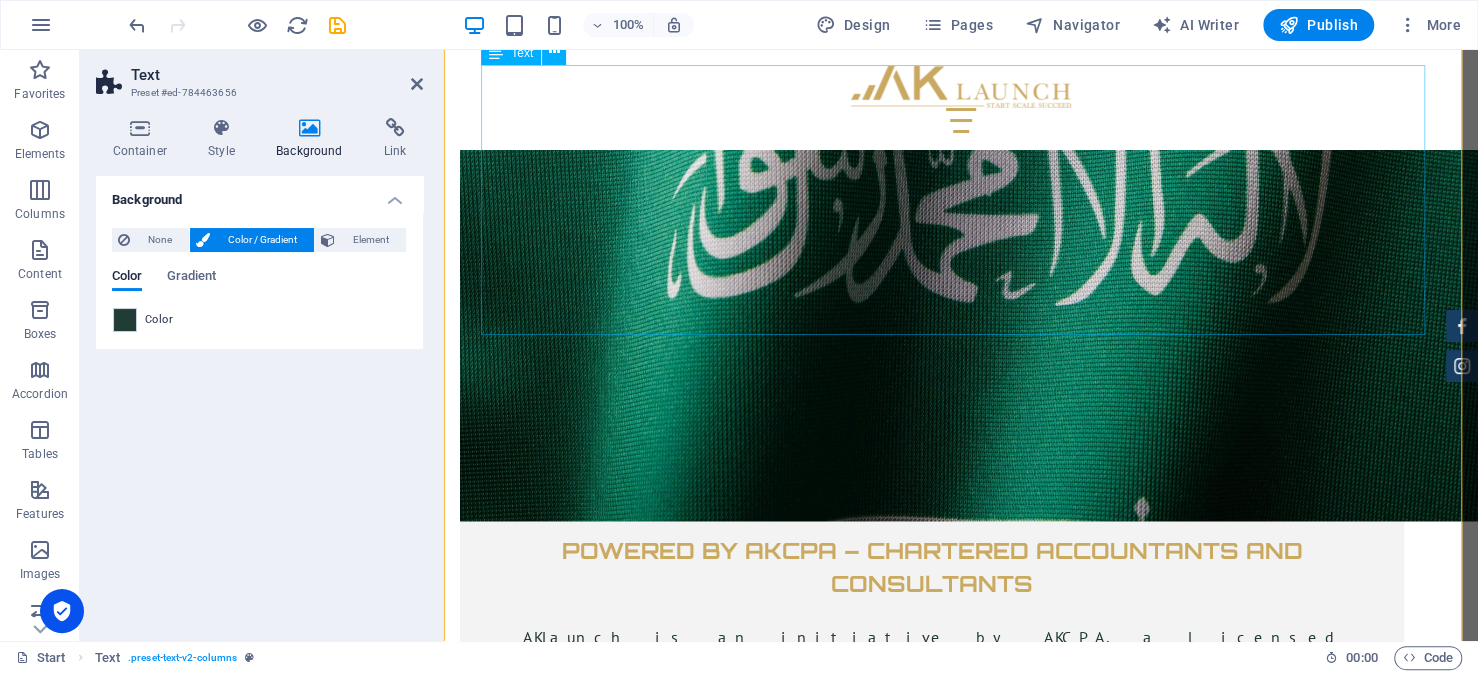 scroll, scrollTop: 7207, scrollLeft: 0, axis: vertical 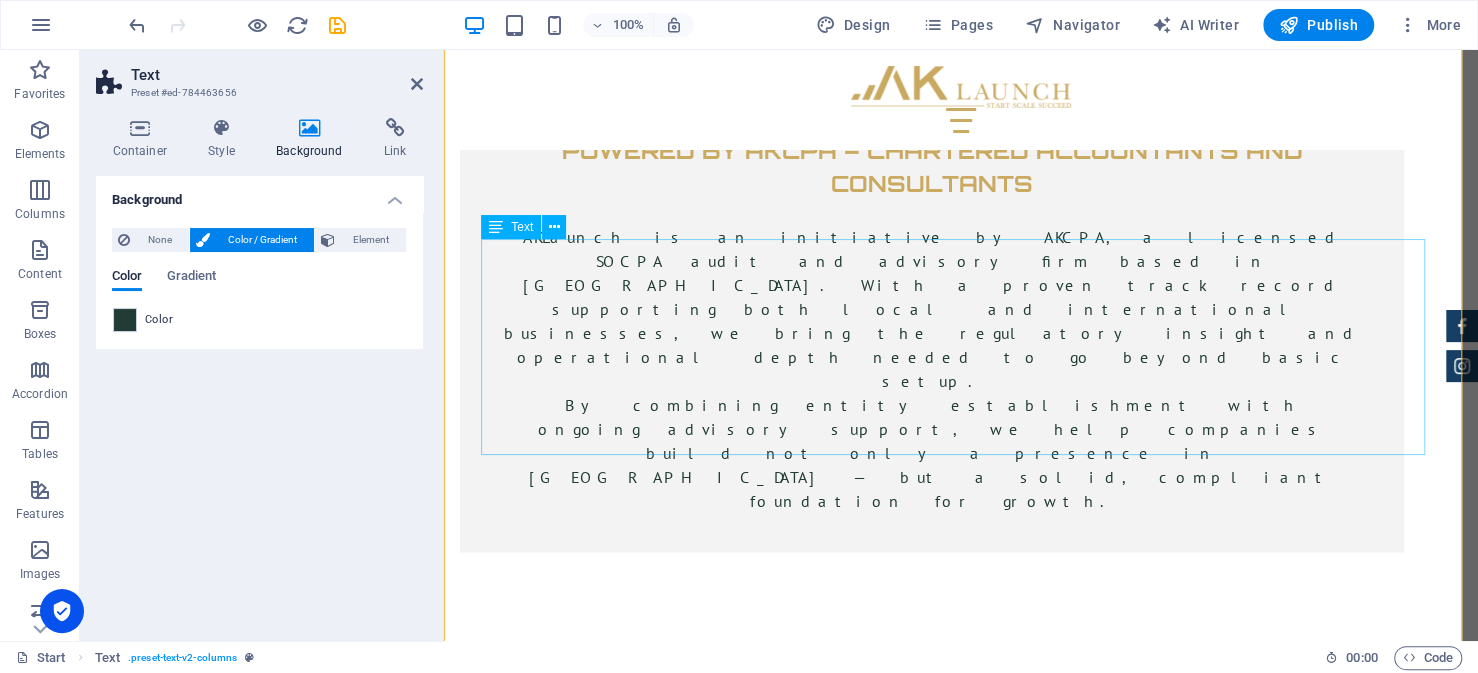 click on "Step 2: Filing the Memorandum of Association (MoA) Filing the MoA is conducted through the Ministry of Justice’s digital platform. As the system requires Nafath access—Saudi Arabia’s unified national digital ID system—the application must be submitted by an individual with local credentials. For foreign entities, this usually means issuing a Power of Attorney to a local representative authorized to act on behalf of the company. This representative could be a legal advisor, consultant, or service provider familiar with the process. Because filing the MoA requires proper legal formatting, accurate translation of business terms, and alignment with local regulatory expectations, it is an involved process that often benefits from support from experienced local service providers. AK Launch can support you by drafting the MoA in line with the Saudi legal standards, handling required revisions, and ensuring a compliant and prompt filing." at bounding box center (961, 5250) 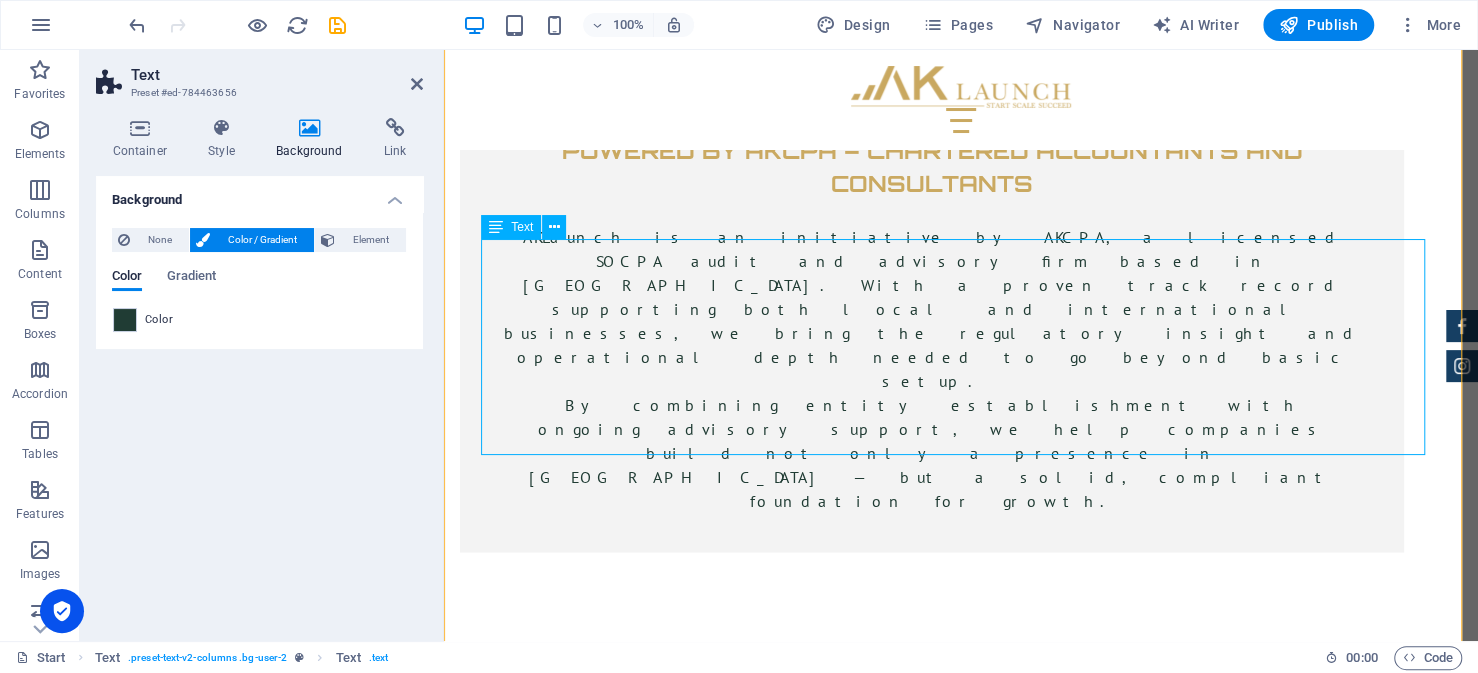 click on "Step 2: Filing the Memorandum of Association (MoA) Filing the MoA is conducted through the Ministry of Justice’s digital platform. As the system requires Nafath access—Saudi Arabia’s unified national digital ID system—the application must be submitted by an individual with local credentials. For foreign entities, this usually means issuing a Power of Attorney to a local representative authorized to act on behalf of the company. This representative could be a legal advisor, consultant, or service provider familiar with the process. Because filing the MoA requires proper legal formatting, accurate translation of business terms, and alignment with local regulatory expectations, it is an involved process that often benefits from support from experienced local service providers. AK Launch can support you by drafting the MoA in line with the Saudi legal standards, handling required revisions, and ensuring a compliant and prompt filing." at bounding box center (961, 5250) 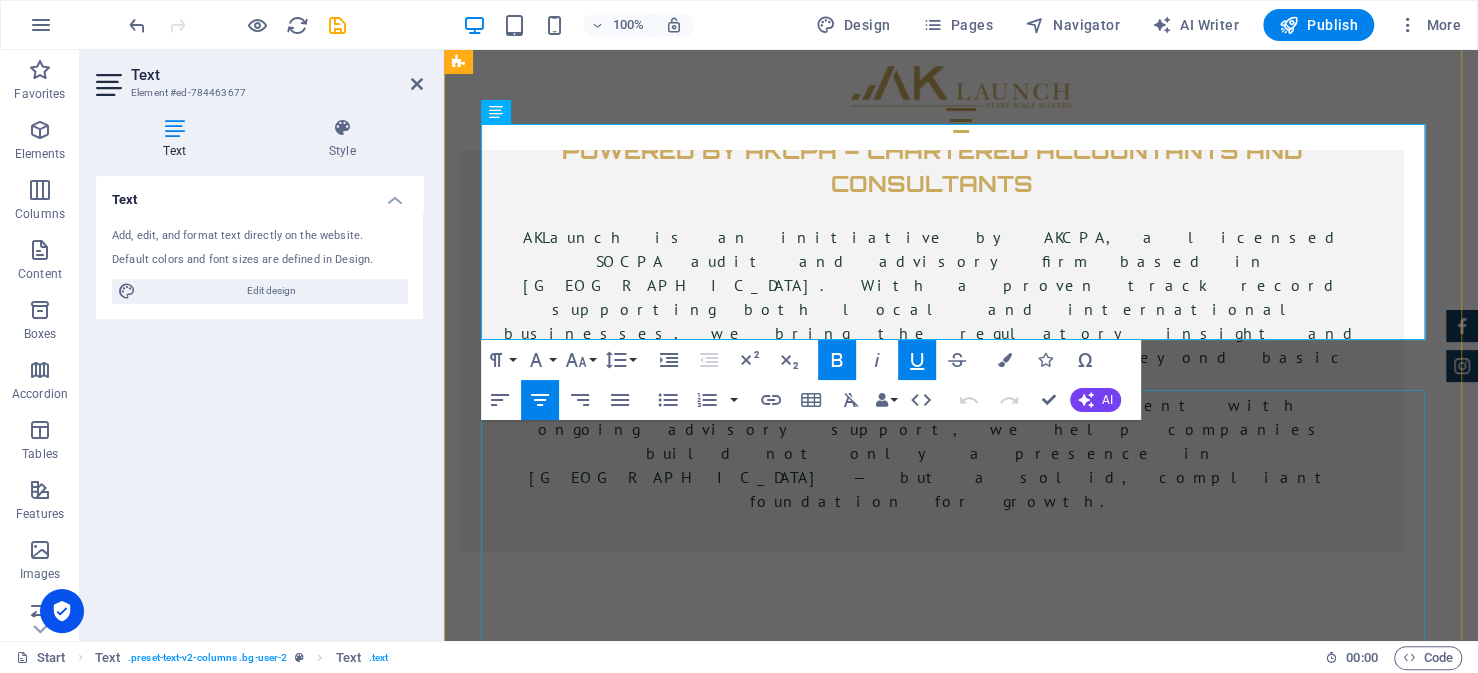 scroll, scrollTop: 7407, scrollLeft: 0, axis: vertical 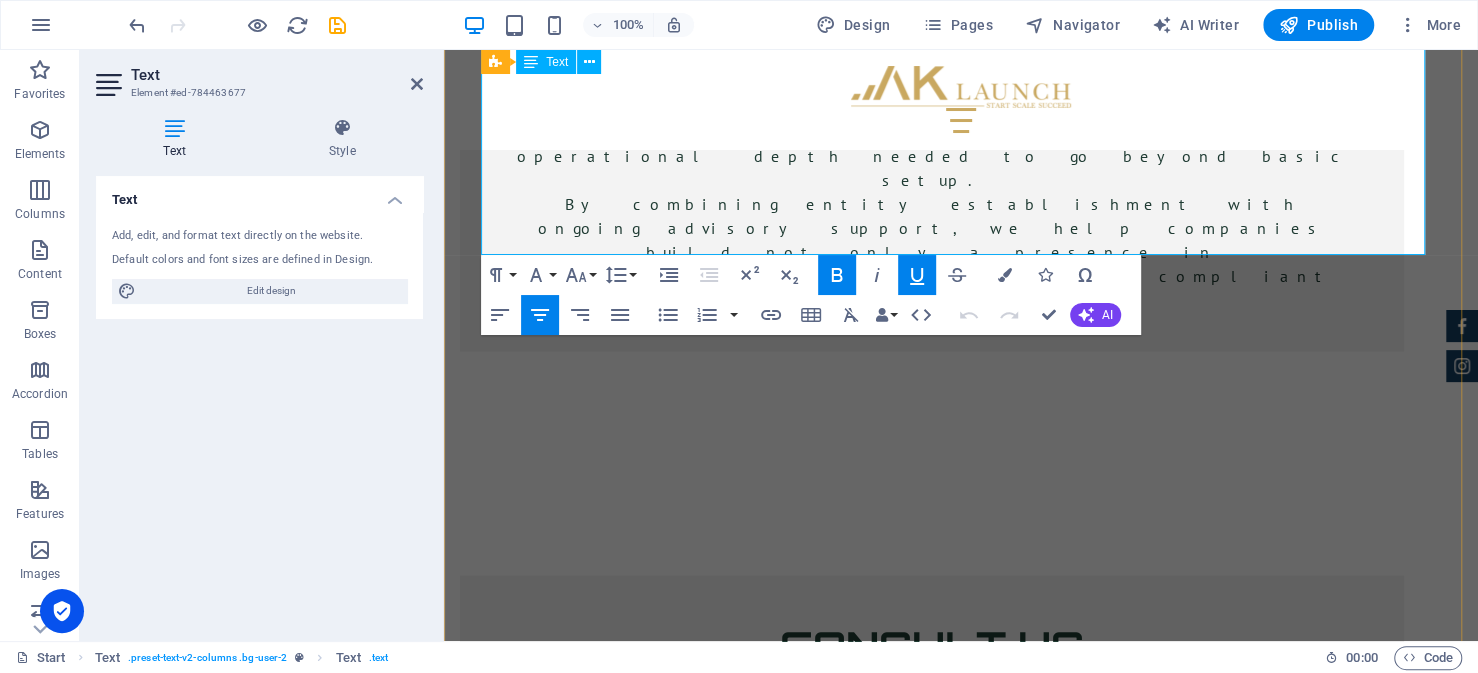 click on "Step 2: Filing the Memorandum of Association (MoA) Filing the MoA is conducted through the Ministry of Justice’s digital platform. As the system requires Nafath access—Saudi Arabia’s unified national digital ID system—the application must be submitted by an individual with local credentials. For foreign entities, this usually means issuing a Power of Attorney to a local representative authorized to act on behalf of the company. This representative could be a legal advisor, consultant, or service provider familiar with the process. Because filing the MoA requires proper legal formatting, accurate translation of business terms, and alignment with local regulatory expectations, it is an involved process that often benefits from support from experienced local service providers. AK Launch can support you by drafting the MoA in line with the Saudi legal standards, handling required revisions, and ensuring a compliant and prompt filing." at bounding box center (961, 5050) 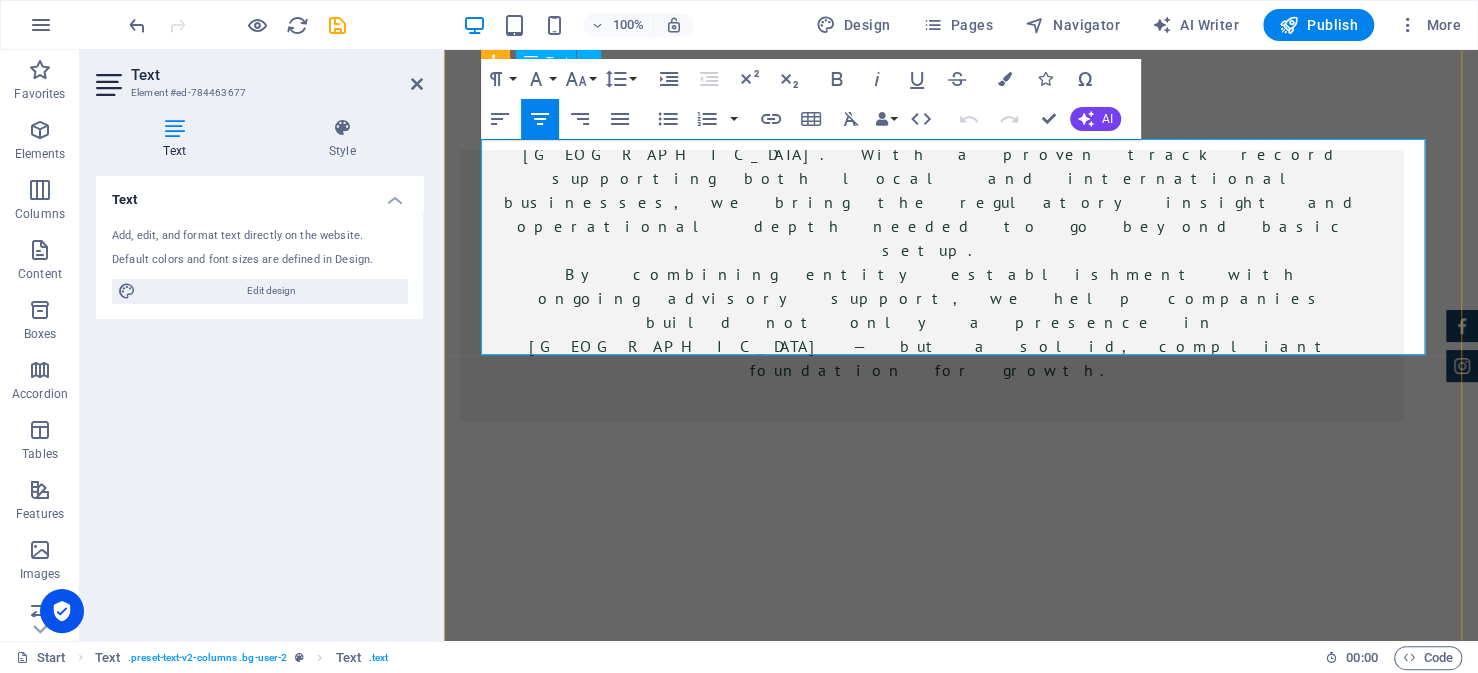 scroll, scrollTop: 7307, scrollLeft: 0, axis: vertical 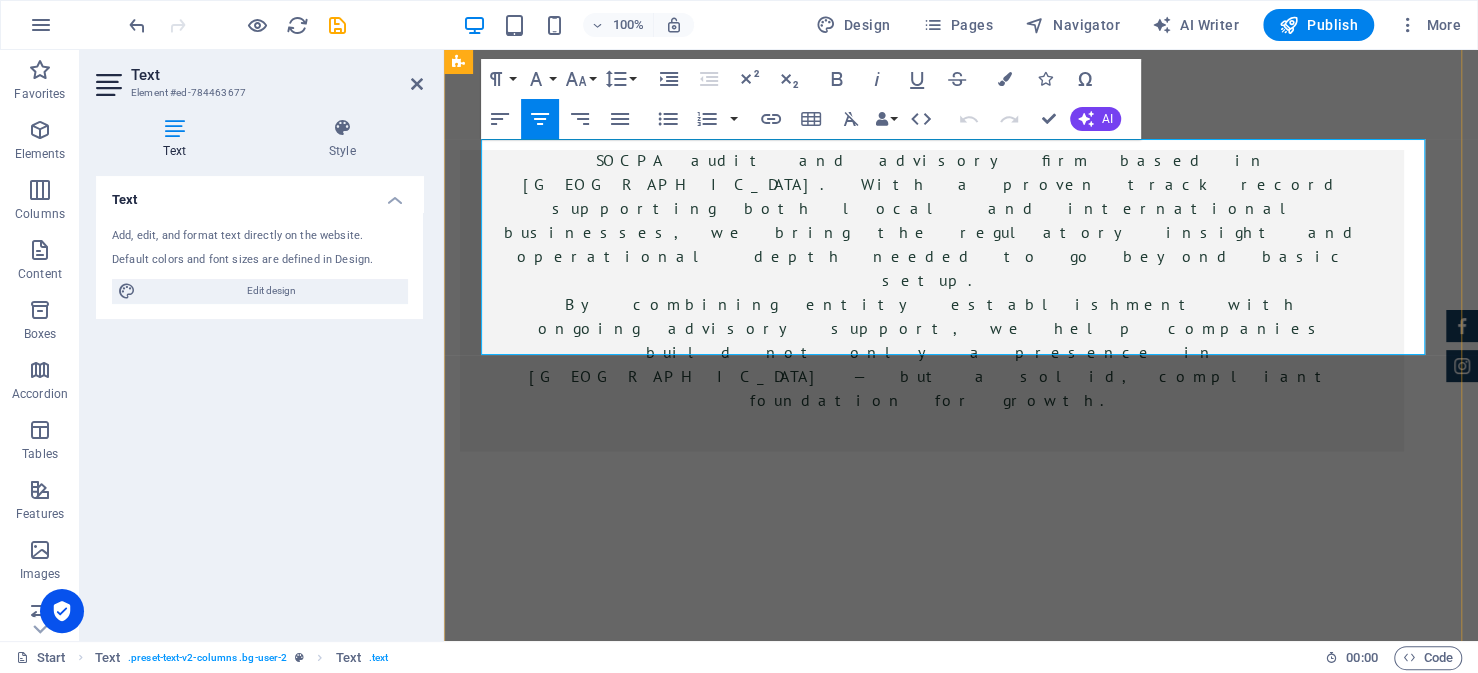 drag, startPoint x: 1257, startPoint y: 241, endPoint x: 480, endPoint y: 183, distance: 779.16174 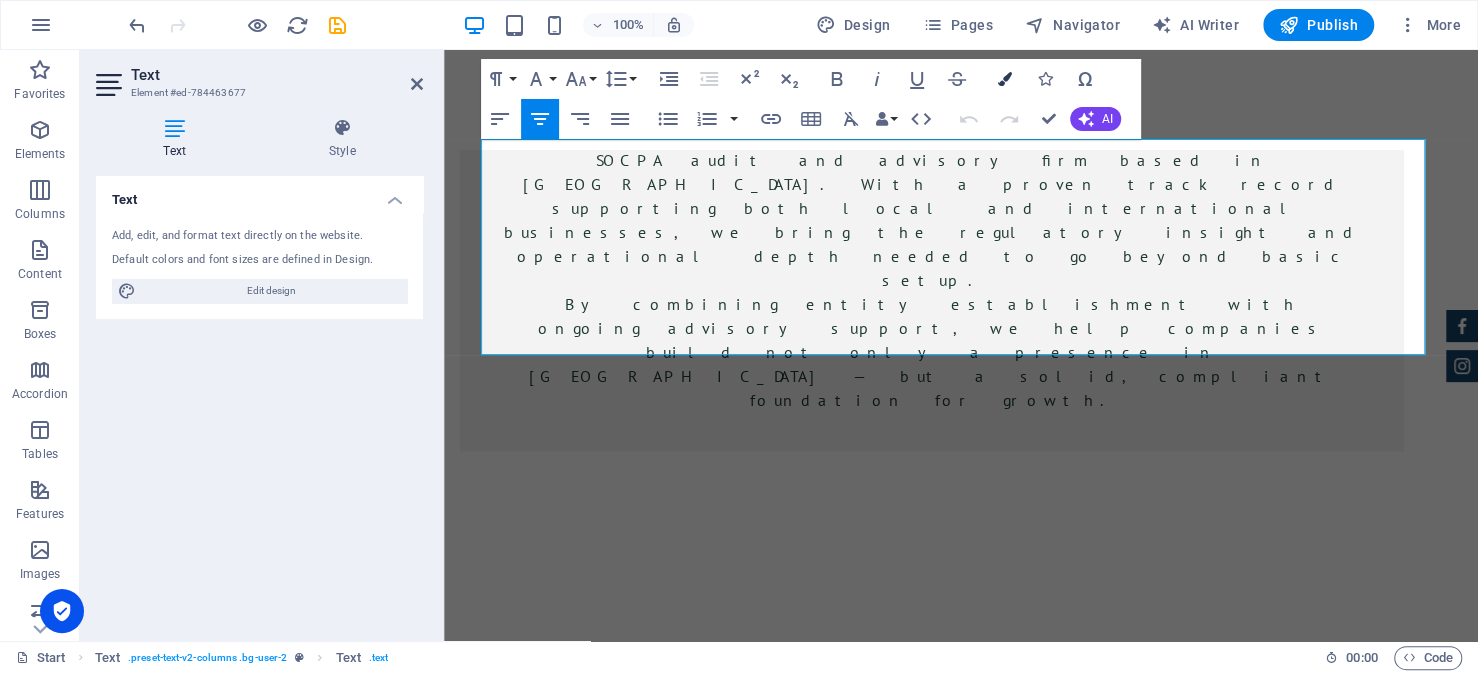 click on "Colors" at bounding box center [1005, 79] 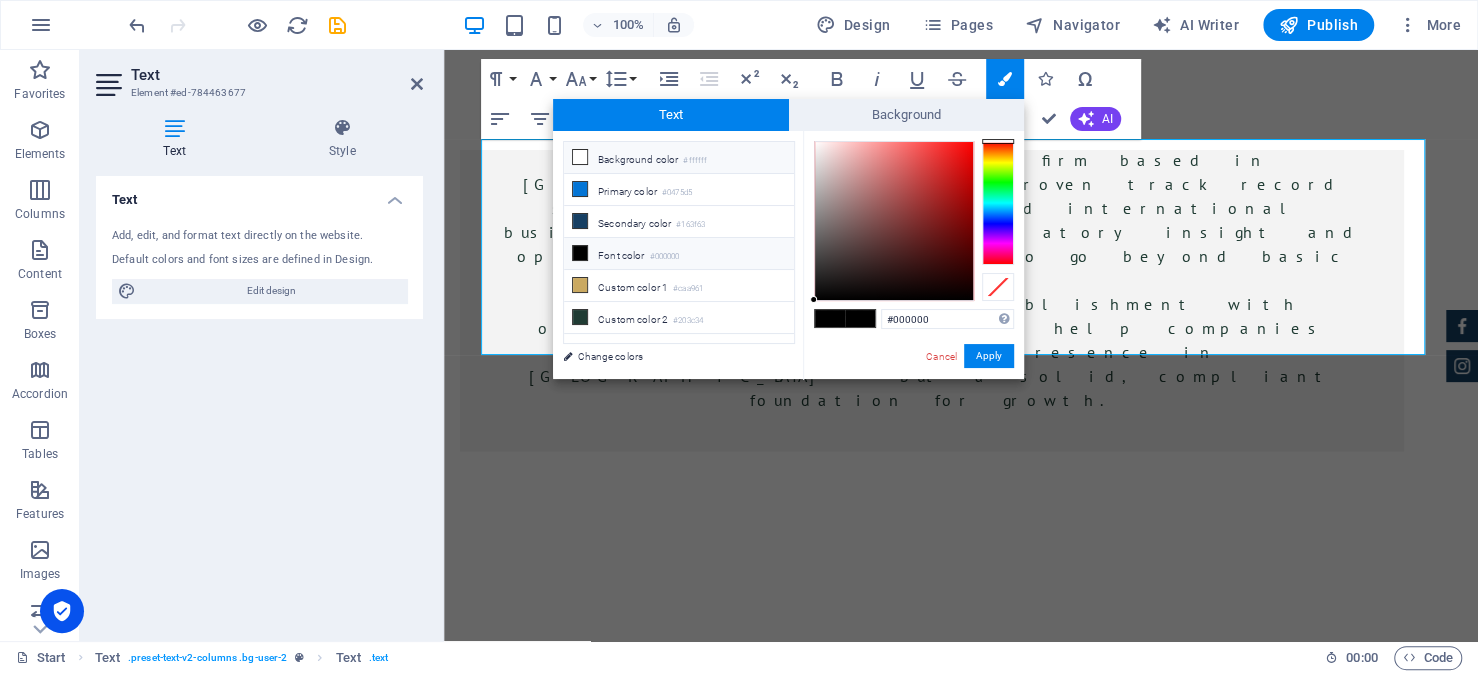 click on "Background color
#ffffff" at bounding box center [679, 158] 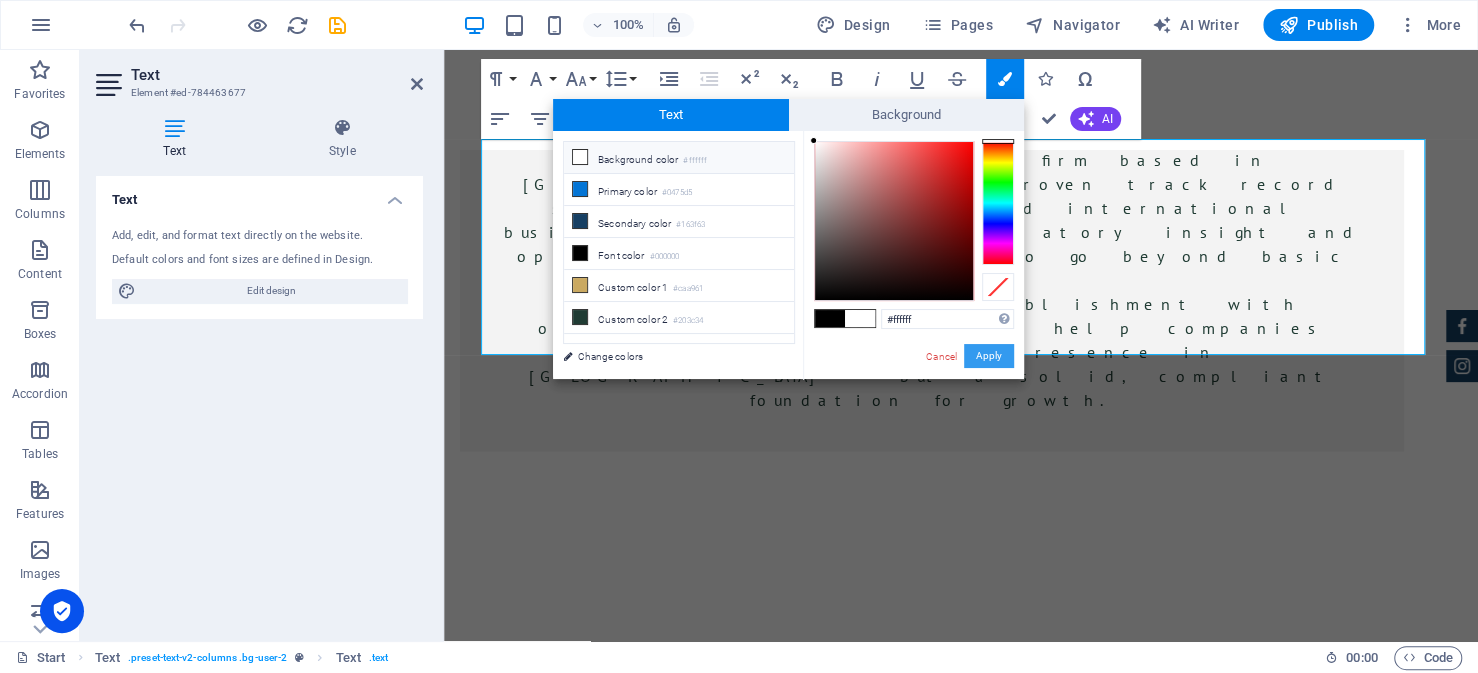 click on "Apply" at bounding box center (989, 356) 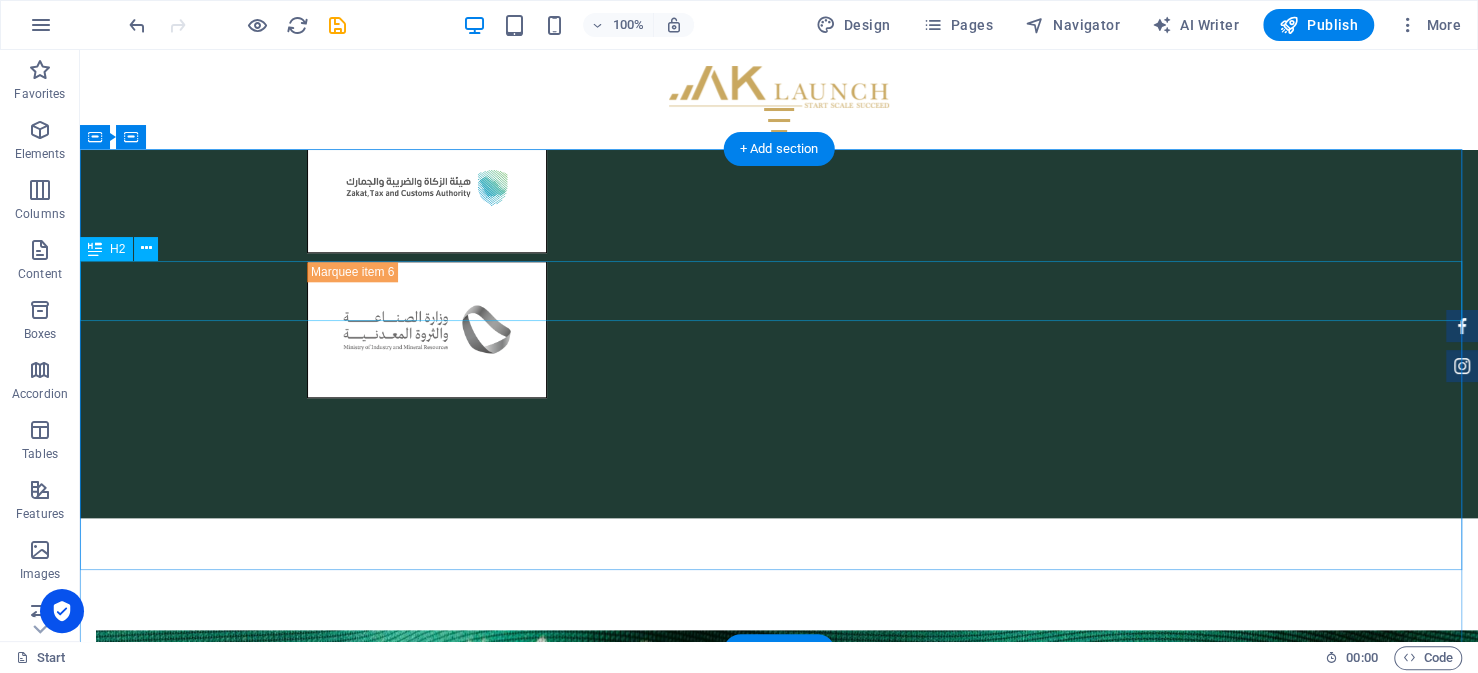 scroll, scrollTop: 6007, scrollLeft: 0, axis: vertical 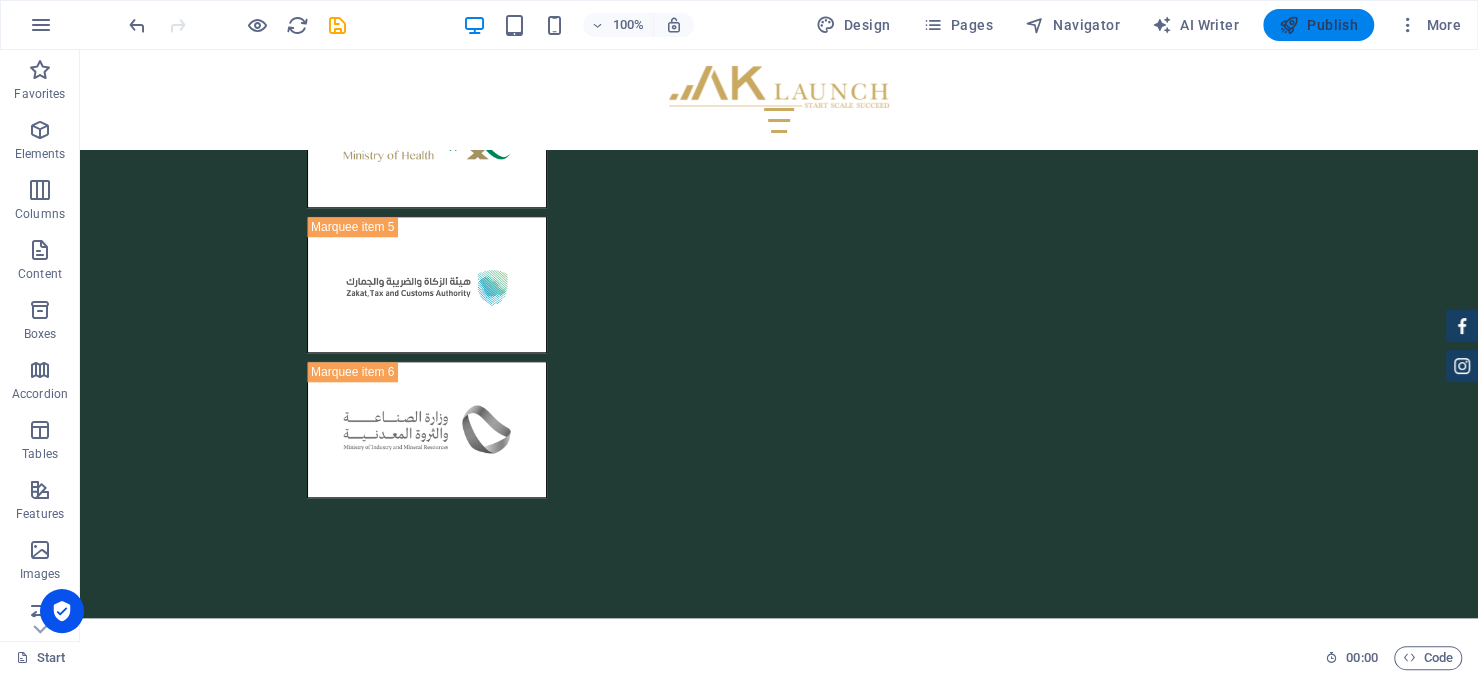 click on "Publish" at bounding box center (1318, 25) 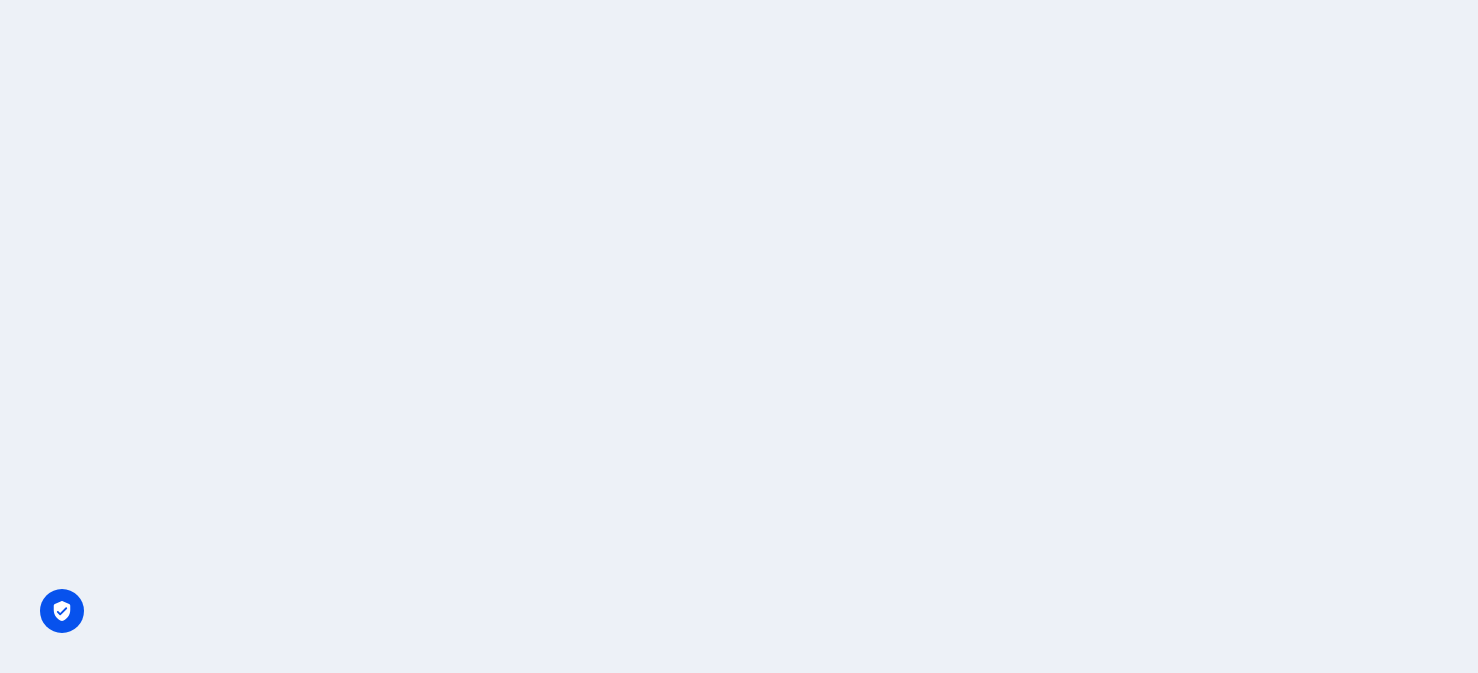 scroll, scrollTop: 0, scrollLeft: 0, axis: both 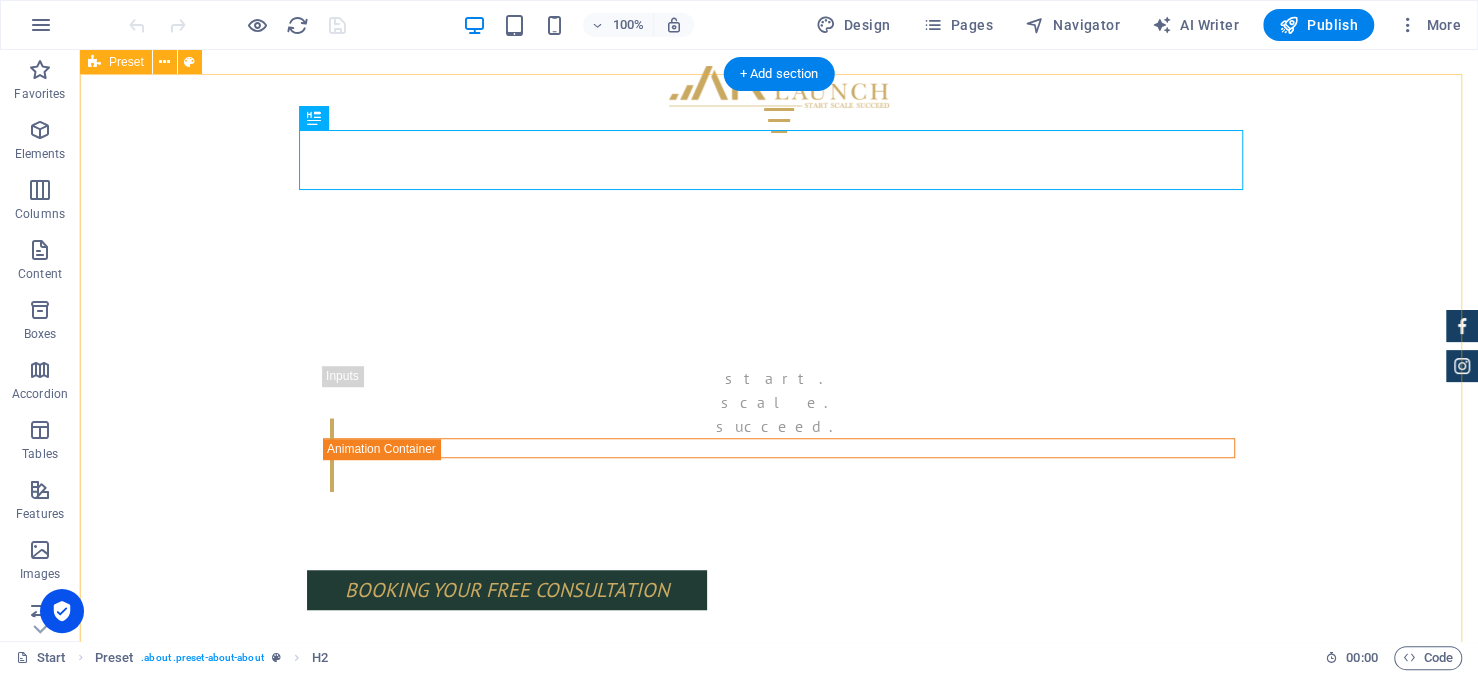 click on "About us Expand your business in the [GEOGRAPHIC_DATA] Market Entry Made Simple — From Company Setup to Operations,  our advisory team ensures your Saudi market entry is seamless, structured, and fully aligned with local requirements and sustainable business operations. Your 5-Stage Journey to Entity Establishment in [GEOGRAPHIC_DATA] Establishing an entity in [GEOGRAPHIC_DATA] is a structured, multi-step process governed by various regulatory authorities. Each stage requires specific approvals and documentation. Our advisory team guides you through every step — ensuring efficiency, accuracy, and full alignment with local requirements." at bounding box center [779, 1467] 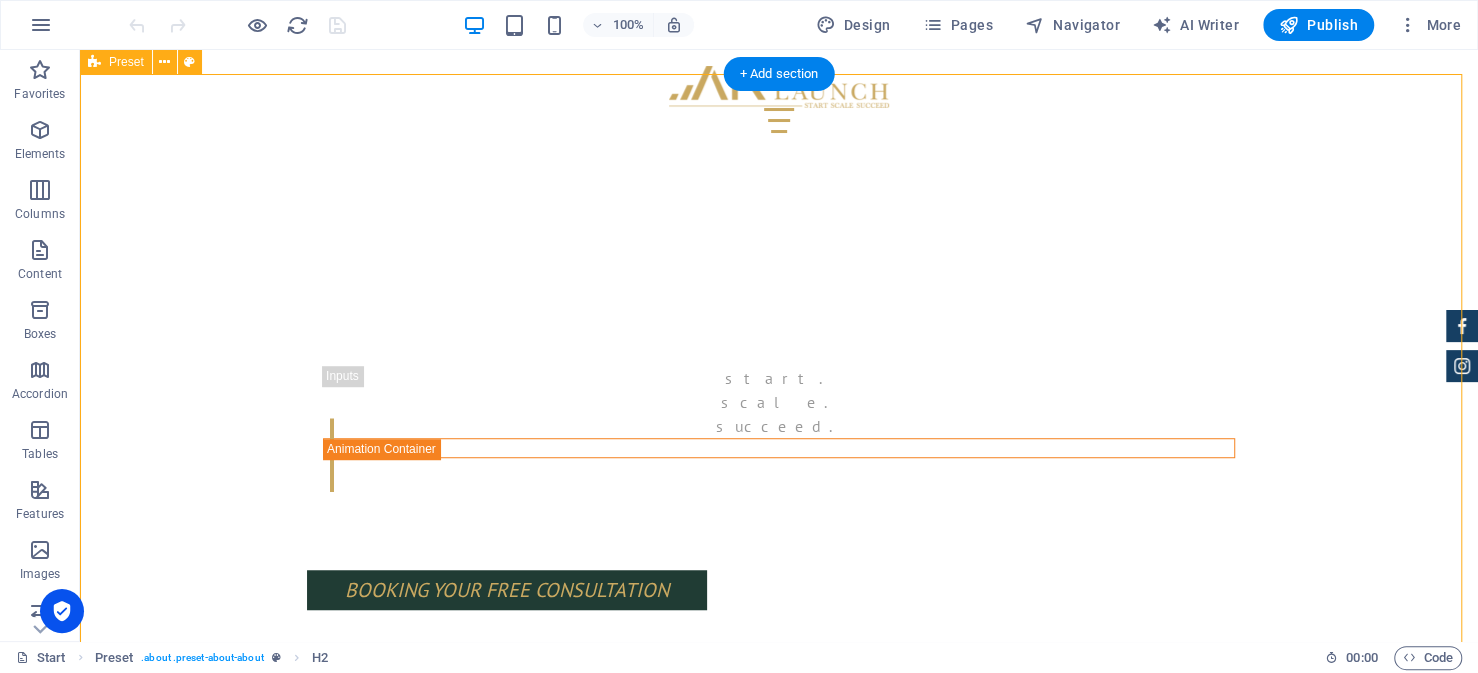 click on "About us Expand your business in the [GEOGRAPHIC_DATA] Market Entry Made Simple — From Company Setup to Operations,  our advisory team ensures your Saudi market entry is seamless, structured, and fully aligned with local requirements and sustainable business operations. Your 5-Stage Journey to Entity Establishment in [GEOGRAPHIC_DATA] Establishing an entity in [GEOGRAPHIC_DATA] is a structured, multi-step process governed by various regulatory authorities. Each stage requires specific approvals and documentation. Our advisory team guides you through every step — ensuring efficiency, accuracy, and full alignment with local requirements." at bounding box center [779, 1467] 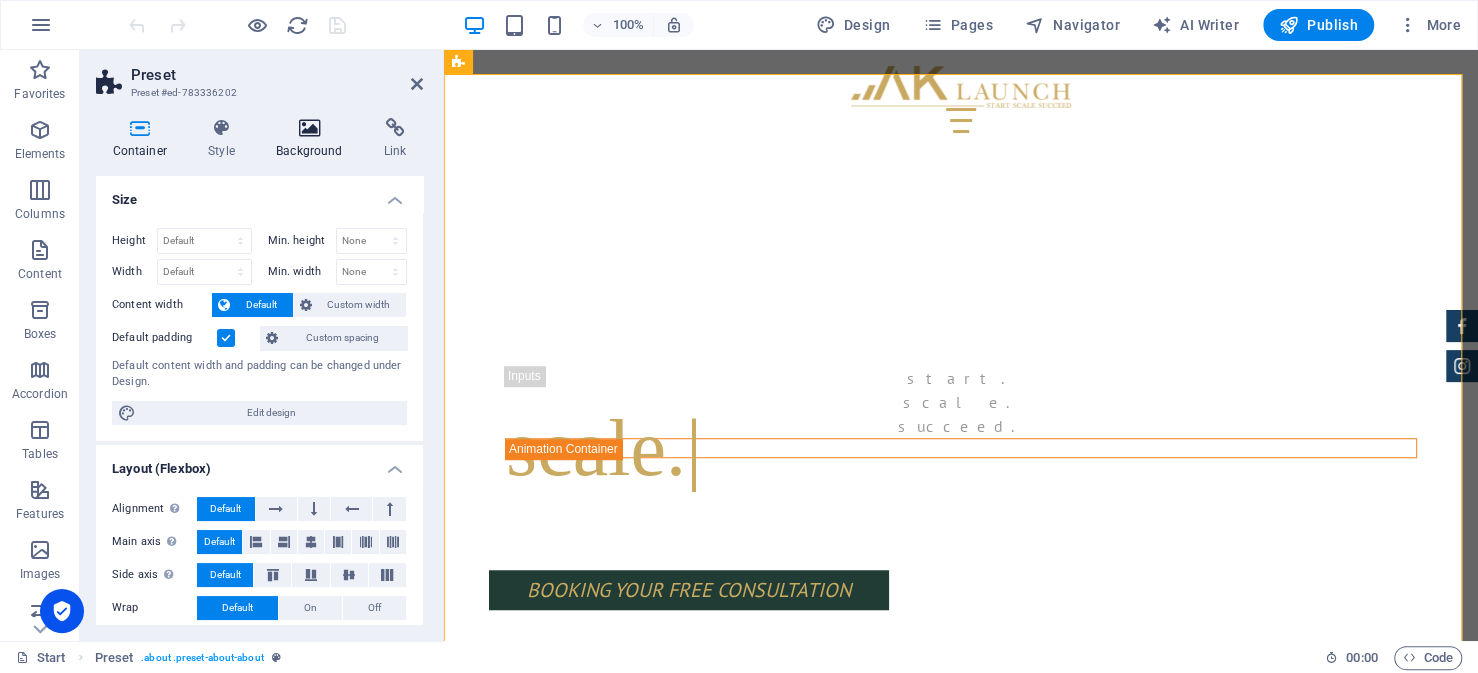 click at bounding box center [310, 128] 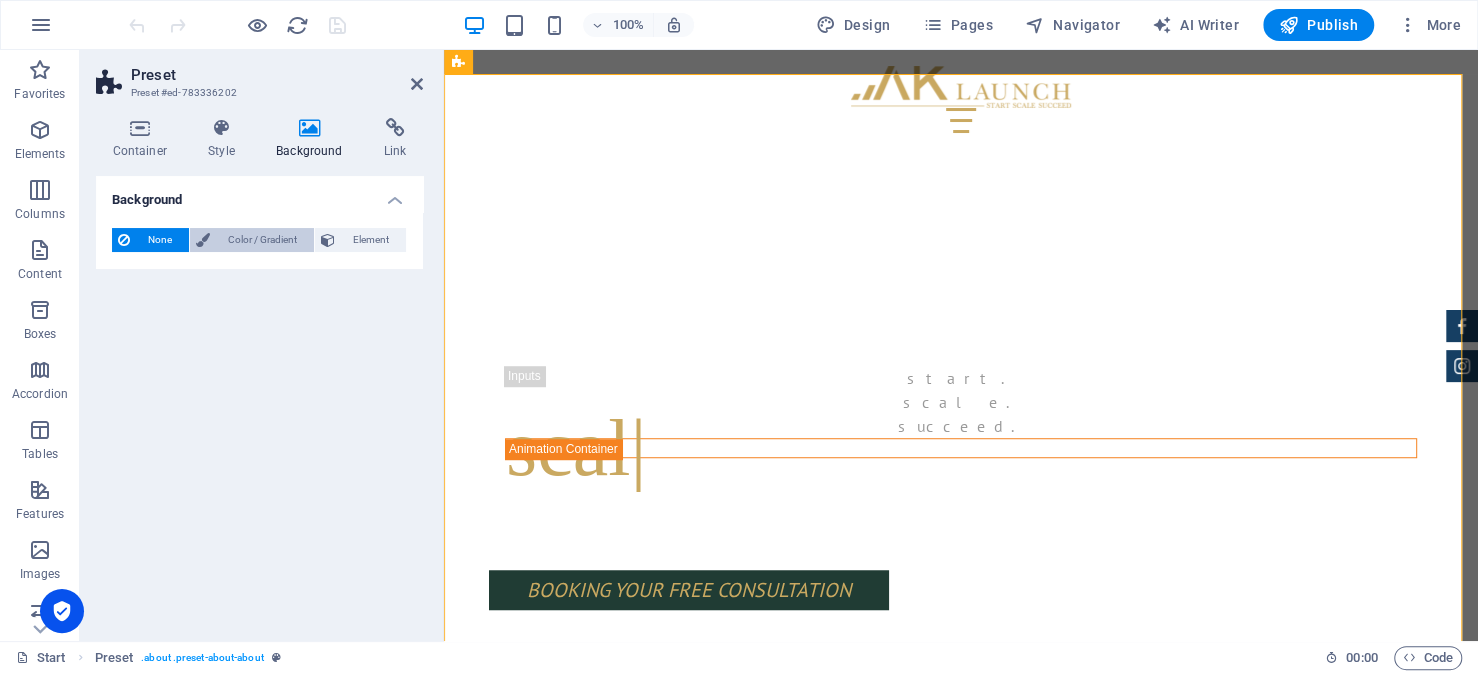 click on "Color / Gradient" at bounding box center [262, 240] 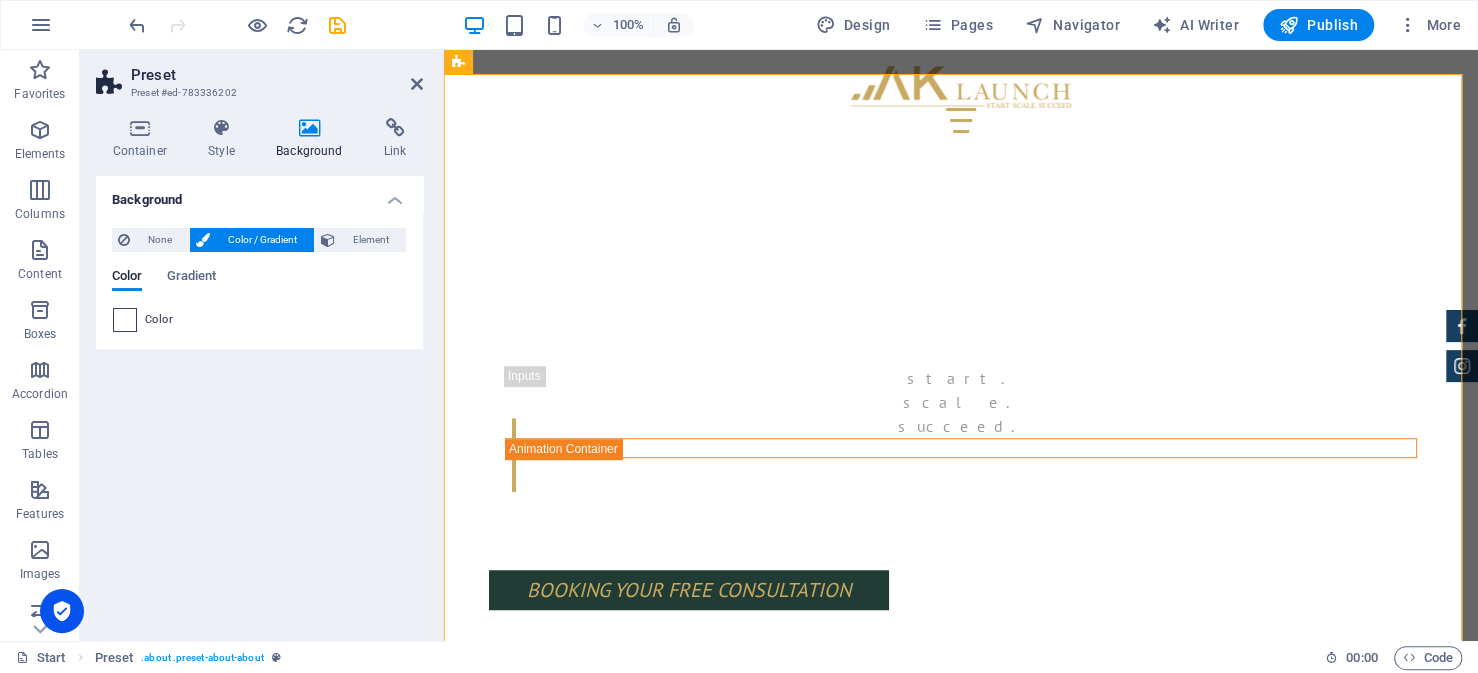 click at bounding box center [125, 320] 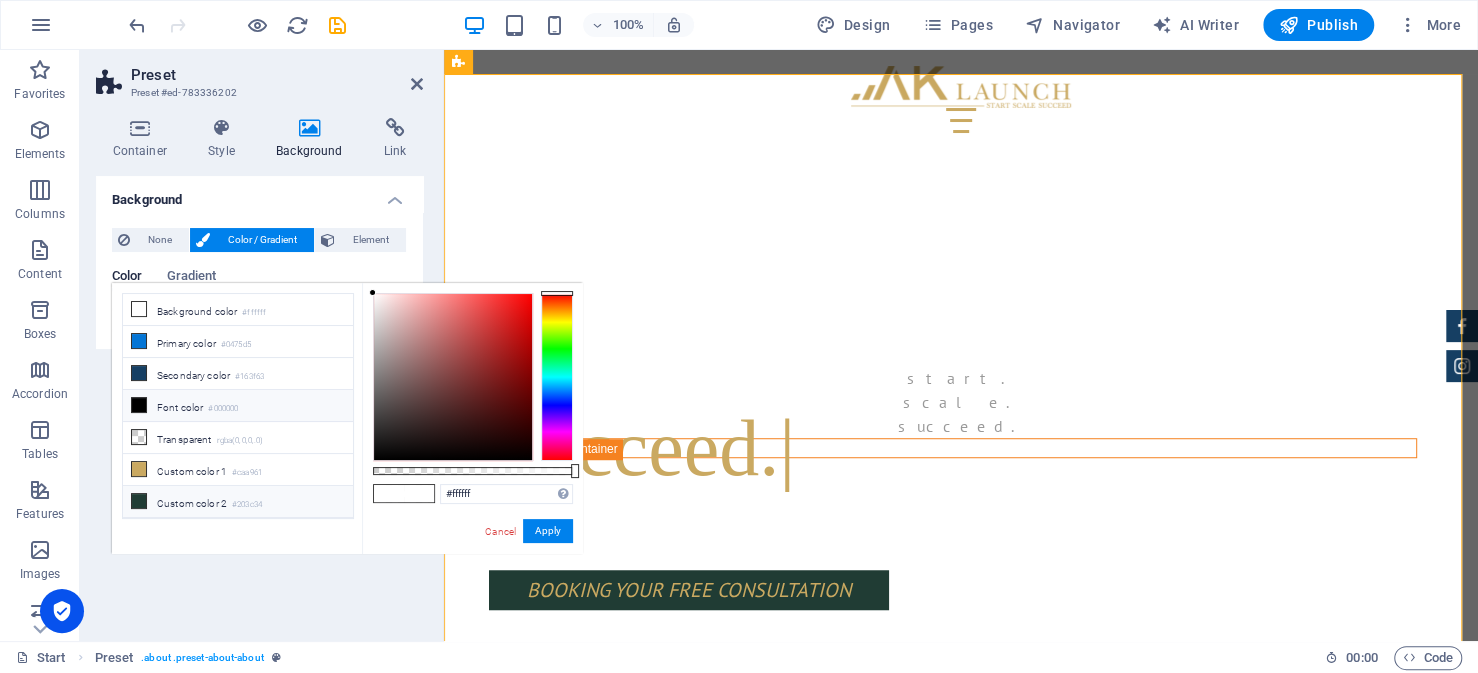 click on "Custom color 2
#203c34" at bounding box center (238, 502) 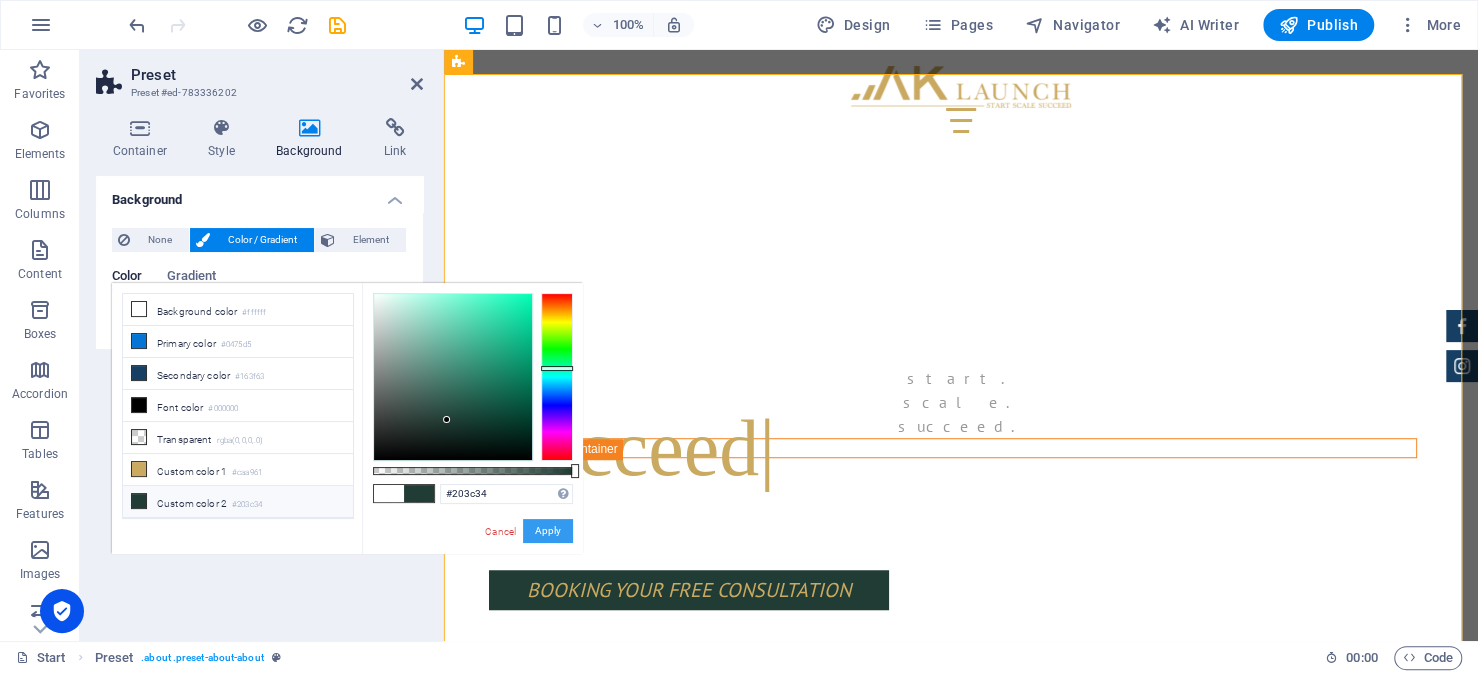click on "Apply" at bounding box center [548, 531] 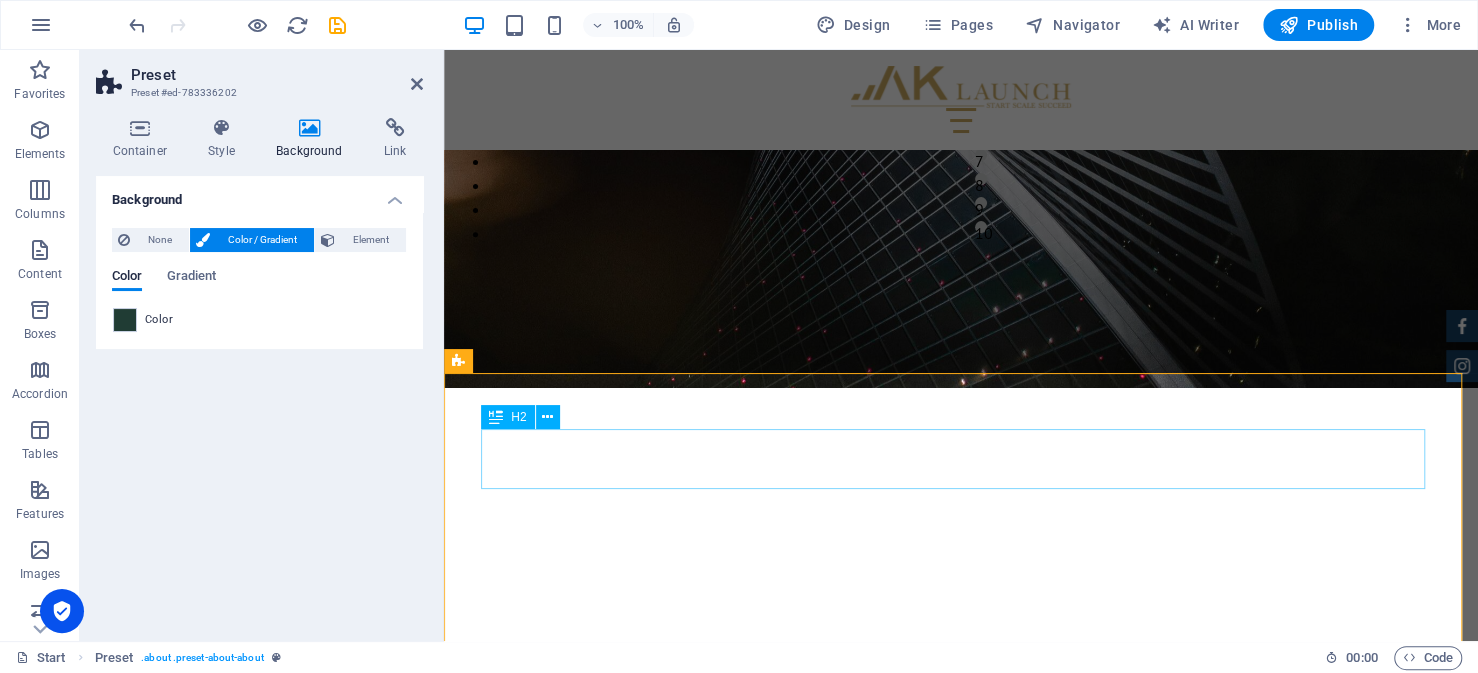 scroll, scrollTop: 423, scrollLeft: 0, axis: vertical 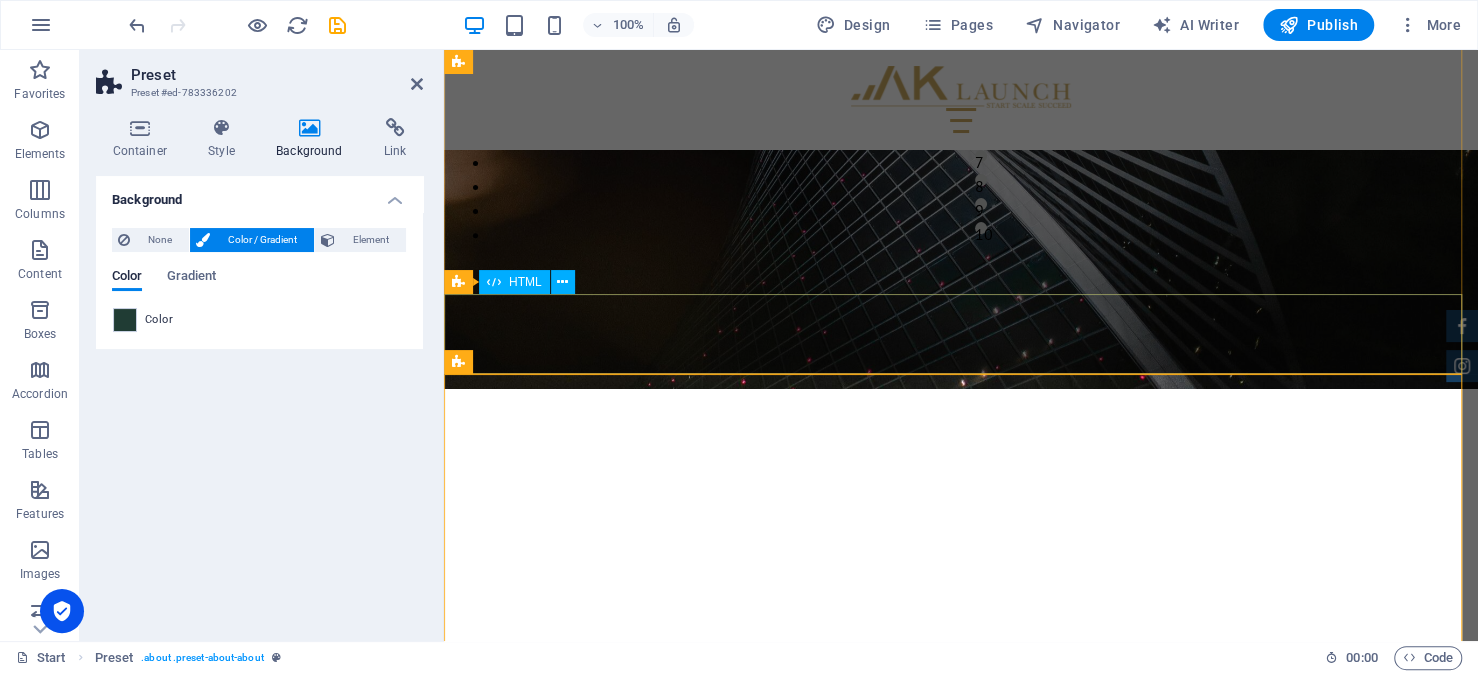 click at bounding box center [961, 1062] 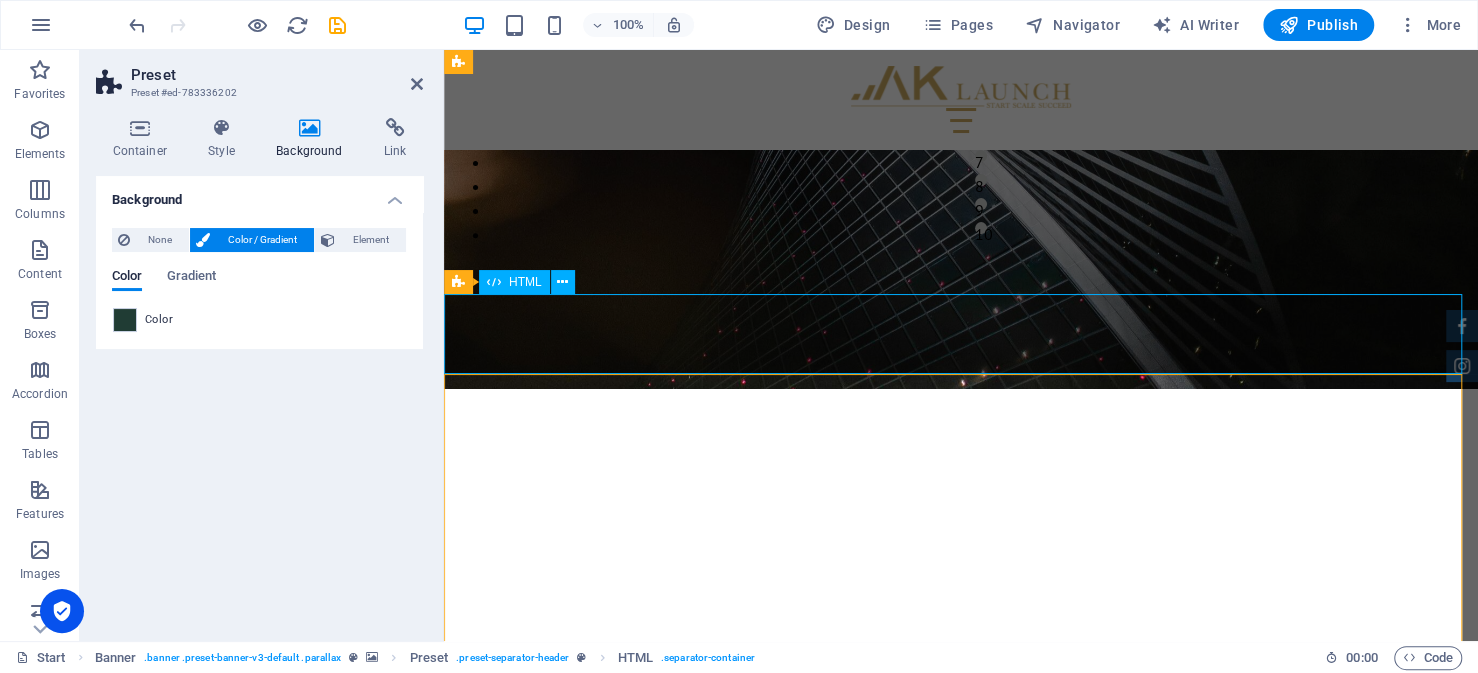 click at bounding box center (961, 1062) 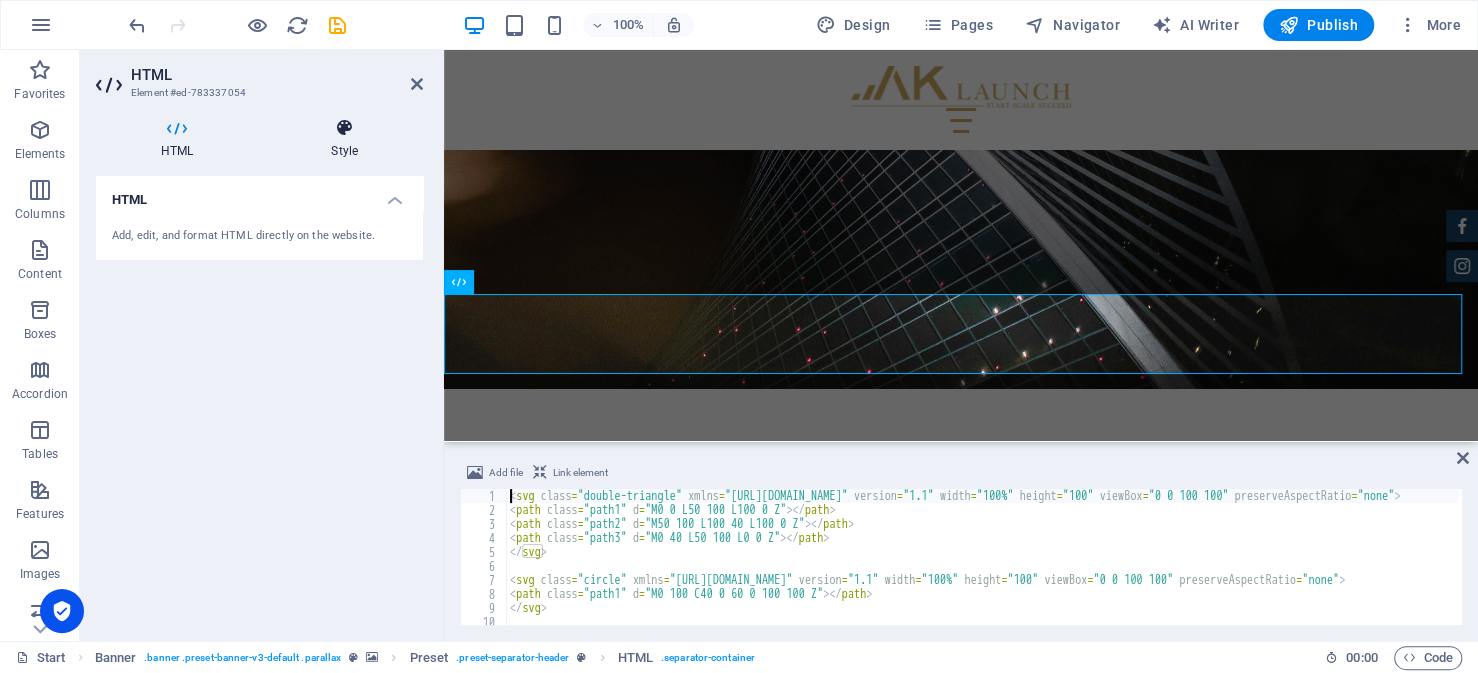 click on "Style" at bounding box center [344, 139] 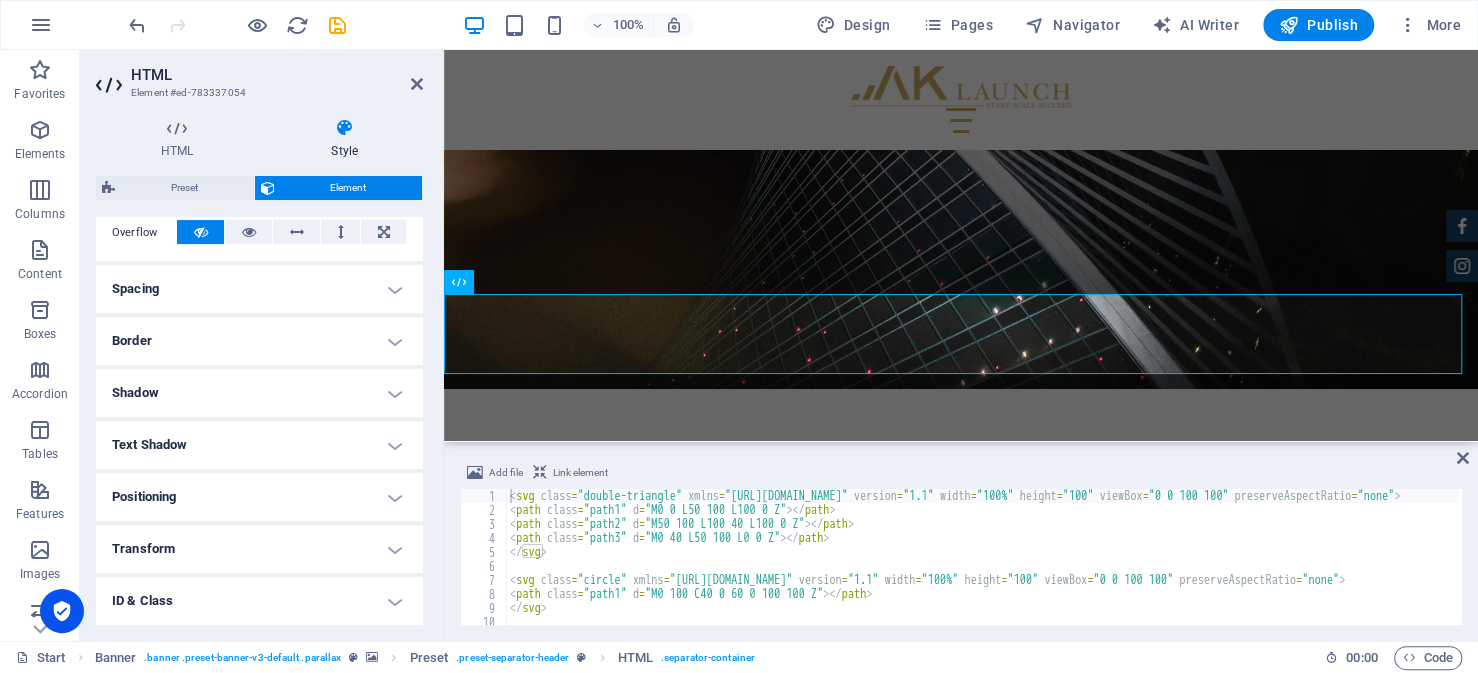 scroll, scrollTop: 300, scrollLeft: 0, axis: vertical 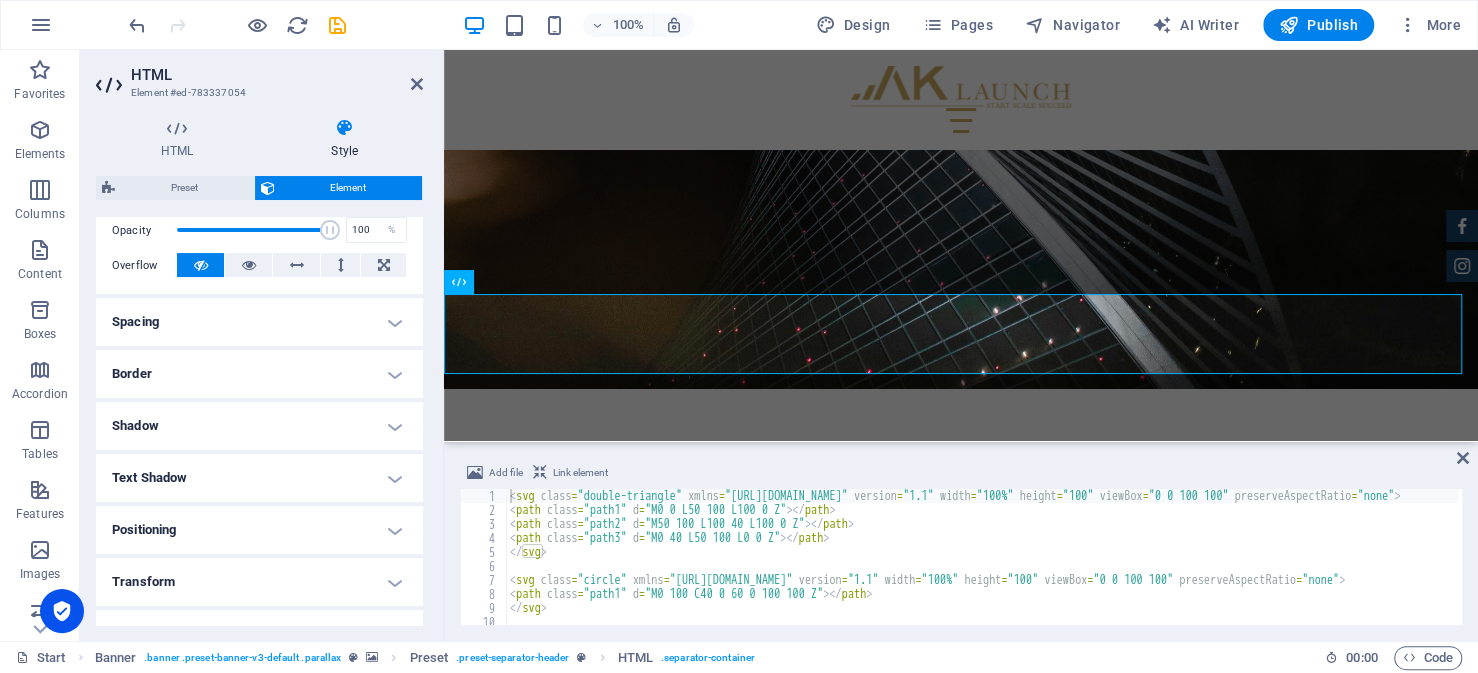click on "Border" at bounding box center [259, 374] 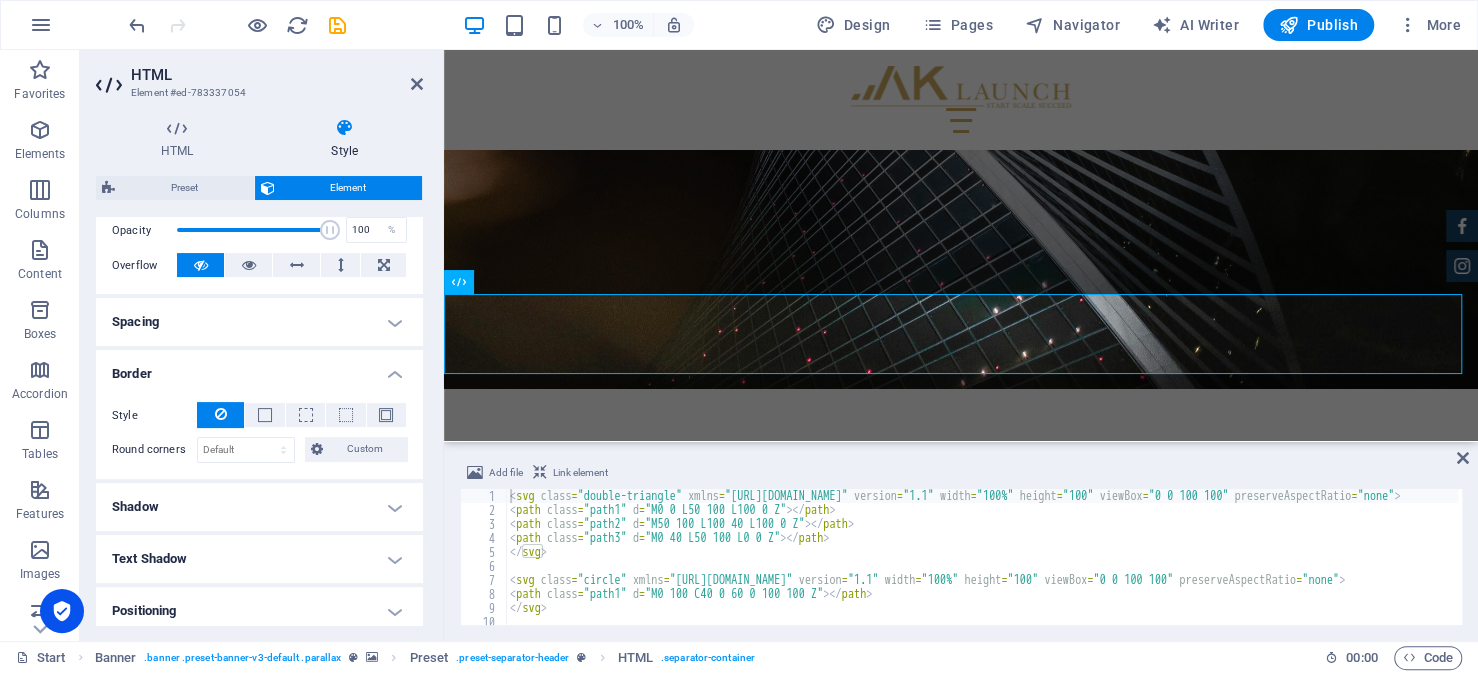 click on "Spacing" at bounding box center (259, 322) 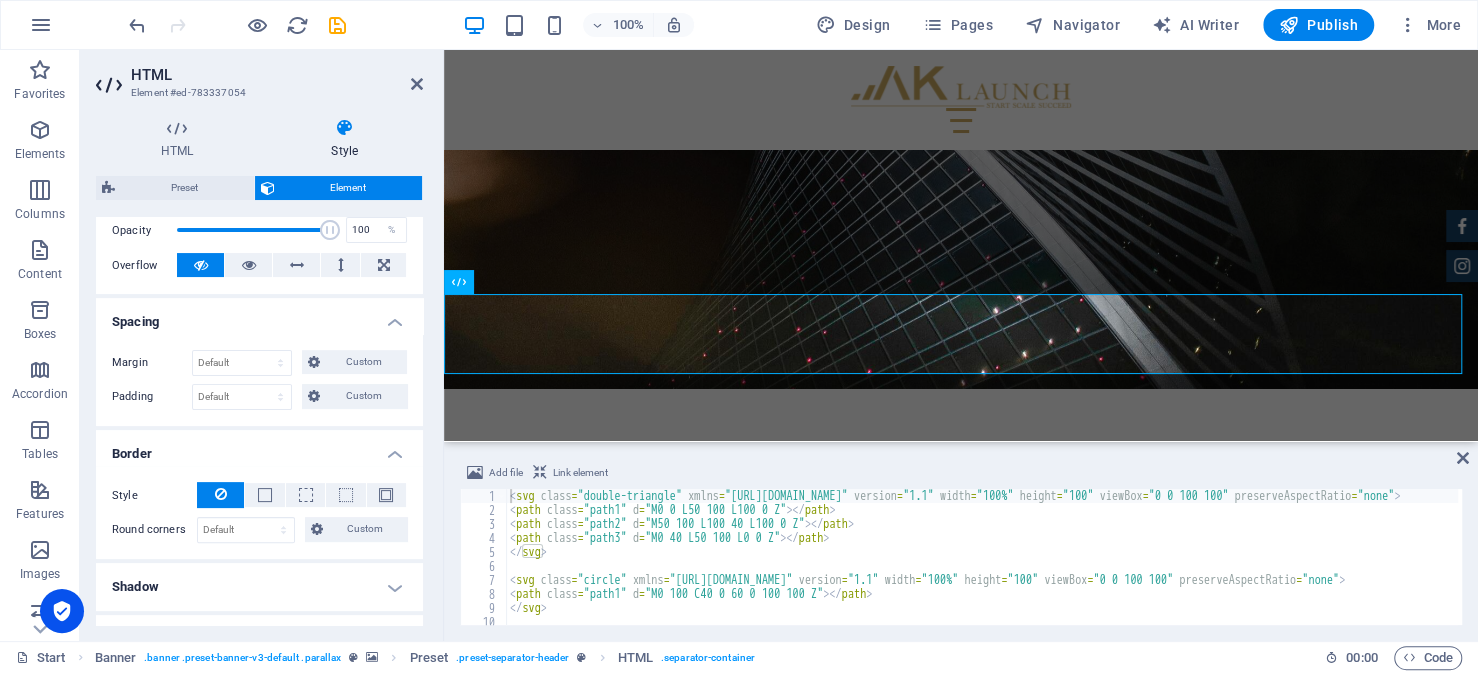 click on "Spacing" at bounding box center (259, 316) 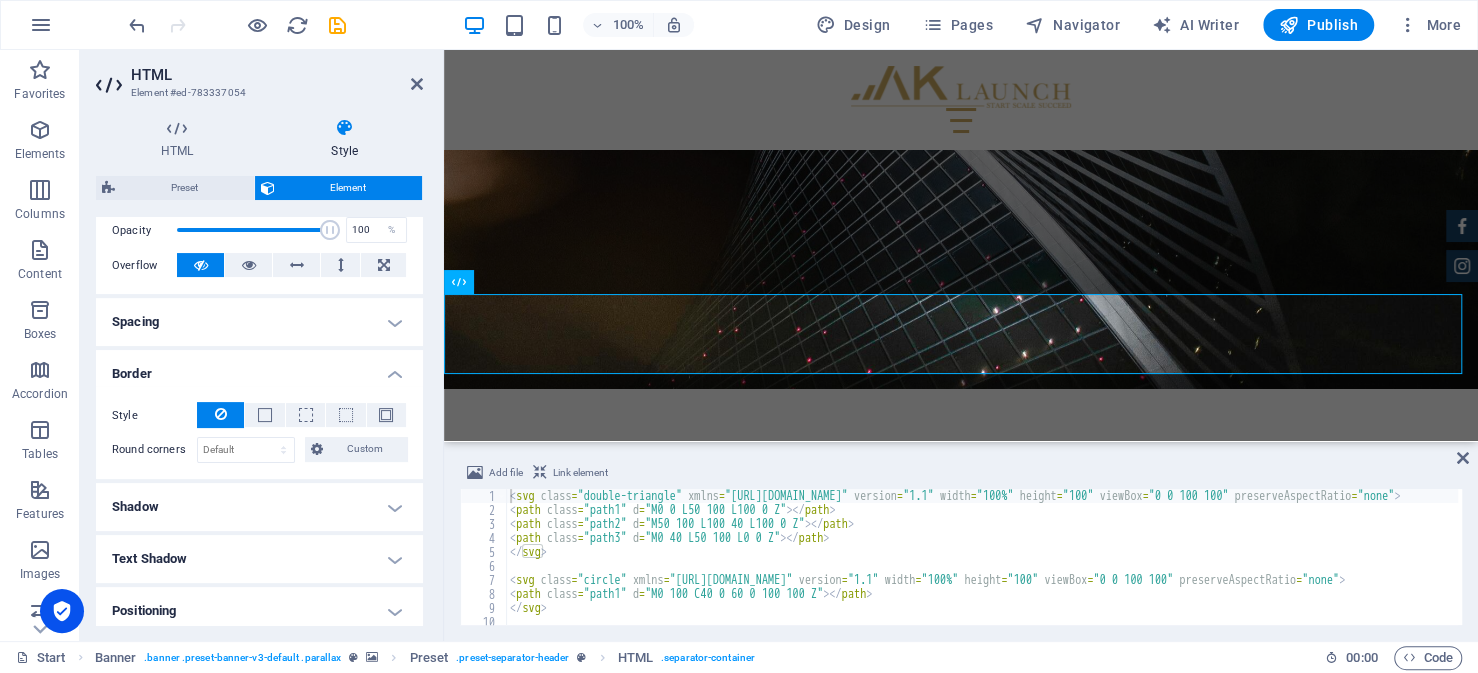 click on "Border" at bounding box center (259, 368) 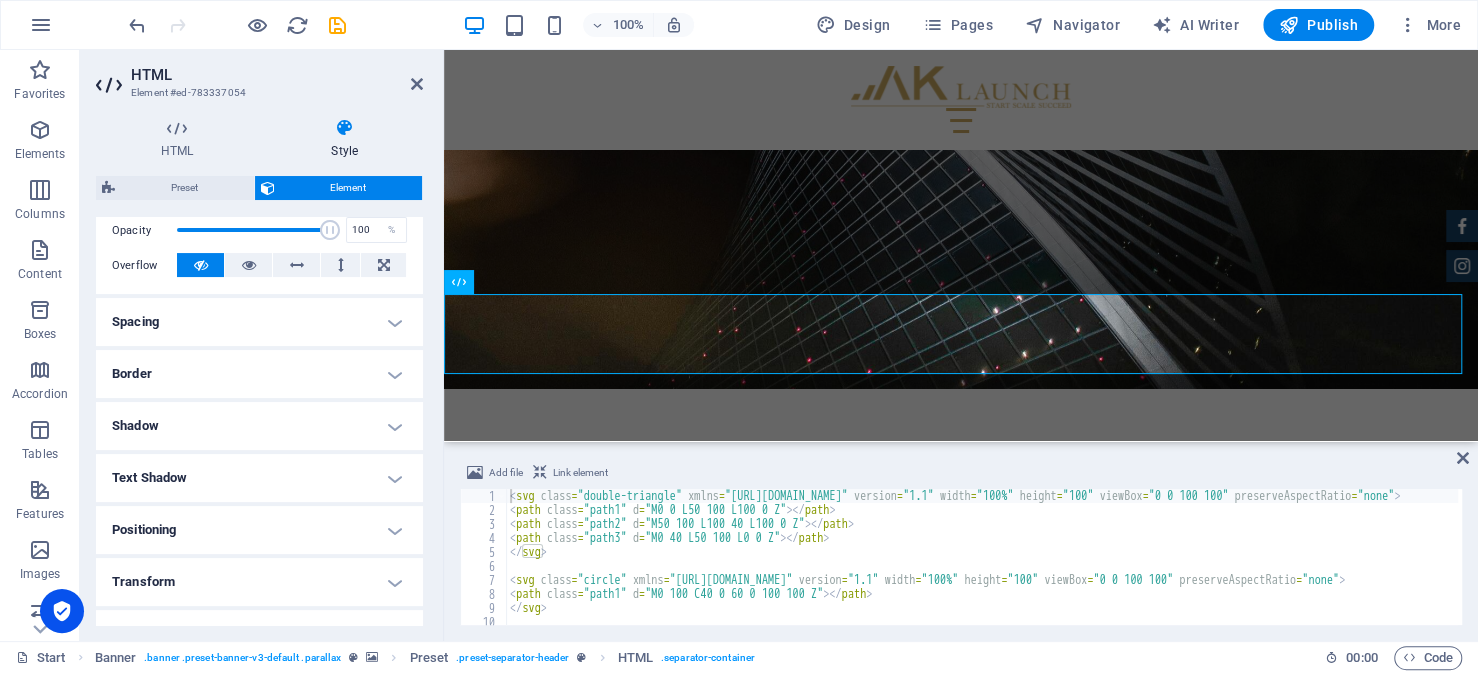 click on "Positioning" at bounding box center (259, 530) 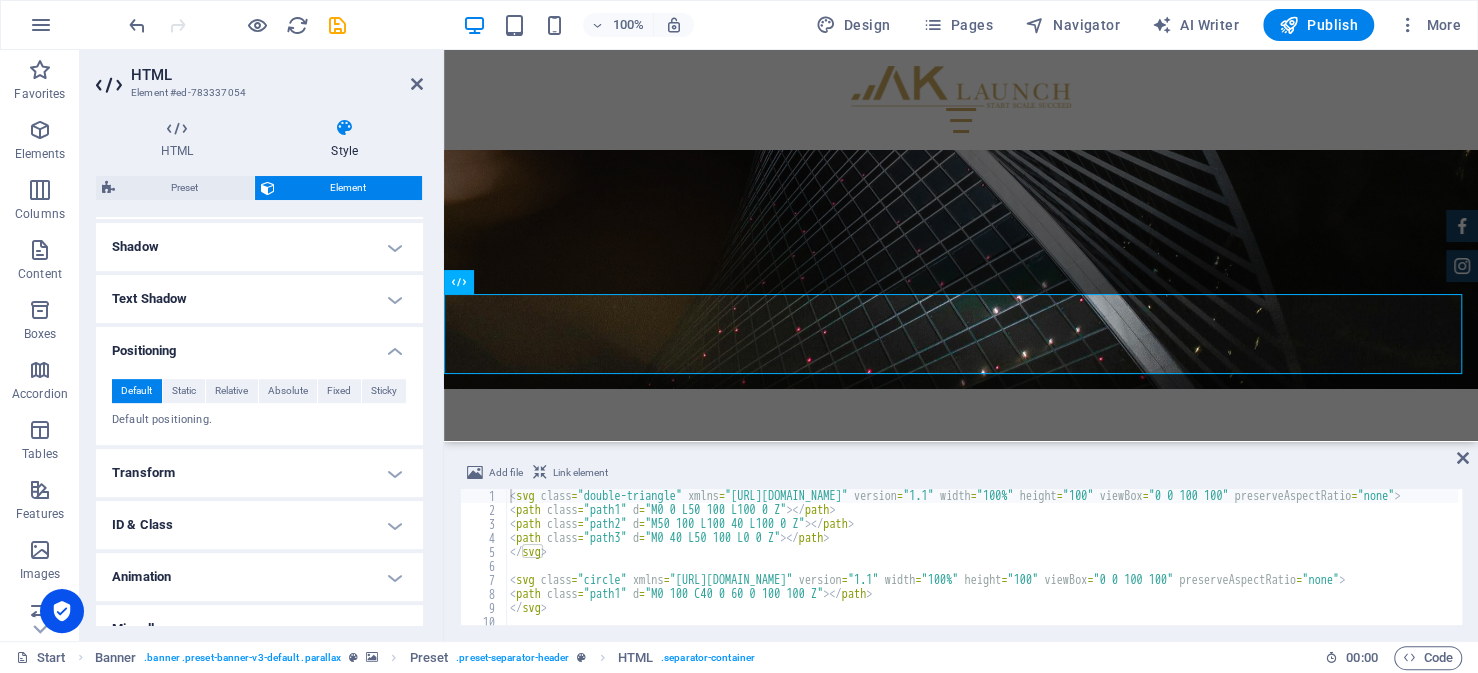 scroll, scrollTop: 500, scrollLeft: 0, axis: vertical 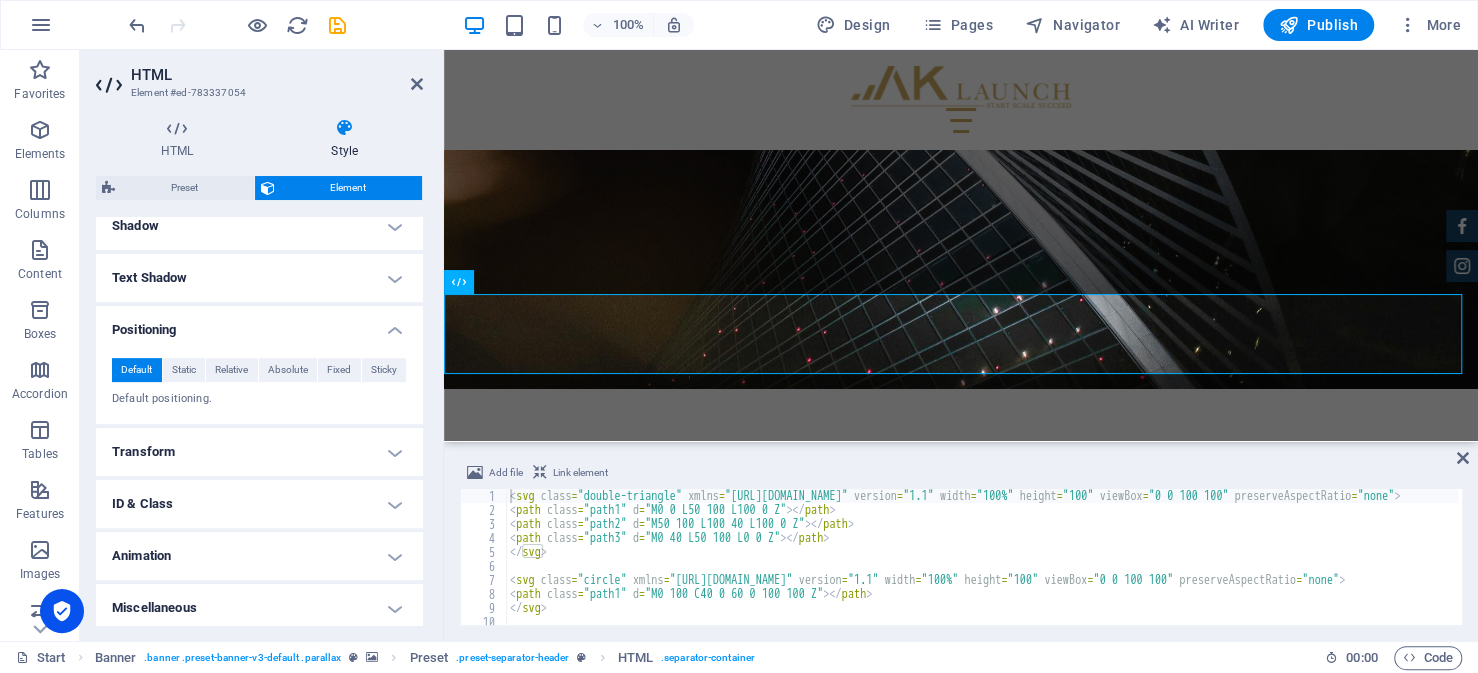 click on "Positioning" at bounding box center [259, 324] 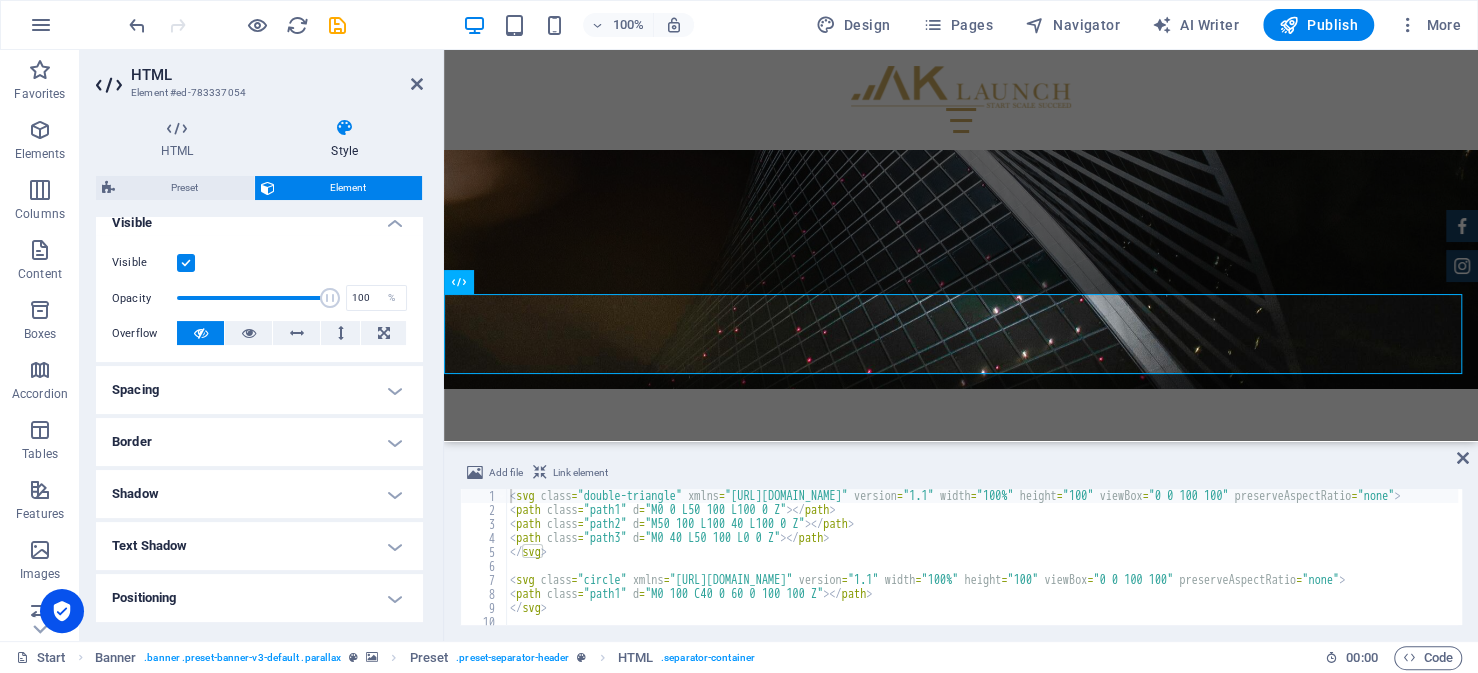 scroll, scrollTop: 36, scrollLeft: 0, axis: vertical 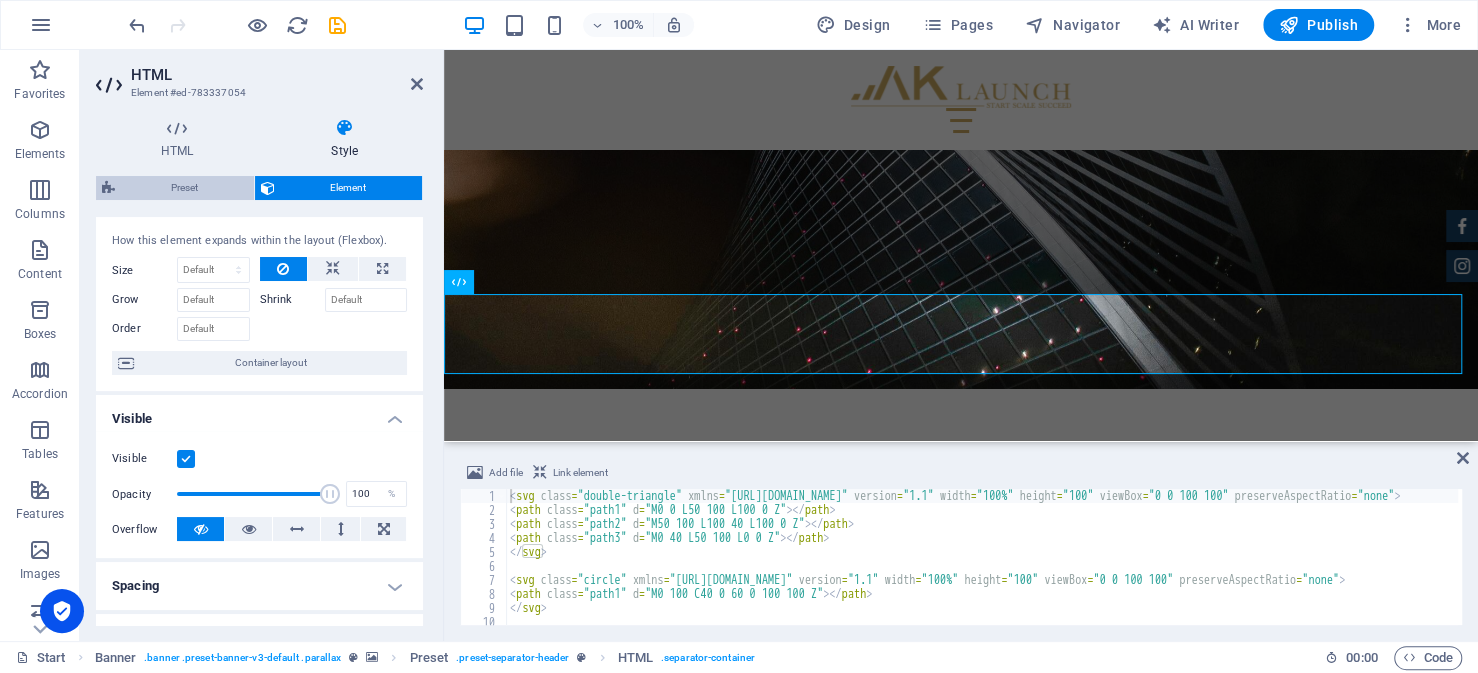 click on "Preset" at bounding box center [184, 188] 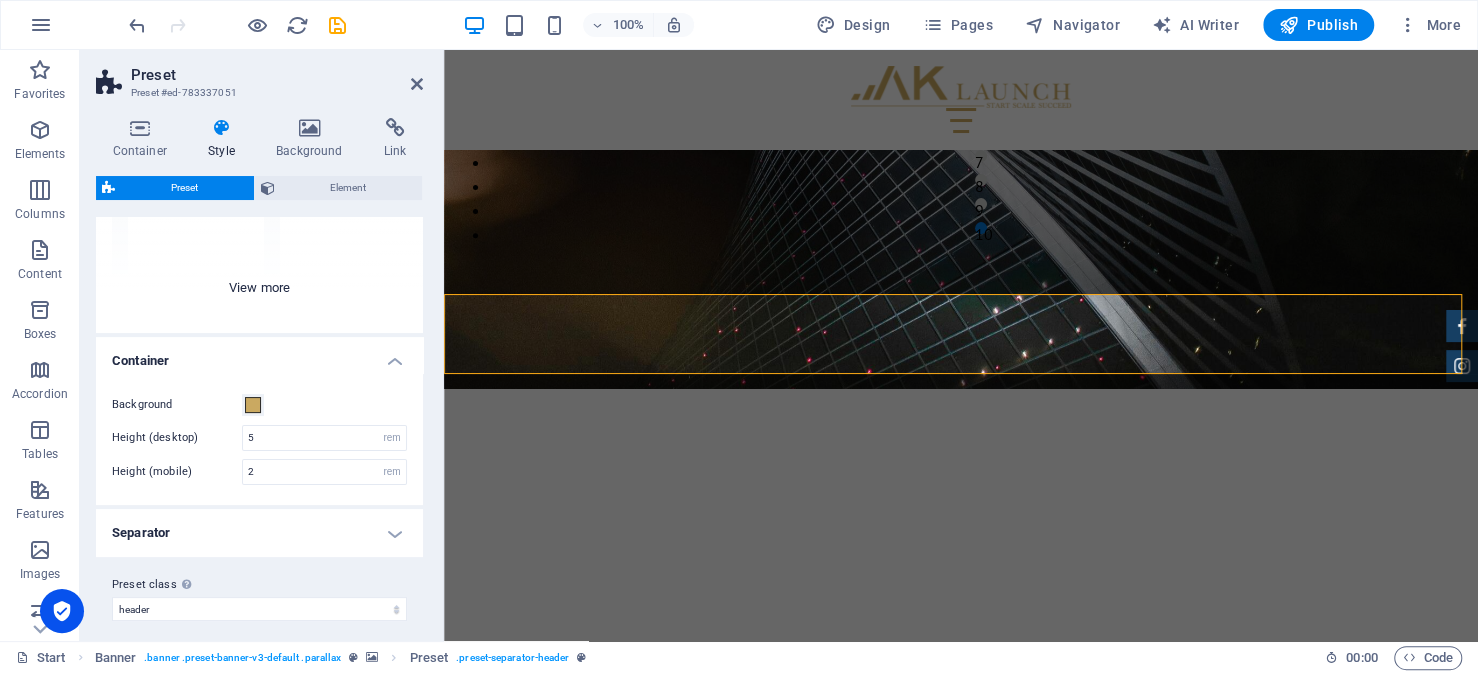 scroll, scrollTop: 230, scrollLeft: 0, axis: vertical 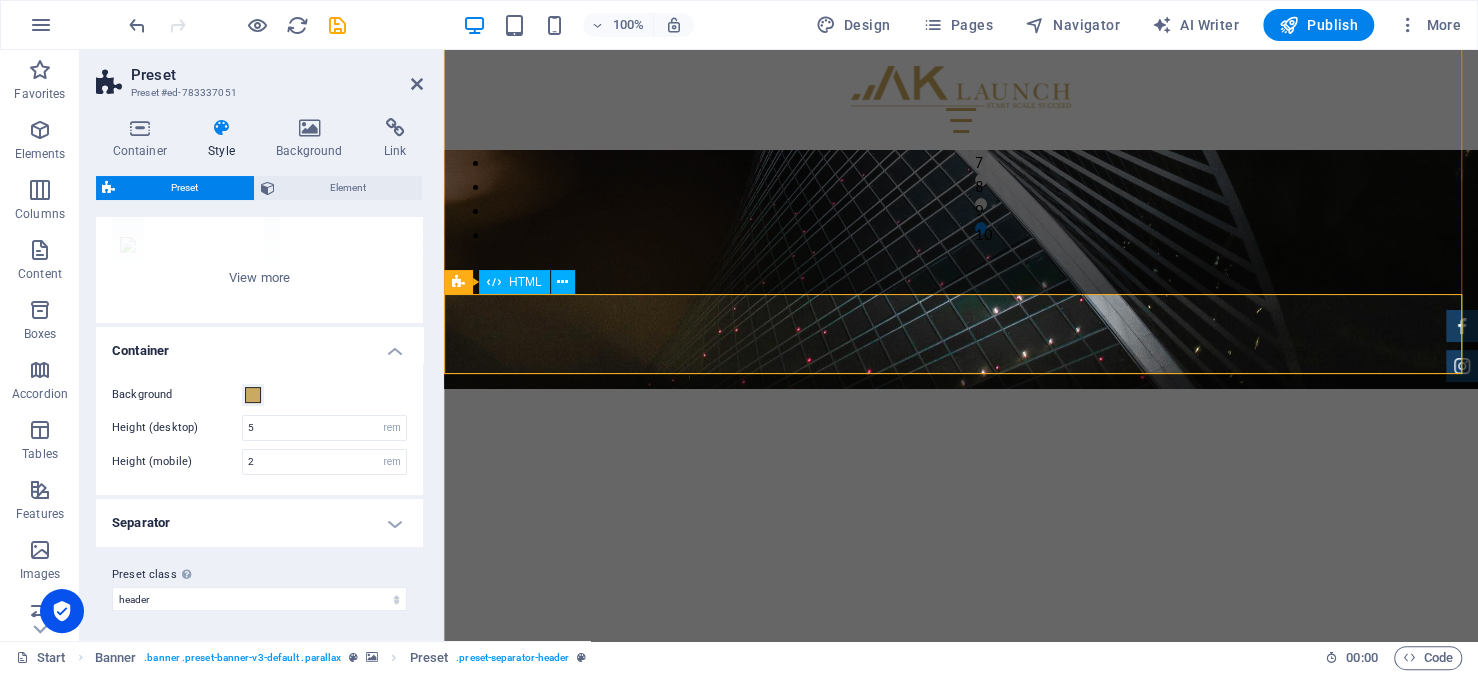 click at bounding box center [961, 1062] 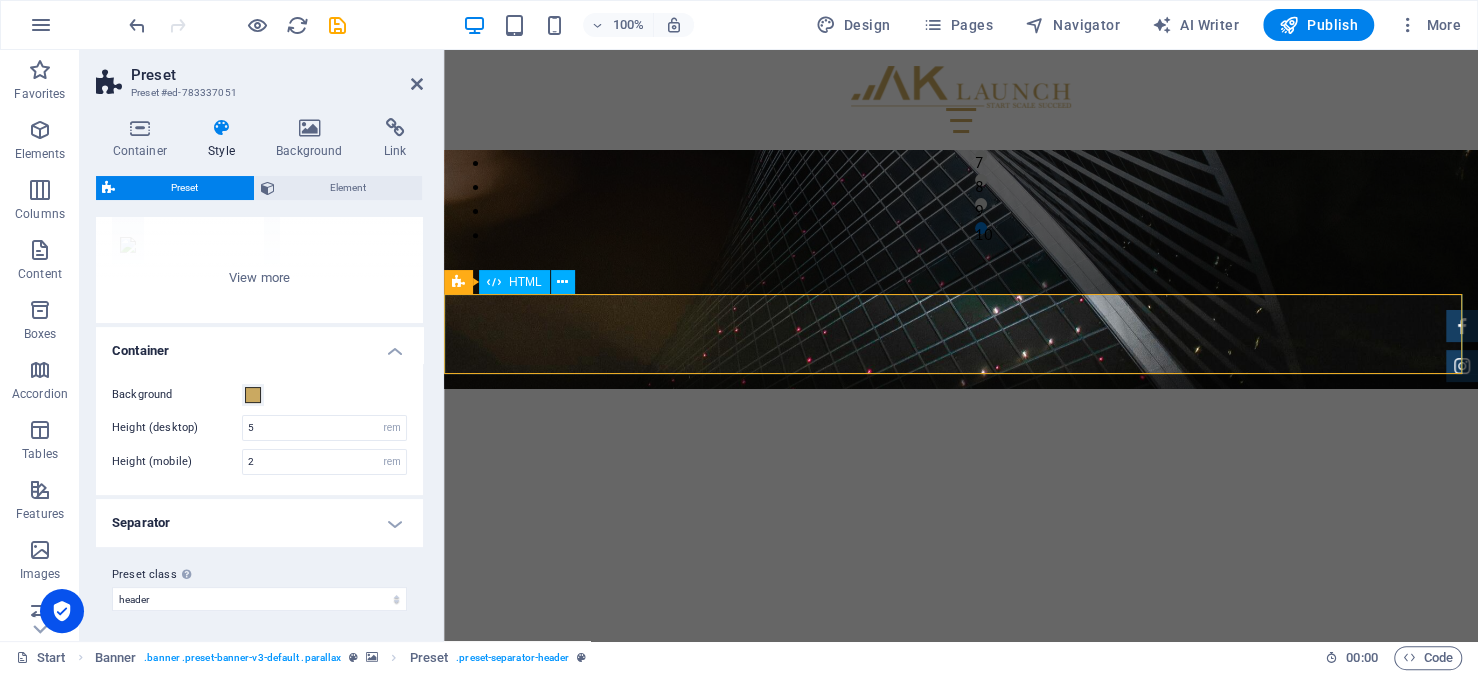 click at bounding box center [961, 1062] 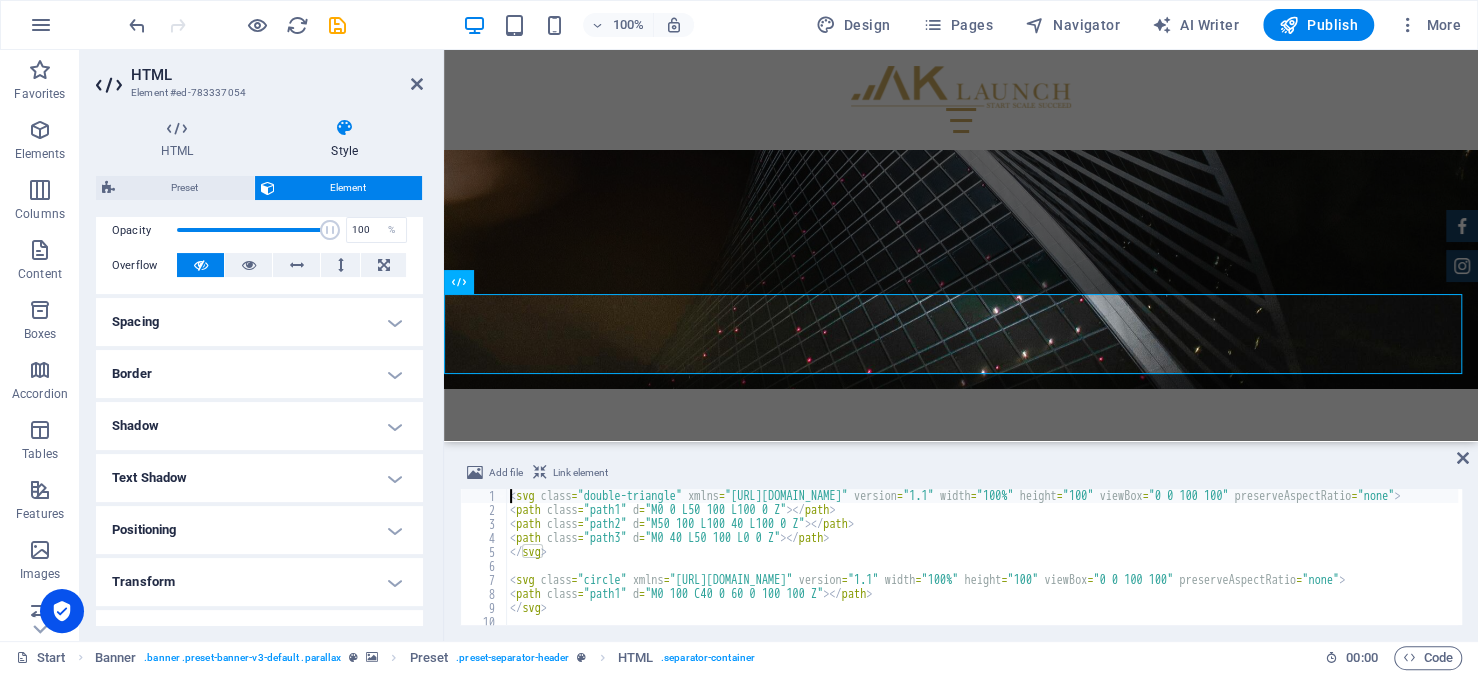 scroll, scrollTop: 0, scrollLeft: 0, axis: both 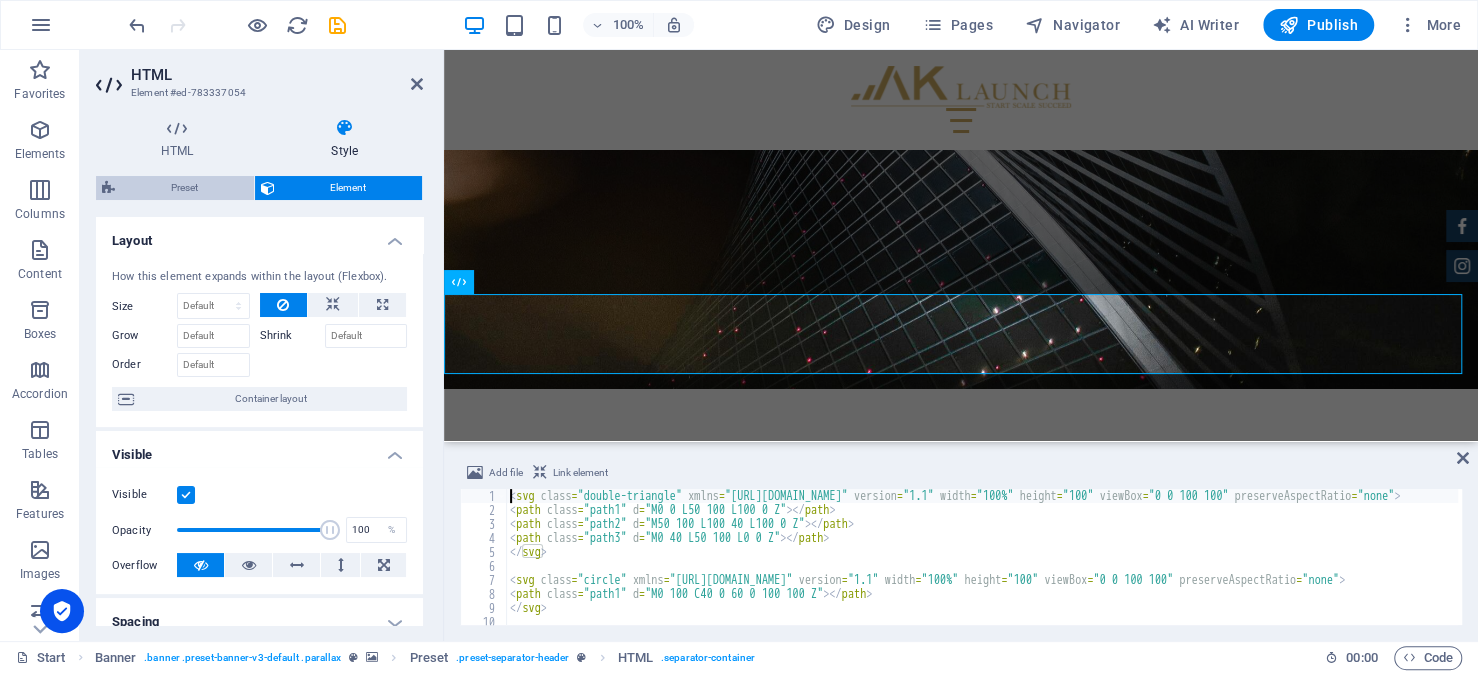 click on "Preset" at bounding box center (184, 188) 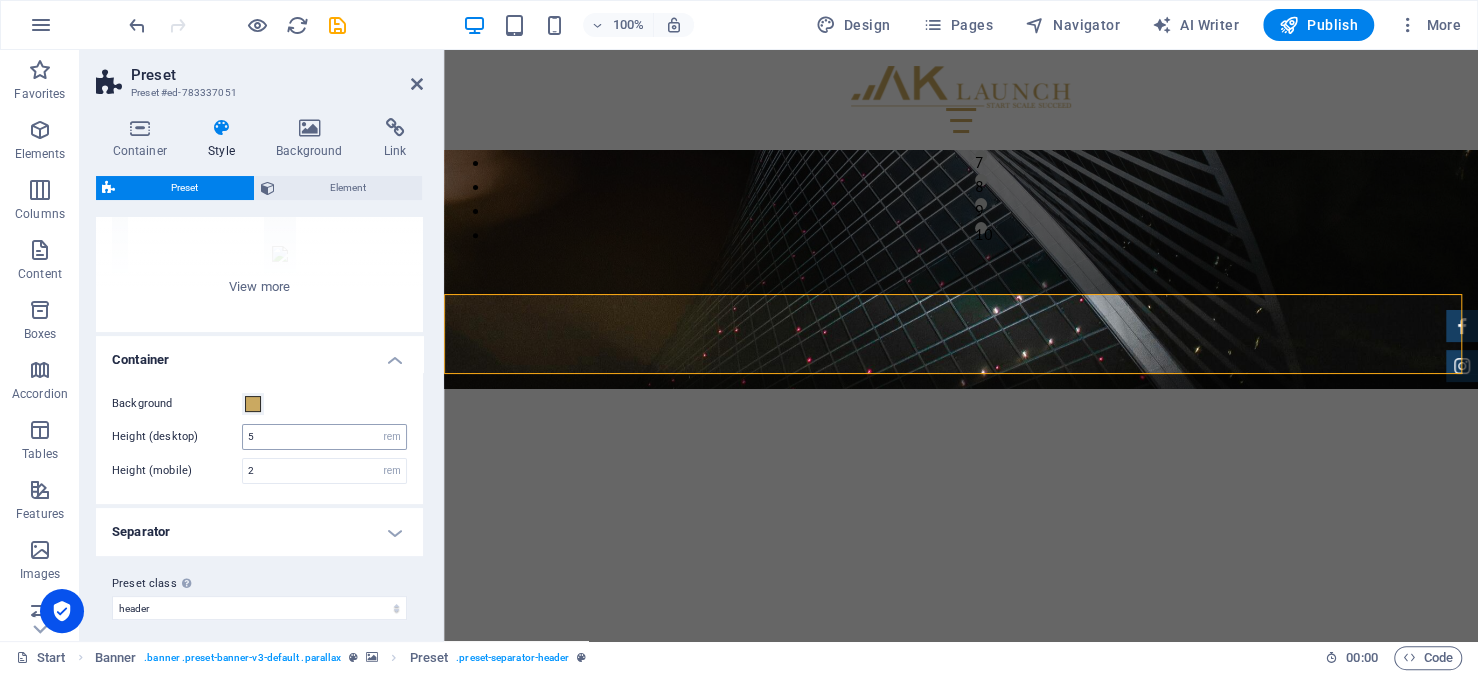 scroll, scrollTop: 230, scrollLeft: 0, axis: vertical 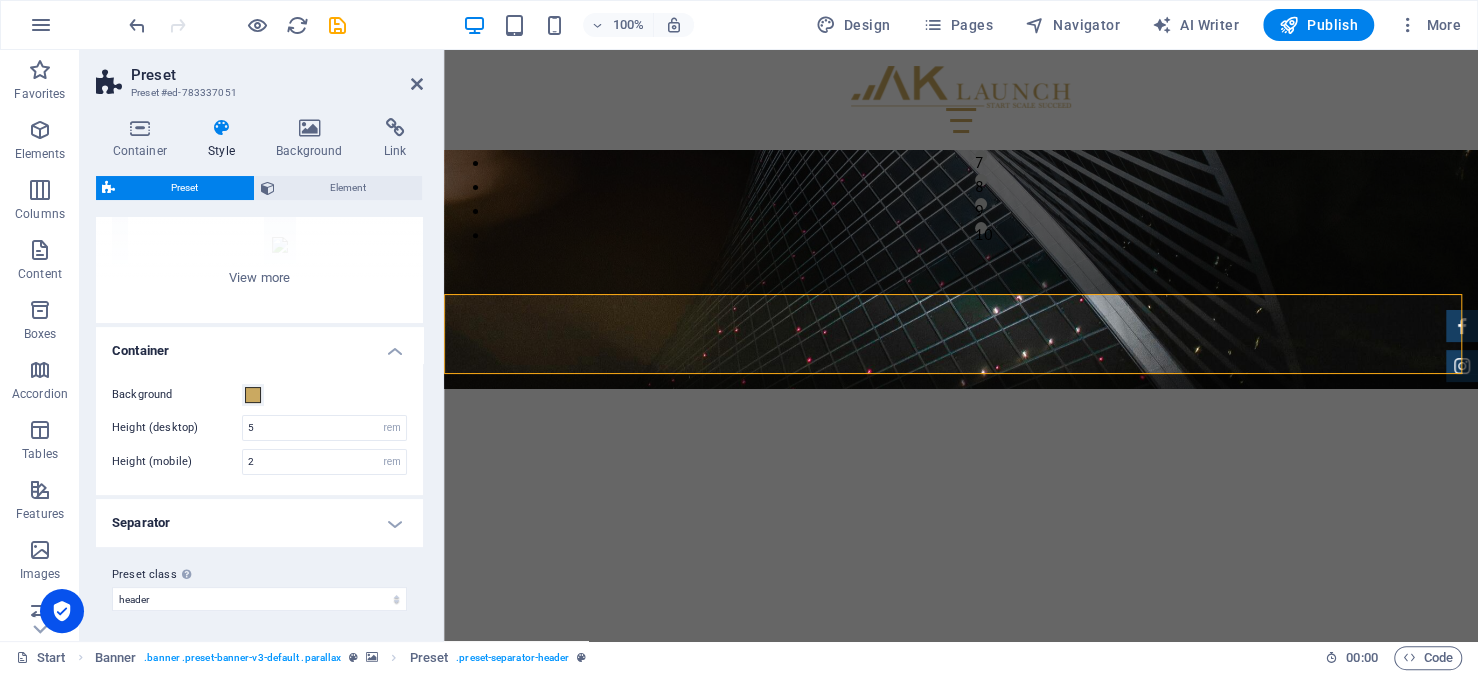 click on "Separator" at bounding box center [259, 523] 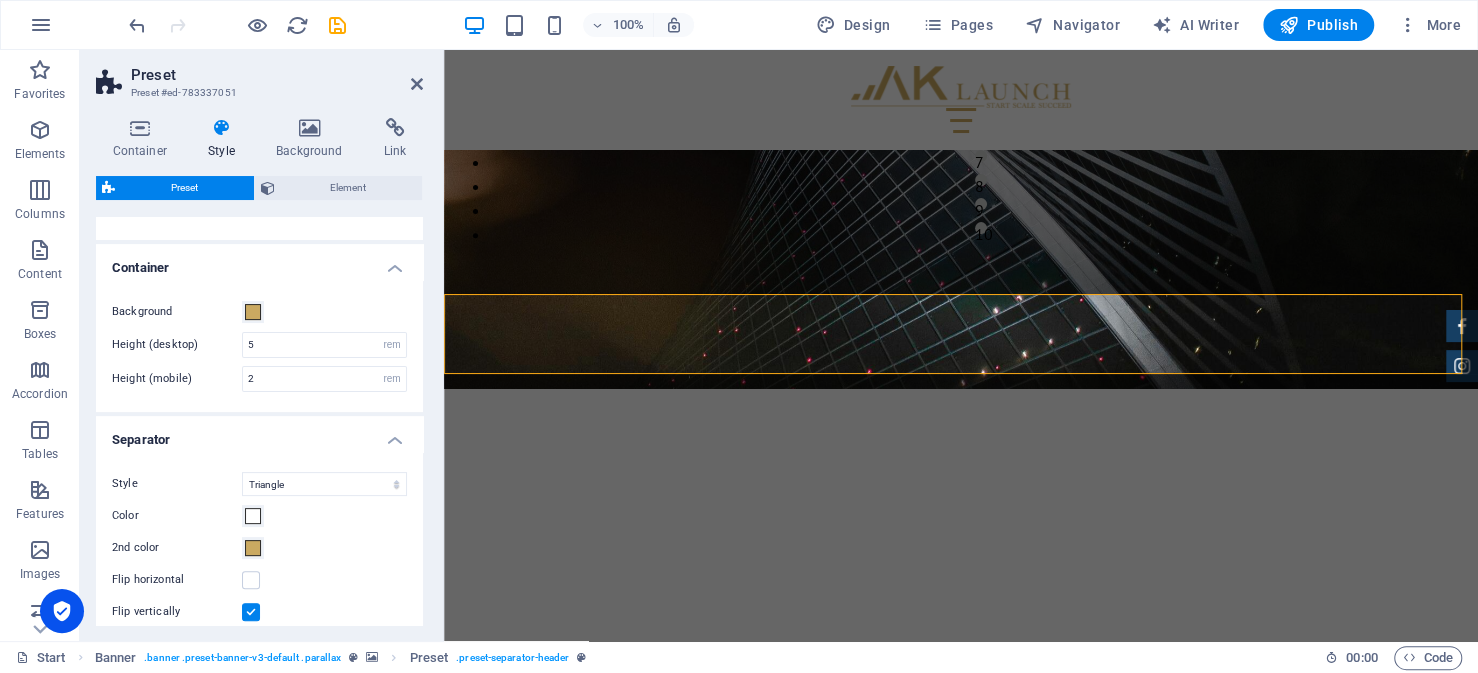 scroll, scrollTop: 410, scrollLeft: 0, axis: vertical 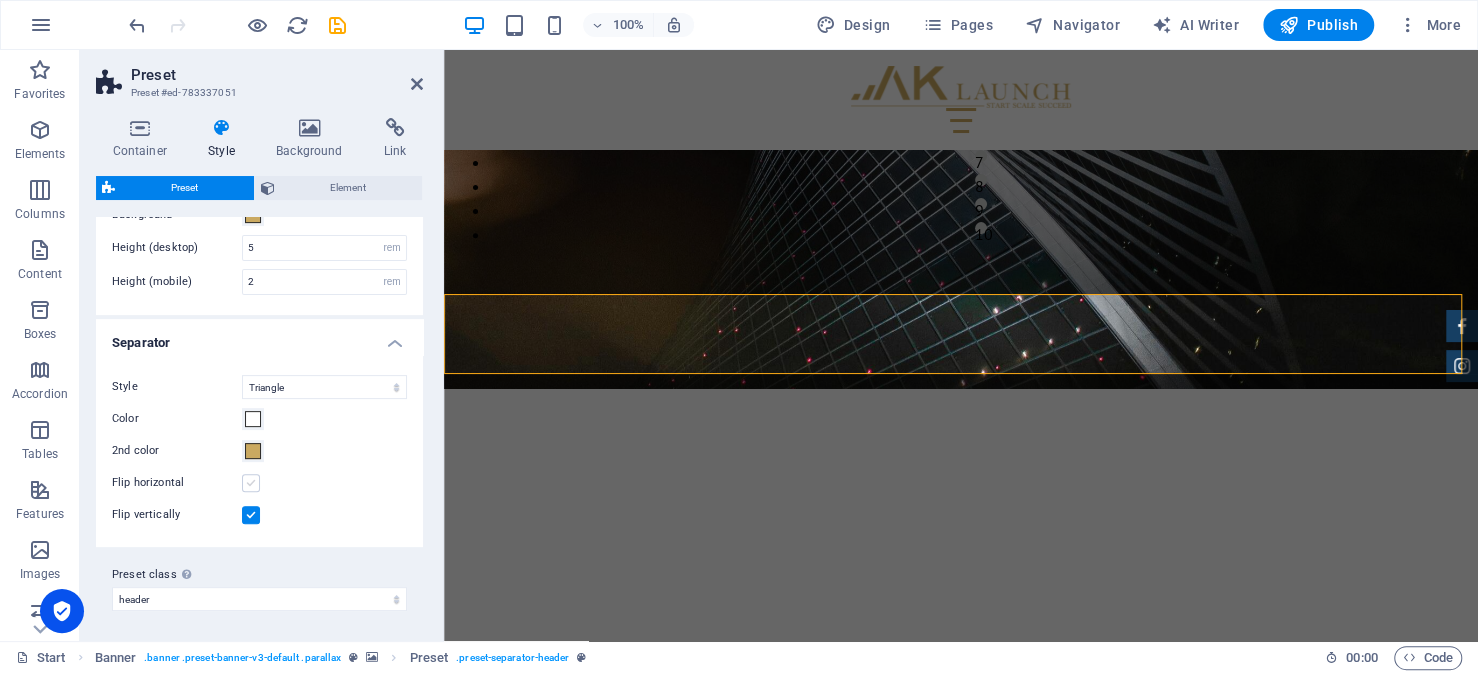 click at bounding box center [251, 483] 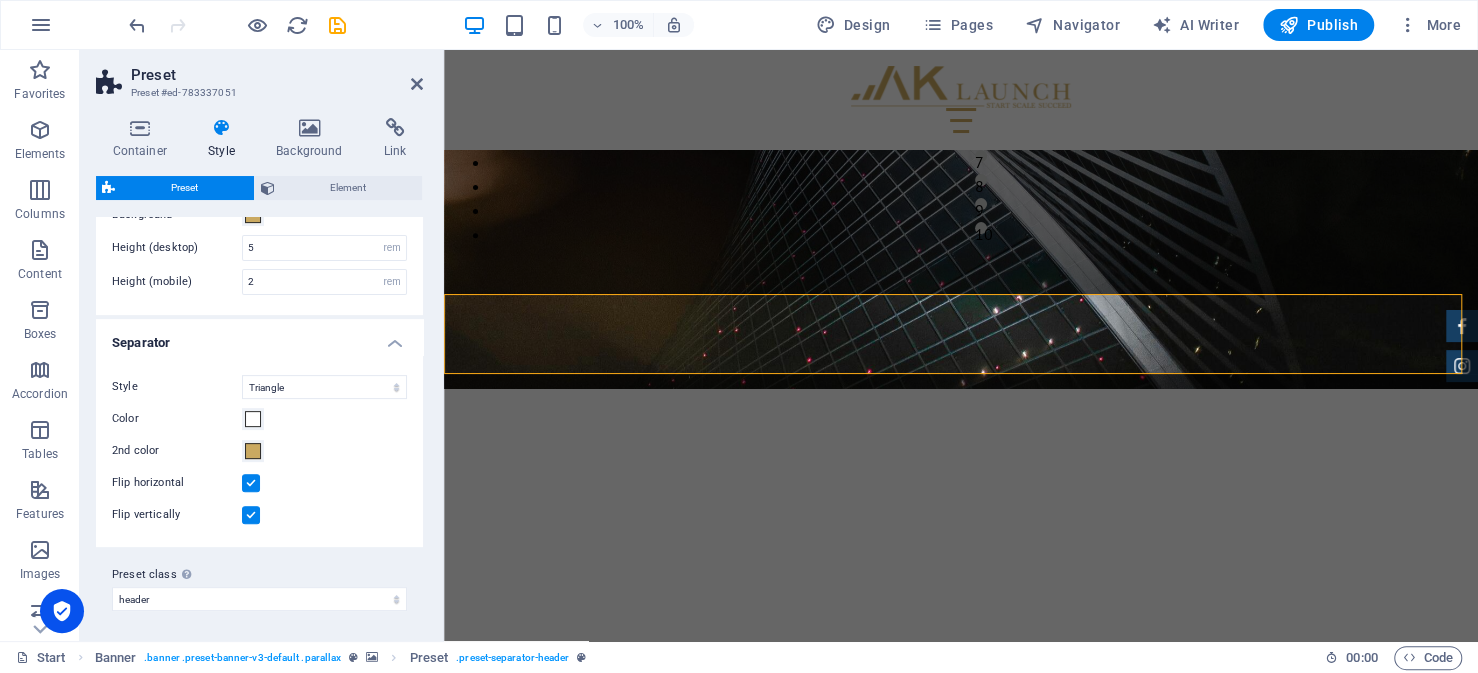 click at bounding box center [251, 483] 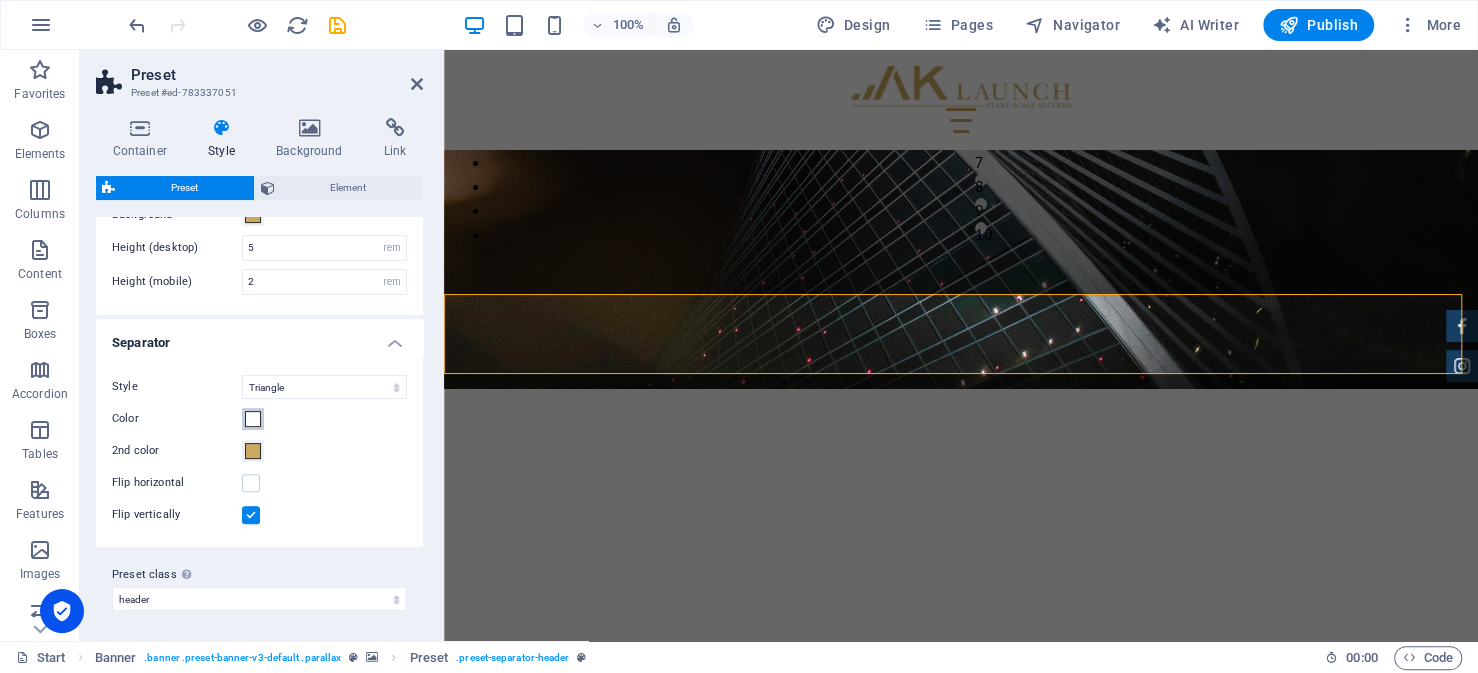 click at bounding box center (253, 419) 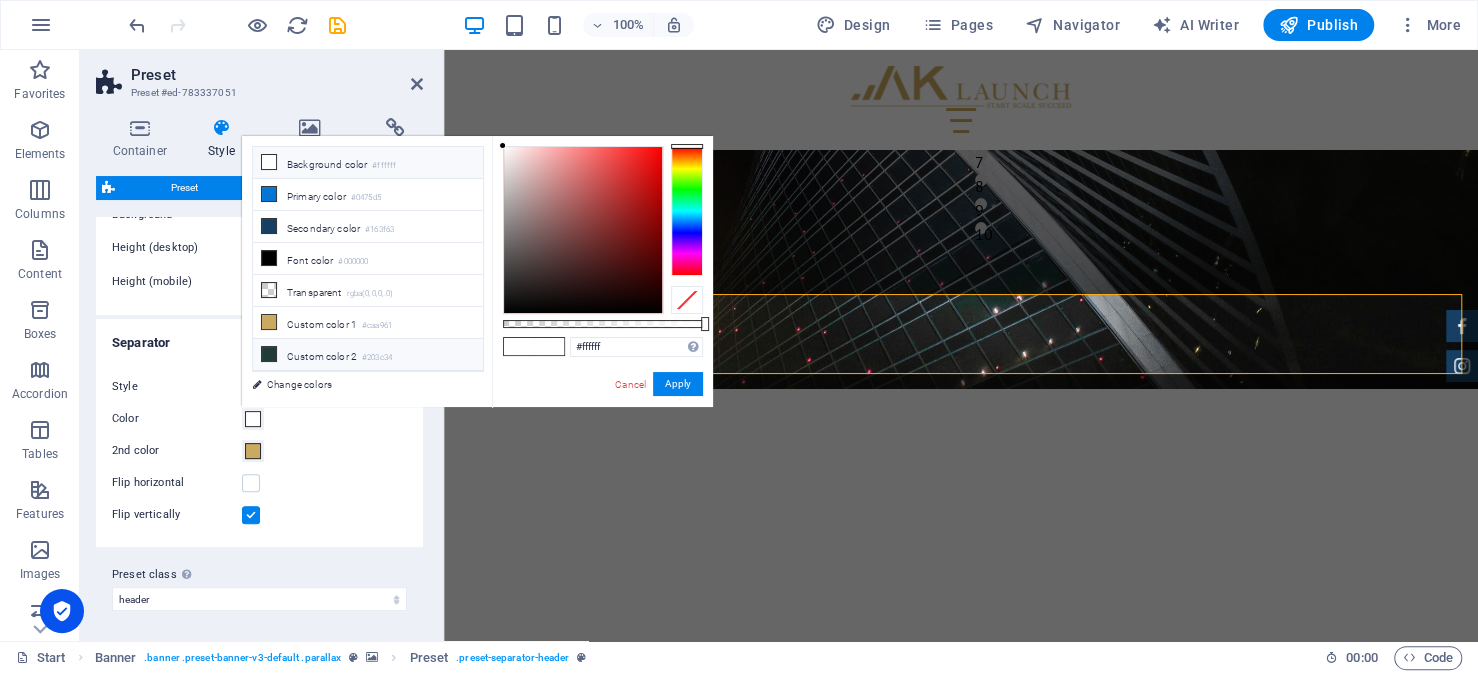 click on "Custom color 2
#203c34" at bounding box center (368, 355) 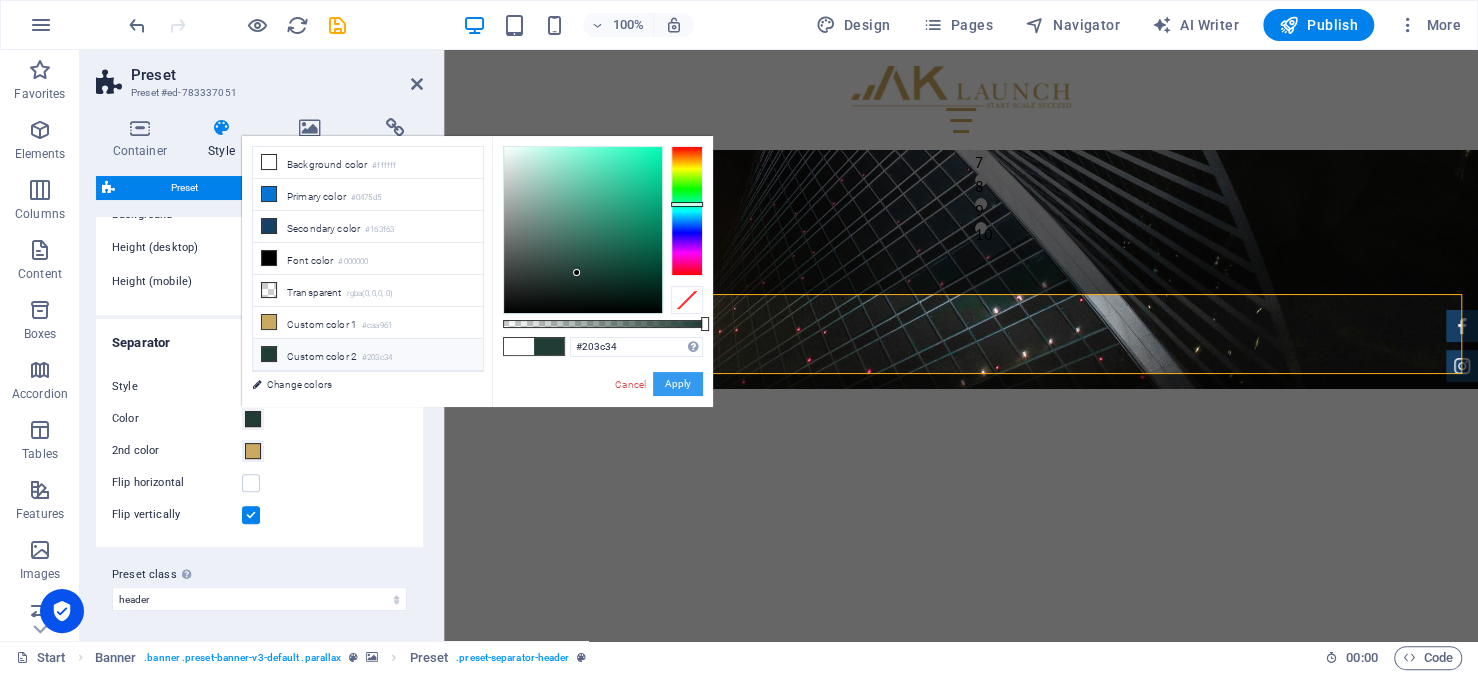 click on "Apply" at bounding box center [678, 384] 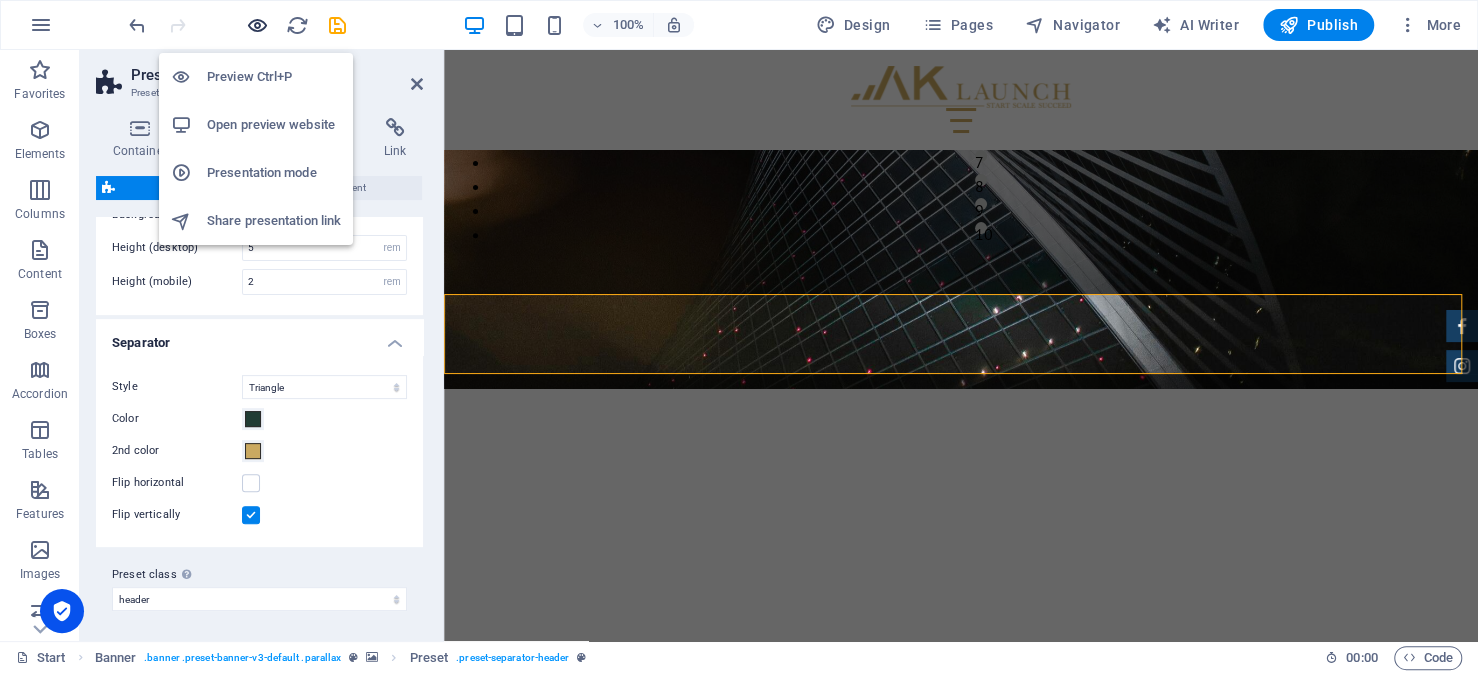 click at bounding box center [257, 25] 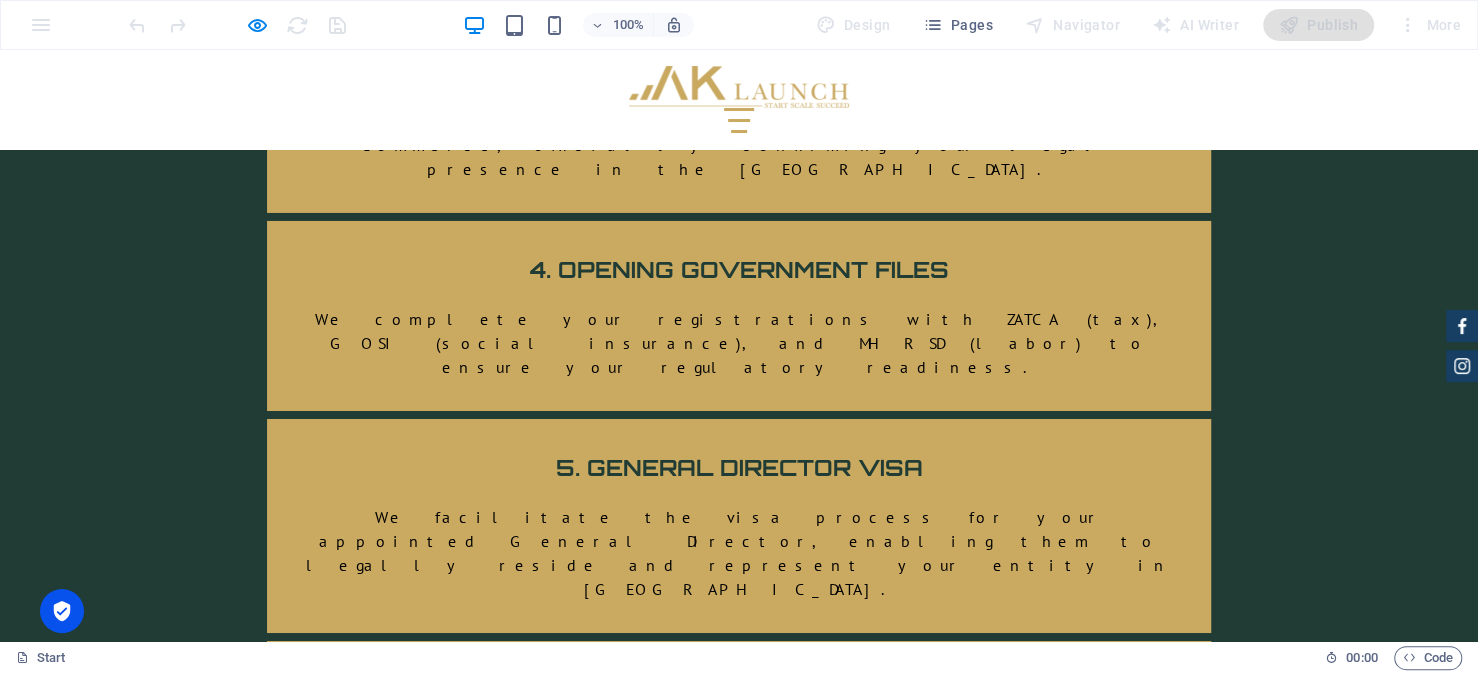 scroll, scrollTop: 4423, scrollLeft: 0, axis: vertical 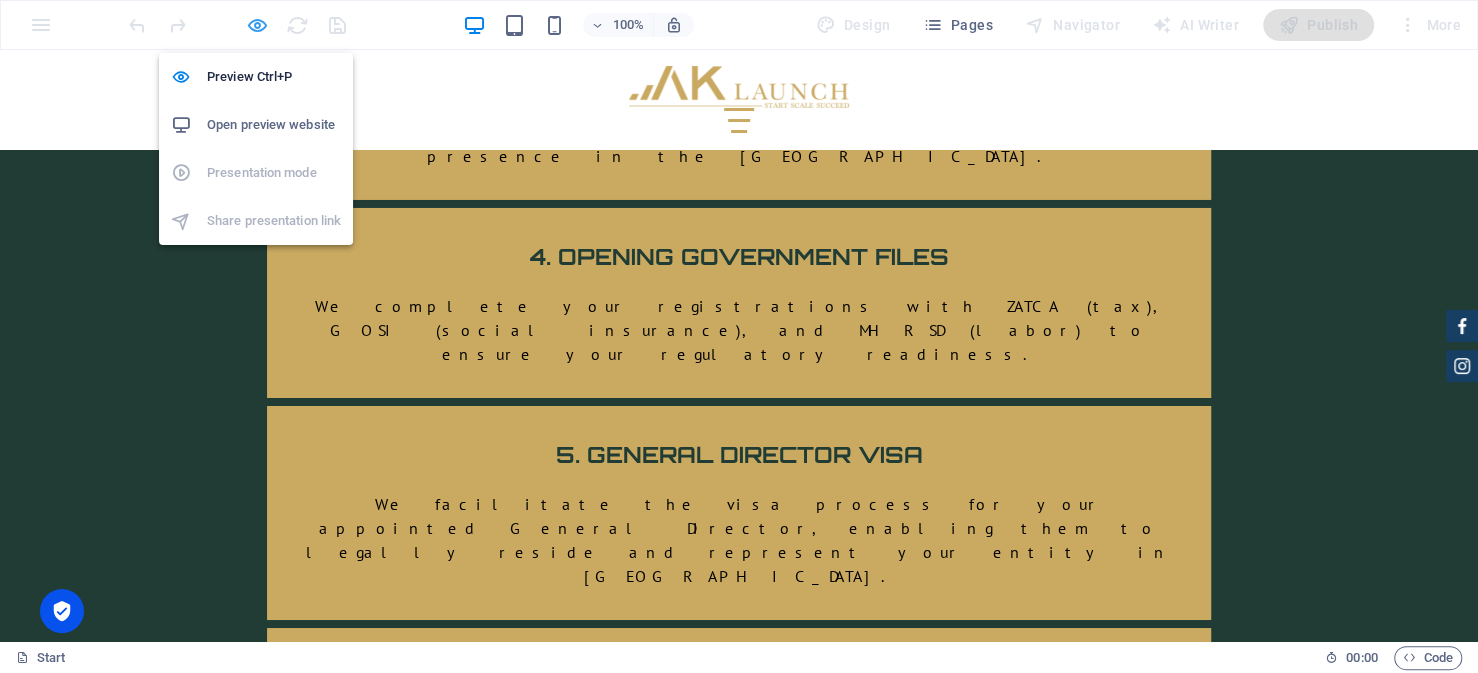 click at bounding box center (257, 25) 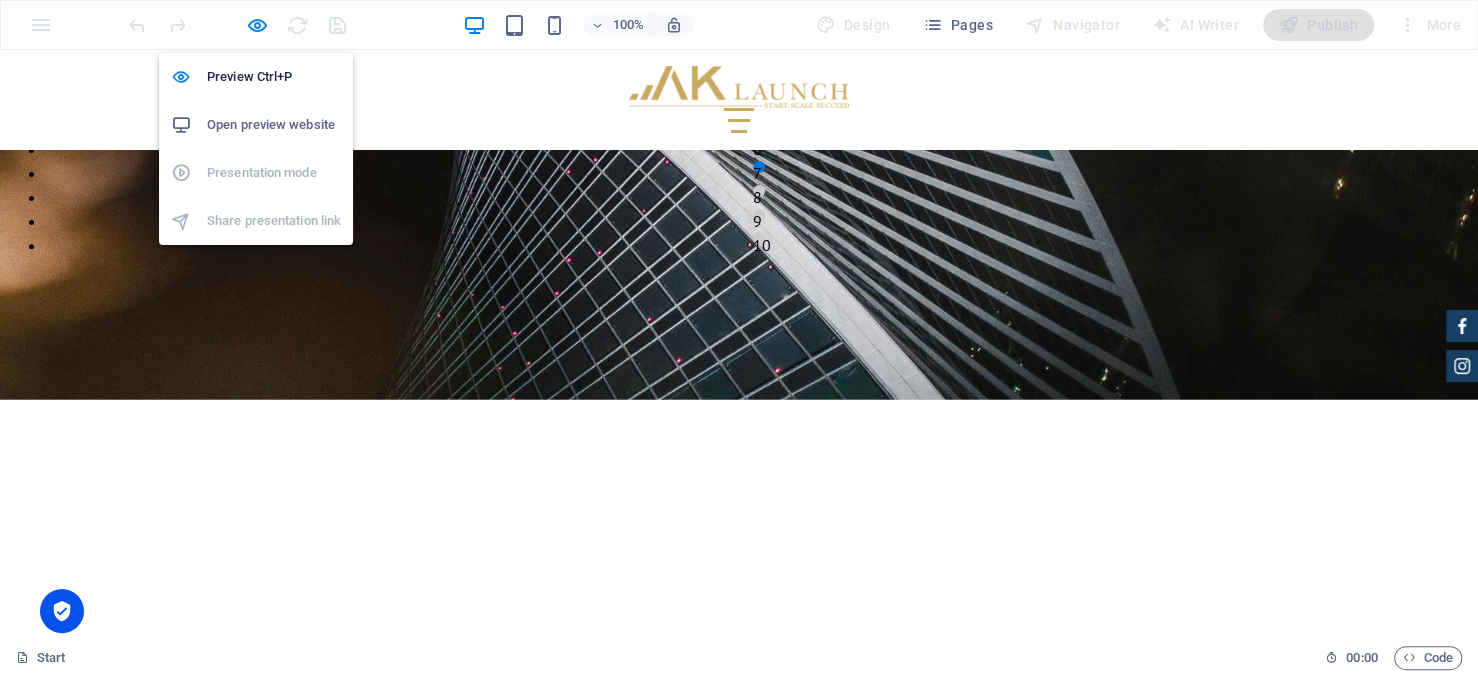 select on "rem" 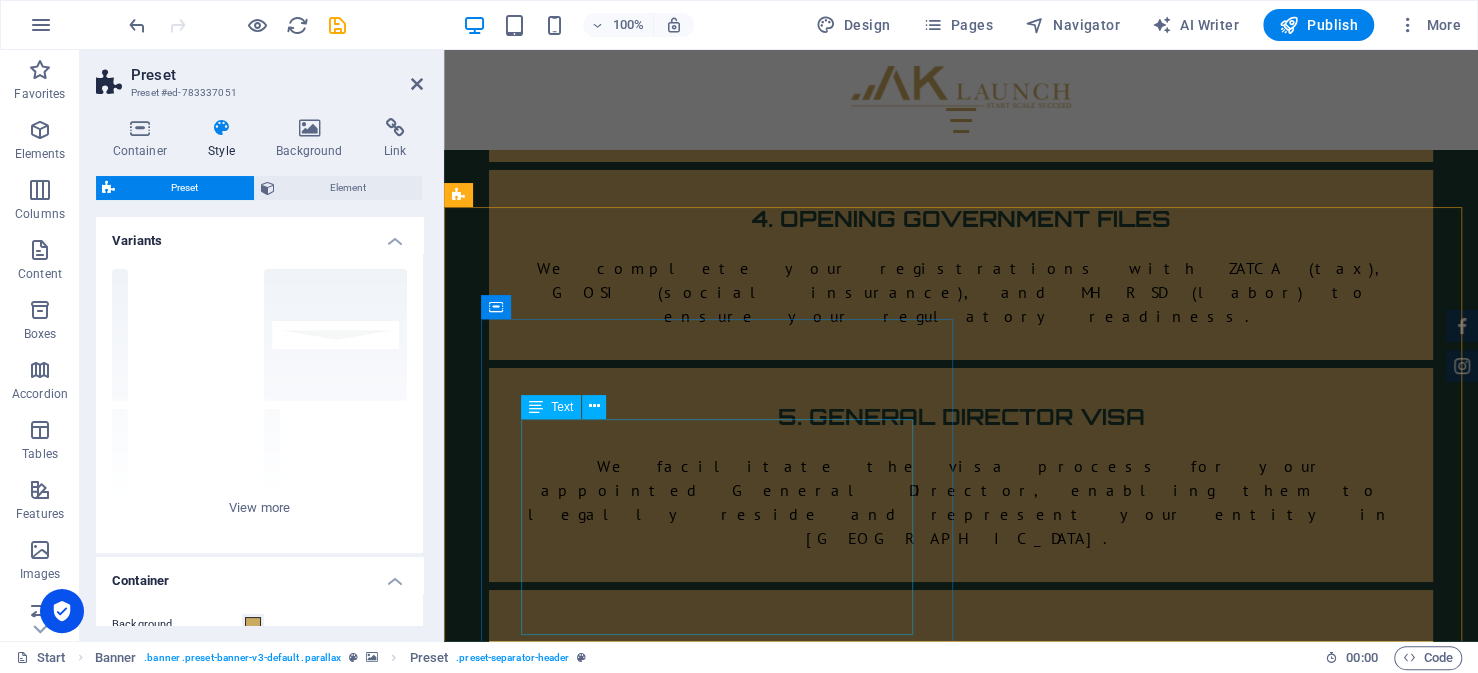 scroll, scrollTop: 4612, scrollLeft: 0, axis: vertical 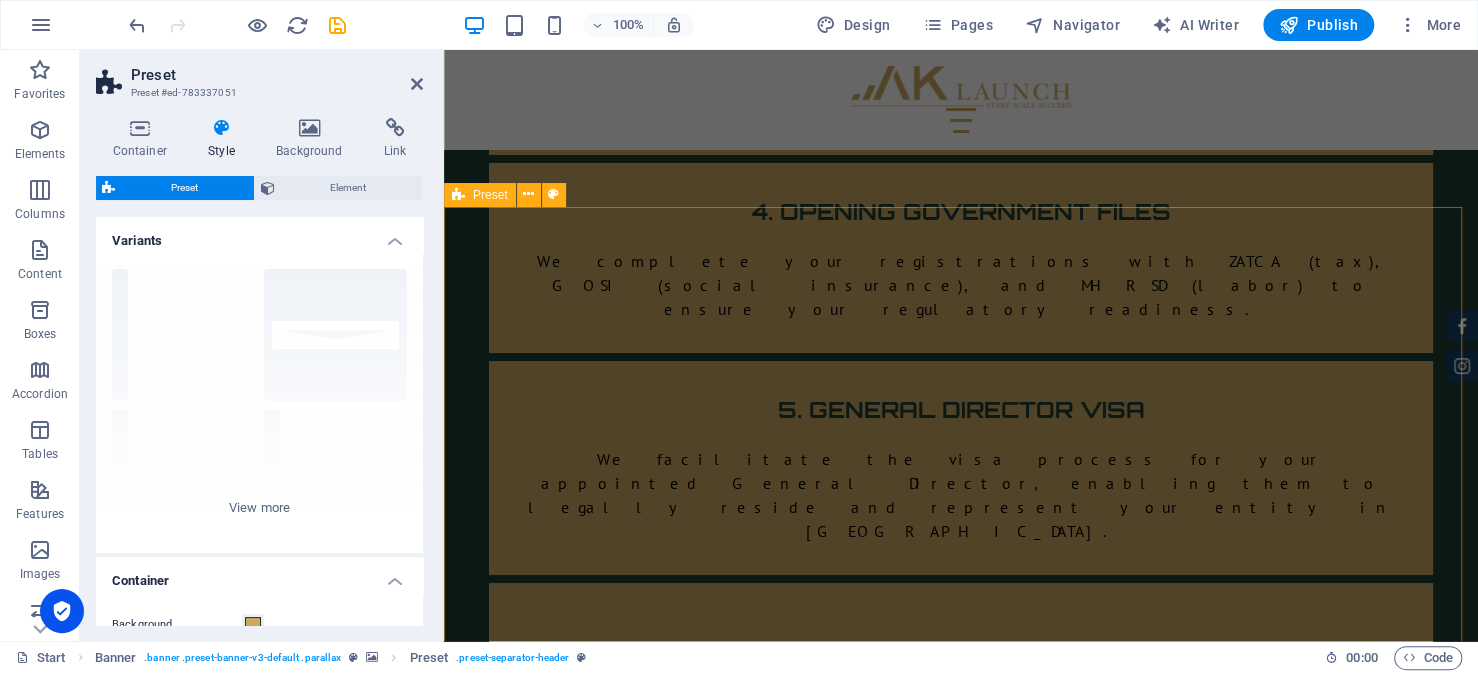 click on "Consult us We don’t stop at registration. We step in when operations start — delivering the support you need to run your business smoothly and stay compliant, all through one integrated advisory team. Drop content here or  Add elements  Paste clipboard" at bounding box center [961, 3744] 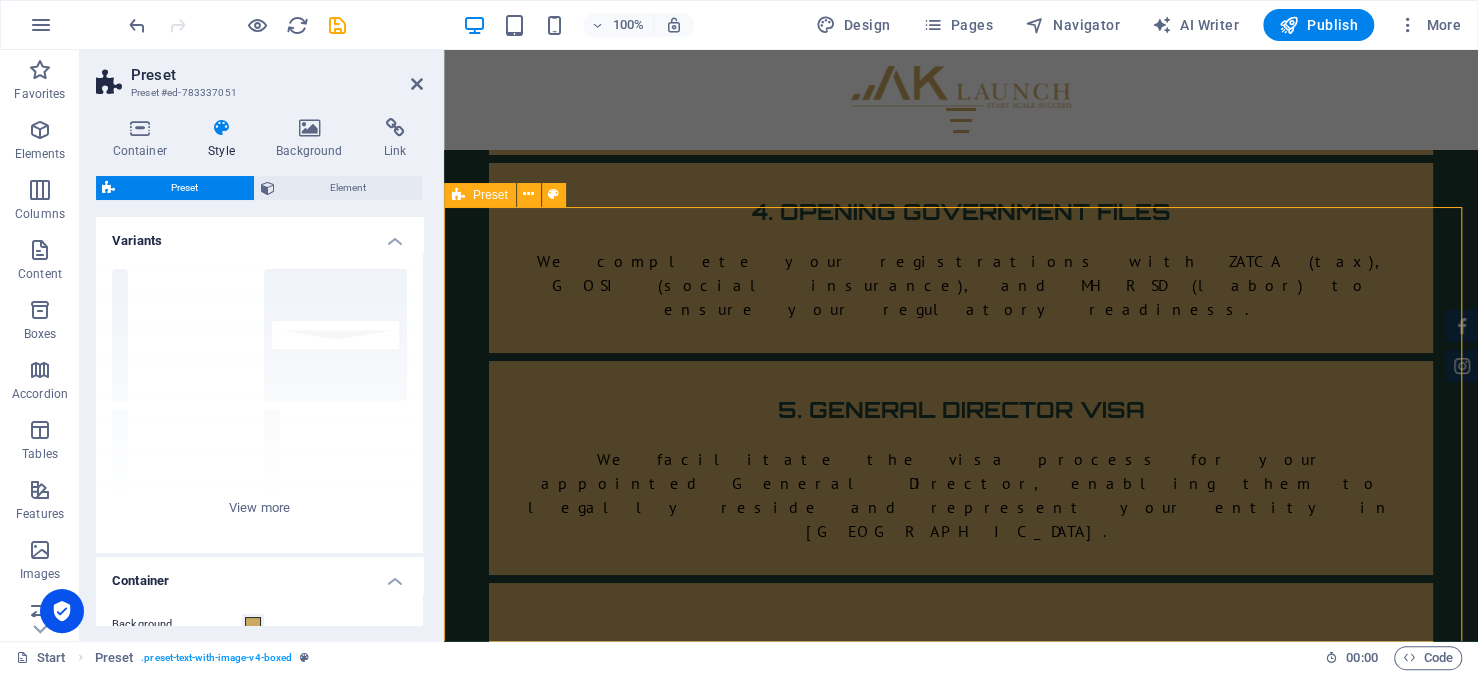 click on "Consult us We don’t stop at registration. We step in when operations start — delivering the support you need to run your business smoothly and stay compliant, all through one integrated advisory team. Drop content here or  Add elements  Paste clipboard" at bounding box center [961, 3744] 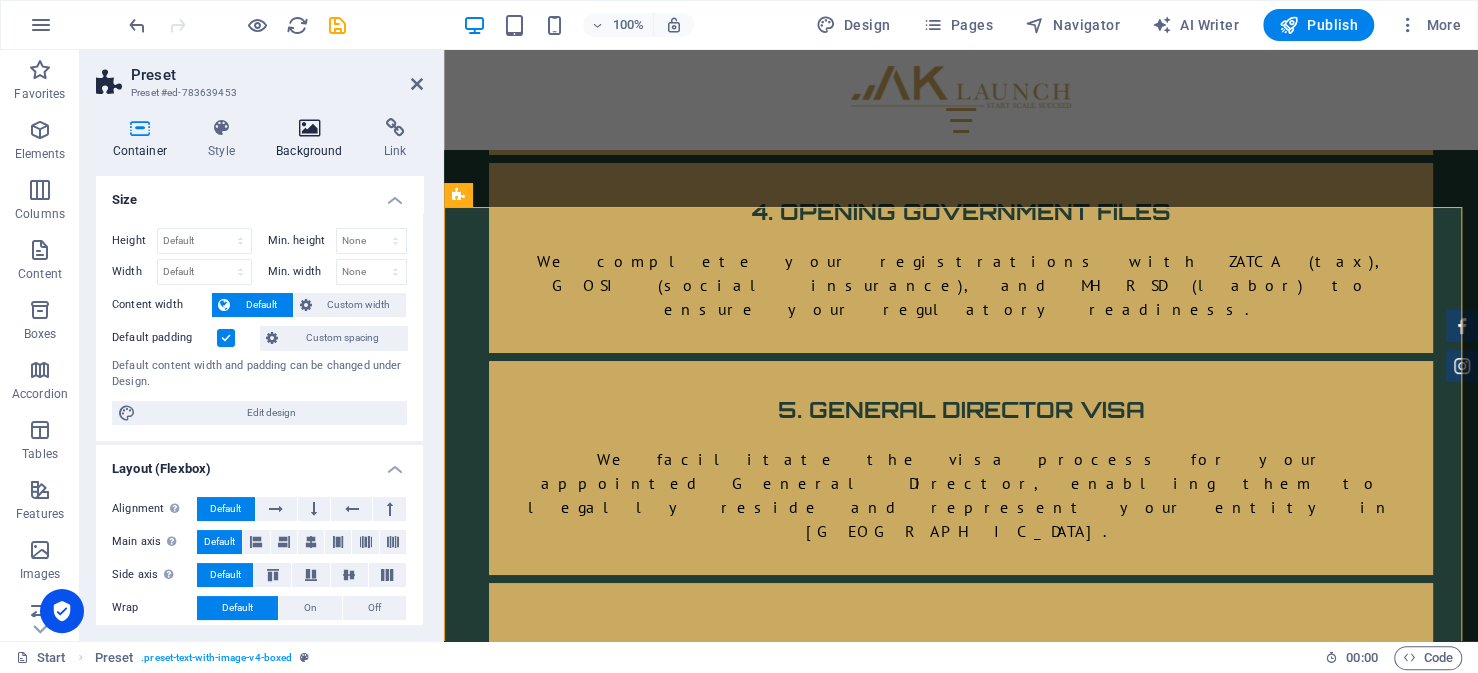 click at bounding box center [310, 128] 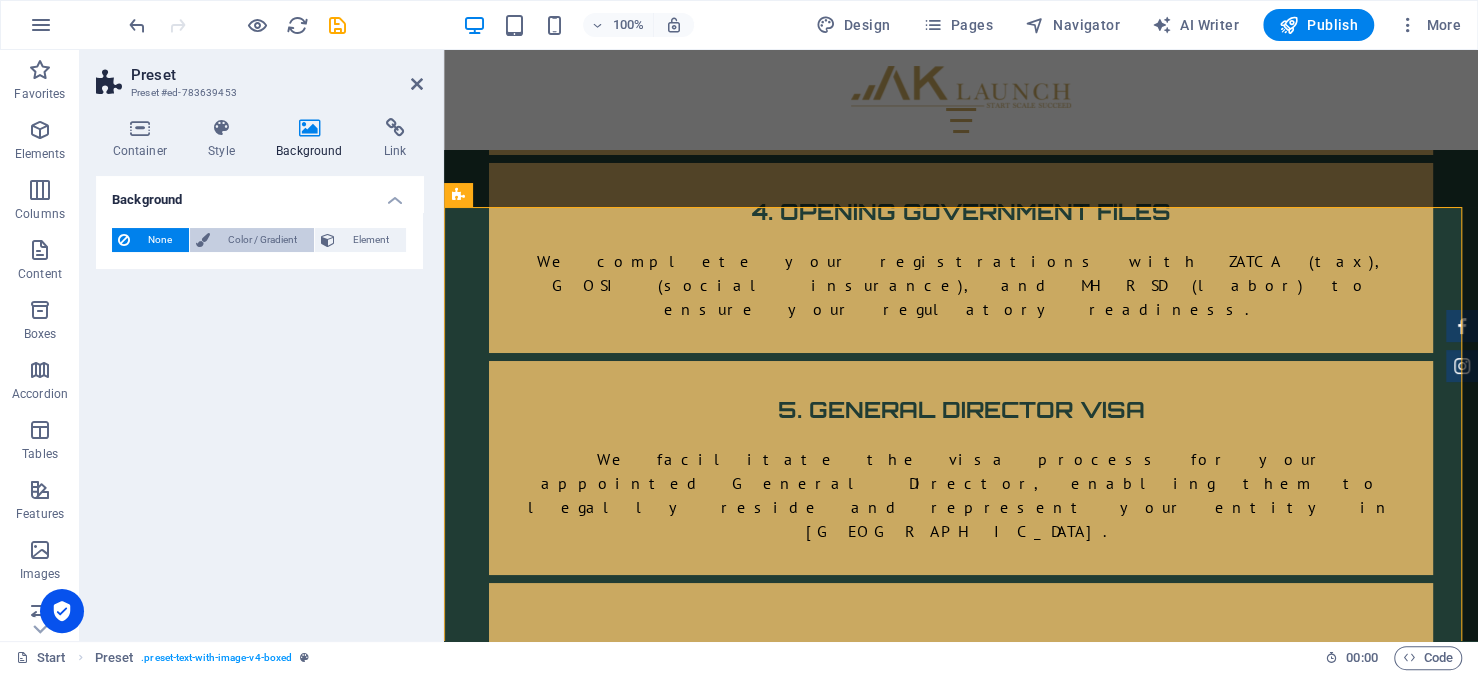 click on "Color / Gradient" at bounding box center [262, 240] 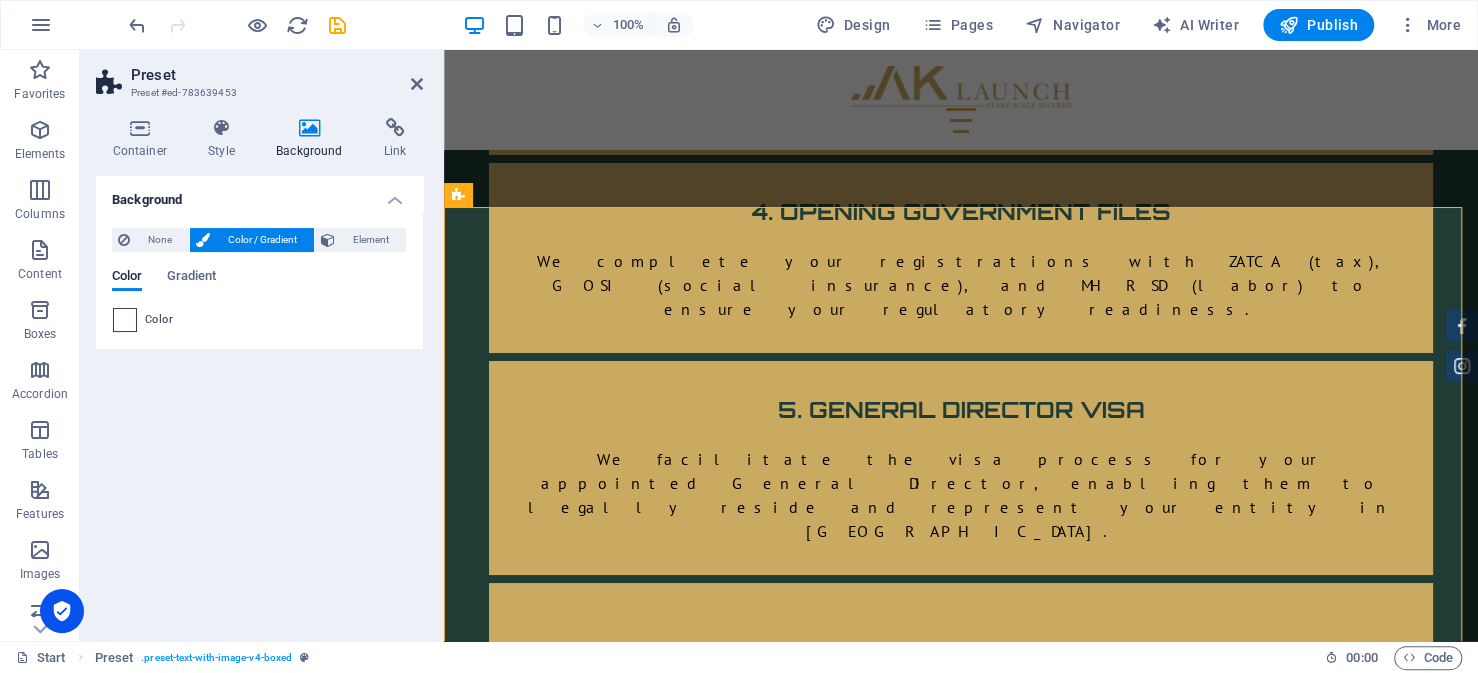 click at bounding box center (125, 320) 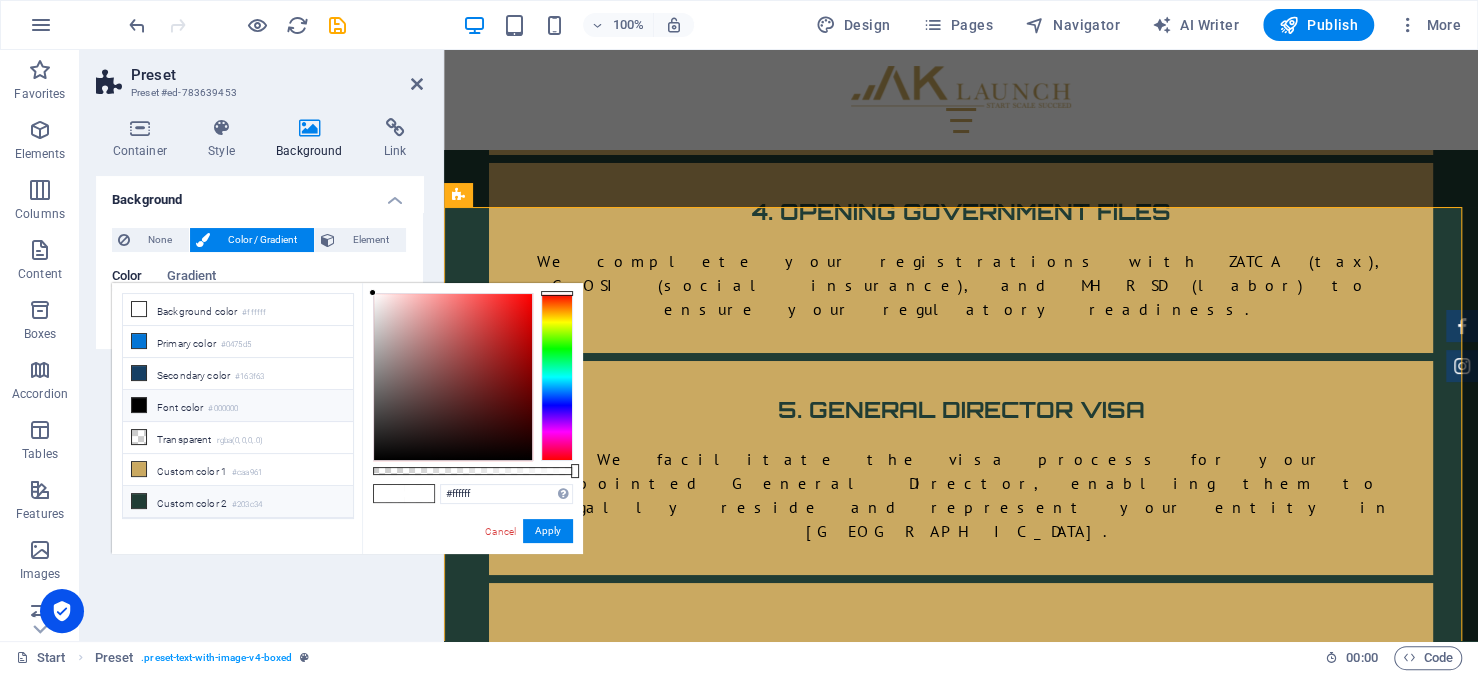 click on "Custom color 2
#203c34" at bounding box center [238, 502] 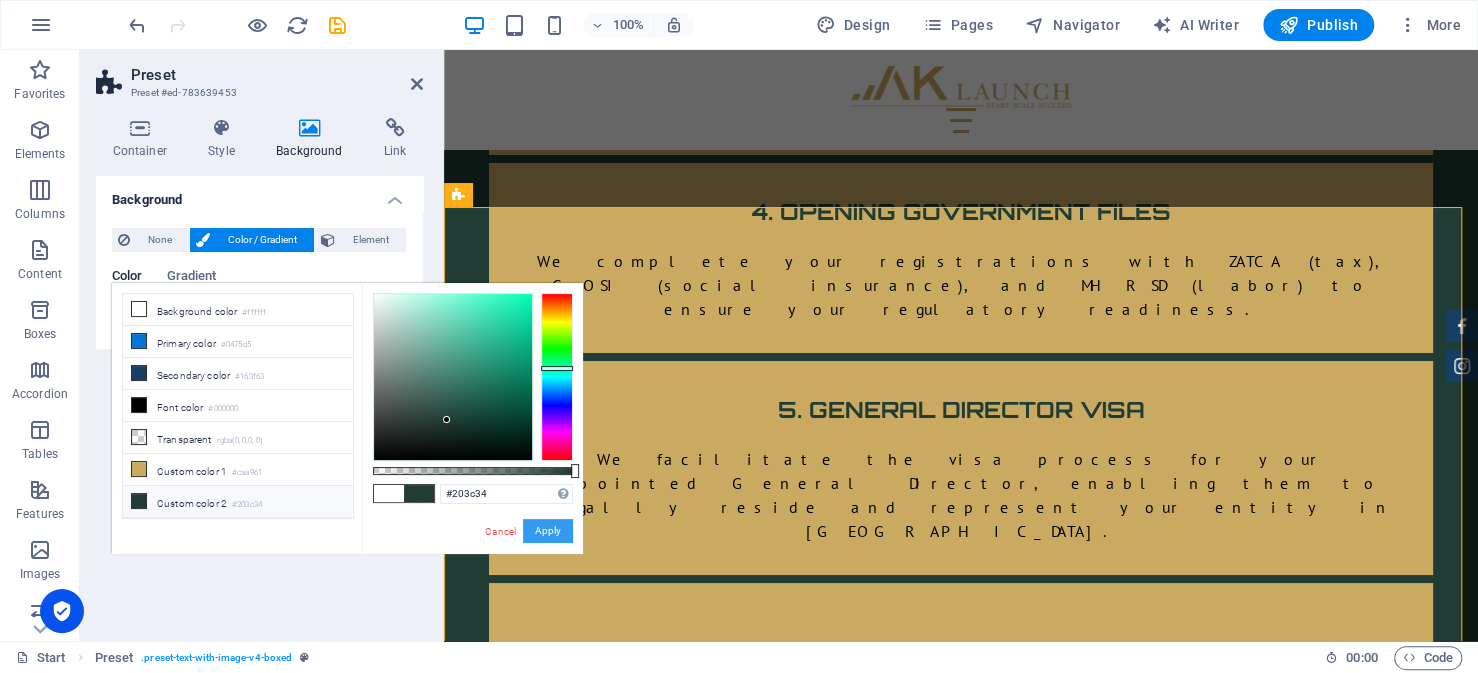 click on "Apply" at bounding box center (548, 531) 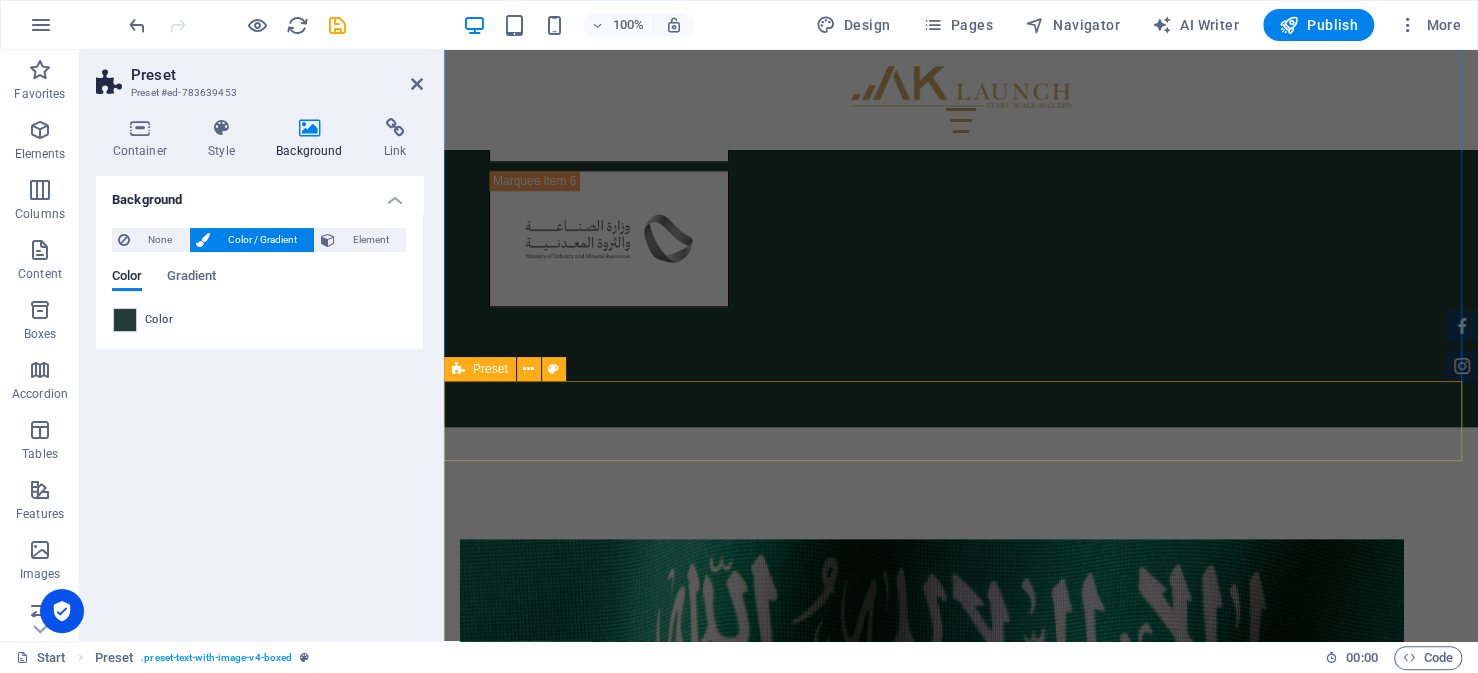 scroll, scrollTop: 6212, scrollLeft: 0, axis: vertical 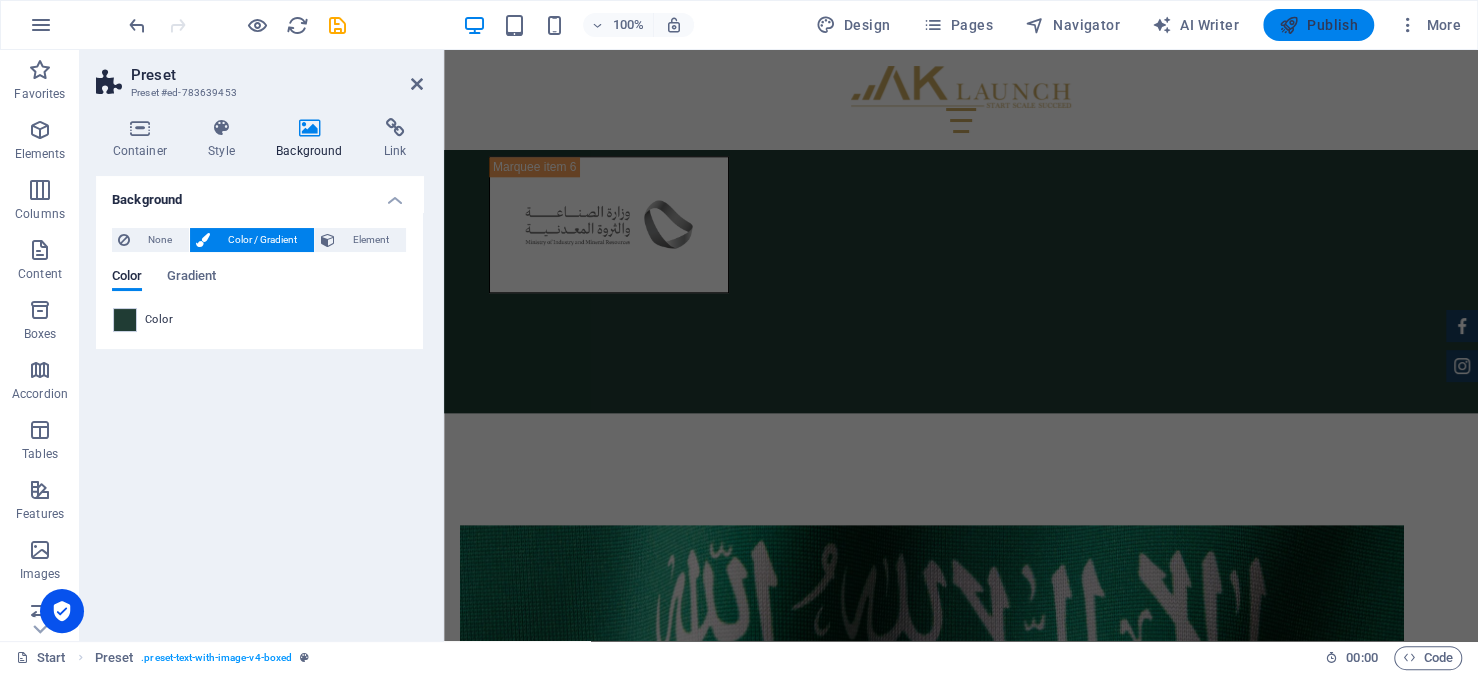 click on "Publish" at bounding box center [1318, 25] 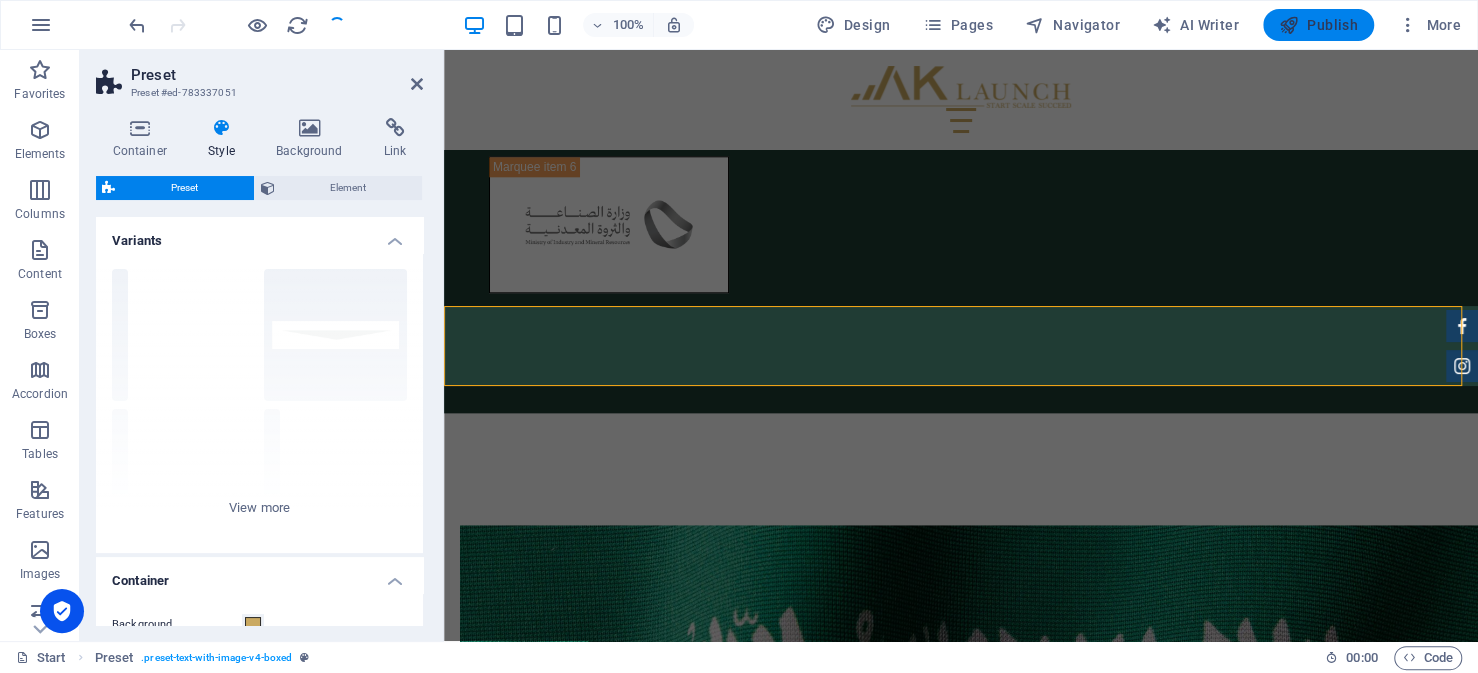 scroll, scrollTop: 412, scrollLeft: 0, axis: vertical 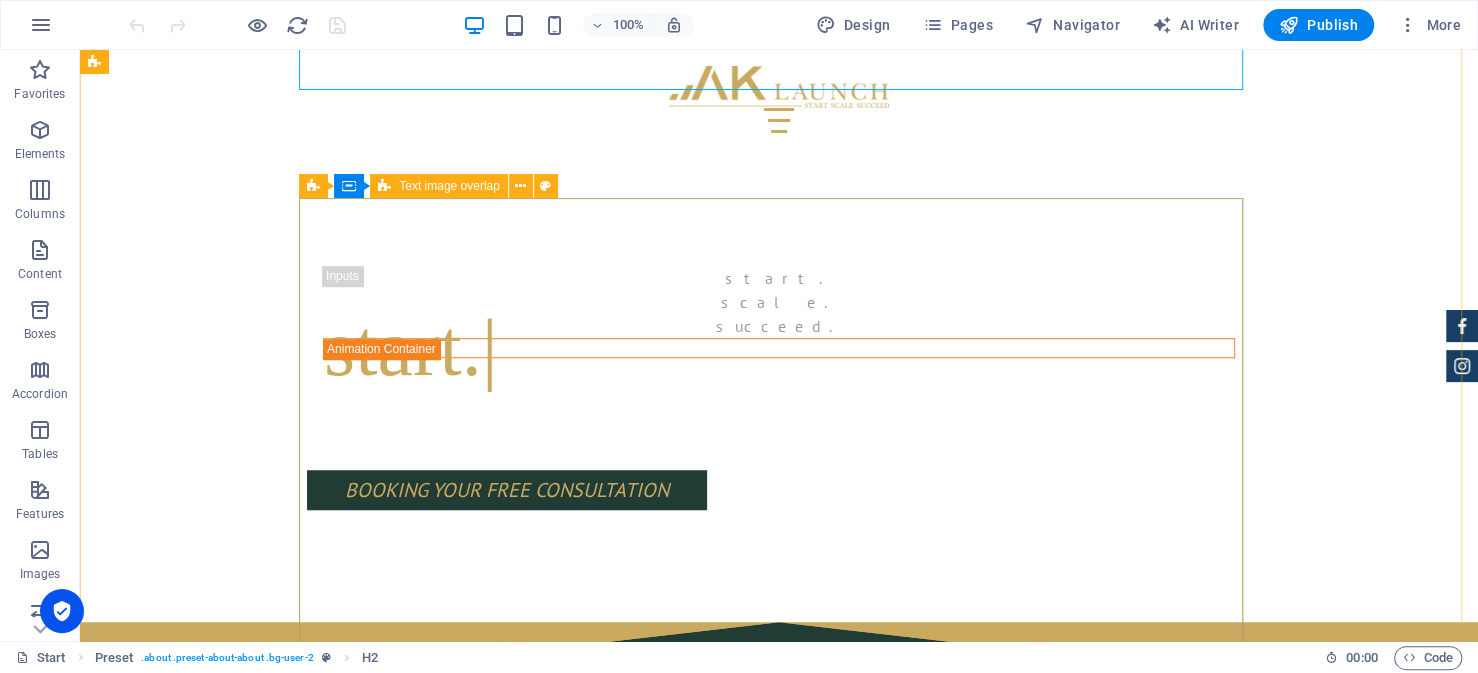 click on "Your 5-Stage Journey to Entity Establishment in [GEOGRAPHIC_DATA] Establishing an entity in [GEOGRAPHIC_DATA] is a structured, multi-step process governed by various regulatory authorities. Each stage requires specific approvals and documentation. Our advisory team guides you through every step — ensuring efficiency, accuracy, and full alignment with local requirements." at bounding box center (779, 1423) 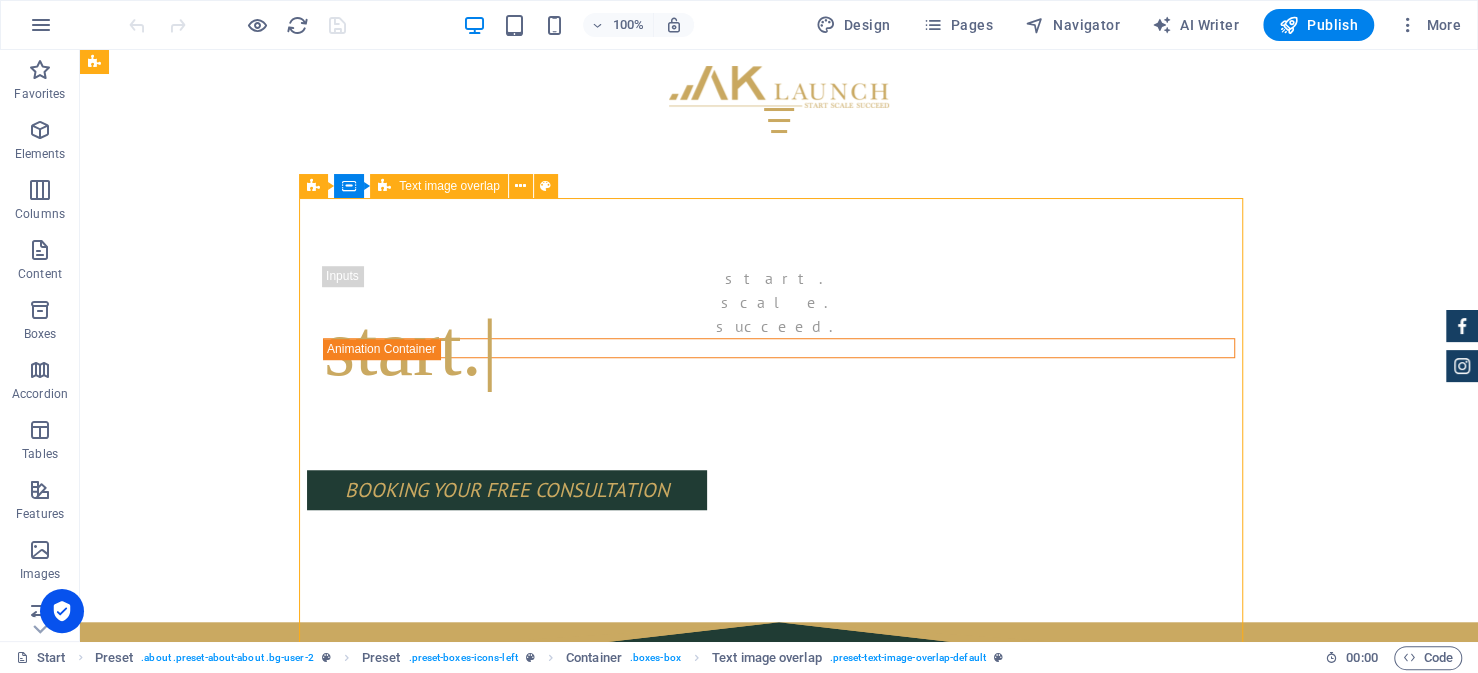 click on "Your 5-Stage Journey to Entity Establishment in [GEOGRAPHIC_DATA] Establishing an entity in [GEOGRAPHIC_DATA] is a structured, multi-step process governed by various regulatory authorities. Each stage requires specific approvals and documentation. Our advisory team guides you through every step — ensuring efficiency, accuracy, and full alignment with local requirements." at bounding box center (779, 1423) 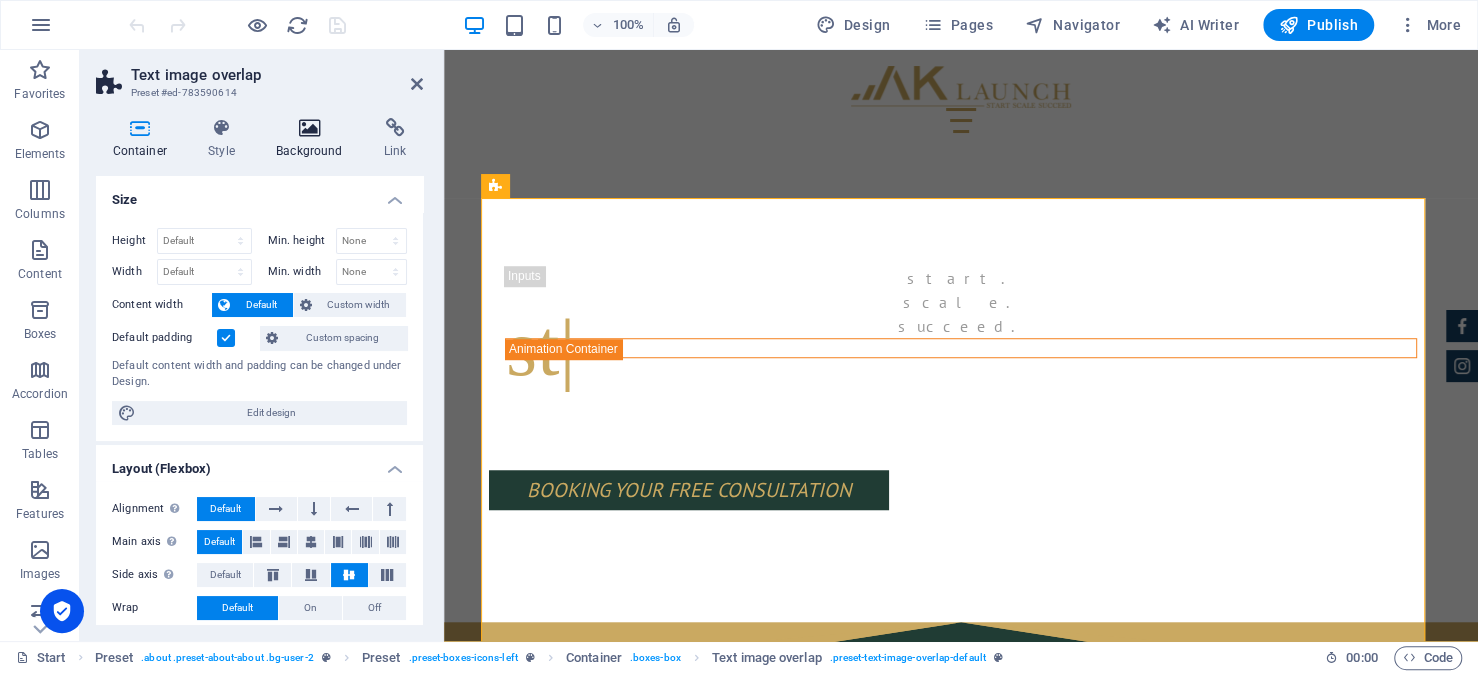 click on "Background" at bounding box center (314, 139) 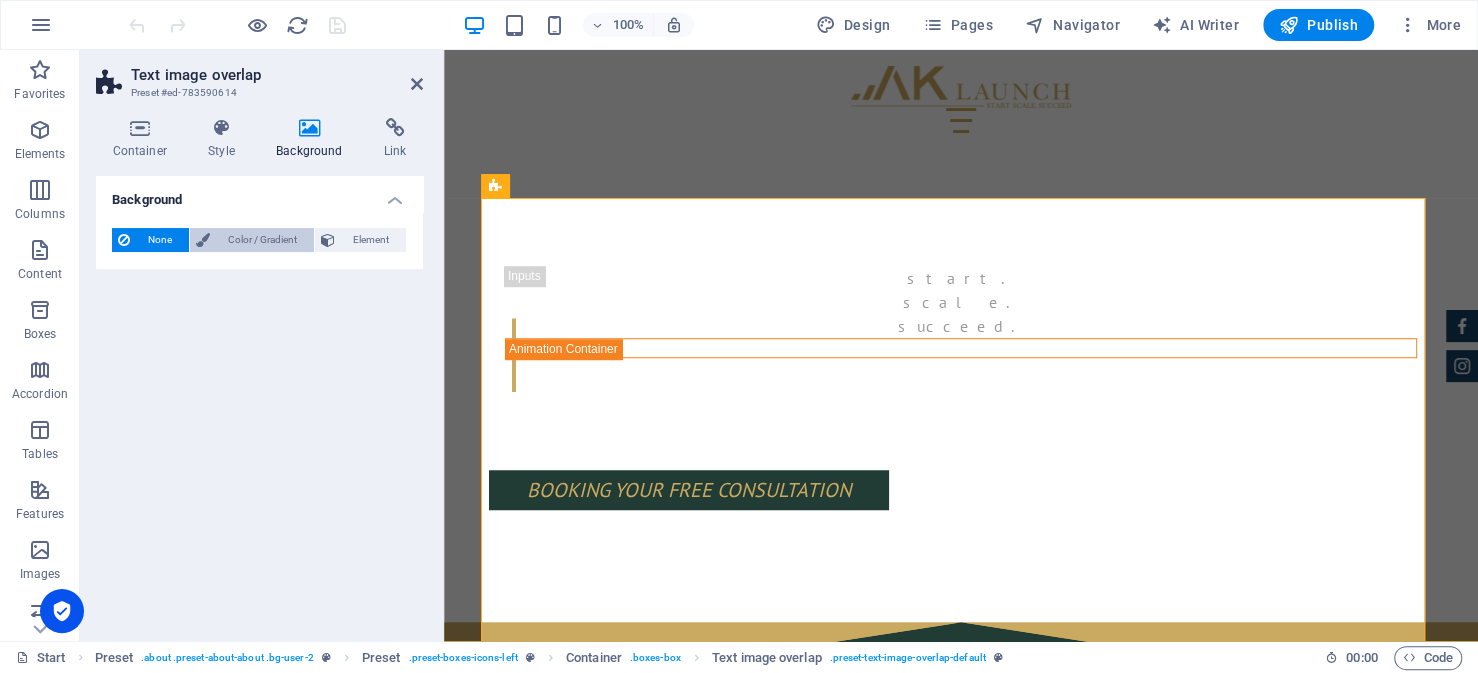 click on "Color / Gradient" at bounding box center [262, 240] 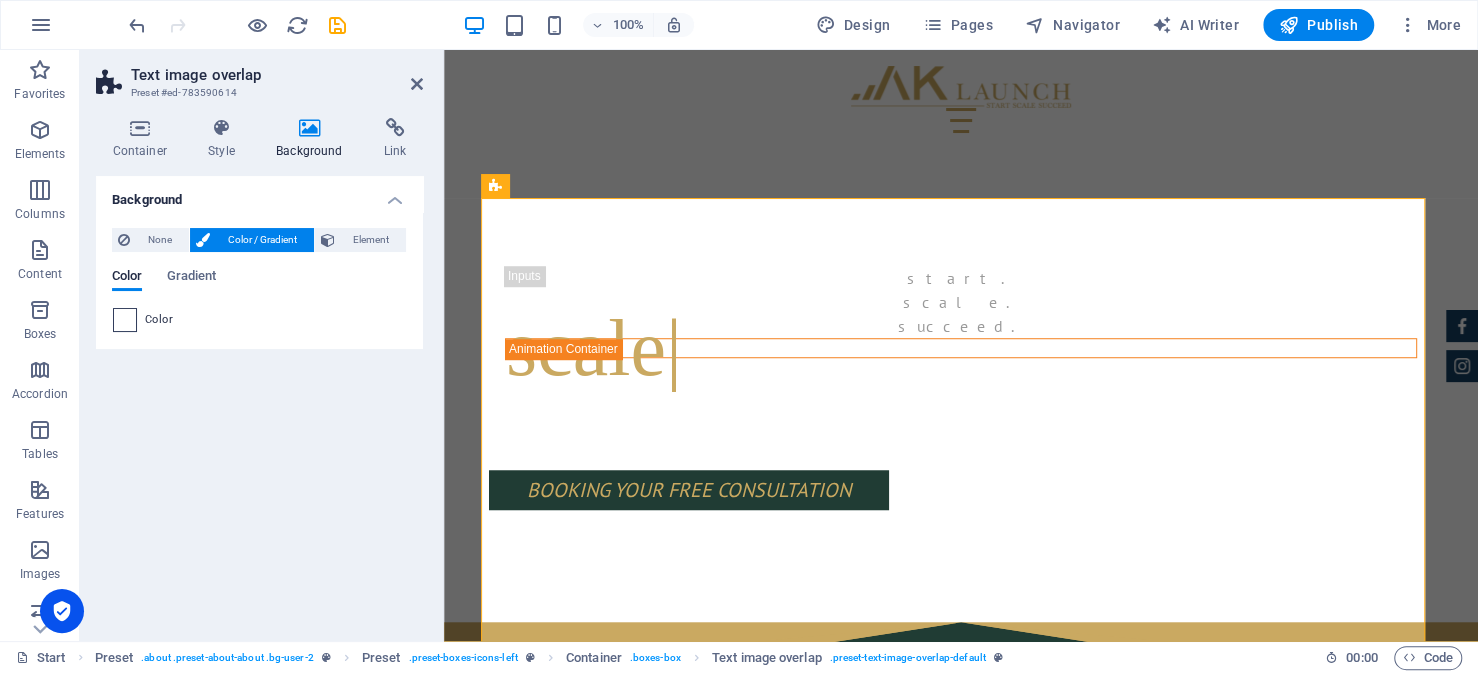 click at bounding box center [125, 320] 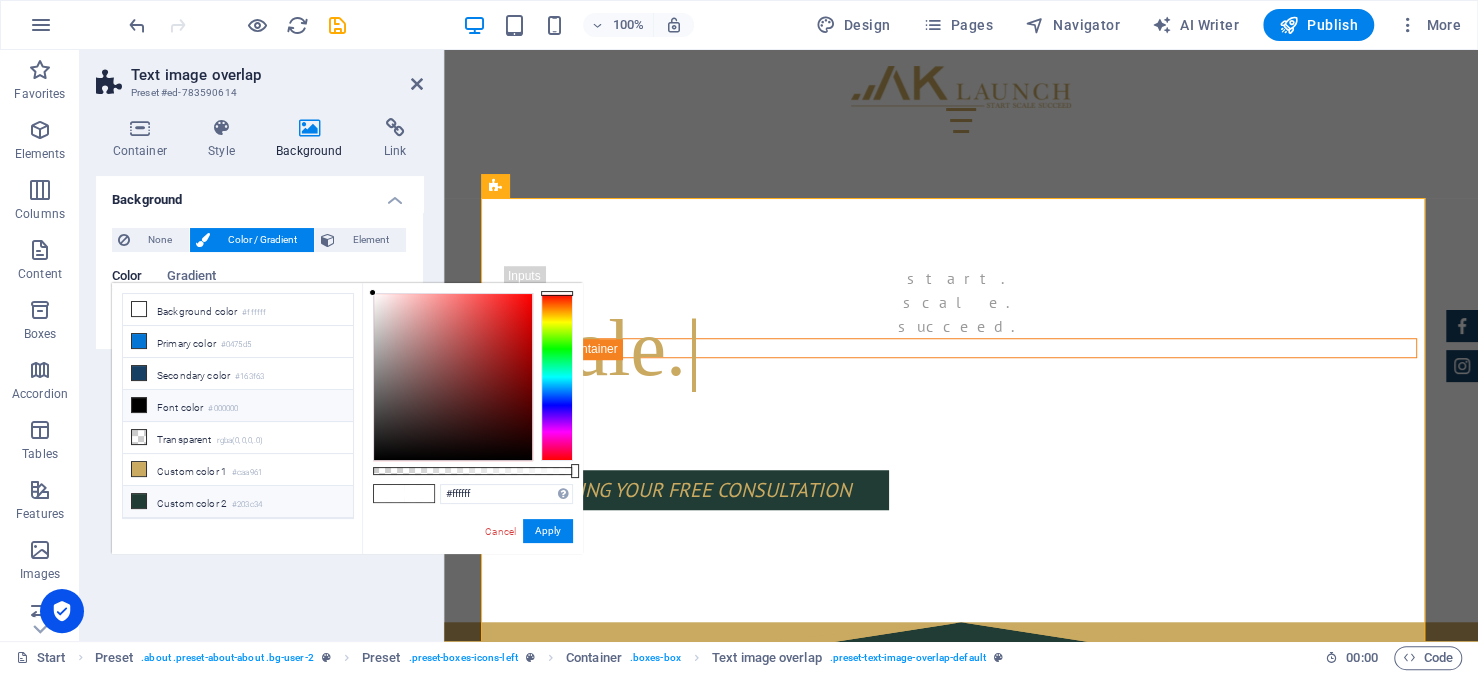 click on "Custom color 2
#203c34" at bounding box center [238, 502] 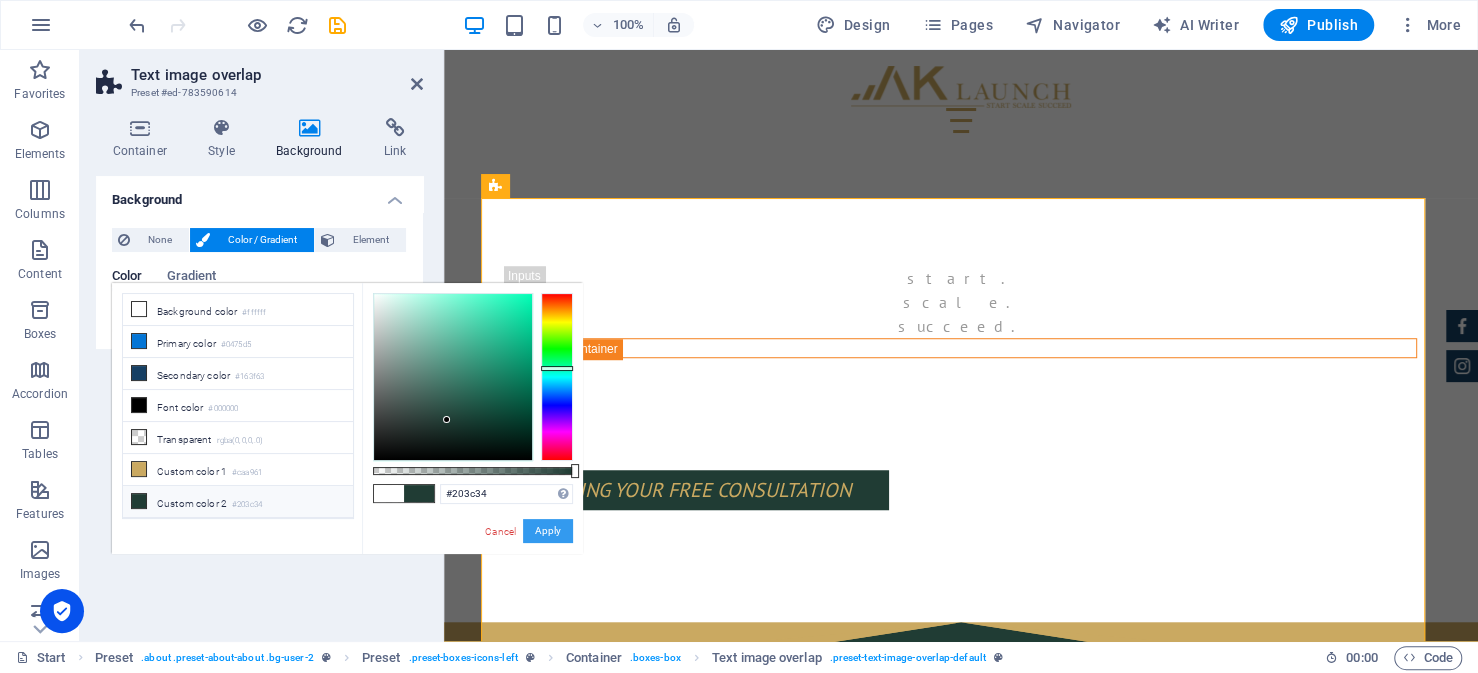 click on "Apply" at bounding box center (548, 531) 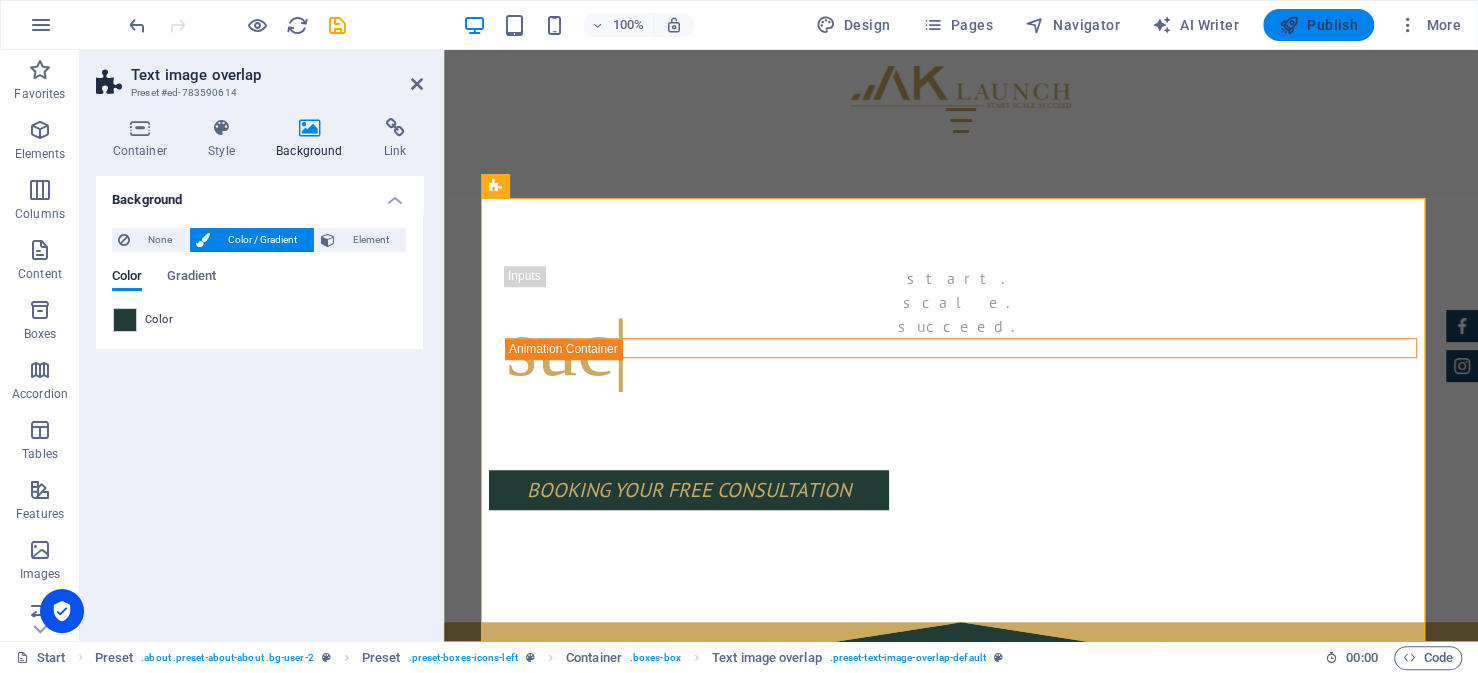 click at bounding box center (1289, 25) 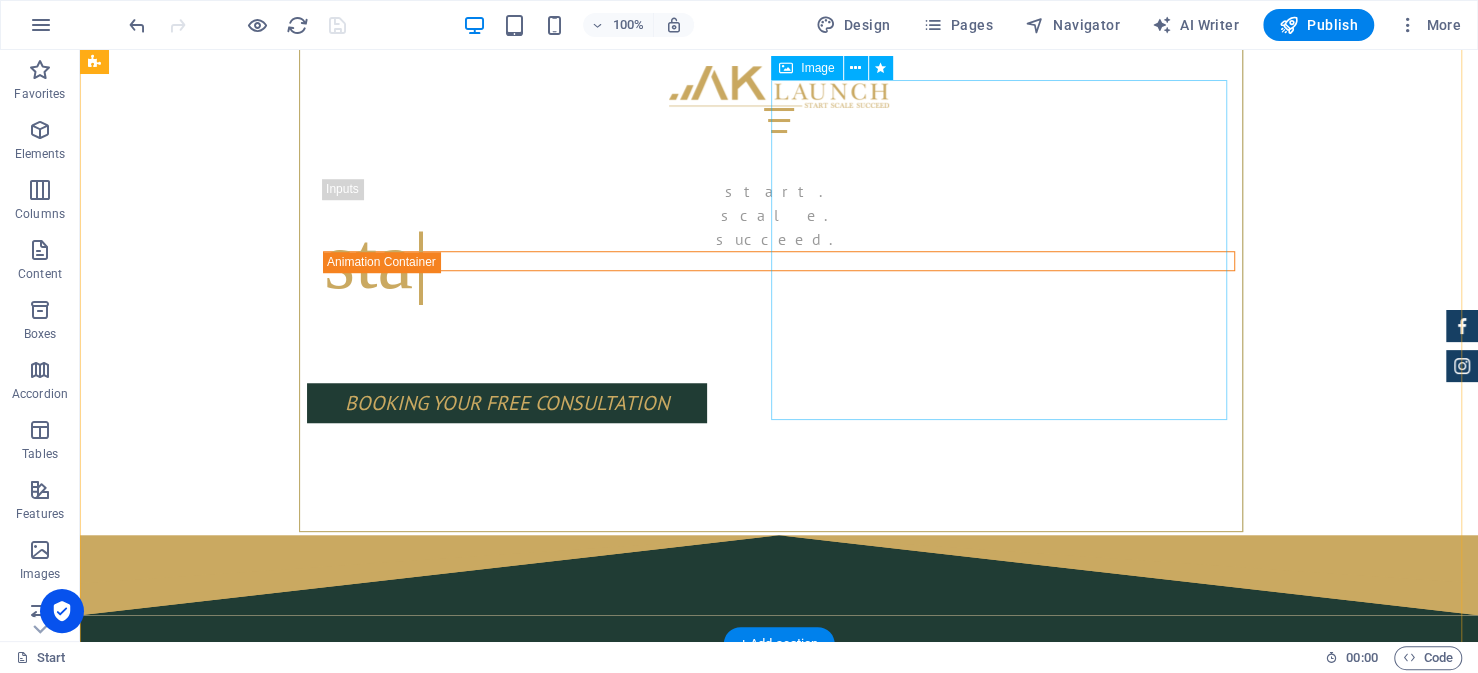 scroll, scrollTop: 1123, scrollLeft: 0, axis: vertical 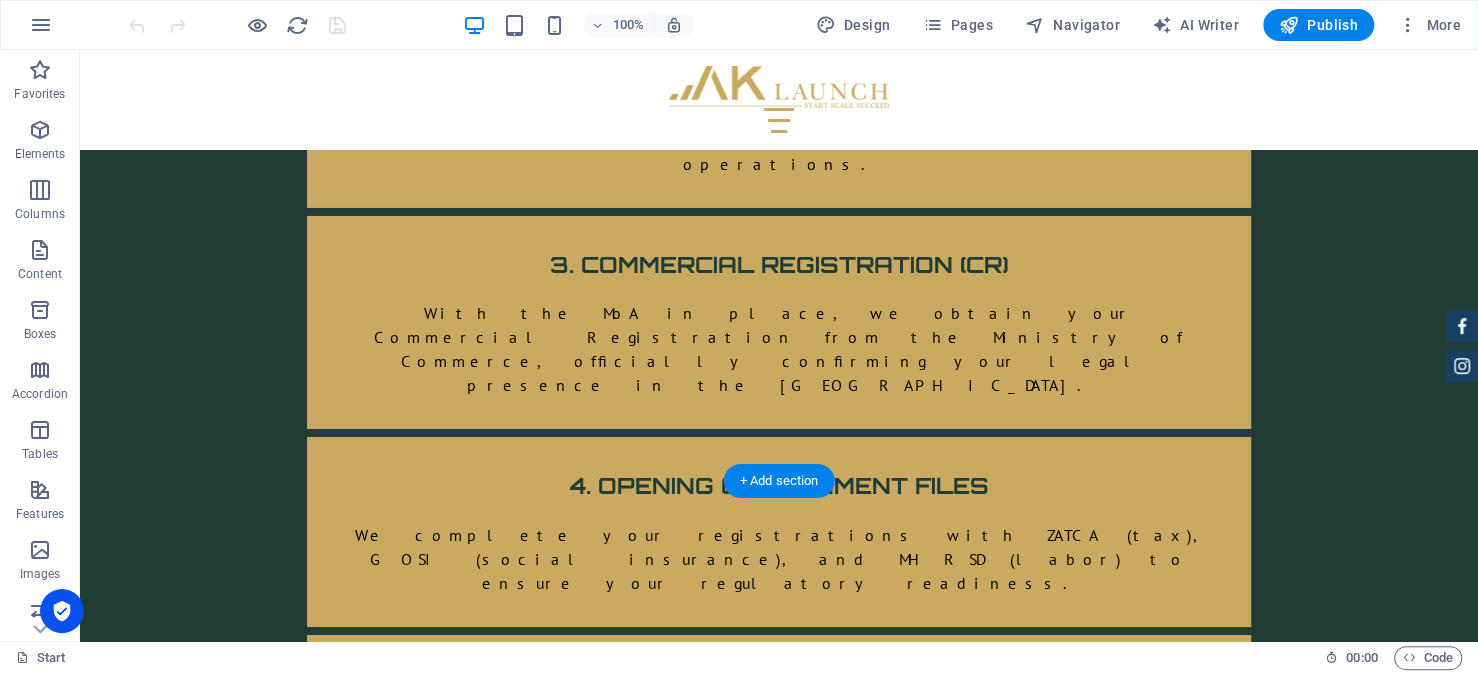 click at bounding box center (568, 2609) 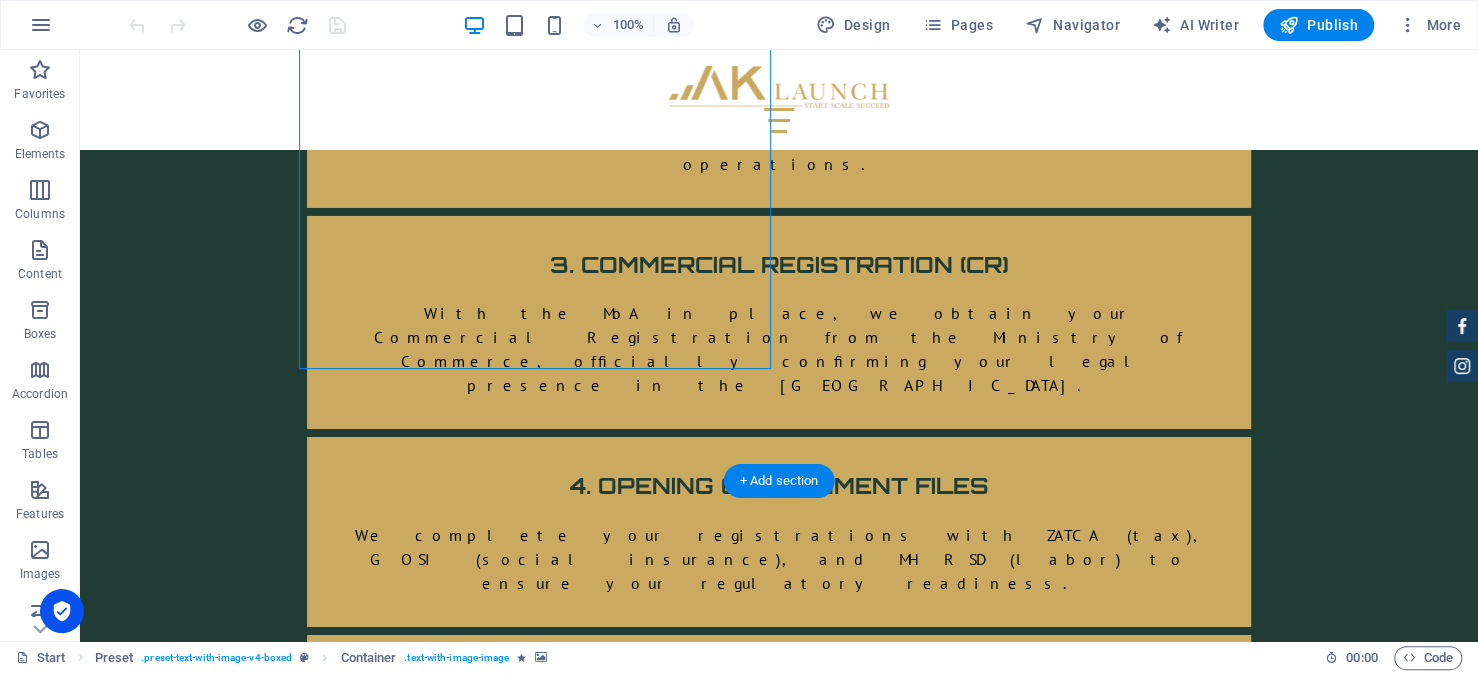 click at bounding box center [568, 2609] 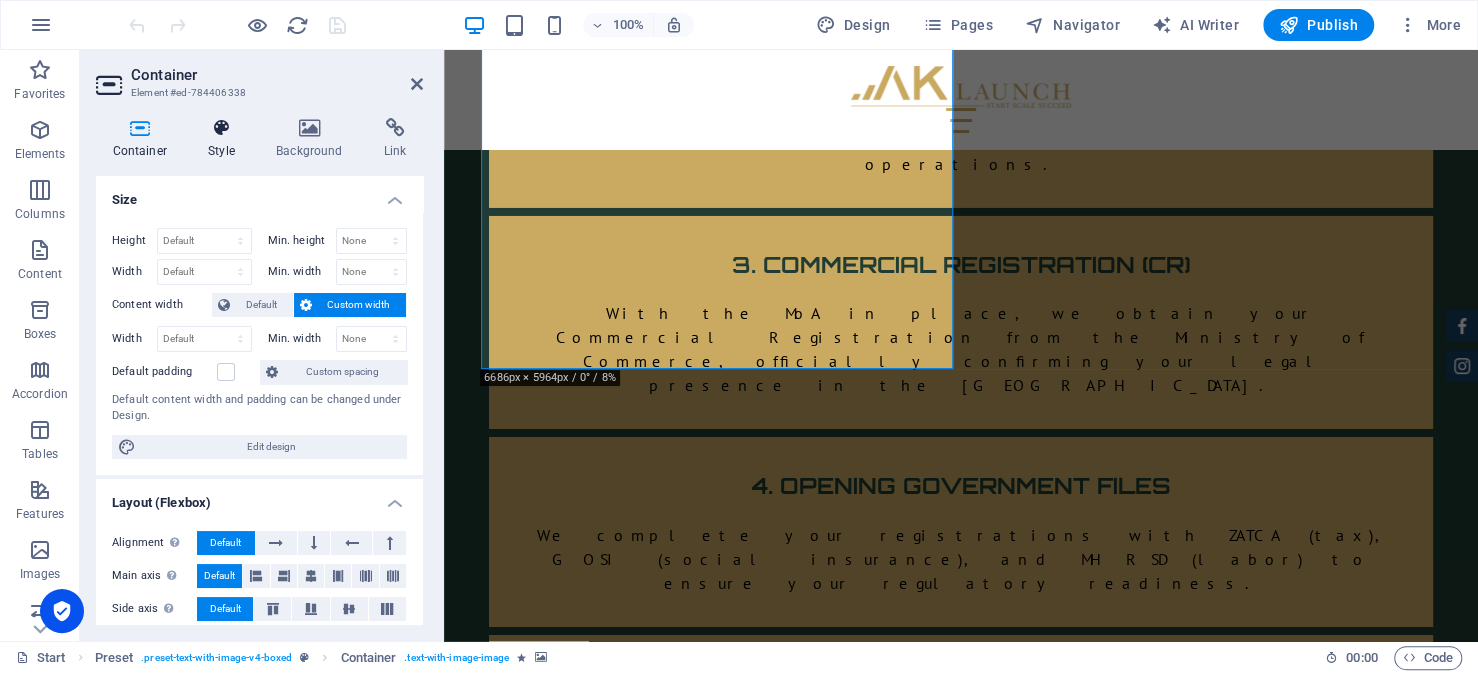 click on "Style" at bounding box center (226, 139) 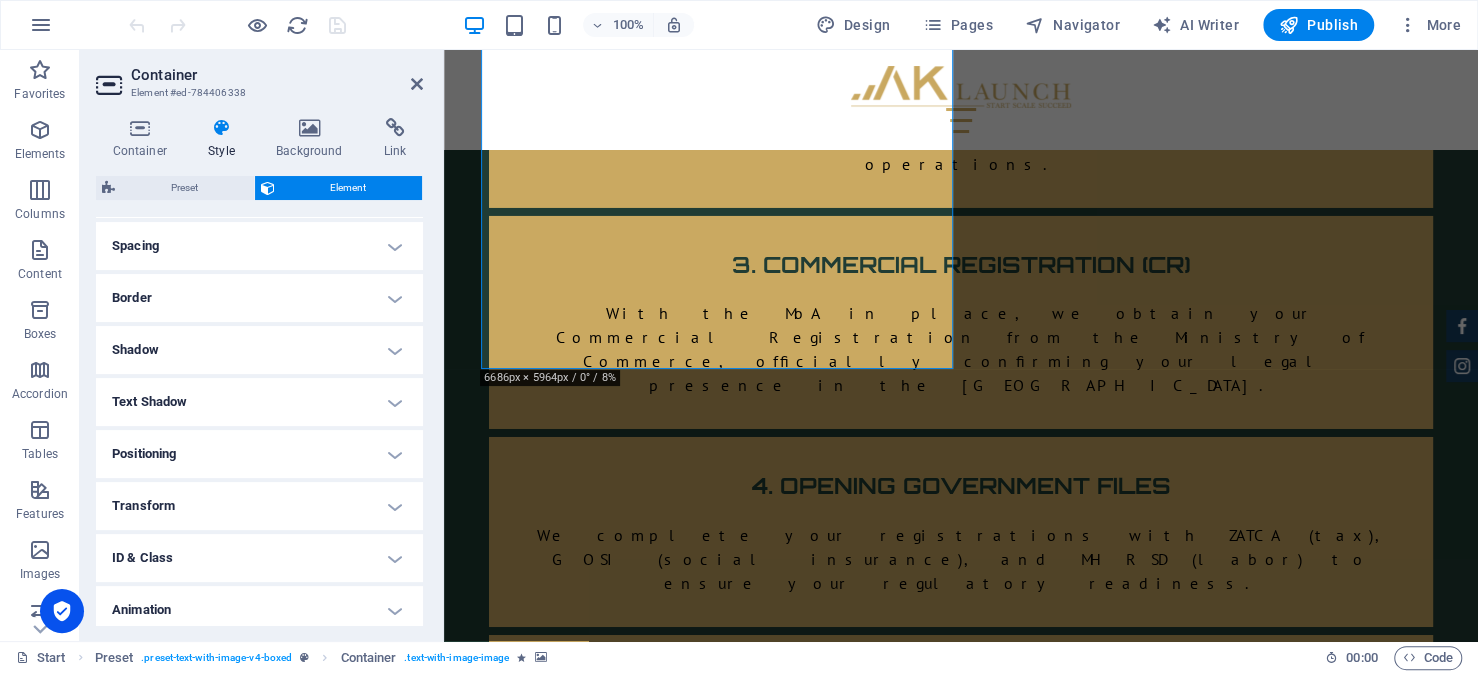 scroll, scrollTop: 436, scrollLeft: 0, axis: vertical 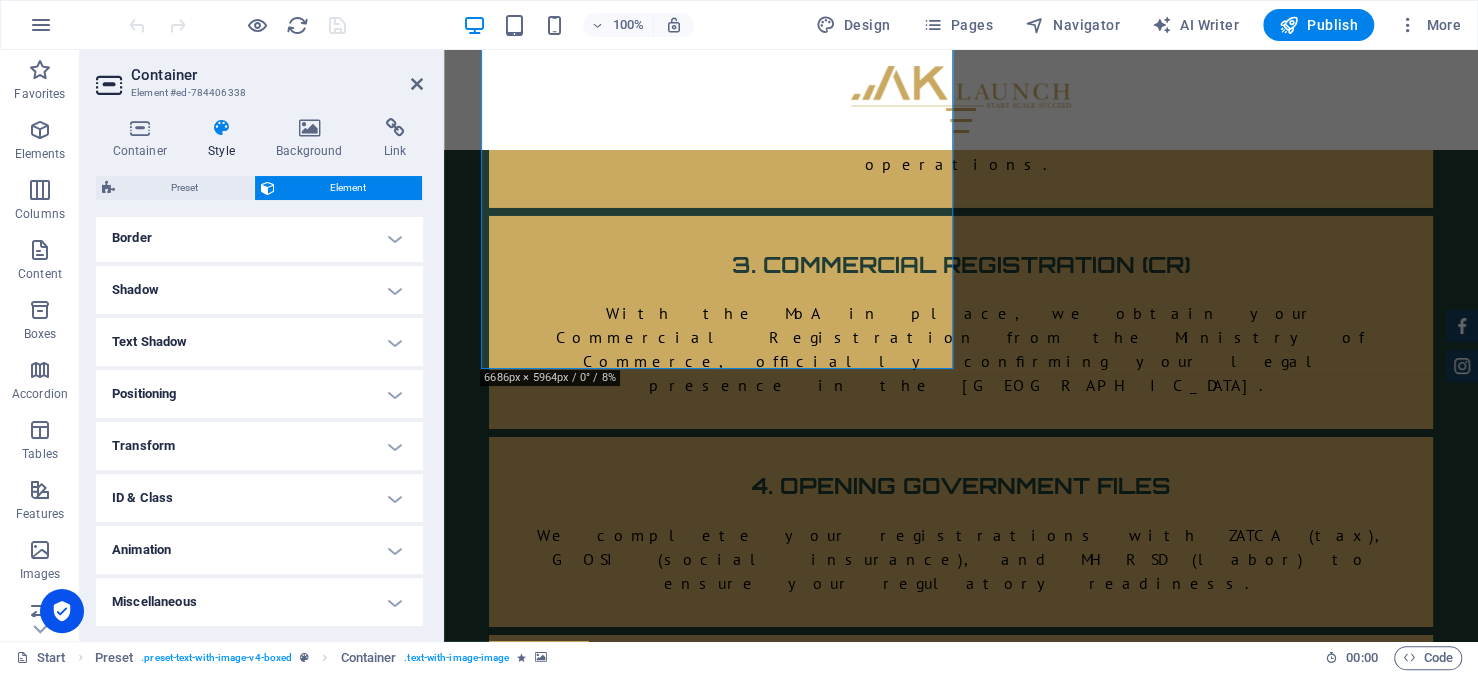 click on "Animation" at bounding box center (259, 550) 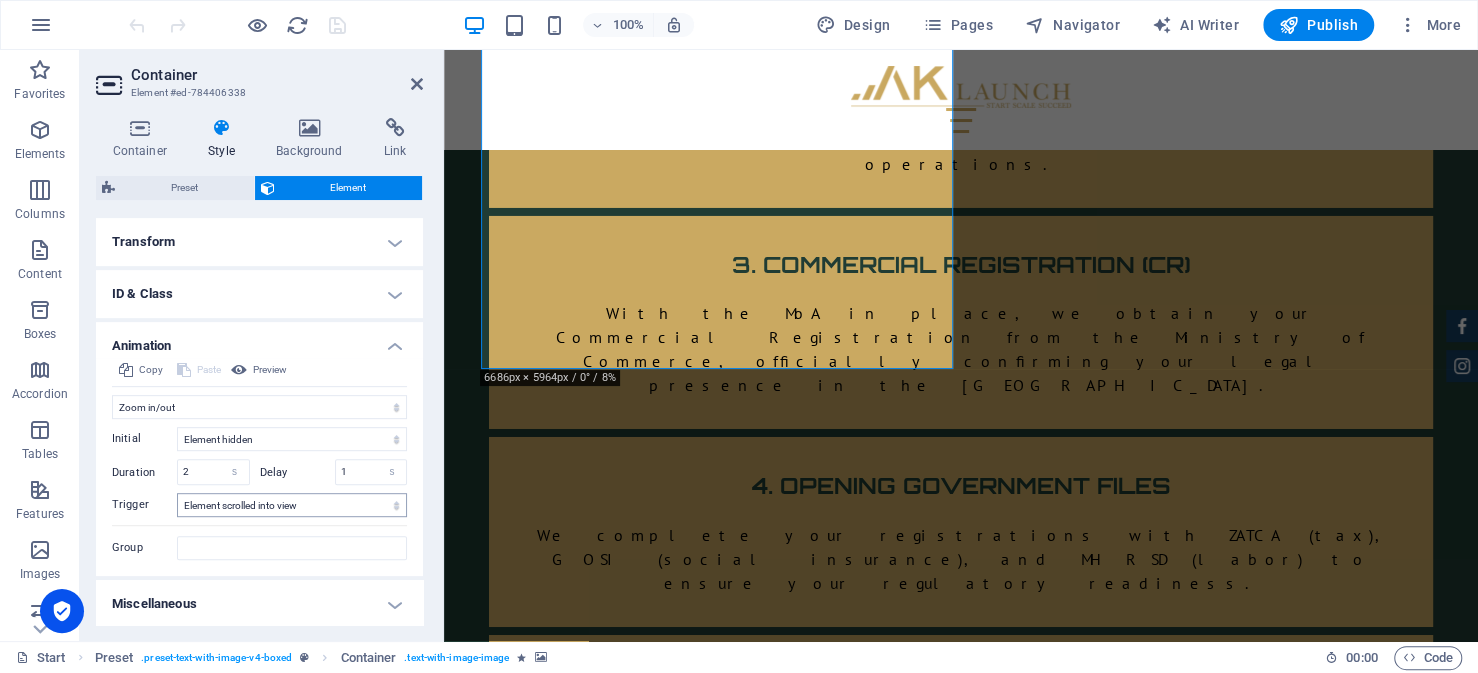 scroll, scrollTop: 641, scrollLeft: 0, axis: vertical 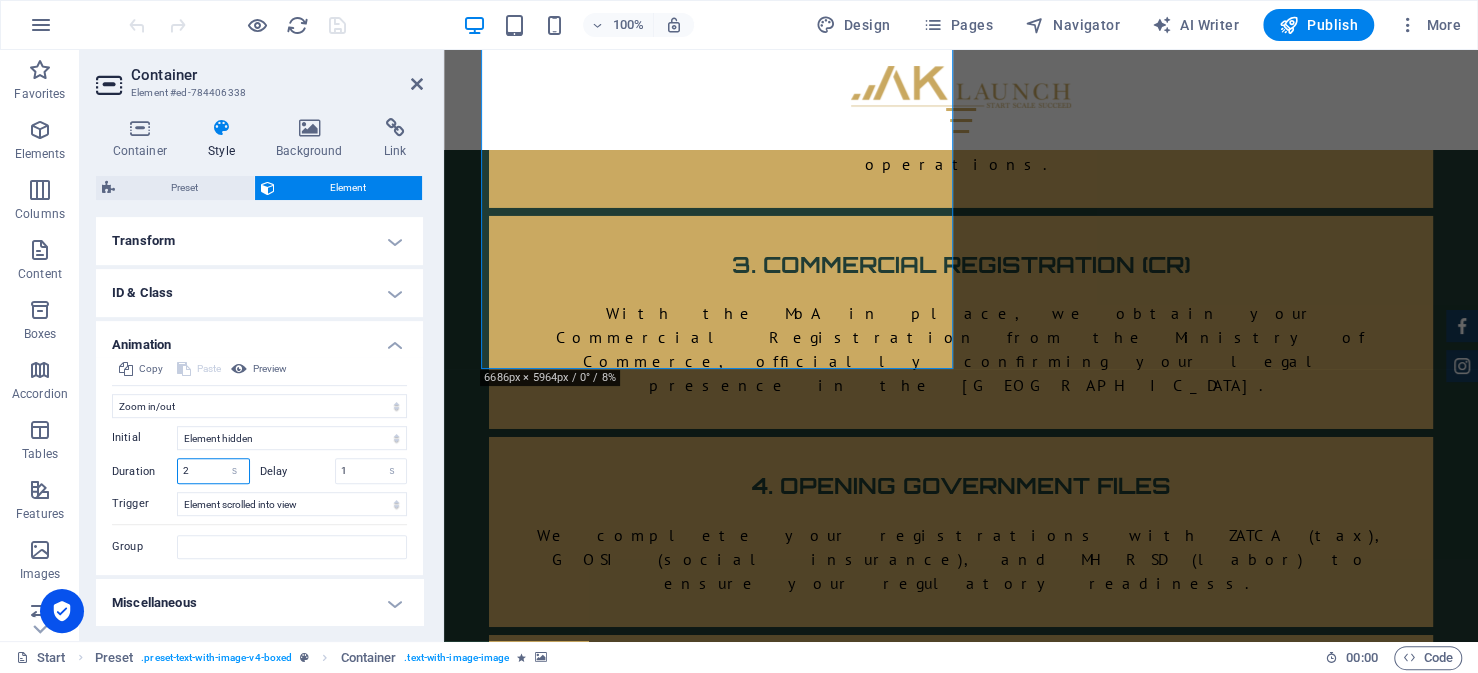 drag, startPoint x: 206, startPoint y: 469, endPoint x: 173, endPoint y: 468, distance: 33.01515 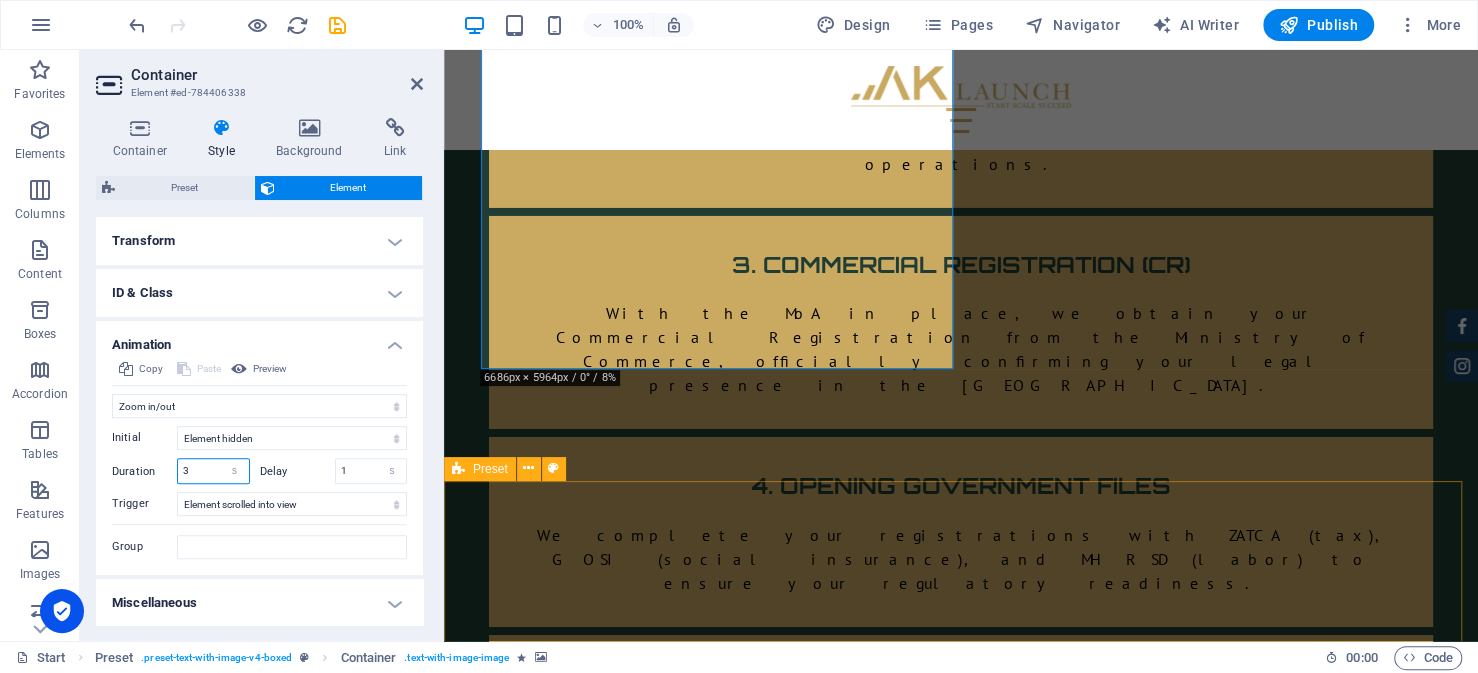 type on "3" 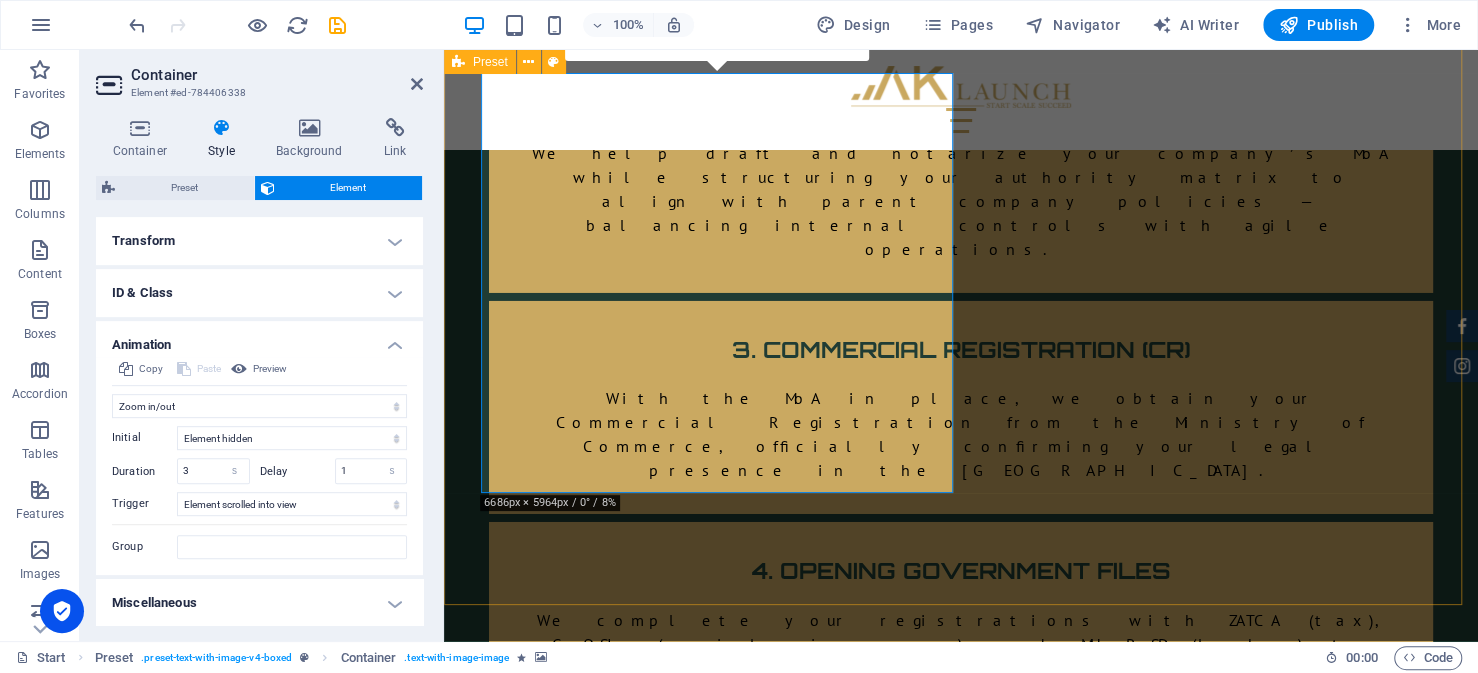 scroll, scrollTop: 4138, scrollLeft: 0, axis: vertical 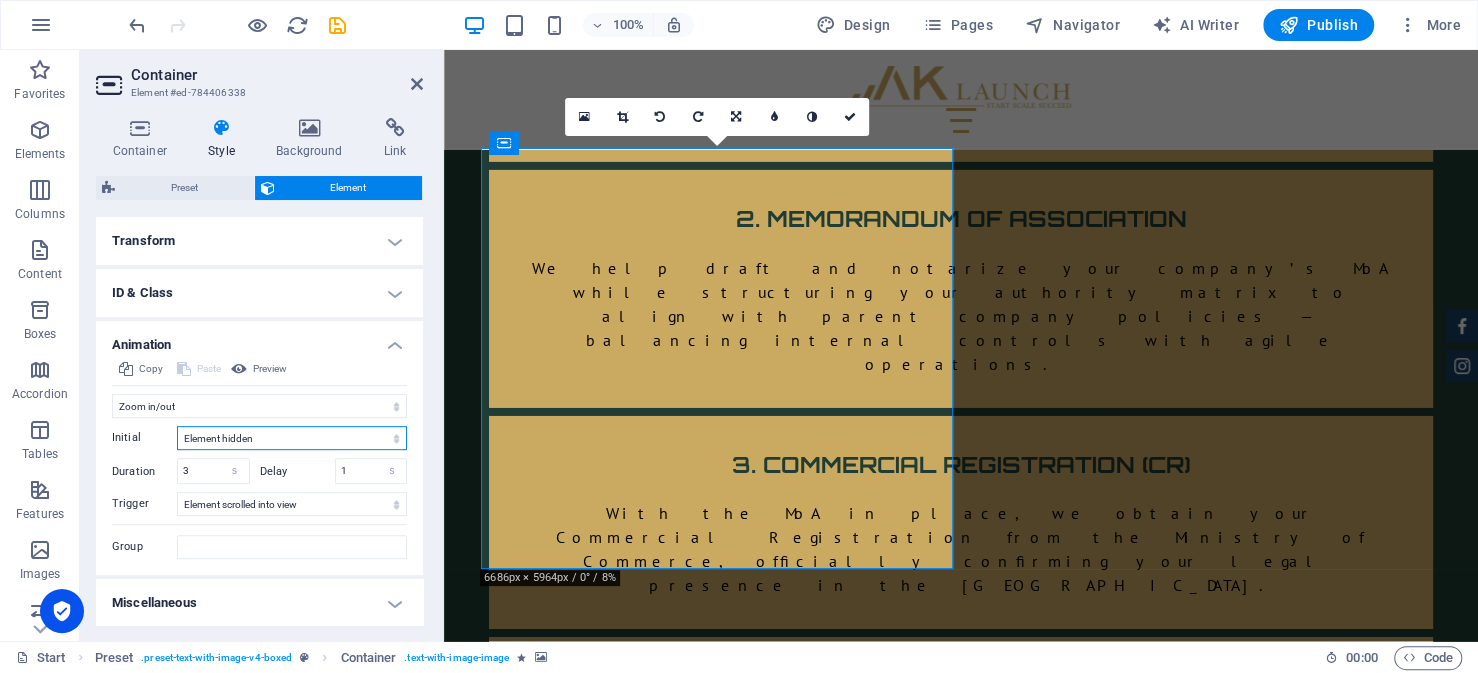 click on "Element hidden Element shown" at bounding box center (292, 438) 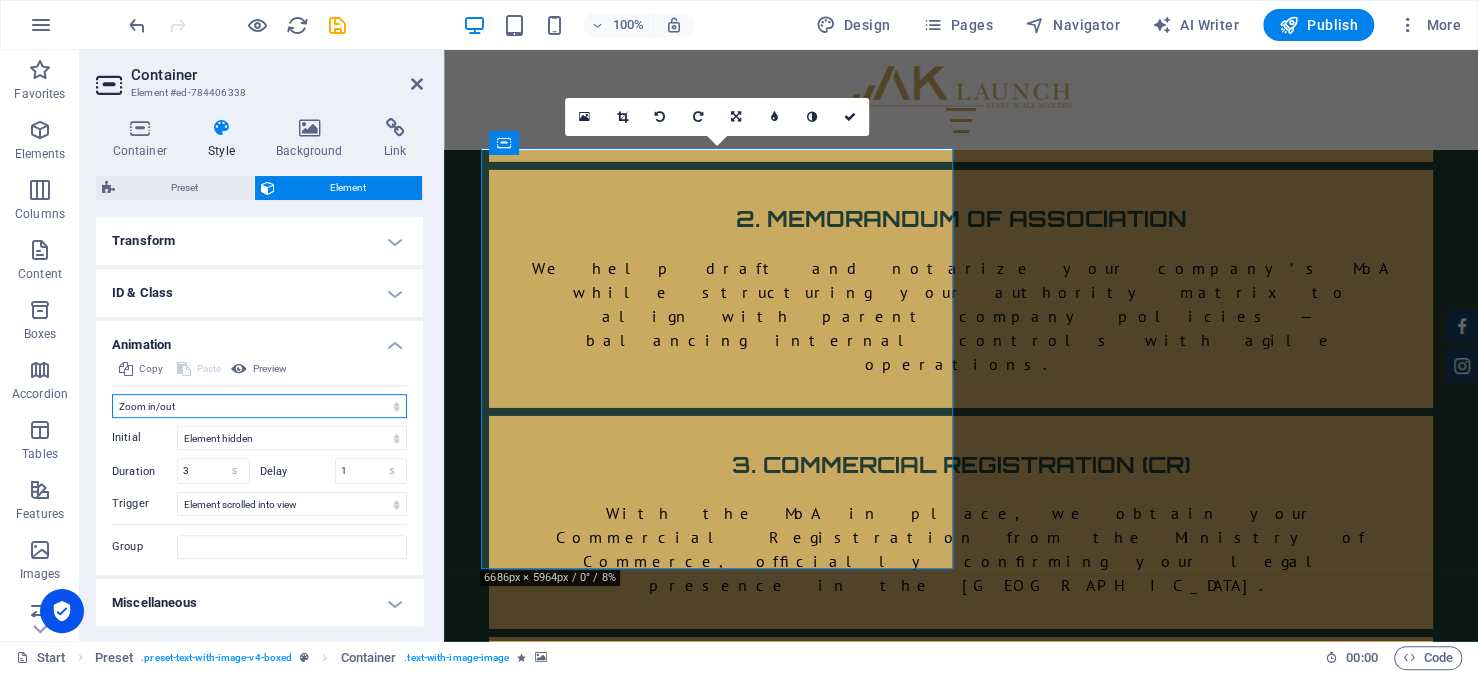 click on "Don't animate Show / Hide Slide up/down Zoom in/out Slide left to right Slide right to left Slide top to bottom Slide bottom to top Pulse Blink Open as overlay" at bounding box center [259, 406] 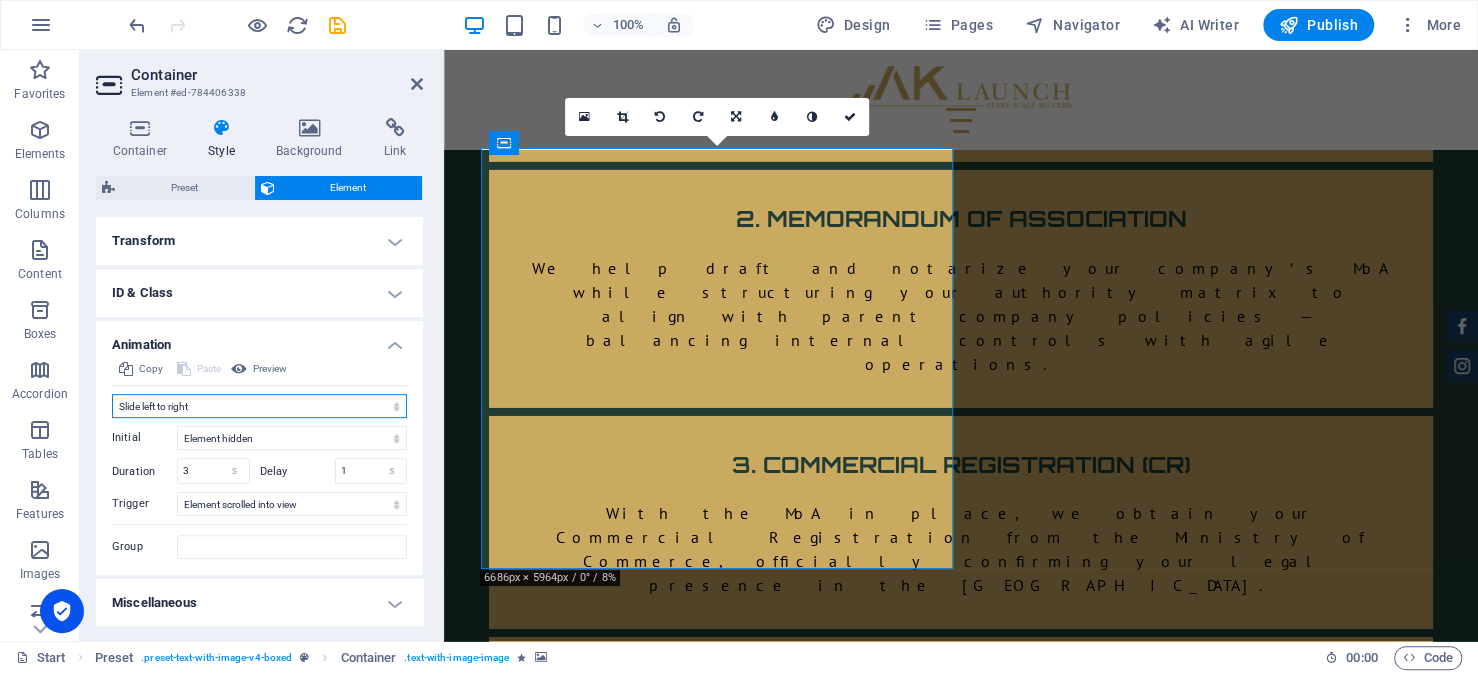 click on "Don't animate Show / Hide Slide up/down Zoom in/out Slide left to right Slide right to left Slide top to bottom Slide bottom to top Pulse Blink Open as overlay" at bounding box center [259, 406] 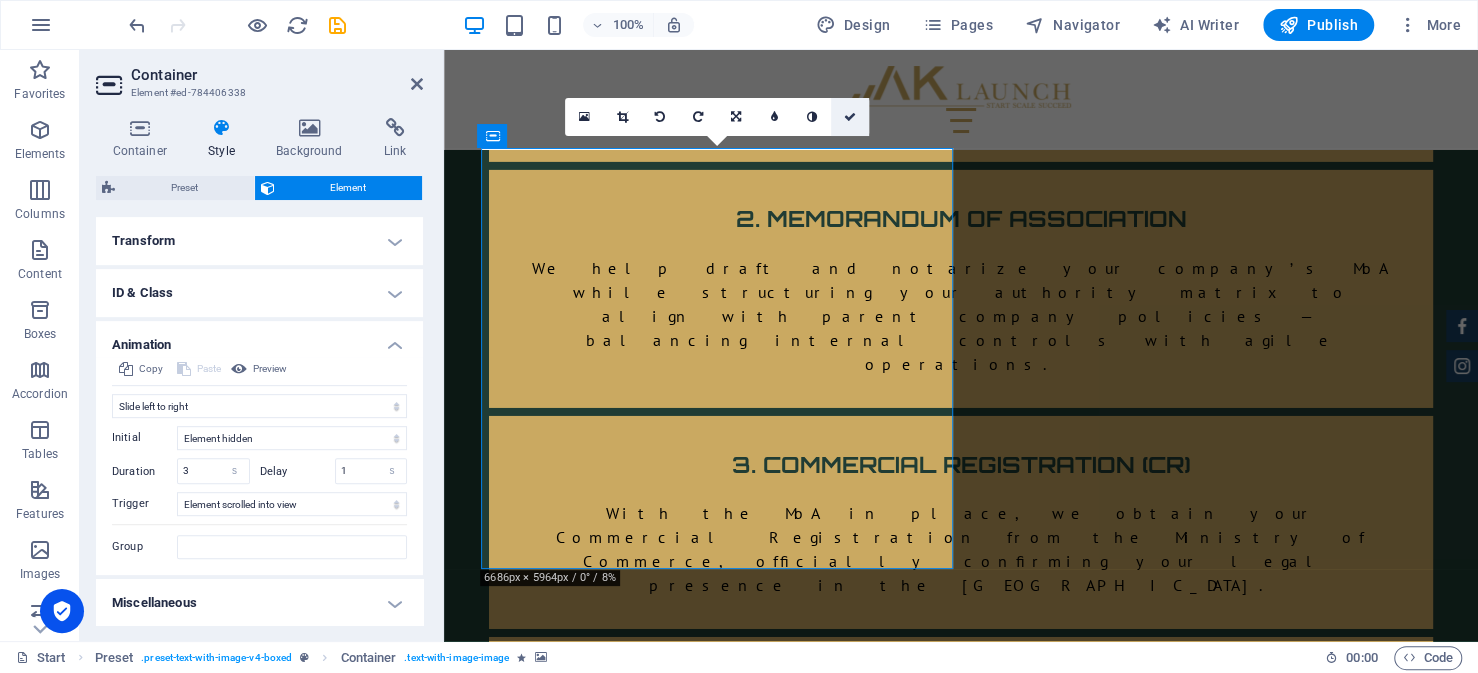 click at bounding box center [850, 117] 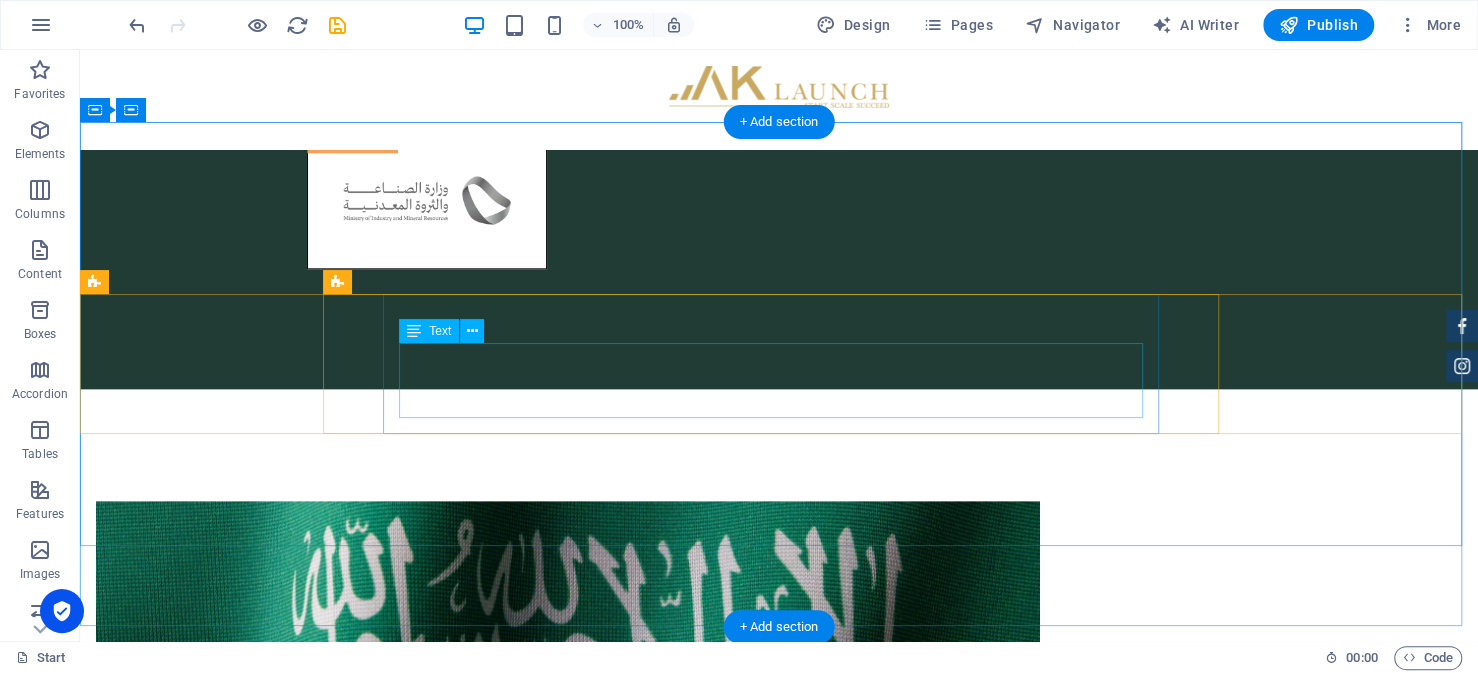 scroll, scrollTop: 6238, scrollLeft: 0, axis: vertical 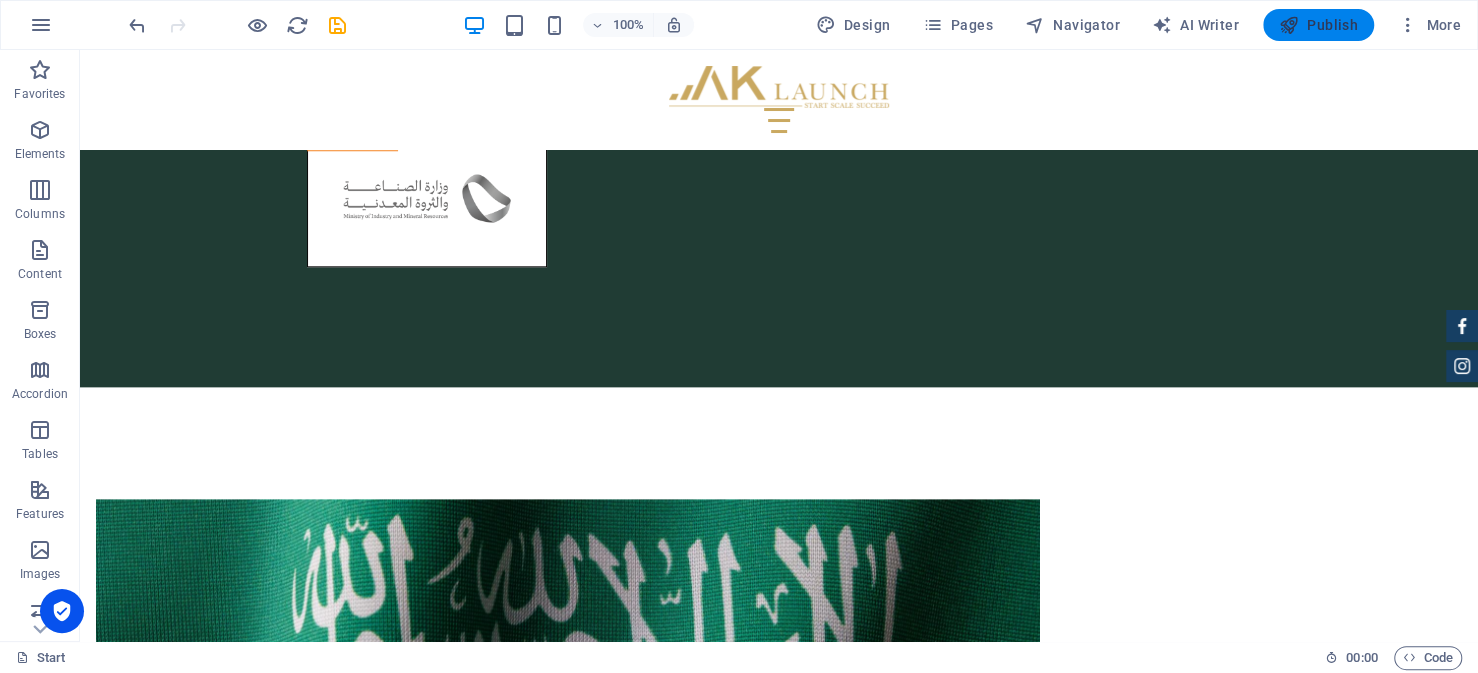 click on "Publish" at bounding box center [1318, 25] 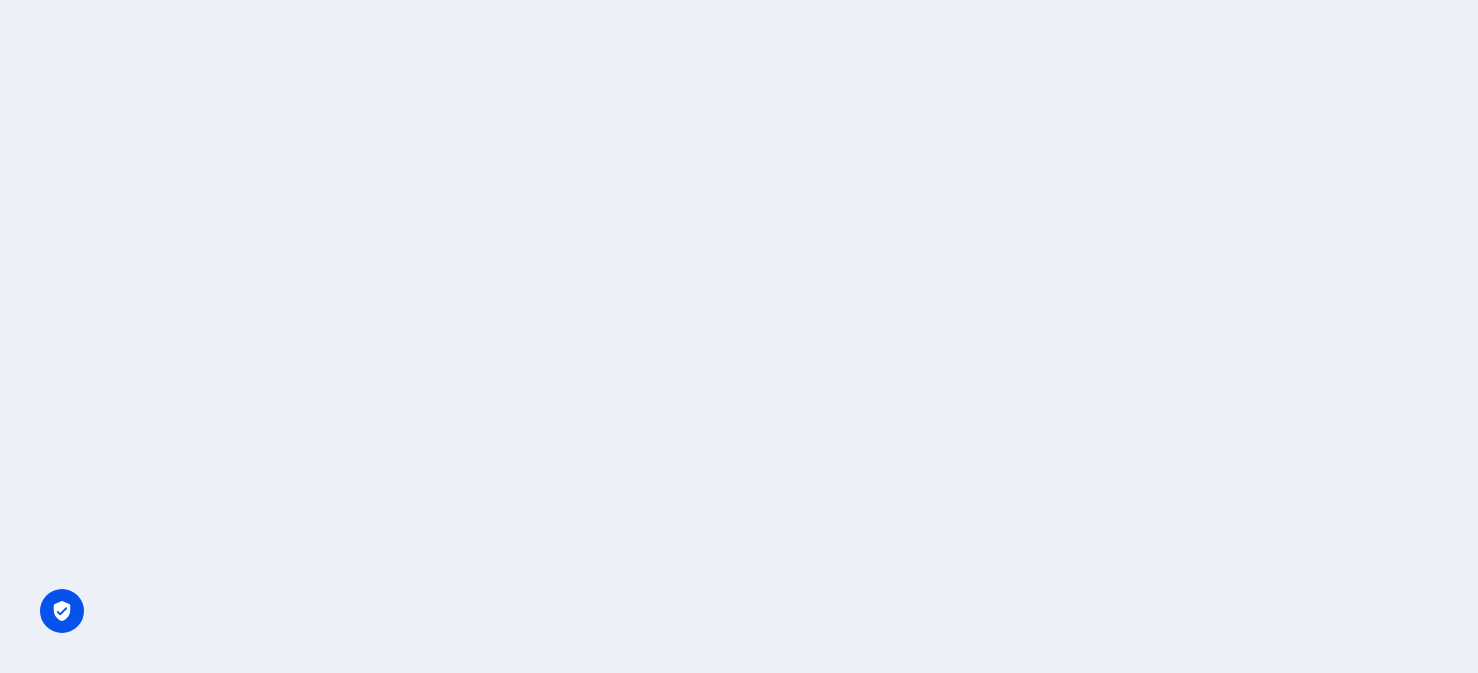 scroll, scrollTop: 0, scrollLeft: 0, axis: both 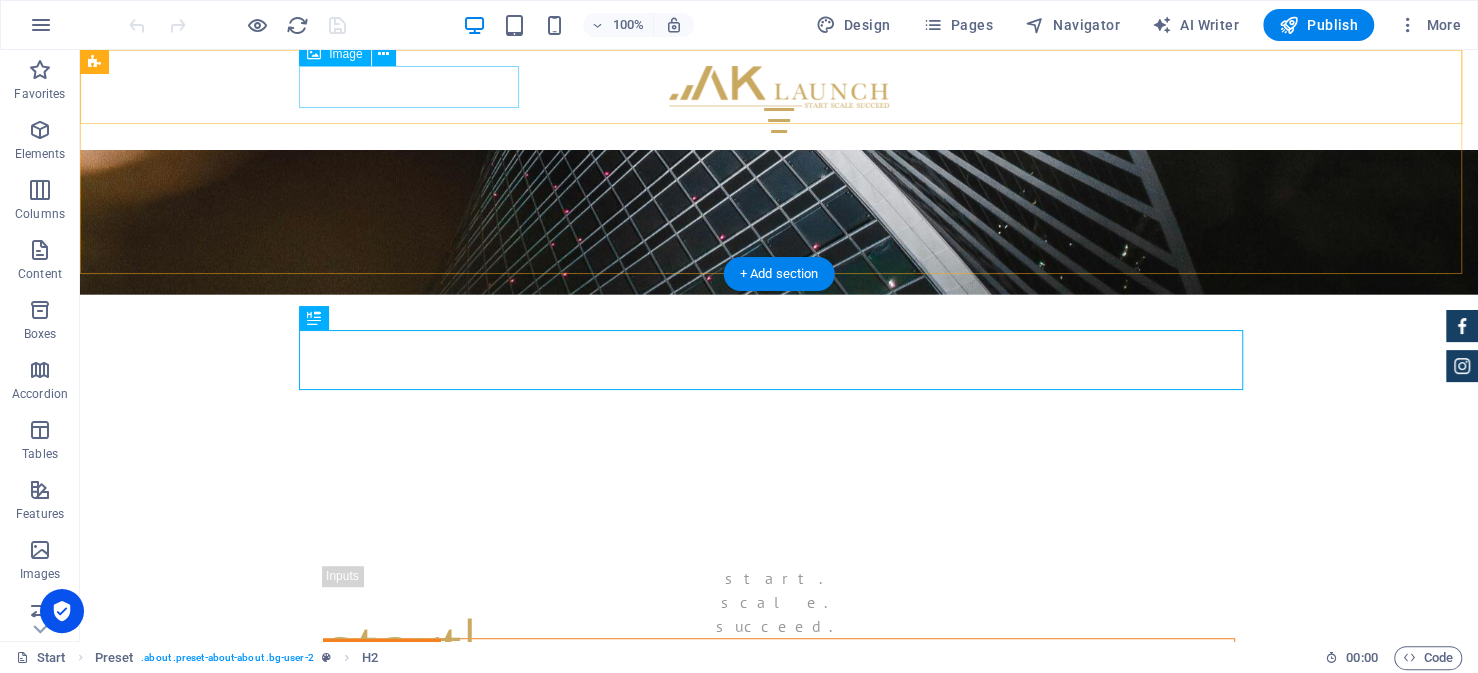 click at bounding box center [779, 87] 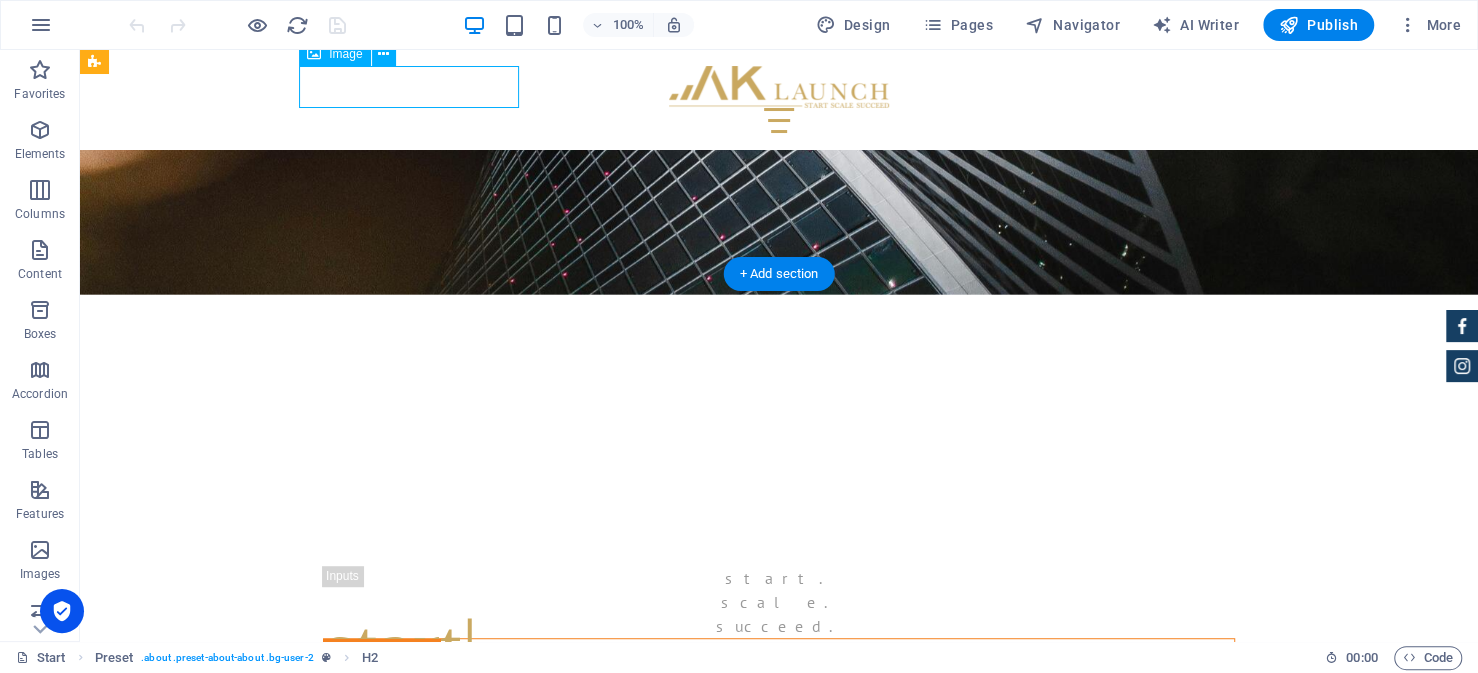 click at bounding box center (779, 87) 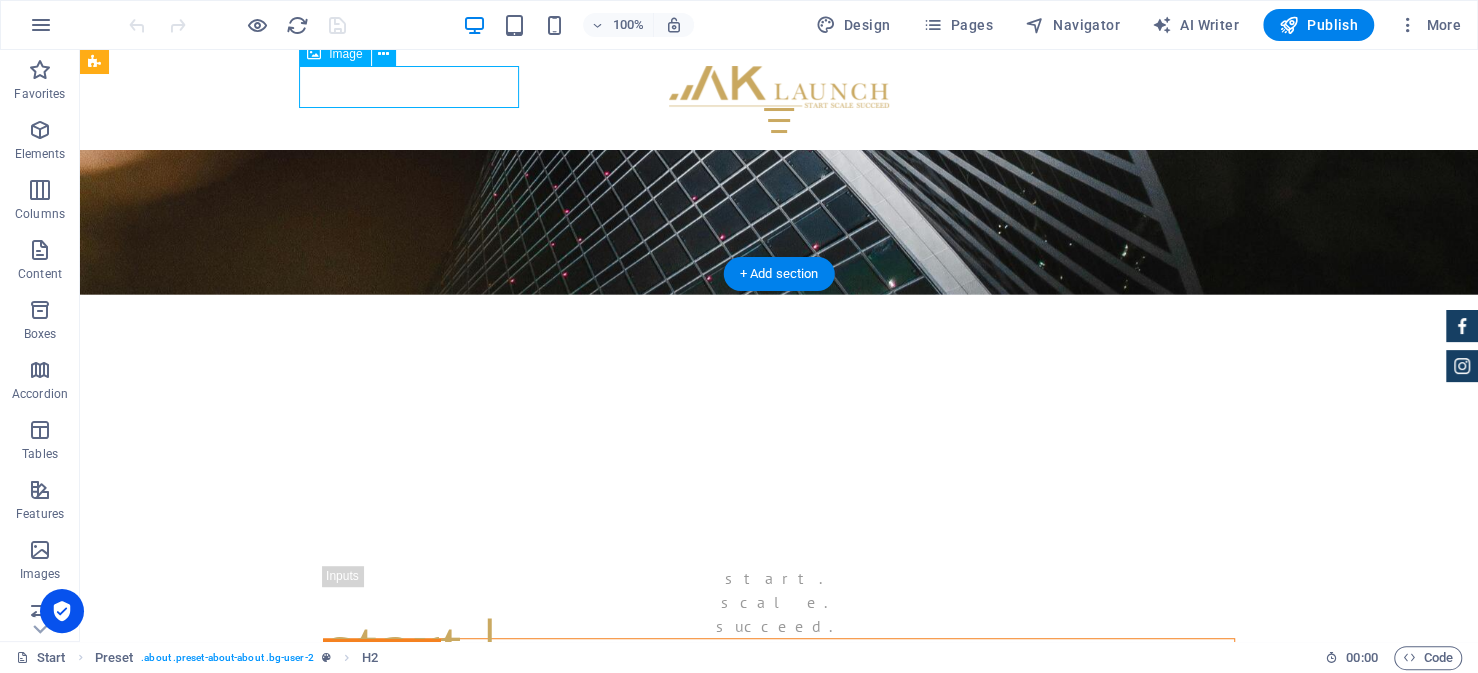 select on "px" 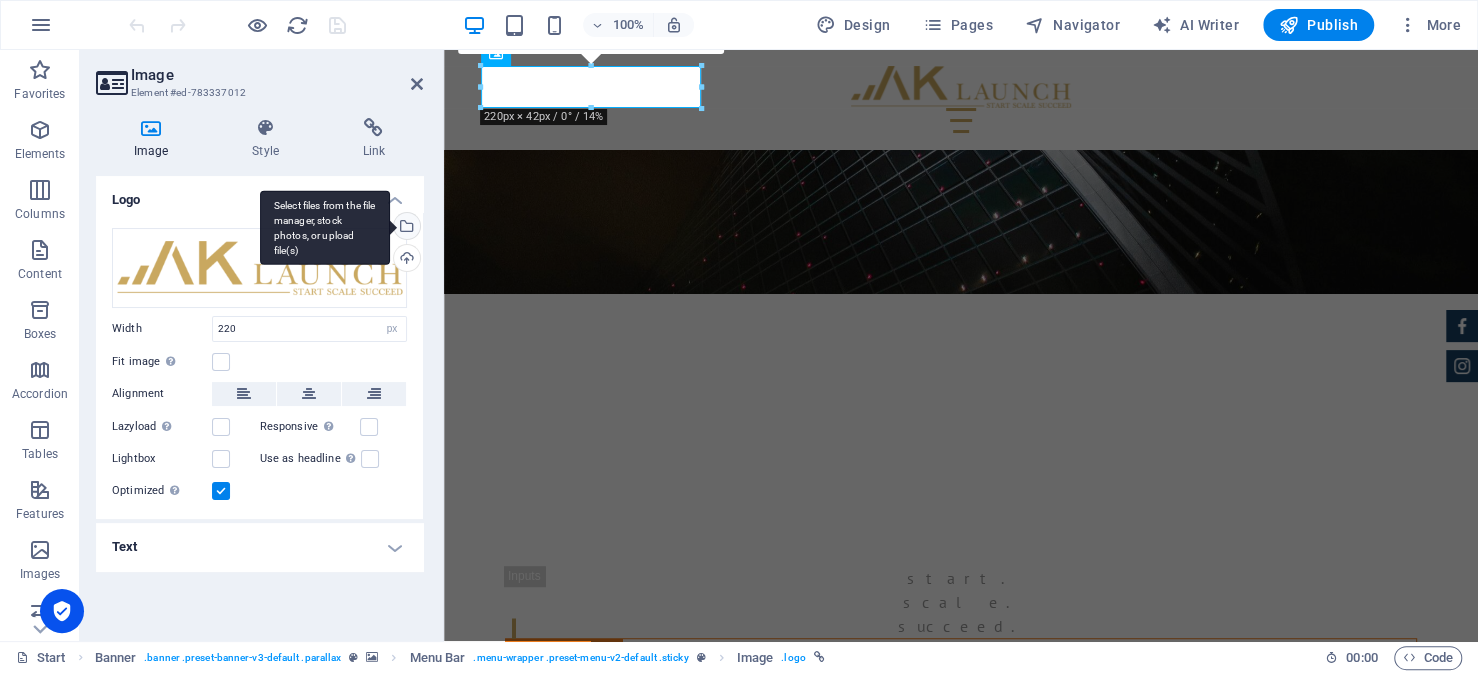 click on "Select files from the file manager, stock photos, or upload file(s)" at bounding box center [405, 228] 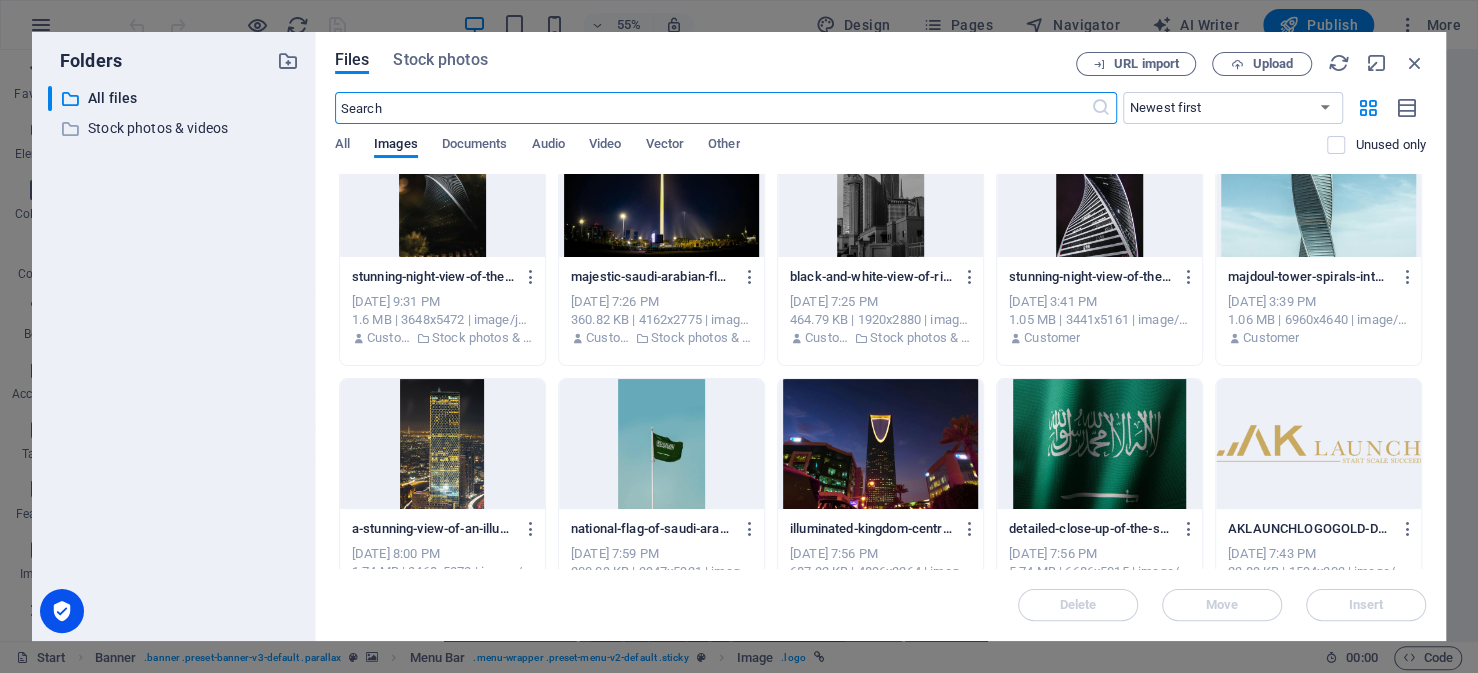 scroll, scrollTop: 904, scrollLeft: 0, axis: vertical 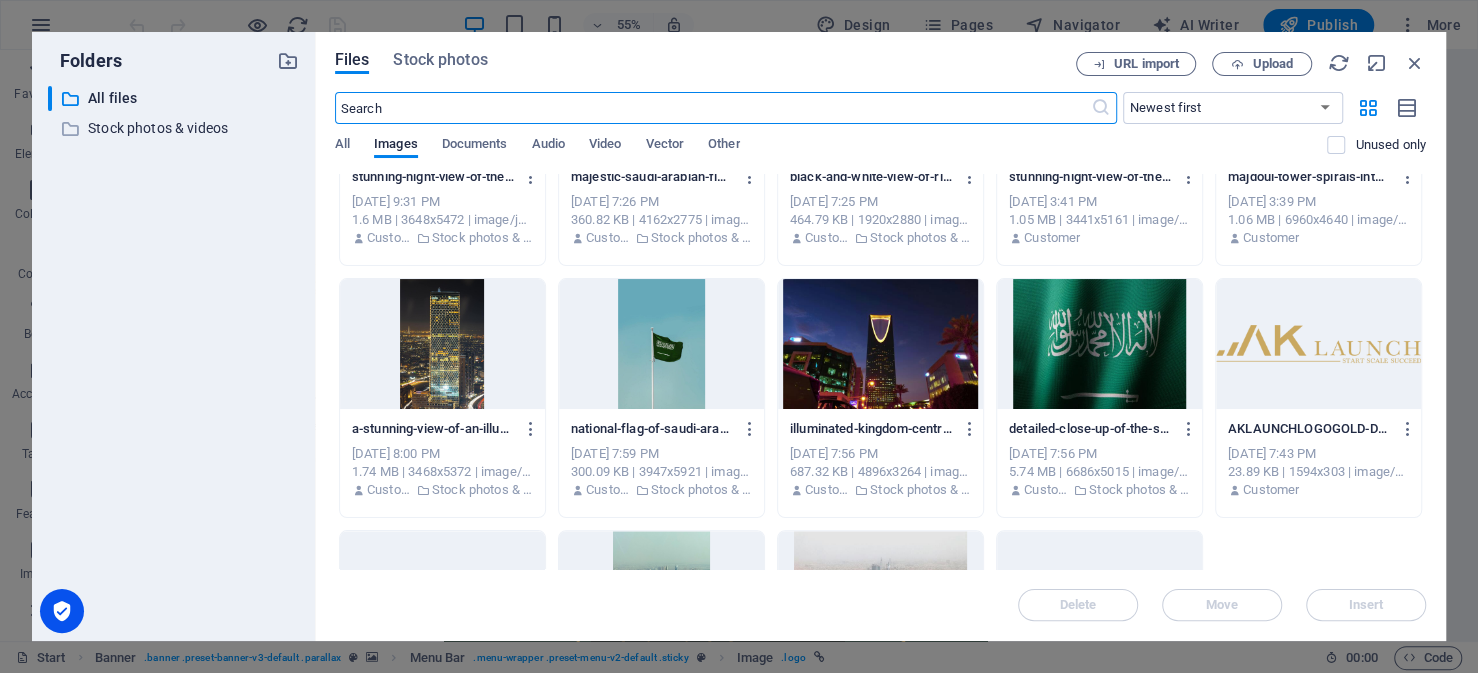 click at bounding box center [1318, 344] 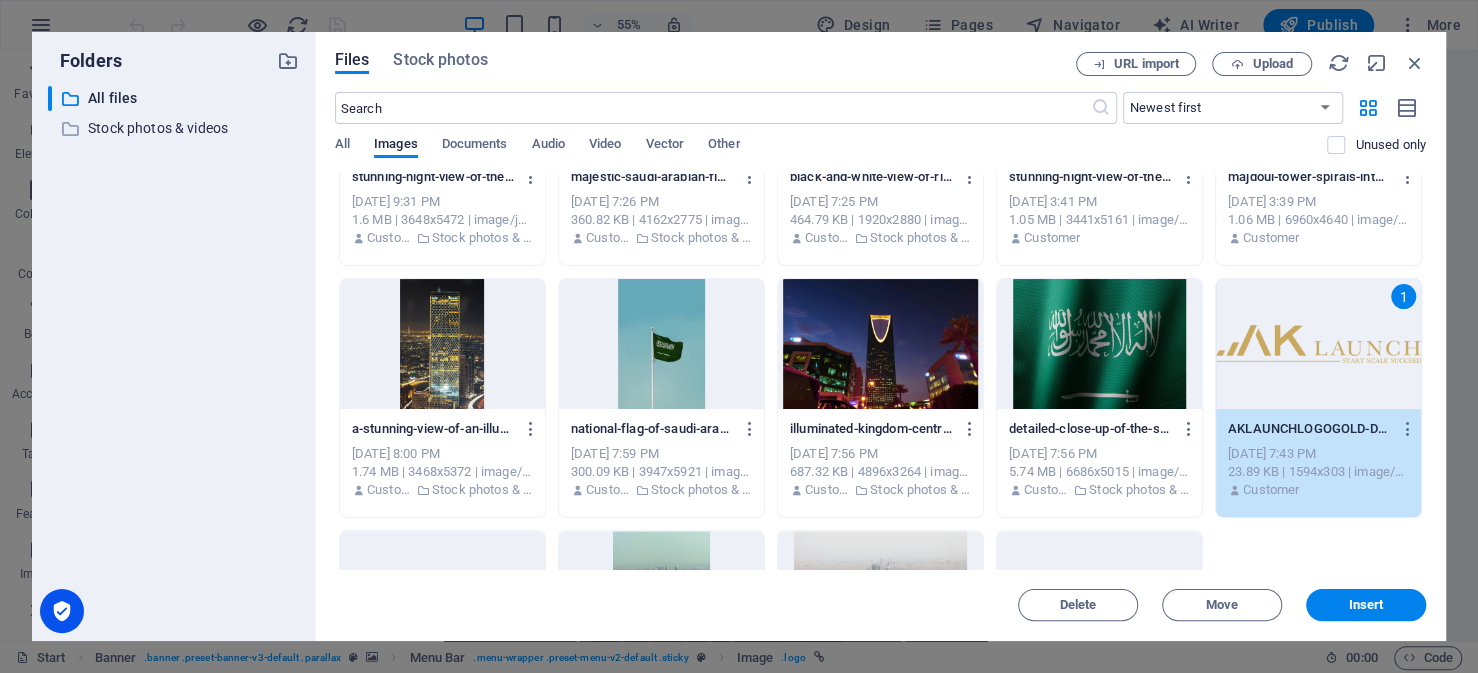 click on "1" at bounding box center [1318, 344] 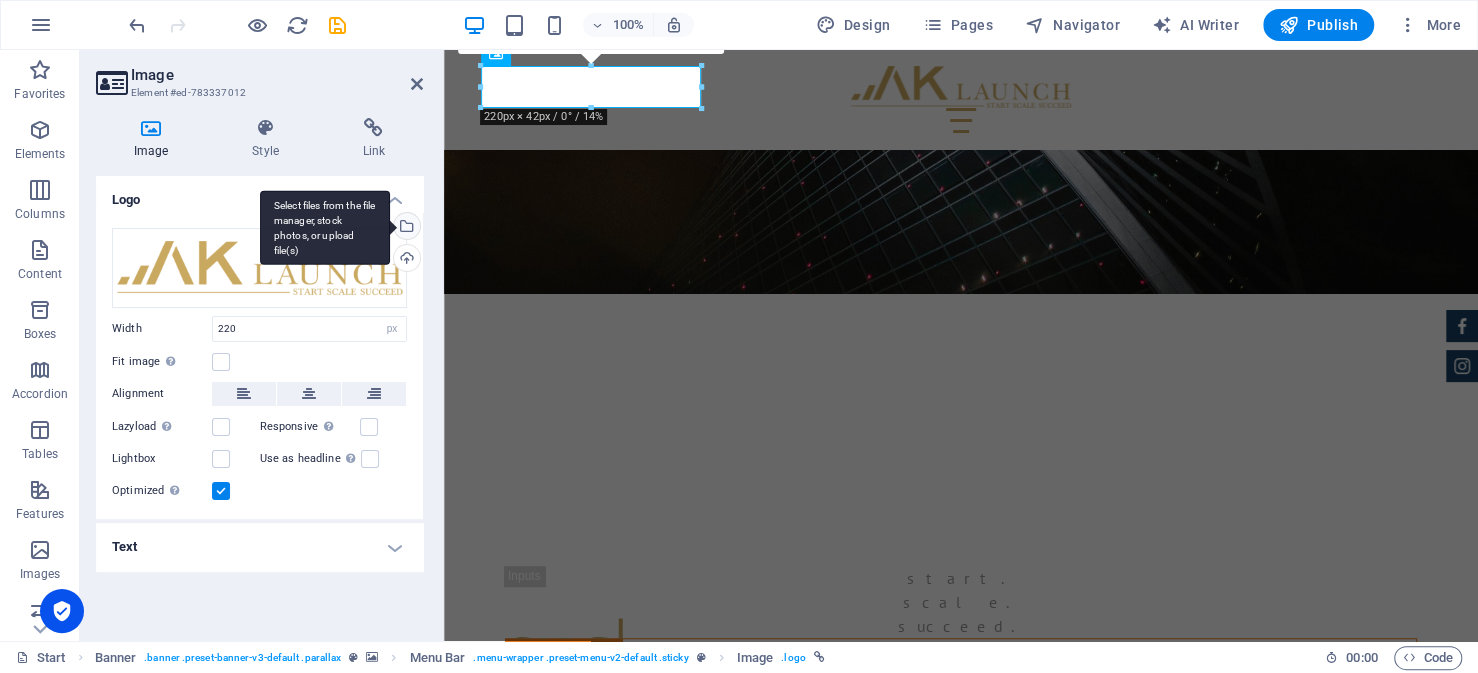 click on "Select files from the file manager, stock photos, or upload file(s)" at bounding box center (405, 228) 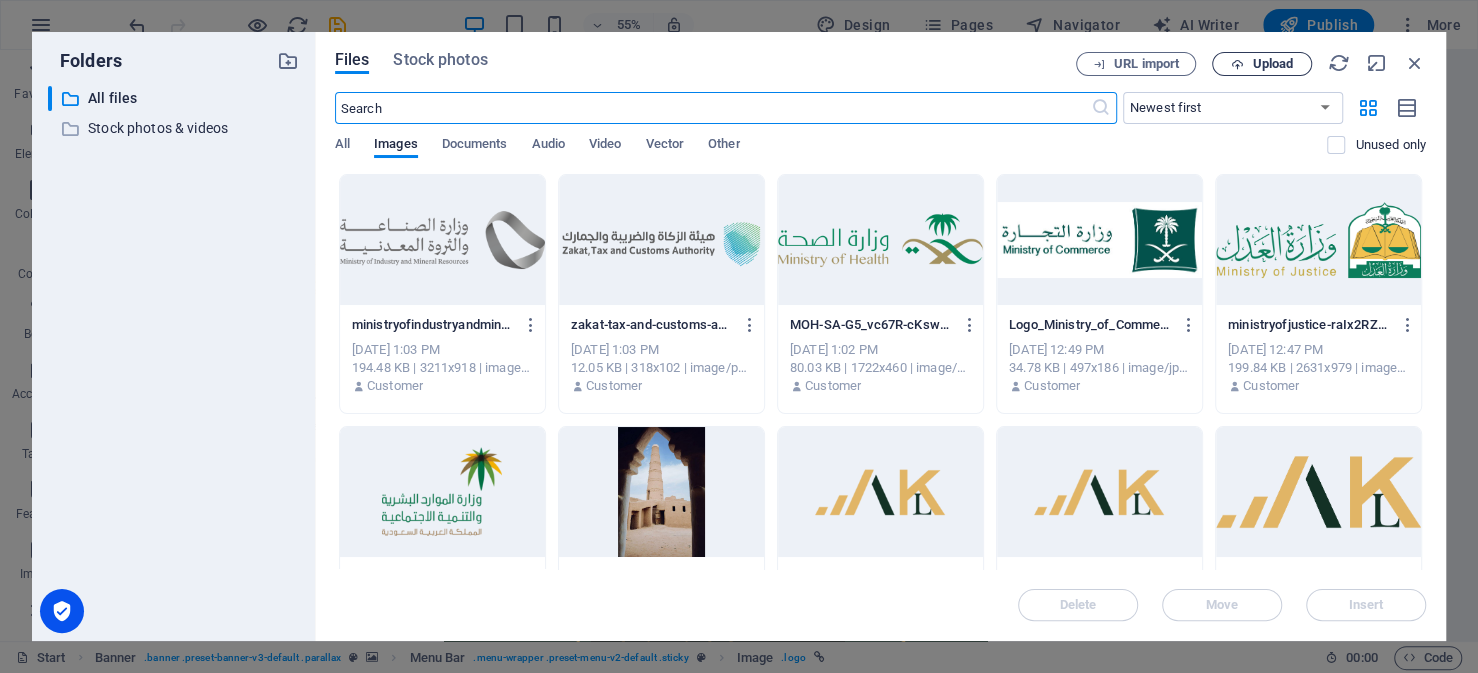 click at bounding box center [1237, 64] 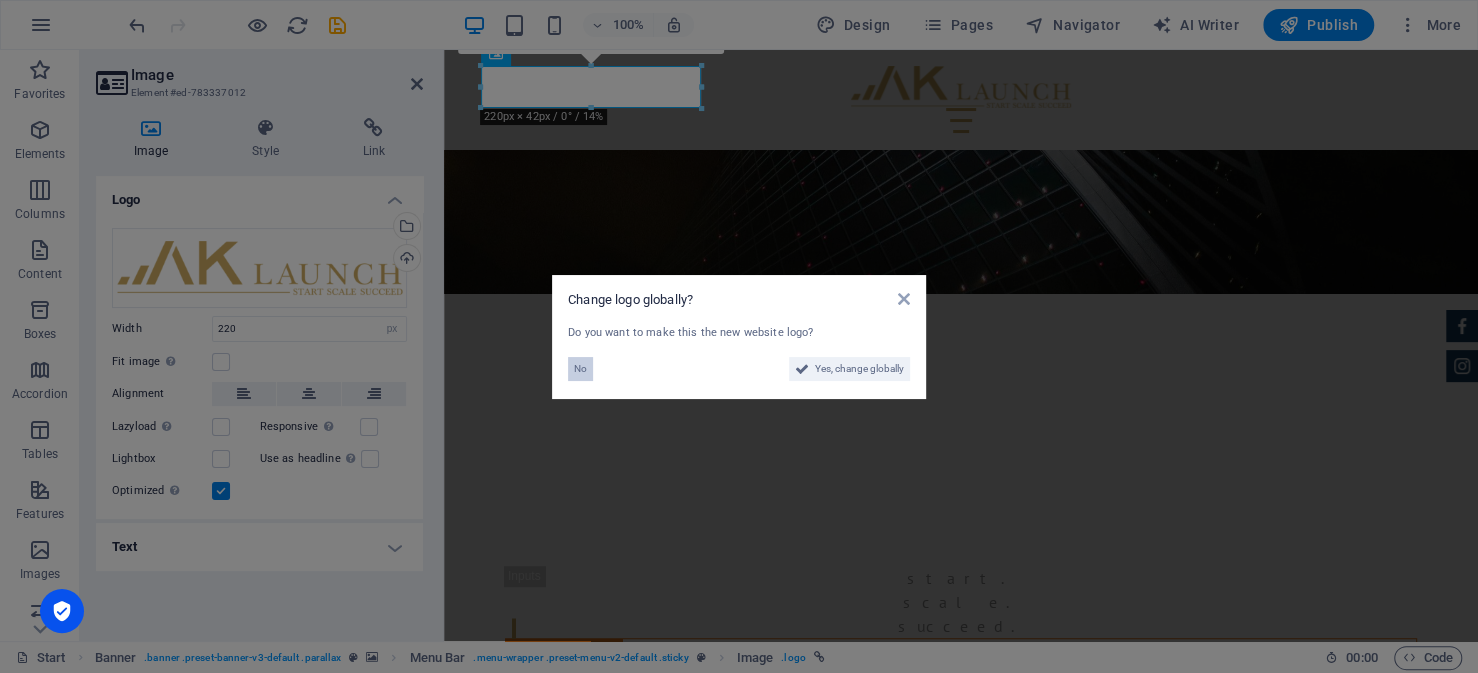 click on "No" at bounding box center [580, 369] 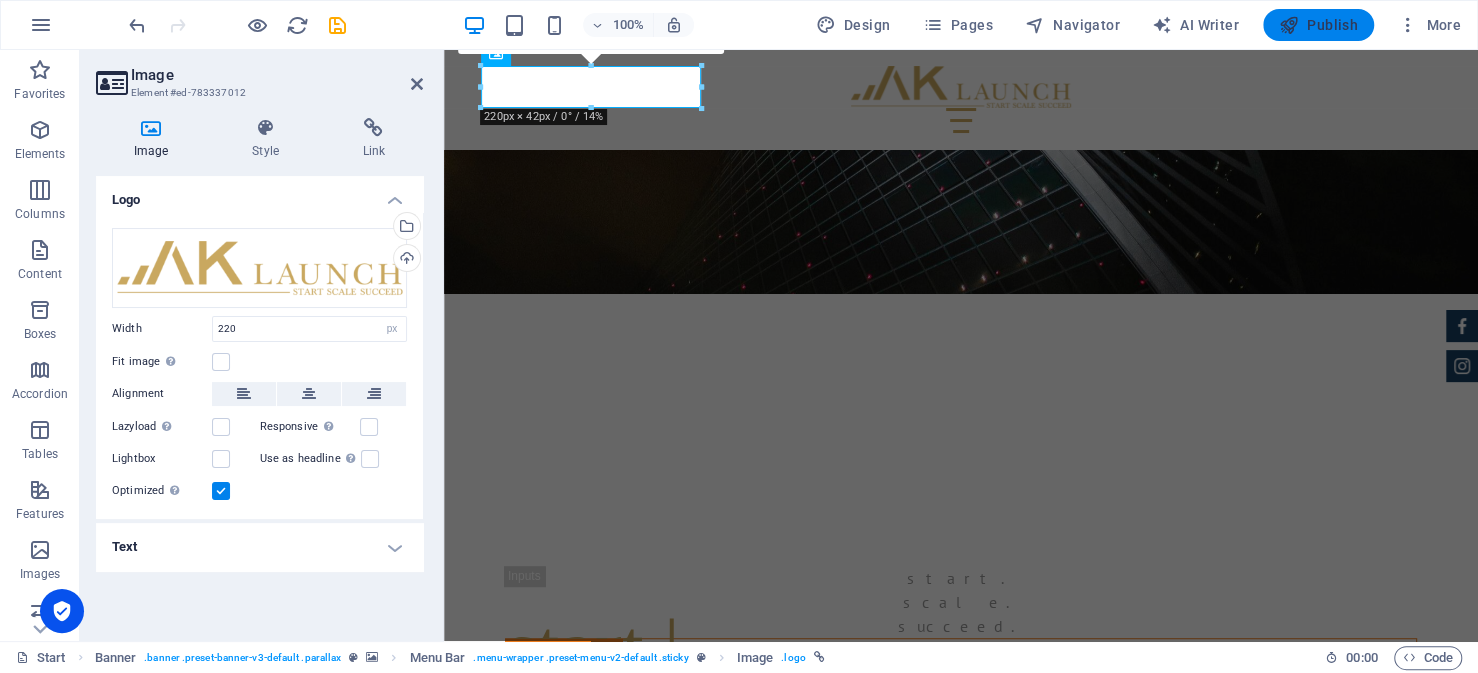 click at bounding box center [1289, 25] 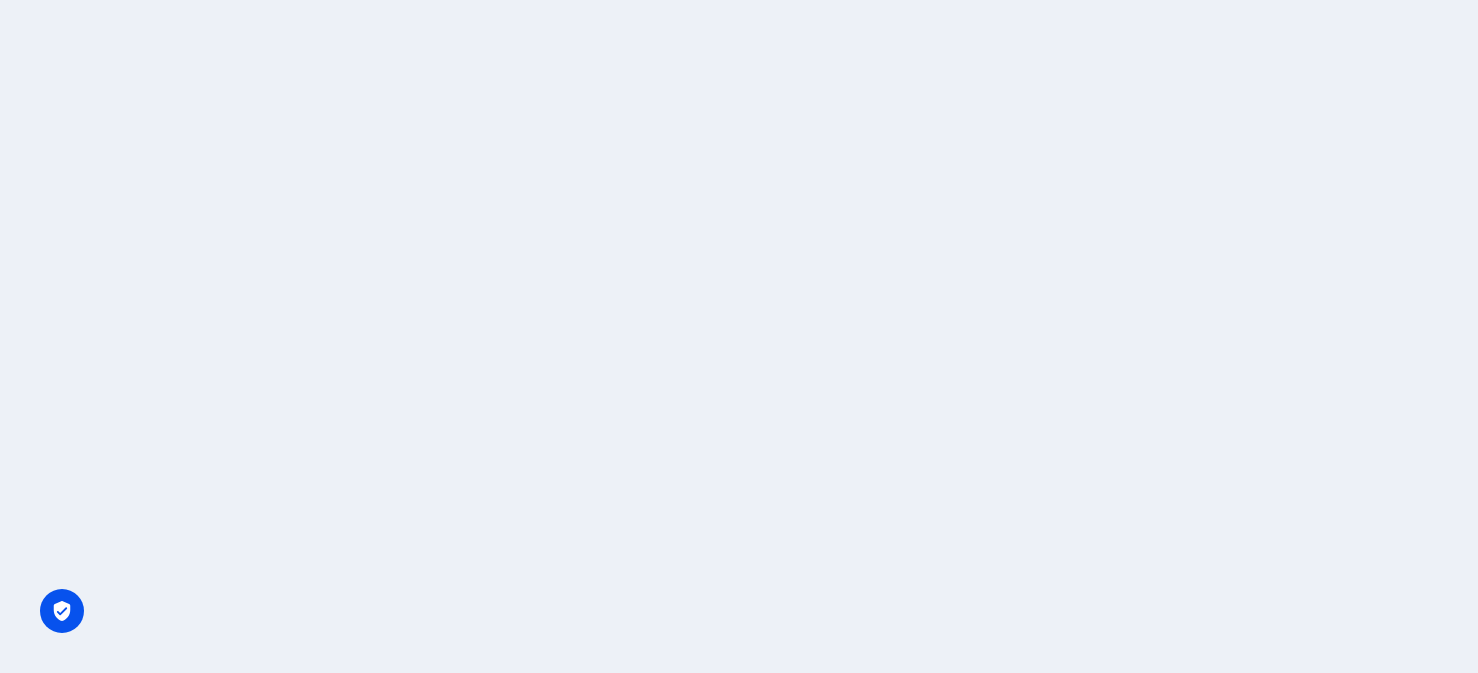 scroll, scrollTop: 0, scrollLeft: 0, axis: both 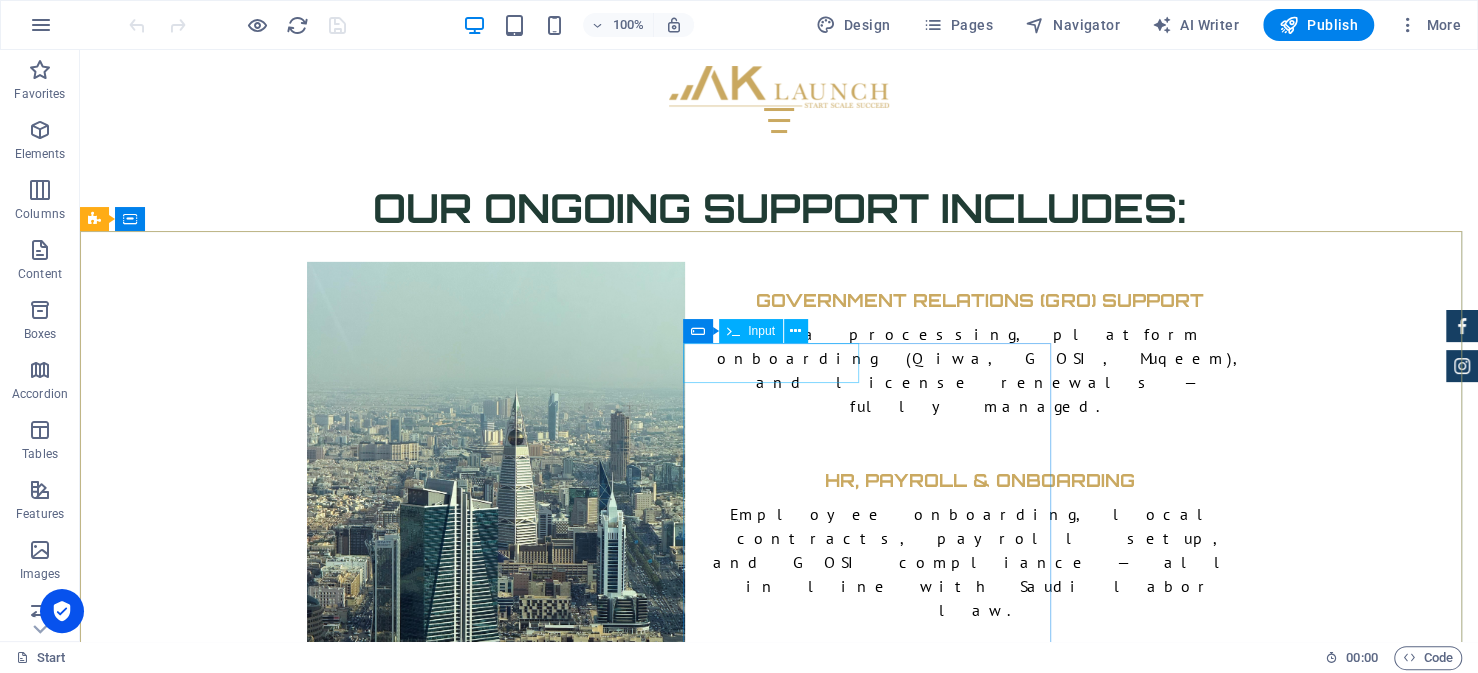 click on "Input" at bounding box center [761, 331] 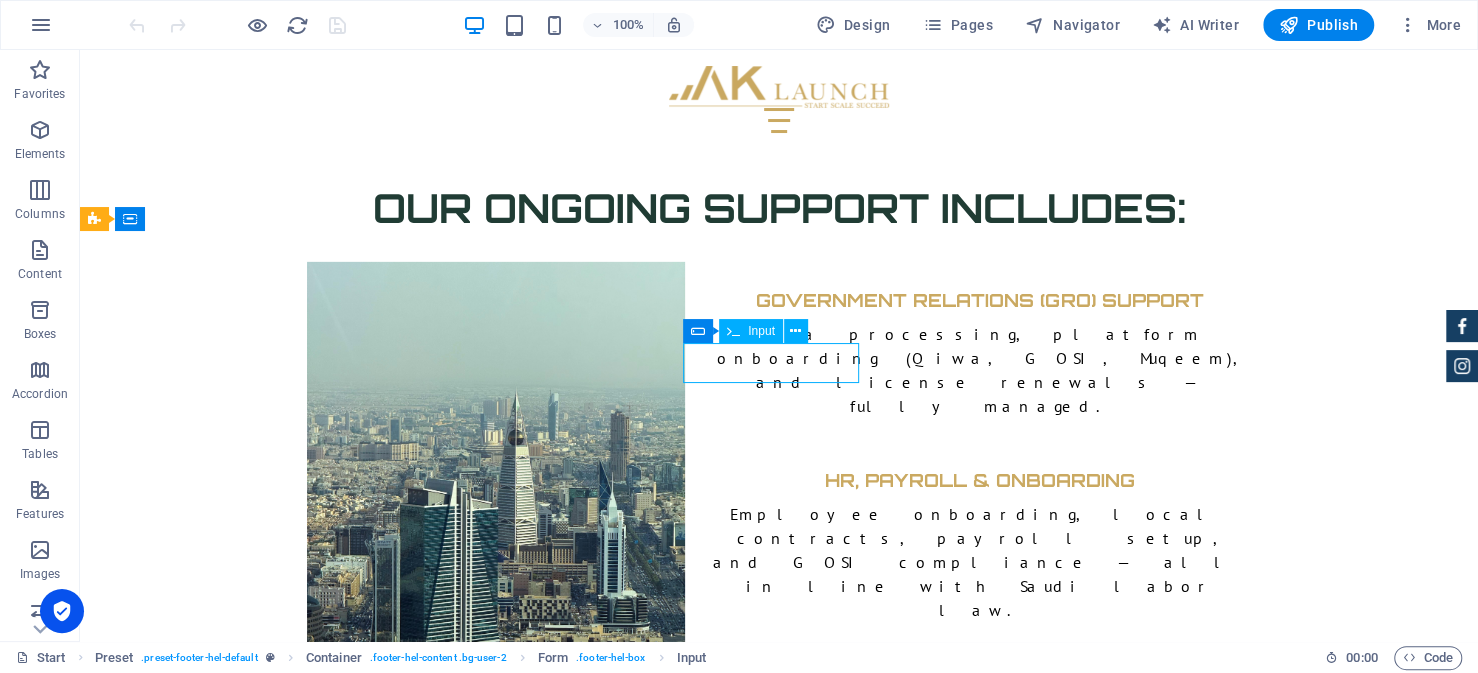 click on "Input" at bounding box center [761, 331] 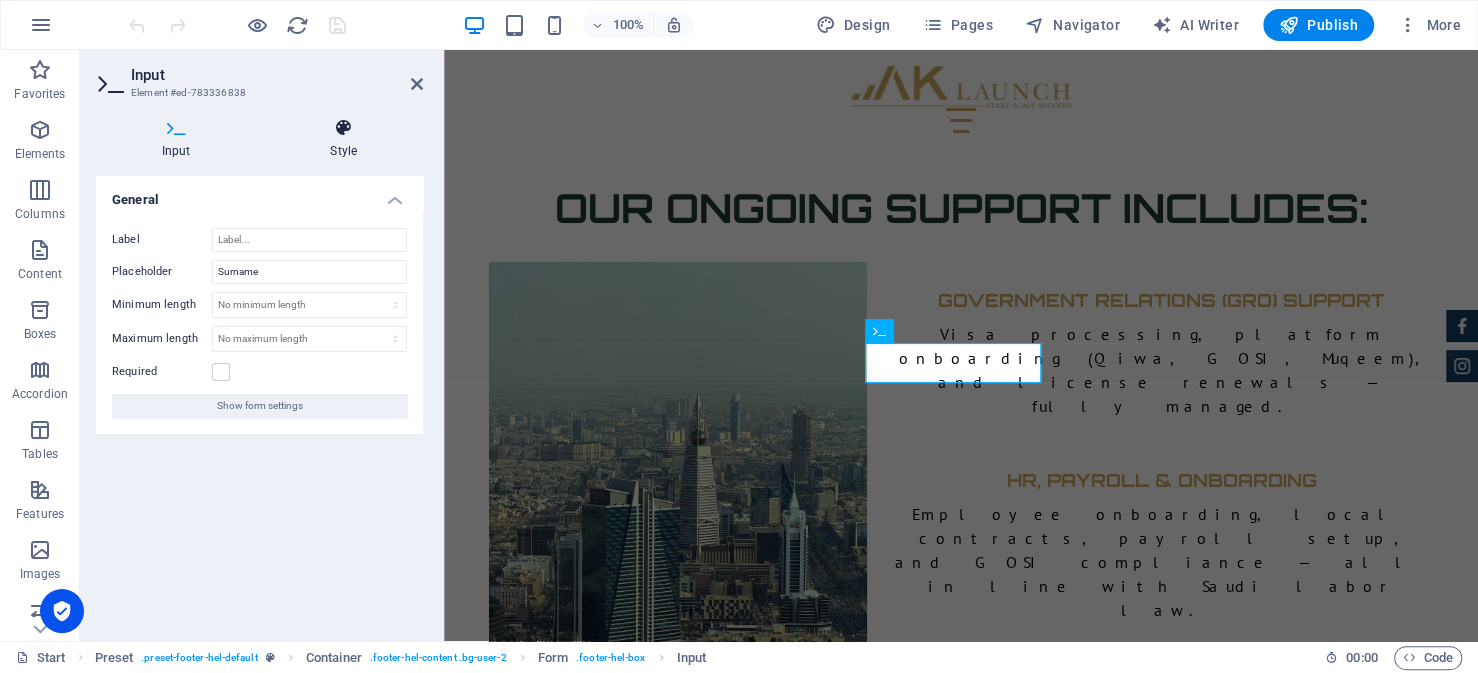 click at bounding box center [344, 128] 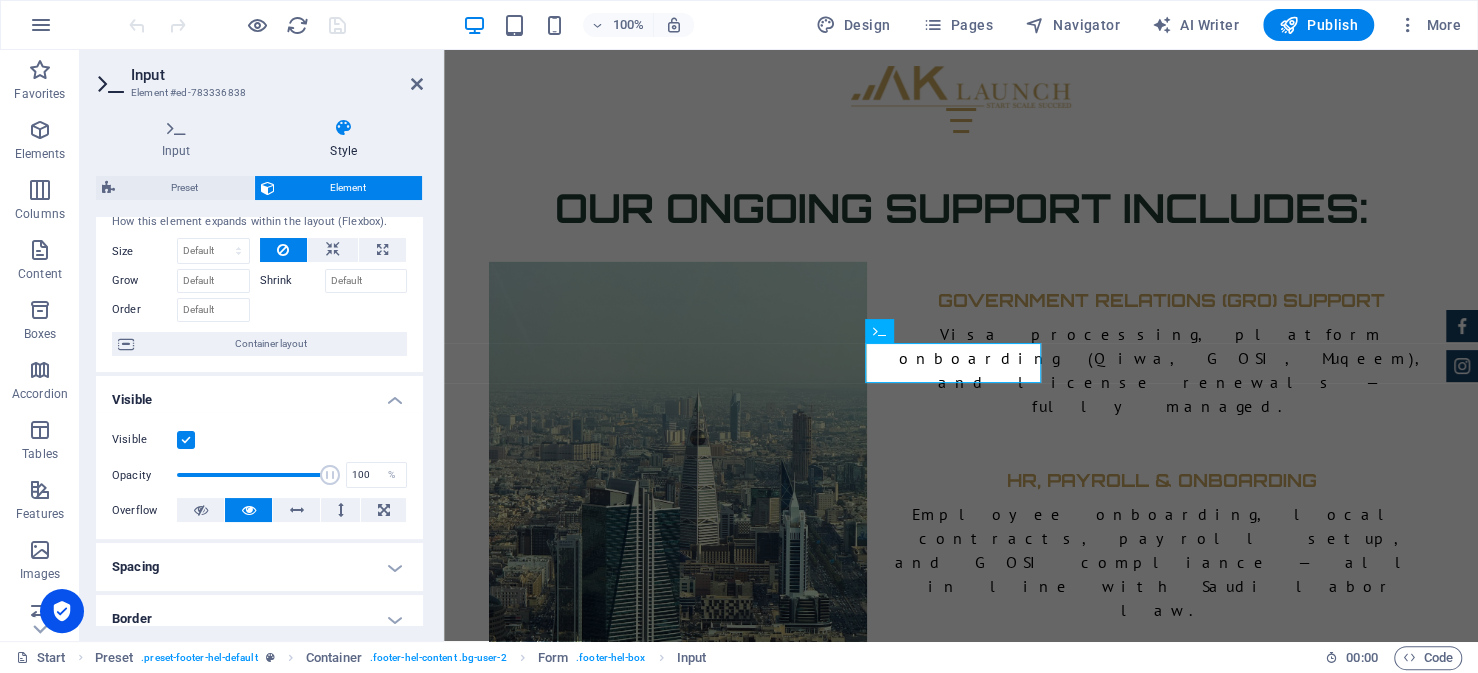 scroll, scrollTop: 36, scrollLeft: 0, axis: vertical 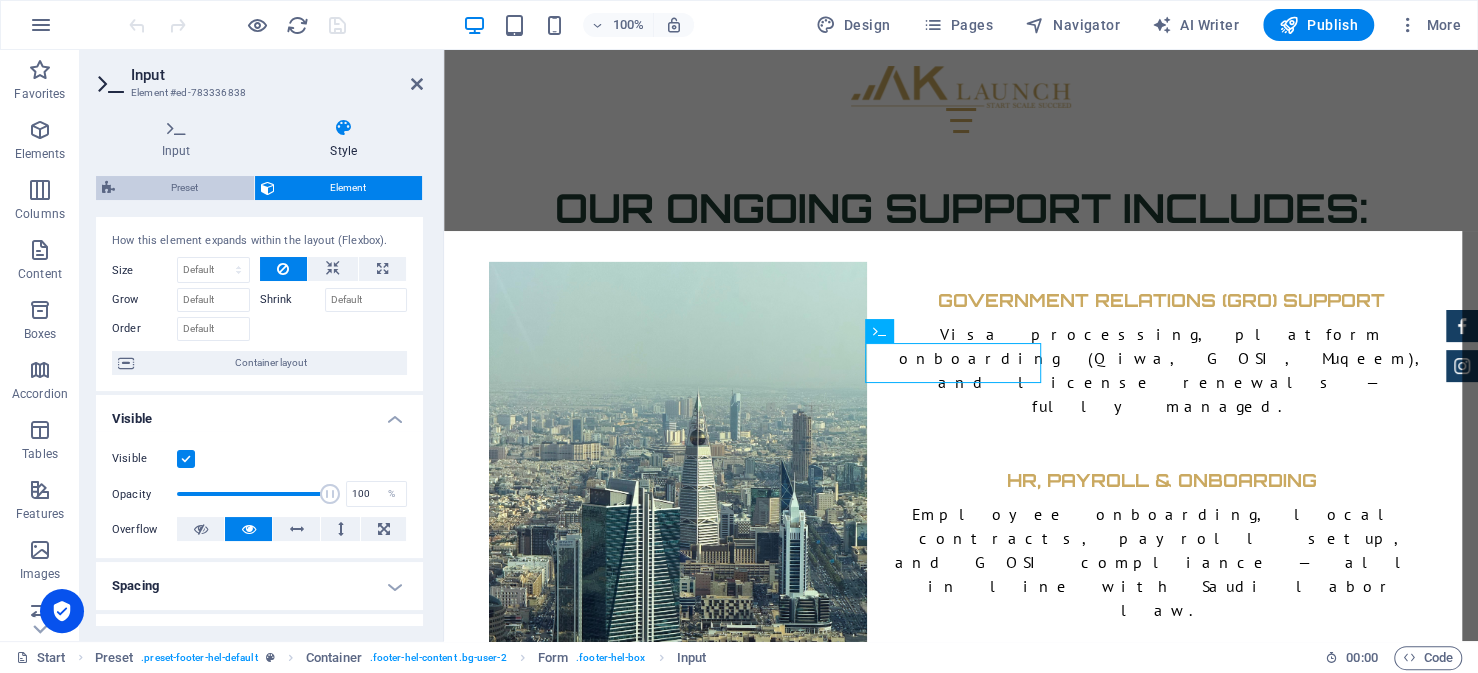 click on "Preset" at bounding box center [184, 188] 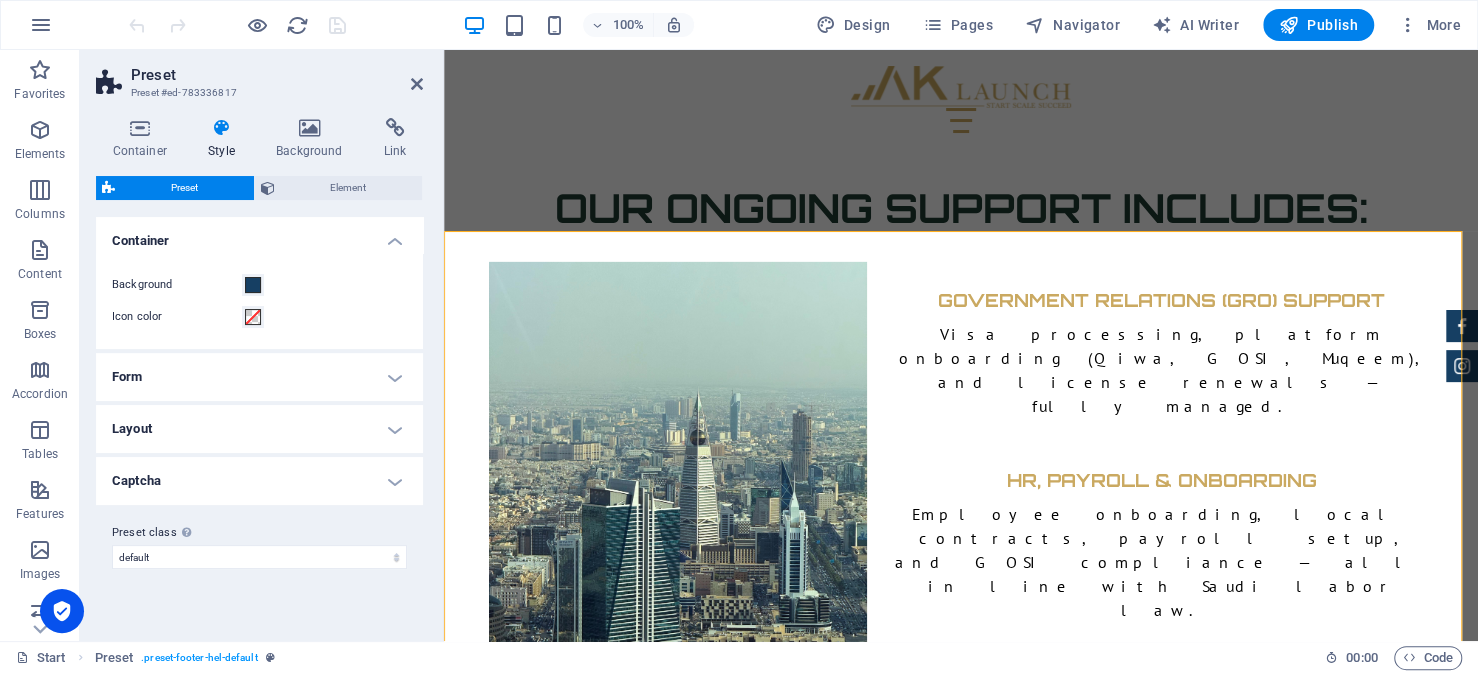 click on "Form" at bounding box center (259, 377) 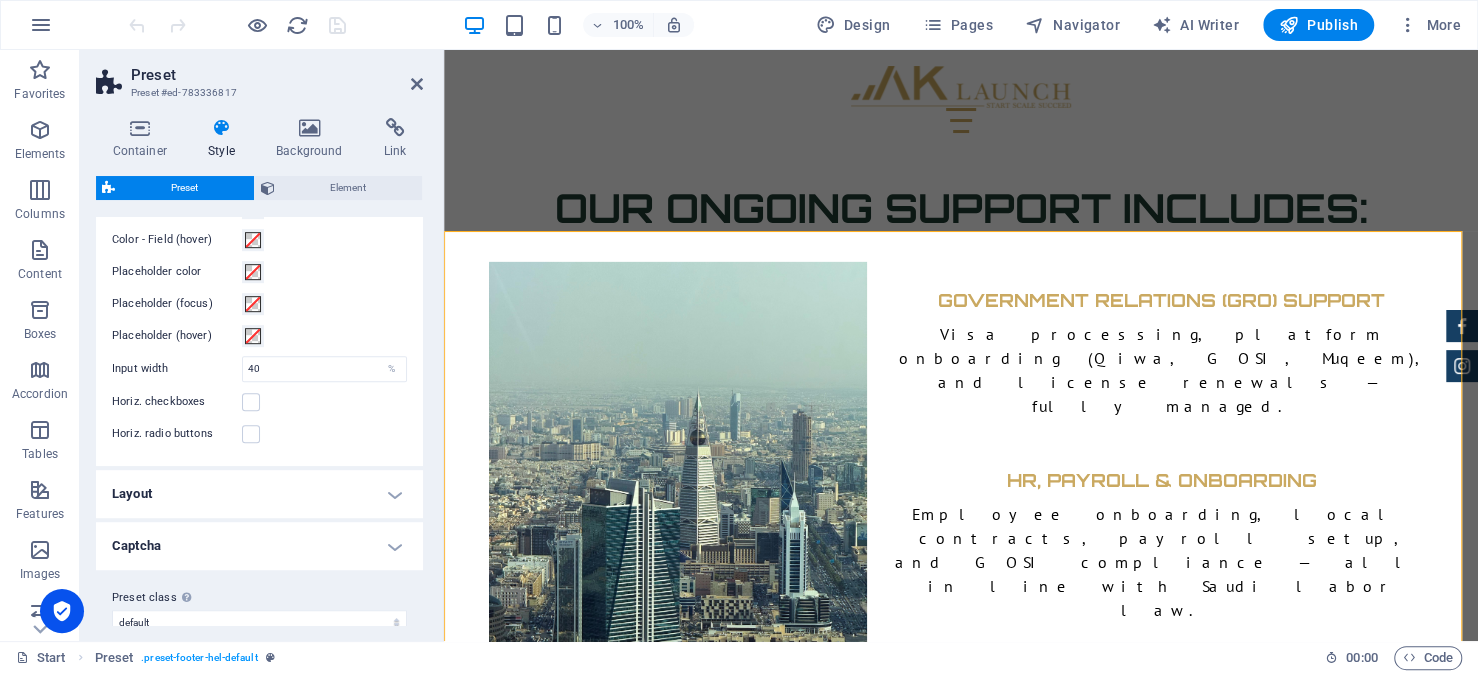 scroll, scrollTop: 759, scrollLeft: 0, axis: vertical 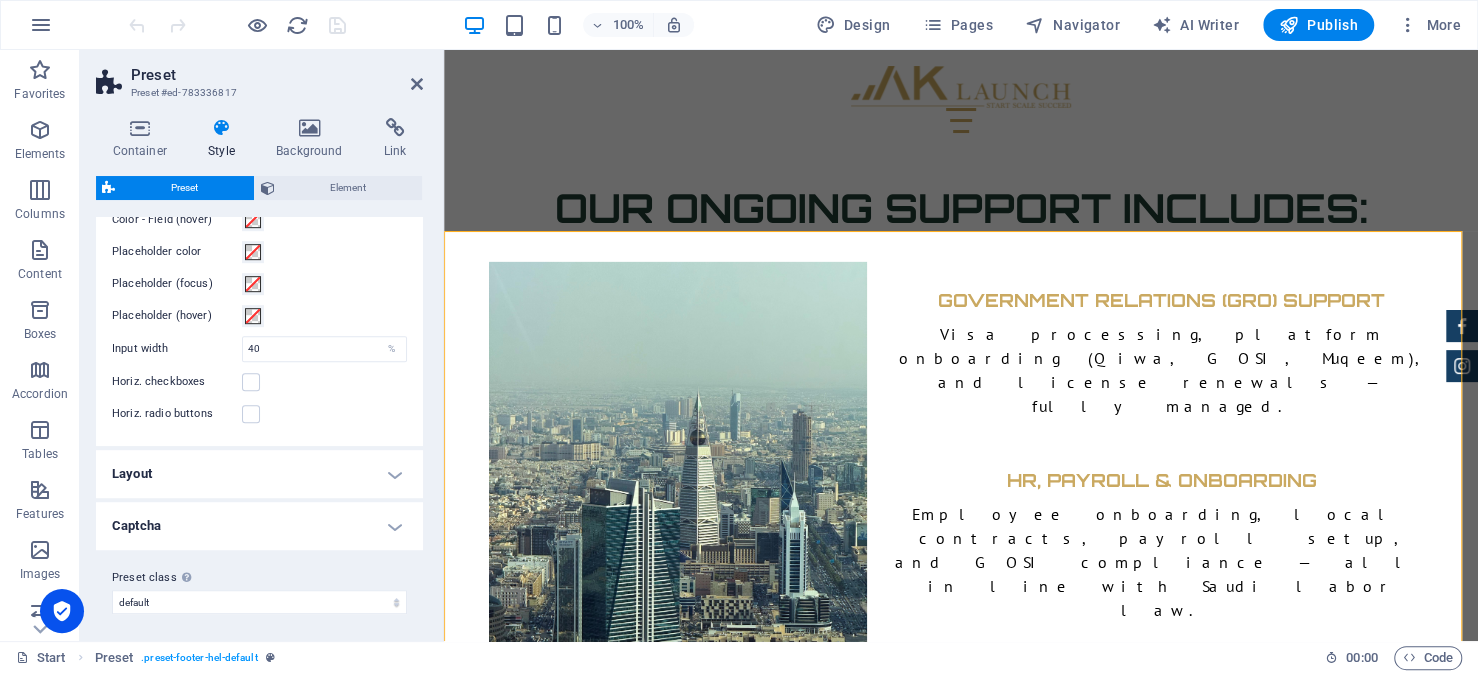 click on "Layout" at bounding box center [259, 474] 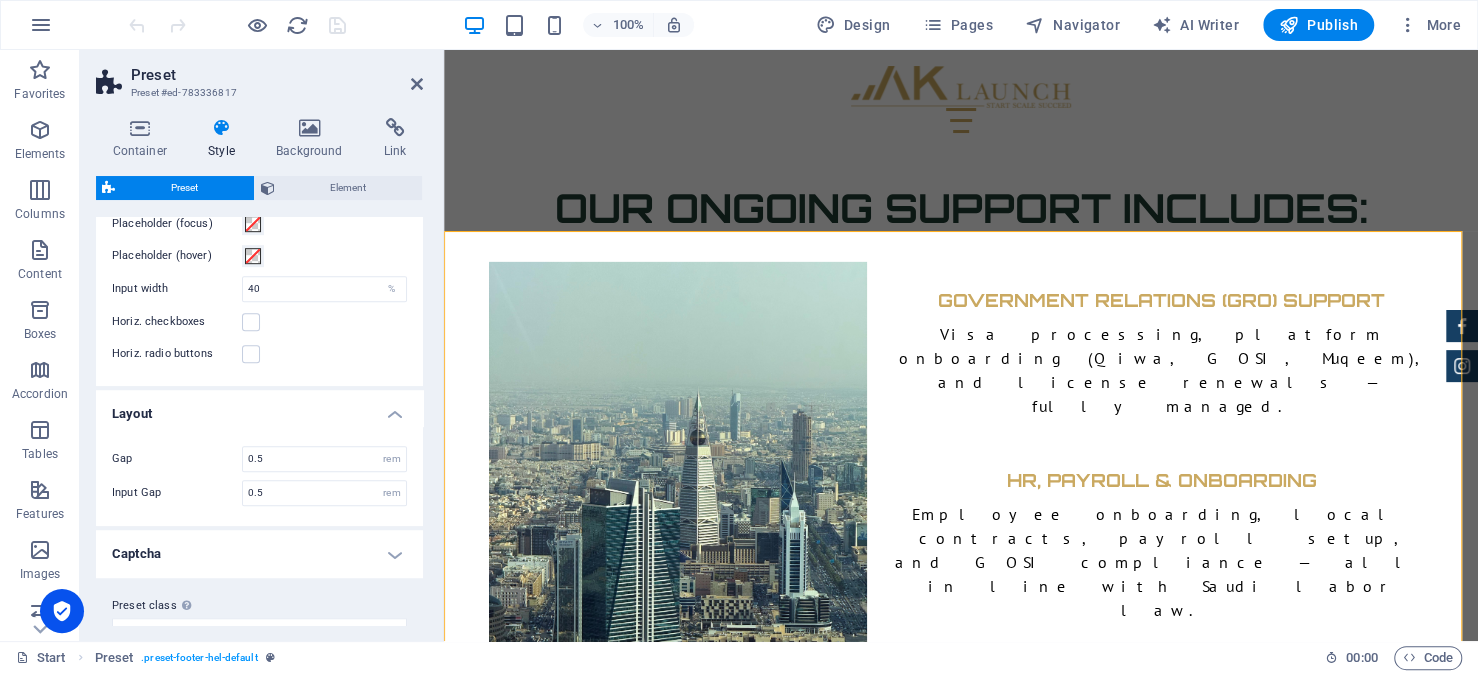 scroll, scrollTop: 846, scrollLeft: 0, axis: vertical 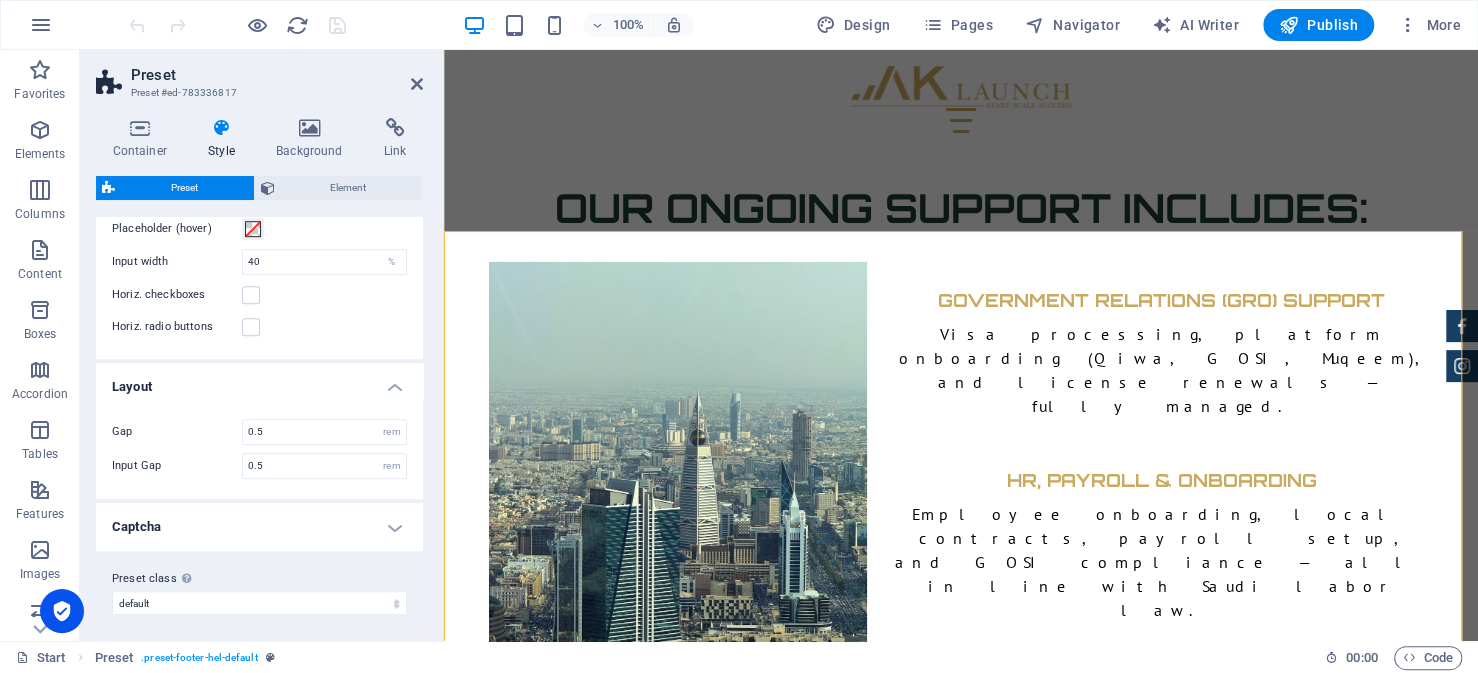 click on "Captcha" at bounding box center (259, 527) 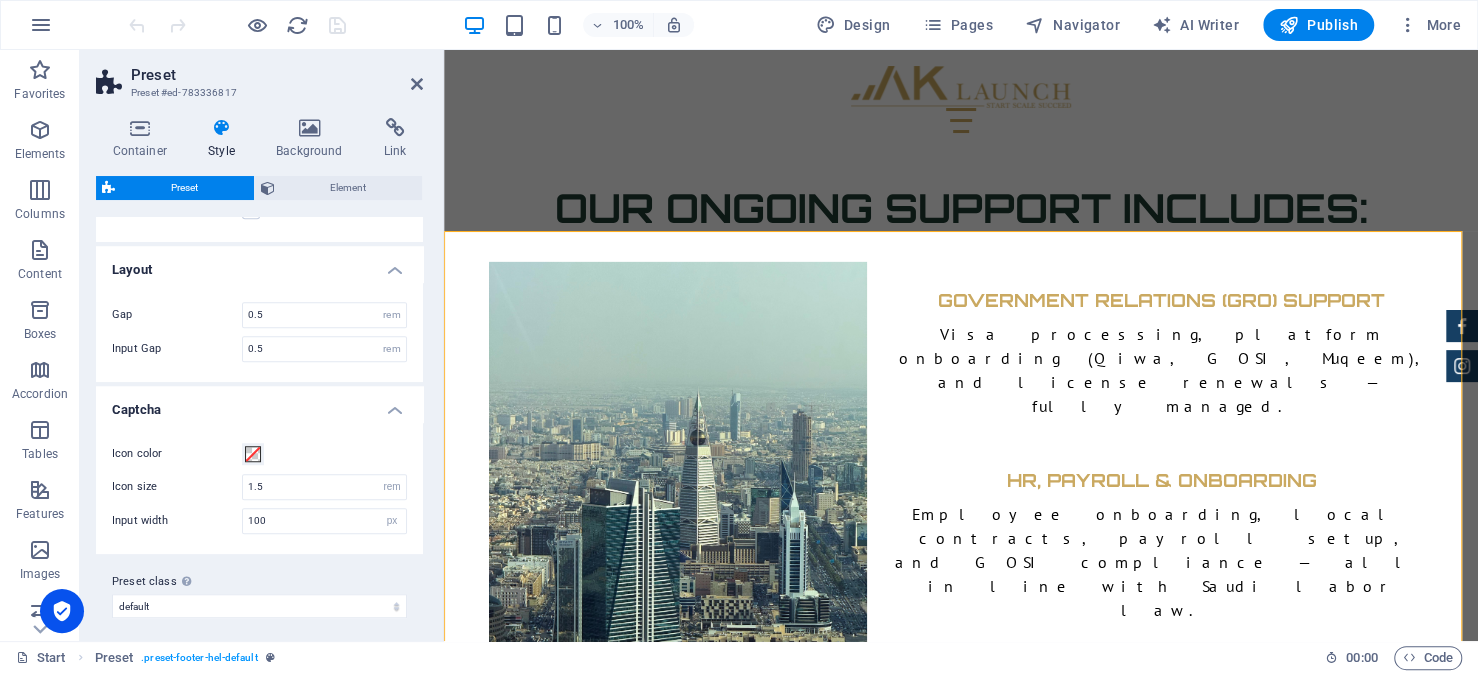scroll, scrollTop: 964, scrollLeft: 0, axis: vertical 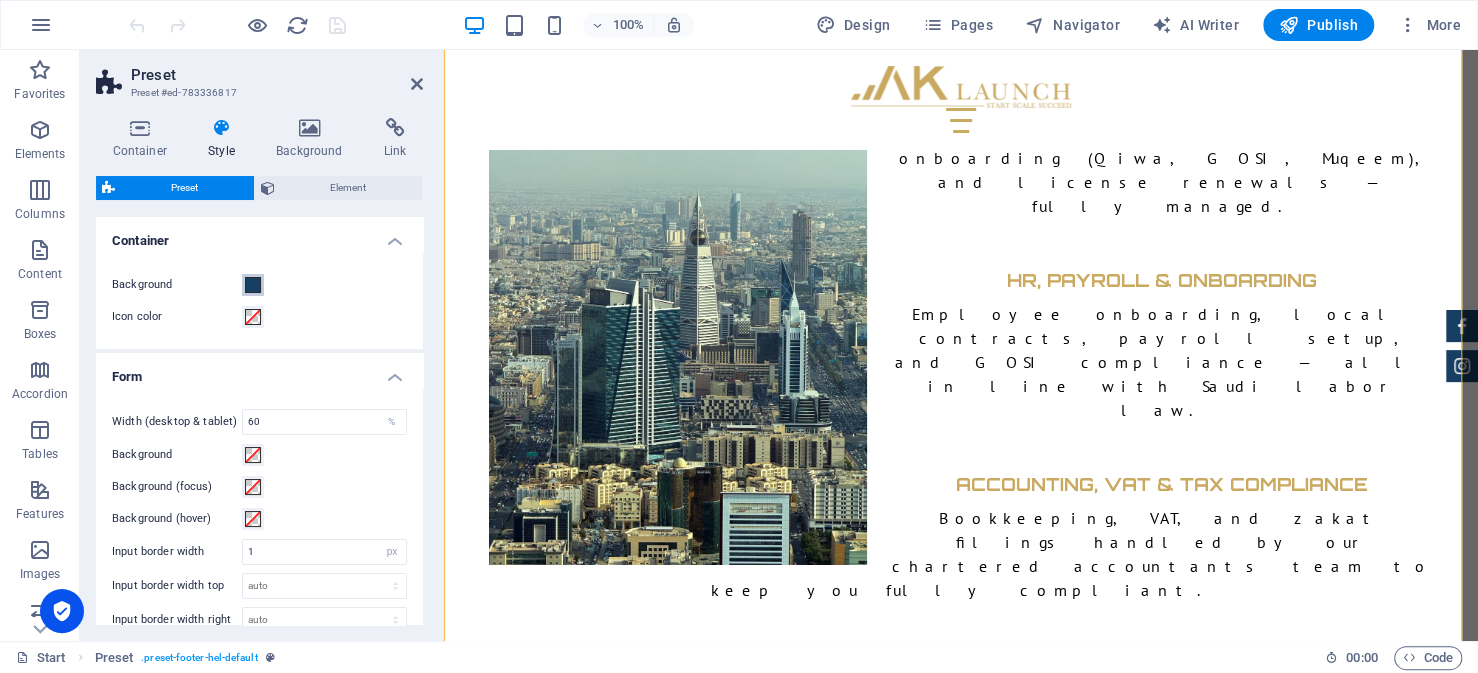 click at bounding box center [253, 285] 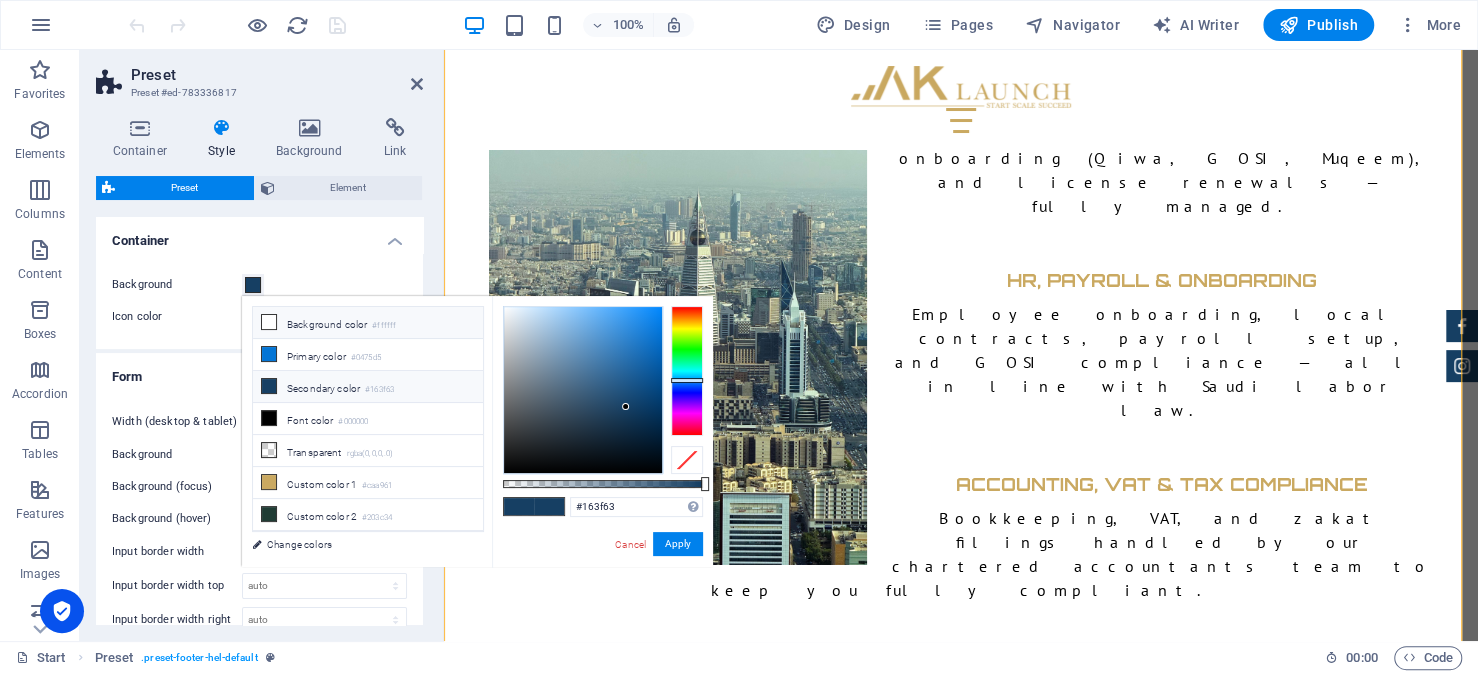click on "Background color
#ffffff" at bounding box center [368, 323] 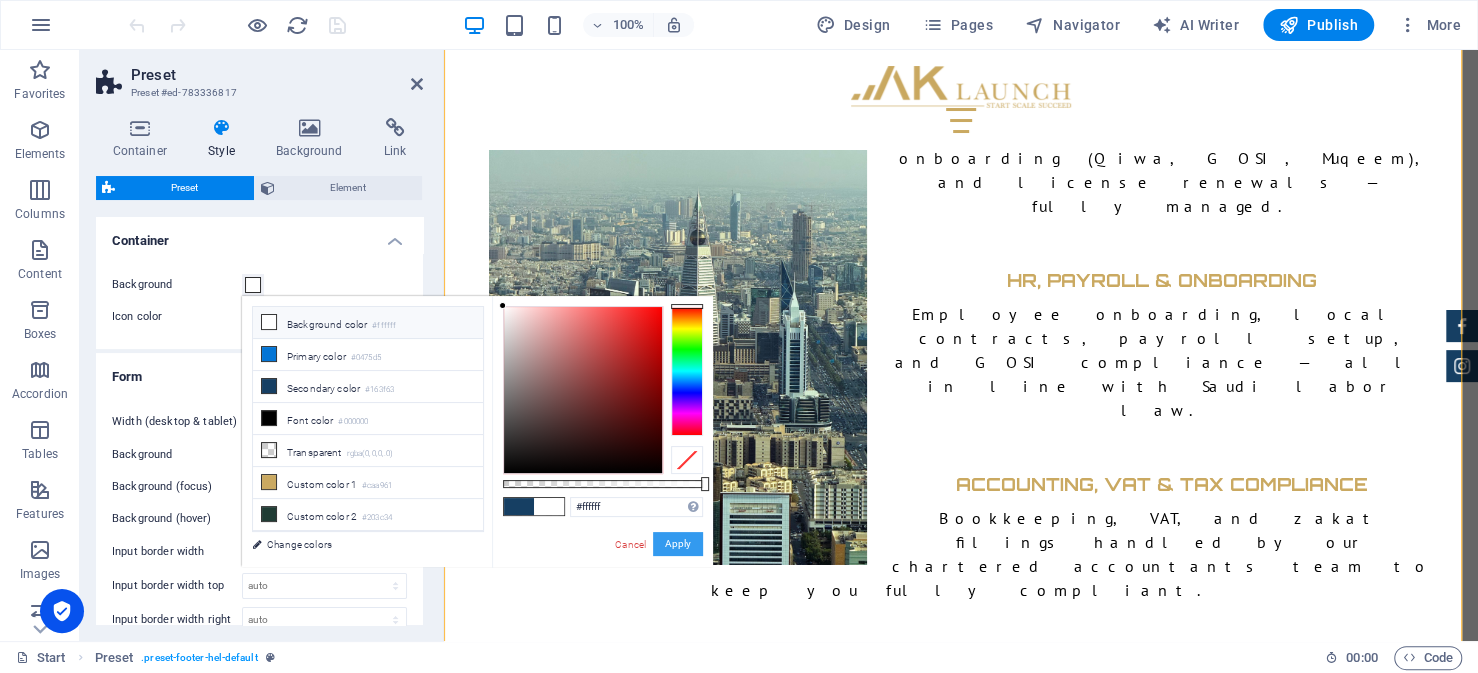 click on "Apply" at bounding box center (678, 544) 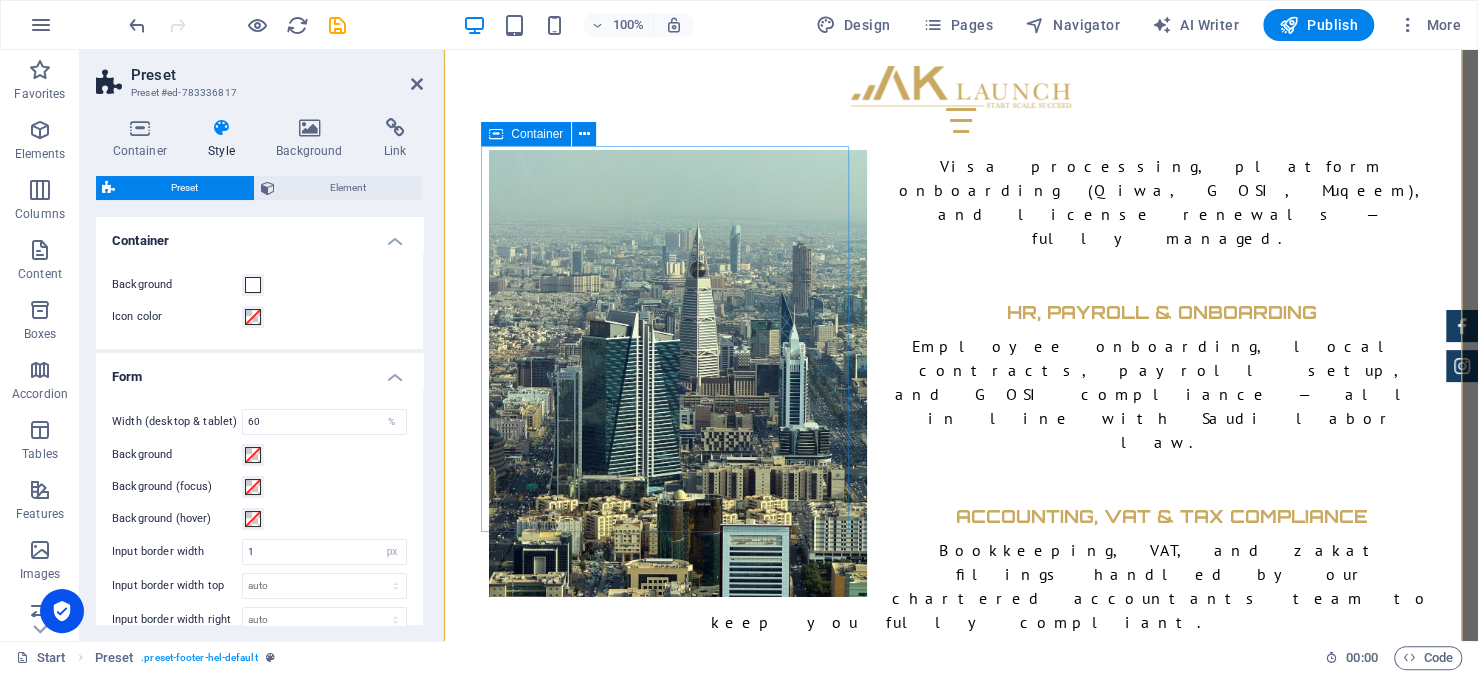 scroll, scrollTop: 8975, scrollLeft: 0, axis: vertical 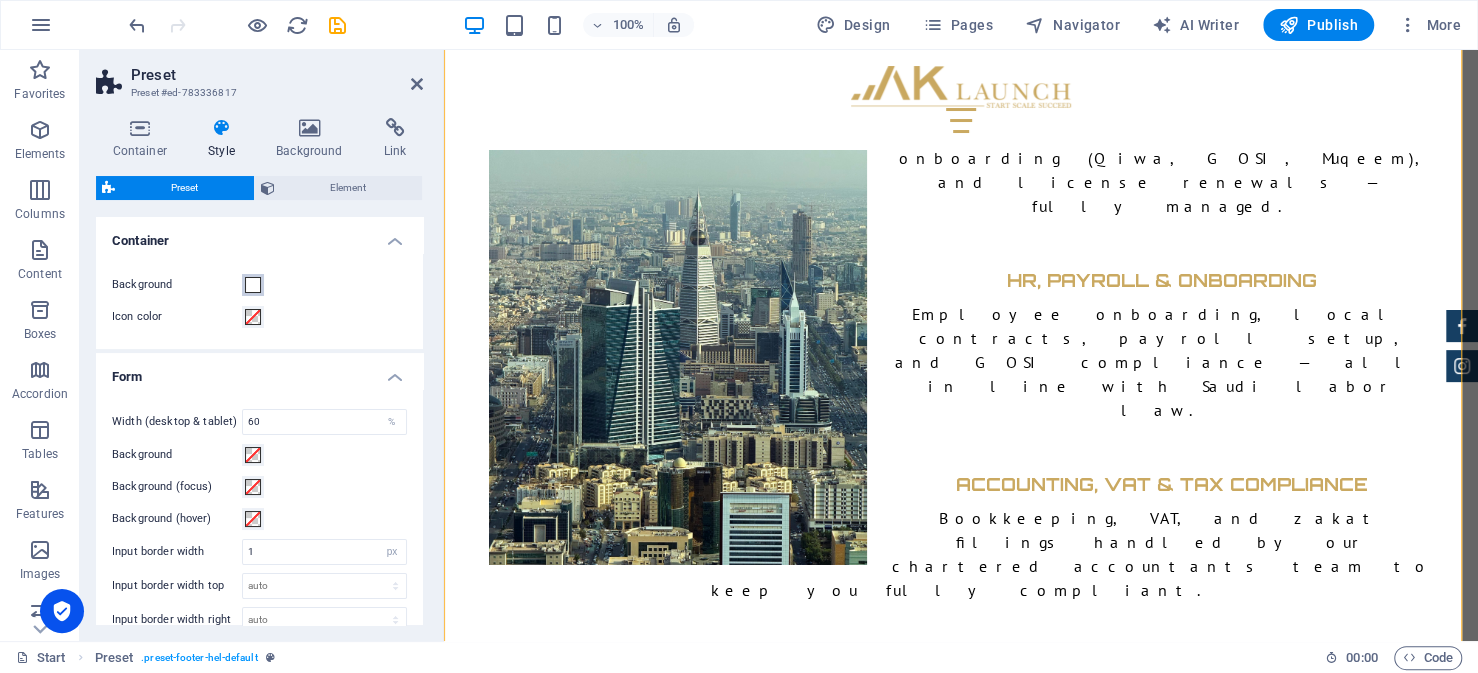 click at bounding box center (253, 285) 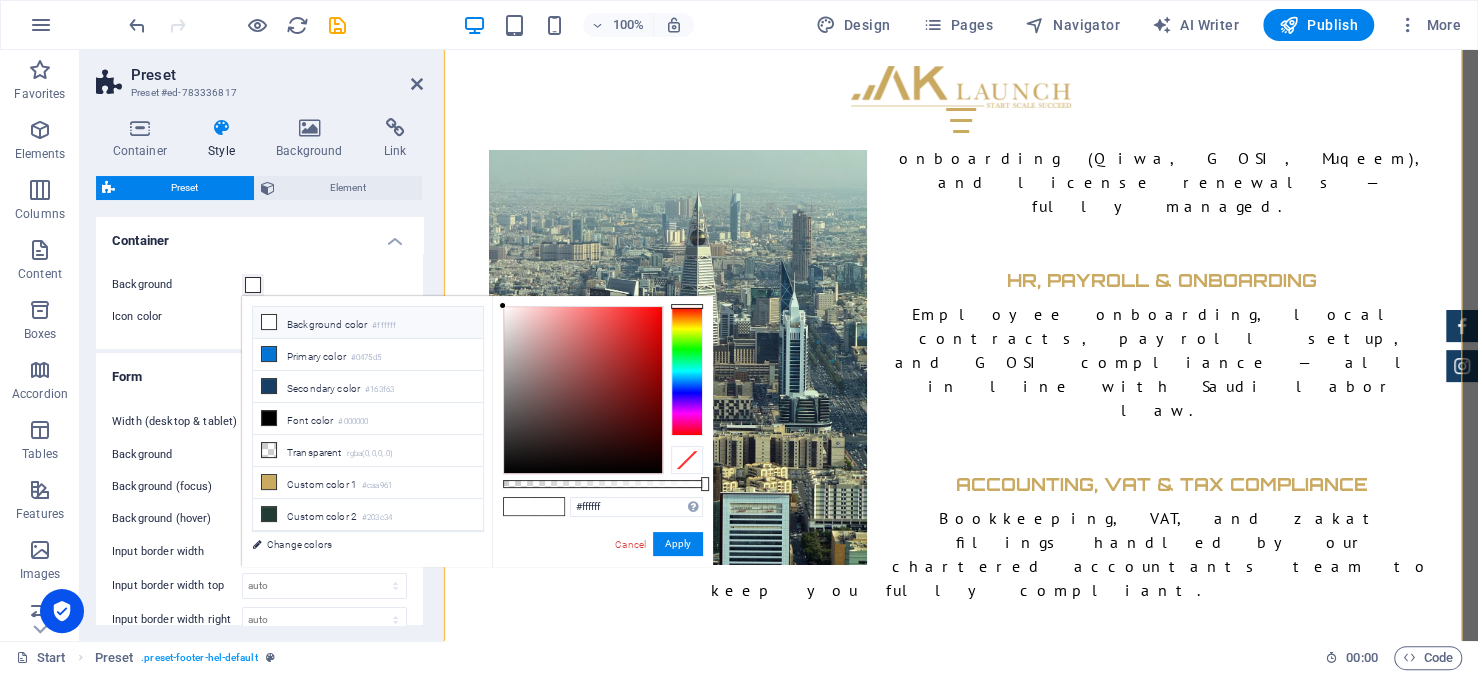 click on "Background color
#ffffff" at bounding box center [368, 323] 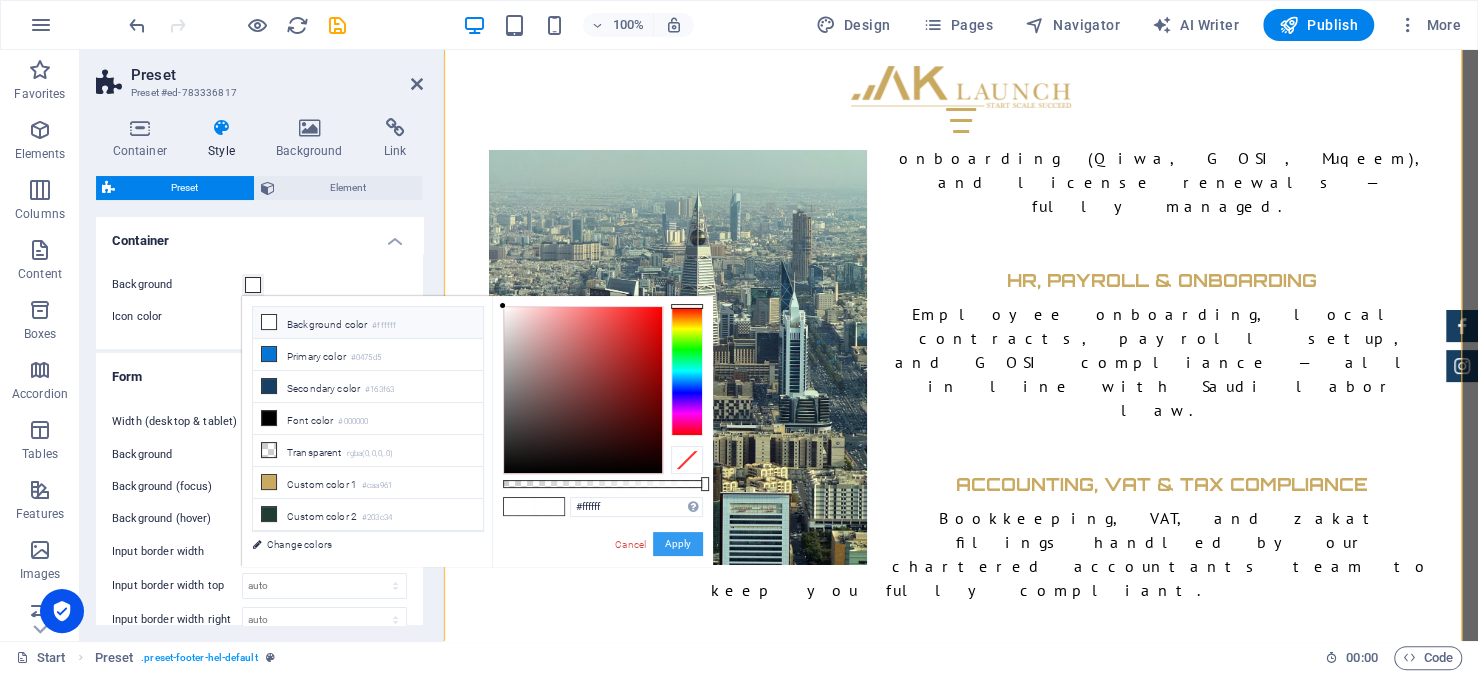 click on "Apply" at bounding box center (678, 544) 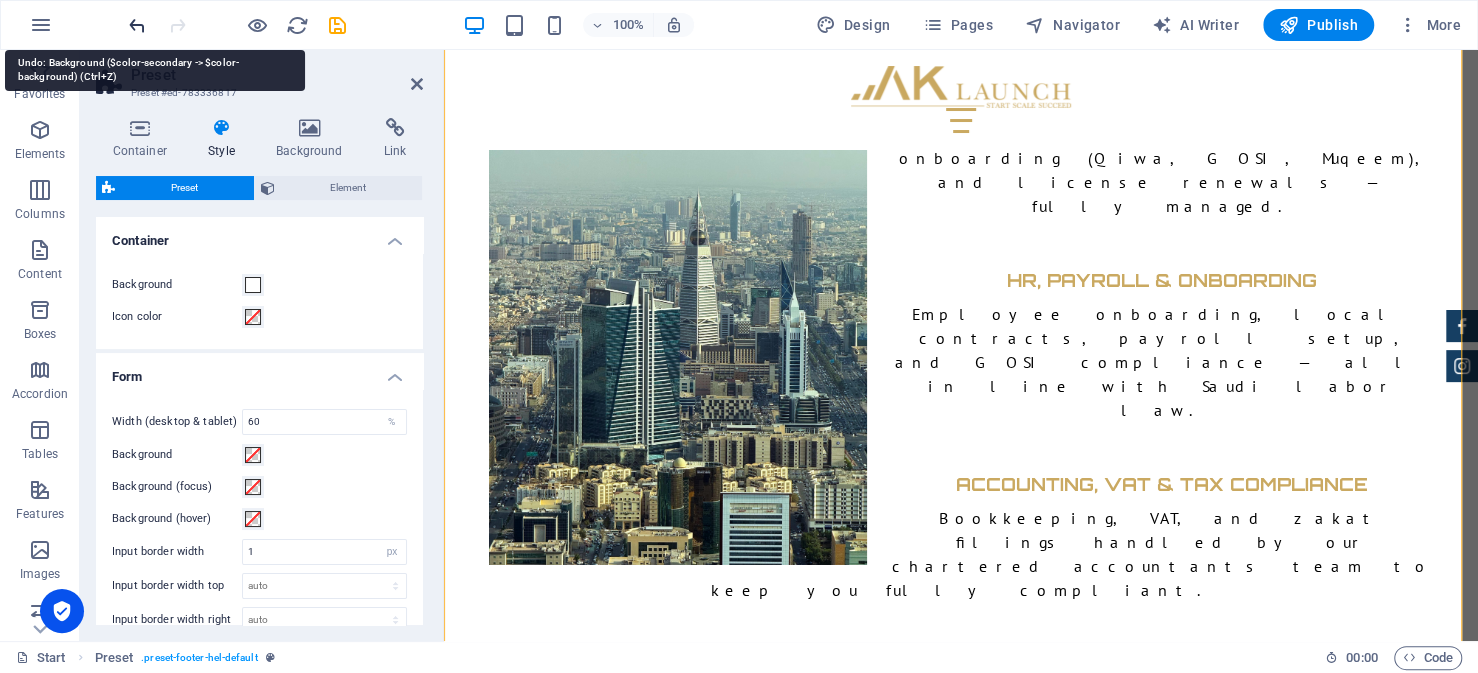 click at bounding box center (137, 25) 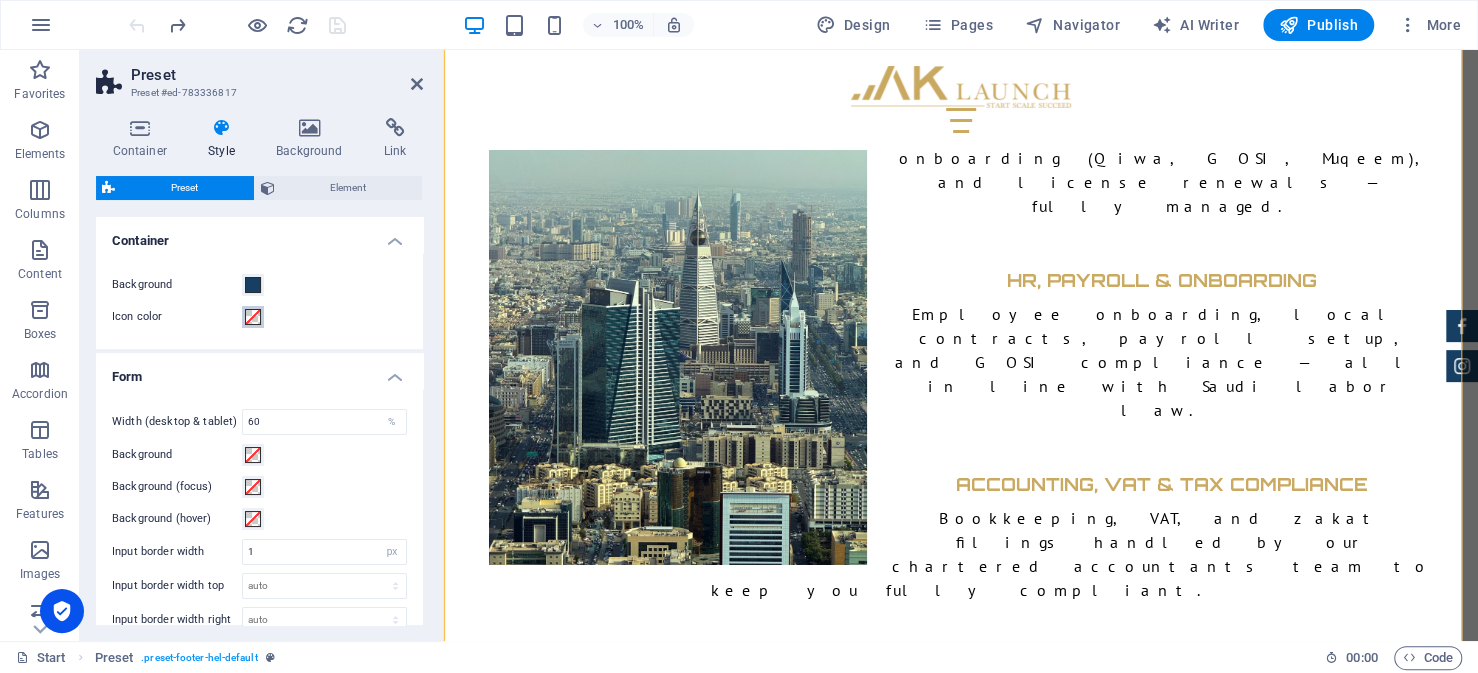 click at bounding box center (253, 317) 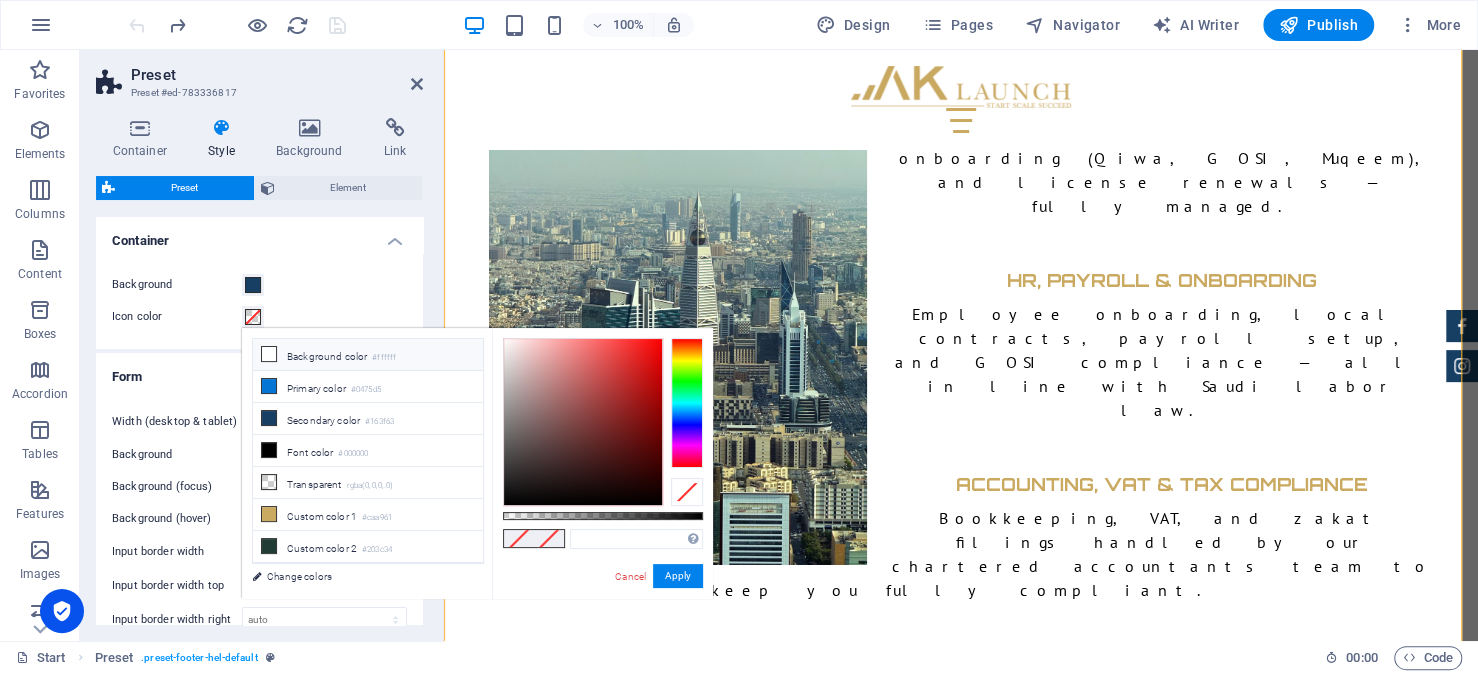 click on "Background color
#ffffff" at bounding box center [368, 355] 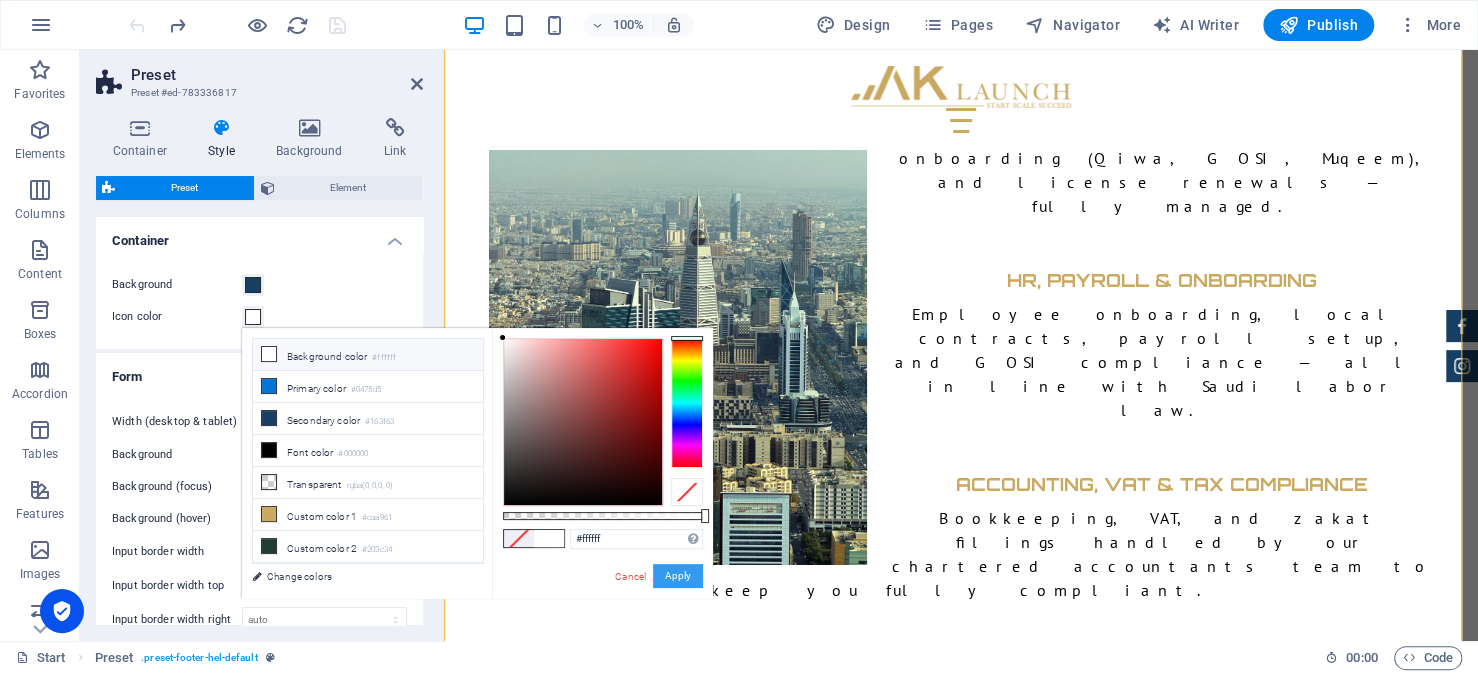 click on "Apply" at bounding box center (678, 576) 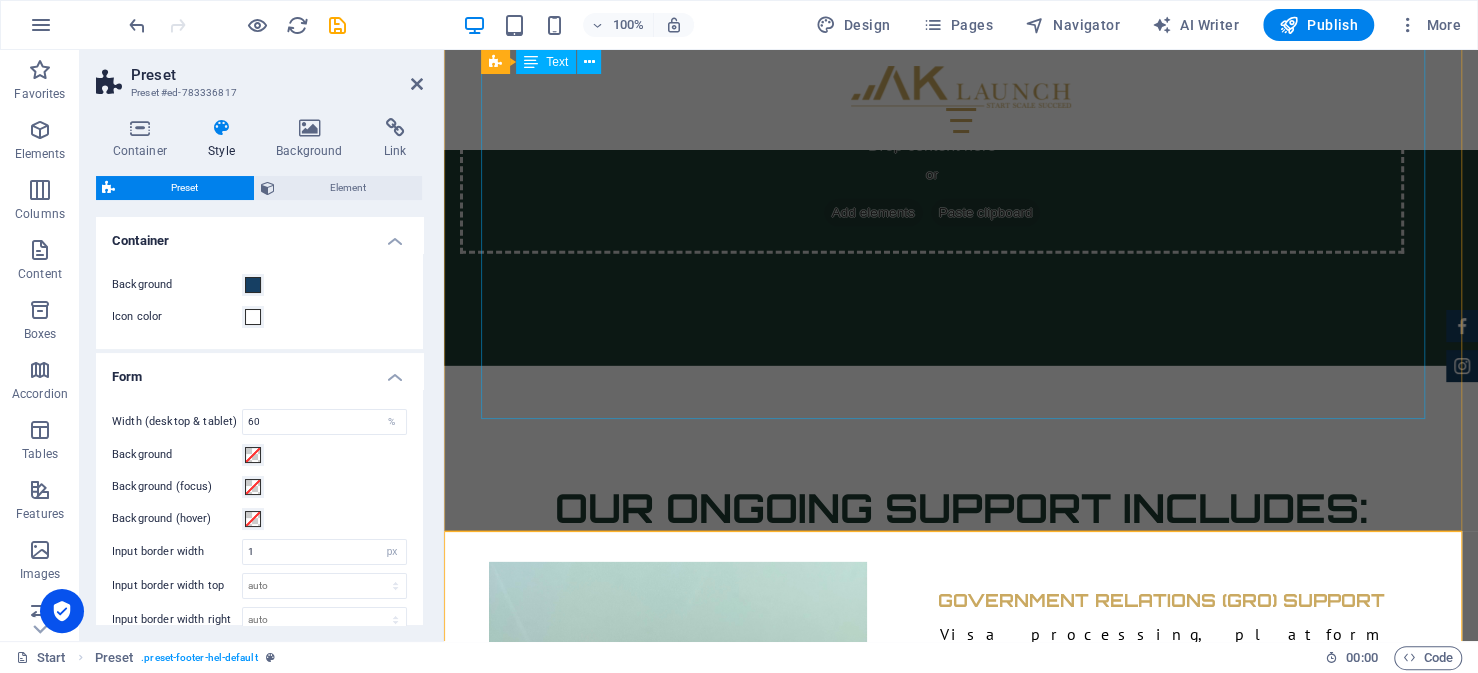 scroll, scrollTop: 8175, scrollLeft: 0, axis: vertical 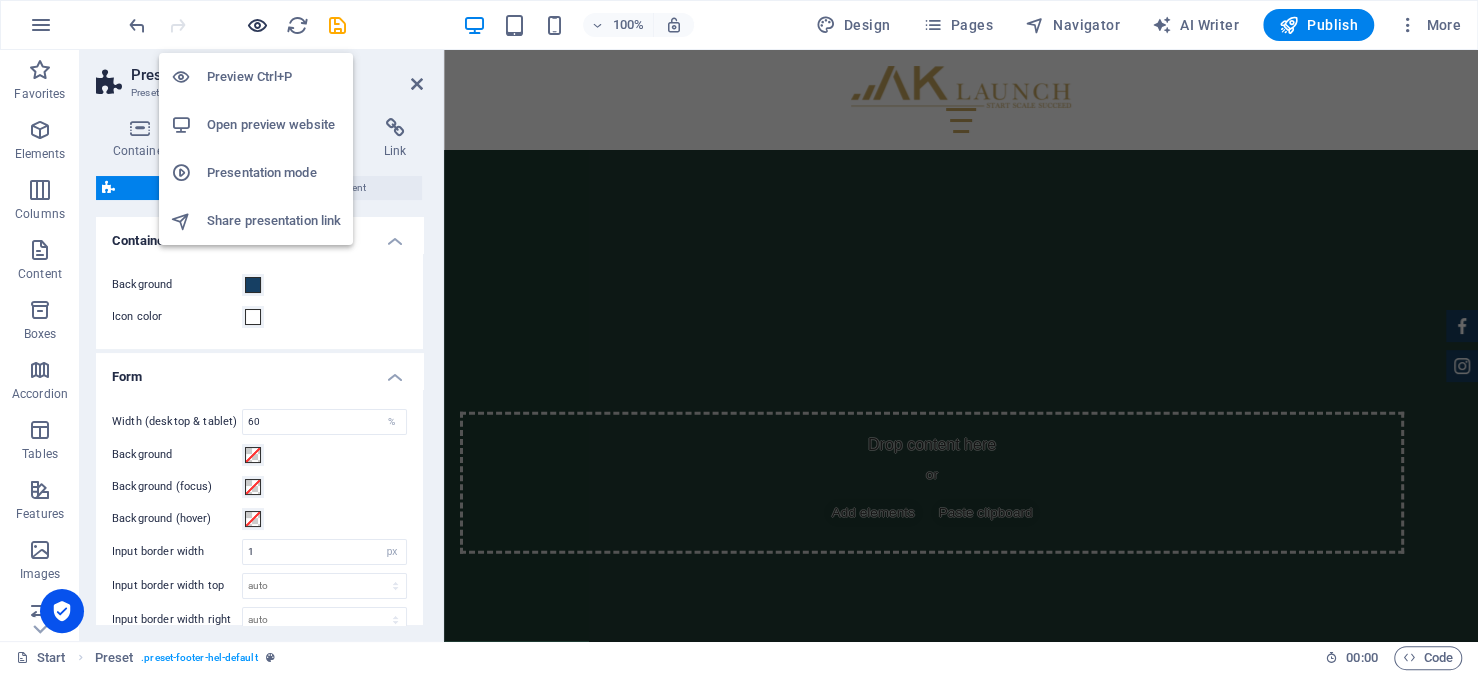 drag, startPoint x: 253, startPoint y: 23, endPoint x: 358, endPoint y: 12, distance: 105.574615 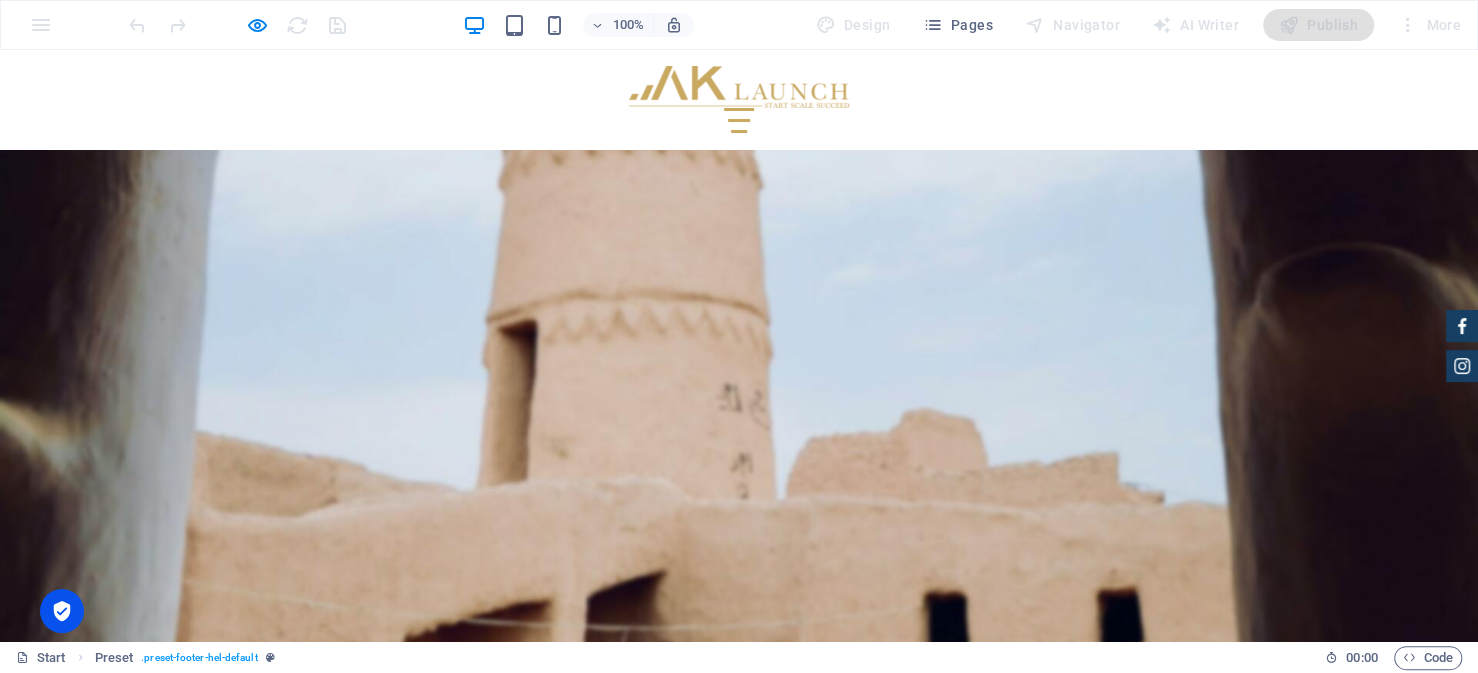 scroll, scrollTop: 8707, scrollLeft: 0, axis: vertical 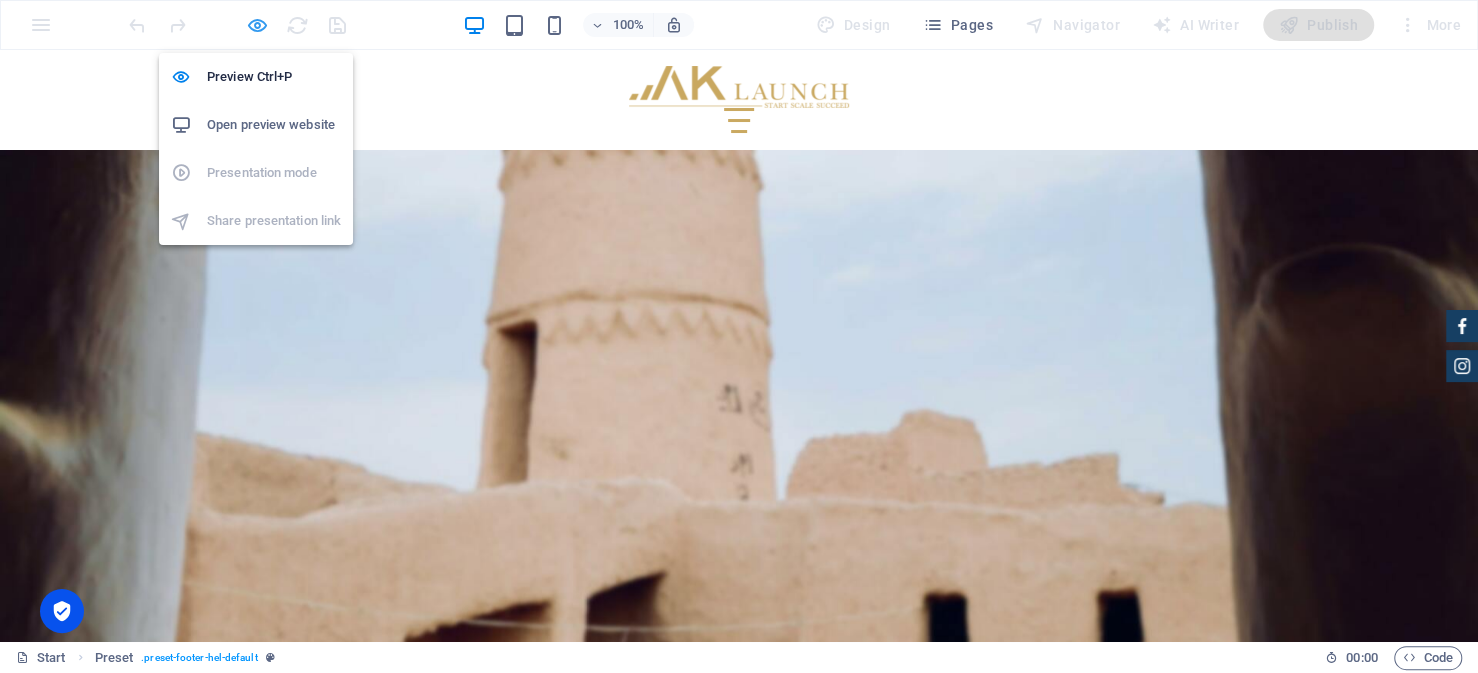 click at bounding box center [257, 25] 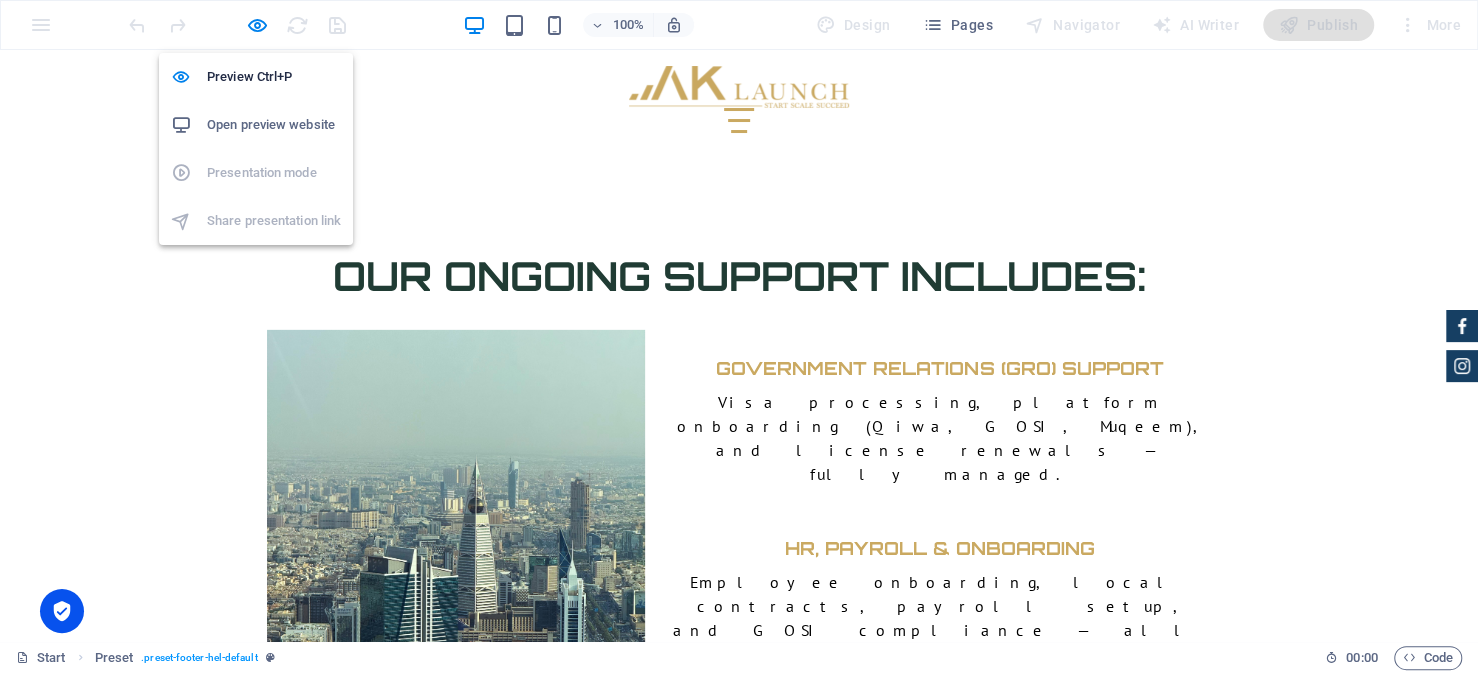 select on "px" 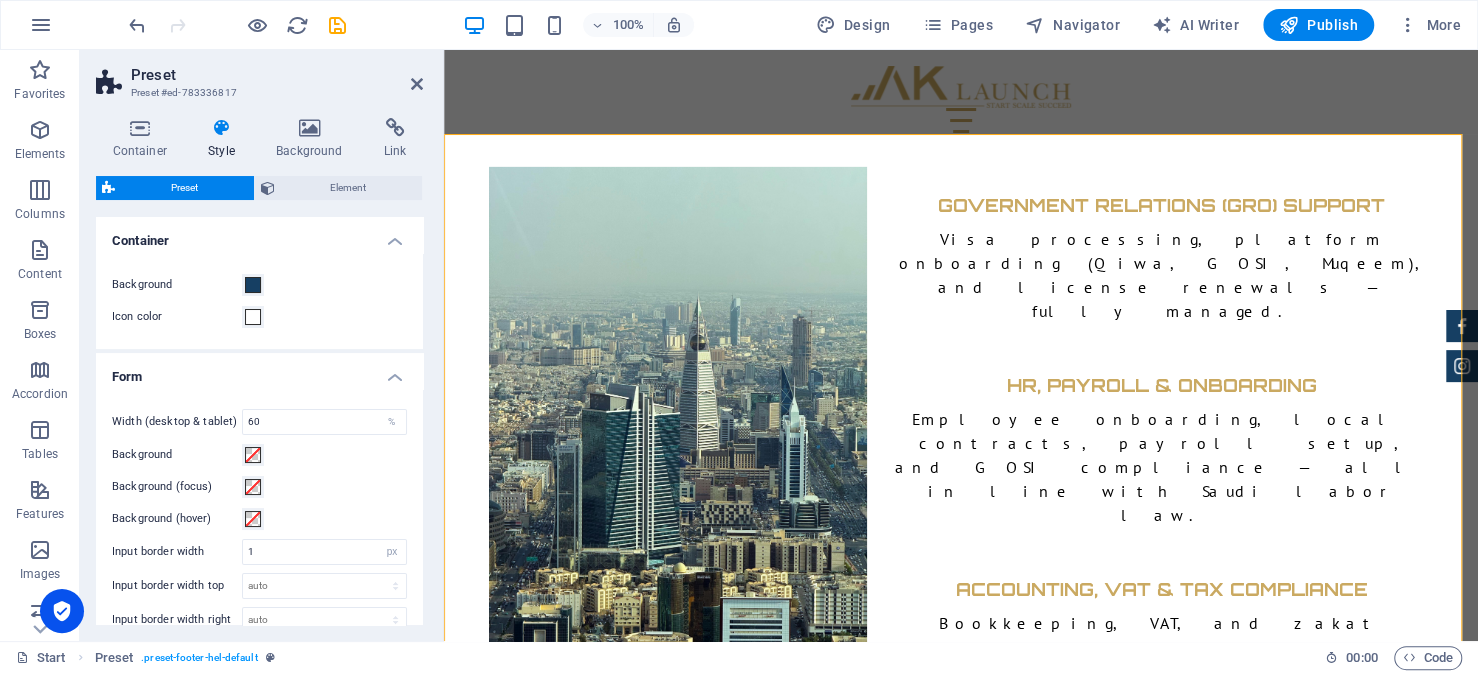 scroll, scrollTop: 8872, scrollLeft: 0, axis: vertical 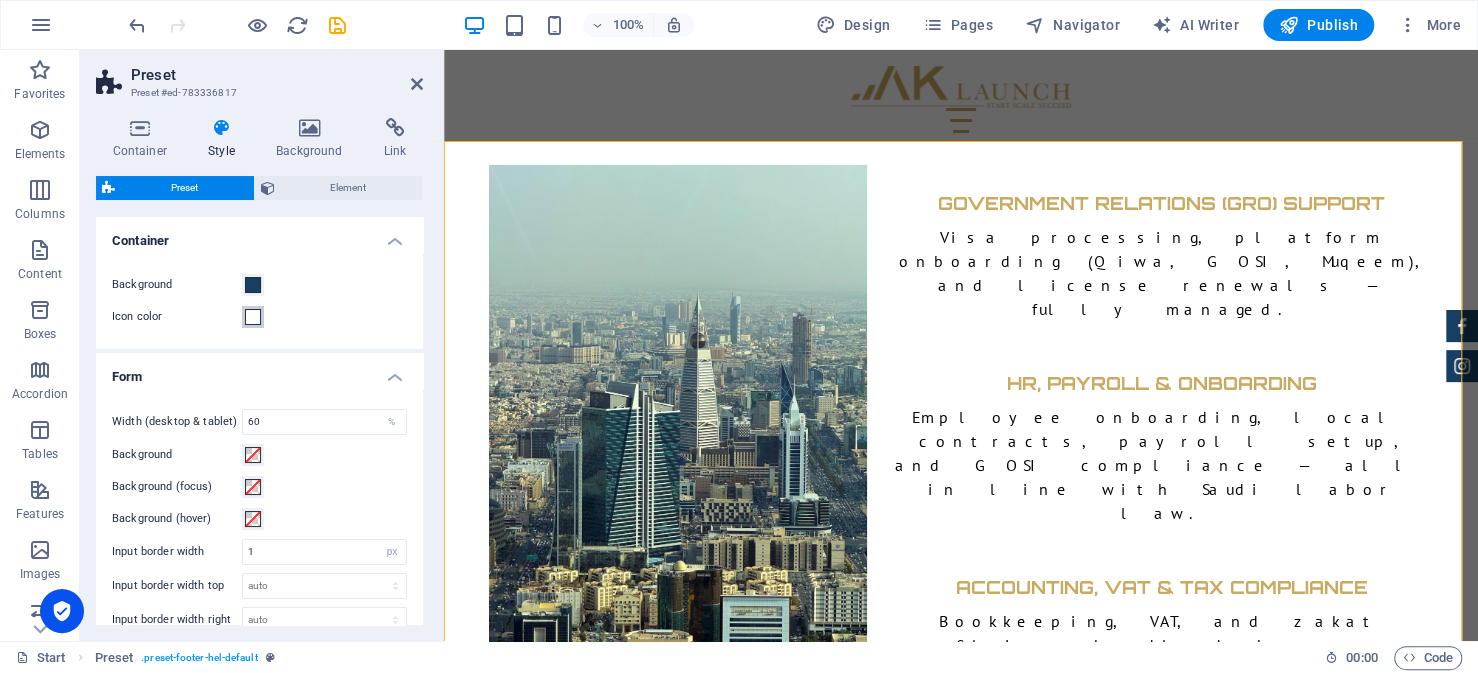 click at bounding box center [253, 317] 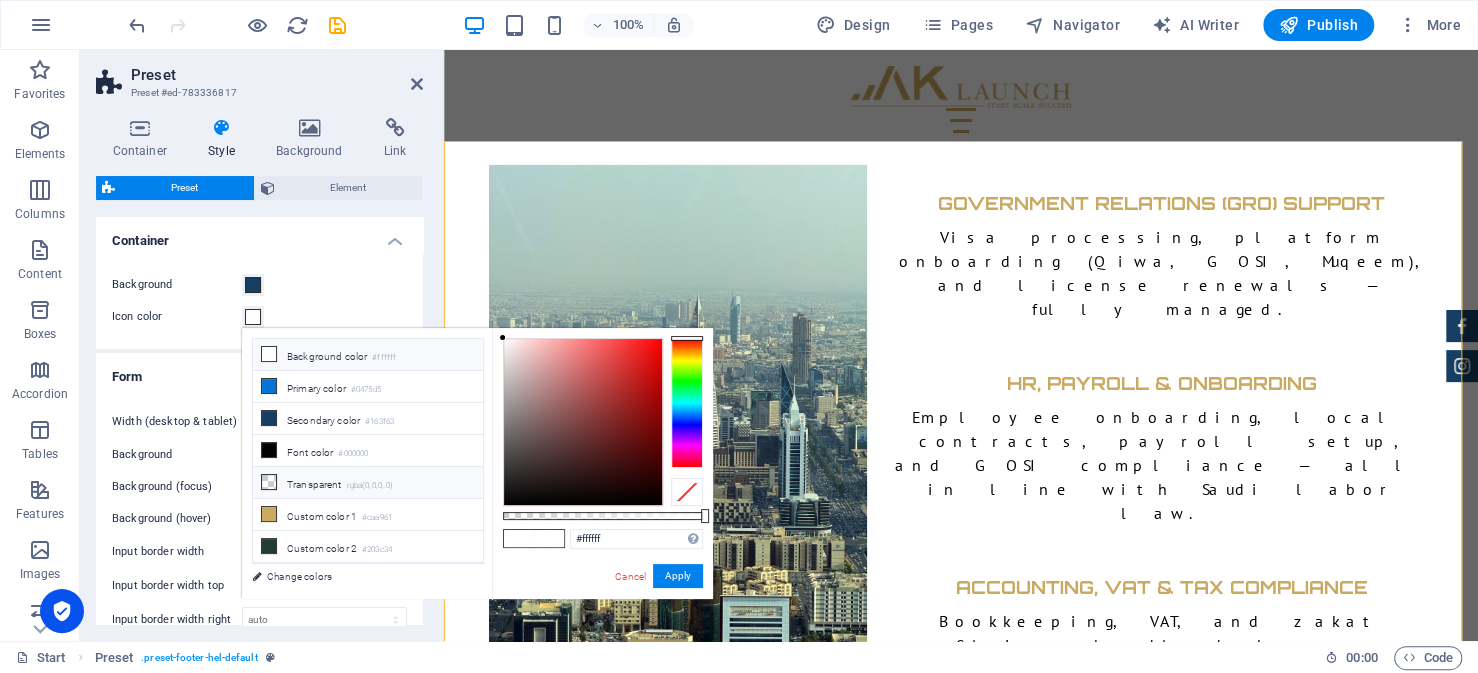 click on "Transparent
rgba(0,0,0,.0)" at bounding box center (368, 483) 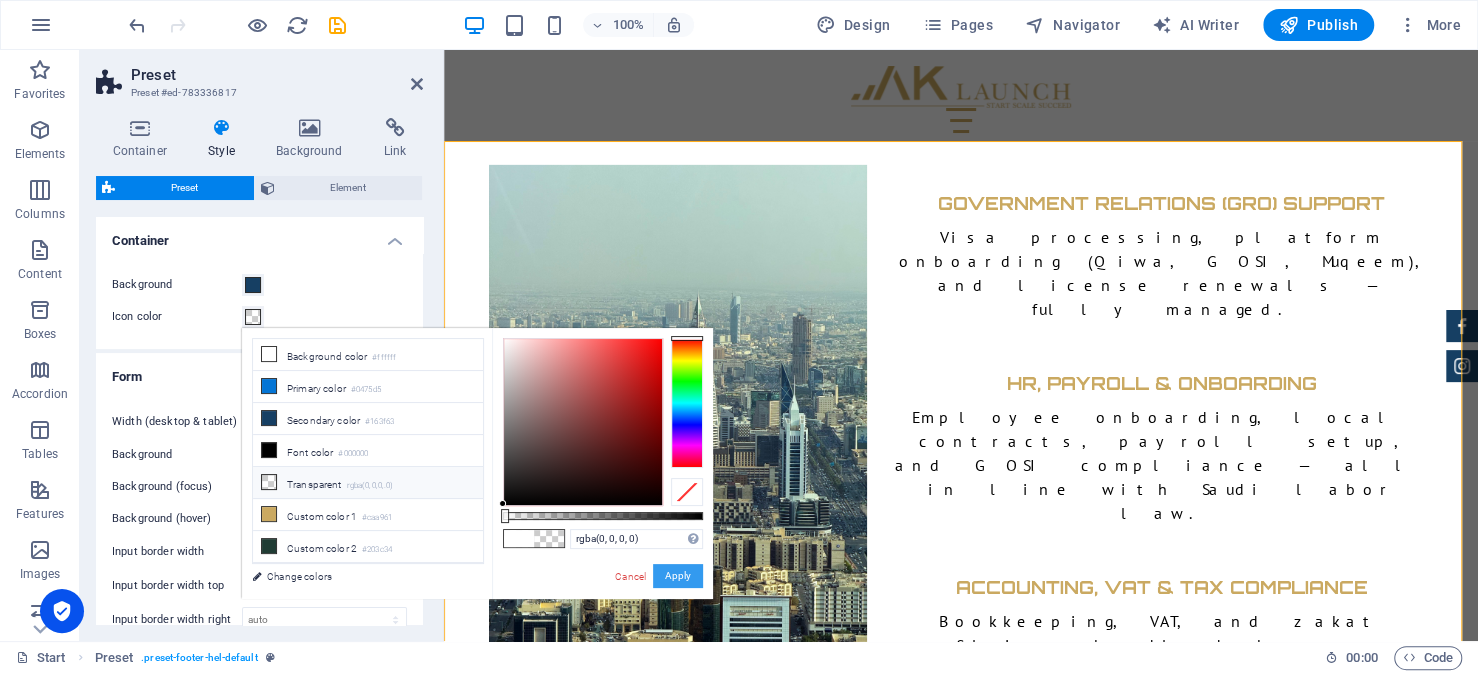 click on "Apply" at bounding box center (678, 576) 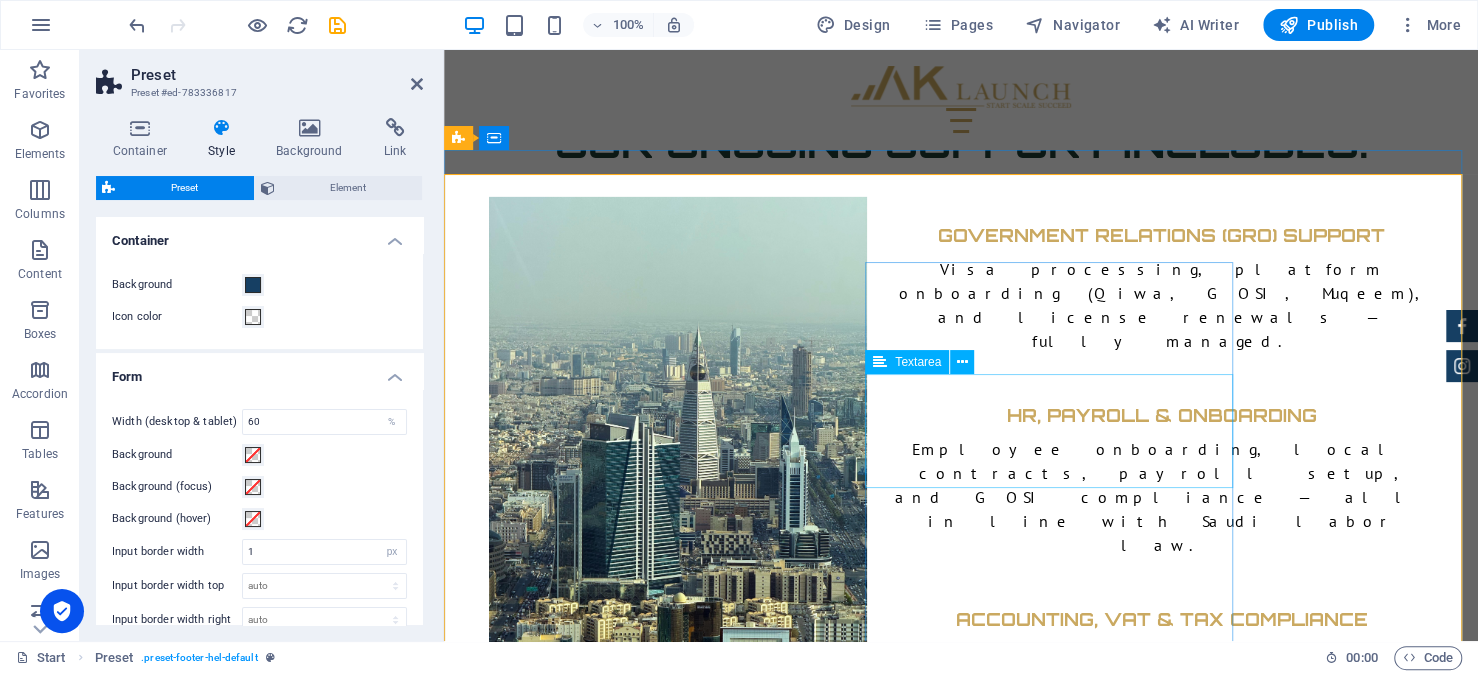 scroll, scrollTop: 8838, scrollLeft: 0, axis: vertical 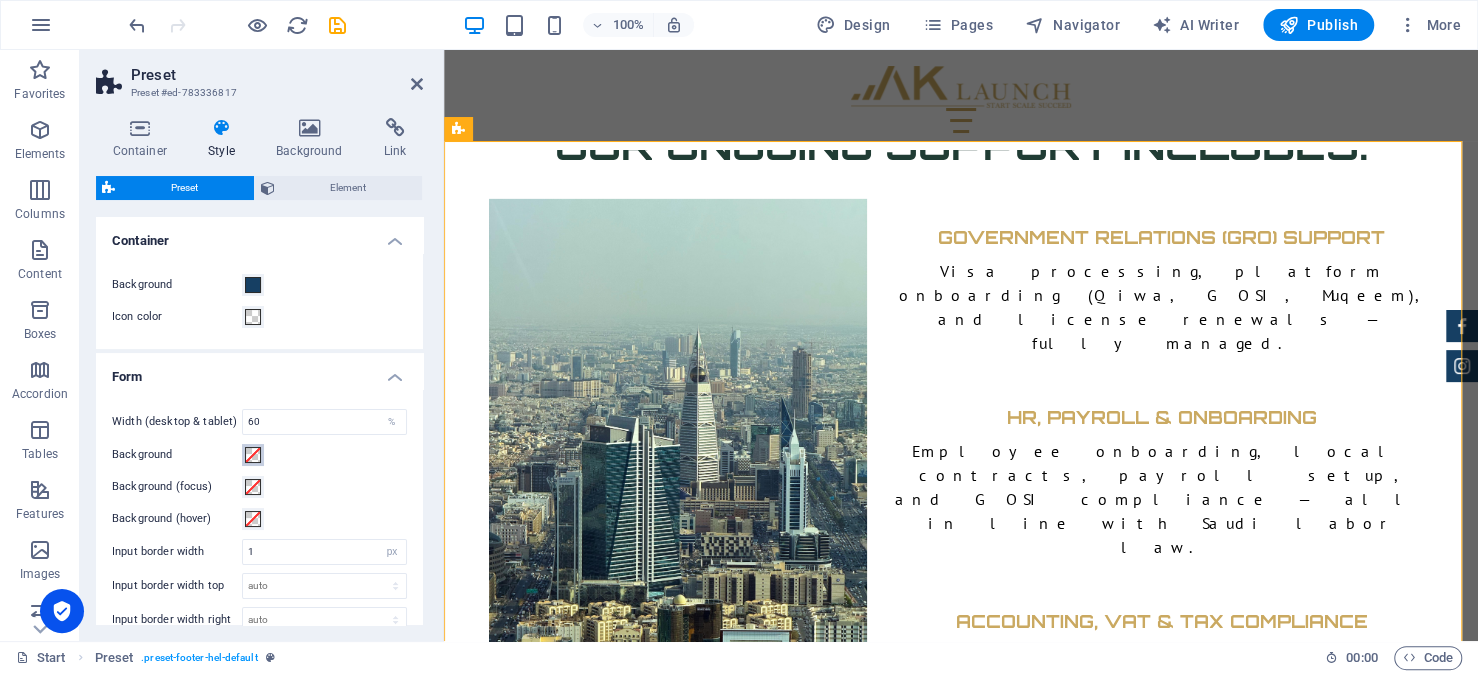click at bounding box center [253, 455] 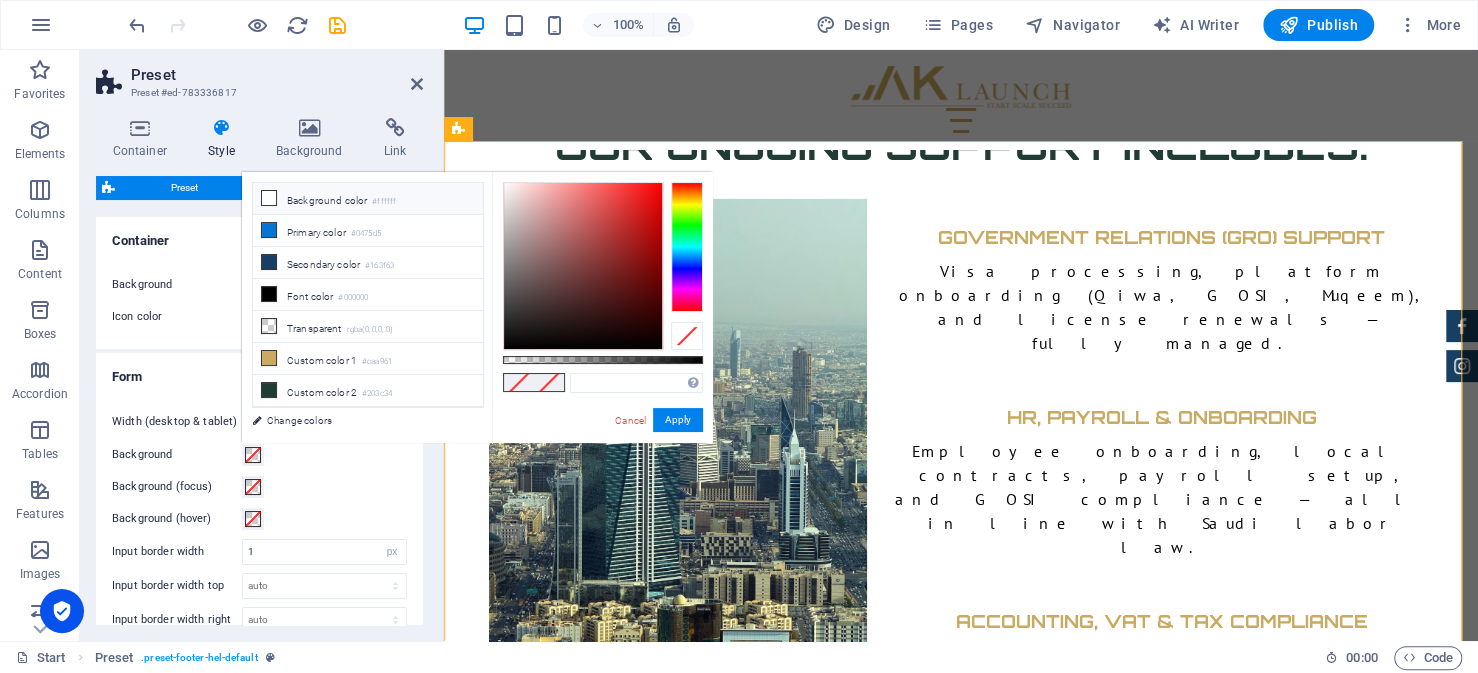click on "Background color
#ffffff" at bounding box center (368, 199) 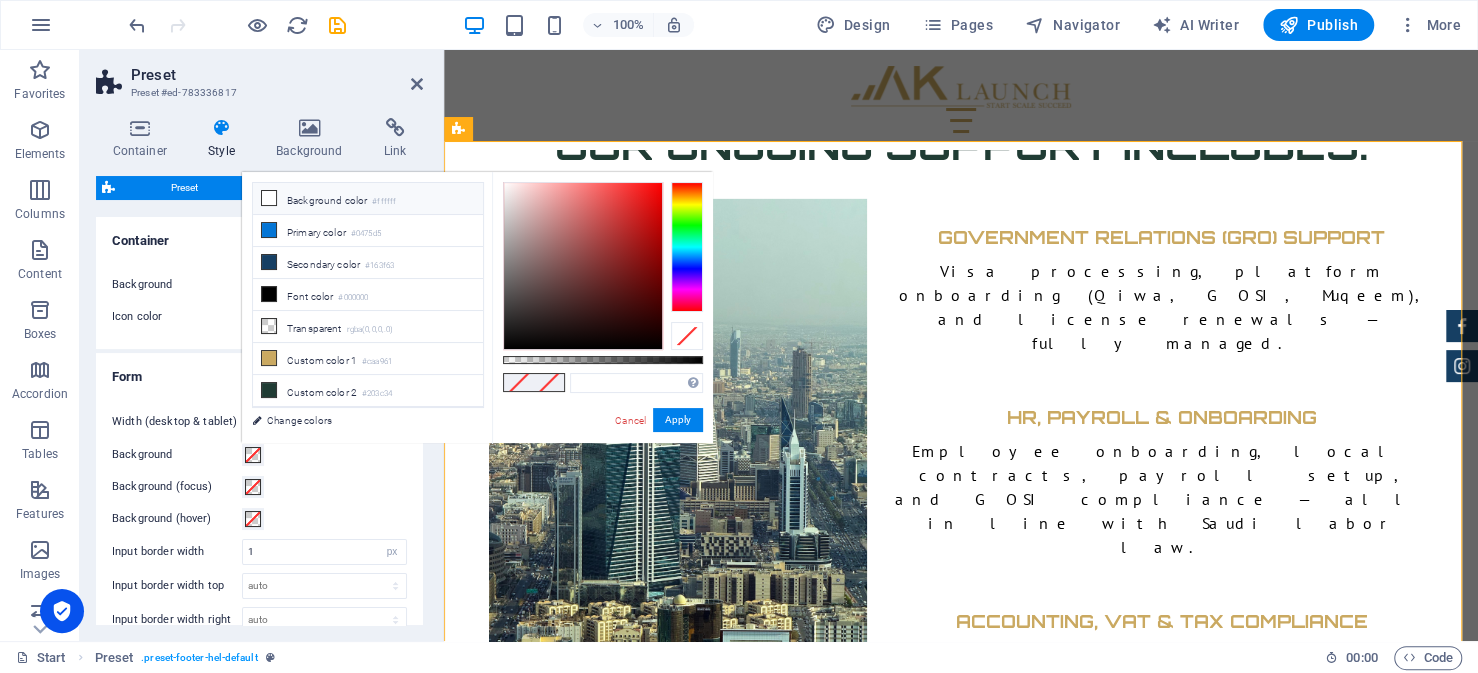 type on "#ffffff" 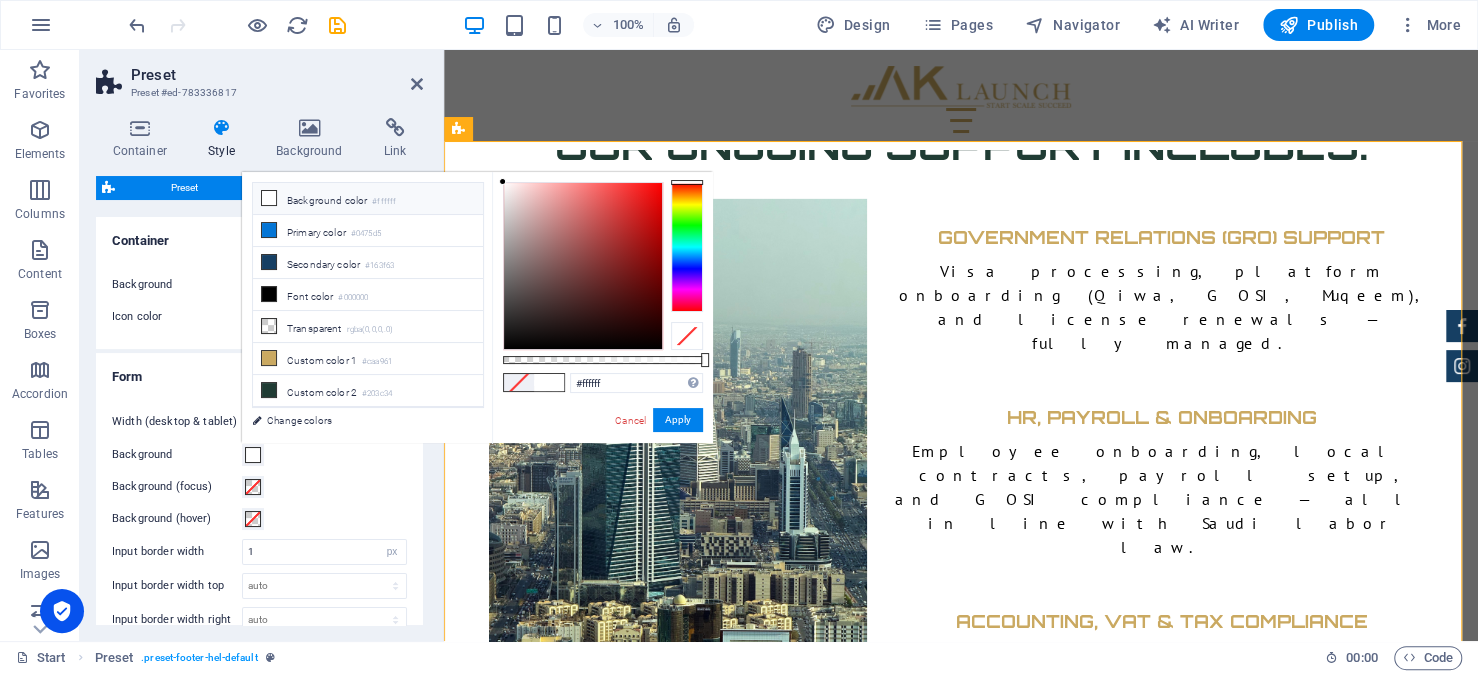click on "#ffffff Supported formats #0852ed rgb(8, 82, 237) rgba(8, 82, 237, 90%) hsv(221,97,93) hsl(221, 93%, 48%) Cancel Apply" at bounding box center (602, 452) 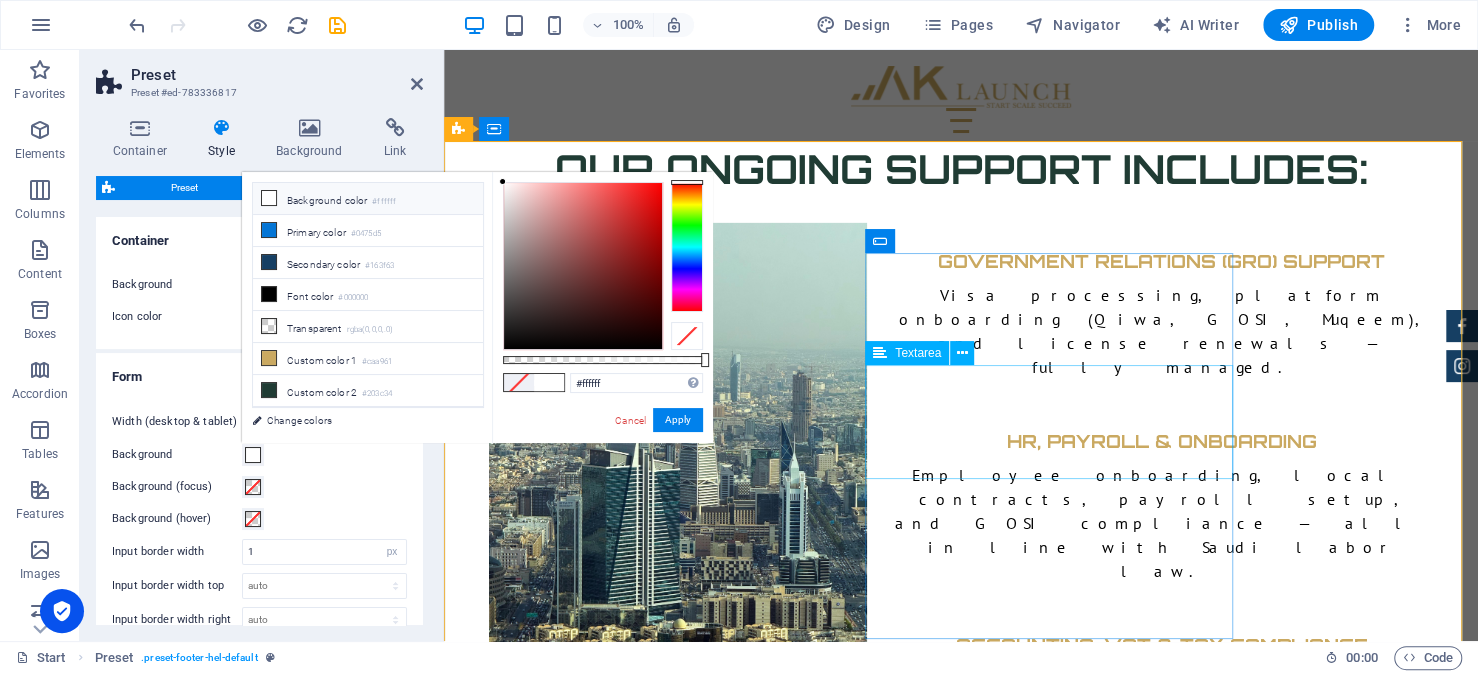scroll, scrollTop: 8614, scrollLeft: 0, axis: vertical 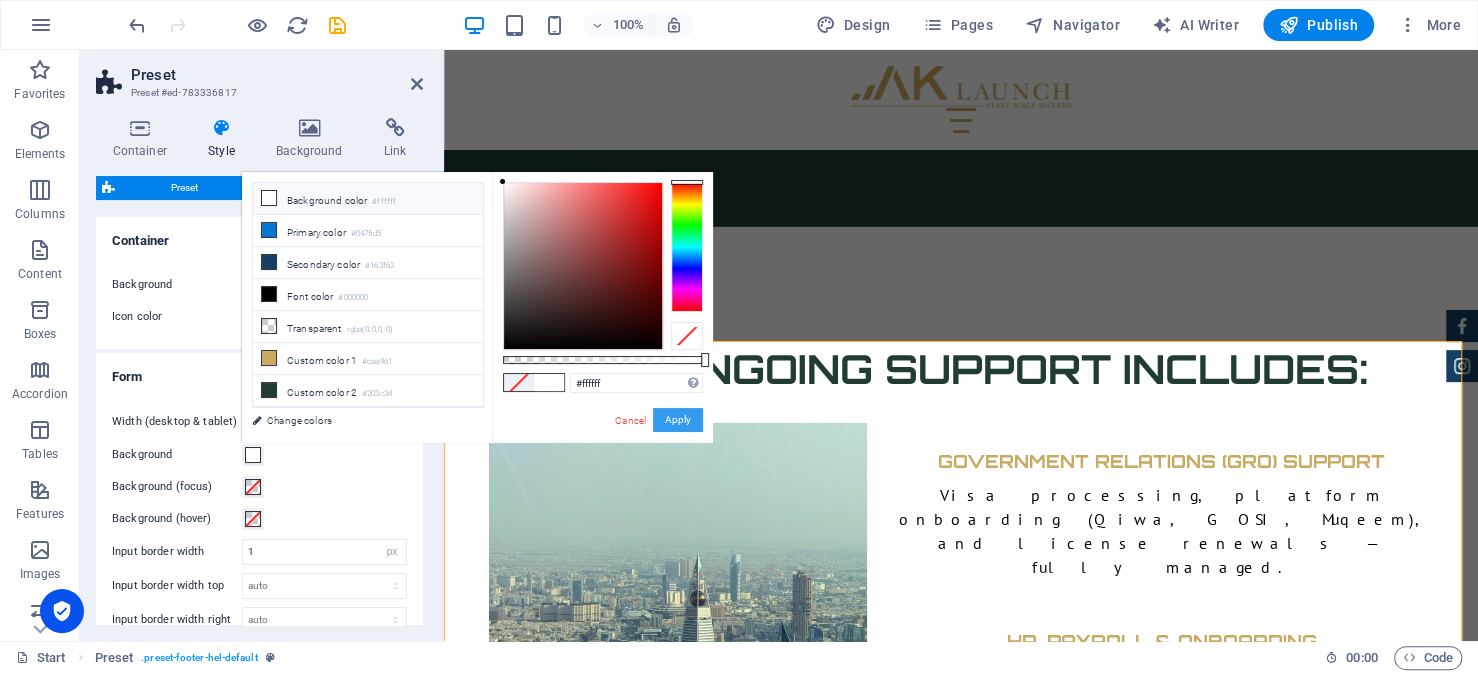 click on "Apply" at bounding box center [678, 420] 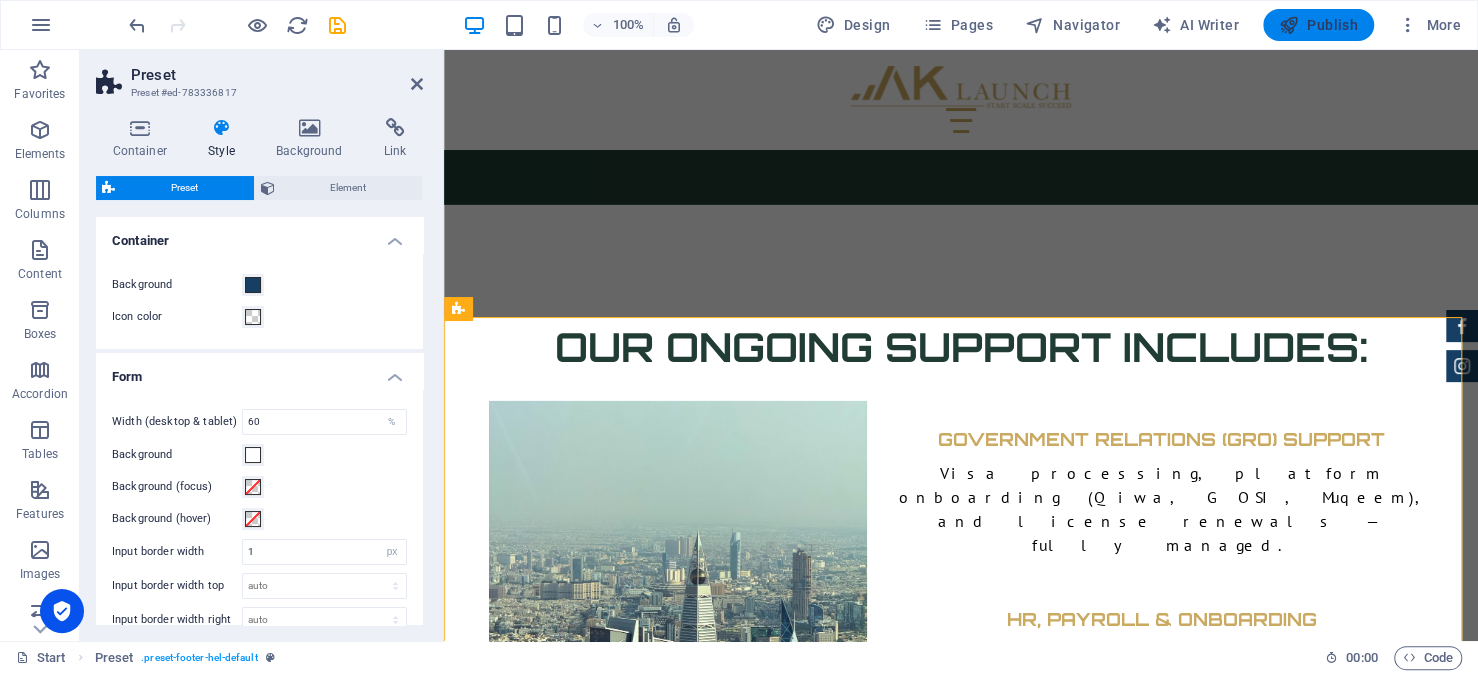 scroll, scrollTop: 8638, scrollLeft: 0, axis: vertical 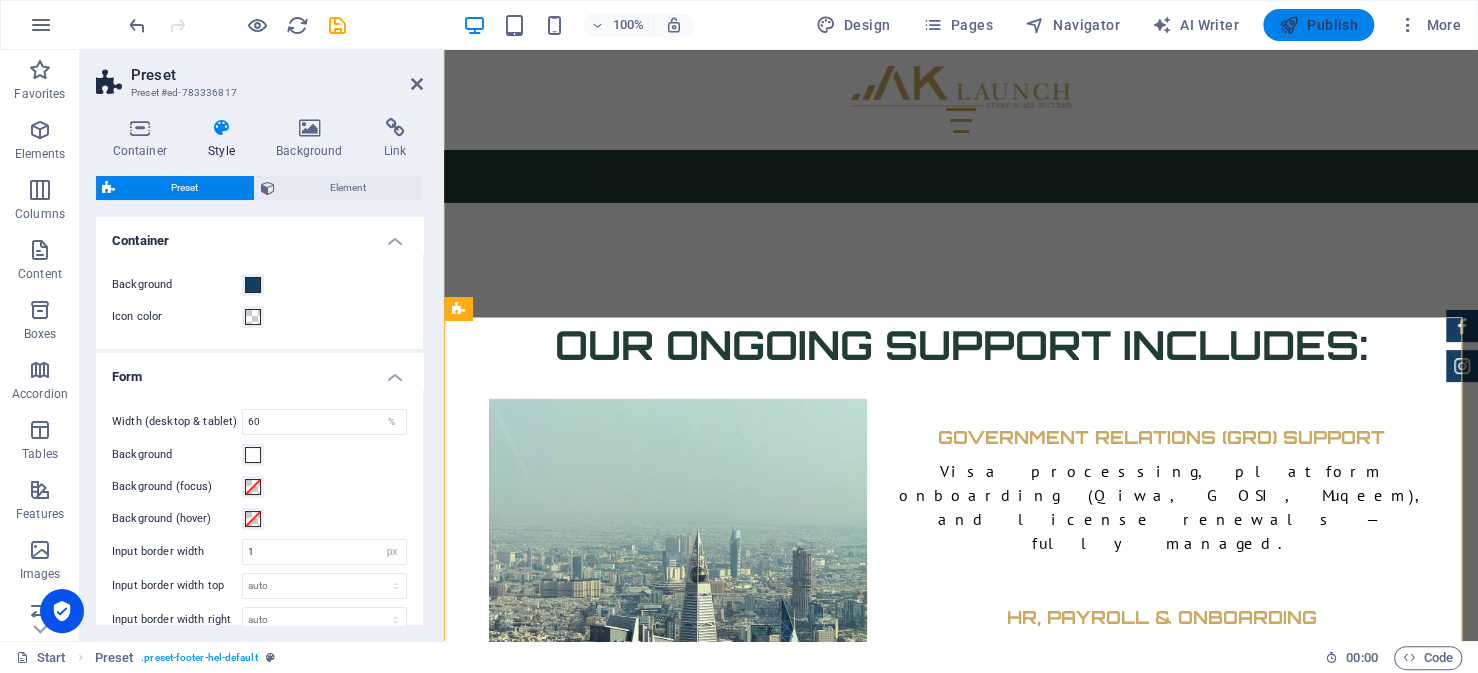 click at bounding box center [1289, 25] 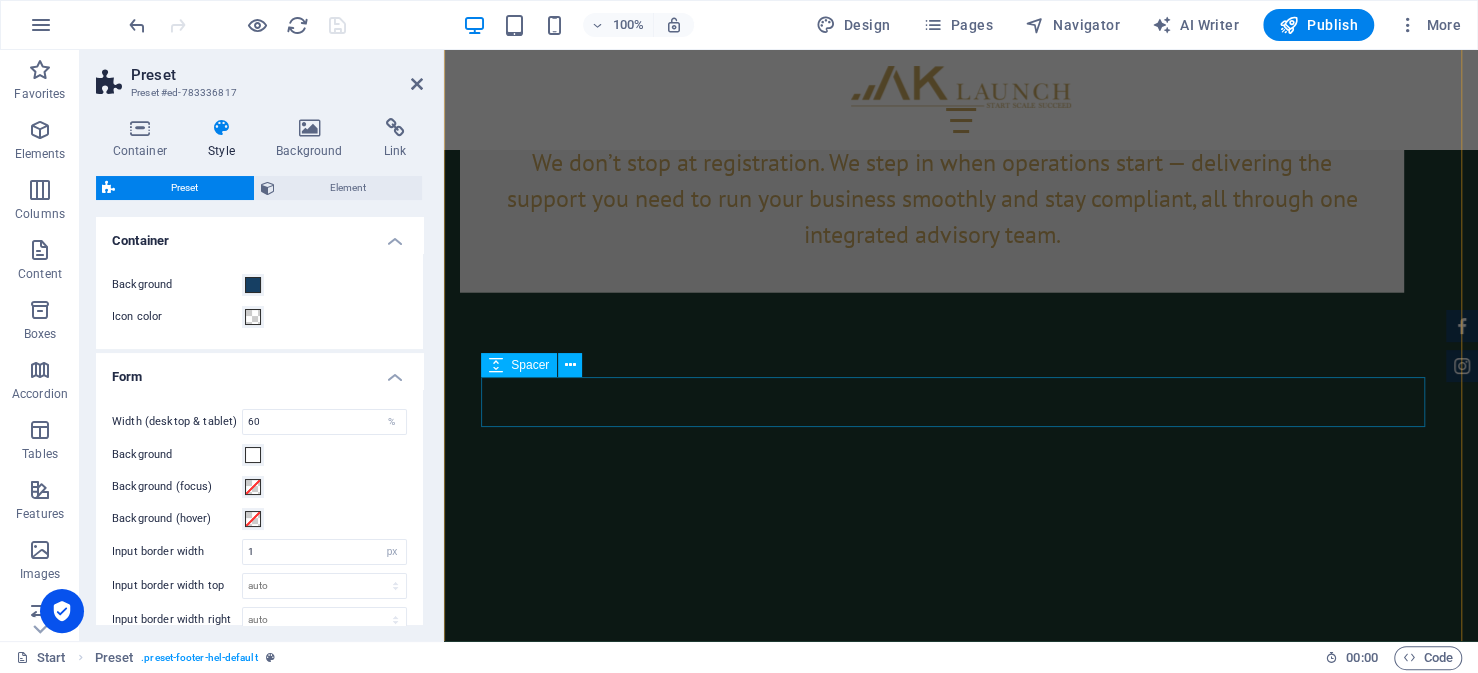 scroll, scrollTop: 7833, scrollLeft: 0, axis: vertical 